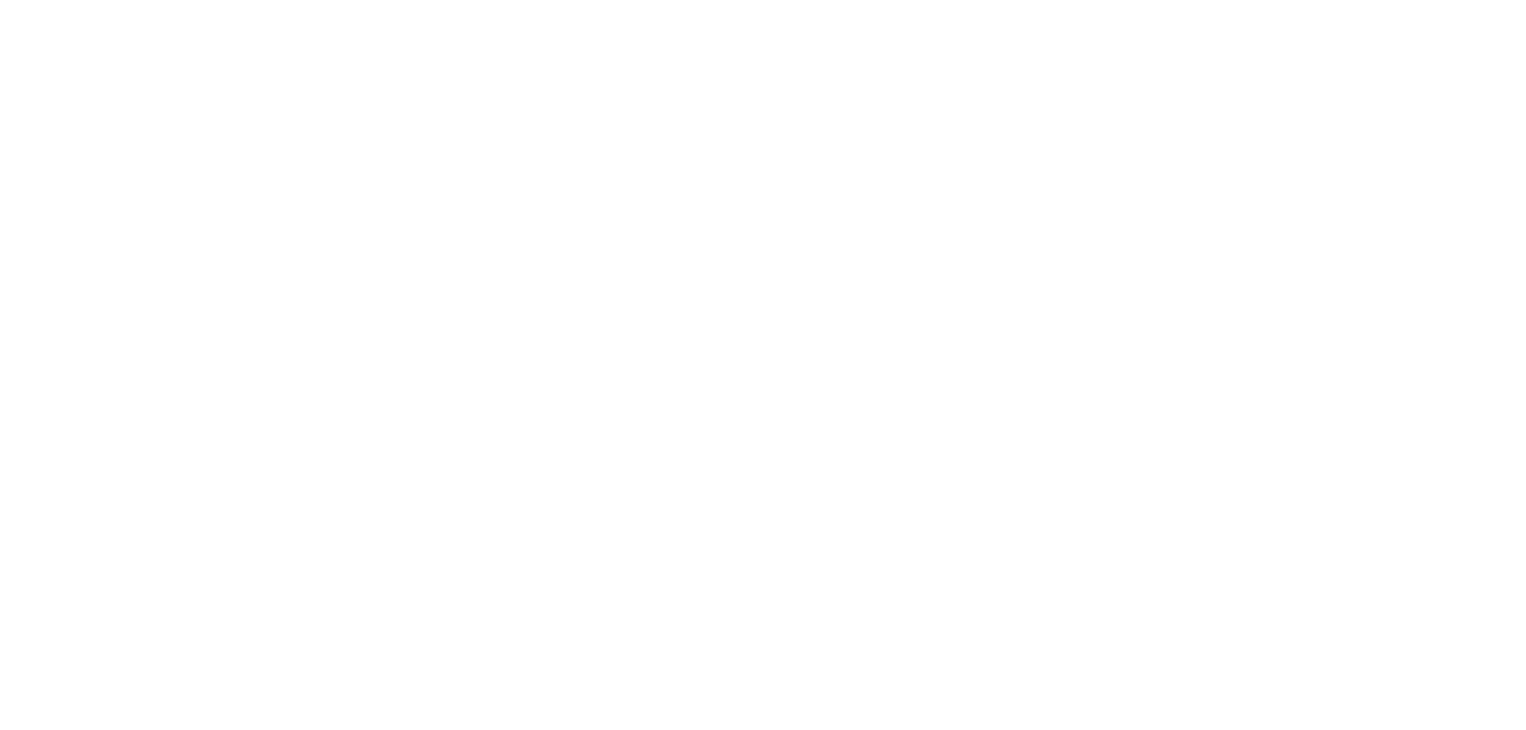 scroll, scrollTop: 0, scrollLeft: 0, axis: both 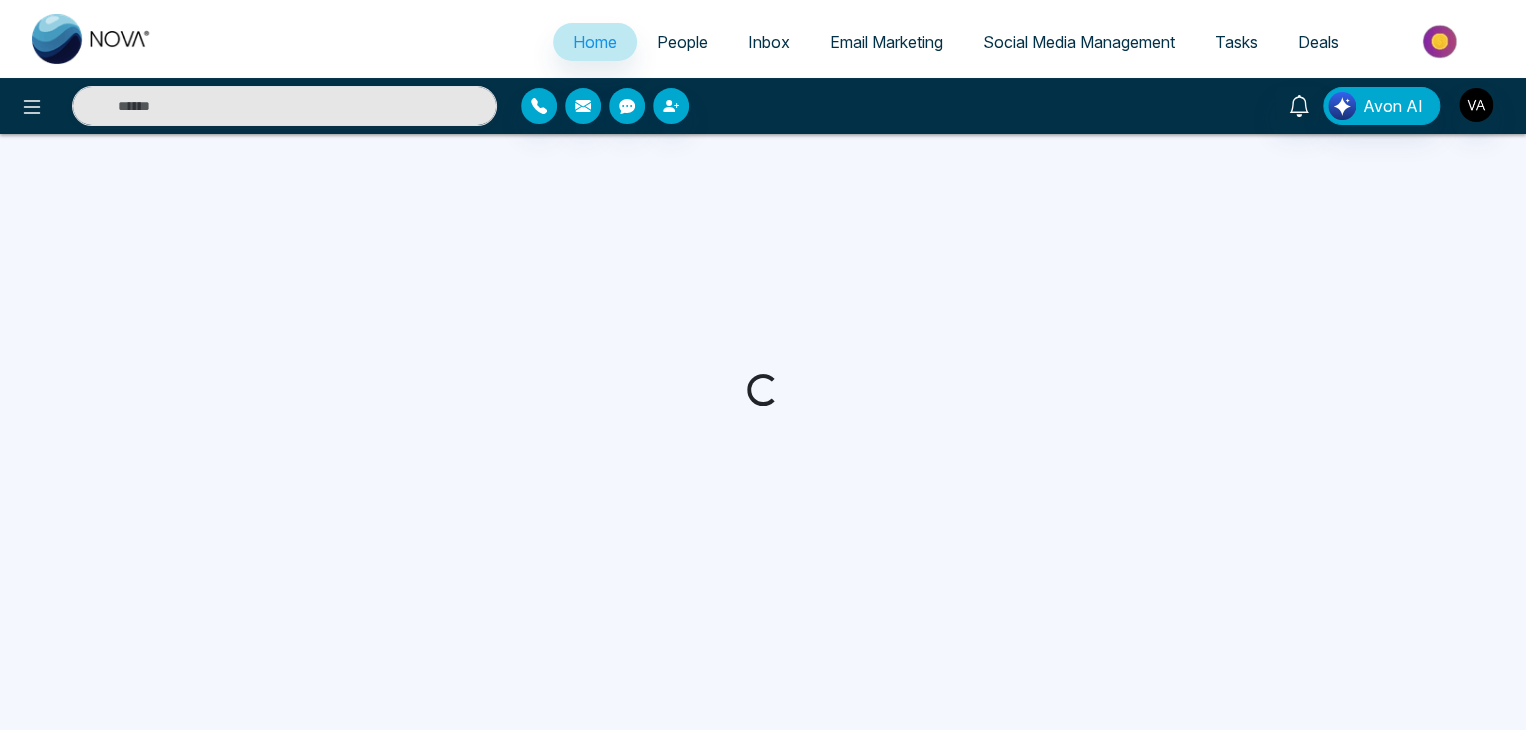 select on "*" 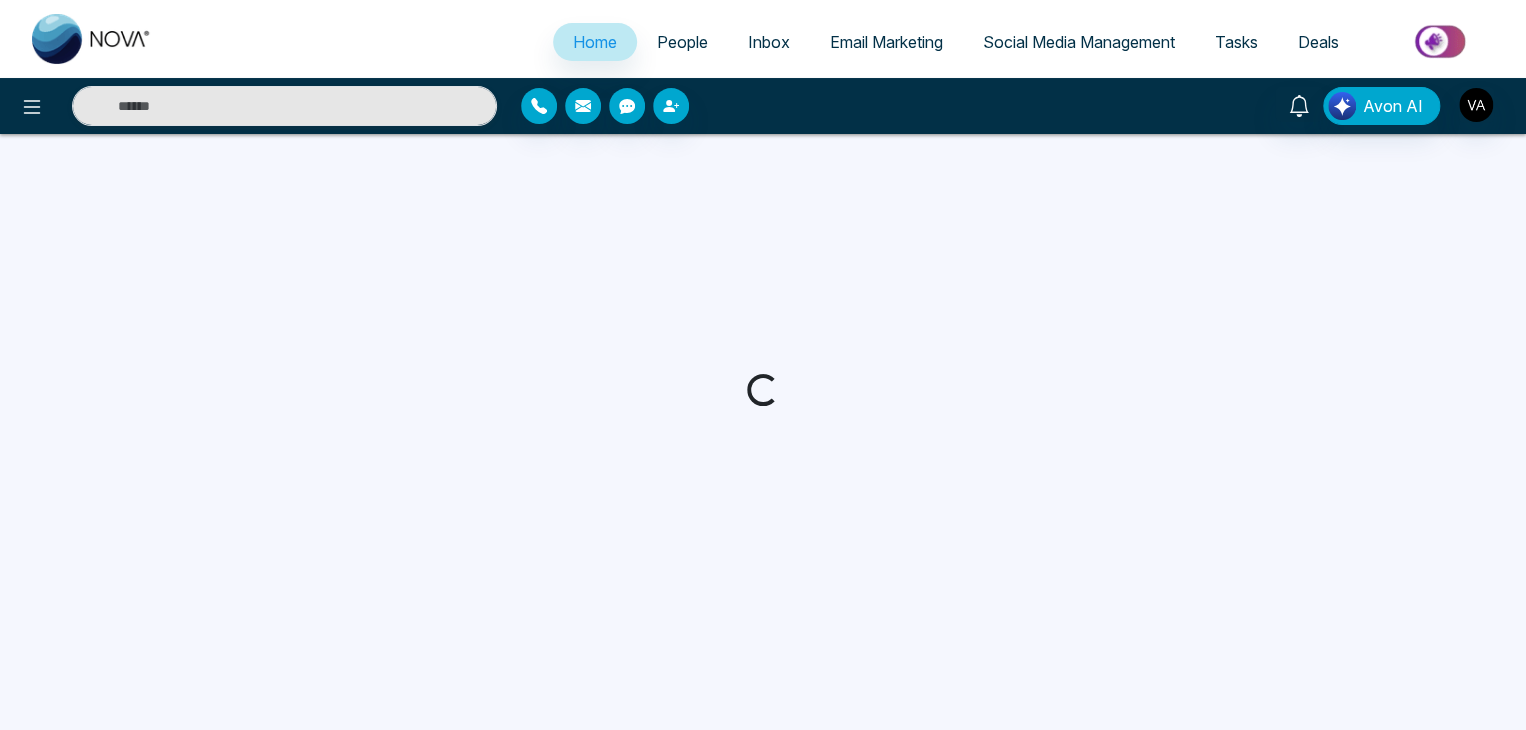 select on "*" 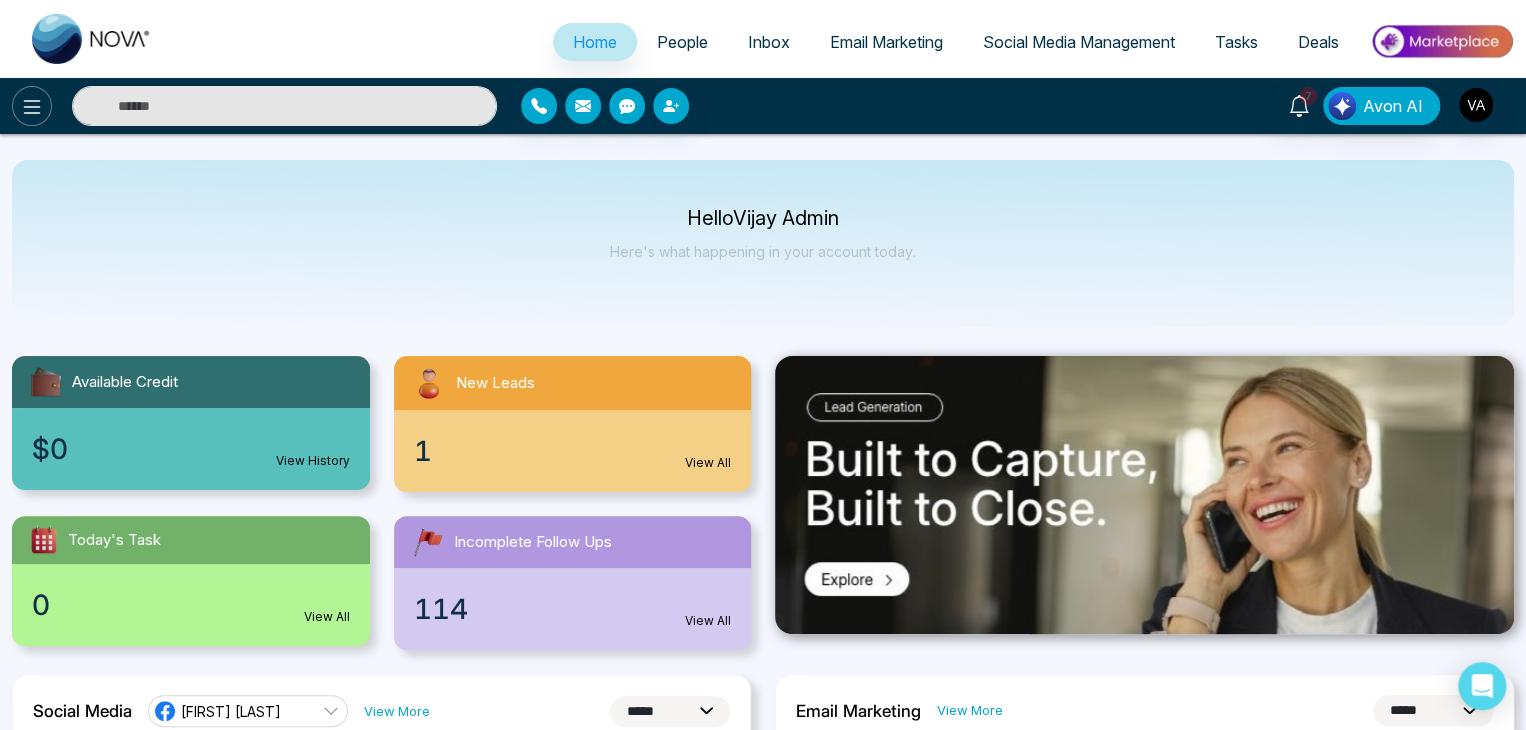 click 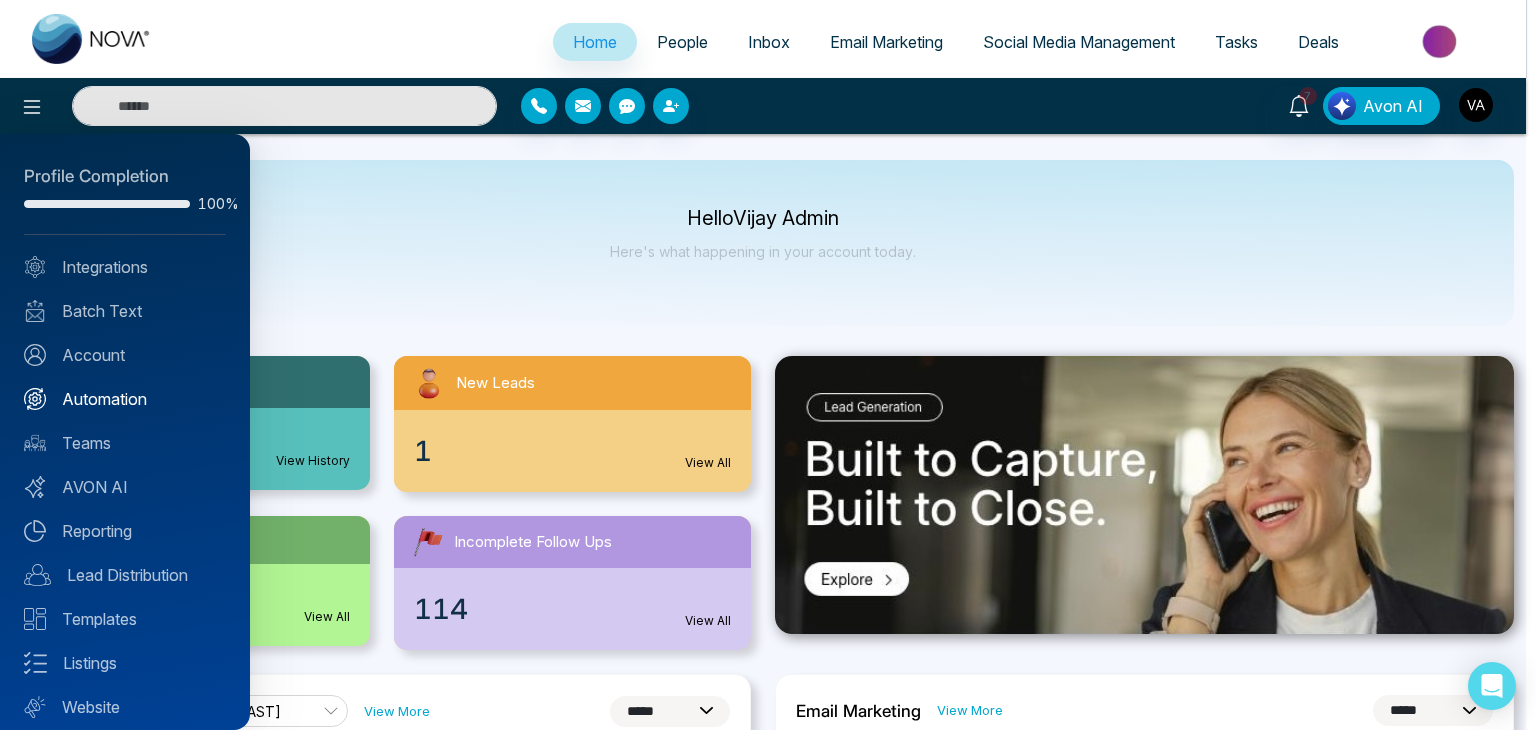 click on "Automation" at bounding box center [125, 399] 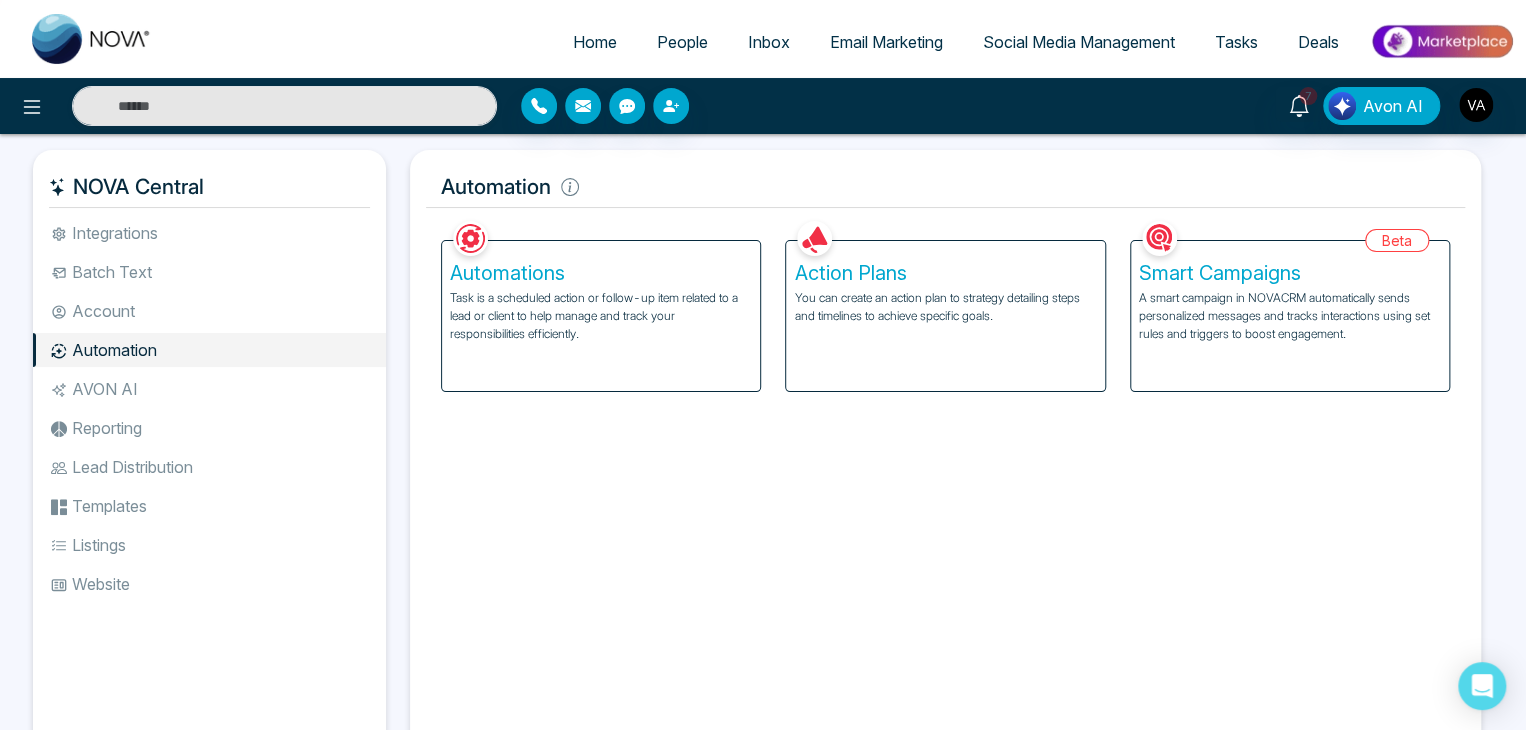 click on "Action Plans You can create an action plan to strategy detailing steps and timelines to achieve specific goals." at bounding box center [945, 316] 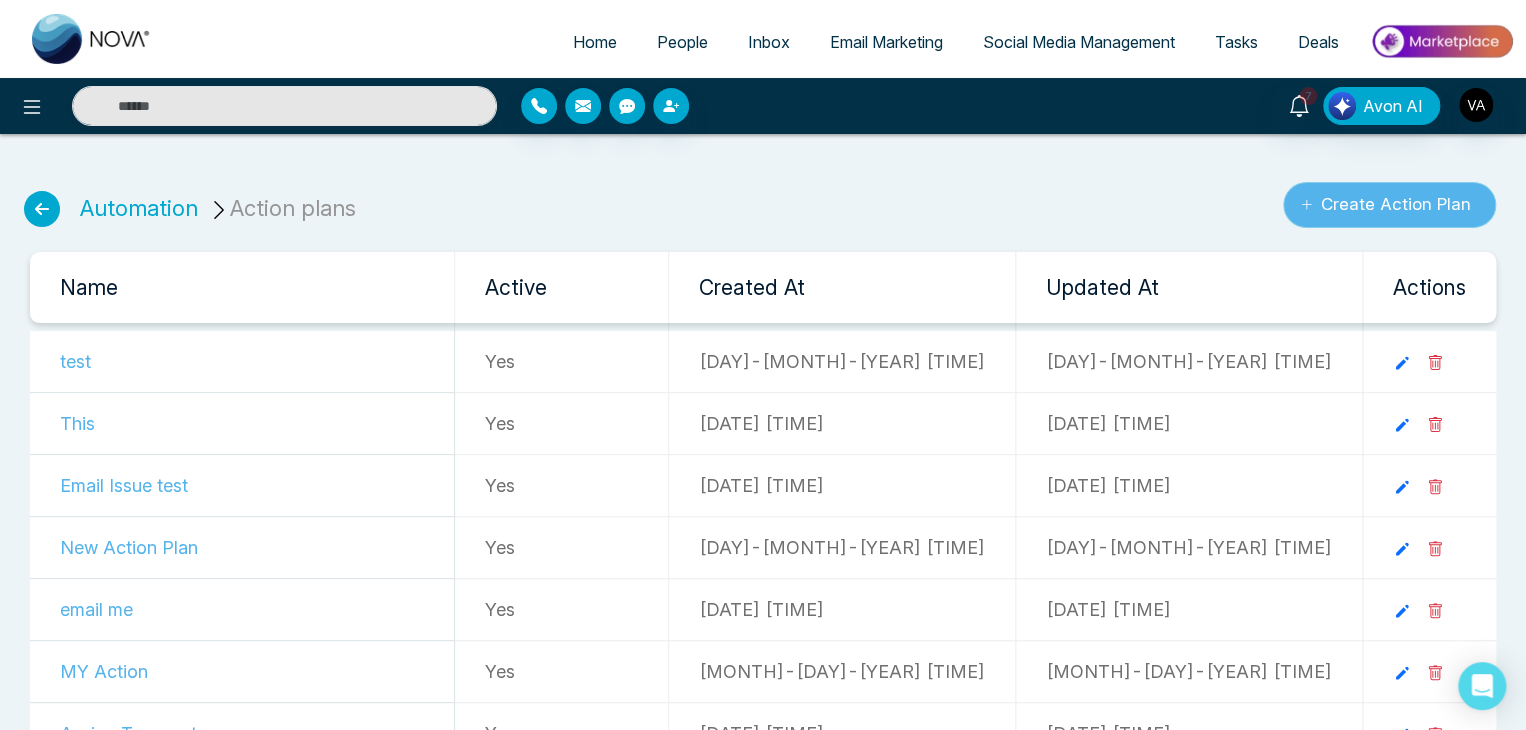 click on "Create Action Plan" at bounding box center [1389, 205] 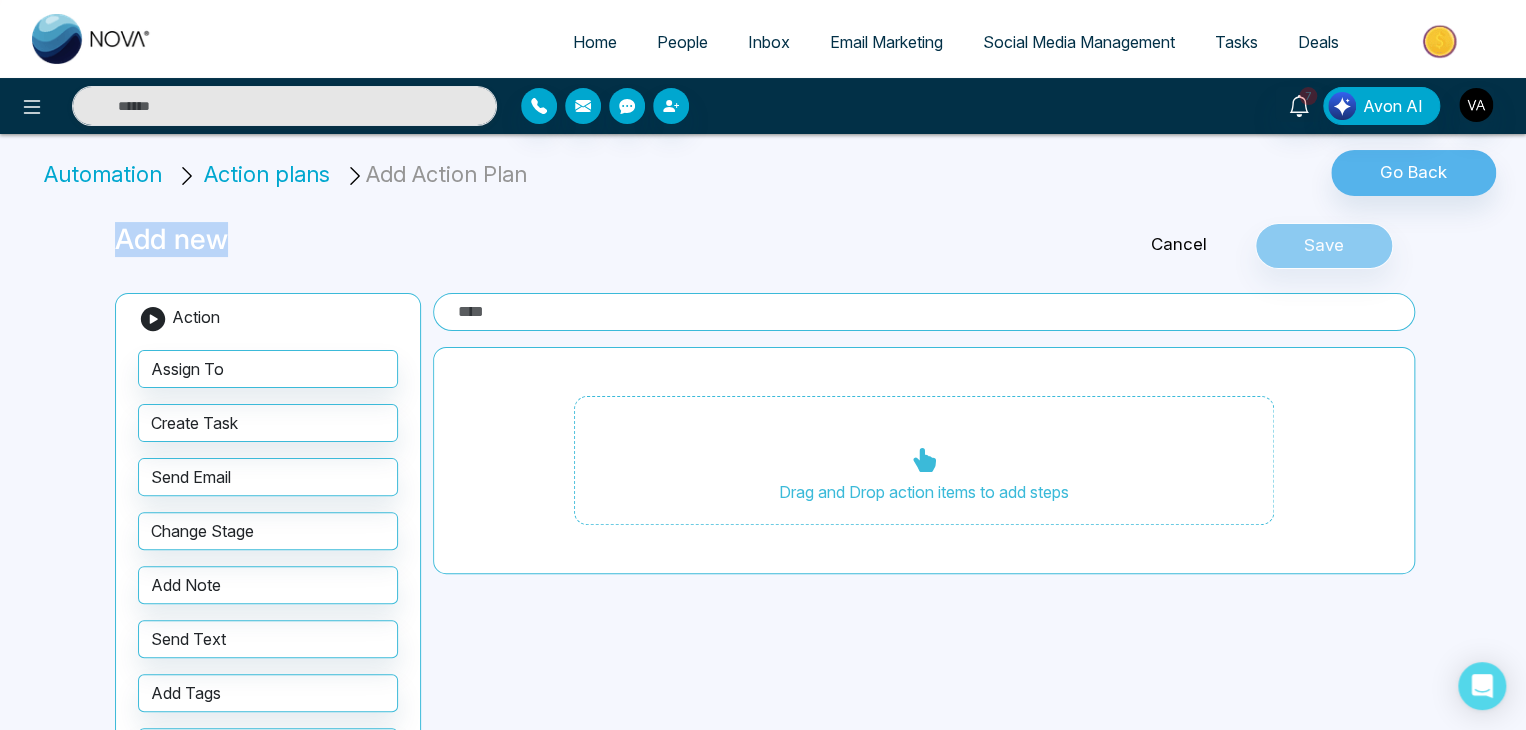 drag, startPoint x: 120, startPoint y: 237, endPoint x: 252, endPoint y: 236, distance: 132.00378 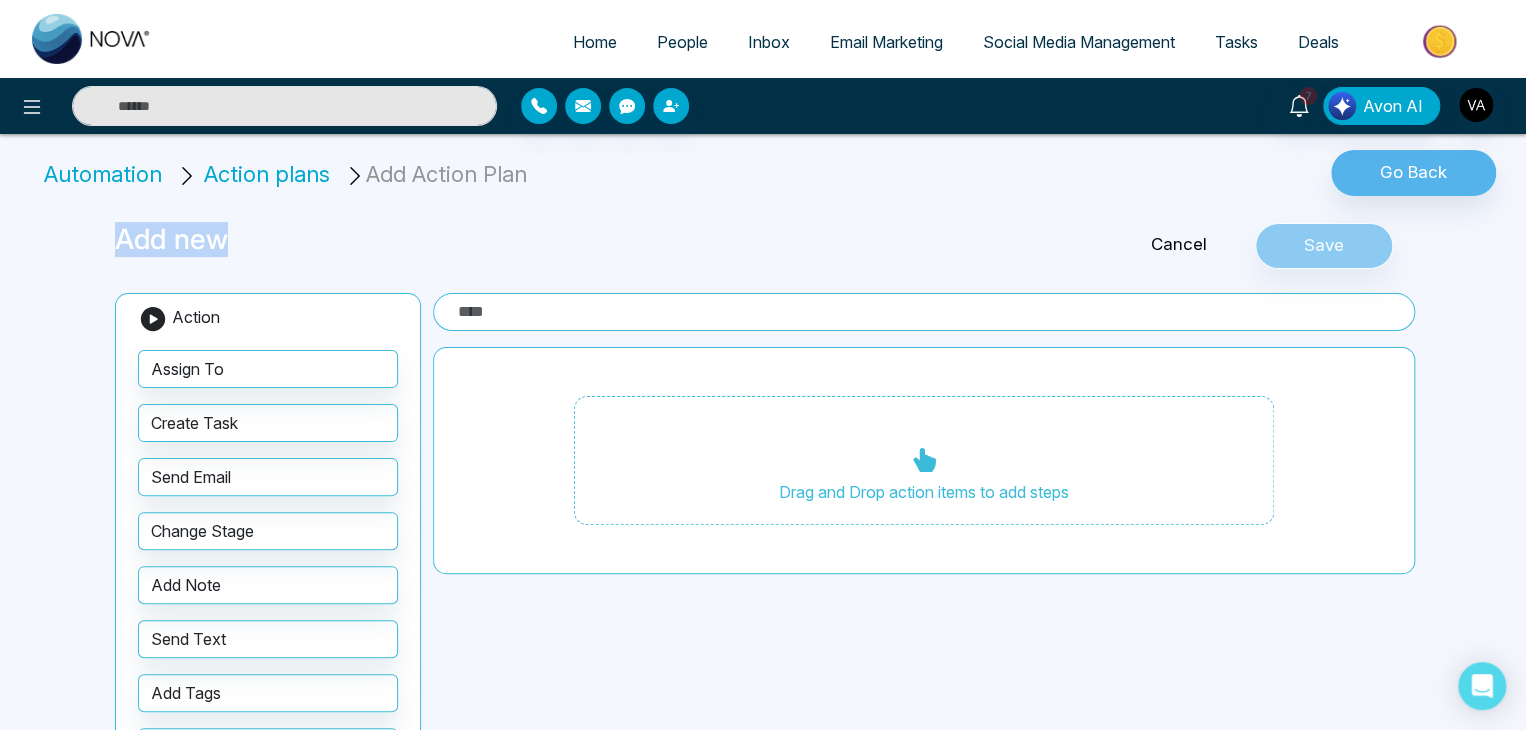 click on "Add new" at bounding box center (543, 240) 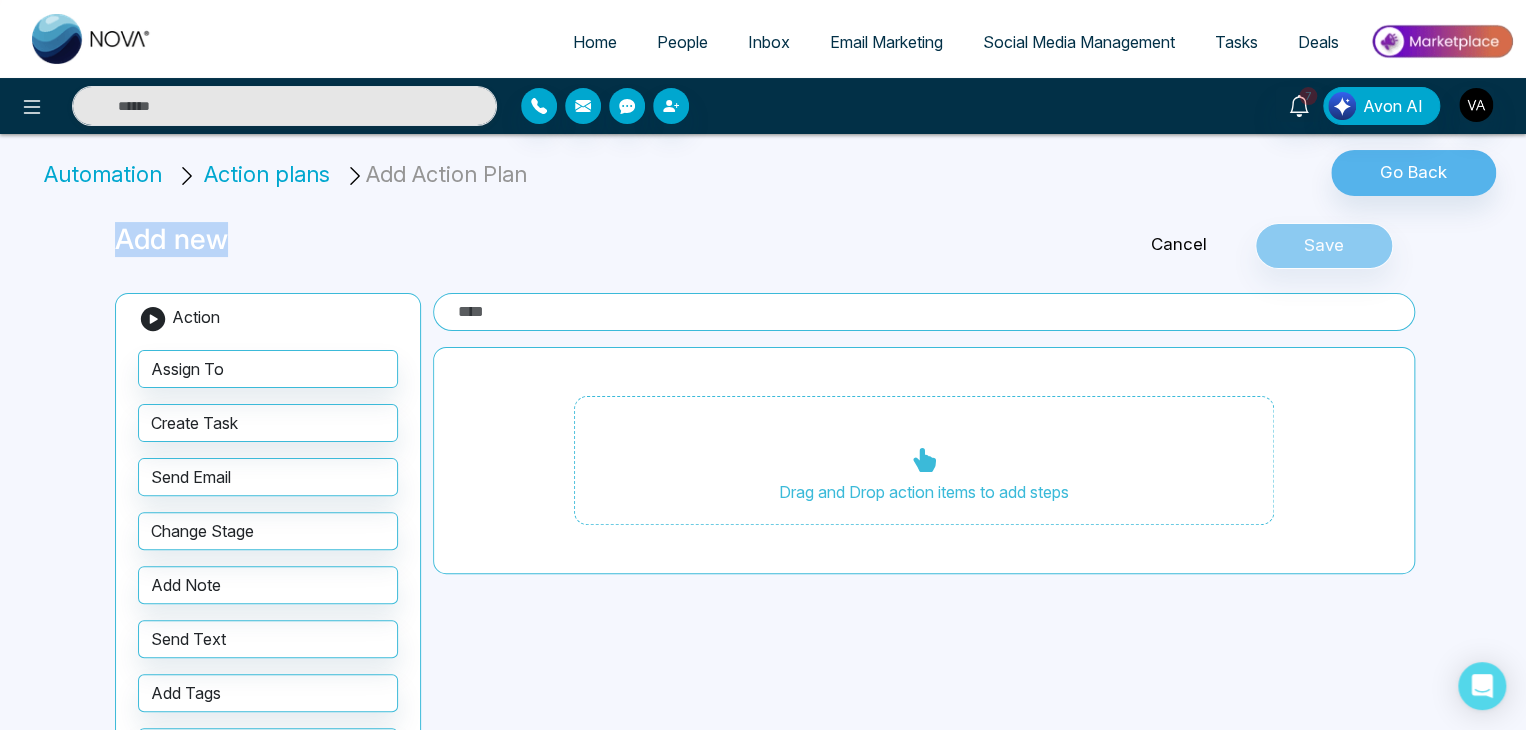 click on "Add new" at bounding box center [543, 240] 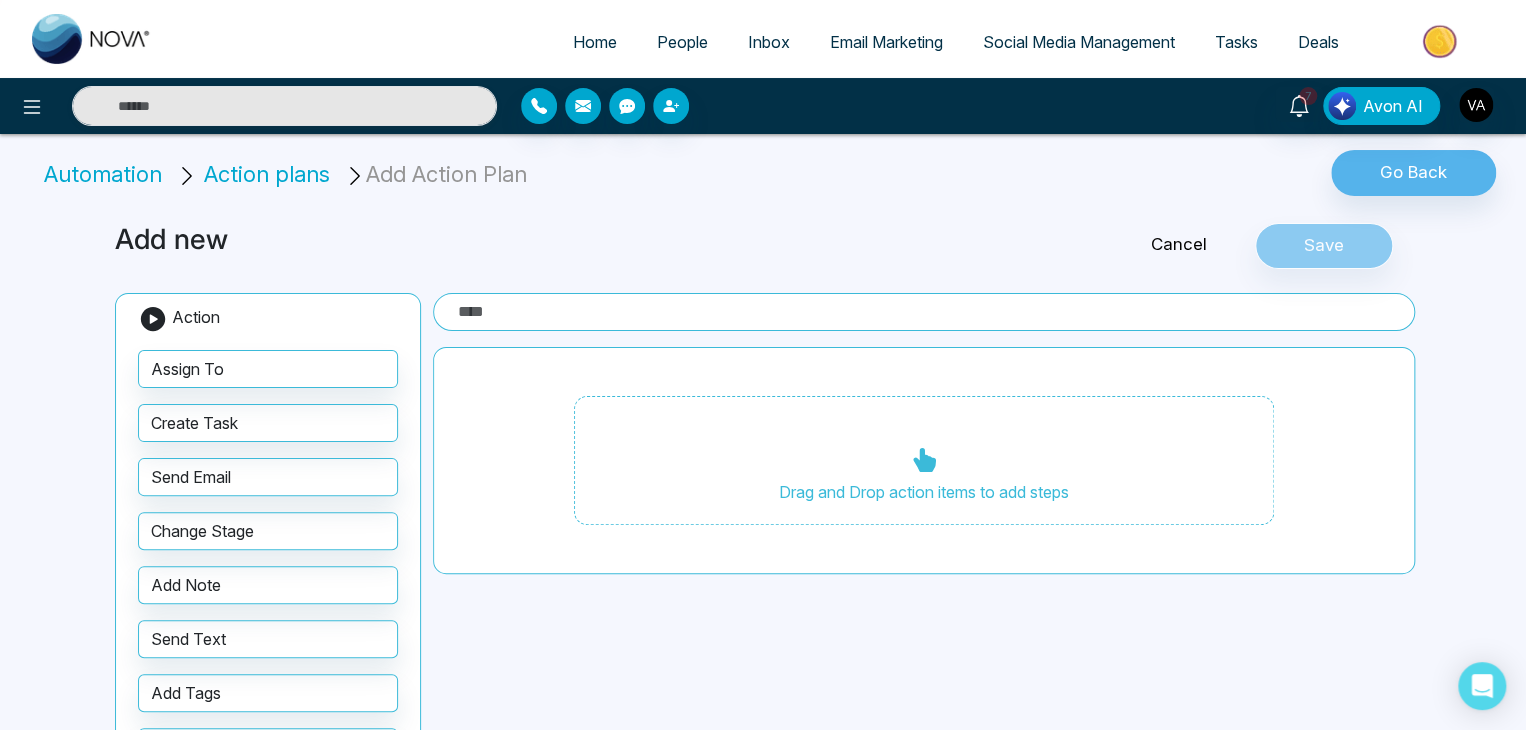 click on "Add new" at bounding box center [543, 240] 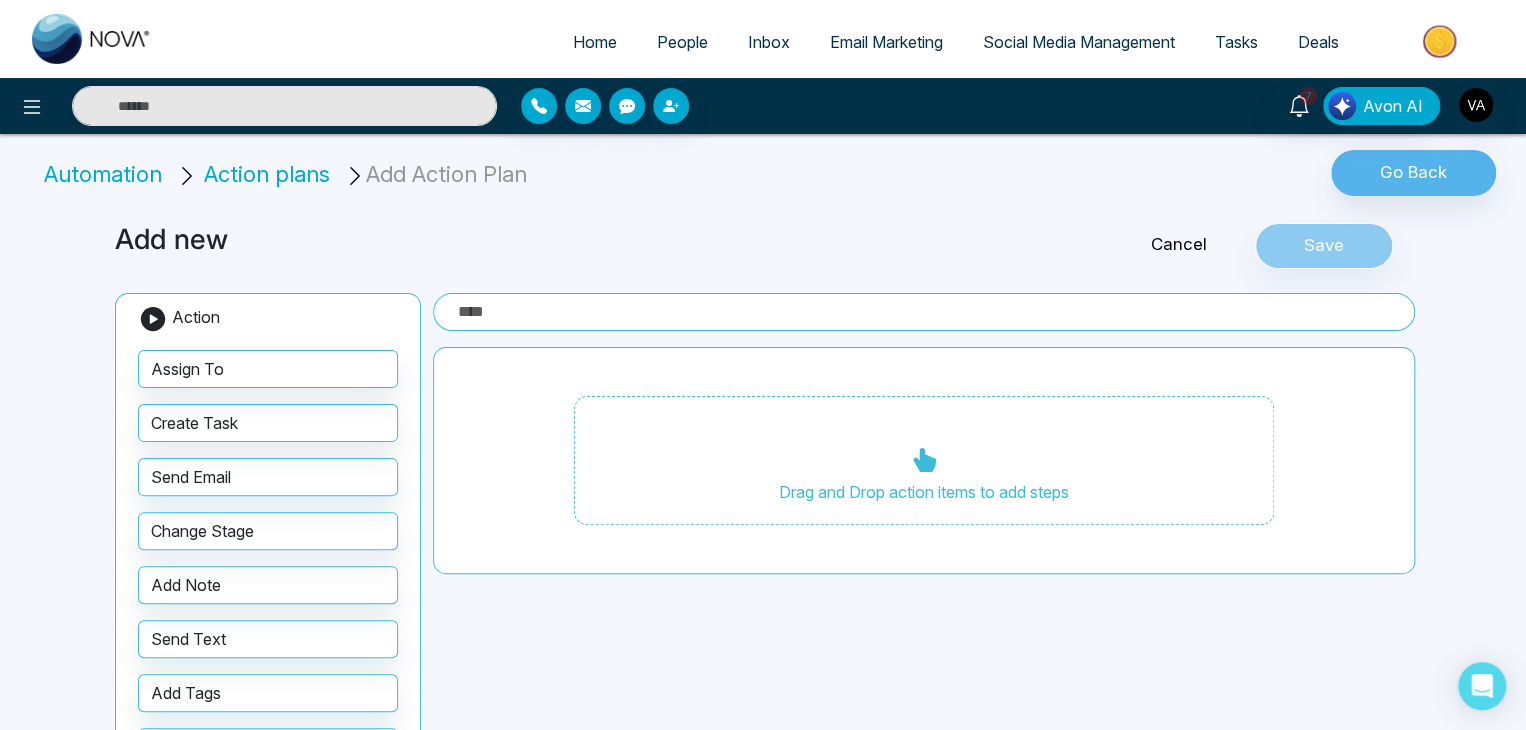 click at bounding box center (924, 312) 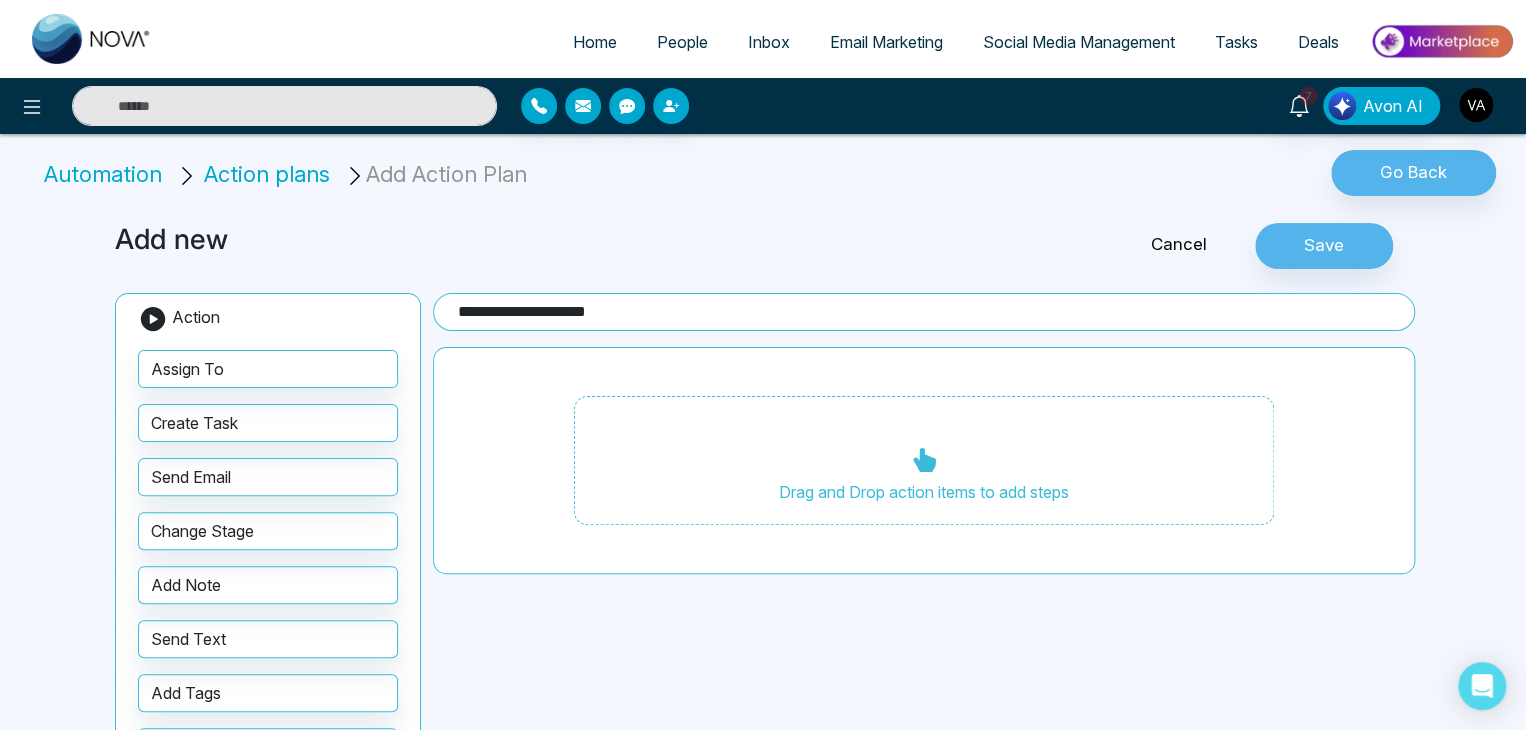 click on "**********" at bounding box center [924, 312] 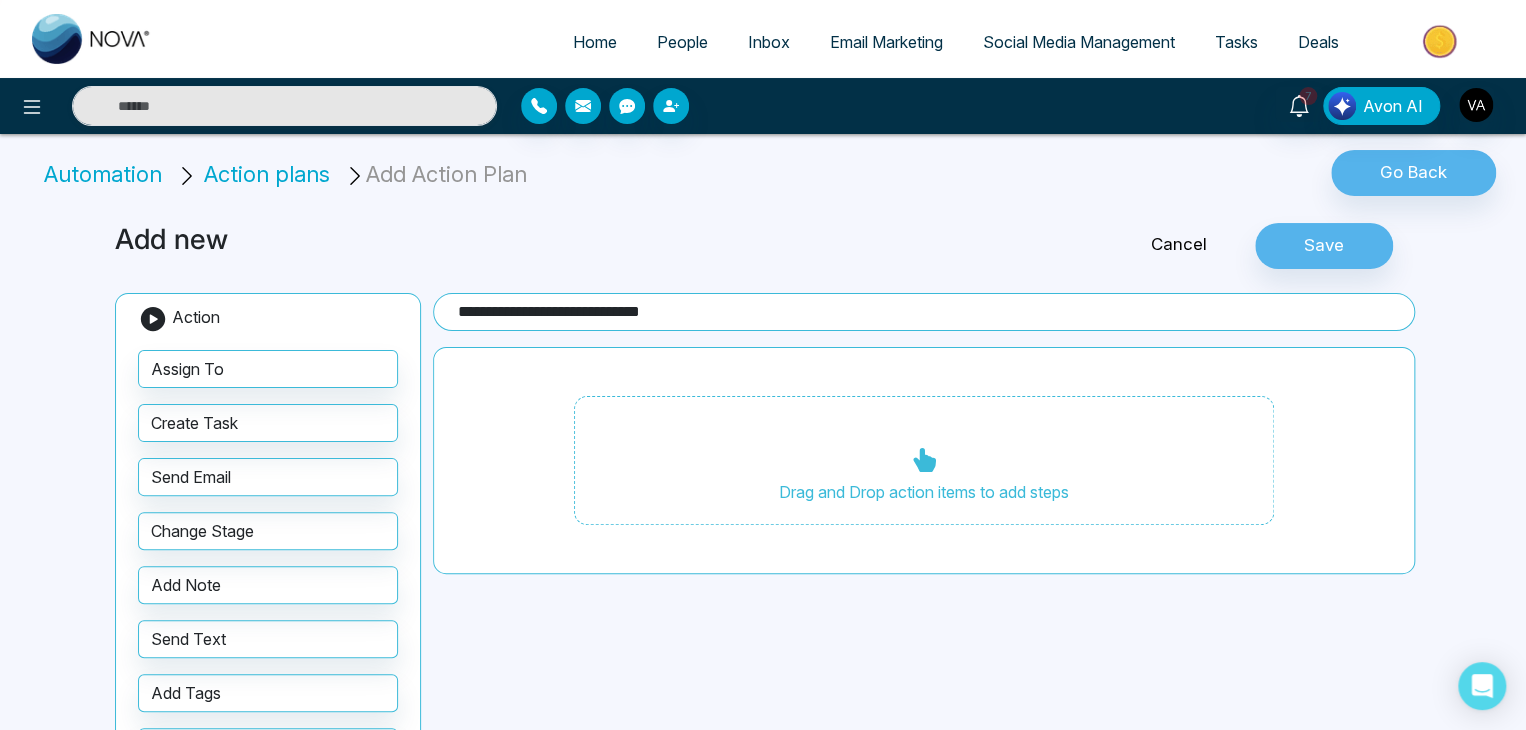 type on "**********" 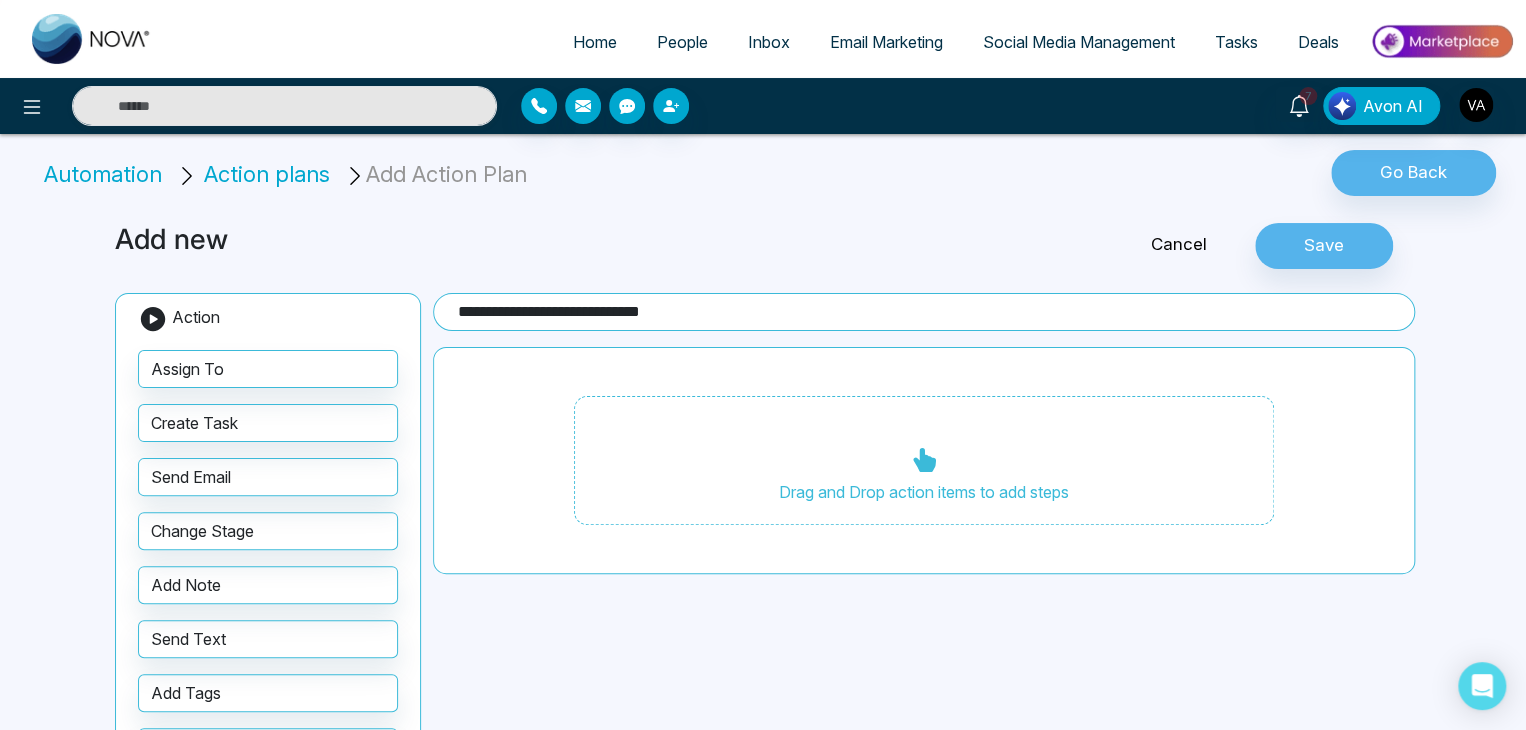 click on "**********" at bounding box center (763, 511) 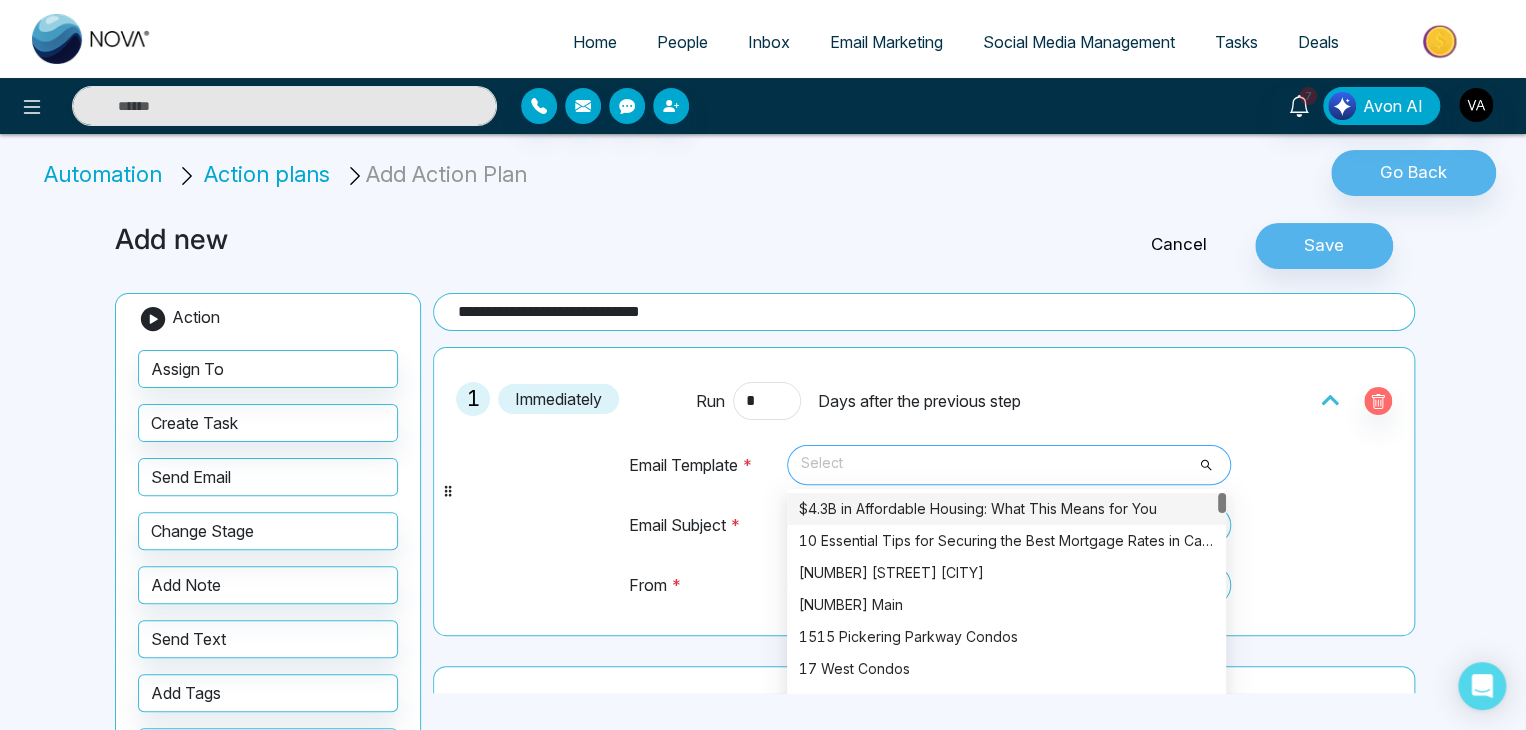 click on "Select" at bounding box center (1009, 465) 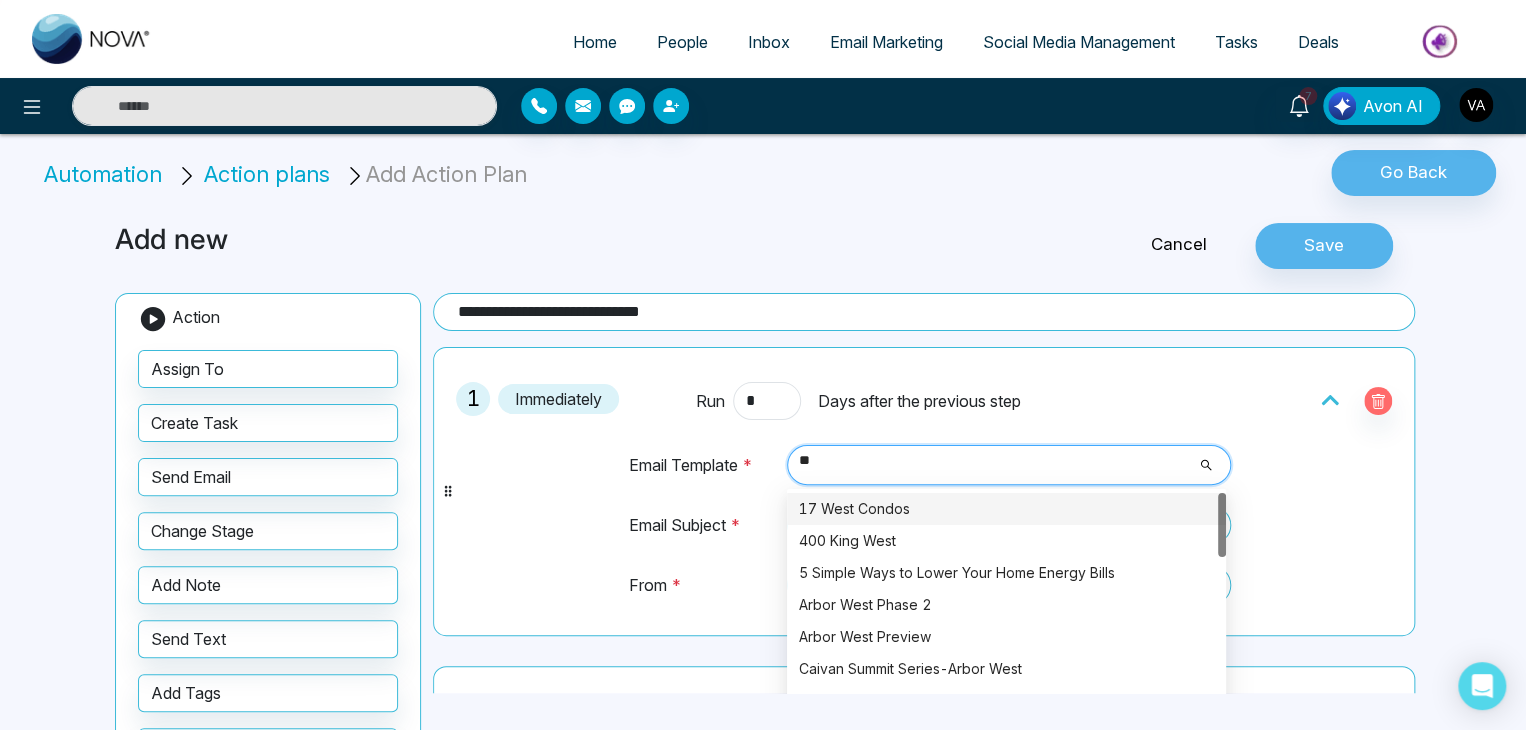 type on "***" 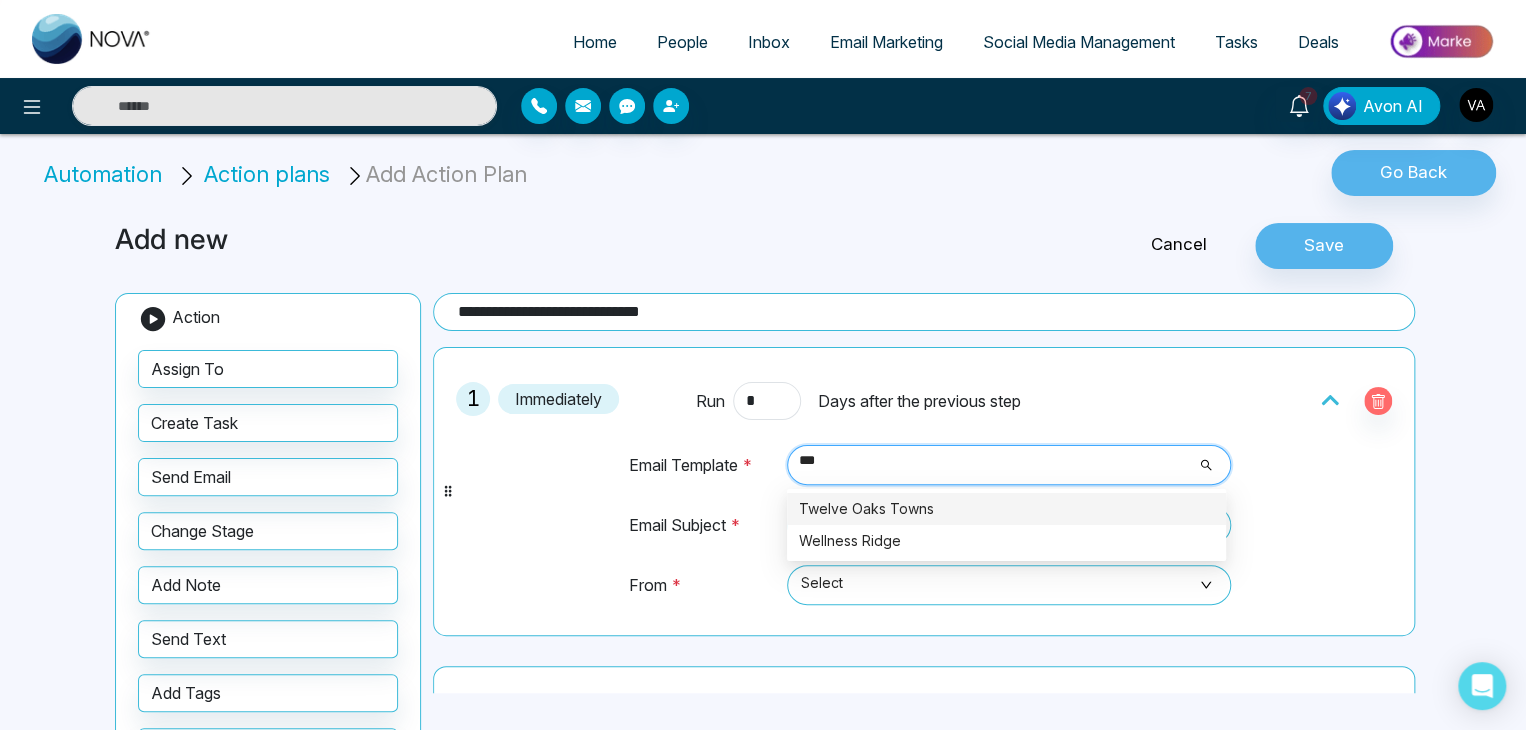 click on "Twelve Oaks Towns" at bounding box center (1006, 509) 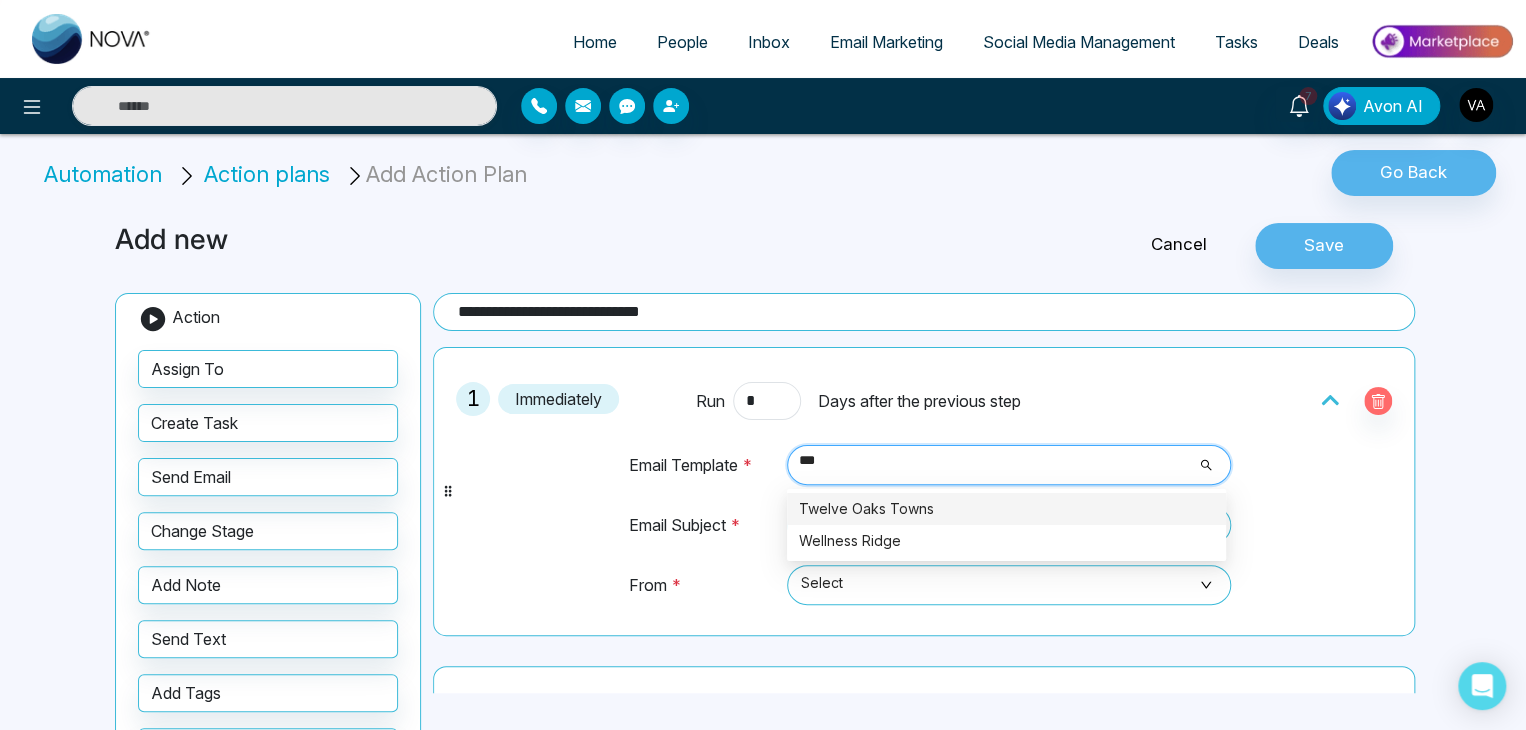 type 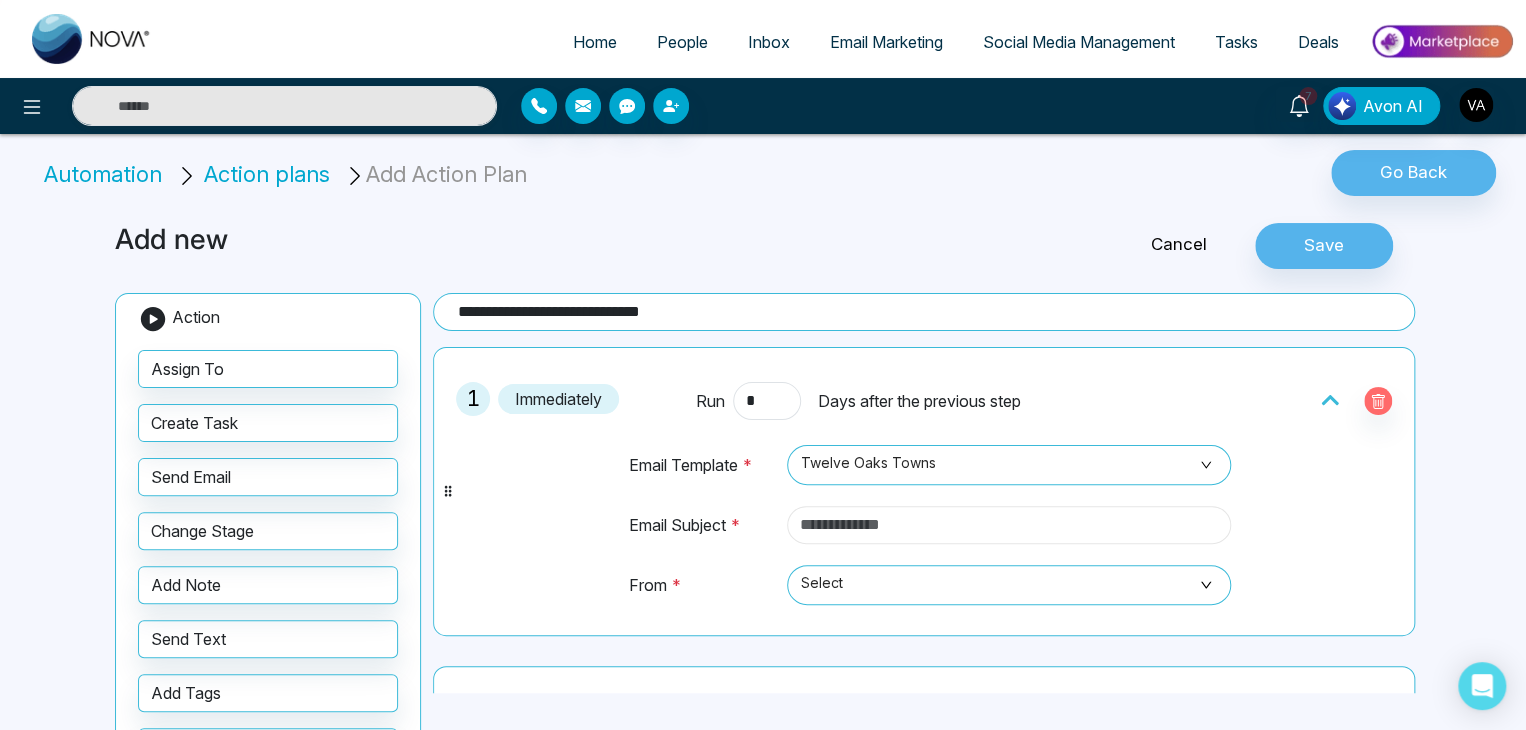 click at bounding box center (1009, 525) 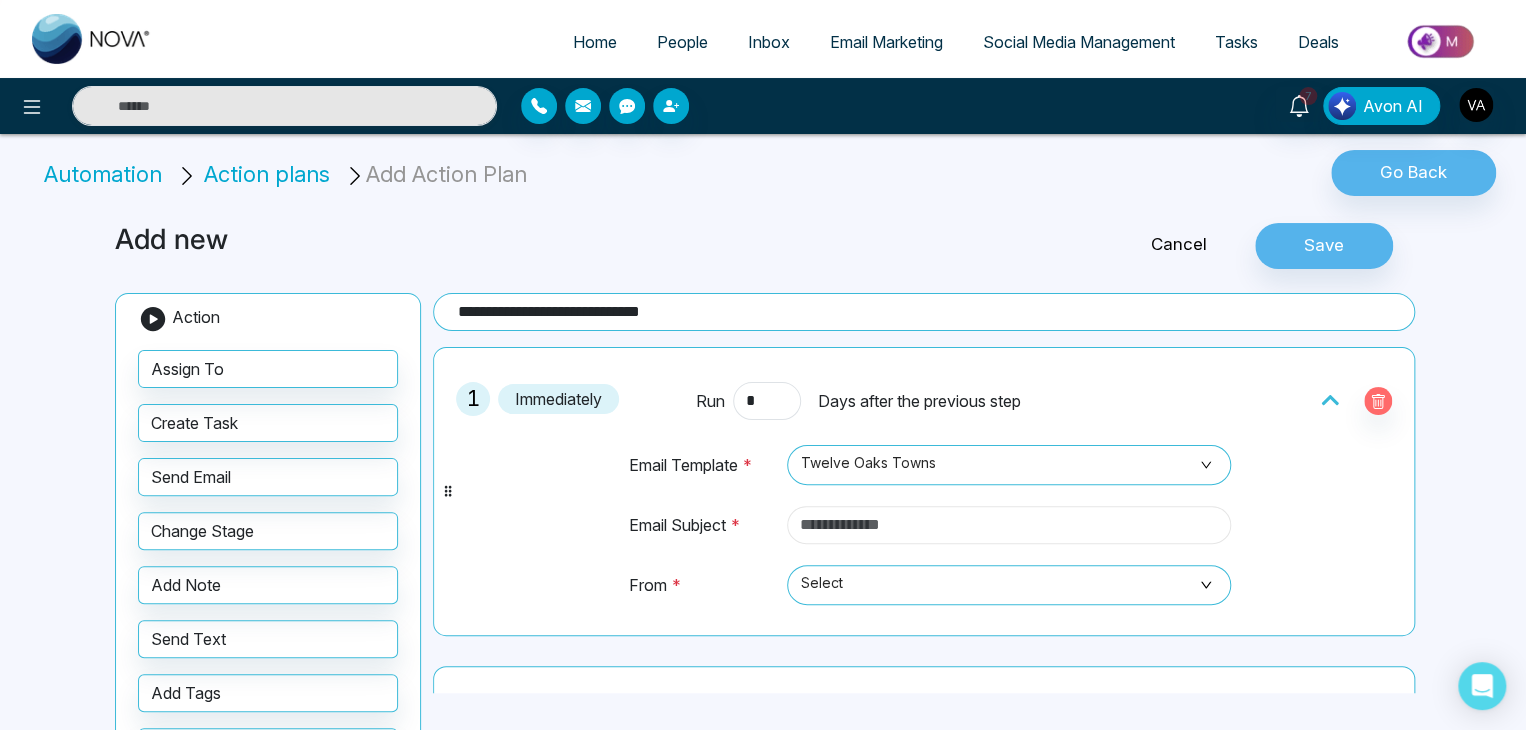 type on "**********" 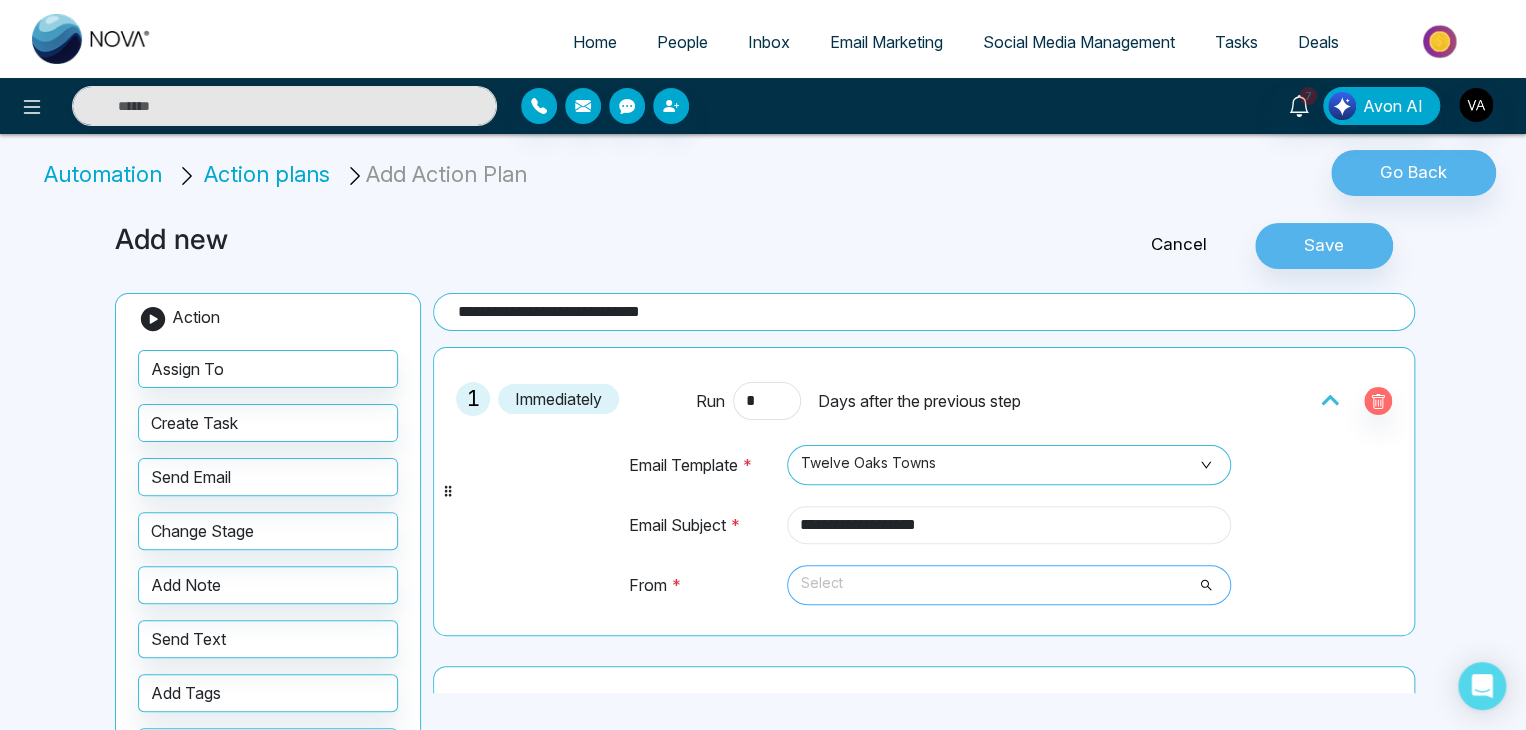 click on "Select" at bounding box center [1009, 585] 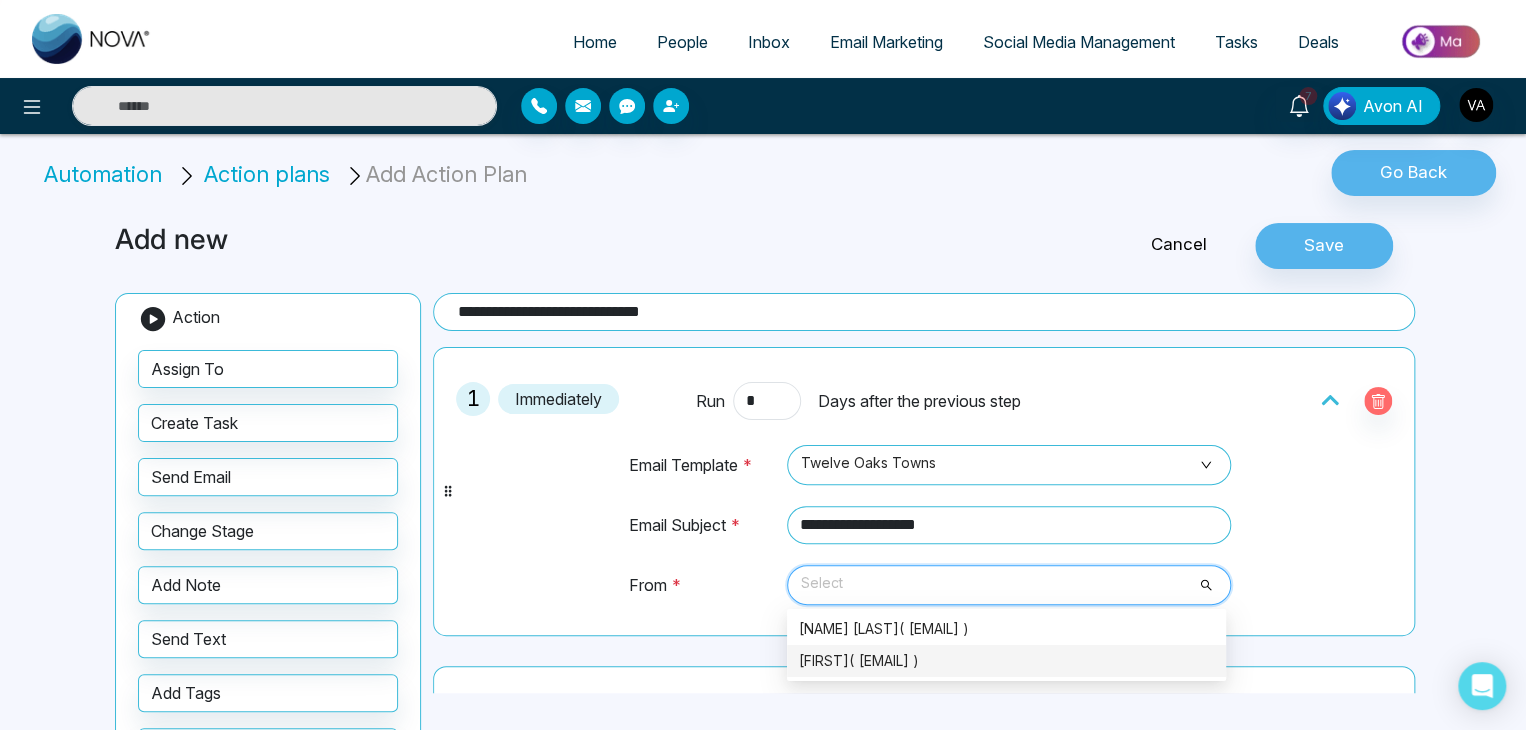 click on "[FIRST]( [EMAIL] )" at bounding box center (1006, 661) 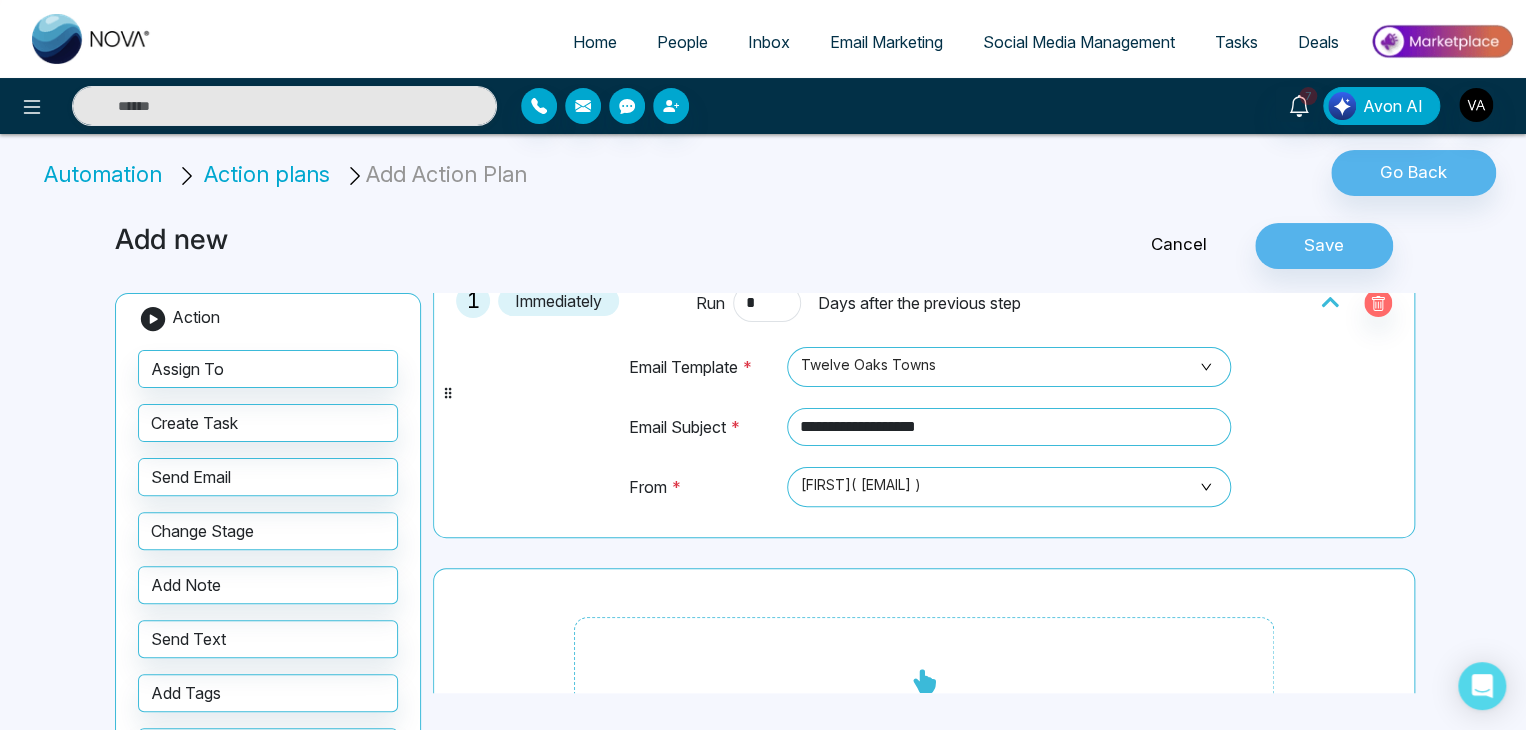 scroll, scrollTop: 0, scrollLeft: 0, axis: both 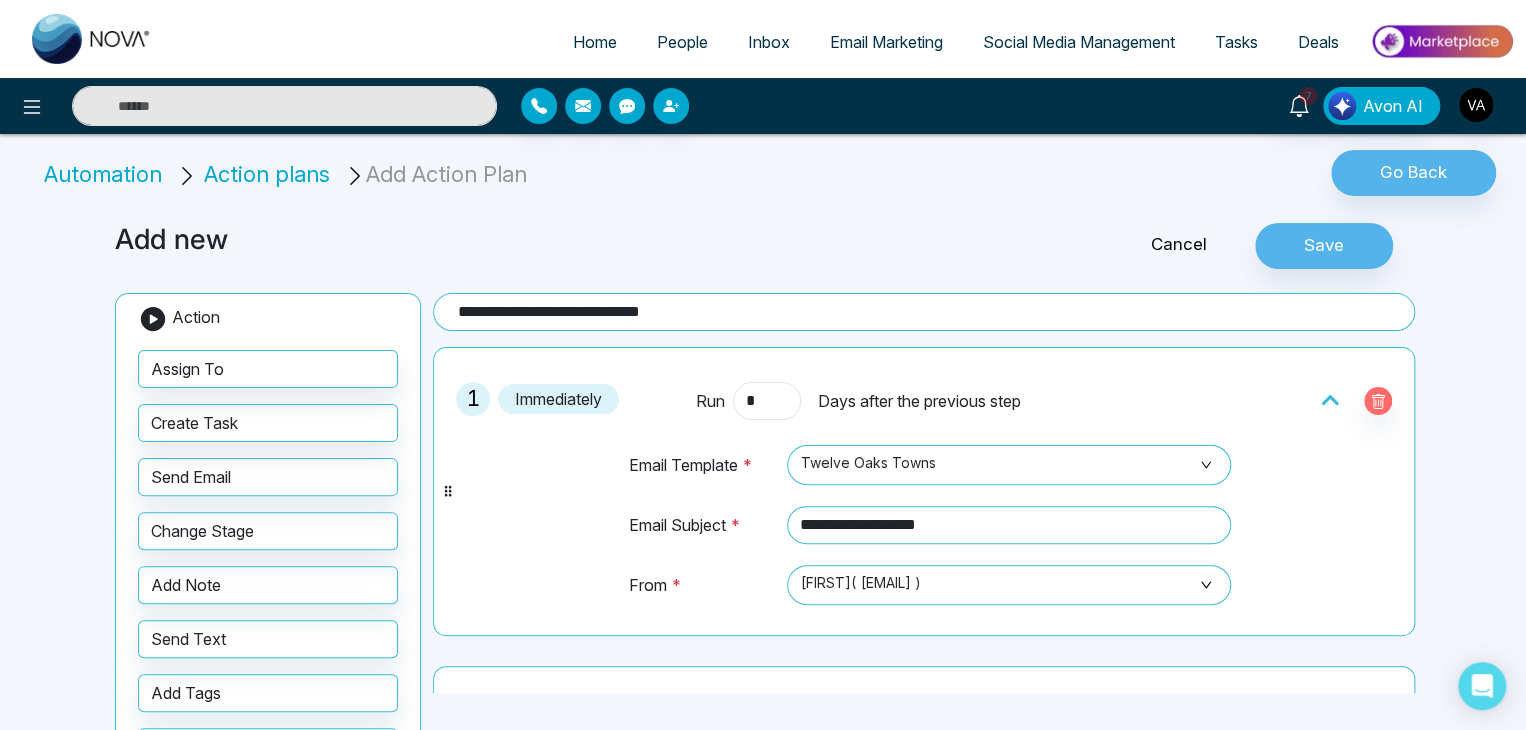 click on "*" at bounding box center [767, 401] 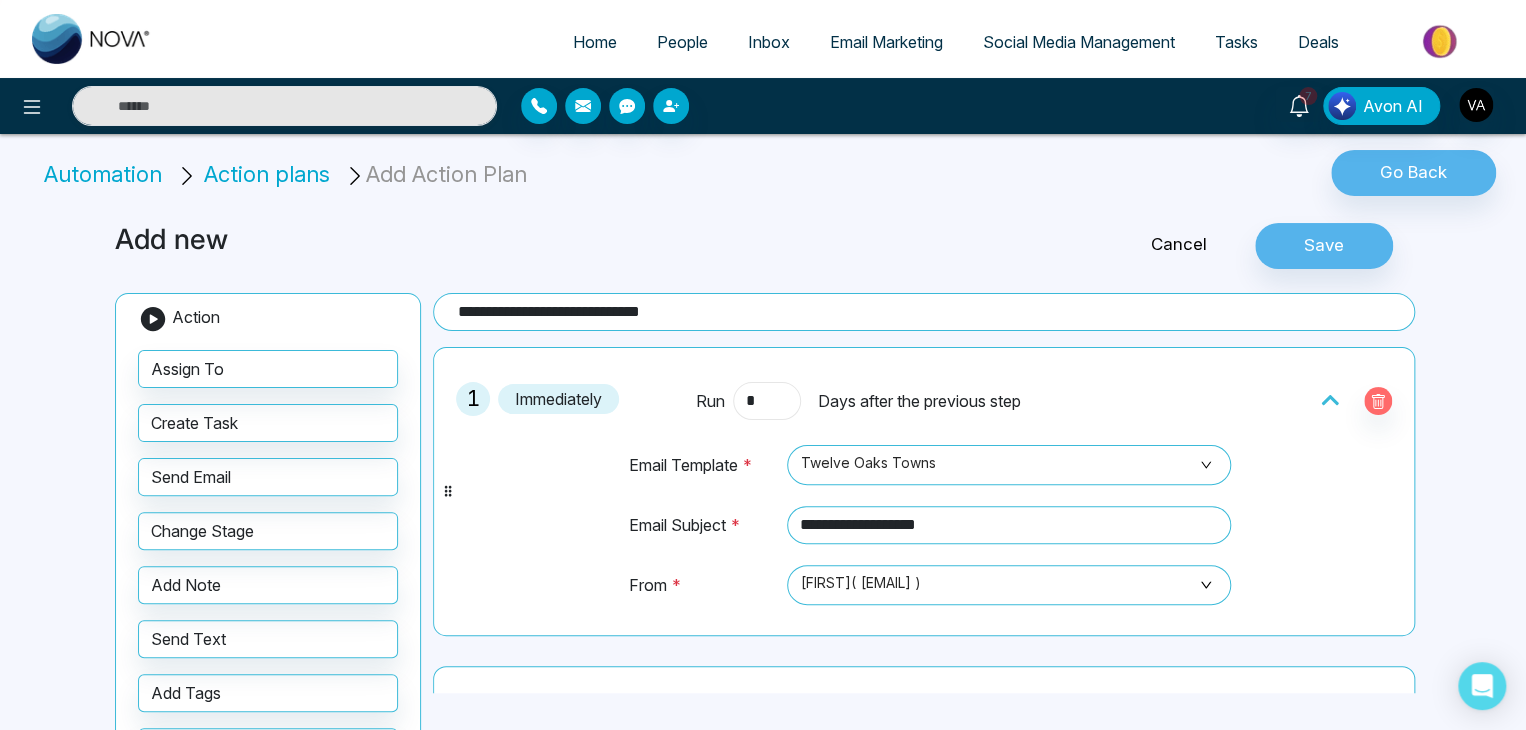 type on "*" 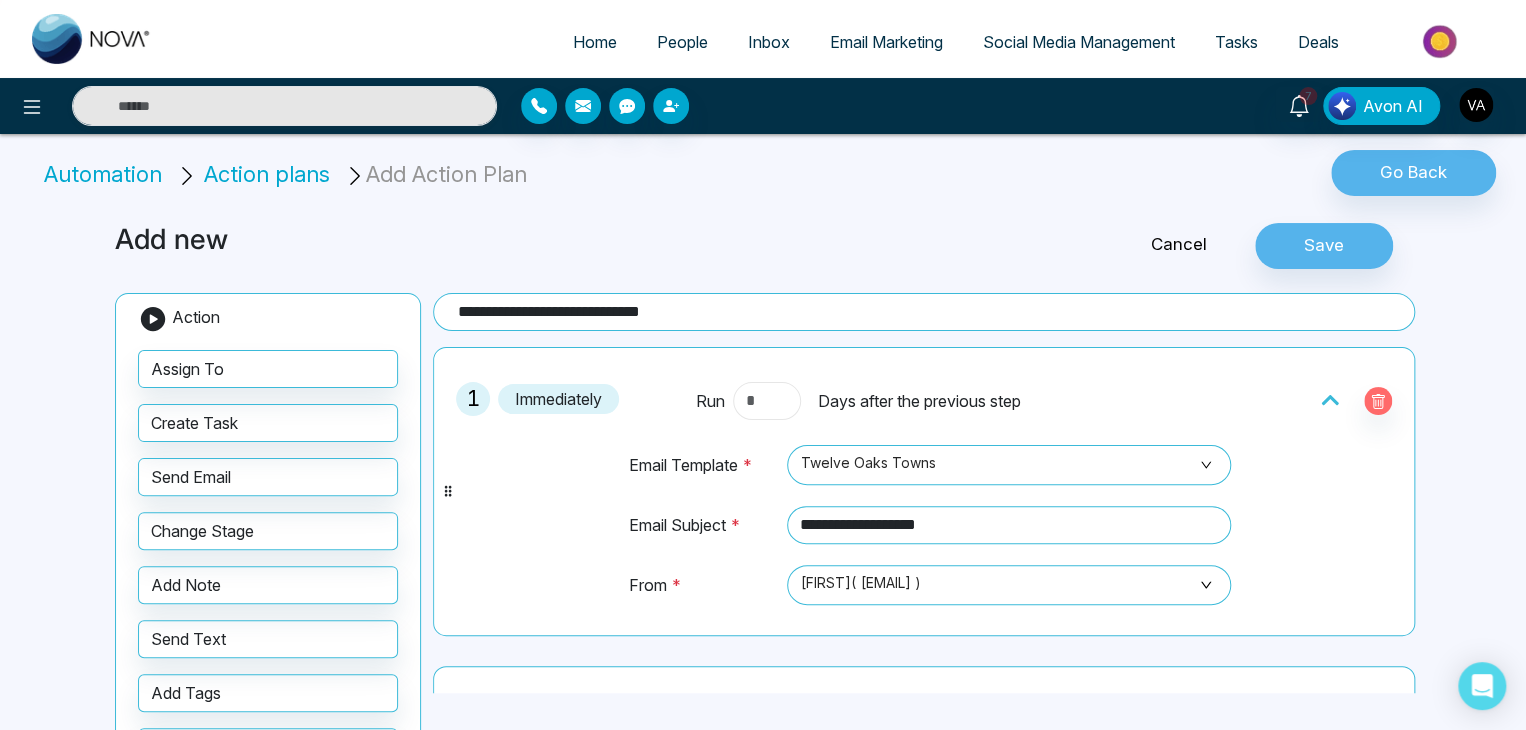 type on "*" 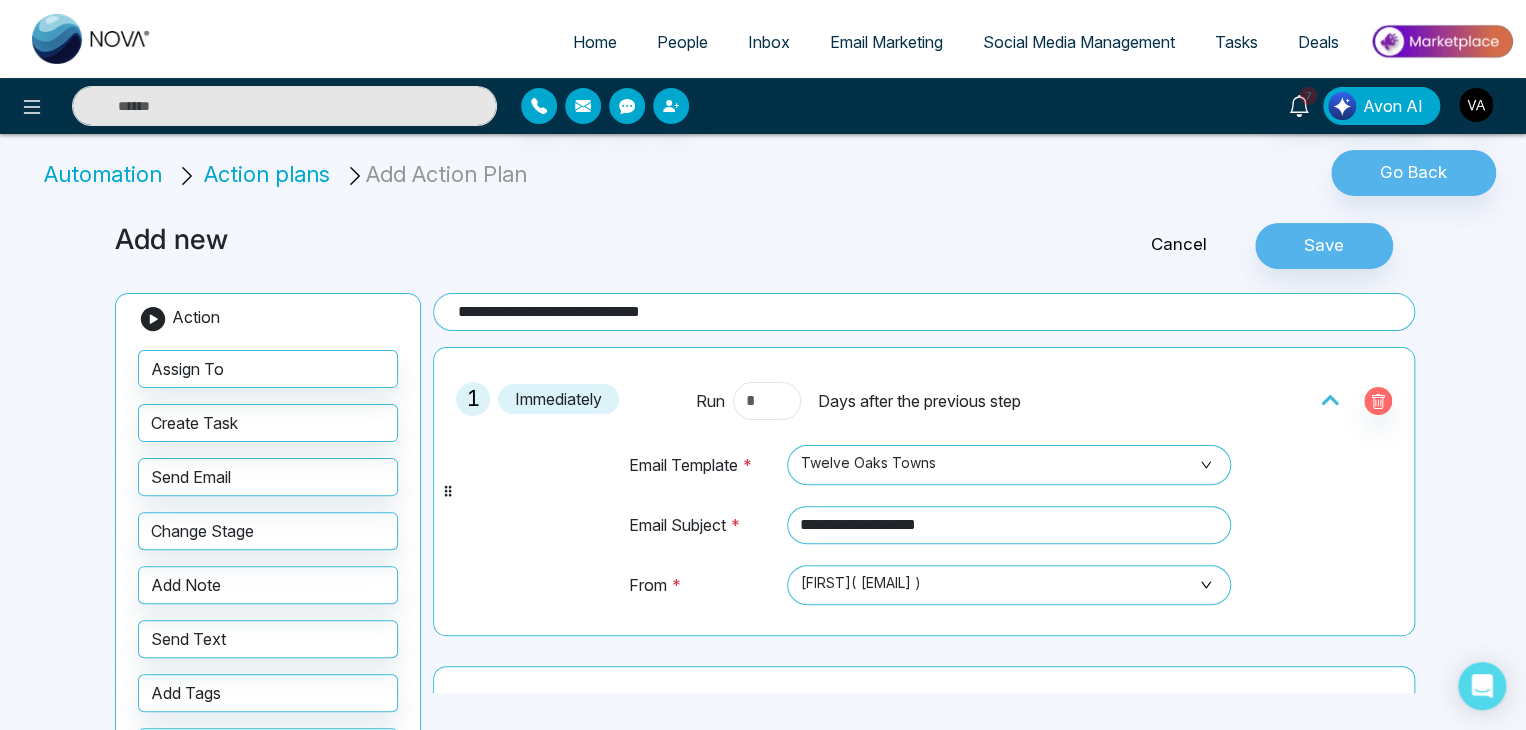 click at bounding box center [767, 401] 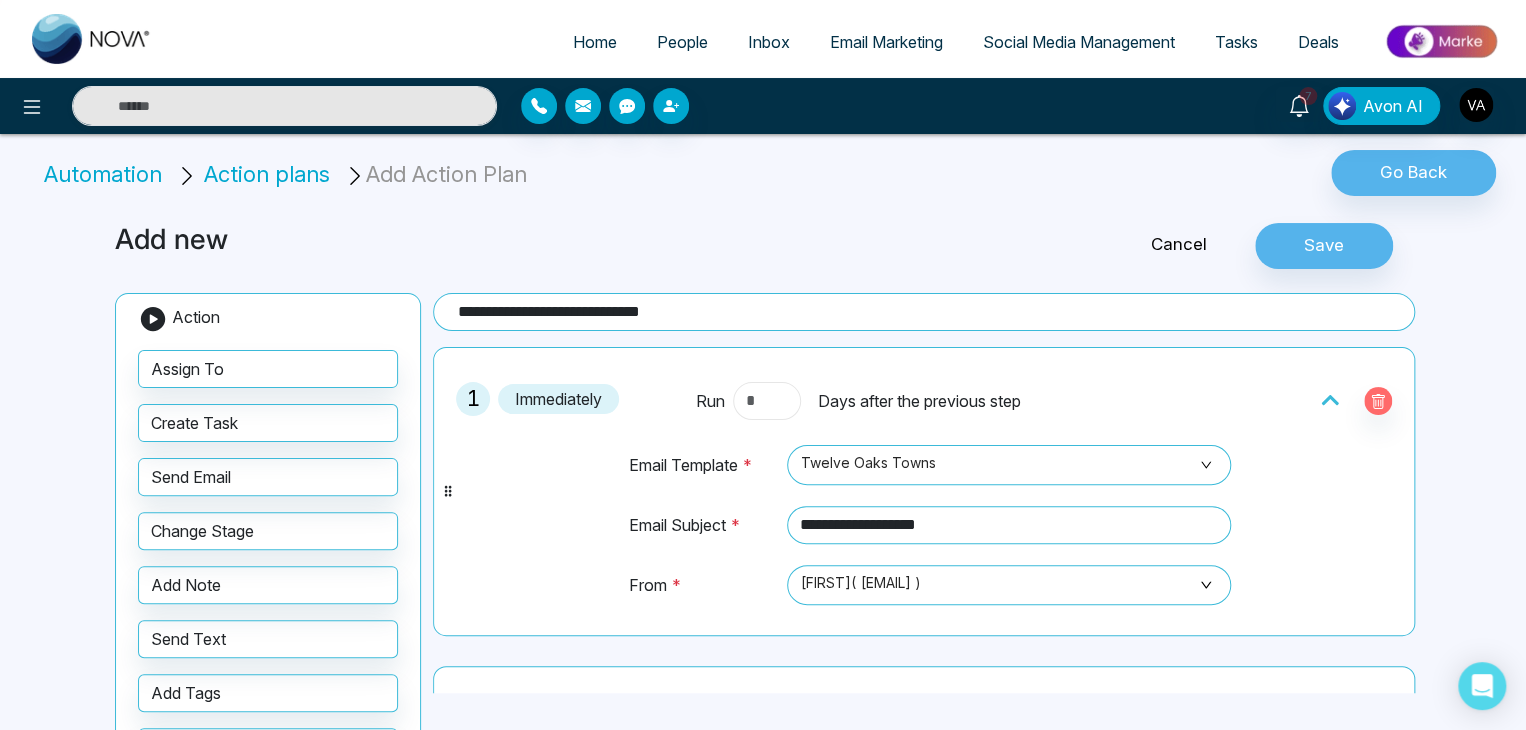 type on "*" 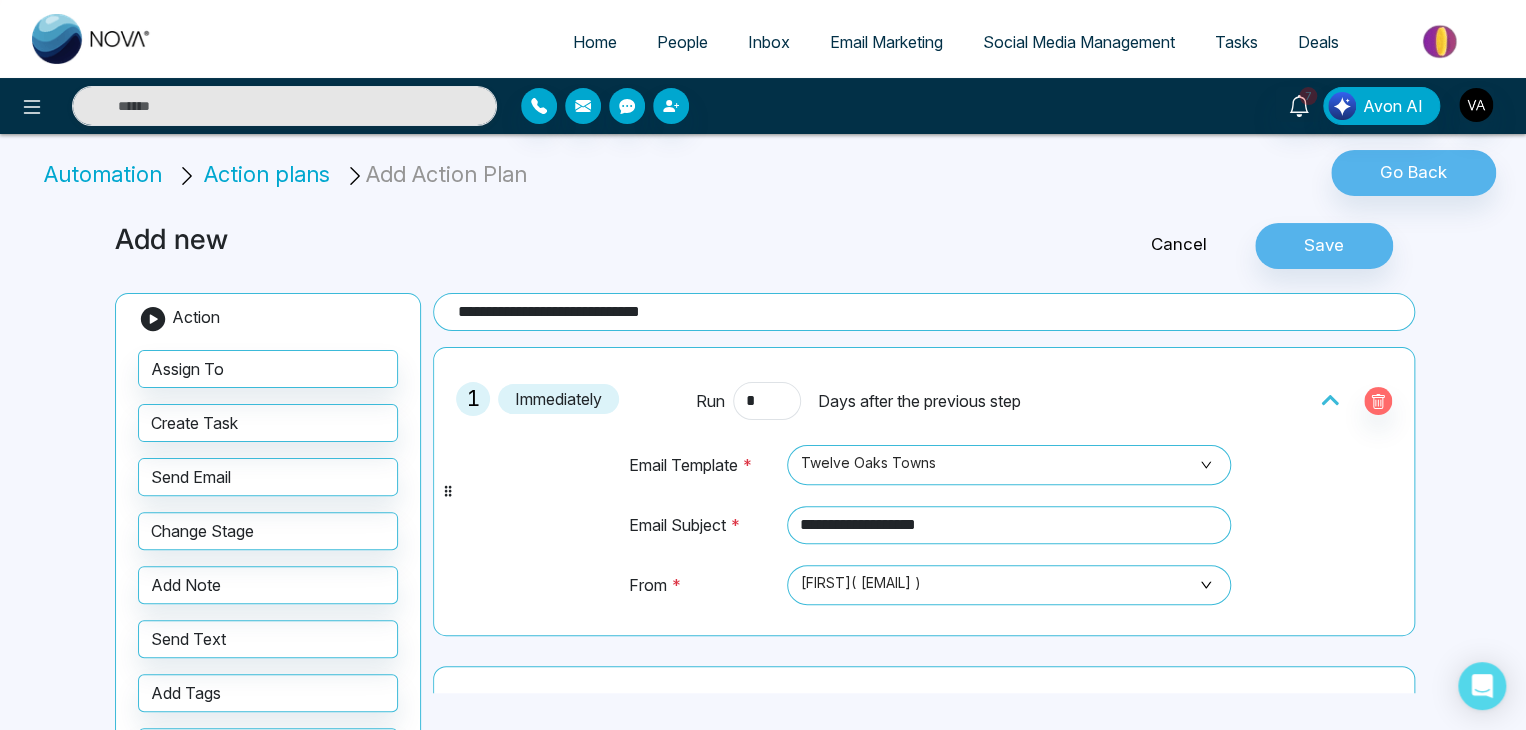 click on "**********" at bounding box center [924, 491] 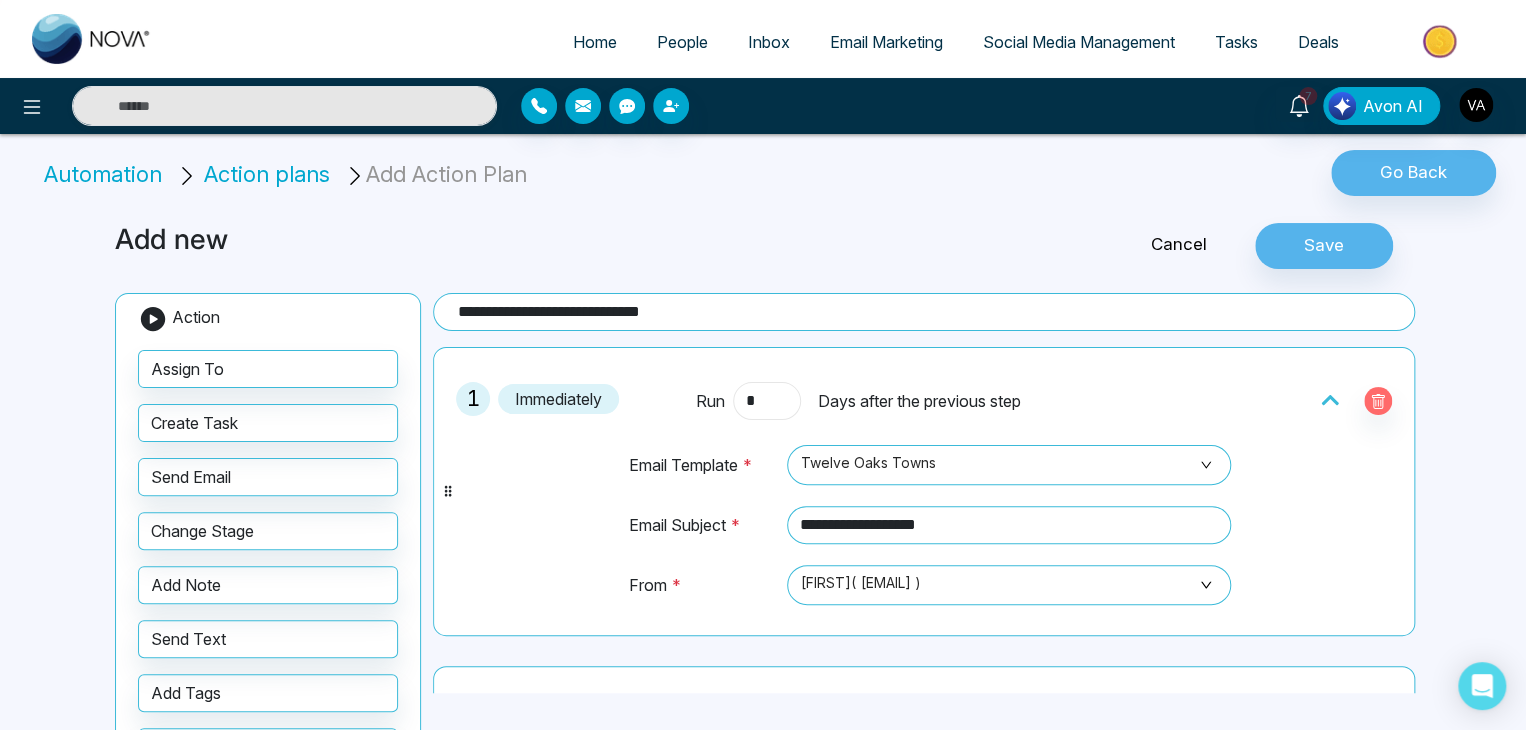 click on "*" at bounding box center [767, 401] 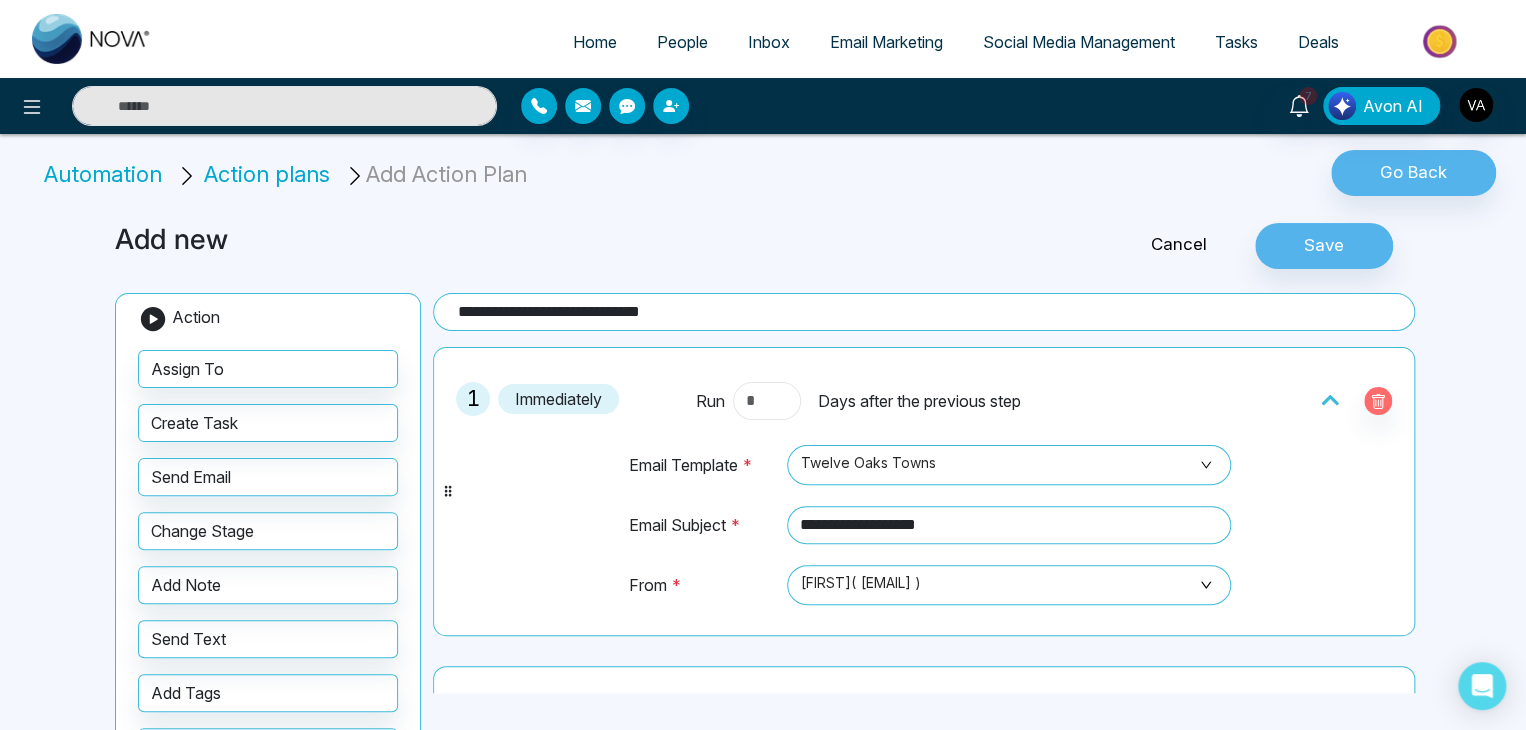 type on "*" 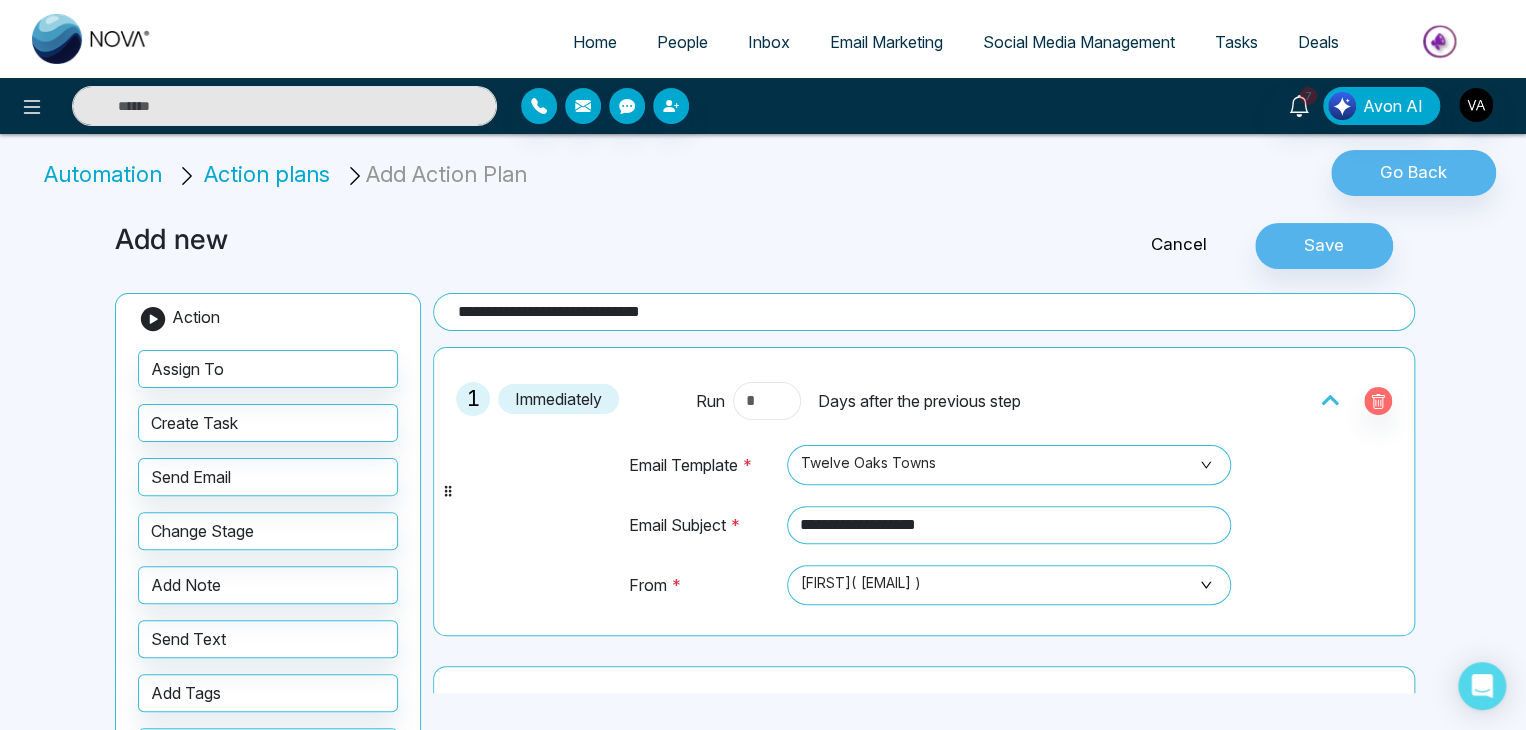 type on "*" 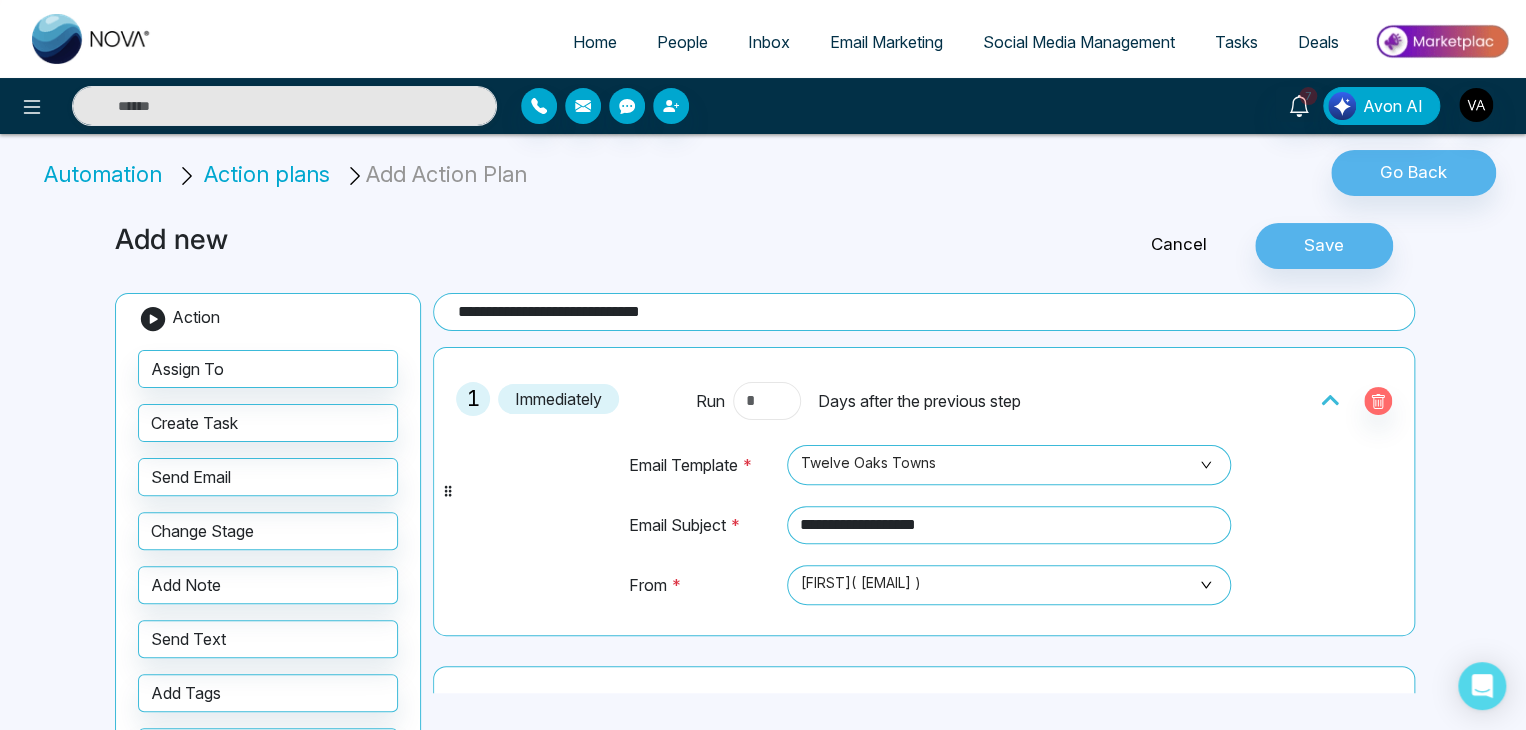 type on "*" 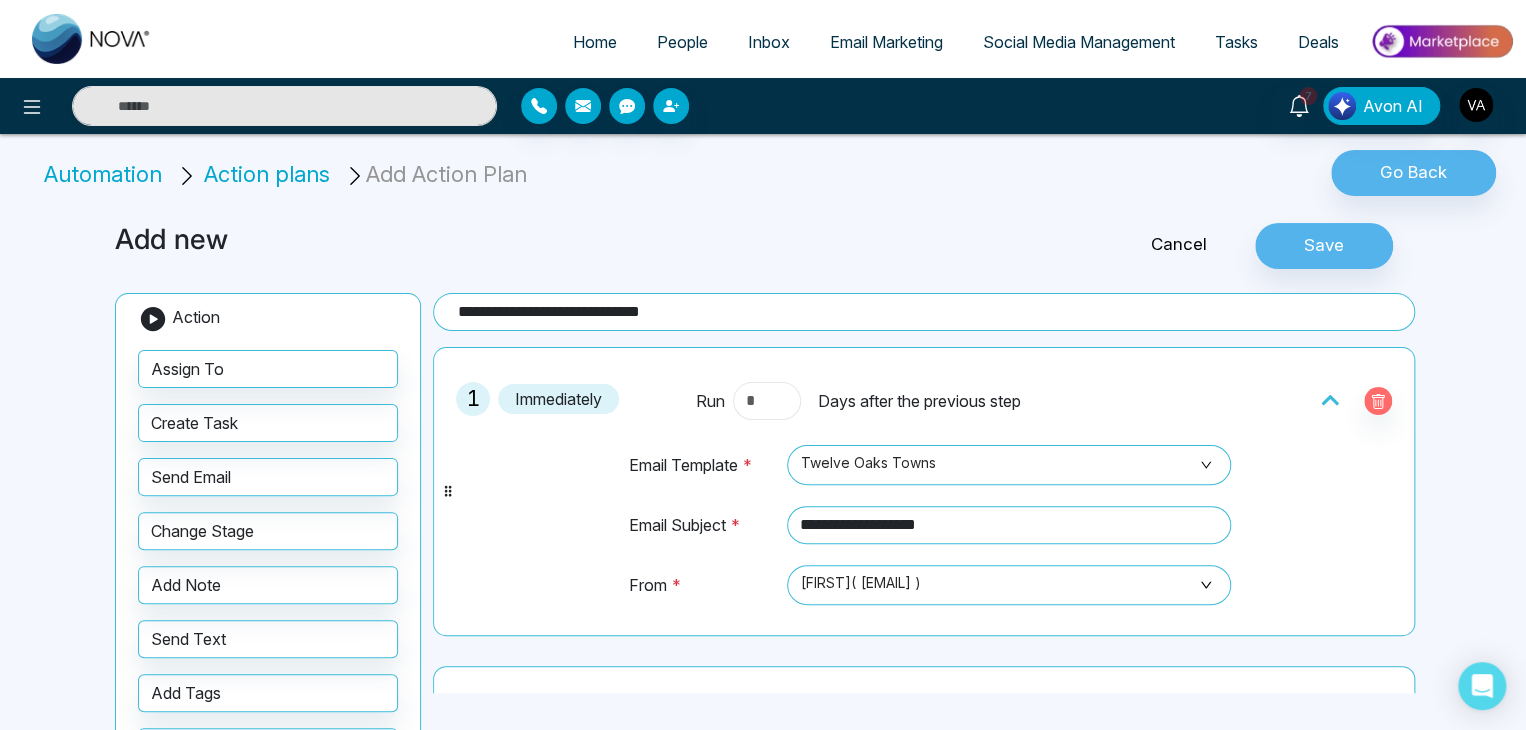 type on "*" 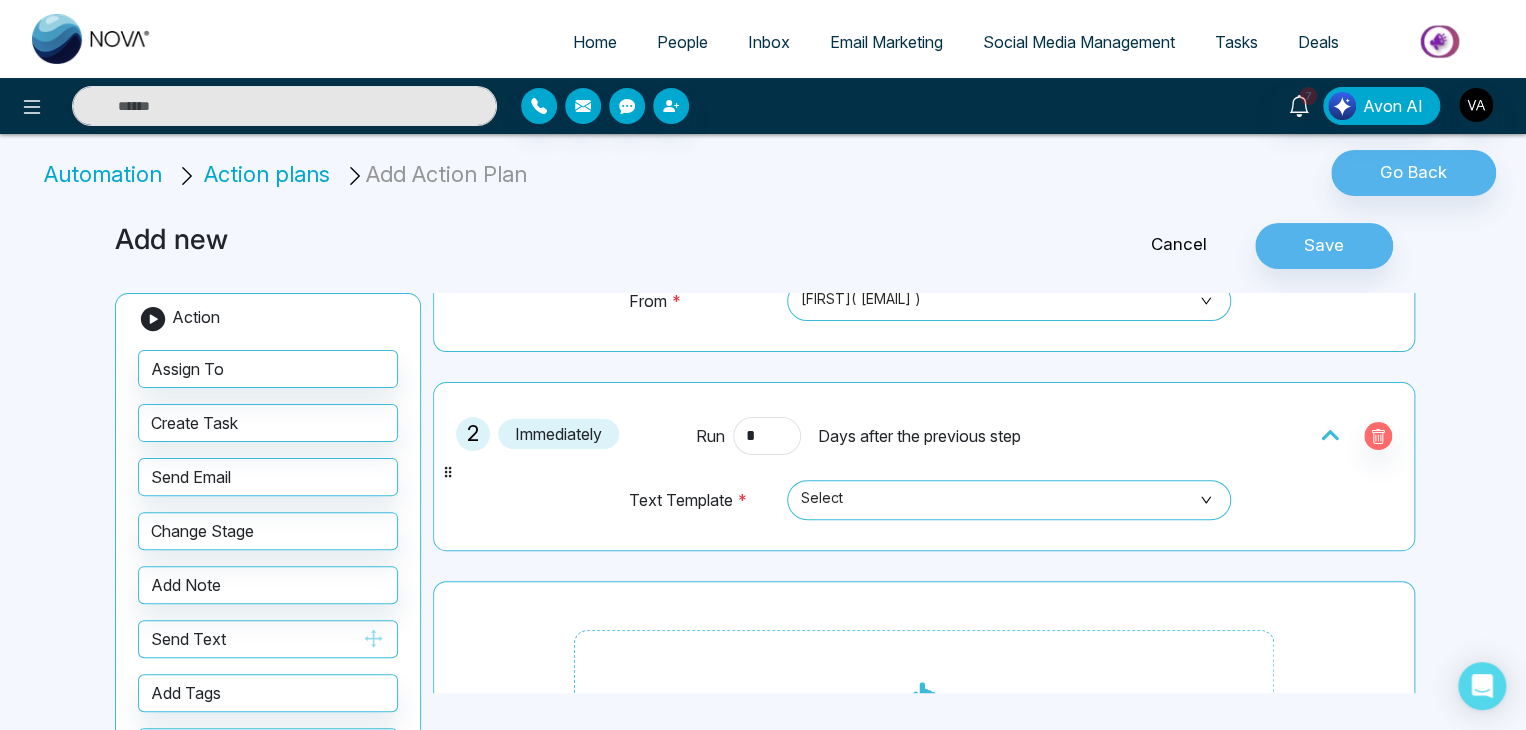 scroll, scrollTop: 287, scrollLeft: 0, axis: vertical 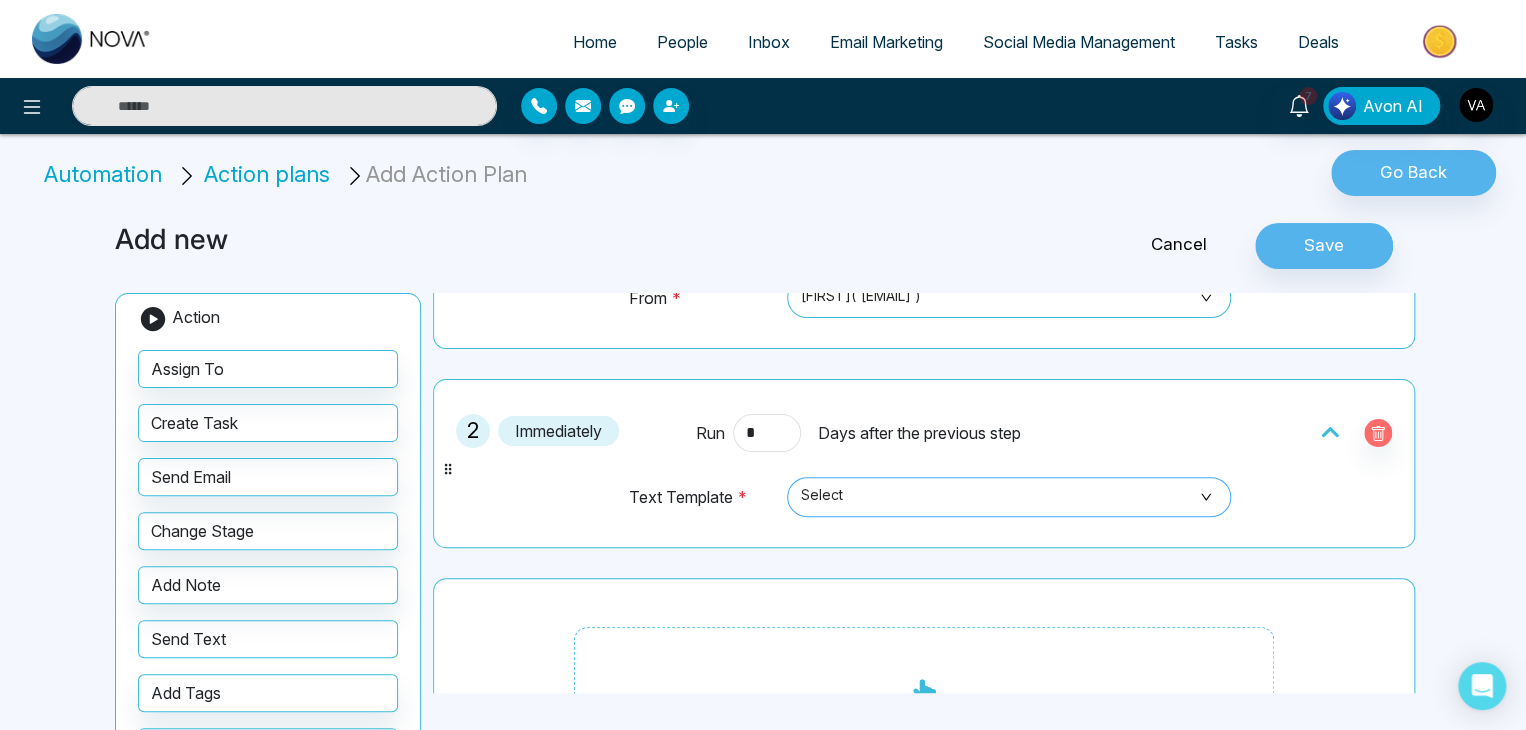 click on "Select" at bounding box center (1009, 497) 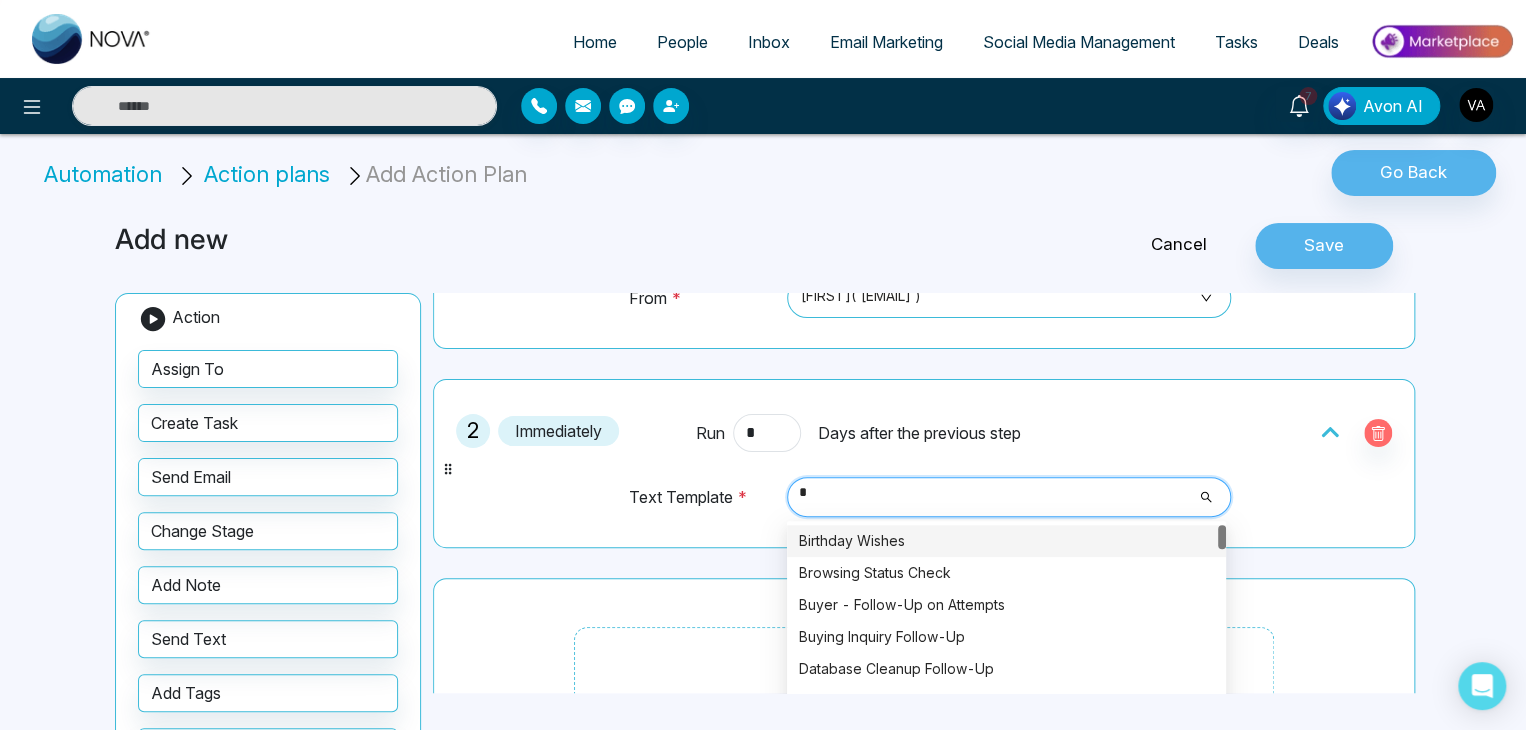 type on "**" 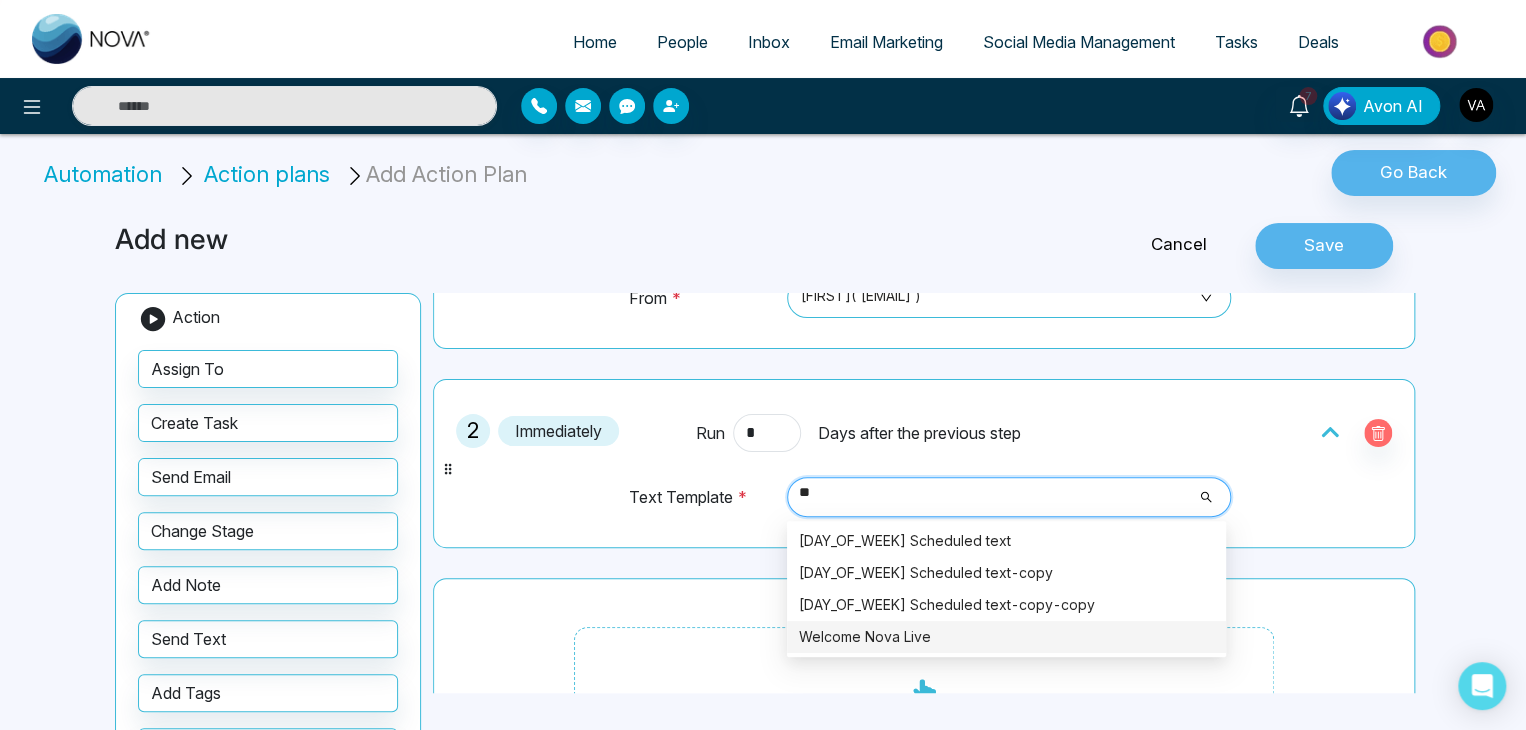 click on "Welcome Nova Live" at bounding box center [1006, 637] 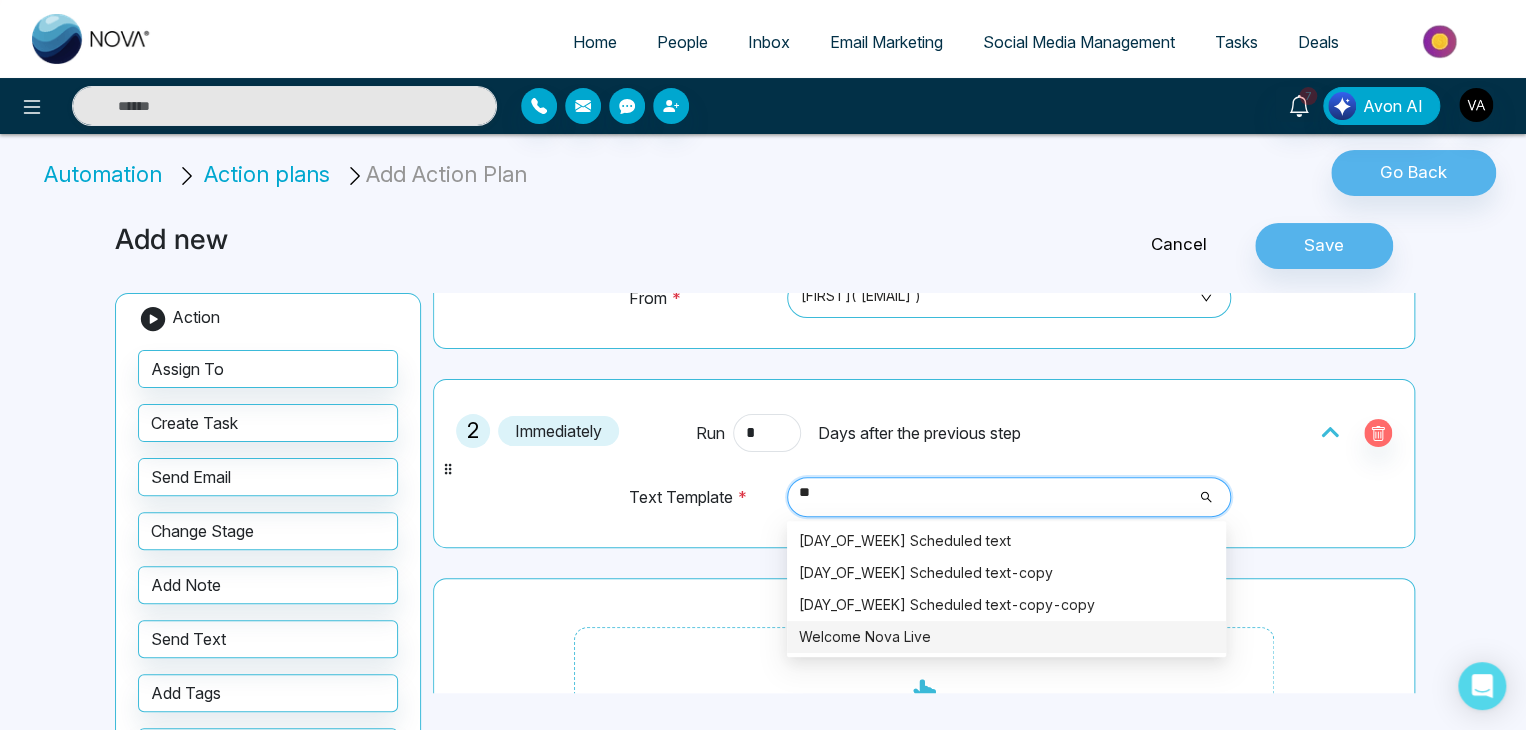 type 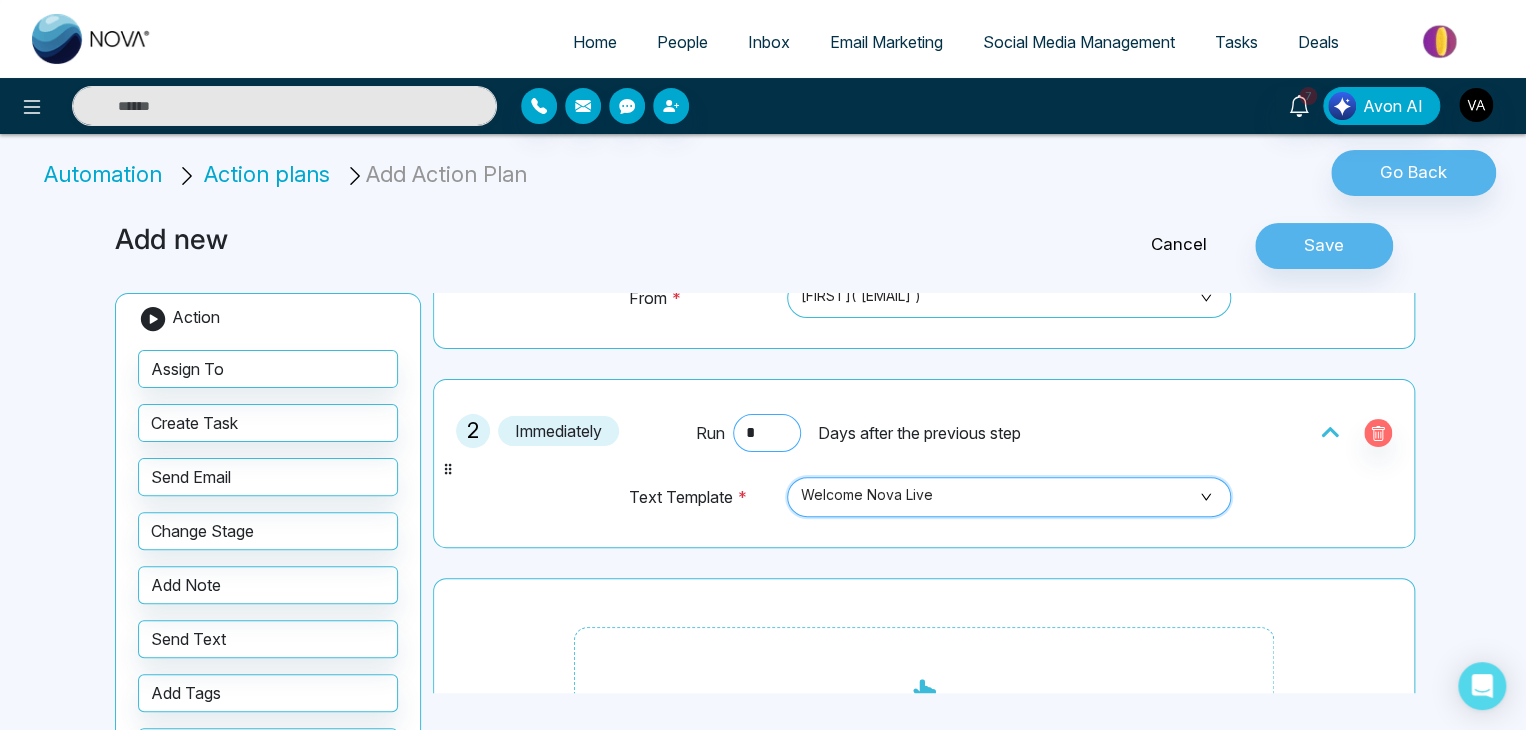 scroll, scrollTop: 216, scrollLeft: 0, axis: vertical 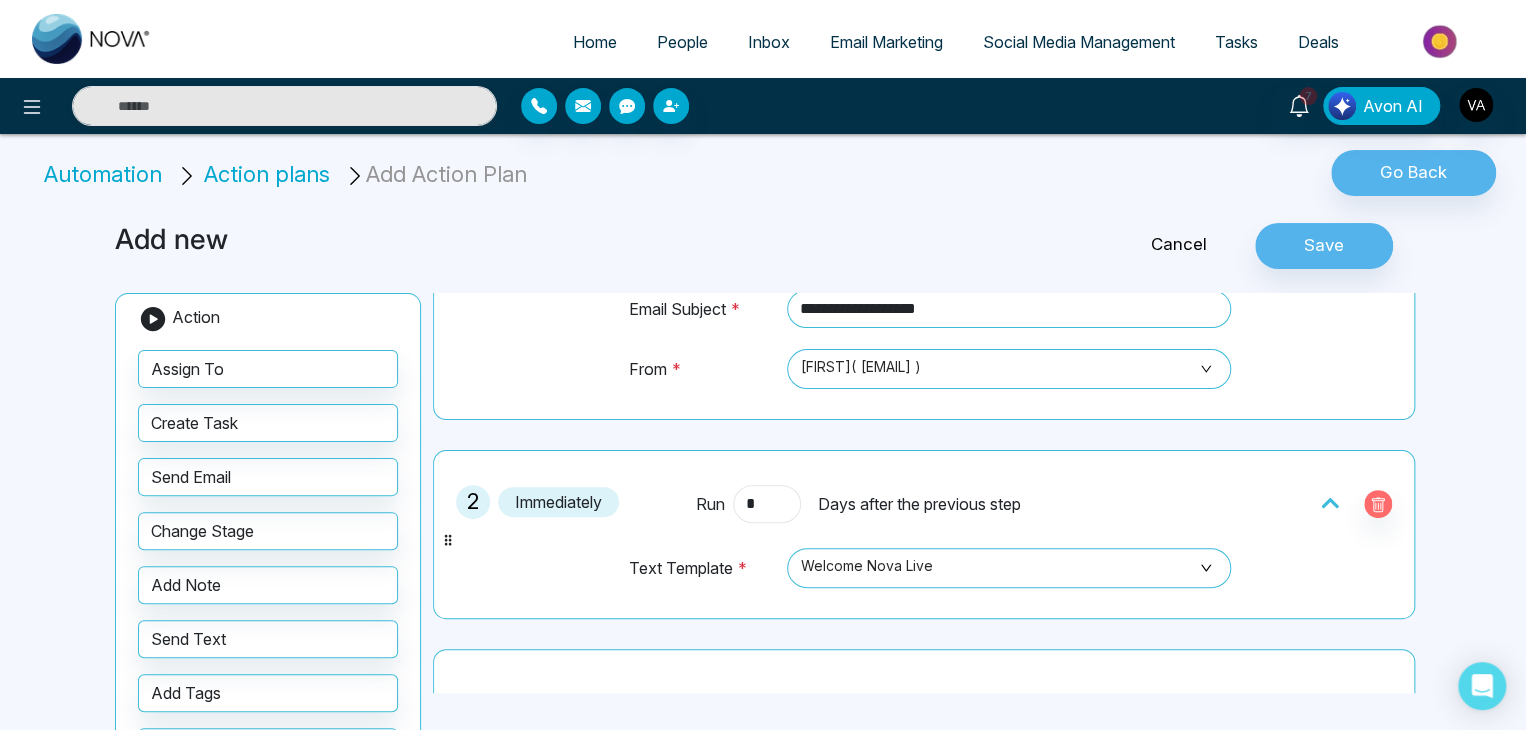 click on "*" at bounding box center (767, 504) 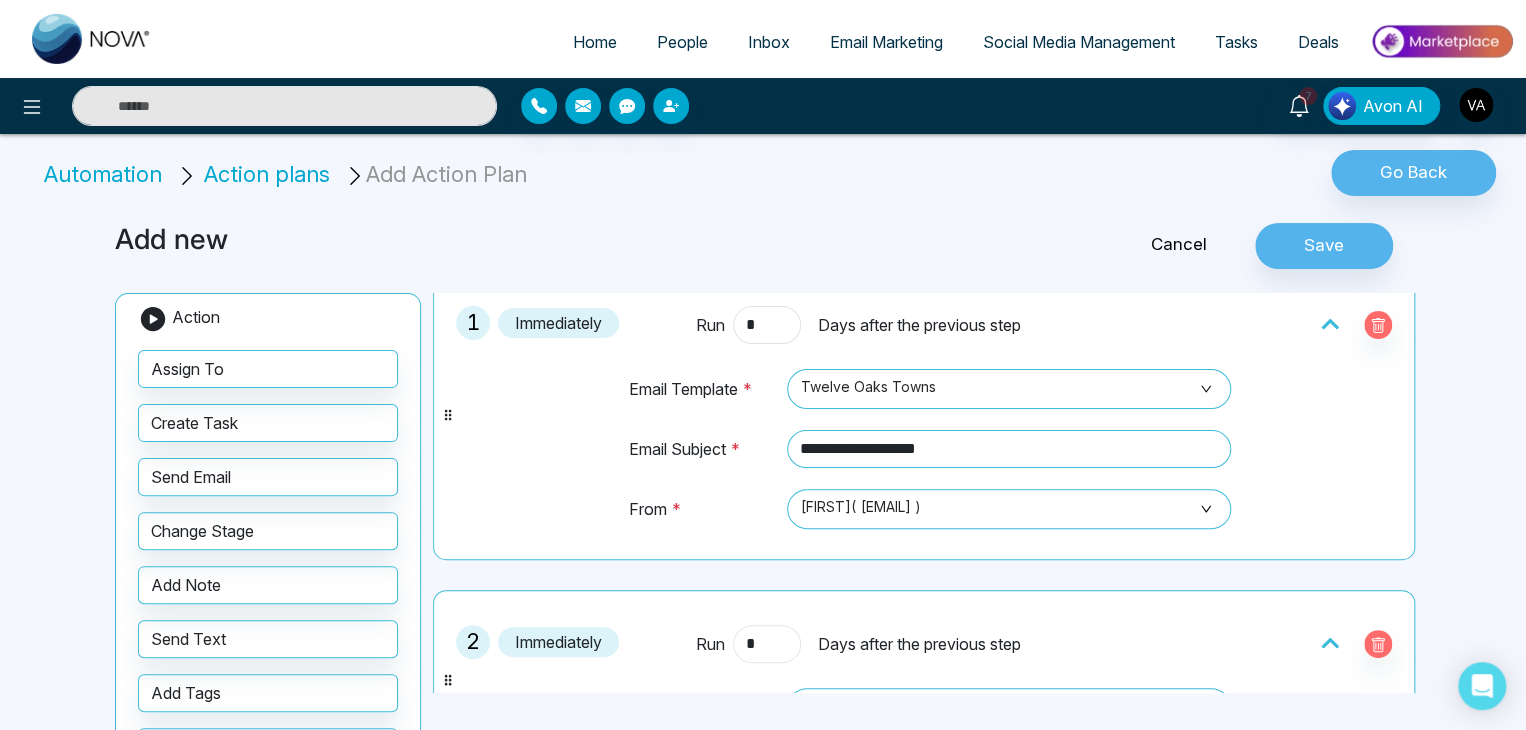 scroll, scrollTop: 0, scrollLeft: 0, axis: both 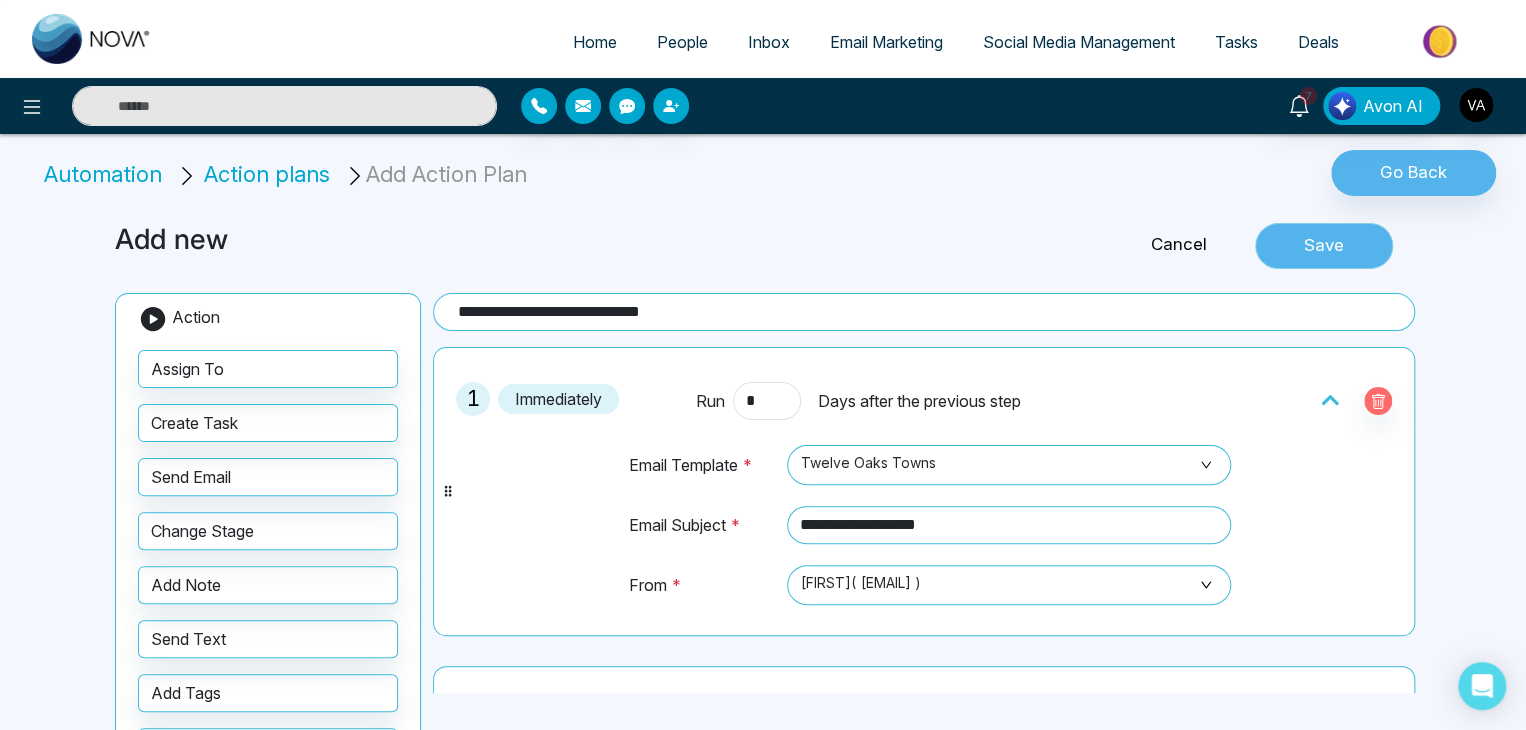 click on "Save" at bounding box center (1324, 246) 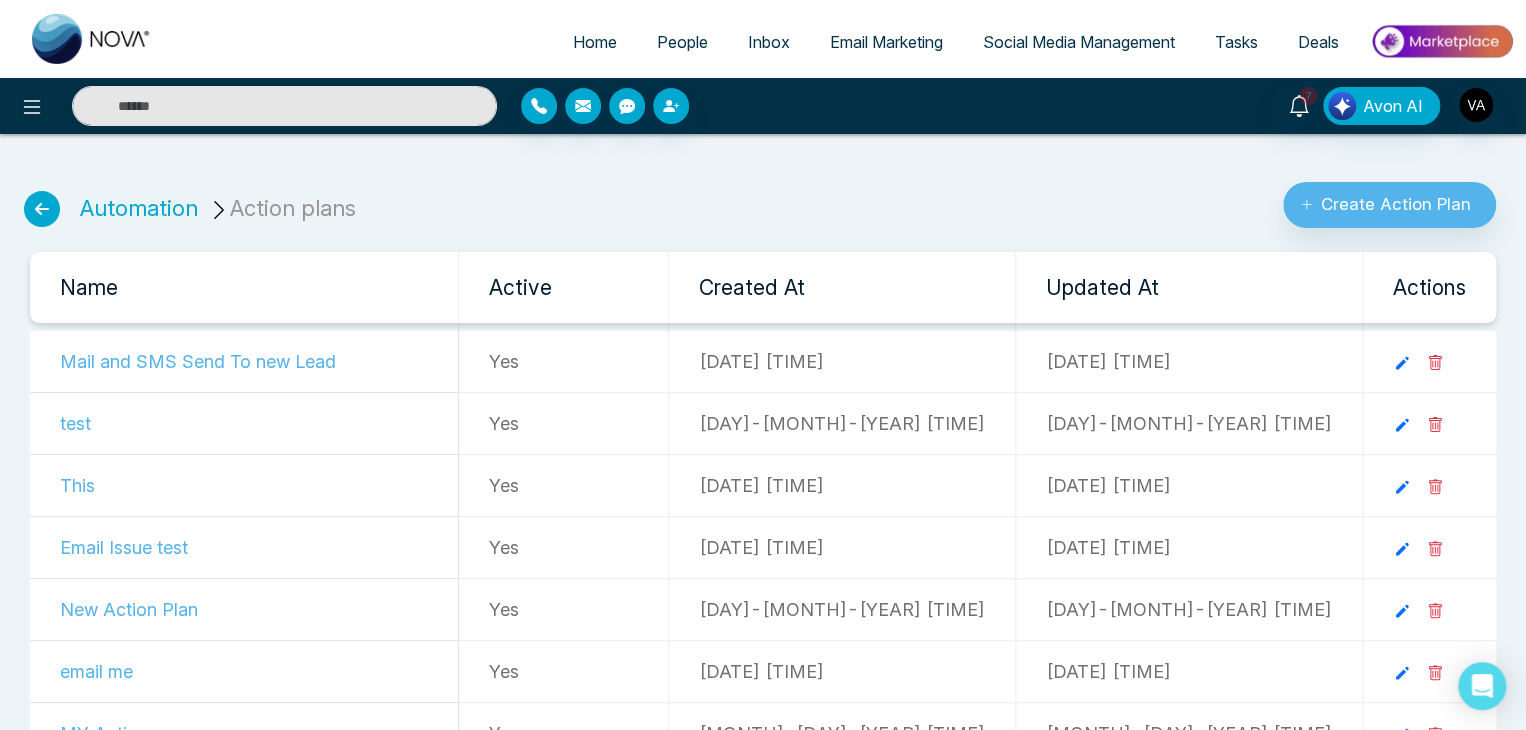 click on "[DAY]-[MONTH]-[YEAR] [TIME]" at bounding box center (842, 424) 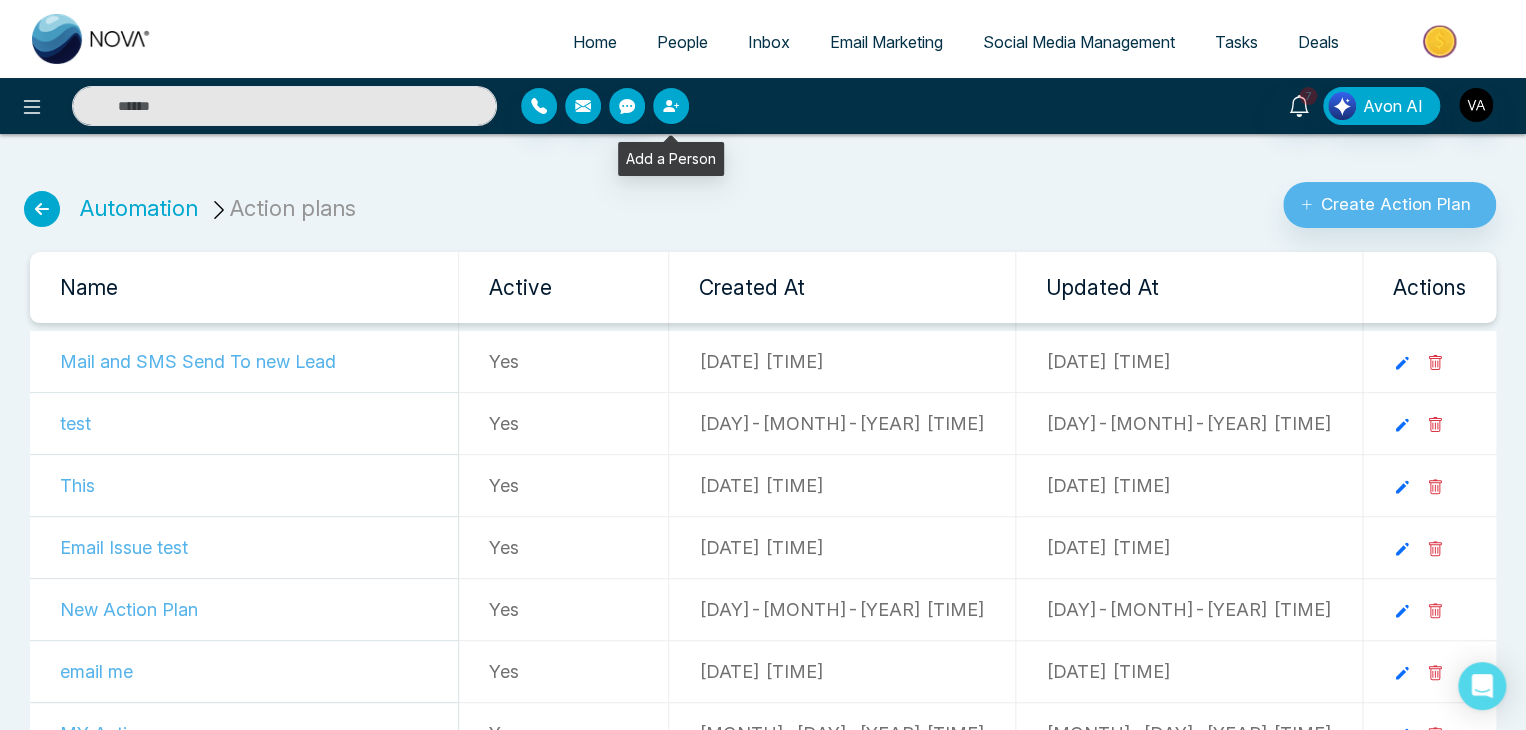 click at bounding box center [671, 106] 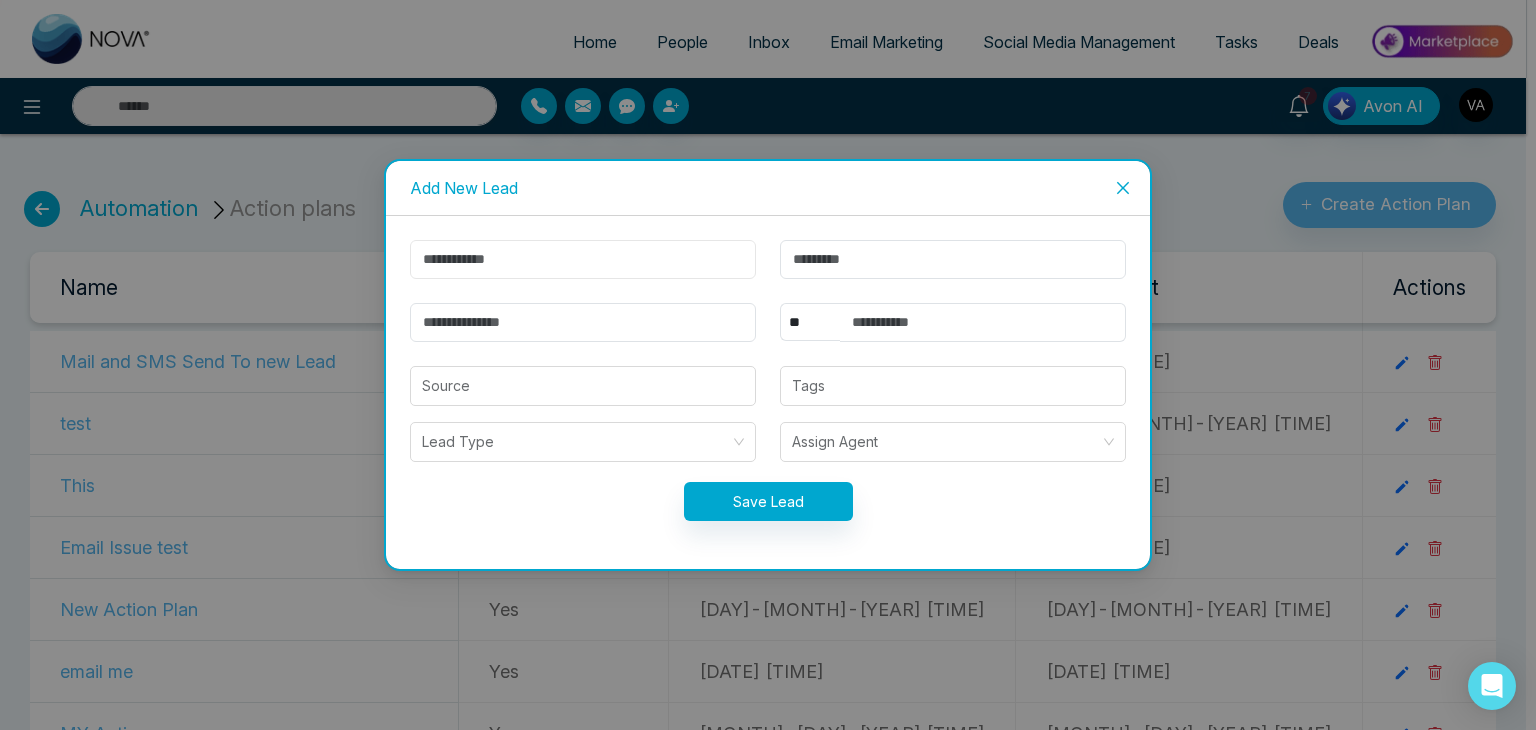 click at bounding box center (583, 259) 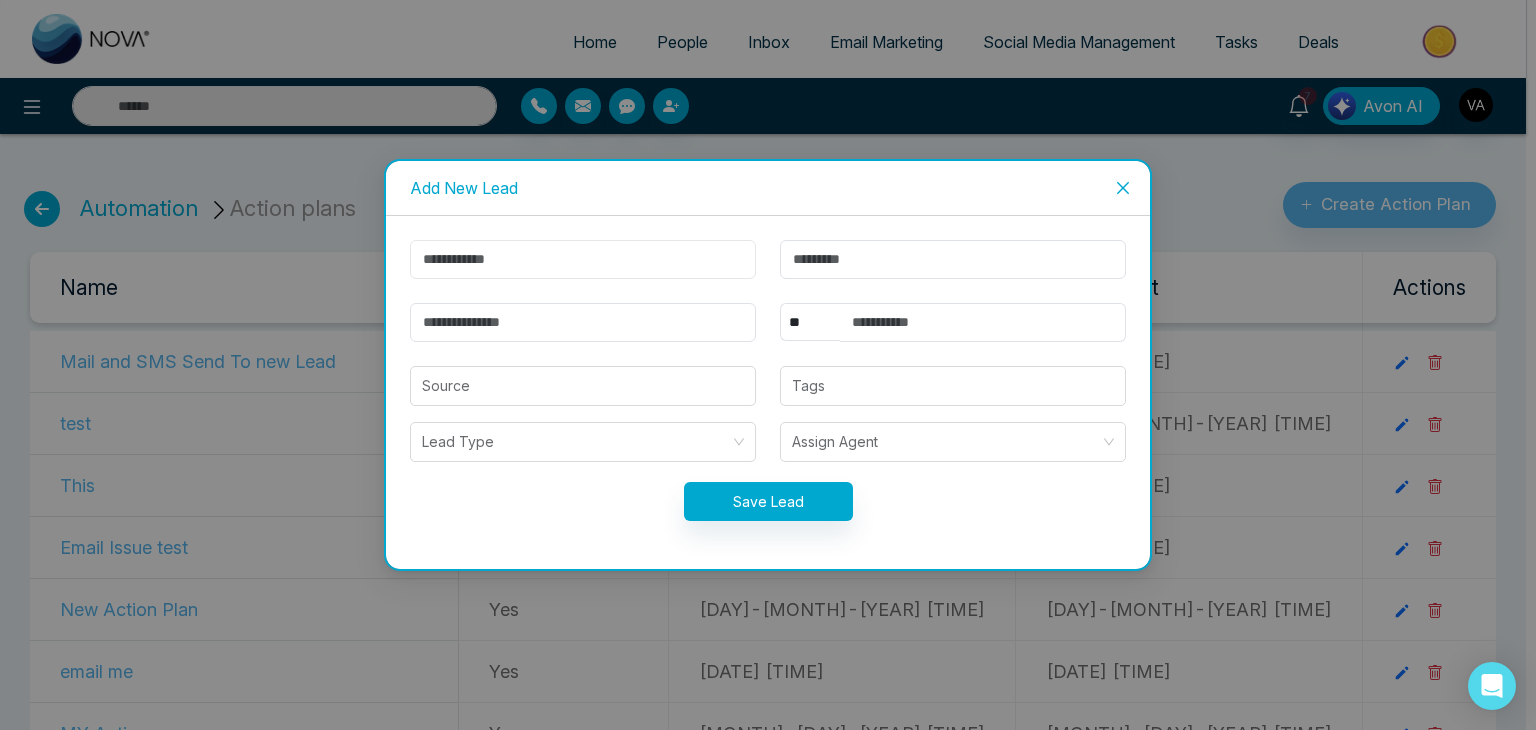 click at bounding box center (583, 259) 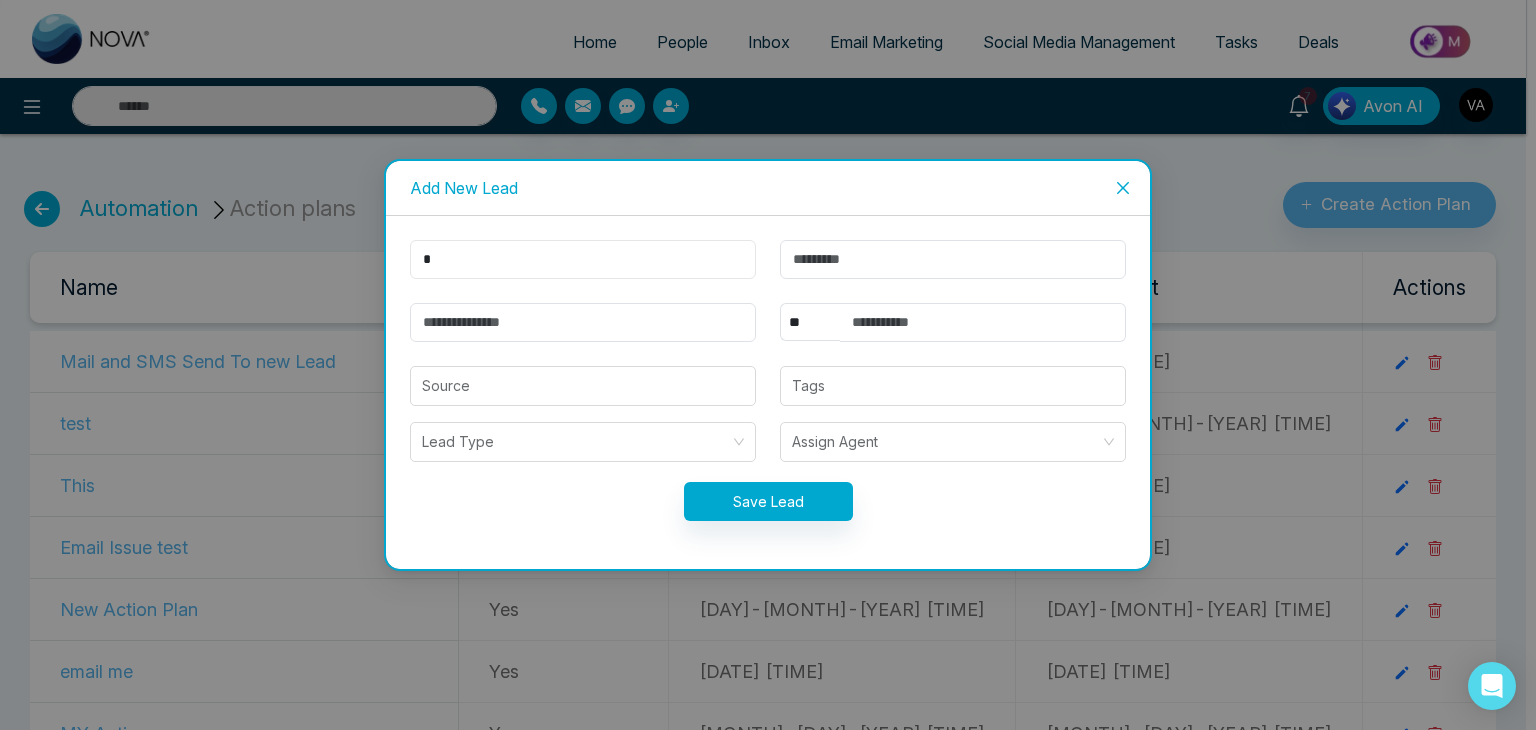 type on "*********" 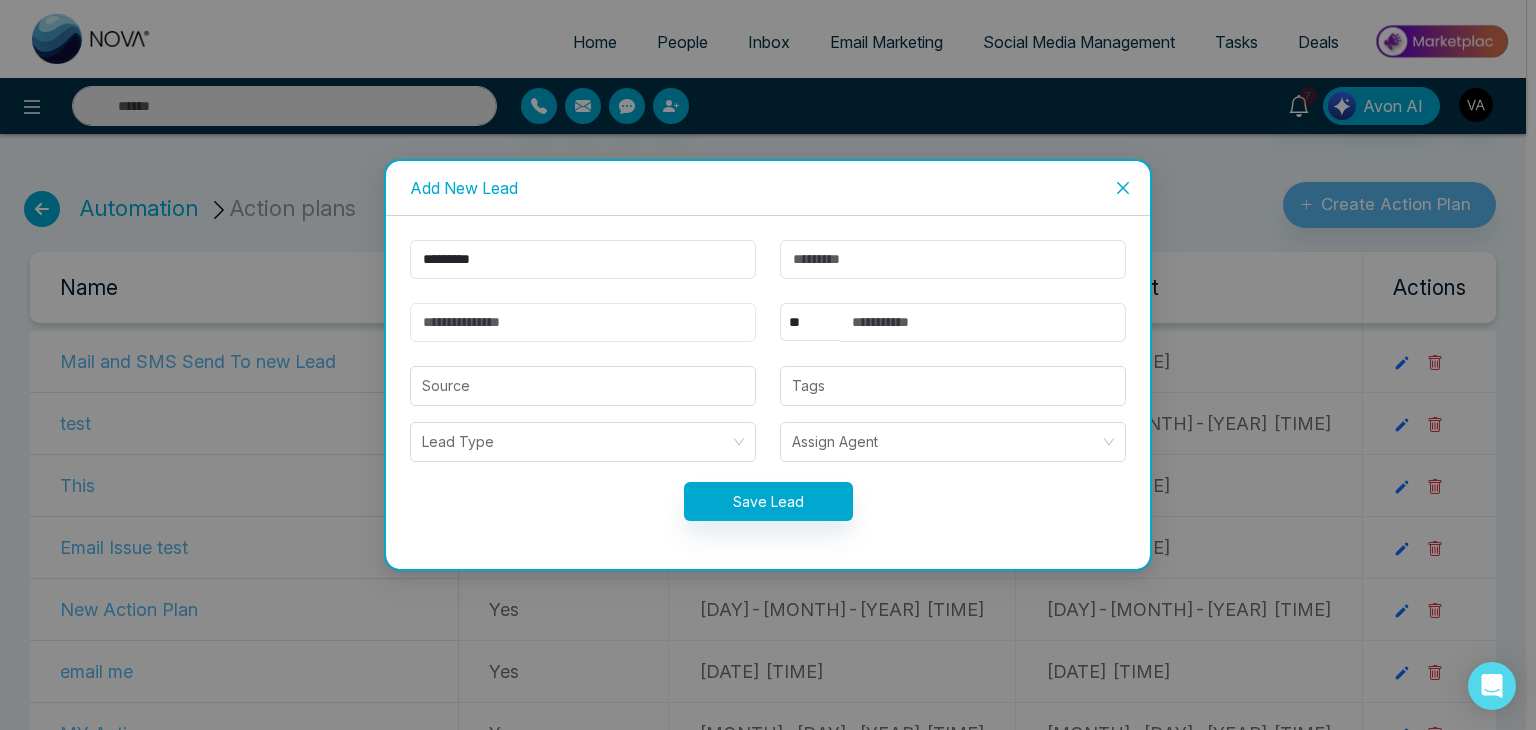 click at bounding box center (583, 322) 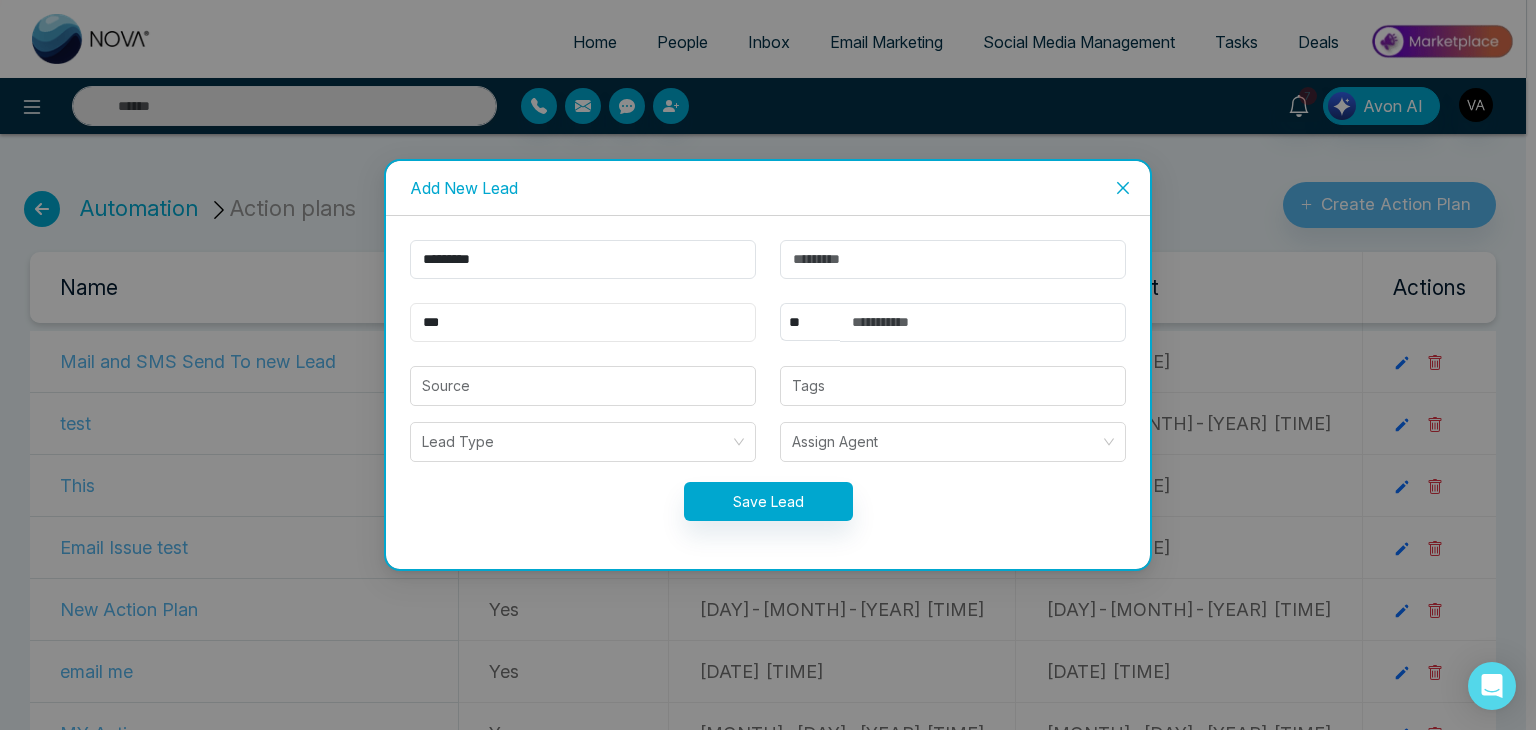 type on "**********" 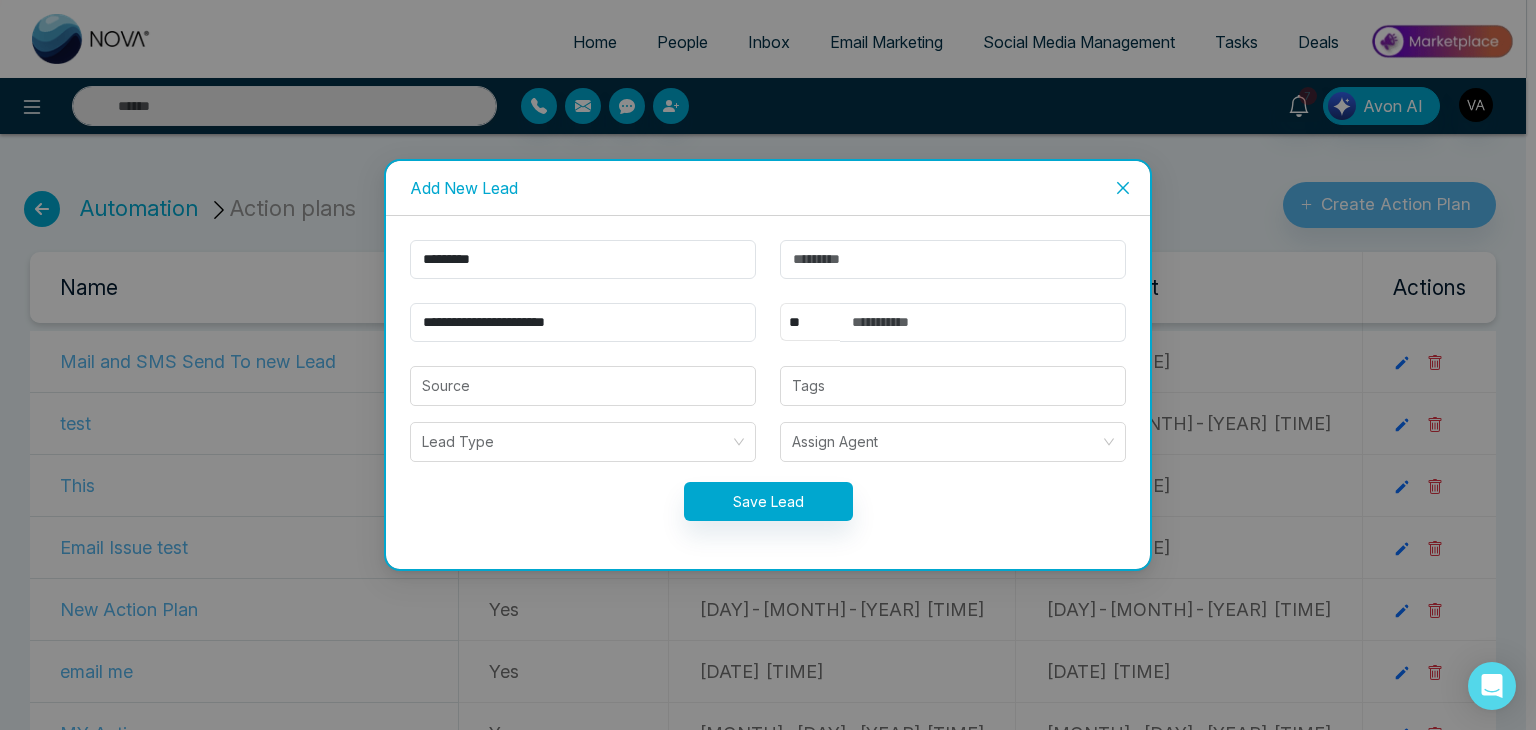 click on "** **** *** *** *** **** ***" at bounding box center (810, 322) 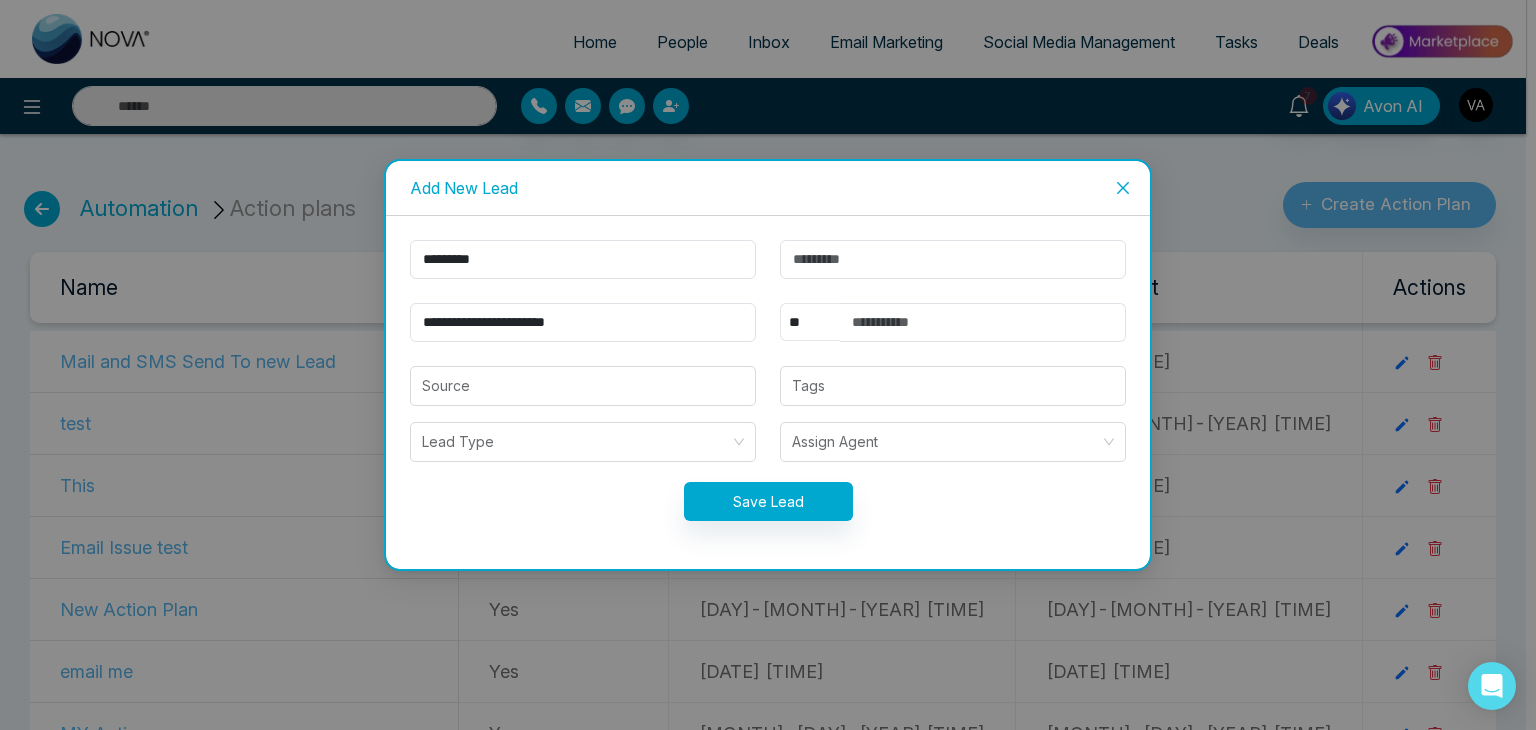 select on "***" 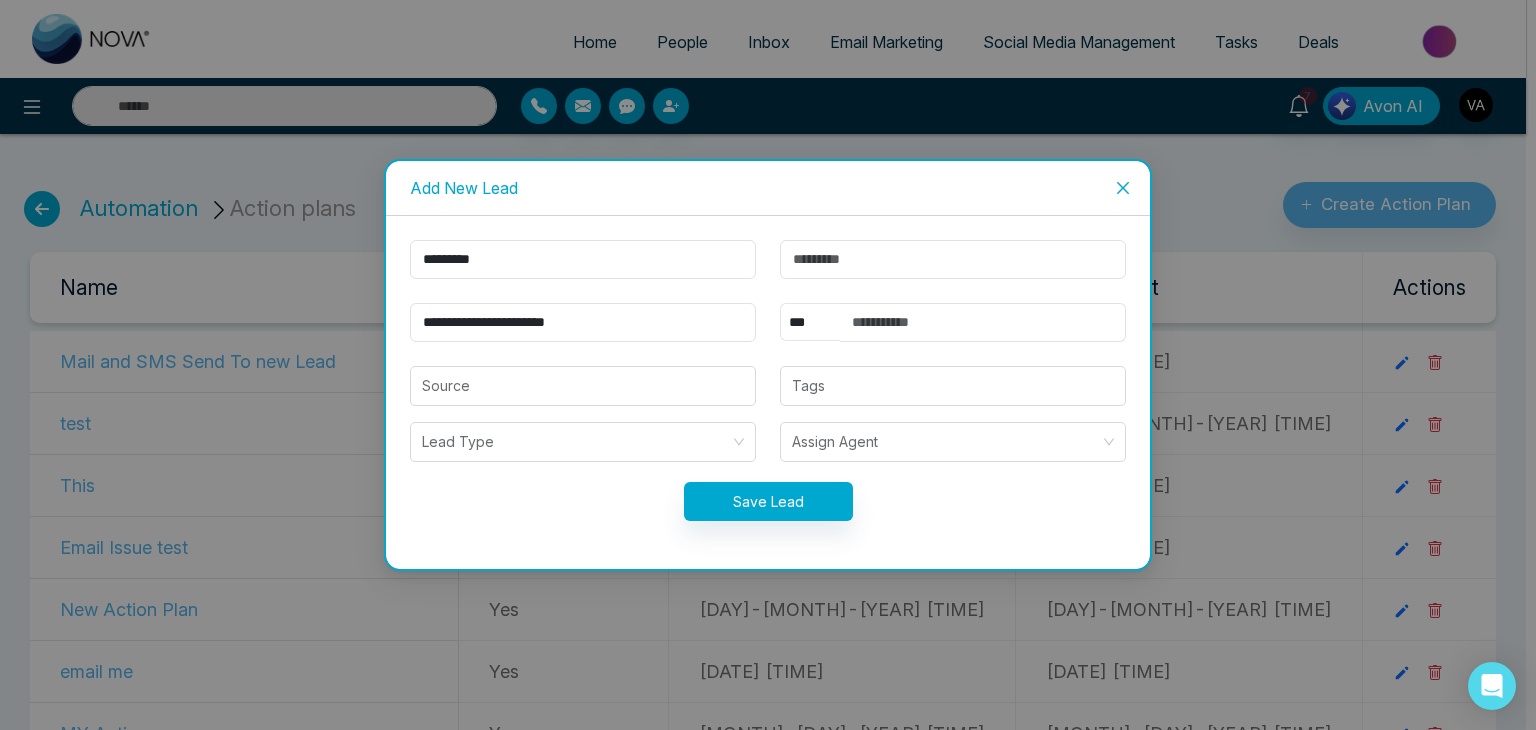 click on "** **** *** *** *** **** ***" at bounding box center [810, 322] 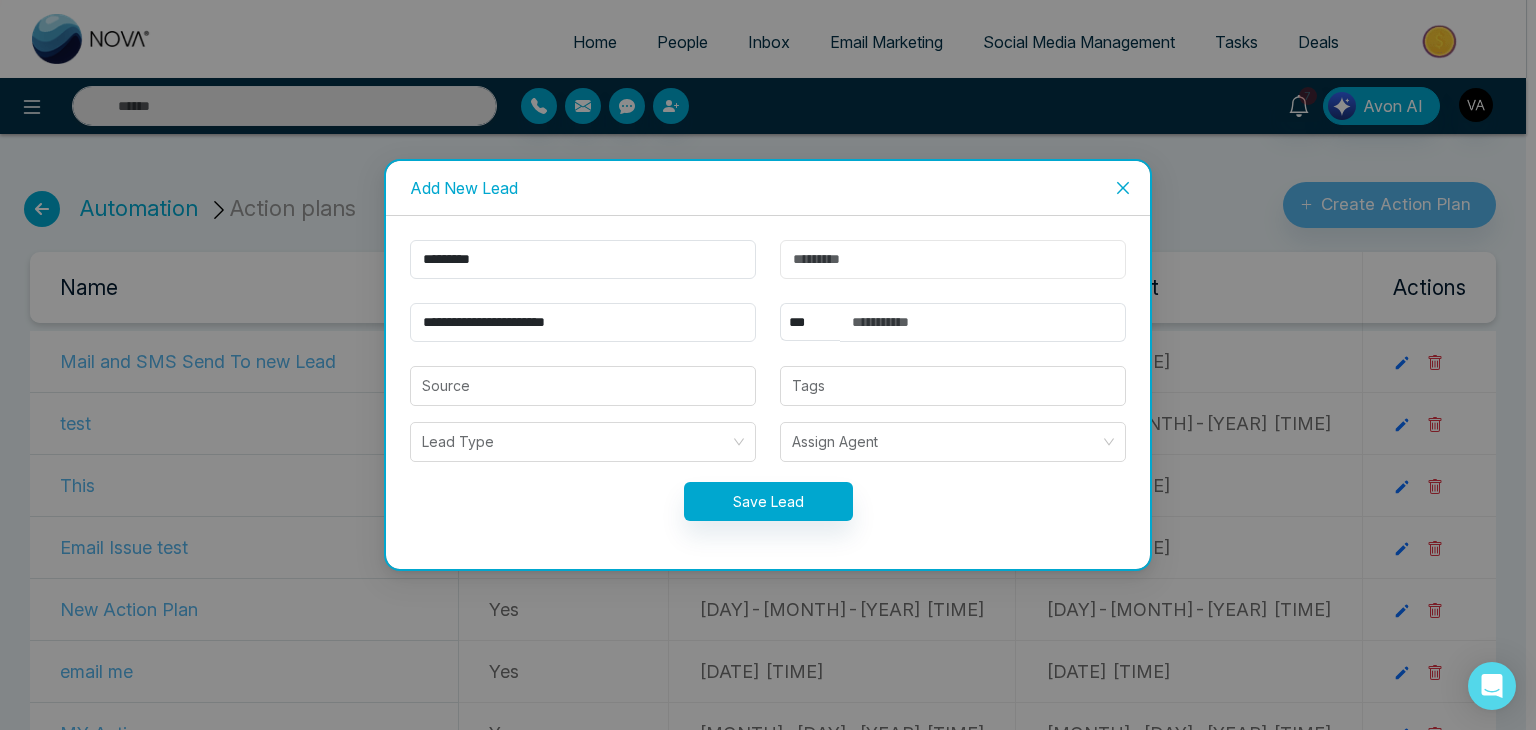 click at bounding box center [953, 259] 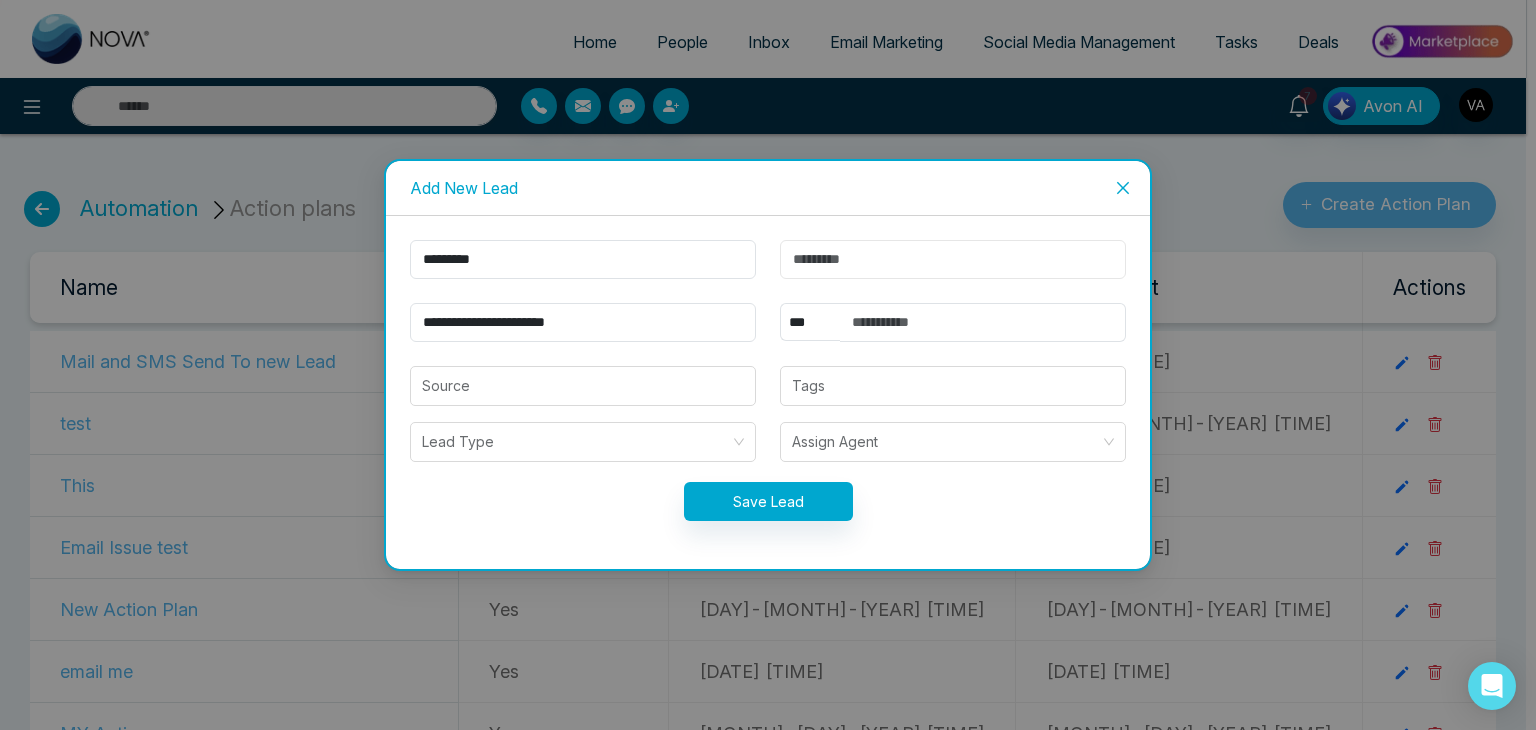 click at bounding box center [953, 259] 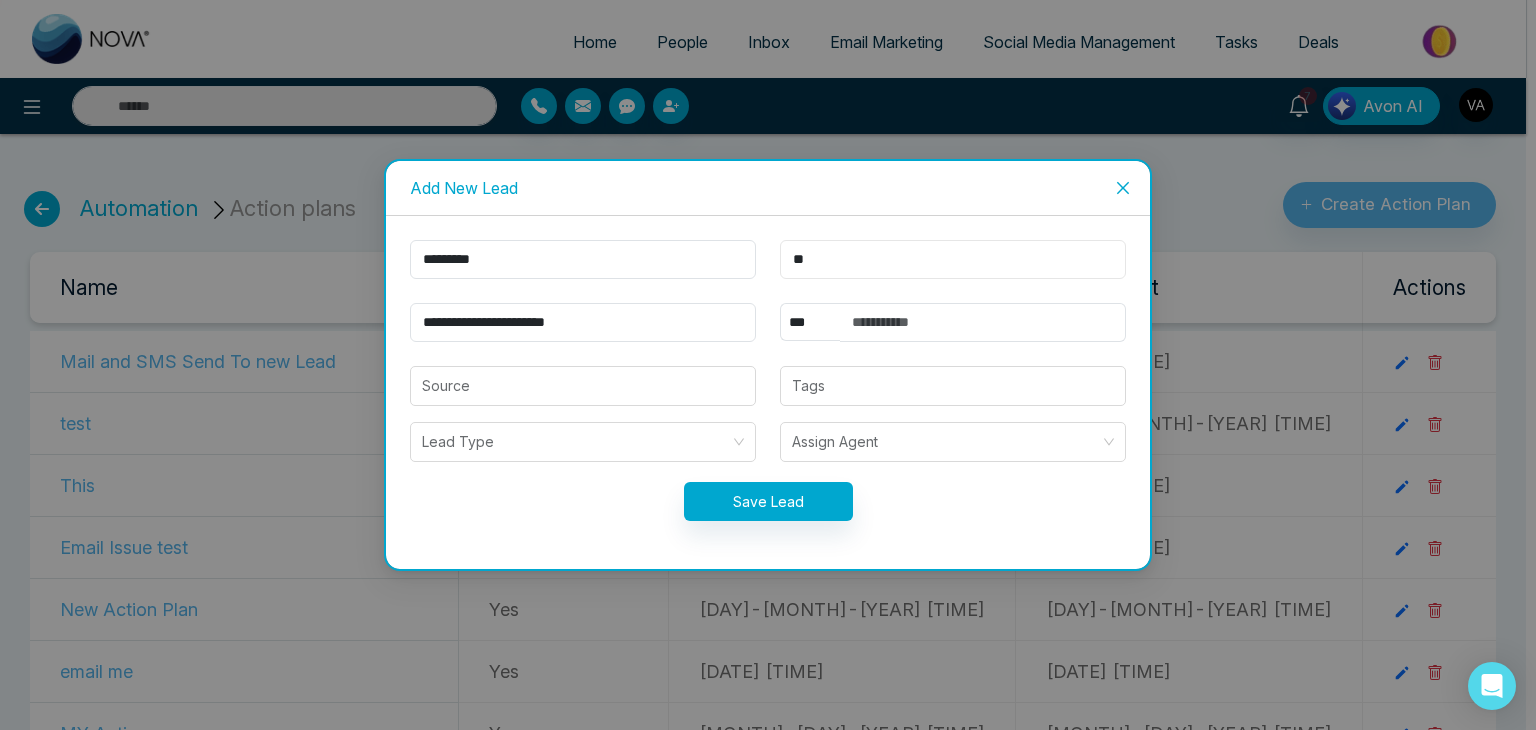 type on "******" 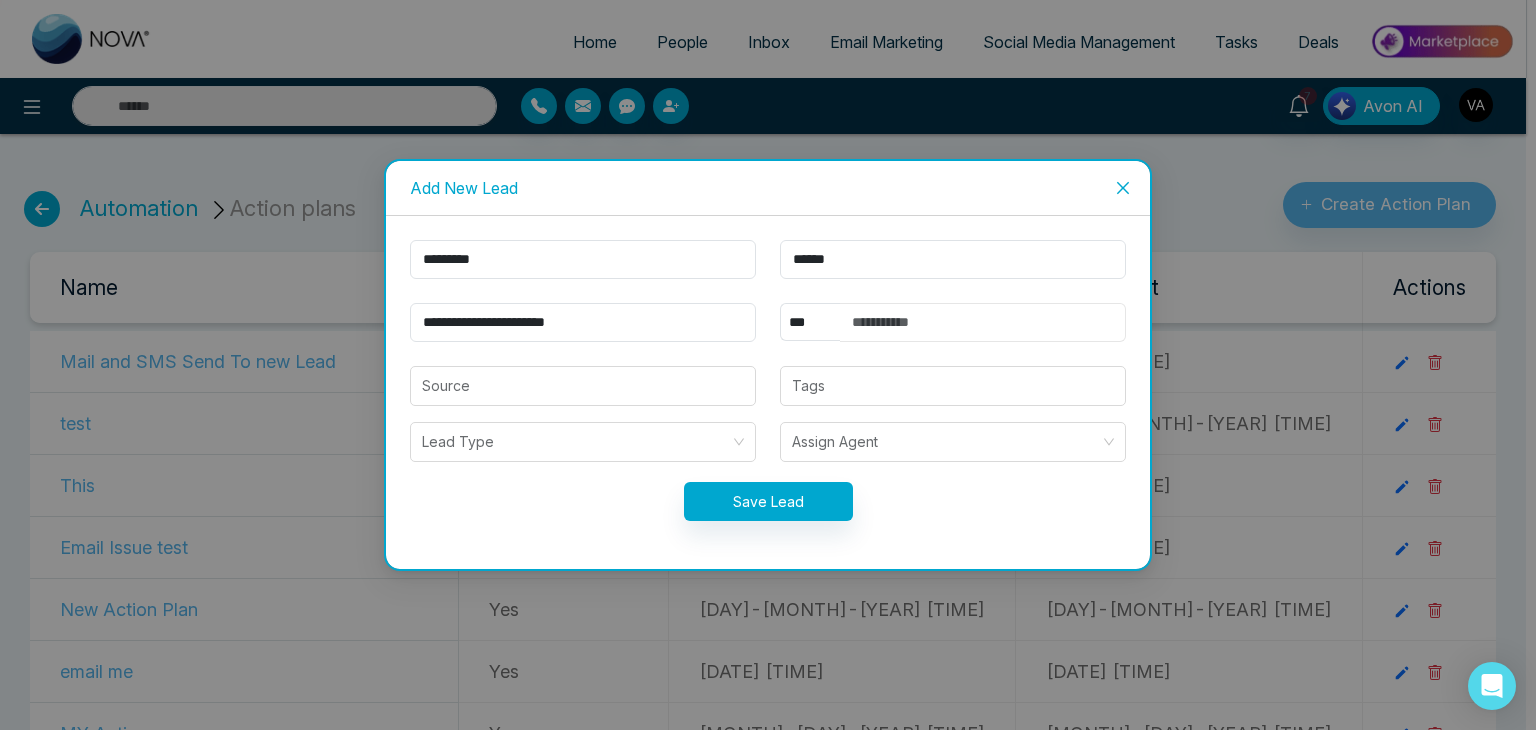 click at bounding box center (983, 322) 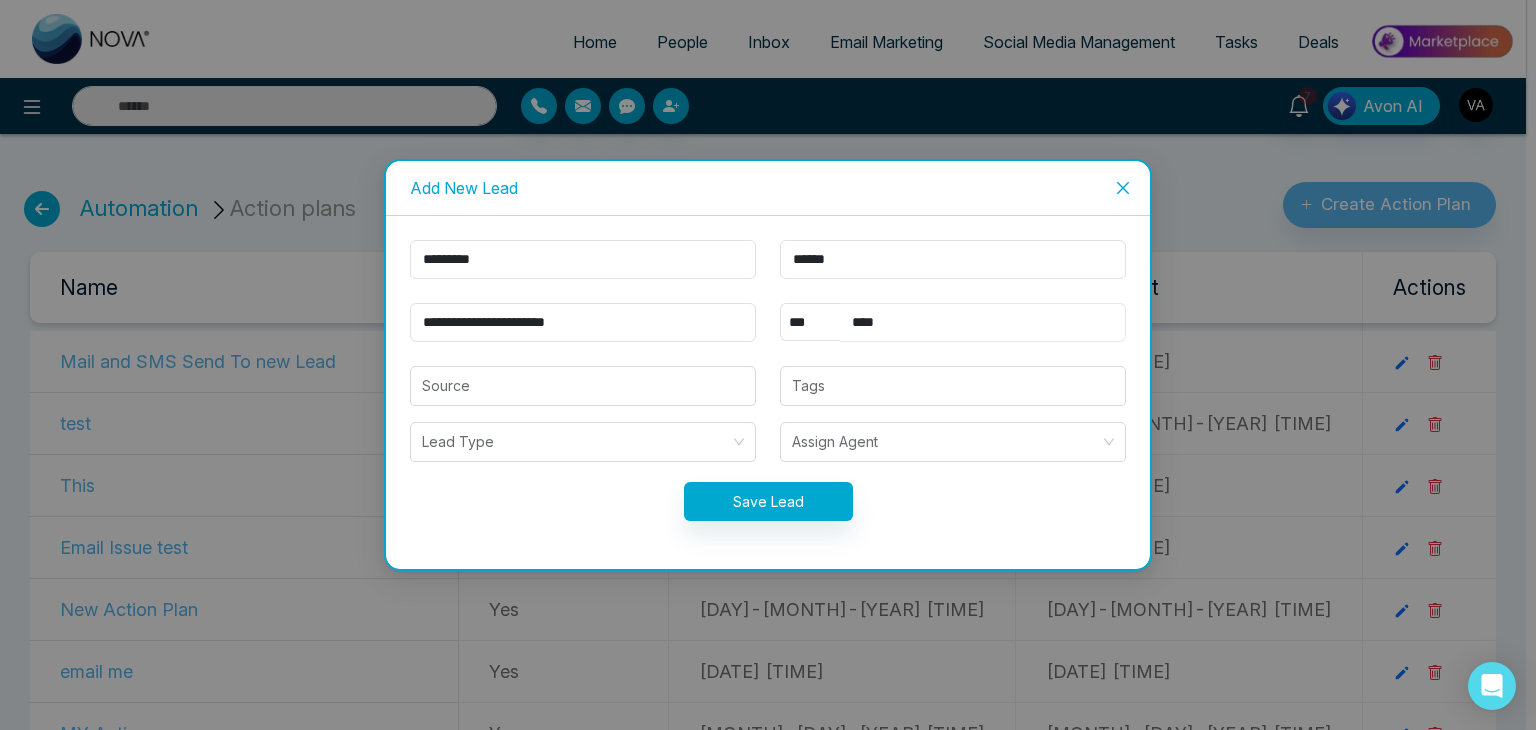 type on "**********" 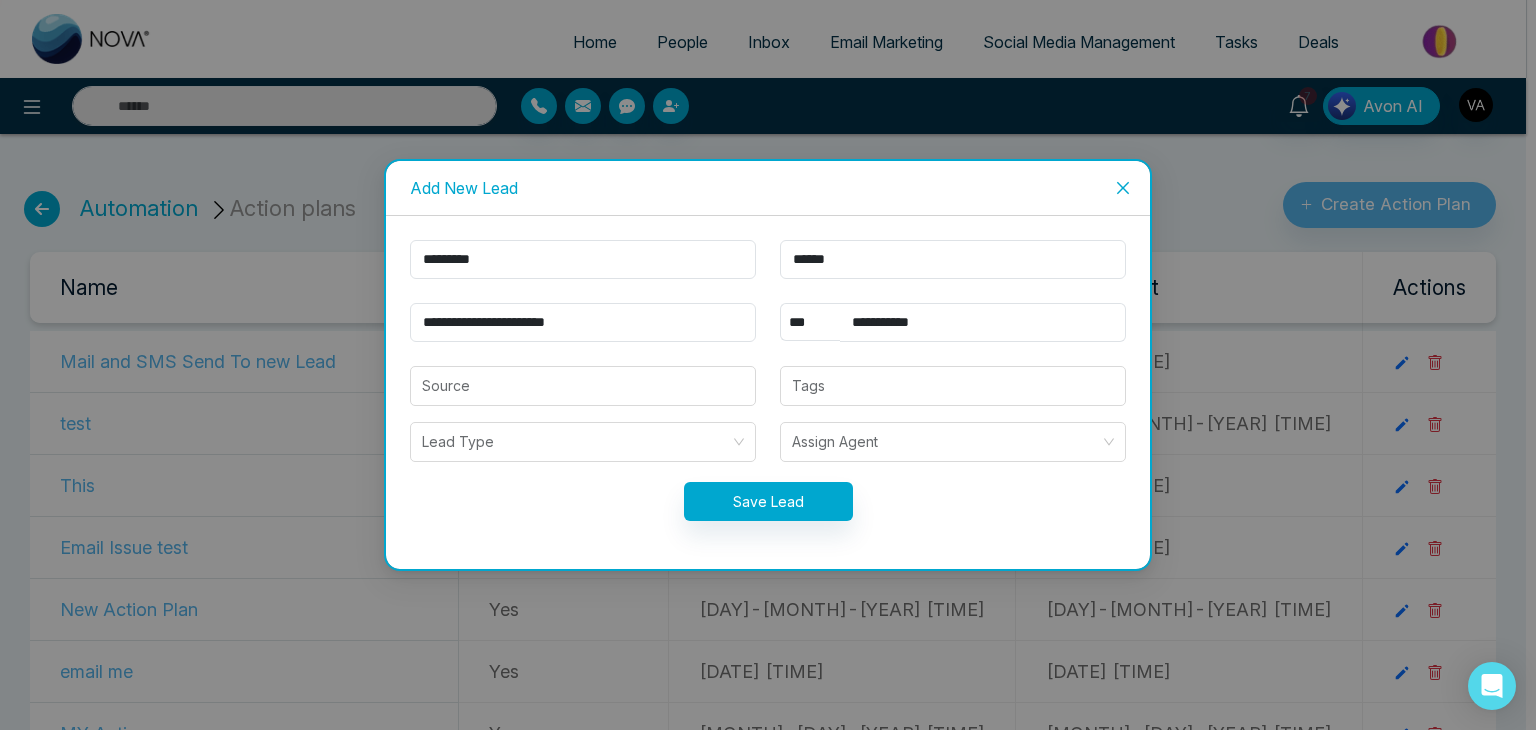 click 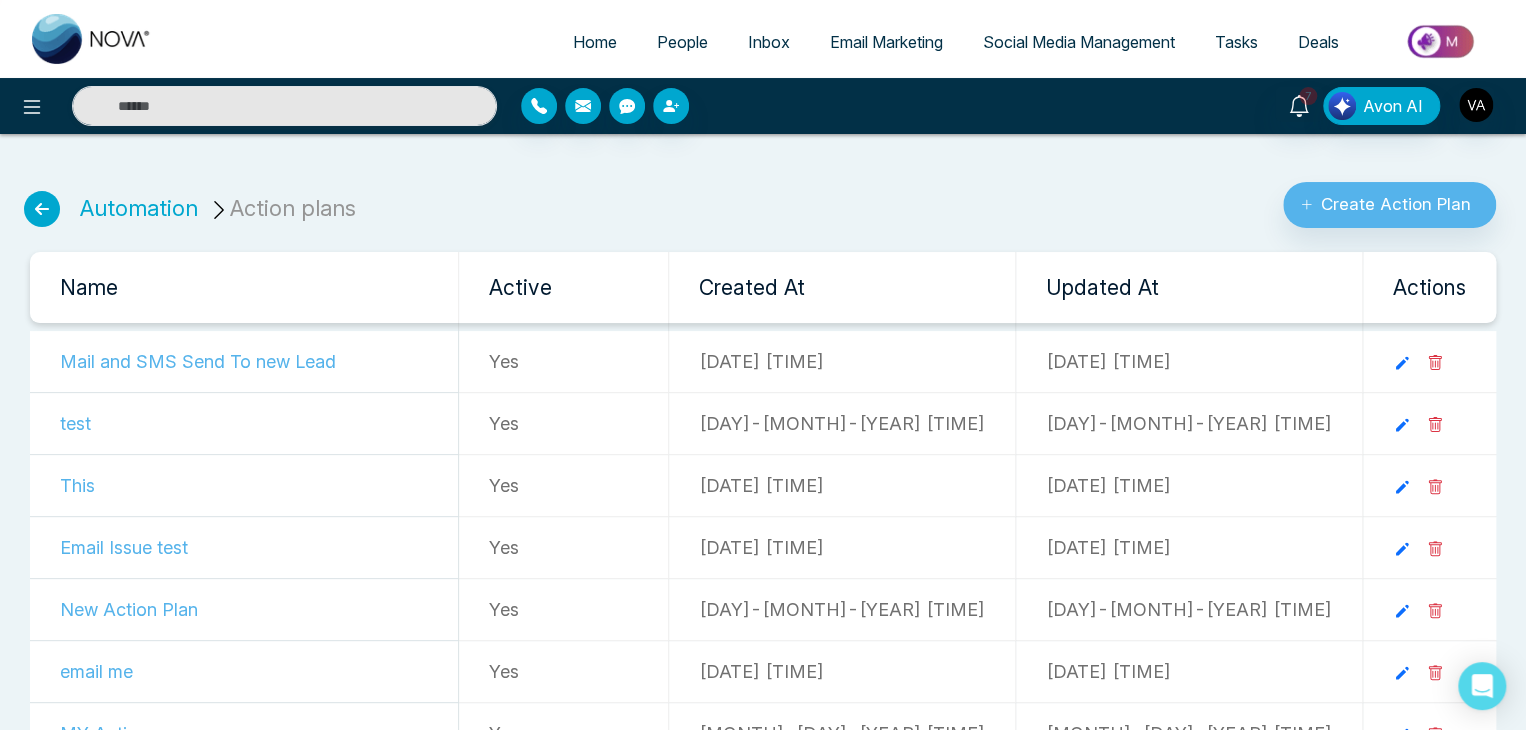 click at bounding box center (42, 209) 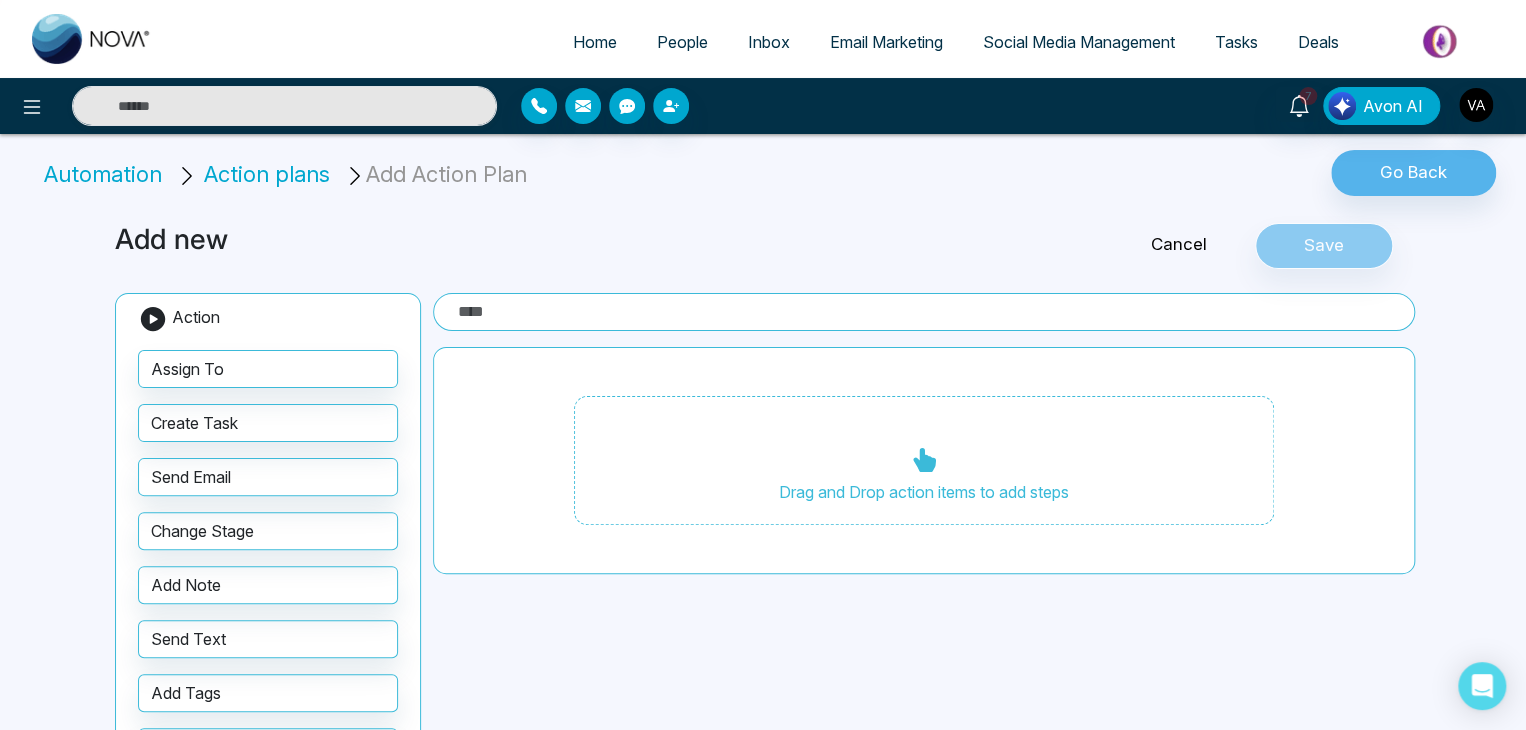 click on "Automation" at bounding box center [106, 174] 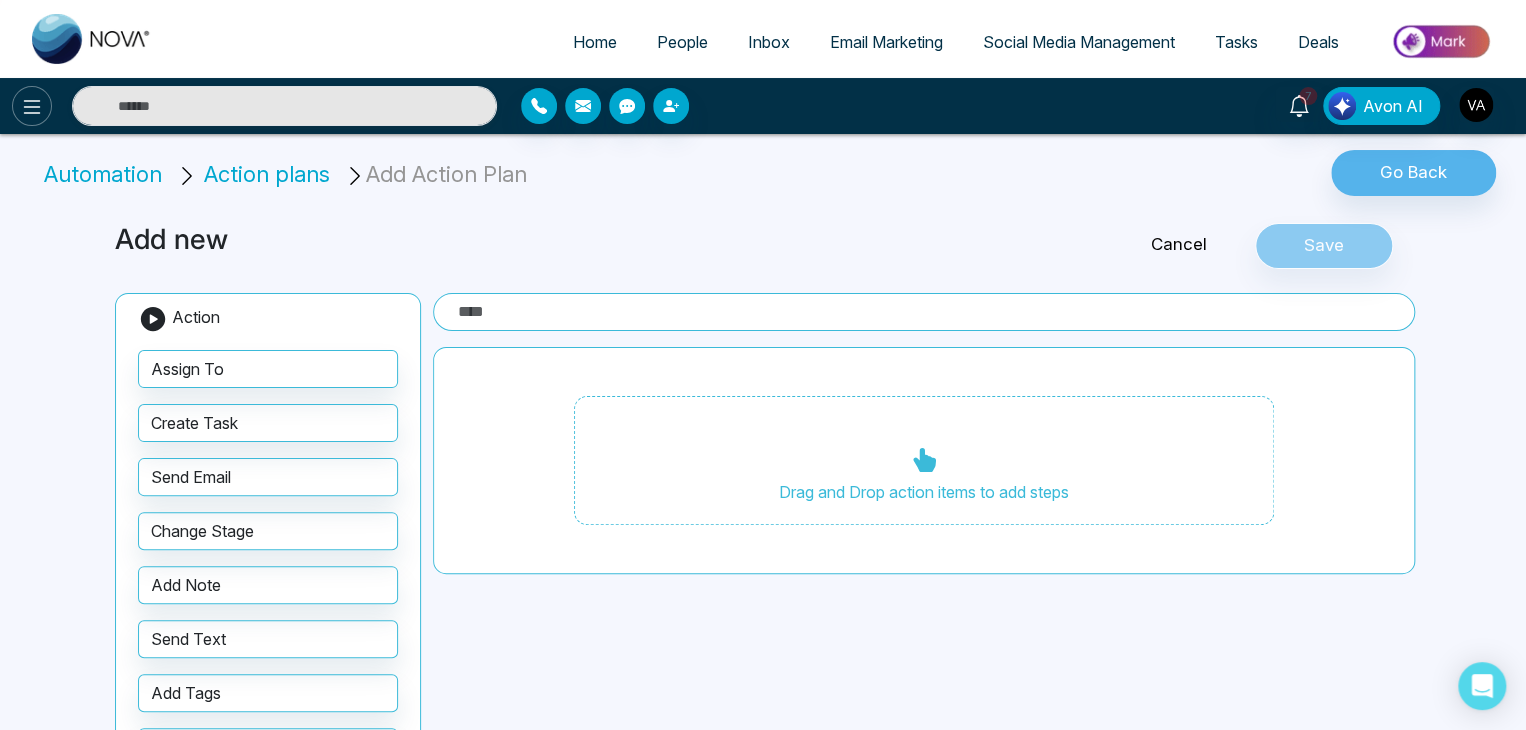 click 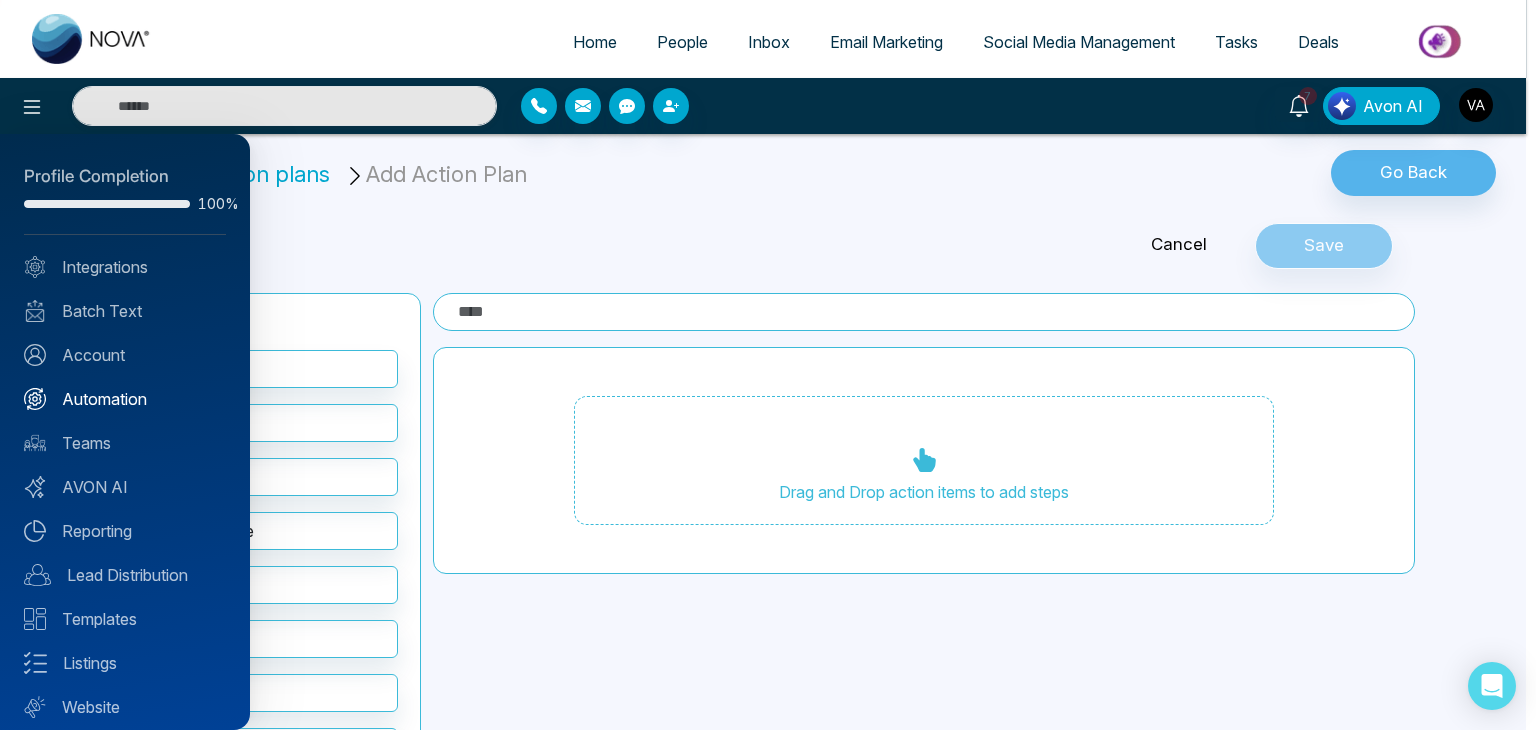 click on "Automation" at bounding box center [125, 399] 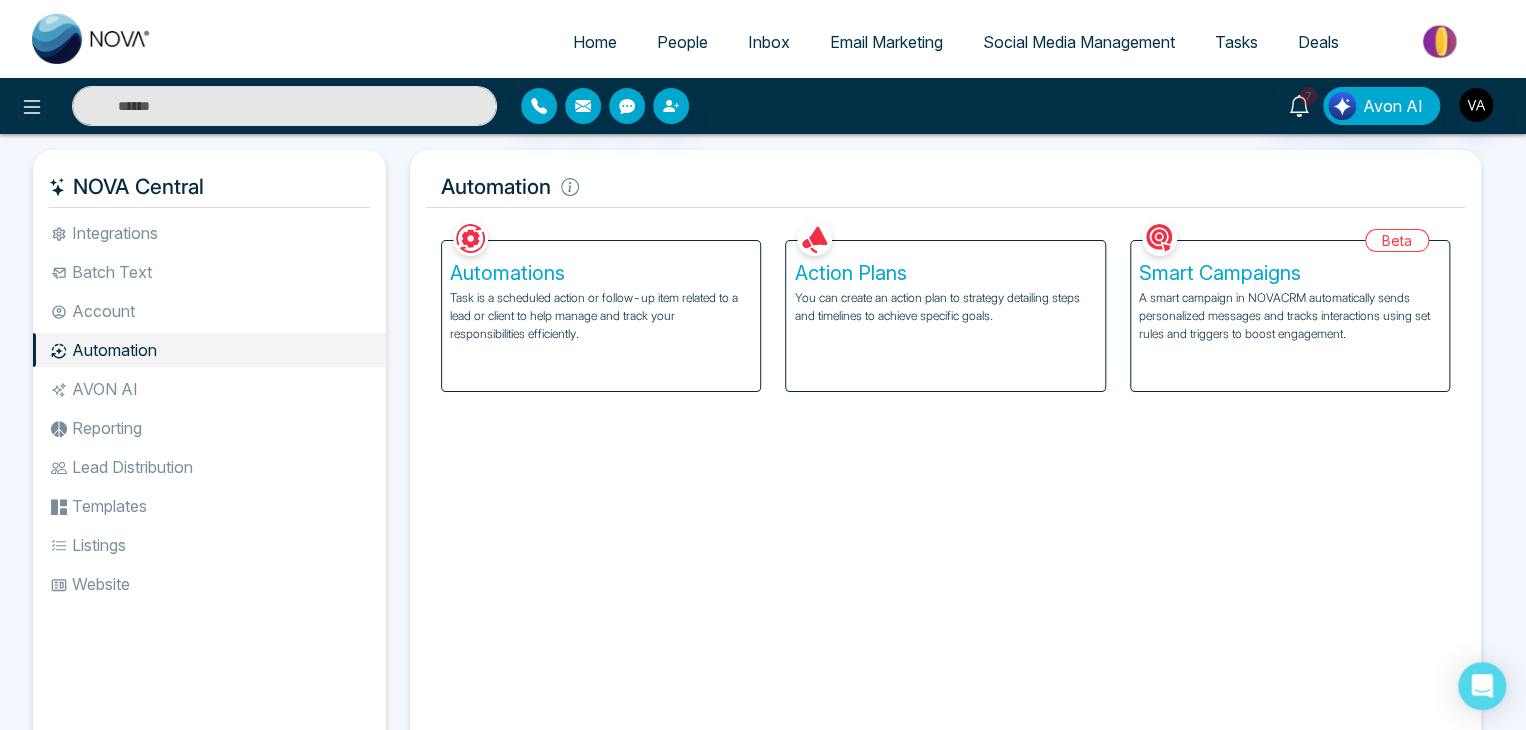 click on "Facebook NOVACRM enables users to connect to Facebook to schedule social media  posts. Connected Instagram NOVACRM enables users to connect to Instagram to schedule social media post Connected Zoom Zoom is integrated with NOVACRM, to schedule/create video calls Connected Dialer Twilio integrates with NOVACRM to provide programmable communication tools, allowing users to make and receive phone calls, send and receive text messages, etc. Connected Zapier Zapier automates and connects on NOVACRM and imports leads. Coming Soon API Nation API Nation integrates with NOVACRM to elevate your brokerage by effortlessly connecting hundreds of apps and automating workflow. Campaigns Batch text on NOVA allows users to simultaneously send a single text message to multiple leads Text Templates This feature allows users to create custom text templates from scratch or view and analyze their existing text campaigns. Team Connected Import Bulk Tags Stages Manage the stages for your leads. Automations Action Plans Beta Connected" at bounding box center (945, 482) 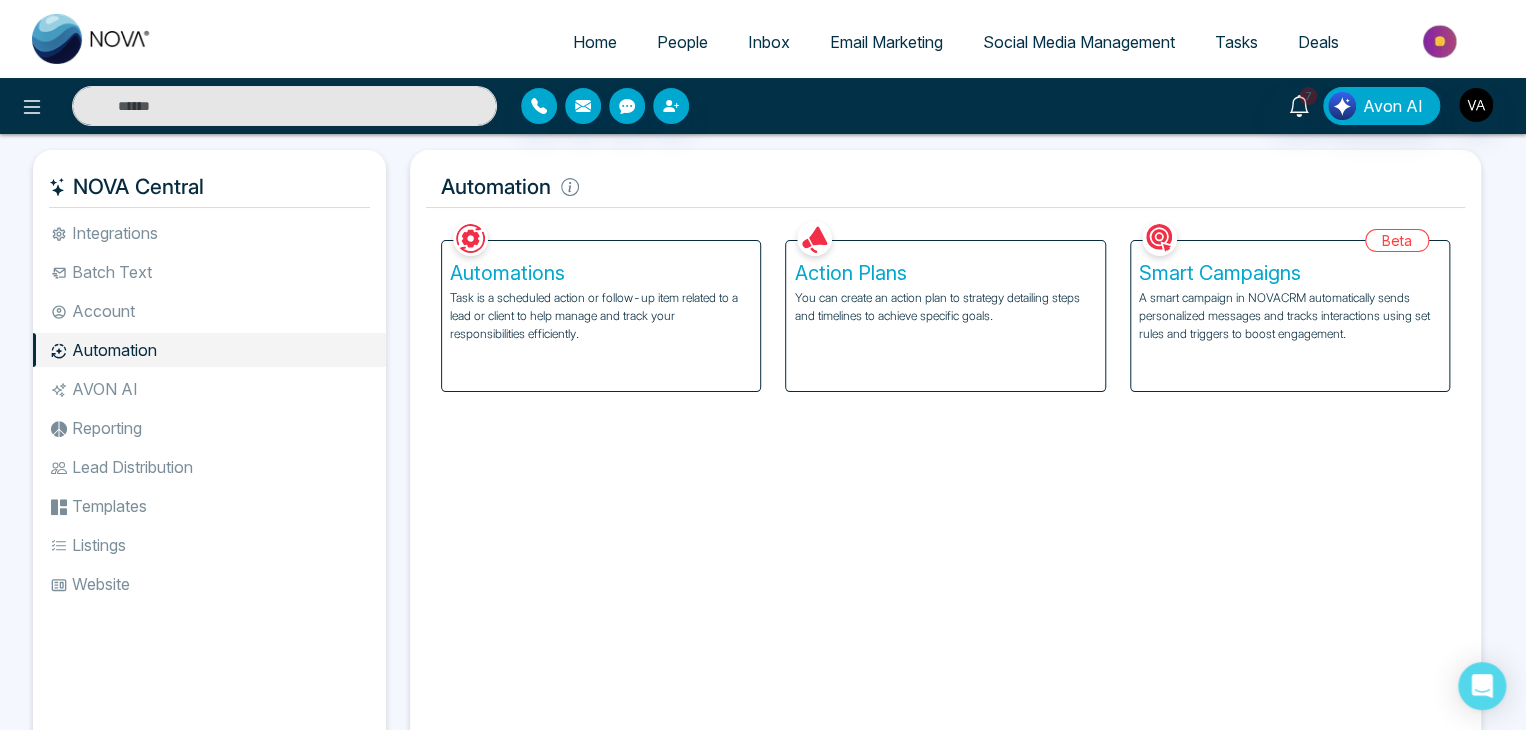click on "Task is a scheduled action or follow-up item related to a lead or client to help manage and track your responsibilities efficiently." at bounding box center (601, 316) 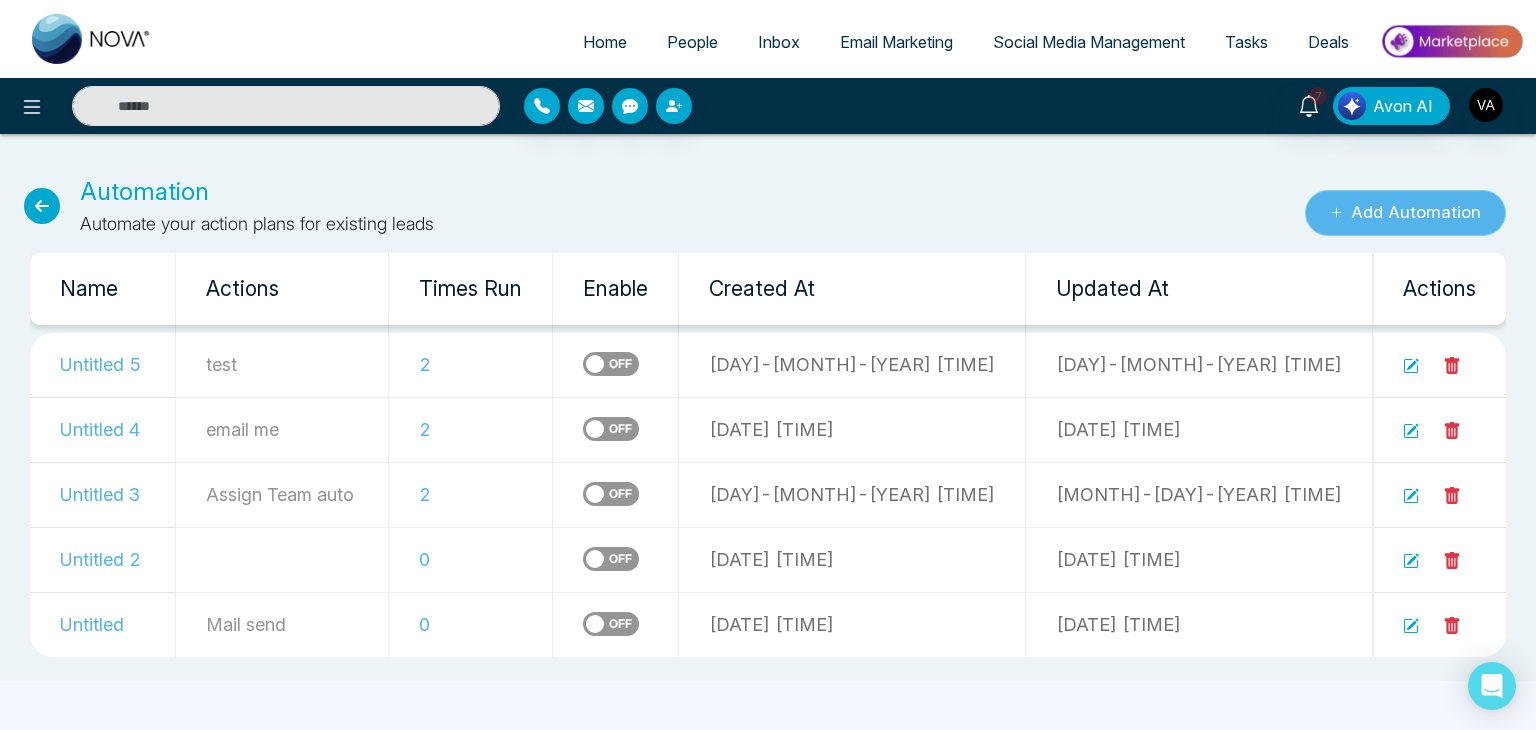 click on "Add Automation" at bounding box center (1405, 213) 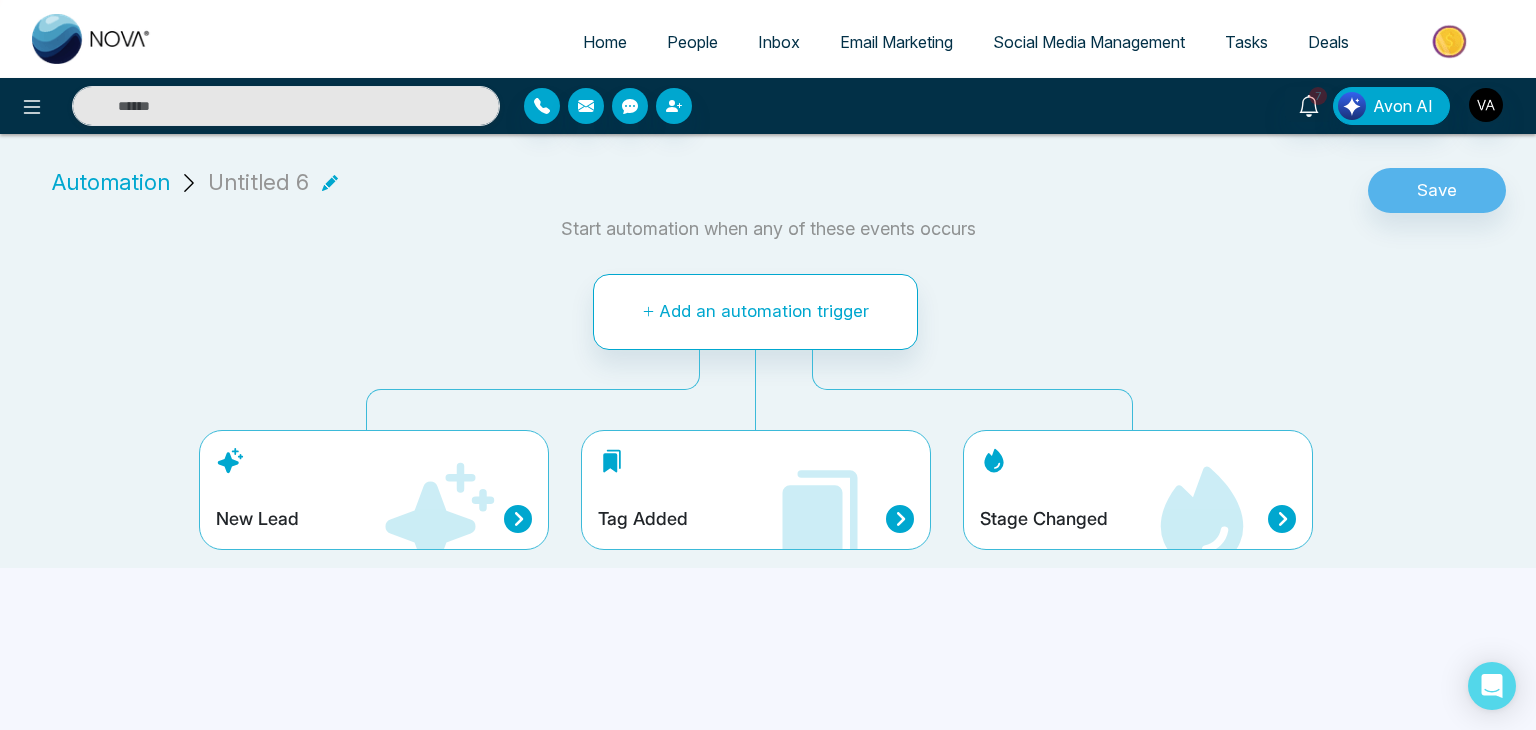 click 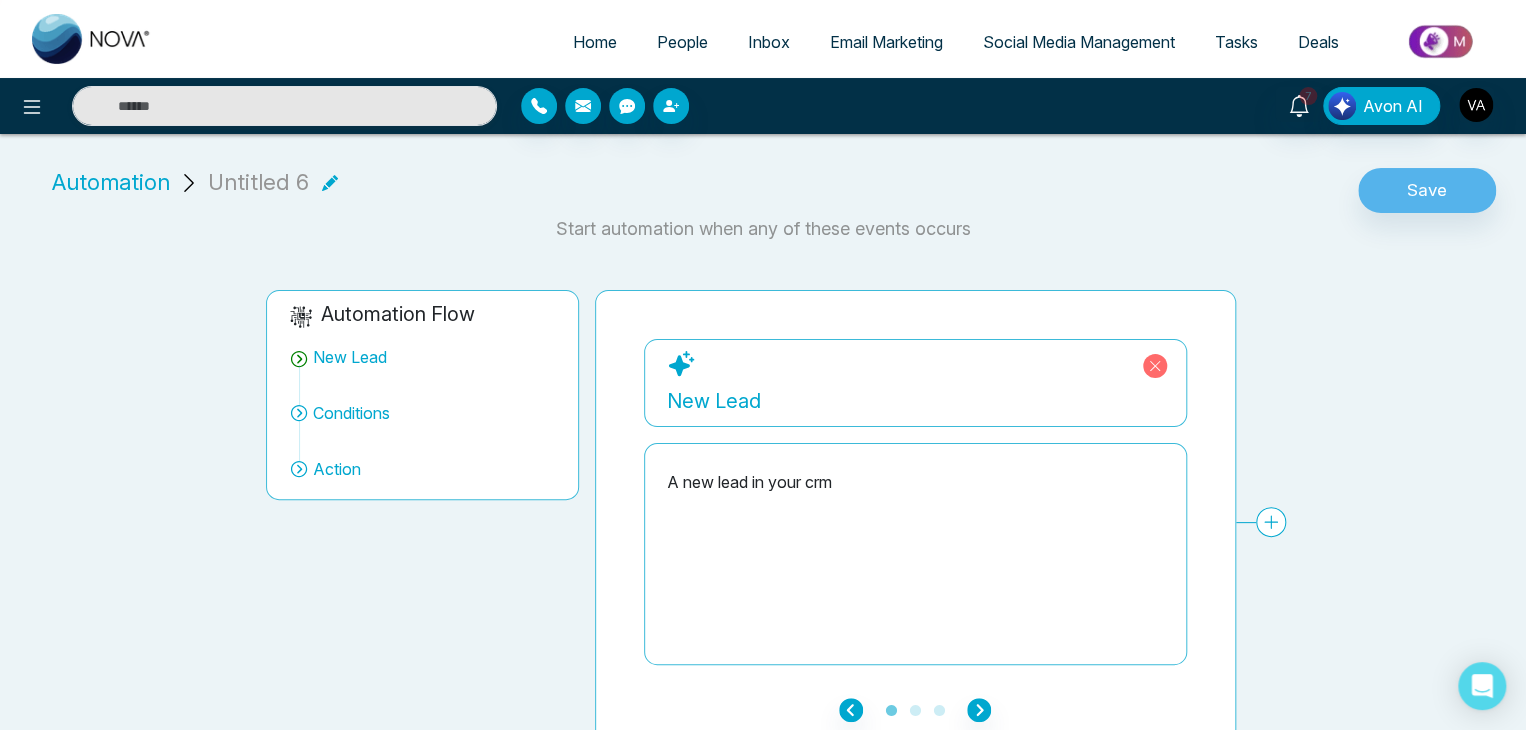 scroll, scrollTop: 23, scrollLeft: 0, axis: vertical 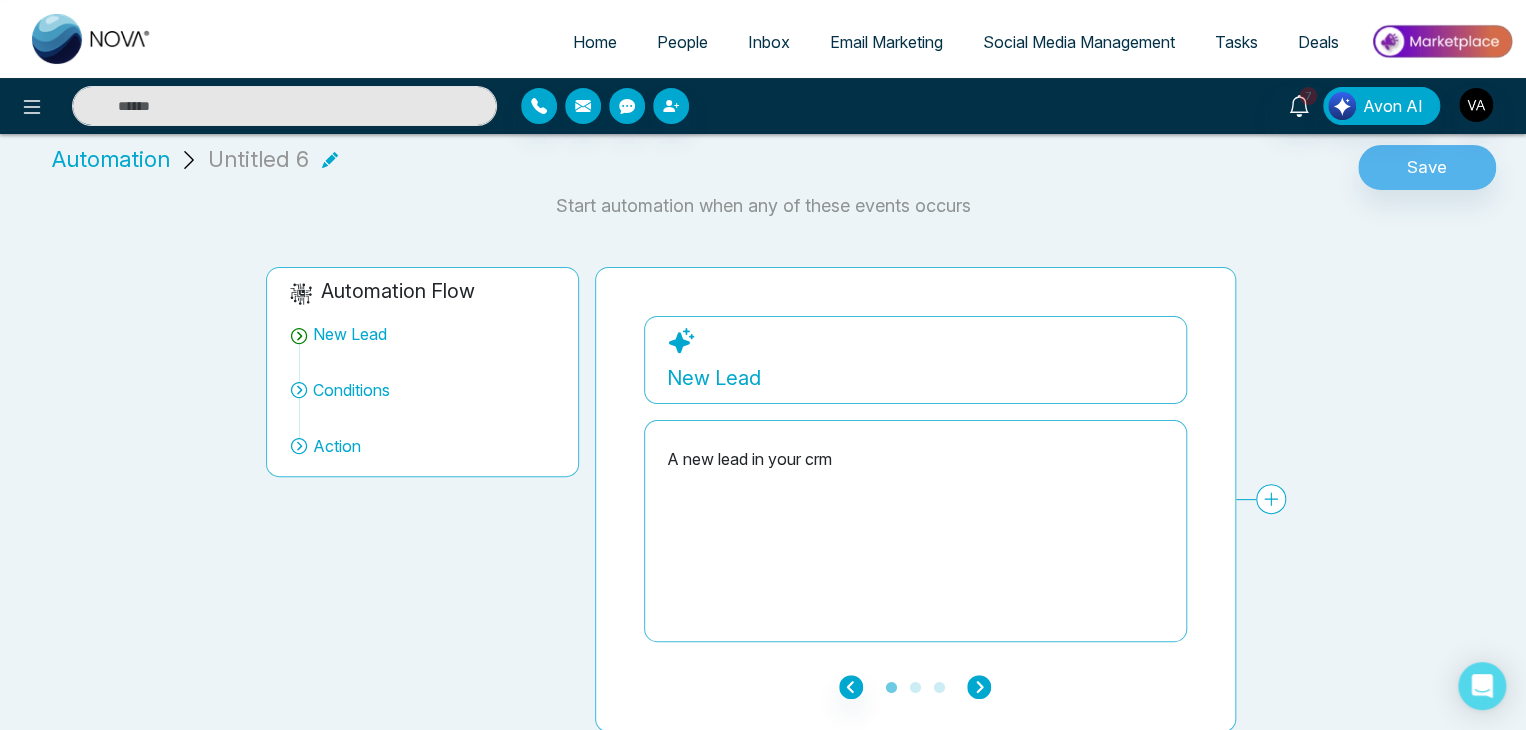click 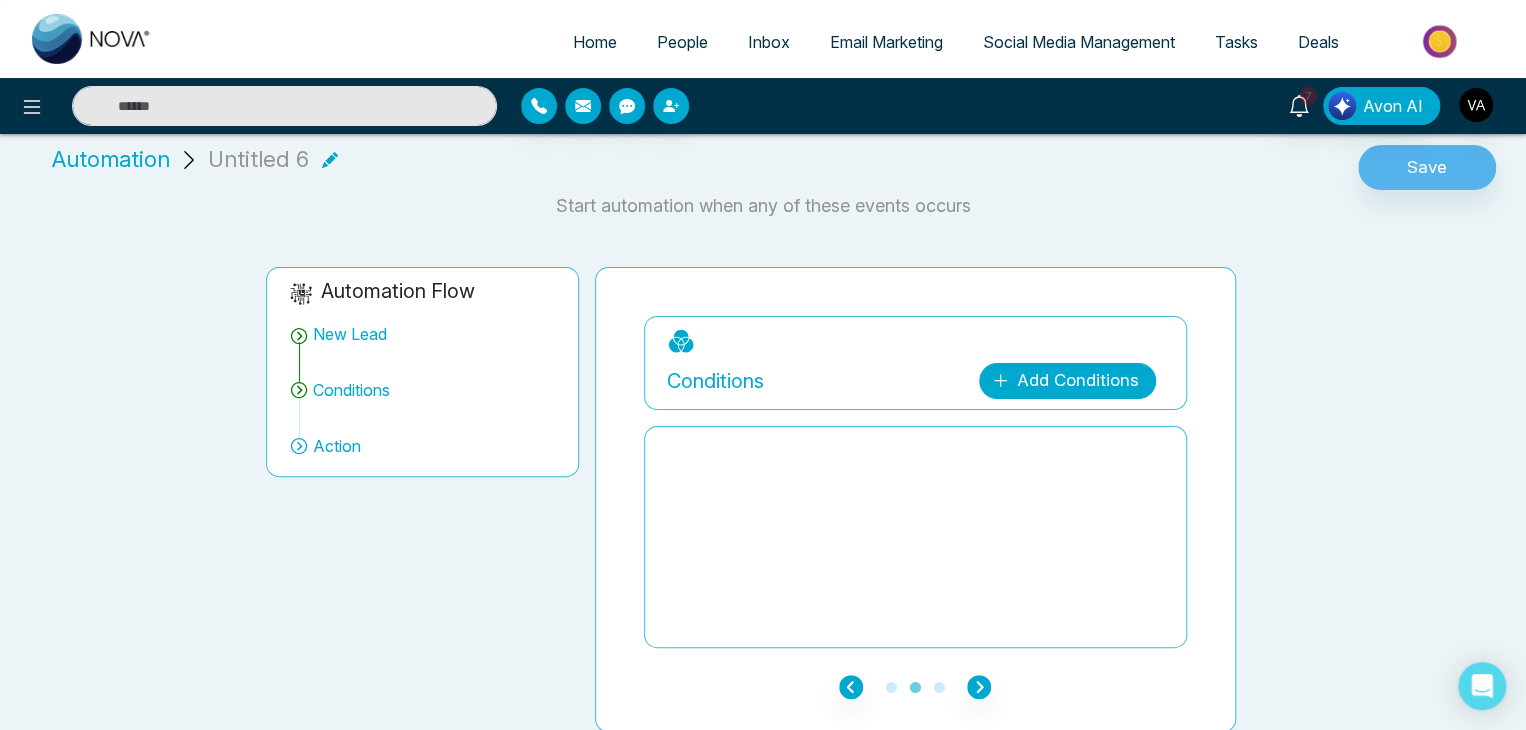 click on "Add Conditions" at bounding box center [1067, 381] 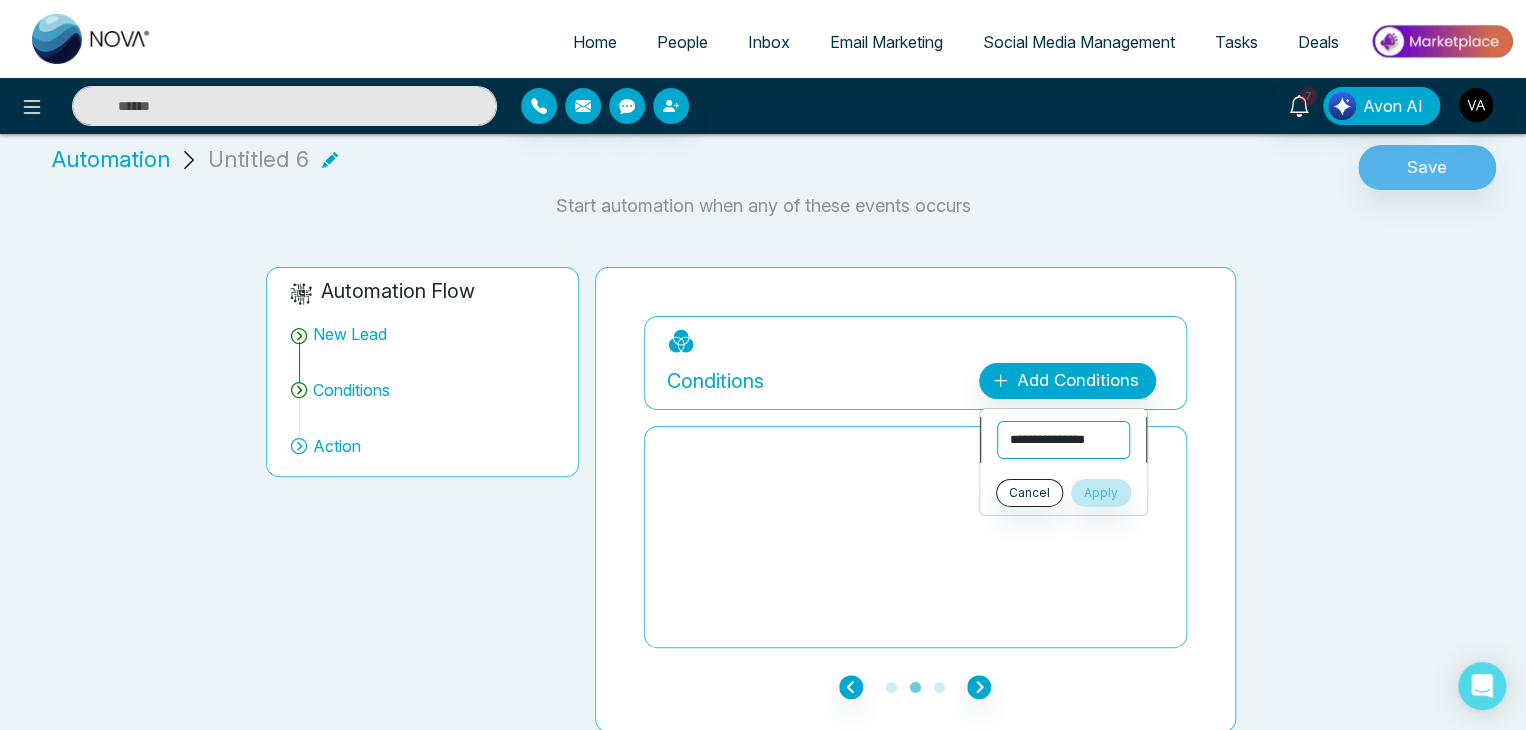 click on "**********" at bounding box center (1063, 440) 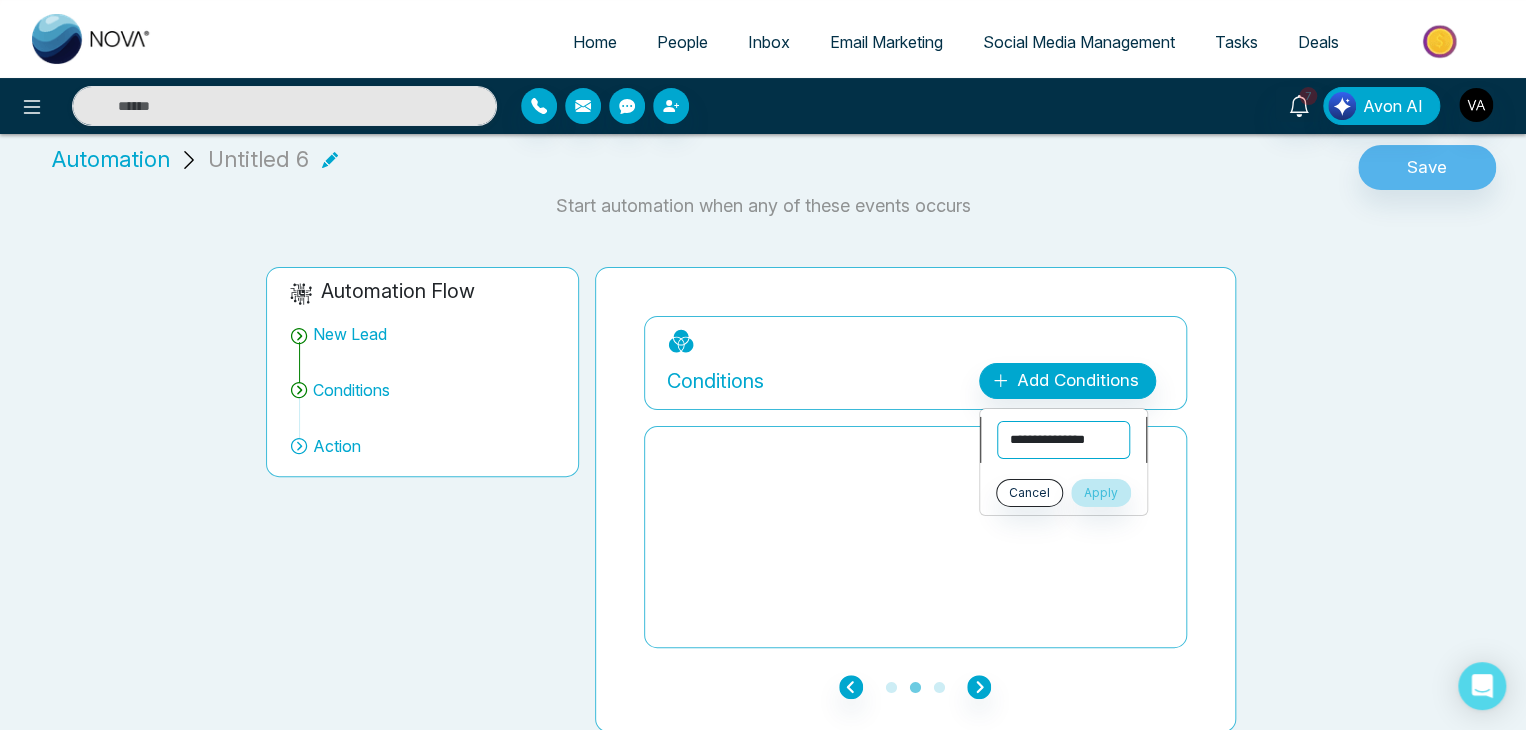 select on "*****" 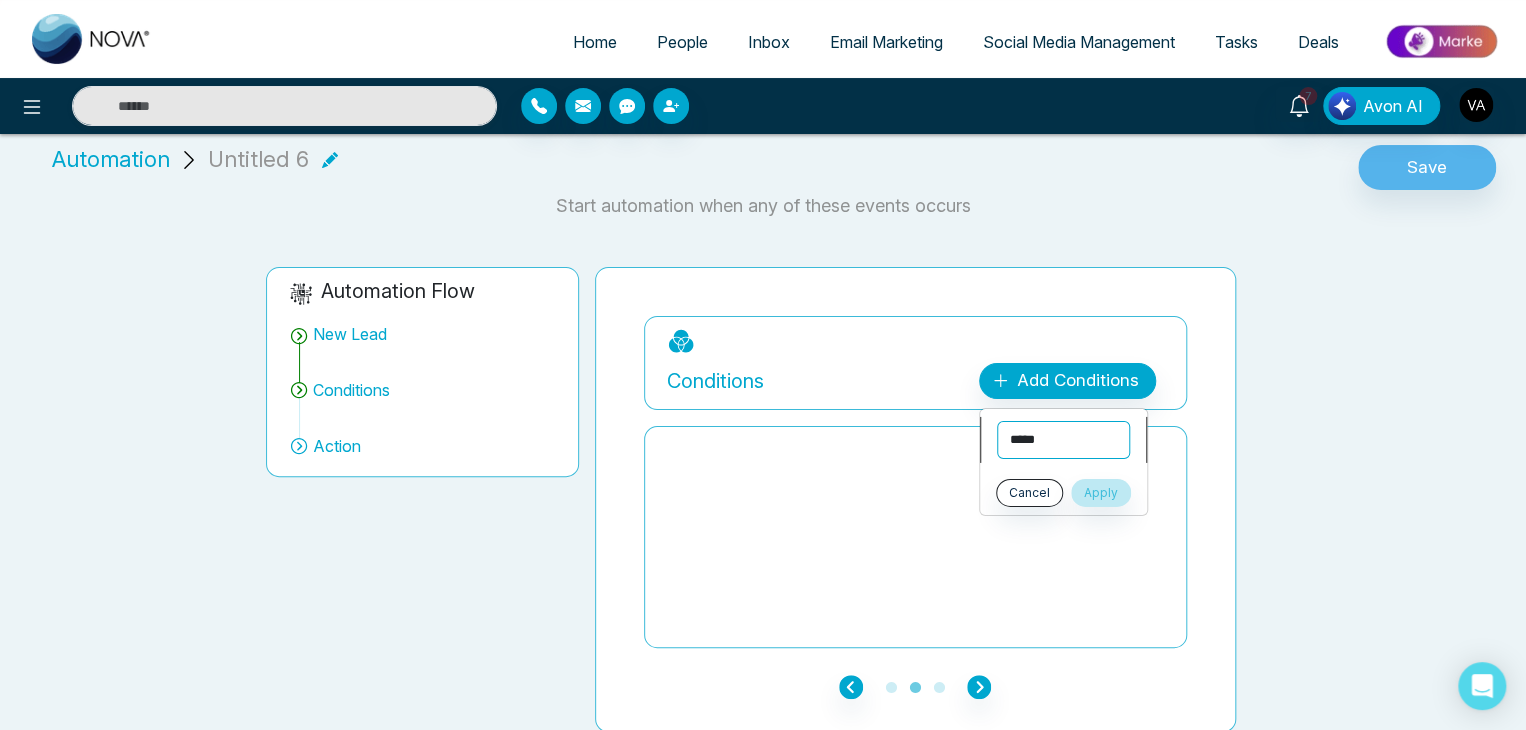 click on "**********" at bounding box center [1063, 440] 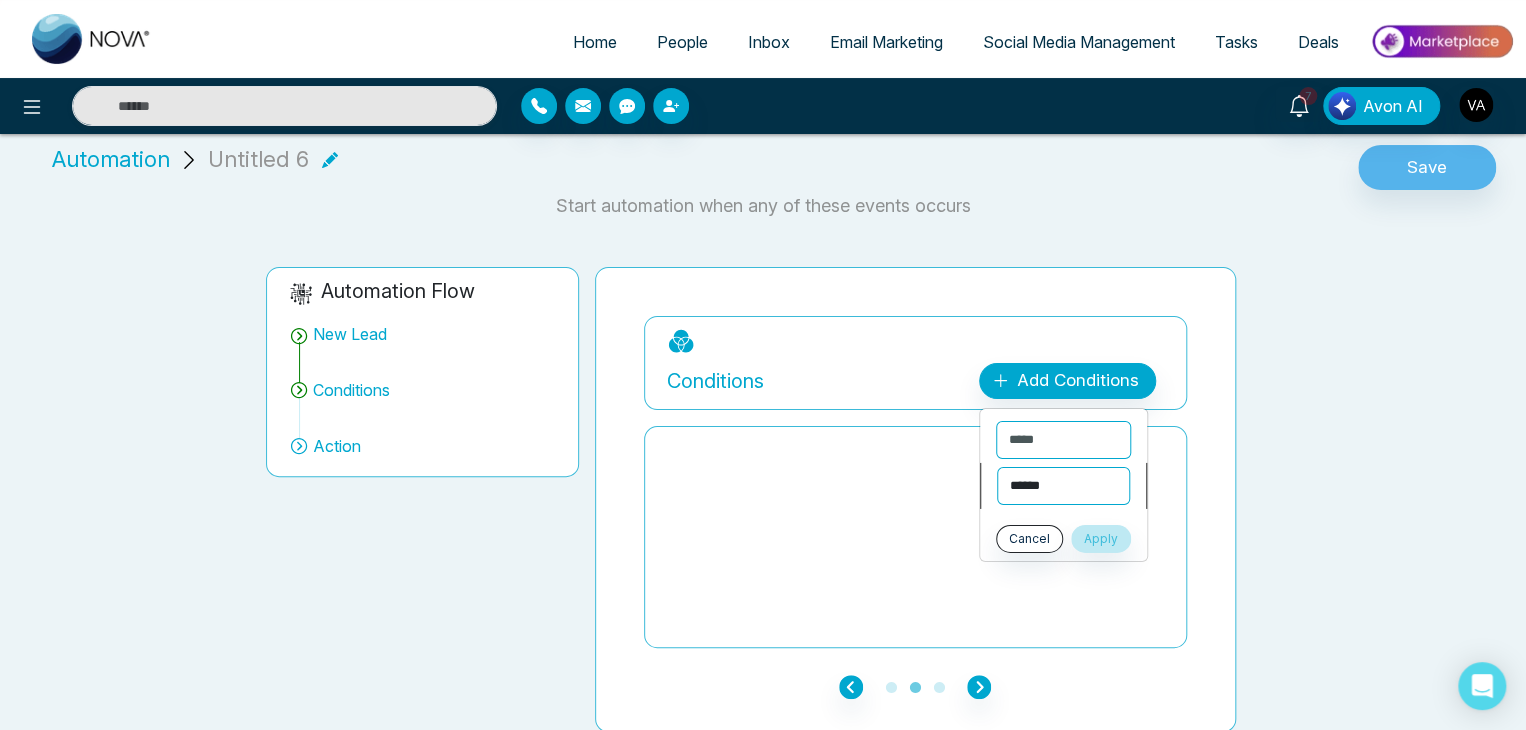 click on "**********" at bounding box center (1063, 486) 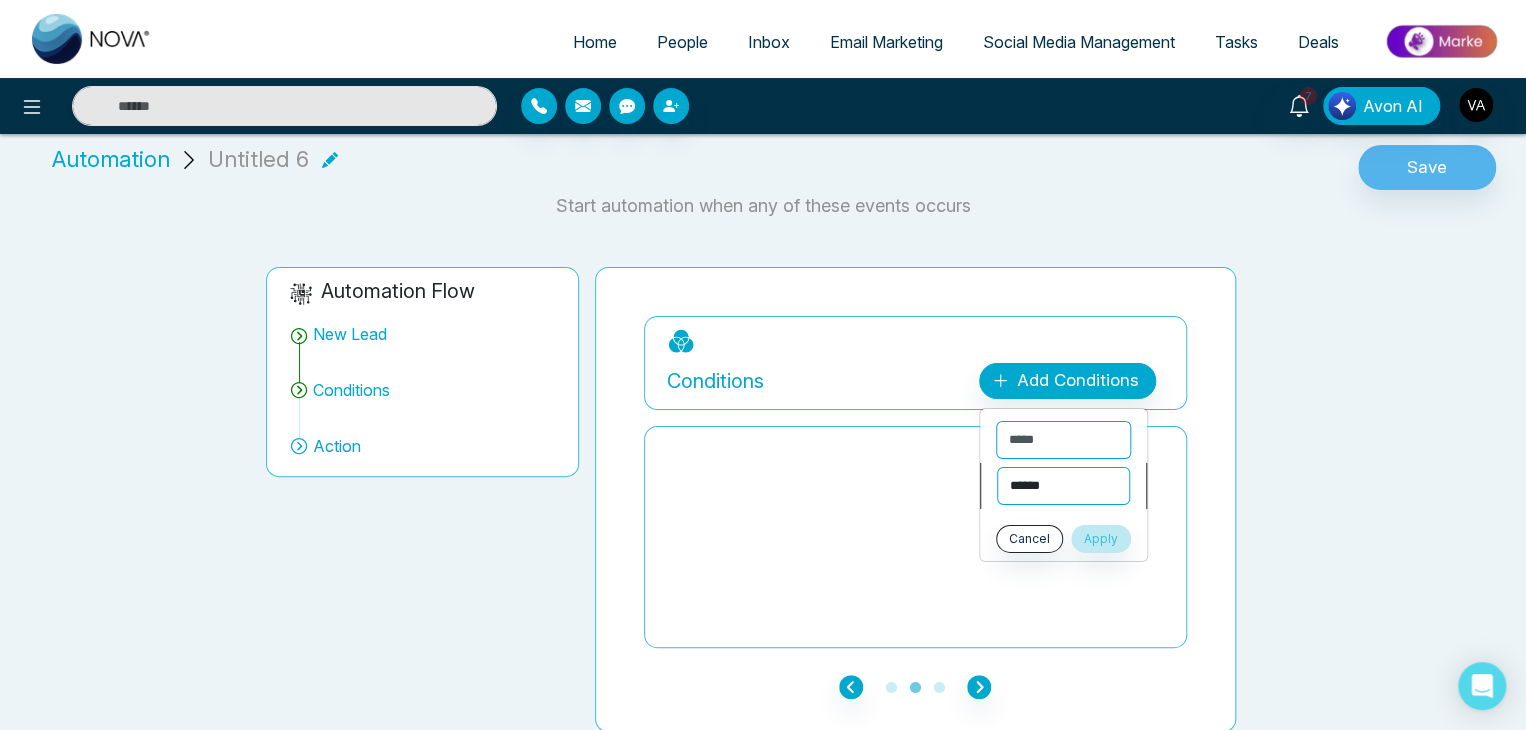 select on "**********" 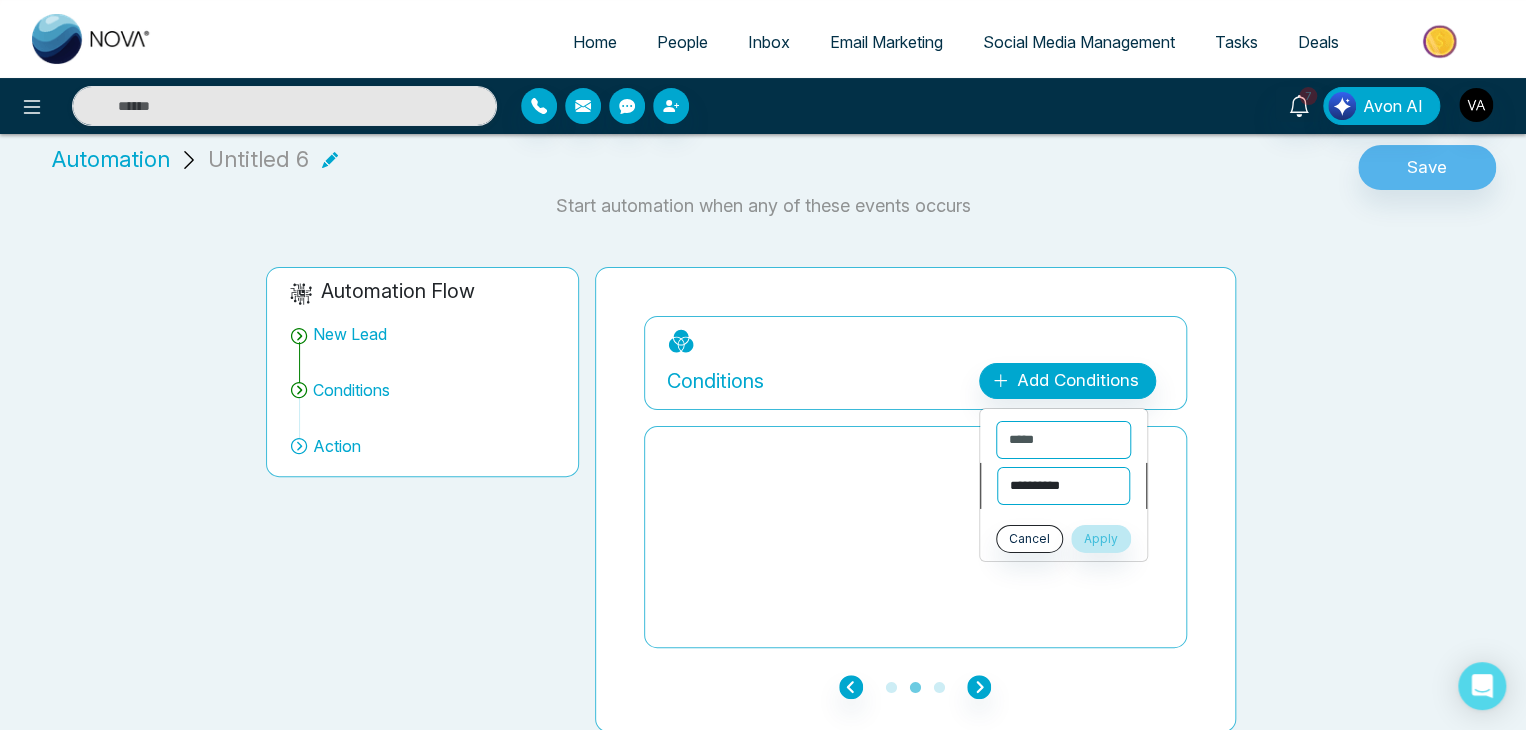 click on "**********" at bounding box center (1063, 486) 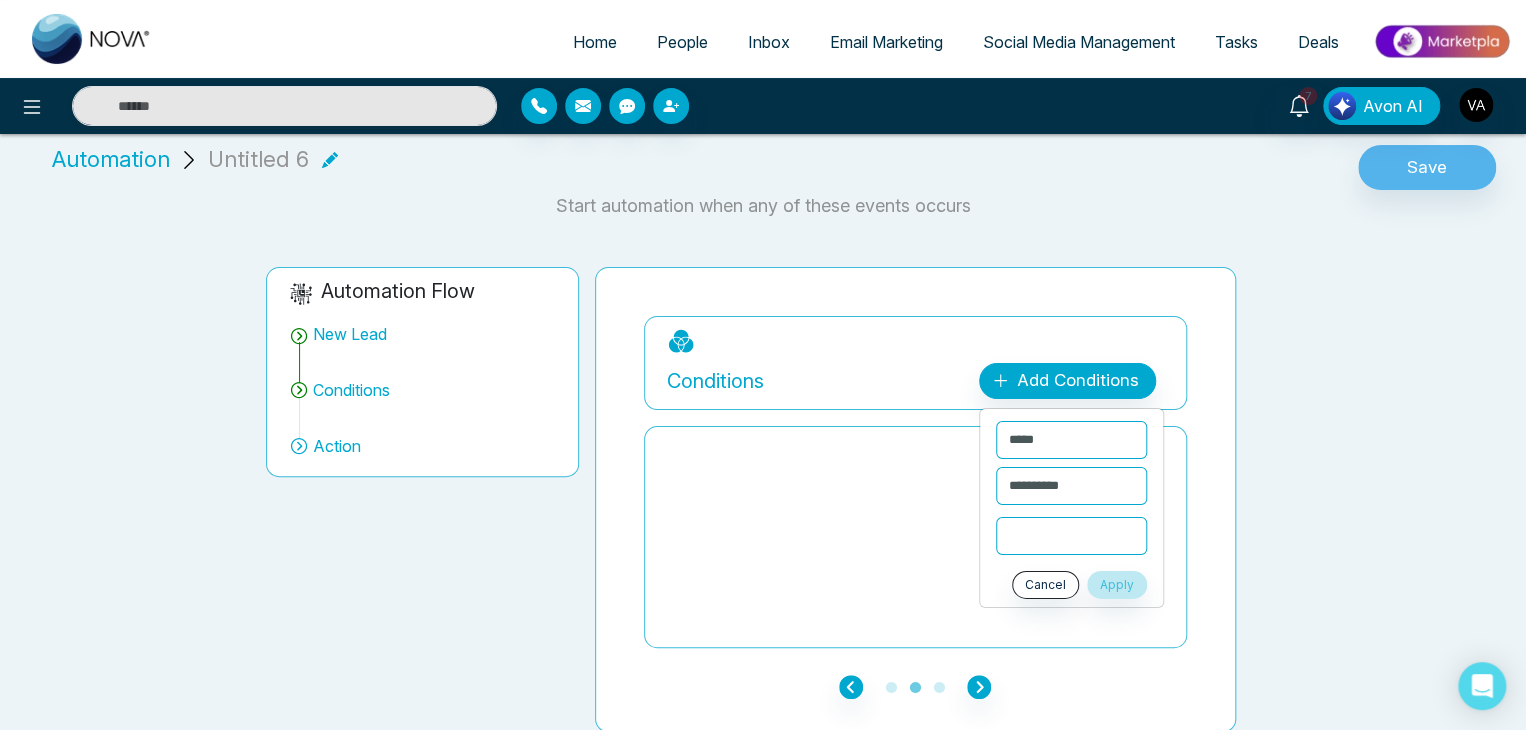 click at bounding box center (1071, 536) 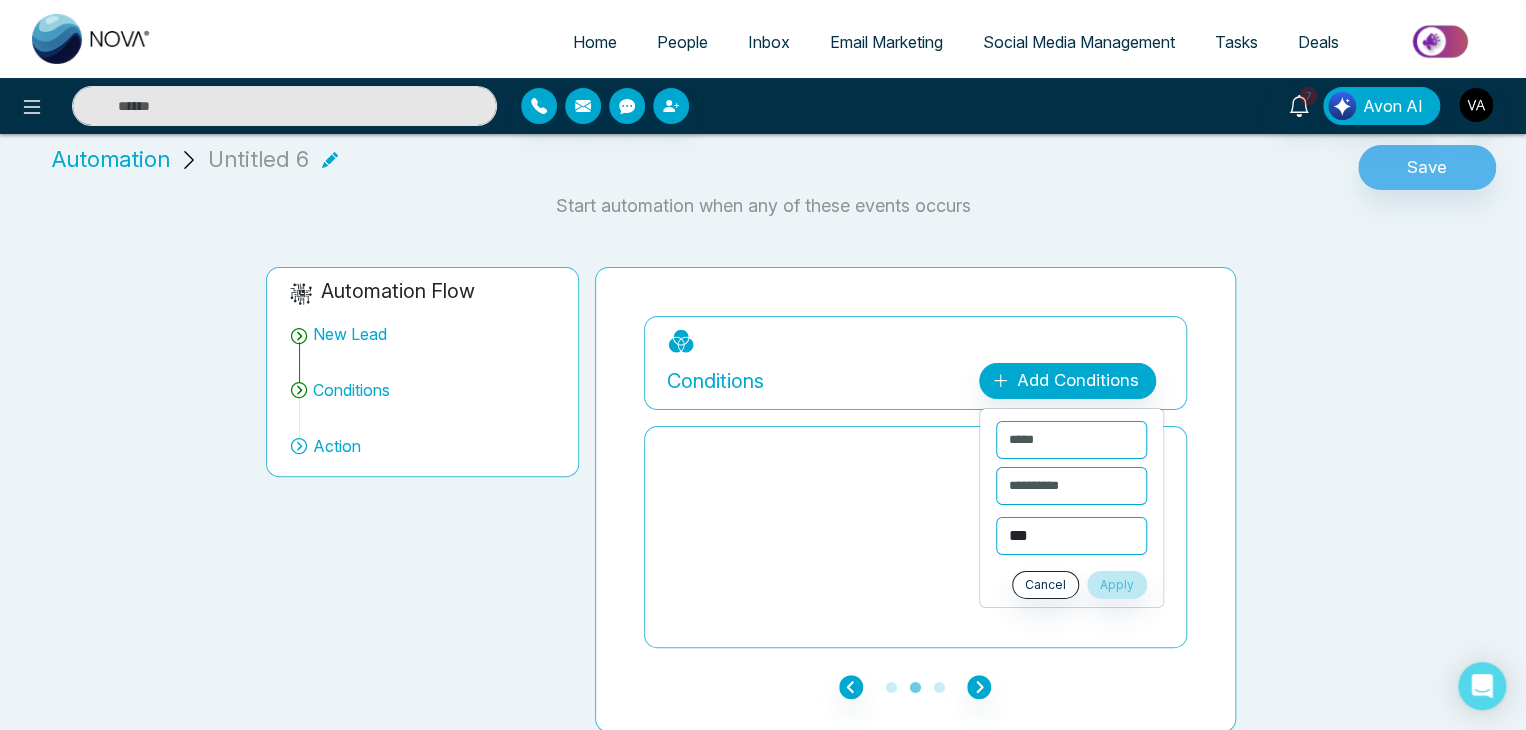 type on "***" 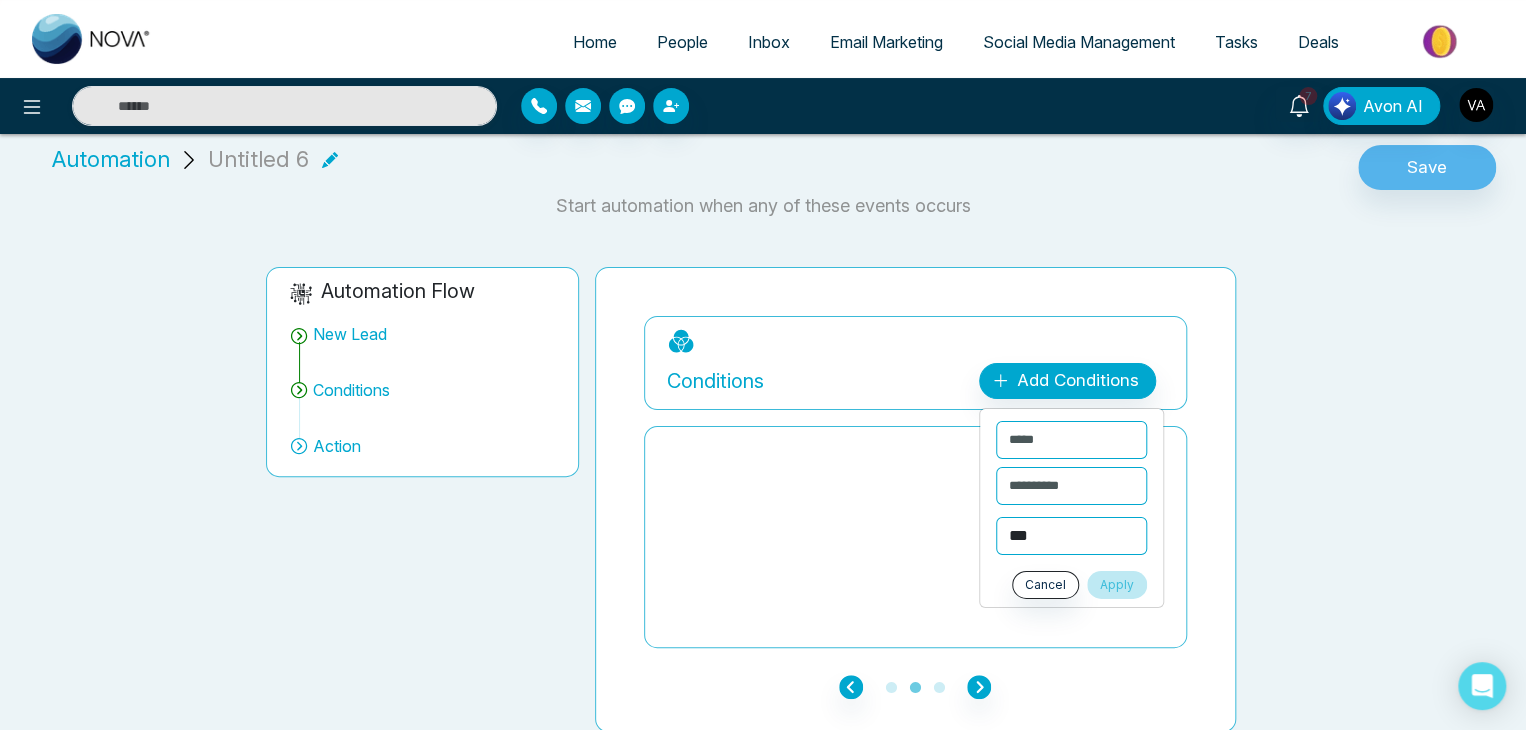 click on "Apply" at bounding box center [1117, 585] 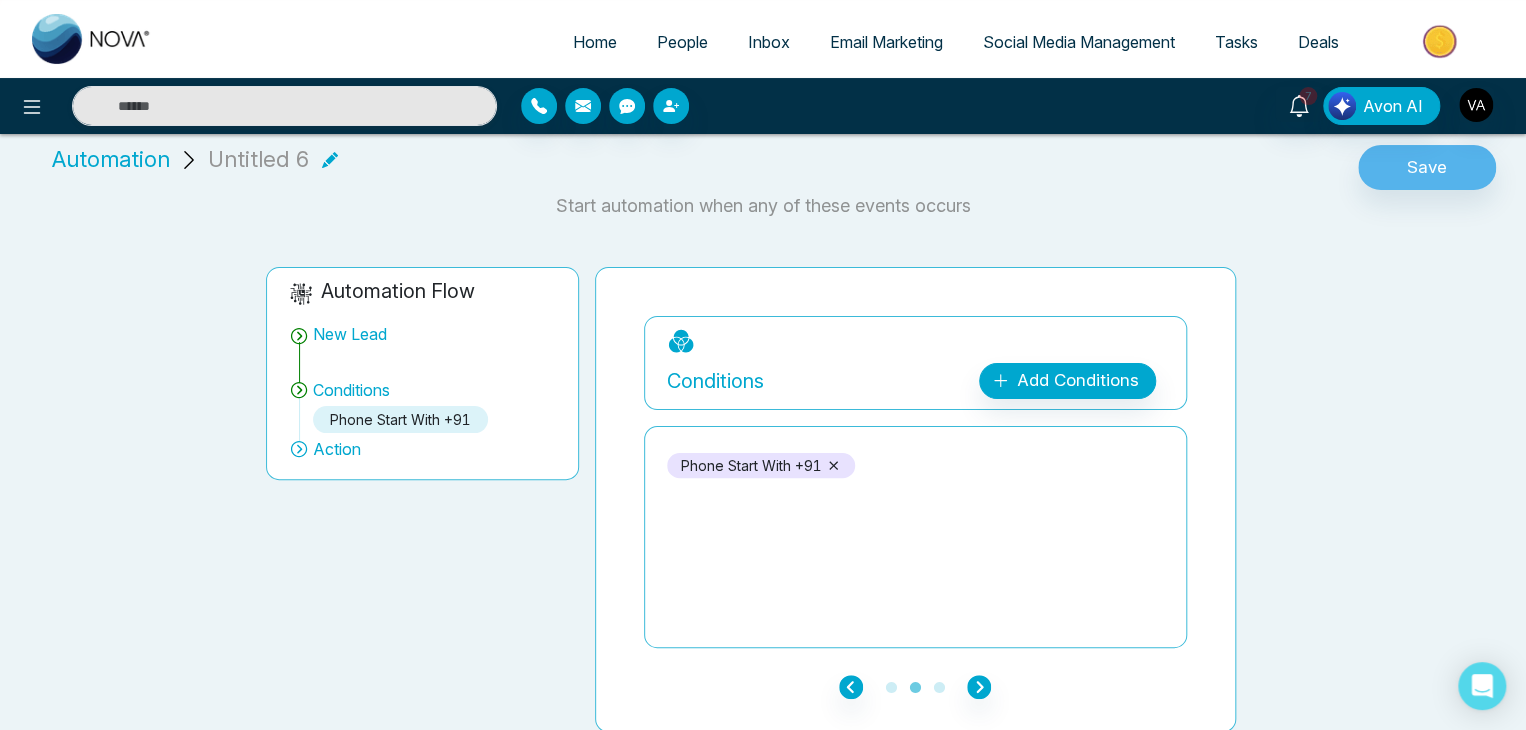 click on "phone   start with   +91" at bounding box center [915, 537] 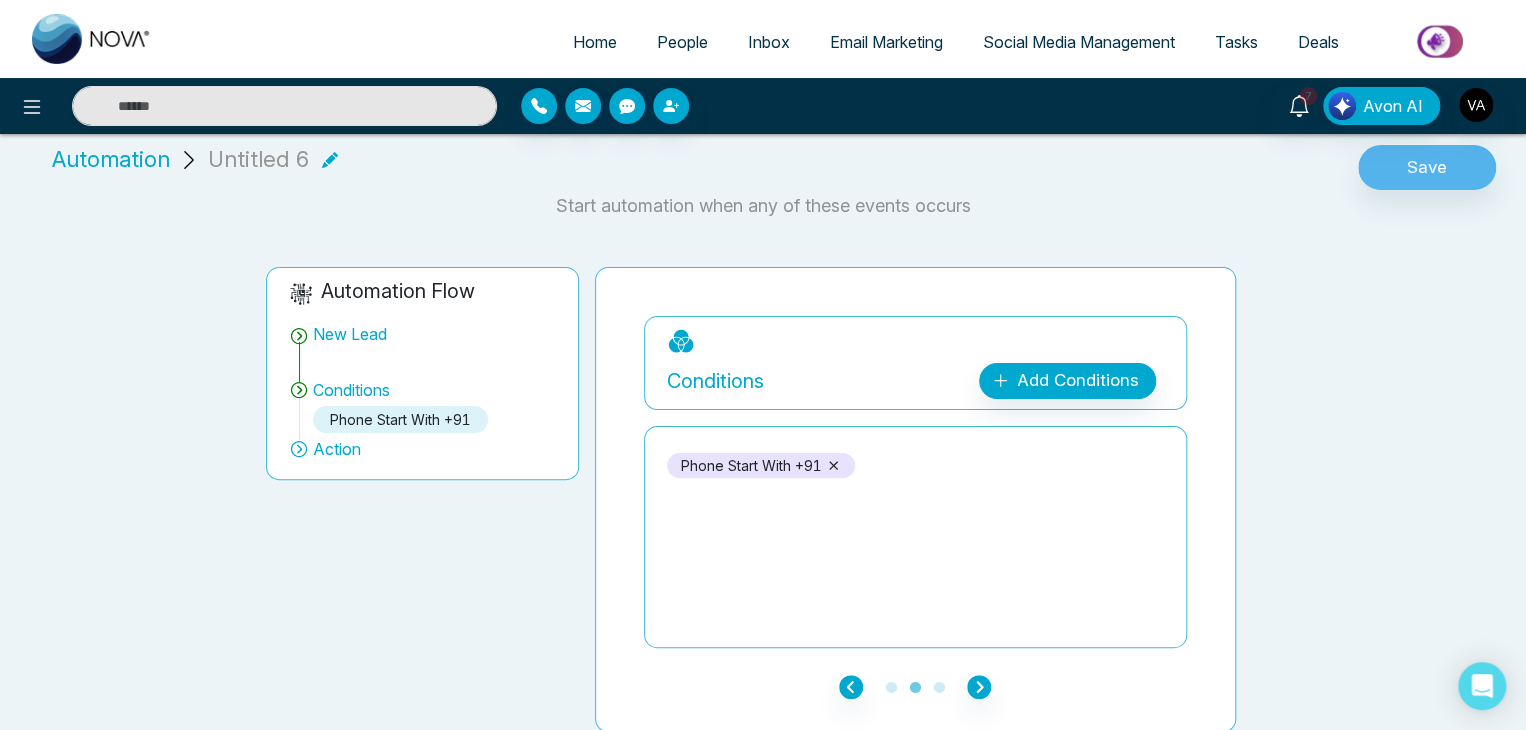 click on "phone   start with   +91" at bounding box center (915, 537) 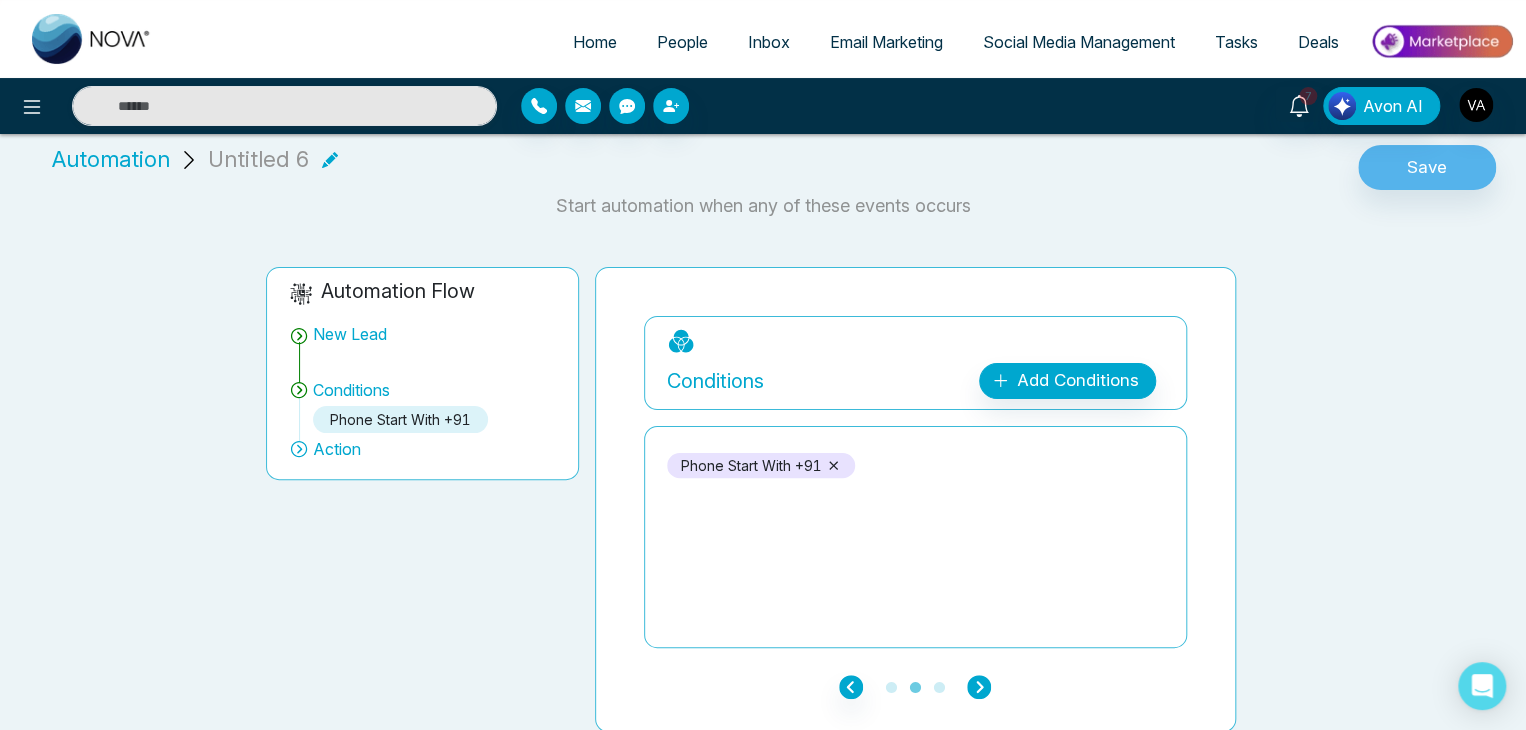 click 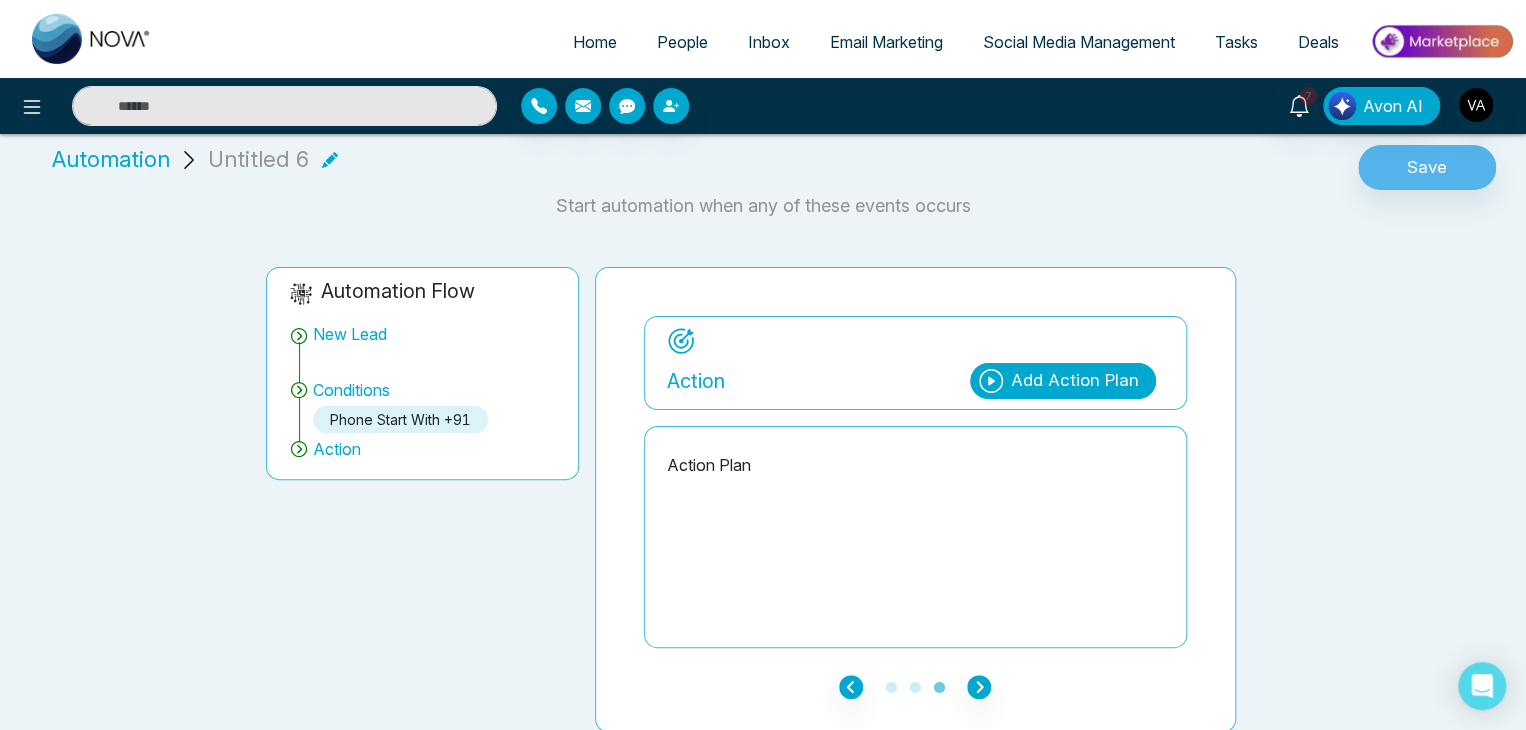 click on "Add Action Plan" at bounding box center (1063, 381) 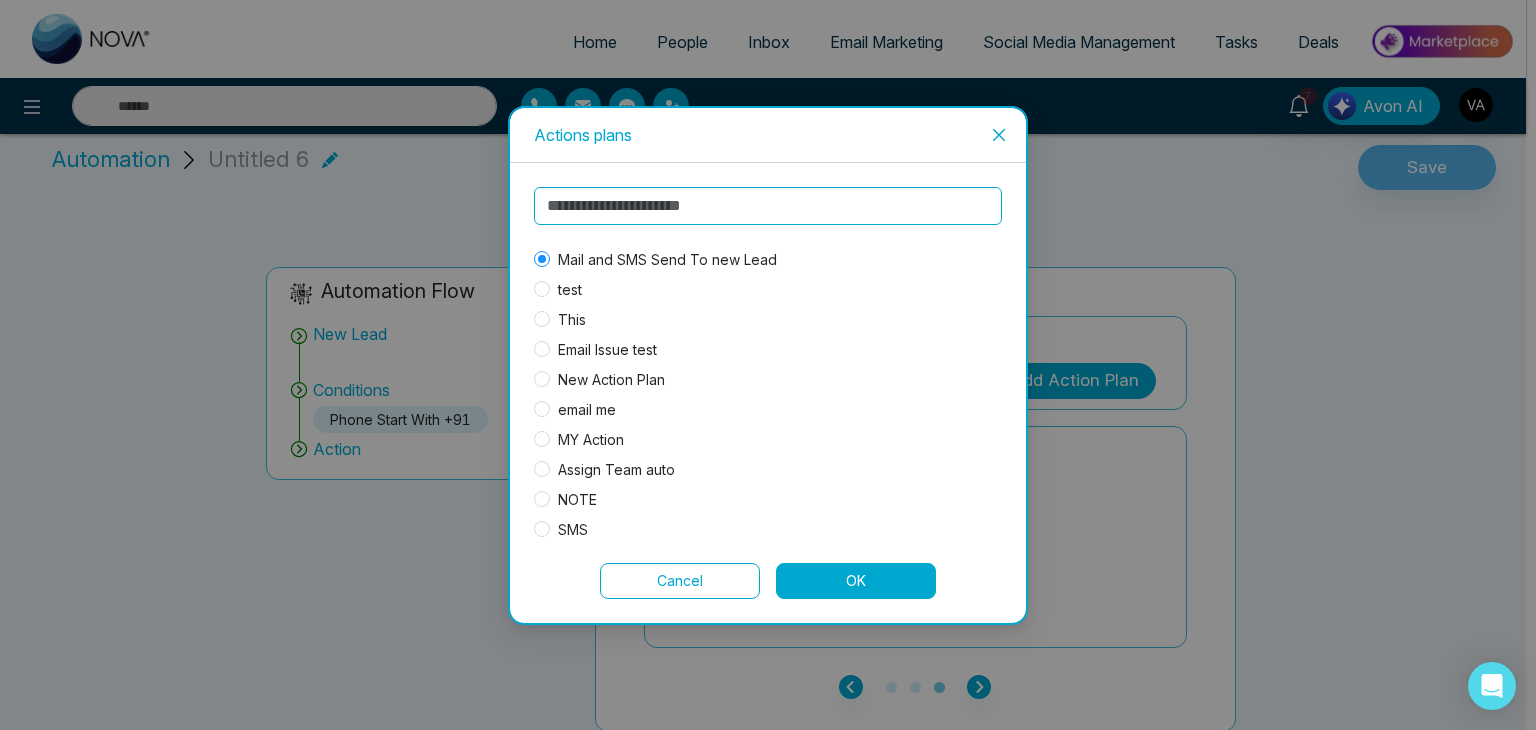 click on "OK" at bounding box center [856, 581] 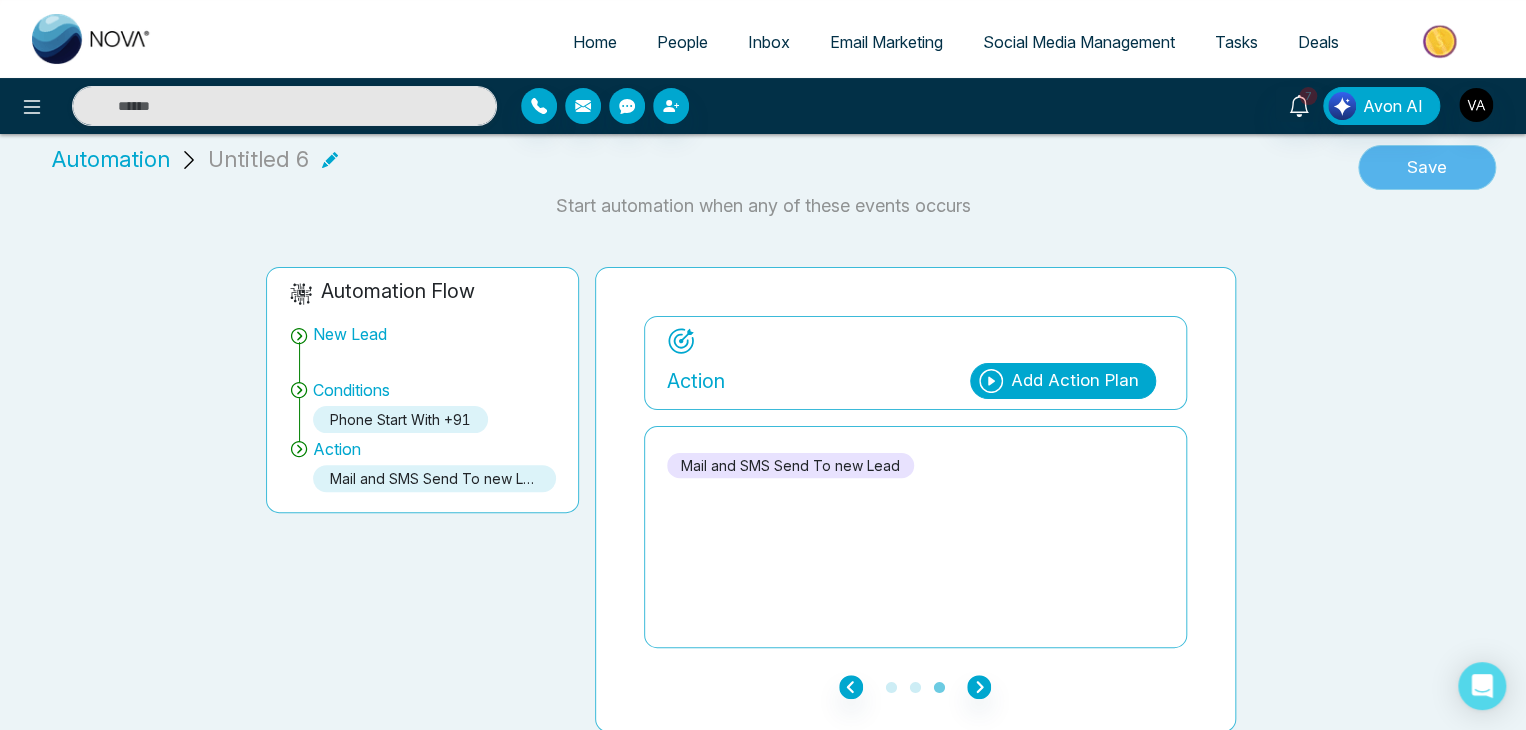 click on "Save" at bounding box center [1427, 168] 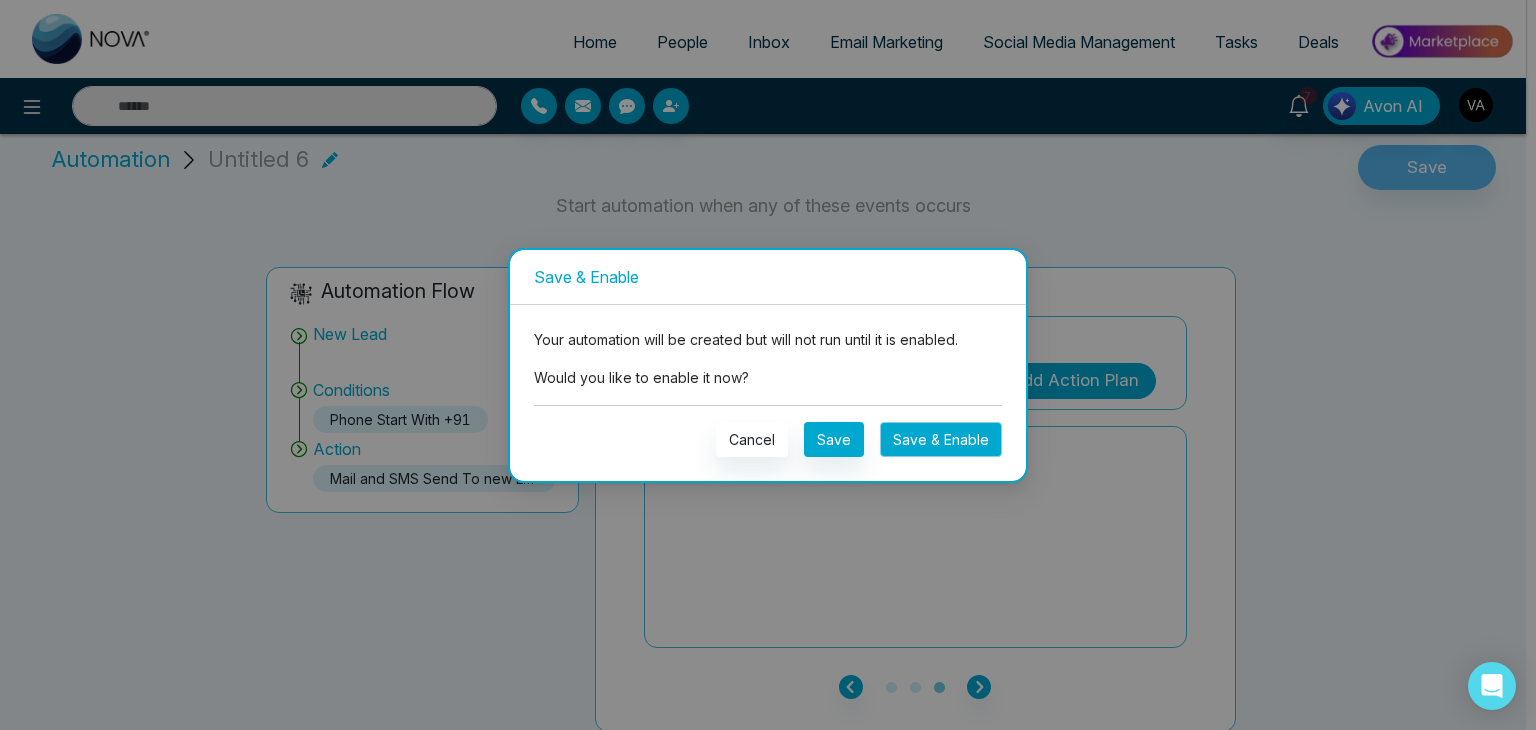 click on "Save & Enable" at bounding box center [941, 439] 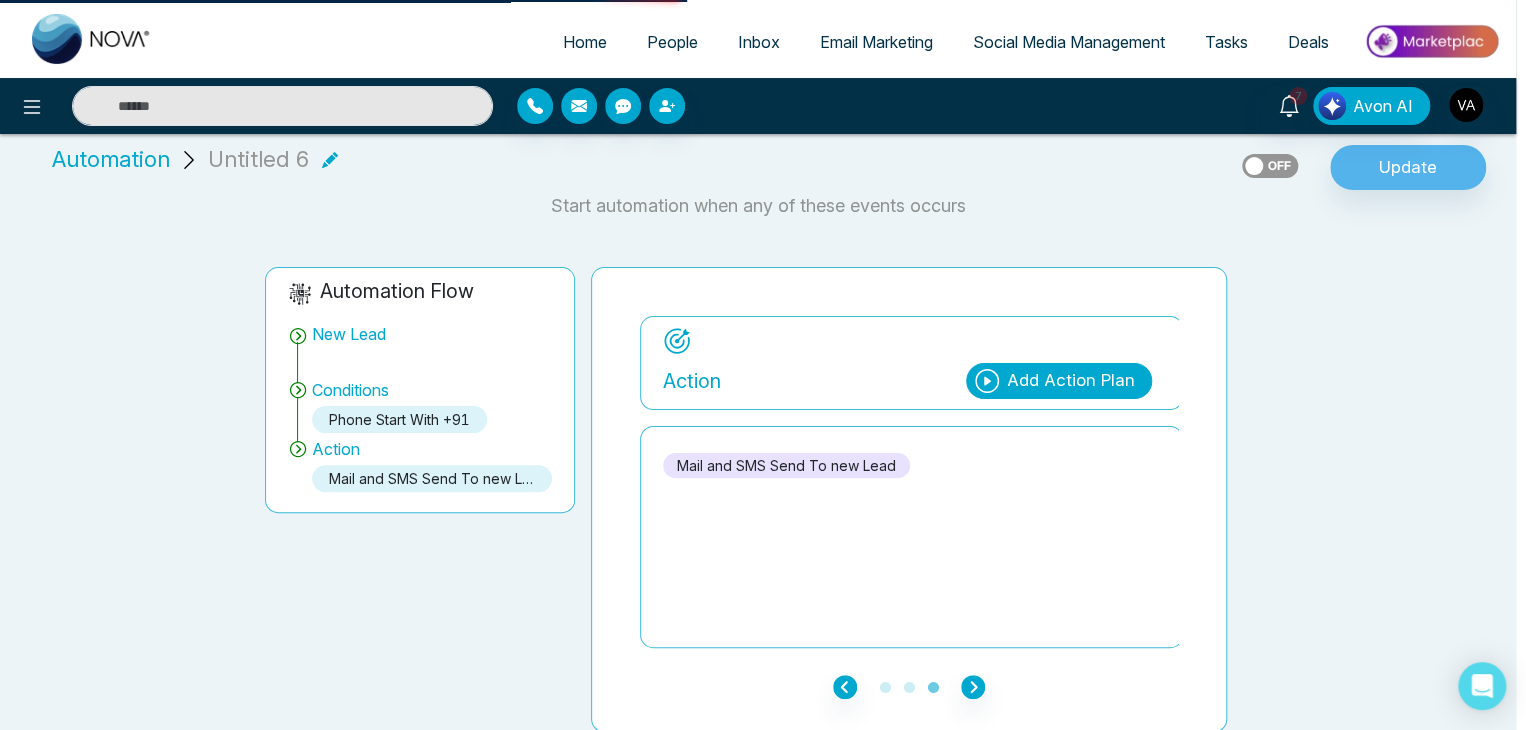 scroll, scrollTop: 0, scrollLeft: 0, axis: both 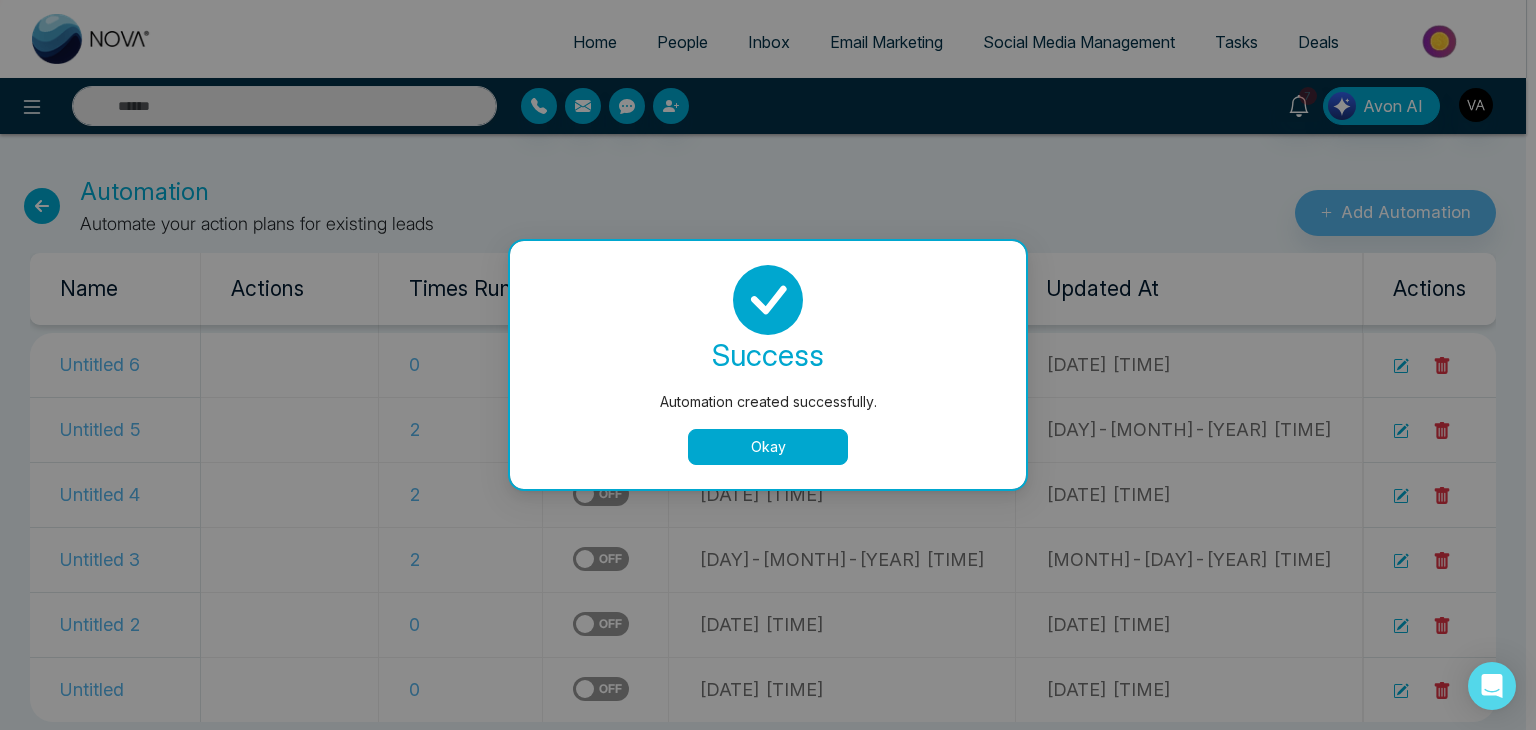 click on "Okay" at bounding box center [768, 447] 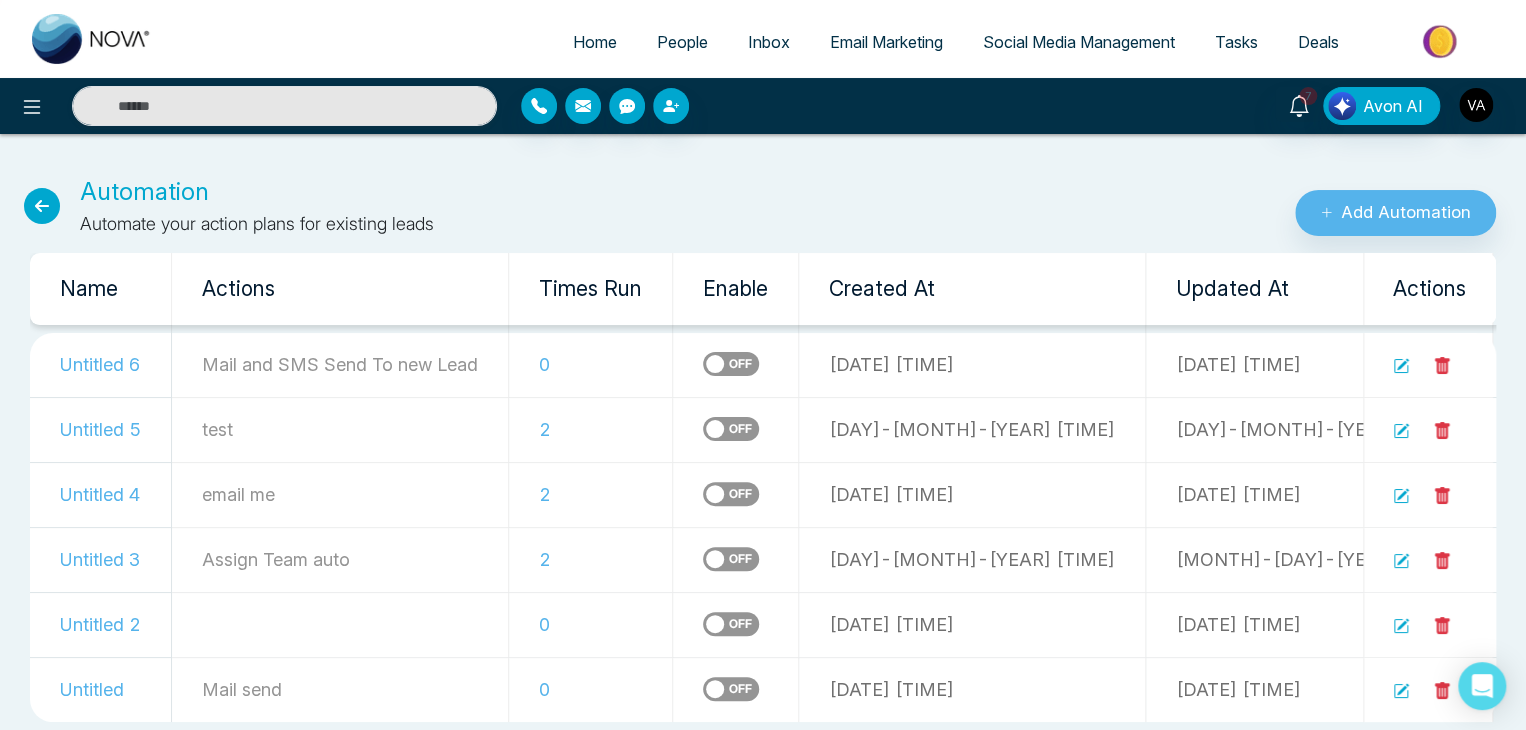 drag, startPoint x: 589, startPoint y: 364, endPoint x: 576, endPoint y: 361, distance: 13.341664 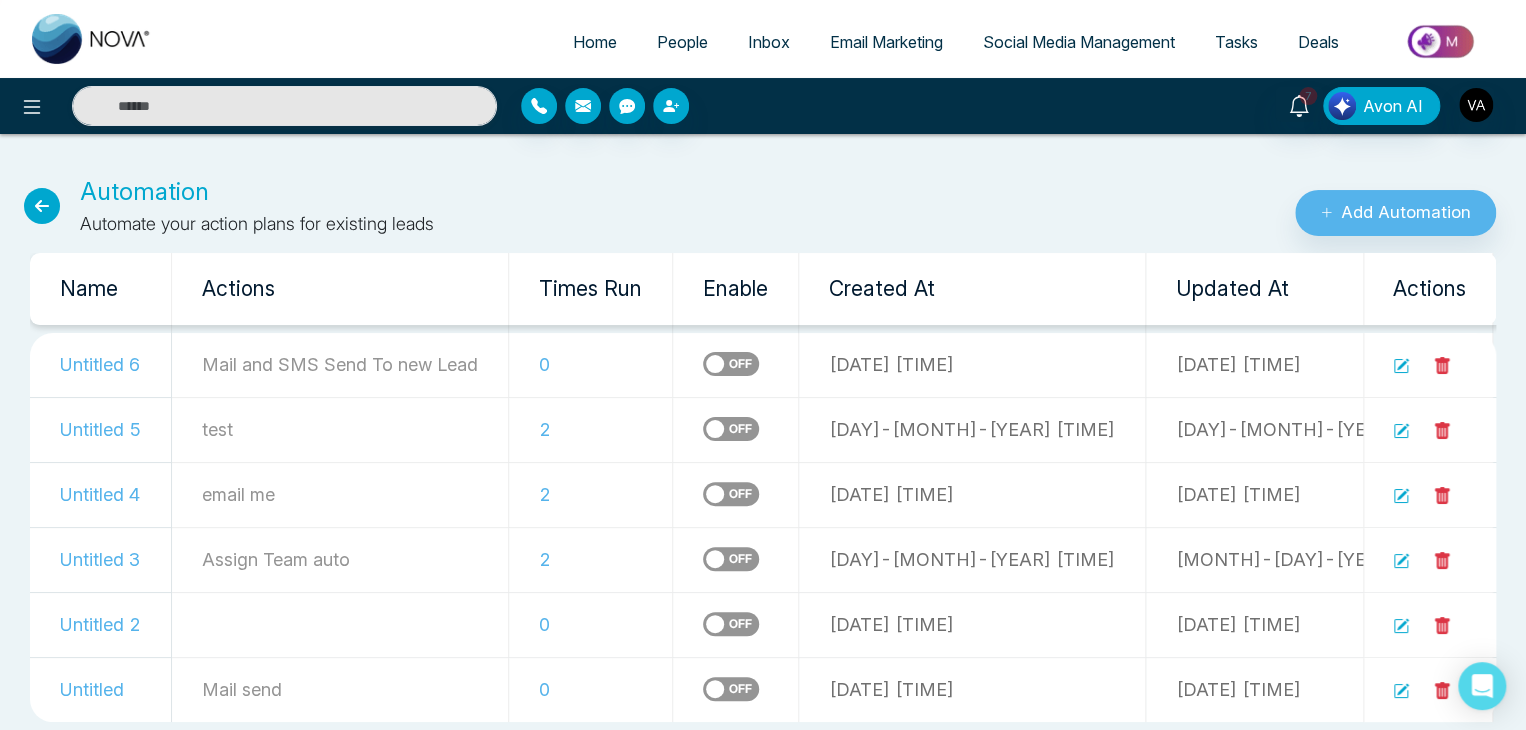 drag, startPoint x: 576, startPoint y: 361, endPoint x: 532, endPoint y: 359, distance: 44.04543 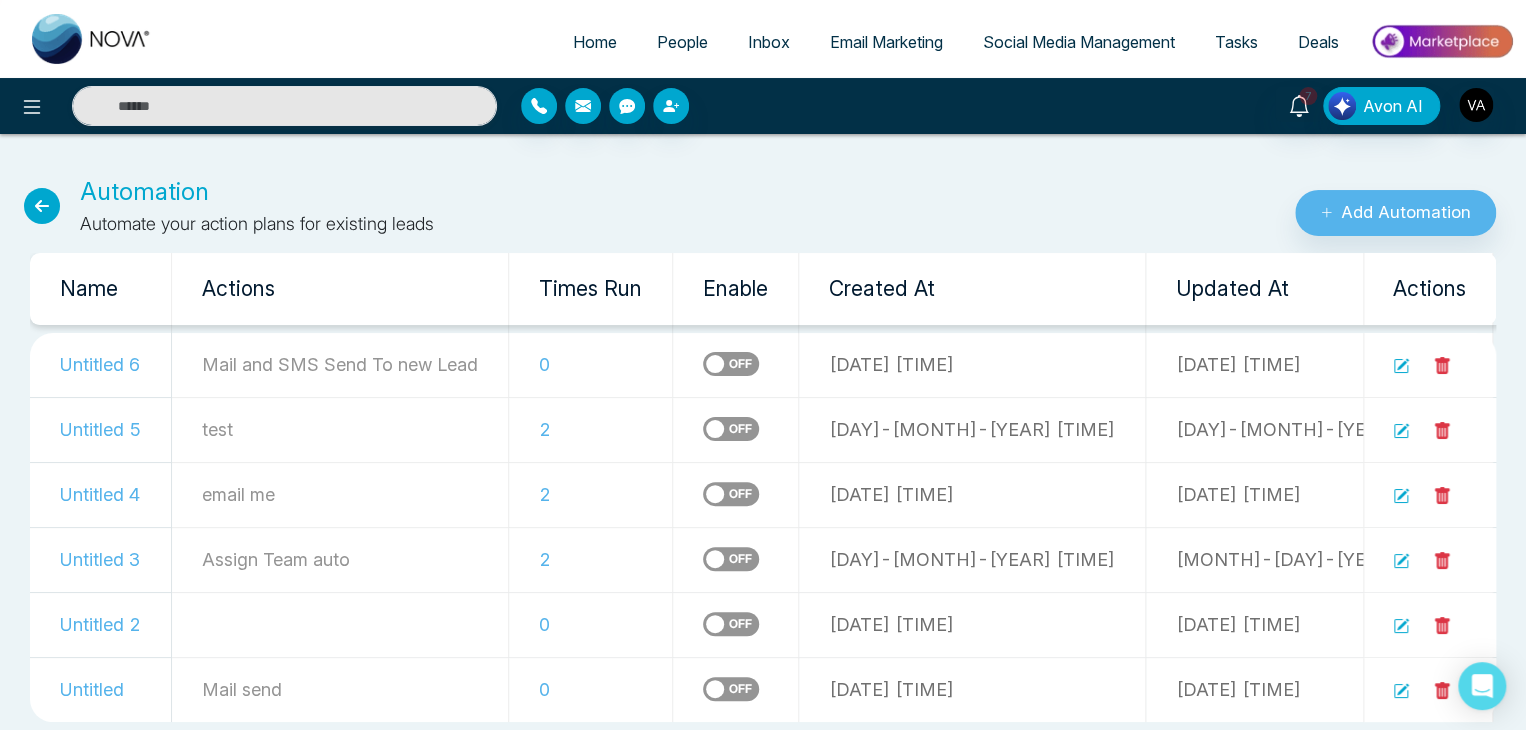click on "Mail  and SMS Send To new Lead" at bounding box center (340, 365) 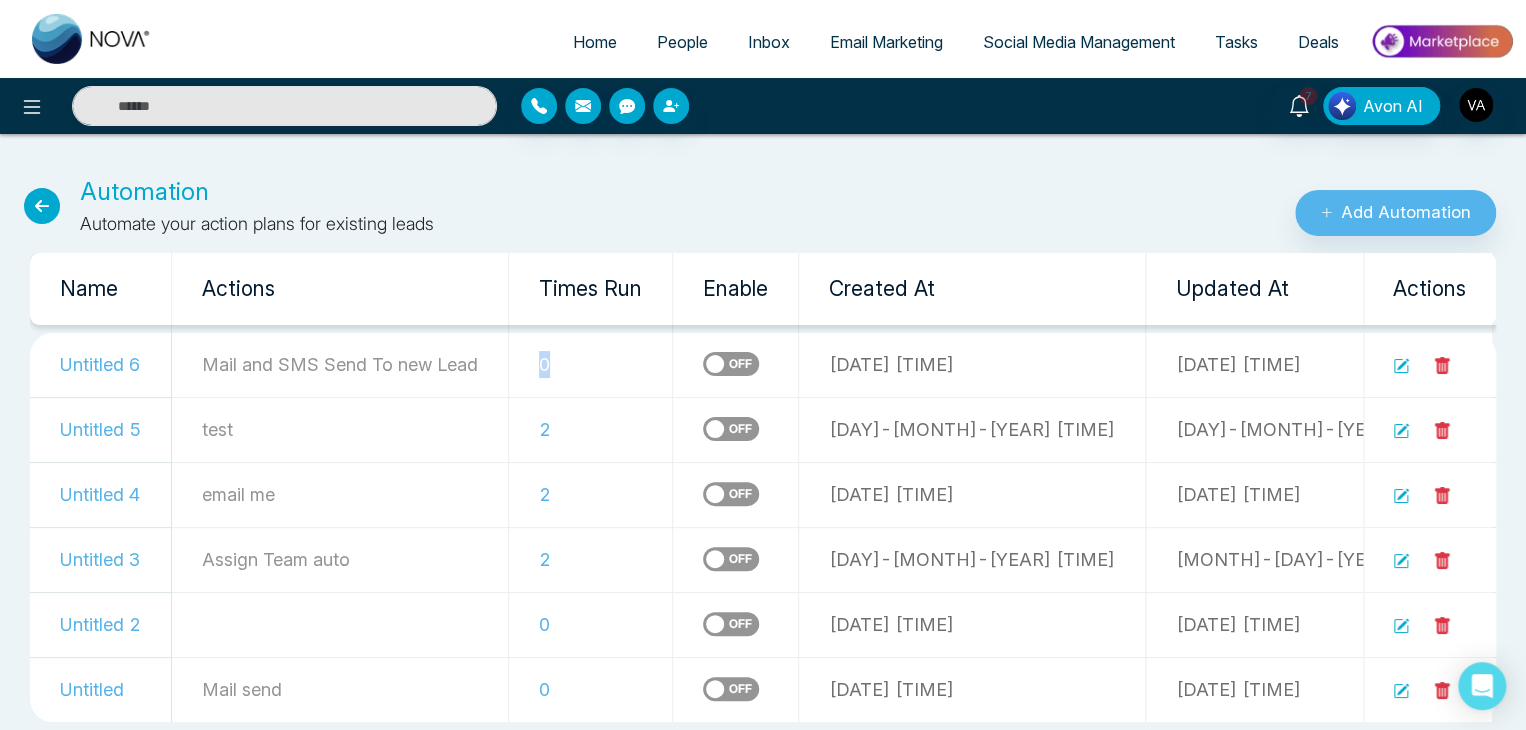 drag, startPoint x: 580, startPoint y: 364, endPoint x: 681, endPoint y: 353, distance: 101.597244 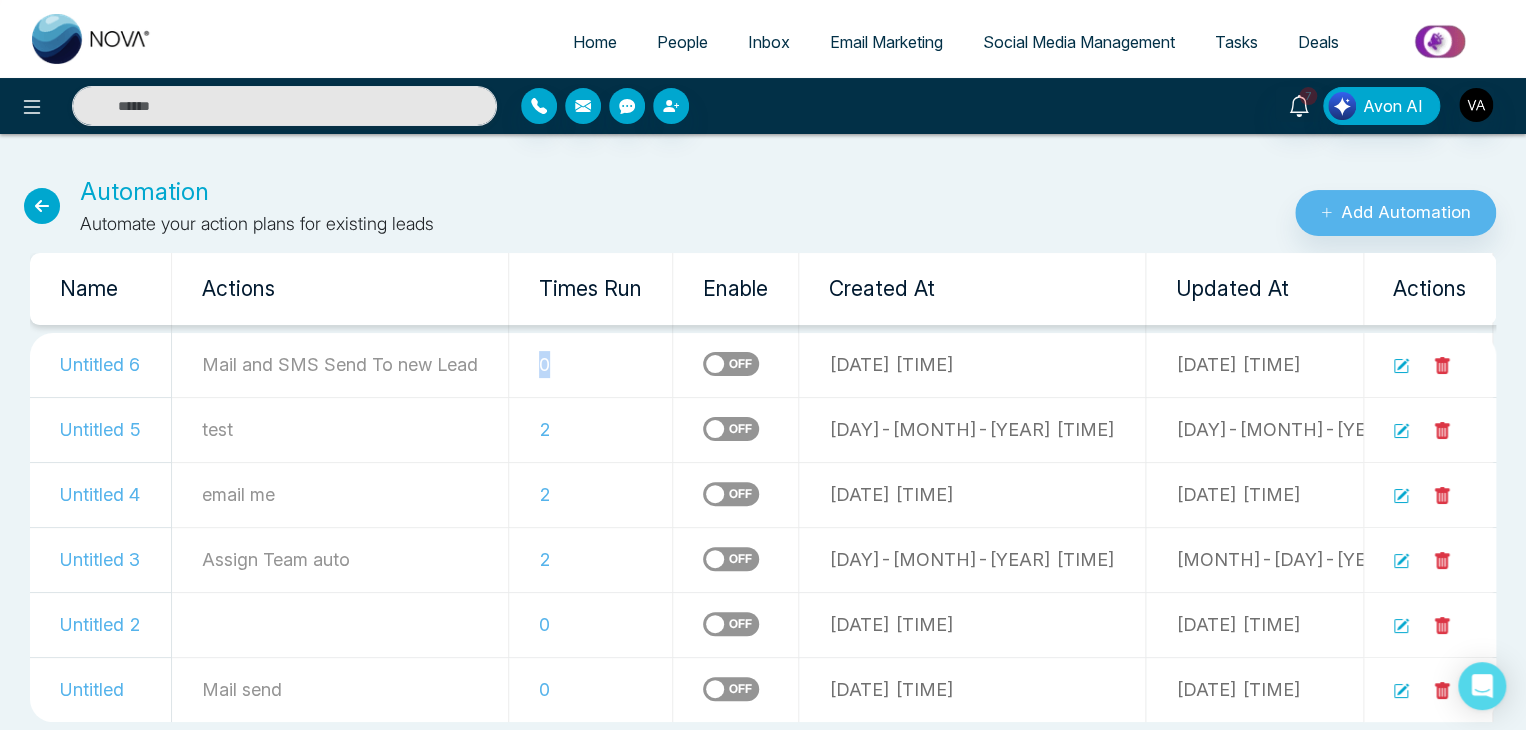 click on "0" at bounding box center (591, 365) 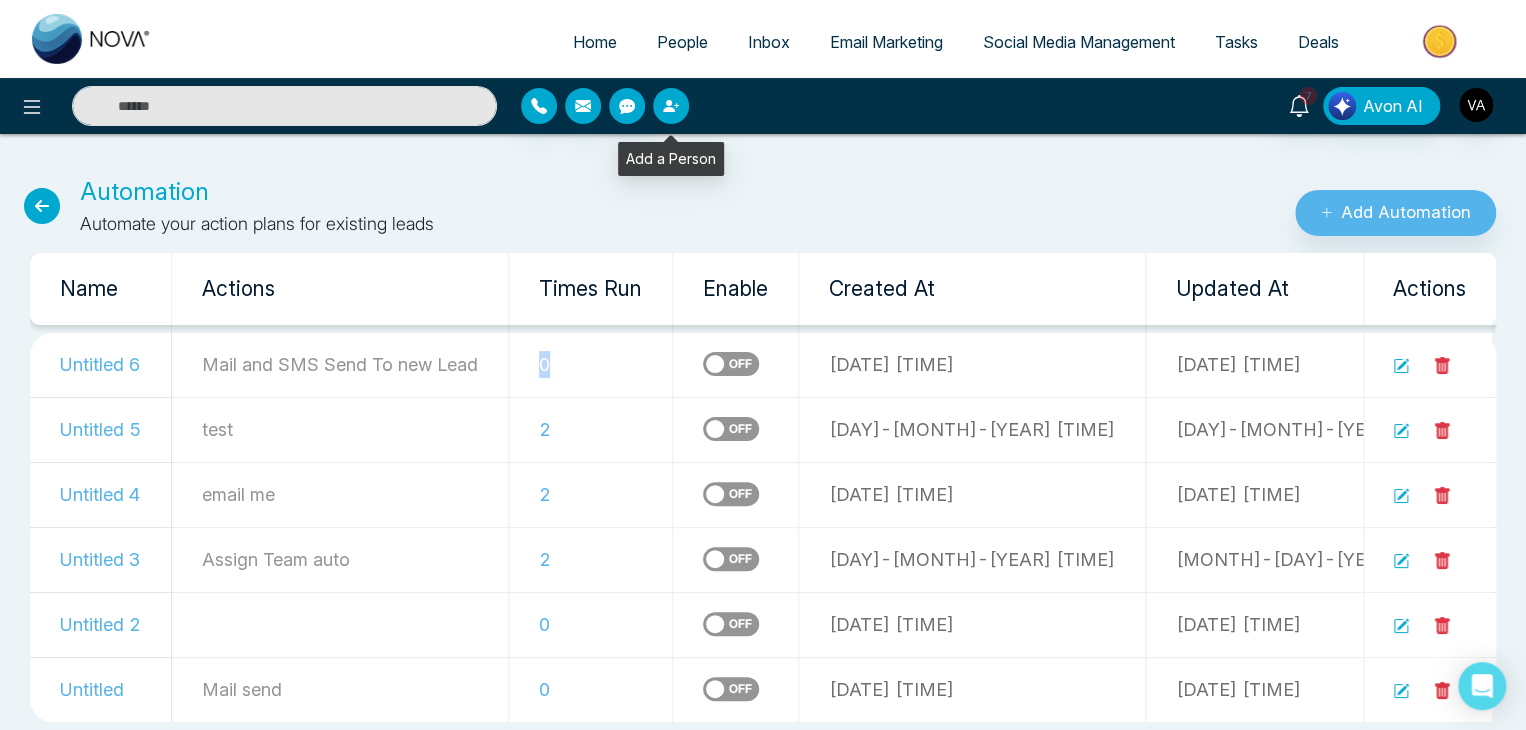 click 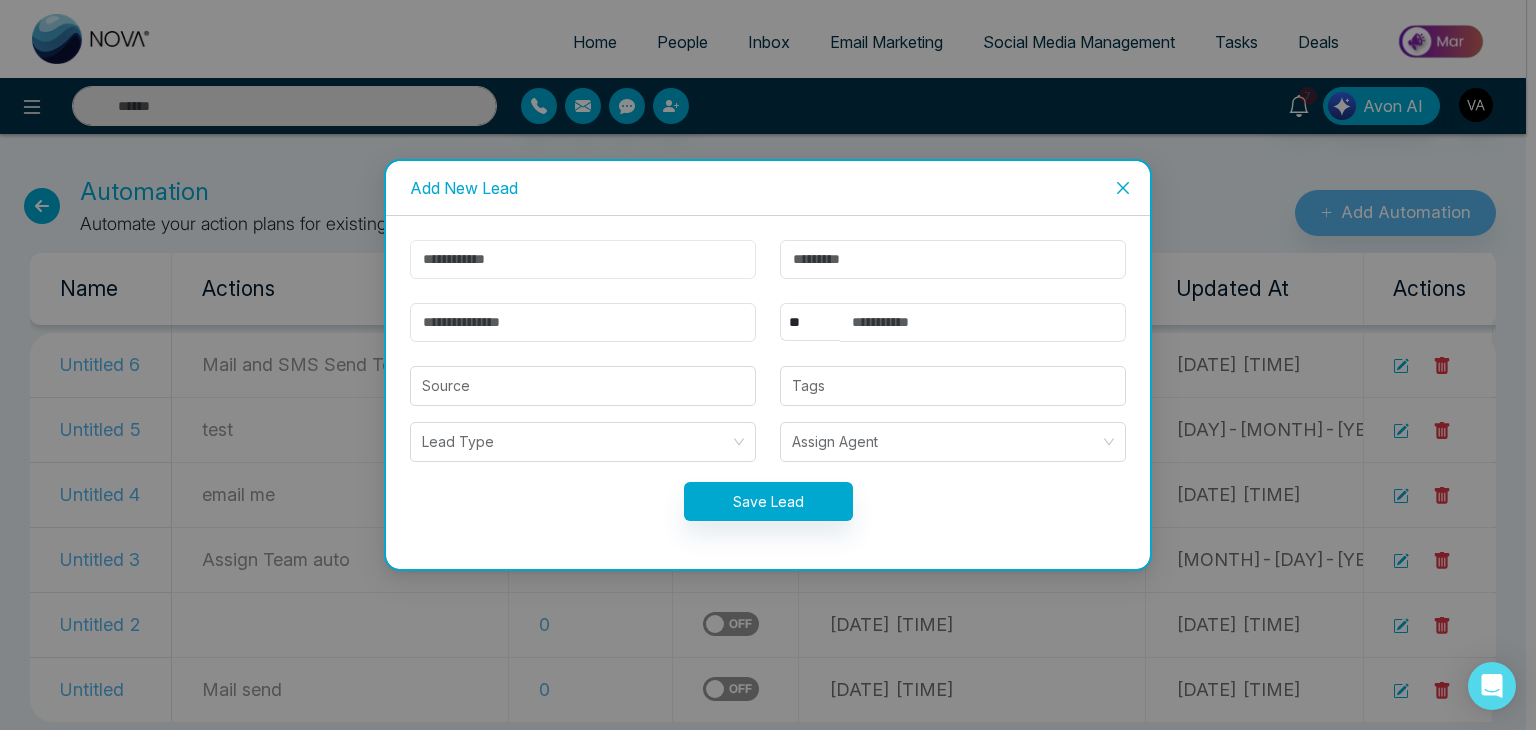 click at bounding box center [583, 259] 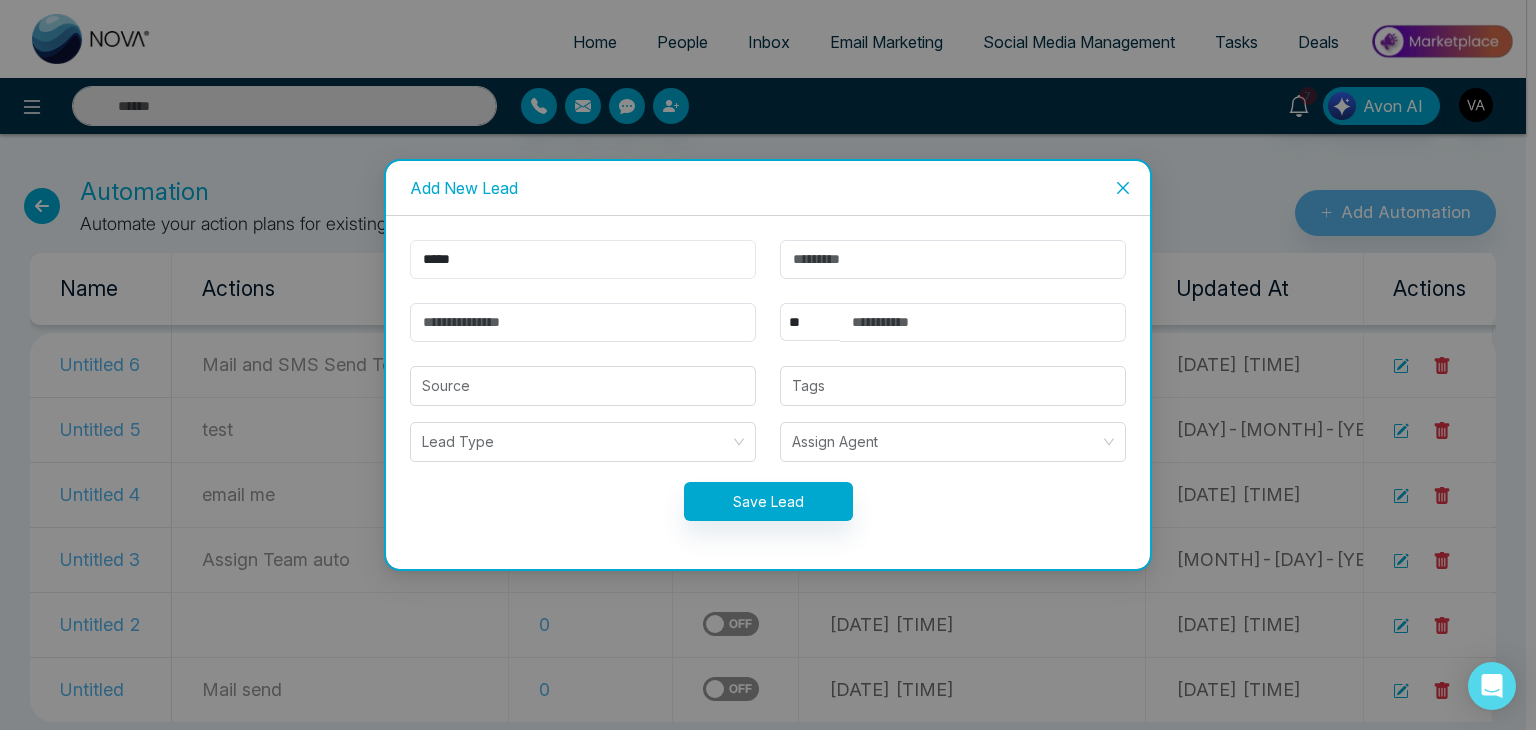 type on "*********" 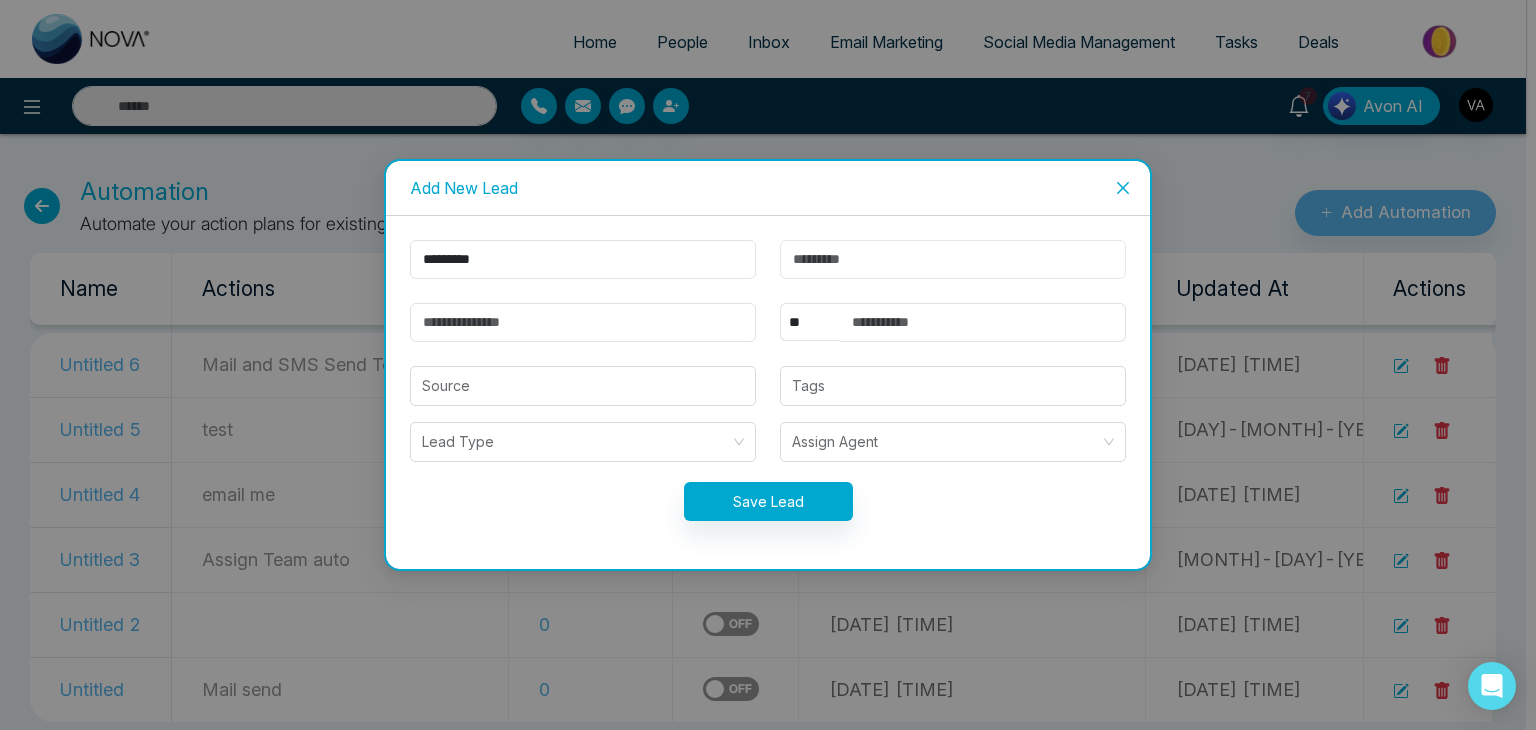 click at bounding box center (953, 259) 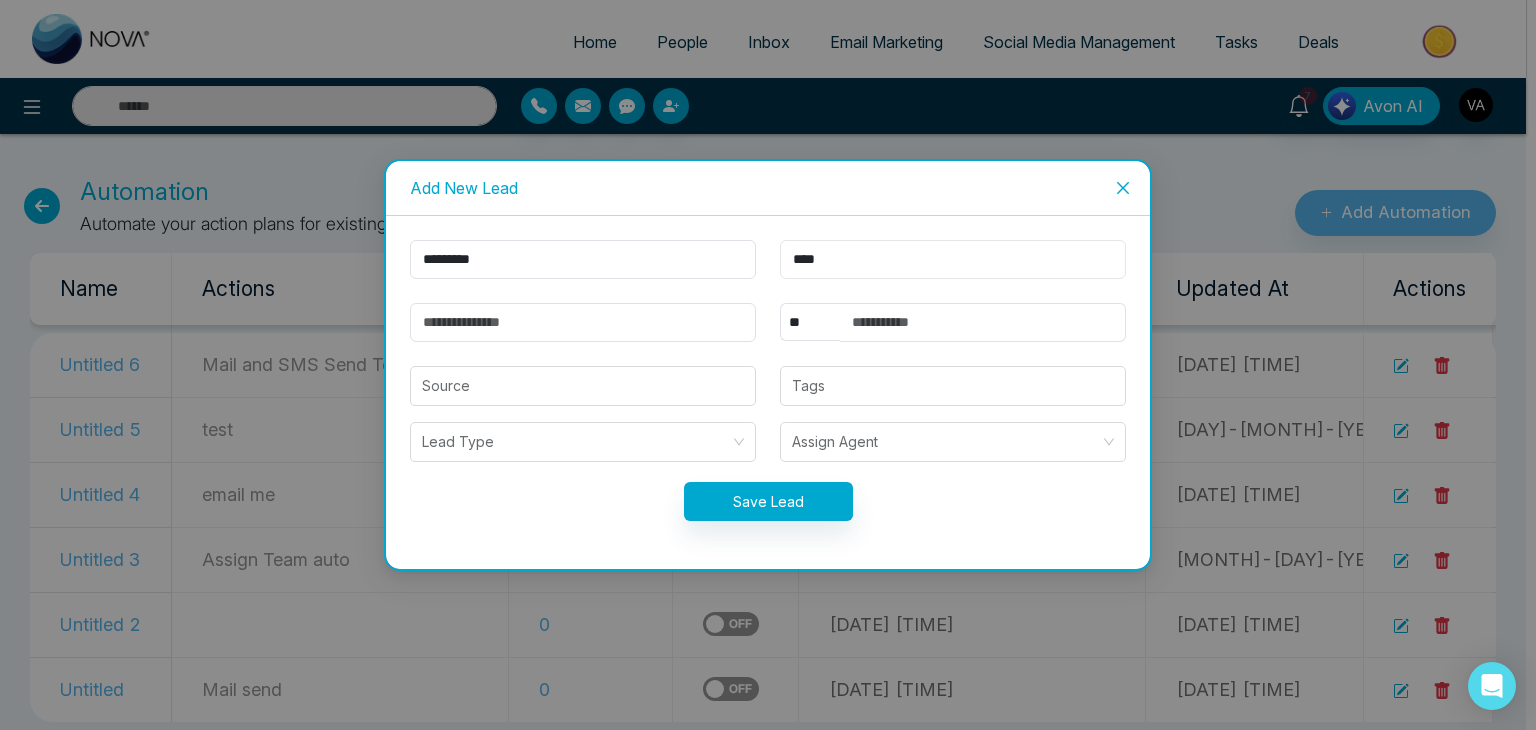 type on "******" 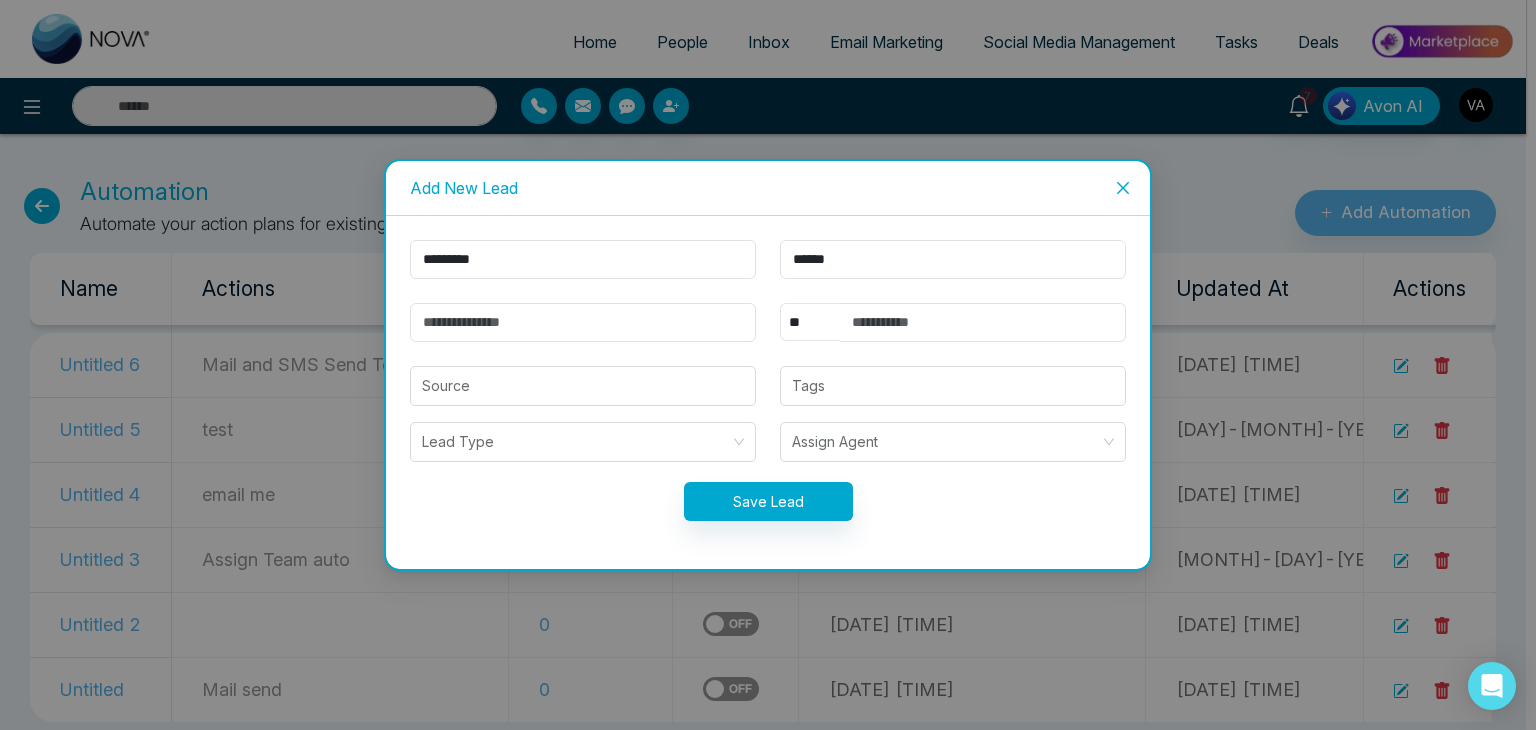 click on "** **** *** *** *** **** ***" at bounding box center (810, 322) 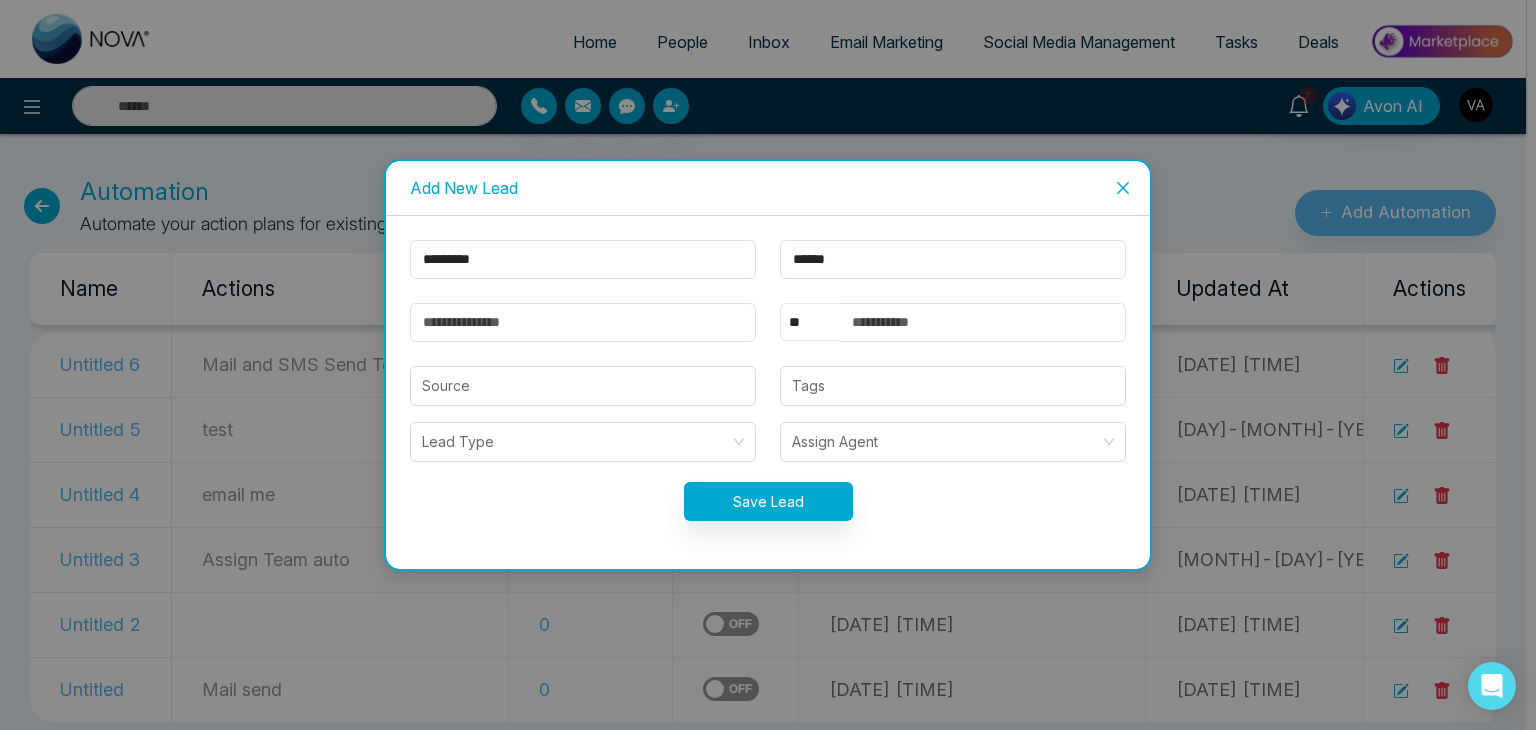 select on "***" 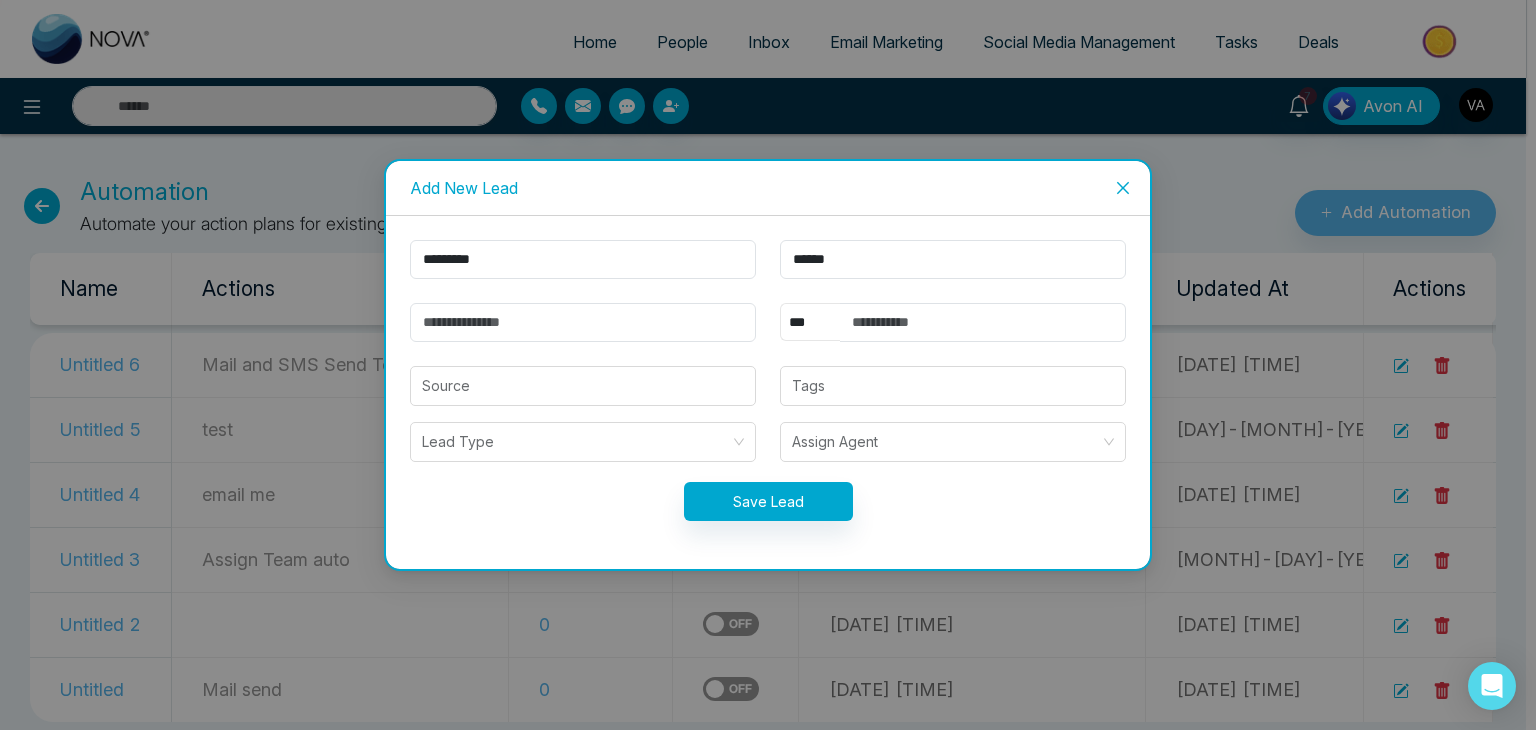 click on "** **** *** *** *** **** ***" at bounding box center (810, 322) 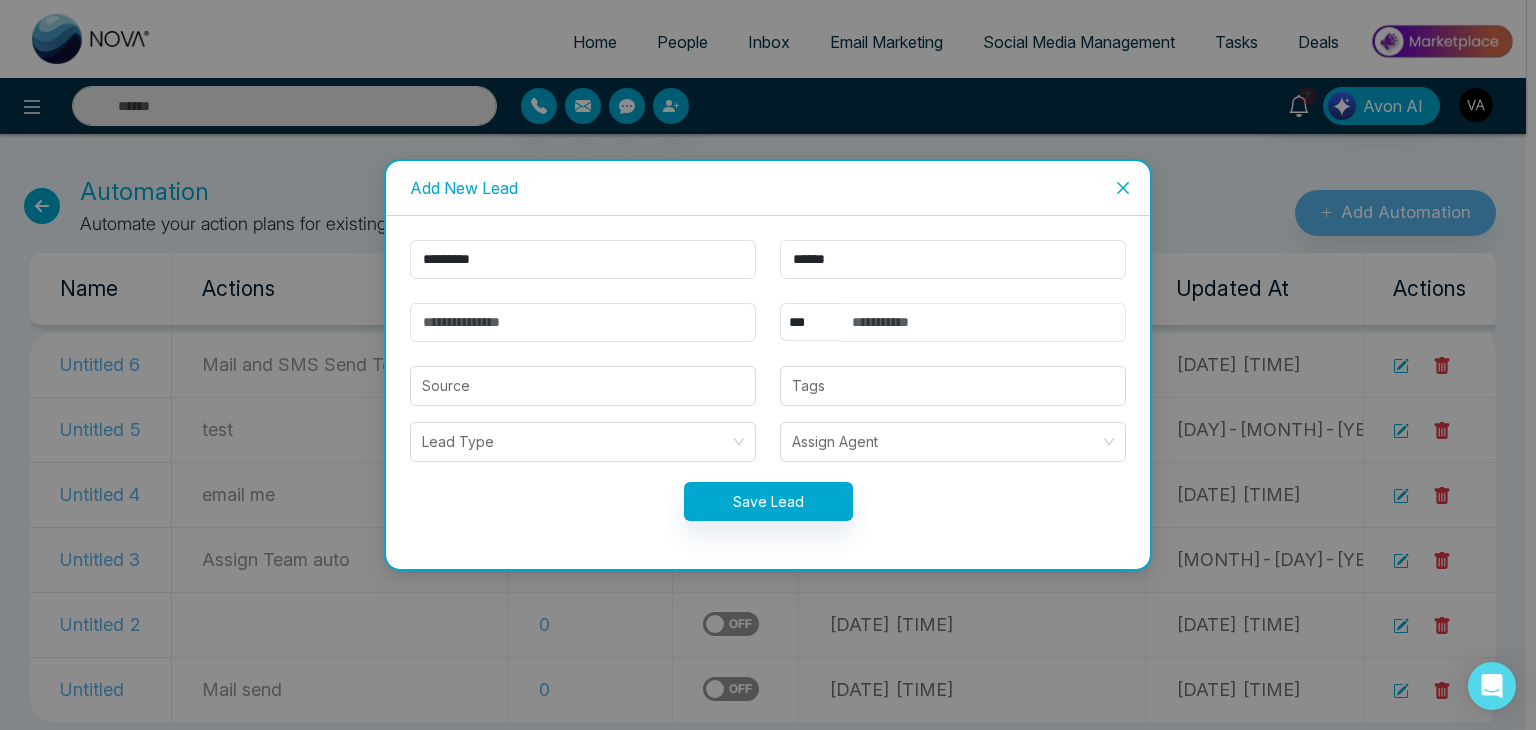 click at bounding box center [983, 322] 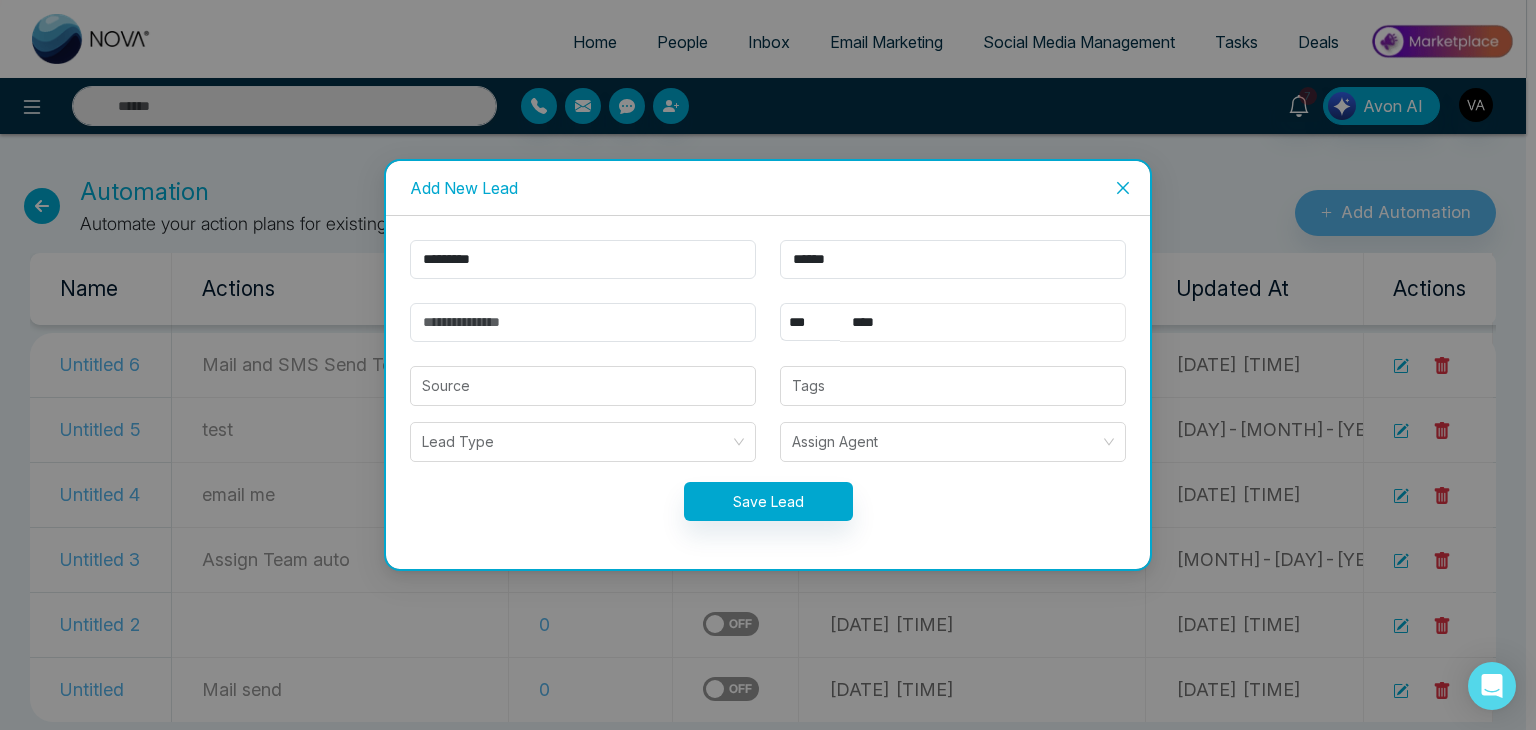 type on "**********" 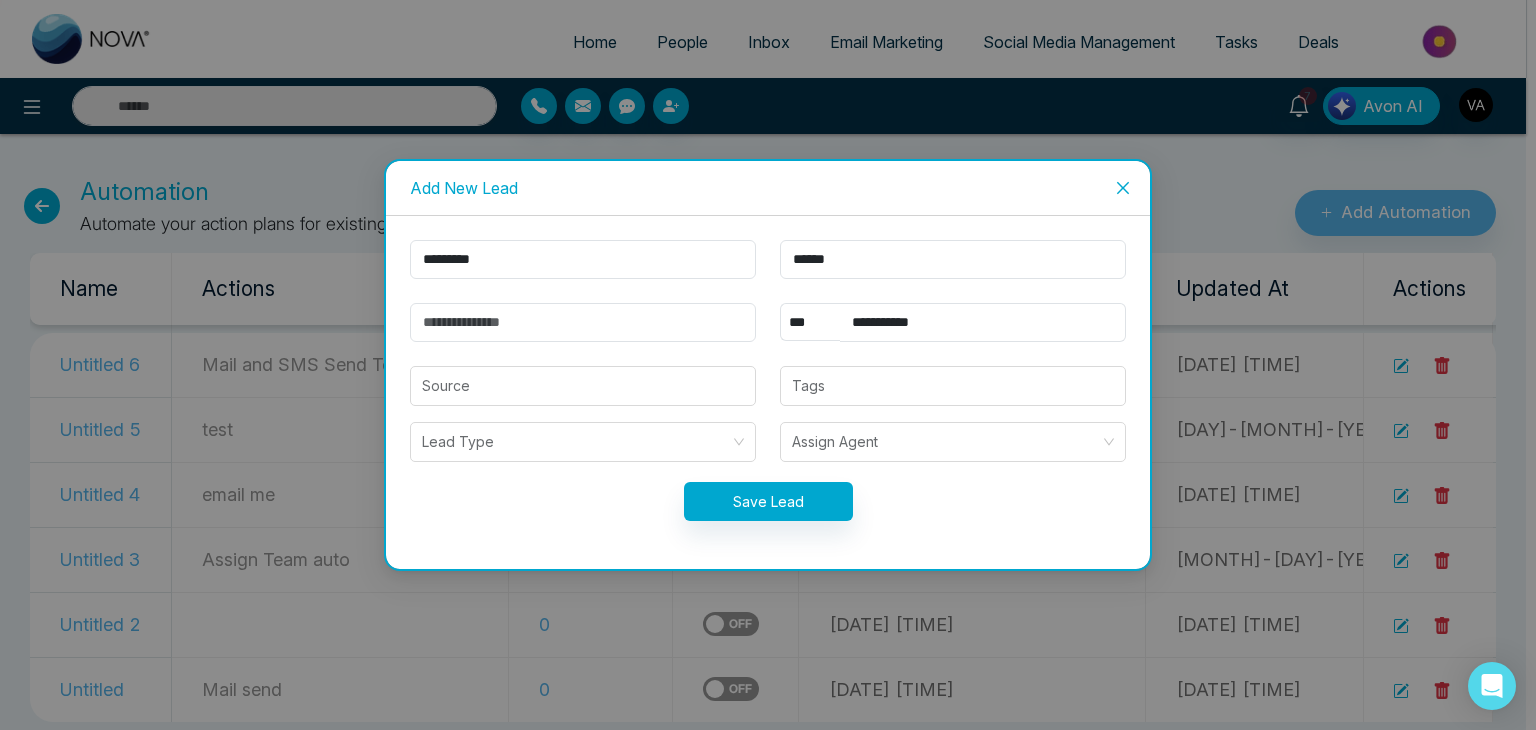 click on "**********" at bounding box center [768, 392] 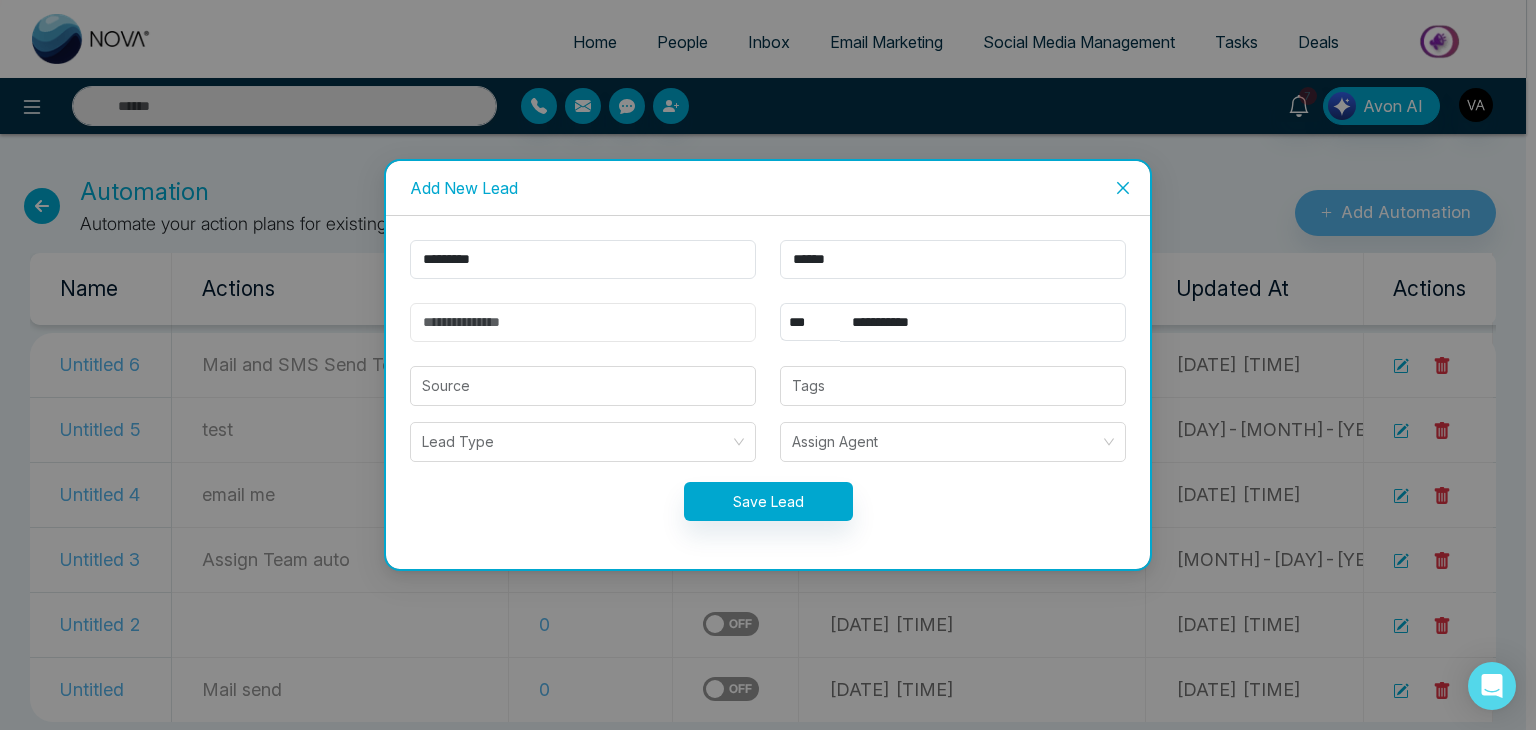 click at bounding box center [583, 322] 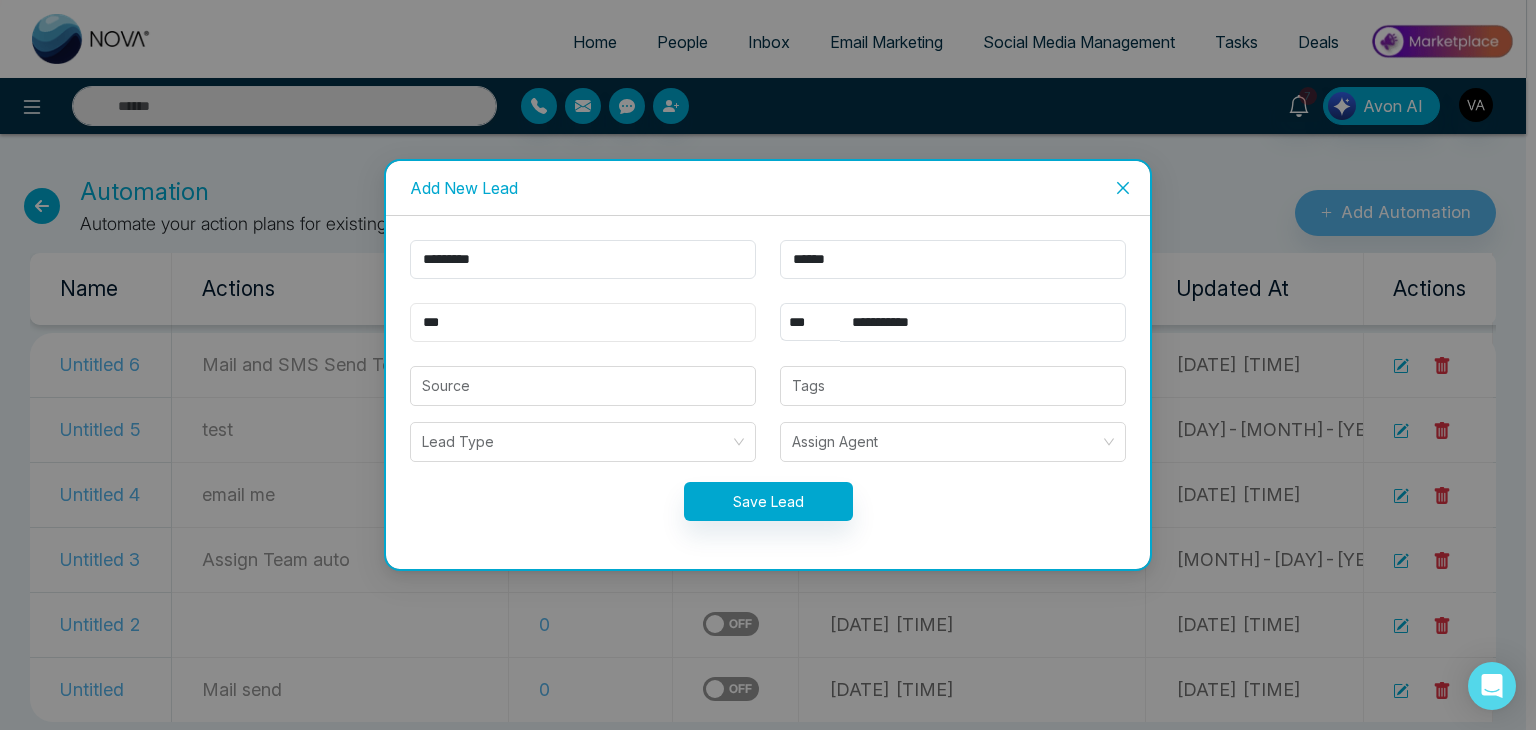 type on "**********" 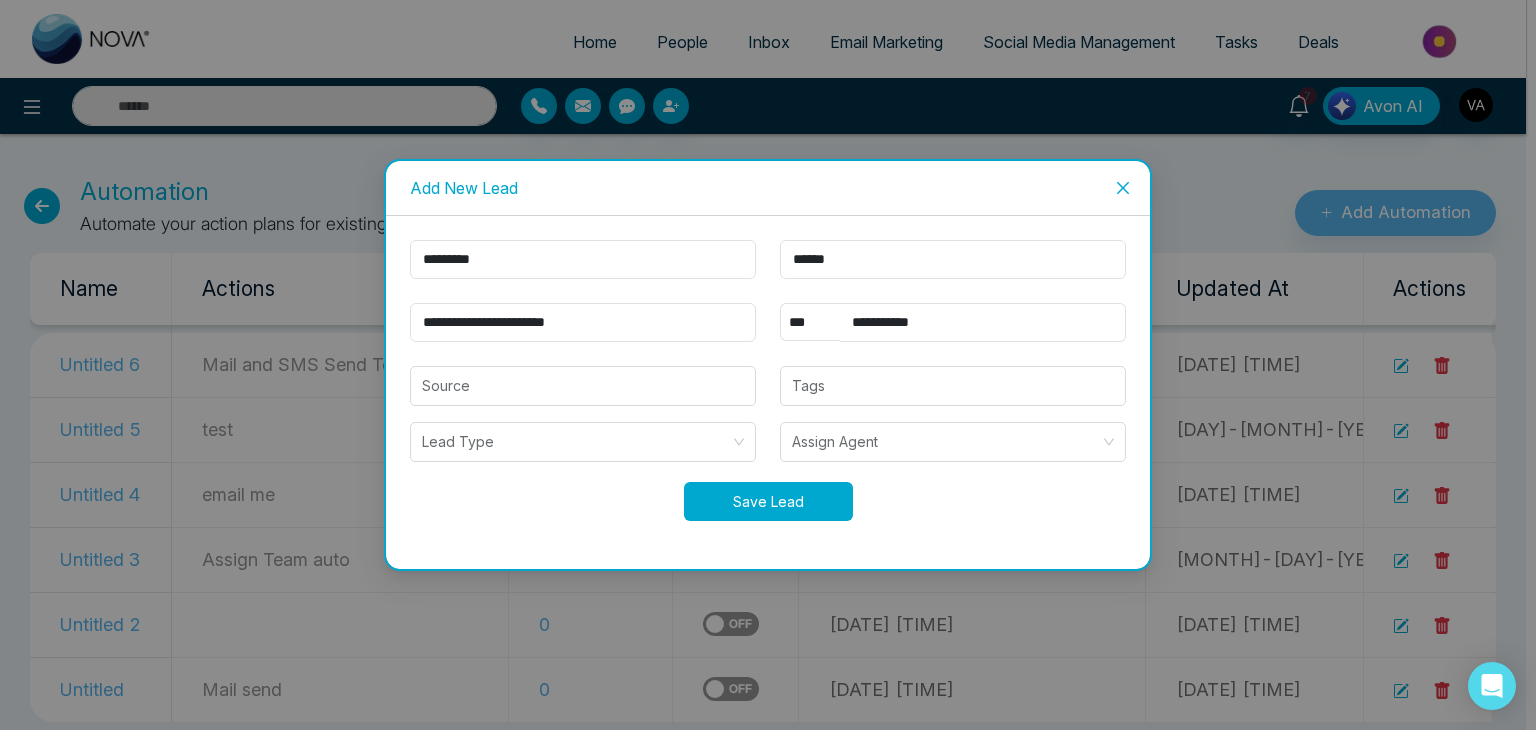 click on "Save Lead" at bounding box center (768, 501) 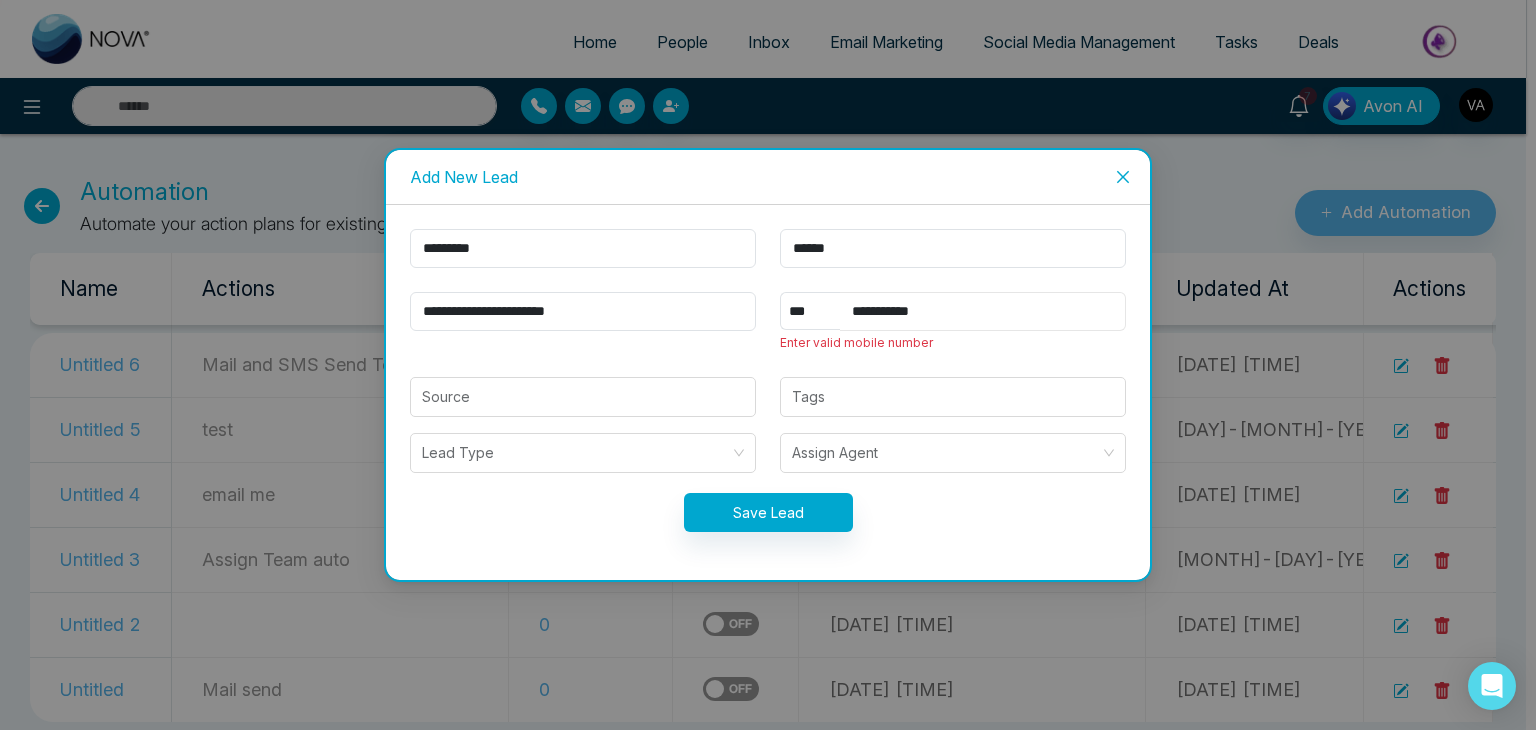 click on "**********" at bounding box center [983, 311] 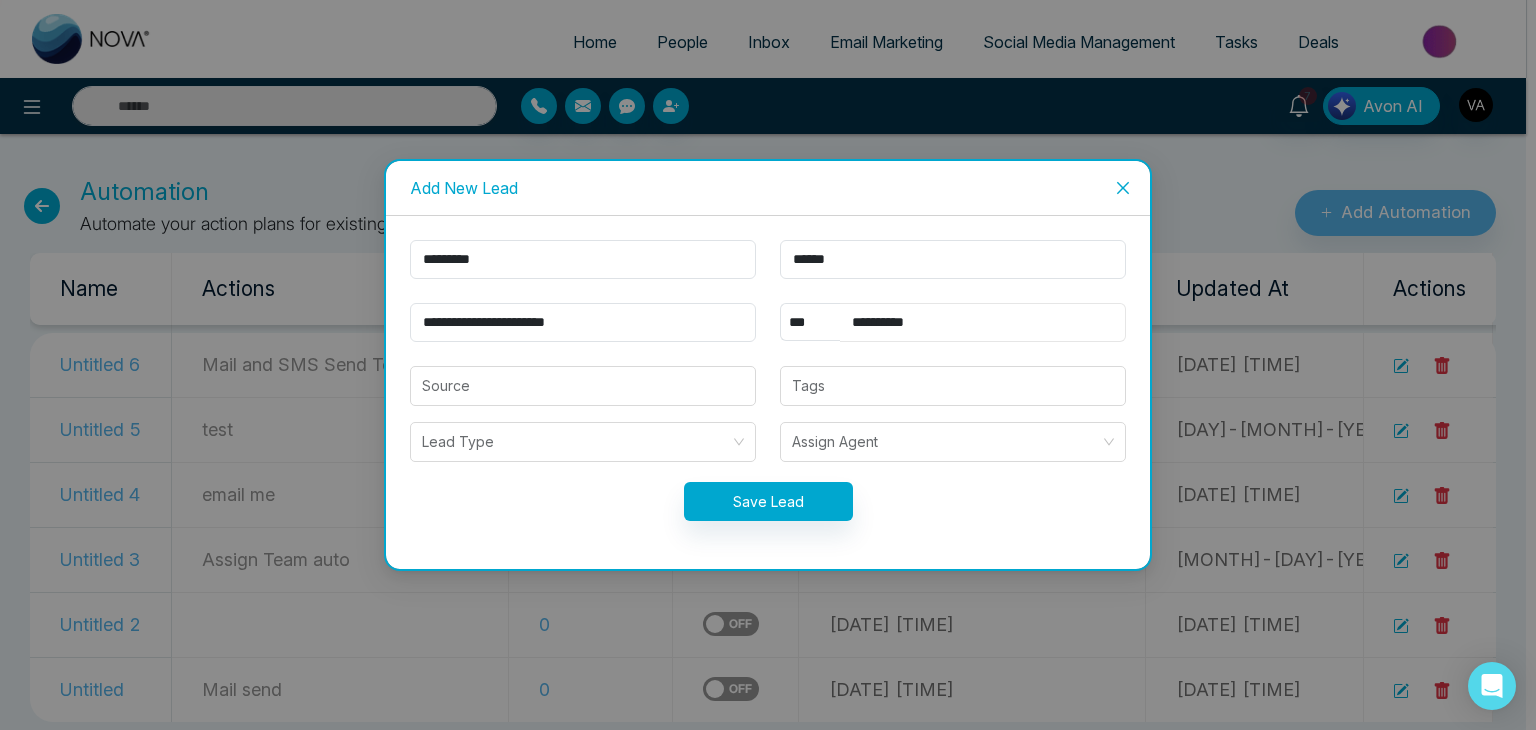 type on "**********" 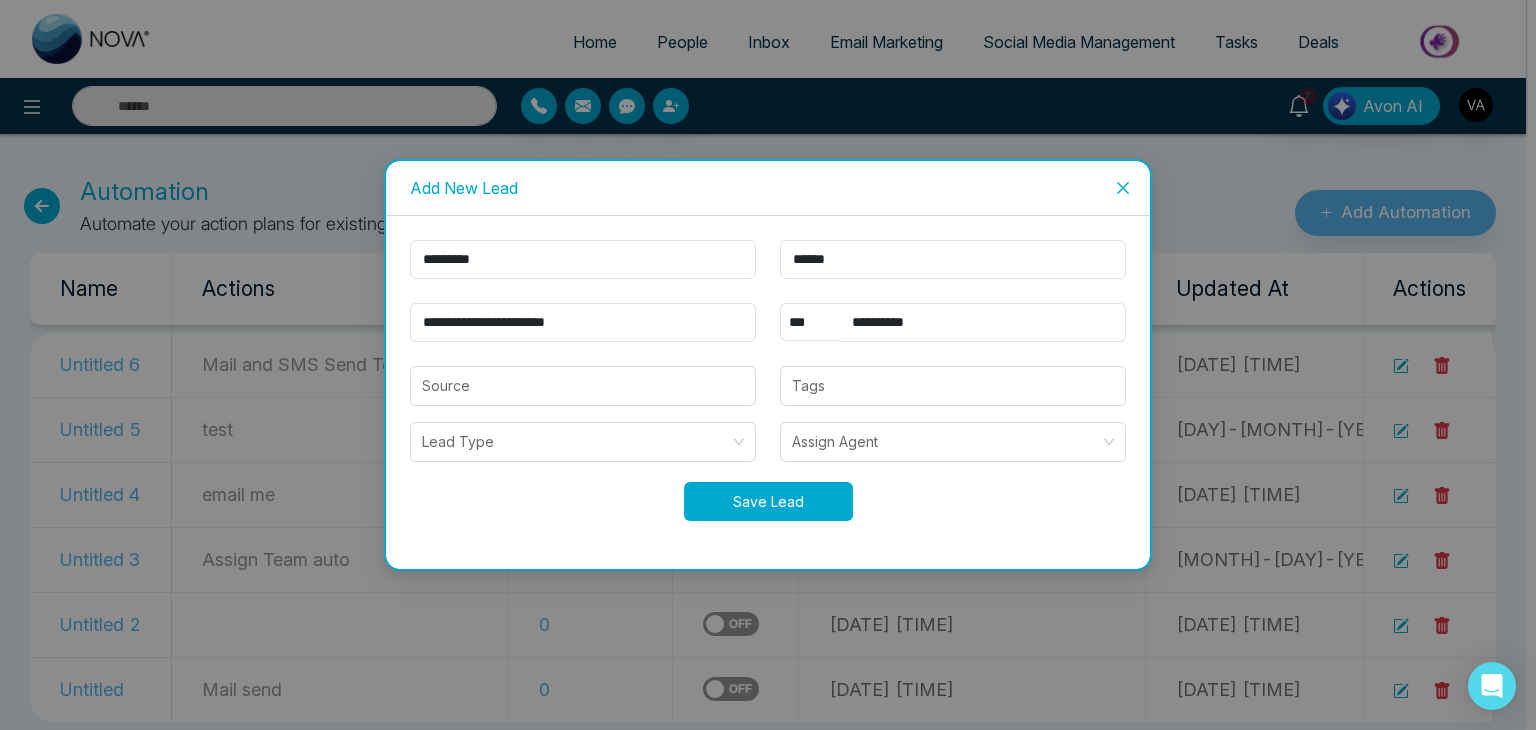 click on "Save Lead" at bounding box center [768, 501] 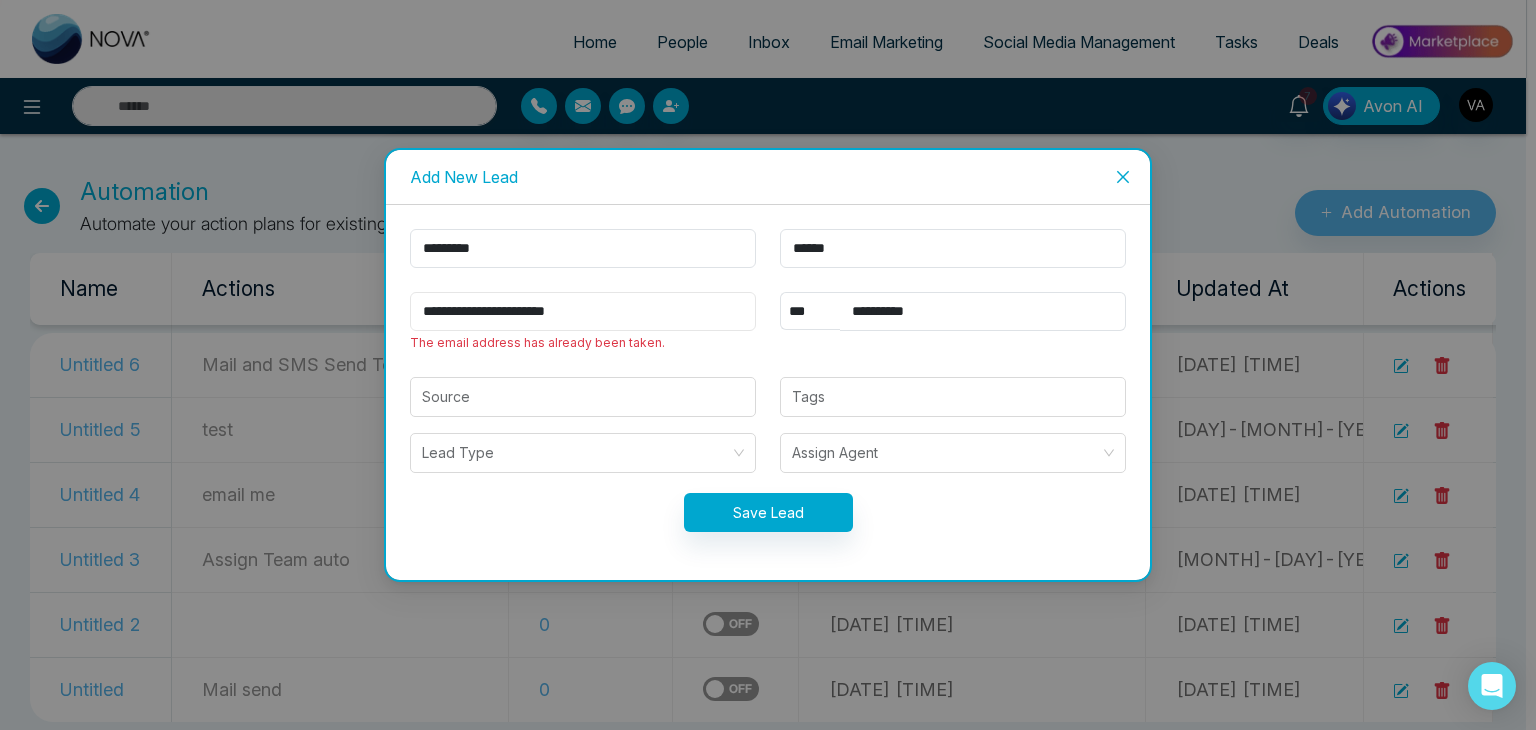 click on "**********" at bounding box center (583, 311) 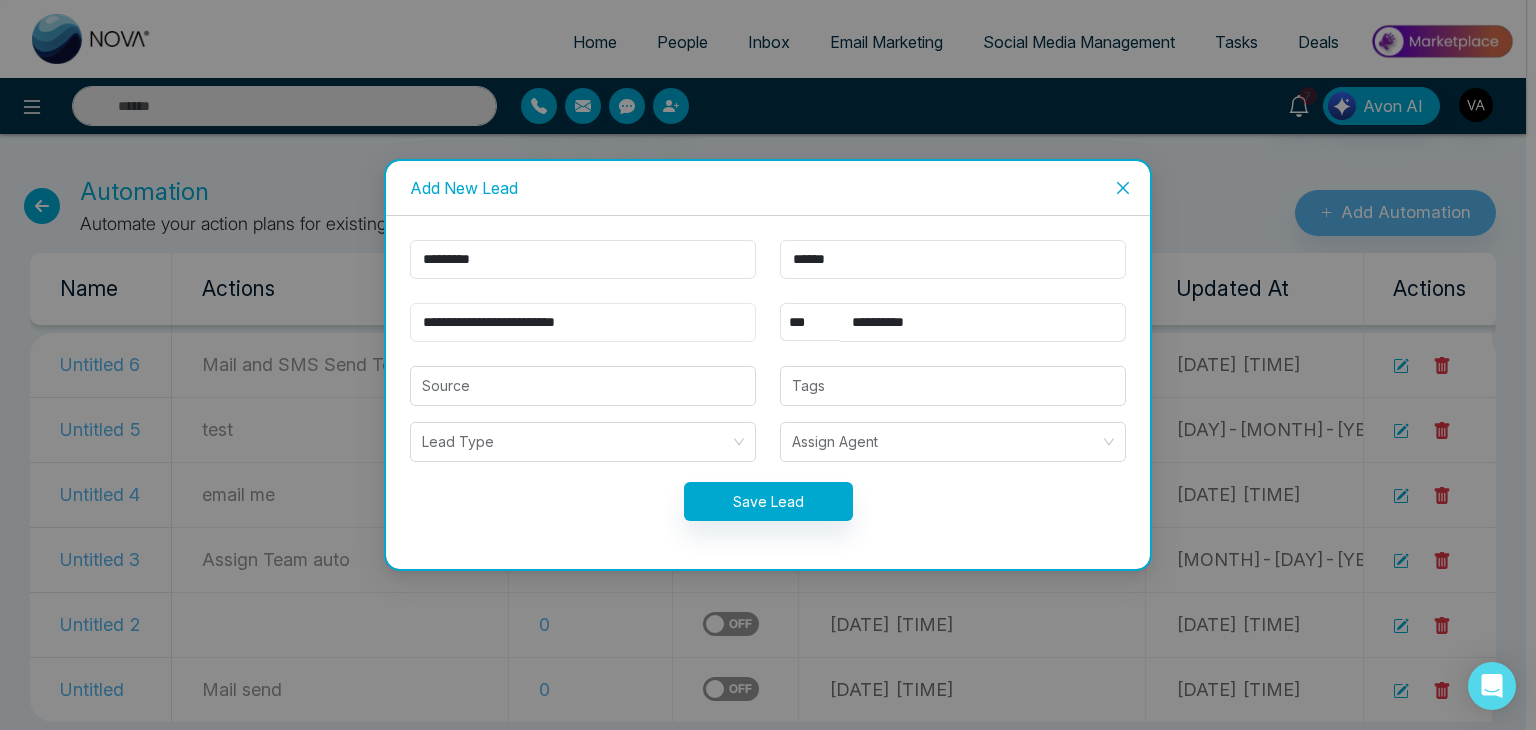 type on "**********" 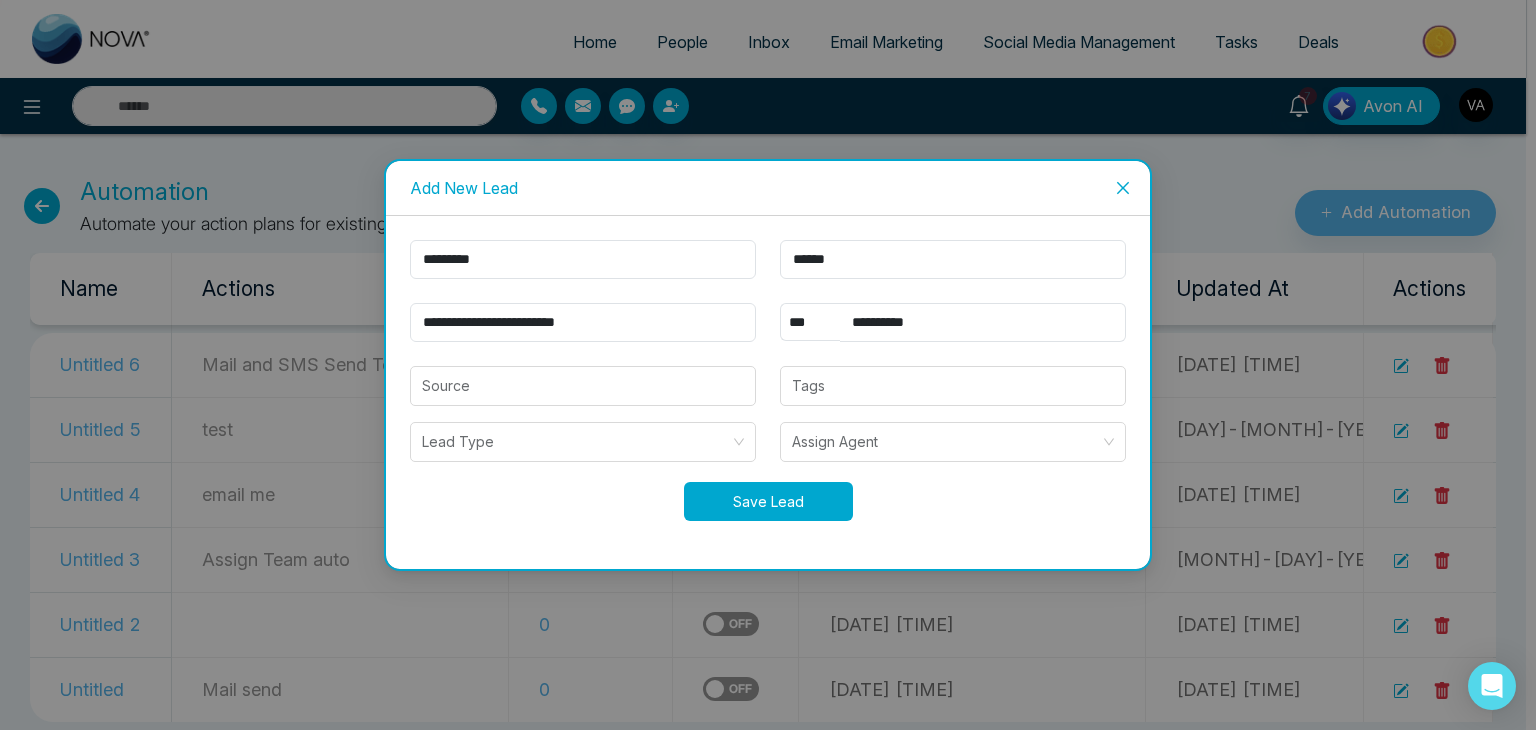 click on "Save Lead" at bounding box center (768, 501) 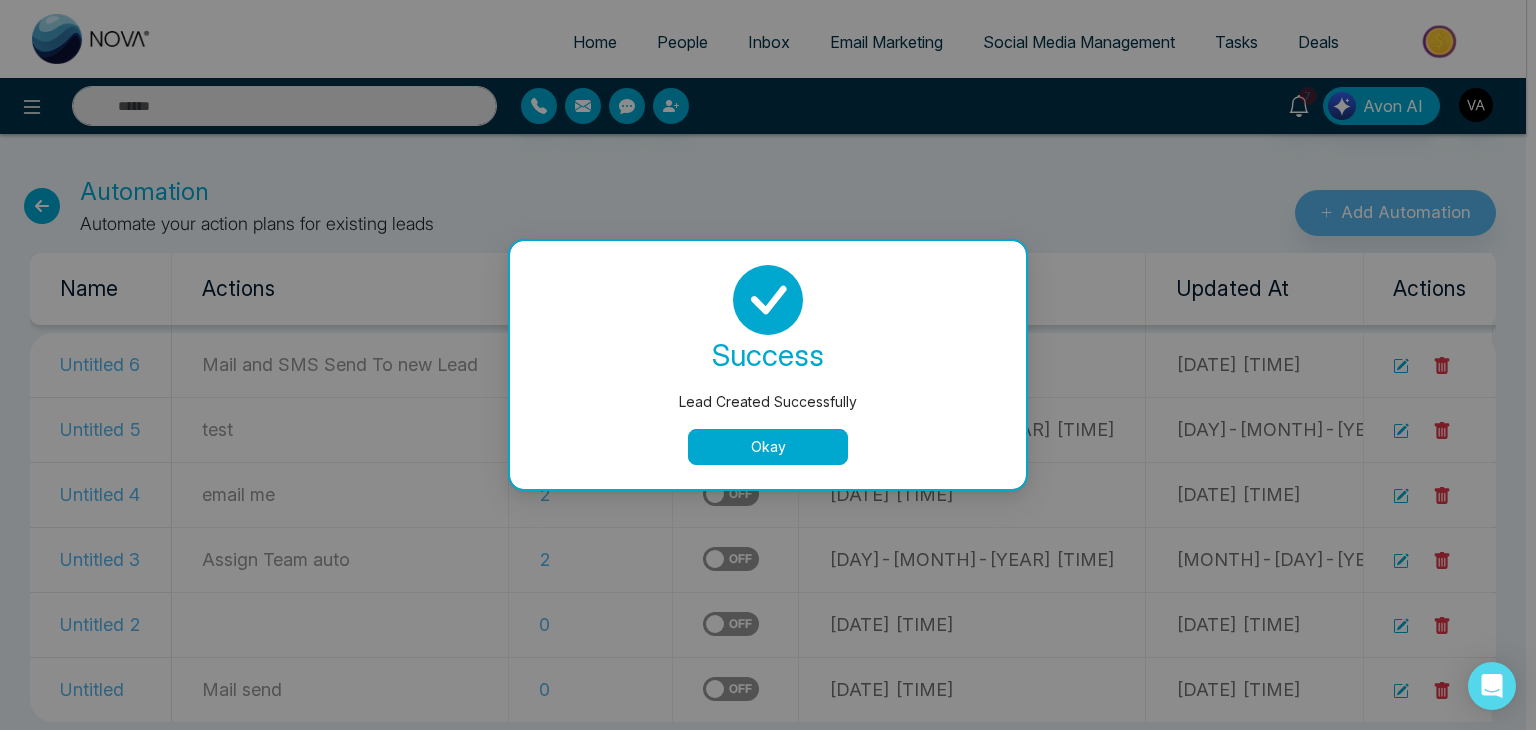click on "Okay" at bounding box center [768, 447] 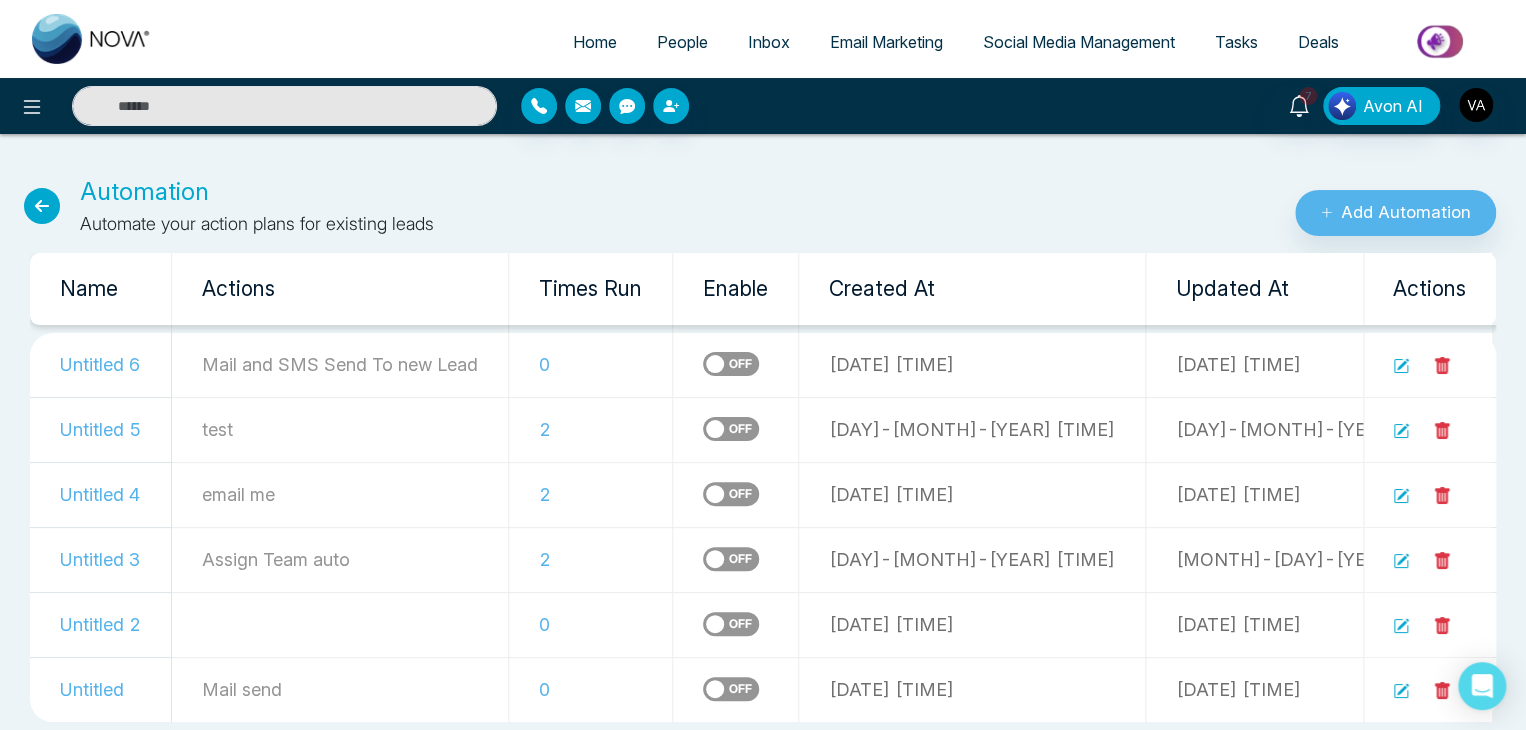 click on "0" at bounding box center [591, 365] 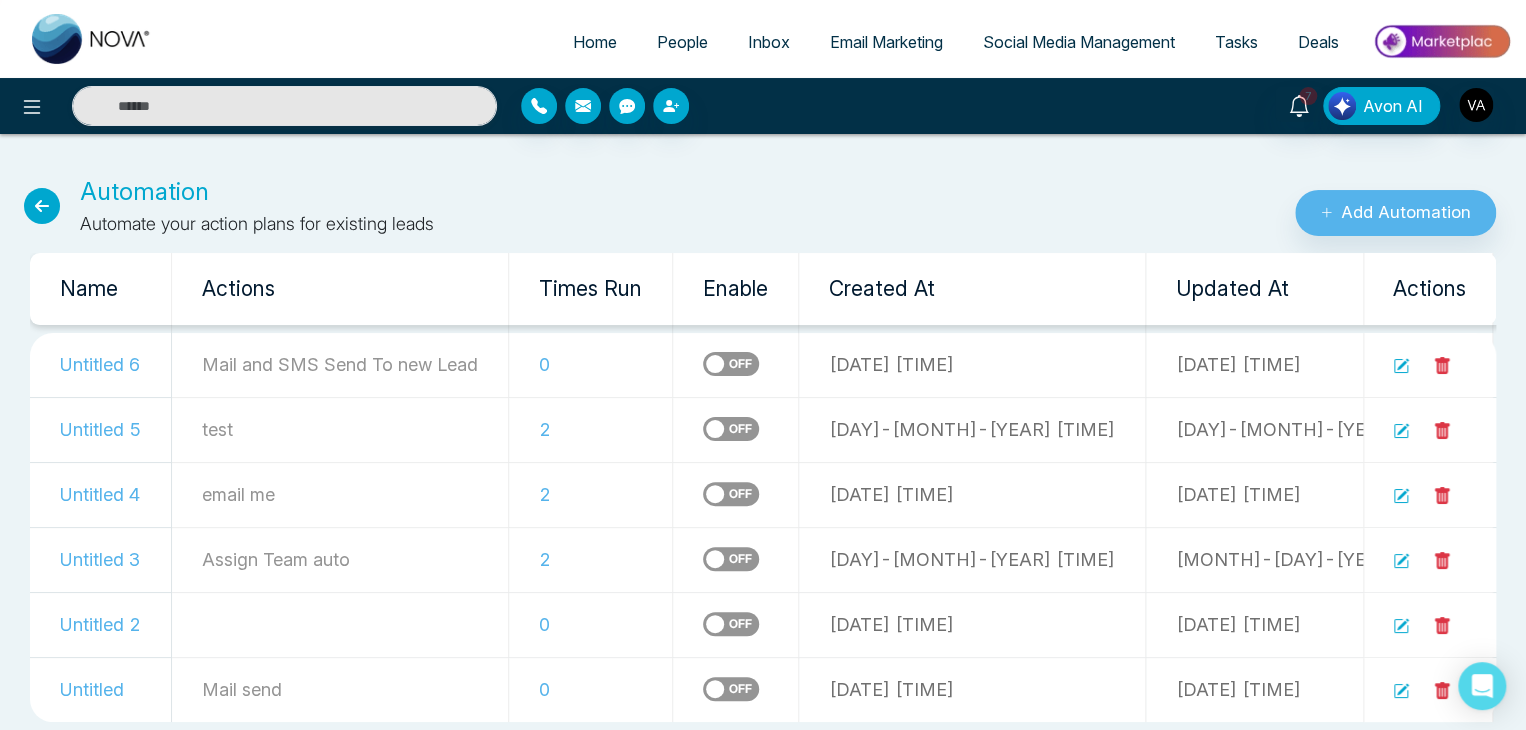 click on "0" at bounding box center [591, 365] 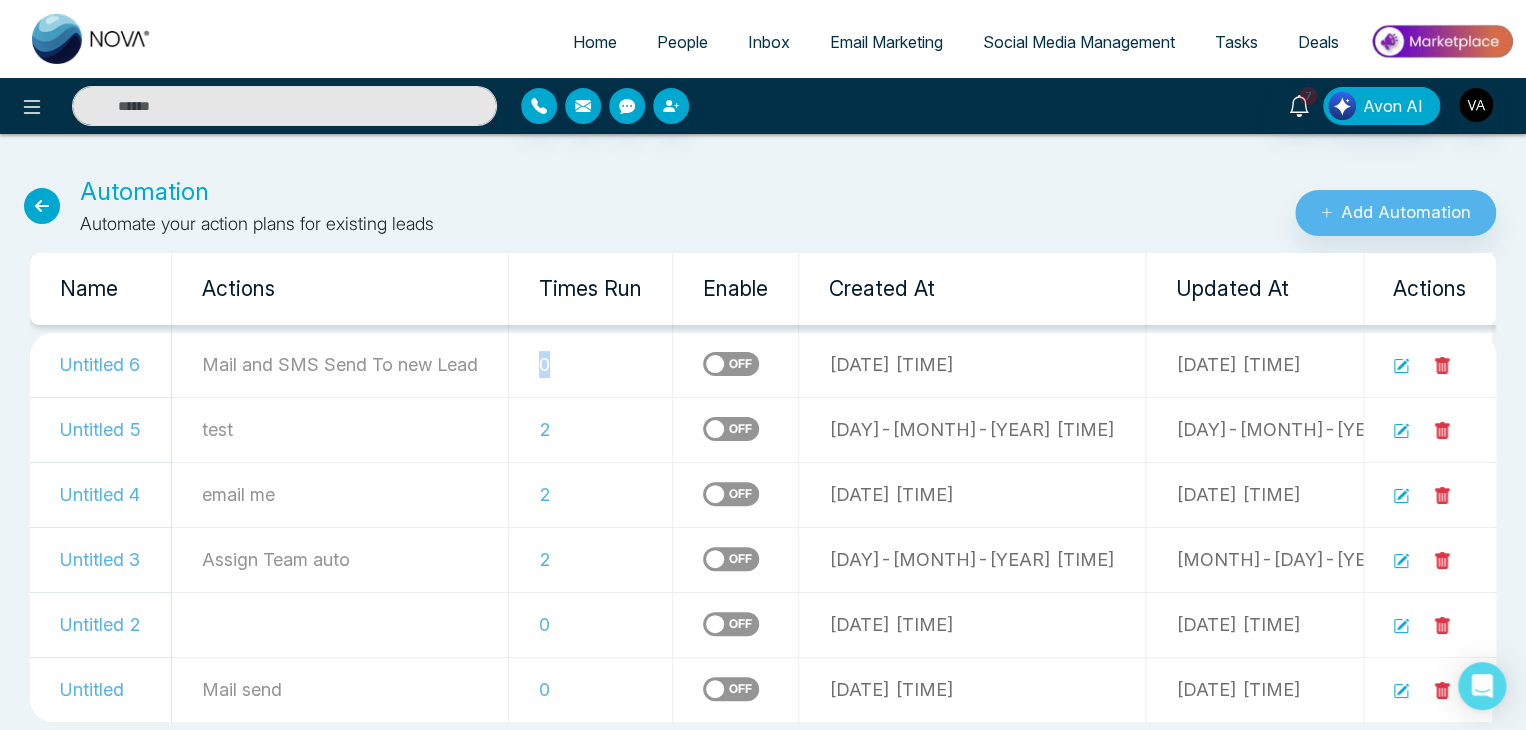 click on "0" at bounding box center (591, 365) 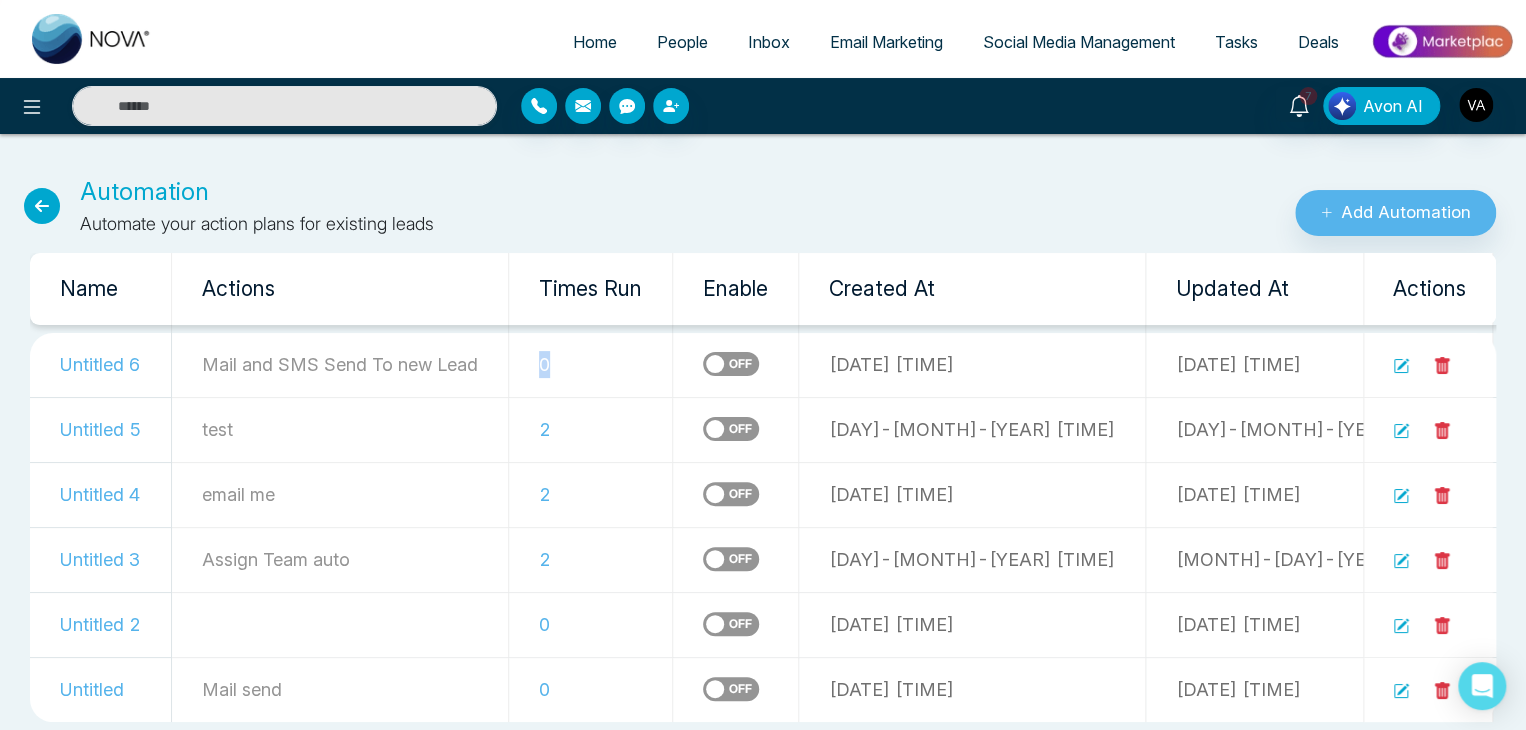 click on "People" at bounding box center [682, 42] 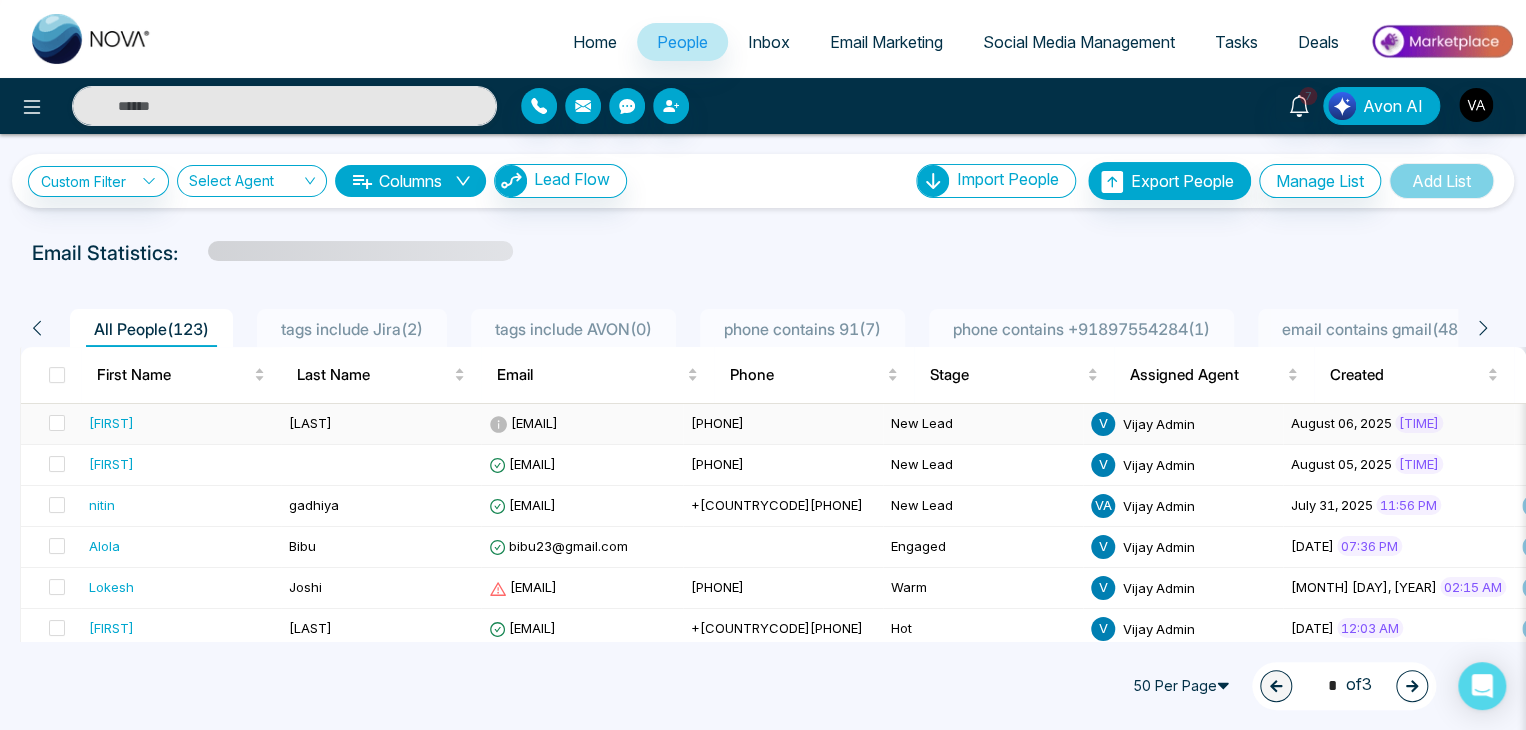 click on "[EMAIL]" at bounding box center [523, 423] 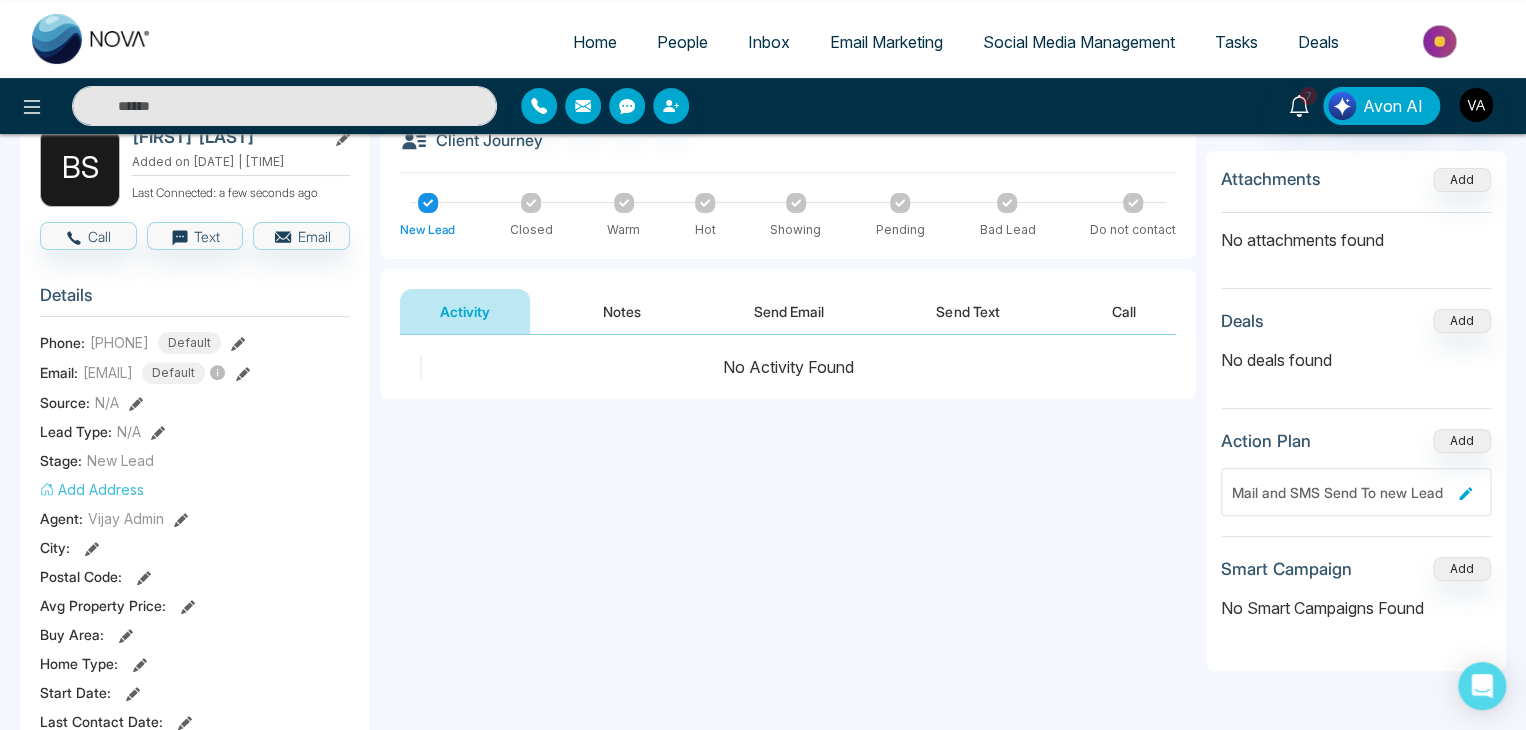 scroll, scrollTop: 124, scrollLeft: 0, axis: vertical 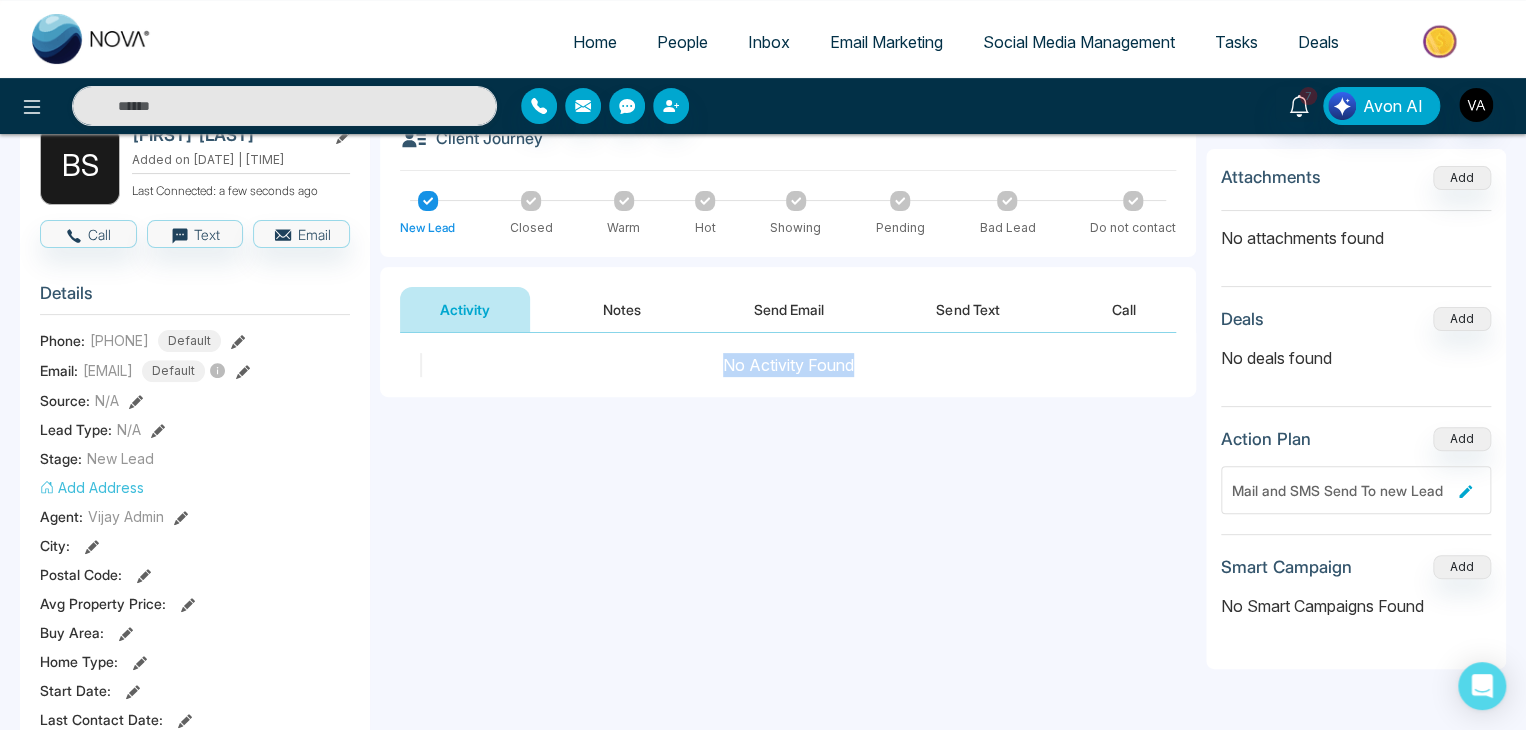 drag, startPoint x: 717, startPoint y: 353, endPoint x: 897, endPoint y: 381, distance: 182.16476 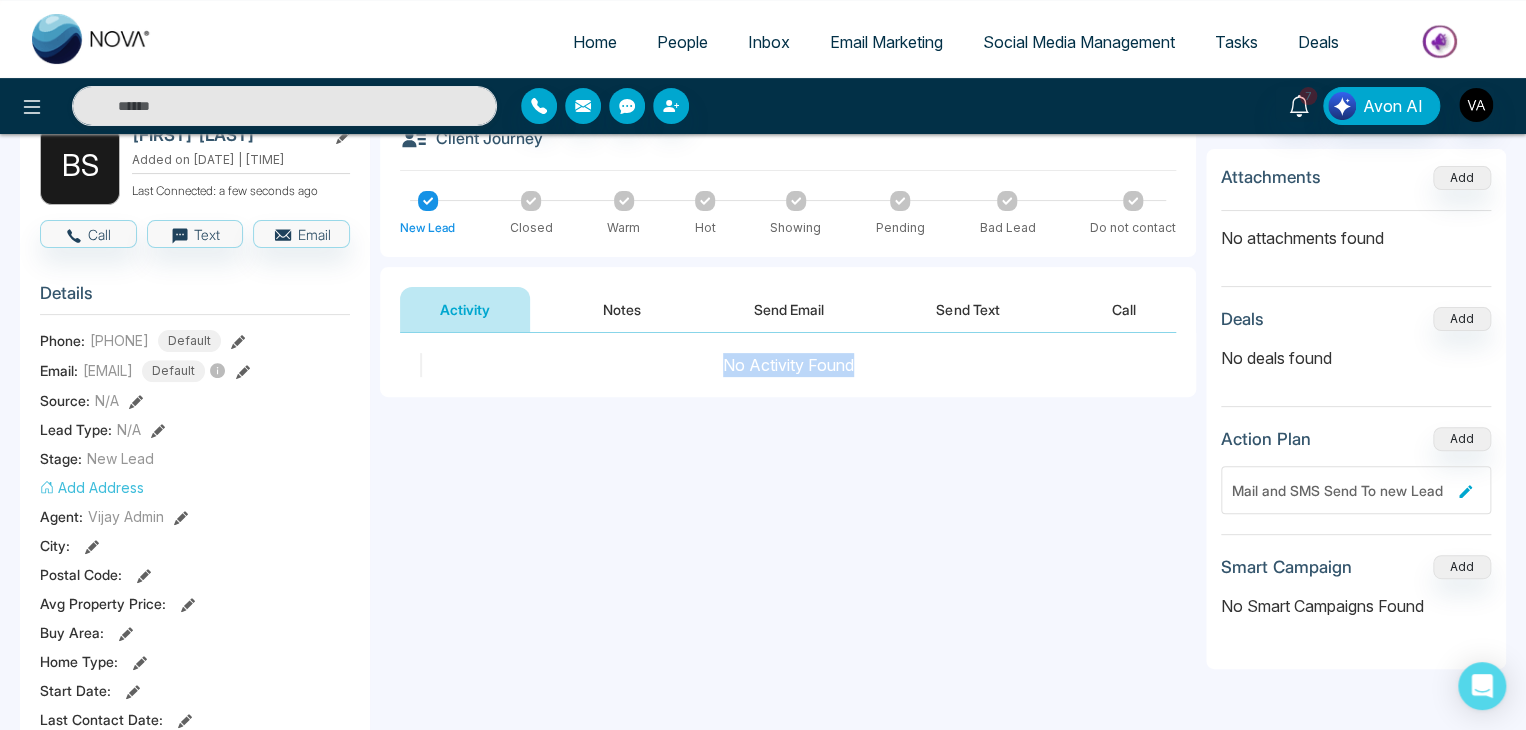 click on "No Activity Found" at bounding box center (788, 365) 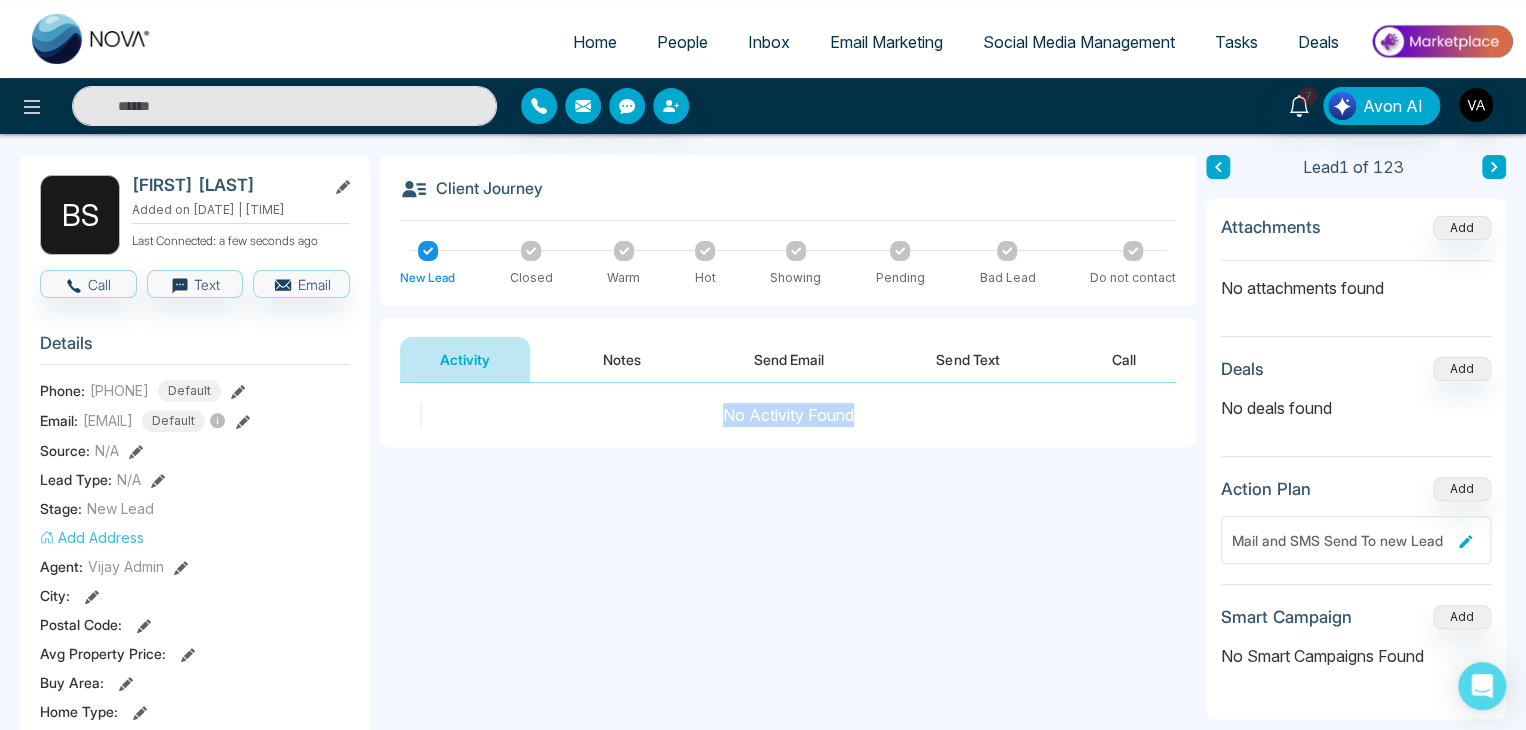 scroll, scrollTop: 72, scrollLeft: 0, axis: vertical 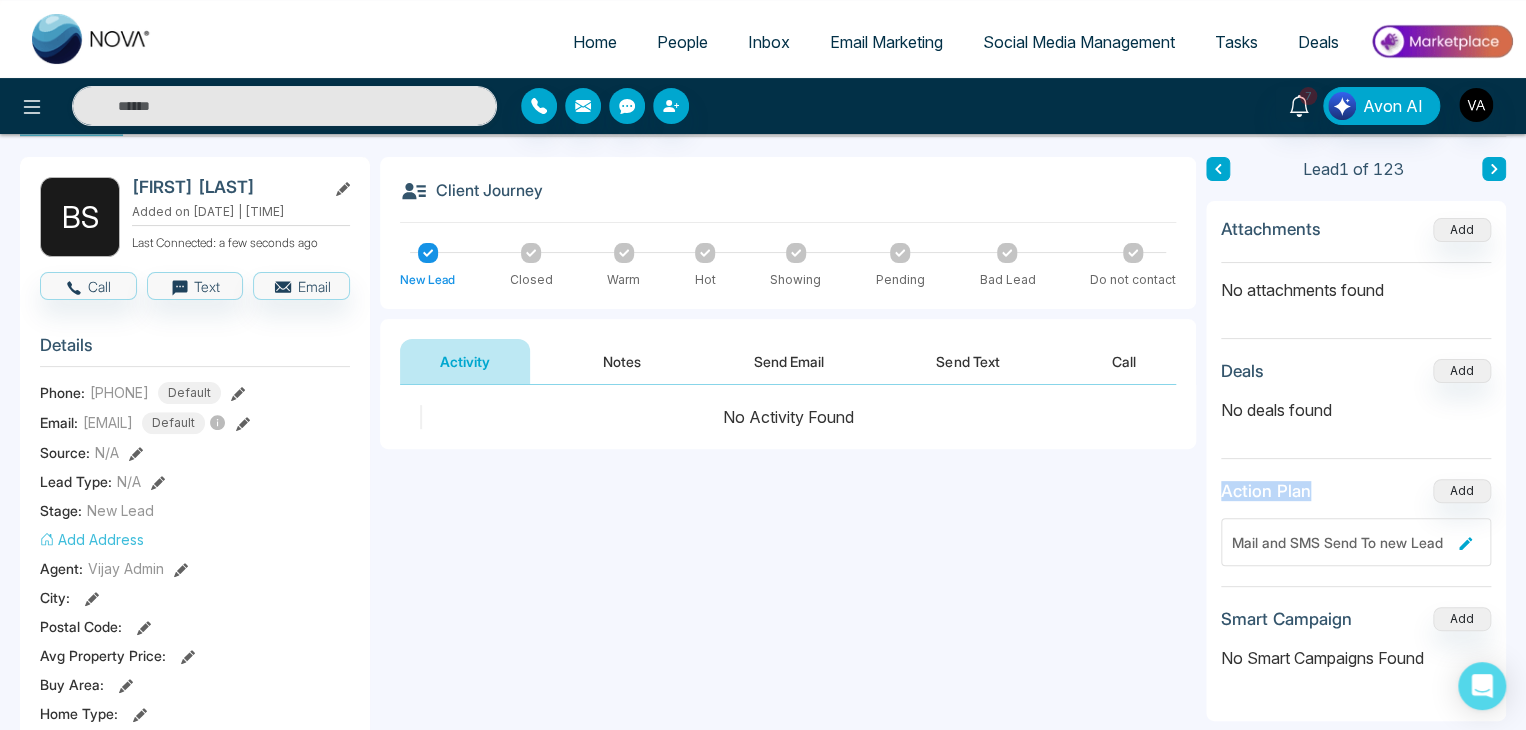 drag, startPoint x: 1220, startPoint y: 489, endPoint x: 1329, endPoint y: 497, distance: 109.29318 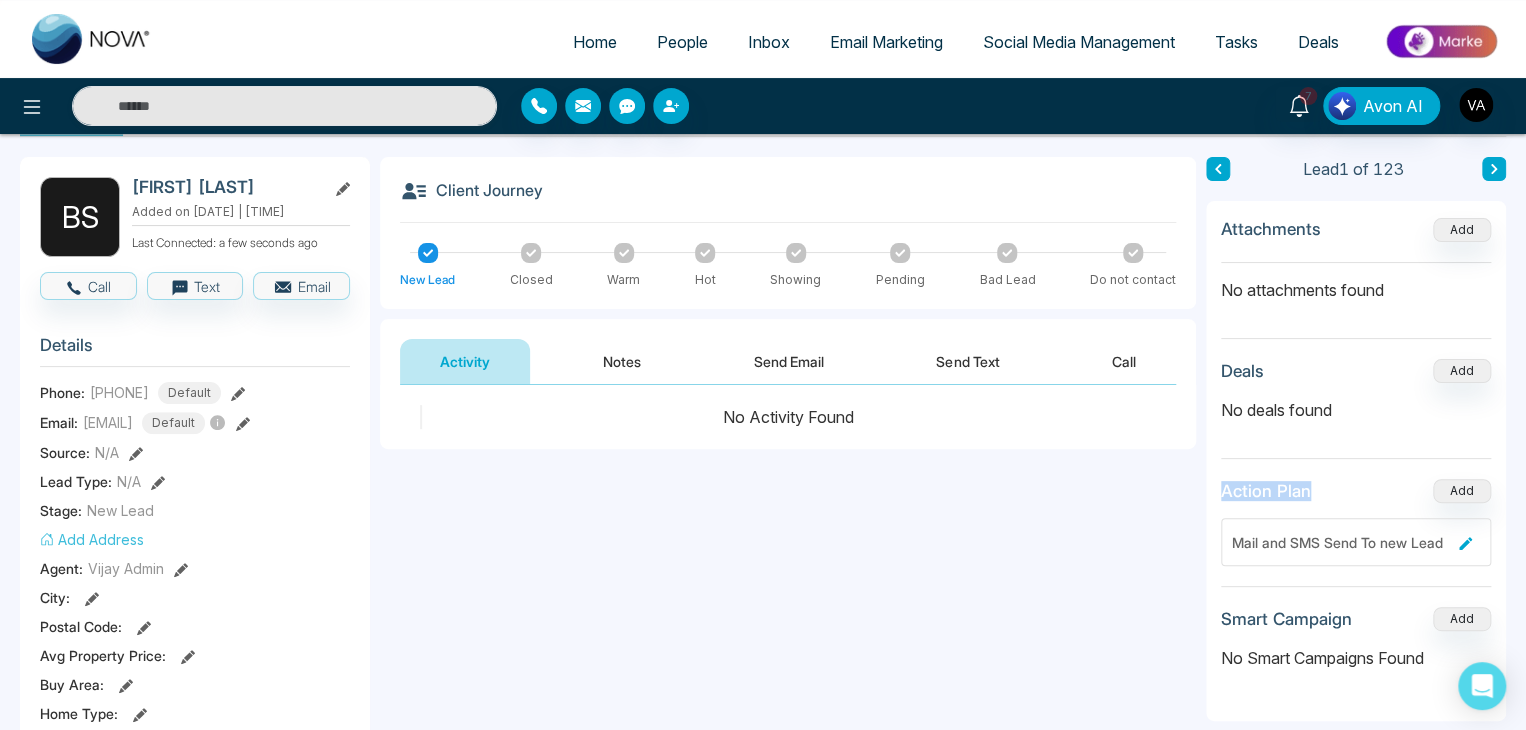 click on "Action Plan Add" at bounding box center [1356, 491] 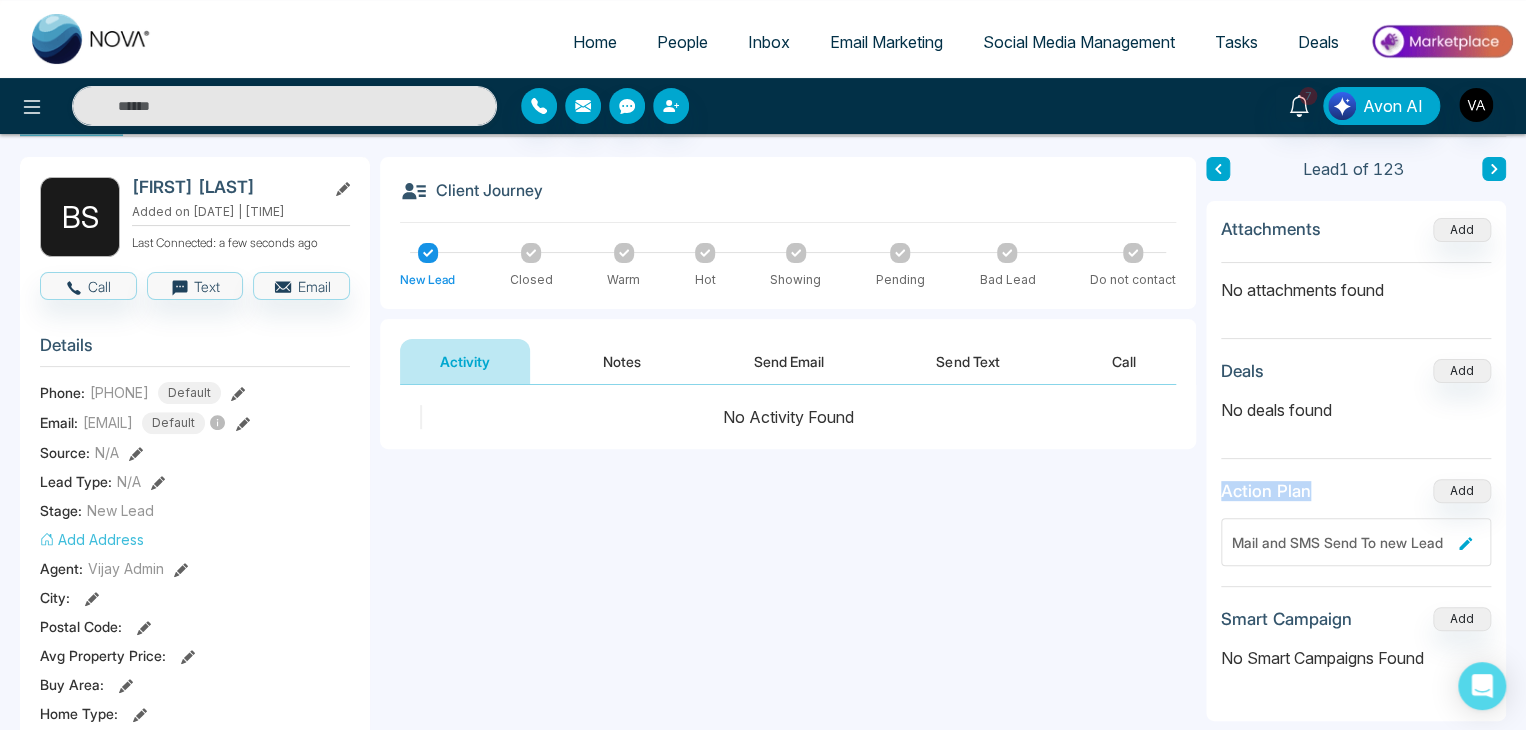 click on "Notes" at bounding box center (622, 361) 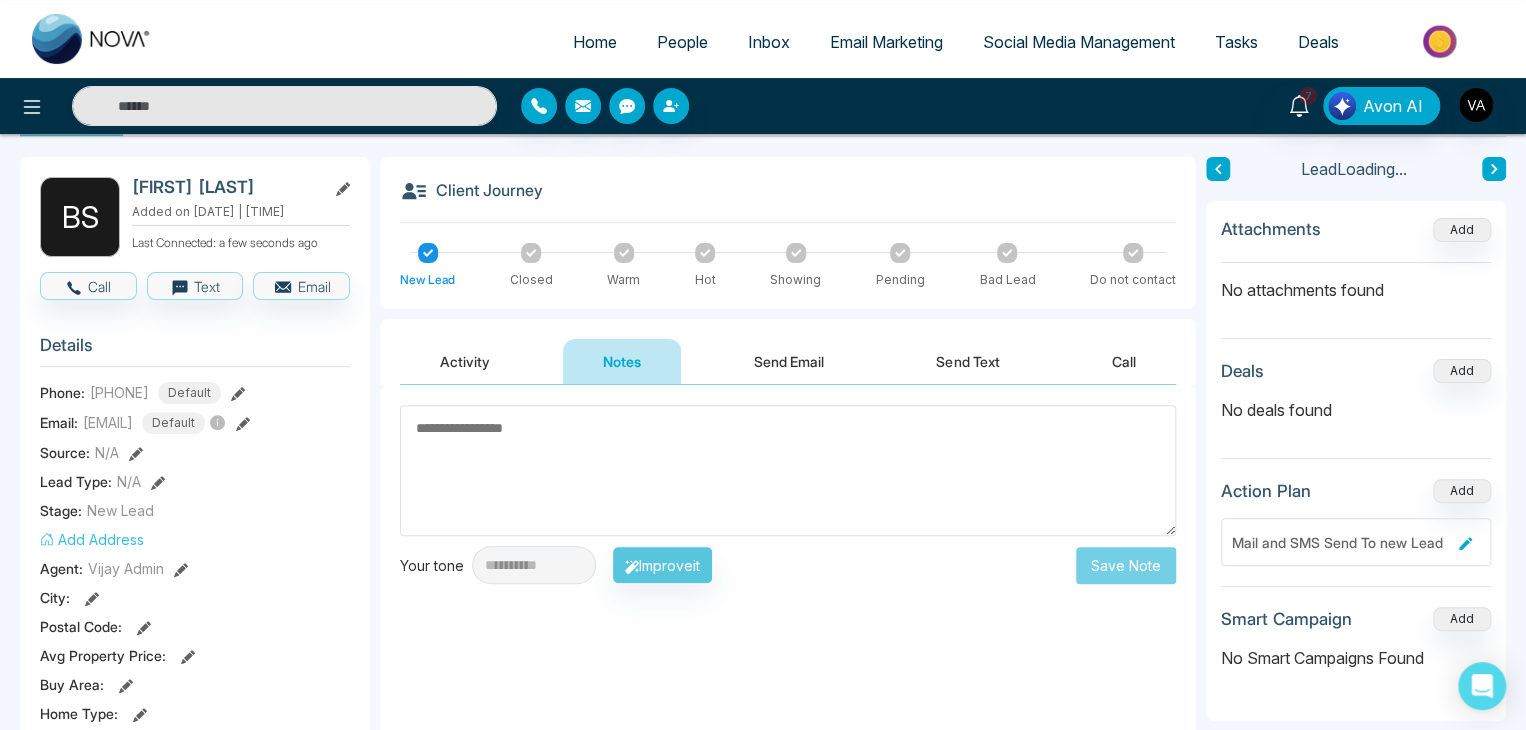 click on "Activity" at bounding box center (465, 361) 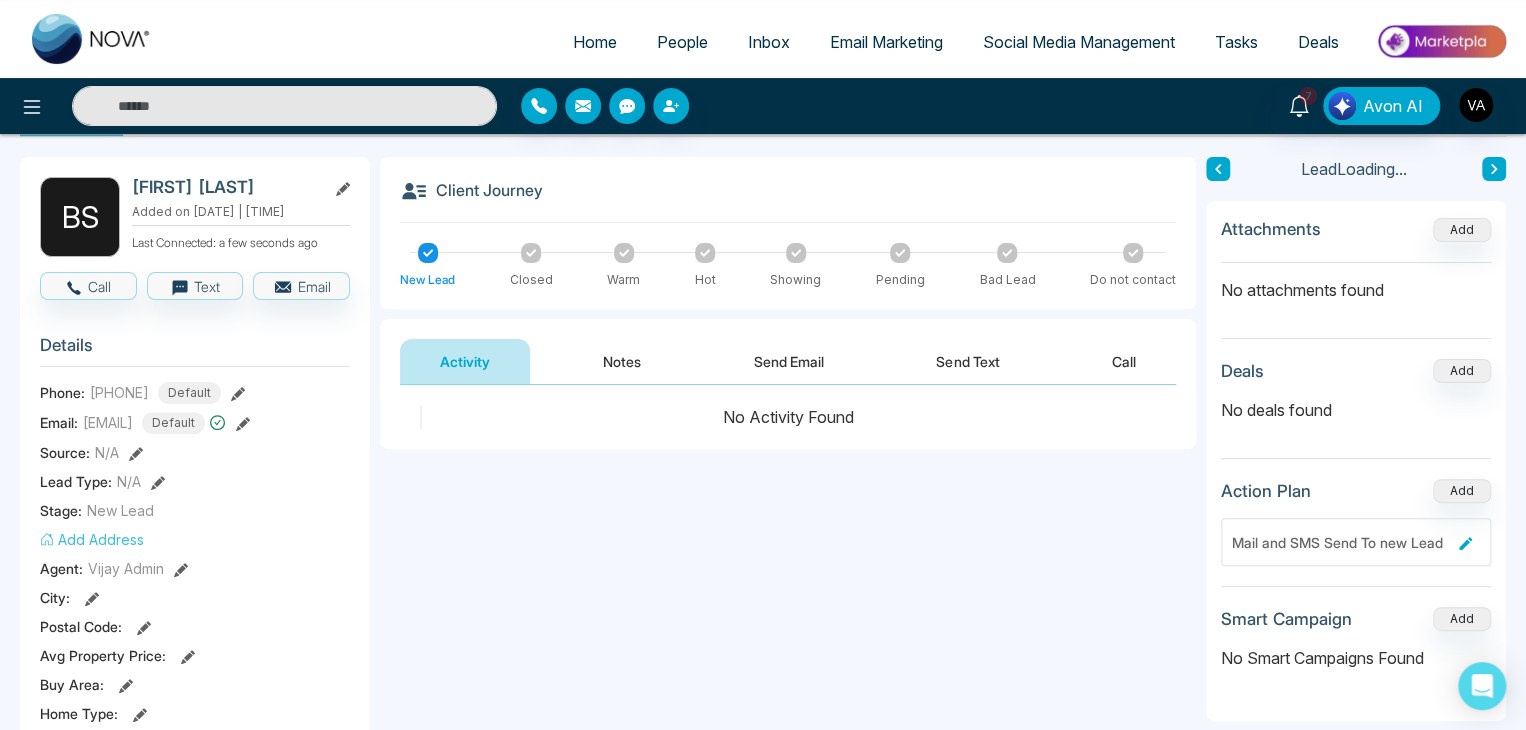 click on "**********" at bounding box center [788, 585] 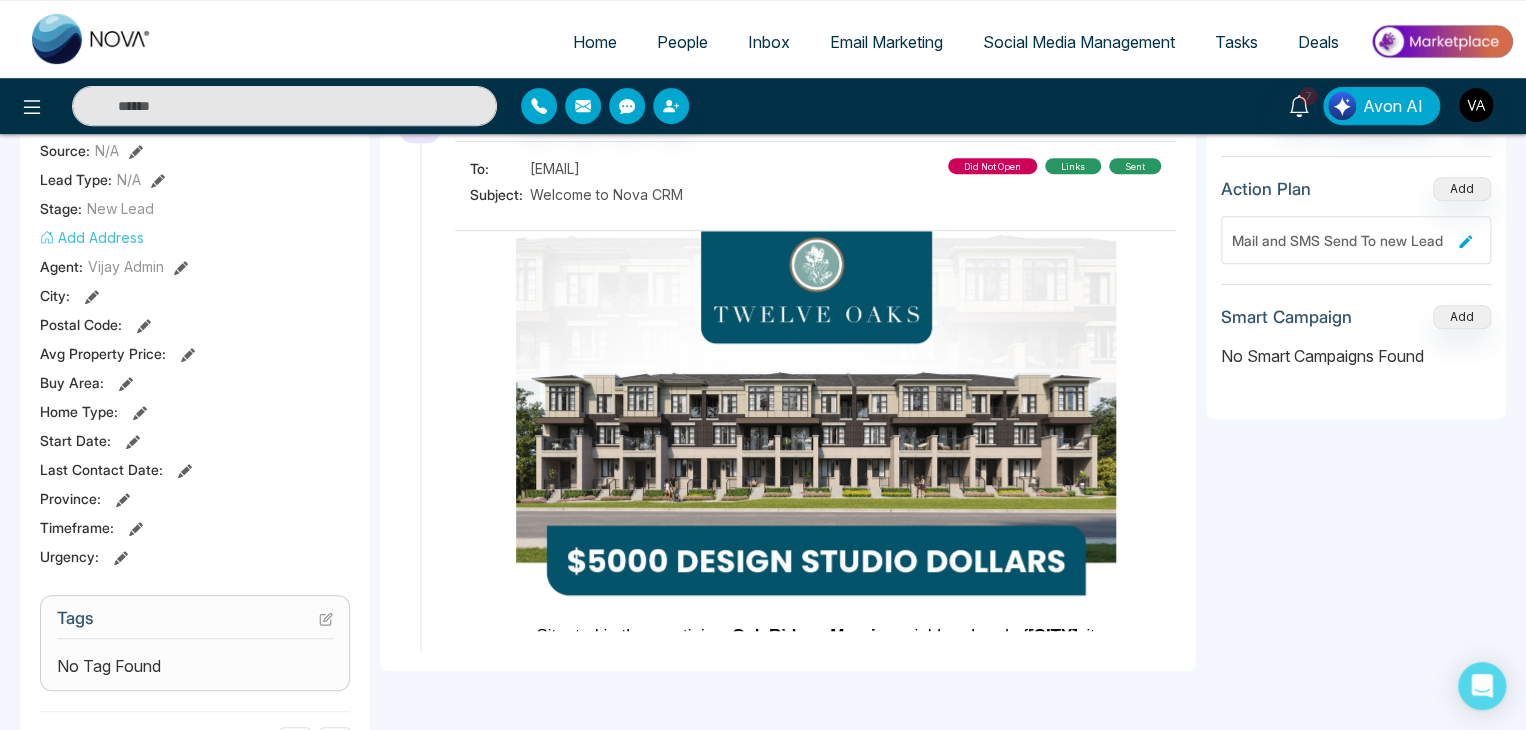 scroll, scrollTop: 376, scrollLeft: 0, axis: vertical 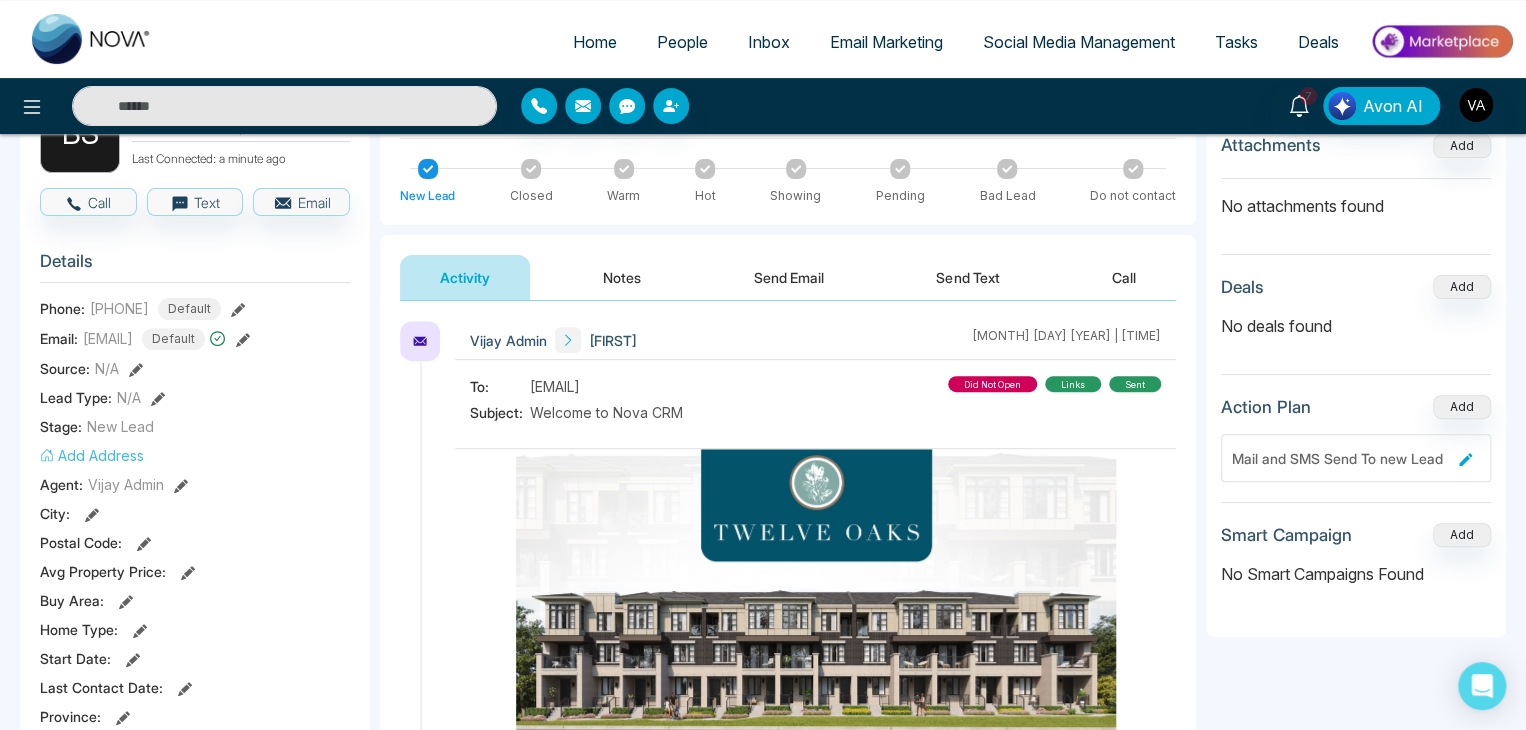 click on "Send Text" at bounding box center (967, 277) 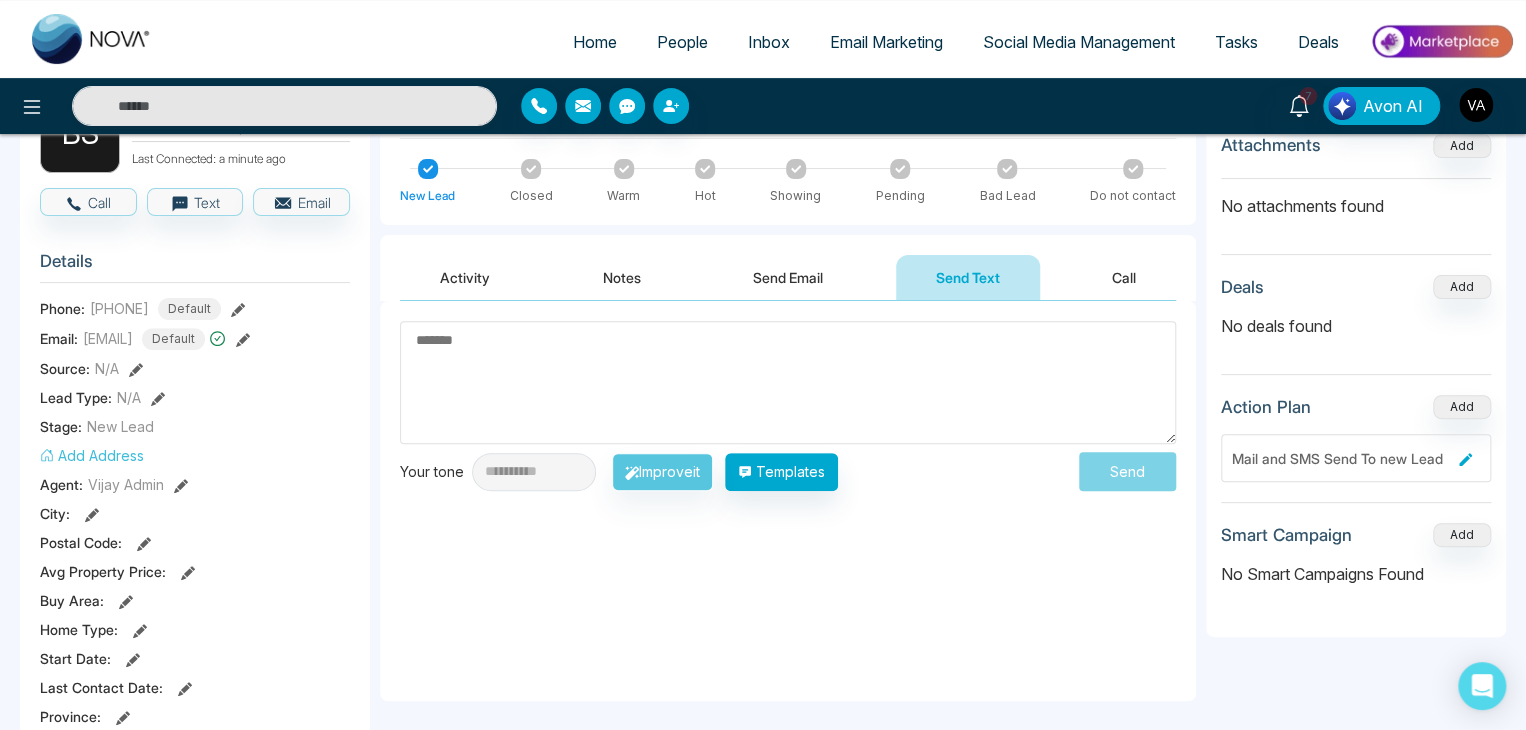 click on "**********" at bounding box center (788, 501) 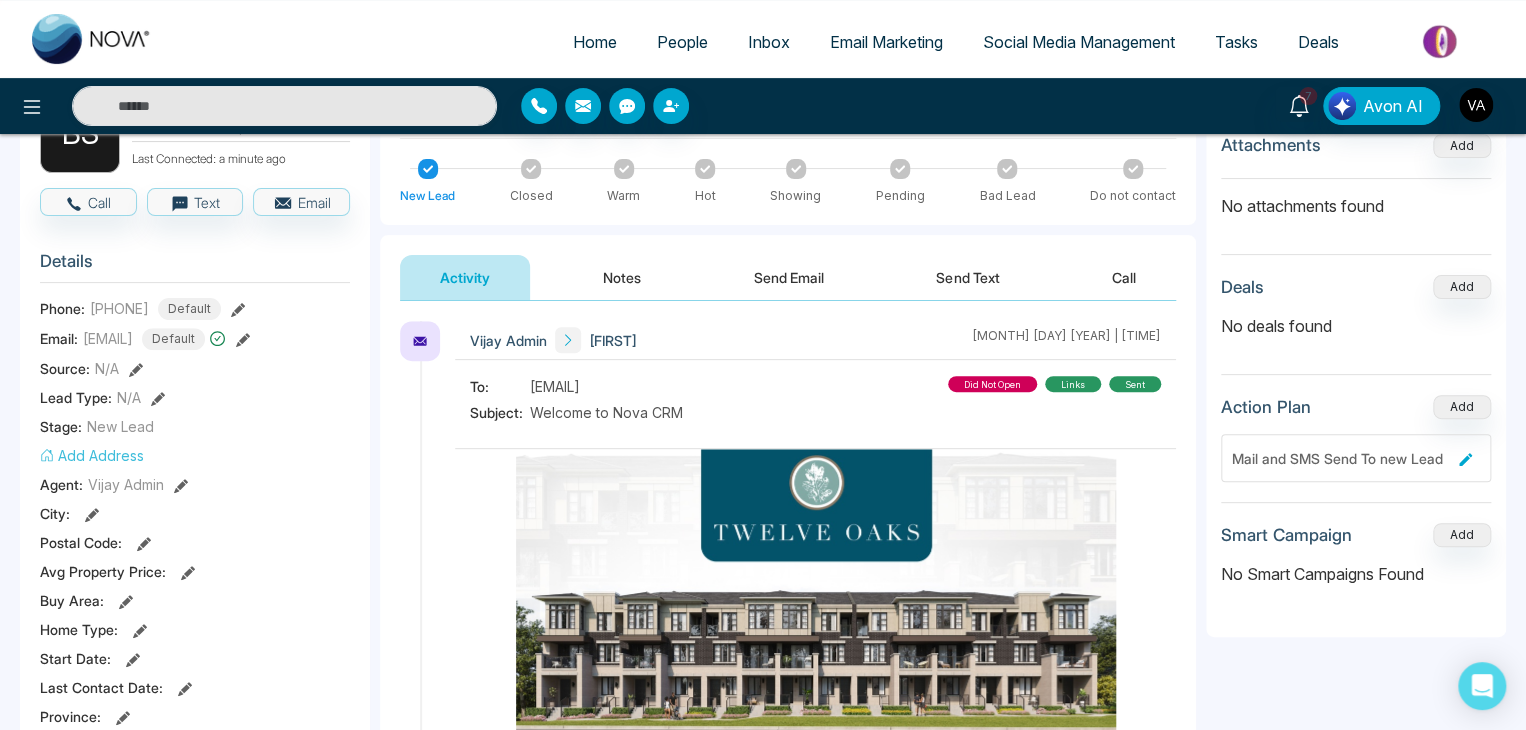 click on "Activity" at bounding box center (465, 277) 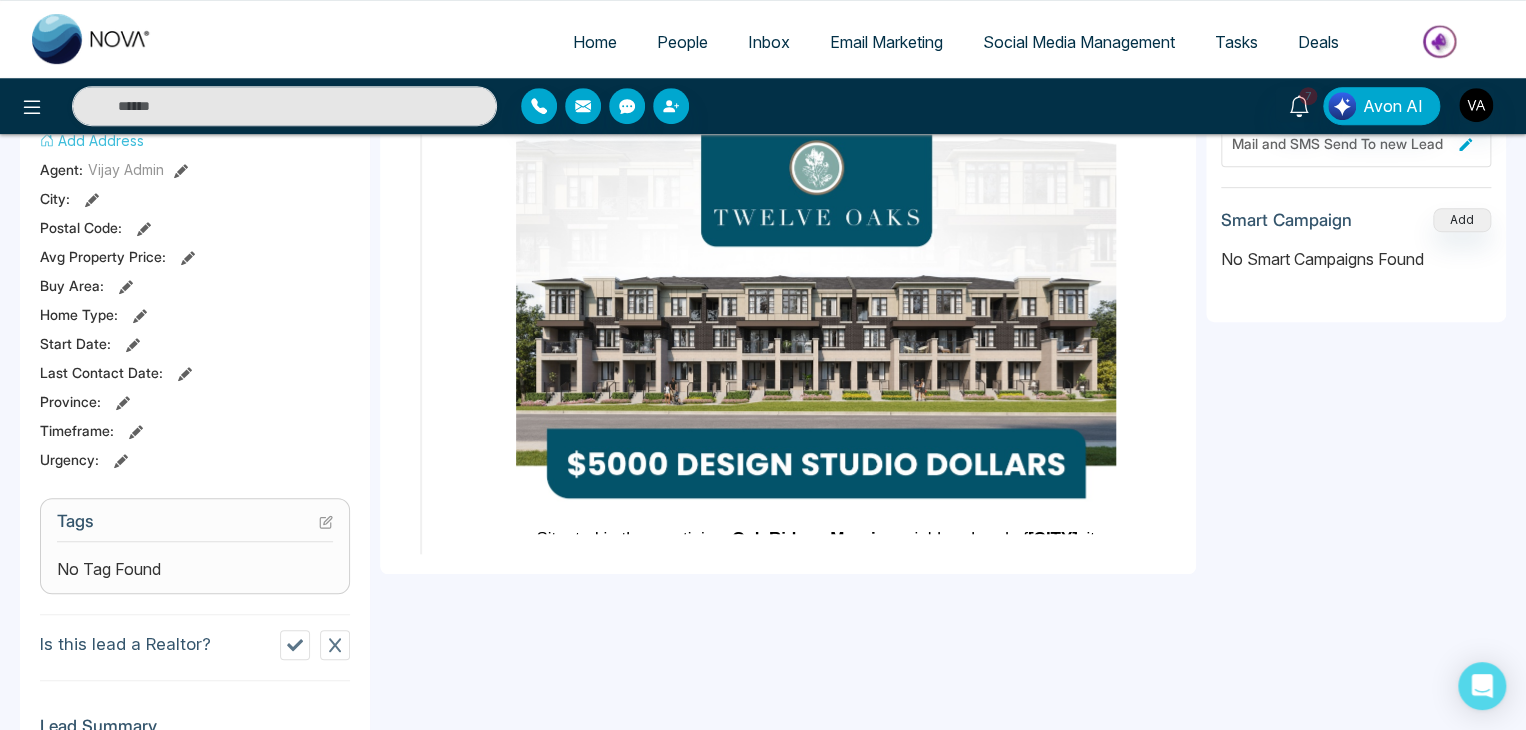 scroll, scrollTop: 474, scrollLeft: 0, axis: vertical 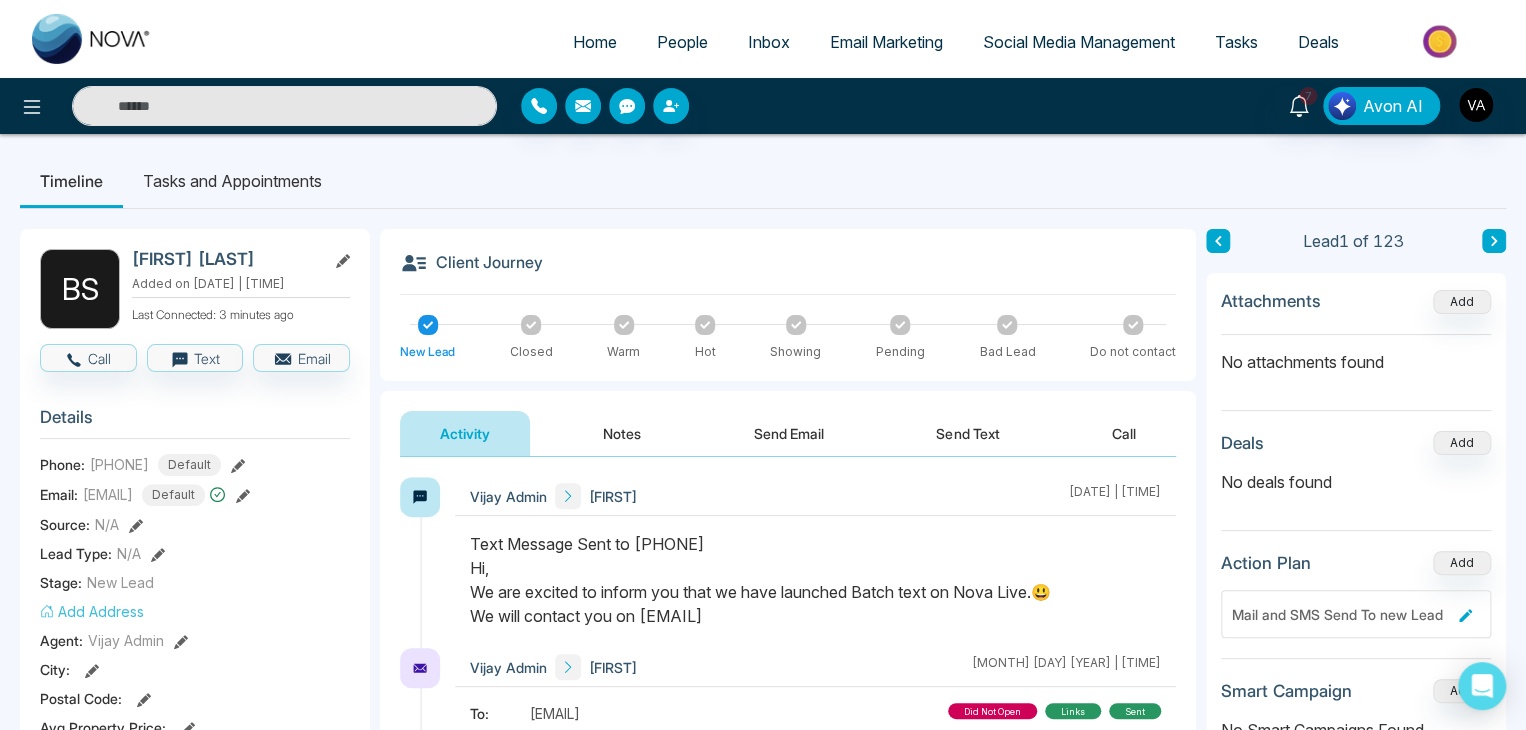 drag, startPoint x: 473, startPoint y: 549, endPoint x: 925, endPoint y: 628, distance: 458.85184 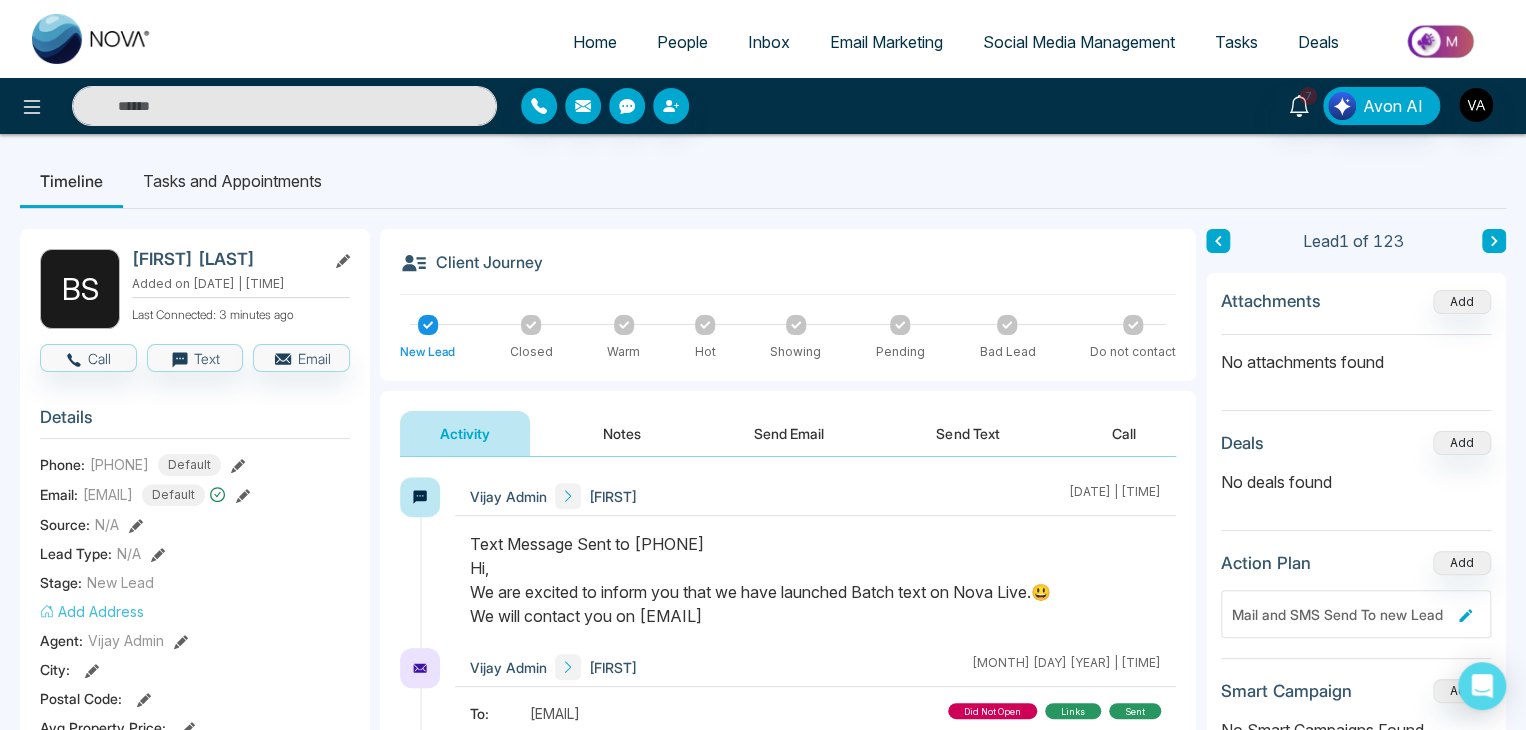 click at bounding box center [815, 590] 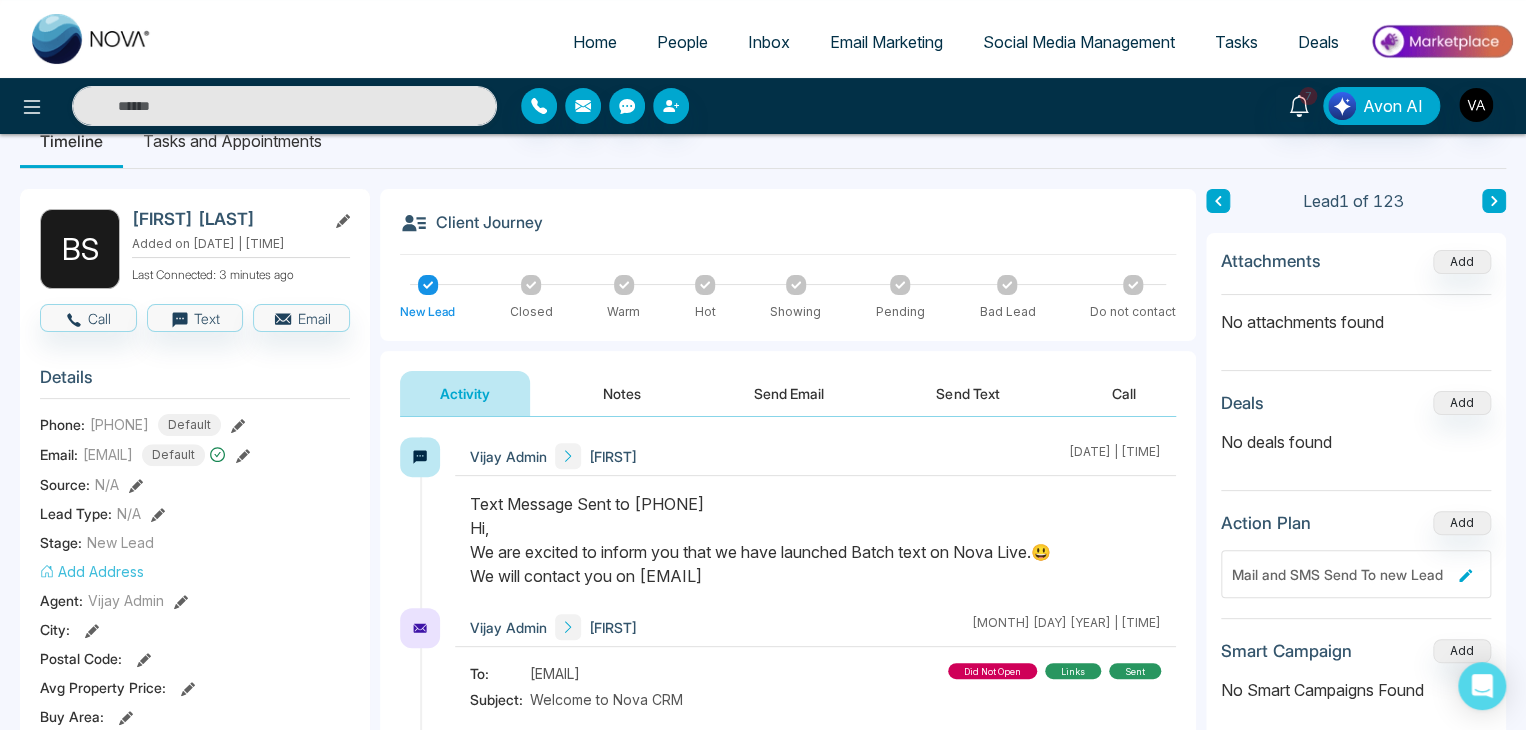scroll, scrollTop: 44, scrollLeft: 0, axis: vertical 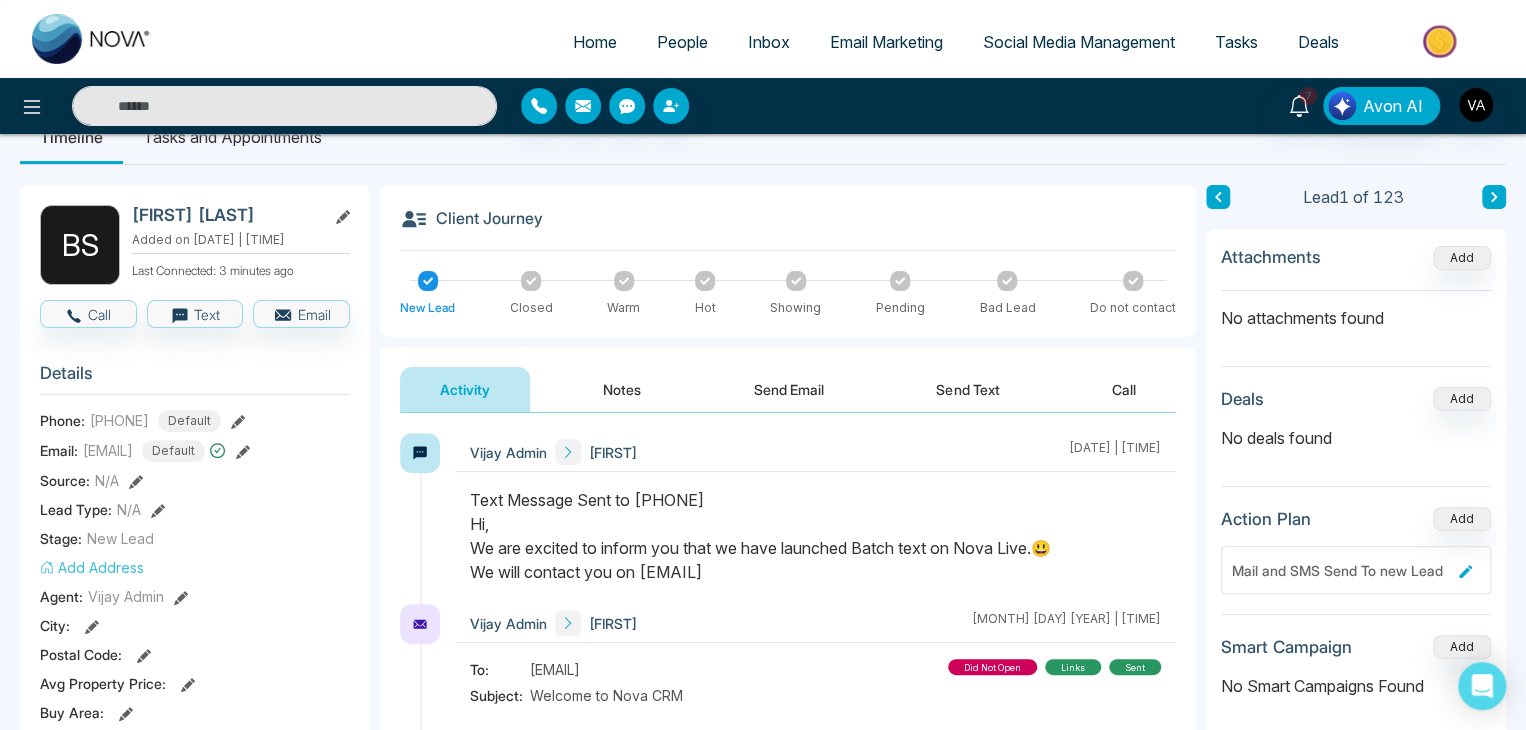 click on "Text Message Sent to [PHONE]  Hi,
We are excited to inform you that we  have launched Batch text on Nova Live.😃
We will contact you on [EMAIL]" at bounding box center [815, 536] 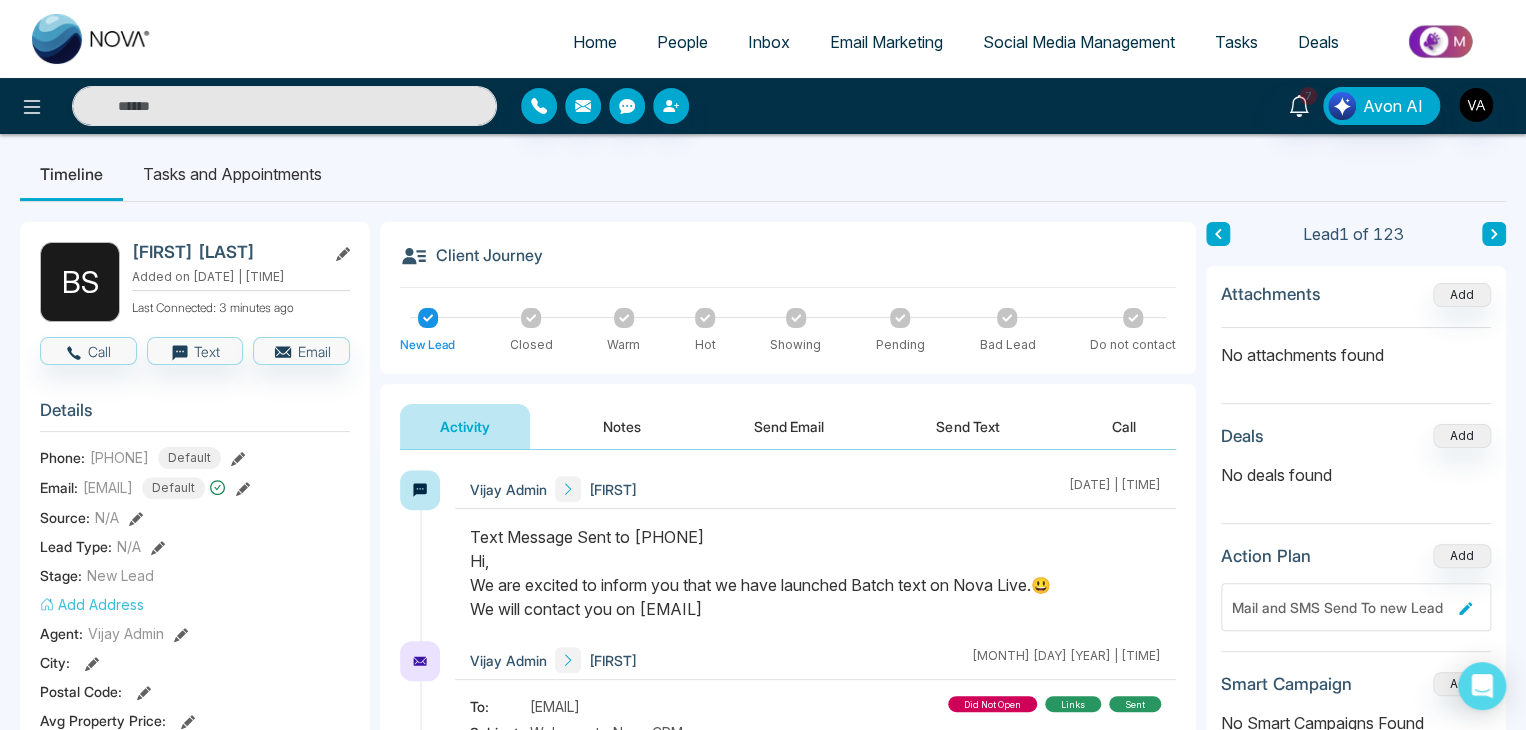 scroll, scrollTop: 0, scrollLeft: 0, axis: both 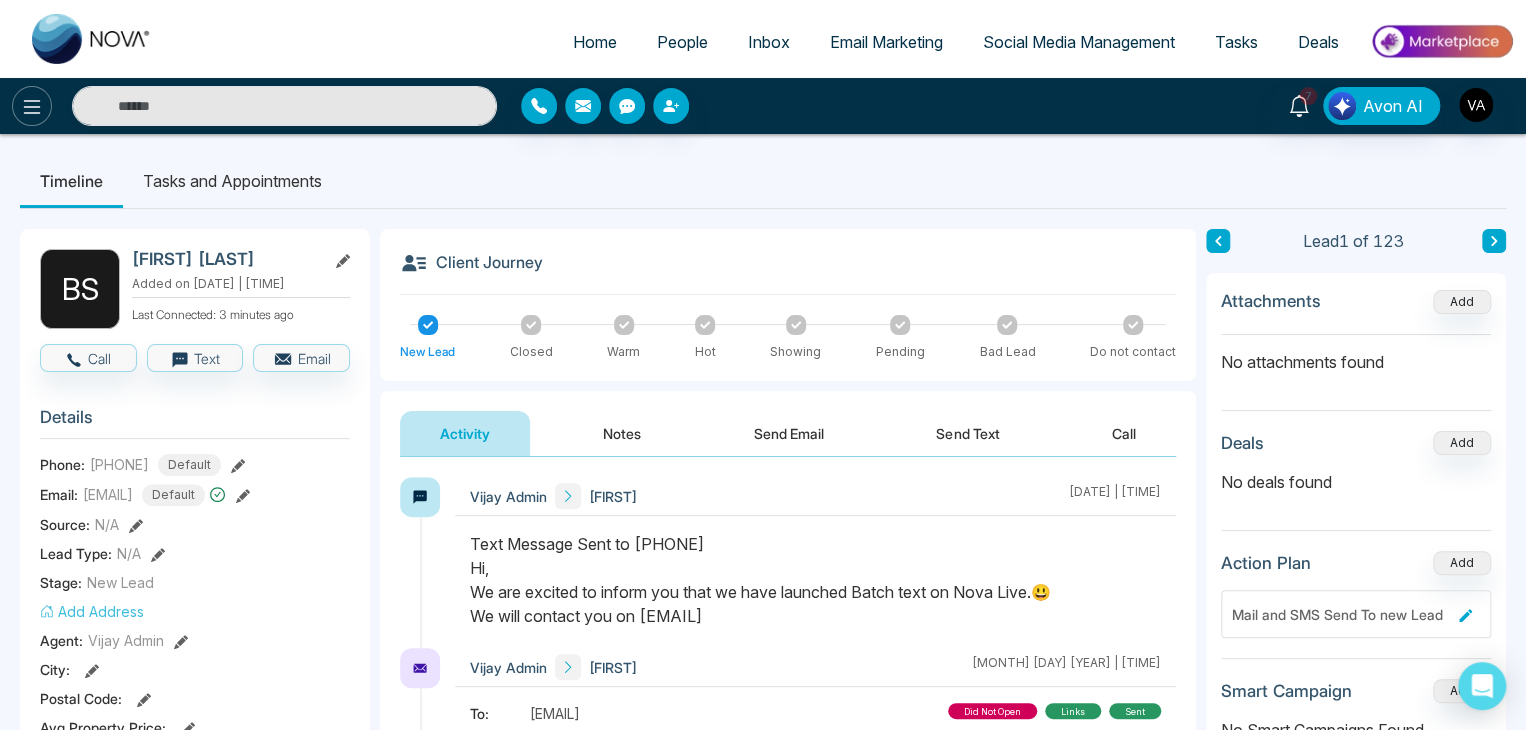 click at bounding box center [32, 106] 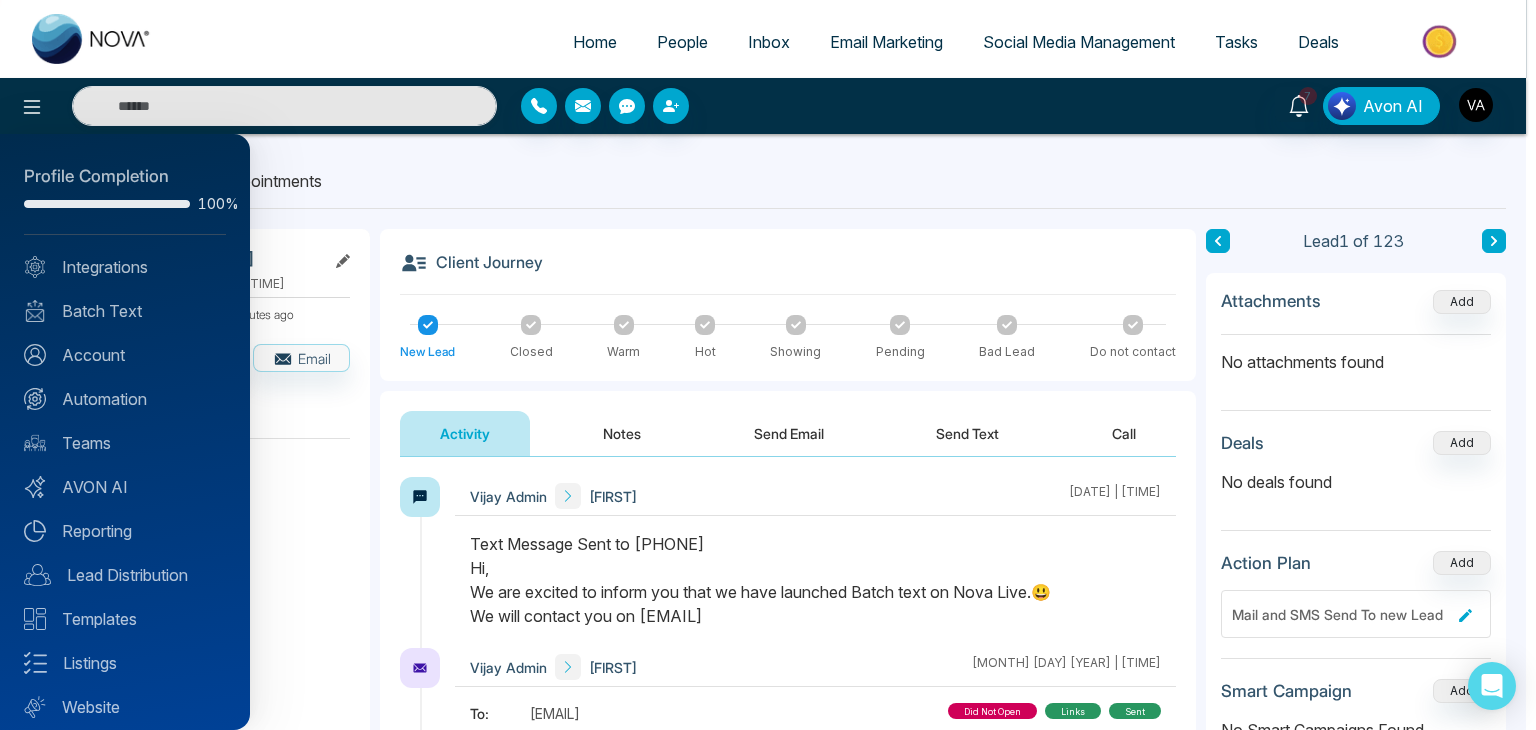 click at bounding box center [768, 365] 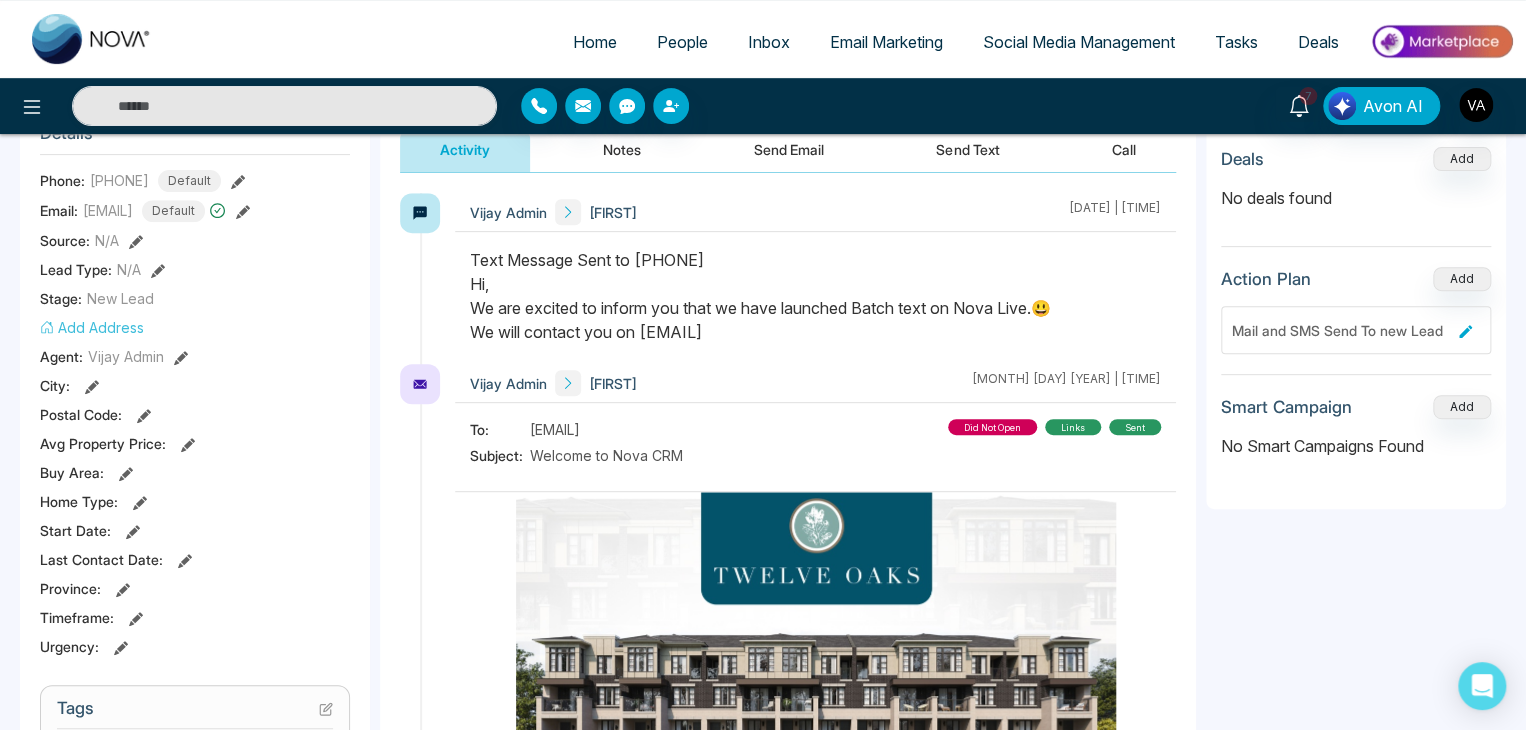 scroll, scrollTop: 284, scrollLeft: 0, axis: vertical 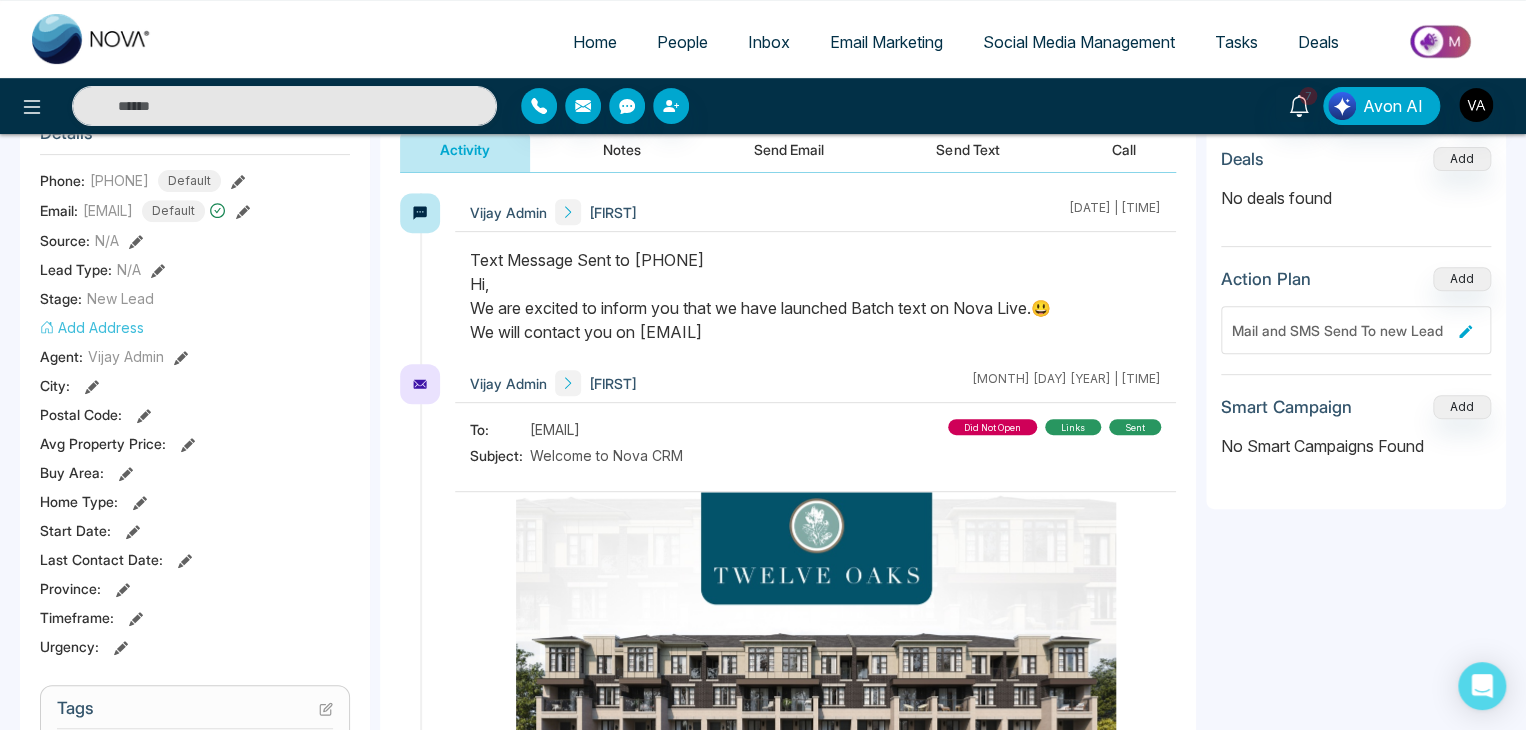 drag, startPoint x: 472, startPoint y: 252, endPoint x: 923, endPoint y: 329, distance: 457.52597 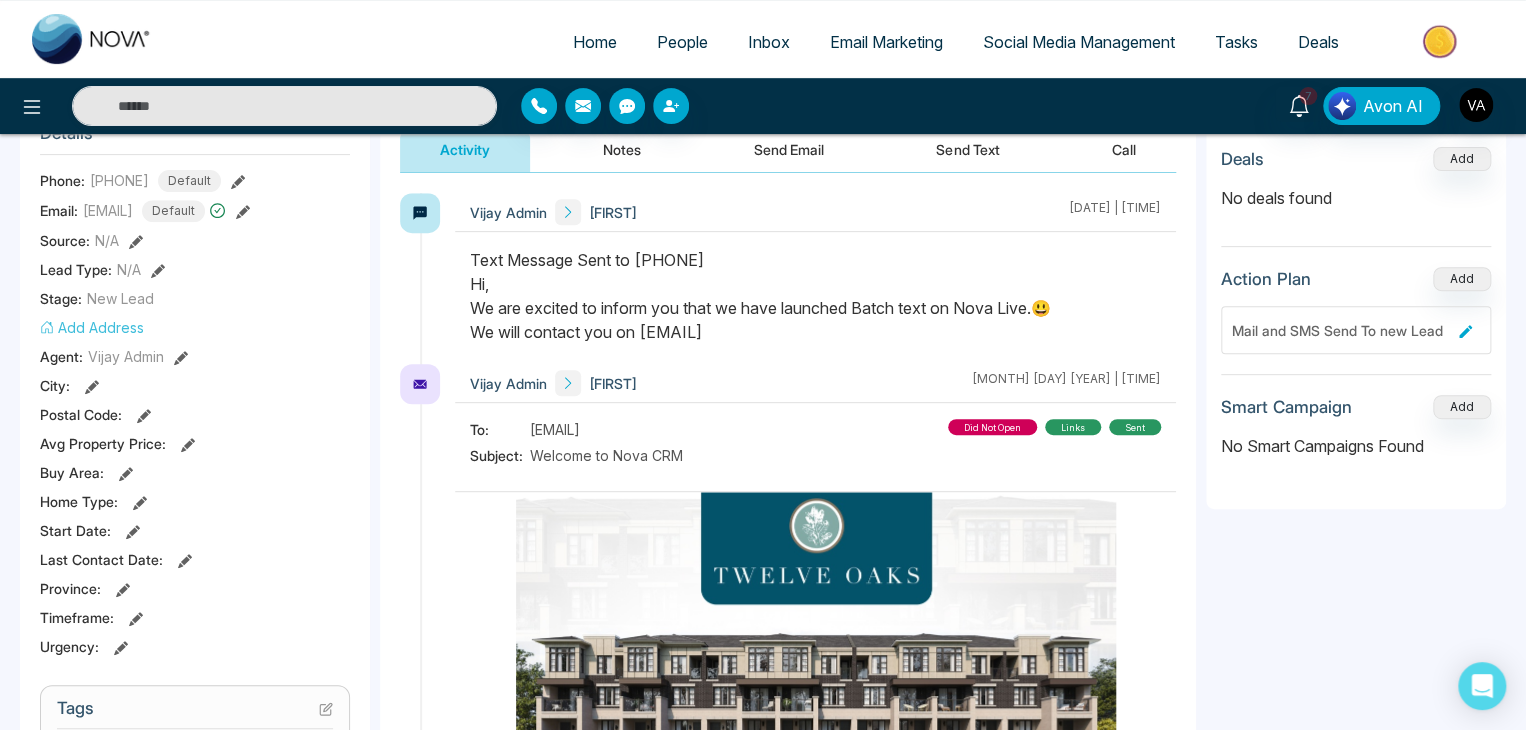 drag, startPoint x: 923, startPoint y: 329, endPoint x: 1399, endPoint y: 466, distance: 495.32312 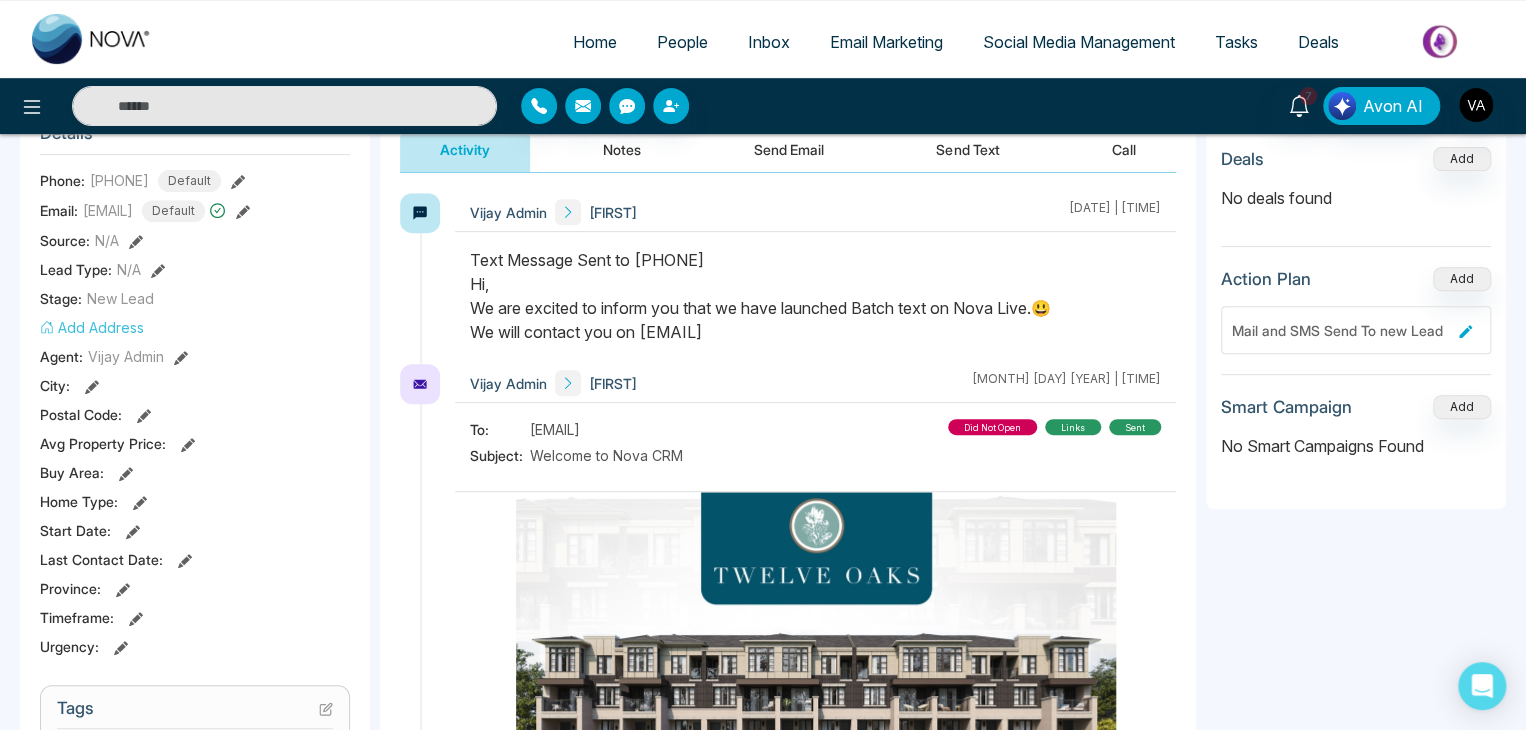 click on "No Smart Campaigns Found" at bounding box center [1356, 446] 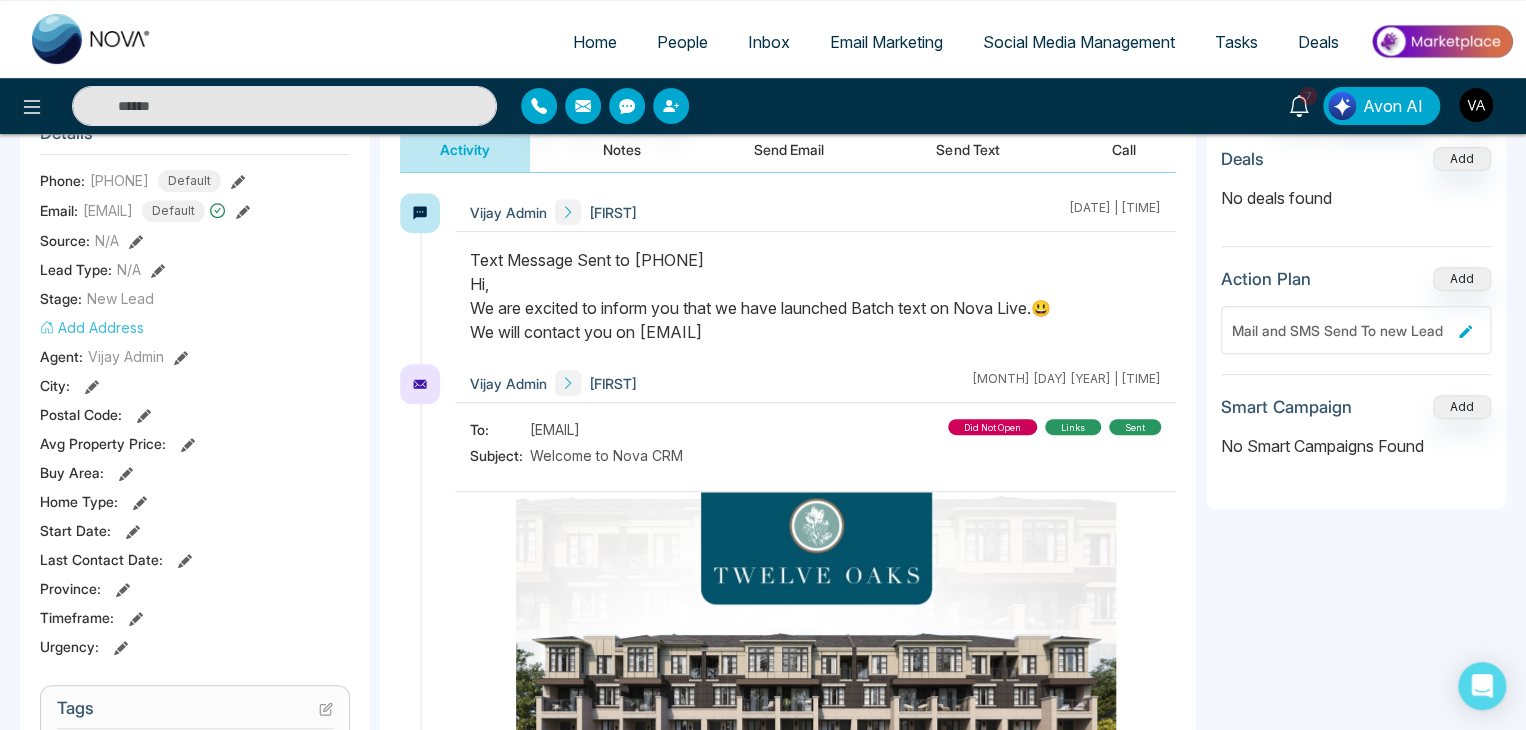 click 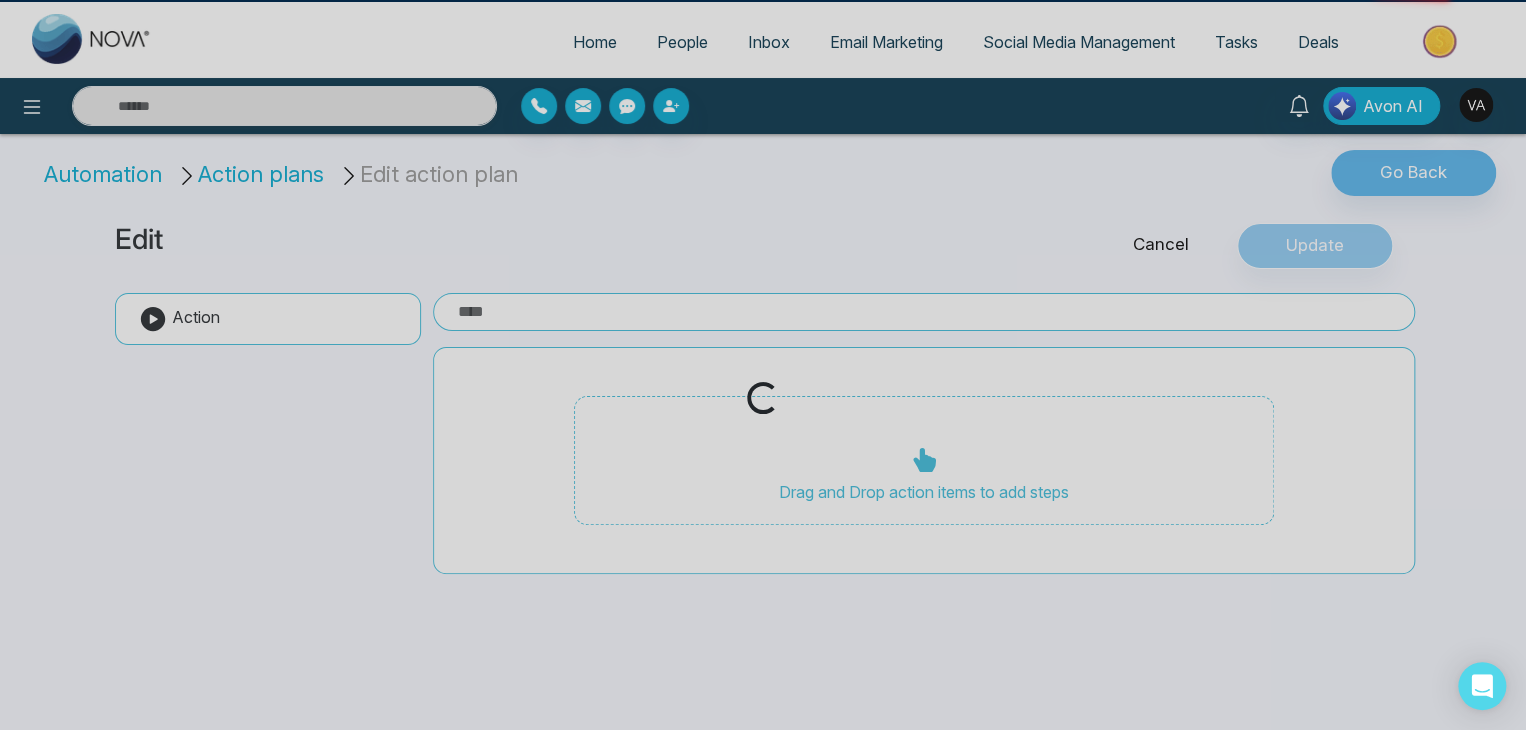 scroll, scrollTop: 0, scrollLeft: 0, axis: both 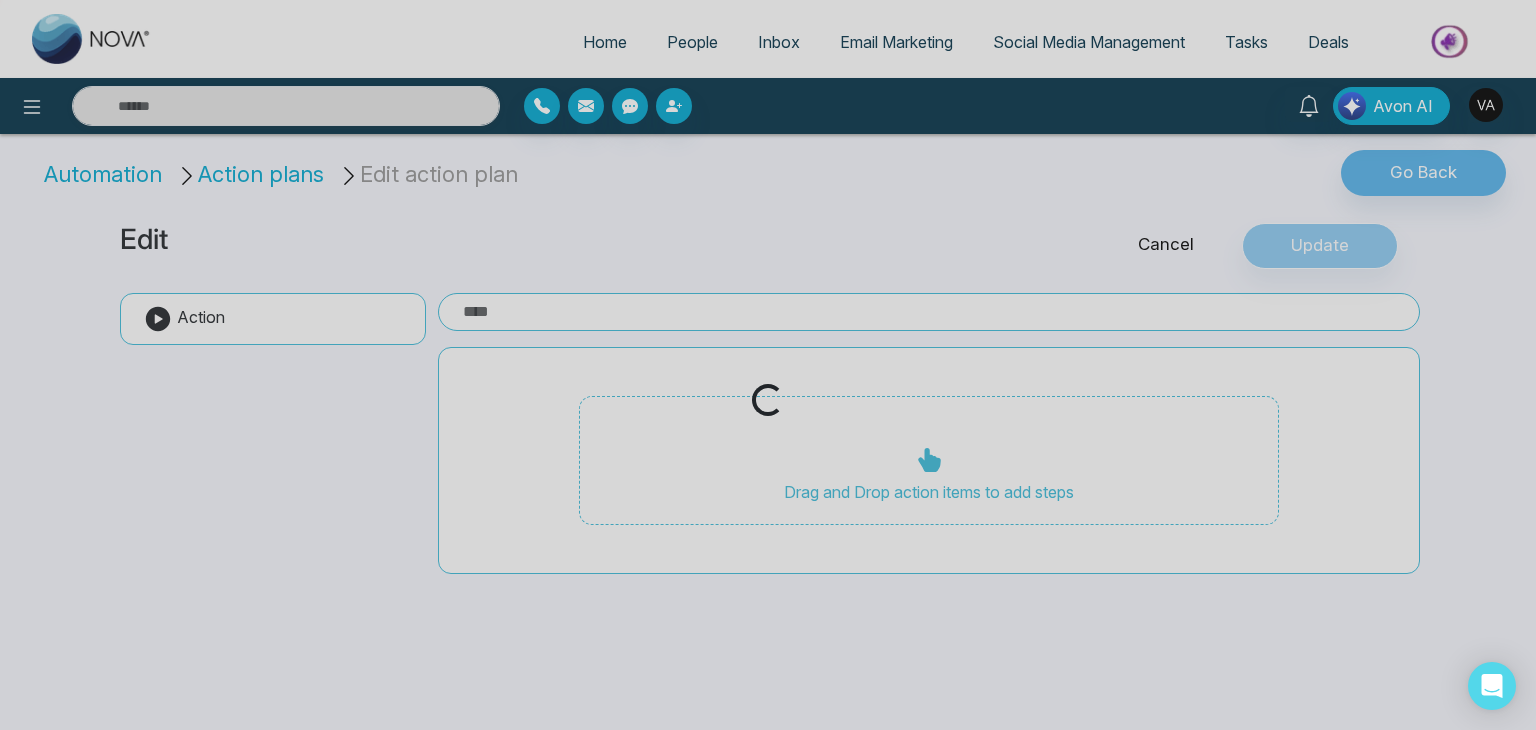 type on "**********" 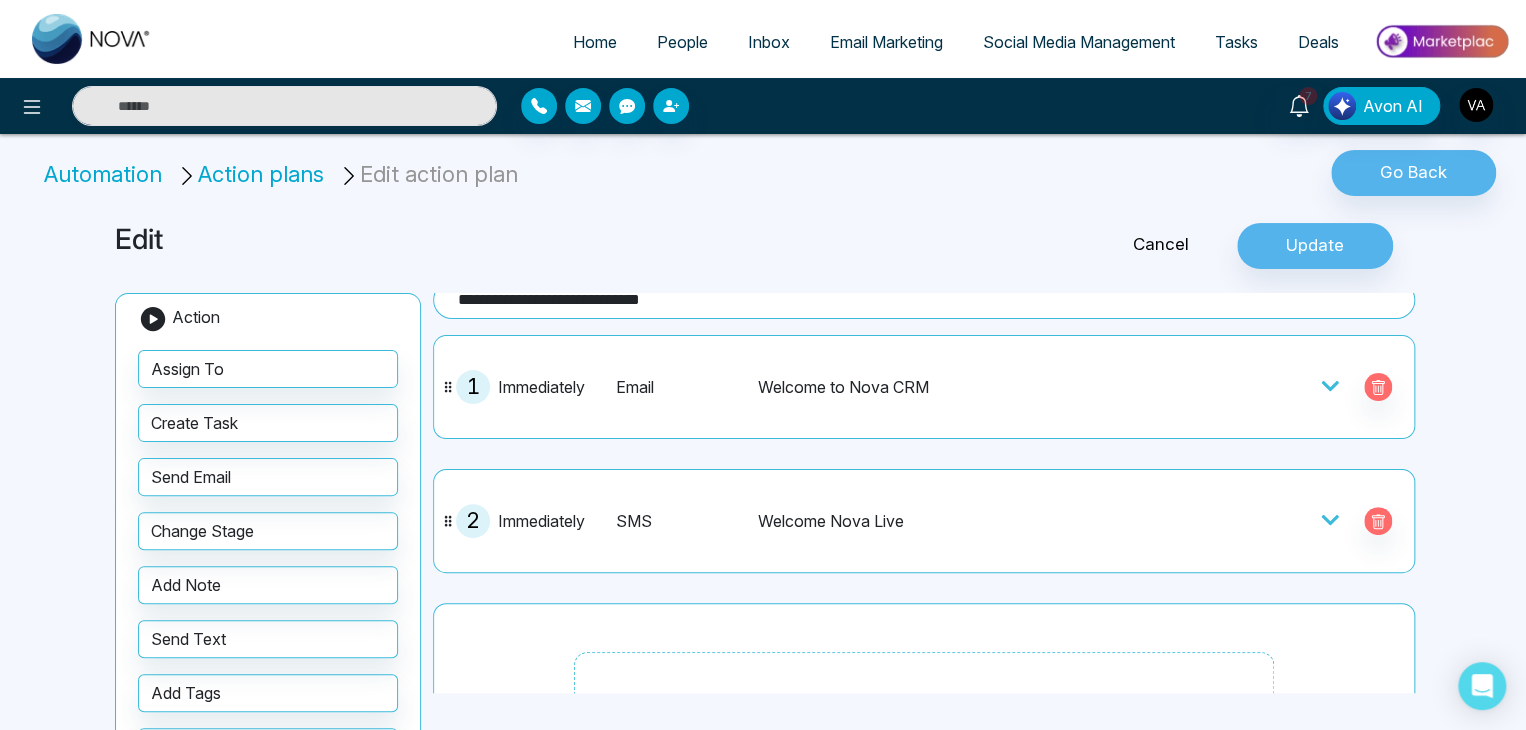 scroll, scrollTop: 0, scrollLeft: 0, axis: both 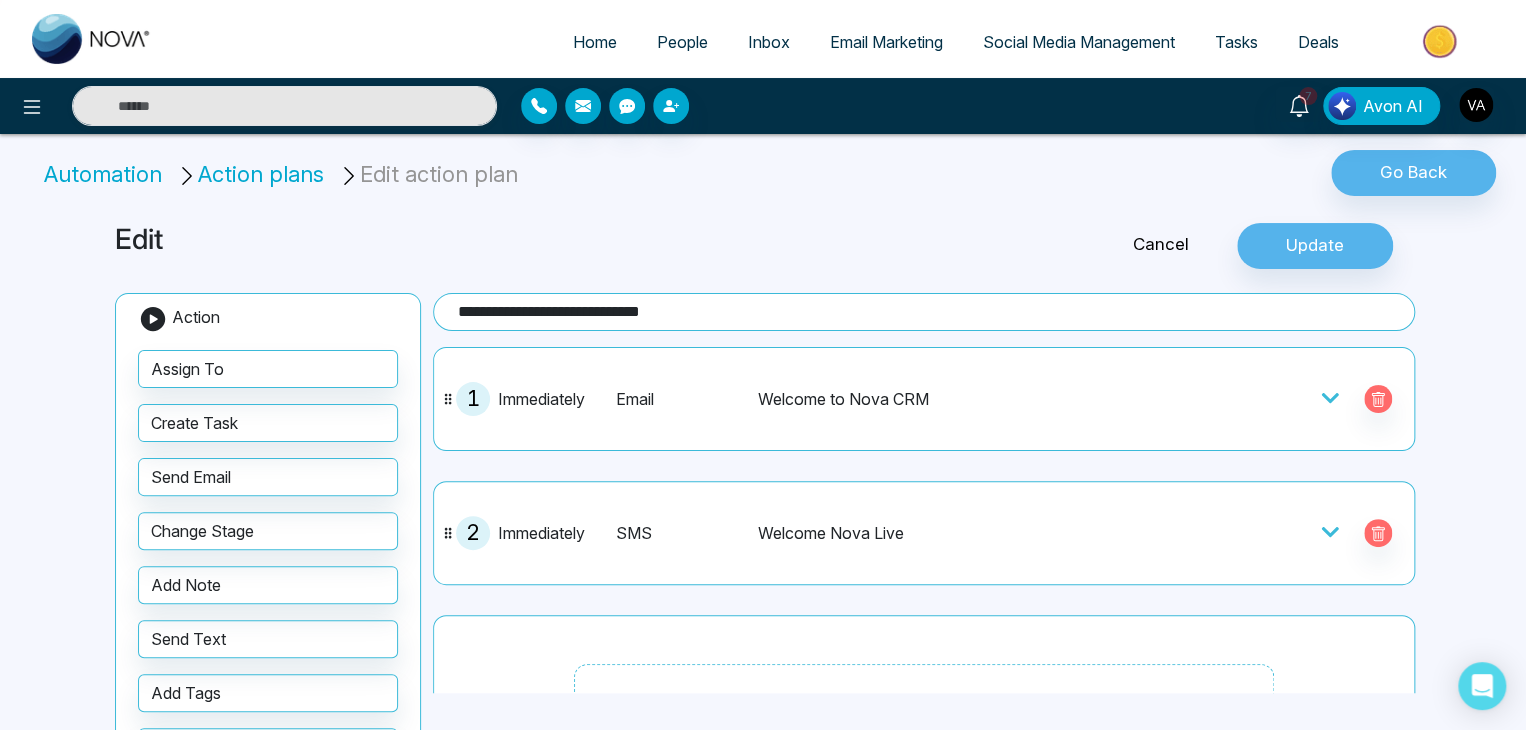 click on "Automation" at bounding box center (106, 174) 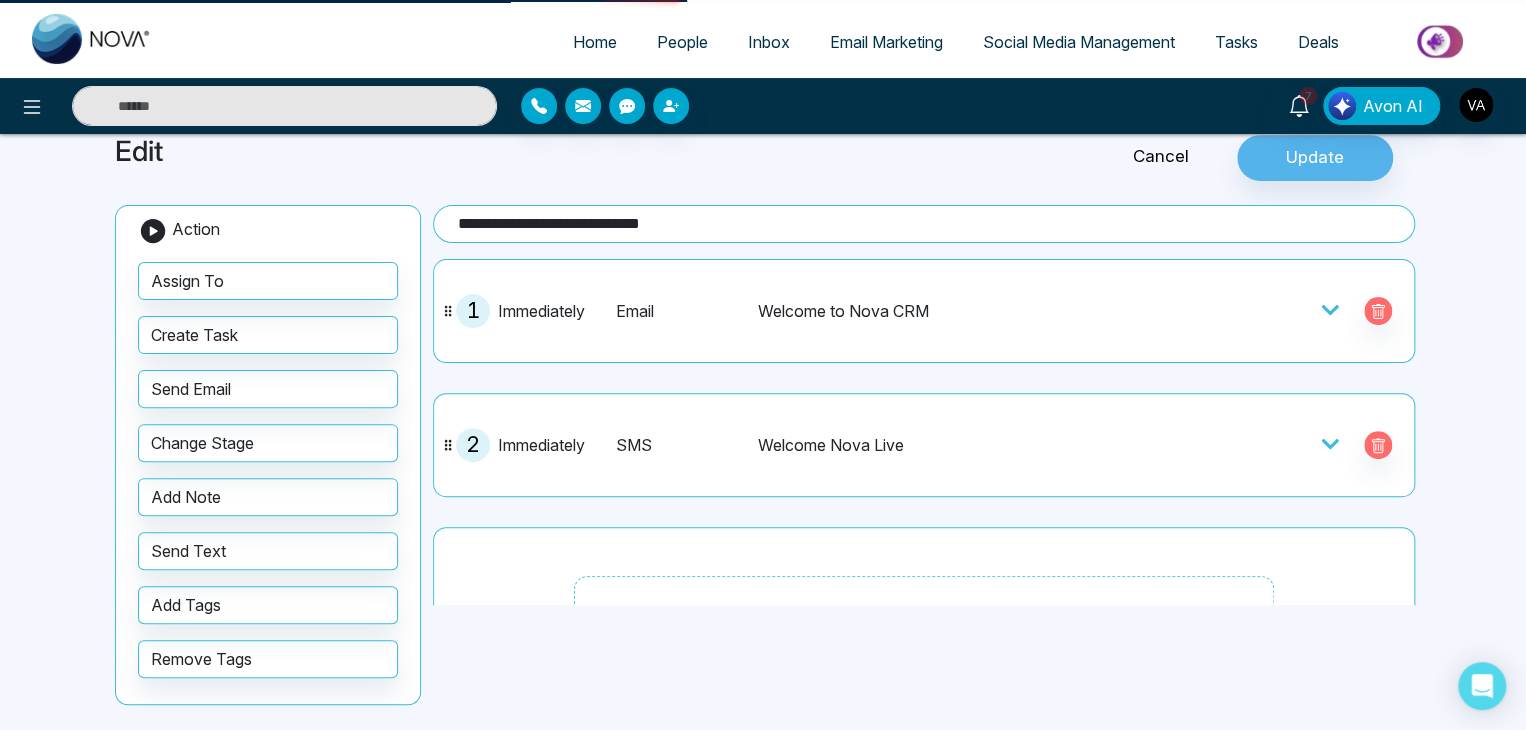 scroll, scrollTop: 0, scrollLeft: 0, axis: both 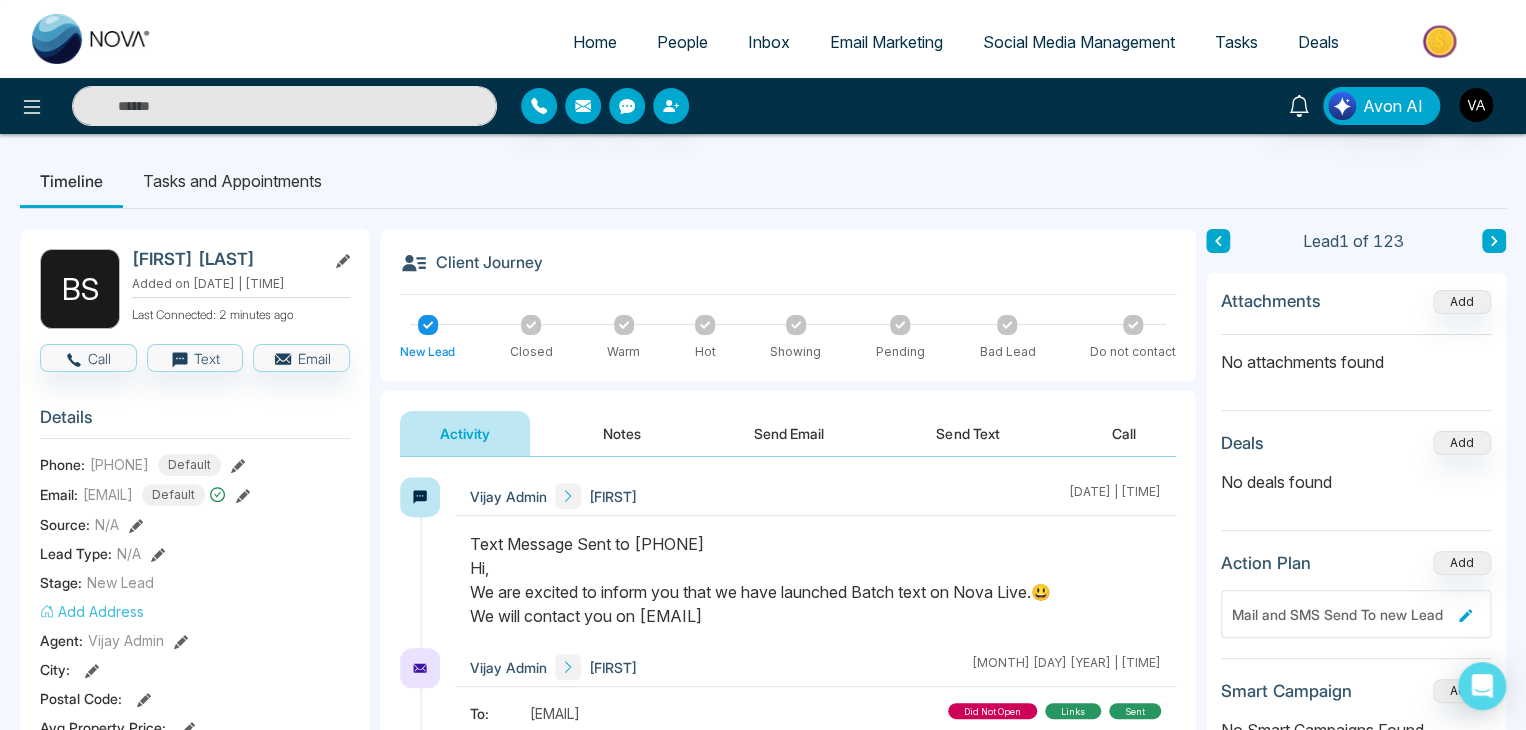 click on "Timeline Tasks and Appointments" at bounding box center [763, 181] 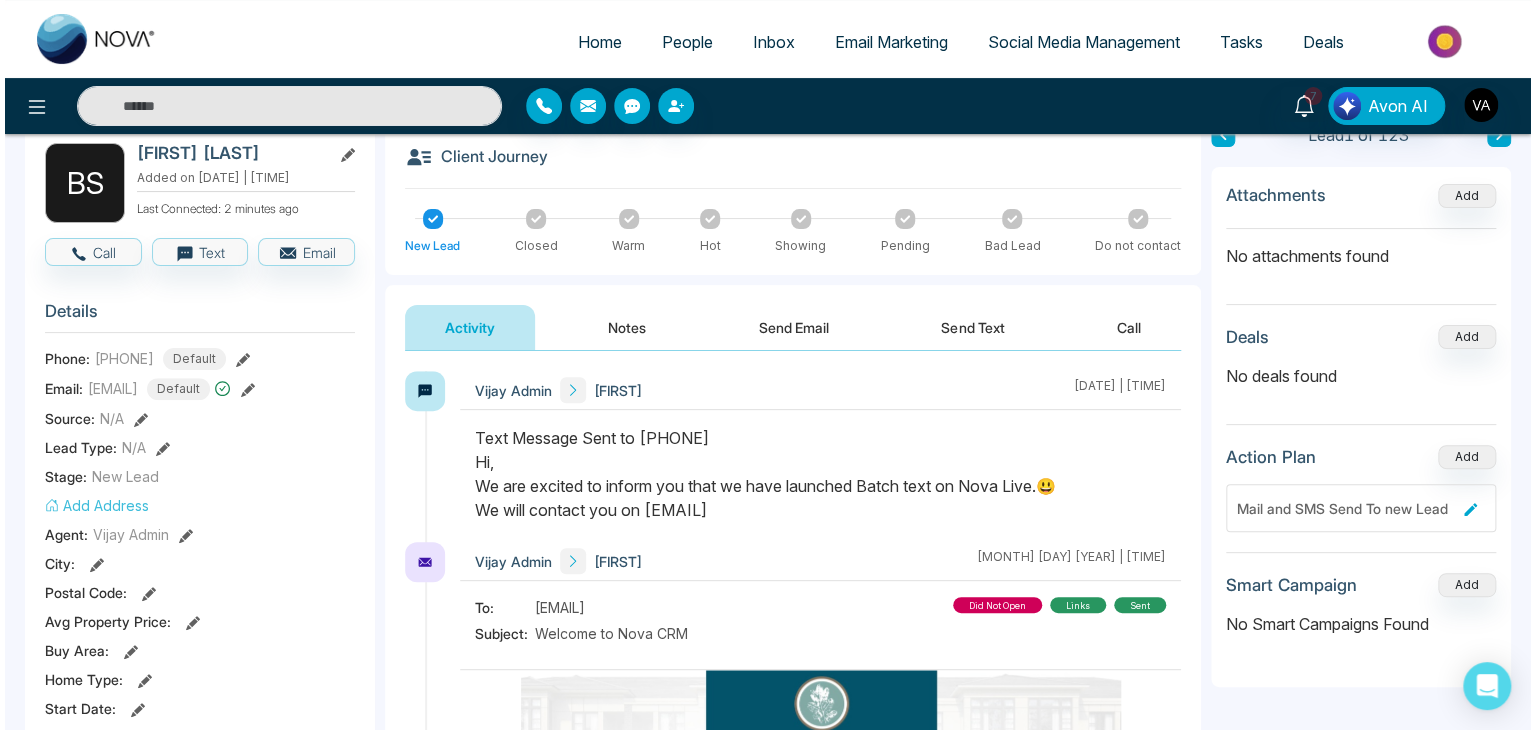 scroll, scrollTop: 108, scrollLeft: 0, axis: vertical 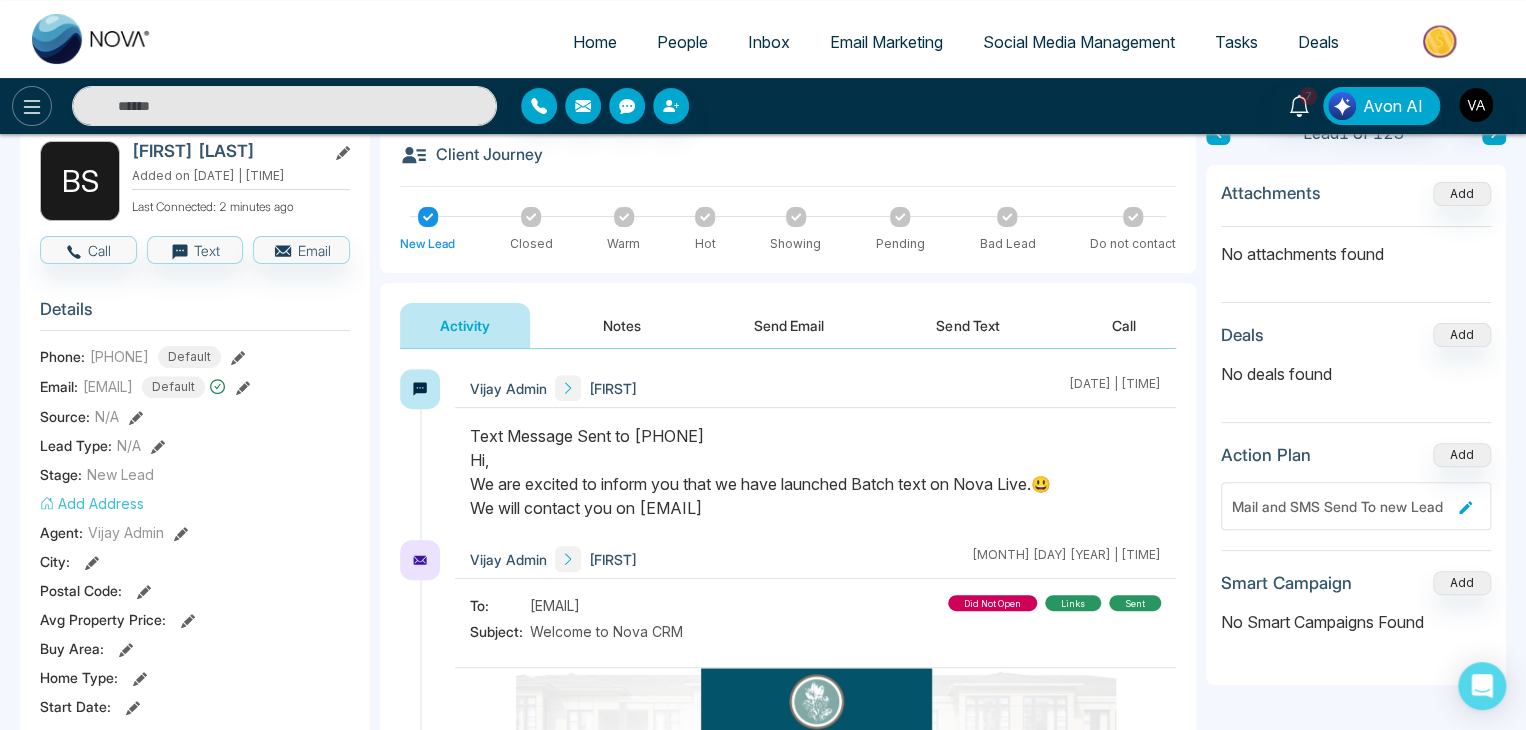 click 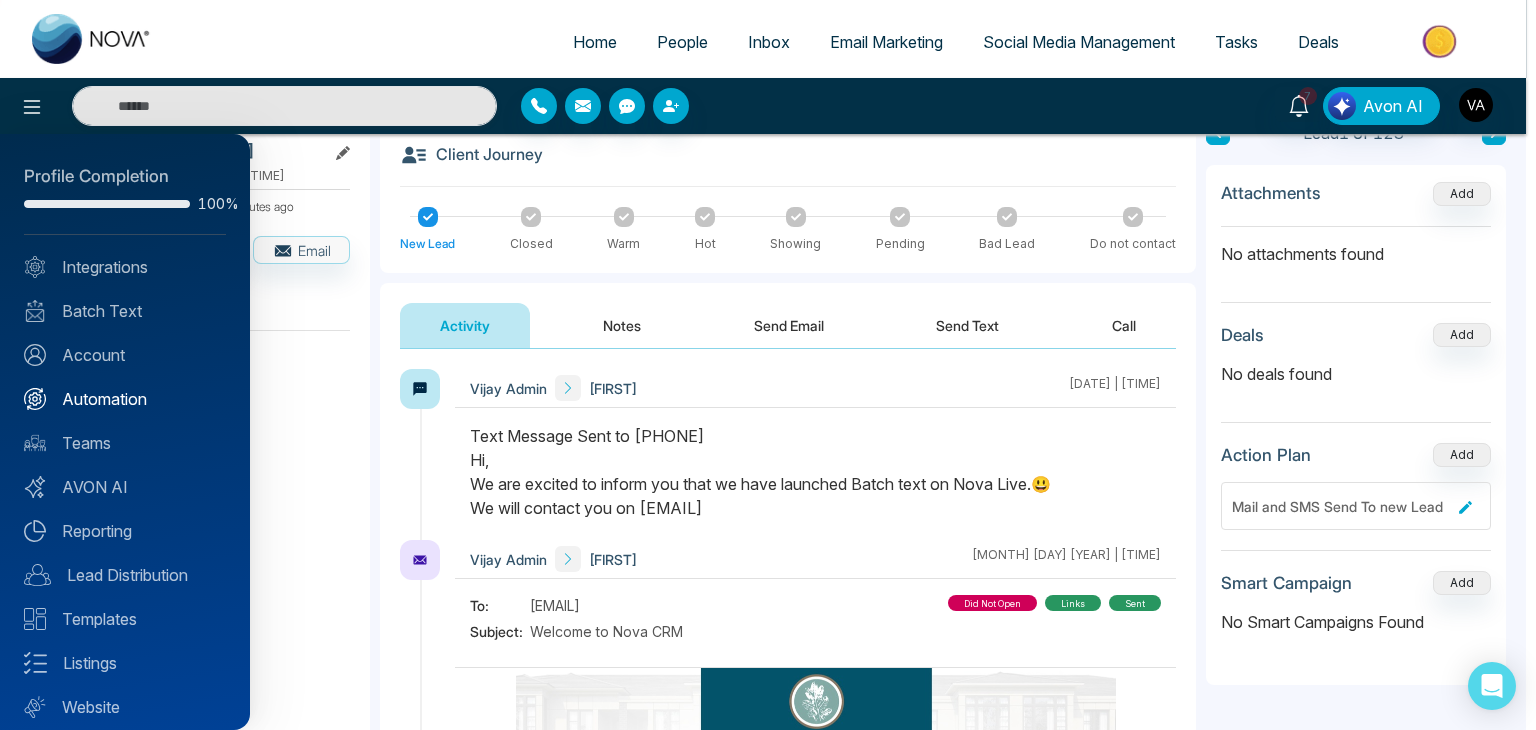 click on "Automation" at bounding box center [125, 399] 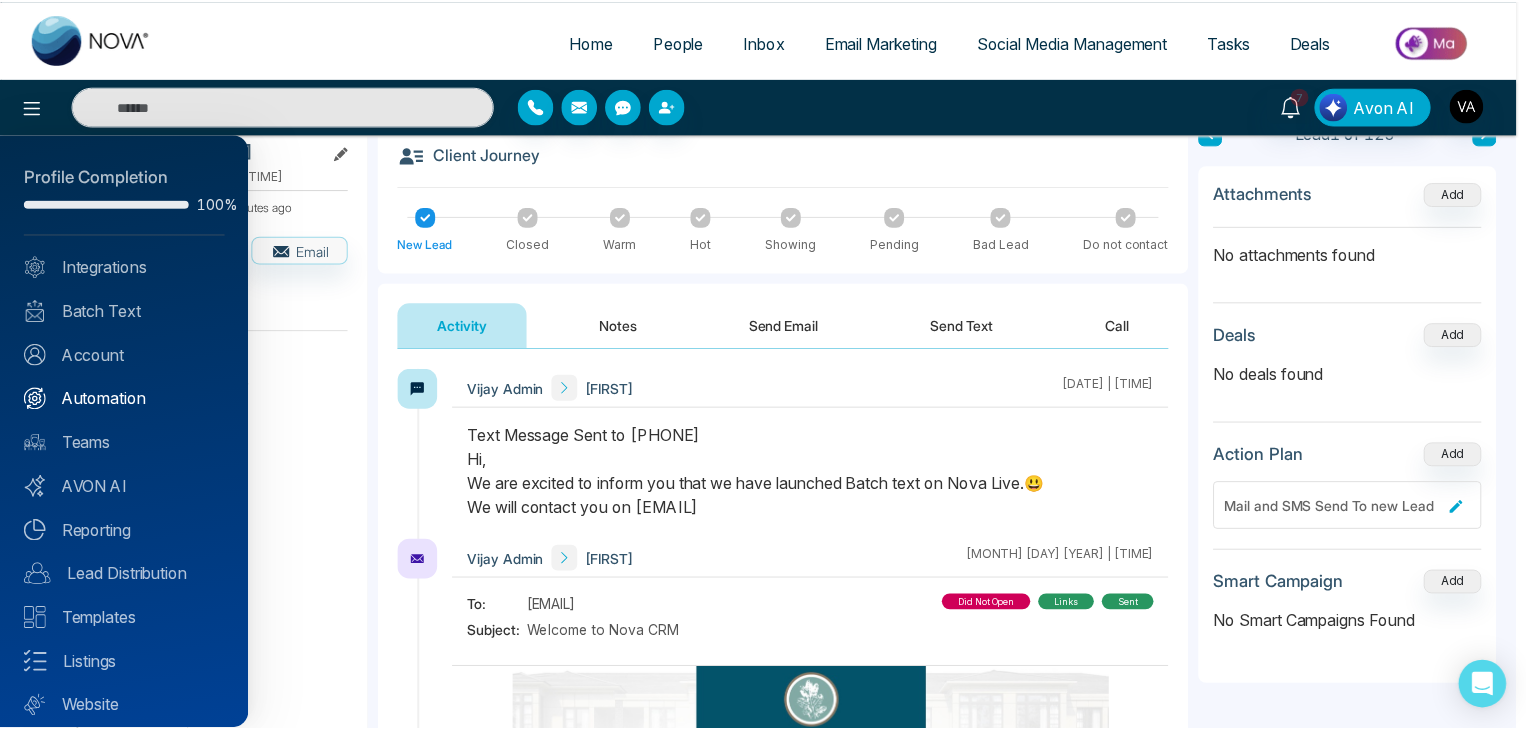 scroll, scrollTop: 0, scrollLeft: 0, axis: both 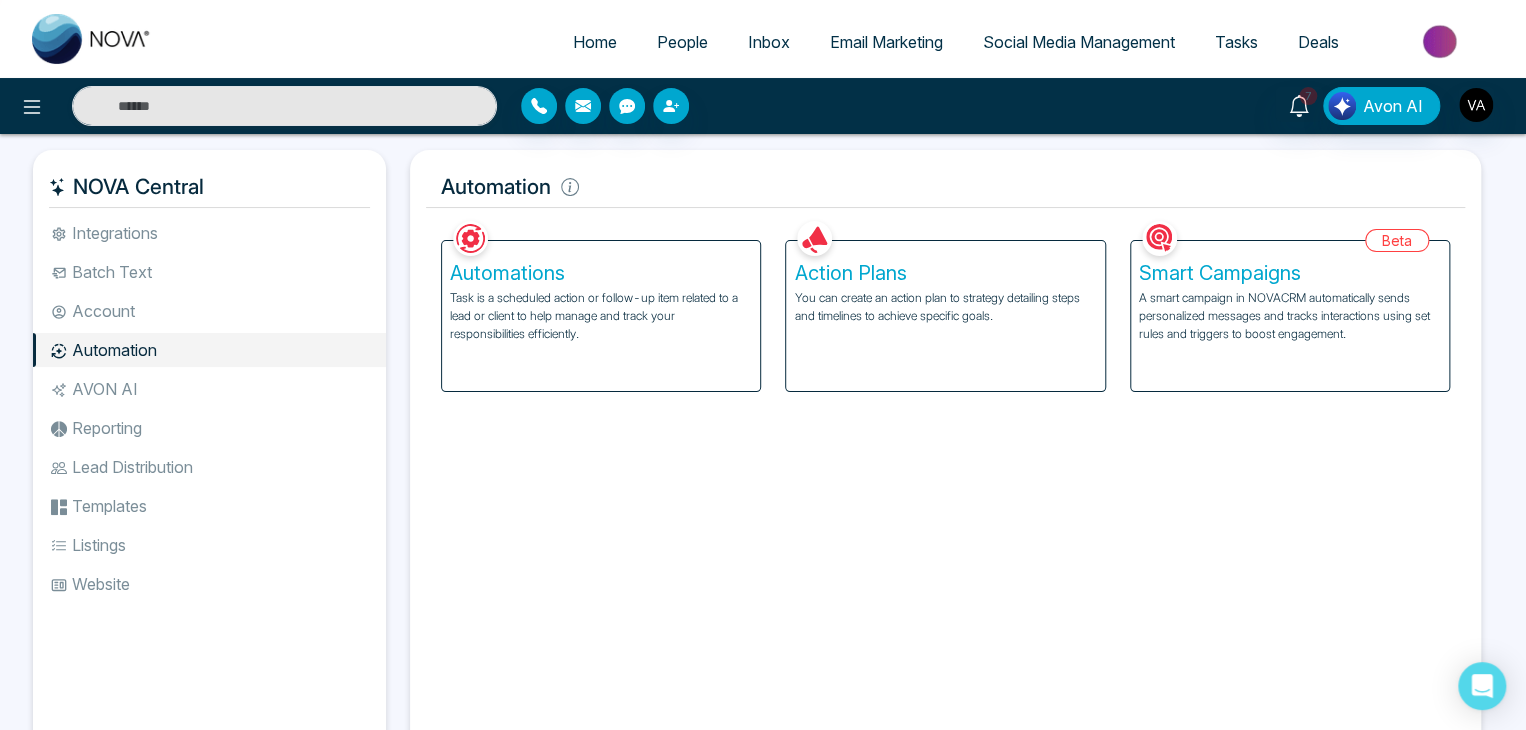 click on "Facebook NOVACRM enables users to connect to Facebook to schedule social media  posts. Connected Instagram NOVACRM enables users to connect to Instagram to schedule social media post Connected Zoom Zoom is integrated with NOVACRM, to schedule/create video calls Connected Dialer Twilio integrates with NOVACRM to provide programmable communication tools, allowing users to make and receive phone calls, send and receive text messages, etc. Connected Zapier Zapier automates and connects on NOVACRM and imports leads. Coming Soon API Nation API Nation integrates with NOVACRM to elevate your brokerage by effortlessly connecting hundreds of apps and automating workflow. Campaigns Batch text on NOVA allows users to simultaneously send a single text message to multiple leads Text Templates This feature allows users to create custom text templates from scratch or view and analyze their existing text campaigns. Team Connected Import Bulk Tags Stages Manage the stages for your leads. Automations Action Plans Beta Connected" at bounding box center (945, 482) 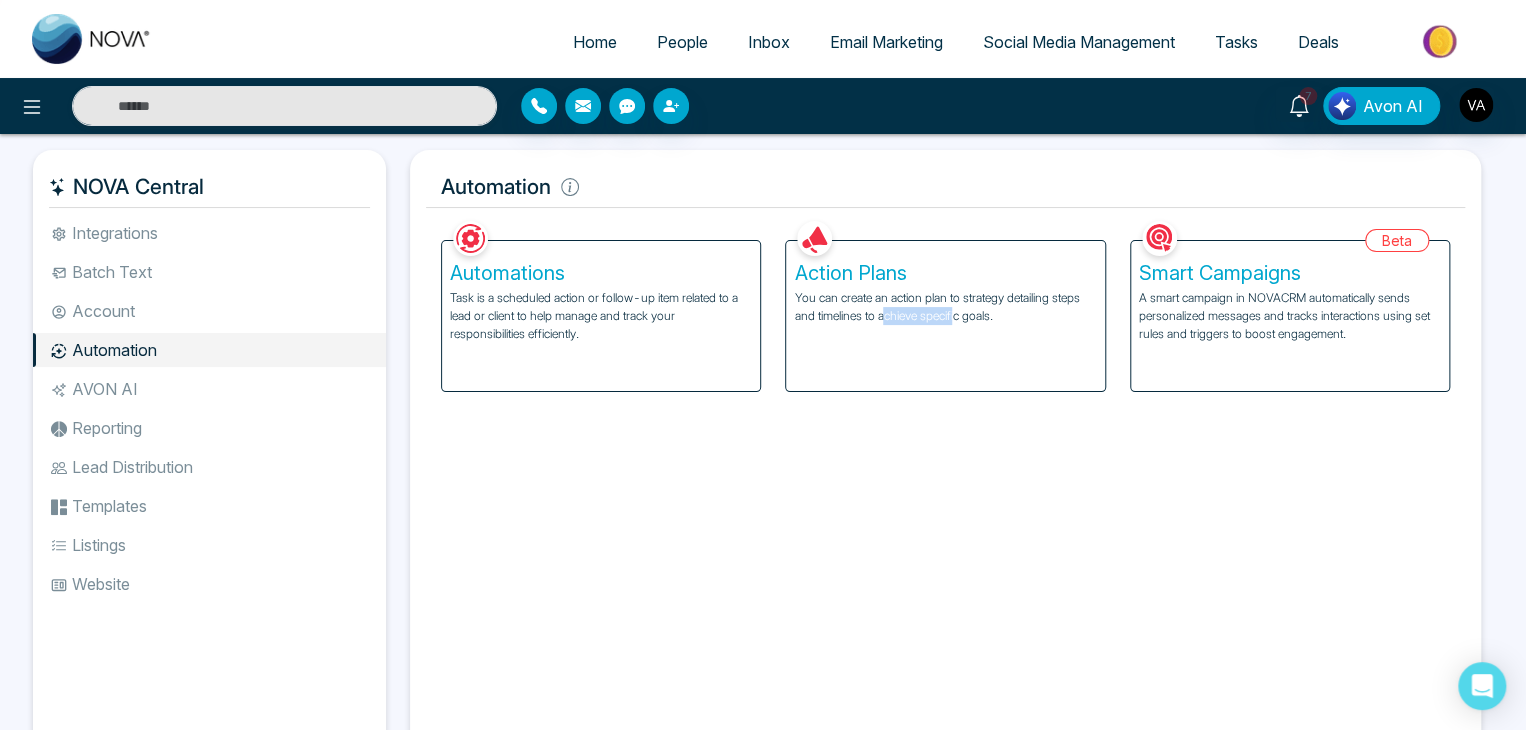 drag, startPoint x: 885, startPoint y: 359, endPoint x: 957, endPoint y: 497, distance: 155.65346 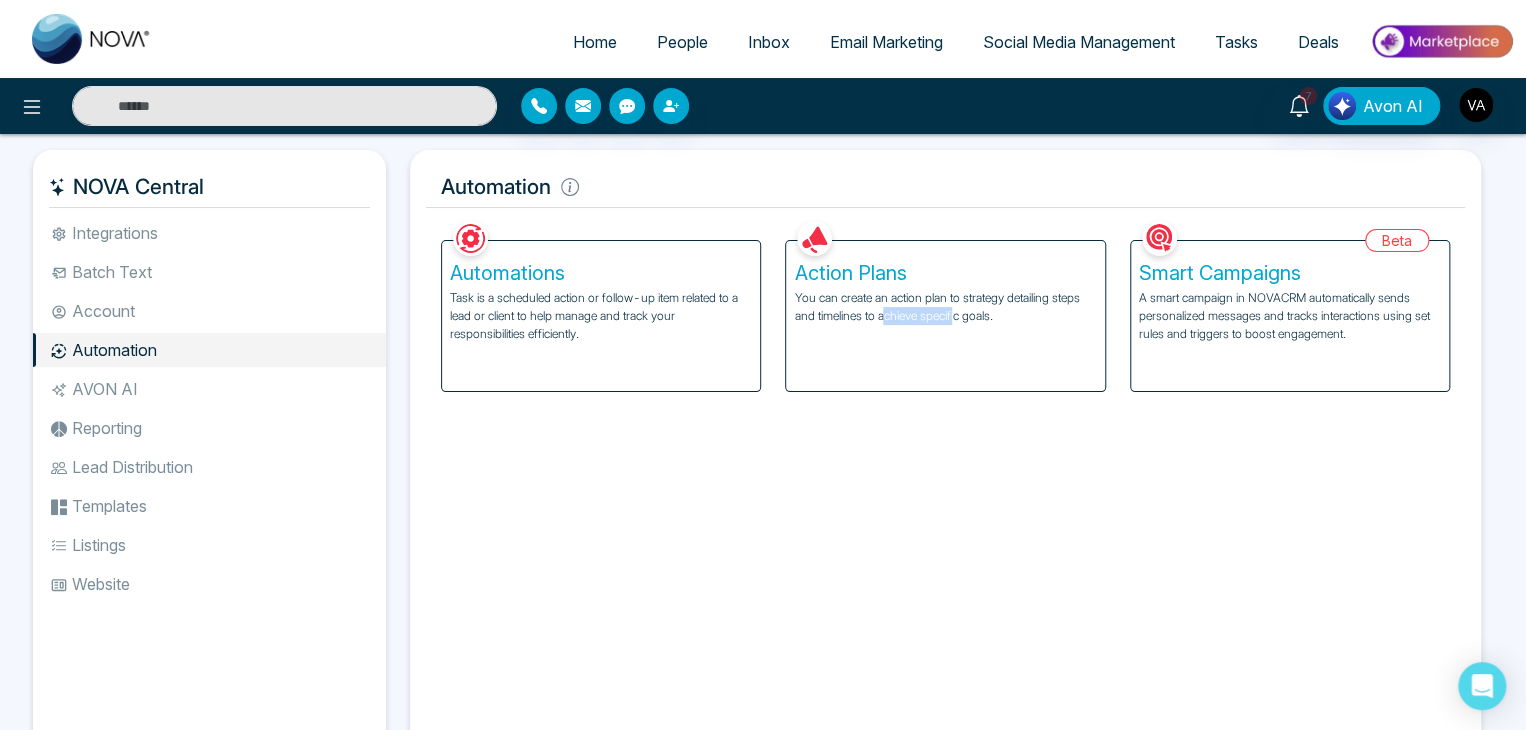 click on "Facebook NOVACRM enables users to connect to Facebook to schedule social media  posts. Connected Instagram NOVACRM enables users to connect to Instagram to schedule social media post Connected Zoom Zoom is integrated with NOVACRM, to schedule/create video calls Connected Dialer Twilio integrates with NOVACRM to provide programmable communication tools, allowing users to make and receive phone calls, send and receive text messages, etc. Connected Zapier Zapier automates and connects on NOVACRM and imports leads. Coming Soon API Nation API Nation integrates with NOVACRM to elevate your brokerage by effortlessly connecting hundreds of apps and automating workflow. Campaigns Batch text on NOVA allows users to simultaneously send a single text message to multiple leads Text Templates This feature allows users to create custom text templates from scratch or view and analyze their existing text campaigns. Team Connected Import Bulk Tags Stages Manage the stages for your leads. Automations Action Plans Beta Connected" at bounding box center [945, 482] 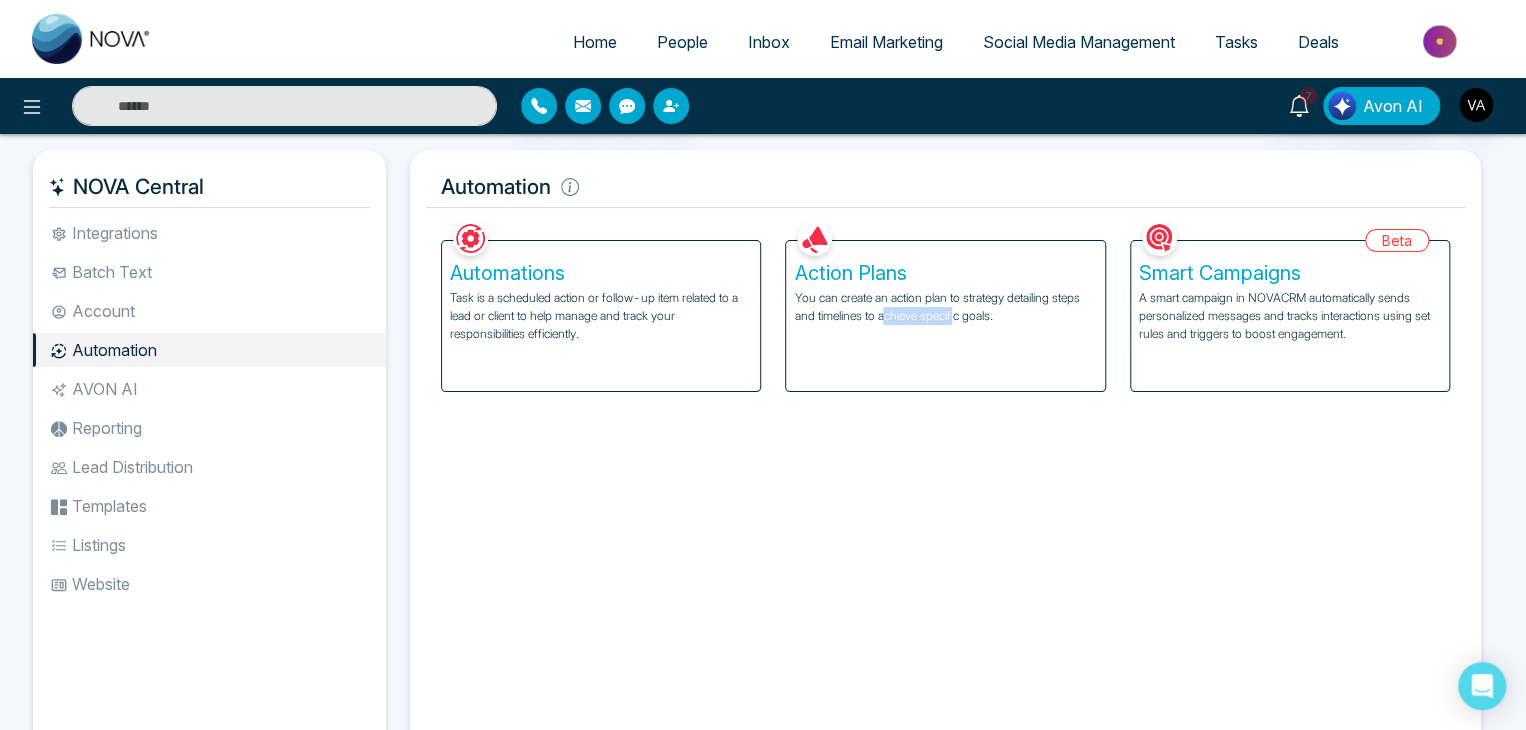 click on "Facebook NOVACRM enables users to connect to Facebook to schedule social media  posts. Connected Instagram NOVACRM enables users to connect to Instagram to schedule social media post Connected Zoom Zoom is integrated with NOVACRM, to schedule/create video calls Connected Dialer Twilio integrates with NOVACRM to provide programmable communication tools, allowing users to make and receive phone calls, send and receive text messages, etc. Connected Zapier Zapier automates and connects on NOVACRM and imports leads. Coming Soon API Nation API Nation integrates with NOVACRM to elevate your brokerage by effortlessly connecting hundreds of apps and automating workflow. Campaigns Batch text on NOVA allows users to simultaneously send a single text message to multiple leads Text Templates This feature allows users to create custom text templates from scratch or view and analyze their existing text campaigns. Team Connected Import Bulk Tags Stages Manage the stages for your leads. Automations Action Plans Beta Connected" at bounding box center (945, 482) 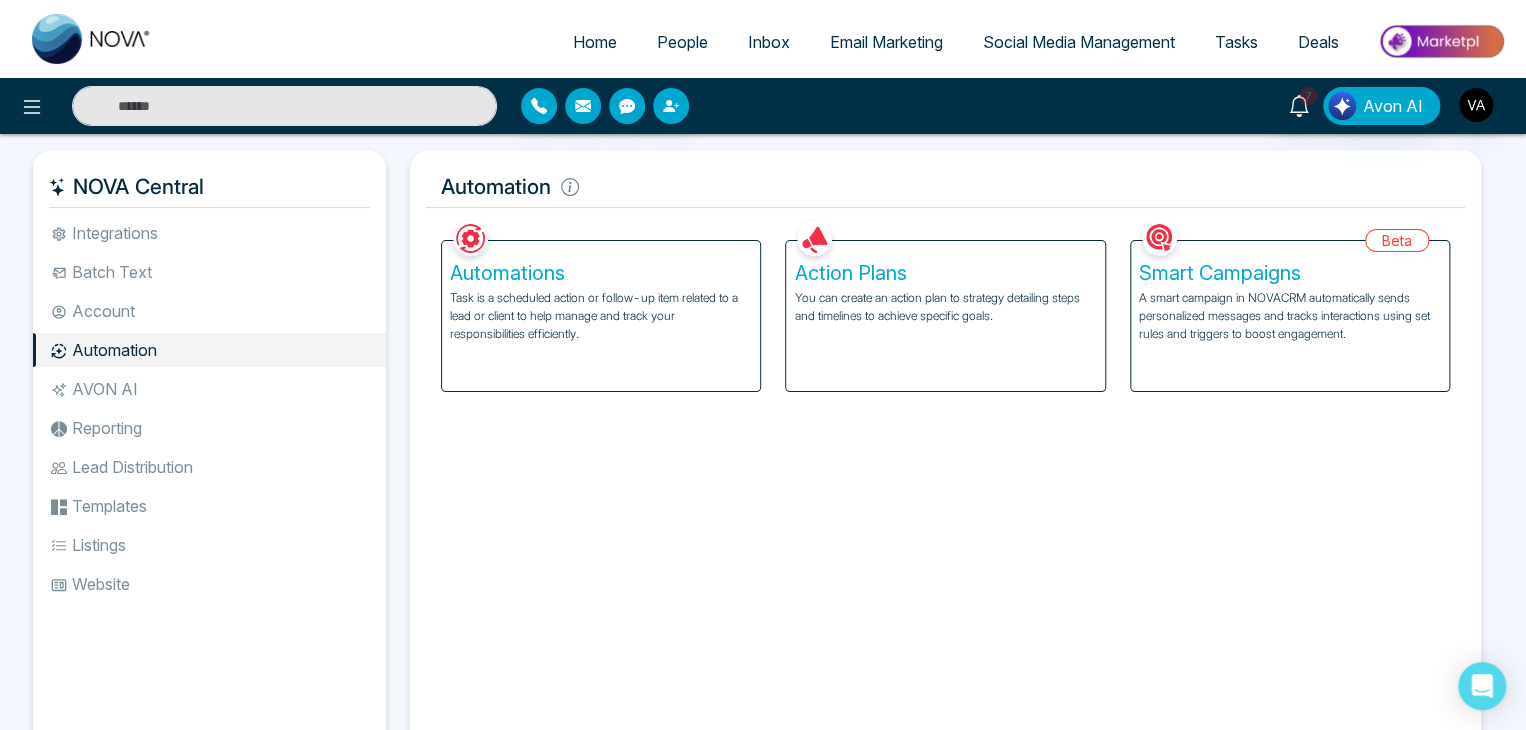 click on "Action Plans You can create an action plan to strategy detailing steps and timelines to achieve specific goals." at bounding box center (945, 316) 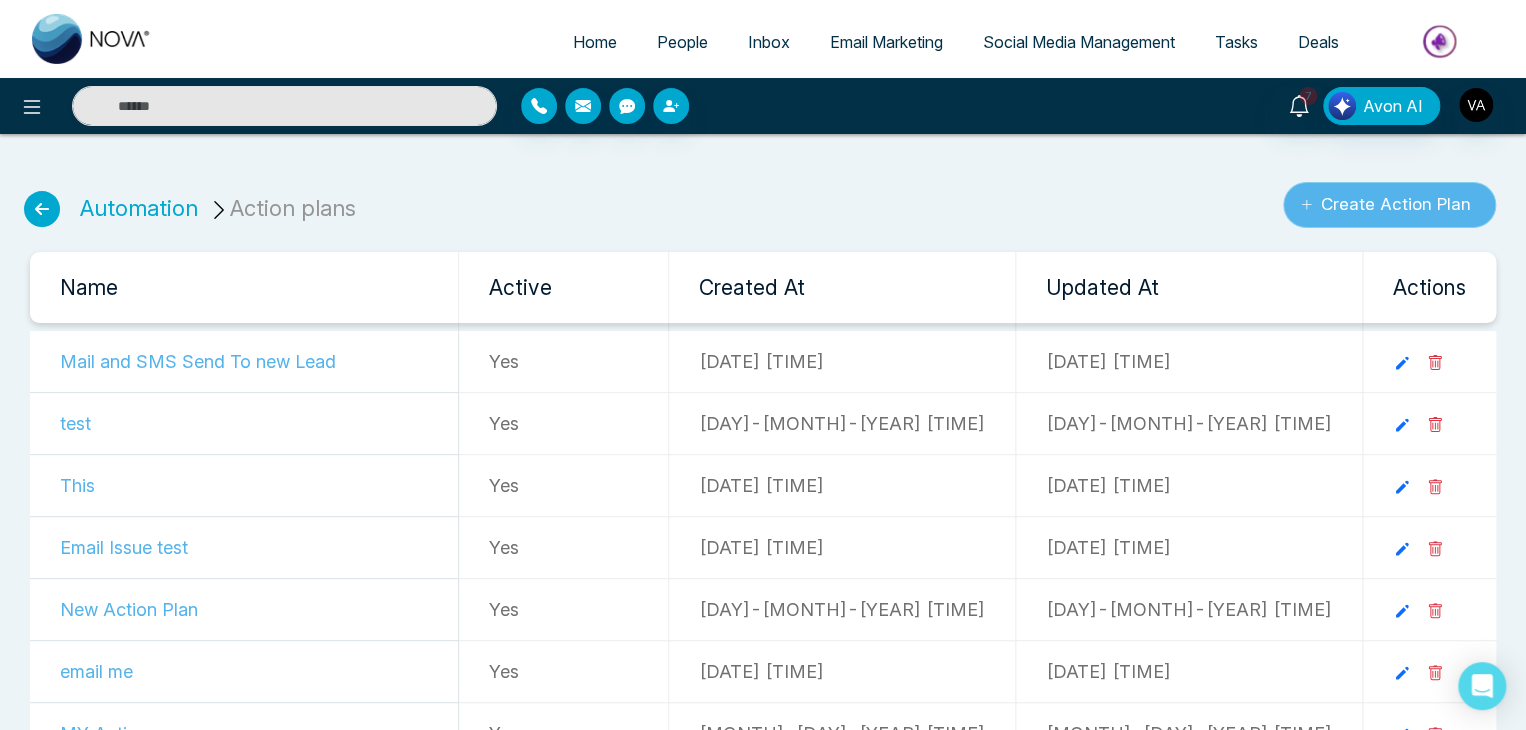 click on "Create Action Plan" at bounding box center (1389, 205) 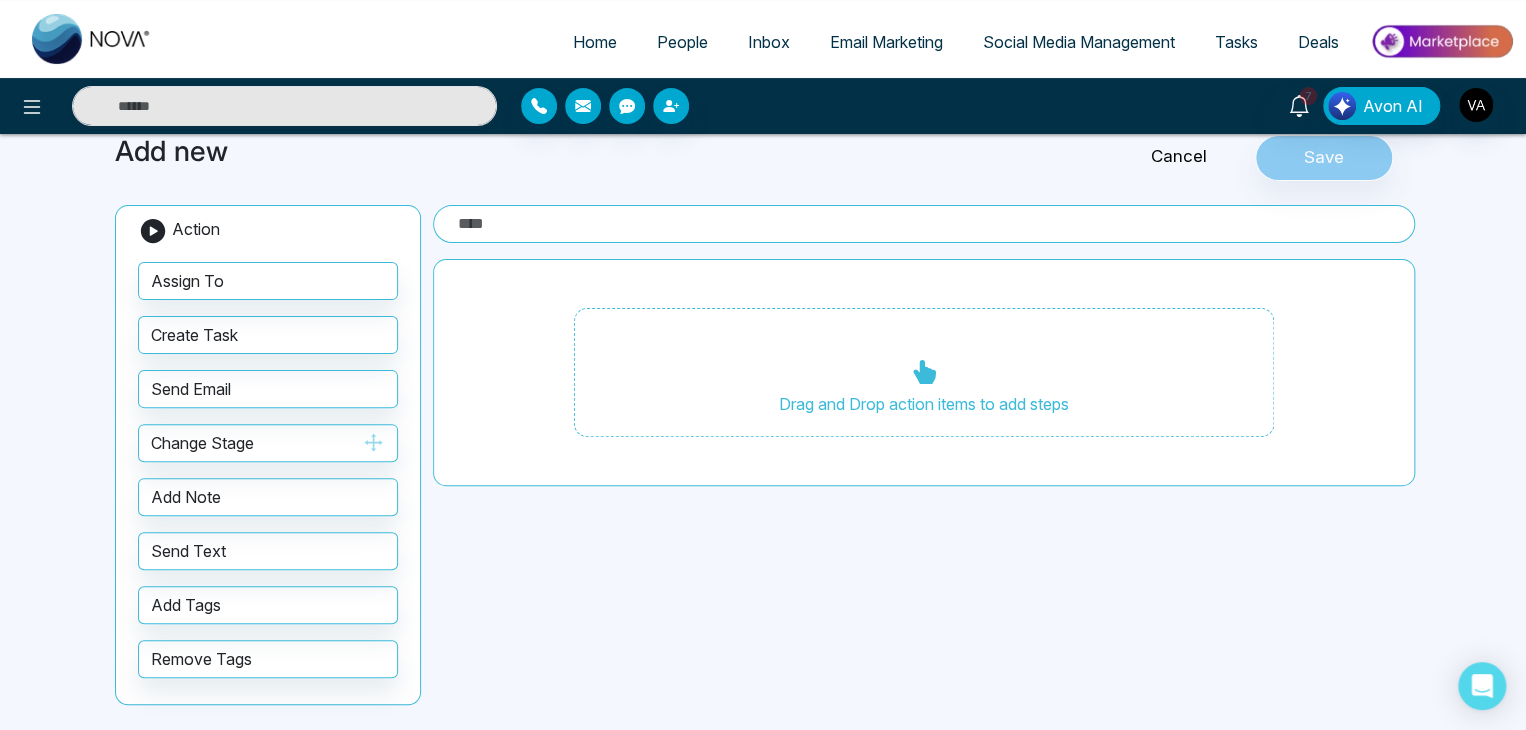 scroll, scrollTop: 88, scrollLeft: 0, axis: vertical 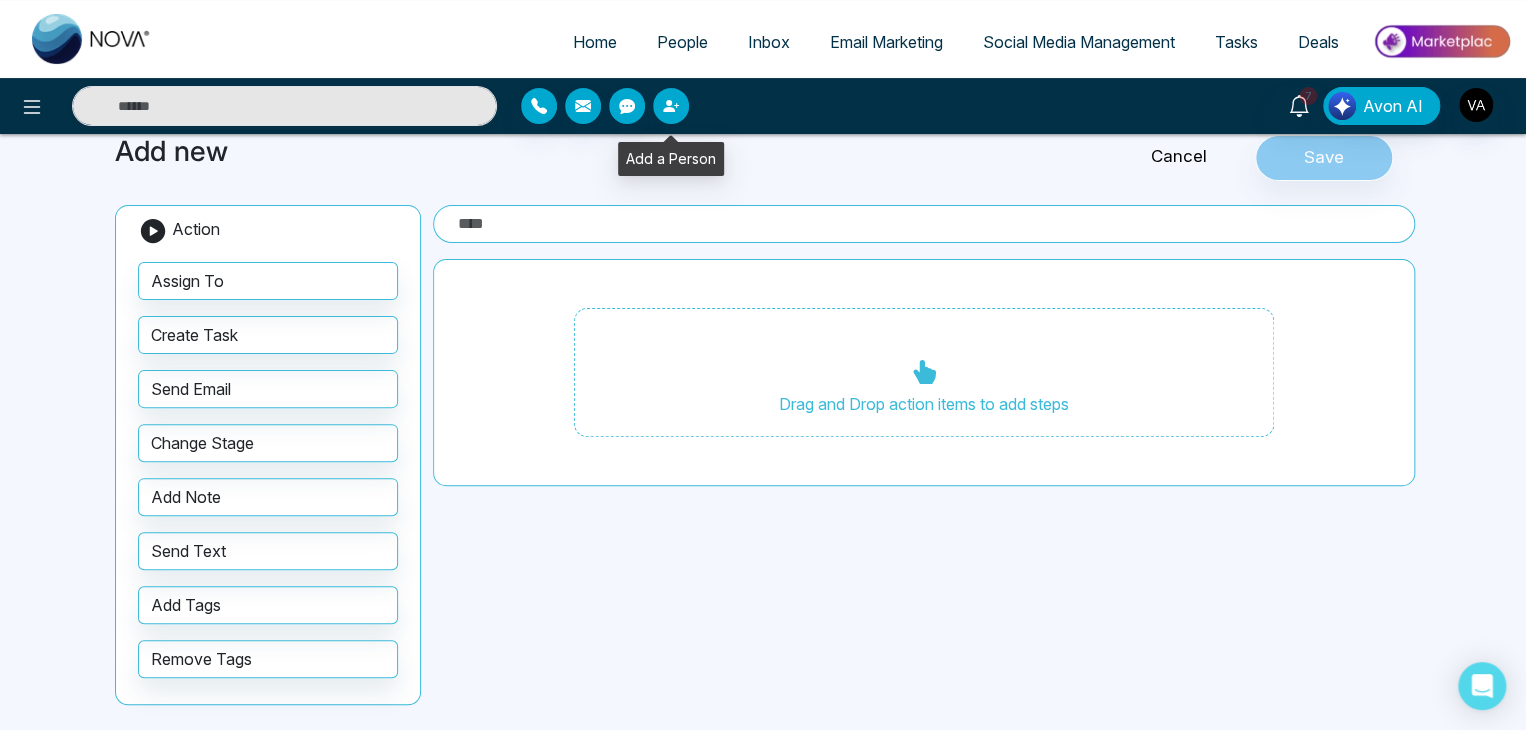 click at bounding box center (671, 106) 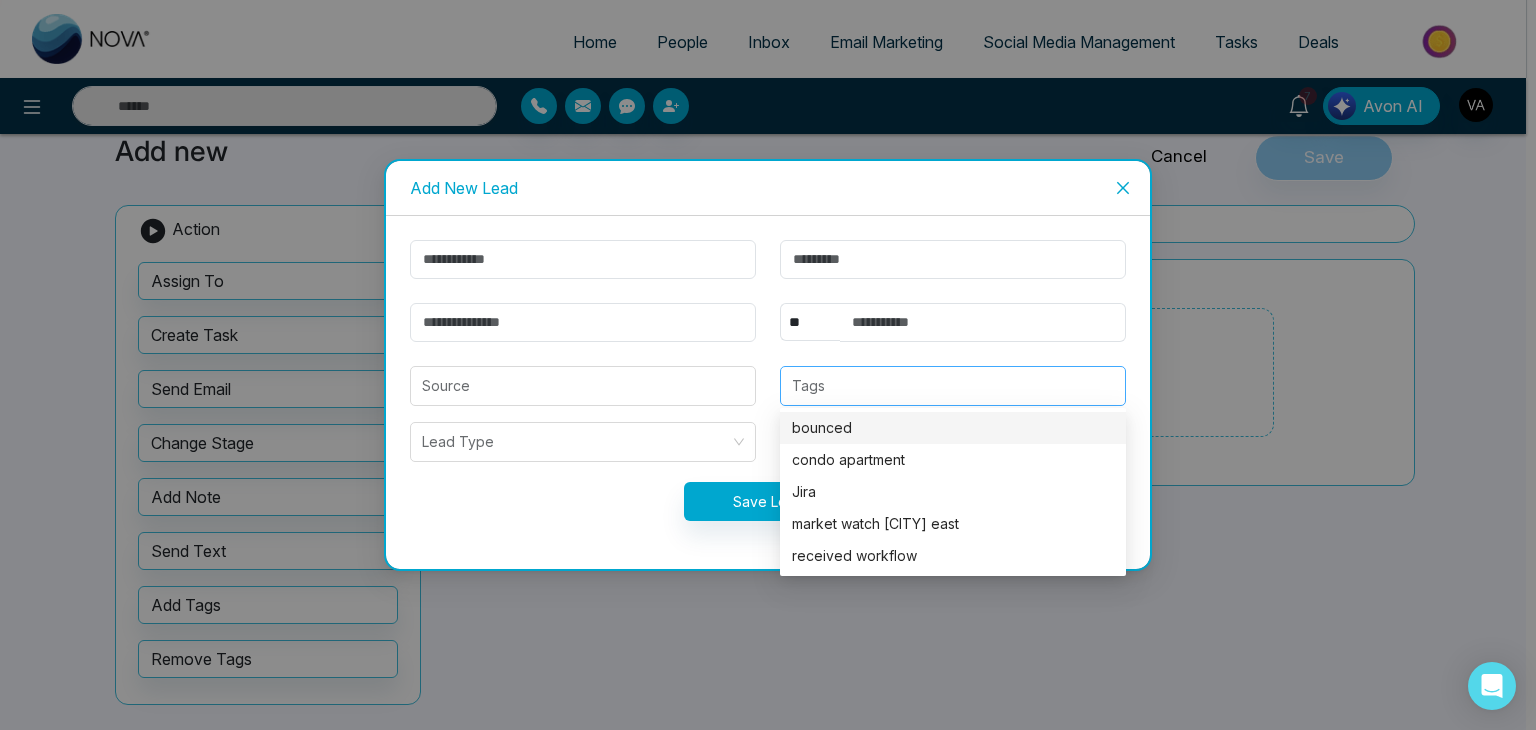click on "Tags" at bounding box center [953, 386] 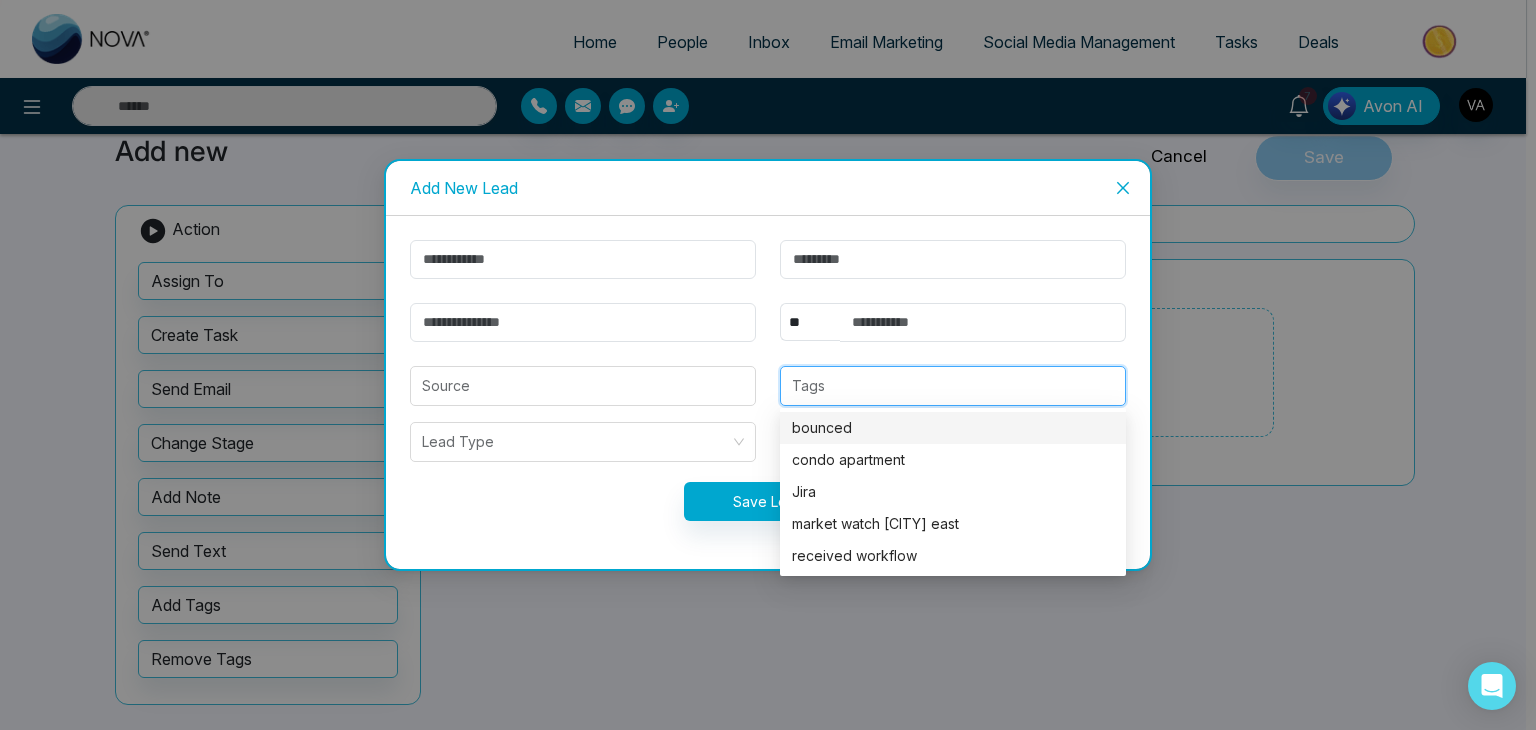 click at bounding box center [1123, 188] 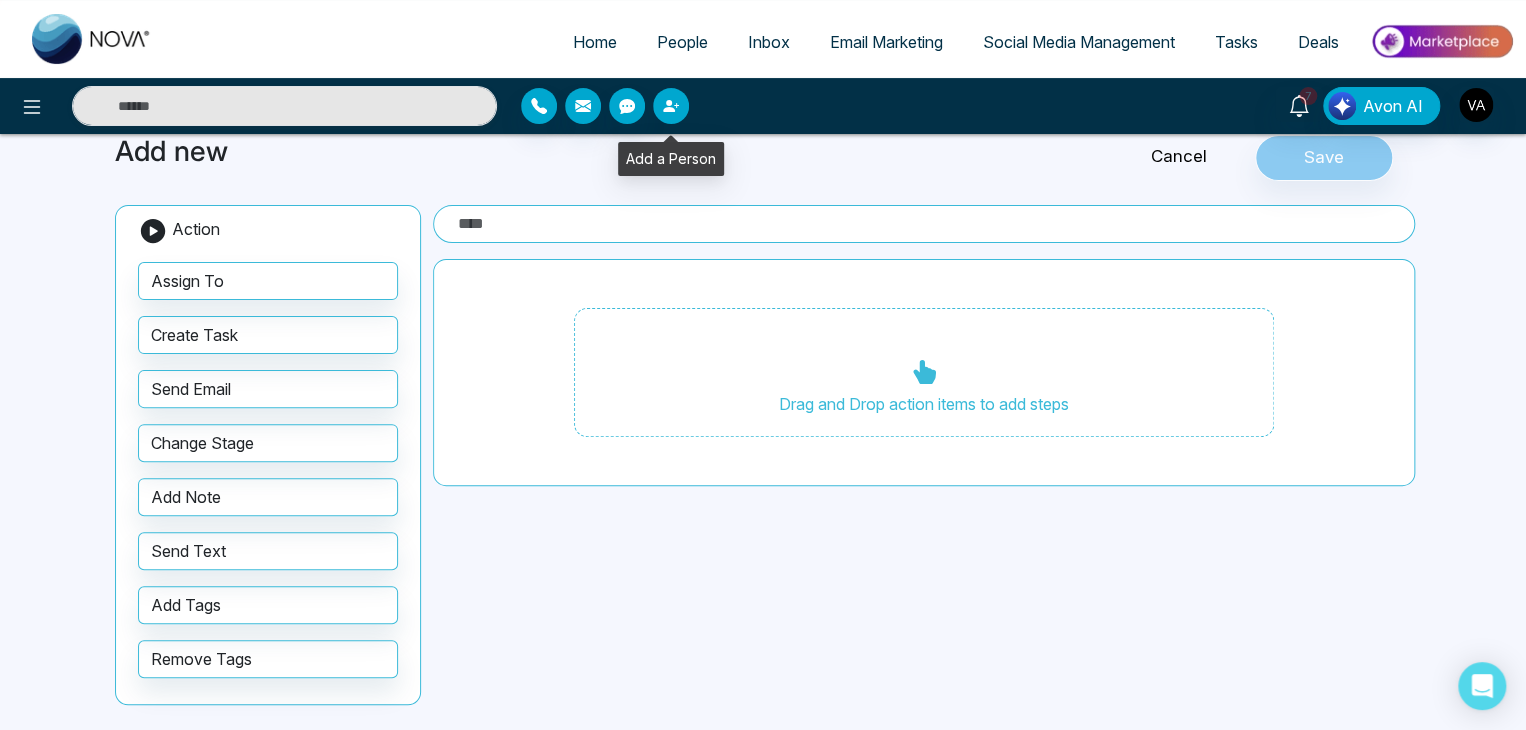 click 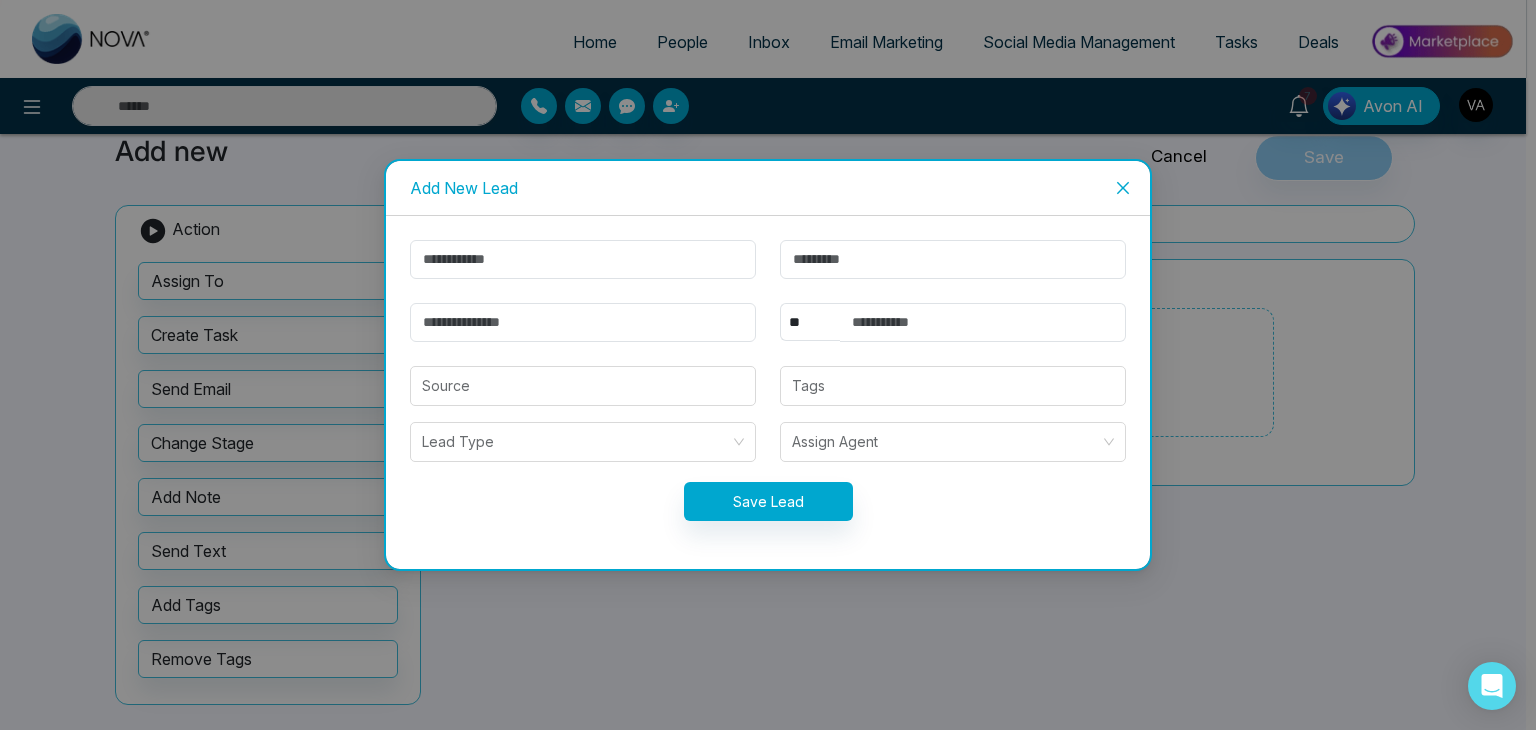 click 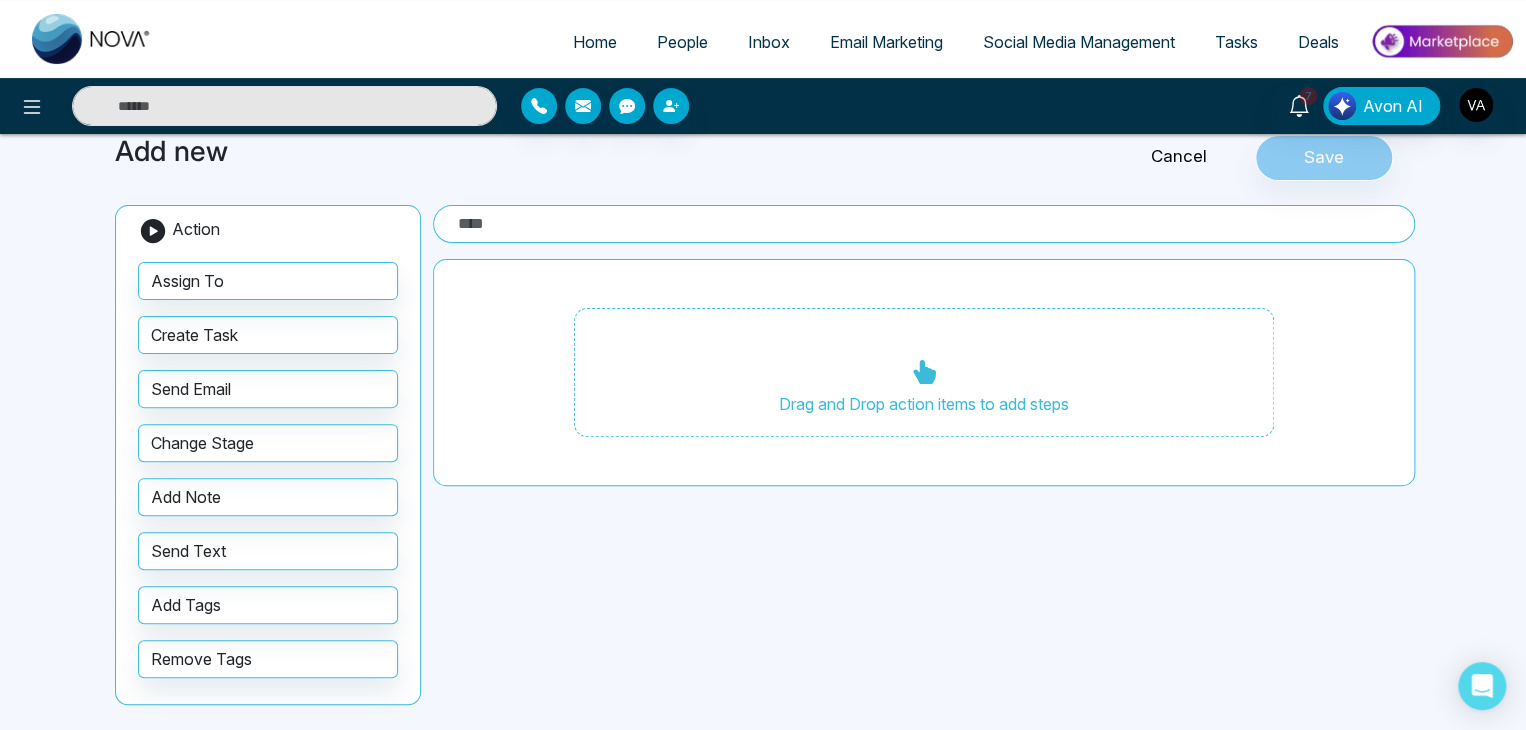 scroll, scrollTop: 0, scrollLeft: 0, axis: both 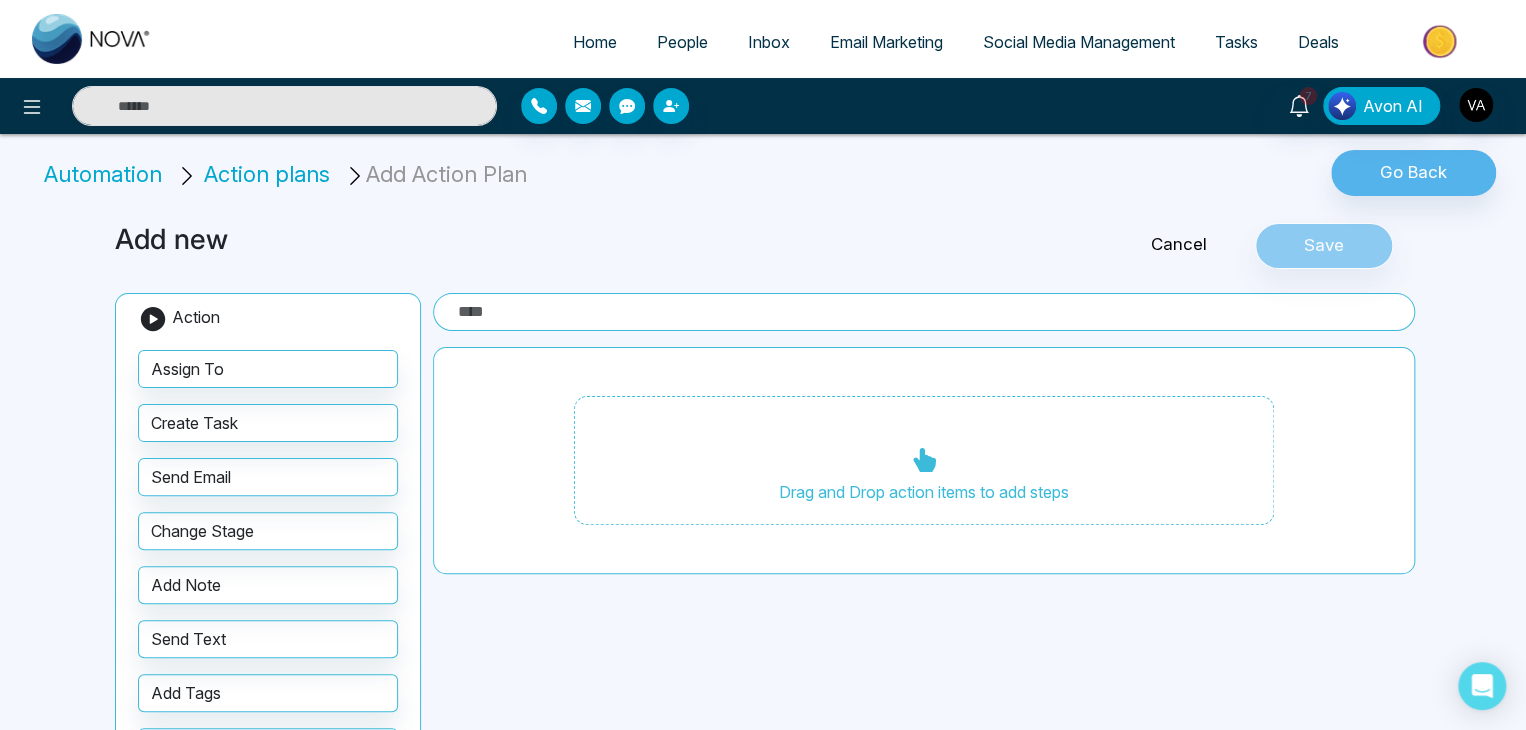 click on "Action plans" at bounding box center [267, 174] 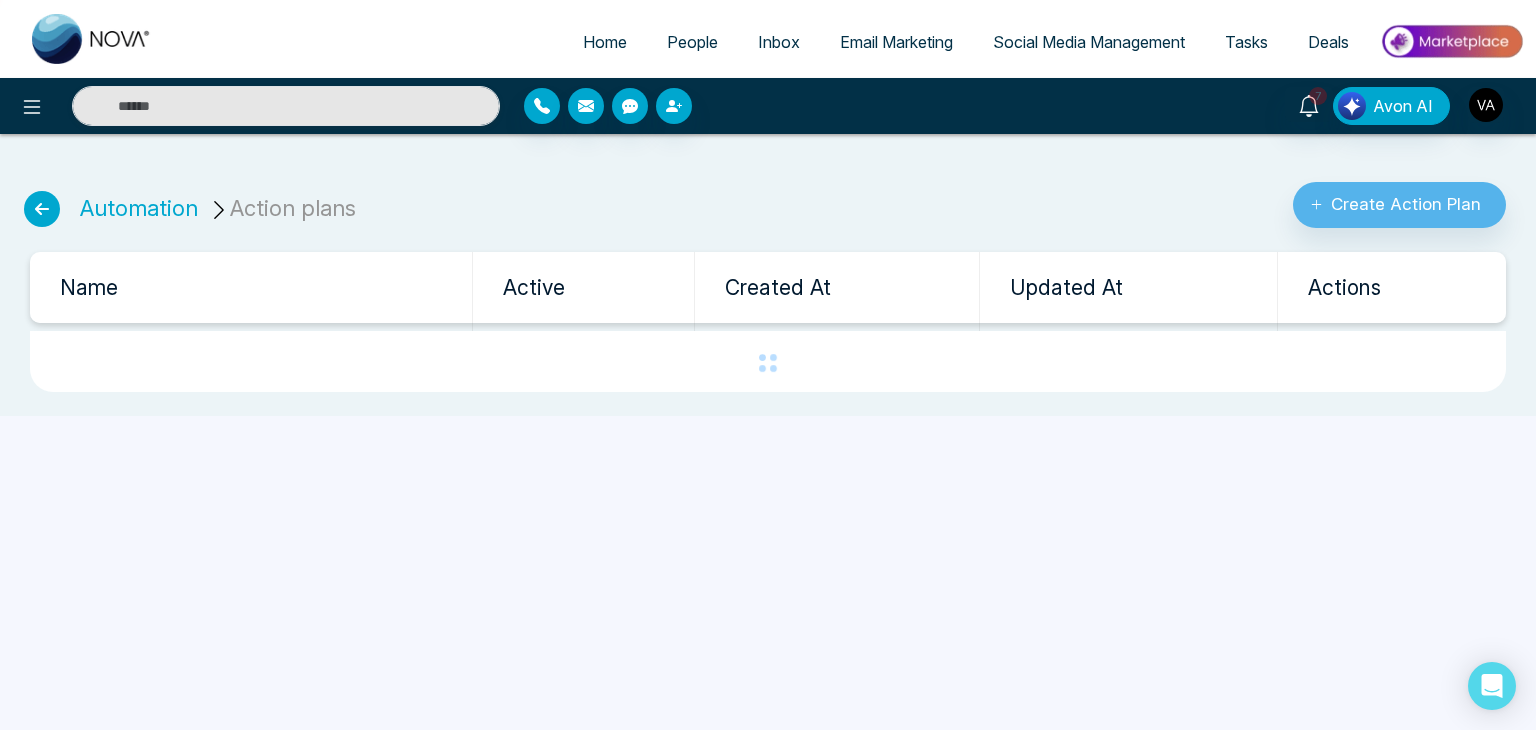 click at bounding box center (42, 209) 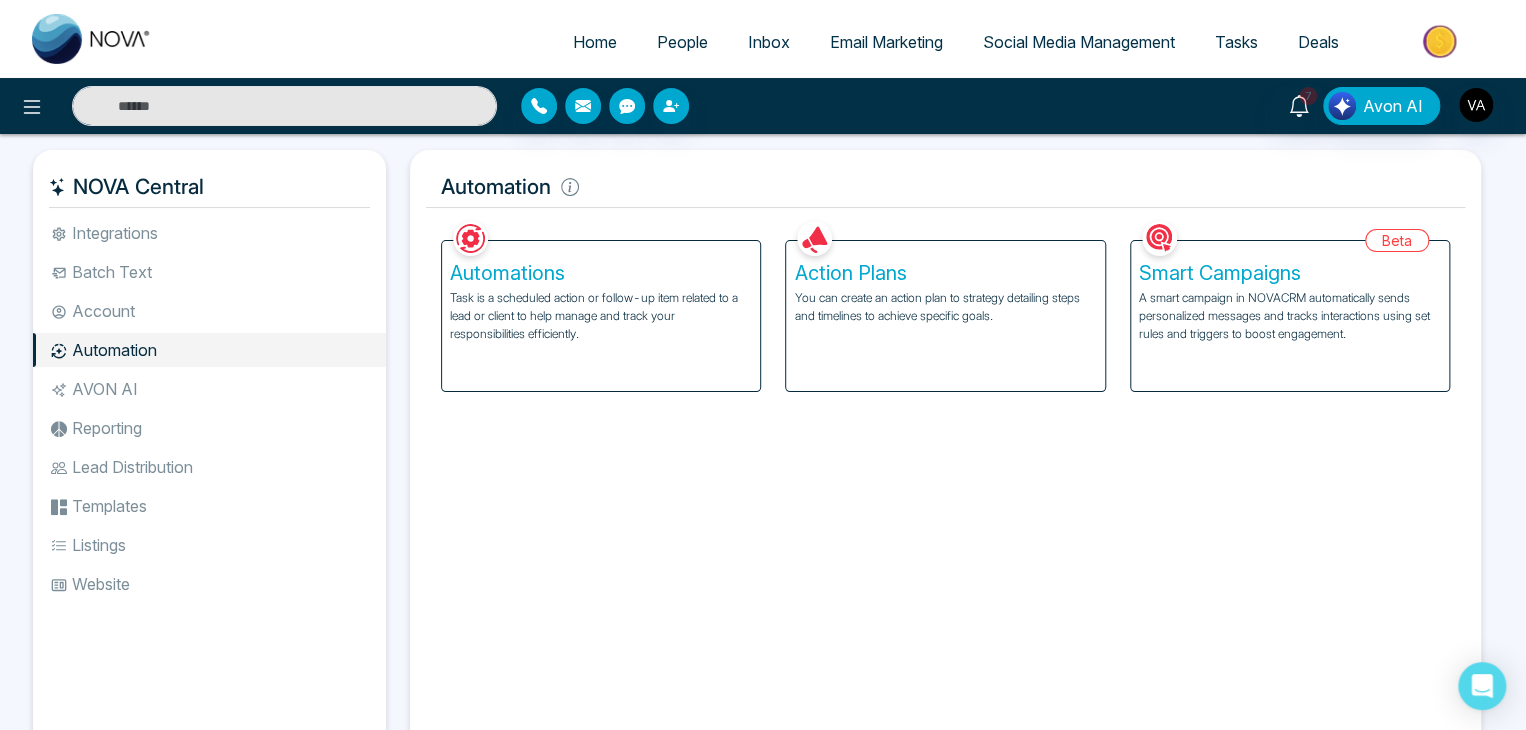 click on "Task is a scheduled action or follow-up item related to a lead or client to help manage and track your responsibilities efficiently." at bounding box center [601, 316] 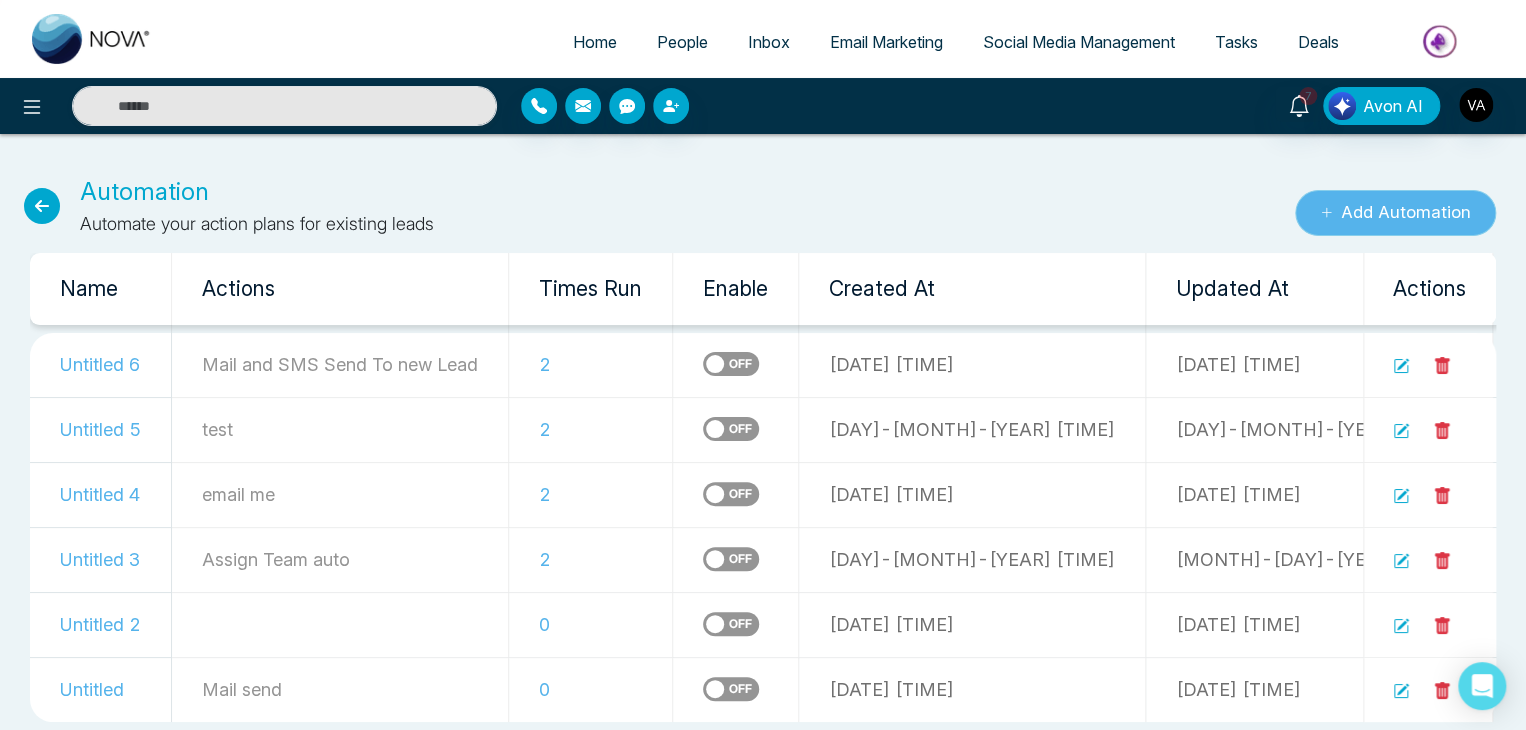 click on "Add Automation" at bounding box center (1395, 213) 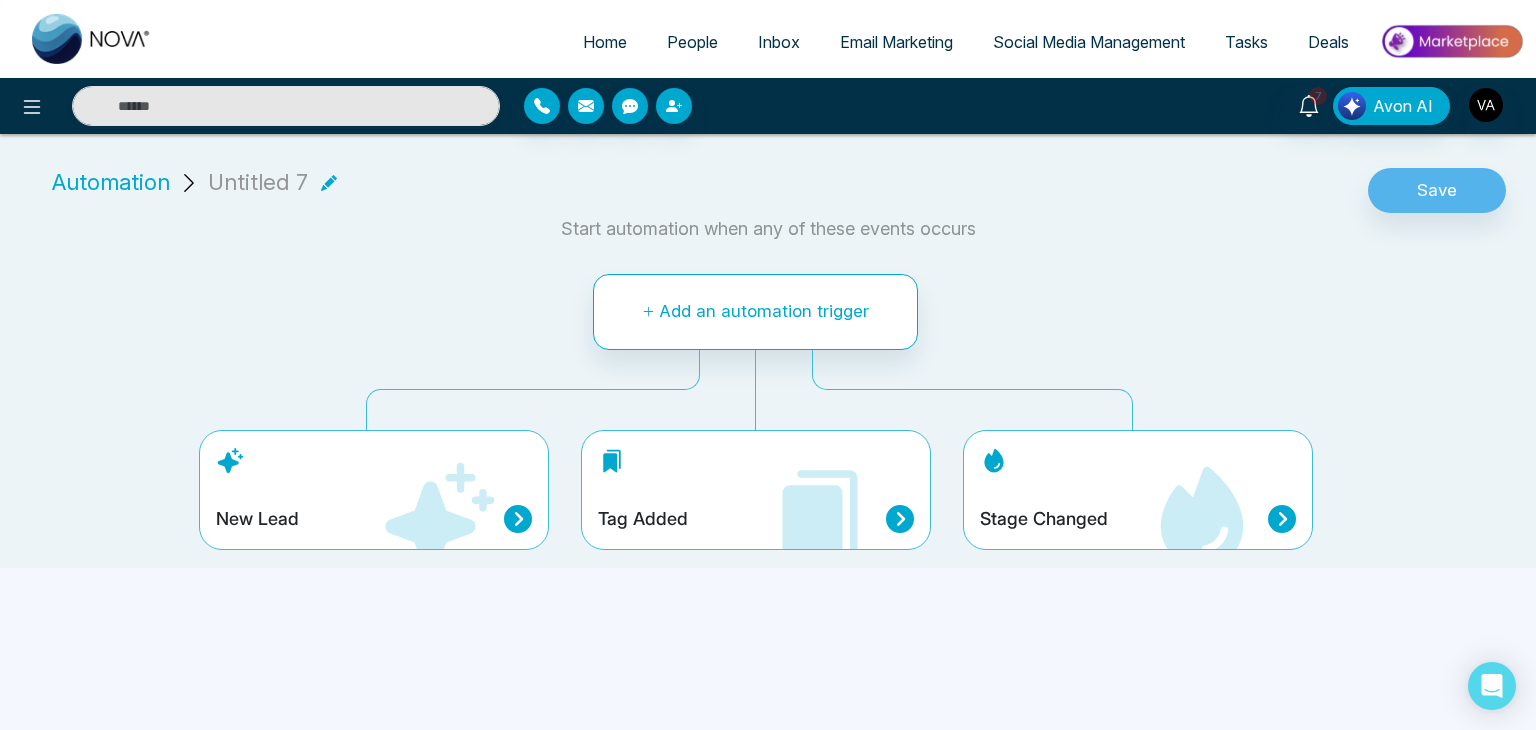 click 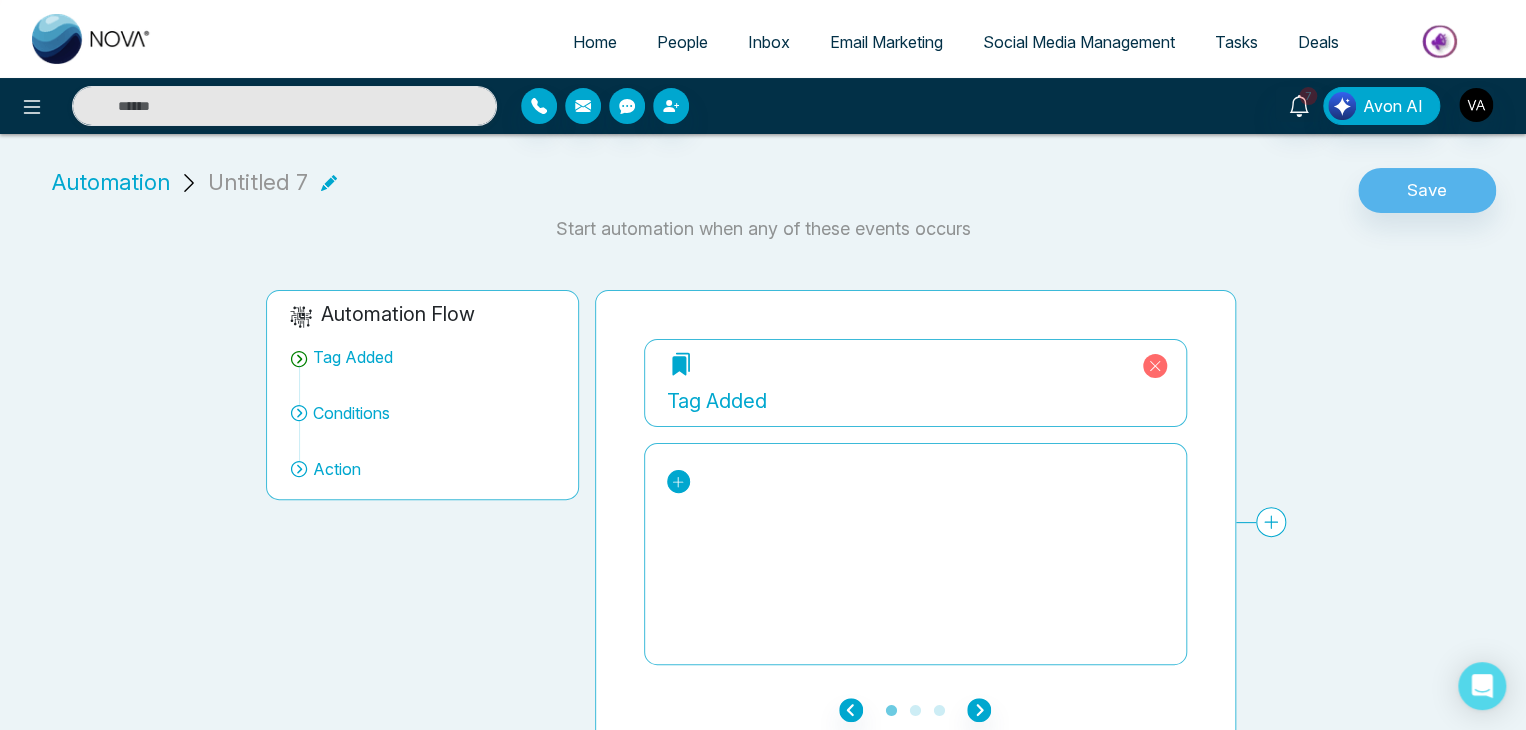 click at bounding box center [678, 481] 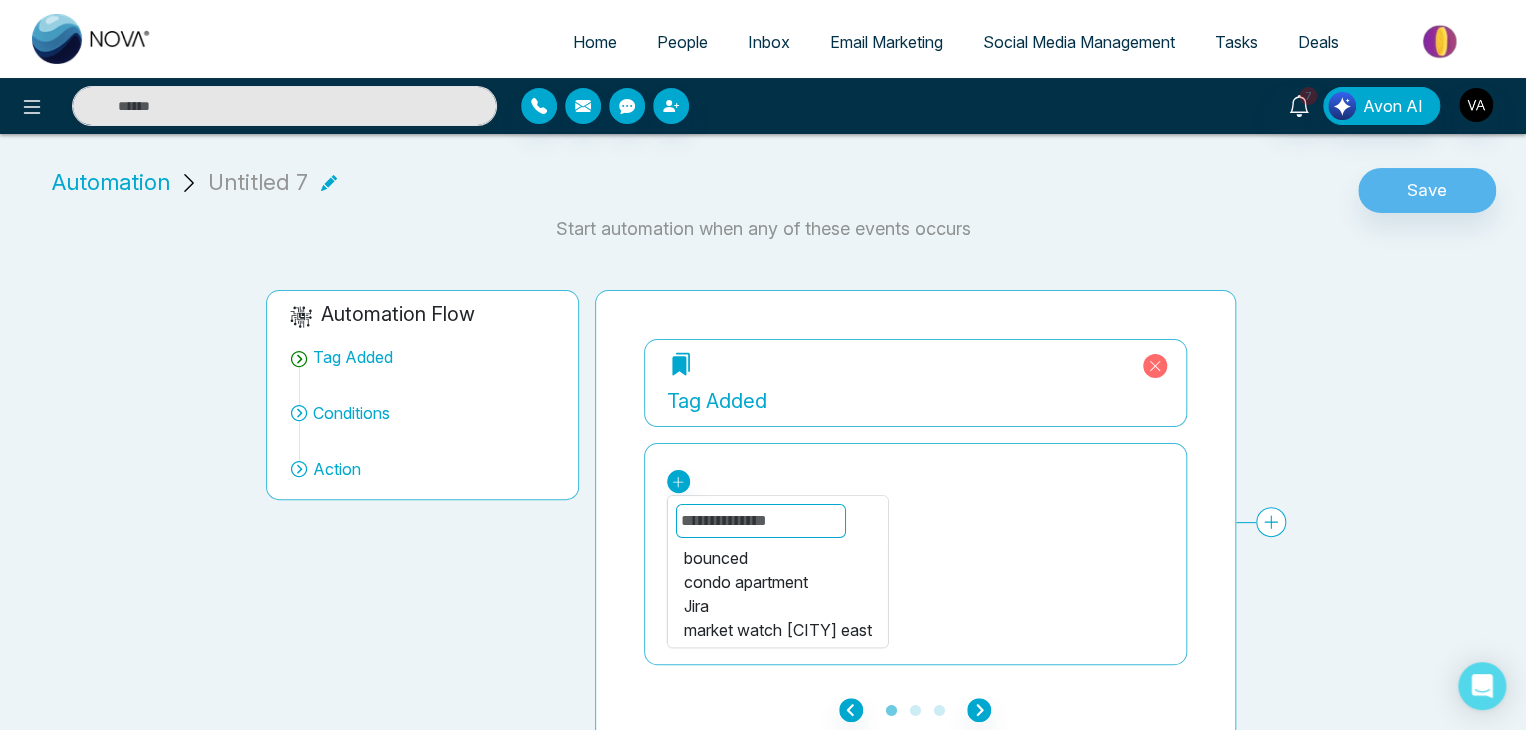 click on "Jira" at bounding box center (777, 606) 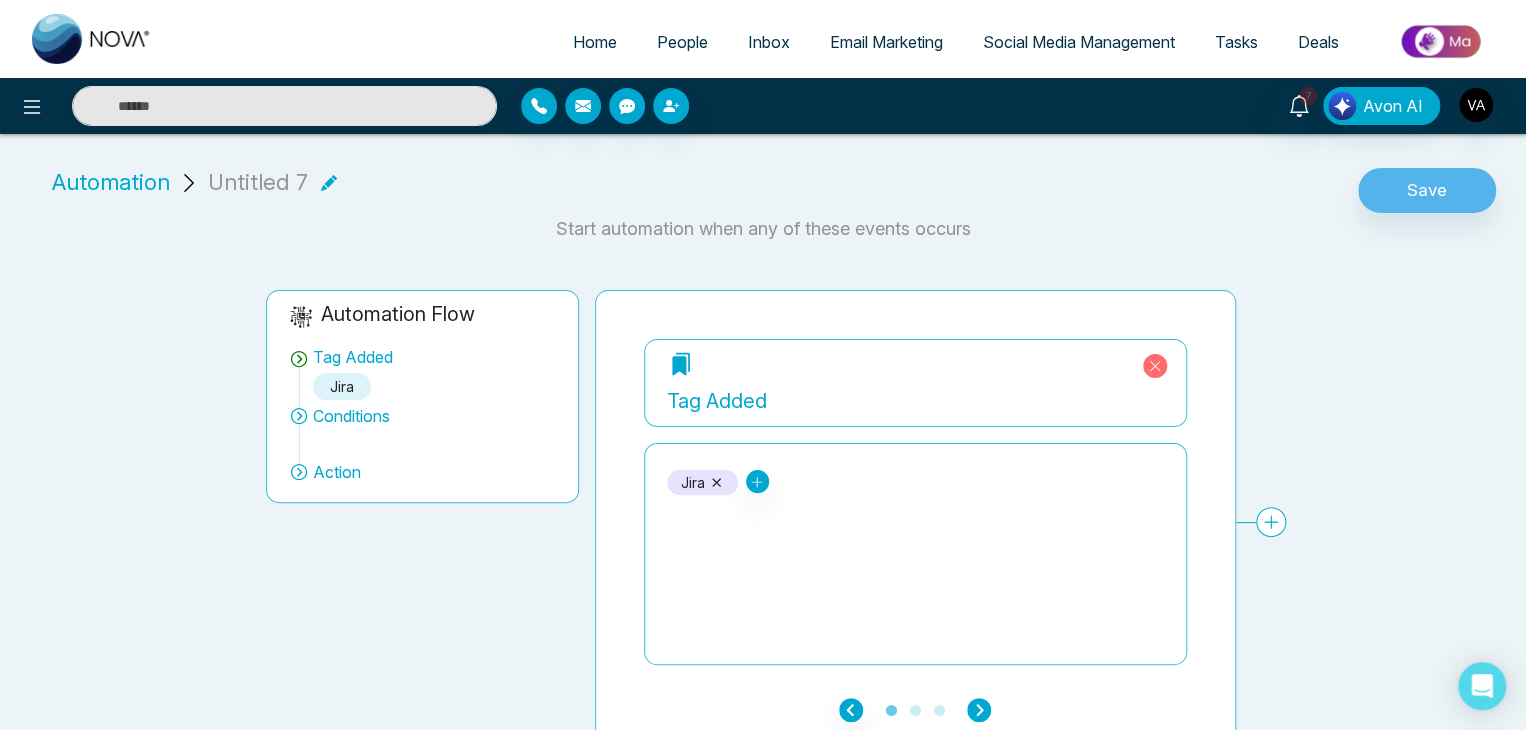 click 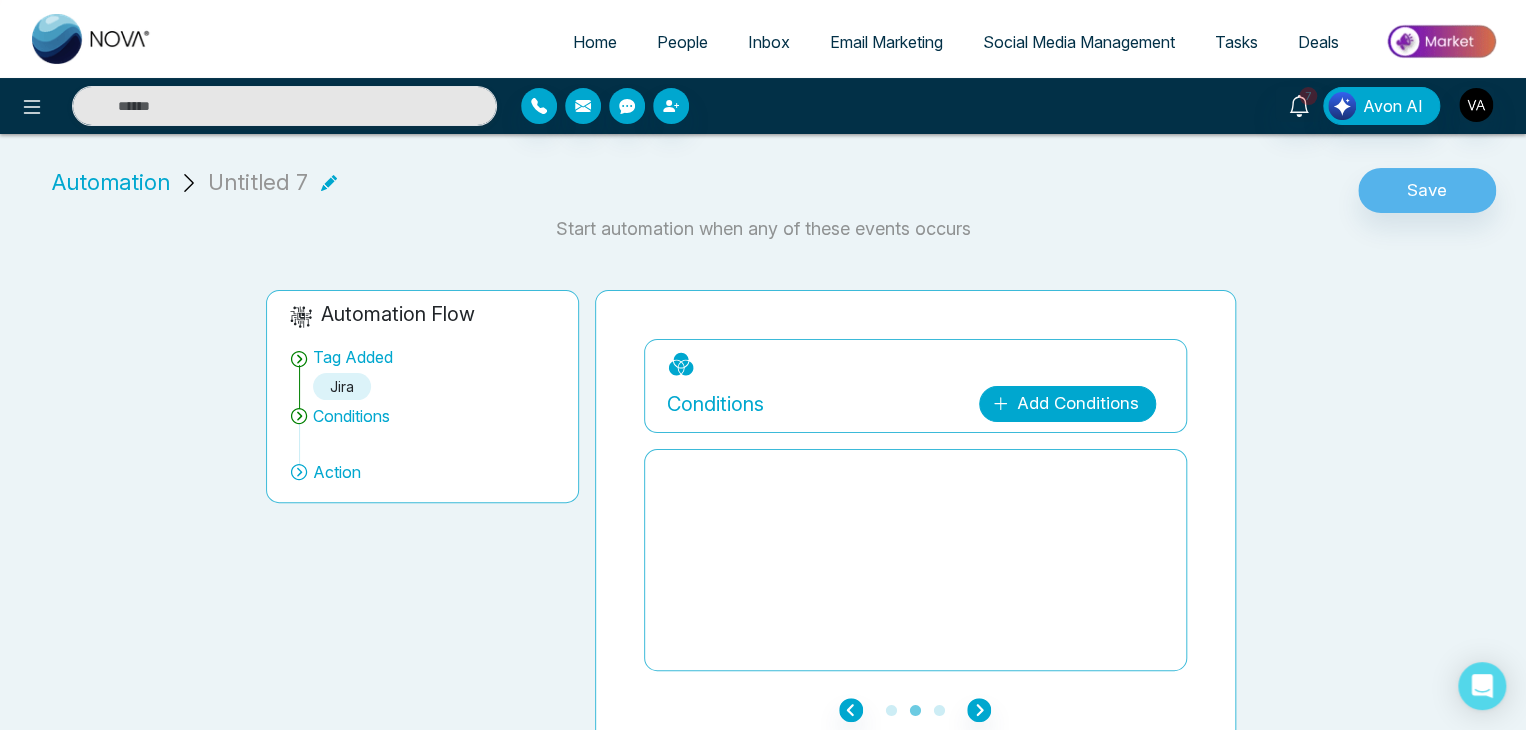 click on "Add Conditions" at bounding box center [1067, 404] 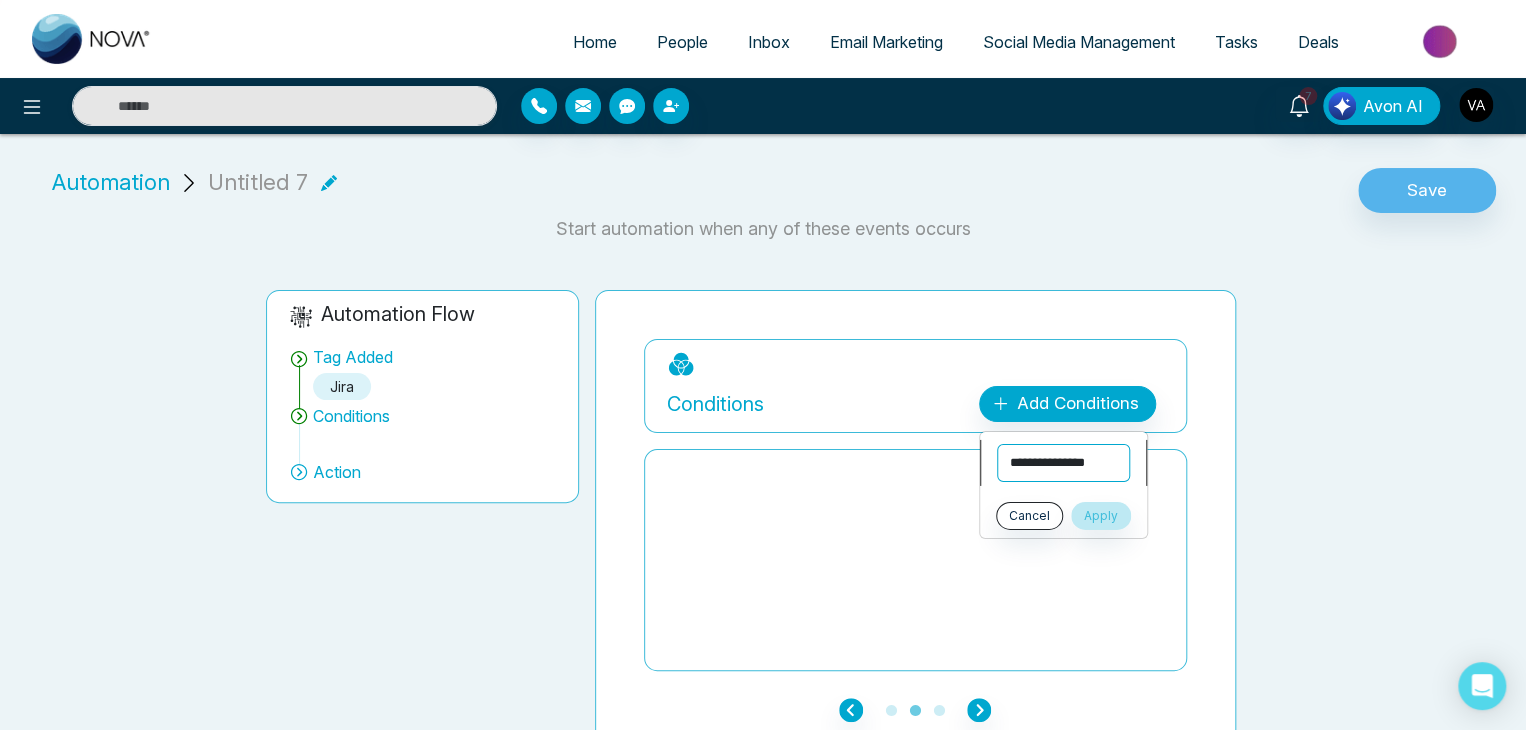 click on "**********" at bounding box center [1063, 463] 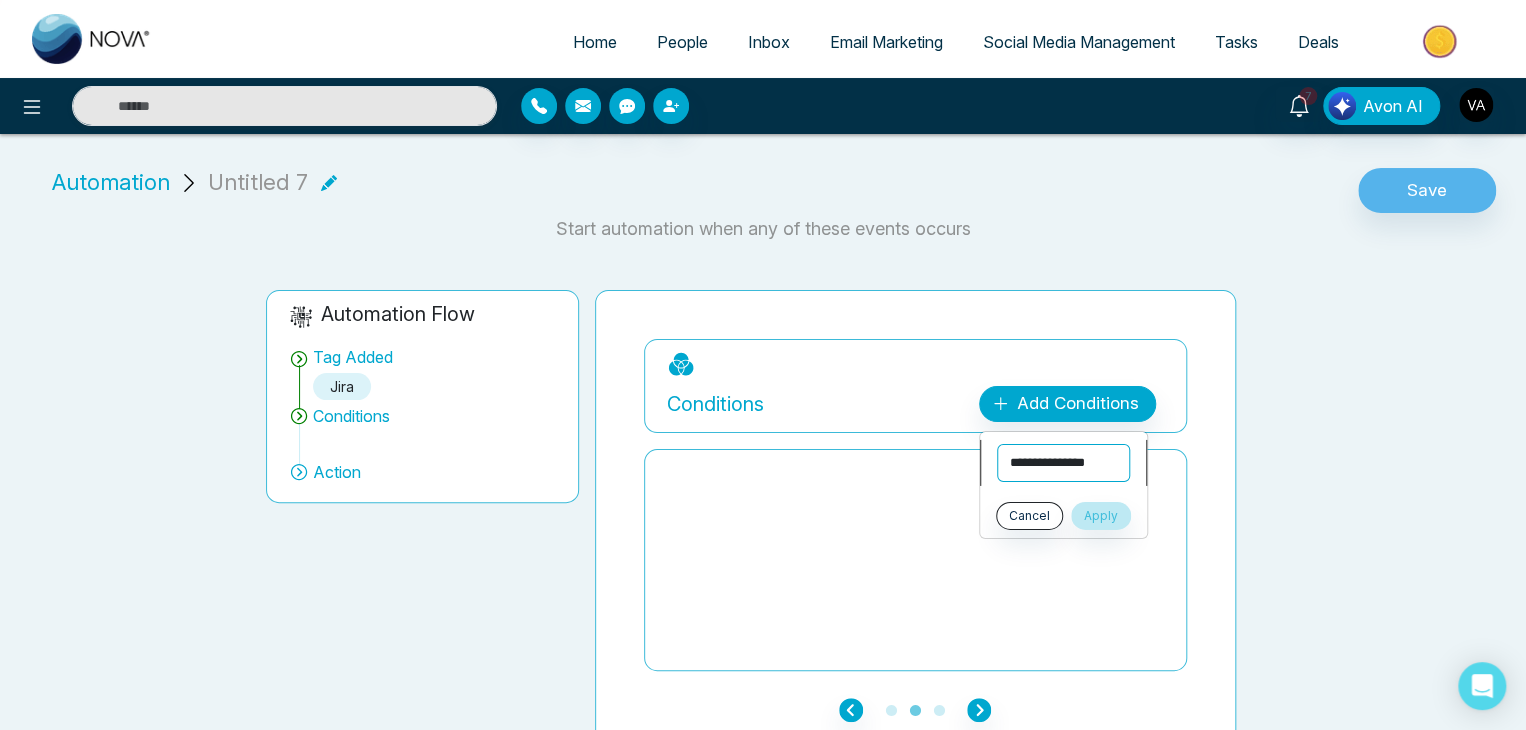 select on "*******" 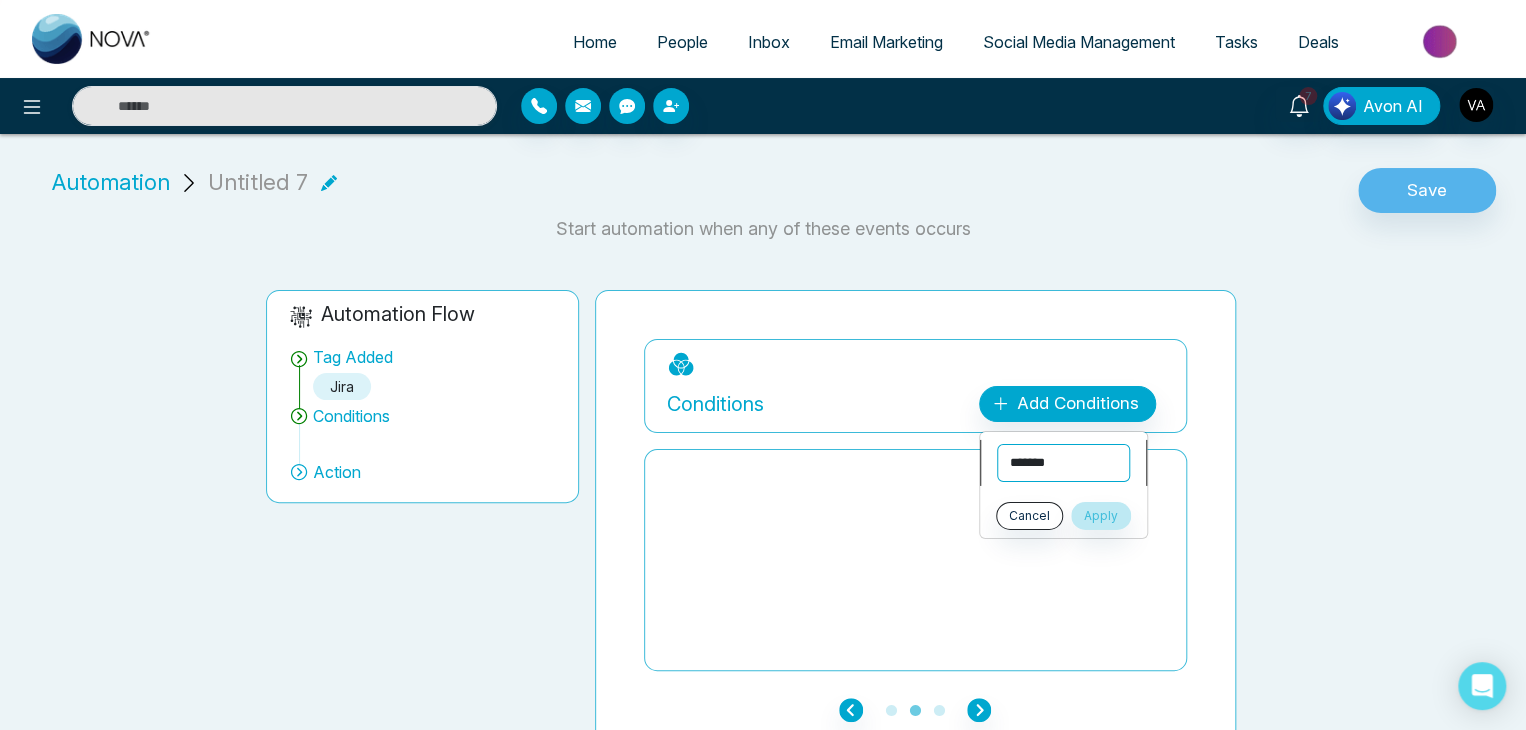 click on "**********" at bounding box center (1063, 463) 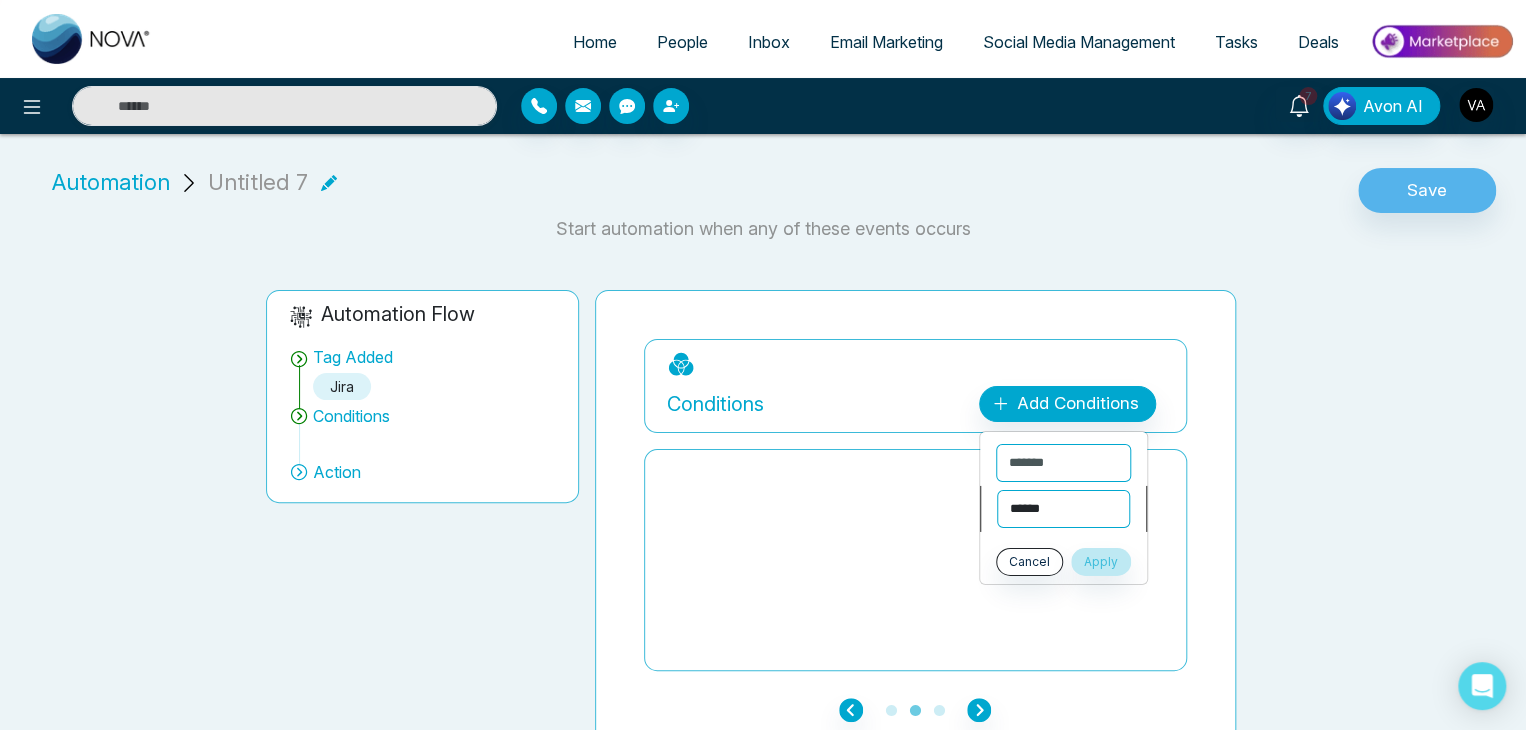 click on "**********" at bounding box center [1063, 509] 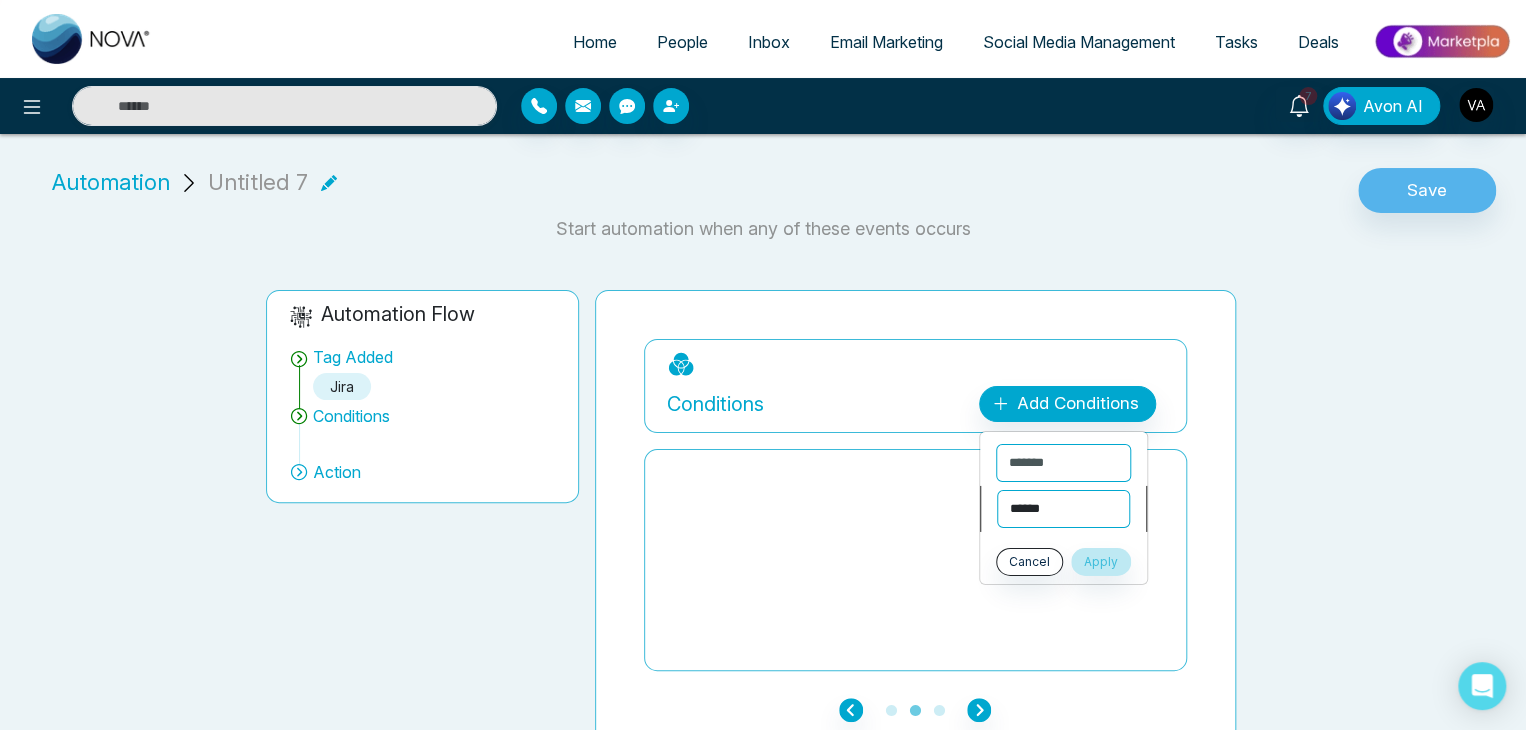 select on "*********" 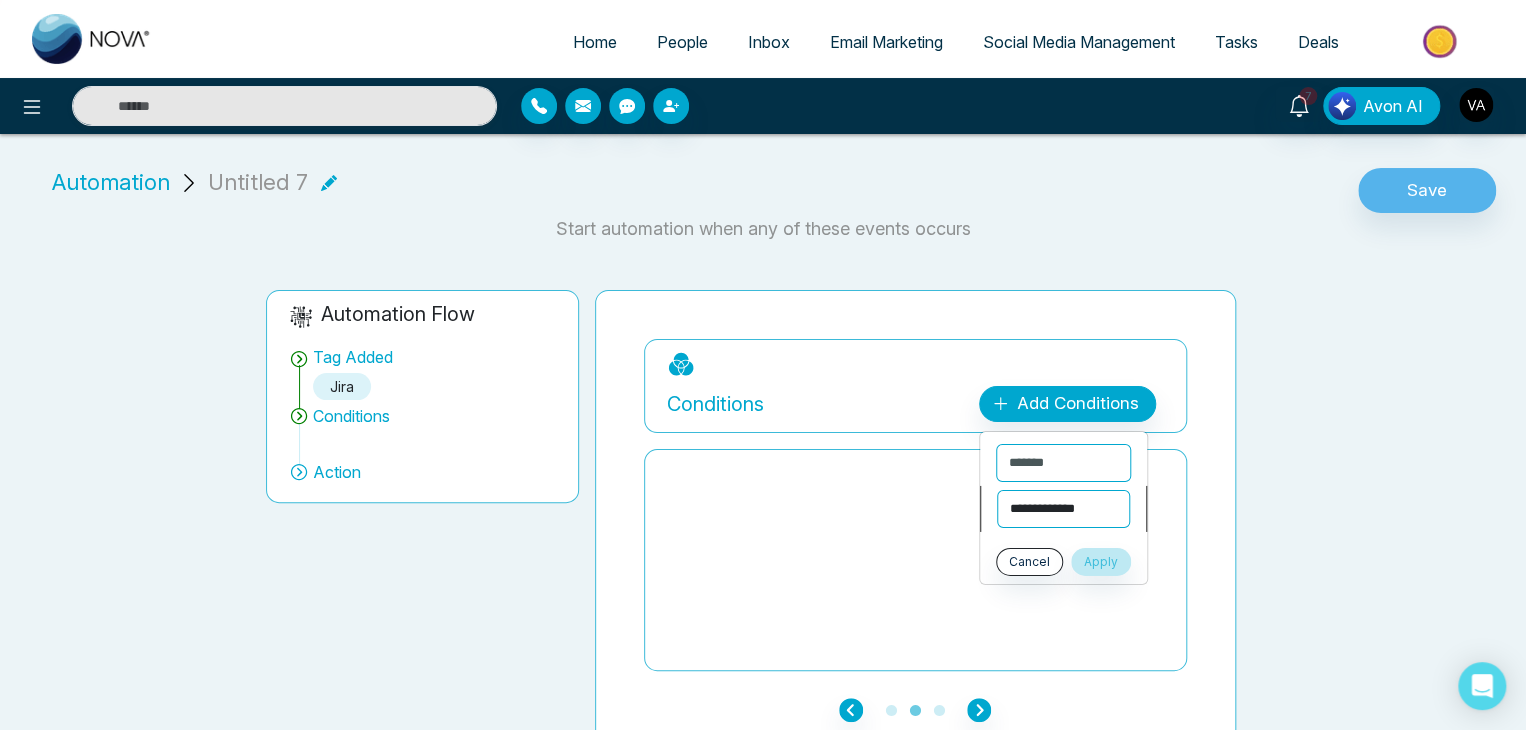 click on "**********" at bounding box center (1063, 509) 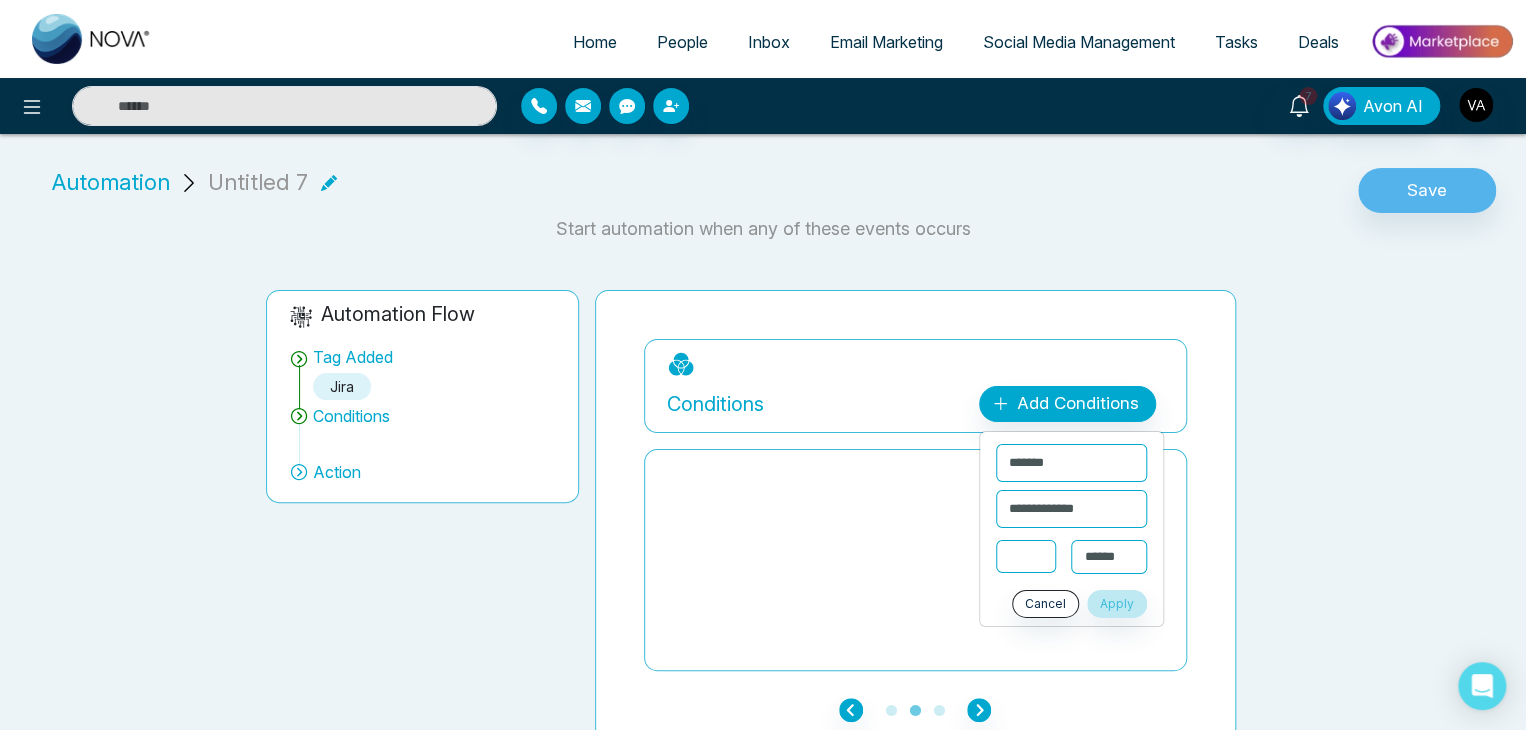 click at bounding box center (1026, 556) 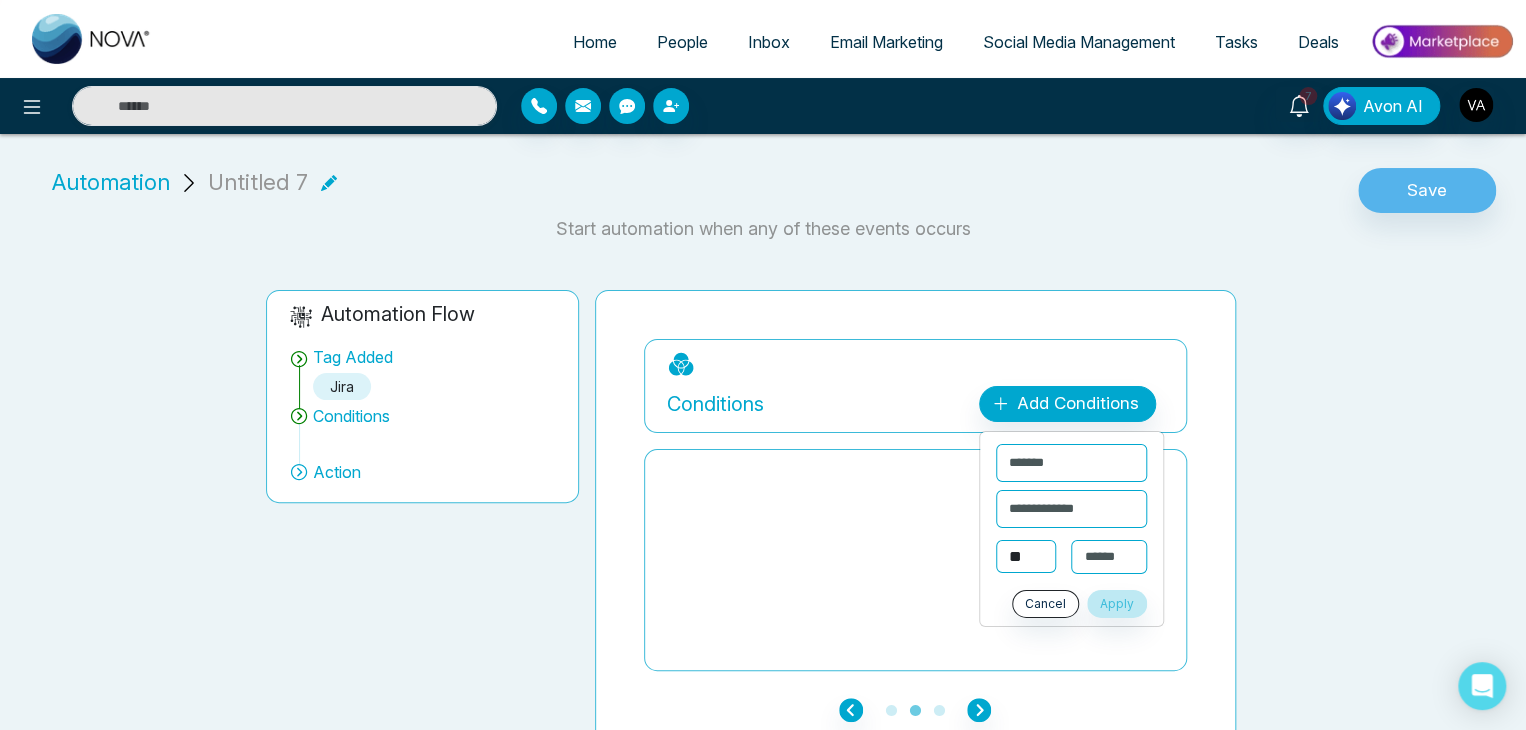 type on "**" 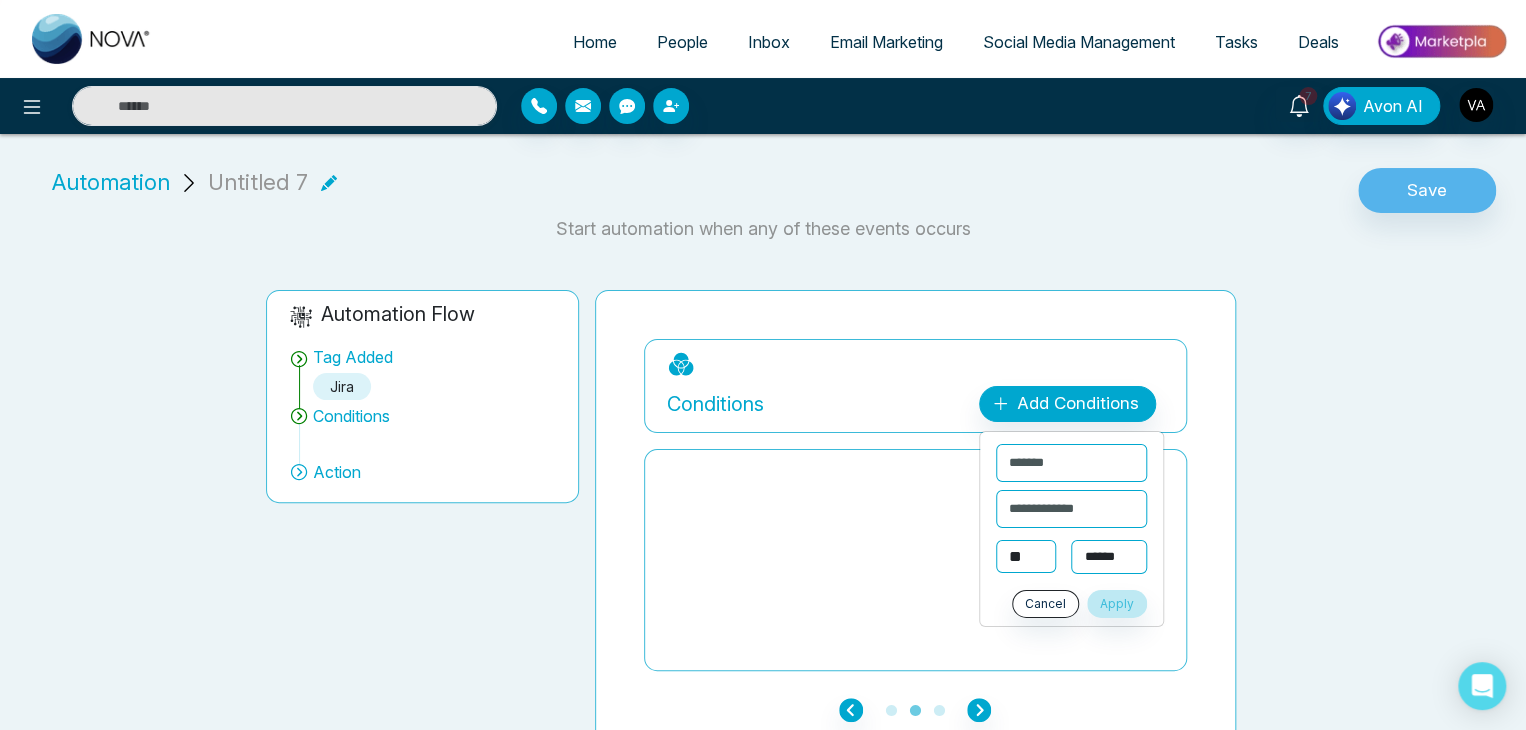 click on "**********" at bounding box center (1109, 557) 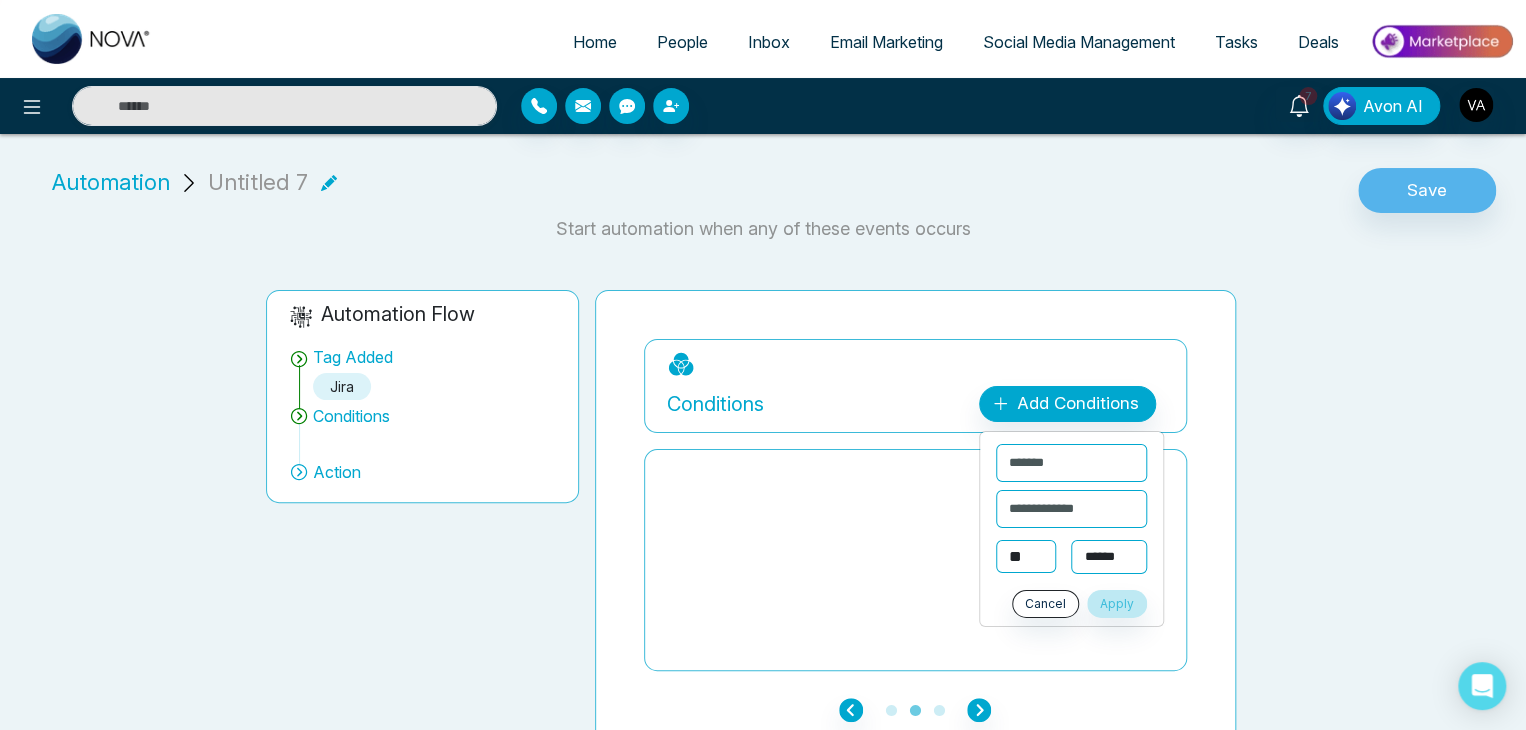 select on "******" 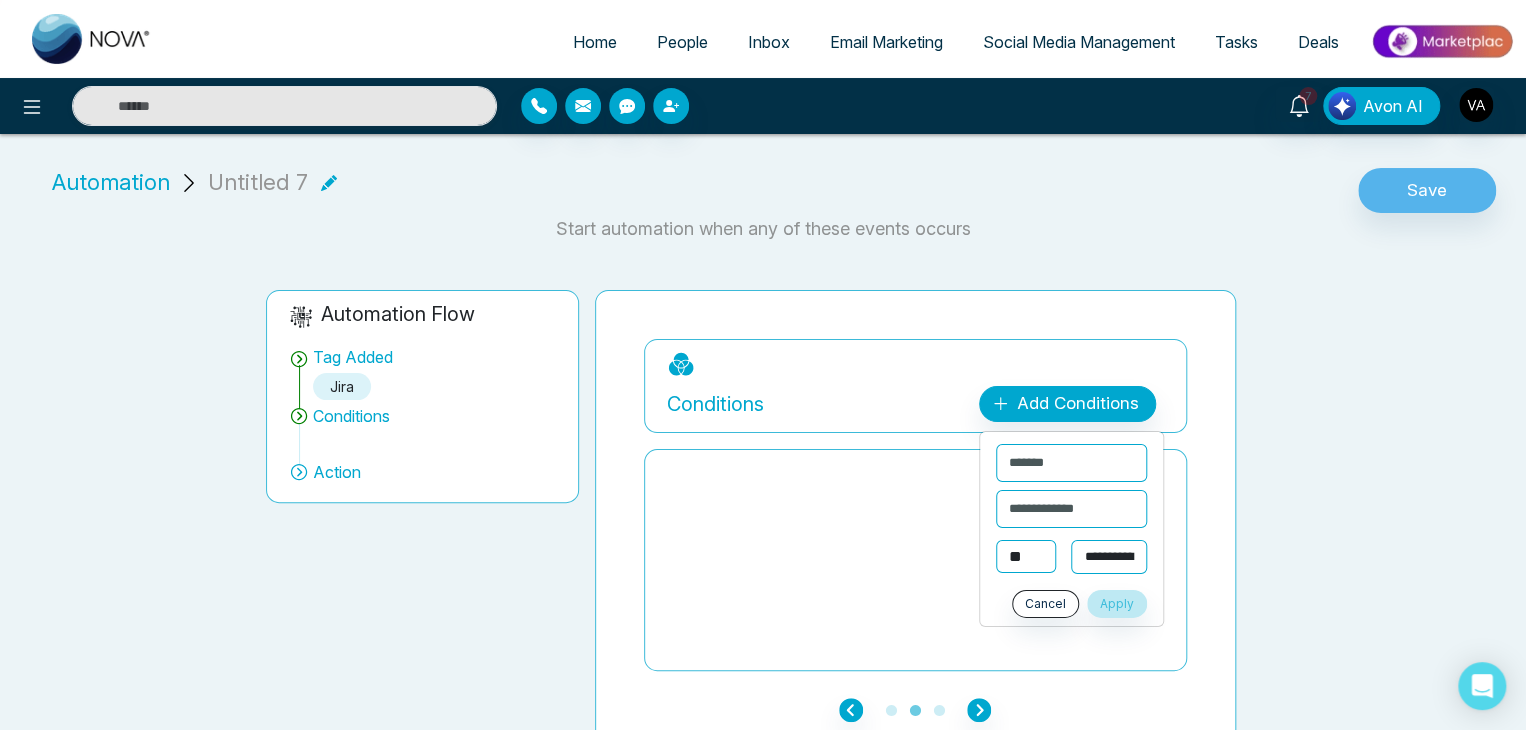 click on "**********" at bounding box center [1109, 557] 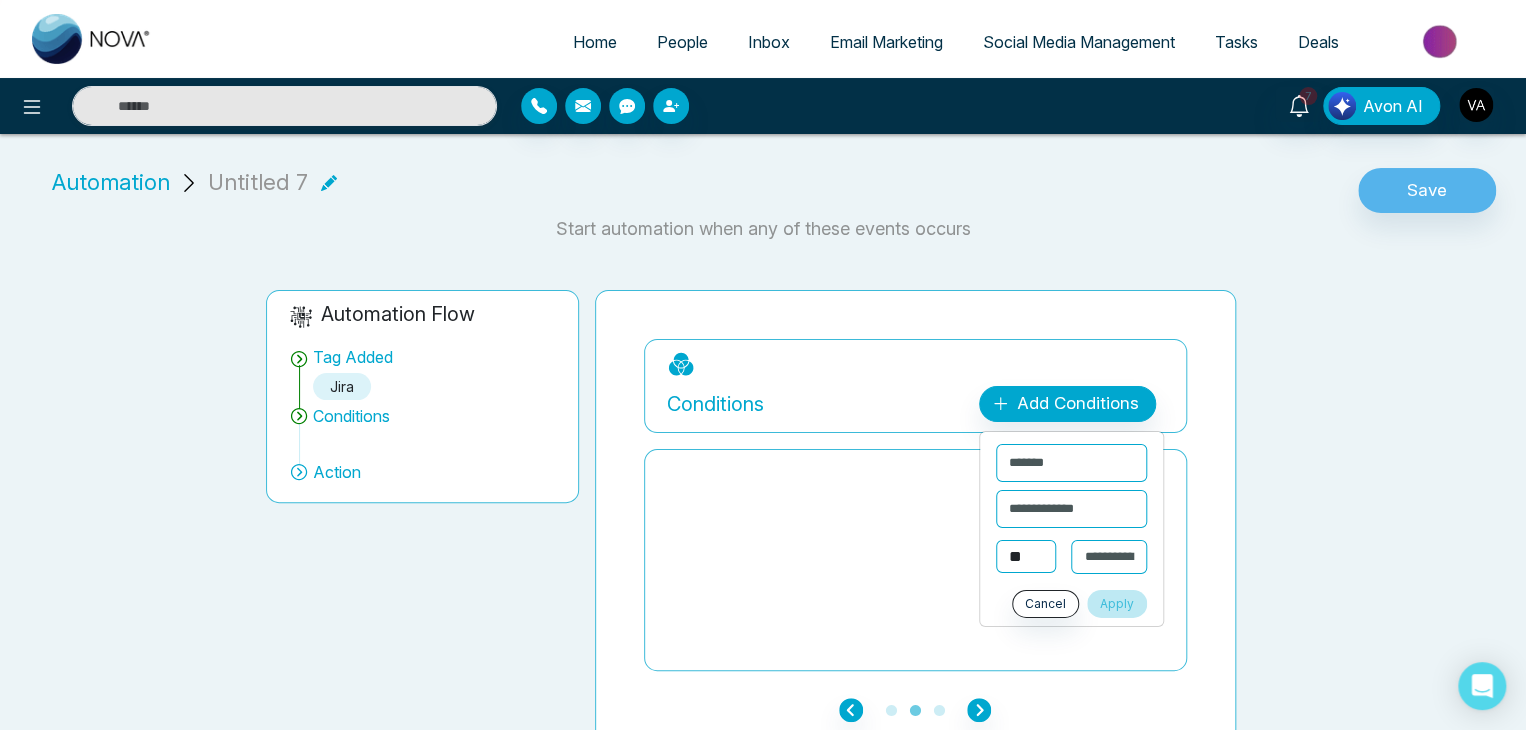 click on "Apply" at bounding box center [1117, 603] 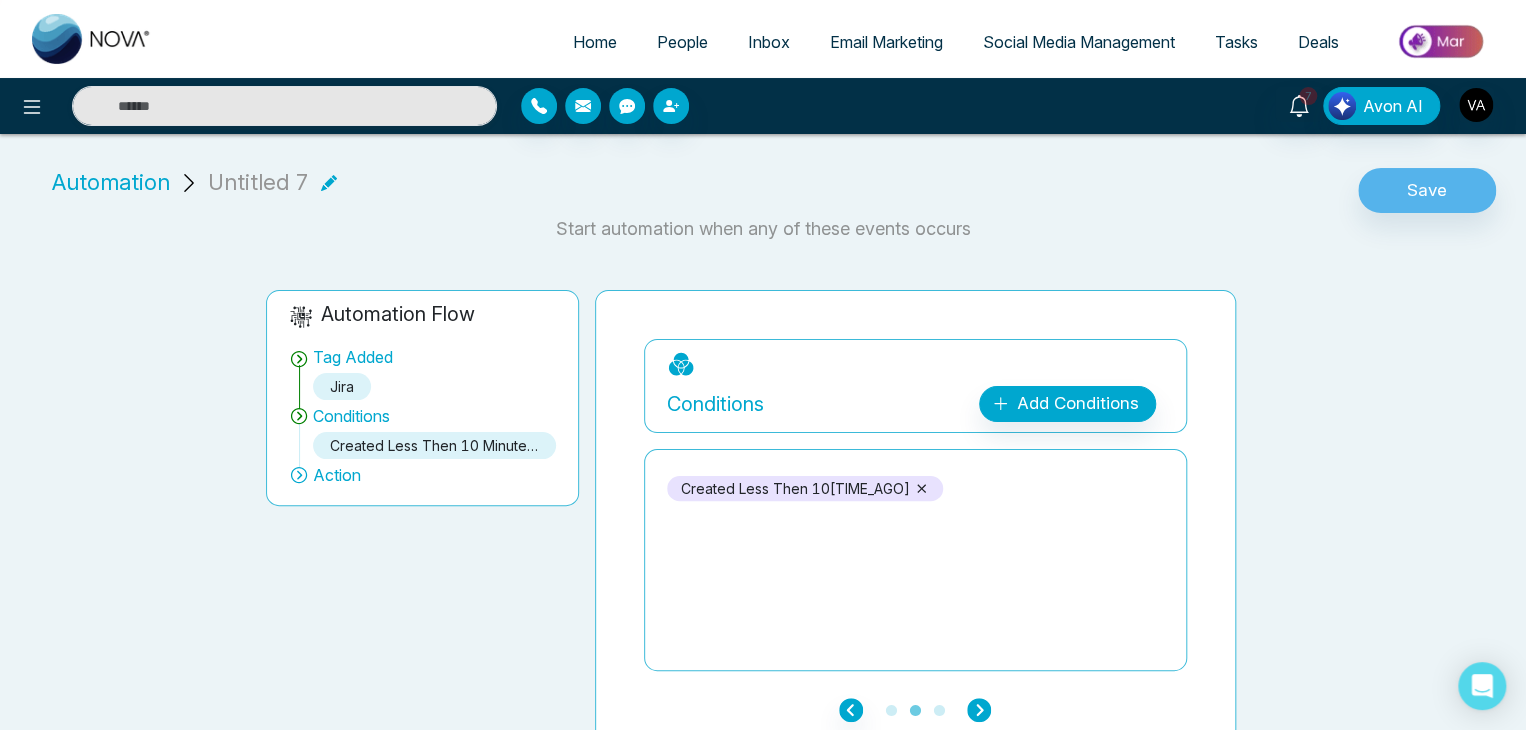 click 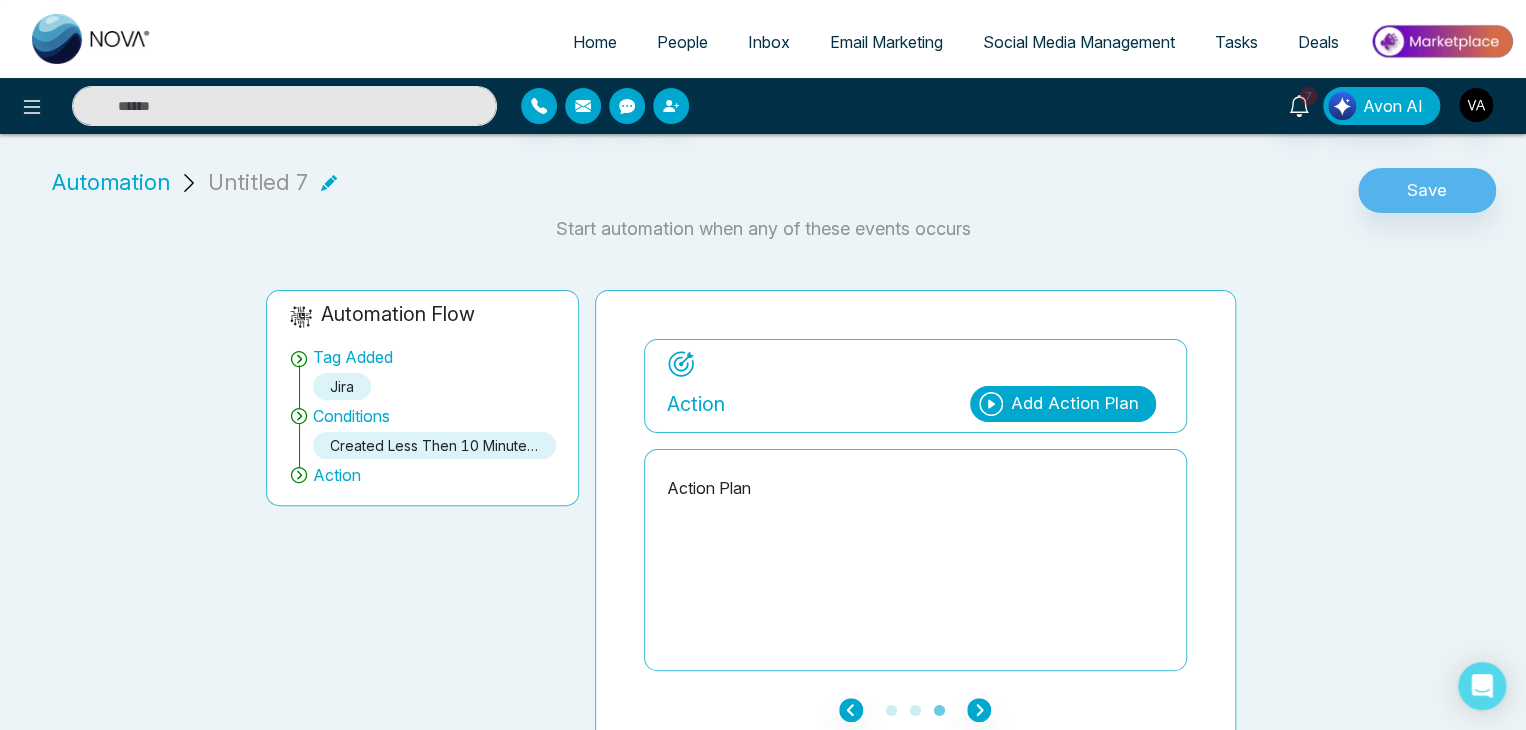 click on "Add Action Plan" at bounding box center (1075, 404) 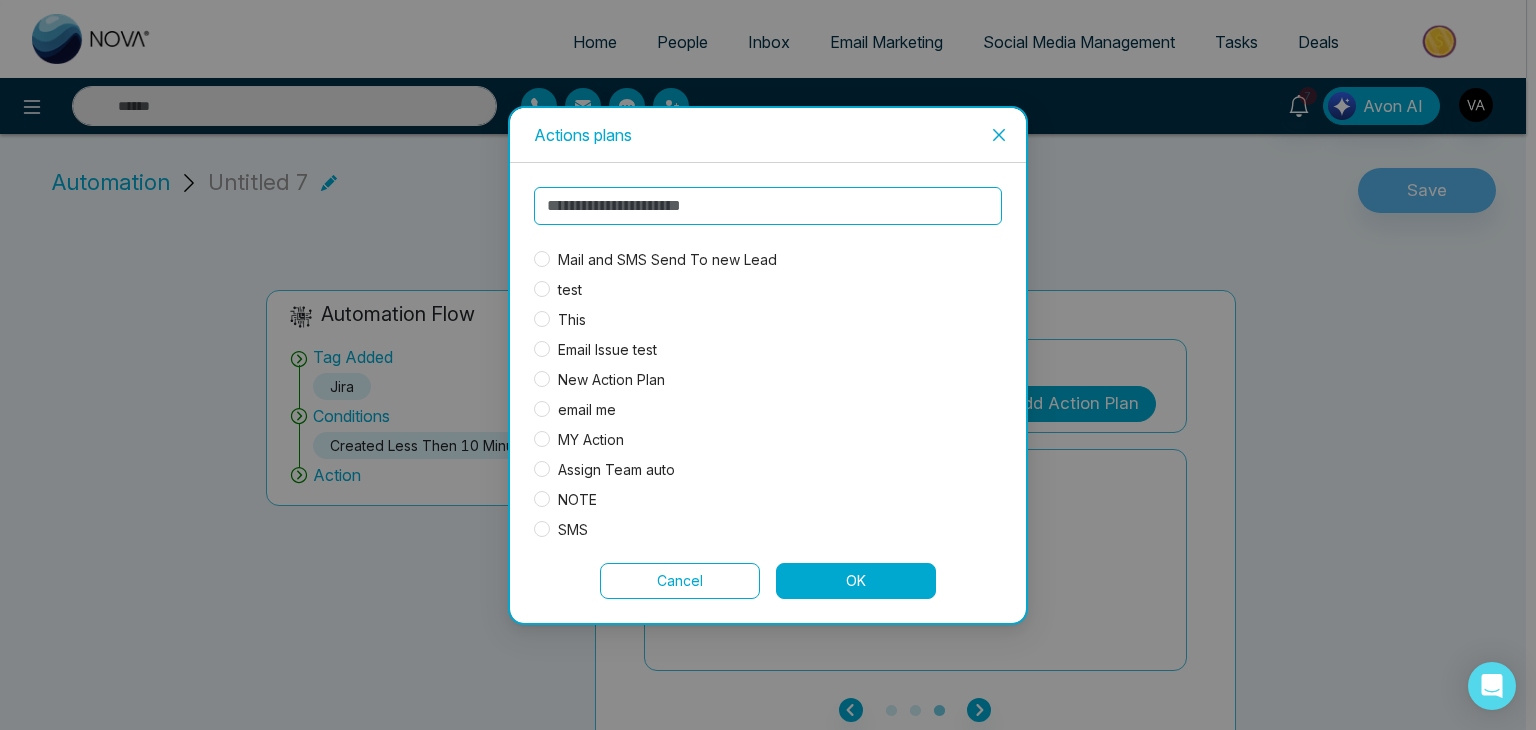 click on "Email Issue test" at bounding box center [607, 350] 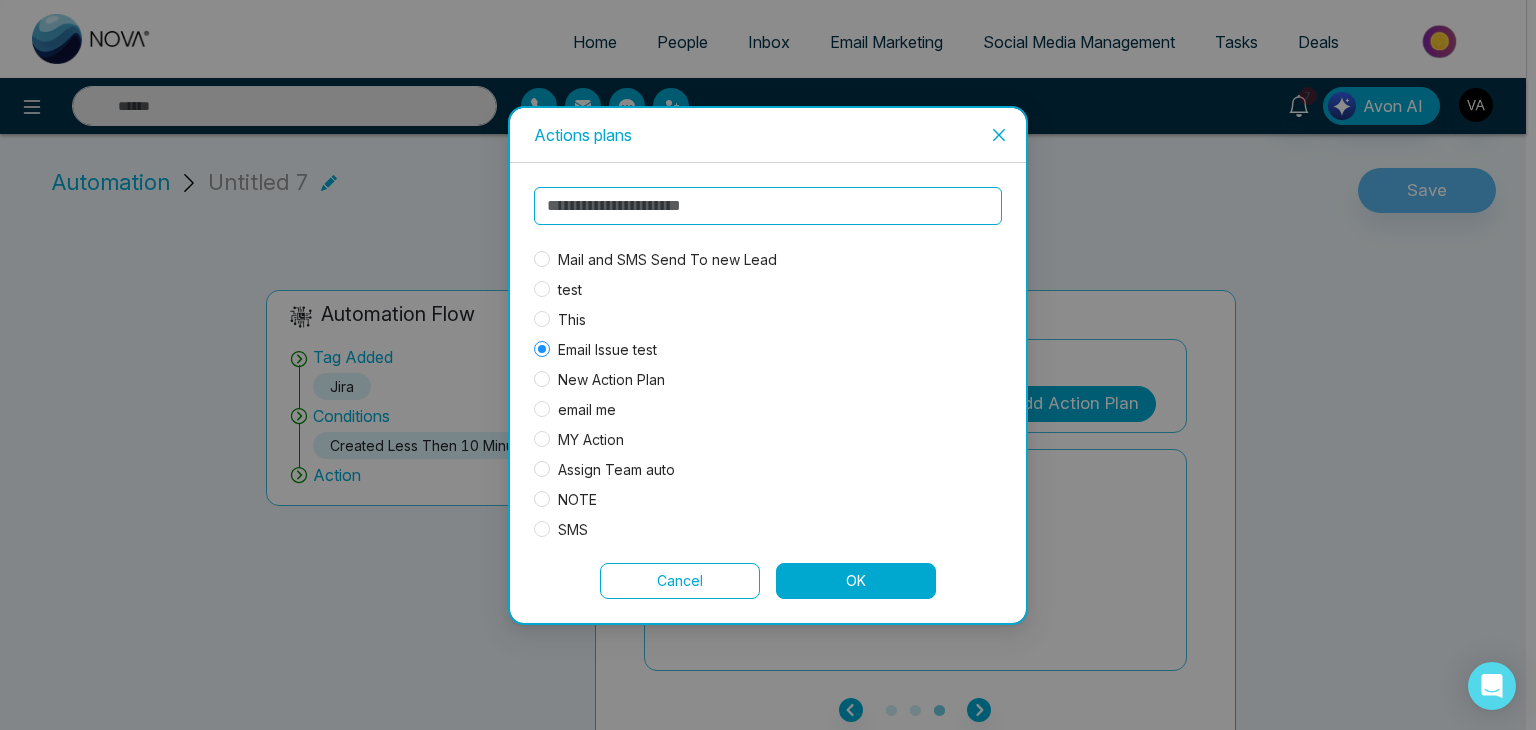 click on "NOTE" at bounding box center (577, 500) 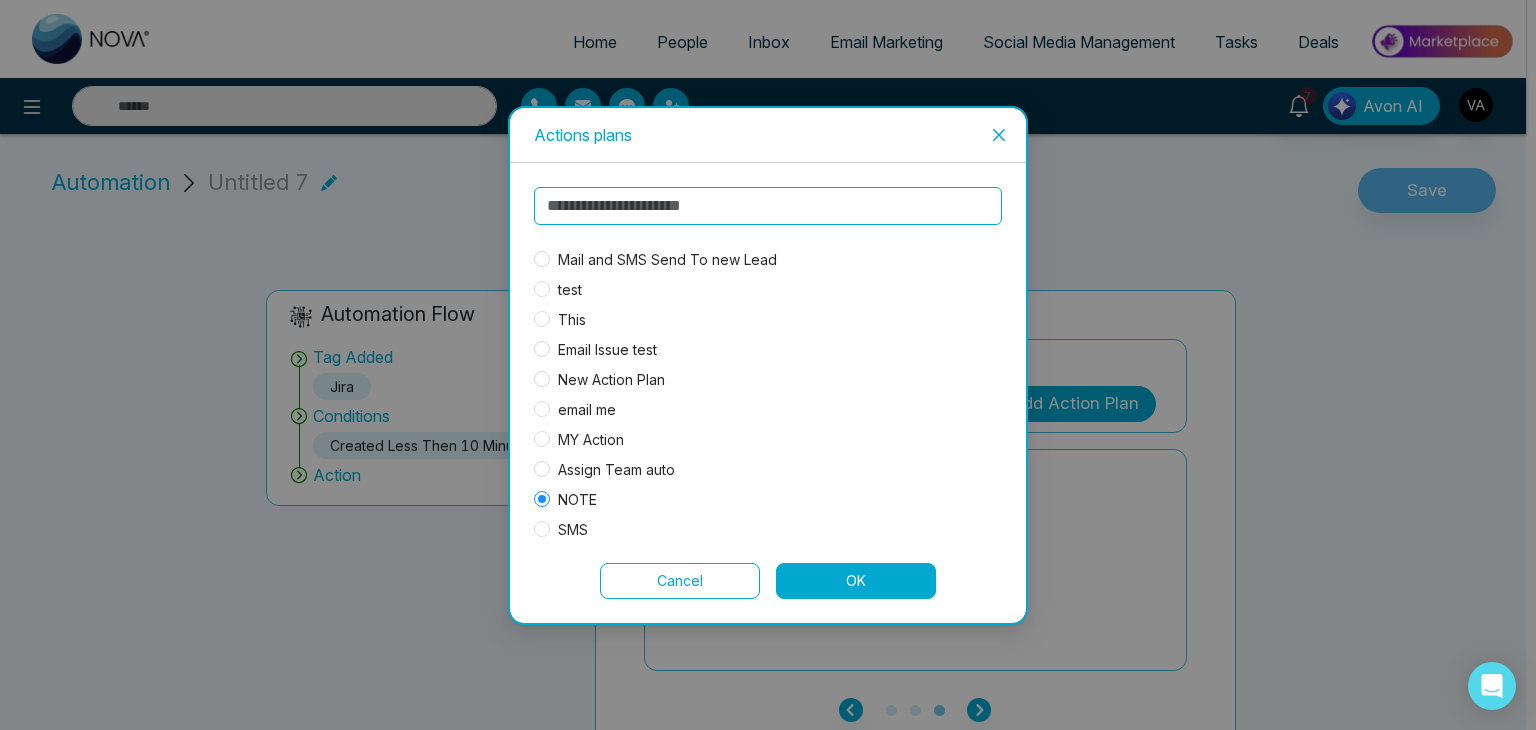 click on "OK" at bounding box center [856, 581] 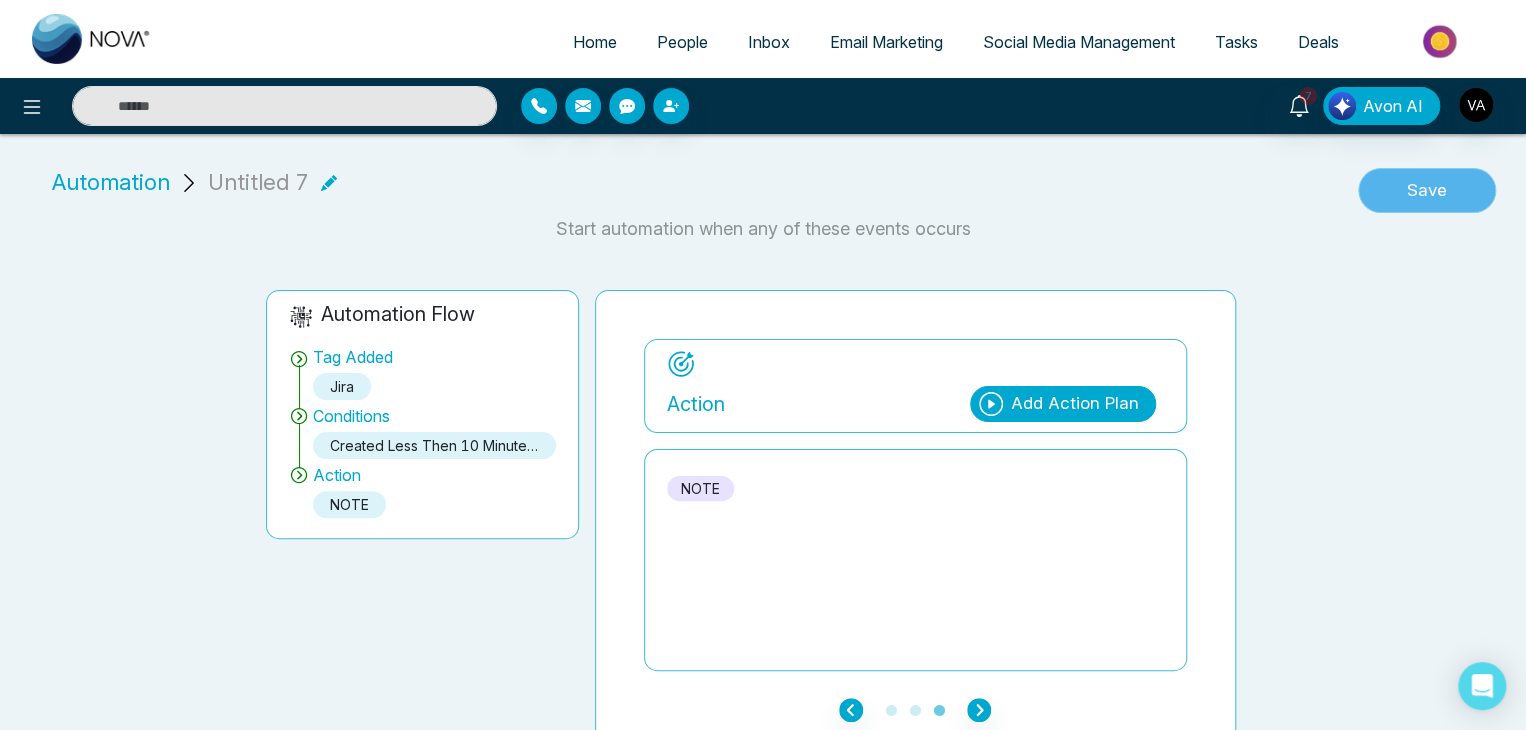click on "Save" at bounding box center [1427, 191] 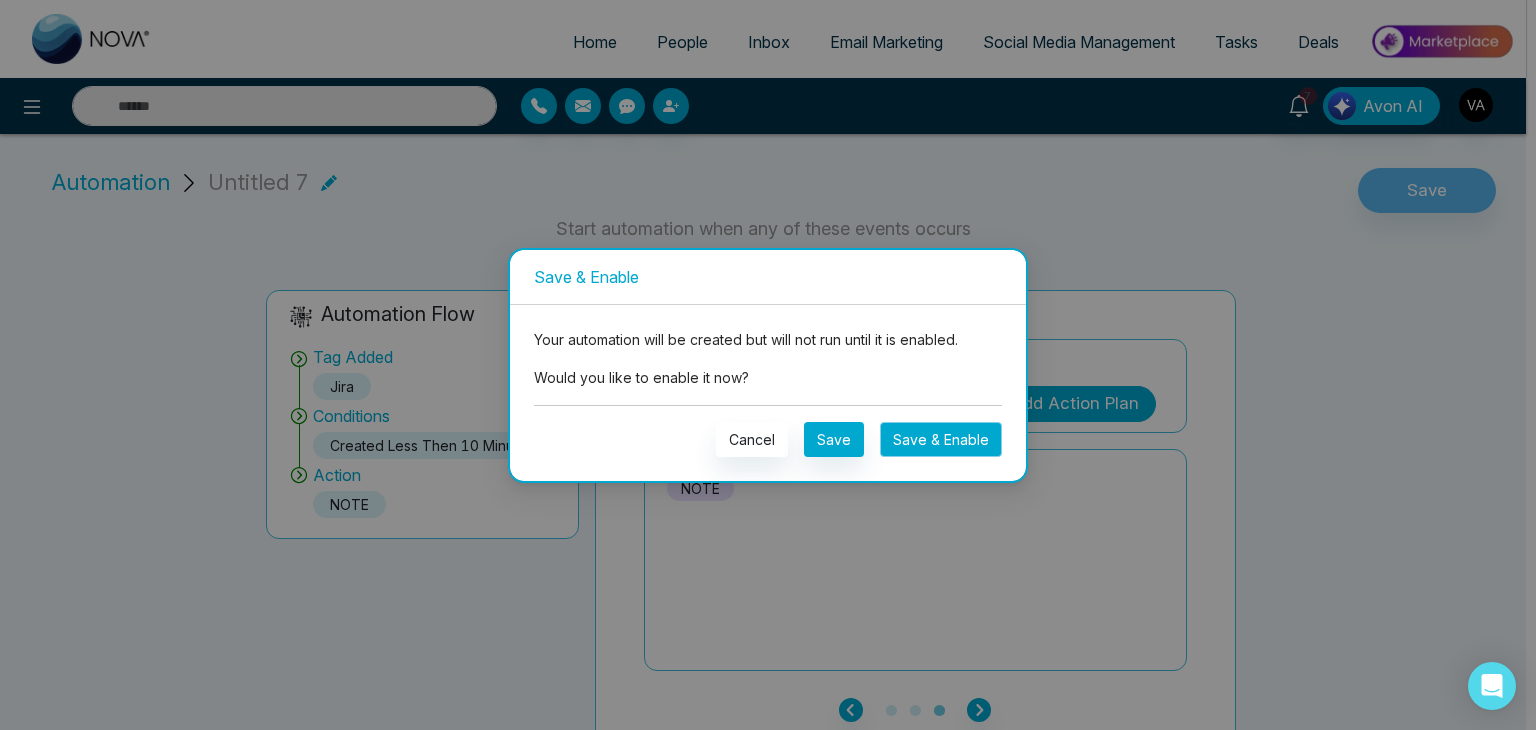 click on "Save & Enable" at bounding box center (941, 439) 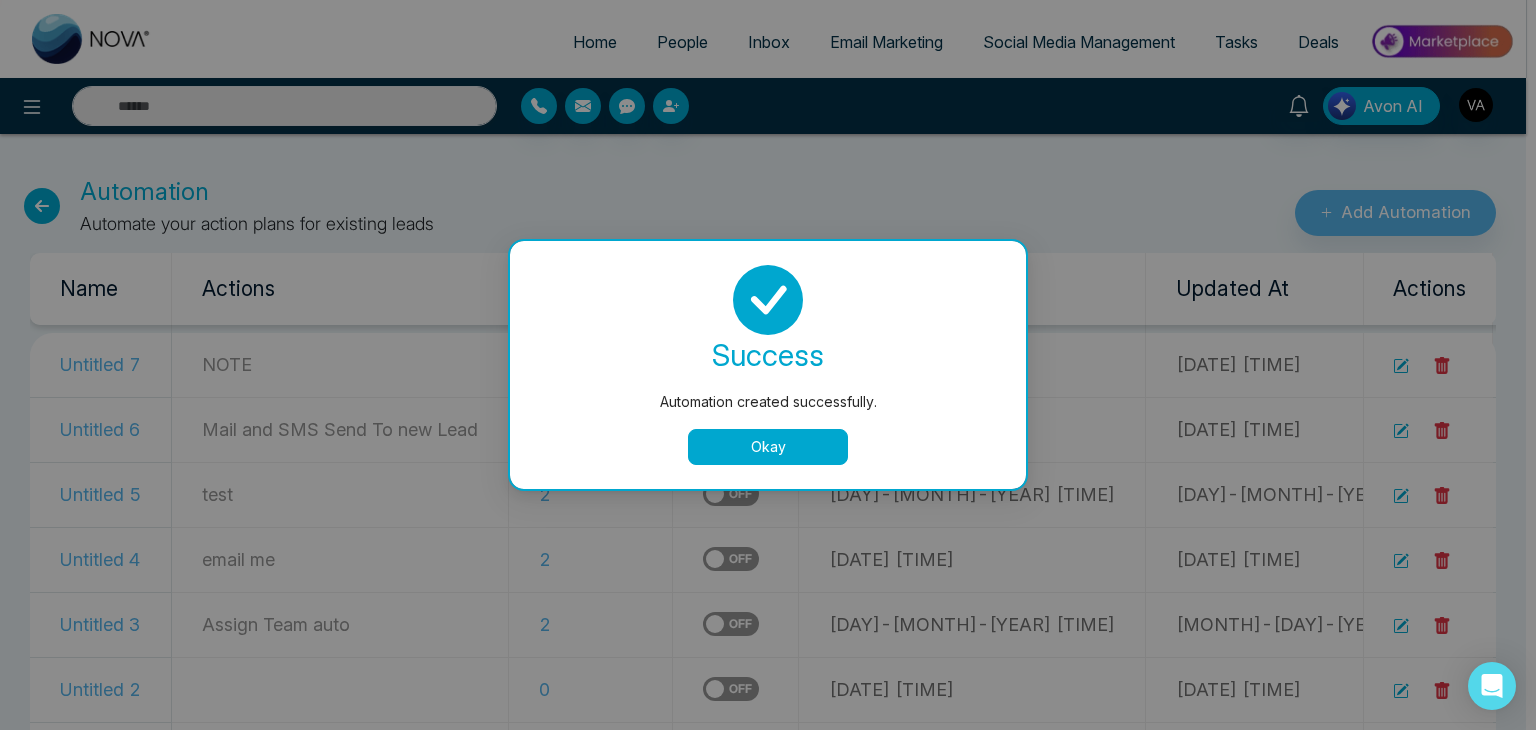 click on "Okay" at bounding box center [768, 447] 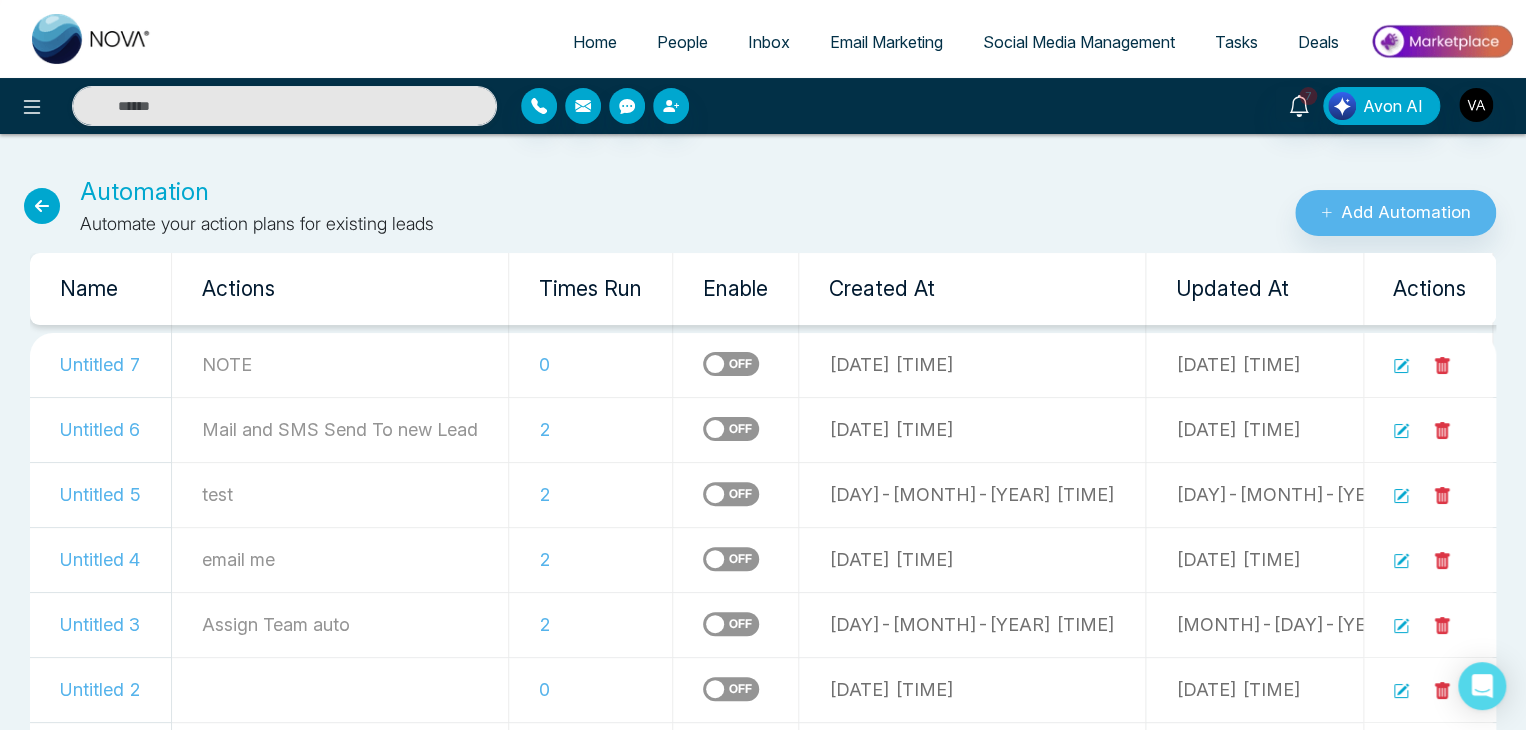 click on "0" at bounding box center (591, 365) 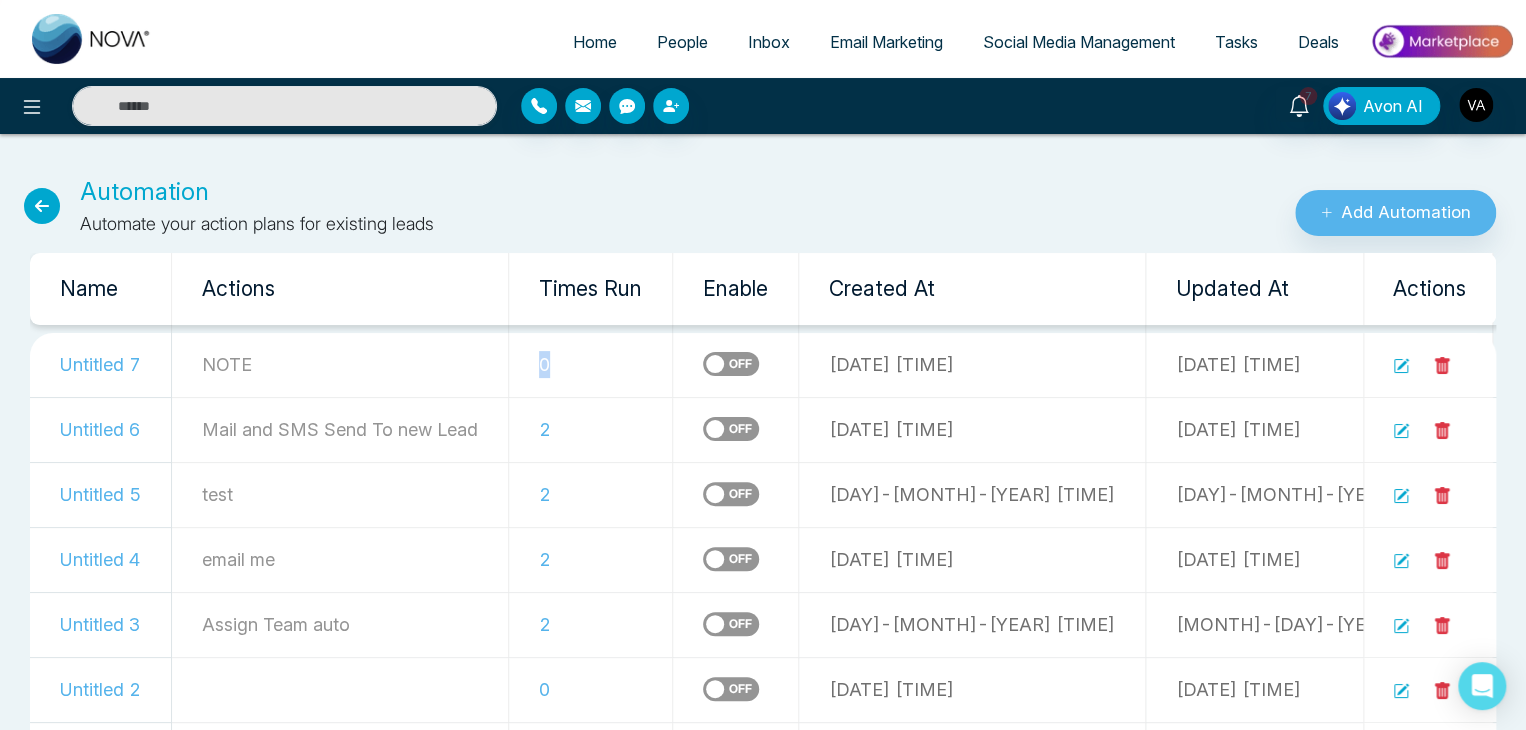 click on "0" at bounding box center (591, 365) 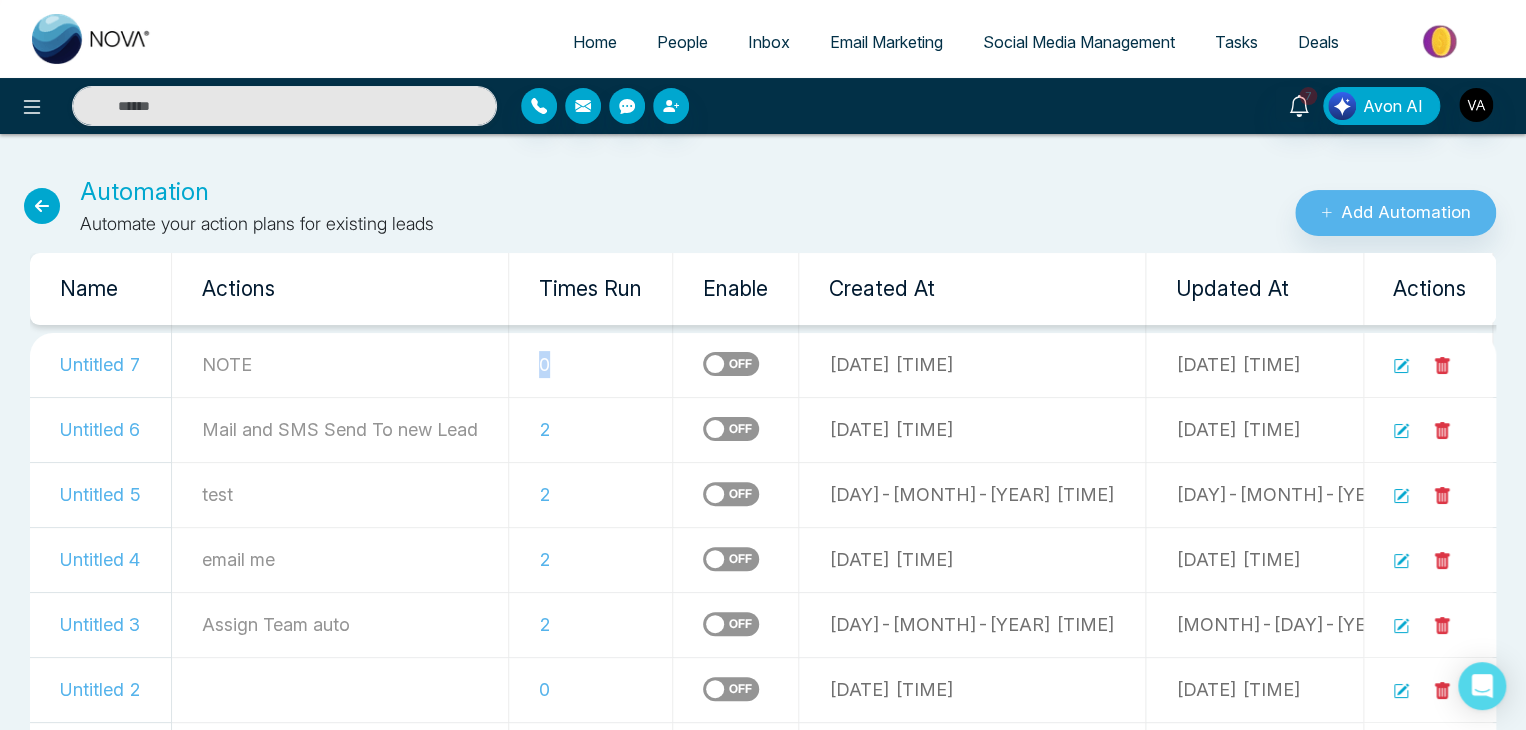 click on "0" at bounding box center (591, 365) 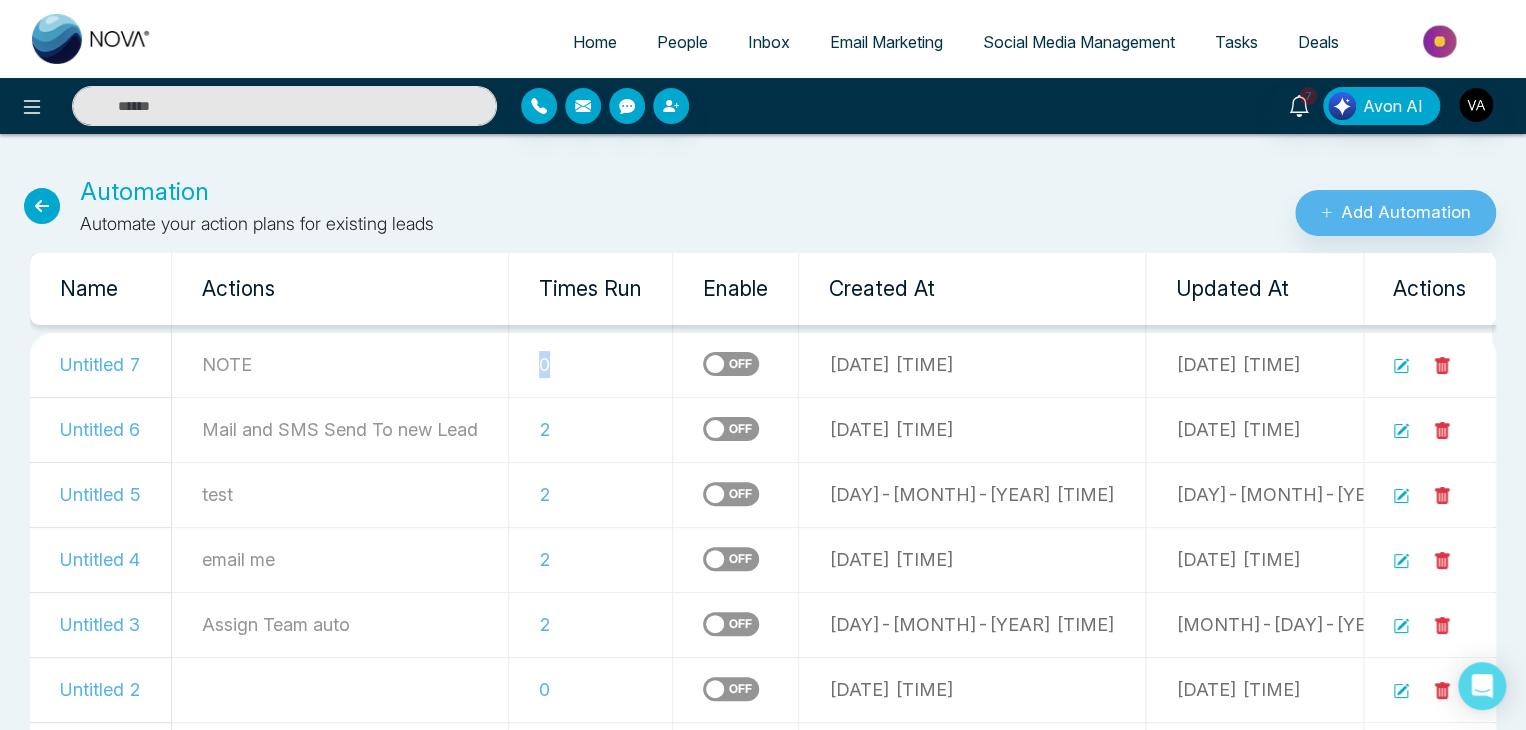click on "0" at bounding box center [591, 365] 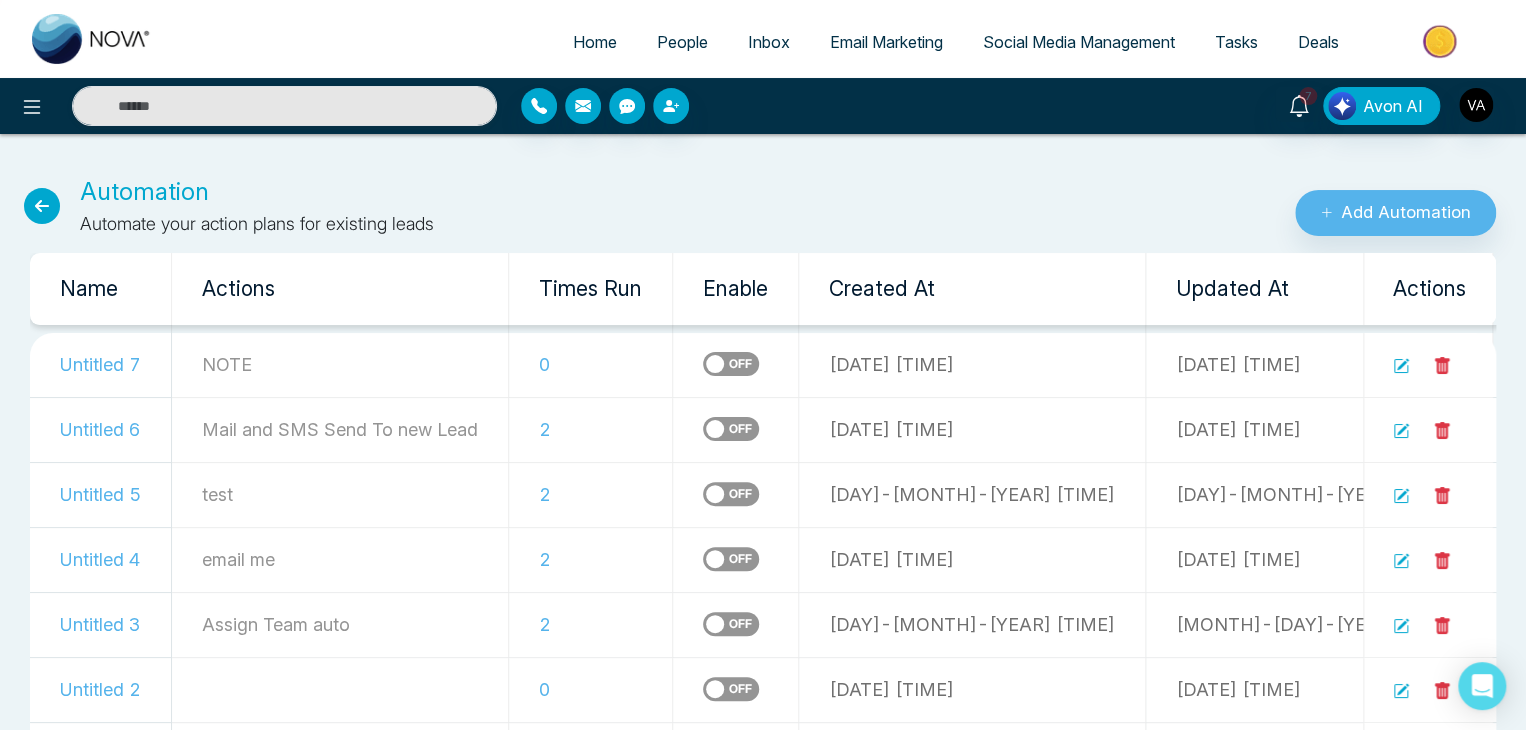 click on "2" at bounding box center [591, 429] 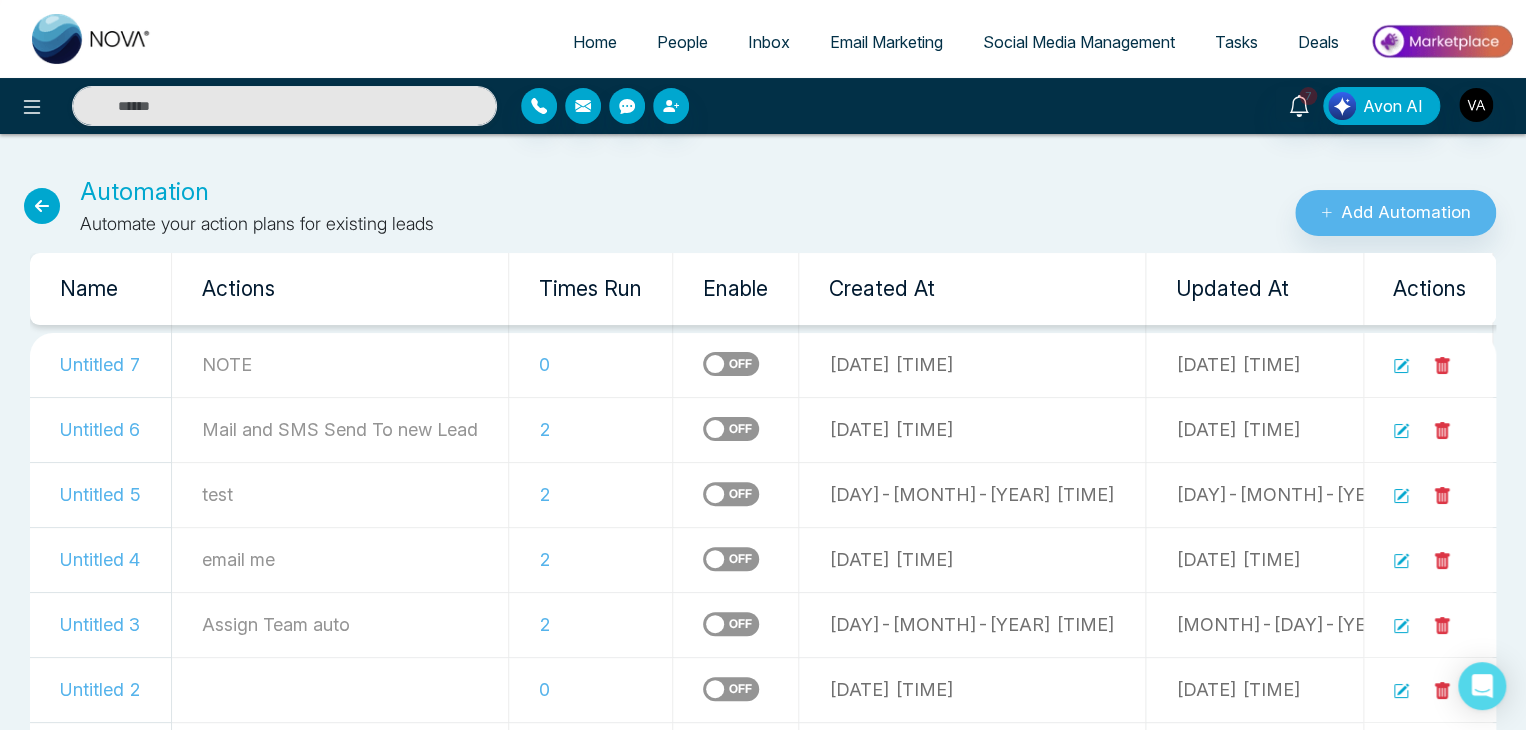click on "2" at bounding box center (591, 429) 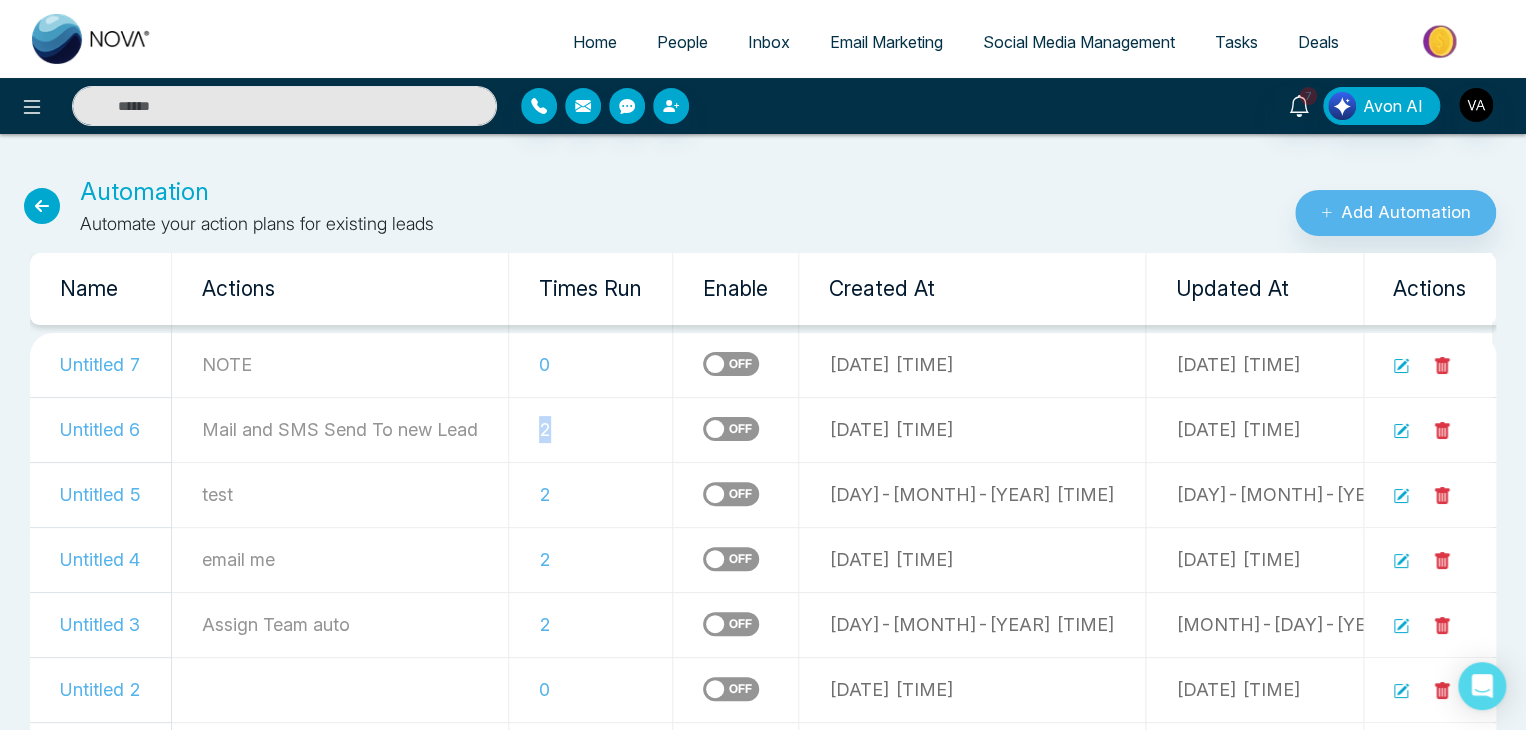 drag, startPoint x: 589, startPoint y: 436, endPoint x: 579, endPoint y: 433, distance: 10.440307 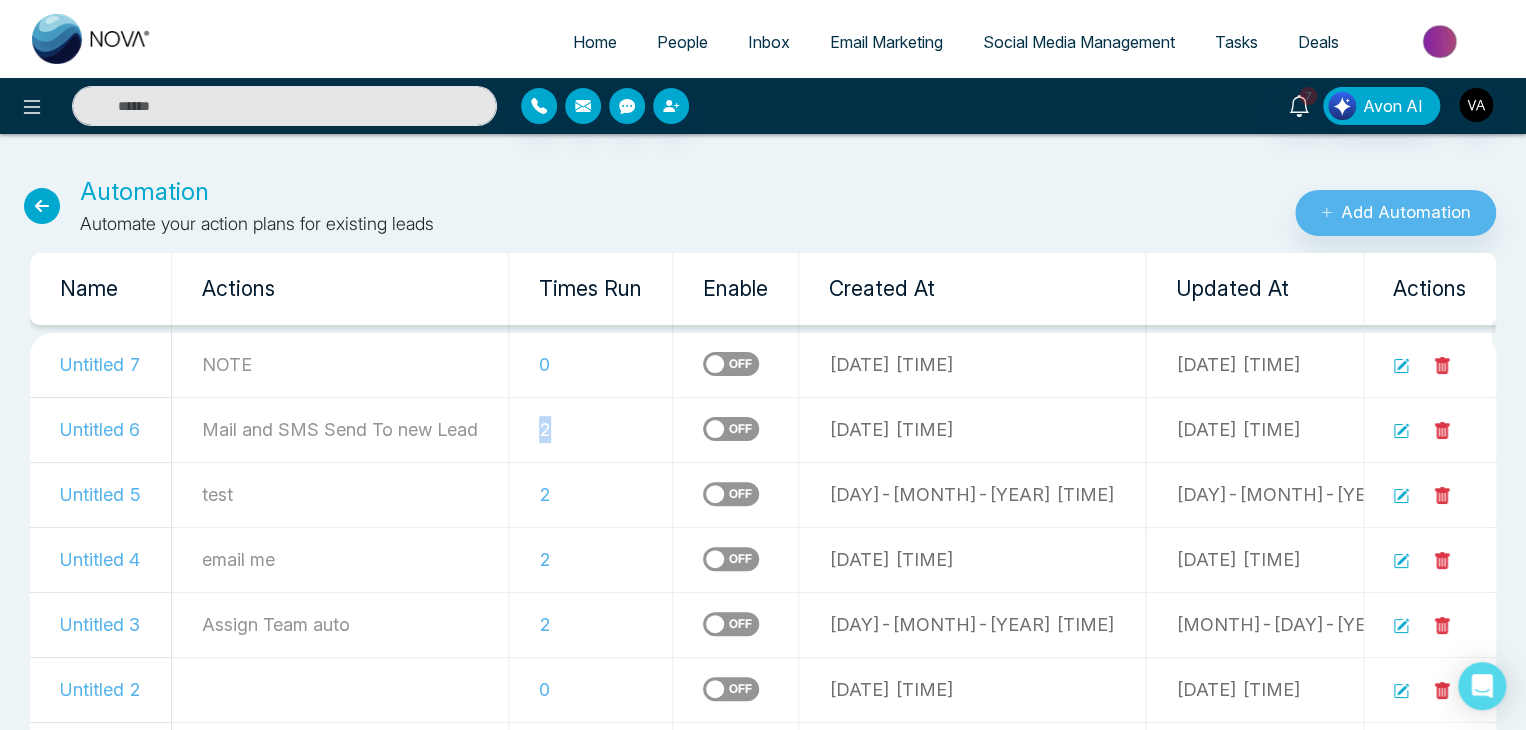 click on "2" at bounding box center (591, 429) 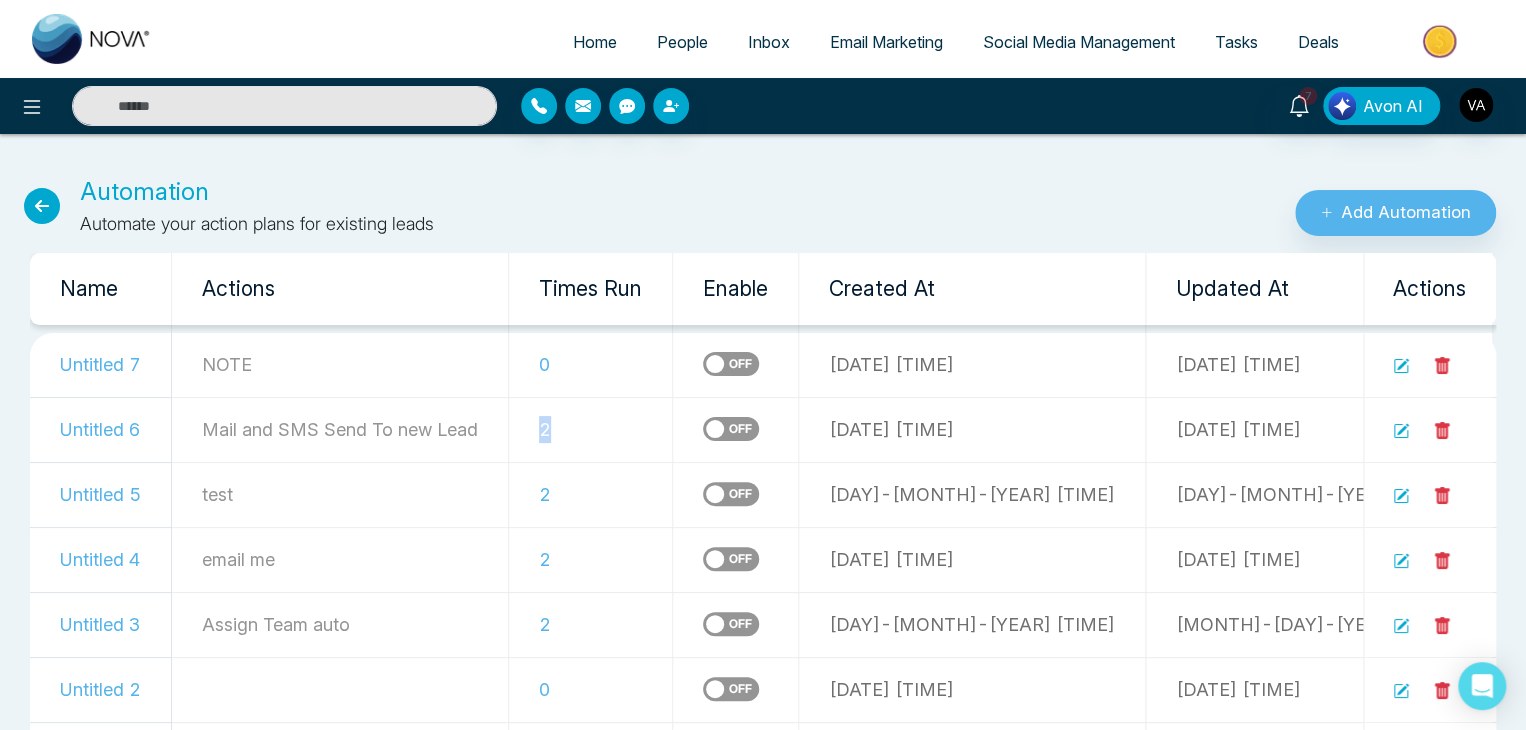 click on "2" at bounding box center [591, 429] 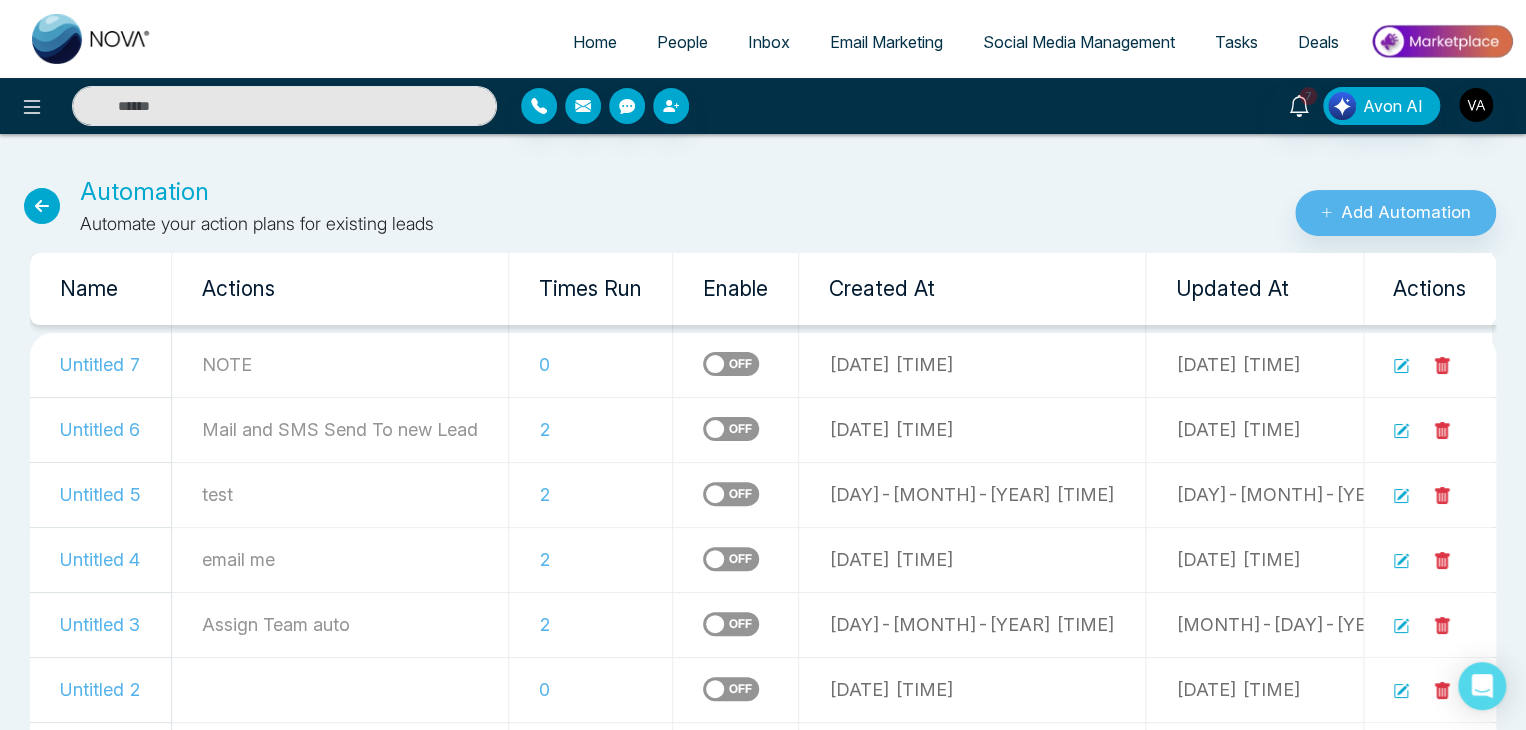 click on "People" at bounding box center [682, 42] 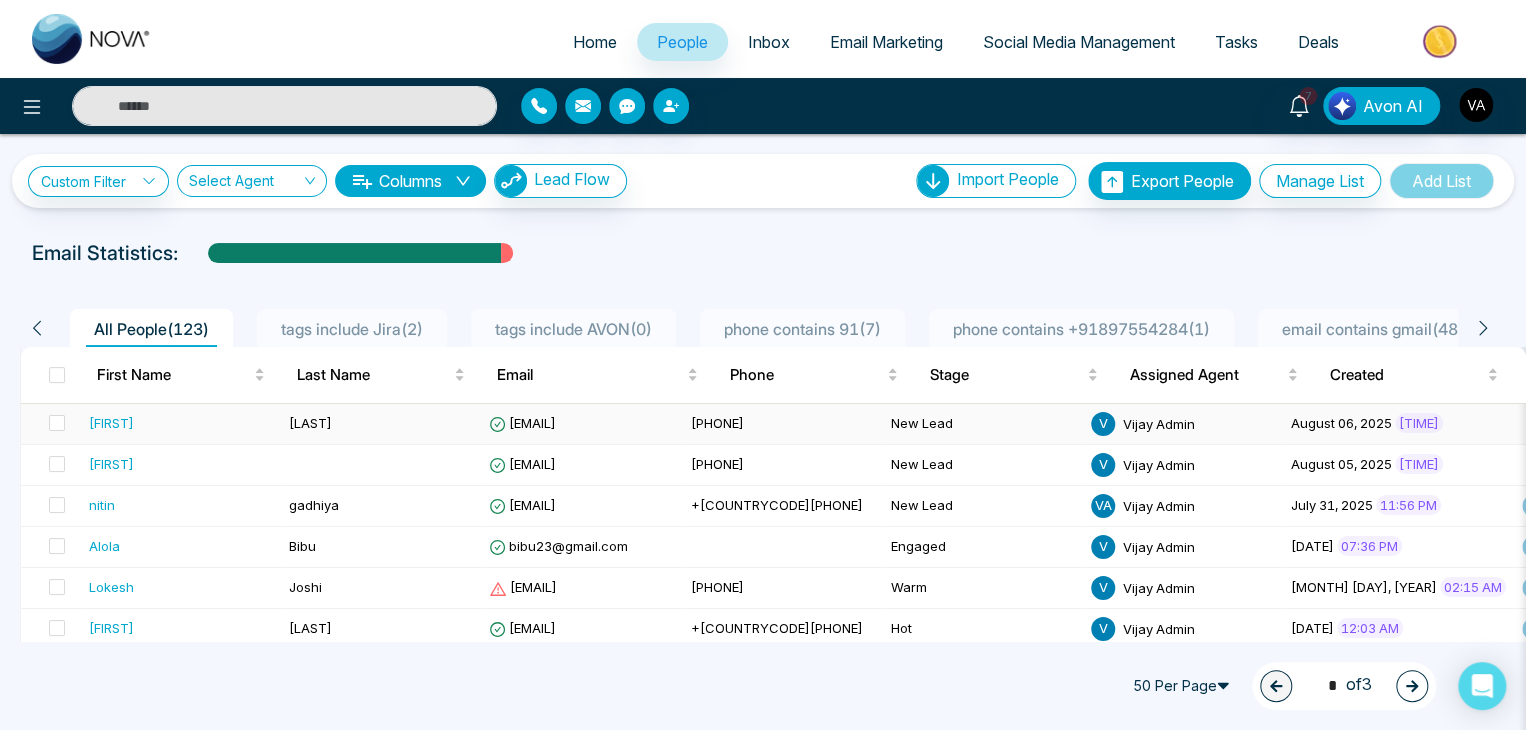 click on "[EMAIL]" at bounding box center [582, 424] 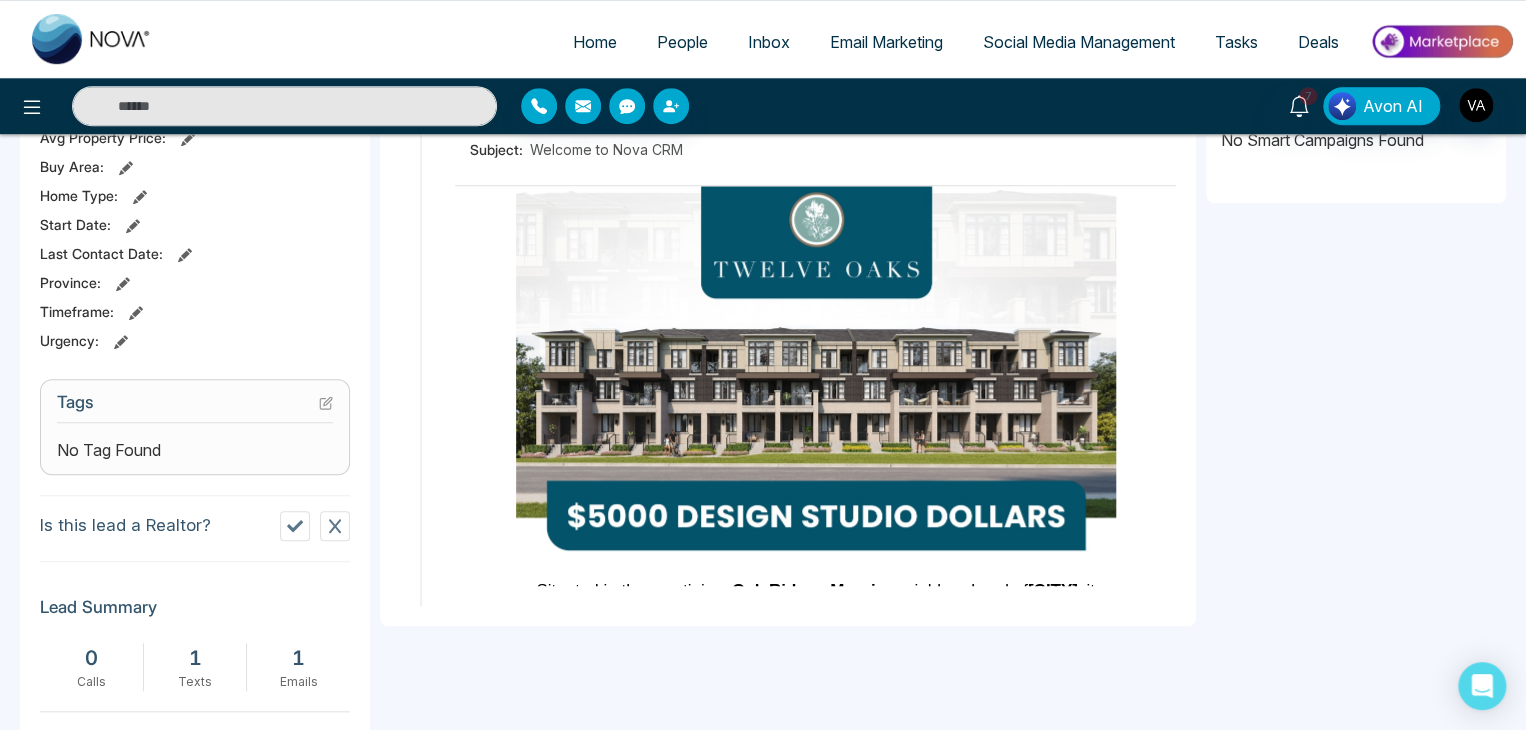 scroll, scrollTop: 591, scrollLeft: 0, axis: vertical 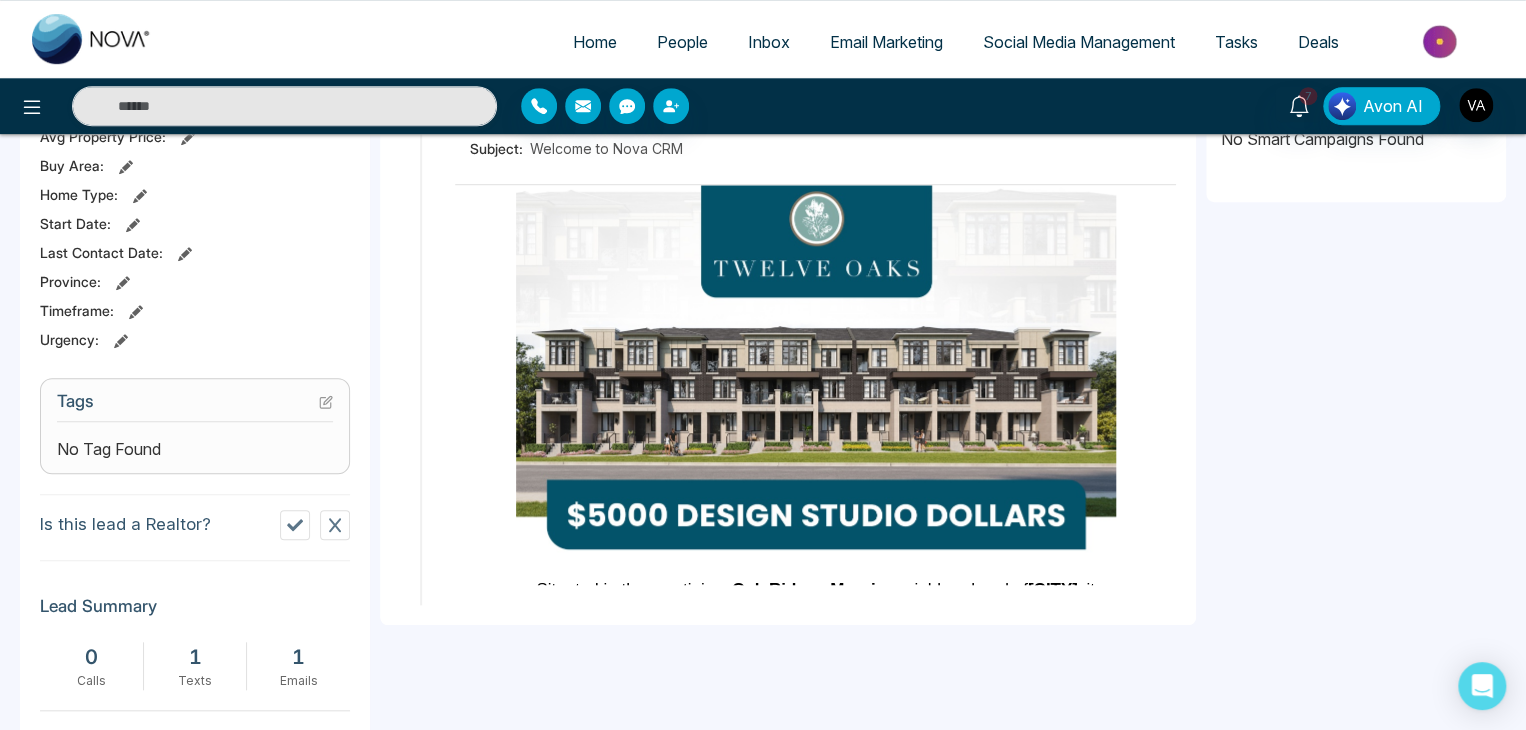 click 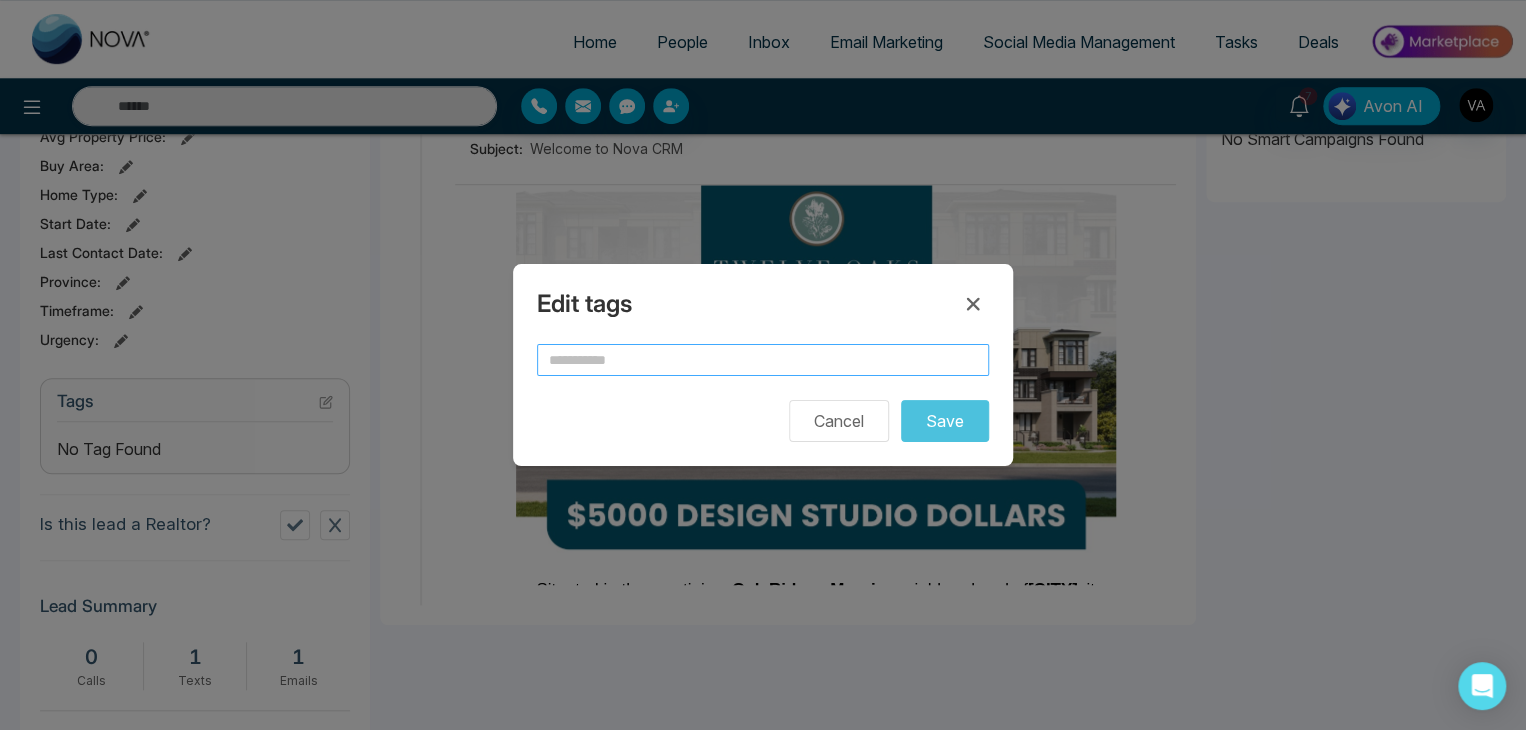 click at bounding box center [763, 360] 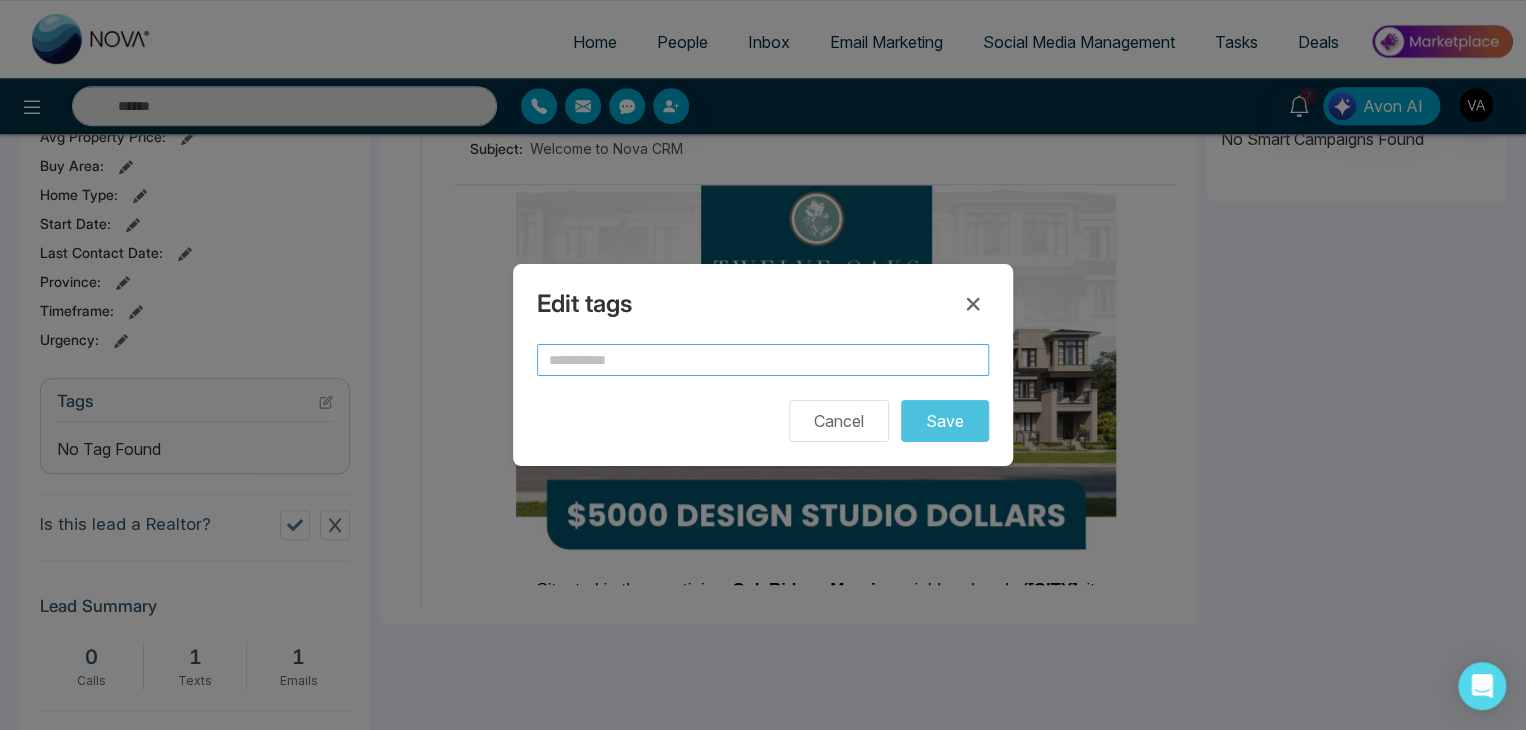 click at bounding box center (763, 360) 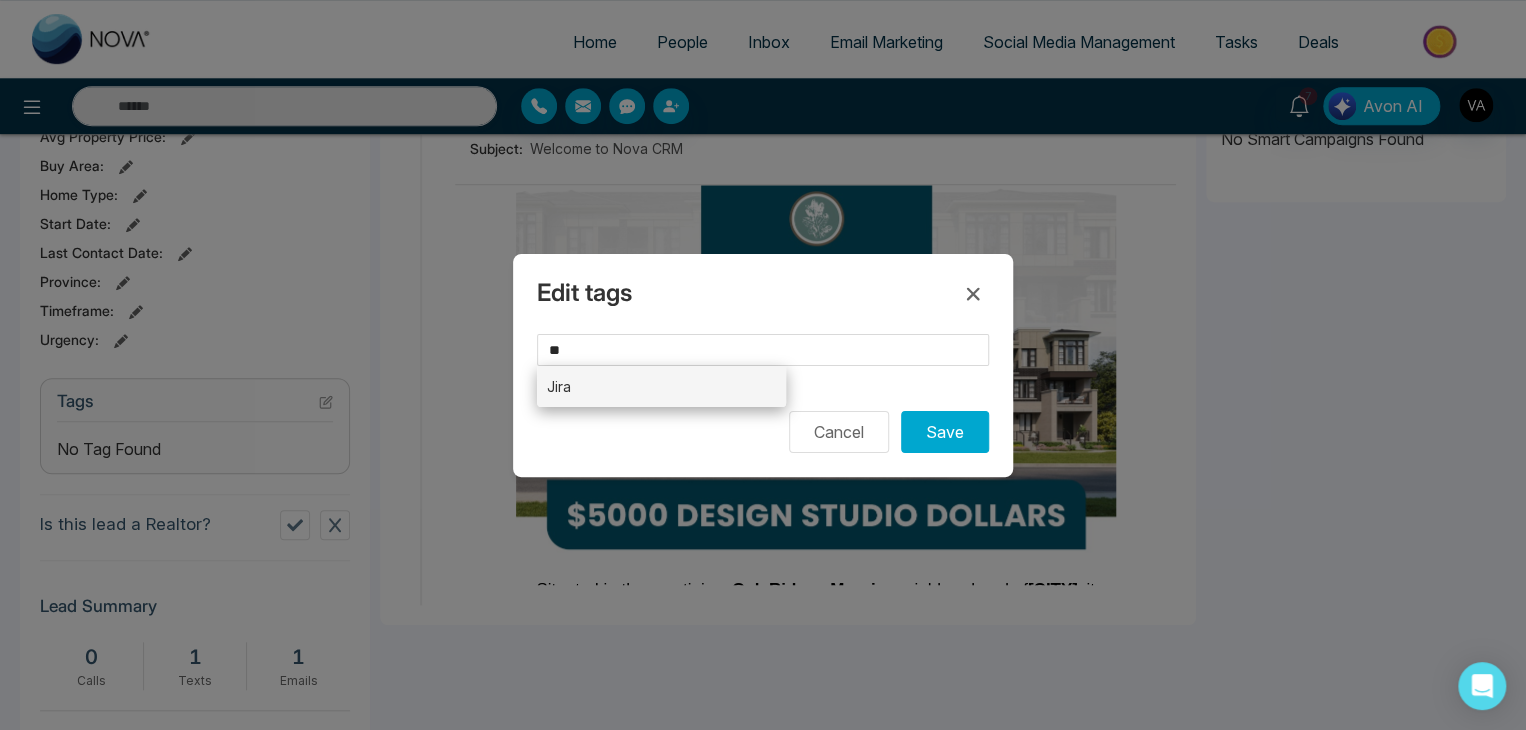 click on "Jira" at bounding box center (661, 386) 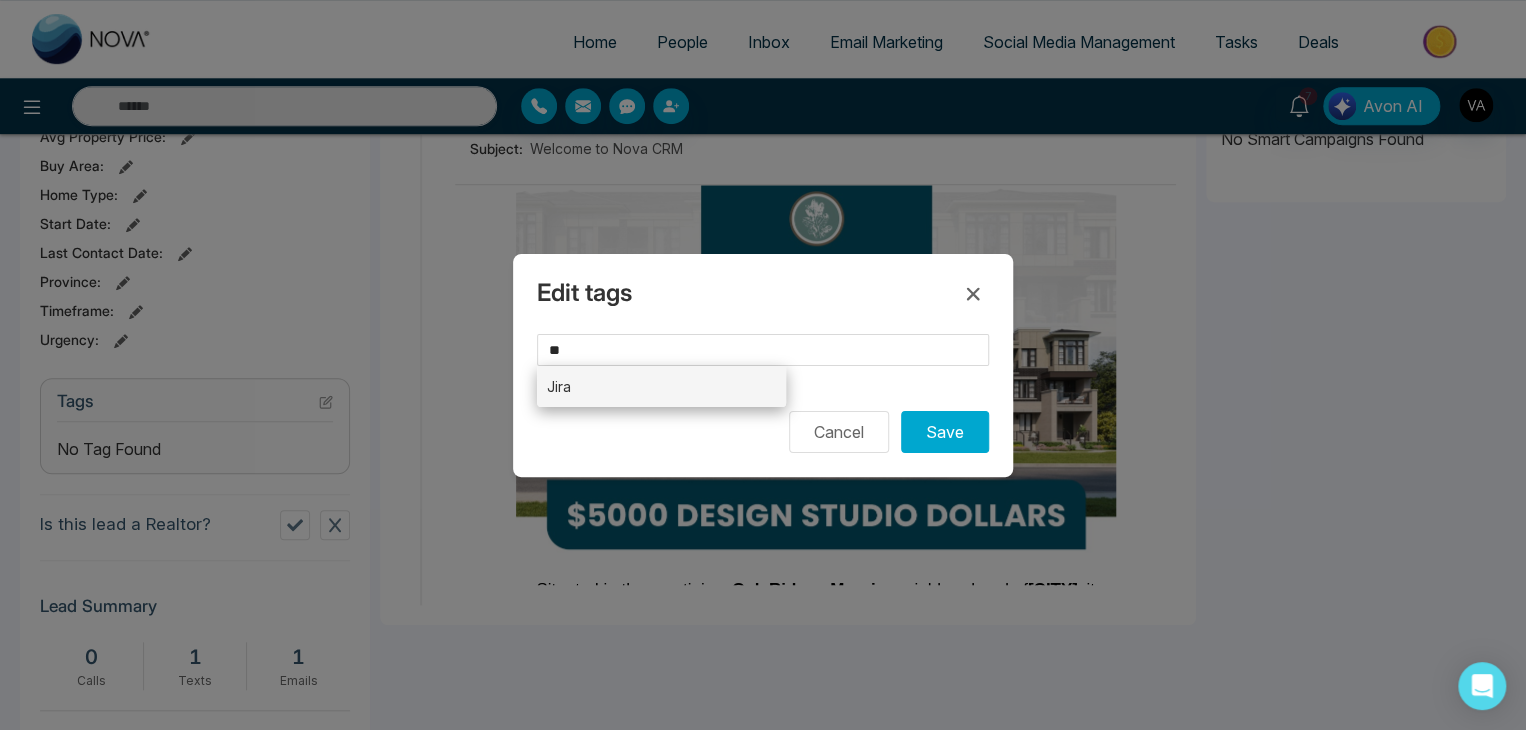 type on "****" 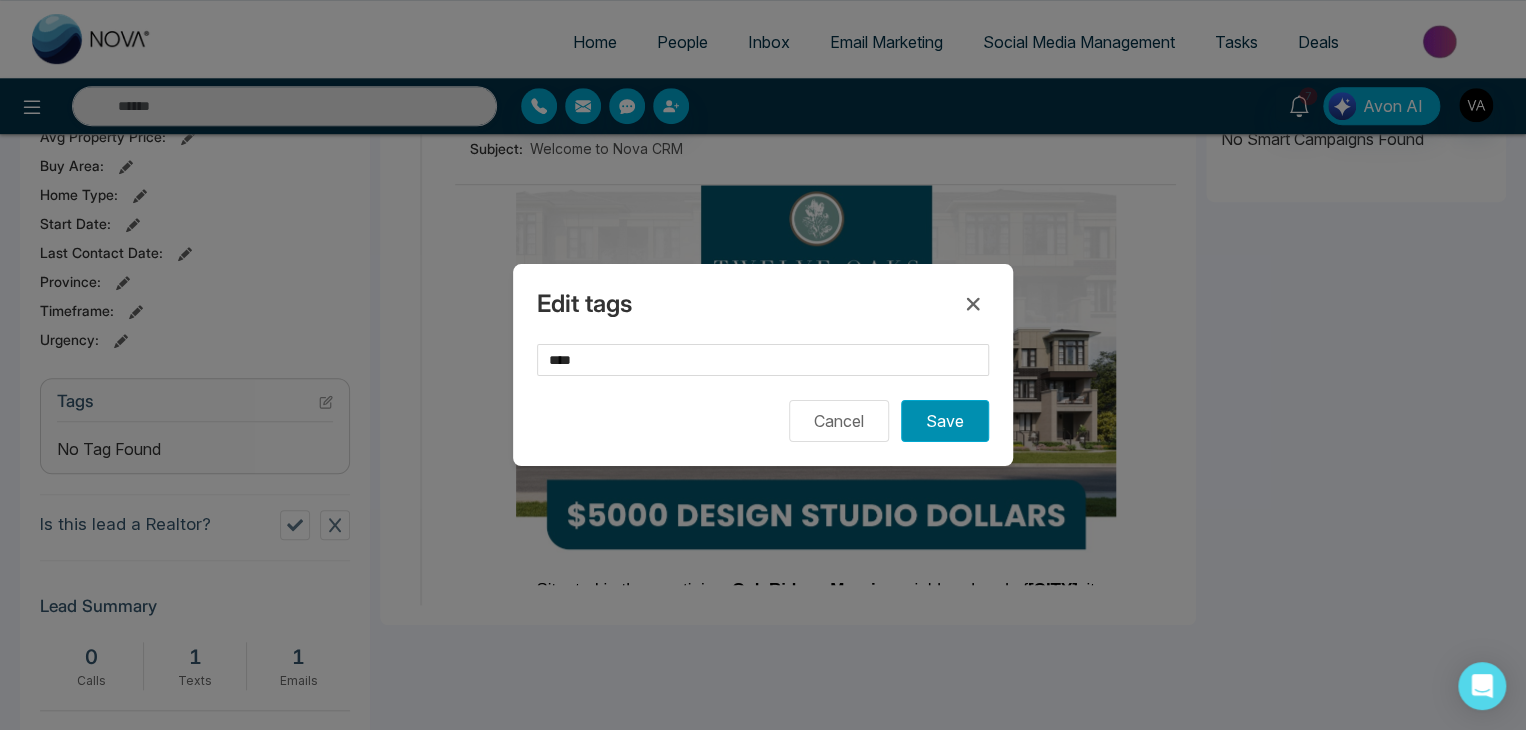 click on "Save" at bounding box center [945, 421] 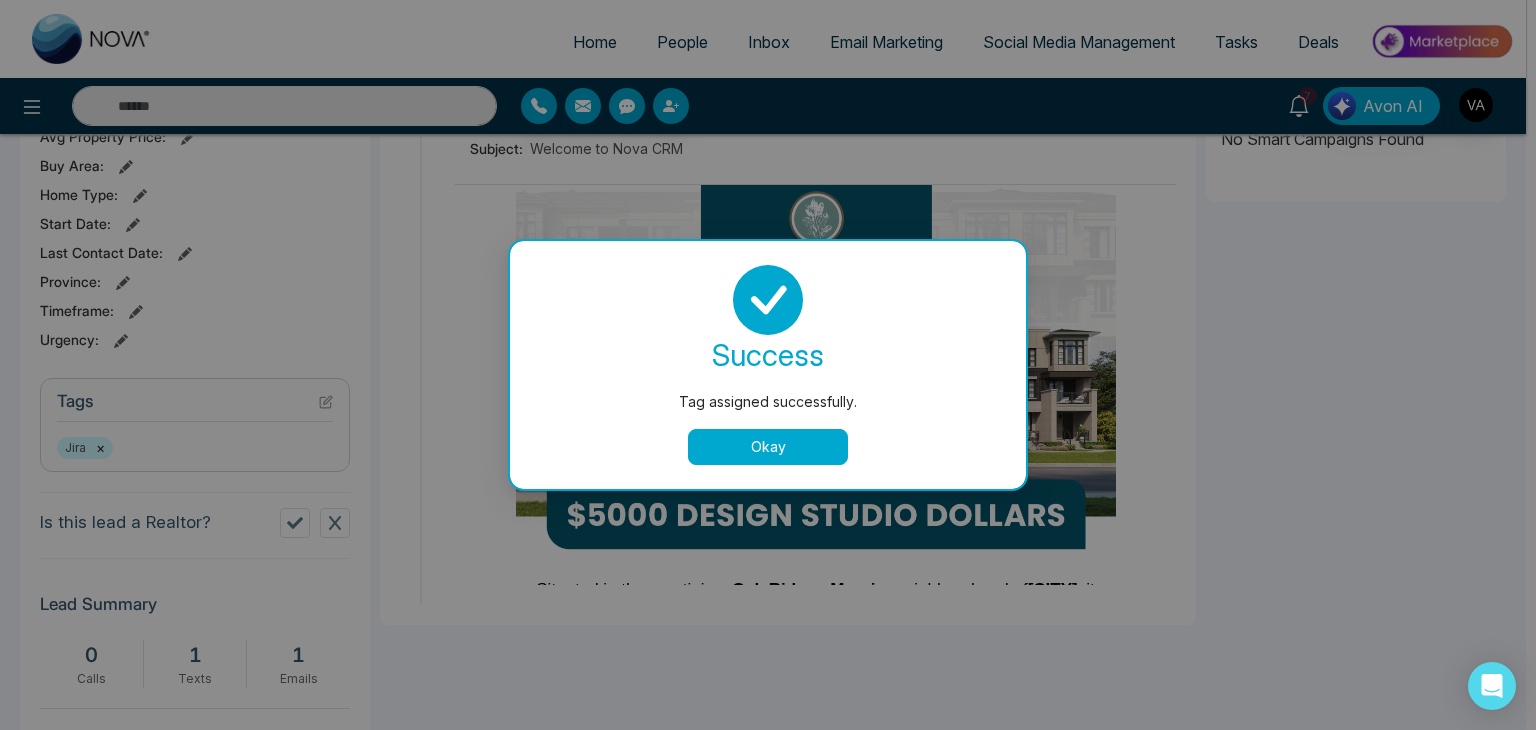 click on "Okay" at bounding box center (768, 447) 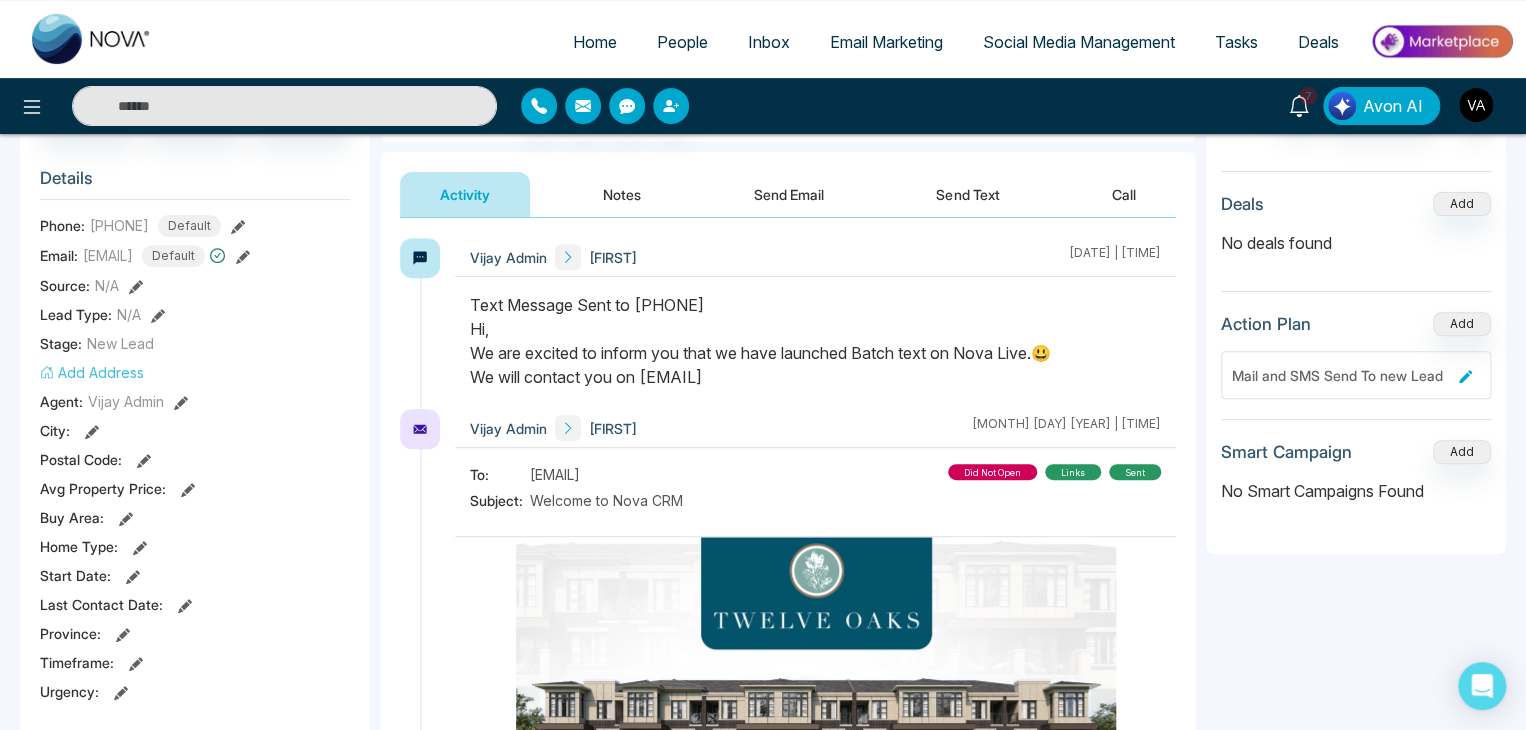 scroll, scrollTop: 0, scrollLeft: 0, axis: both 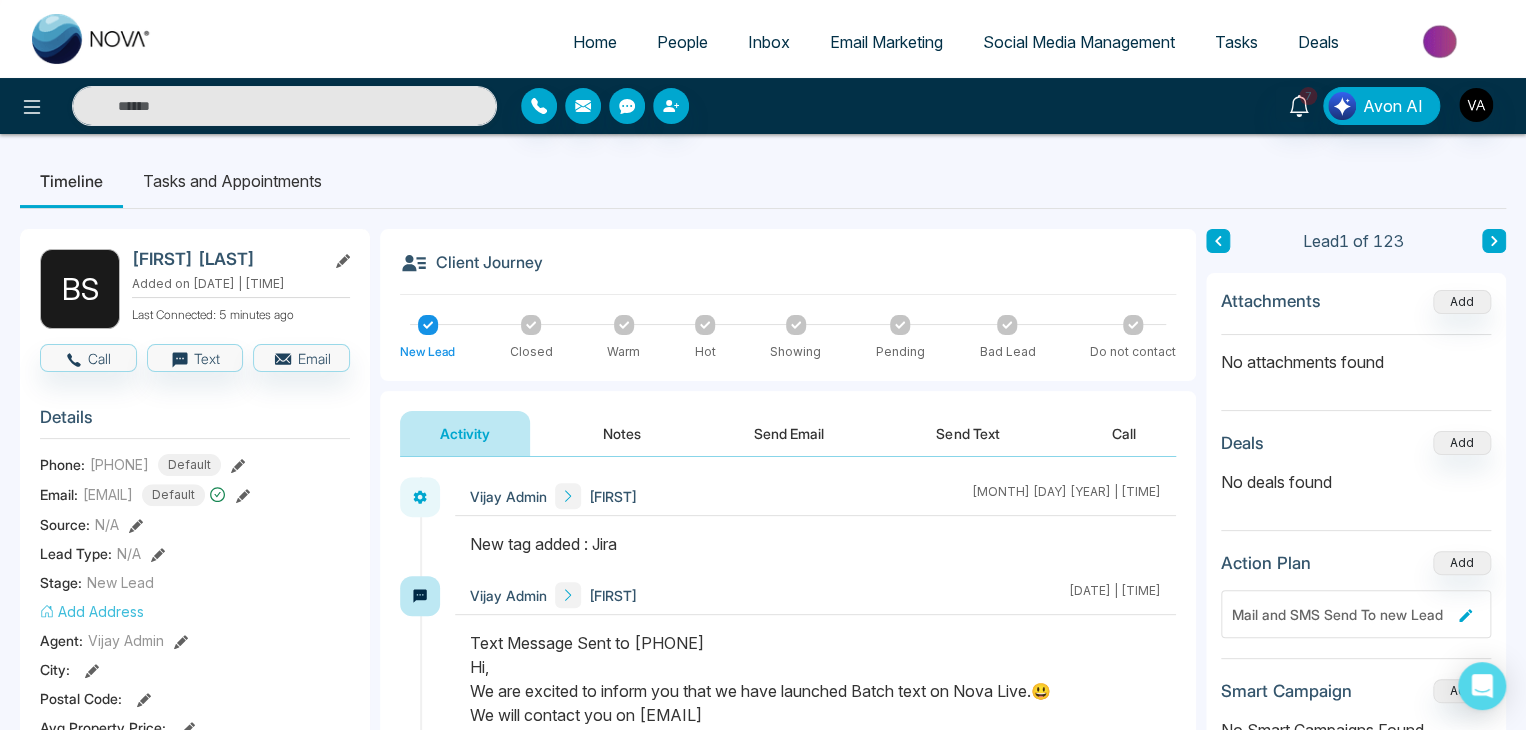 click on "Last Connected:   [NUMBER] minutes ago" at bounding box center (241, 313) 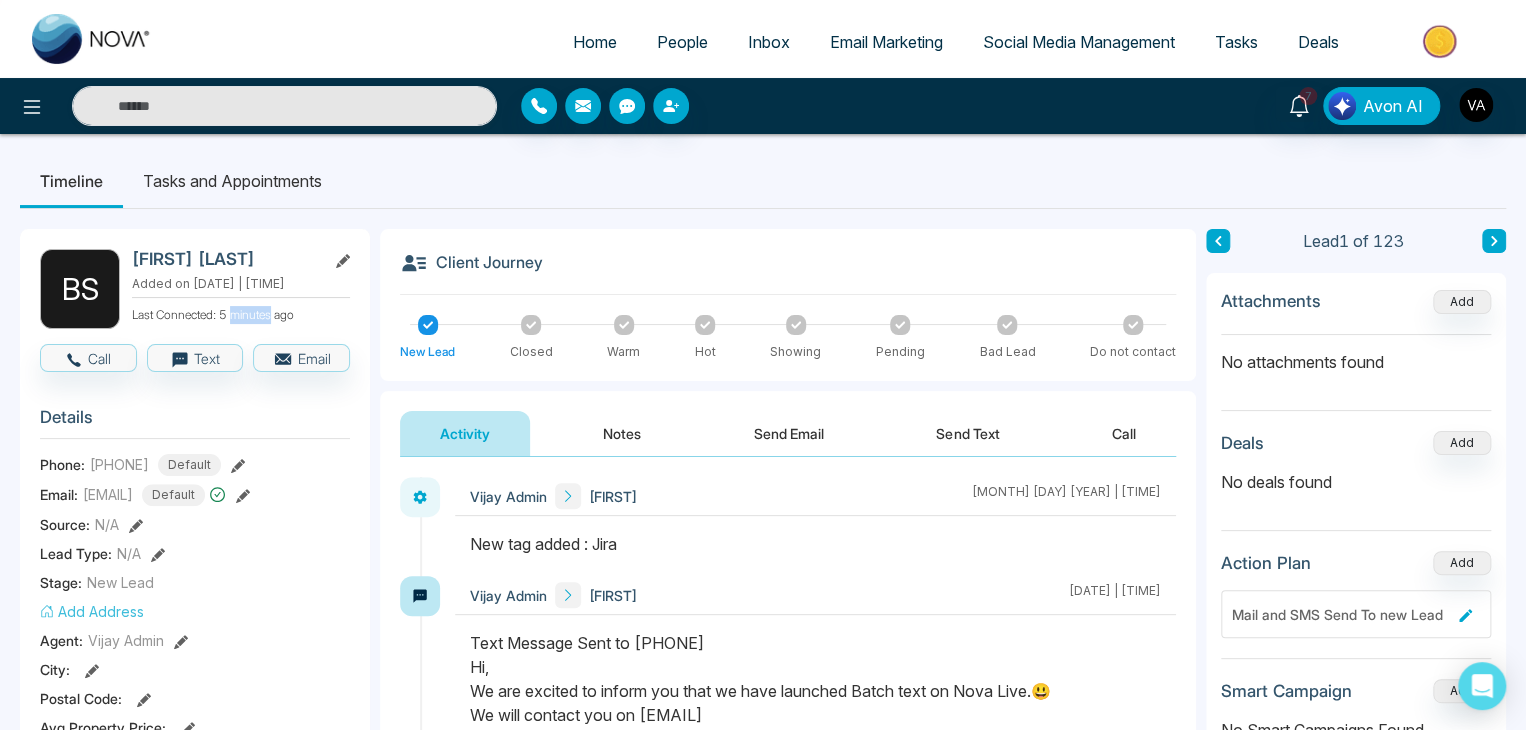 click on "Last Connected:   [NUMBER] minutes ago" at bounding box center (241, 313) 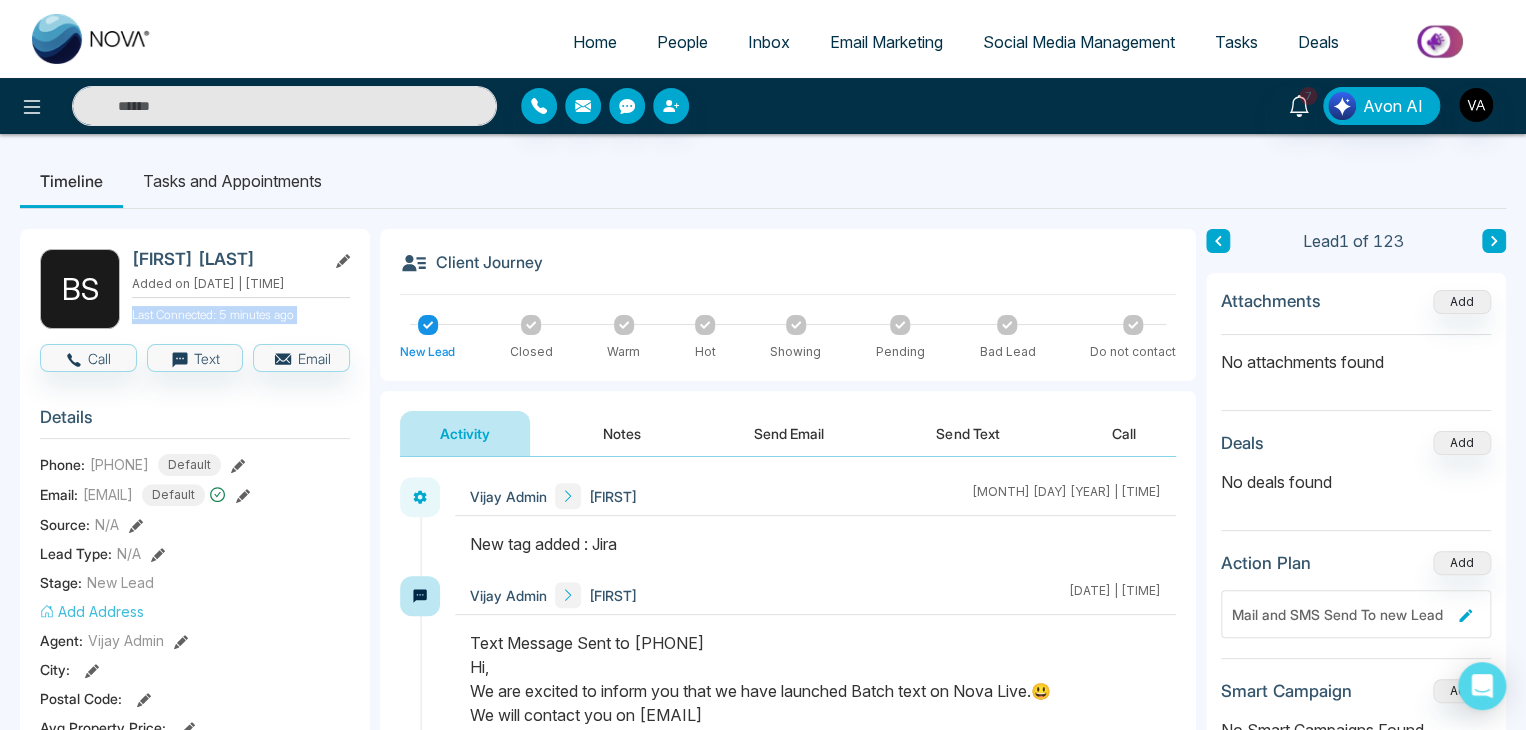 click on "Last Connected:   [NUMBER] minutes ago" at bounding box center (241, 313) 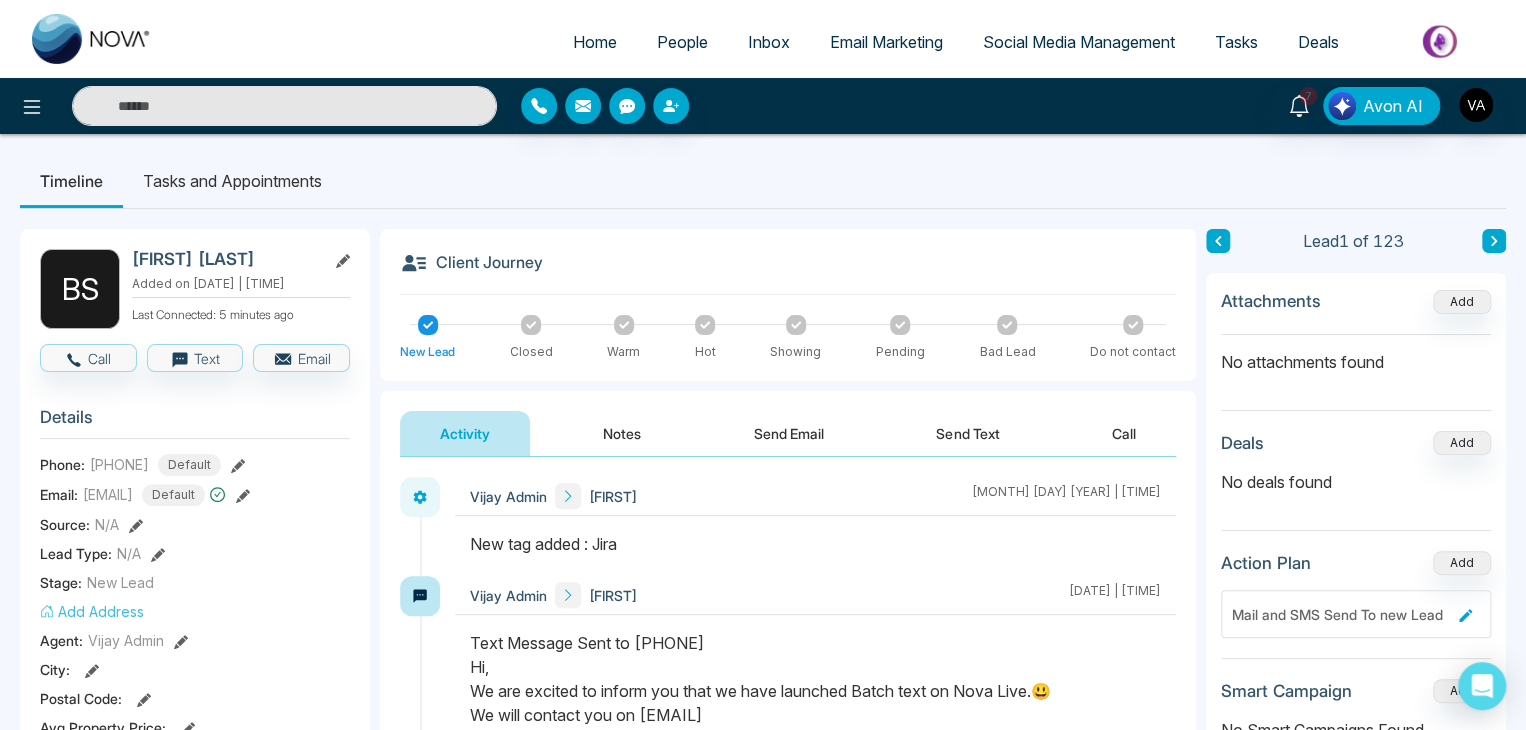 click on "**********" at bounding box center (763, 923) 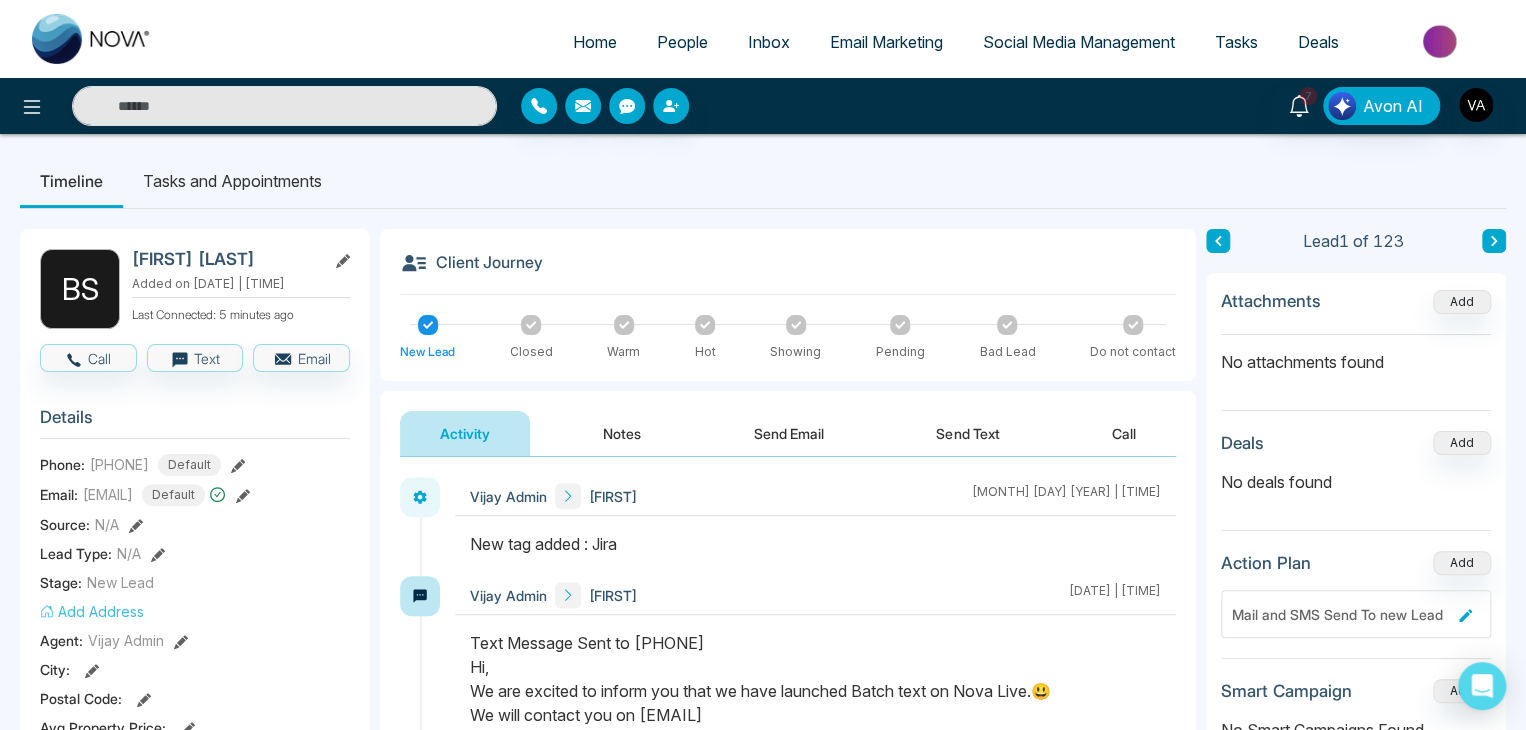 drag, startPoint x: 468, startPoint y: 545, endPoint x: 672, endPoint y: 524, distance: 205.07803 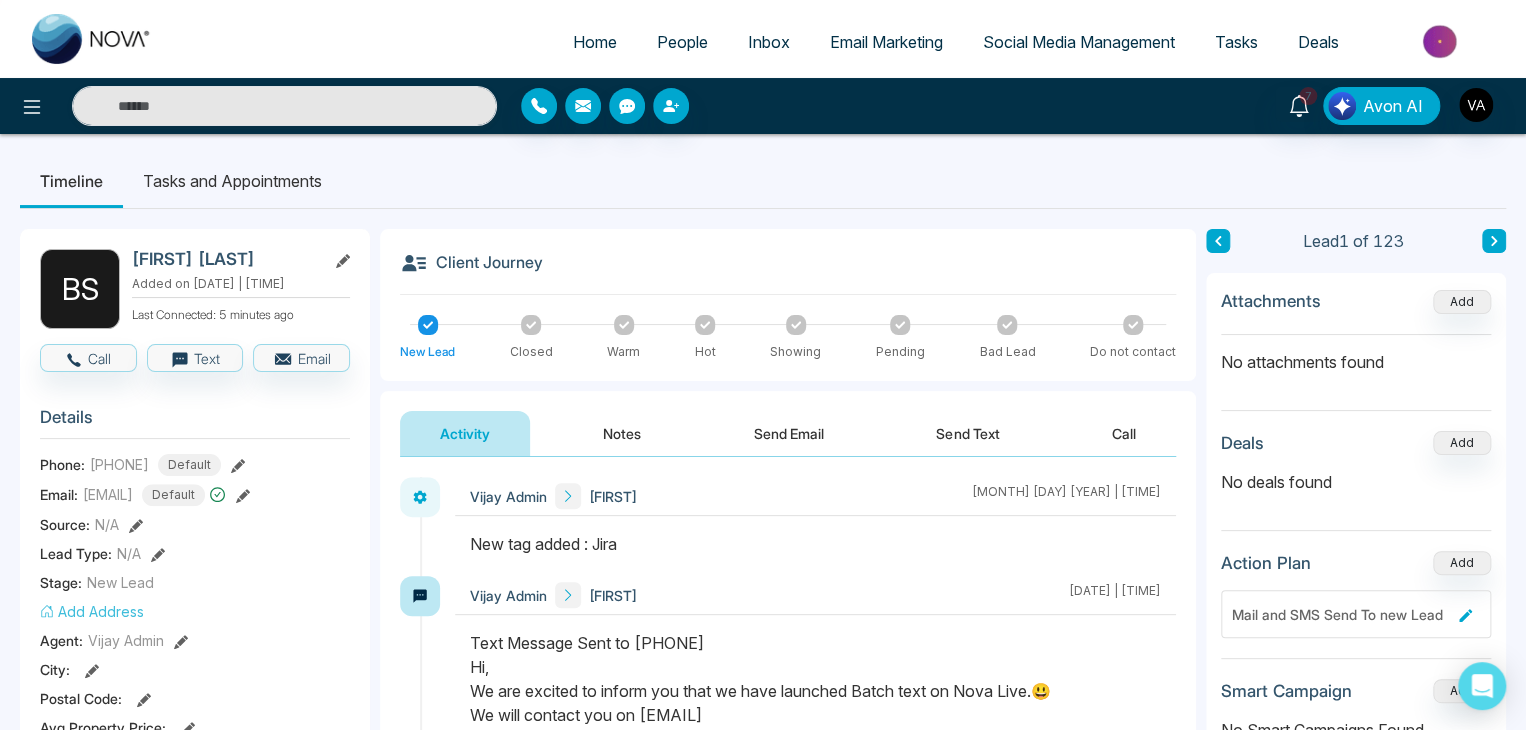 click on "[FIRST] [LAST] [DATE] | [TIME]" at bounding box center (815, 526) 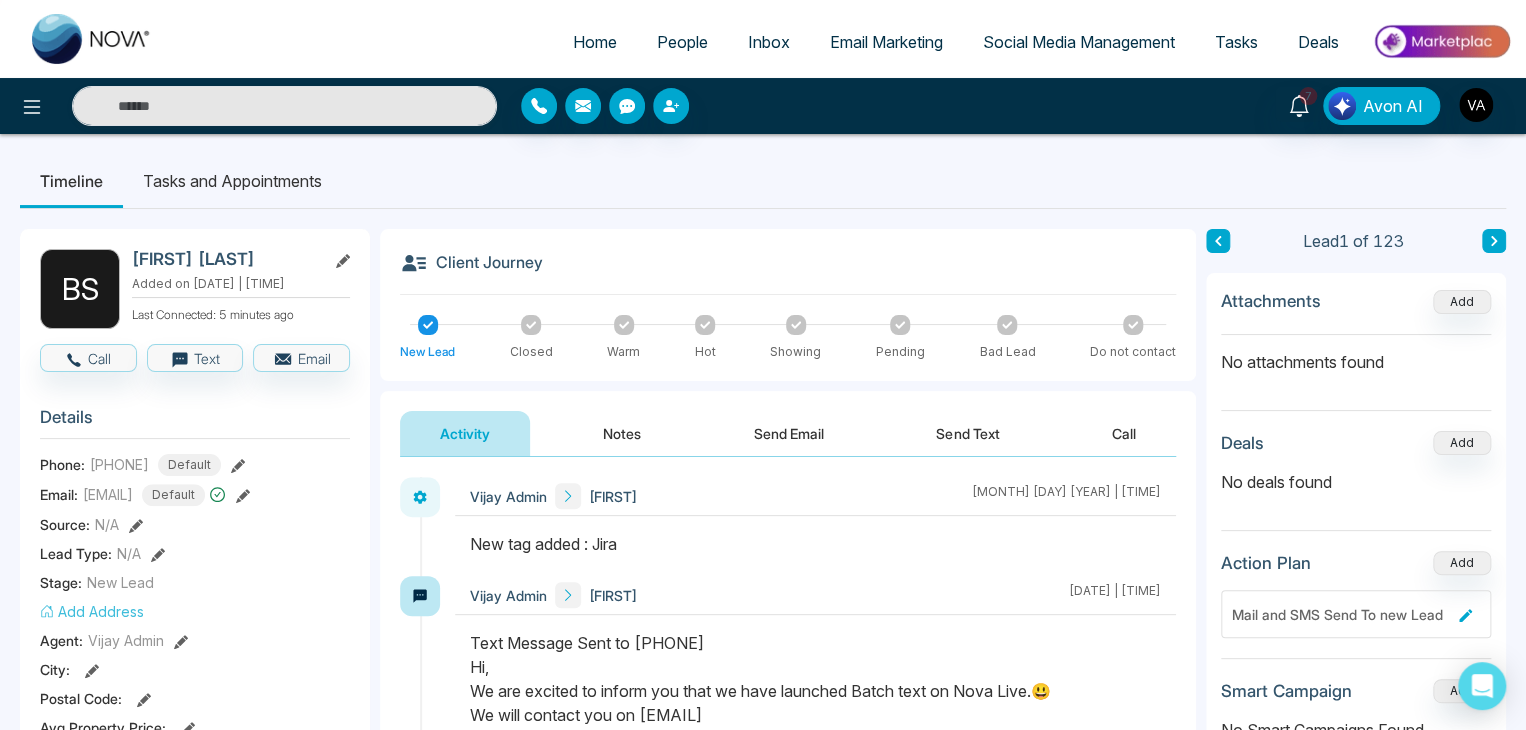 click on "Notes" at bounding box center [622, 433] 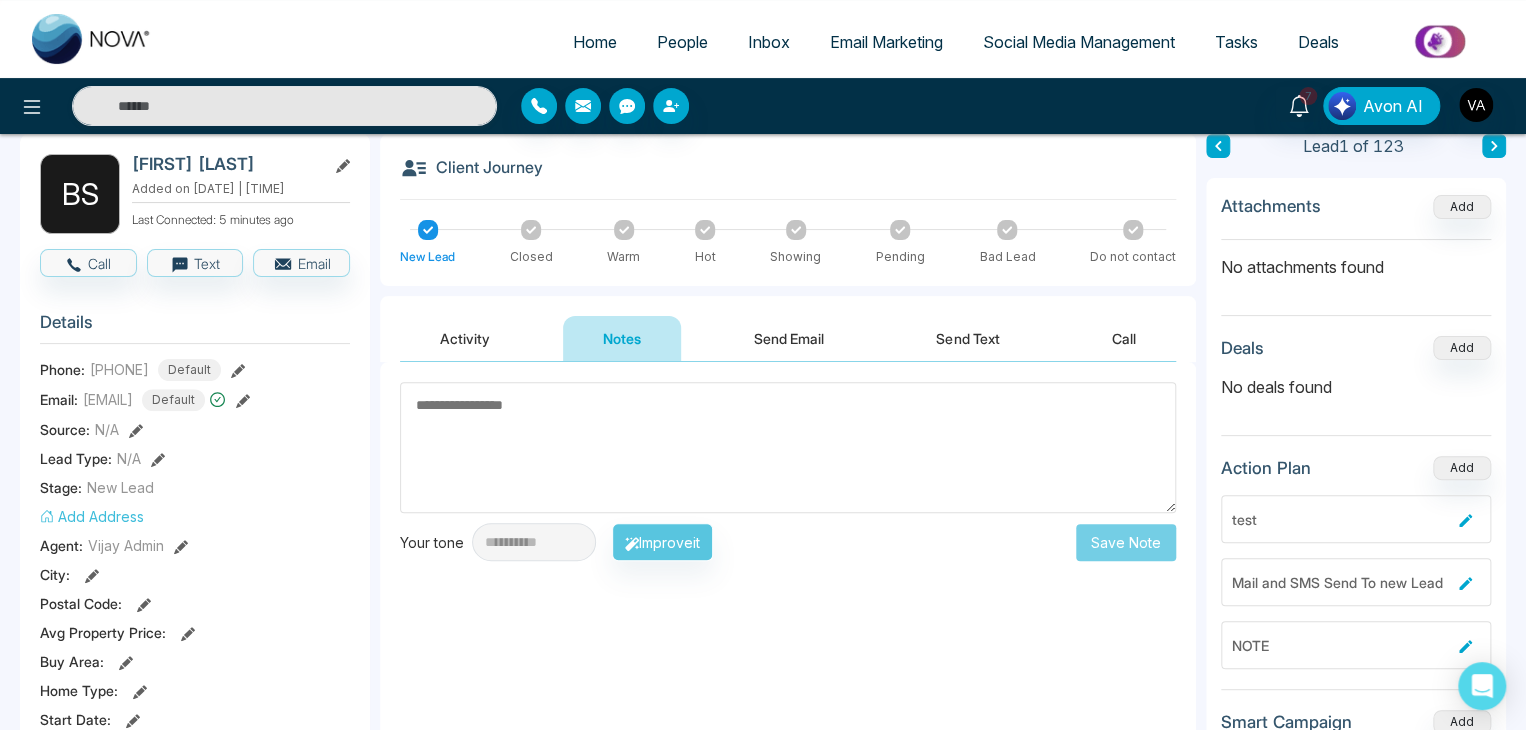 scroll, scrollTop: 94, scrollLeft: 0, axis: vertical 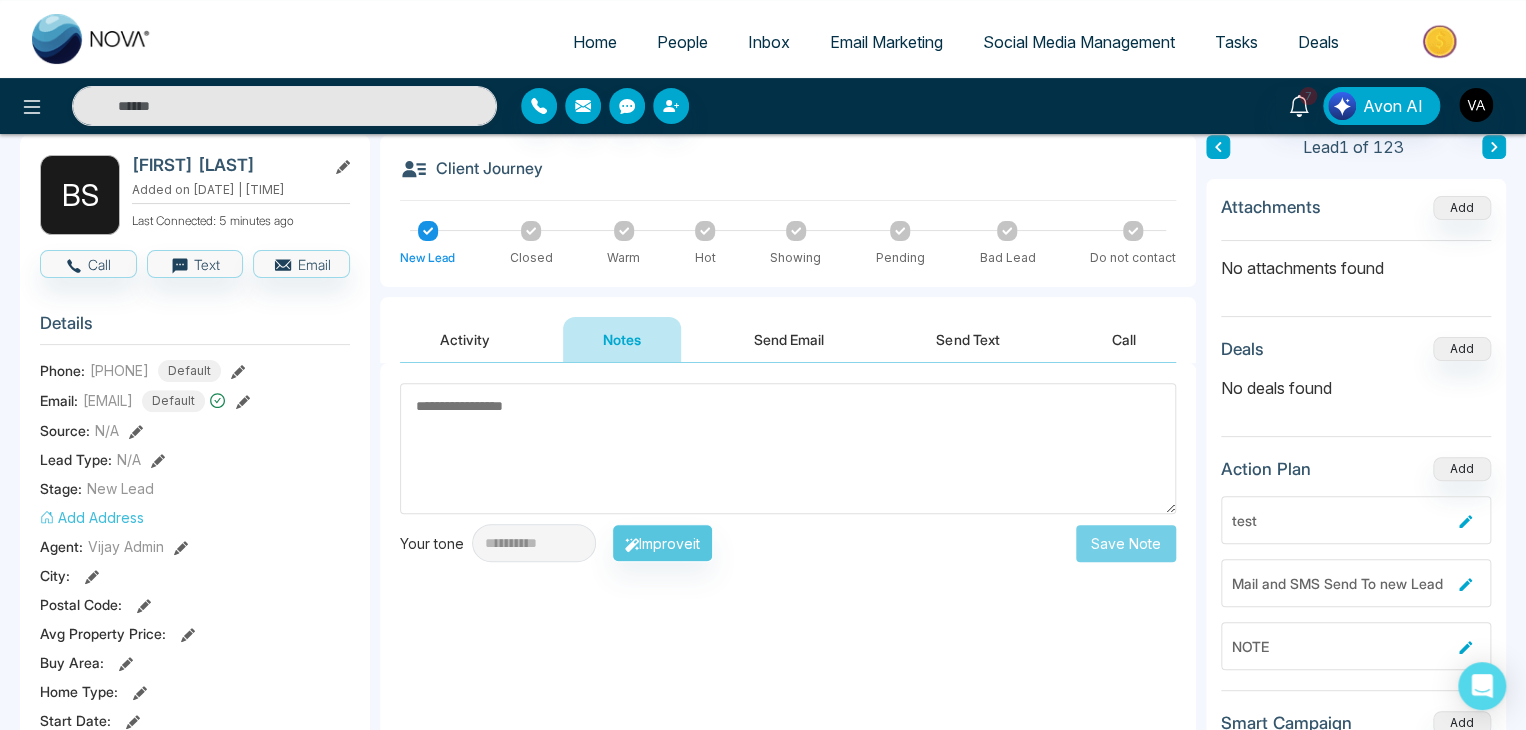 click on "Activity" at bounding box center [465, 339] 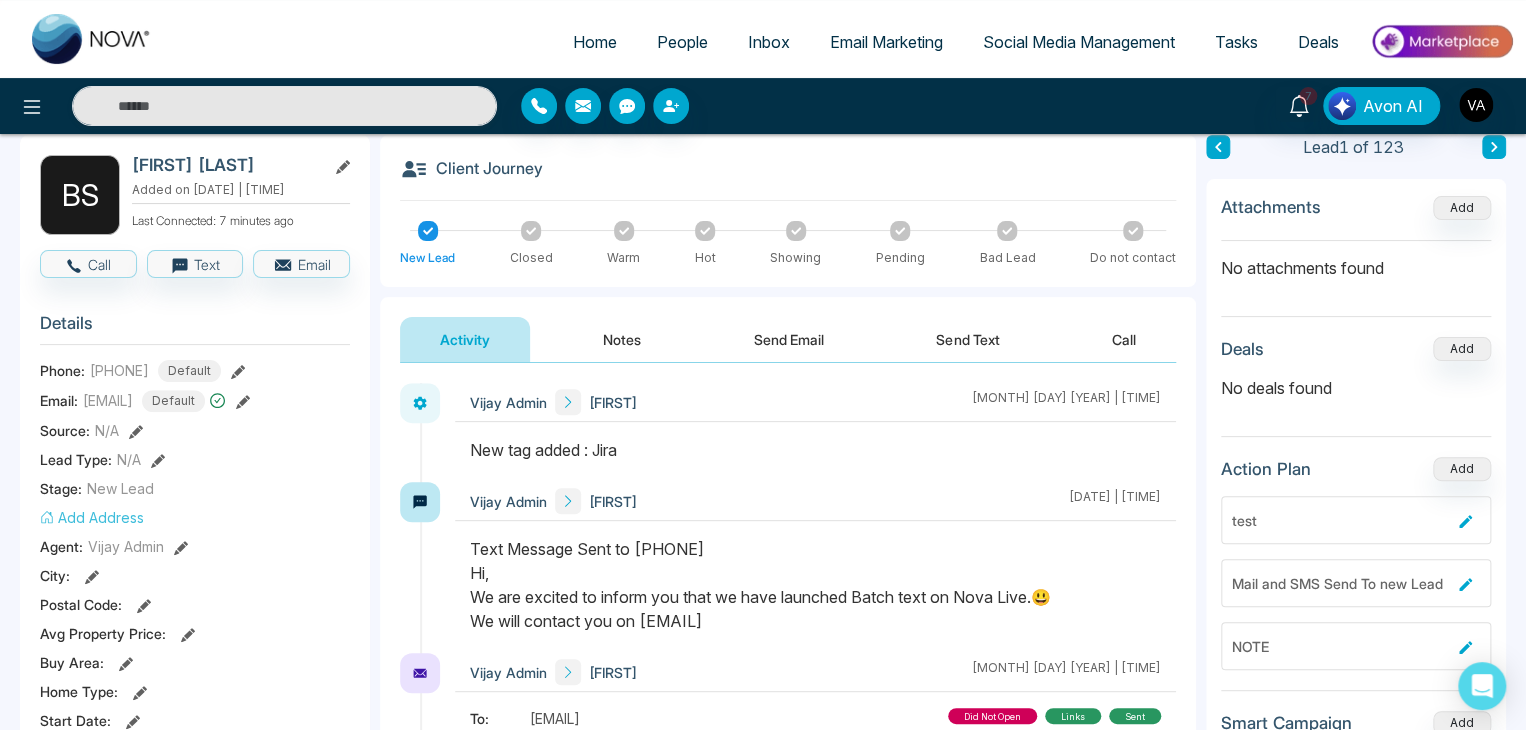 scroll, scrollTop: 0, scrollLeft: 0, axis: both 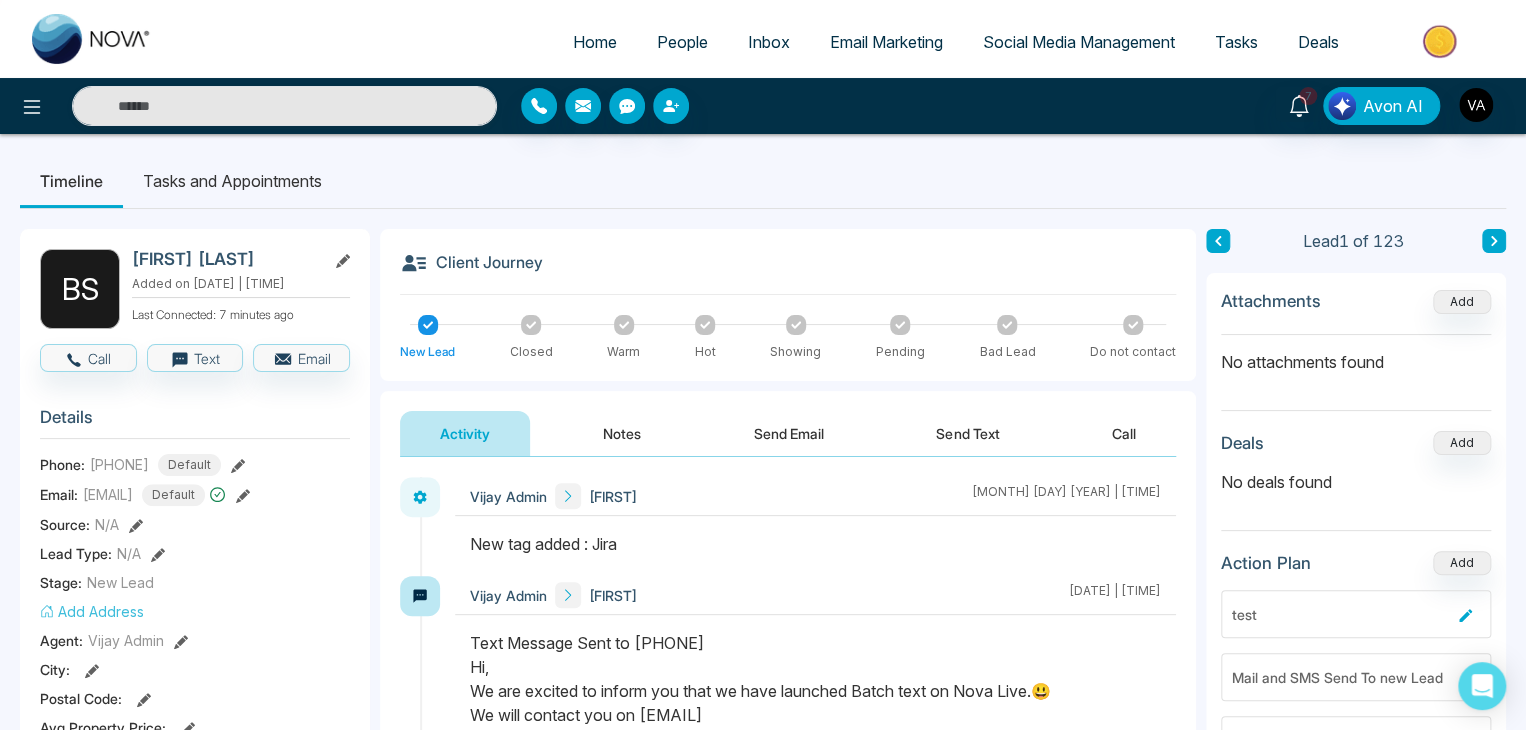 click on "Tasks and Appointments" at bounding box center (232, 181) 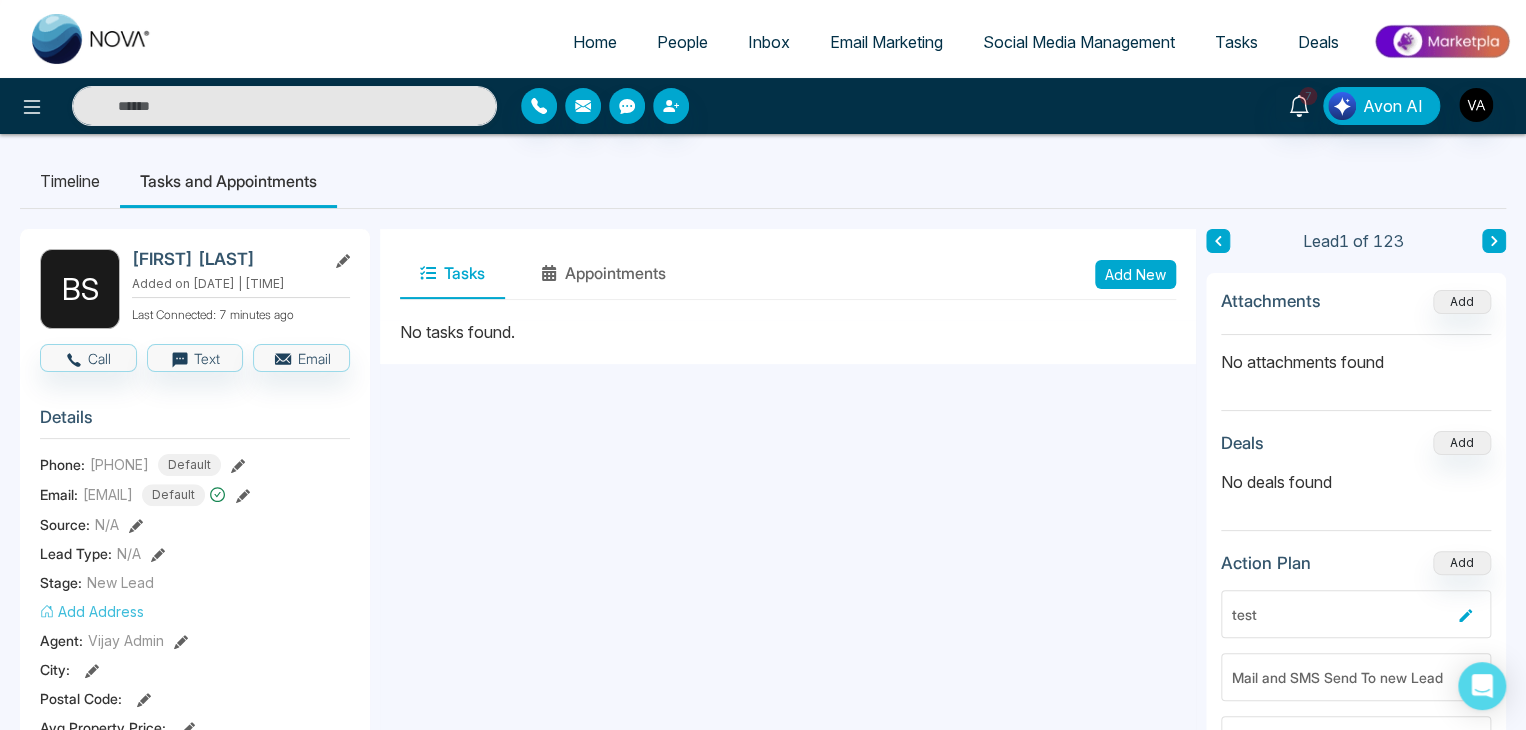 click on "Timeline" at bounding box center [70, 181] 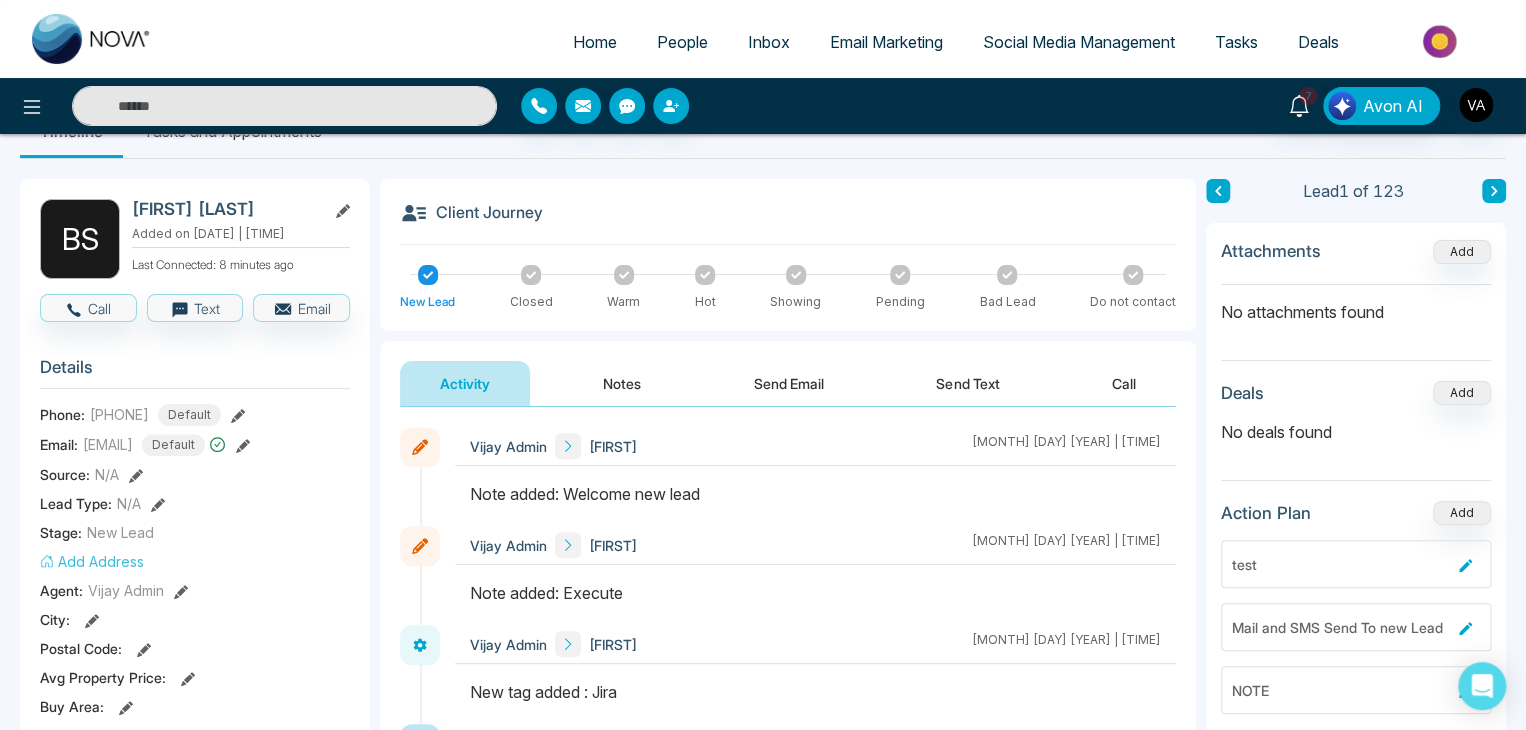 scroll, scrollTop: 48, scrollLeft: 0, axis: vertical 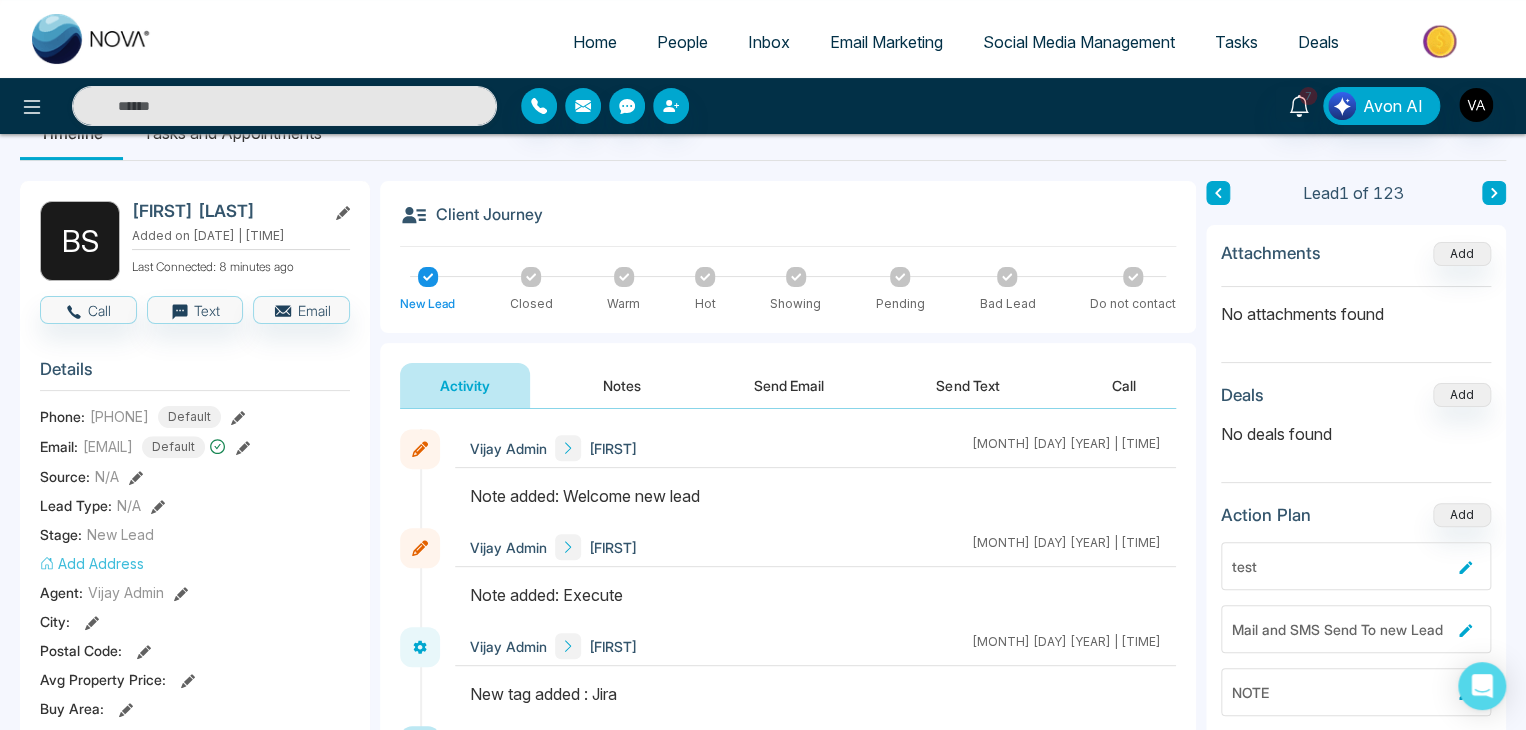 drag, startPoint x: 466, startPoint y: 498, endPoint x: 722, endPoint y: 493, distance: 256.04883 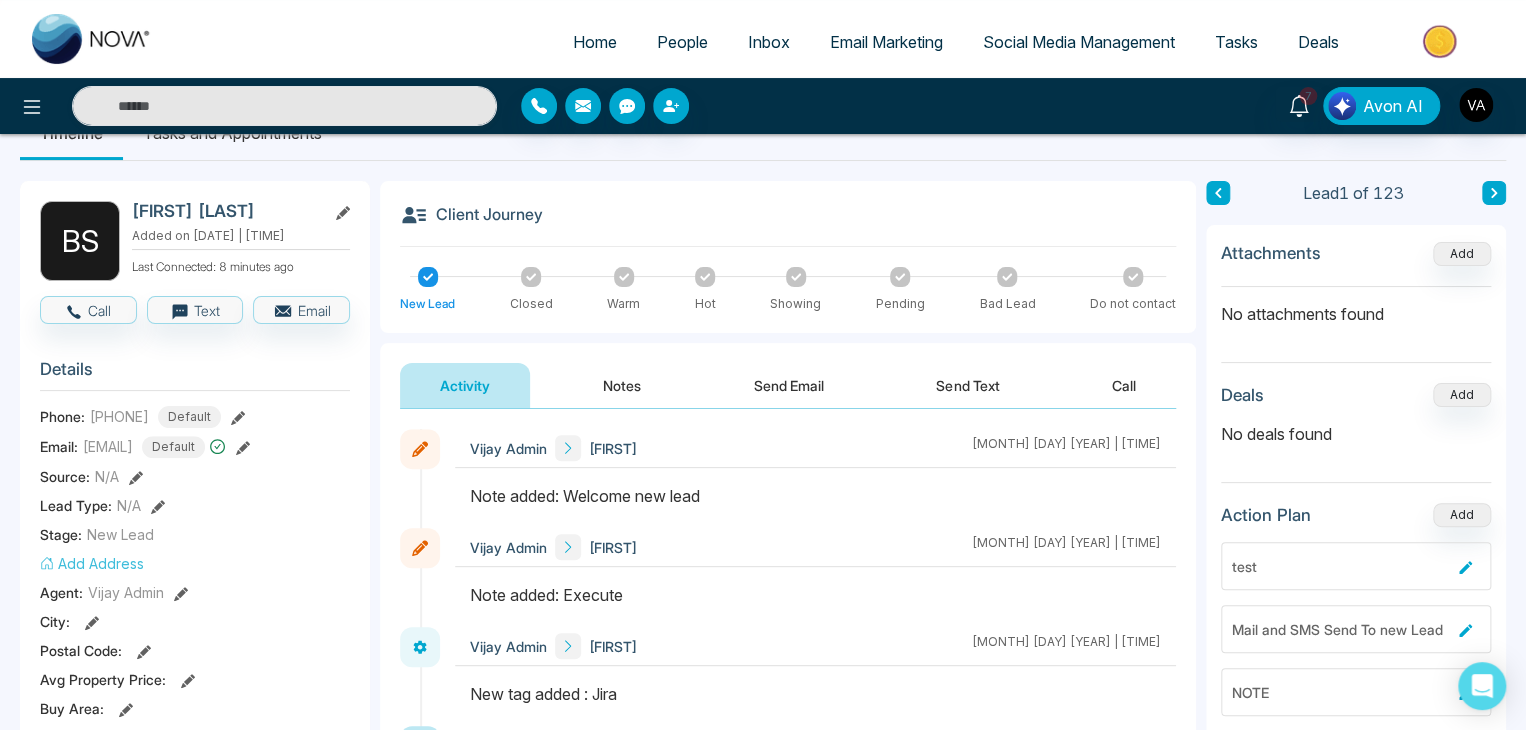 click at bounding box center [815, 506] 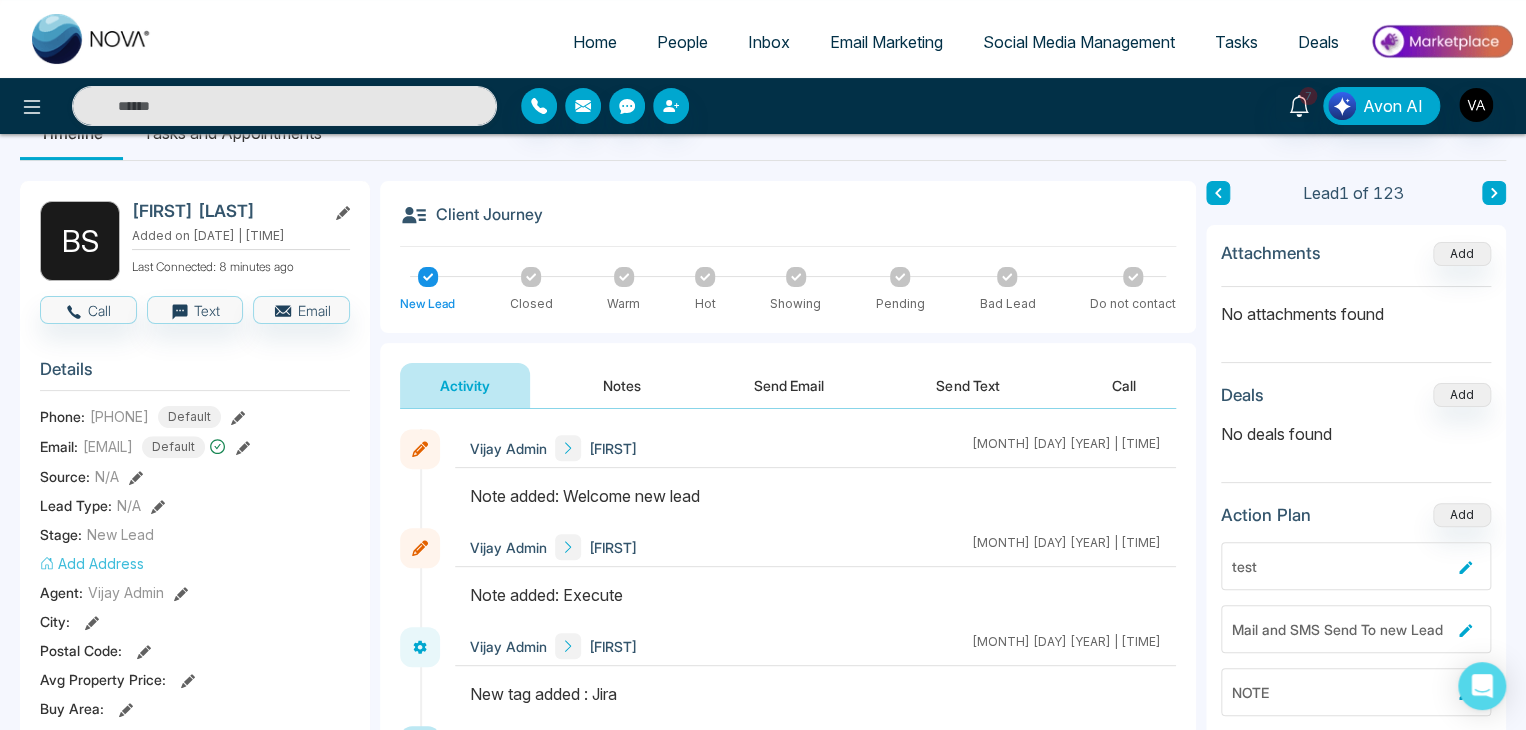 click at bounding box center [815, 506] 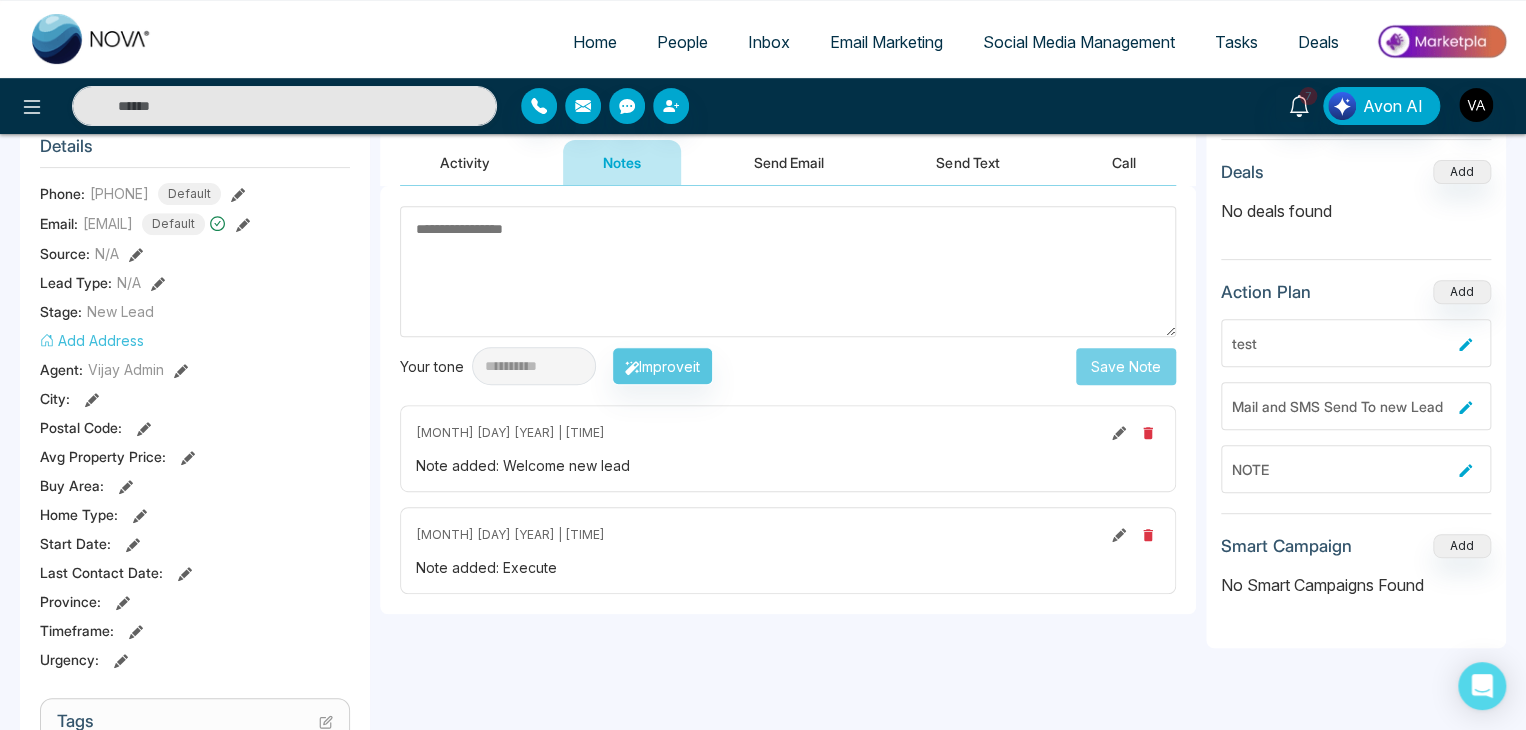 scroll, scrollTop: 272, scrollLeft: 0, axis: vertical 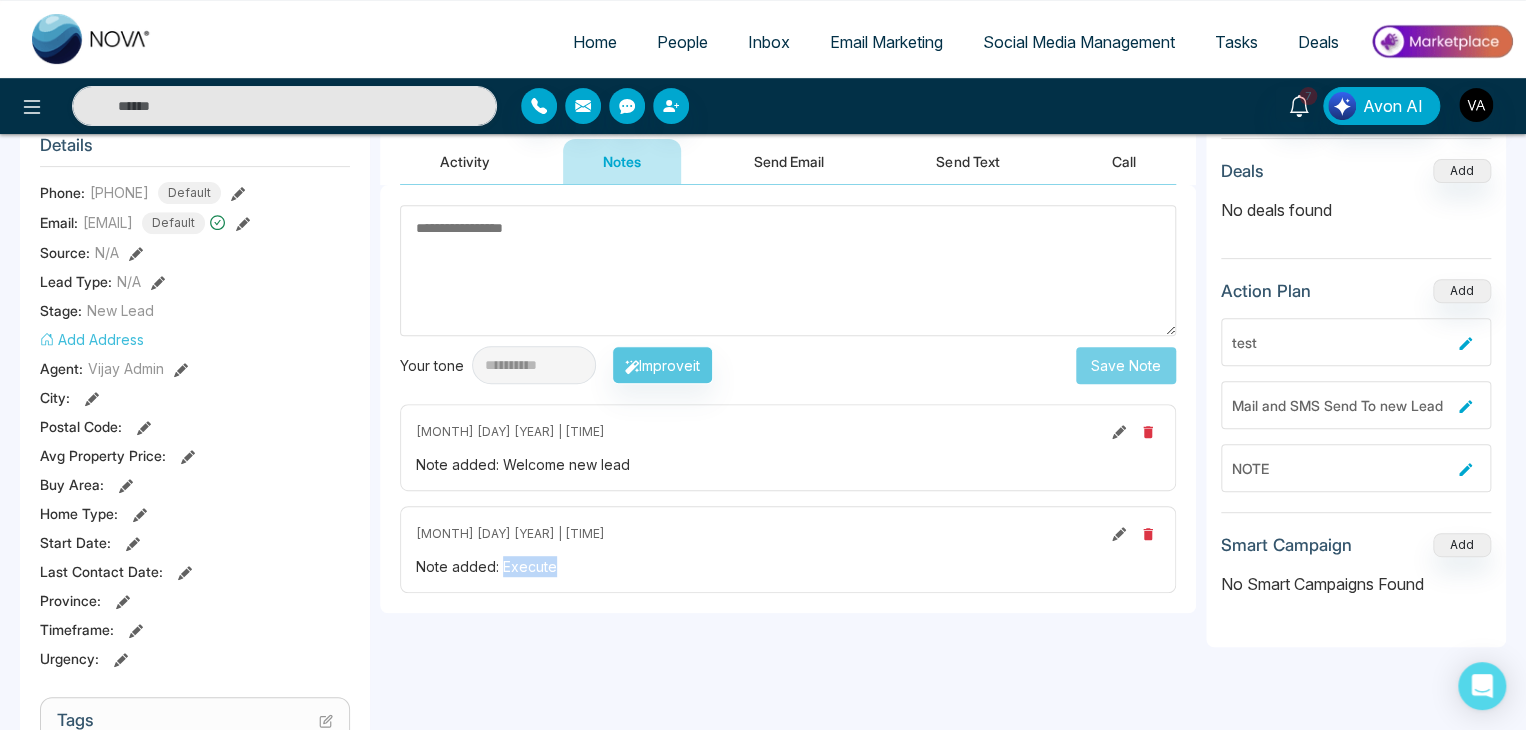 drag, startPoint x: 499, startPoint y: 570, endPoint x: 565, endPoint y: 580, distance: 66.75328 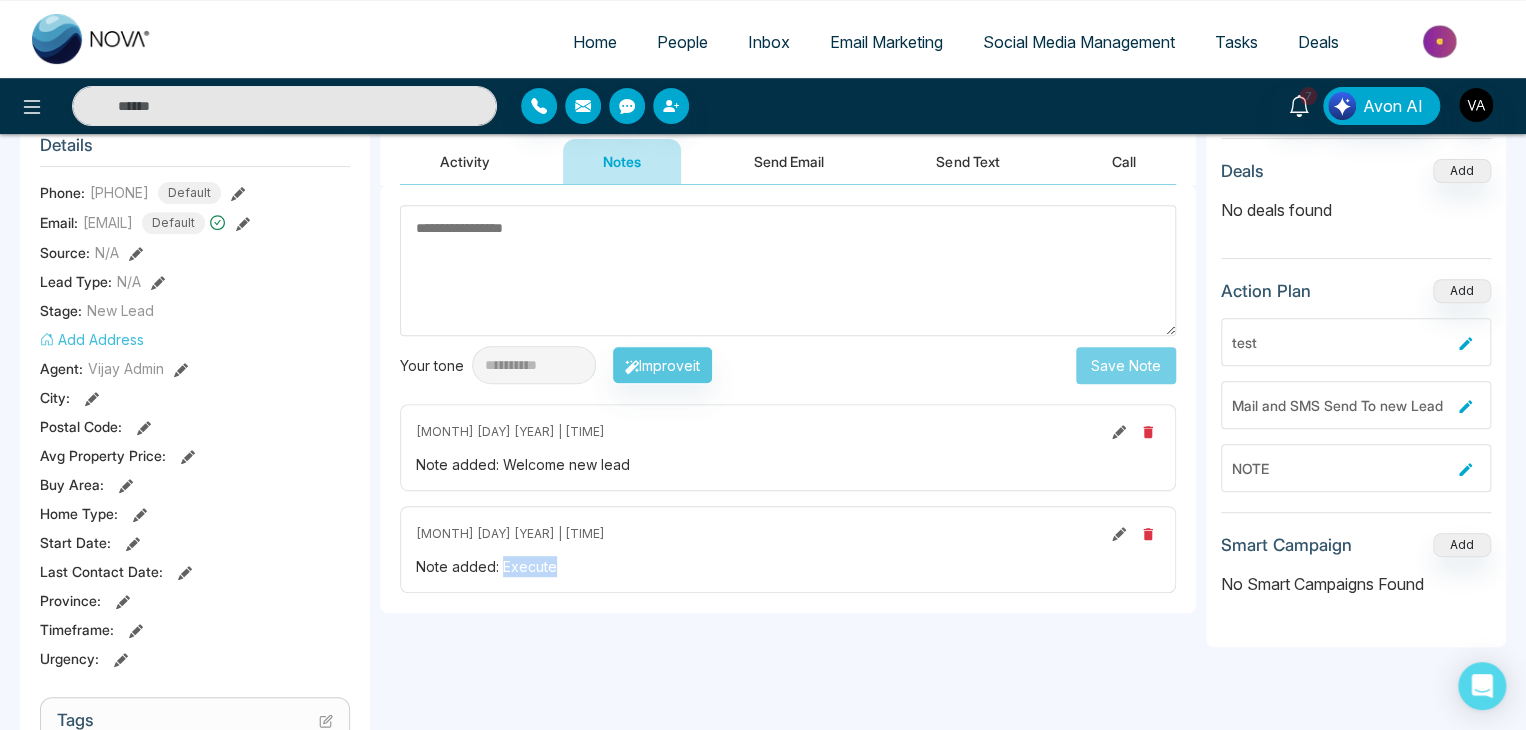 click on "[MONTH] [DAY] [YEAR] | [TIME] Note added: Execute" at bounding box center (788, 549) 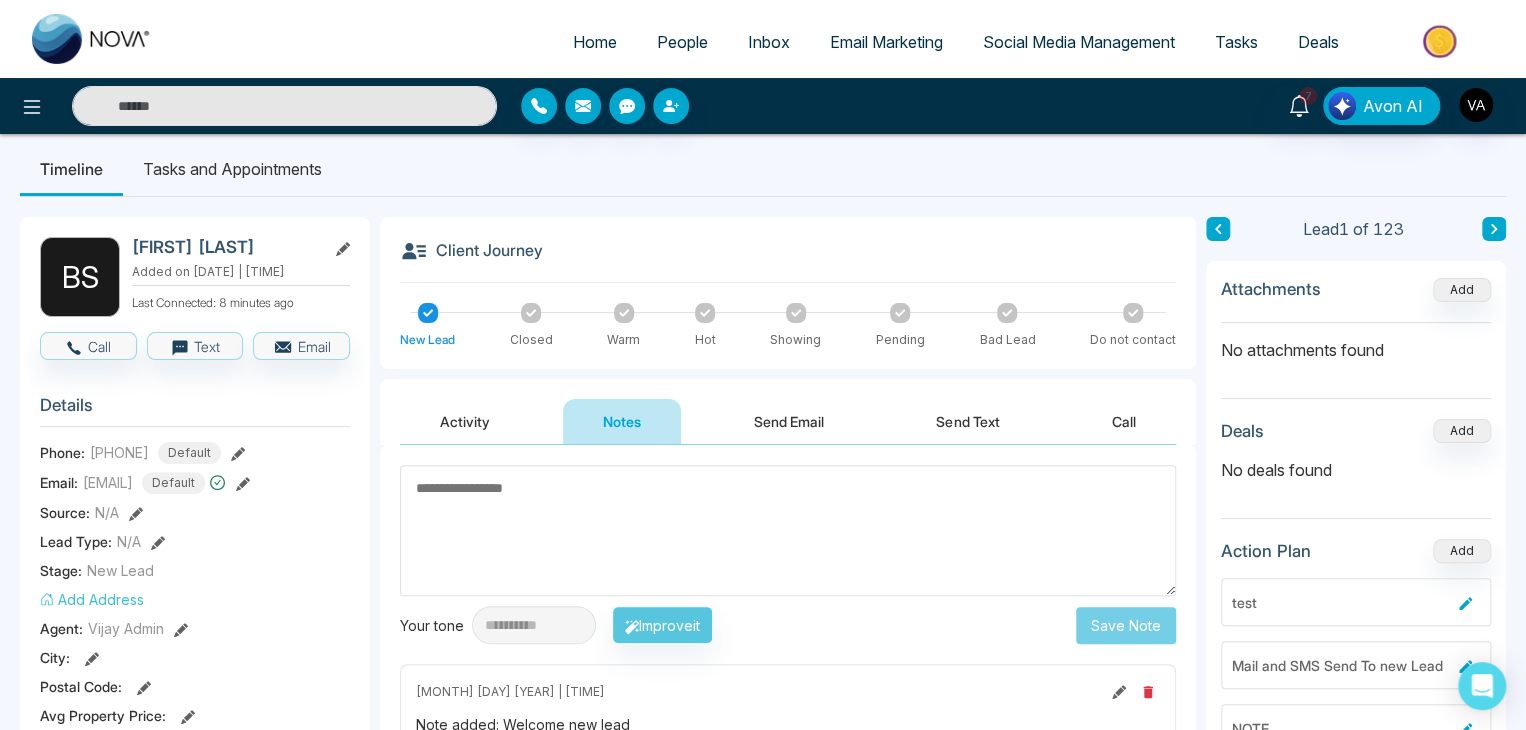 scroll, scrollTop: 0, scrollLeft: 0, axis: both 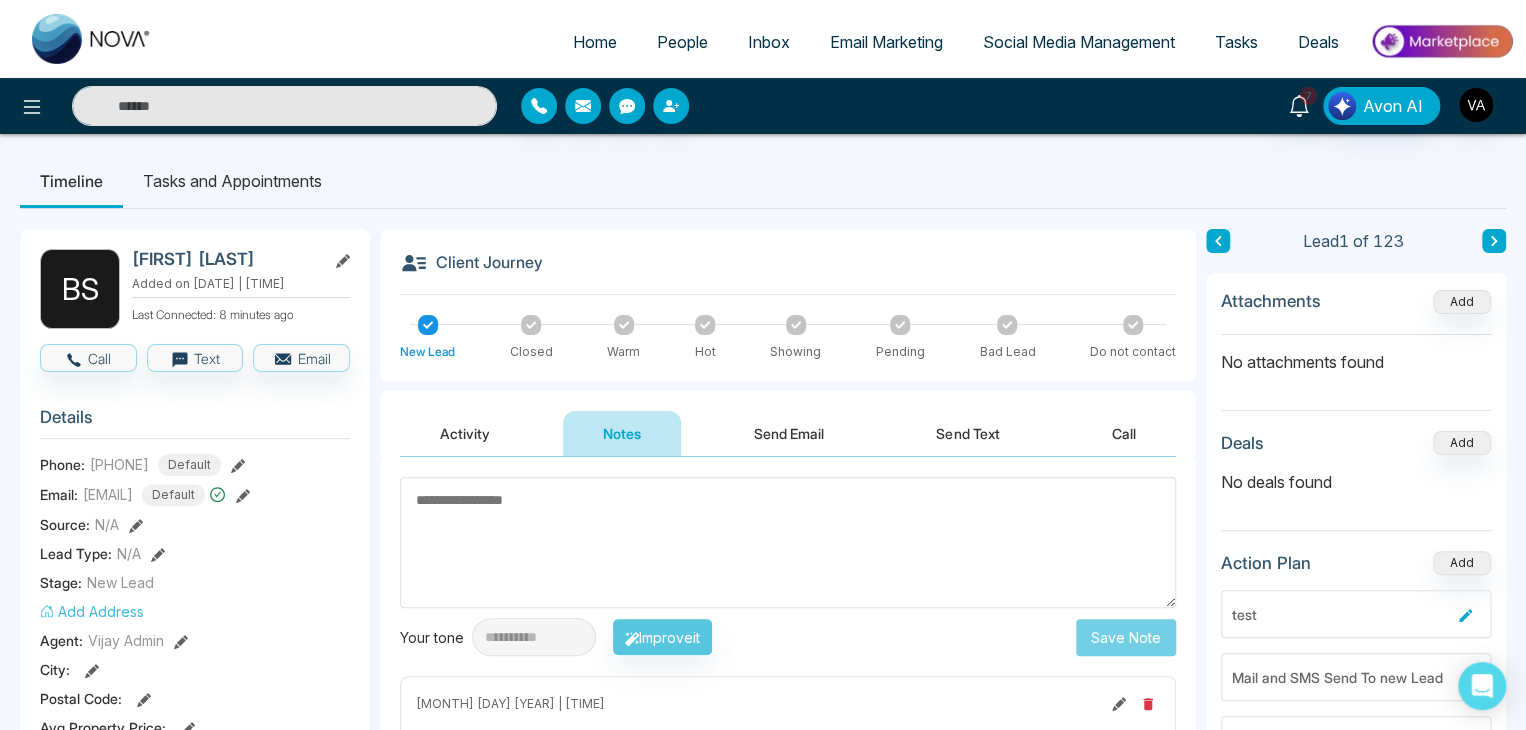 click on "Timeline Tasks and Appointments" at bounding box center [763, 181] 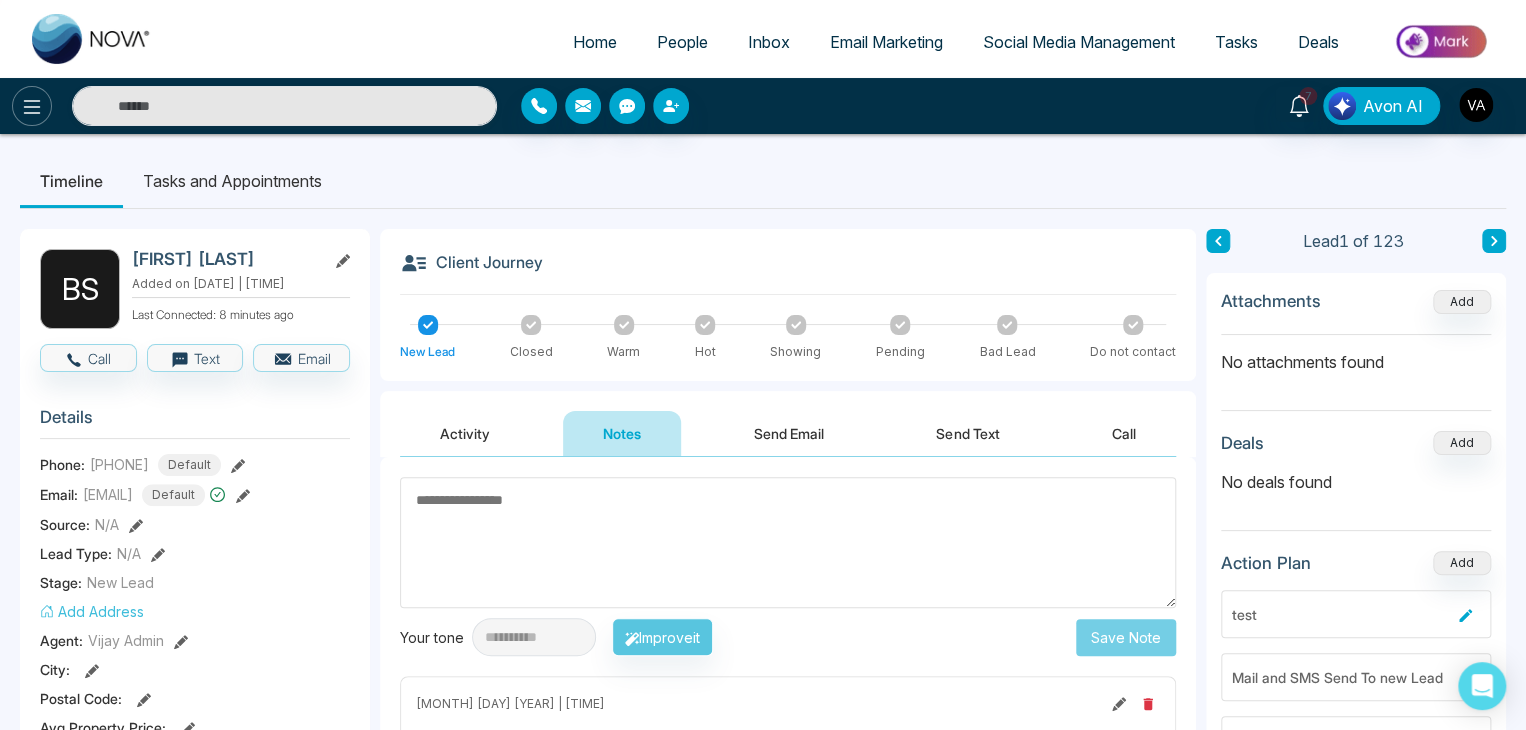 click 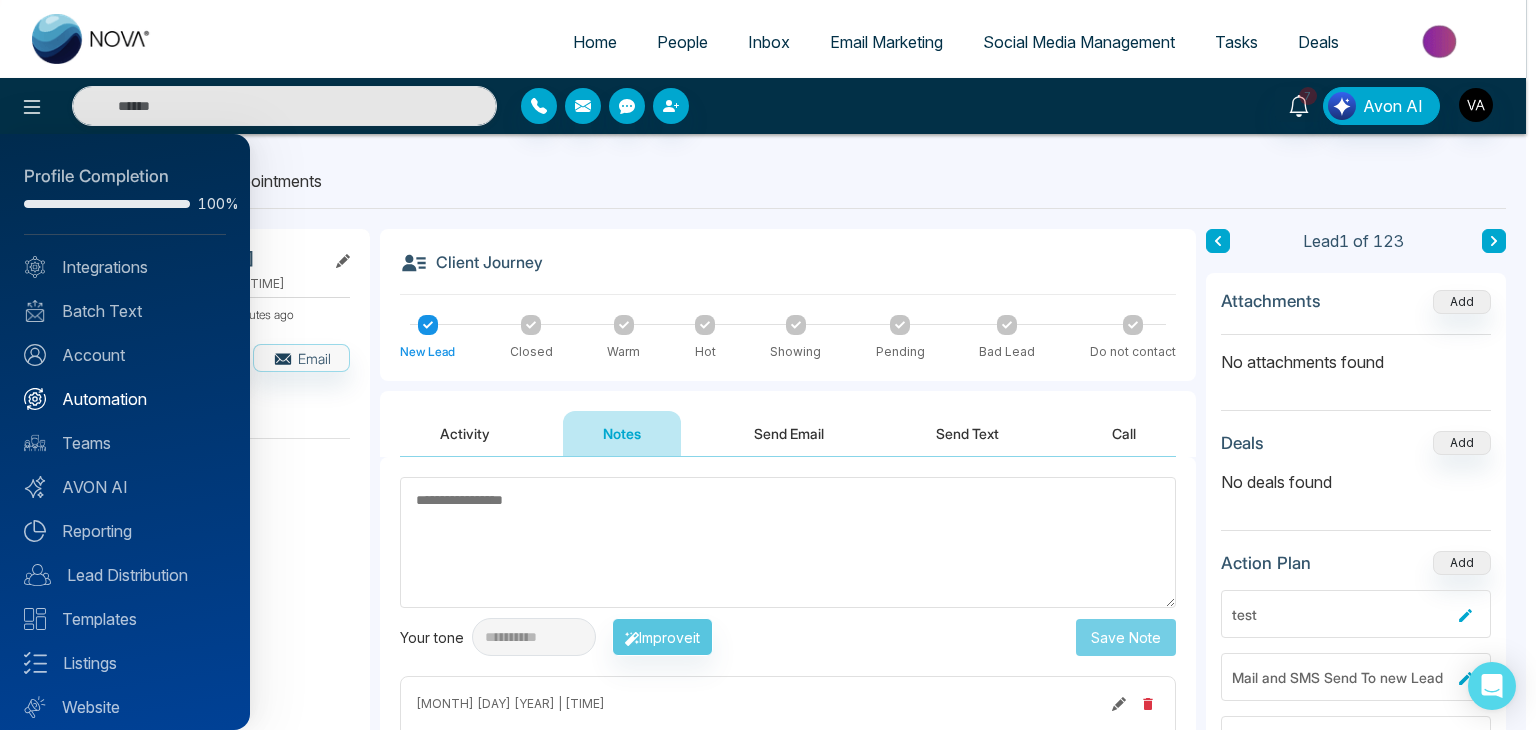 click on "Automation" at bounding box center [125, 399] 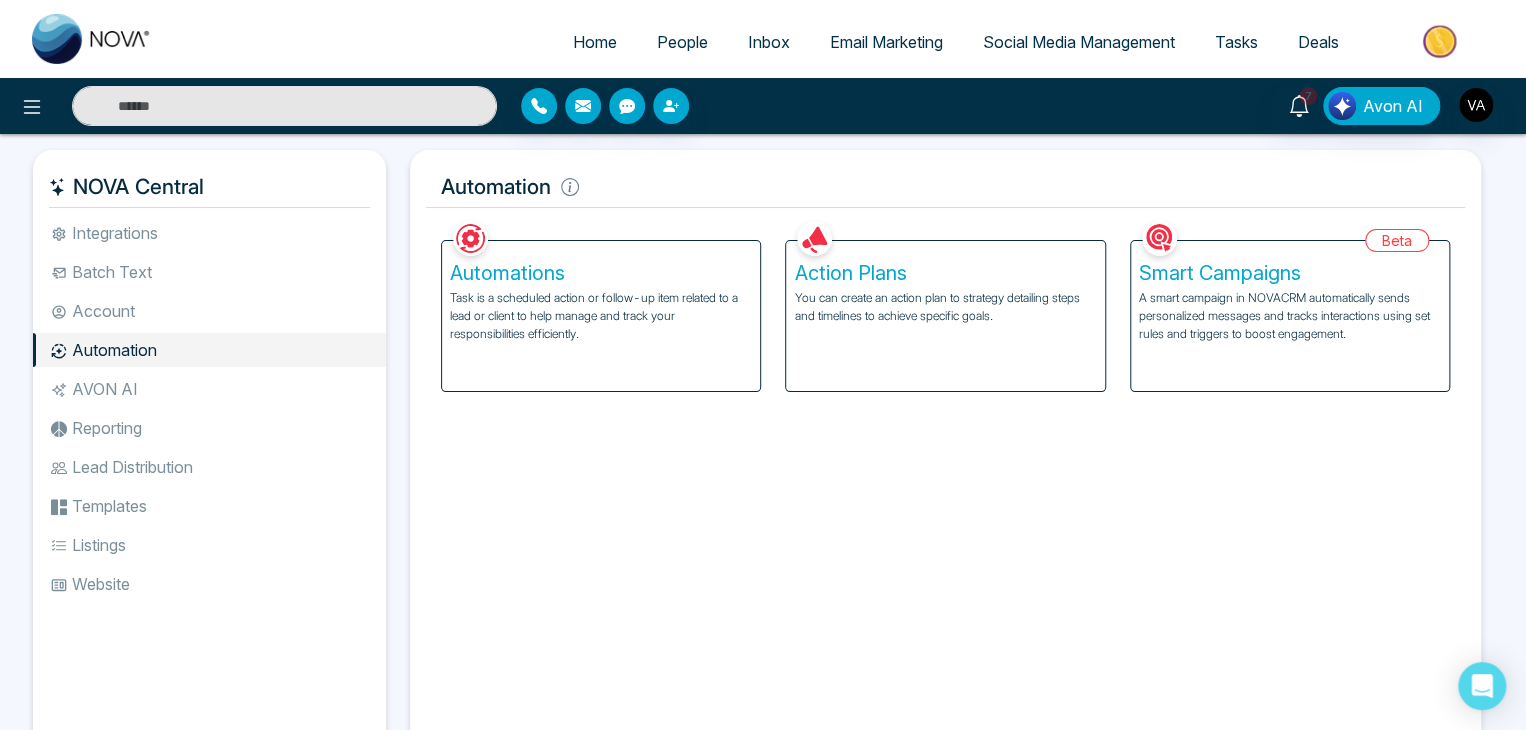 click on "Automations Task is a scheduled action or follow-up item related to a lead or client to help manage and track your responsibilities efficiently." at bounding box center [601, 316] 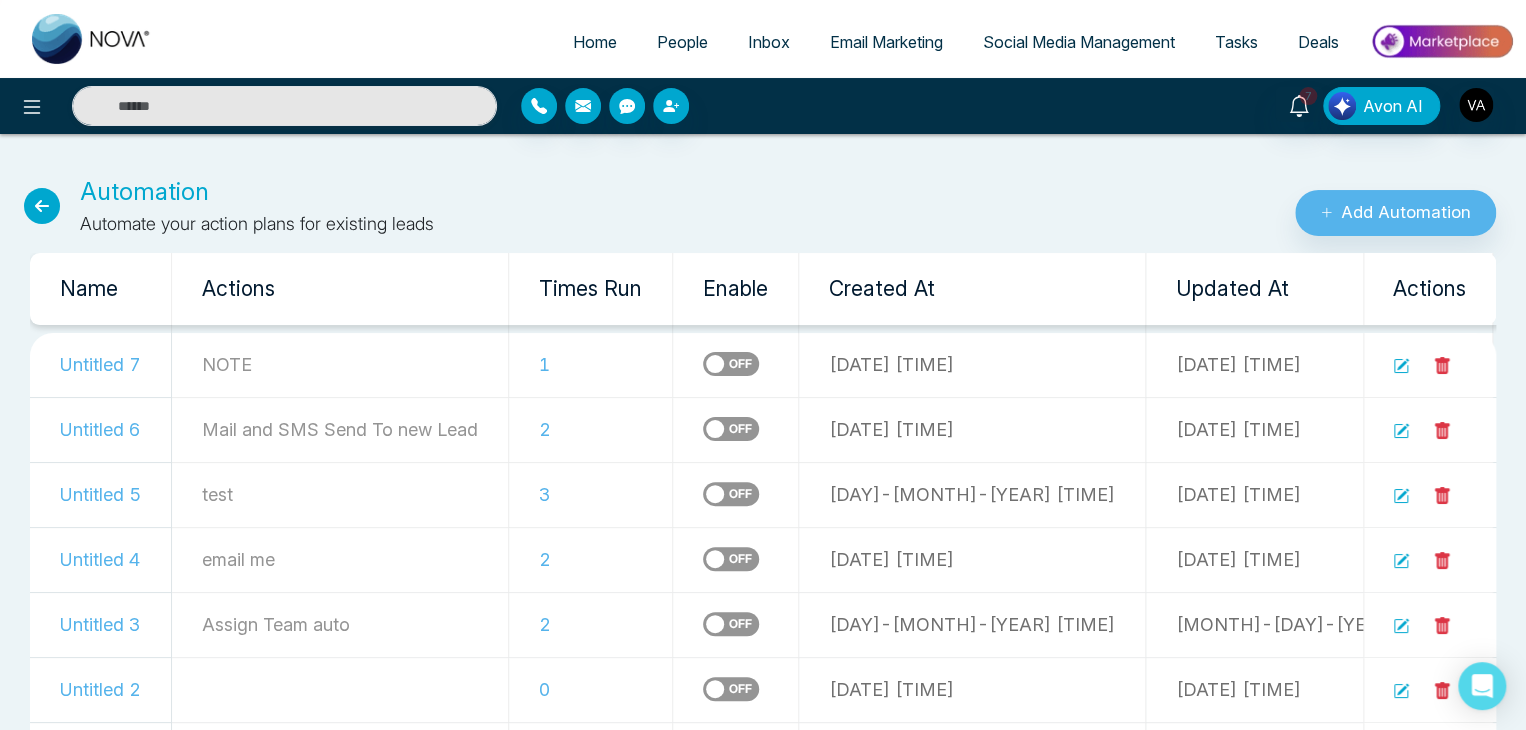 click on "1" at bounding box center [591, 365] 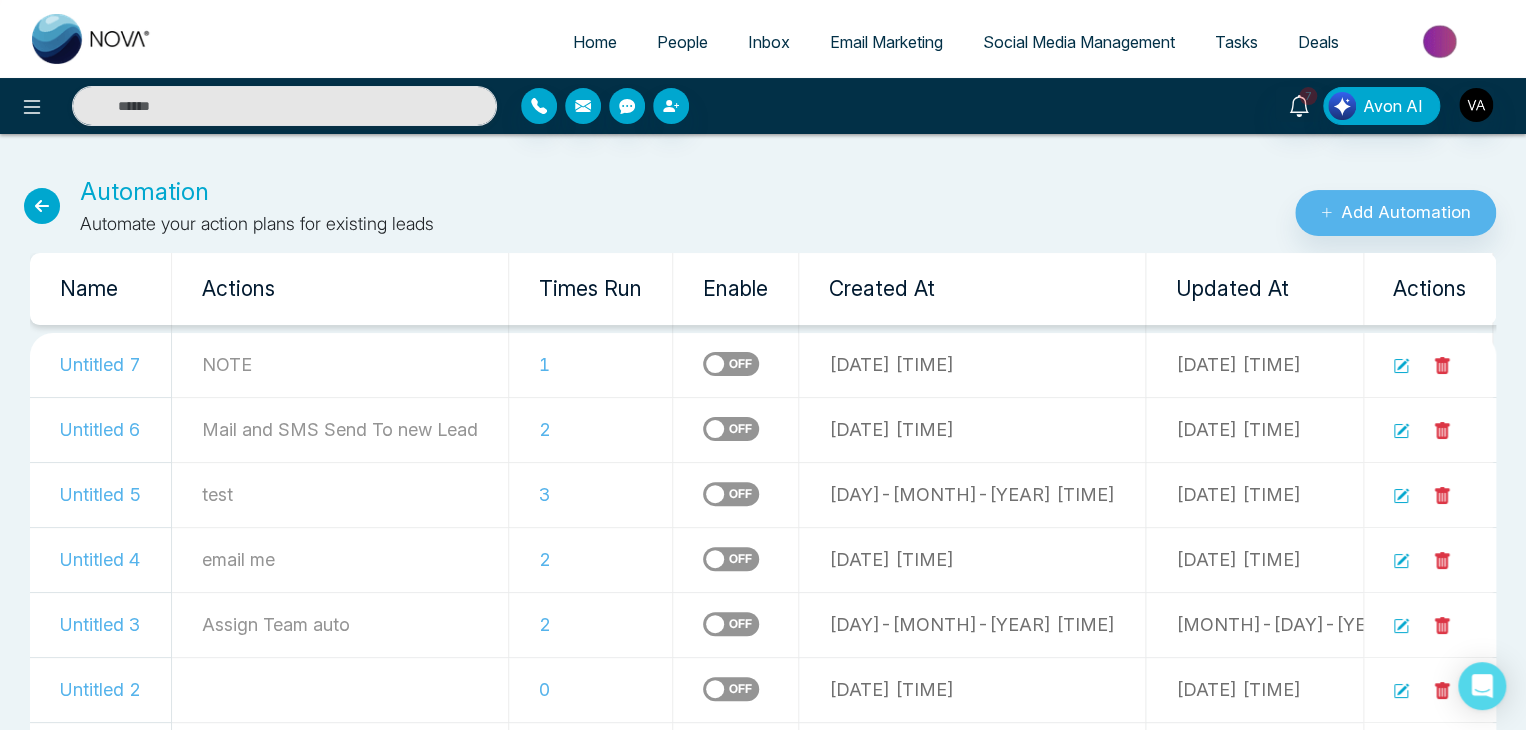 click on "1" at bounding box center (591, 365) 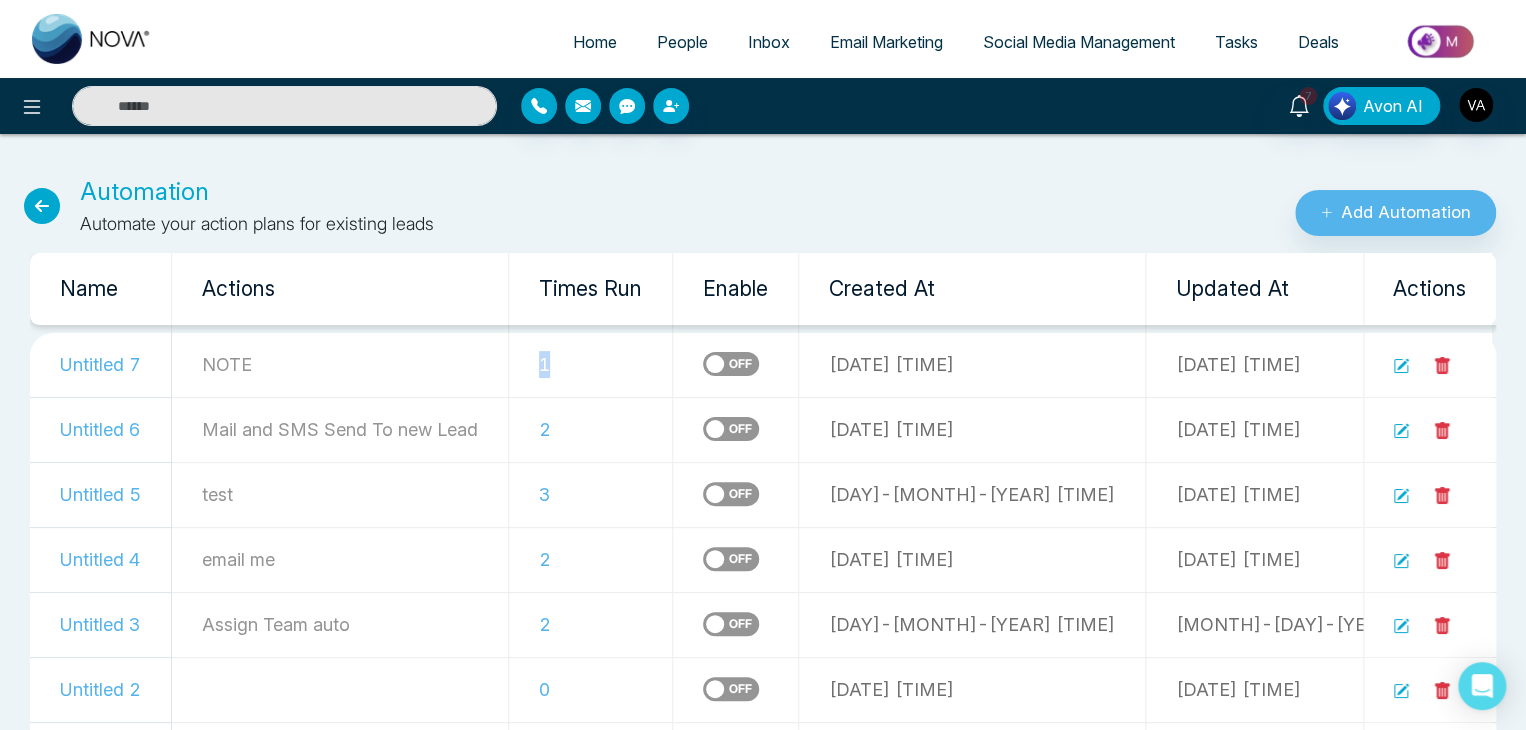 click on "1" at bounding box center (591, 365) 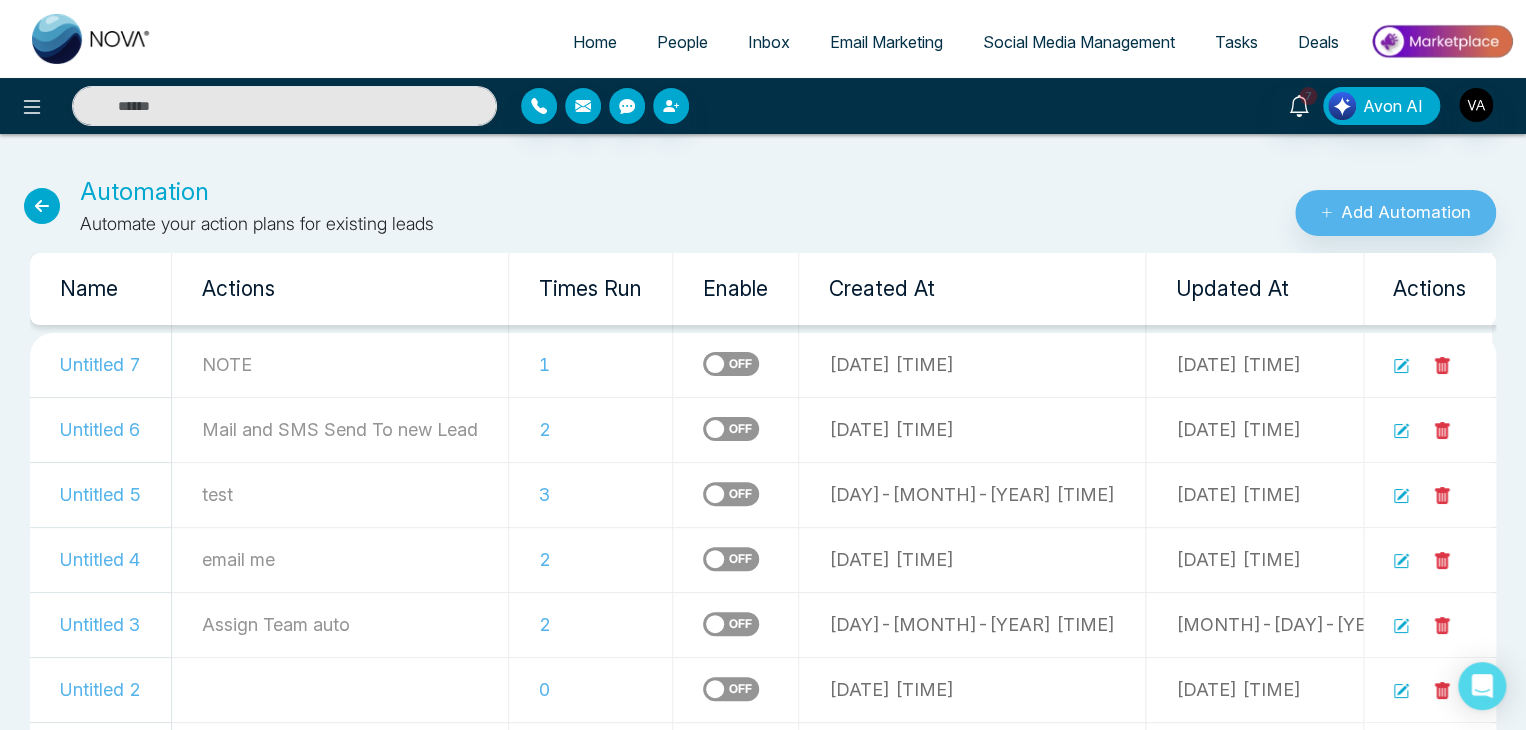 click on "Times Run" at bounding box center [591, 289] 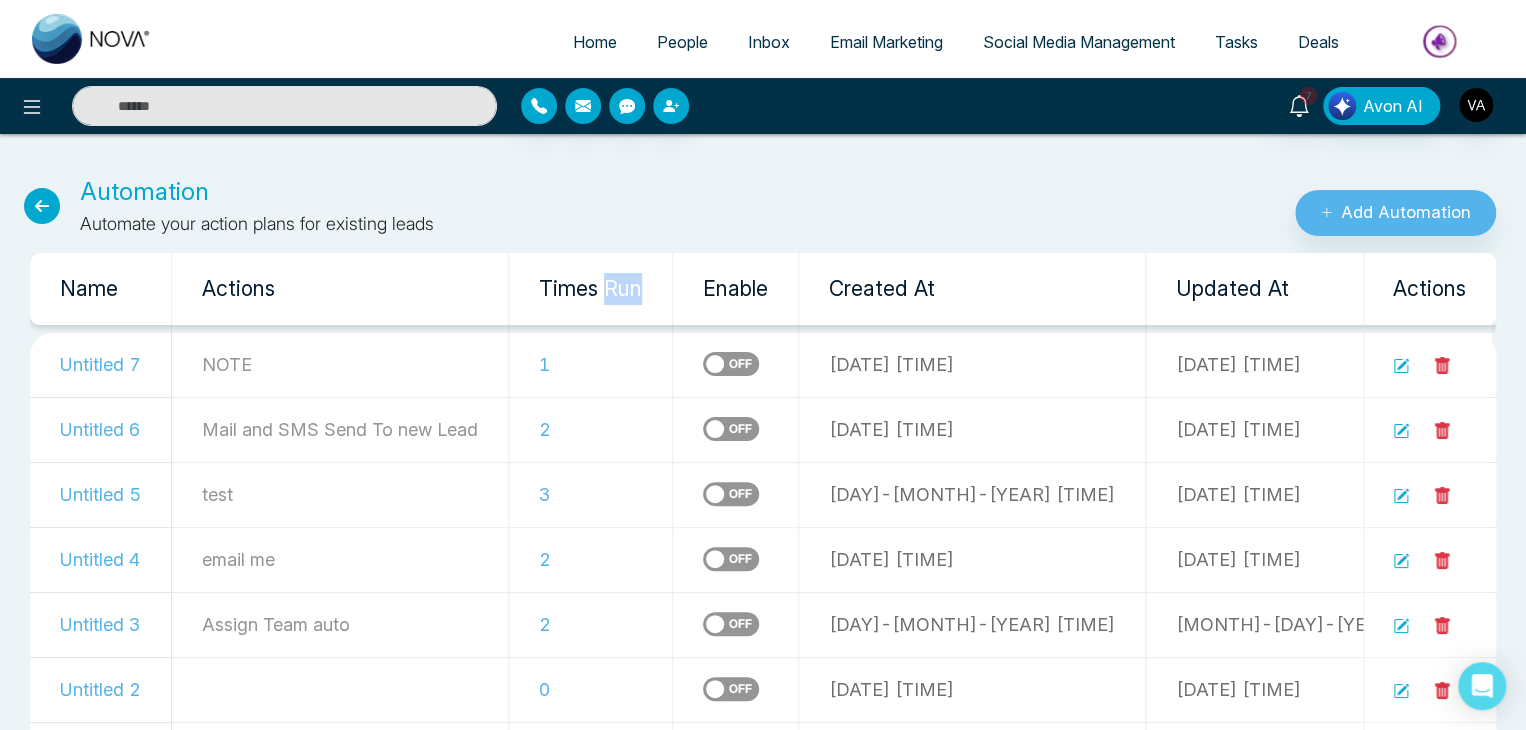 click on "Times Run" at bounding box center [591, 289] 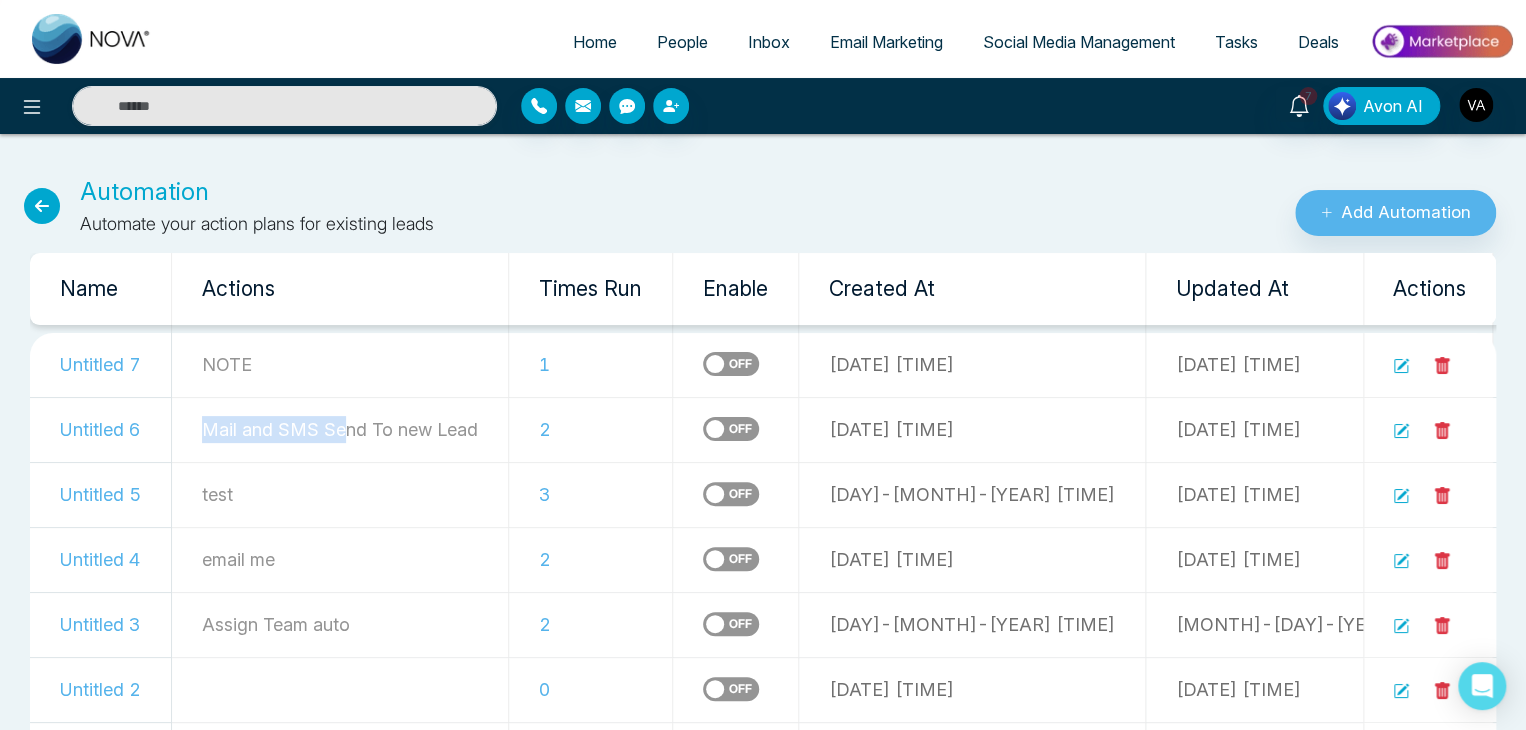 drag, startPoint x: 219, startPoint y: 433, endPoint x: 364, endPoint y: 454, distance: 146.5128 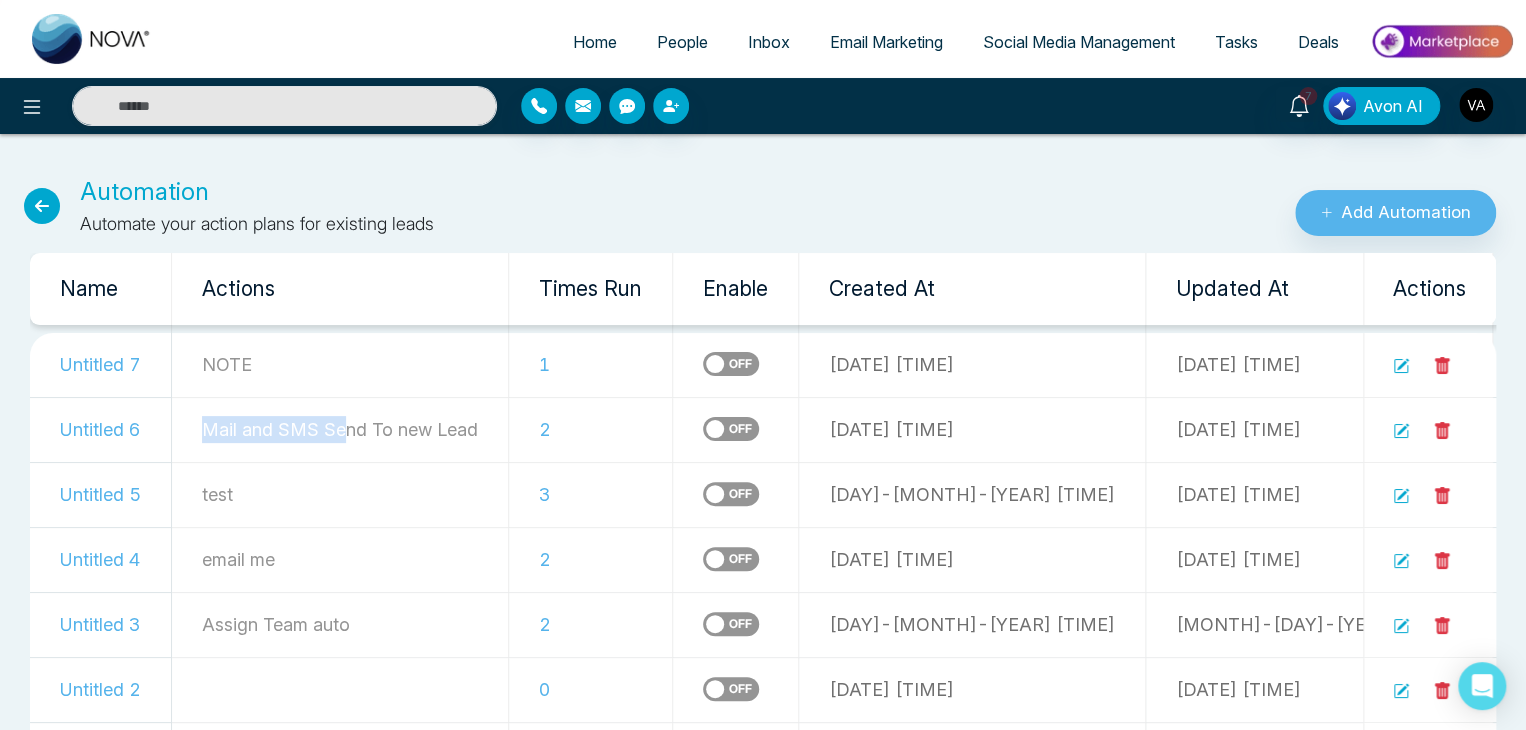 click on "Mail  and SMS Send To new Lead" at bounding box center [340, 429] 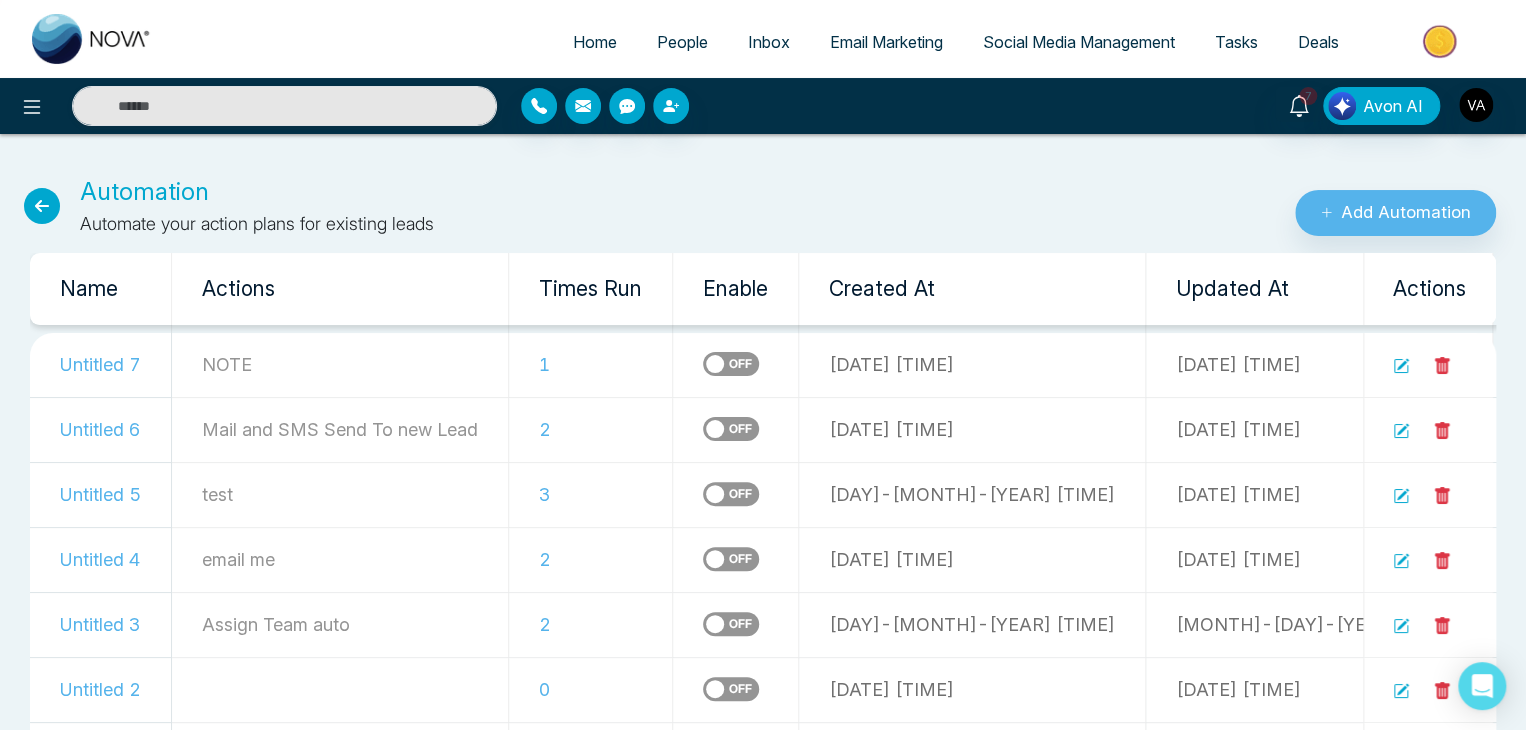 click on "2" at bounding box center [591, 429] 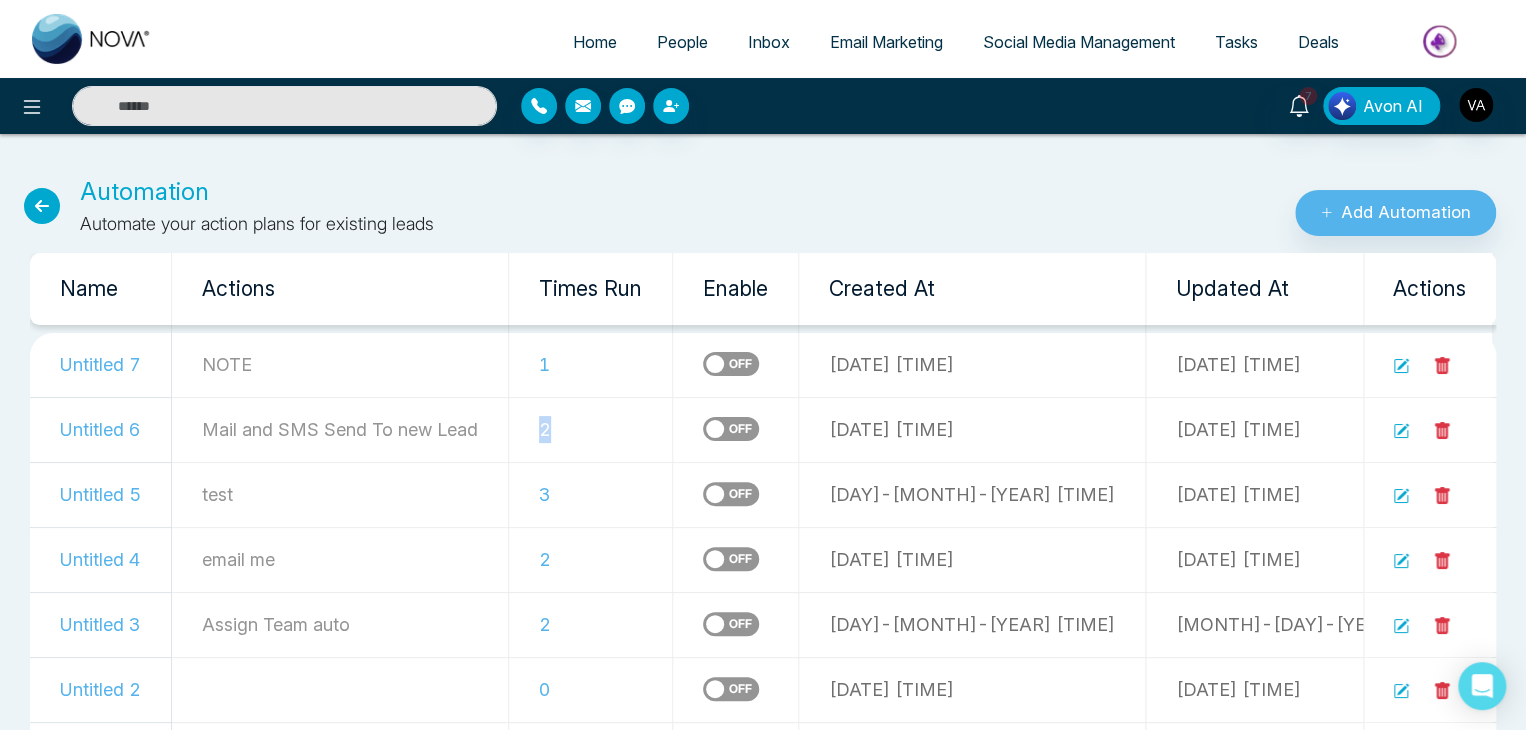 click on "2" at bounding box center (591, 429) 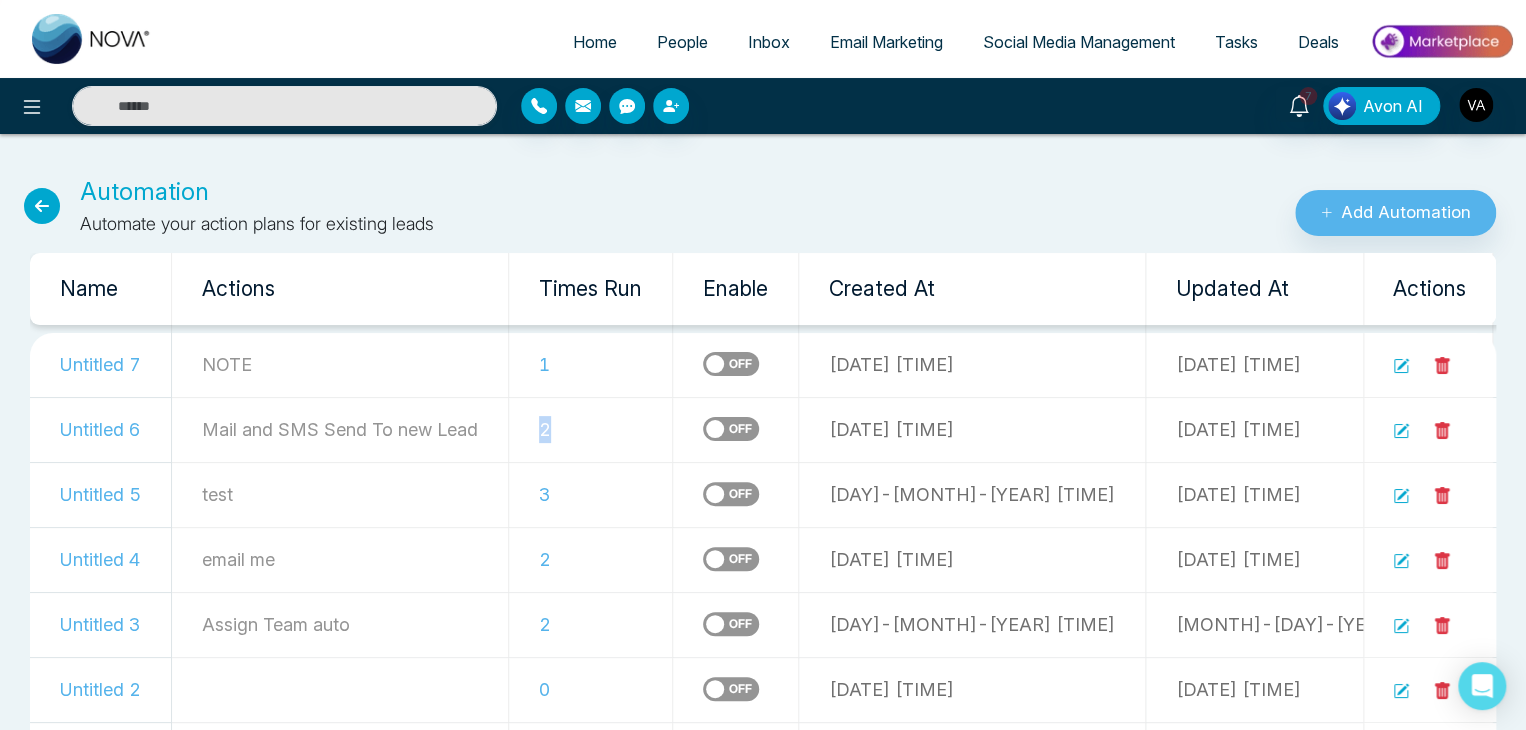 click on "2" at bounding box center [591, 429] 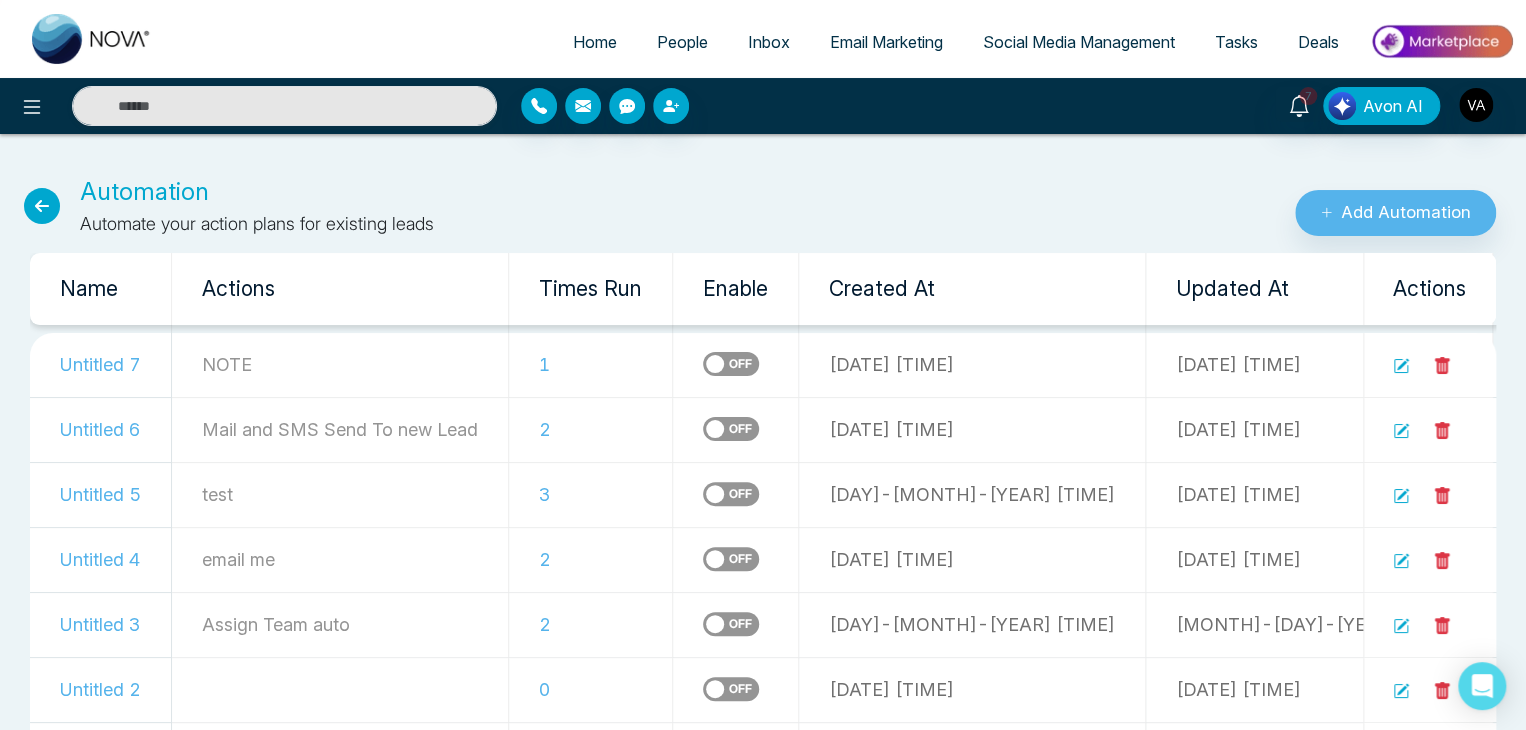 click on "3" at bounding box center [591, 494] 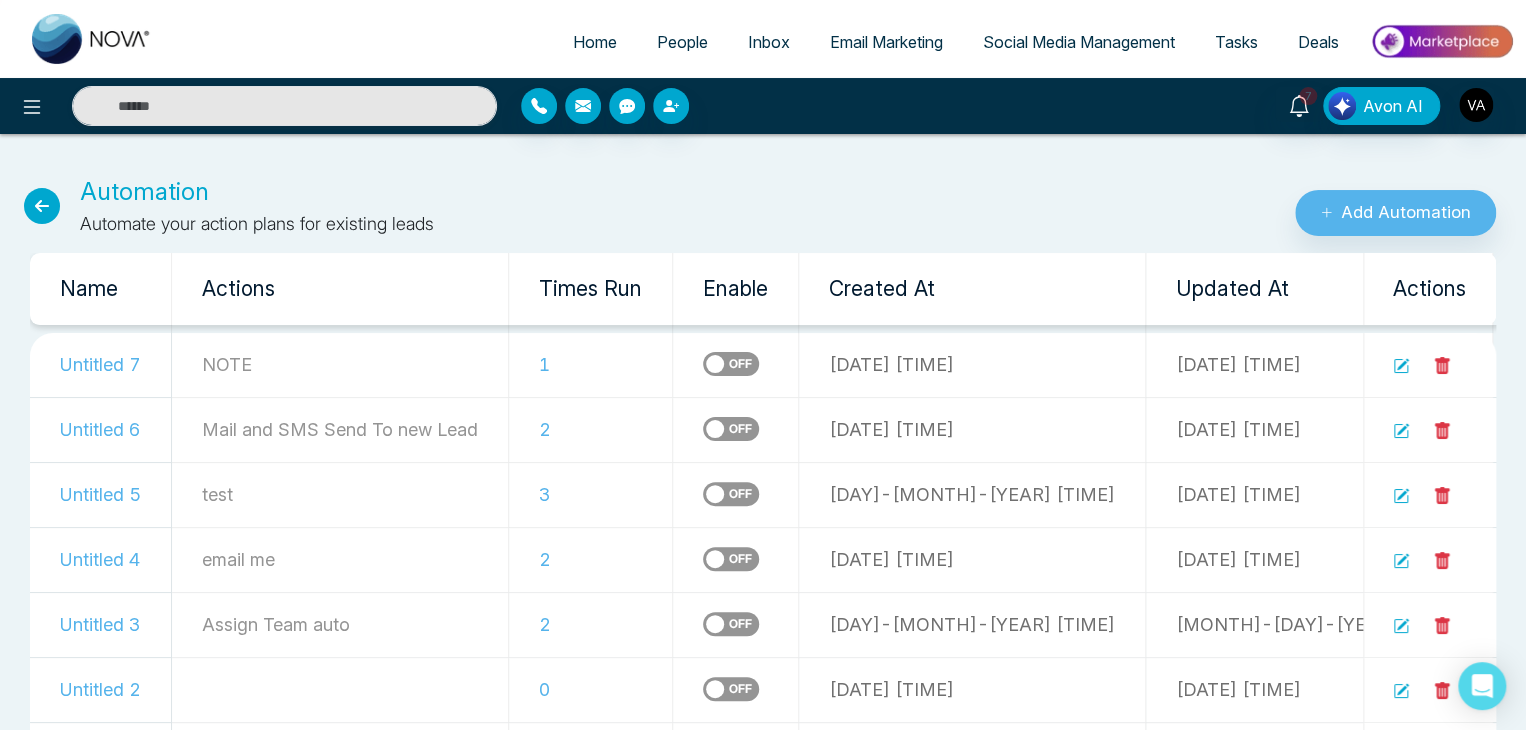 click on "3" at bounding box center (591, 494) 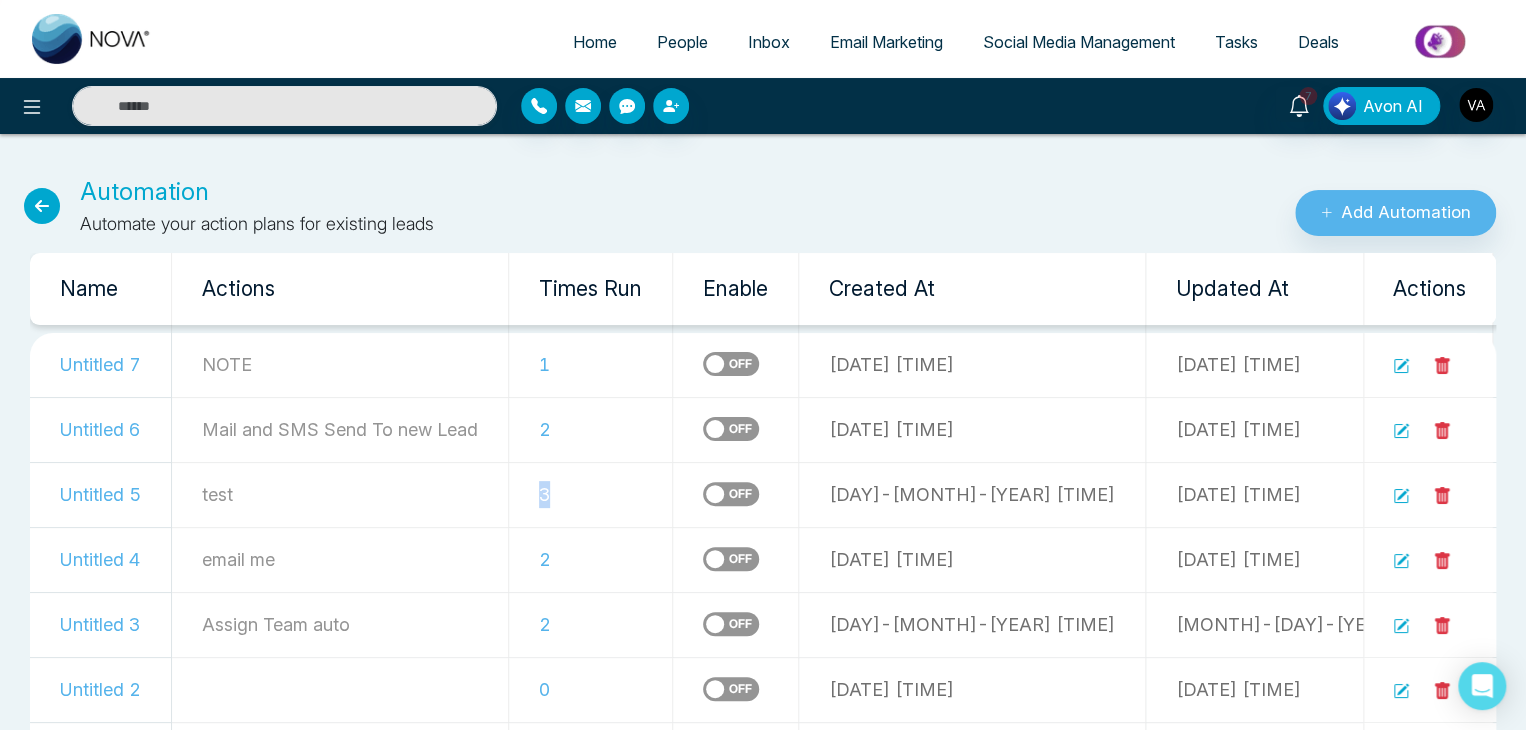 click on "3" at bounding box center (591, 494) 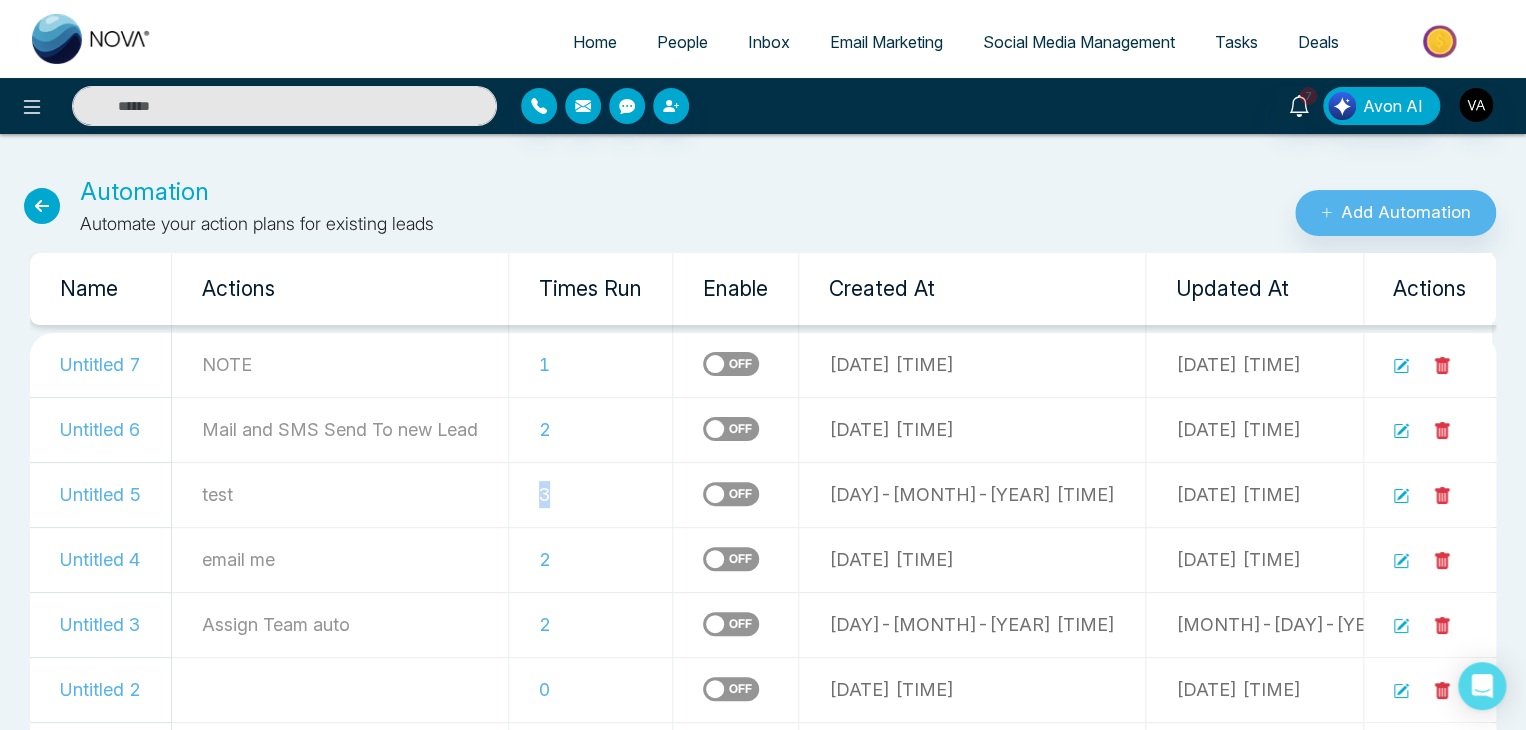 click on "3" at bounding box center (591, 494) 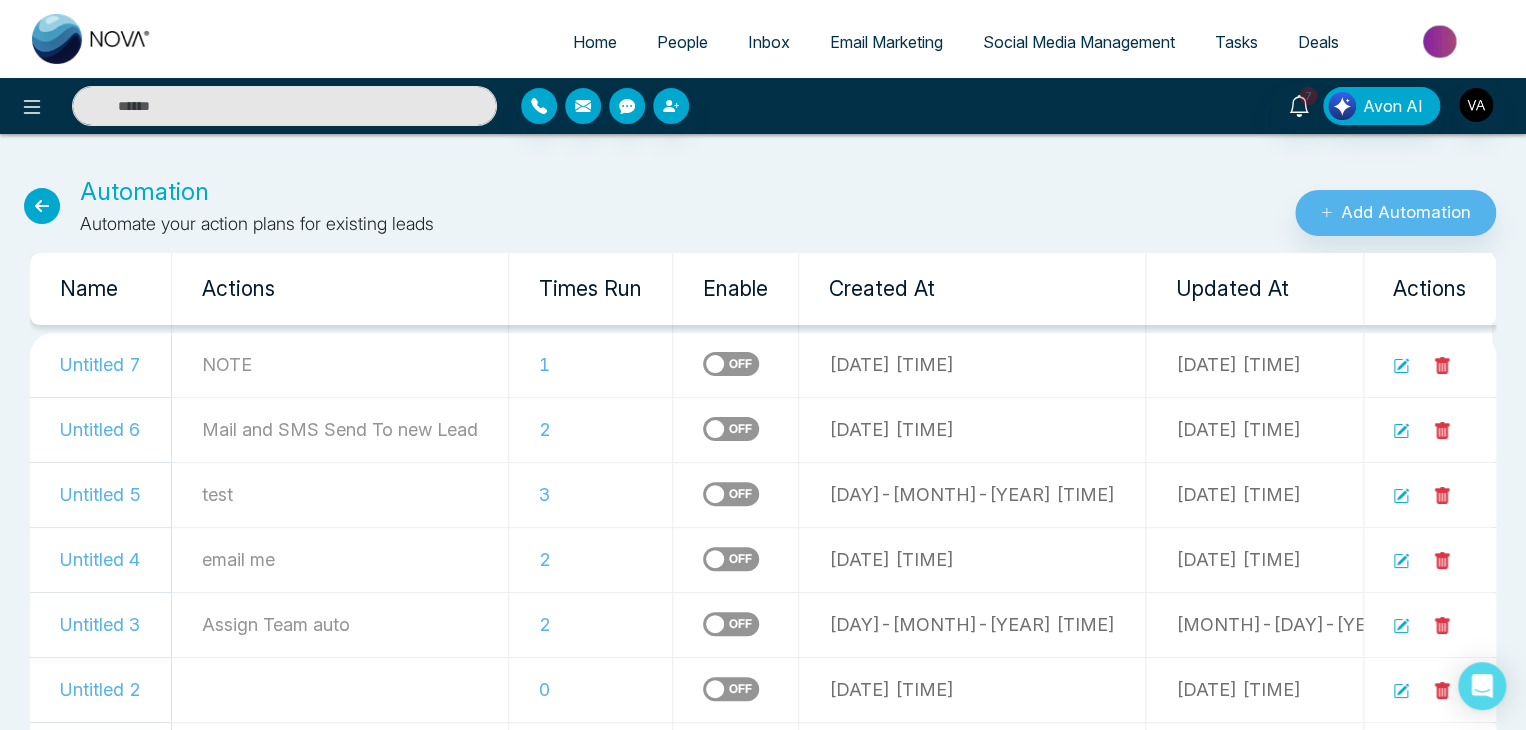 click on "3" at bounding box center (591, 494) 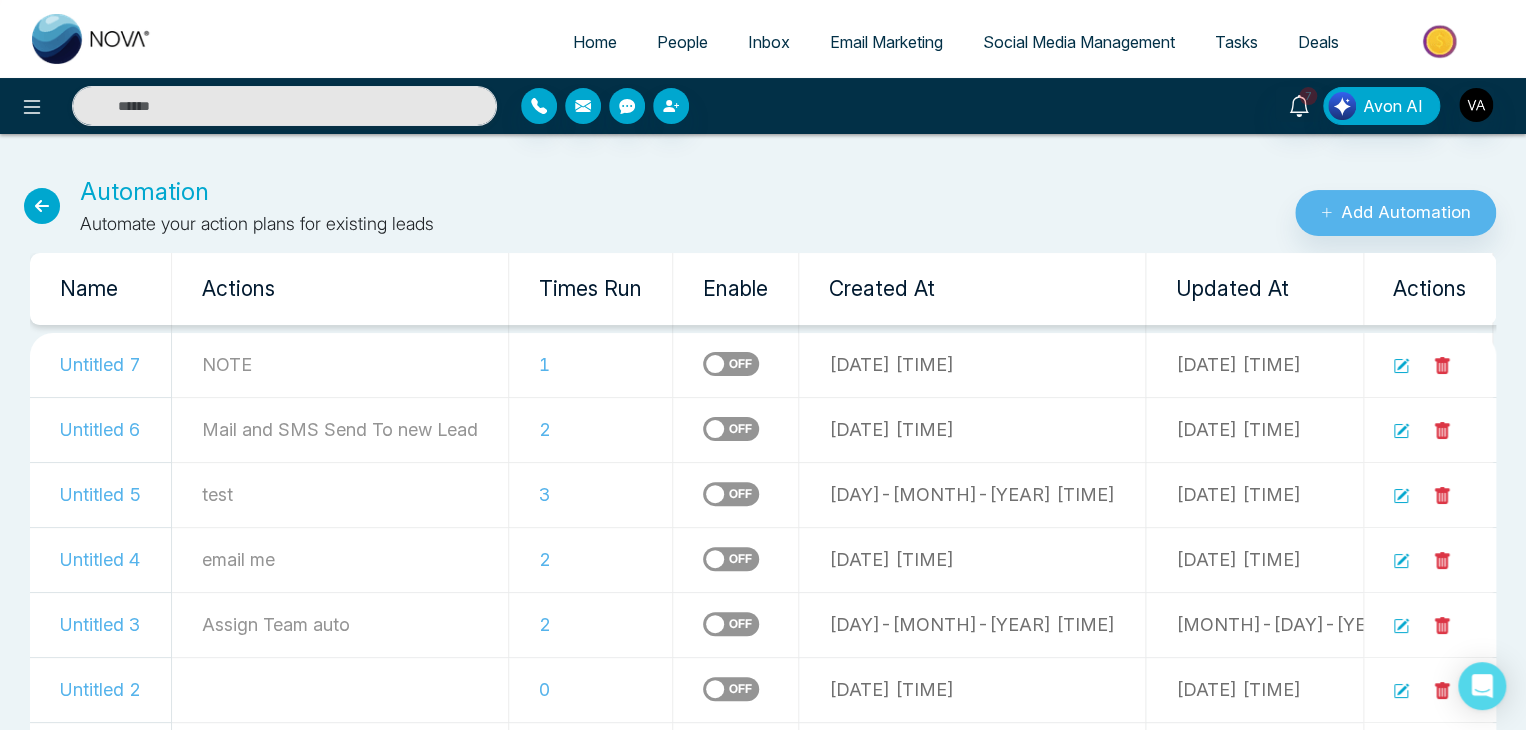 click on "1" at bounding box center [591, 365] 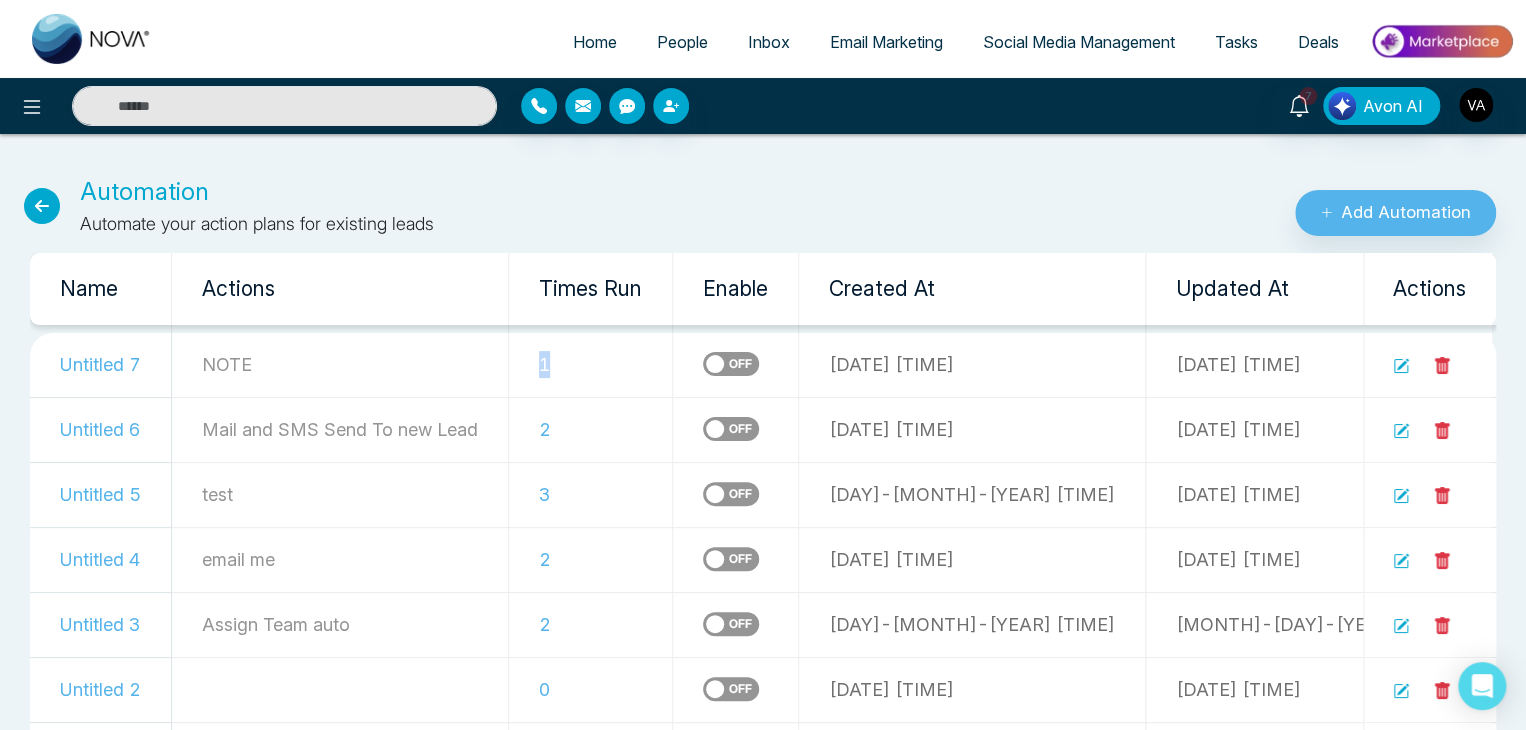 click on "1" at bounding box center [591, 365] 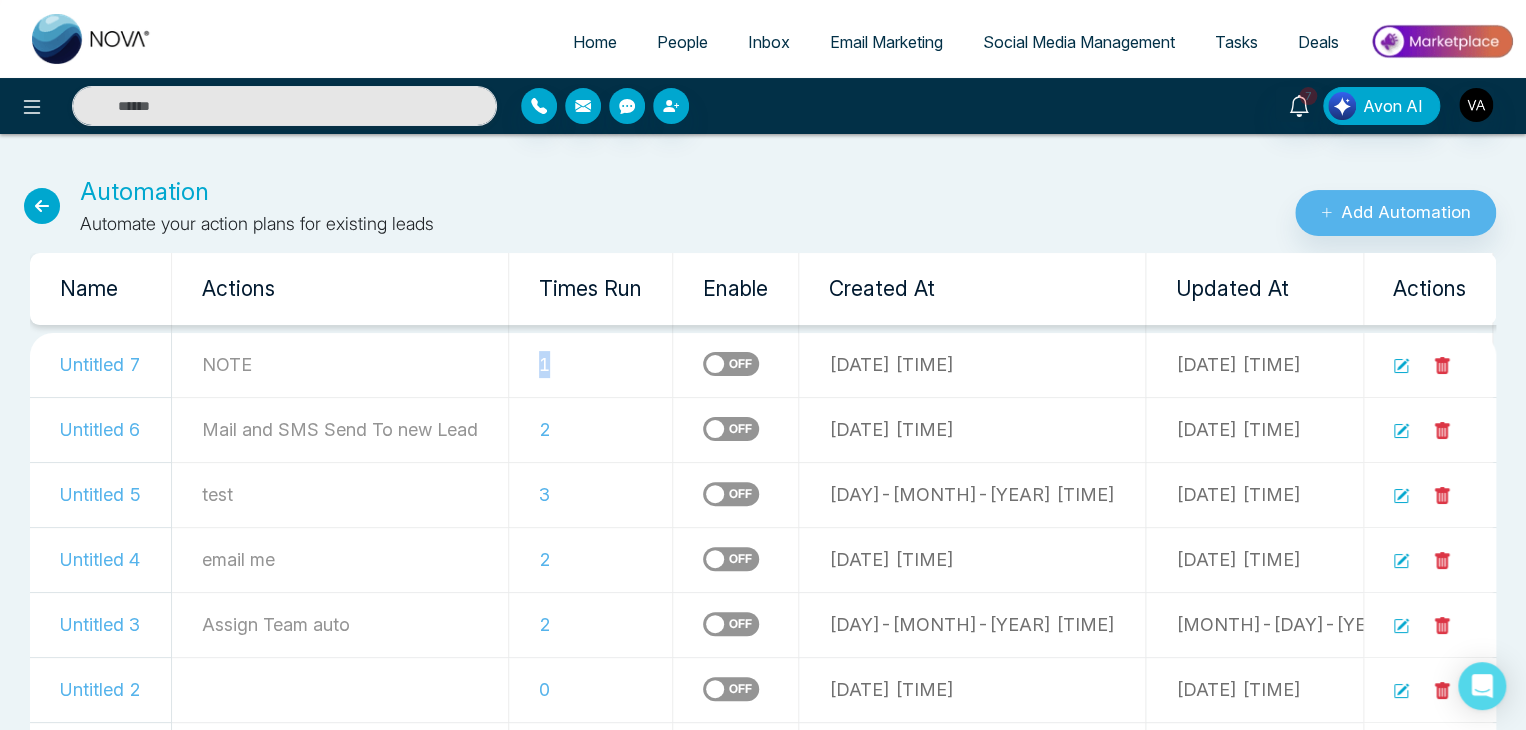 click on "1" at bounding box center (591, 365) 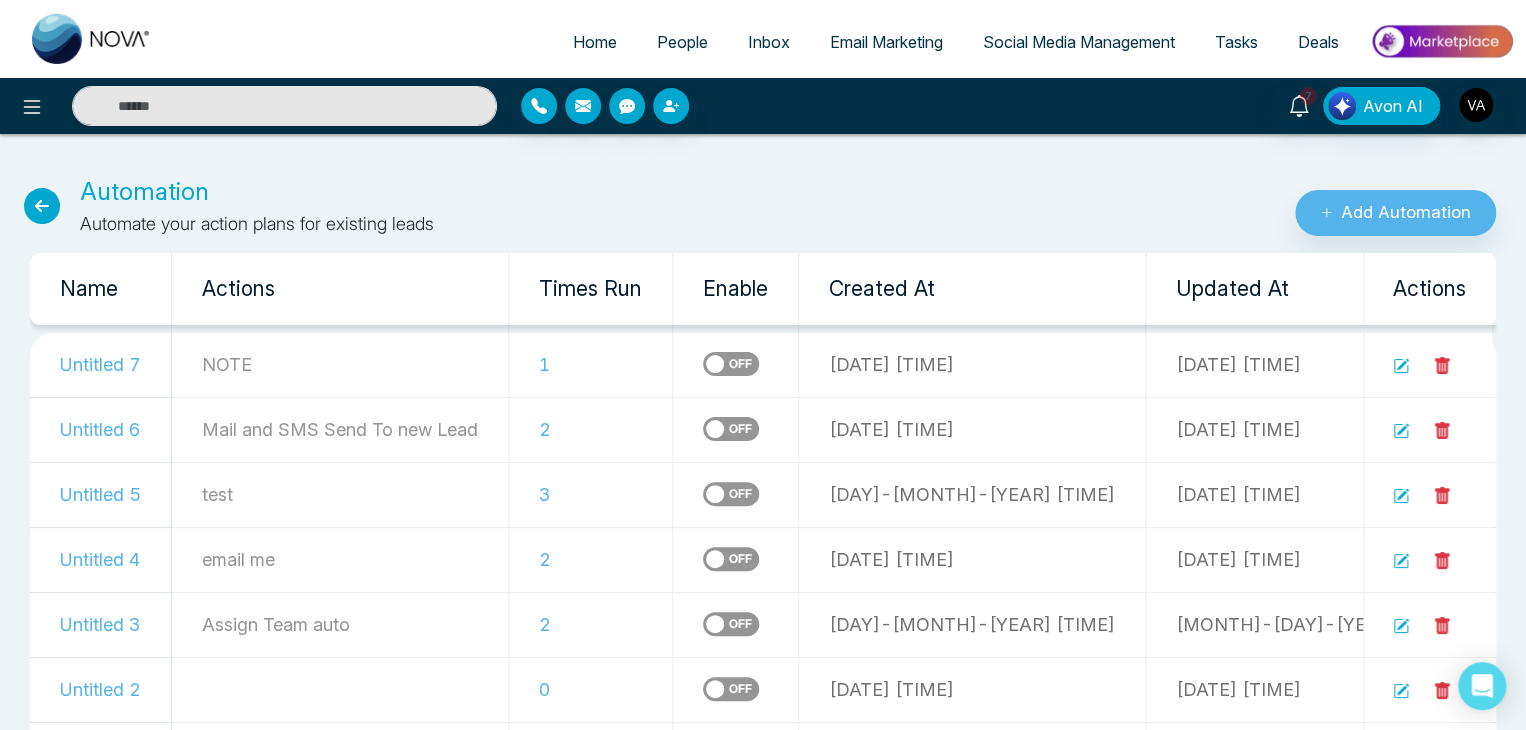 click on "2" at bounding box center (591, 429) 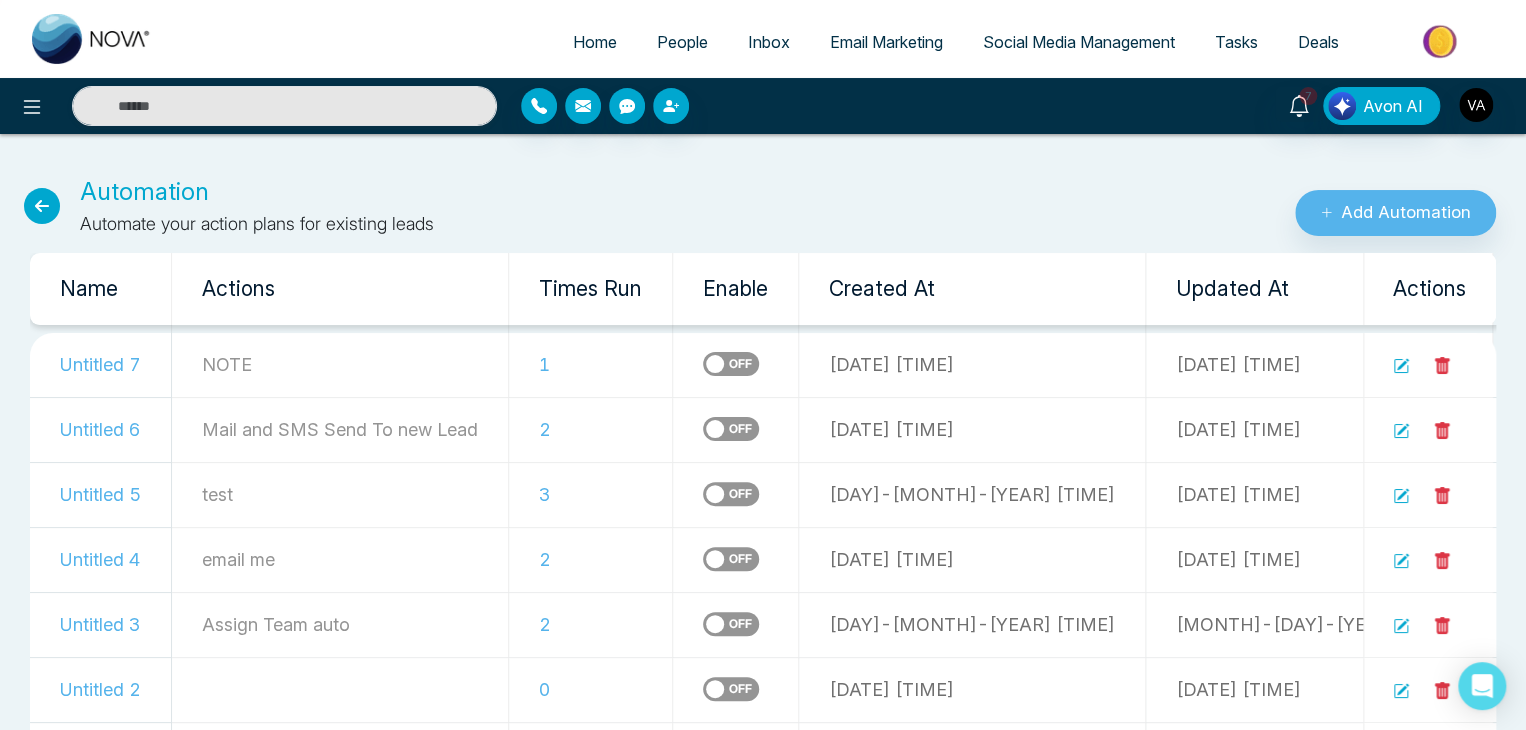 click on "2" at bounding box center [591, 429] 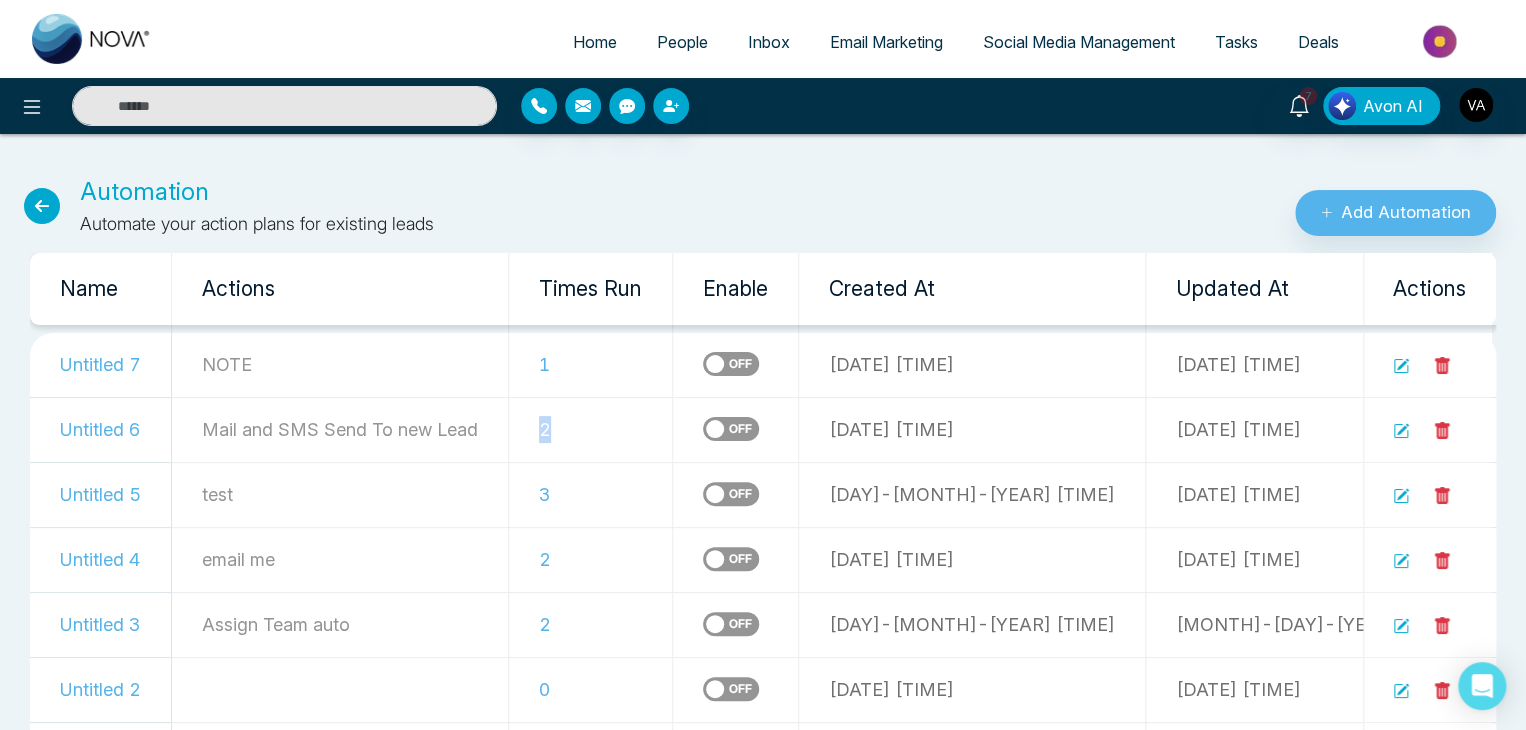 click on "2" at bounding box center [591, 429] 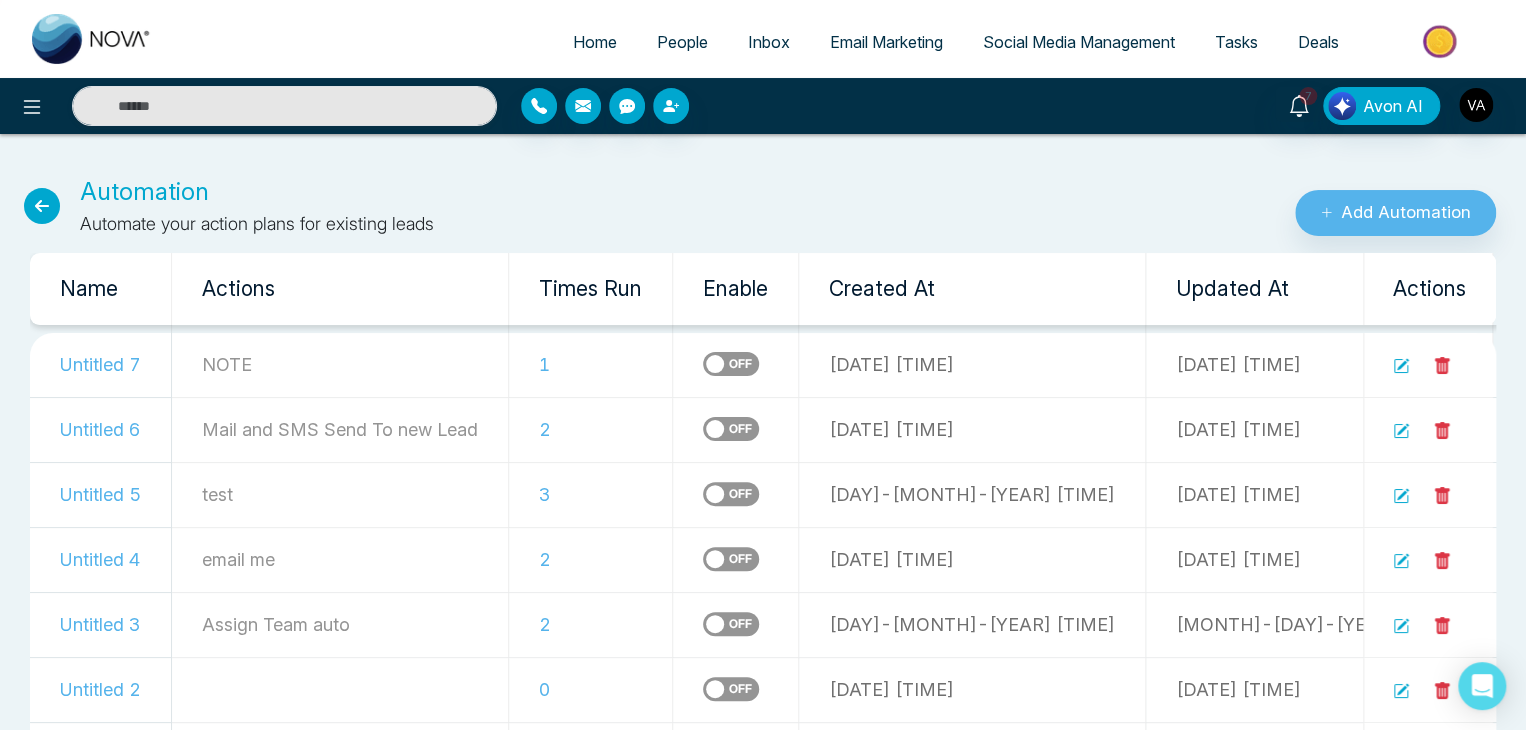 click on "3" at bounding box center [591, 494] 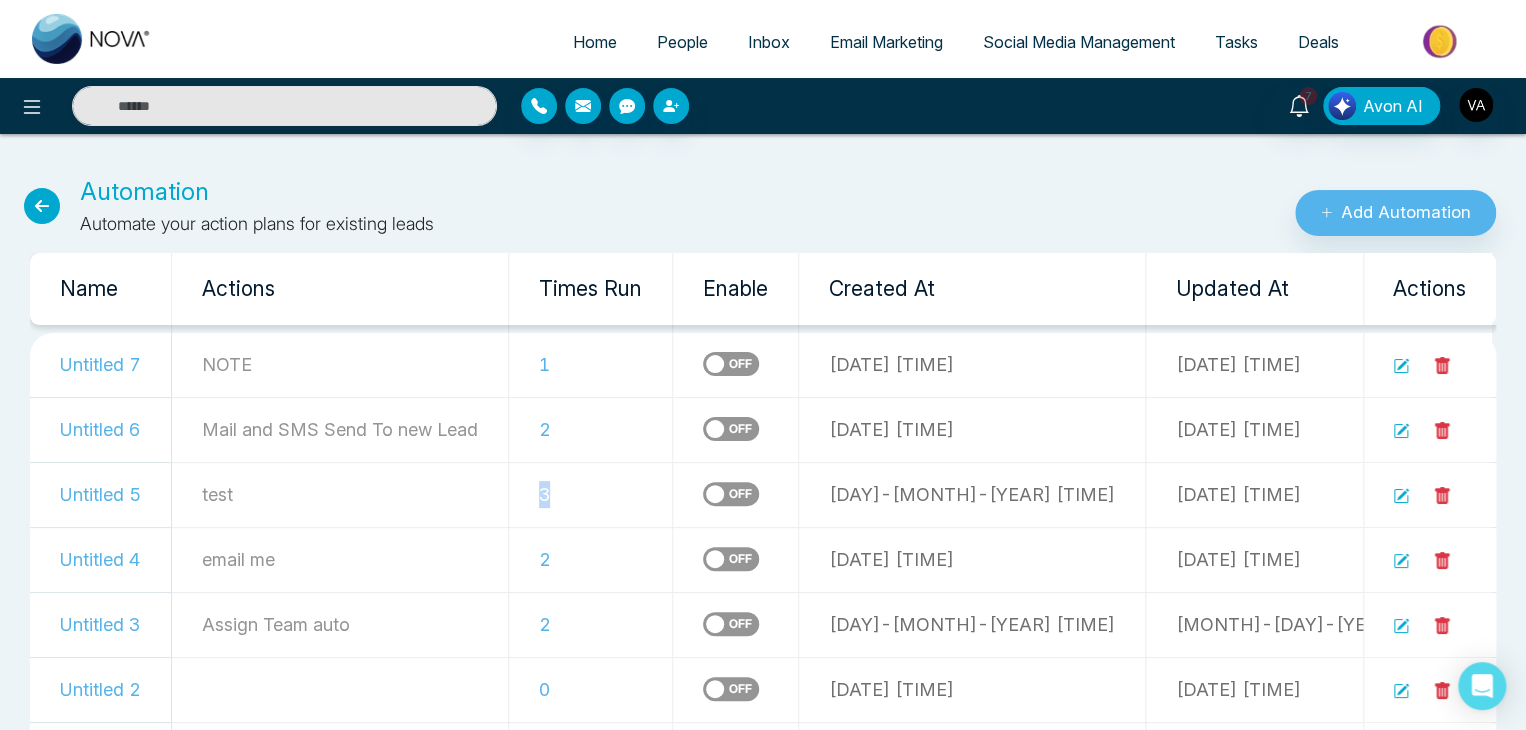 click on "3" at bounding box center [591, 494] 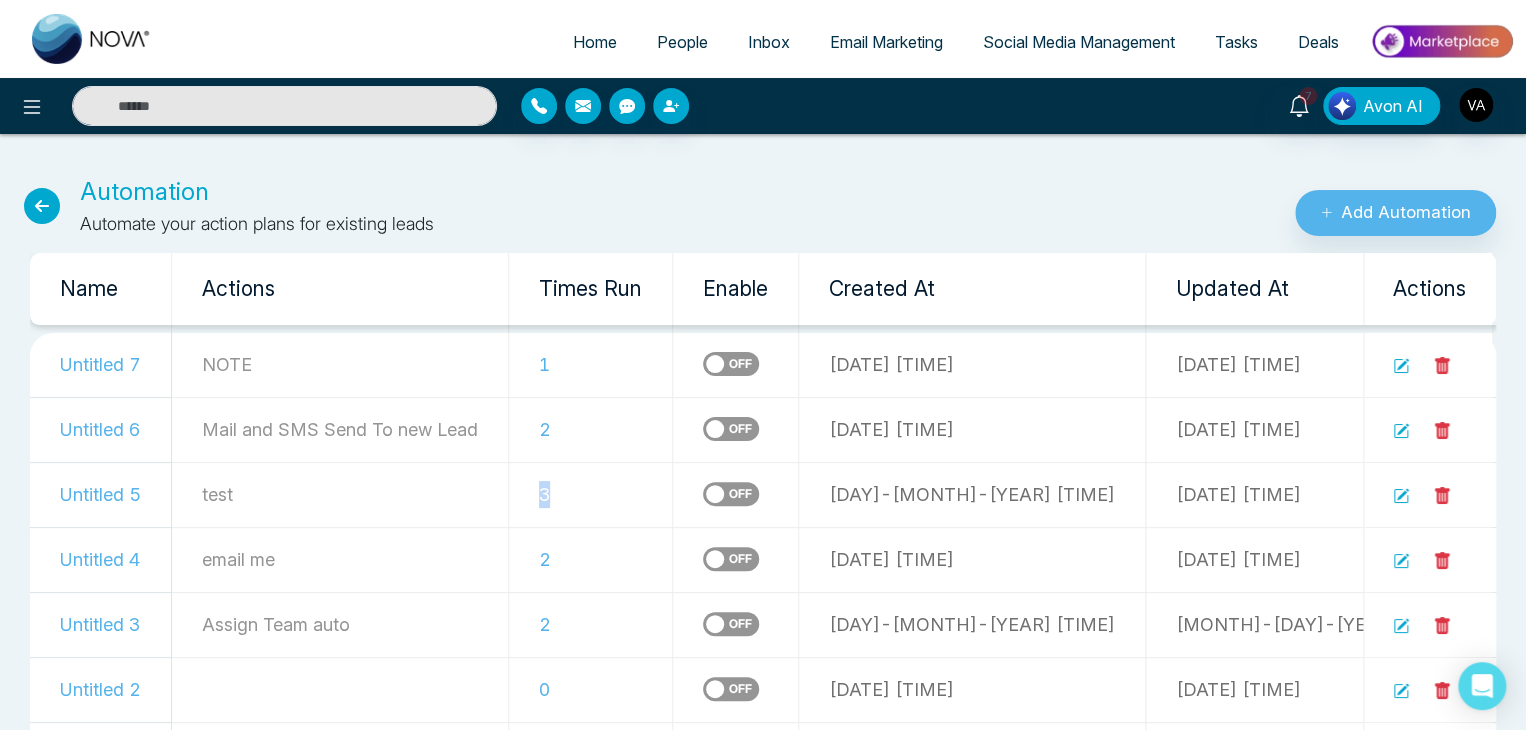 click on "3" at bounding box center (591, 494) 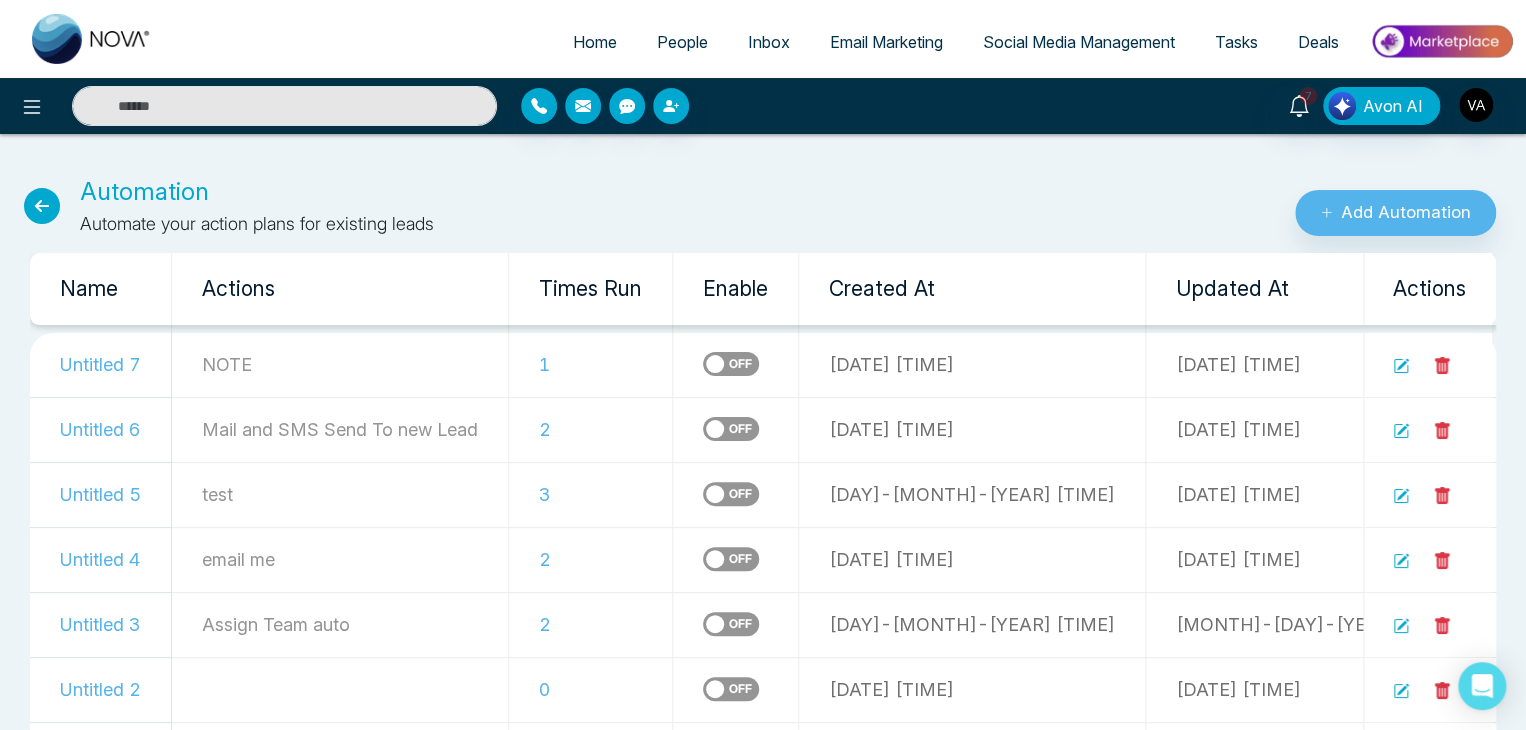 click on "2" at bounding box center [591, 624] 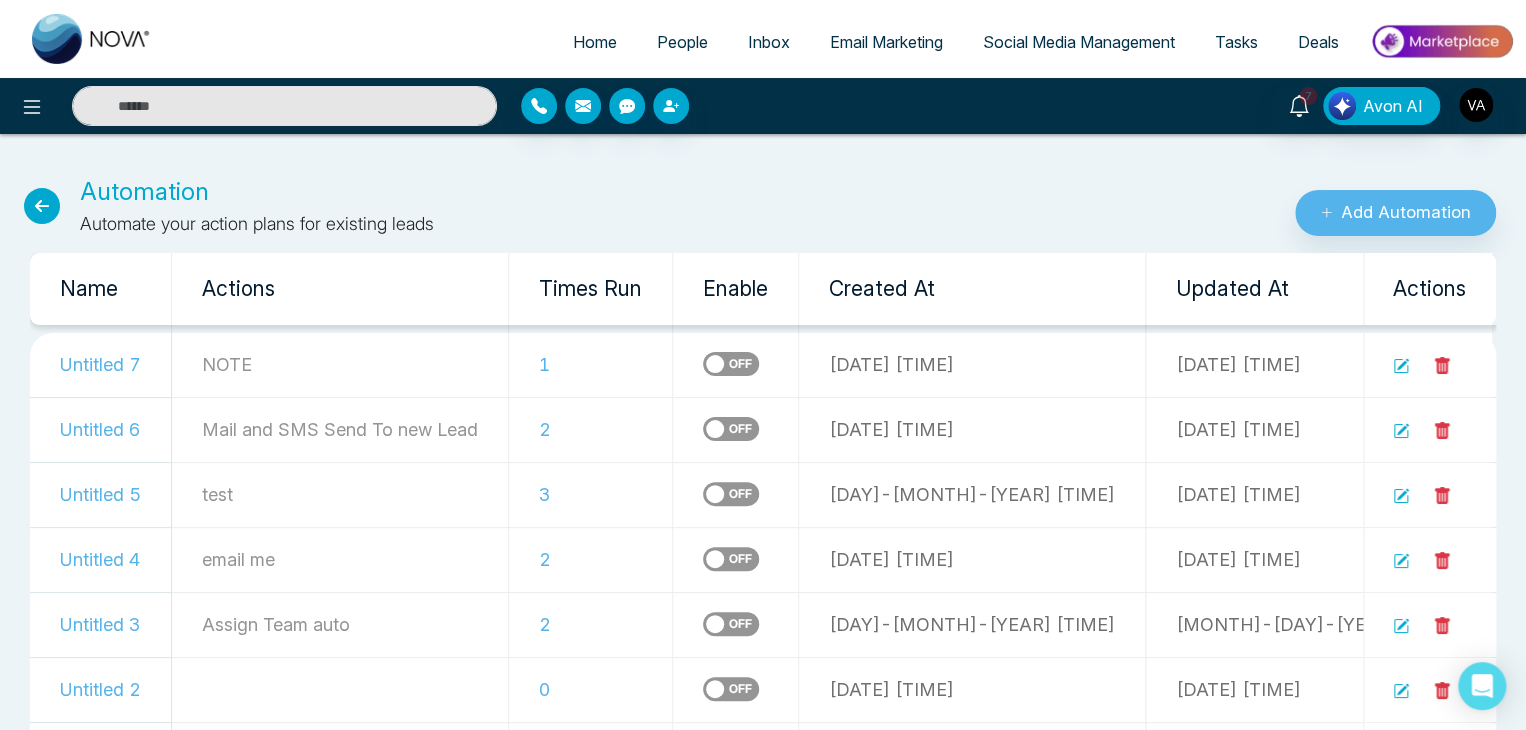 click on "2" at bounding box center (591, 624) 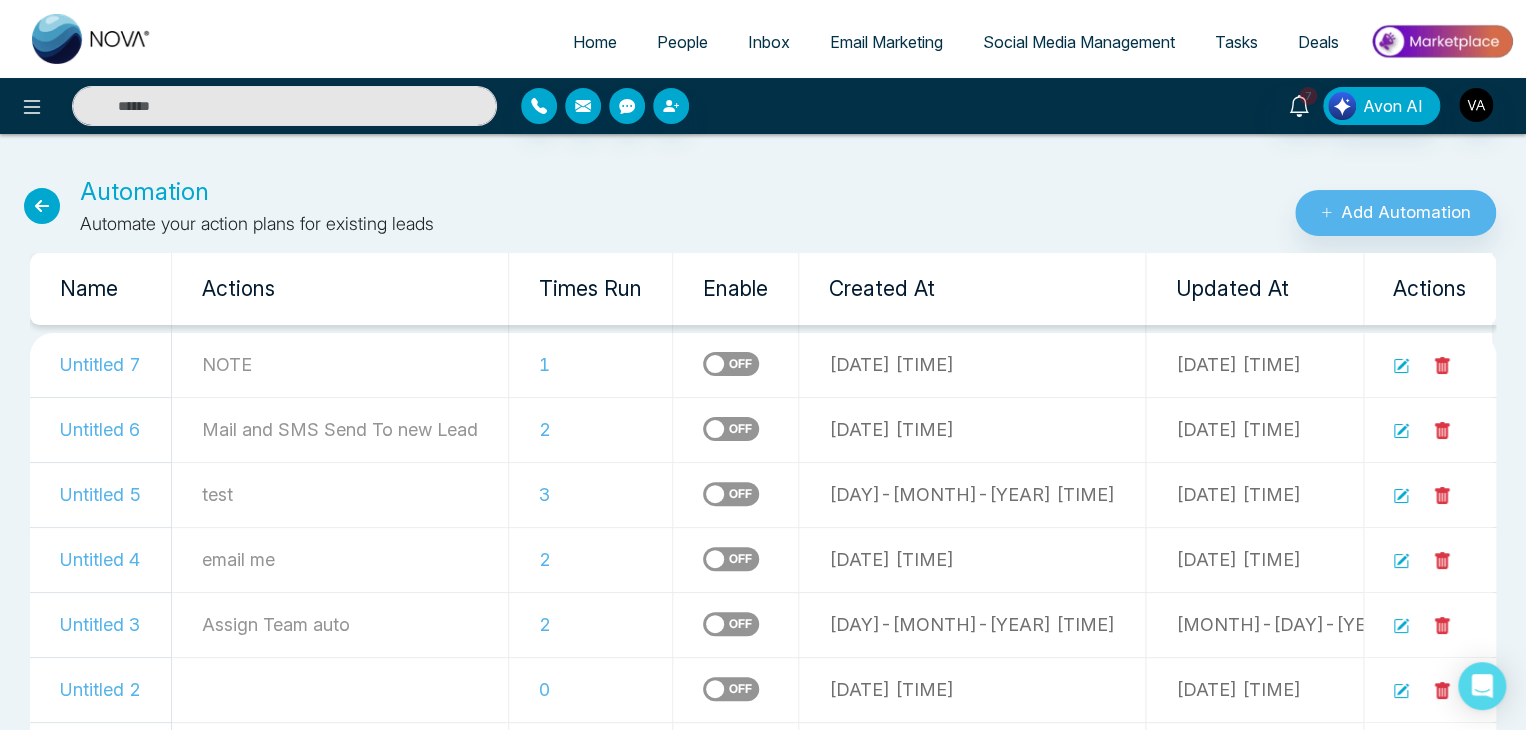 click on "2" at bounding box center [591, 559] 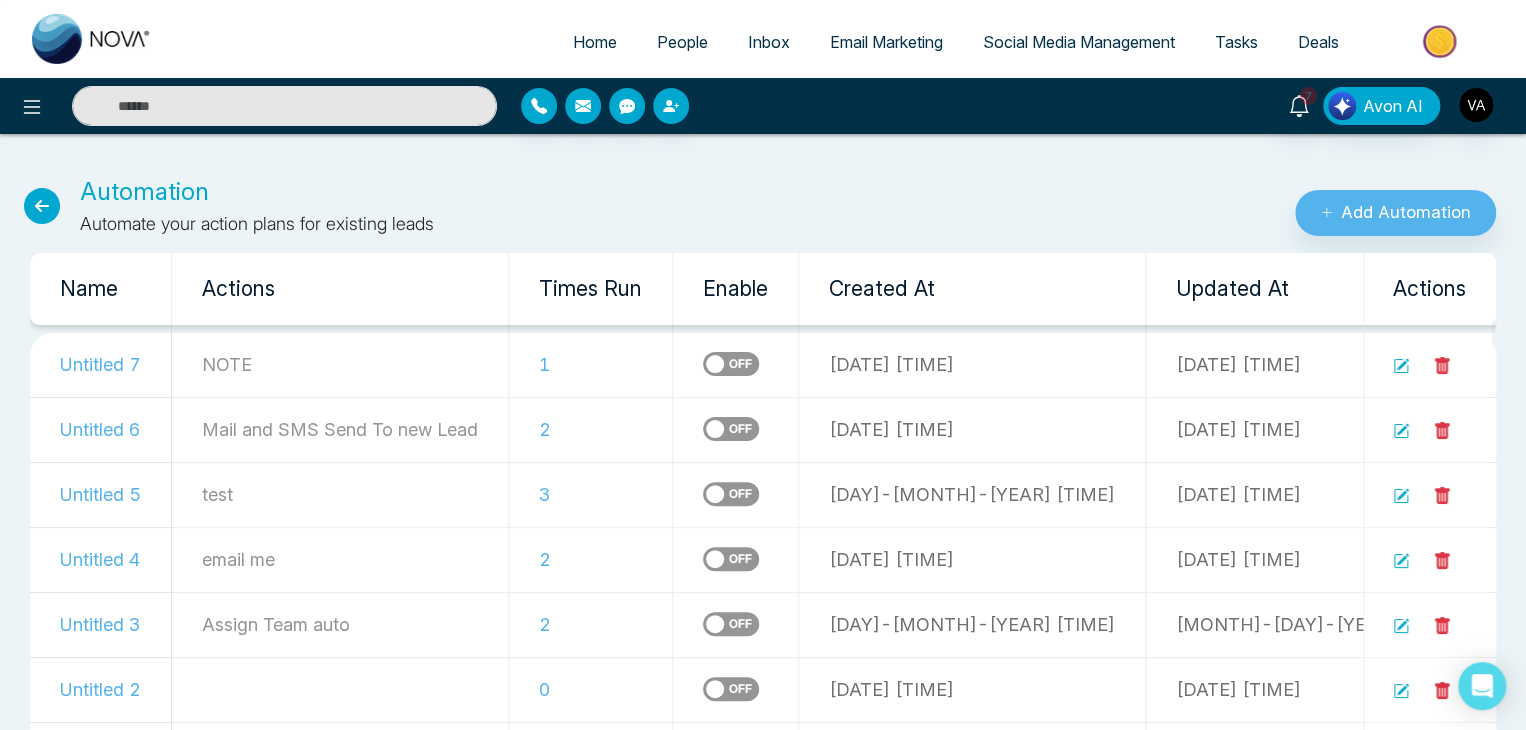 click on "2" at bounding box center [591, 559] 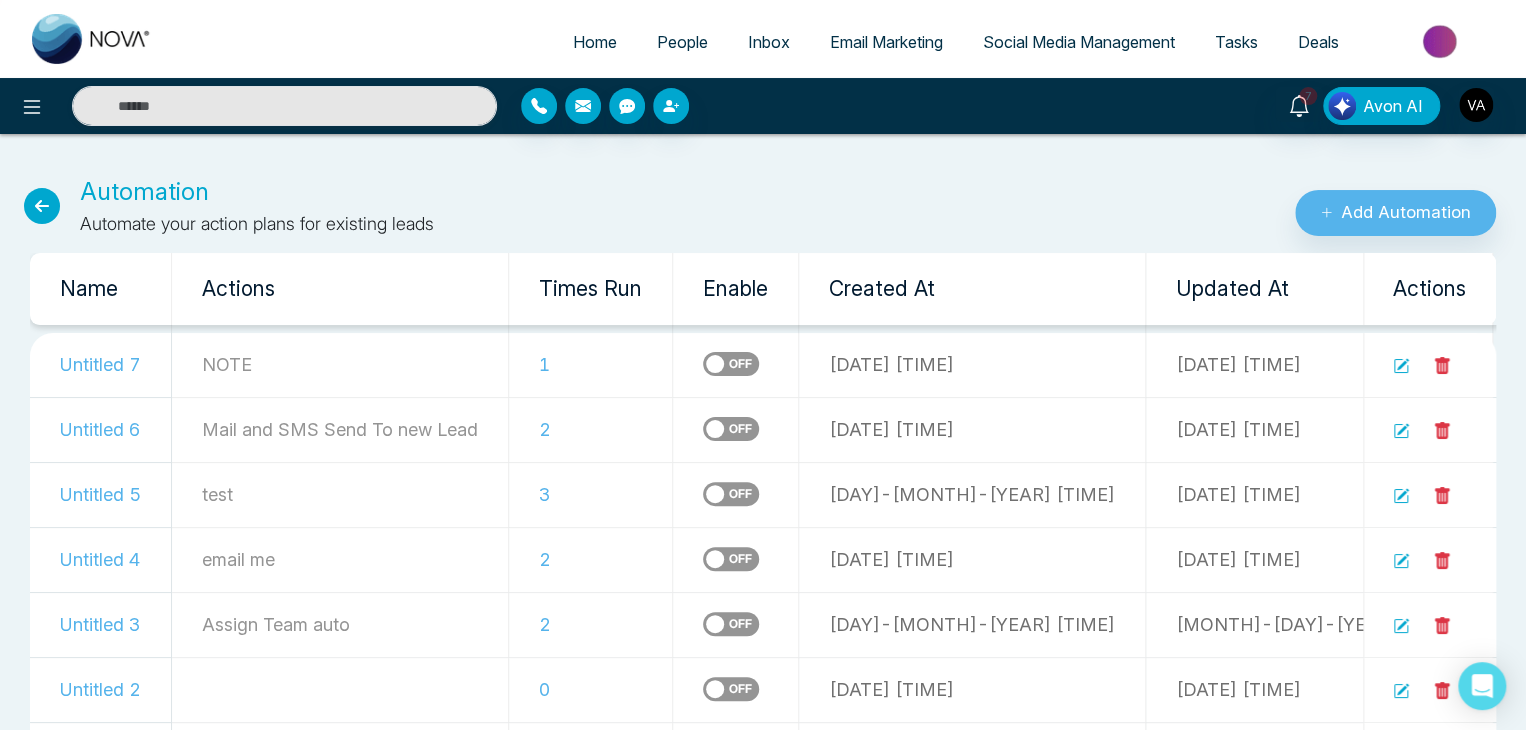 scroll, scrollTop: 80, scrollLeft: 0, axis: vertical 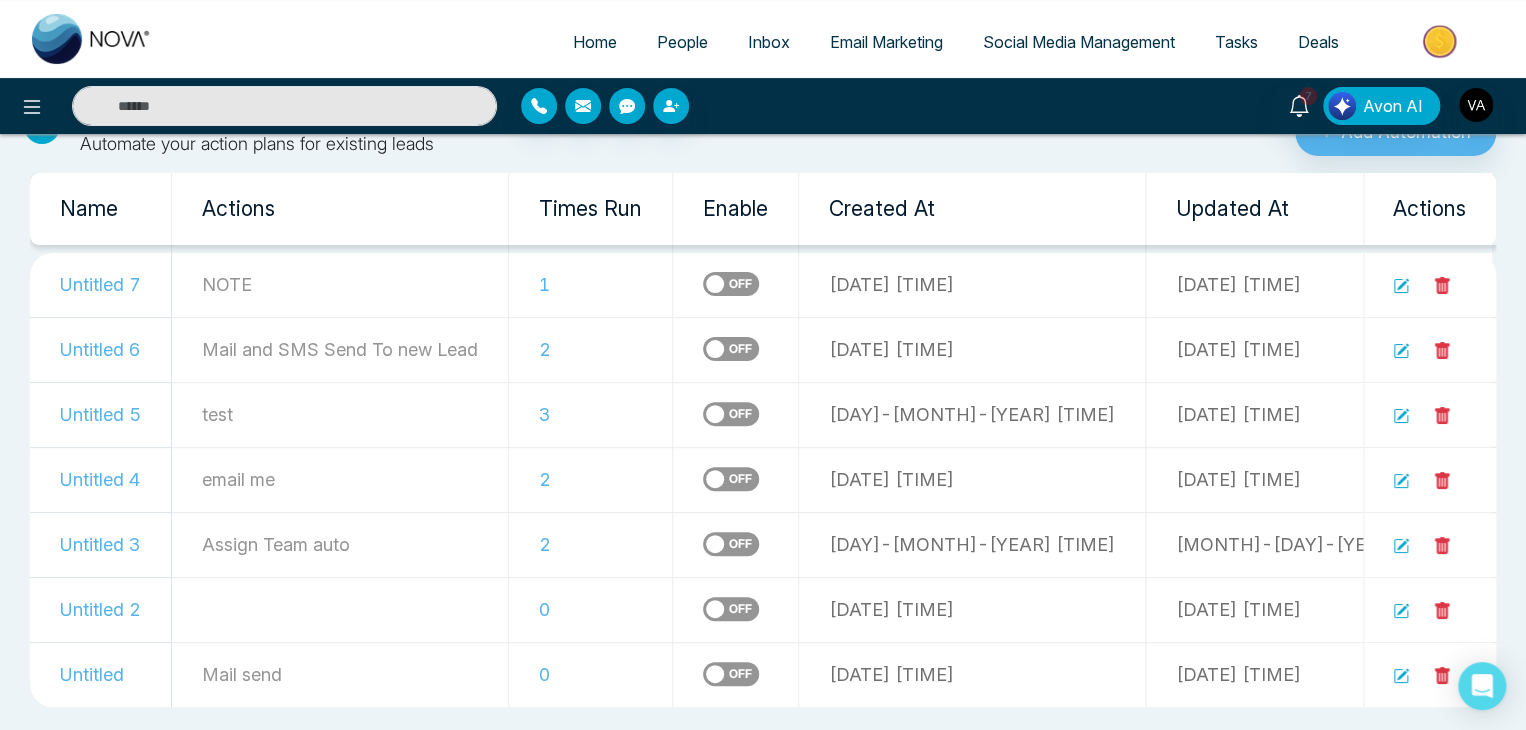 click on "0" at bounding box center (591, 674) 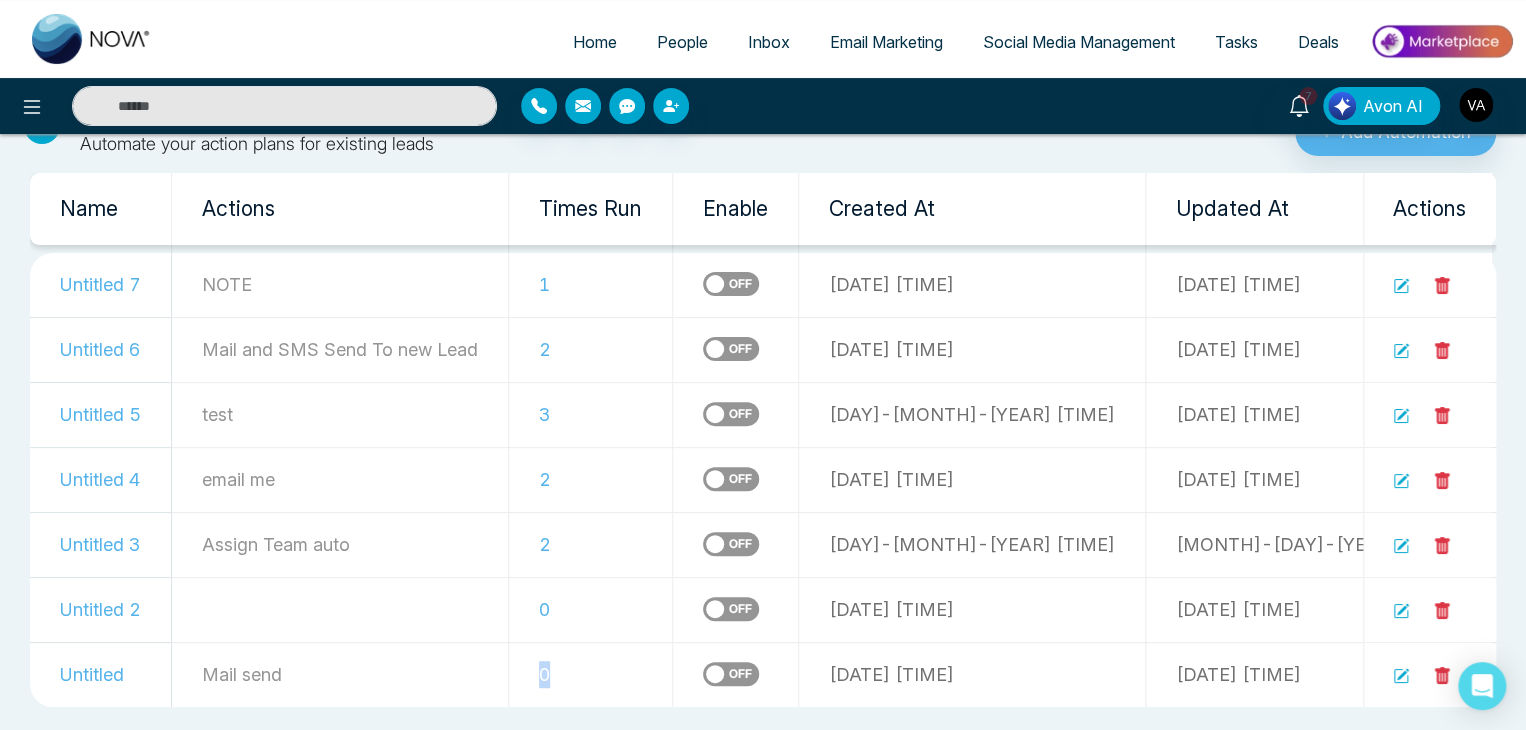 click on "0" at bounding box center (591, 674) 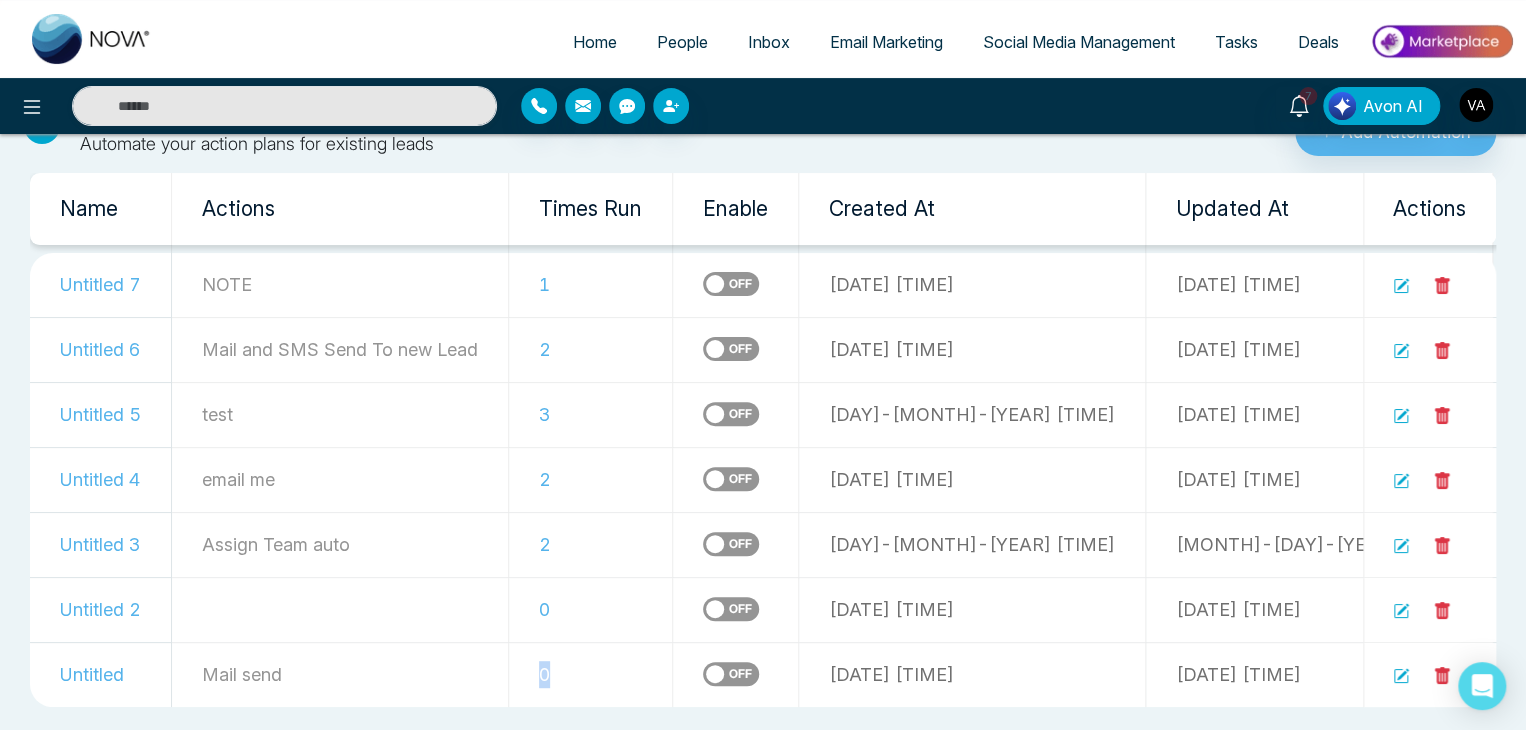 click on "0" at bounding box center [591, 674] 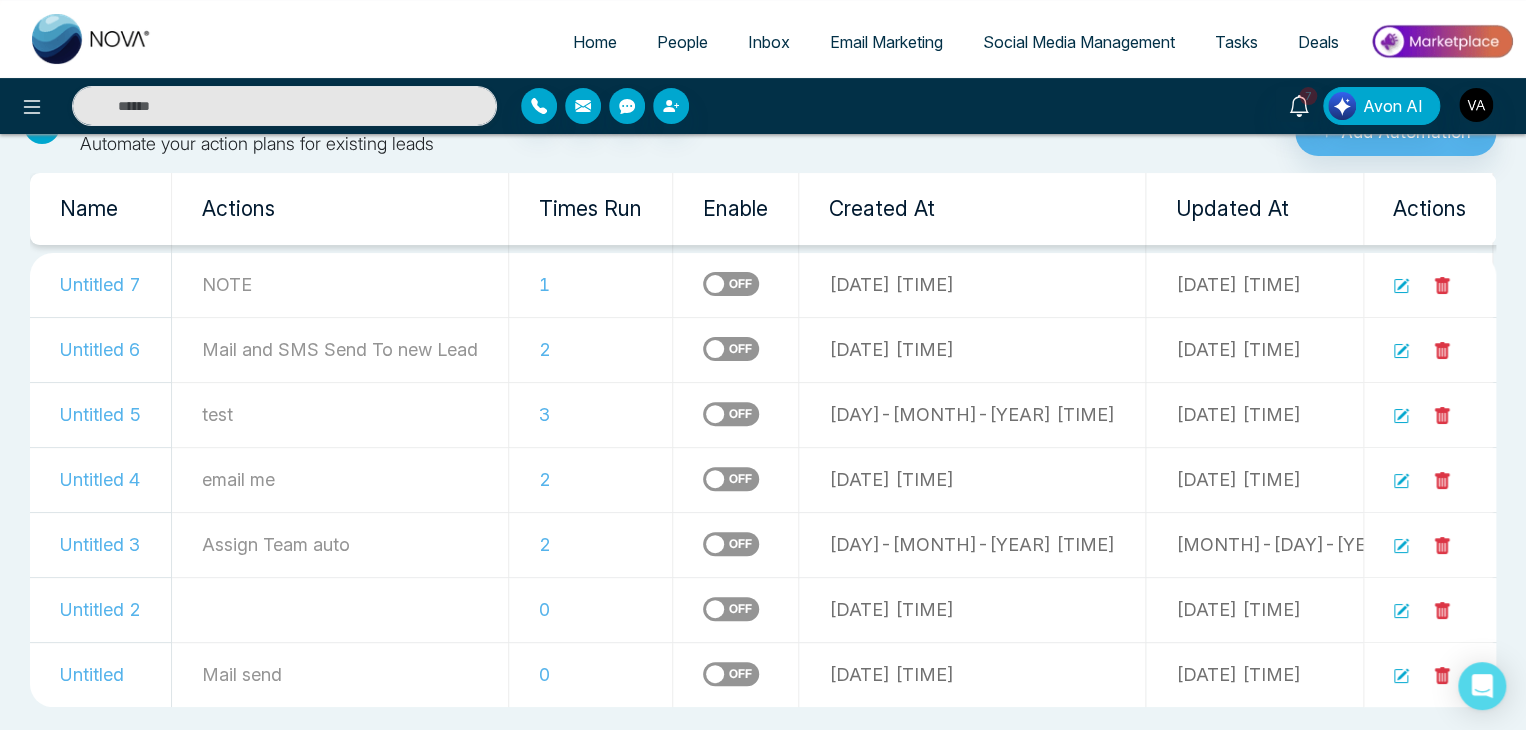 click on "0" at bounding box center [591, 609] 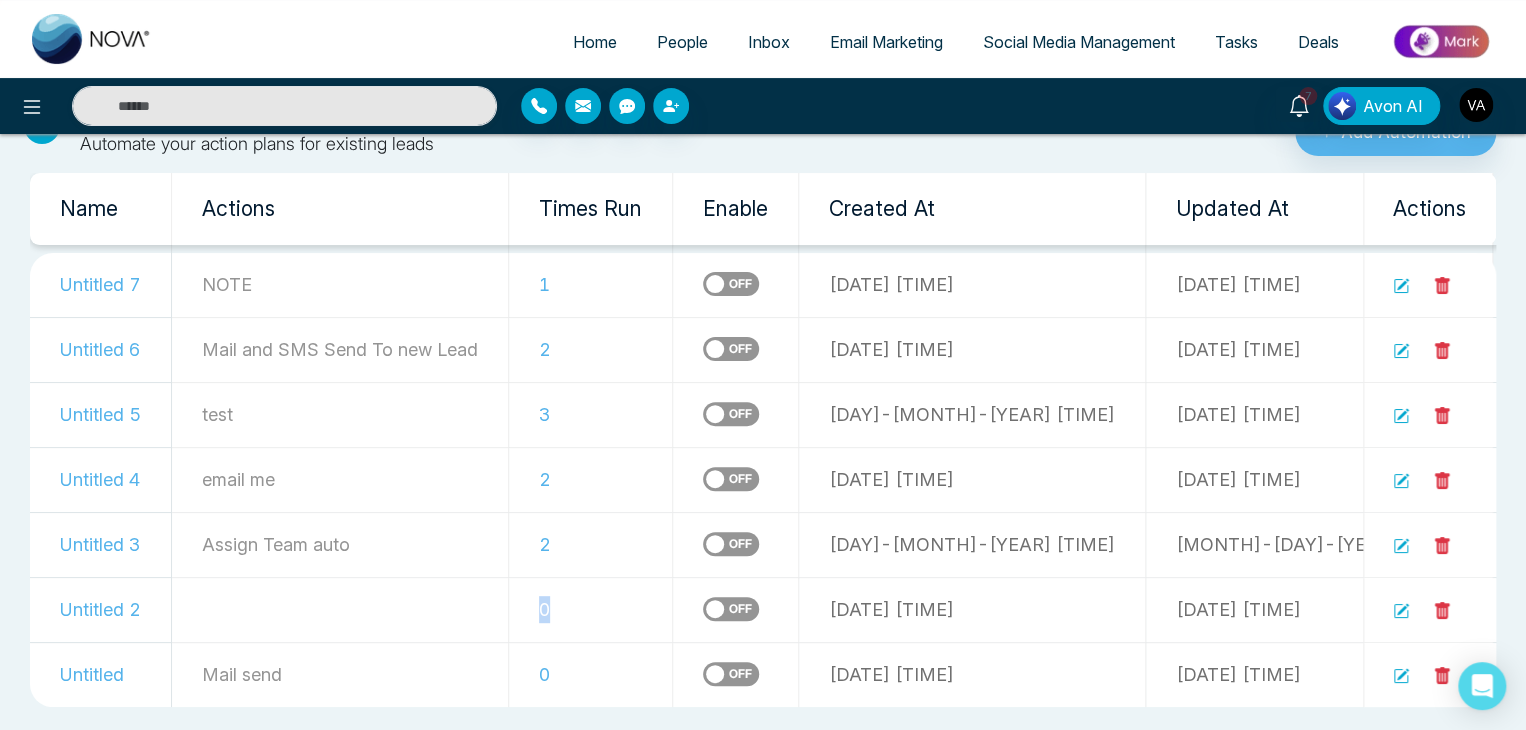 drag, startPoint x: 575, startPoint y: 601, endPoint x: 581, endPoint y: 629, distance: 28.635643 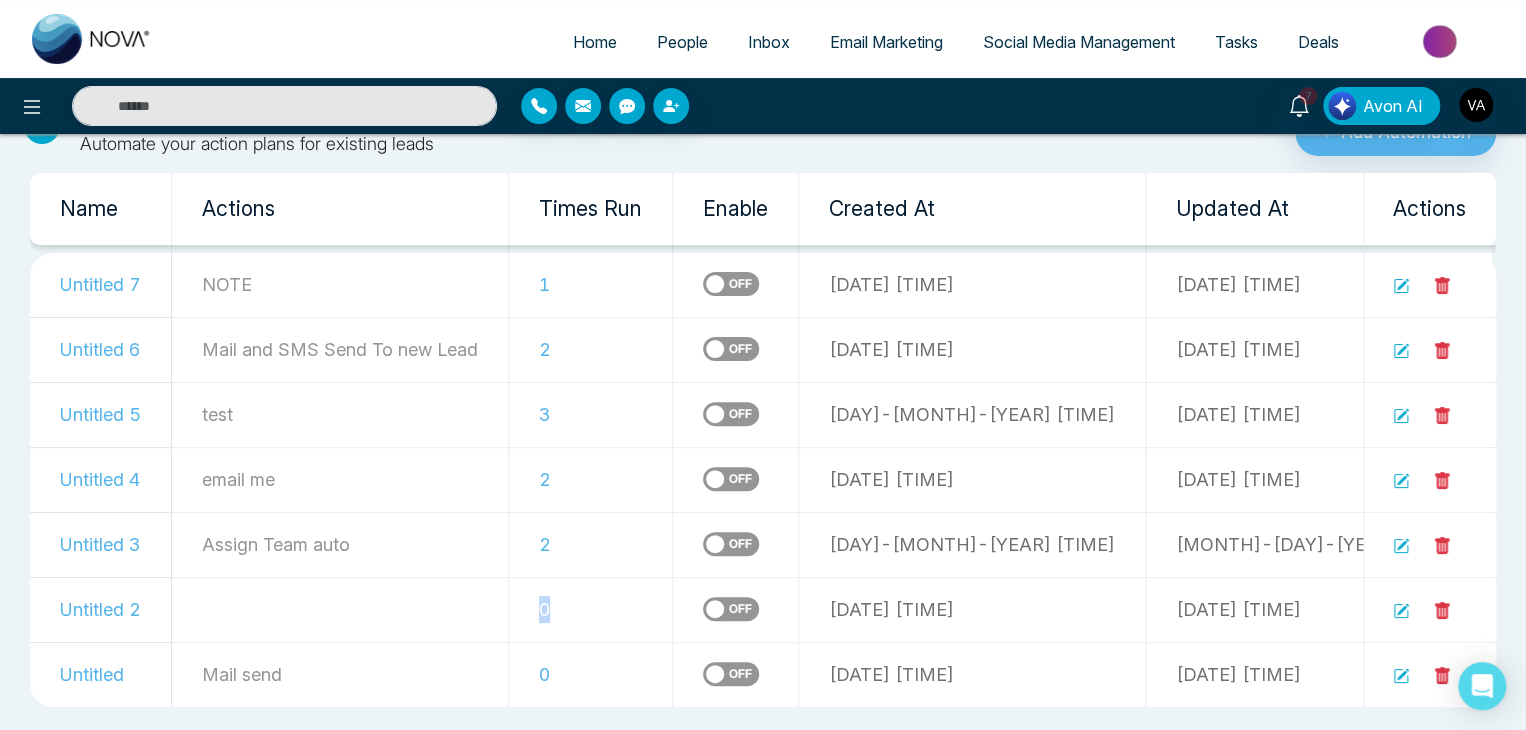 click on "0" at bounding box center (591, 609) 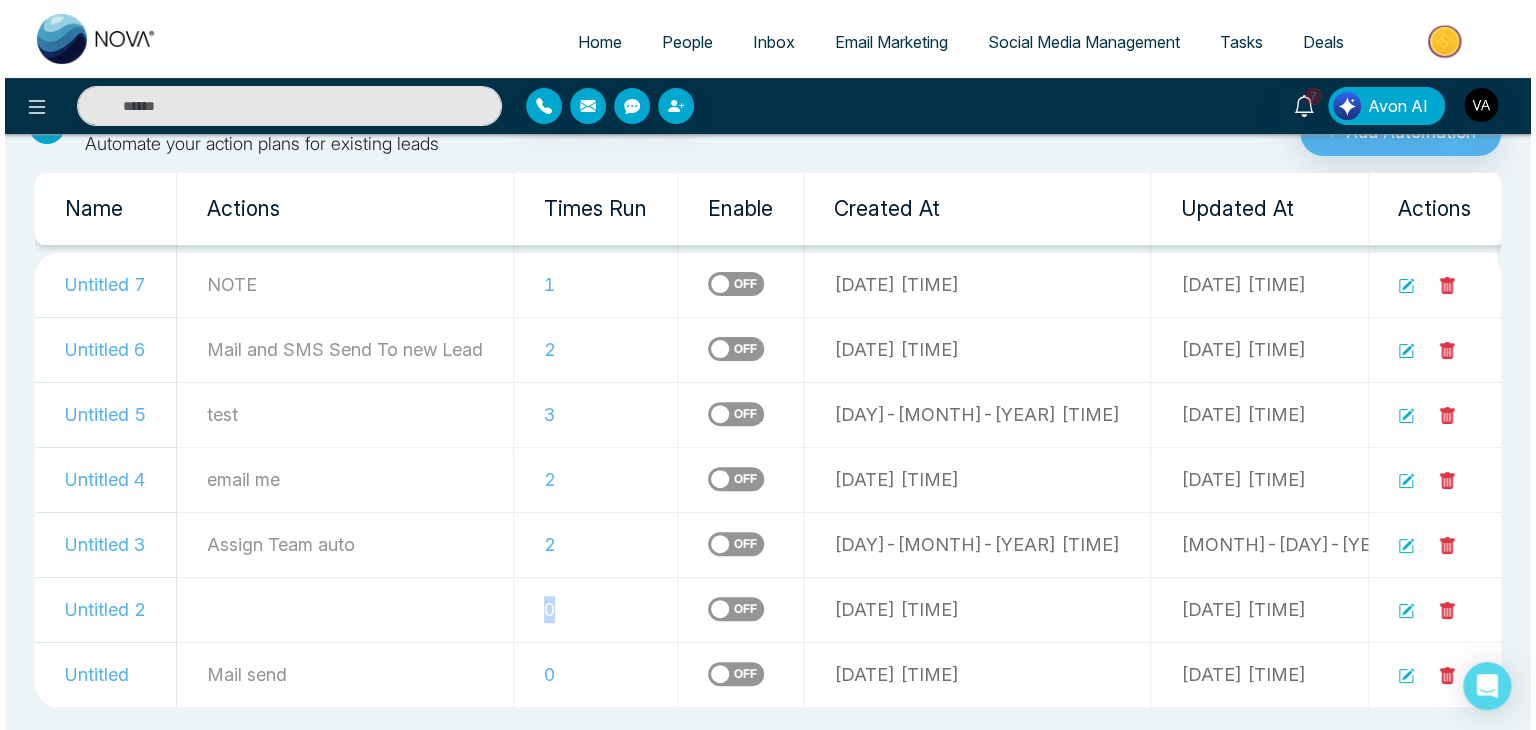 scroll, scrollTop: 0, scrollLeft: 0, axis: both 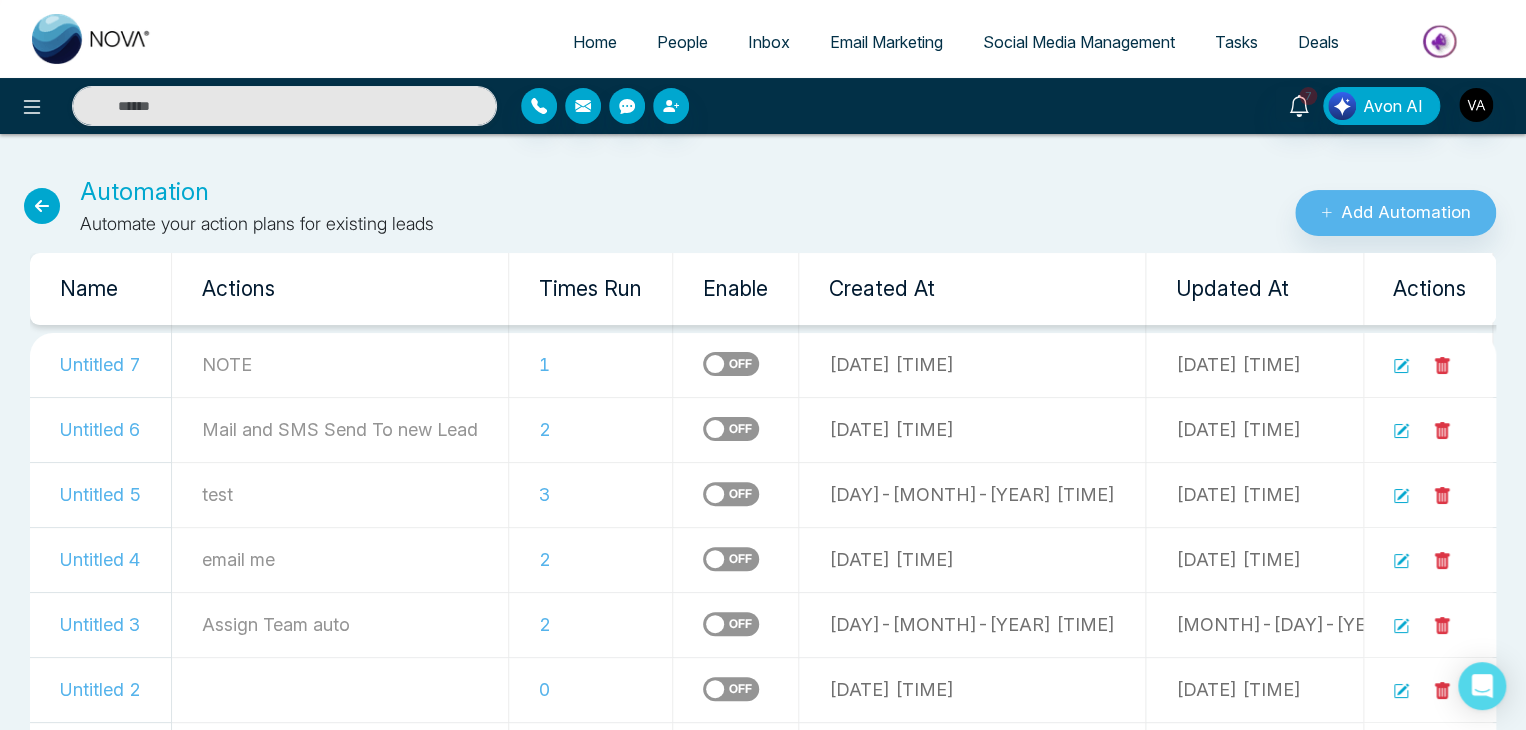 click on "Automation Automate your action plans for existing leads" at bounding box center [508, 205] 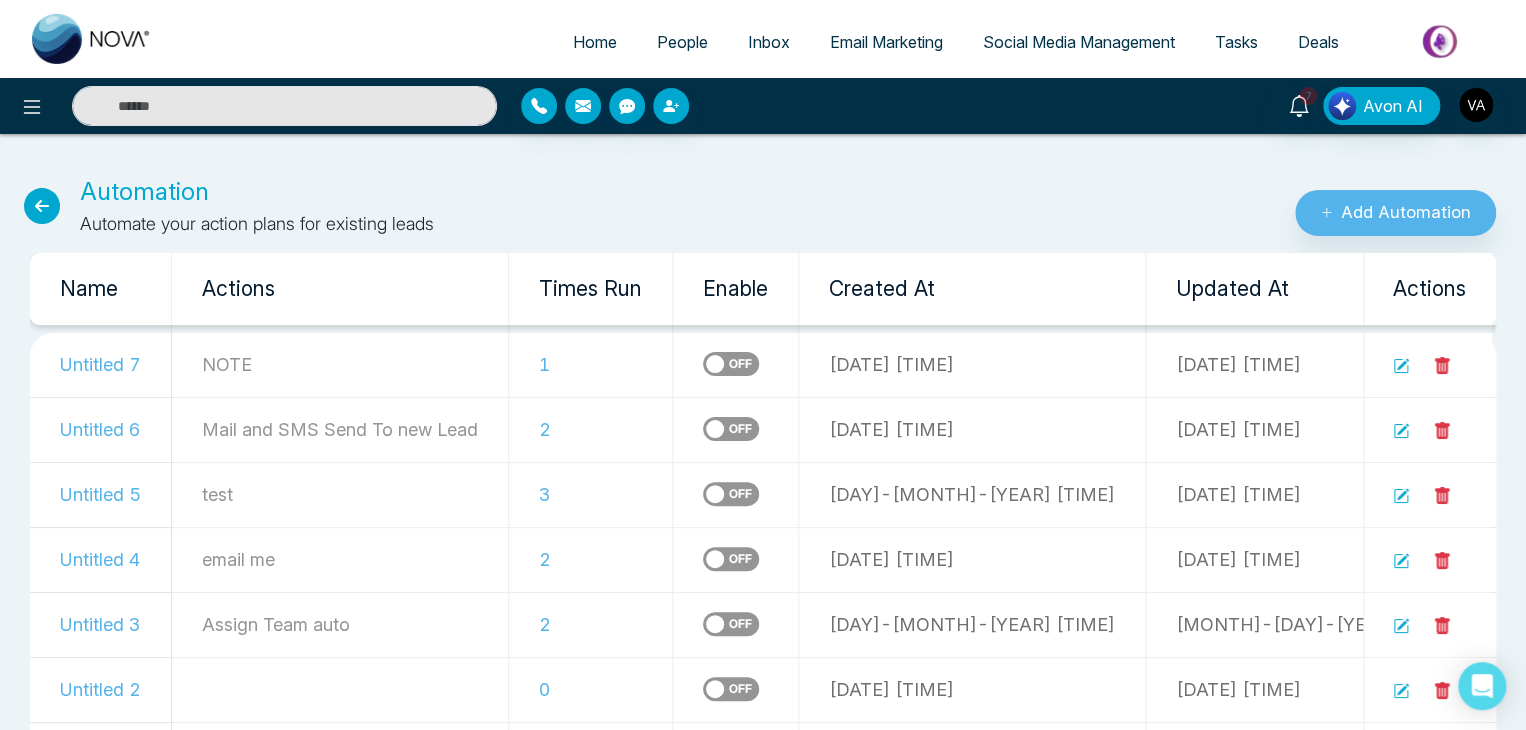 click at bounding box center [42, 206] 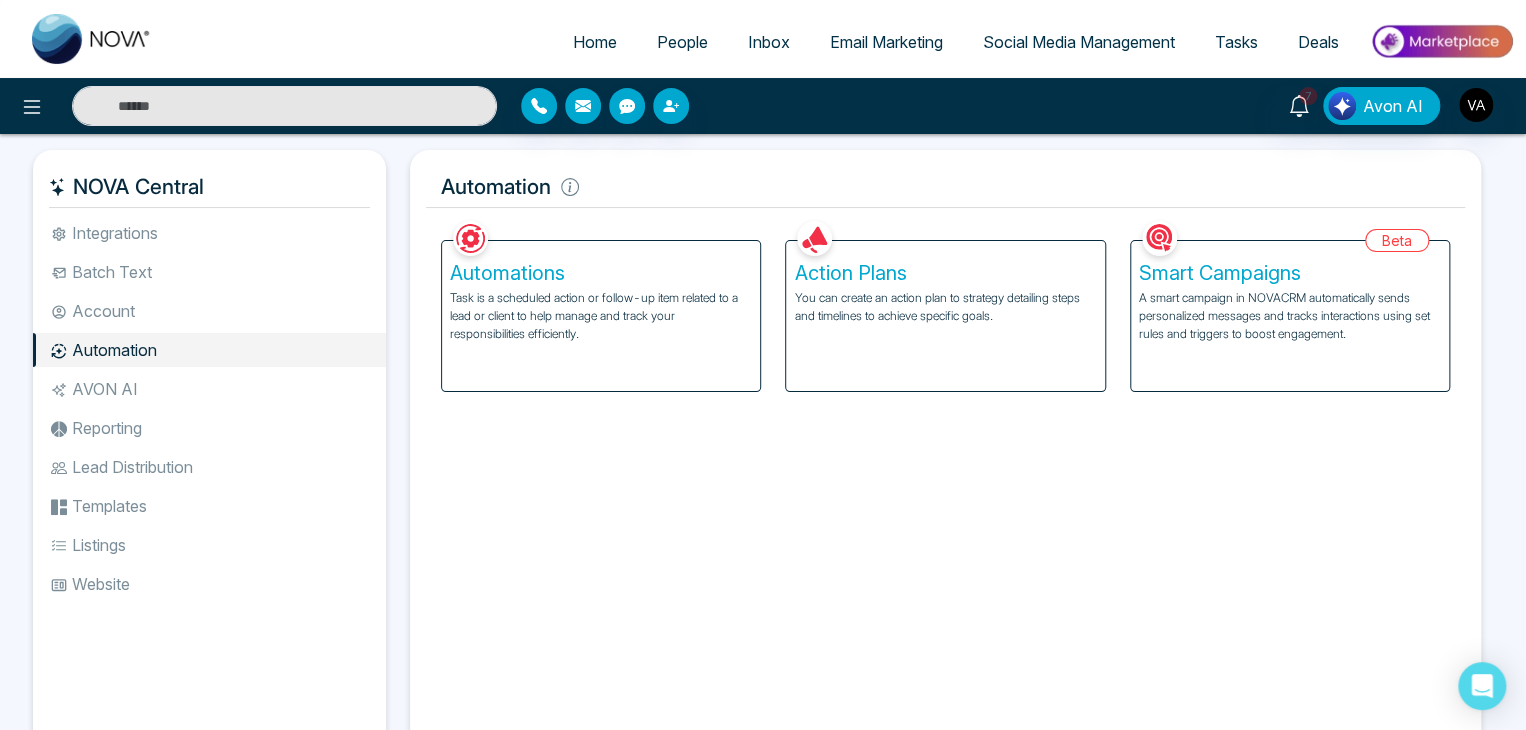 click on "Facebook NOVACRM enables users to connect to Facebook to schedule social media  posts. Connected Instagram NOVACRM enables users to connect to Instagram to schedule social media post Connected Zoom Zoom is integrated with NOVACRM, to schedule/create video calls Connected Dialer Twilio integrates with NOVACRM to provide programmable communication tools, allowing users to make and receive phone calls, send and receive text messages, etc. Connected Zapier Zapier automates and connects on NOVACRM and imports leads. Coming Soon API Nation API Nation integrates with NOVACRM to elevate your brokerage by effortlessly connecting hundreds of apps and automating workflow. Campaigns Batch text on NOVA allows users to simultaneously send a single text message to multiple leads Text Templates This feature allows users to create custom text templates from scratch or view and analyze their existing text campaigns. Team Connected Import Bulk Tags Stages Manage the stages for your leads. Automations Action Plans Beta Connected" at bounding box center (945, 482) 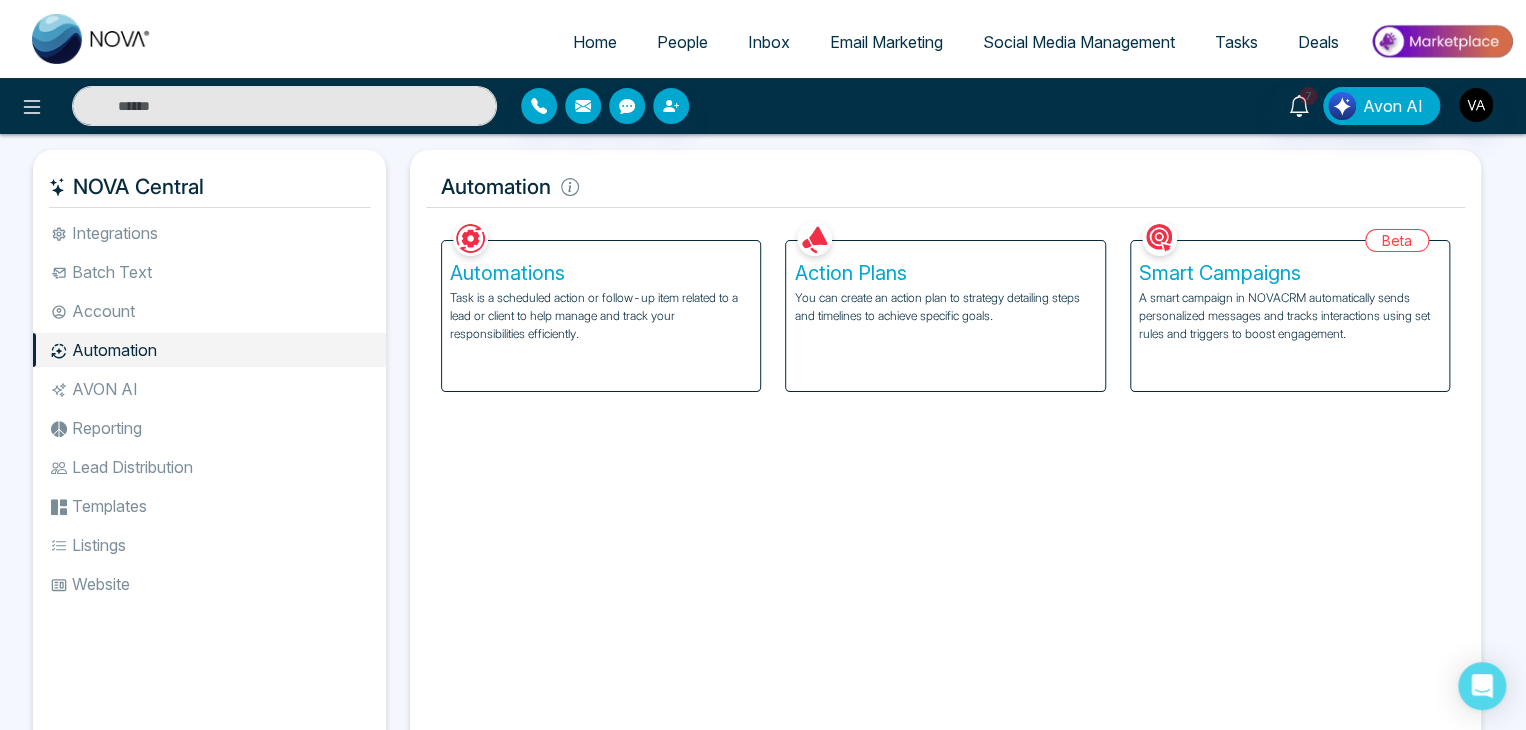click on "Facebook NOVACRM enables users to connect to Facebook to schedule social media  posts. Connected Instagram NOVACRM enables users to connect to Instagram to schedule social media post Connected Zoom Zoom is integrated with NOVACRM, to schedule/create video calls Connected Dialer Twilio integrates with NOVACRM to provide programmable communication tools, allowing users to make and receive phone calls, send and receive text messages, etc. Connected Zapier Zapier automates and connects on NOVACRM and imports leads. Coming Soon API Nation API Nation integrates with NOVACRM to elevate your brokerage by effortlessly connecting hundreds of apps and automating workflow. Campaigns Batch text on NOVA allows users to simultaneously send a single text message to multiple leads Text Templates This feature allows users to create custom text templates from scratch or view and analyze their existing text campaigns. Team Connected Import Bulk Tags Stages Manage the stages for your leads. Automations Action Plans Beta Connected" at bounding box center (945, 482) 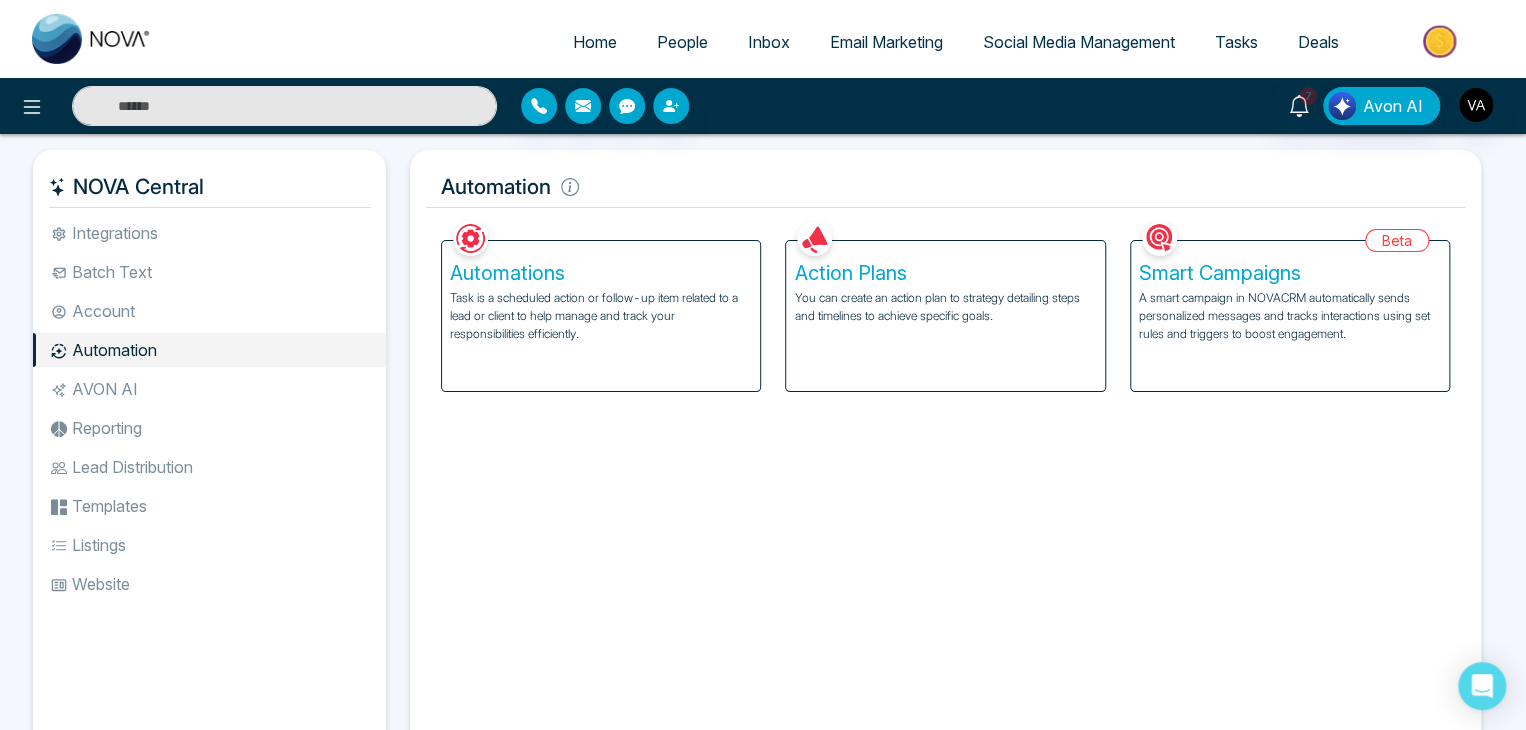 click on "Facebook NOVACRM enables users to connect to Facebook to schedule social media  posts. Connected Instagram NOVACRM enables users to connect to Instagram to schedule social media post Connected Zoom Zoom is integrated with NOVACRM, to schedule/create video calls Connected Dialer Twilio integrates with NOVACRM to provide programmable communication tools, allowing users to make and receive phone calls, send and receive text messages, etc. Connected Zapier Zapier automates and connects on NOVACRM and imports leads. Coming Soon API Nation API Nation integrates with NOVACRM to elevate your brokerage by effortlessly connecting hundreds of apps and automating workflow. Campaigns Batch text on NOVA allows users to simultaneously send a single text message to multiple leads Text Templates This feature allows users to create custom text templates from scratch or view and analyze their existing text campaigns. Team Connected Import Bulk Tags Stages Manage the stages for your leads. Automations Action Plans Beta Connected" at bounding box center [945, 482] 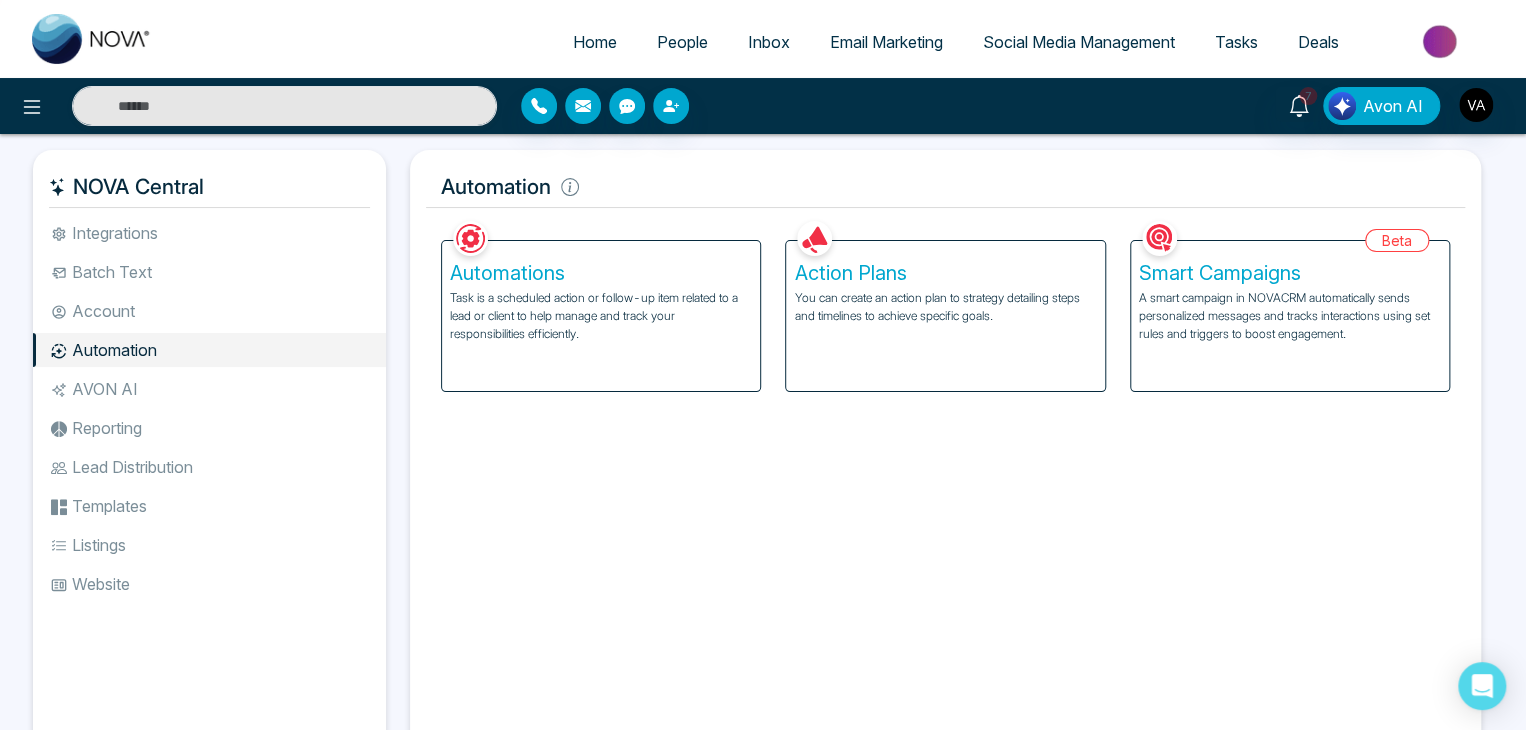 click on "Facebook NOVACRM enables users to connect to Facebook to schedule social media  posts. Connected Instagram NOVACRM enables users to connect to Instagram to schedule social media post Connected Zoom Zoom is integrated with NOVACRM, to schedule/create video calls Connected Dialer Twilio integrates with NOVACRM to provide programmable communication tools, allowing users to make and receive phone calls, send and receive text messages, etc. Connected Zapier Zapier automates and connects on NOVACRM and imports leads. Coming Soon API Nation API Nation integrates with NOVACRM to elevate your brokerage by effortlessly connecting hundreds of apps and automating workflow. Campaigns Batch text on NOVA allows users to simultaneously send a single text message to multiple leads Text Templates This feature allows users to create custom text templates from scratch or view and analyze their existing text campaigns. Team Connected Import Bulk Tags Stages Manage the stages for your leads. Automations Action Plans Beta Connected" at bounding box center [945, 482] 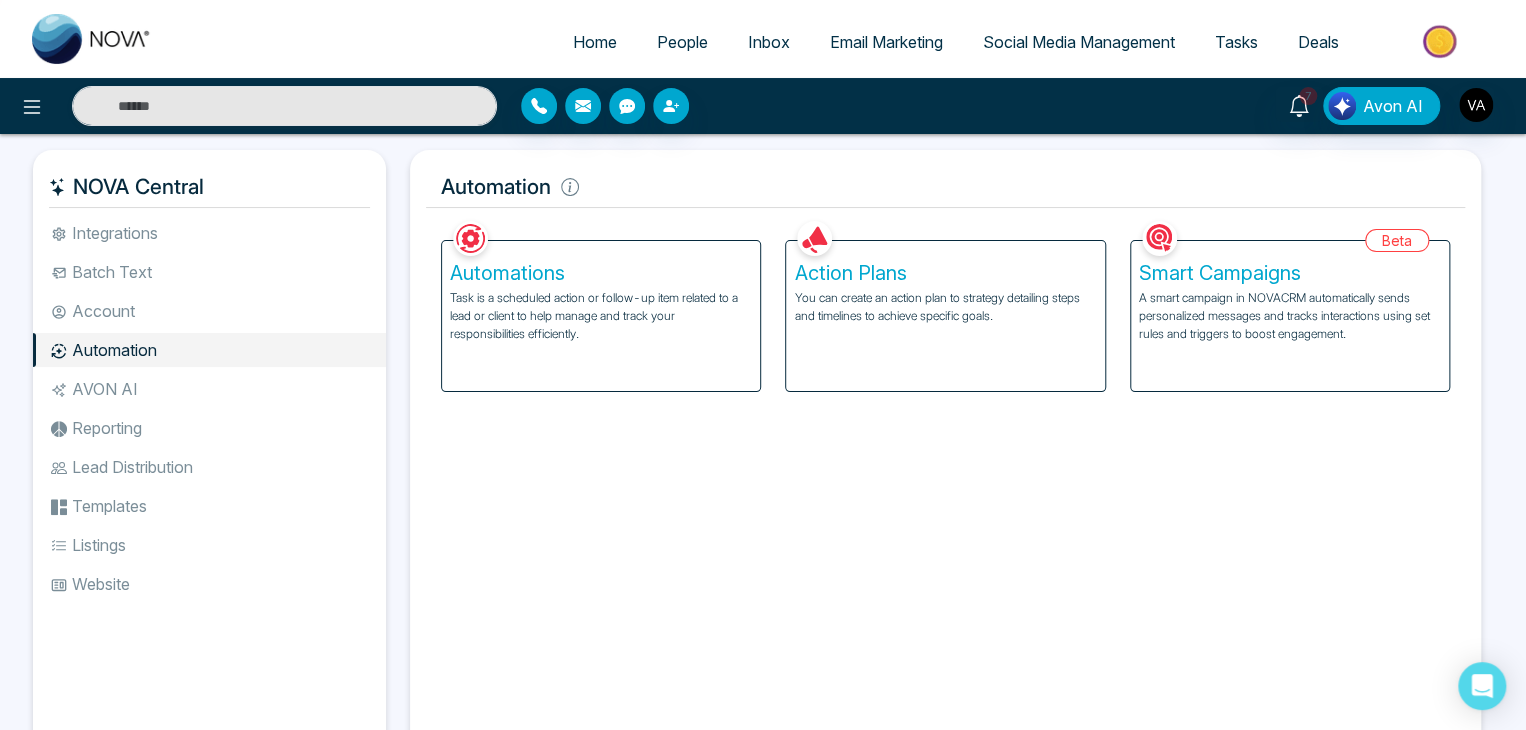 click on "Facebook NOVACRM enables users to connect to Facebook to schedule social media  posts. Connected Instagram NOVACRM enables users to connect to Instagram to schedule social media post Connected Zoom Zoom is integrated with NOVACRM, to schedule/create video calls Connected Dialer Twilio integrates with NOVACRM to provide programmable communication tools, allowing users to make and receive phone calls, send and receive text messages, etc. Connected Zapier Zapier automates and connects on NOVACRM and imports leads. Coming Soon API Nation API Nation integrates with NOVACRM to elevate your brokerage by effortlessly connecting hundreds of apps and automating workflow. Campaigns Batch text on NOVA allows users to simultaneously send a single text message to multiple leads Text Templates This feature allows users to create custom text templates from scratch or view and analyze their existing text campaigns. Team Connected Import Bulk Tags Stages Manage the stages for your leads. Automations Action Plans Beta Connected" at bounding box center [945, 482] 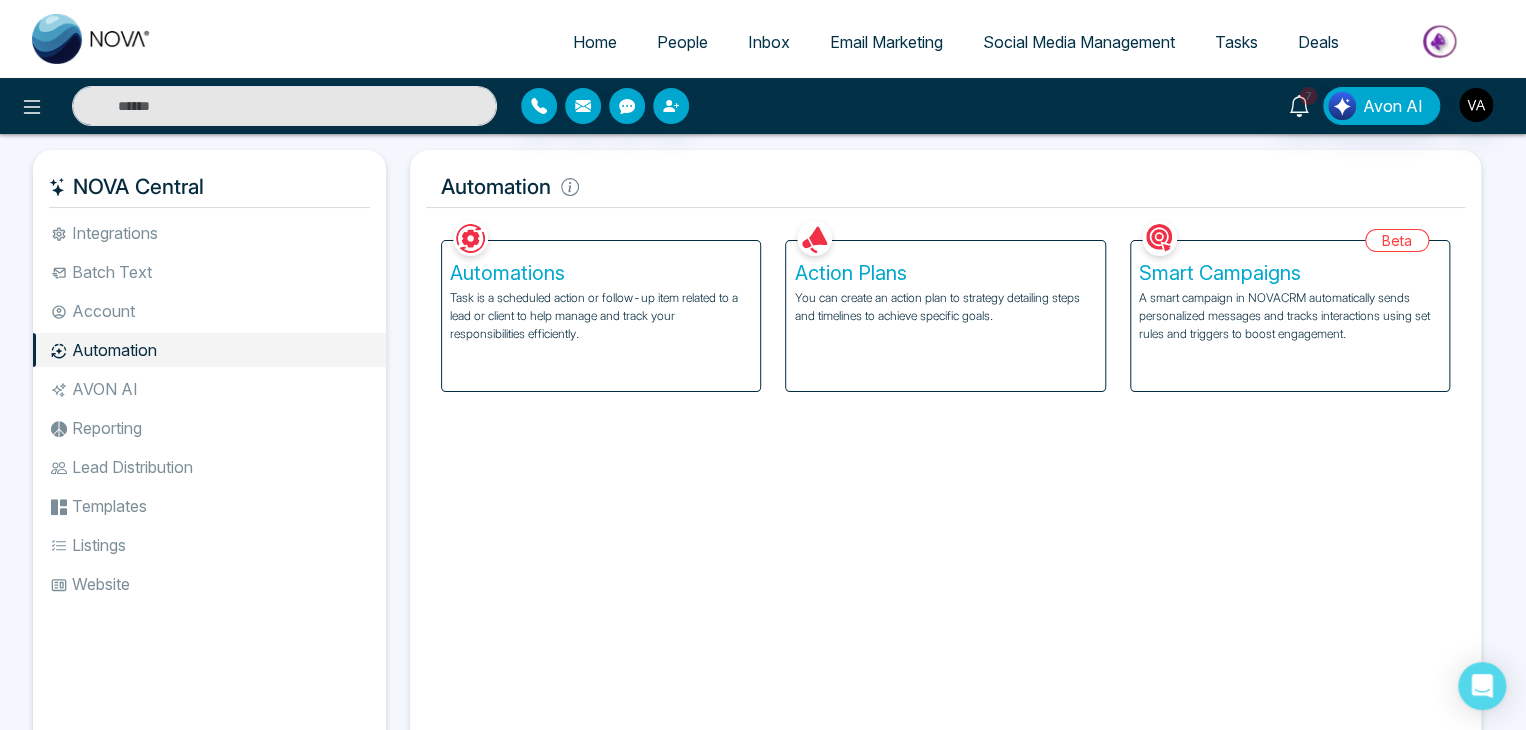 click on "You can create an action plan to strategy detailing steps and timelines to achieve specific goals." at bounding box center [945, 307] 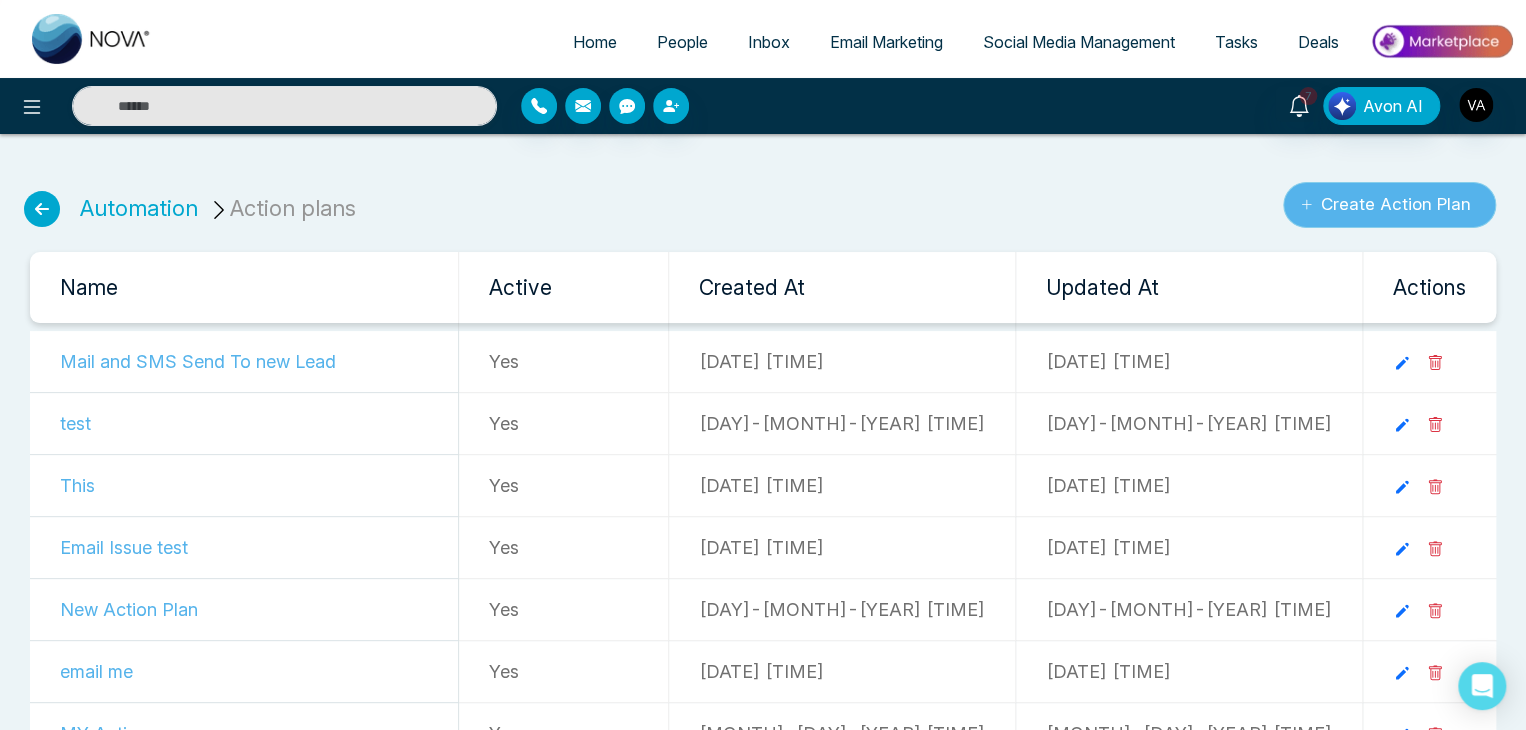 click on "Create Action Plan" at bounding box center [1389, 205] 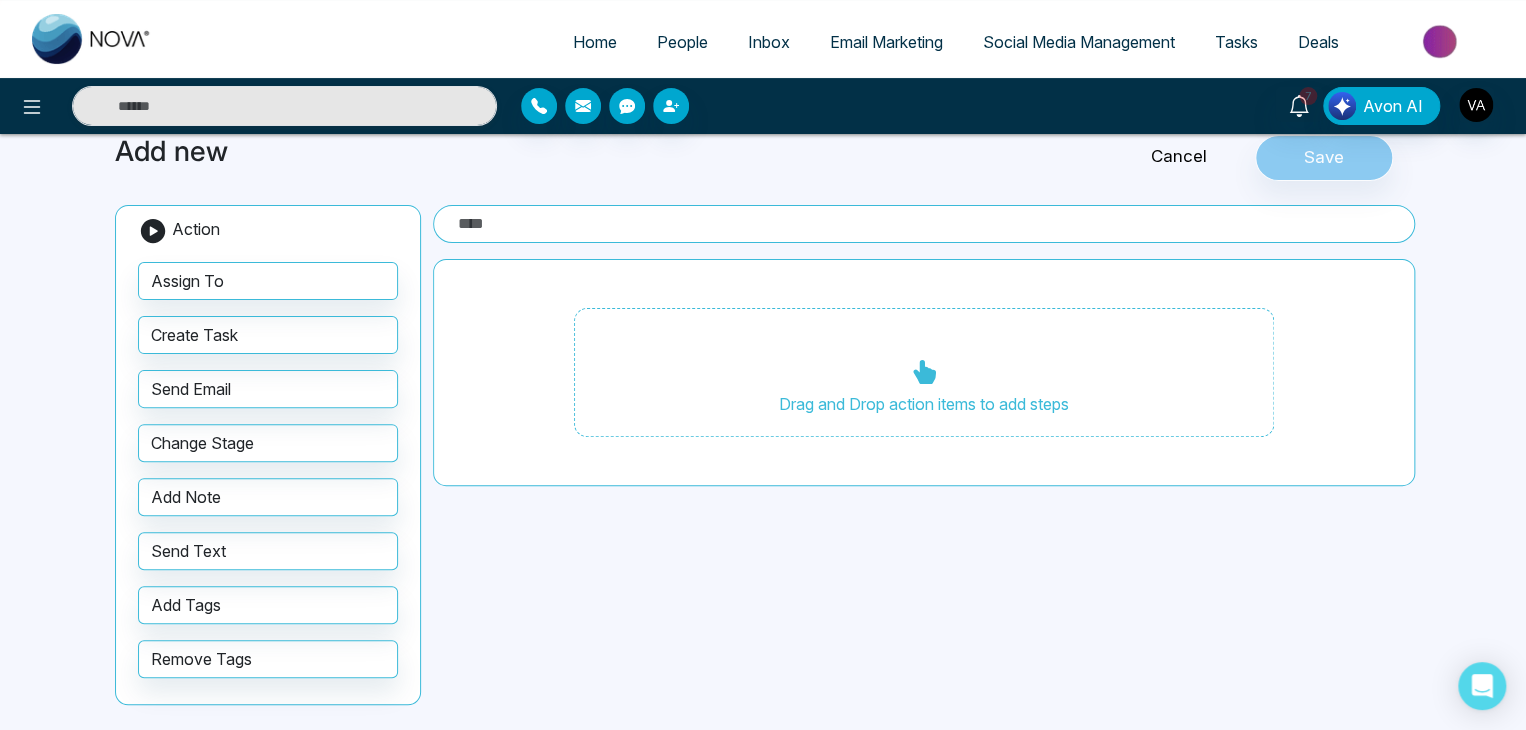 scroll, scrollTop: 88, scrollLeft: 0, axis: vertical 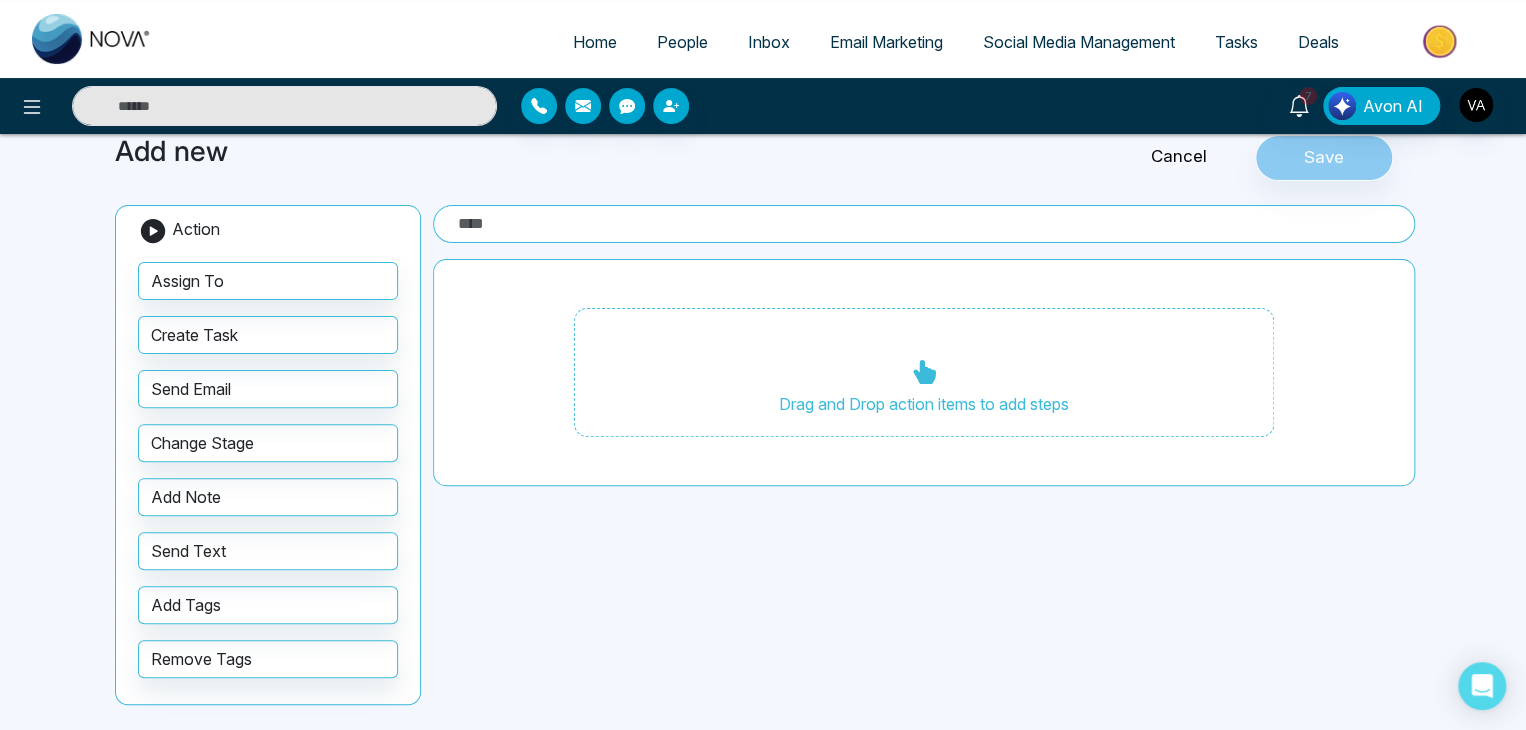 click at bounding box center [924, 224] 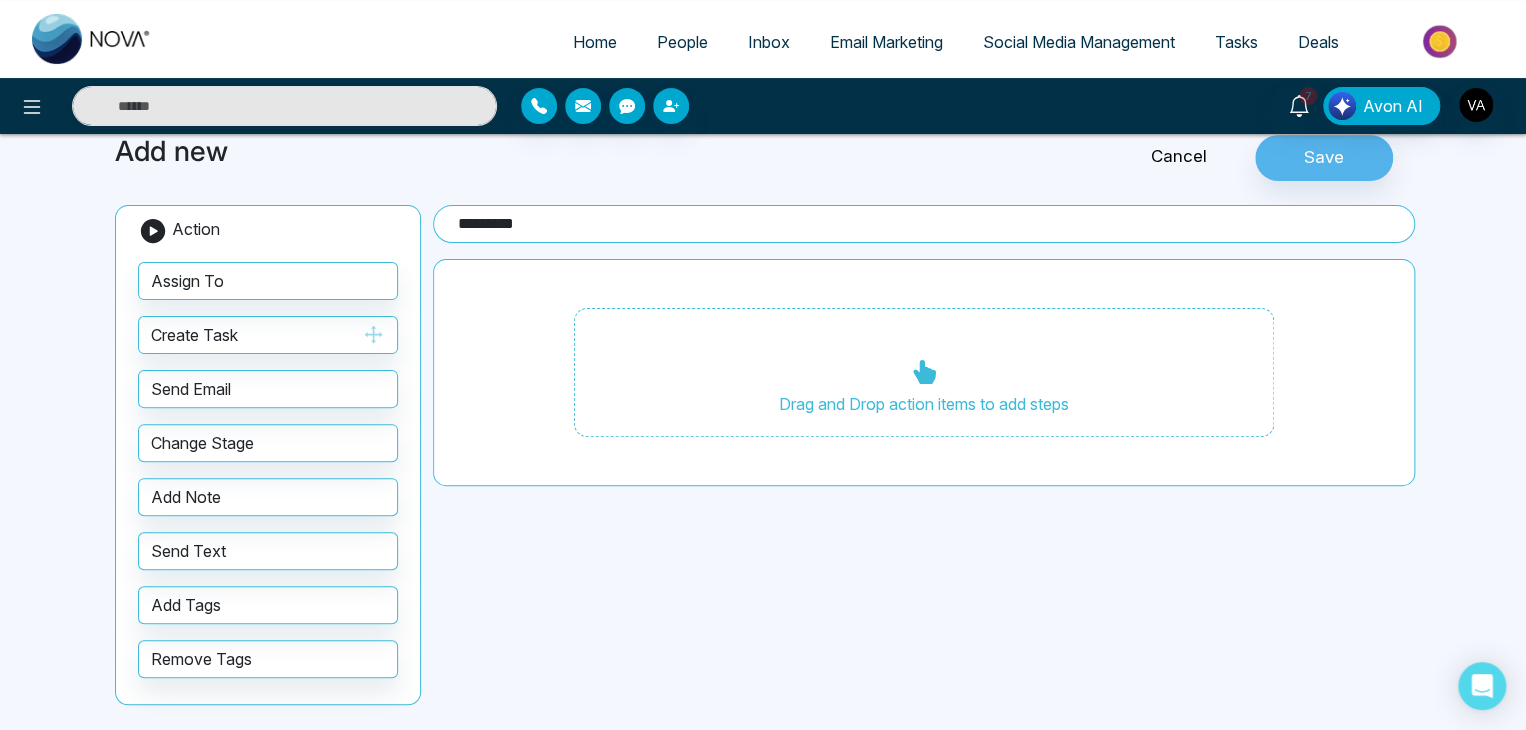 type on "*********" 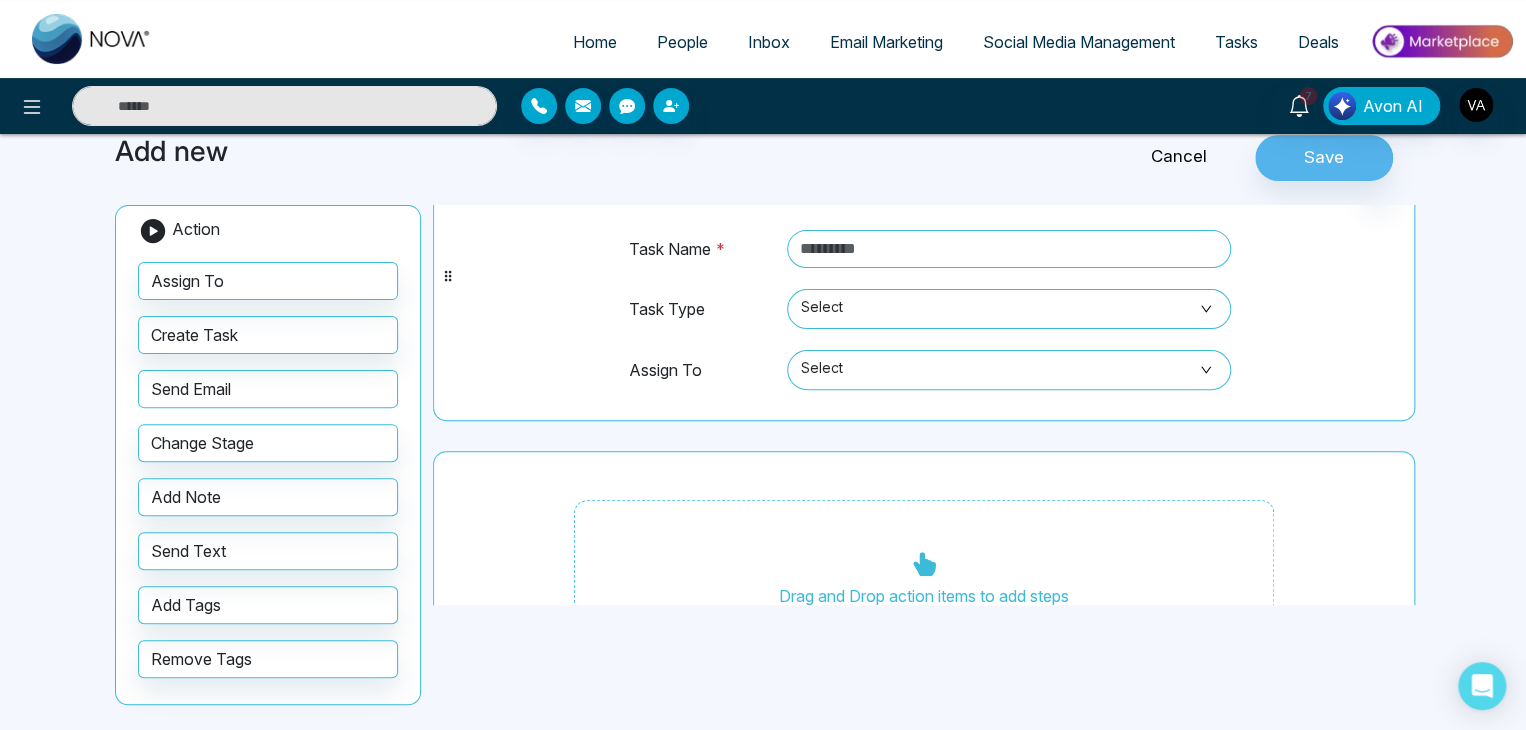 scroll, scrollTop: 138, scrollLeft: 0, axis: vertical 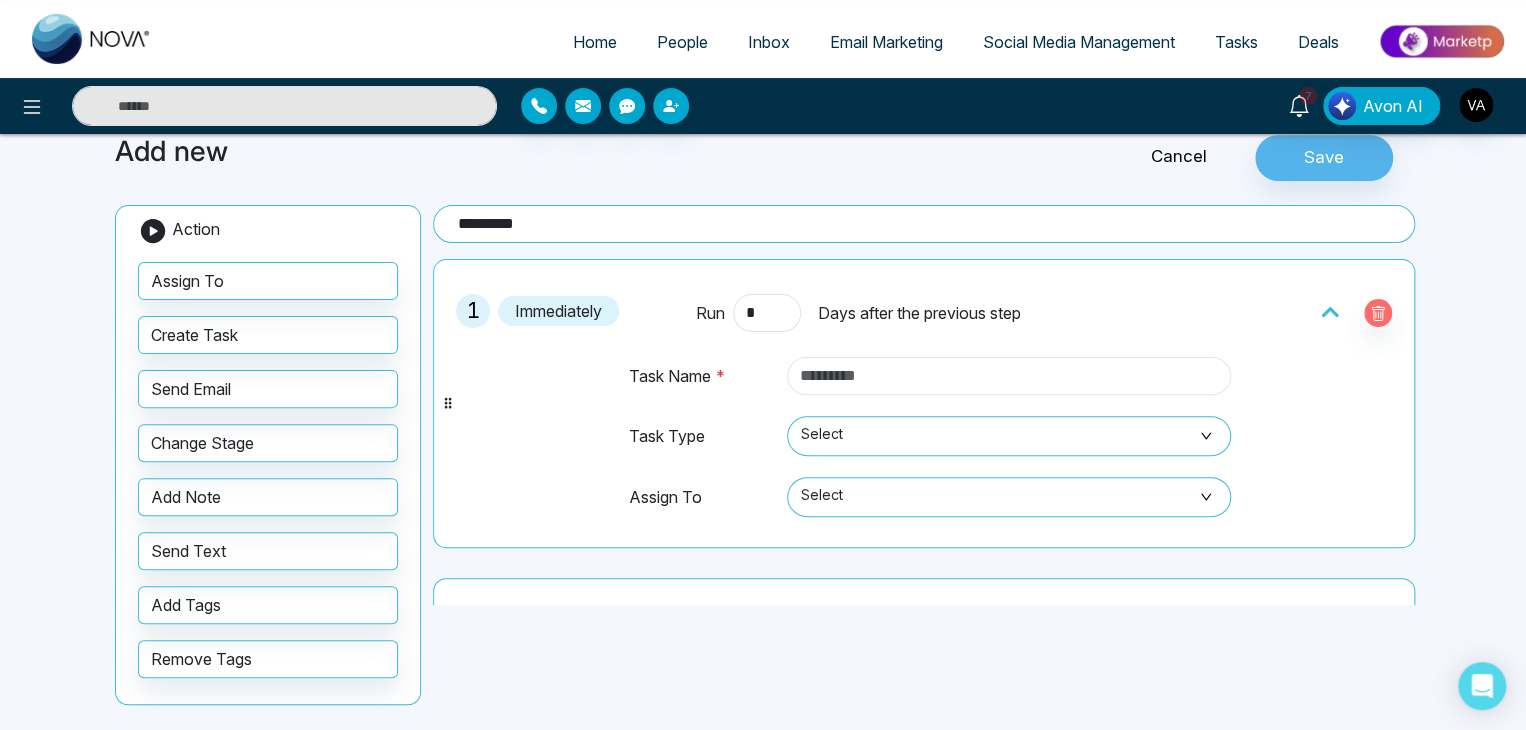 click at bounding box center [1009, 376] 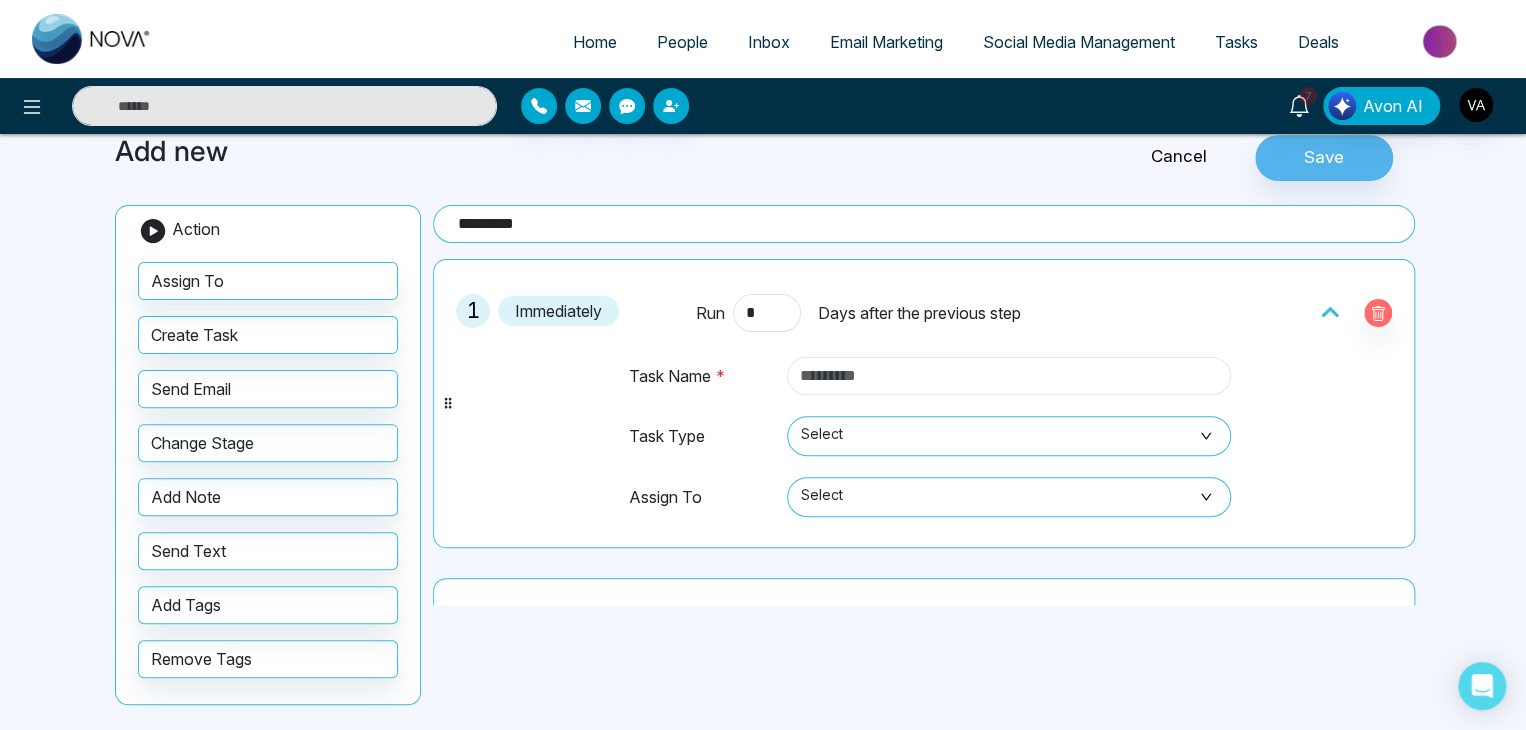 type on "*********" 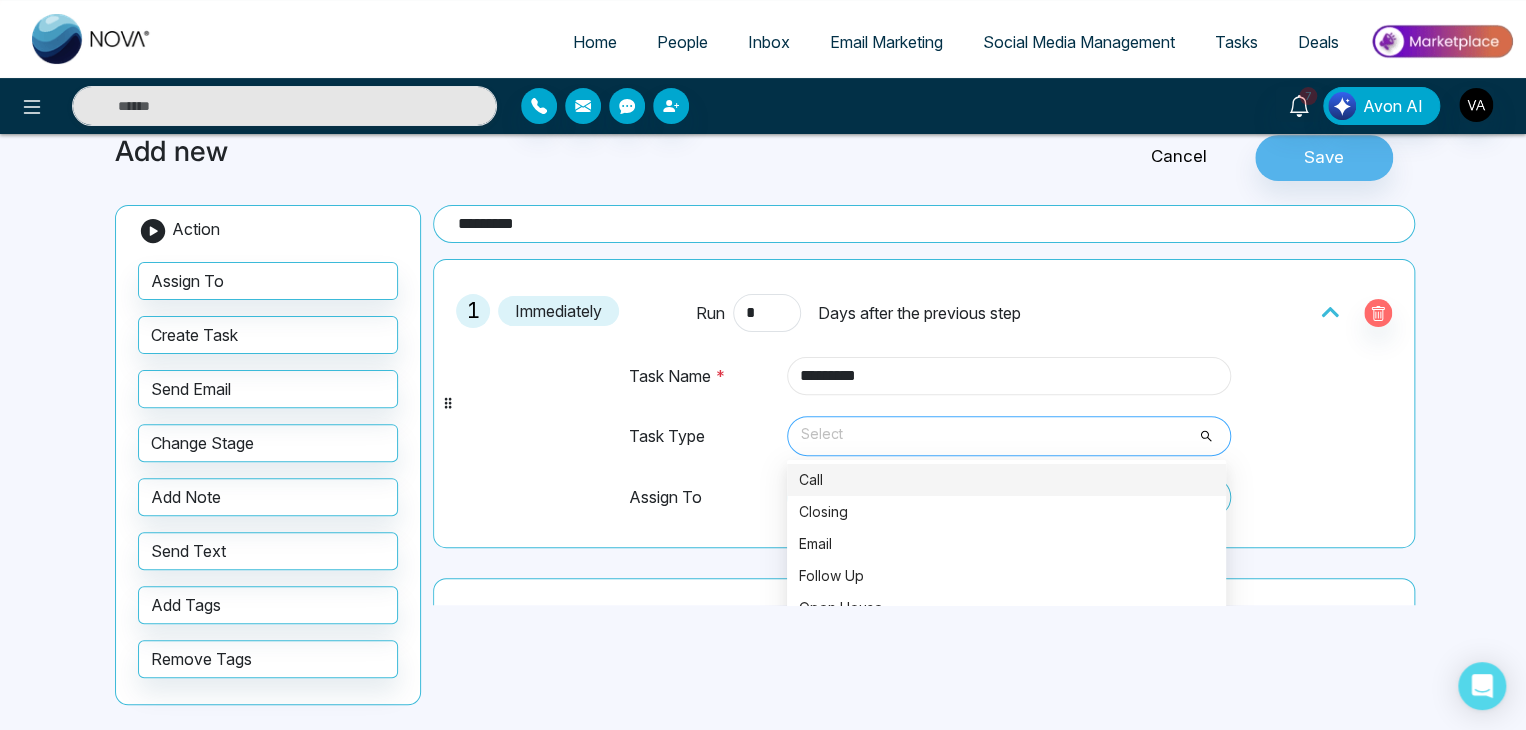 click on "Select" at bounding box center [1009, 436] 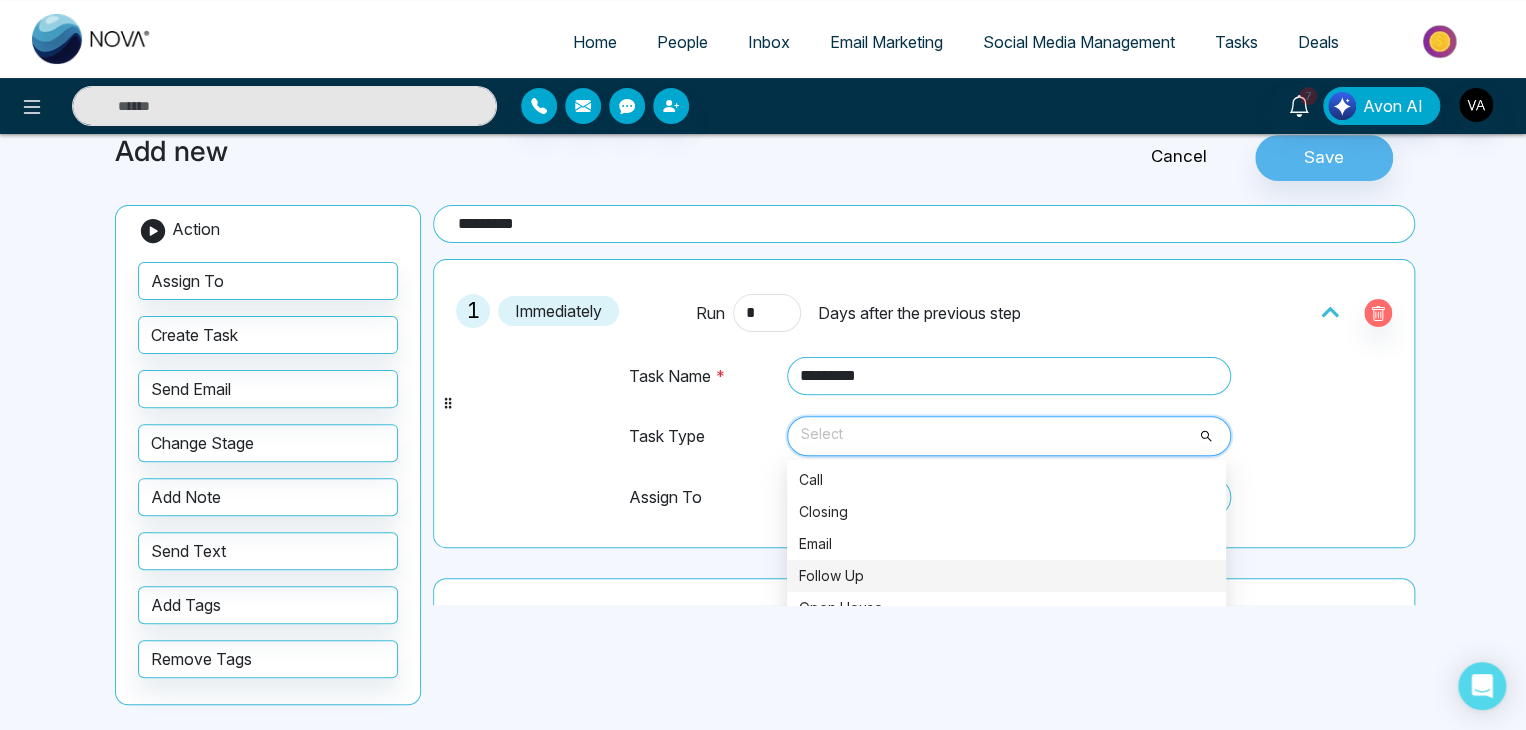 click on "Follow Up" at bounding box center (1006, 576) 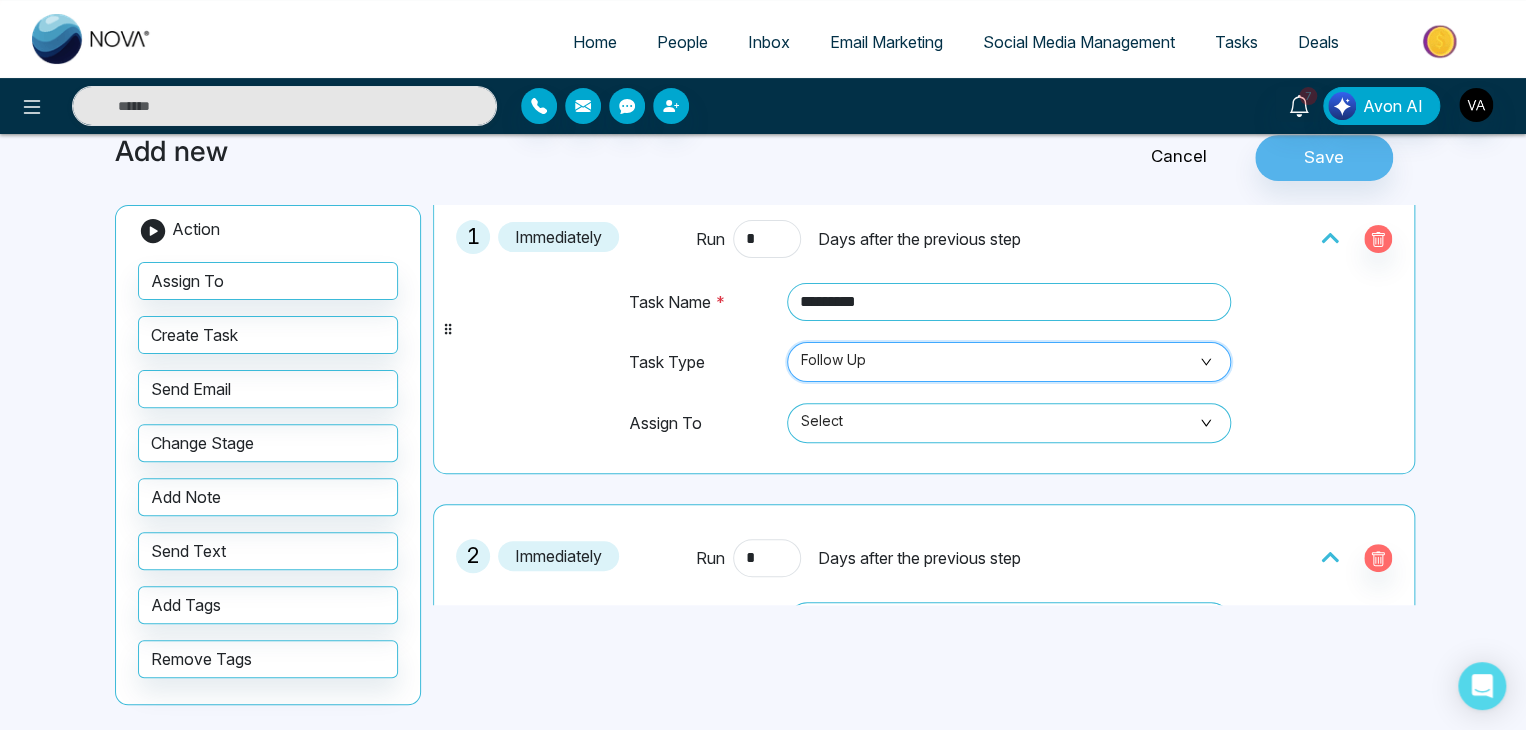 scroll, scrollTop: 75, scrollLeft: 0, axis: vertical 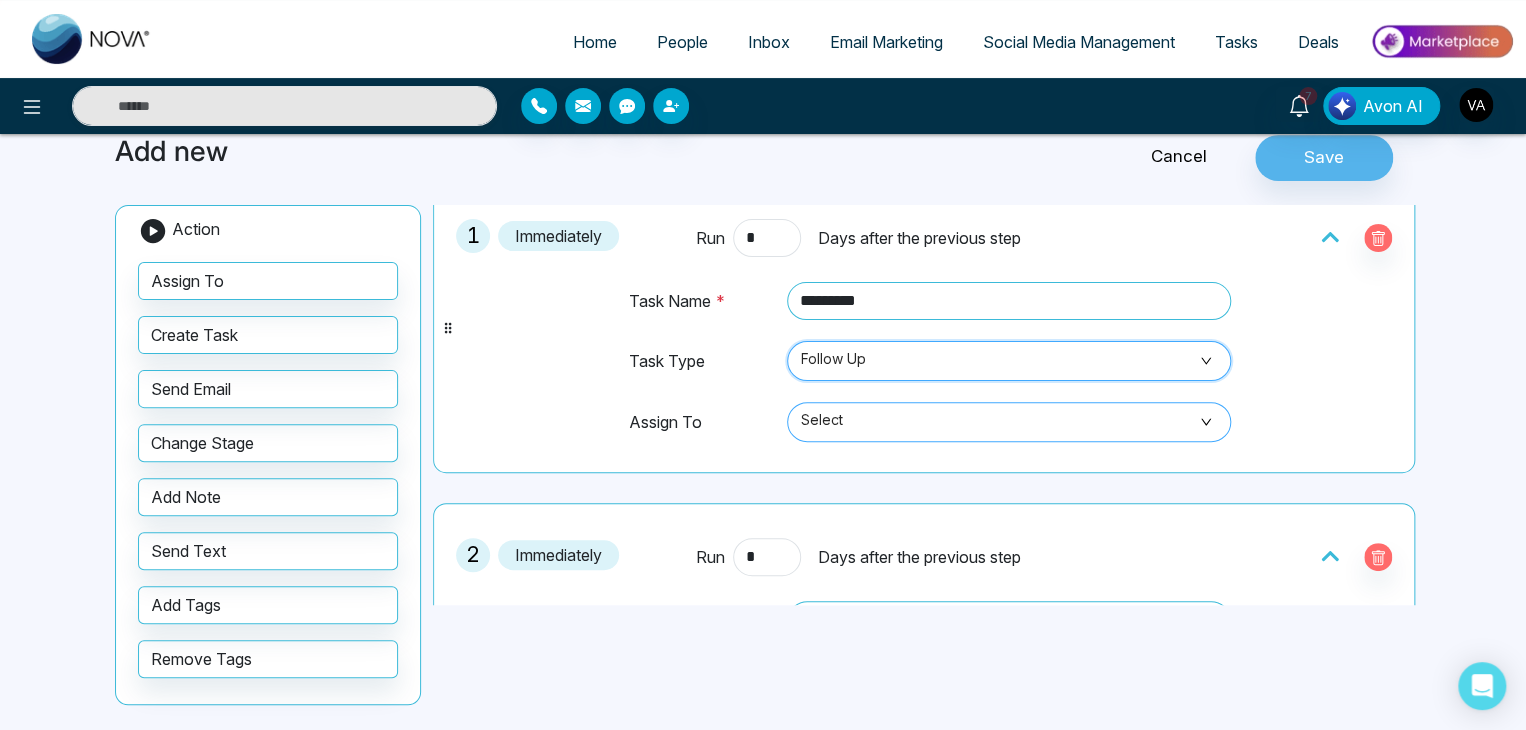 click on "Select" at bounding box center [1009, 422] 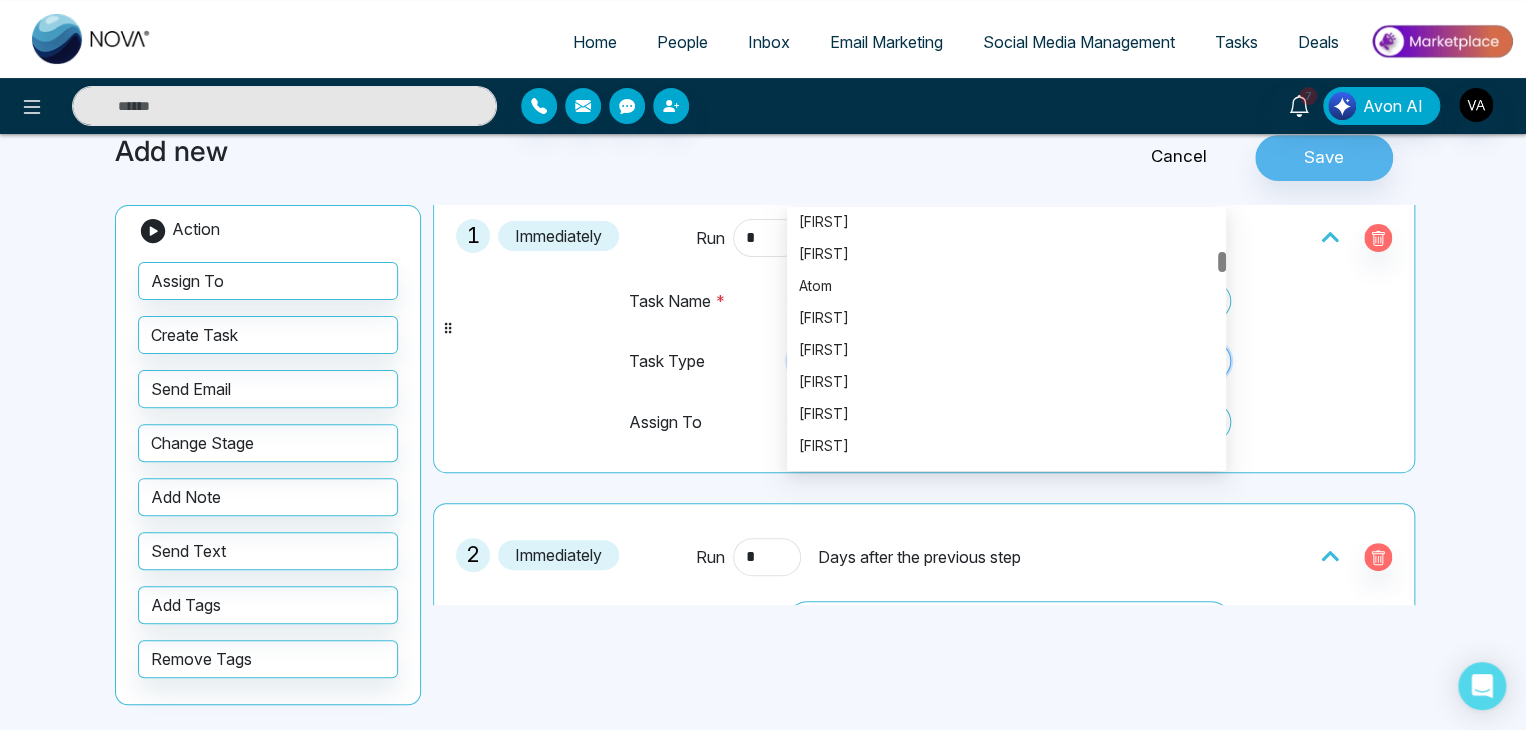 scroll, scrollTop: 516, scrollLeft: 0, axis: vertical 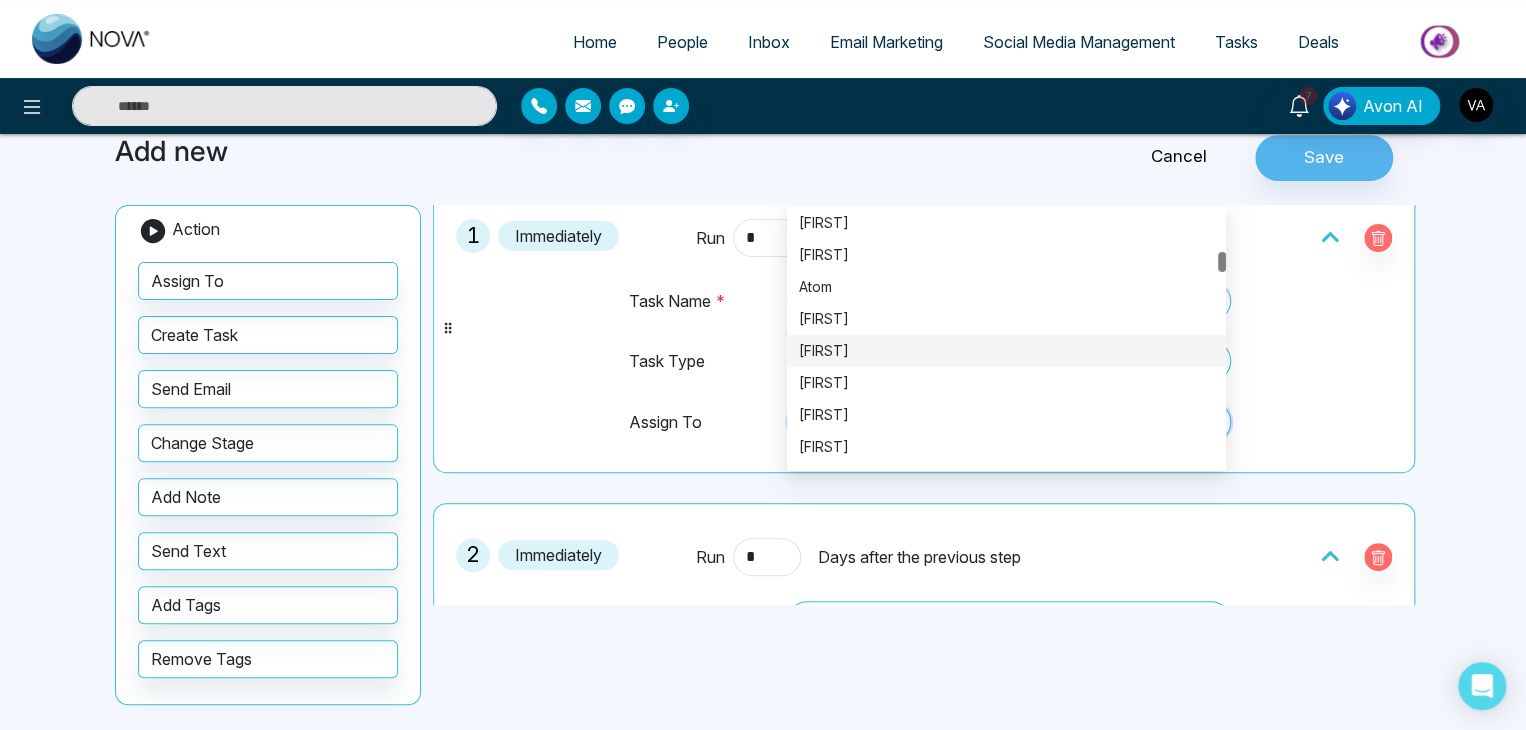 click on "[FIRST]" at bounding box center (1006, 351) 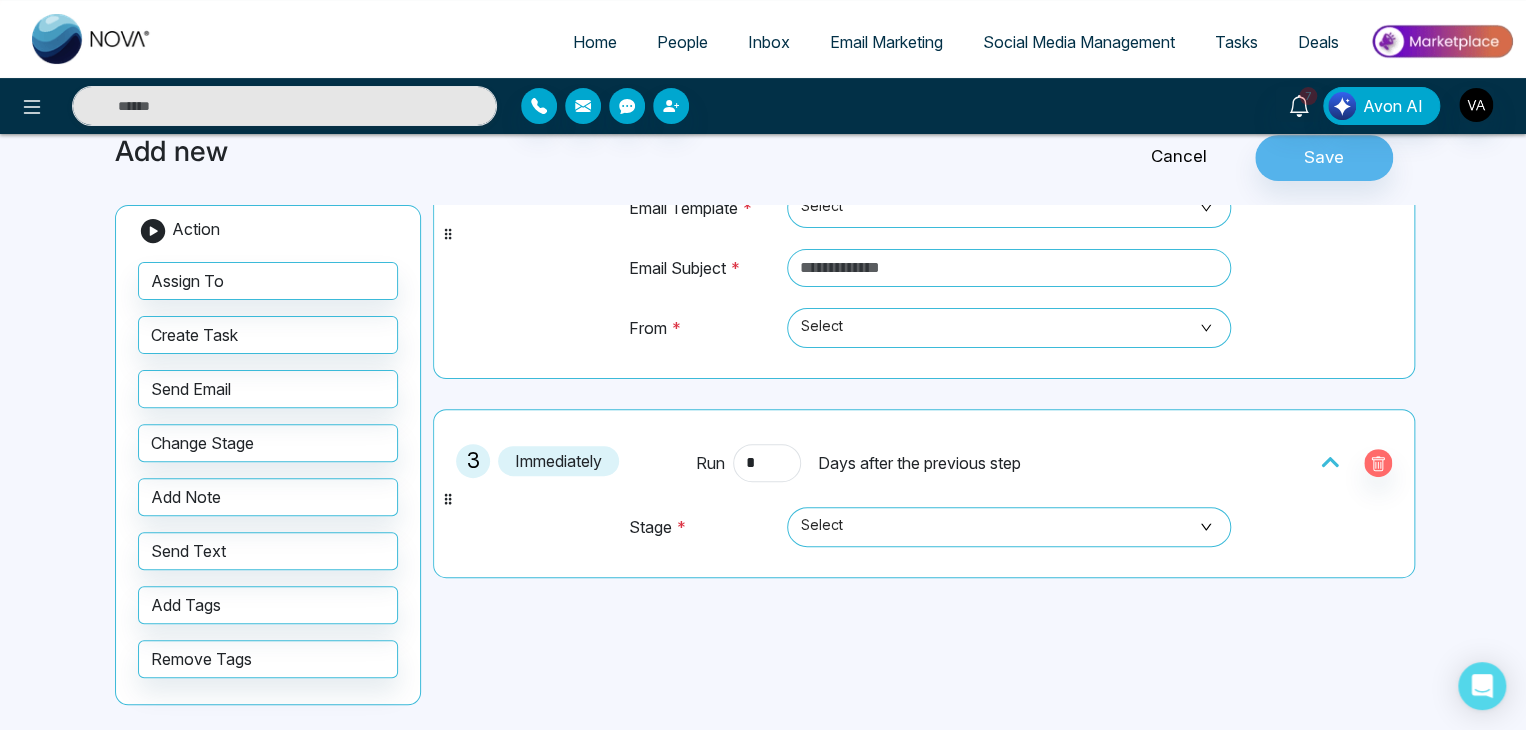 scroll, scrollTop: 420, scrollLeft: 0, axis: vertical 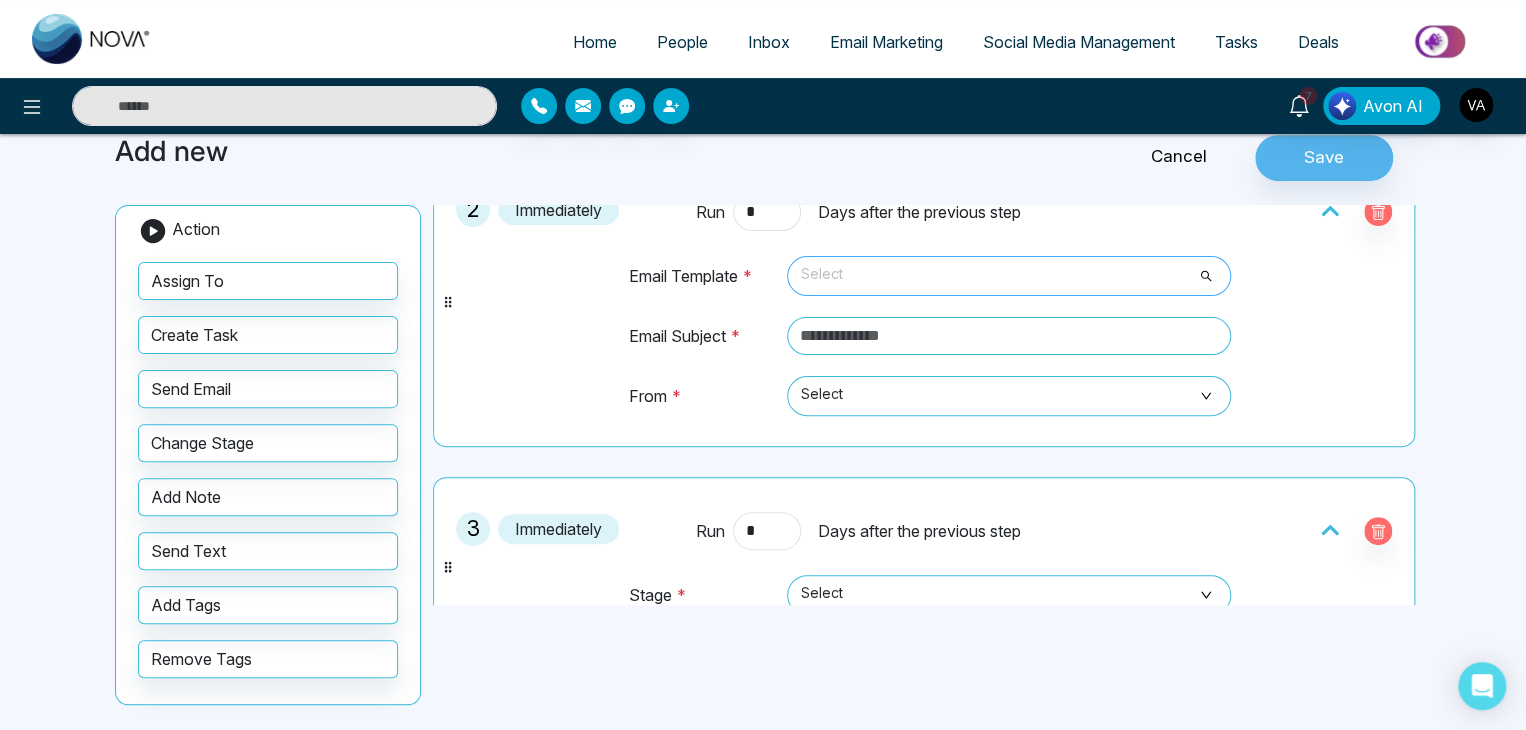 click on "Select" at bounding box center (1009, 276) 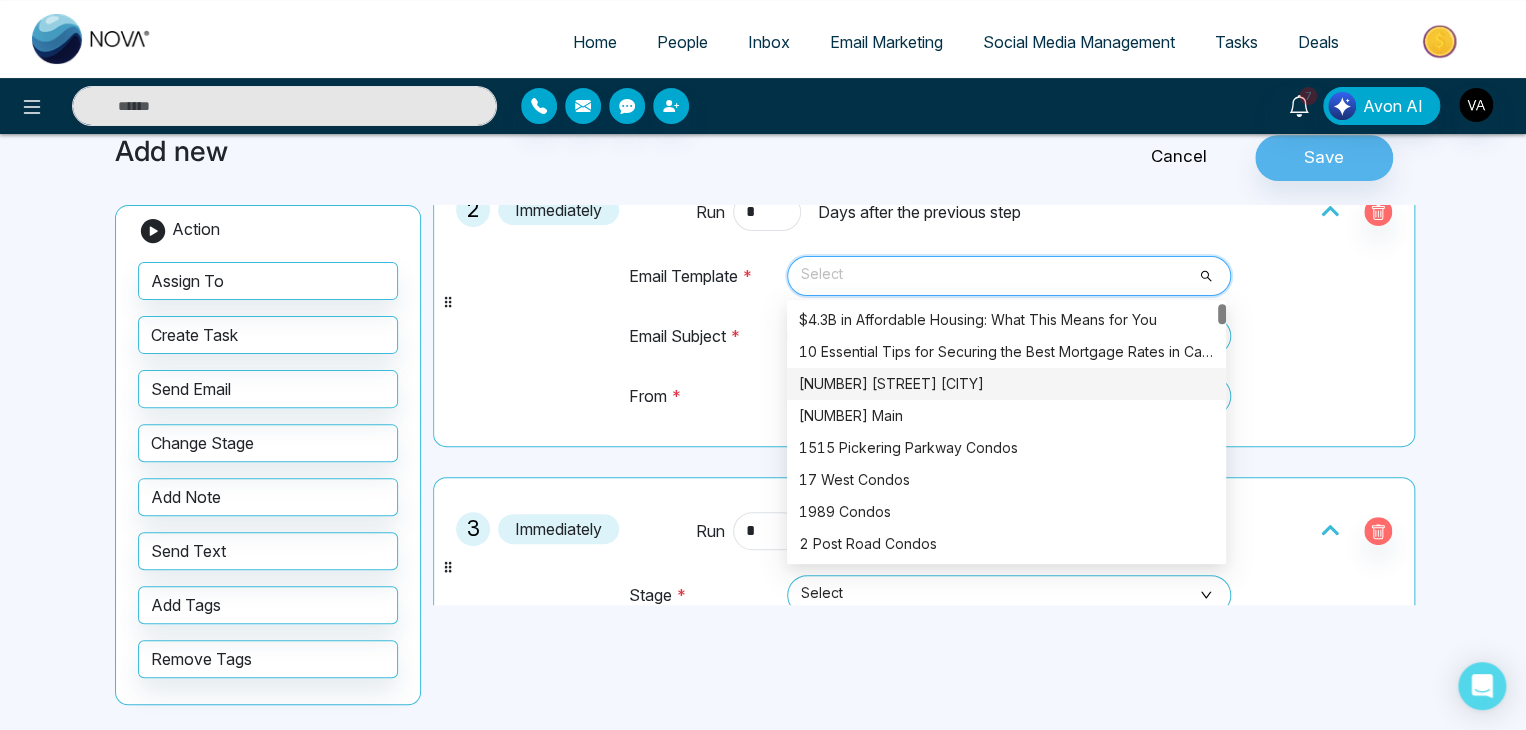 click on "[NUMBER] [STREET] [CITY]" at bounding box center [1006, 384] 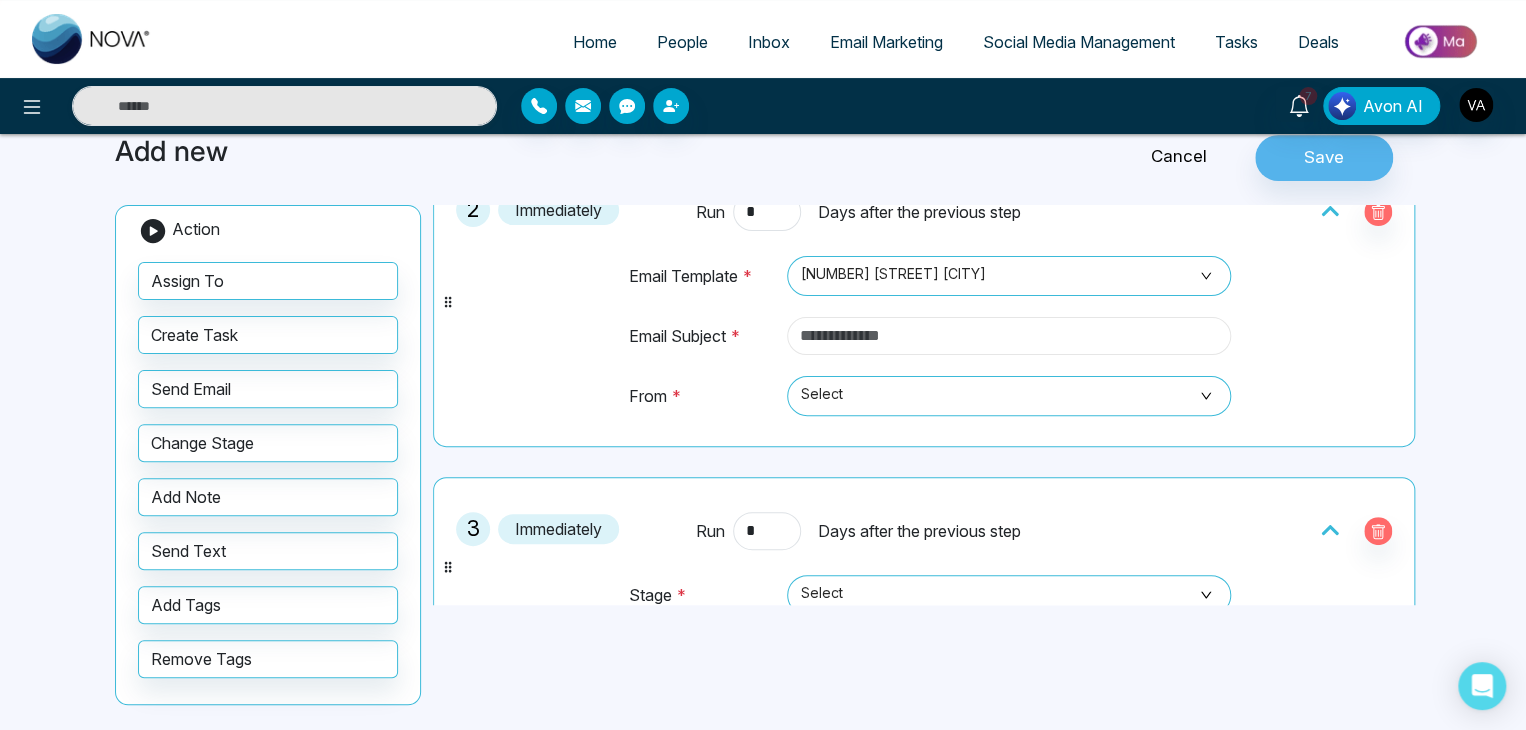 click at bounding box center (1009, 336) 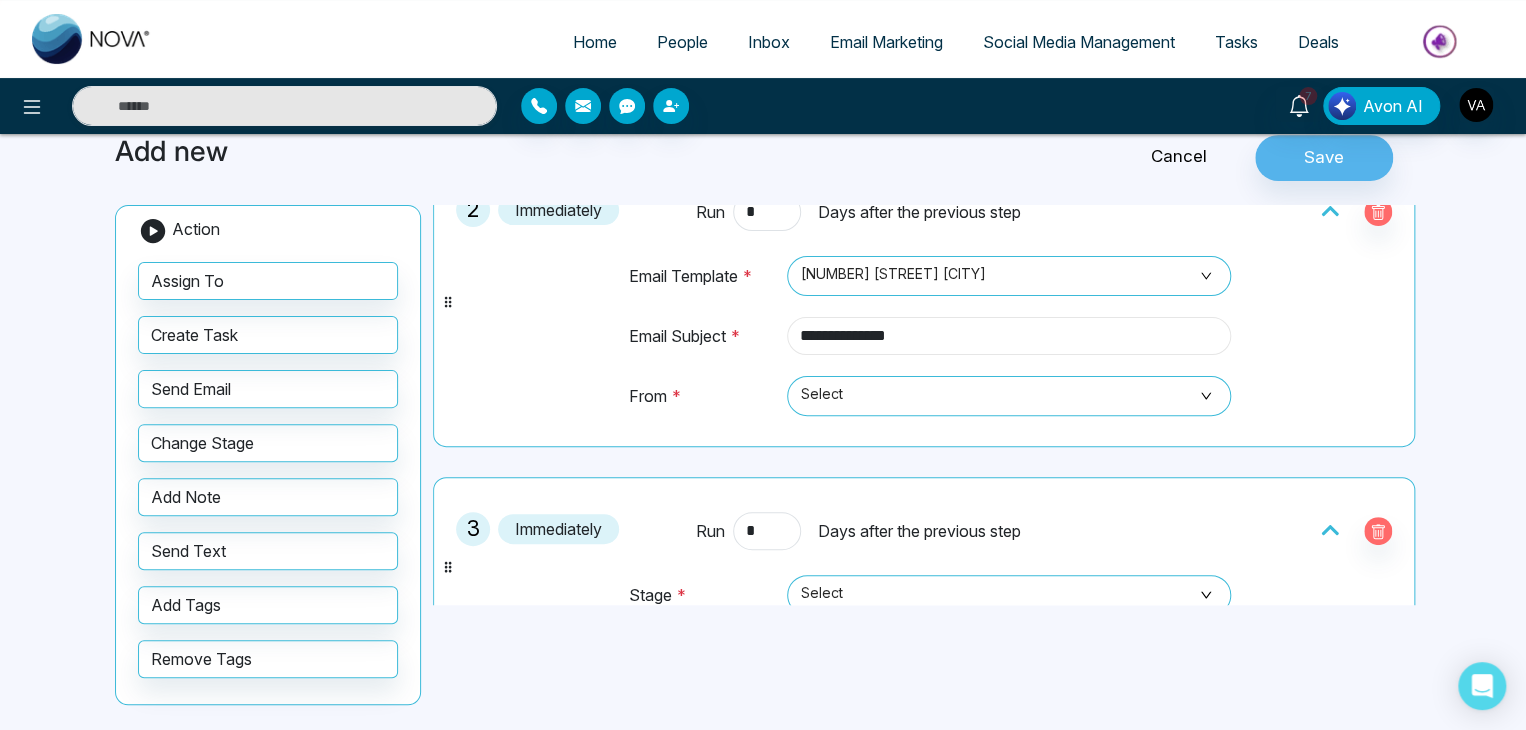 click on "**********" at bounding box center [1009, 336] 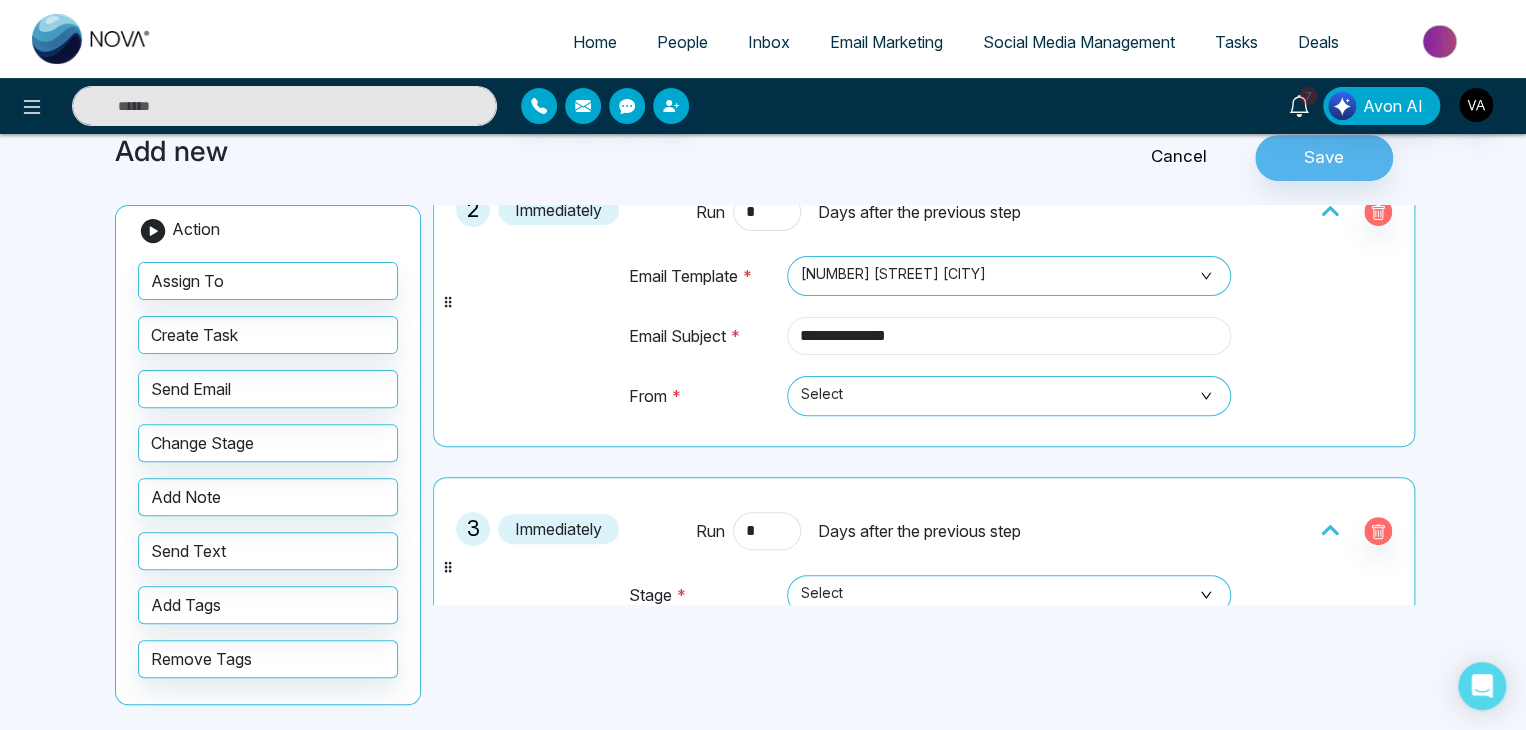 click on "**********" at bounding box center (1009, 336) 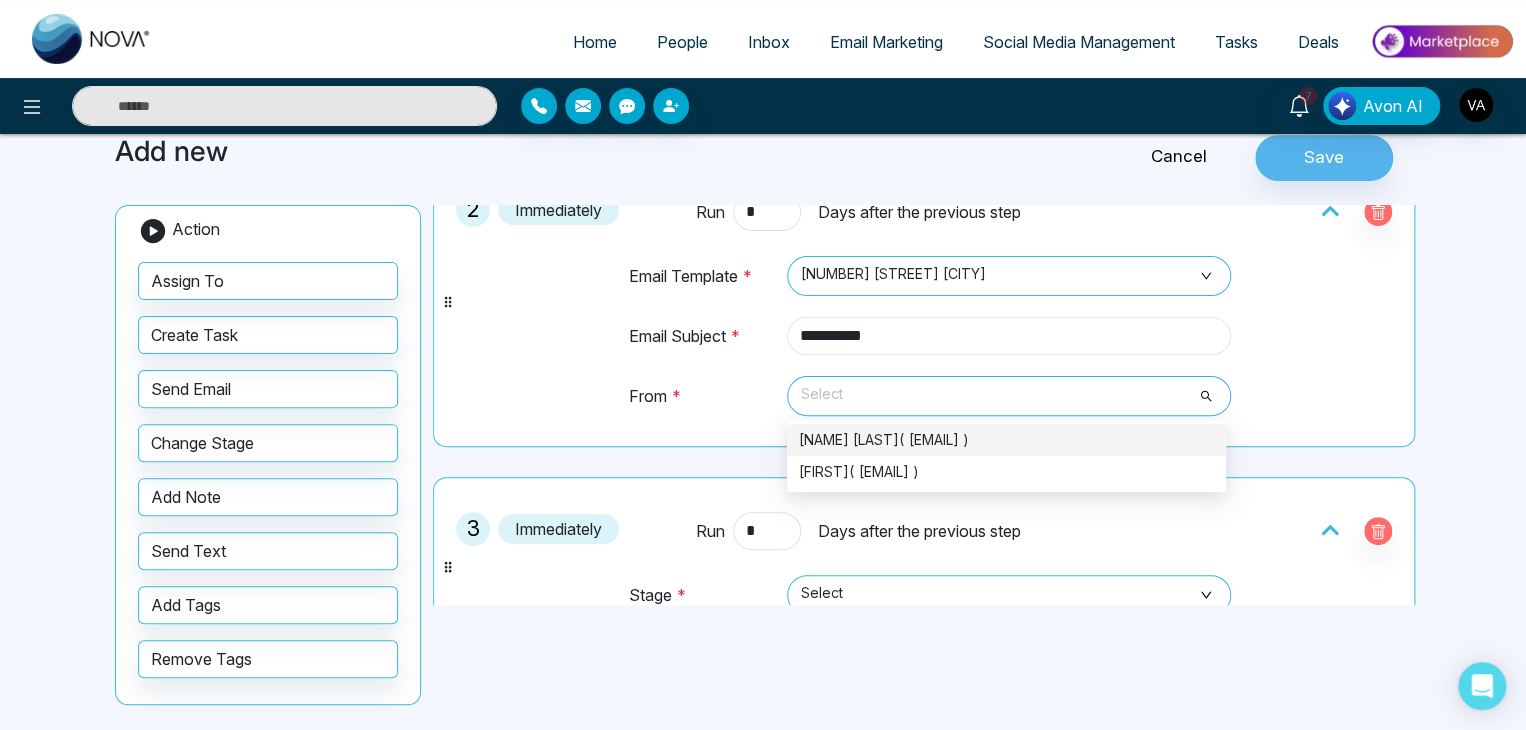click on "Select" at bounding box center [1009, 396] 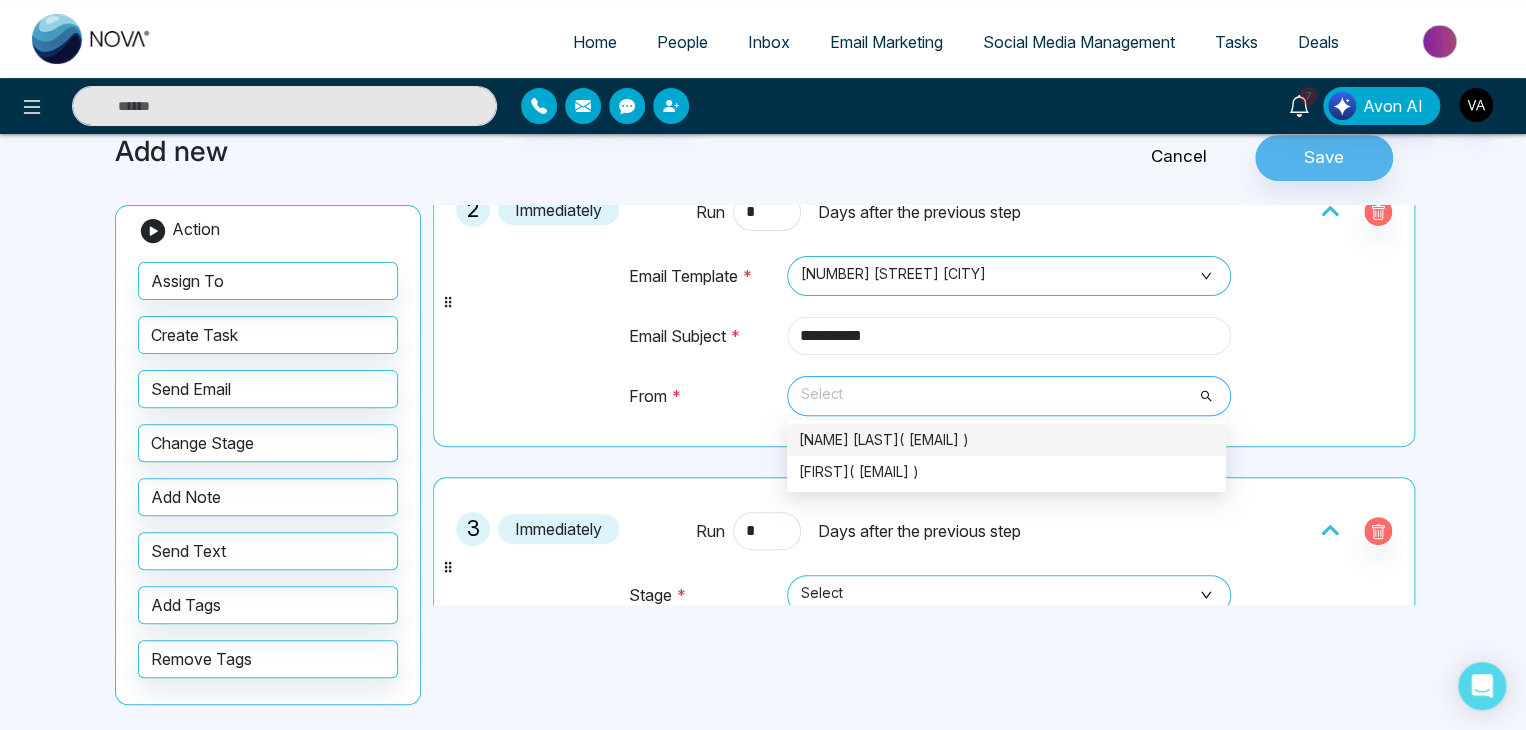 type on "**********" 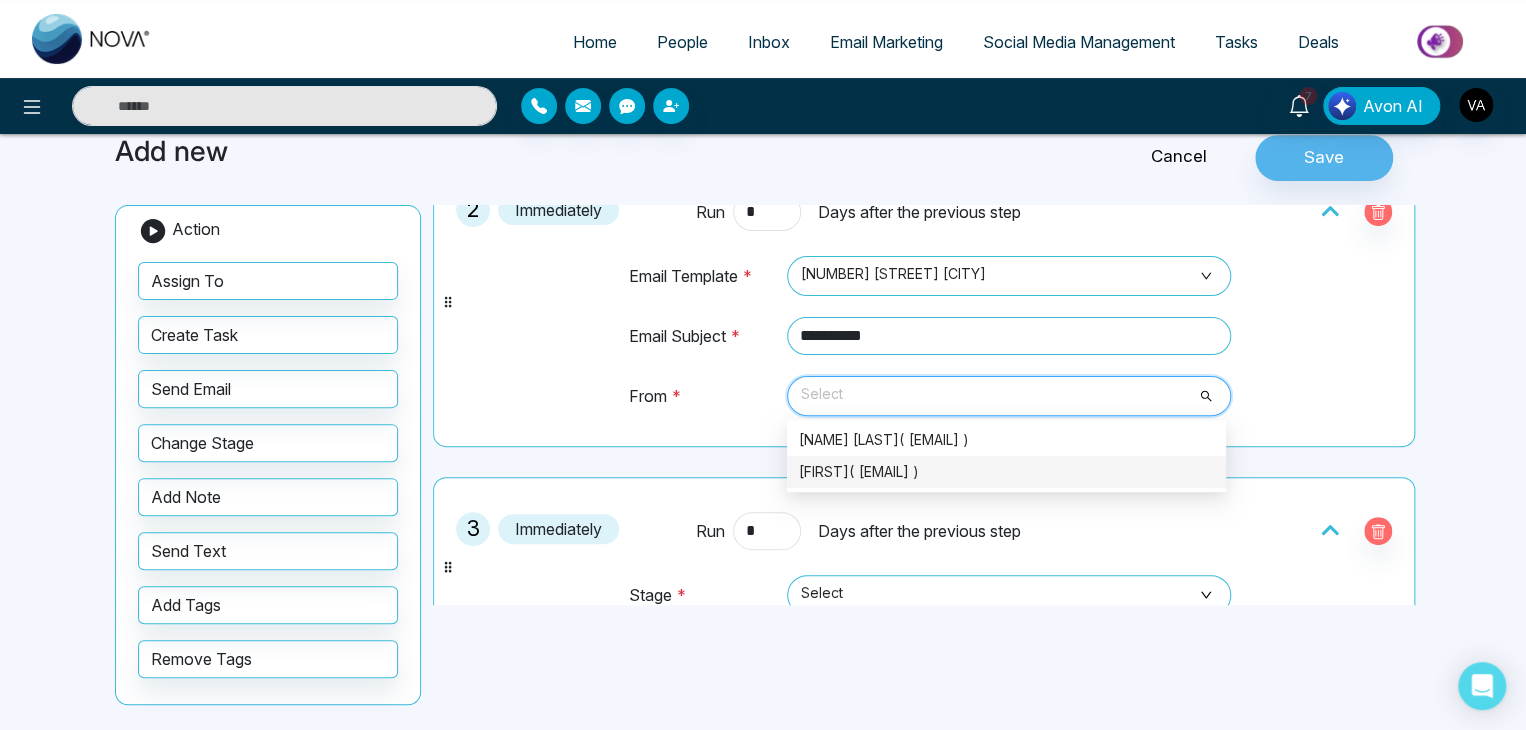 click on "[FIRST]( [EMAIL] )" at bounding box center (1006, 472) 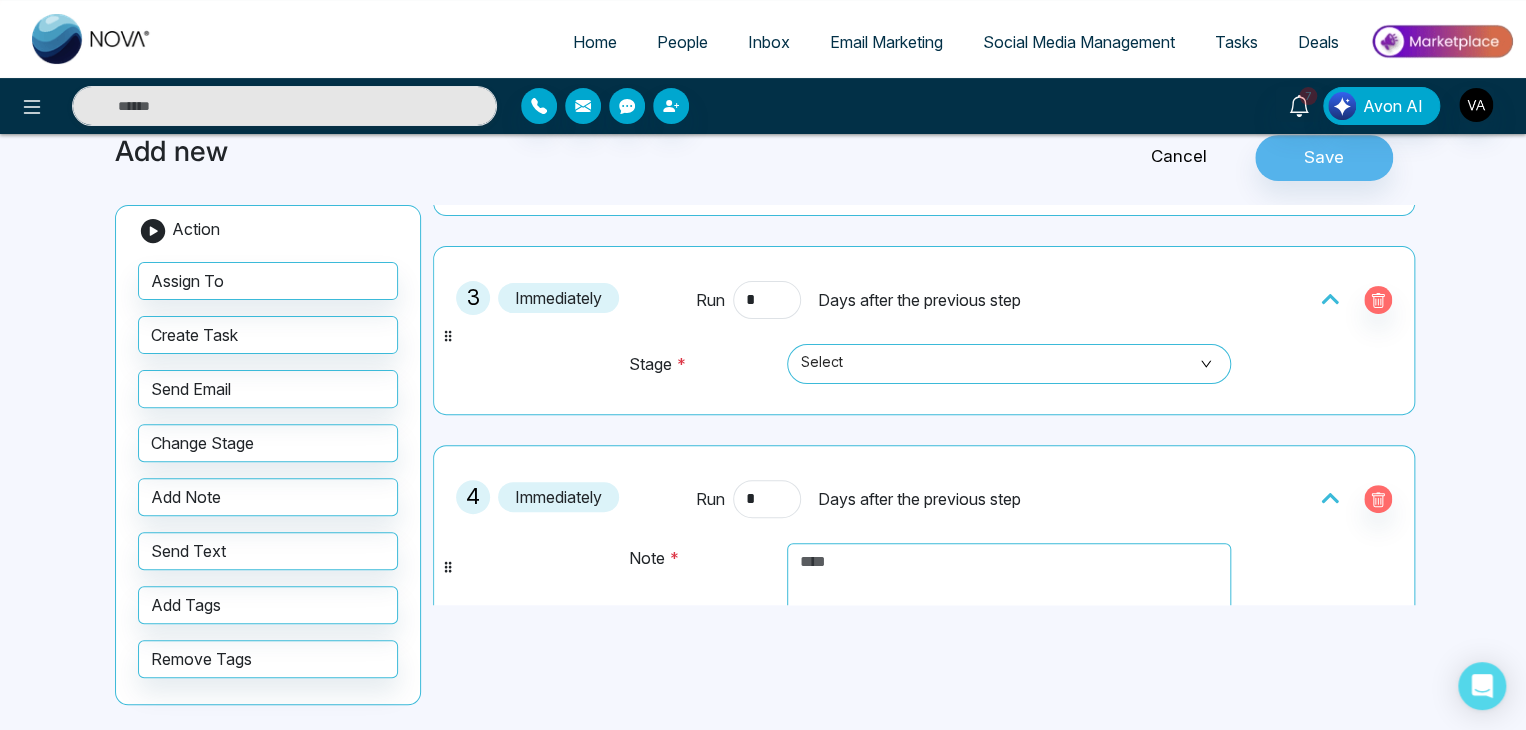 scroll, scrollTop: 652, scrollLeft: 0, axis: vertical 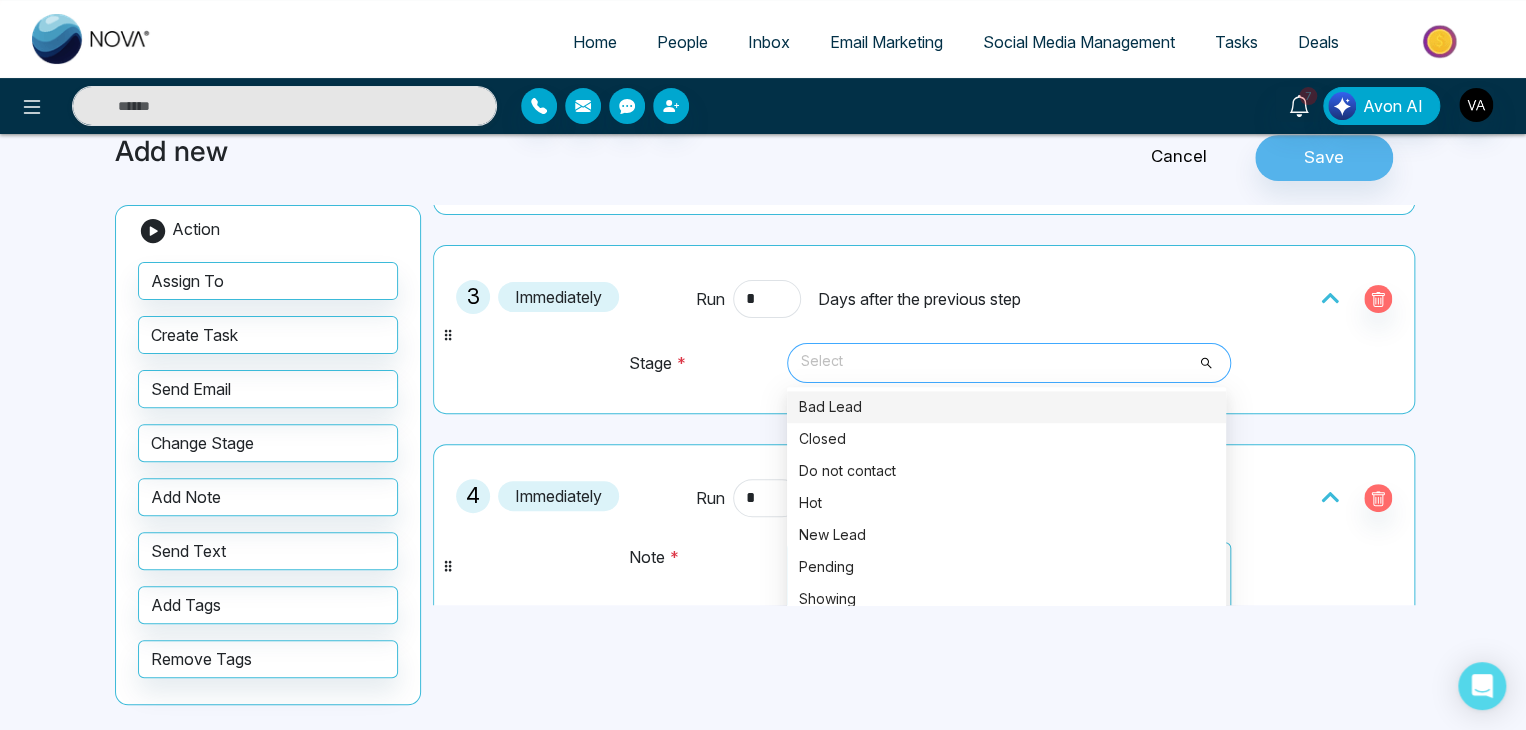 click at bounding box center [1002, 363] 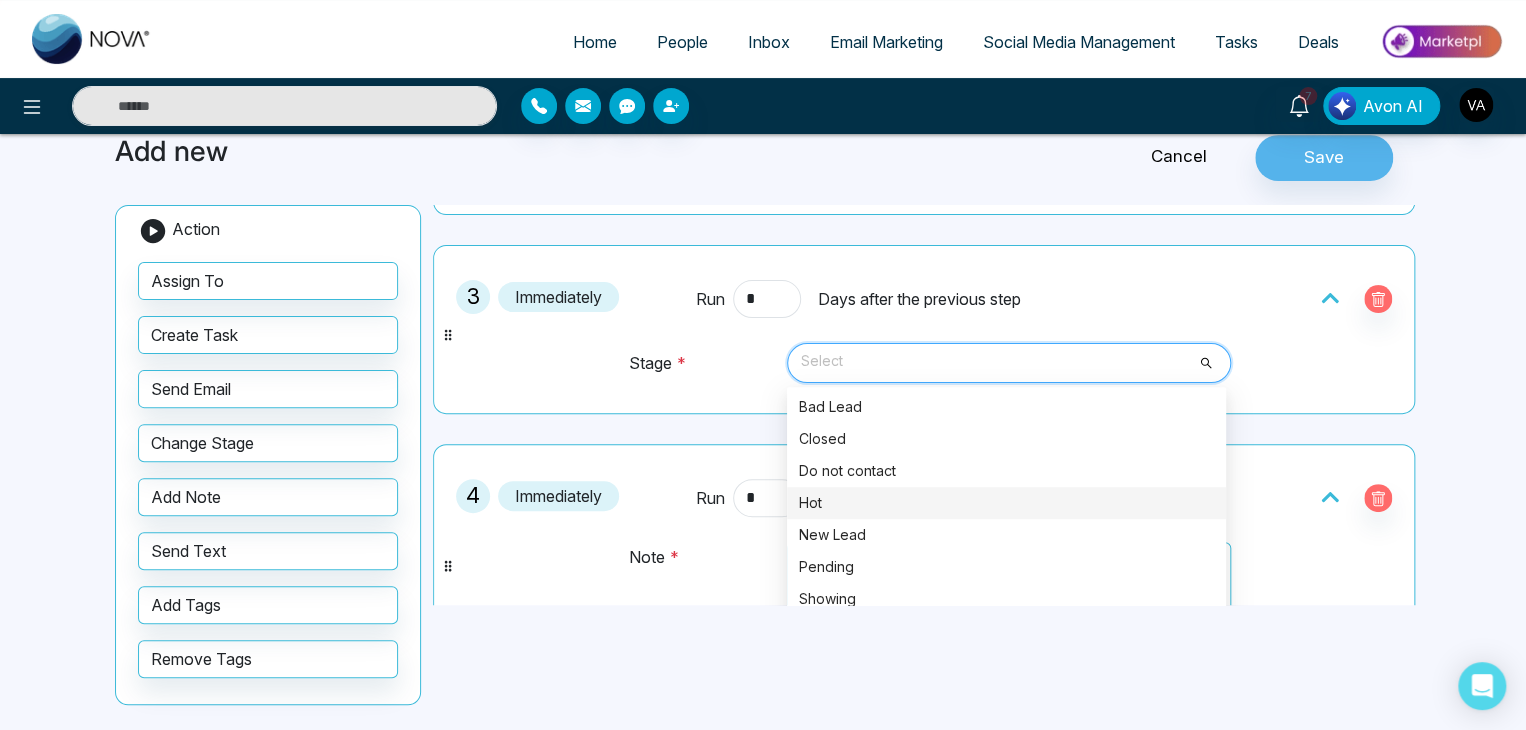 click on "Hot" at bounding box center (1006, 503) 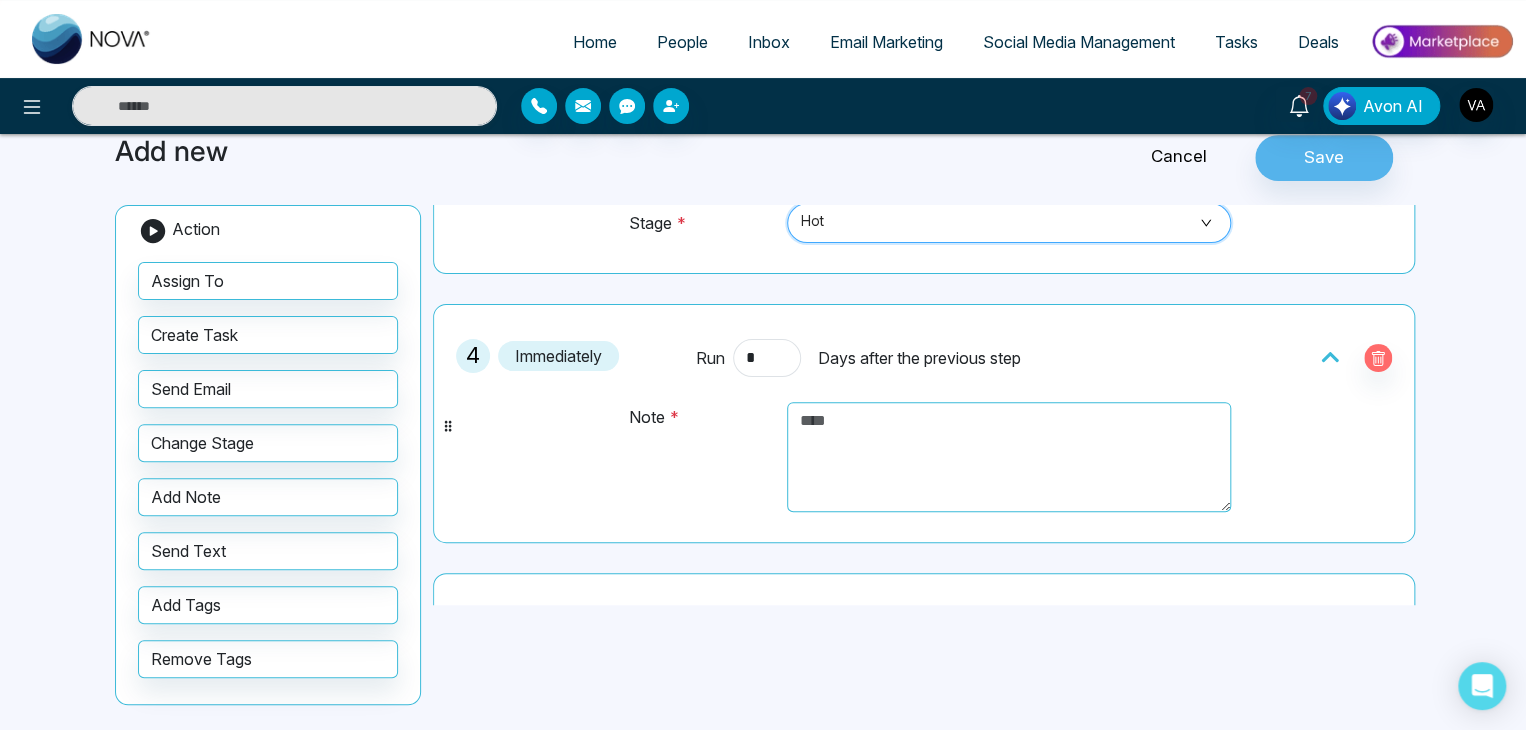 scroll, scrollTop: 795, scrollLeft: 0, axis: vertical 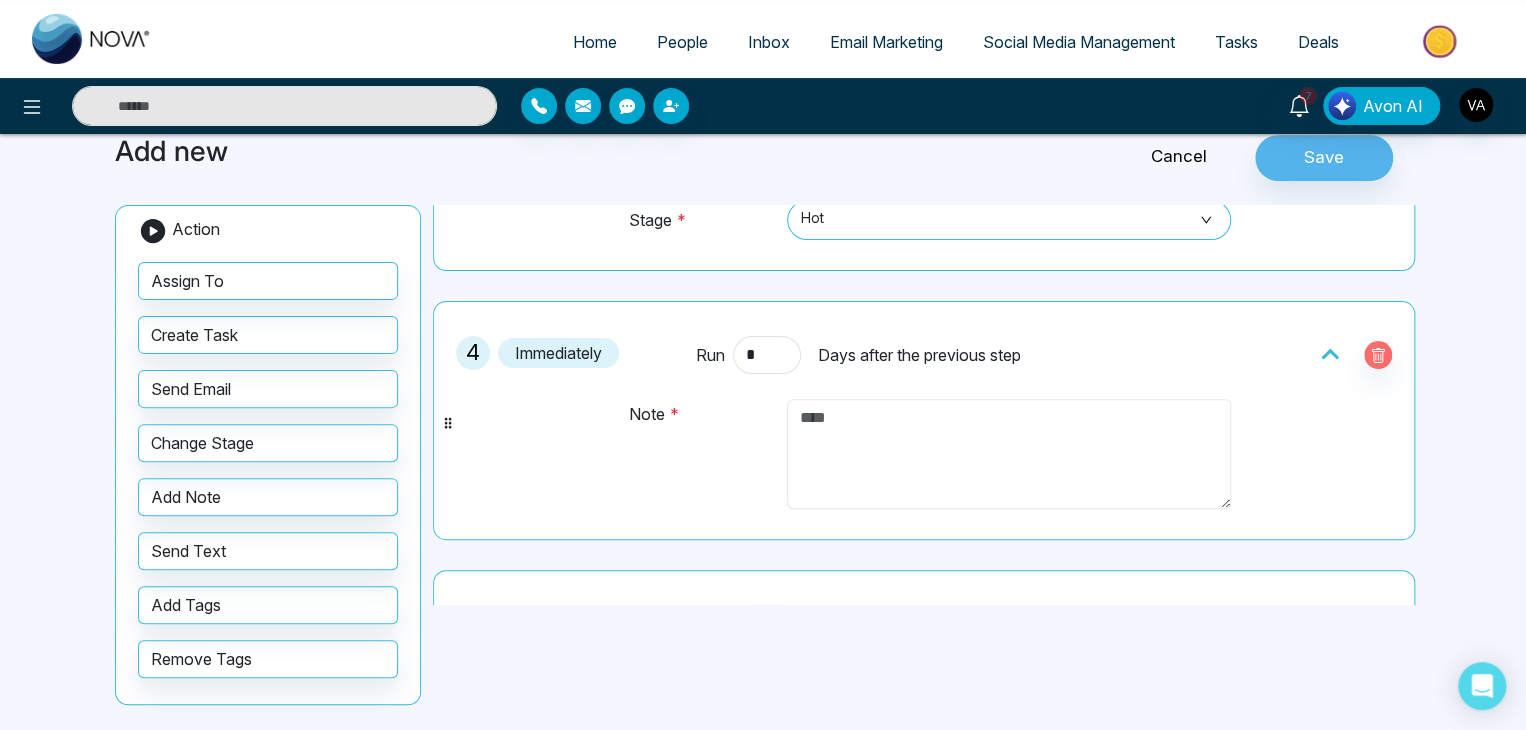 click at bounding box center (1009, 454) 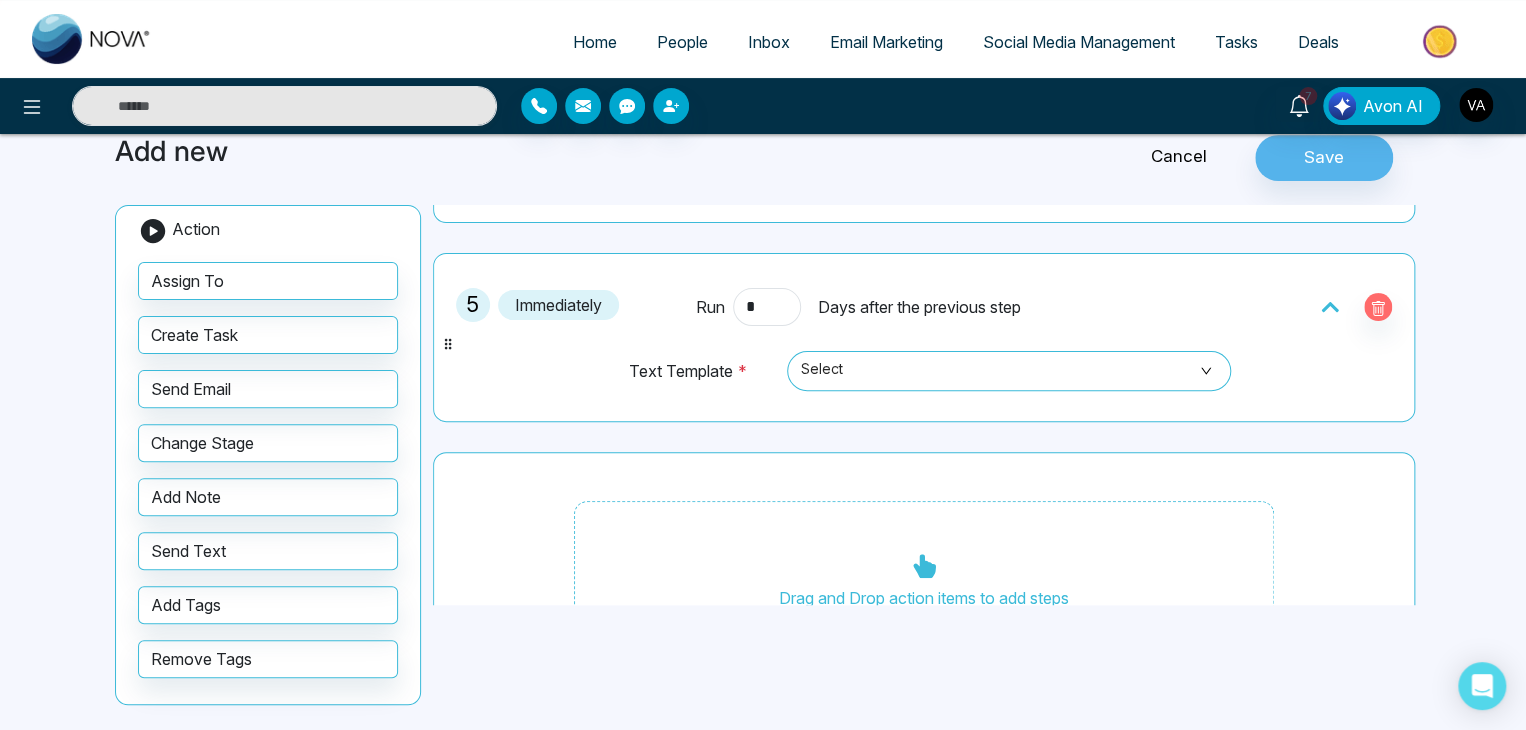 scroll, scrollTop: 1108, scrollLeft: 0, axis: vertical 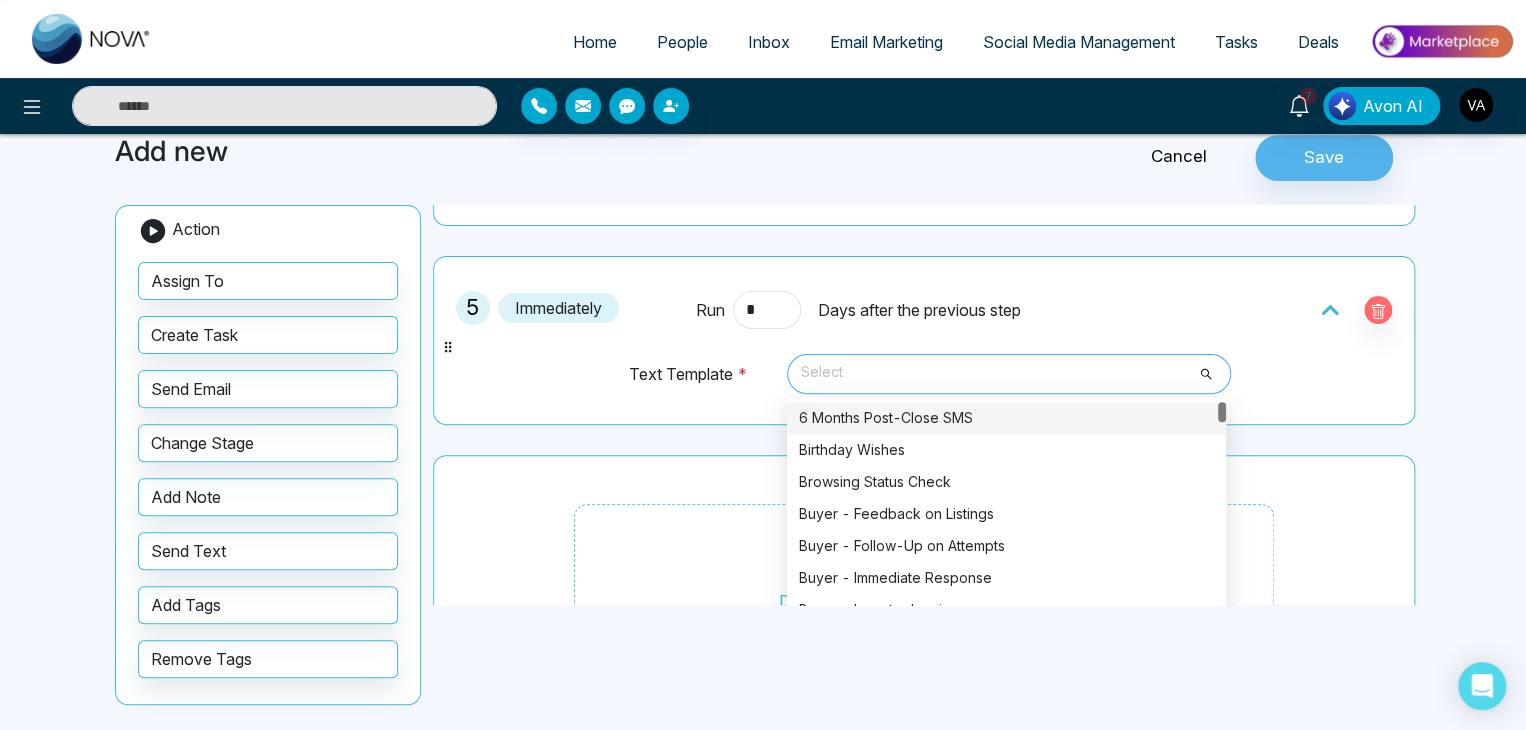 click on "Select" at bounding box center (1009, 374) 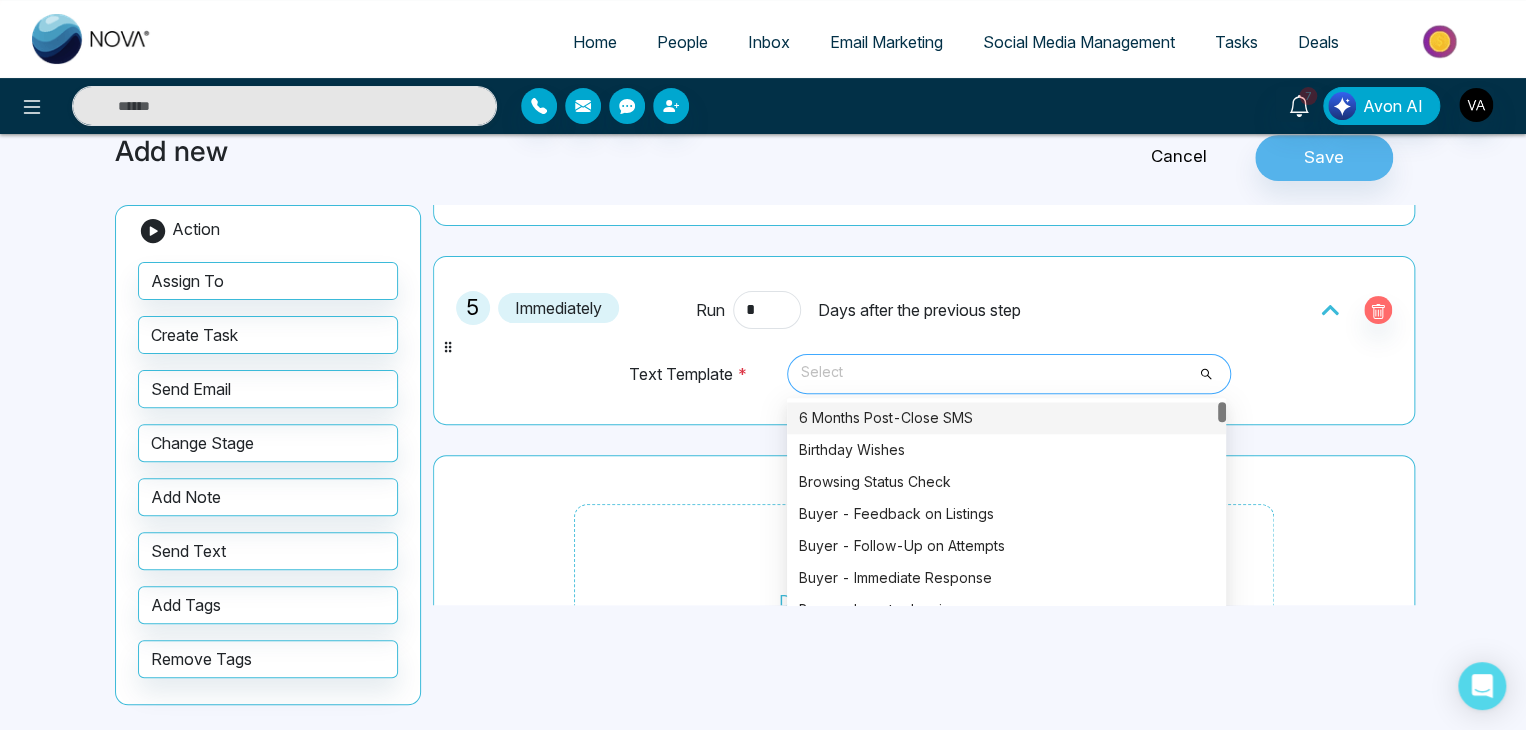 type on "**********" 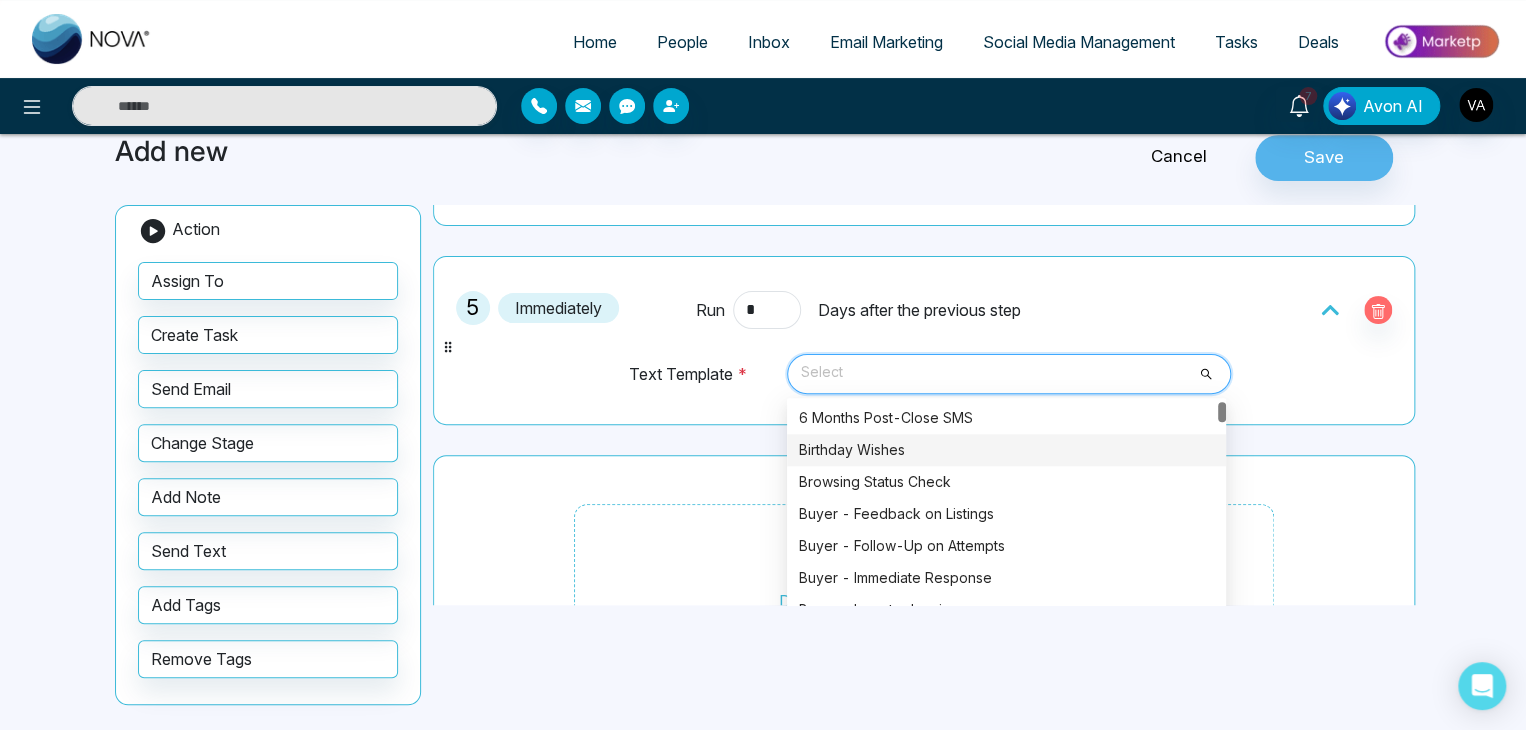 click on "Birthday Wishes" at bounding box center [1006, 450] 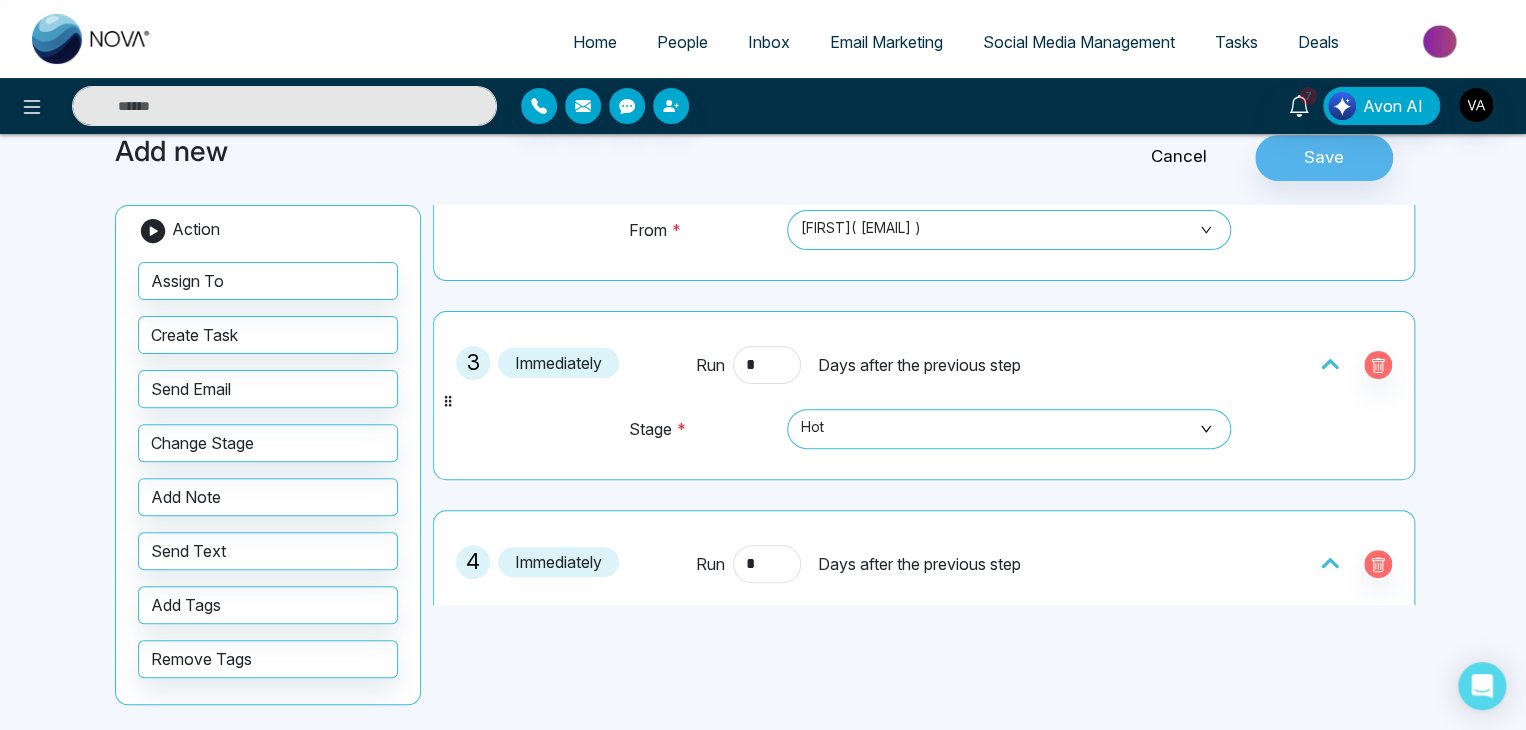 scroll, scrollTop: 571, scrollLeft: 0, axis: vertical 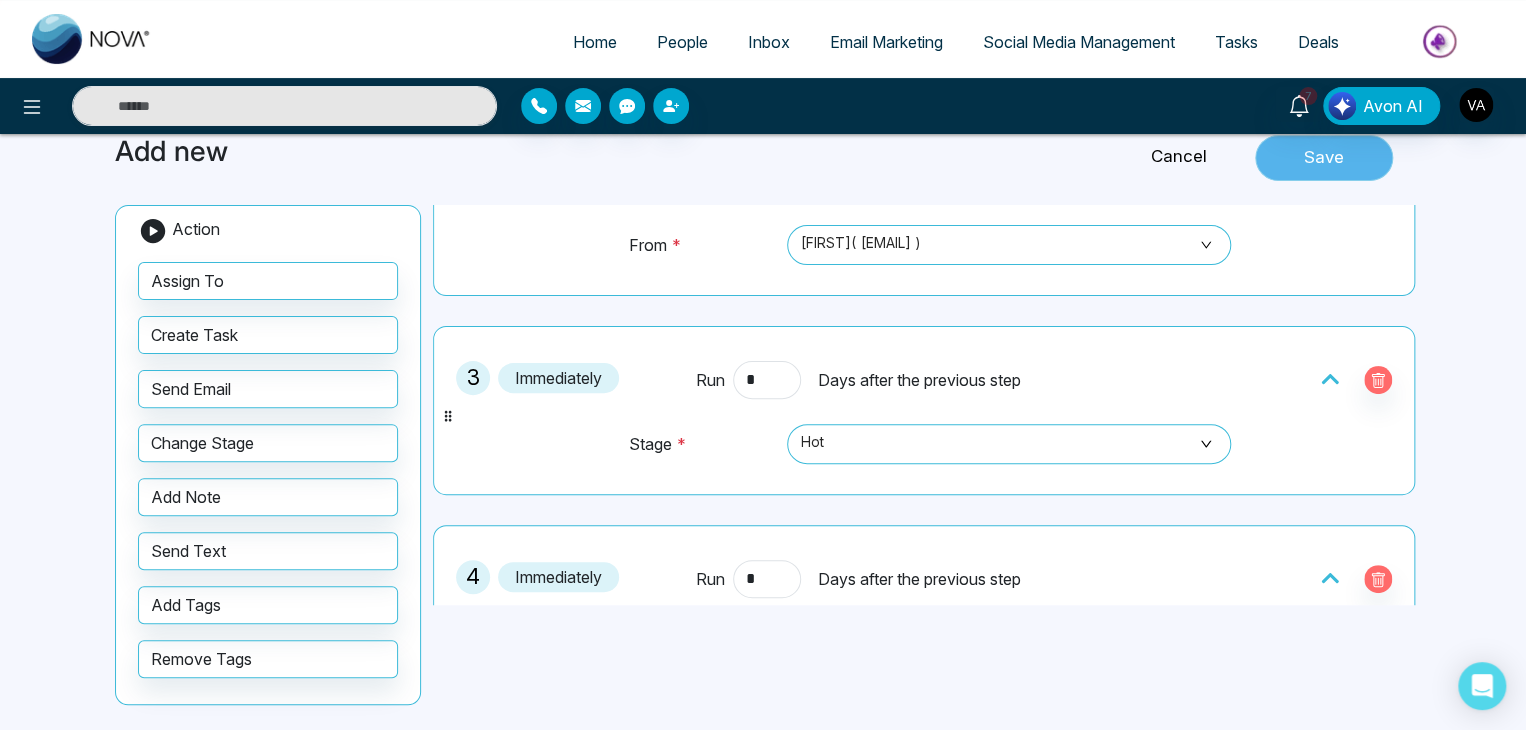 click on "Save" at bounding box center [1324, 158] 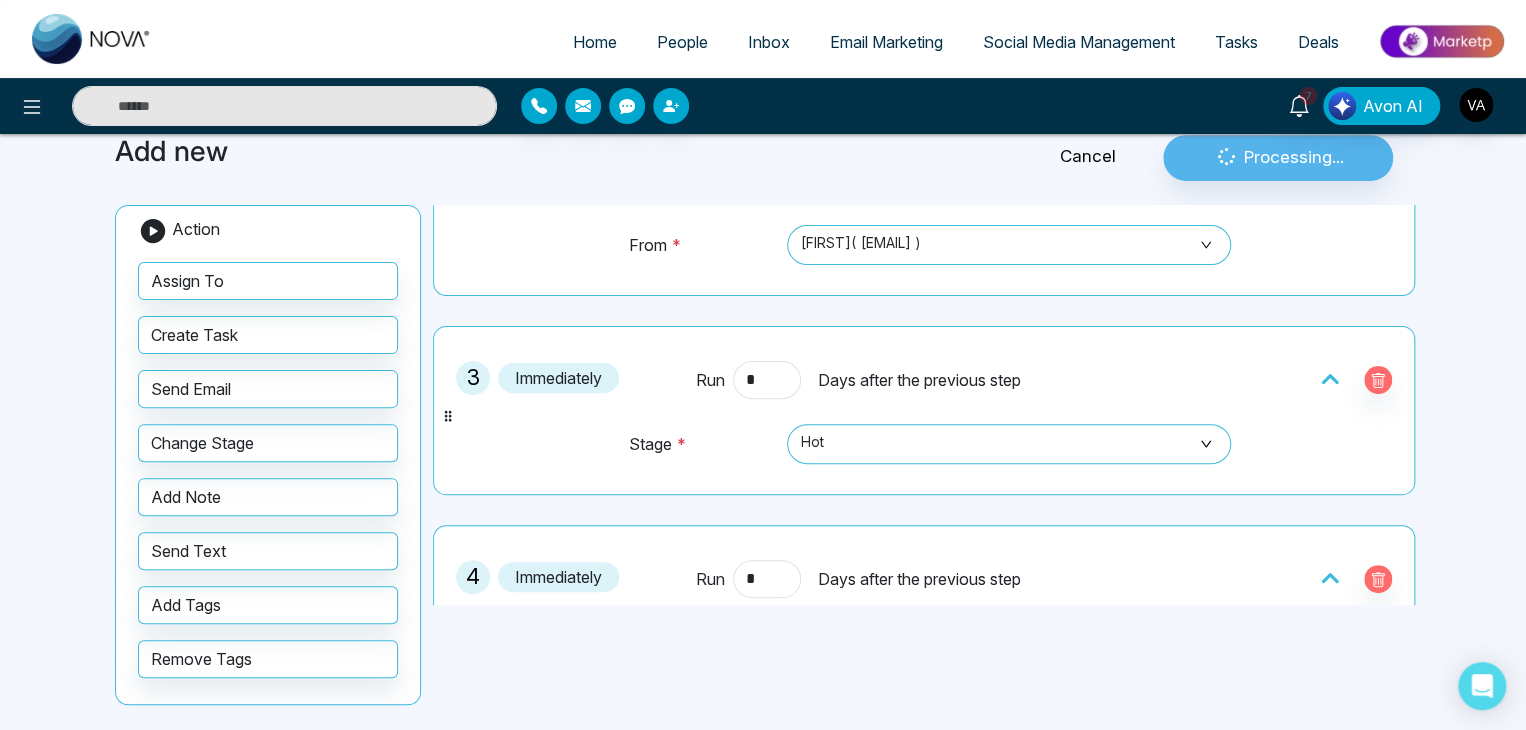 scroll, scrollTop: 0, scrollLeft: 0, axis: both 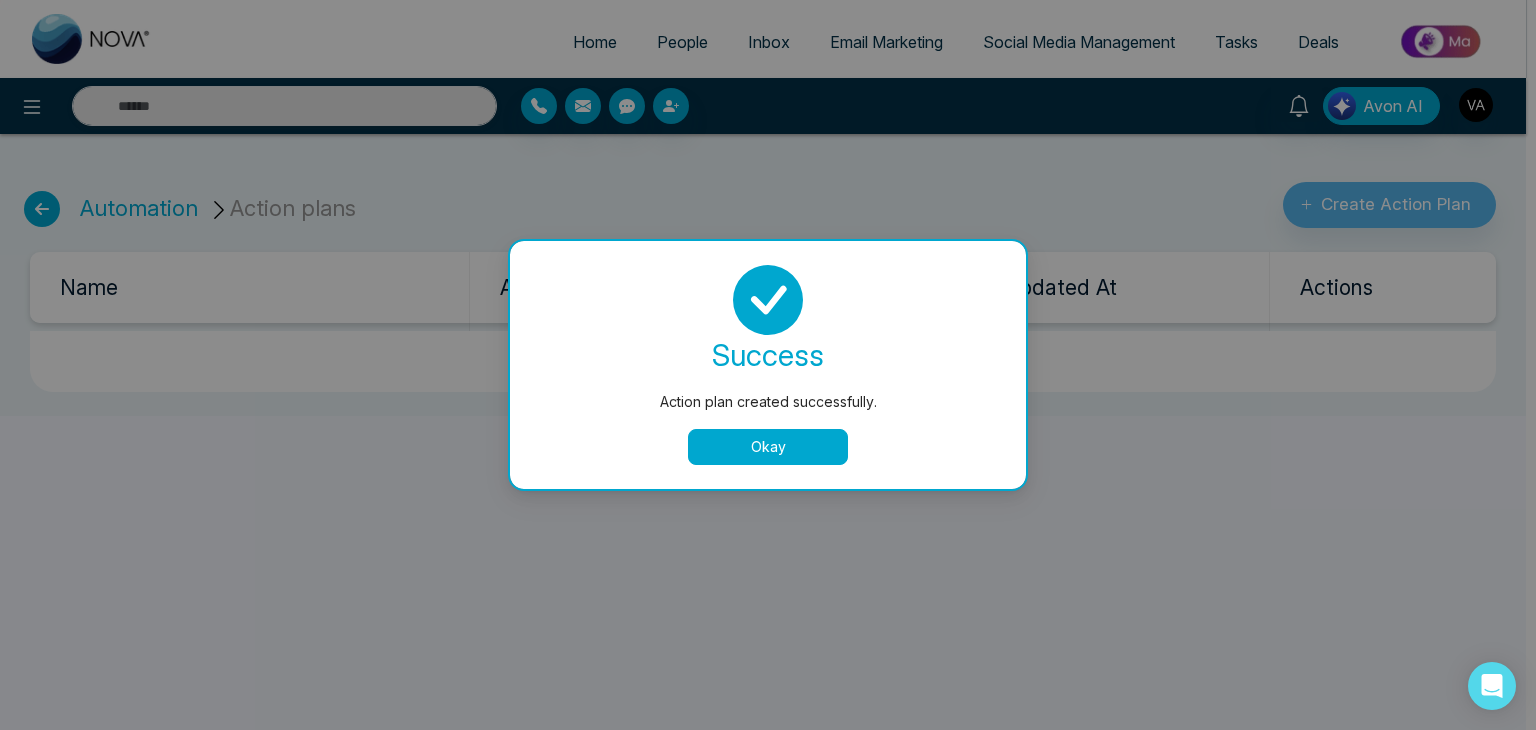 click on "Okay" at bounding box center [768, 447] 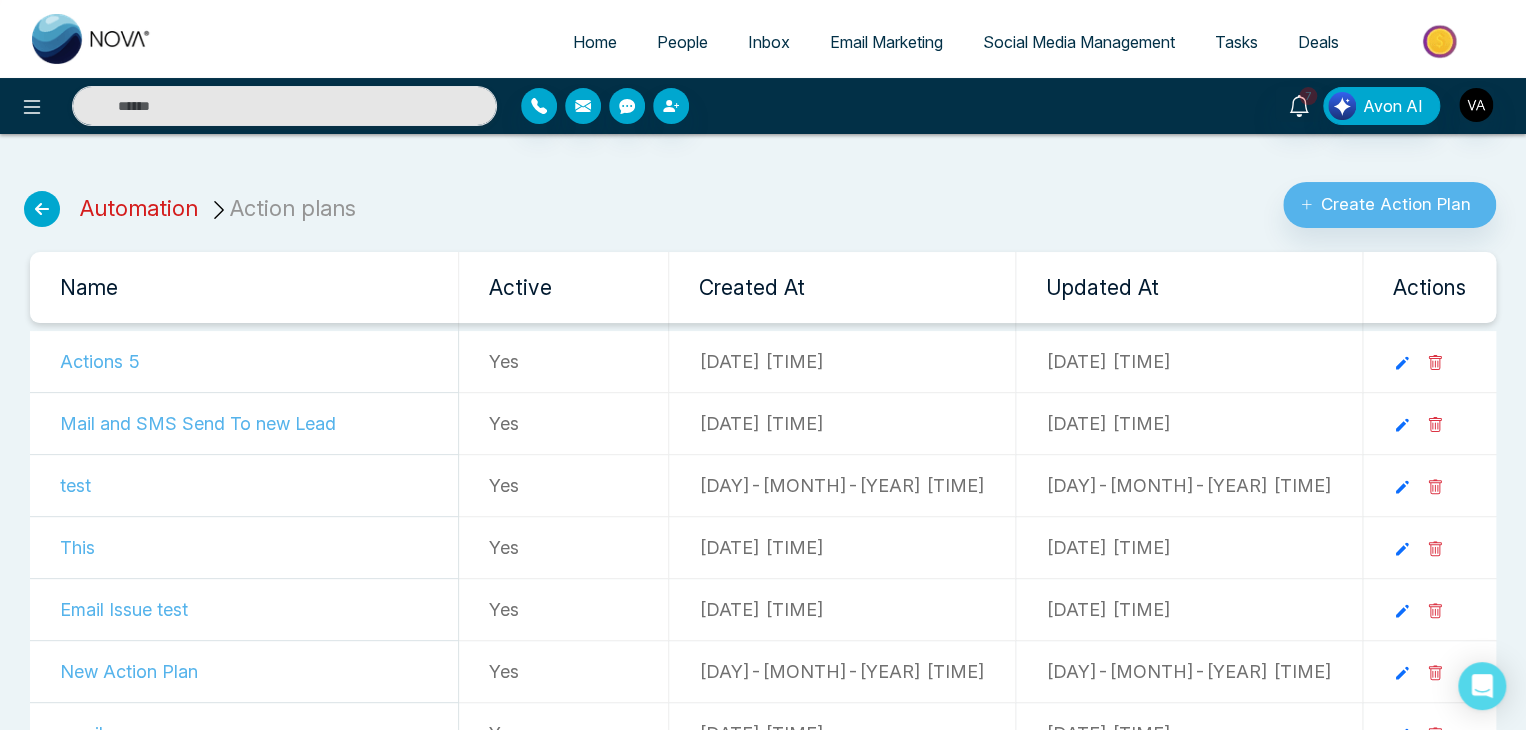 click on "Automation" at bounding box center (139, 208) 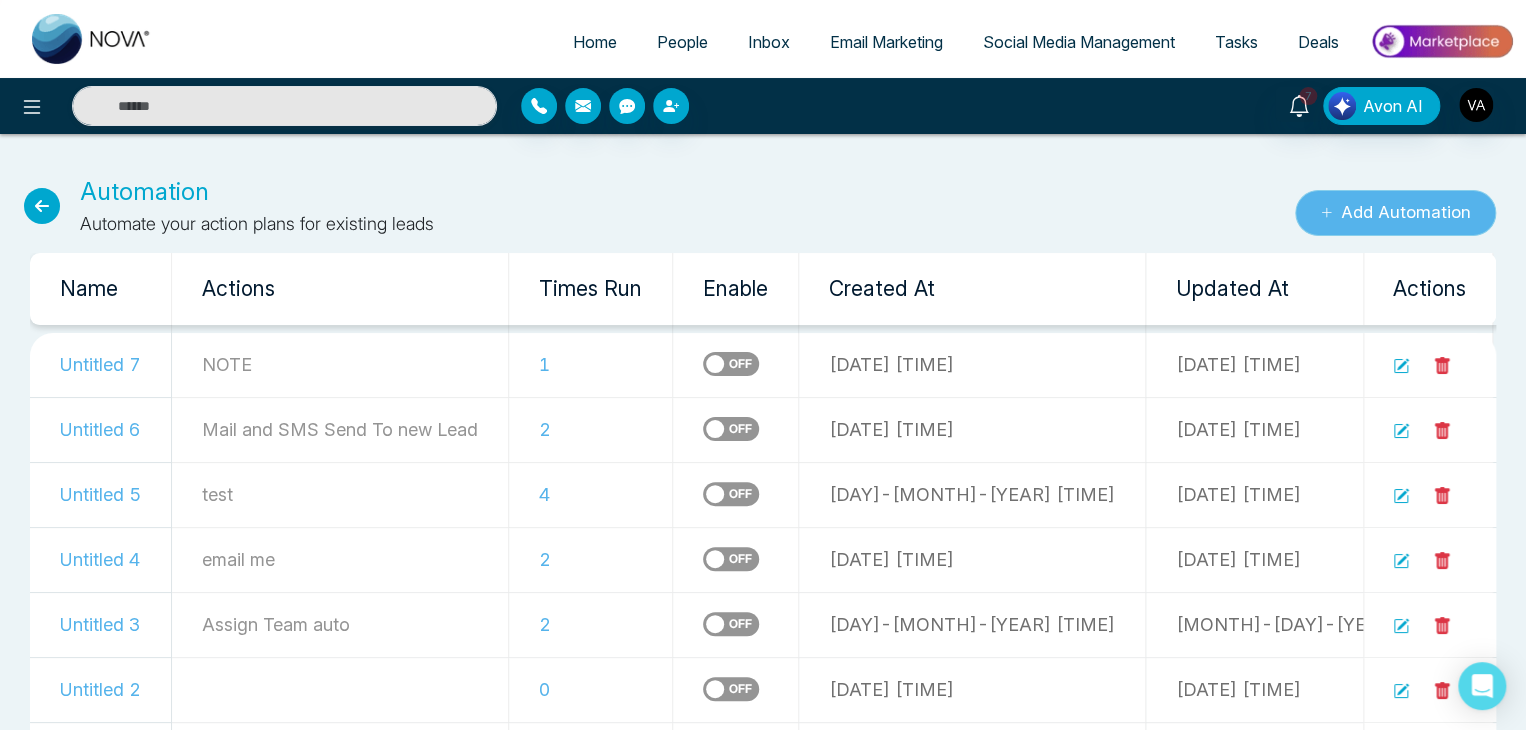 click on "Add Automation" at bounding box center (1395, 213) 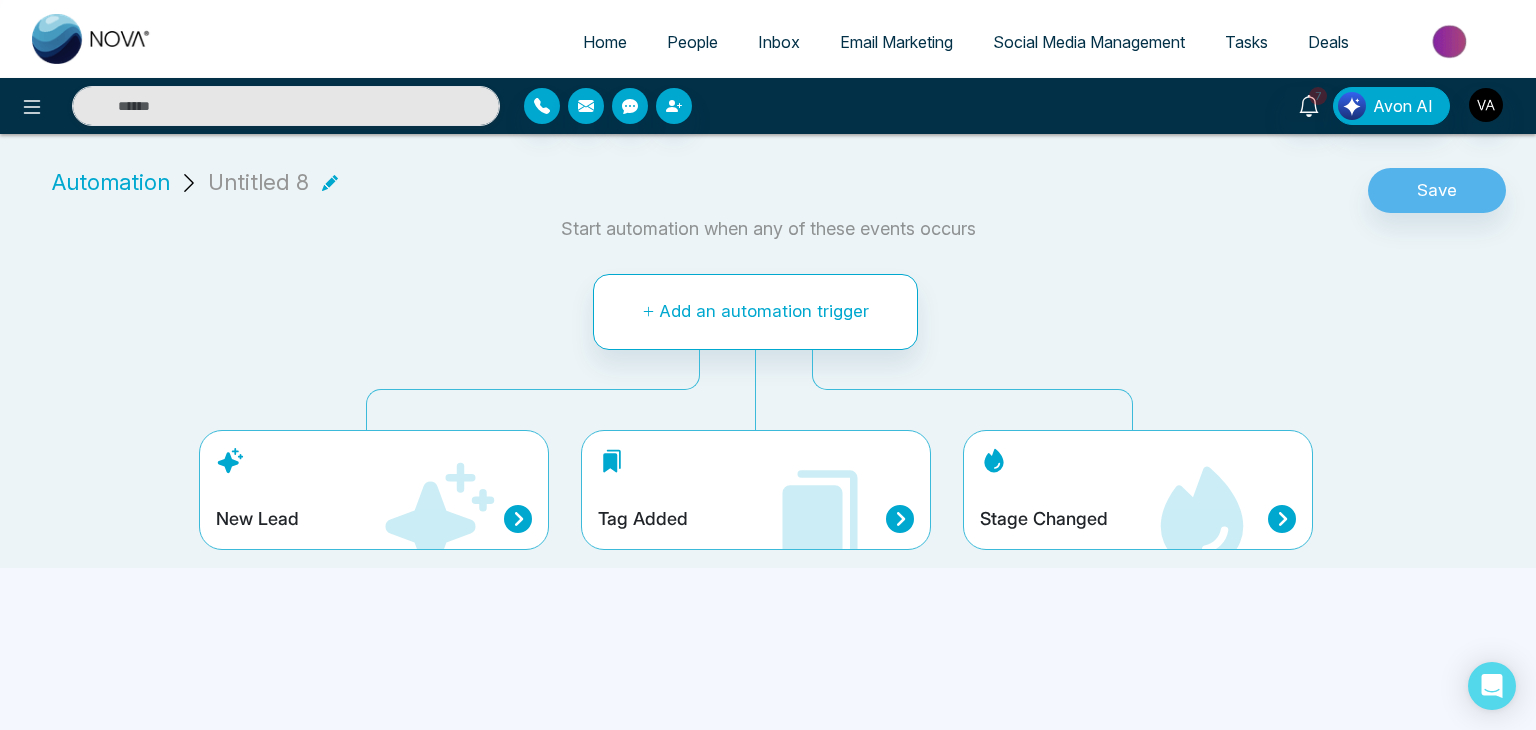 click 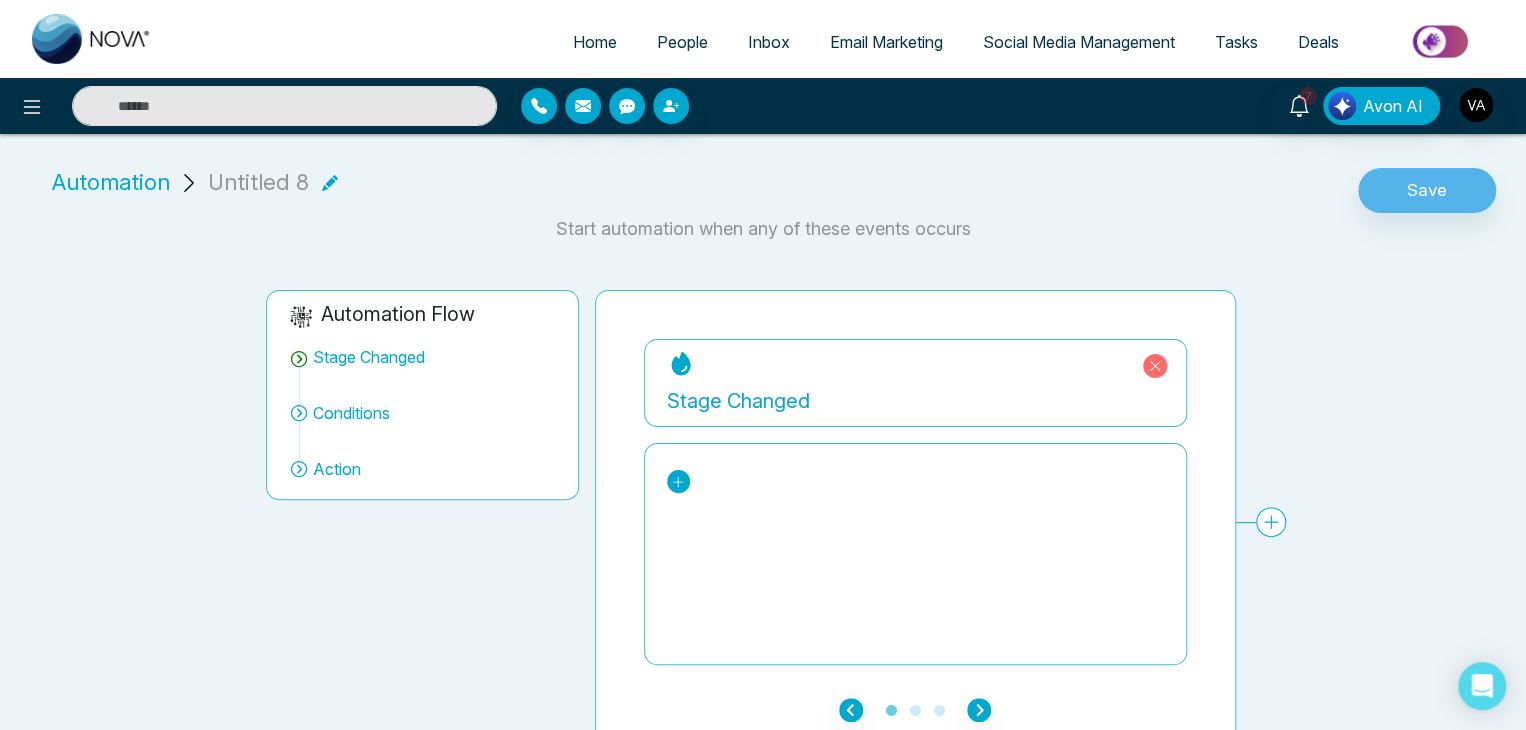 click 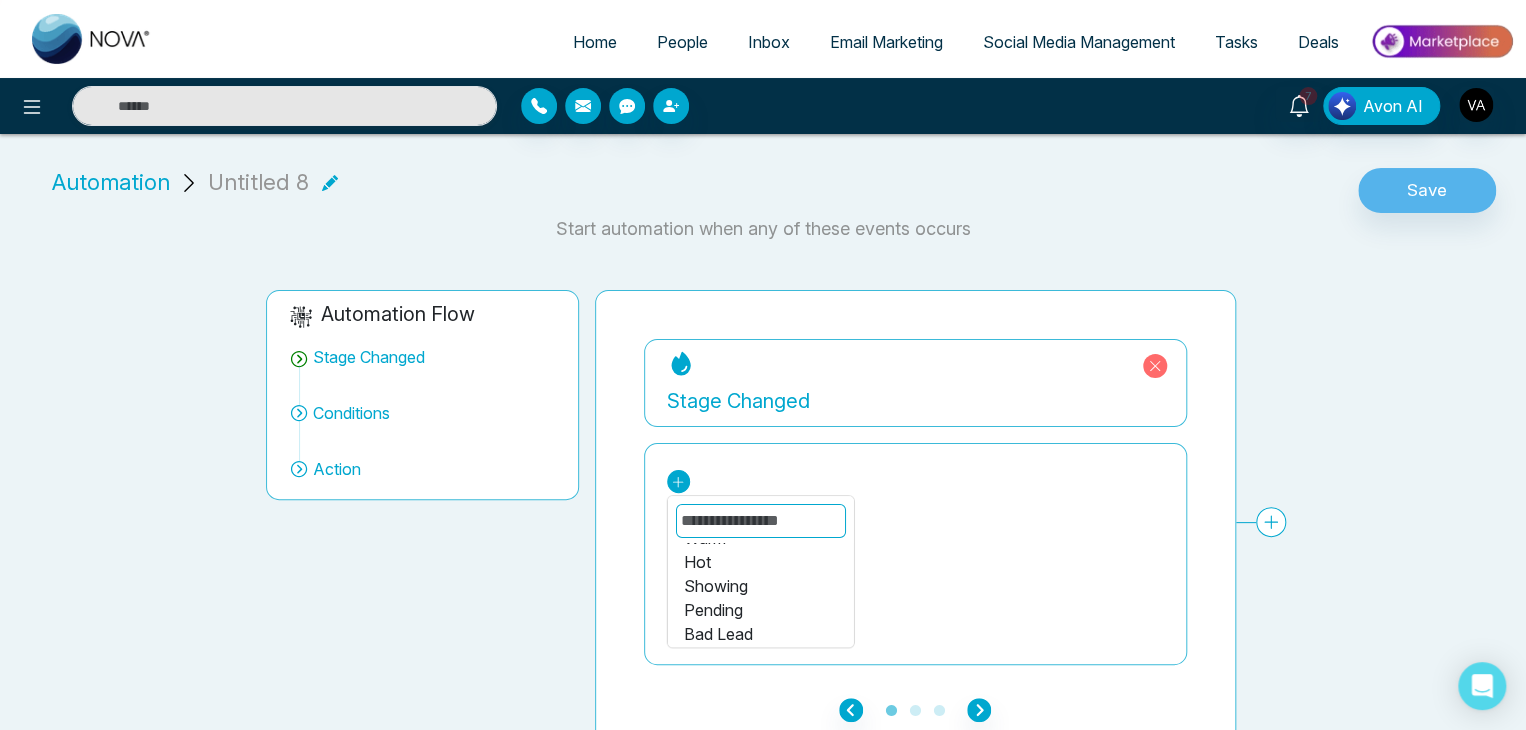 scroll, scrollTop: 104, scrollLeft: 0, axis: vertical 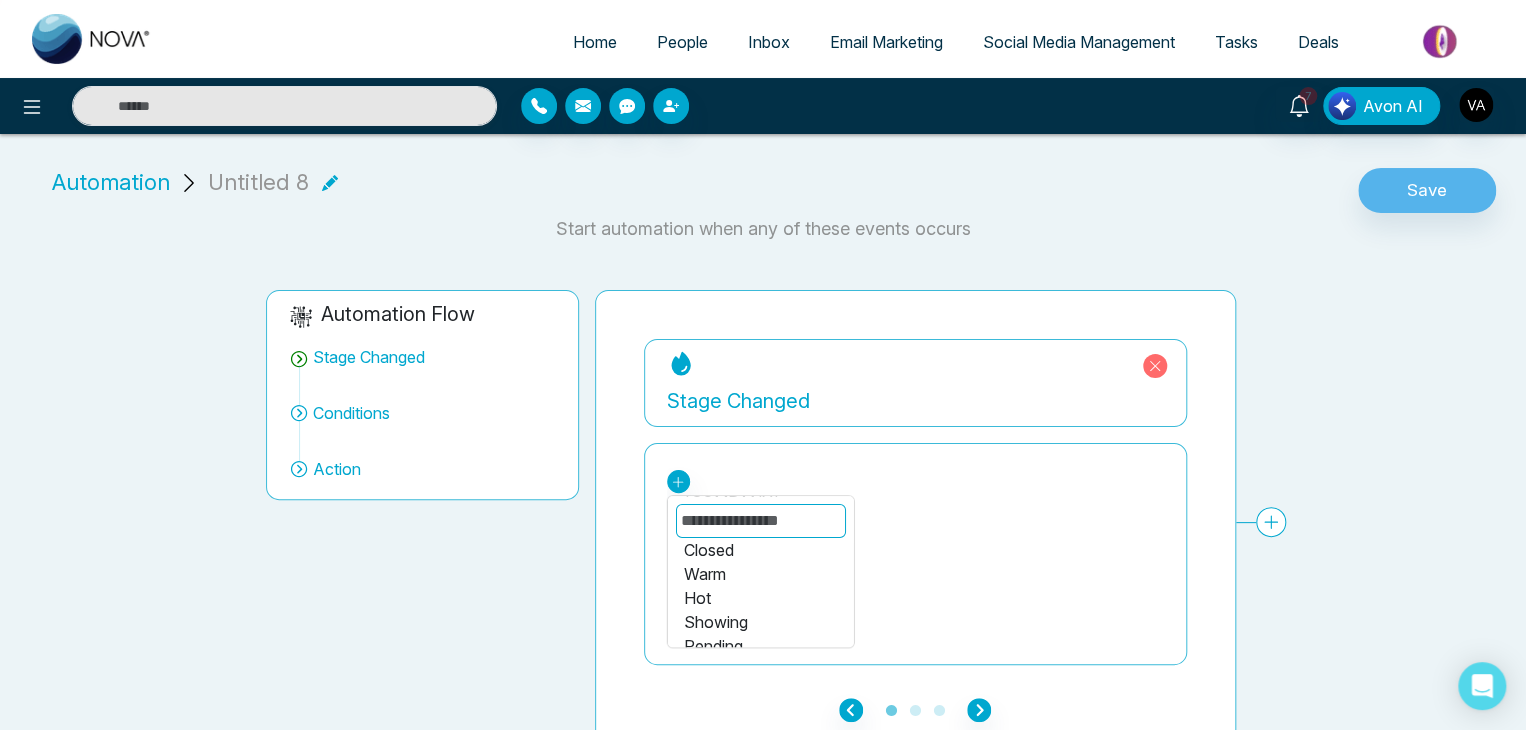 click on "Hot" at bounding box center (760, 598) 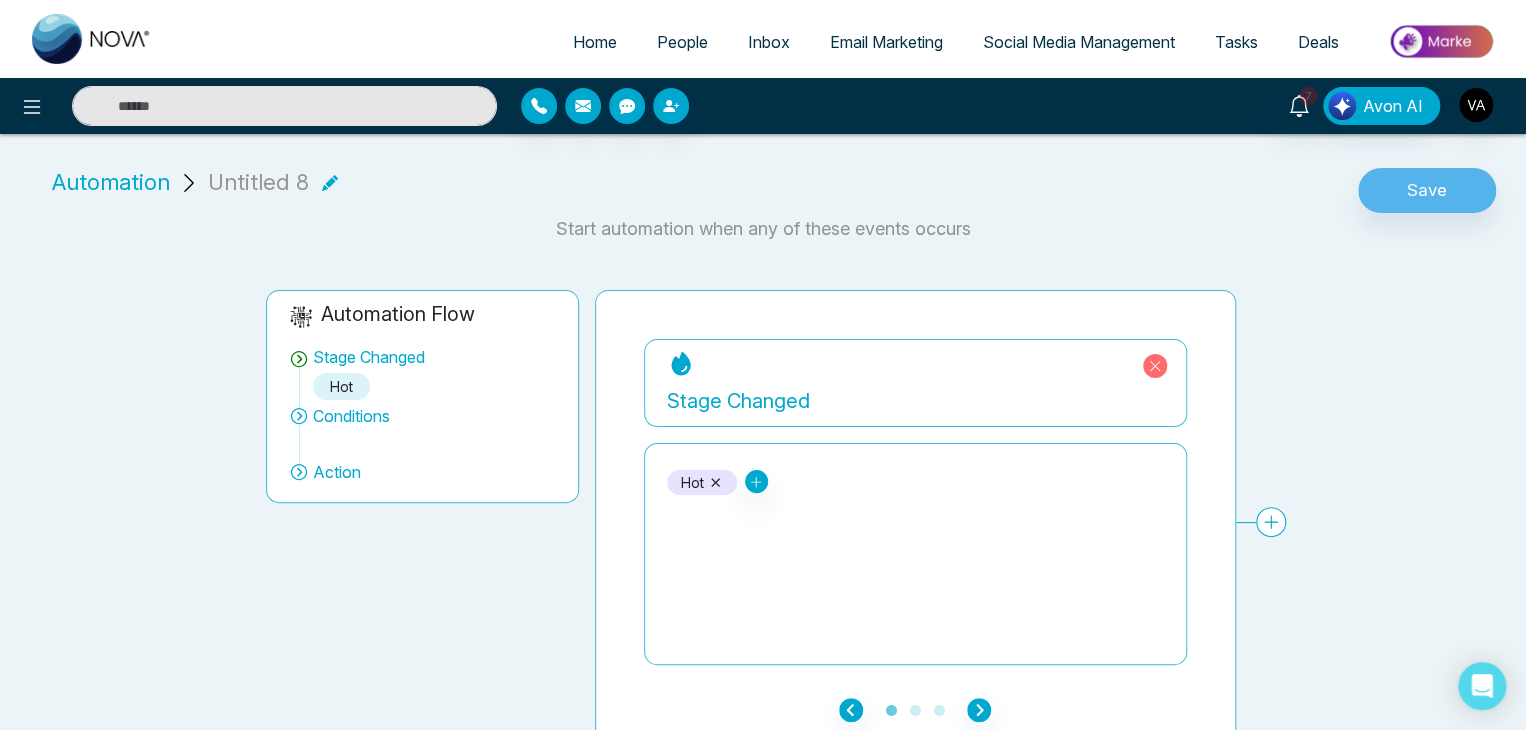 scroll, scrollTop: 23, scrollLeft: 0, axis: vertical 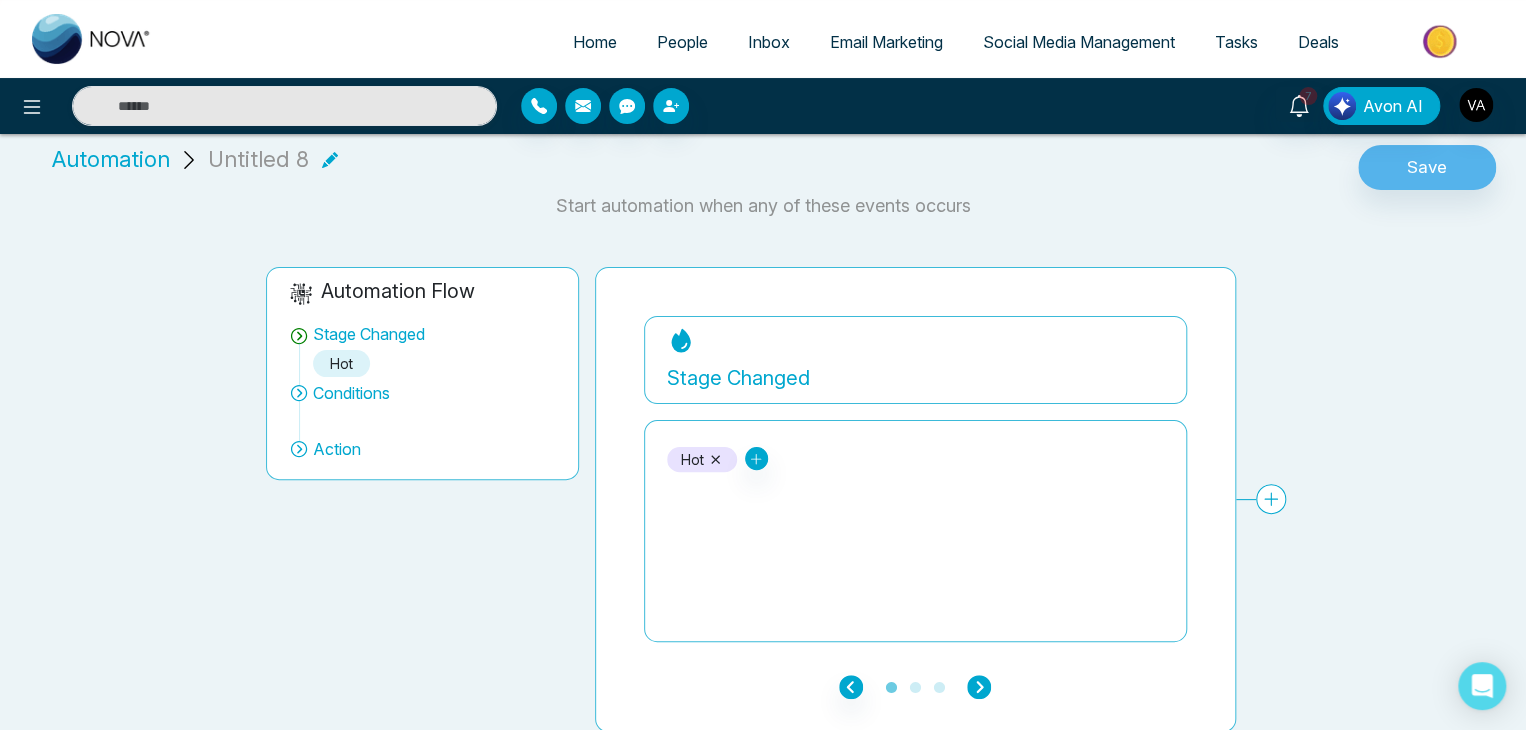 click 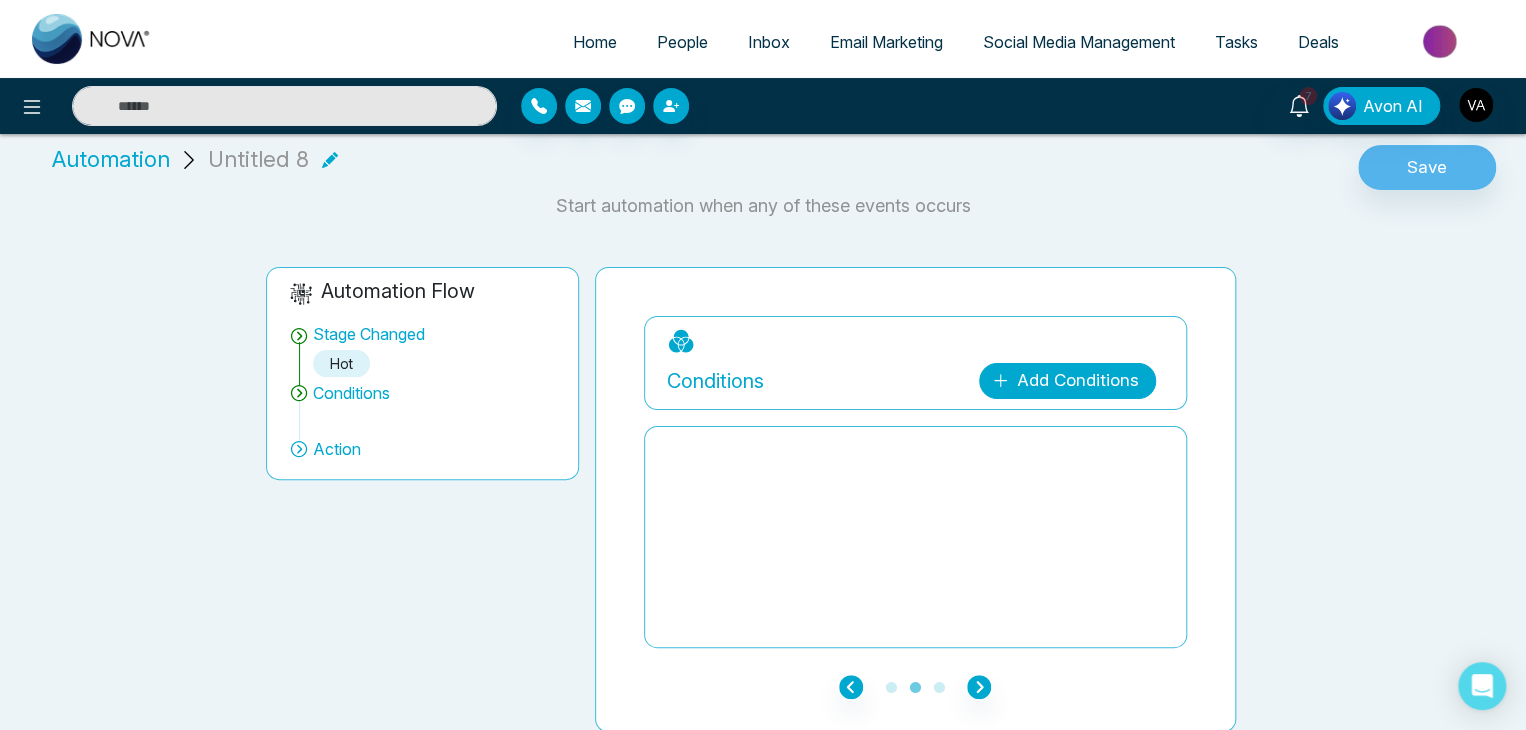 click on "Add Conditions" at bounding box center (1067, 381) 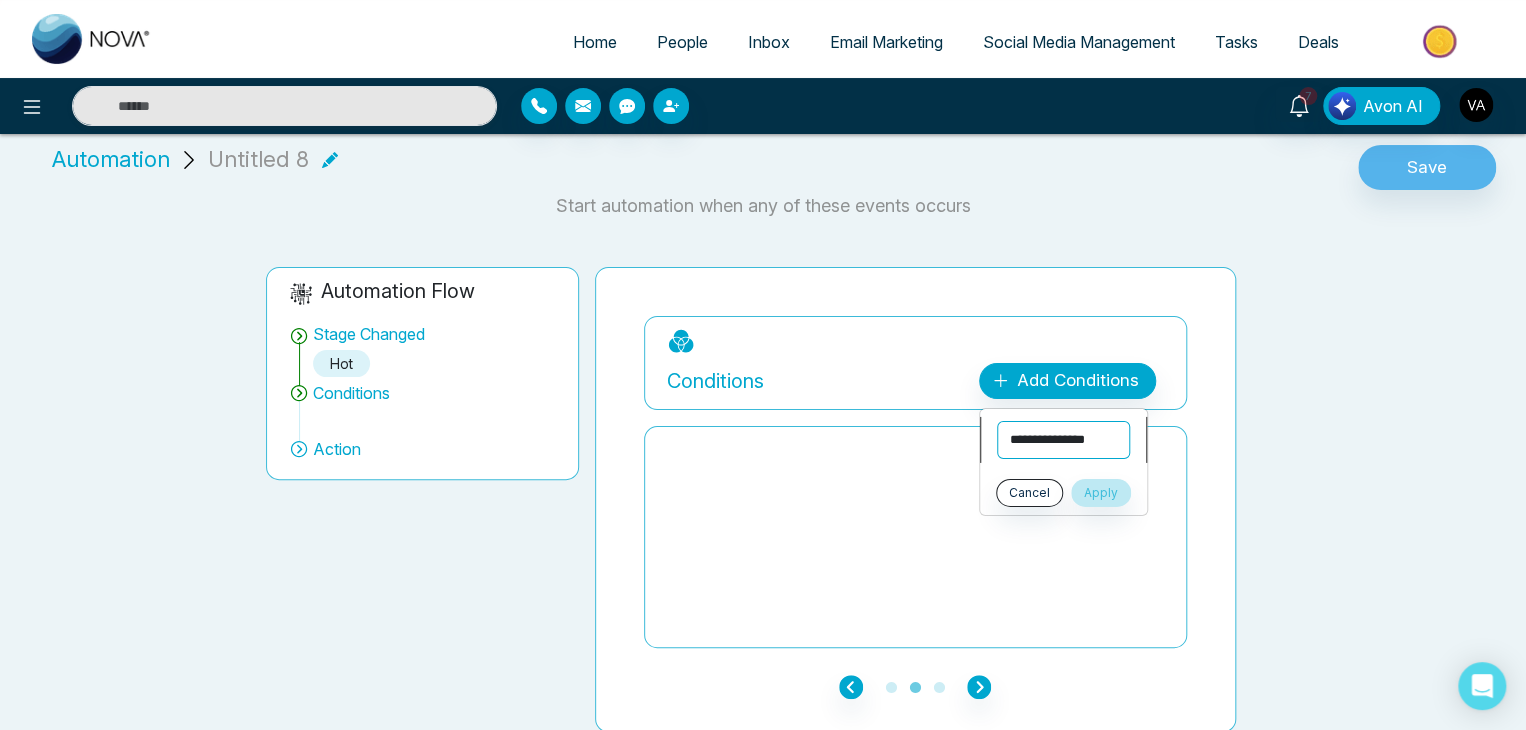 click on "**********" at bounding box center [1063, 440] 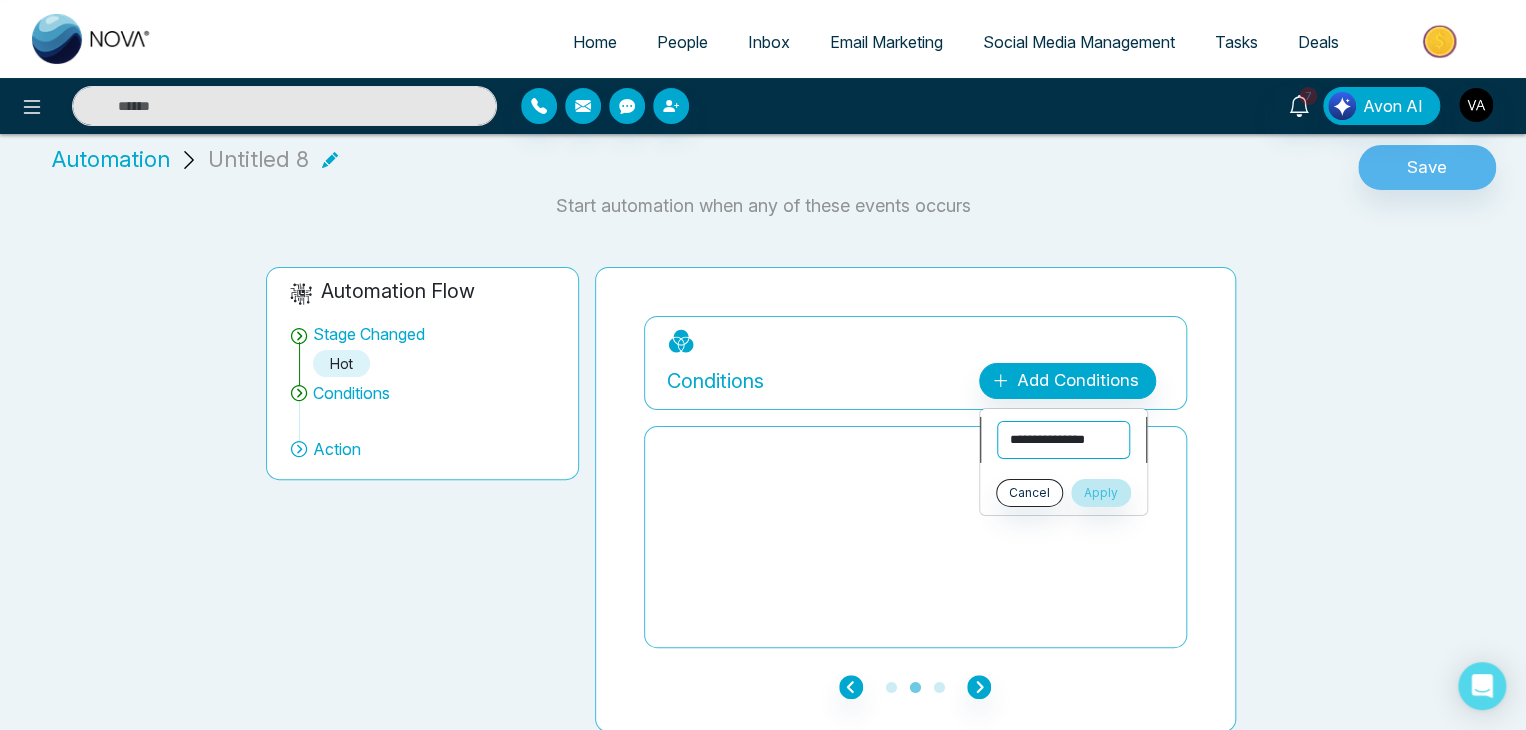select on "*******" 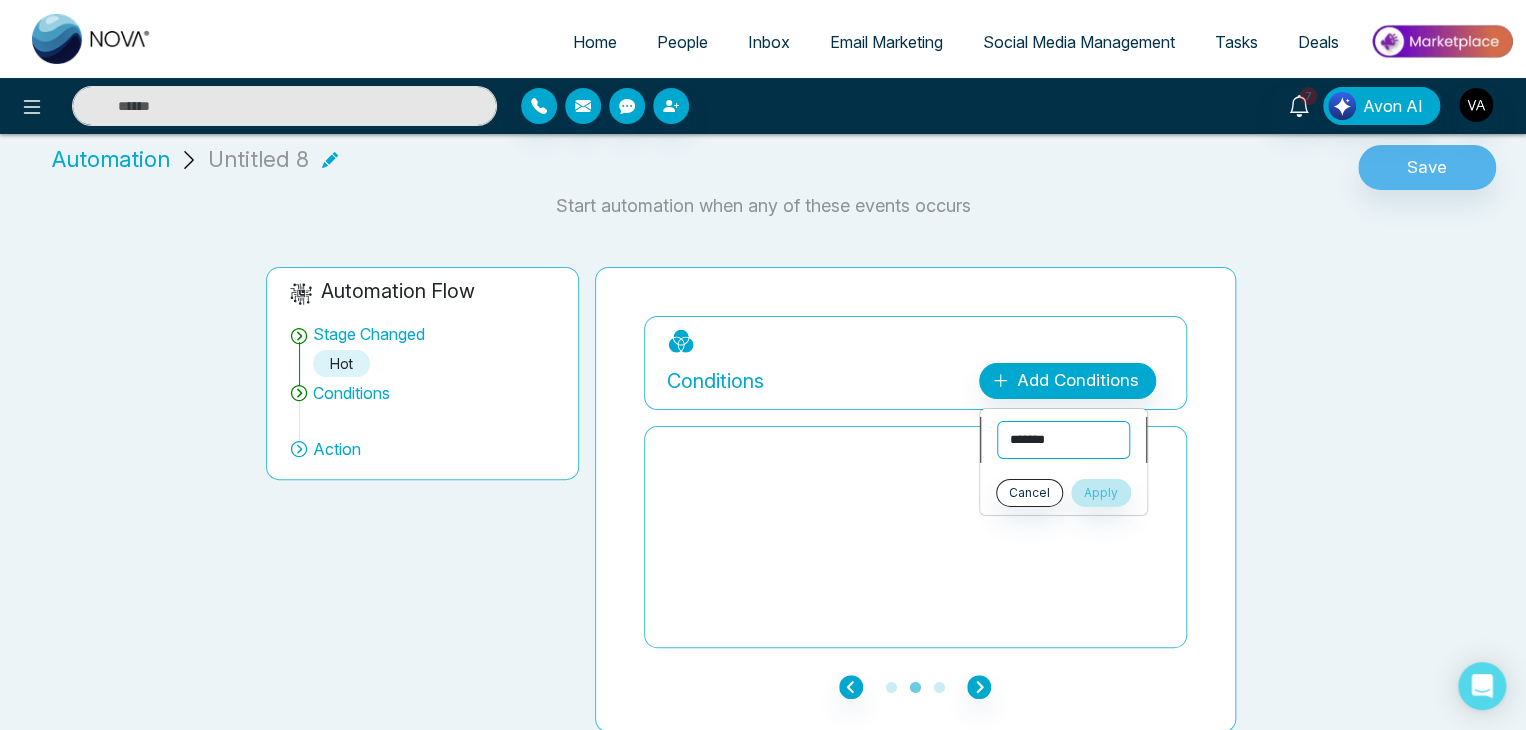 click on "**********" at bounding box center (1063, 440) 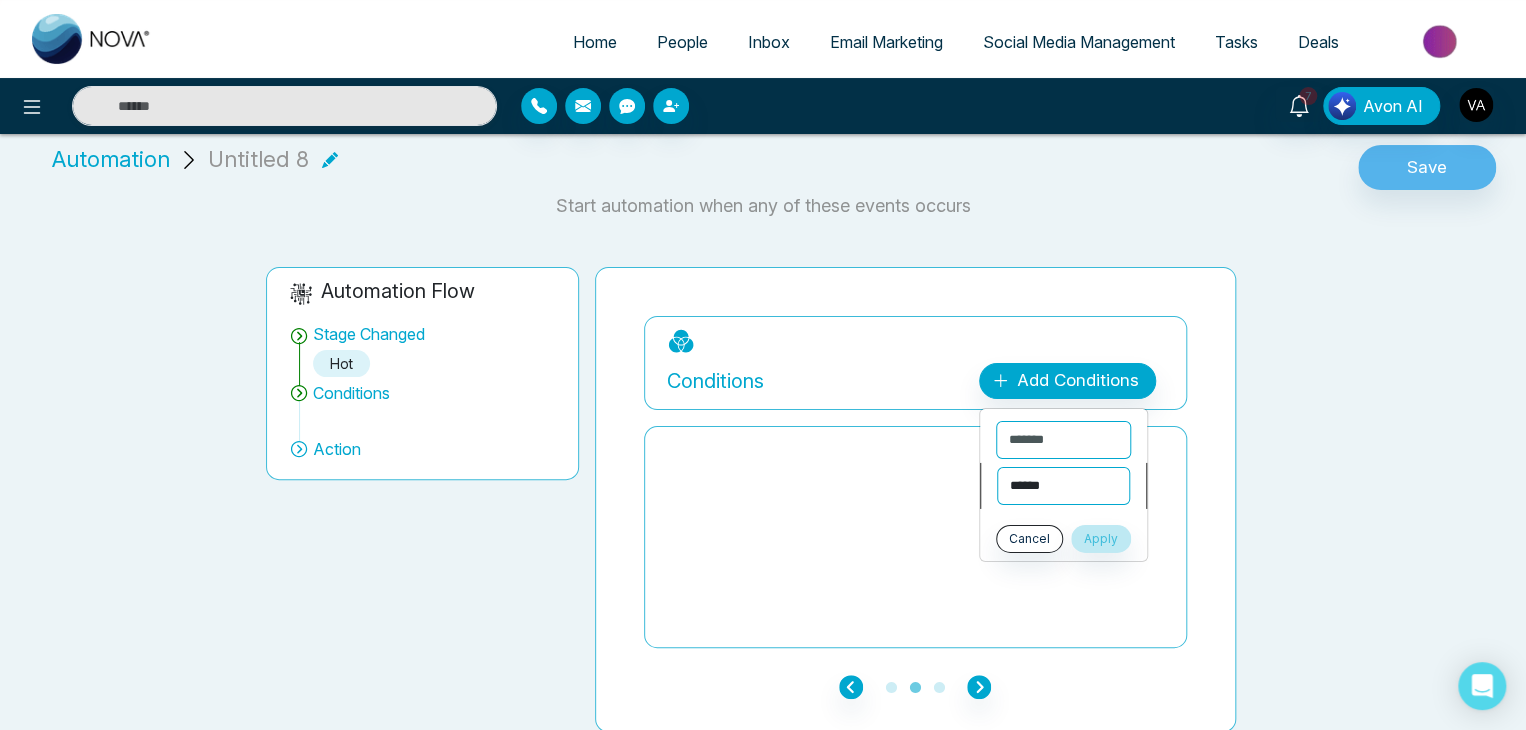 click on "**********" at bounding box center (1063, 486) 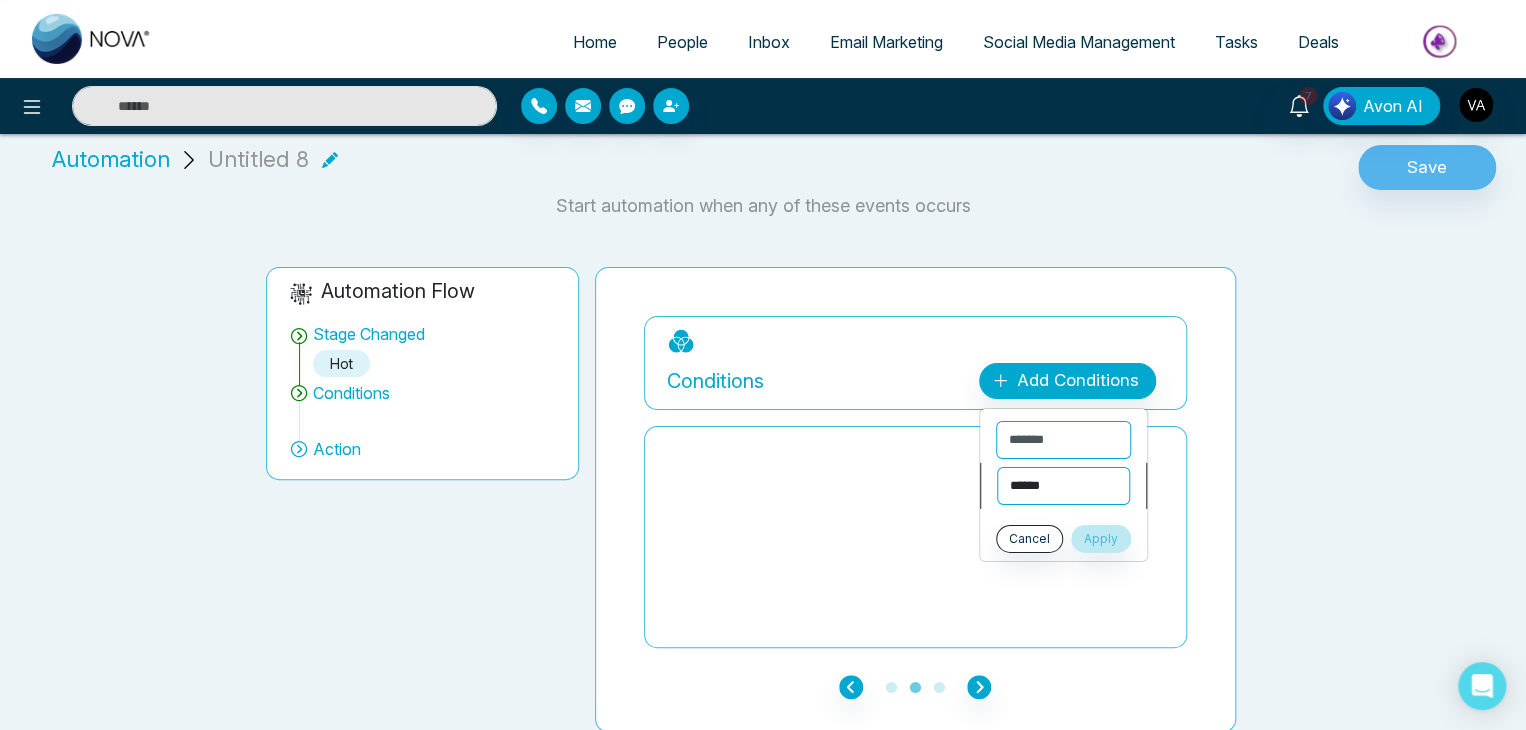 select on "*********" 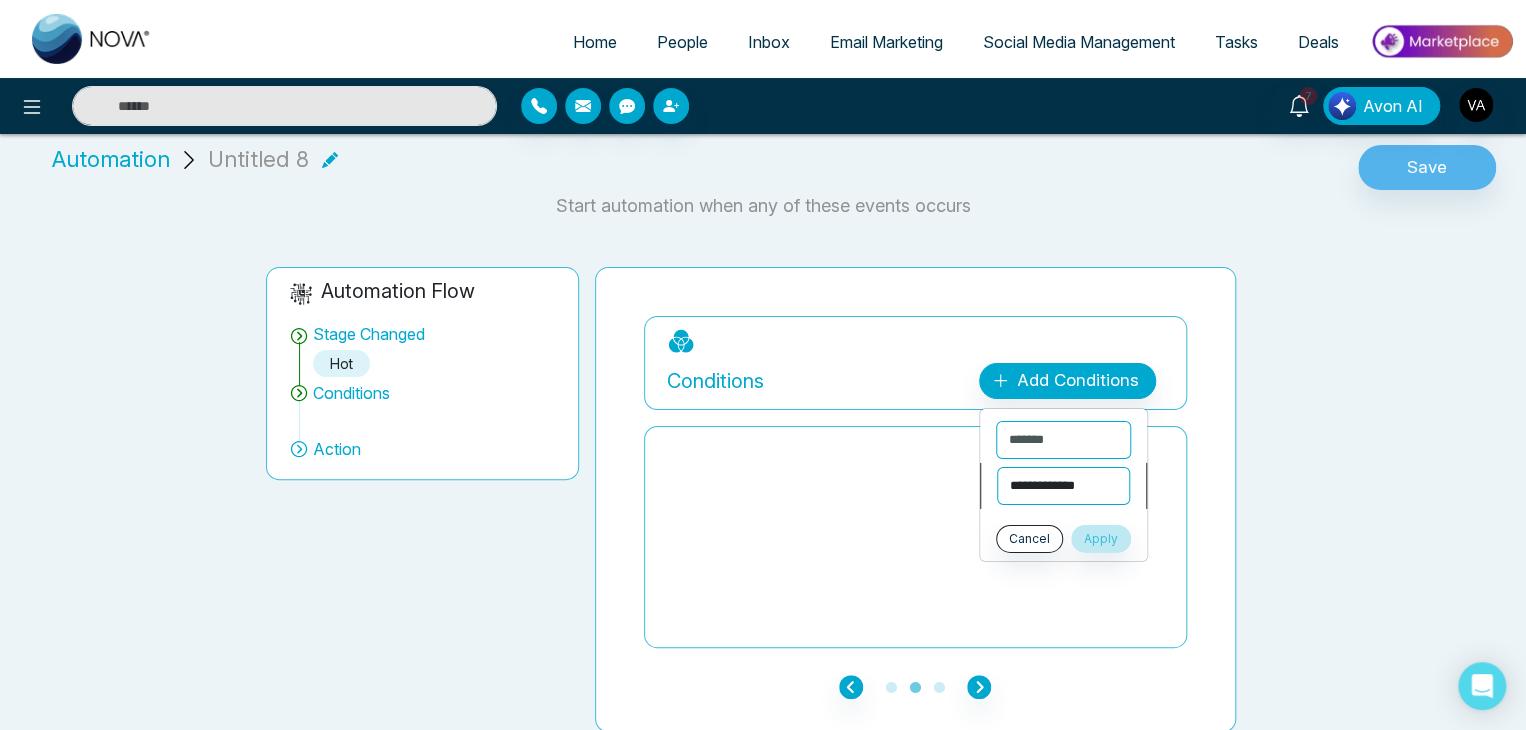 click on "**********" at bounding box center [1063, 486] 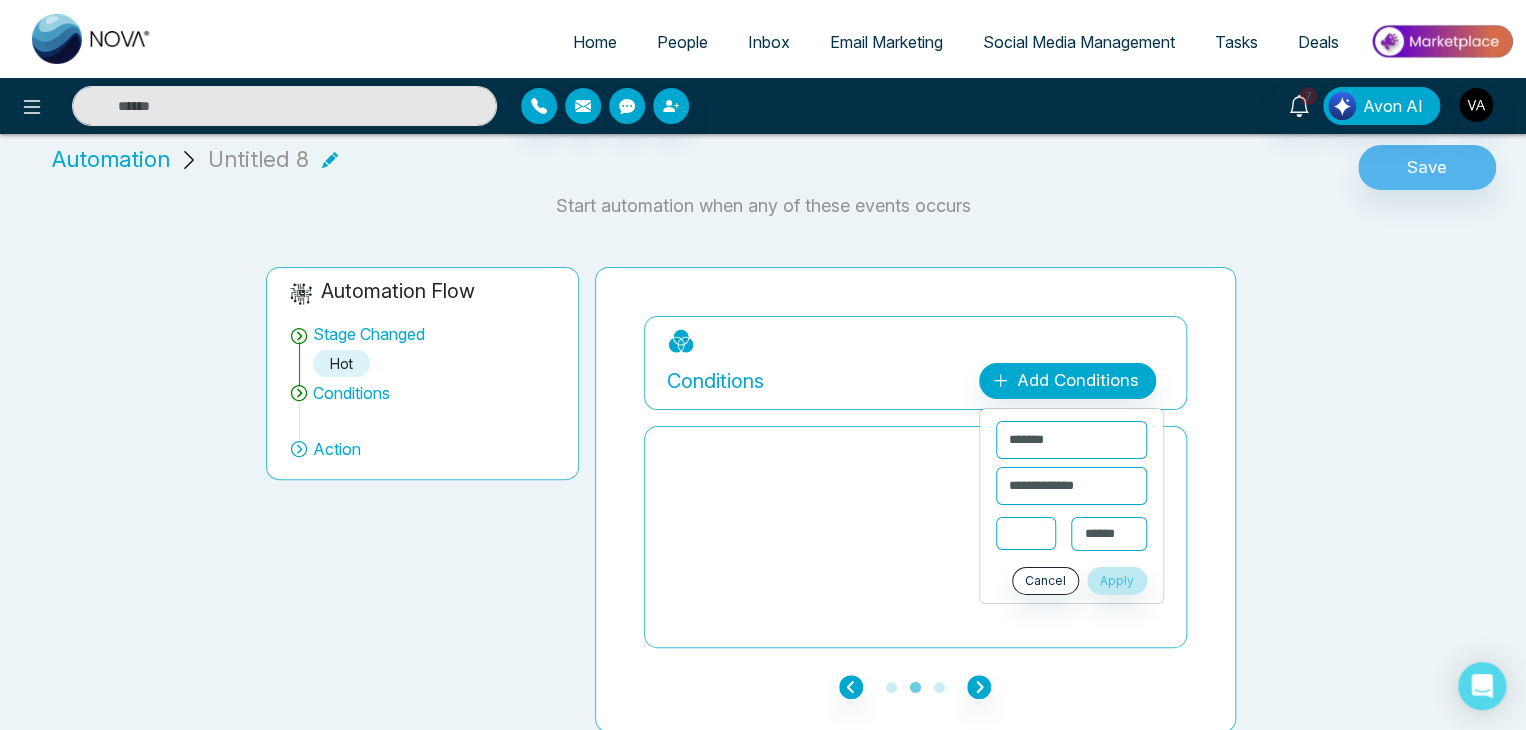 click at bounding box center (1026, 533) 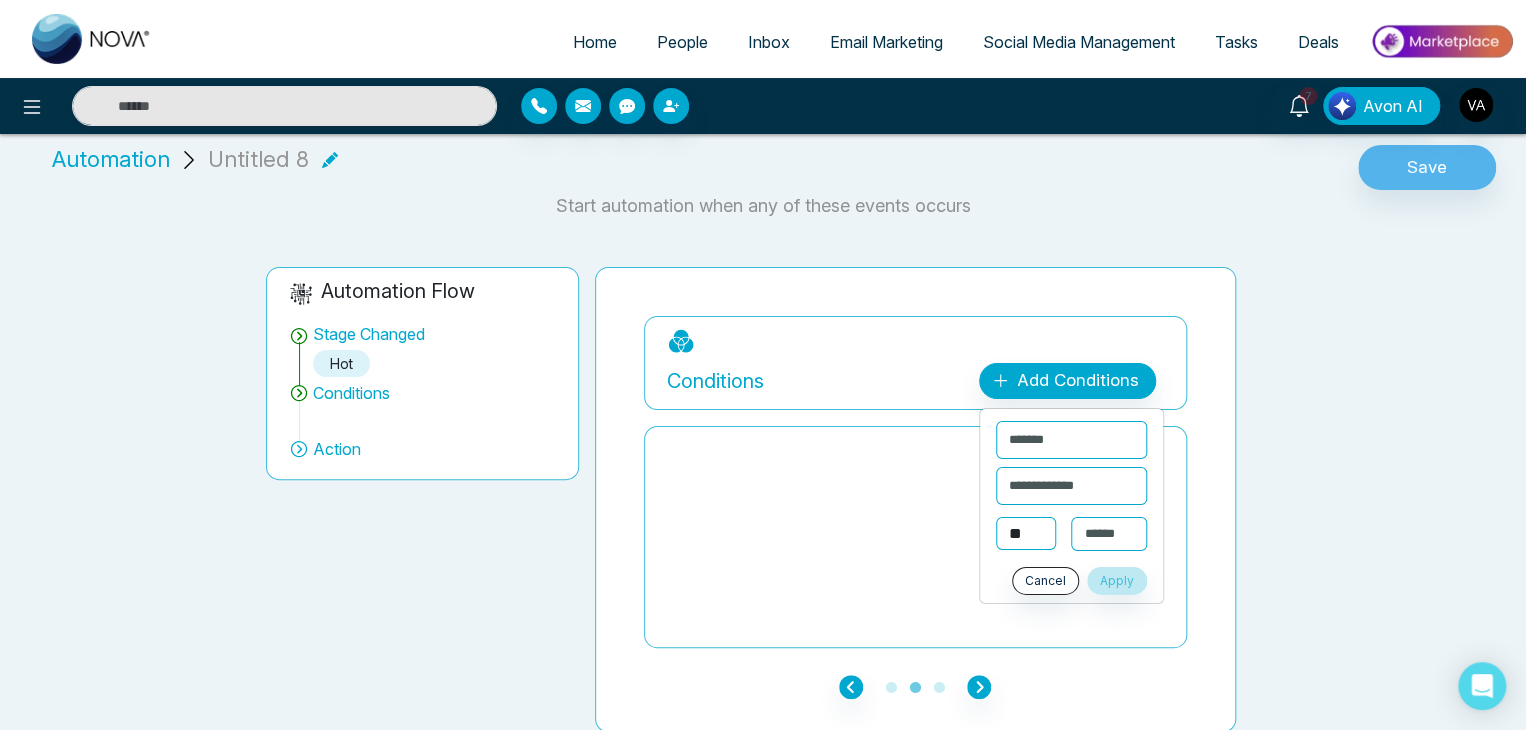 type on "**" 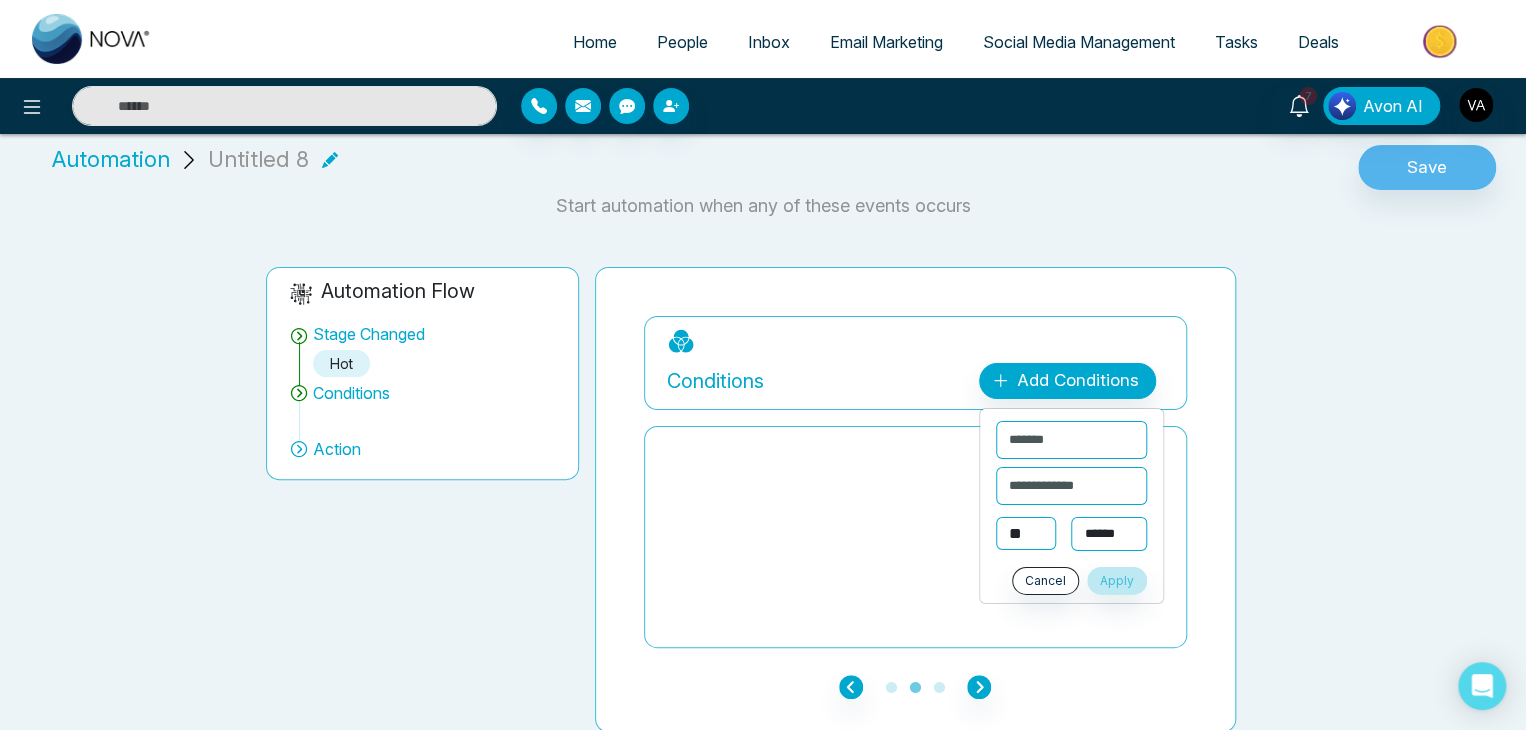 click on "**********" at bounding box center (1109, 534) 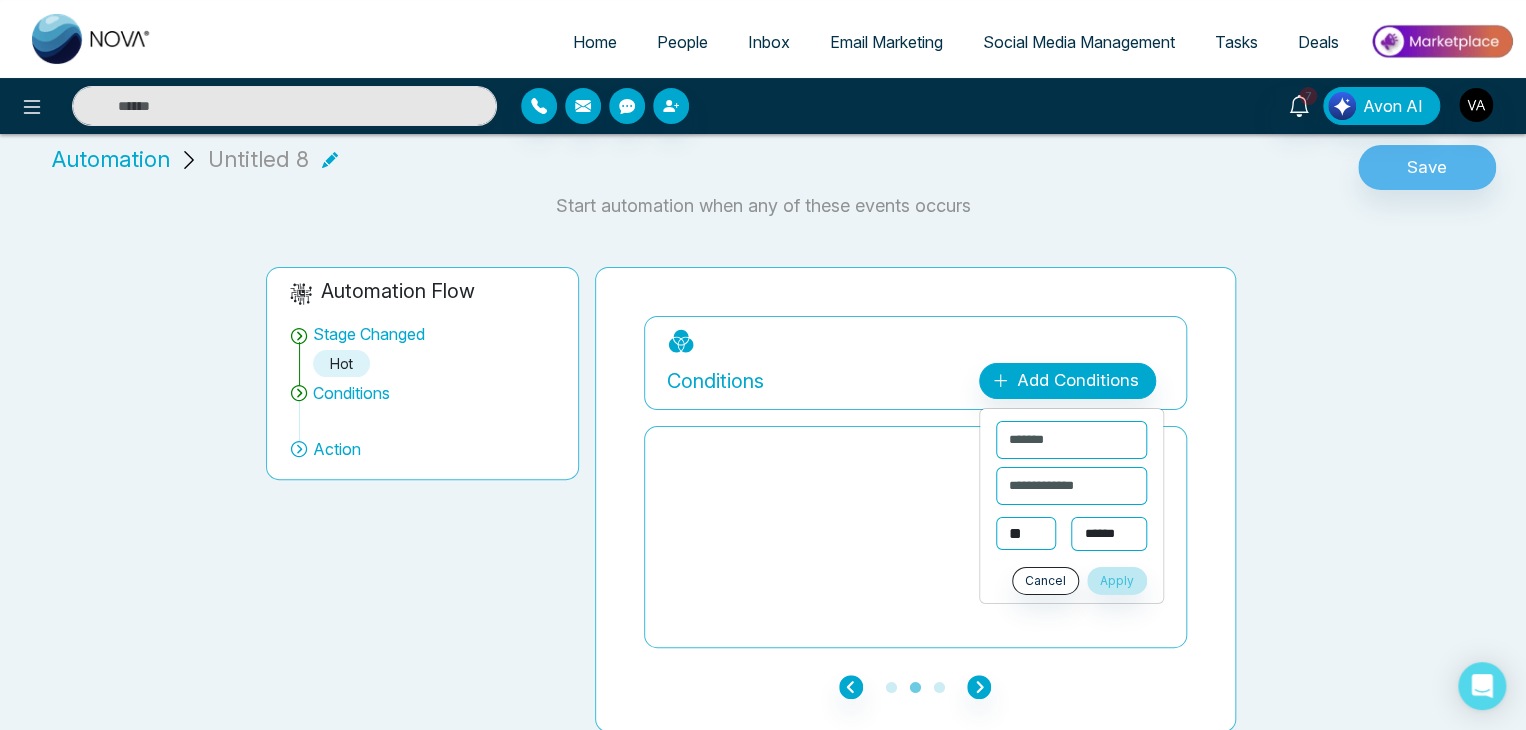 select on "******" 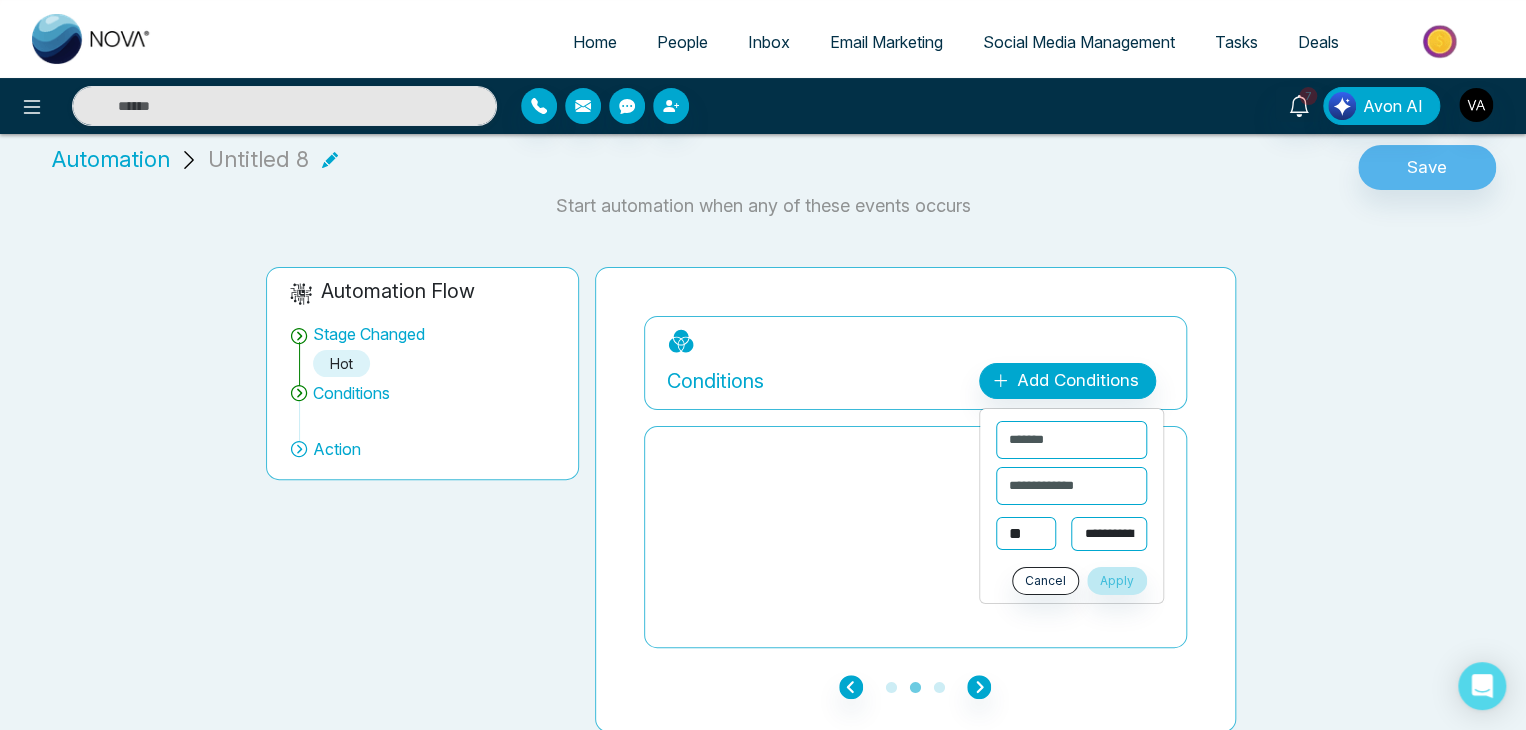 click on "**********" at bounding box center [1109, 534] 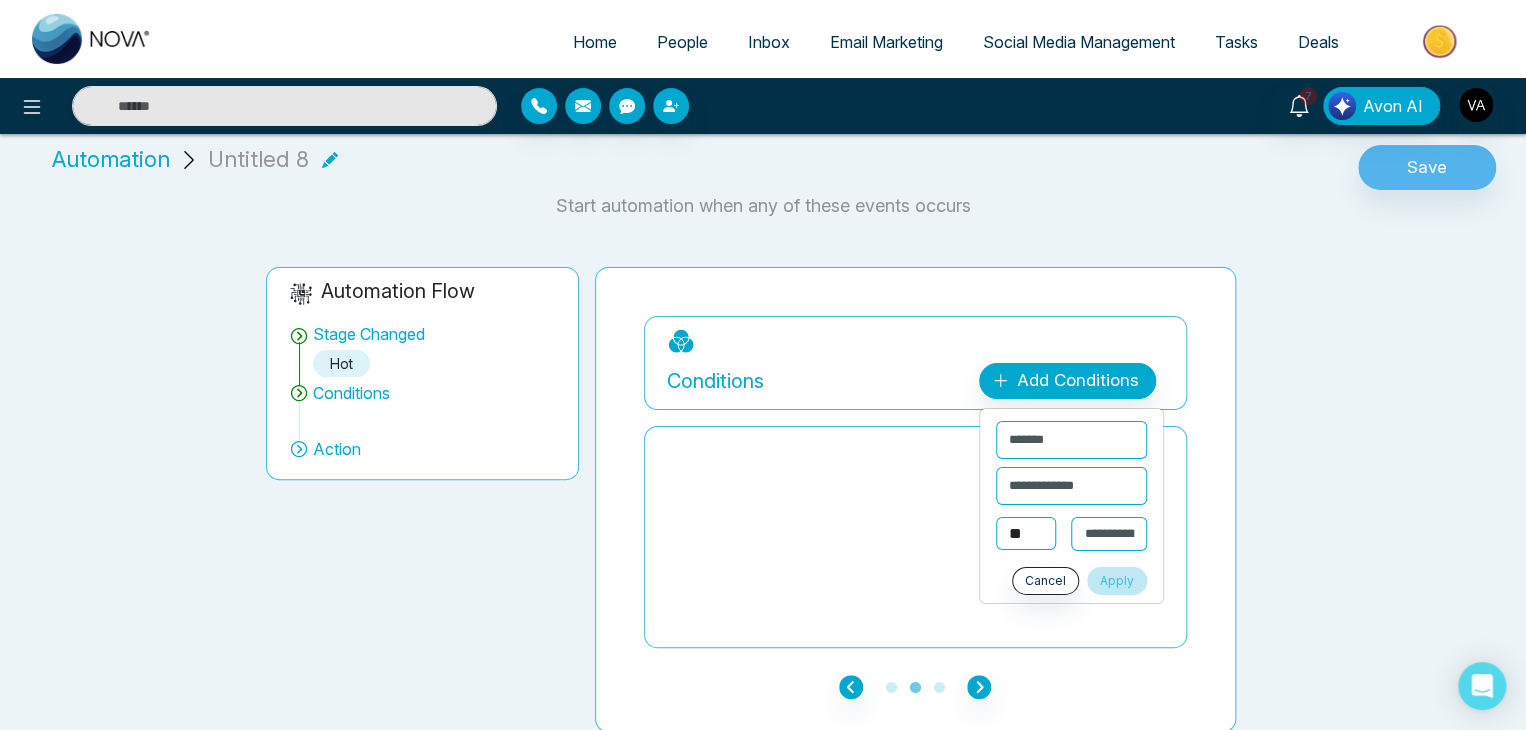 click on "Apply" at bounding box center [1117, 580] 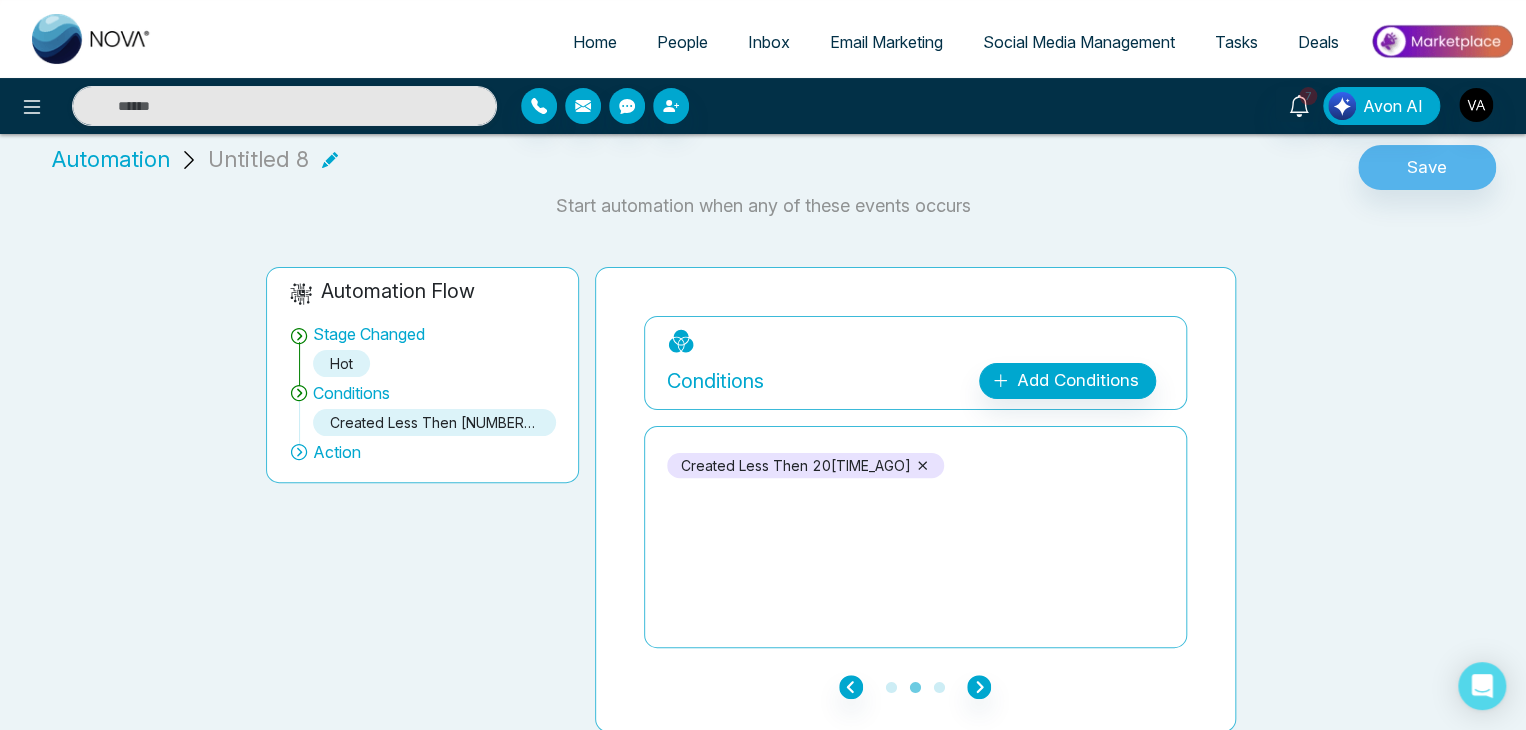 click on "1 2 3" at bounding box center (915, 686) 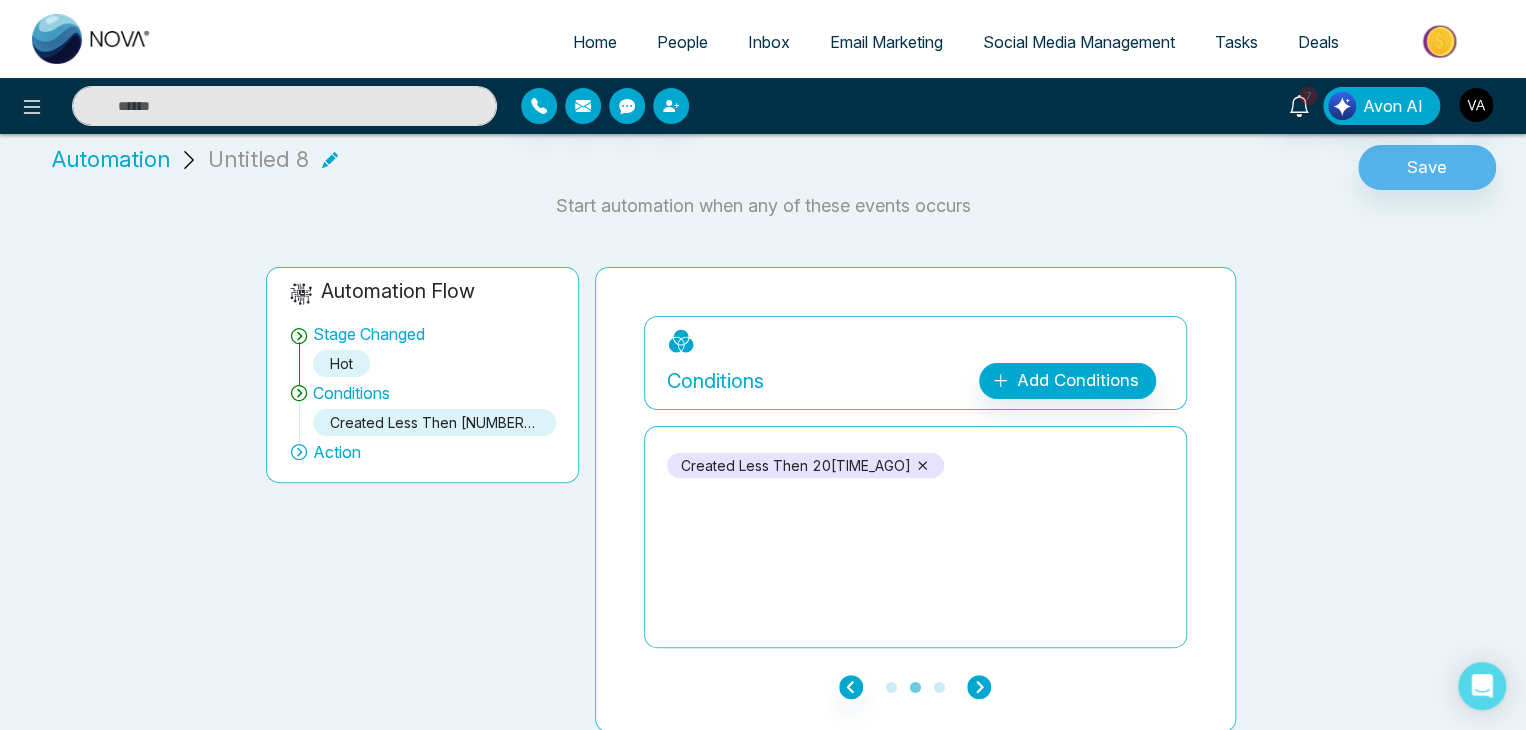 click 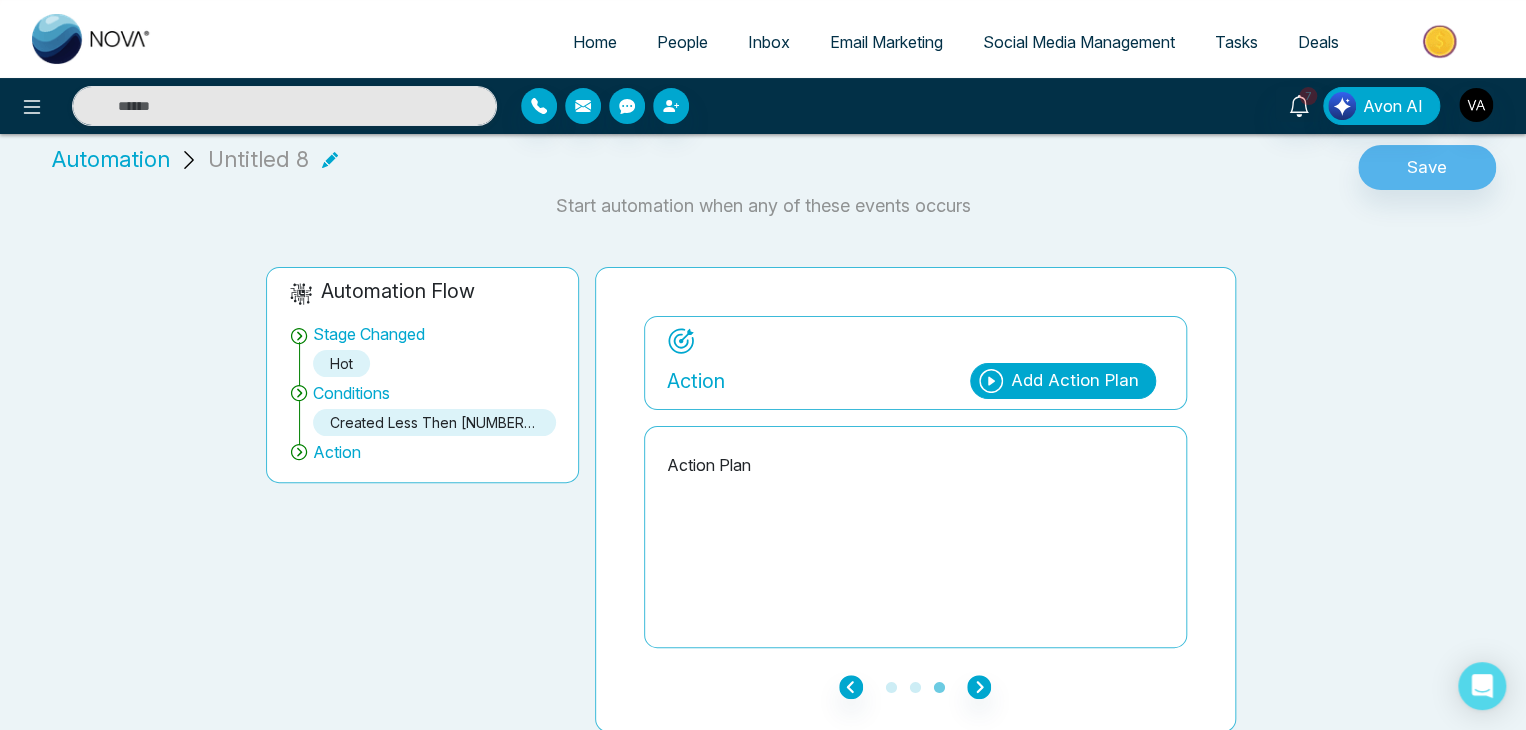 click on "Add Action Plan" at bounding box center [1075, 381] 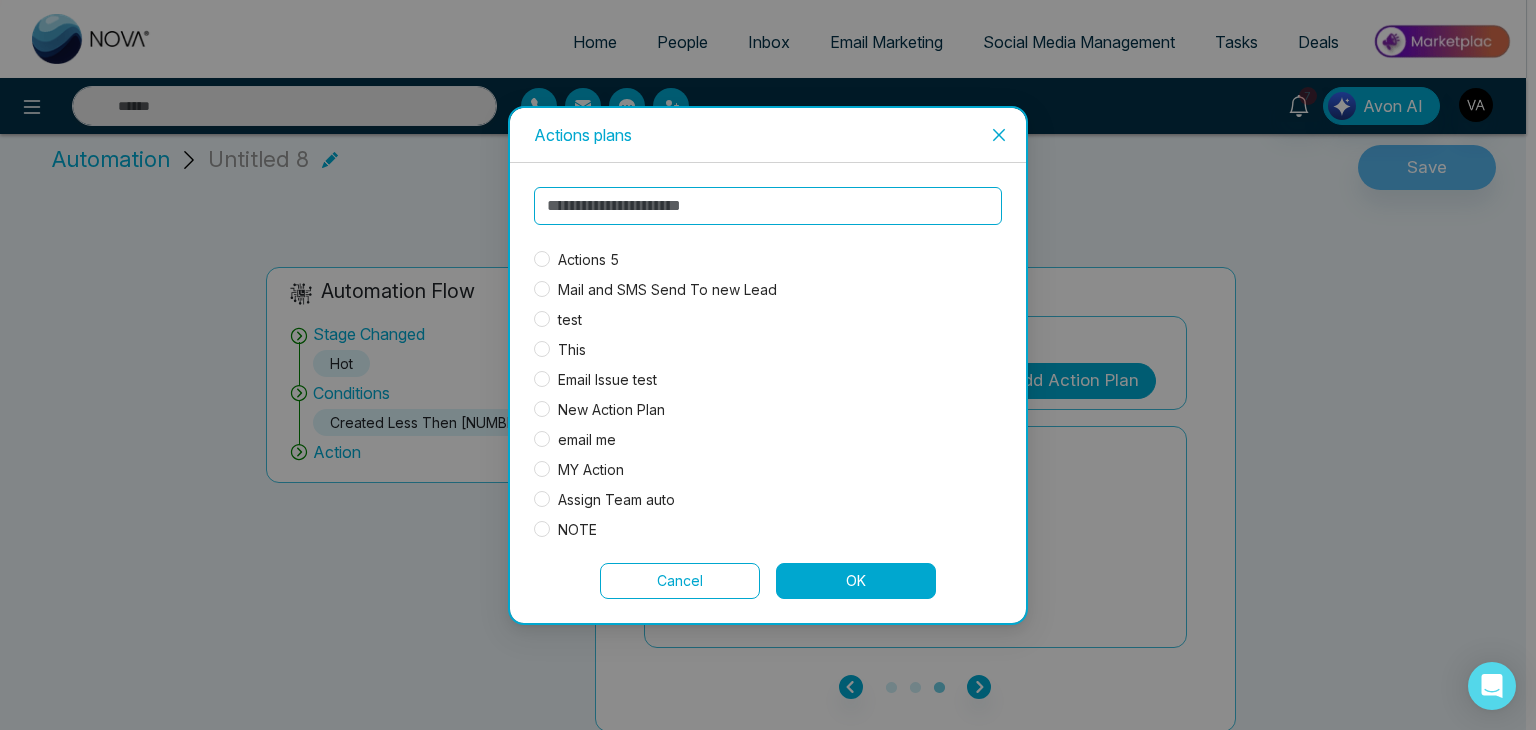 click on "Actions 5" at bounding box center [588, 260] 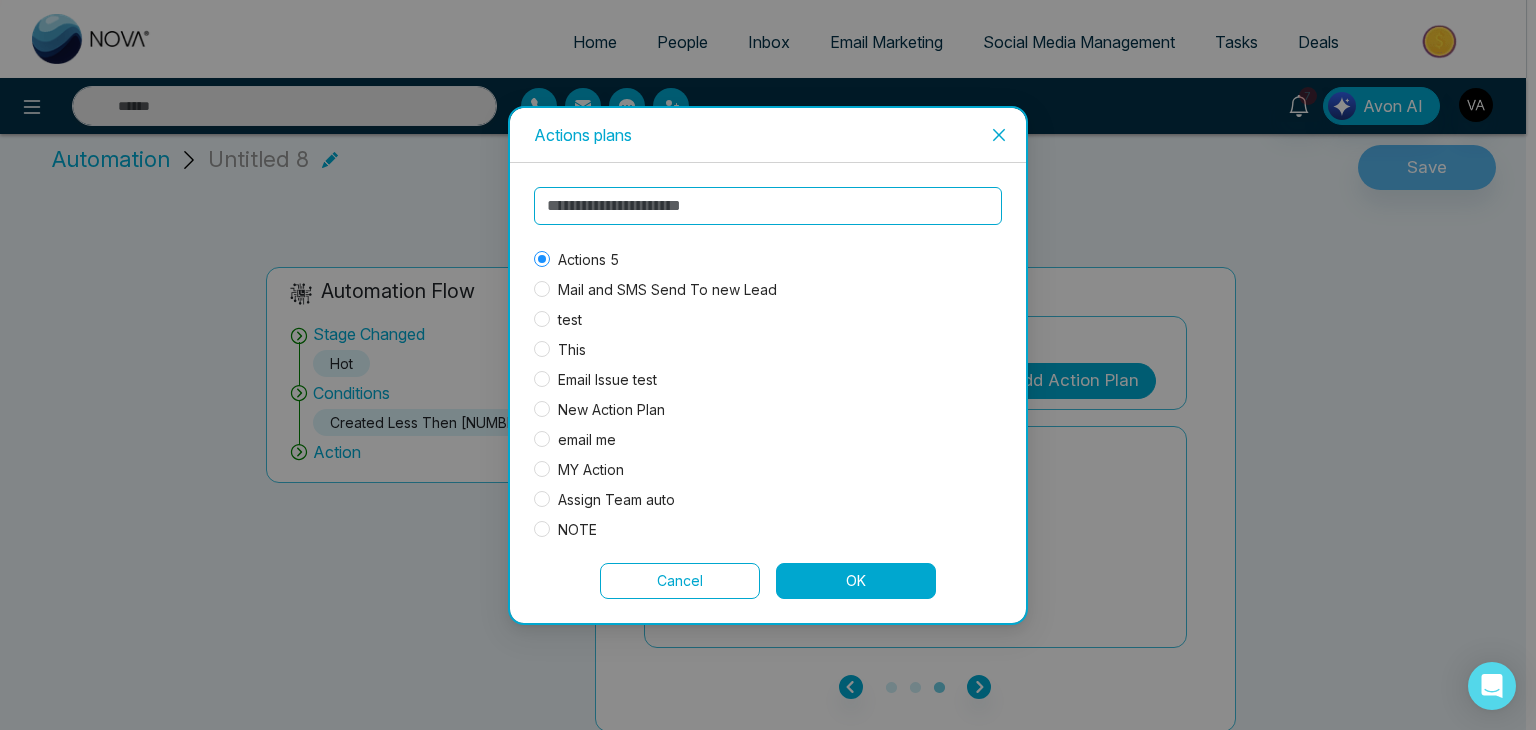 click on "OK" at bounding box center (856, 581) 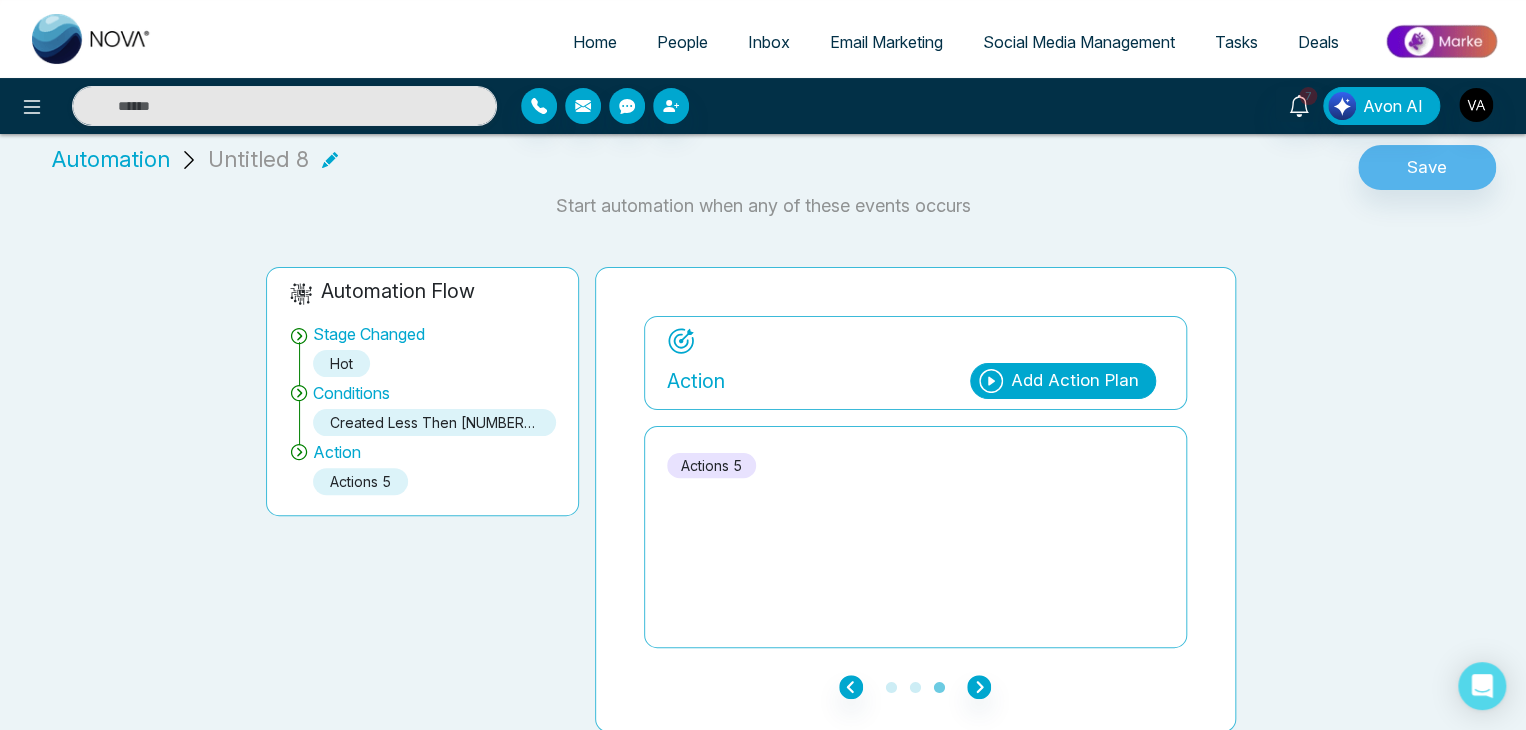 click on "Save" at bounding box center [1428, 168] 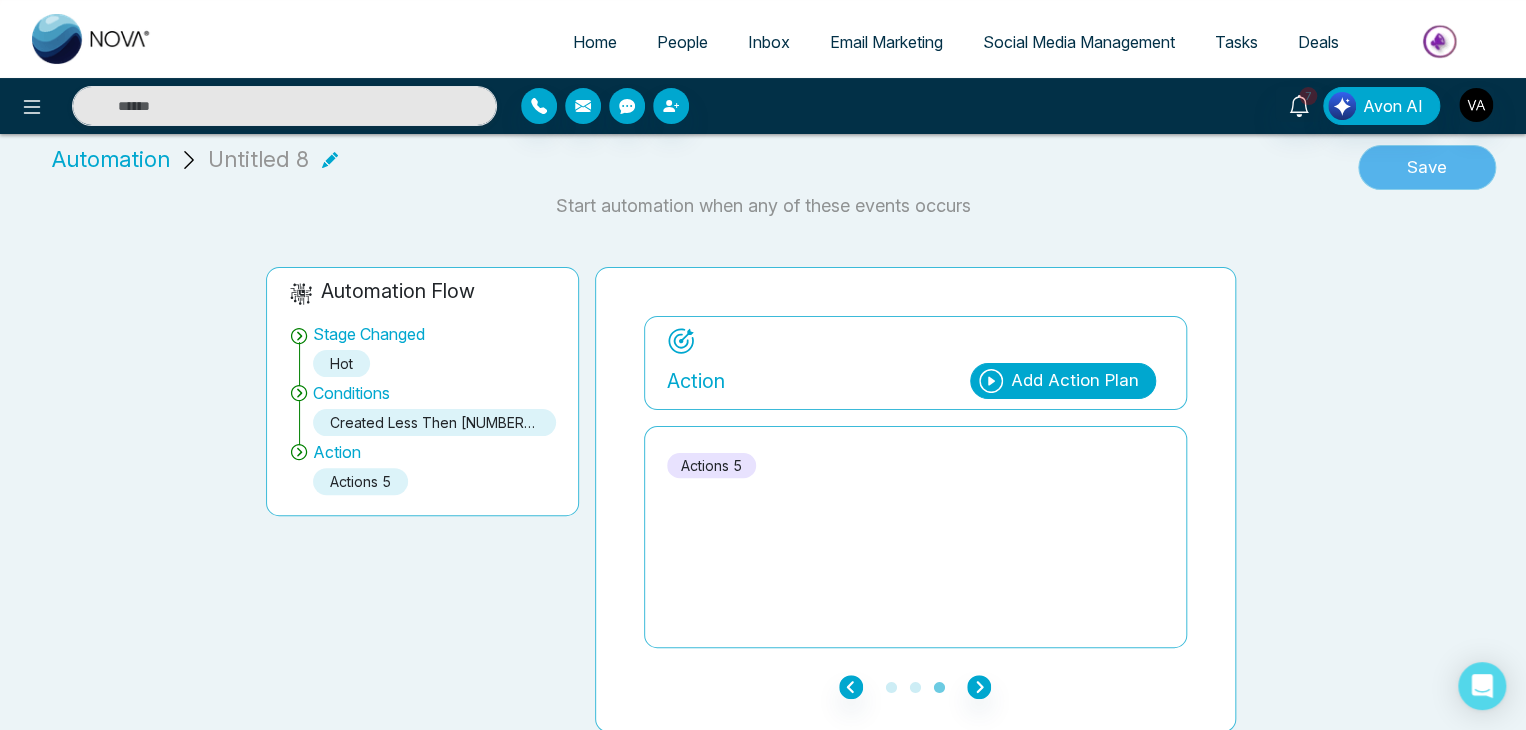 click on "Save" at bounding box center (1427, 168) 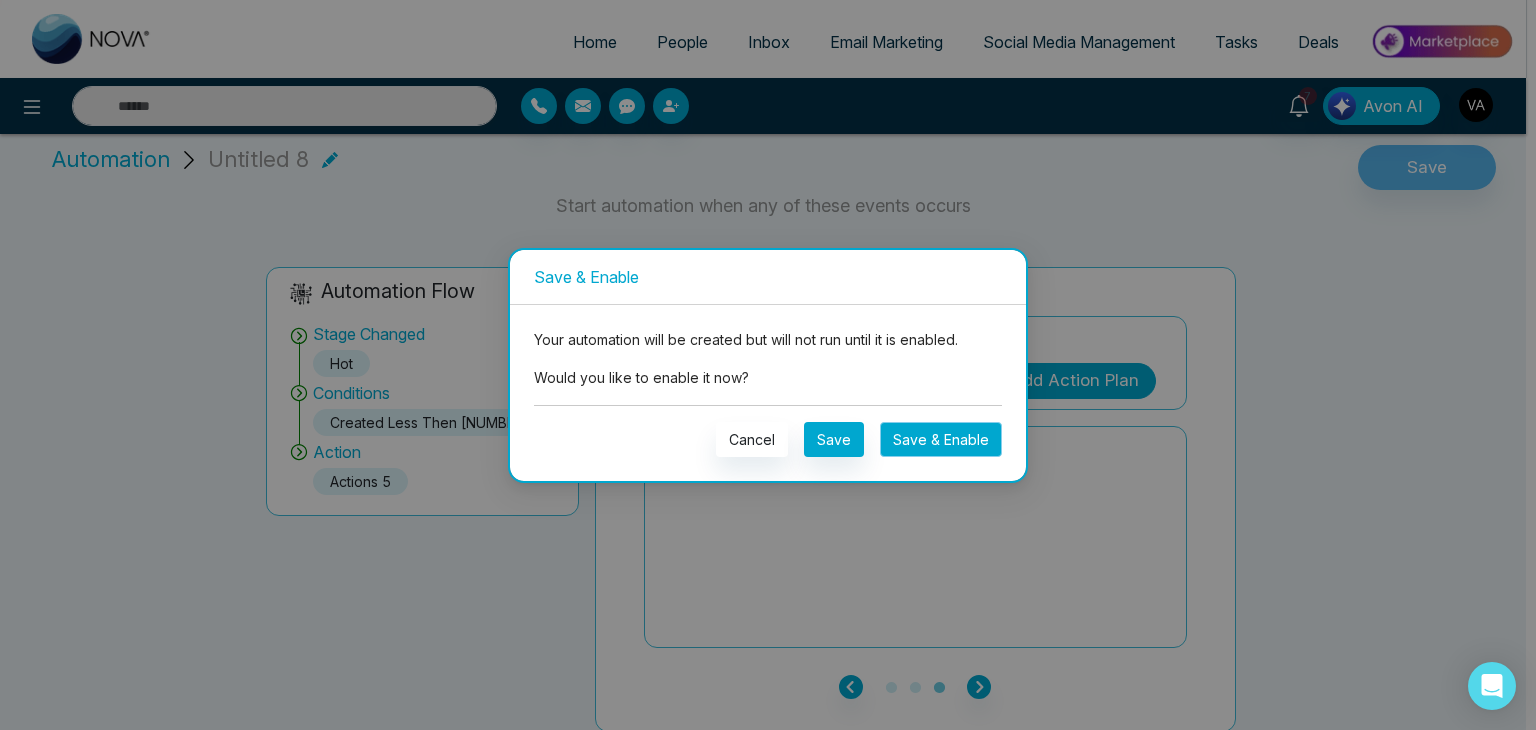 click on "Save & Enable" at bounding box center (941, 439) 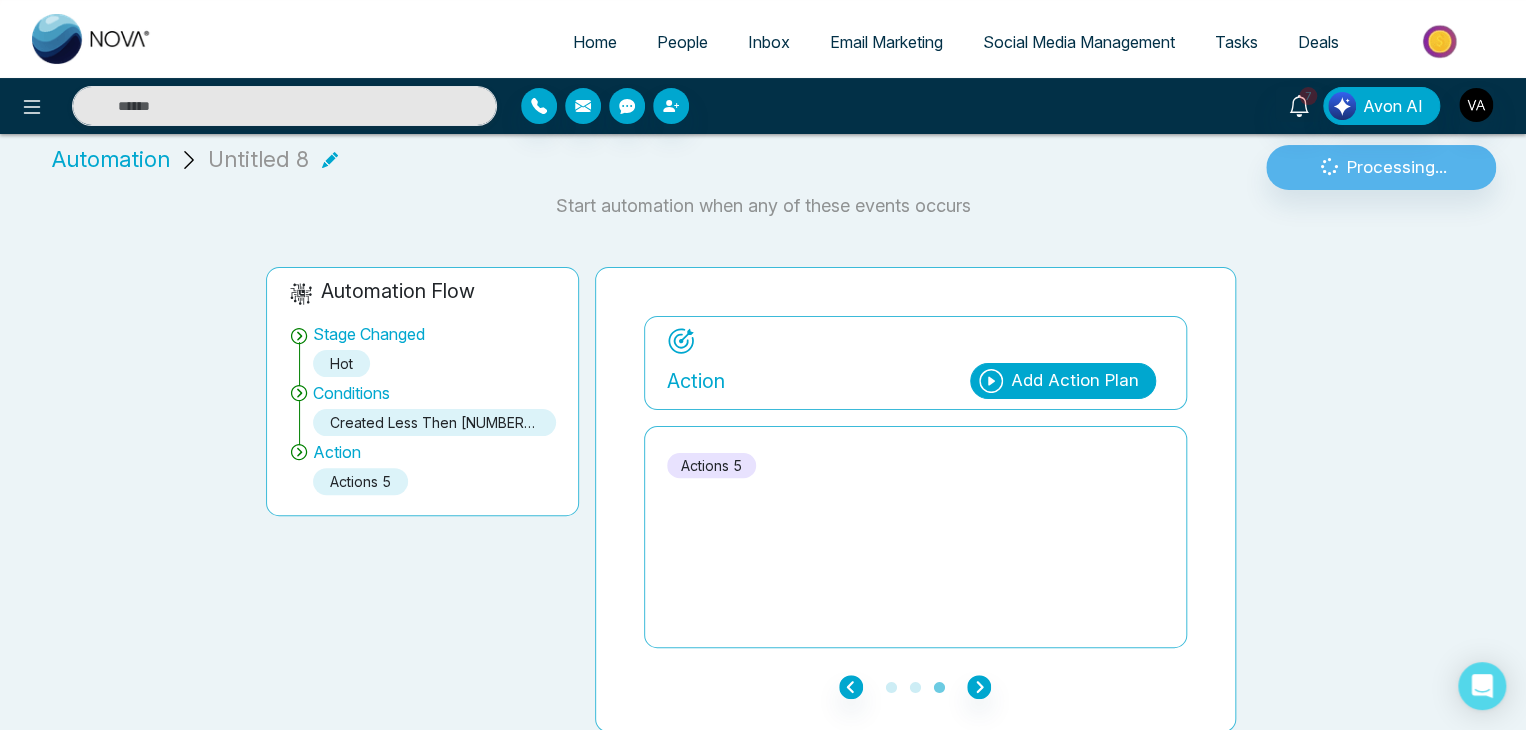 scroll, scrollTop: 0, scrollLeft: 0, axis: both 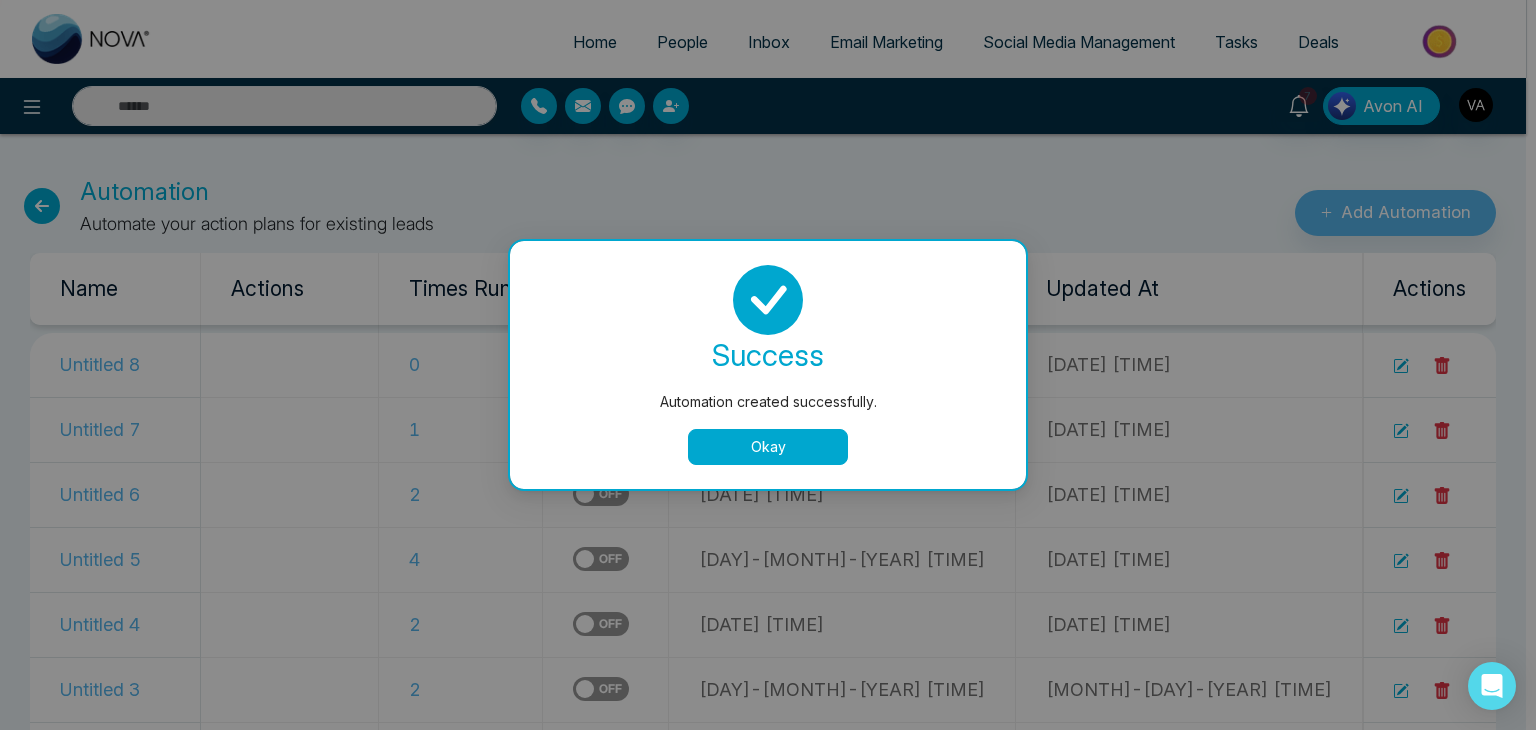 click on "Okay" at bounding box center [768, 447] 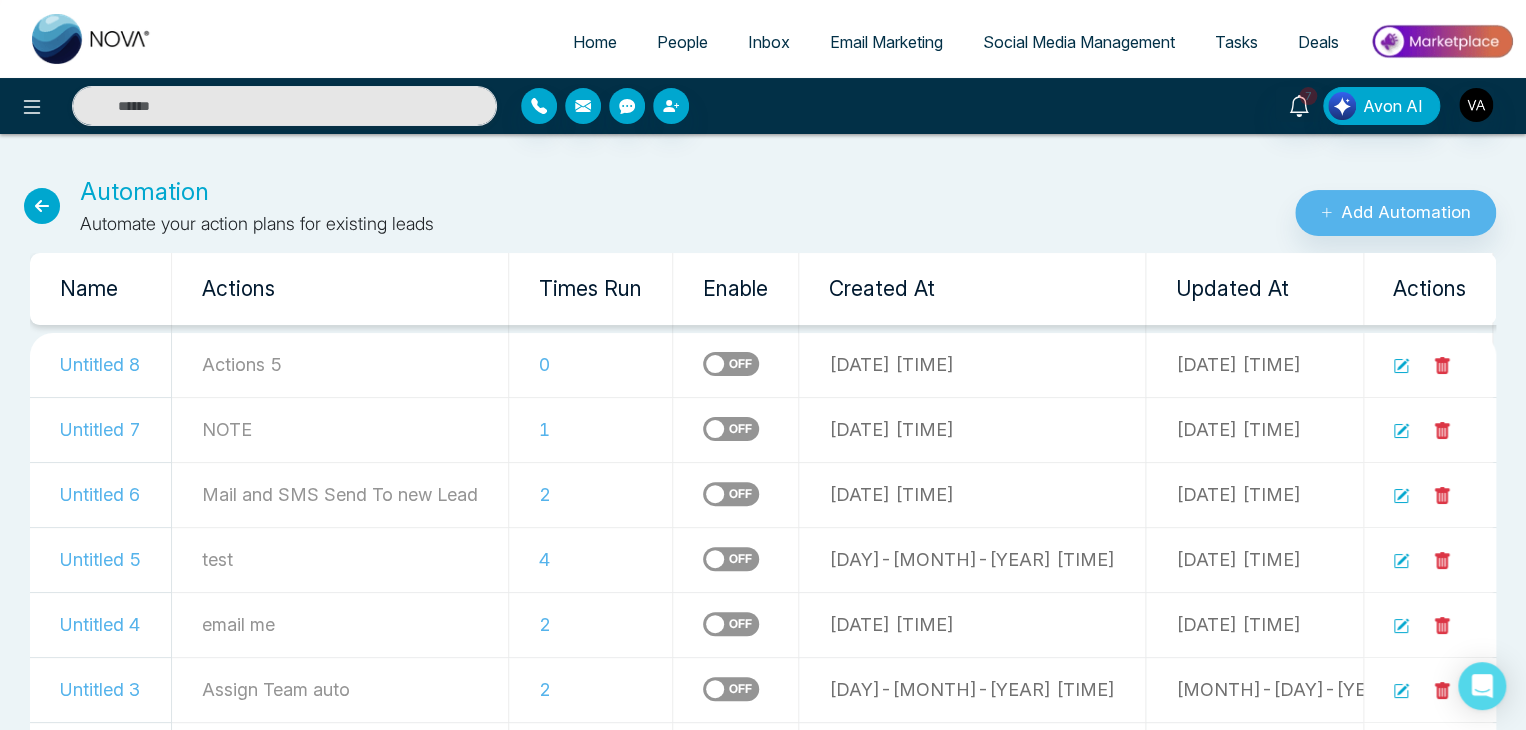 click on "0" at bounding box center (591, 365) 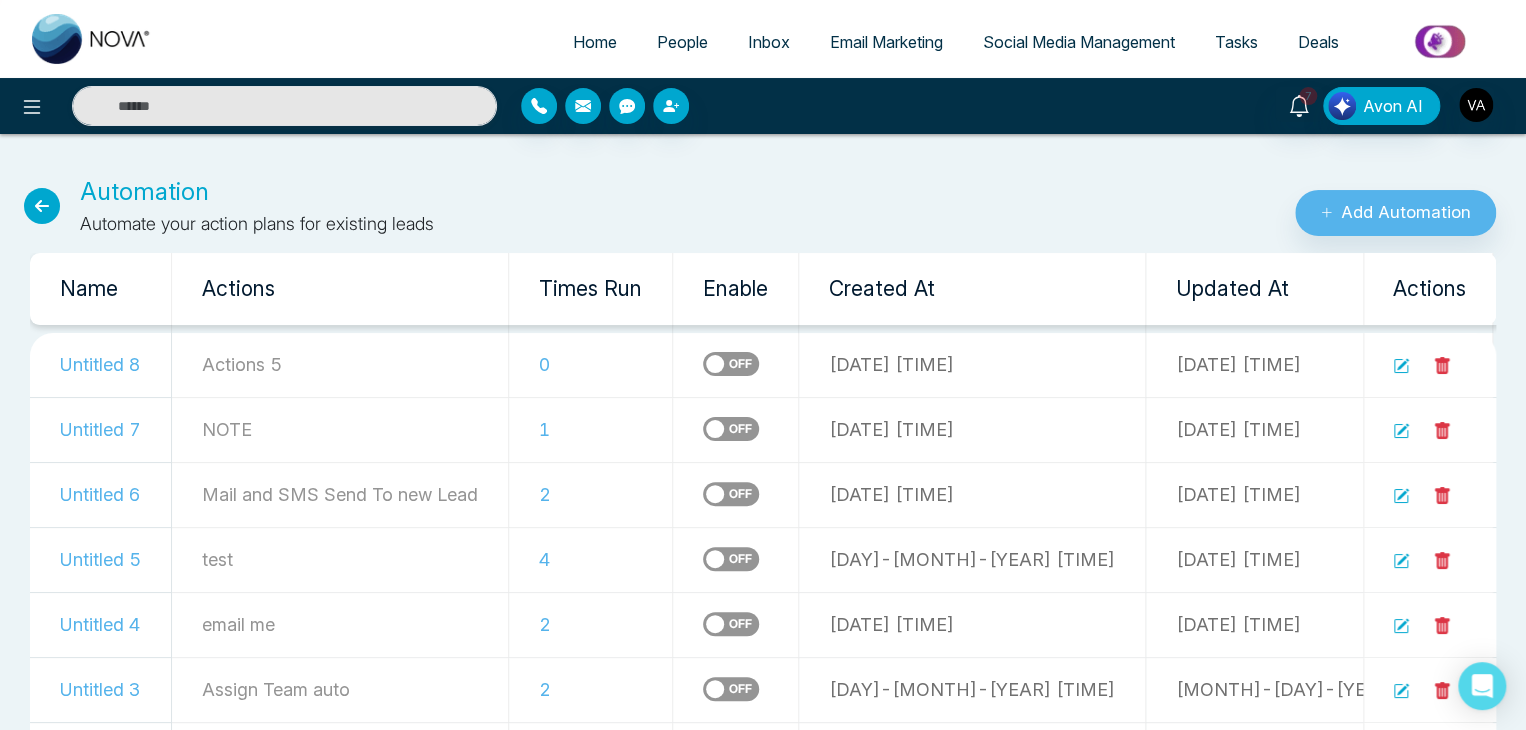 click on "0" at bounding box center [591, 365] 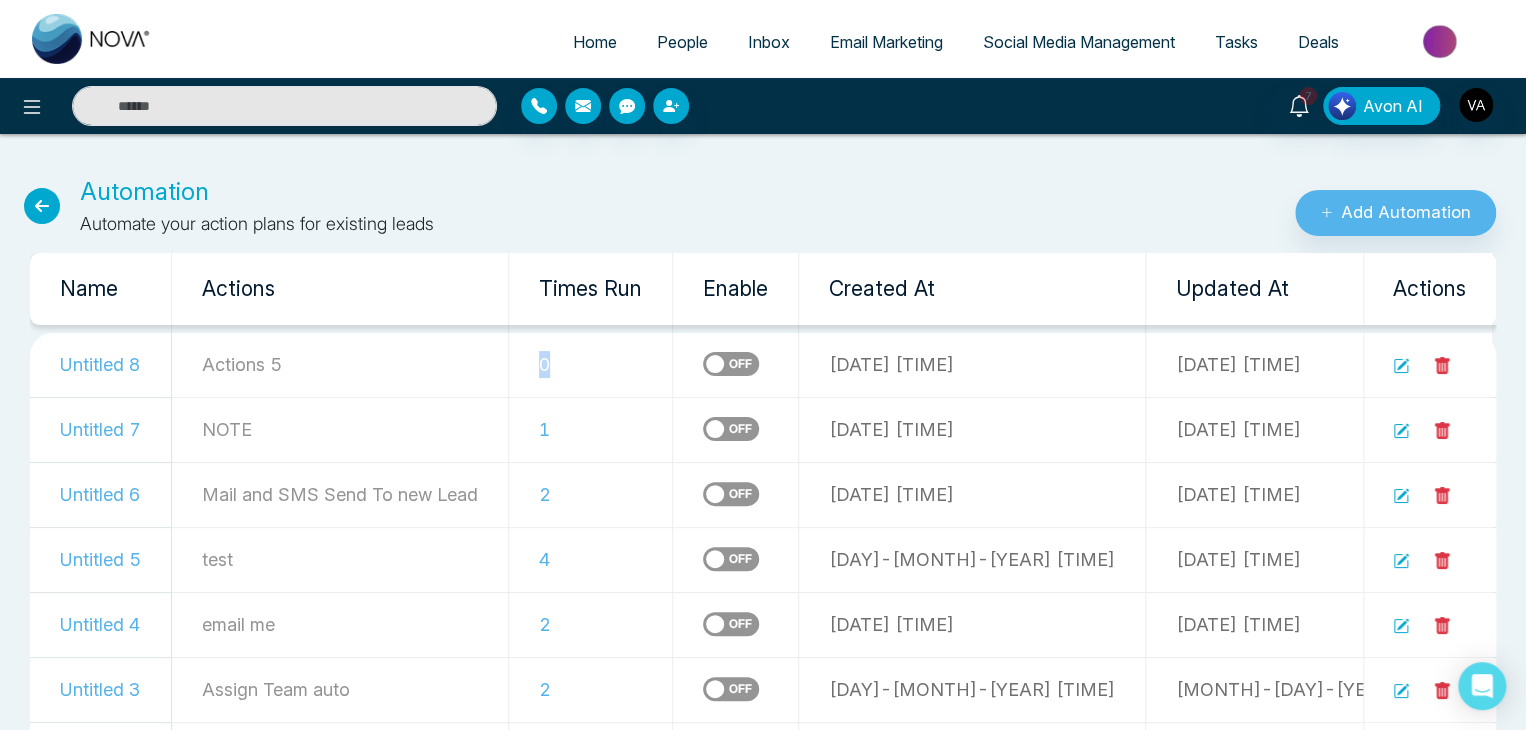 click on "0" at bounding box center (591, 365) 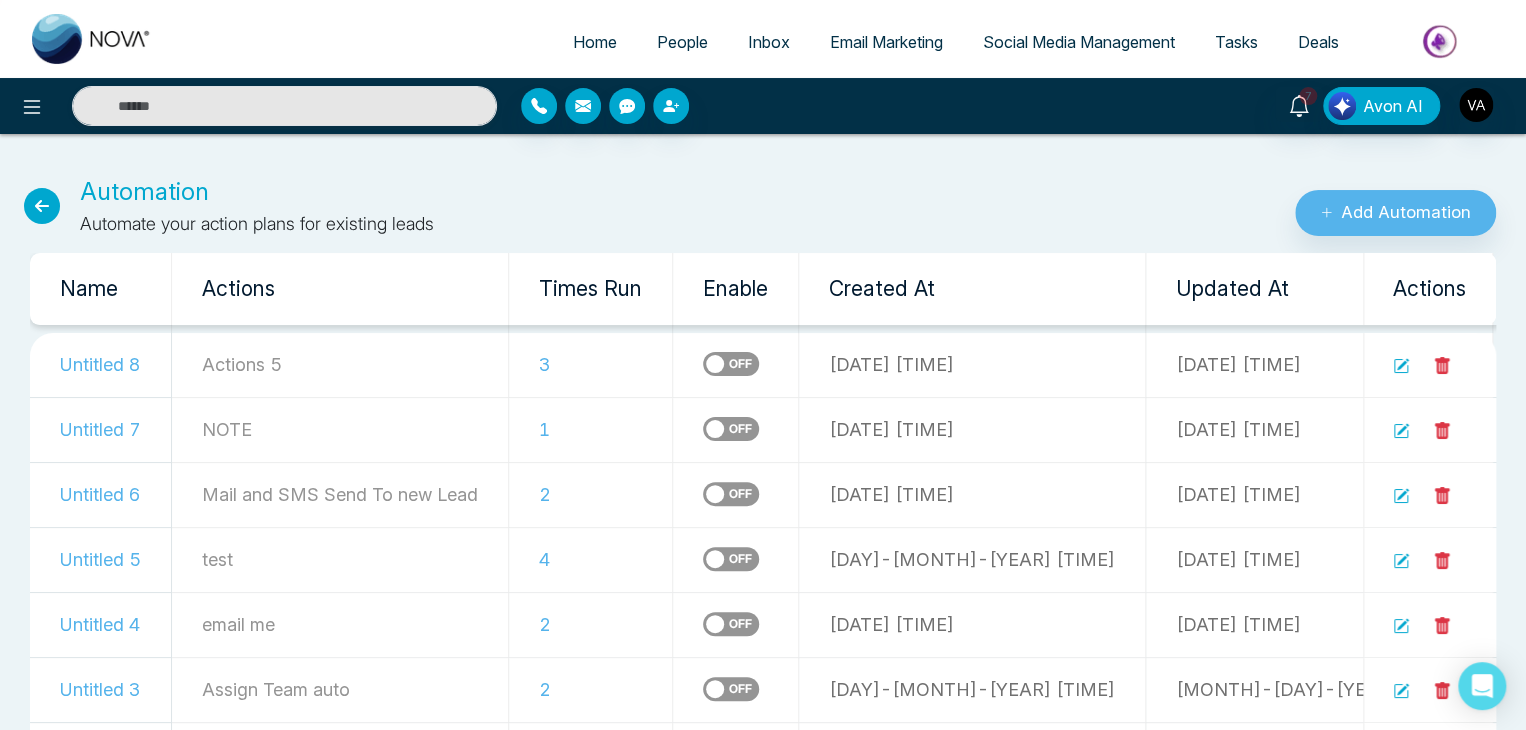 click on "People" at bounding box center [682, 42] 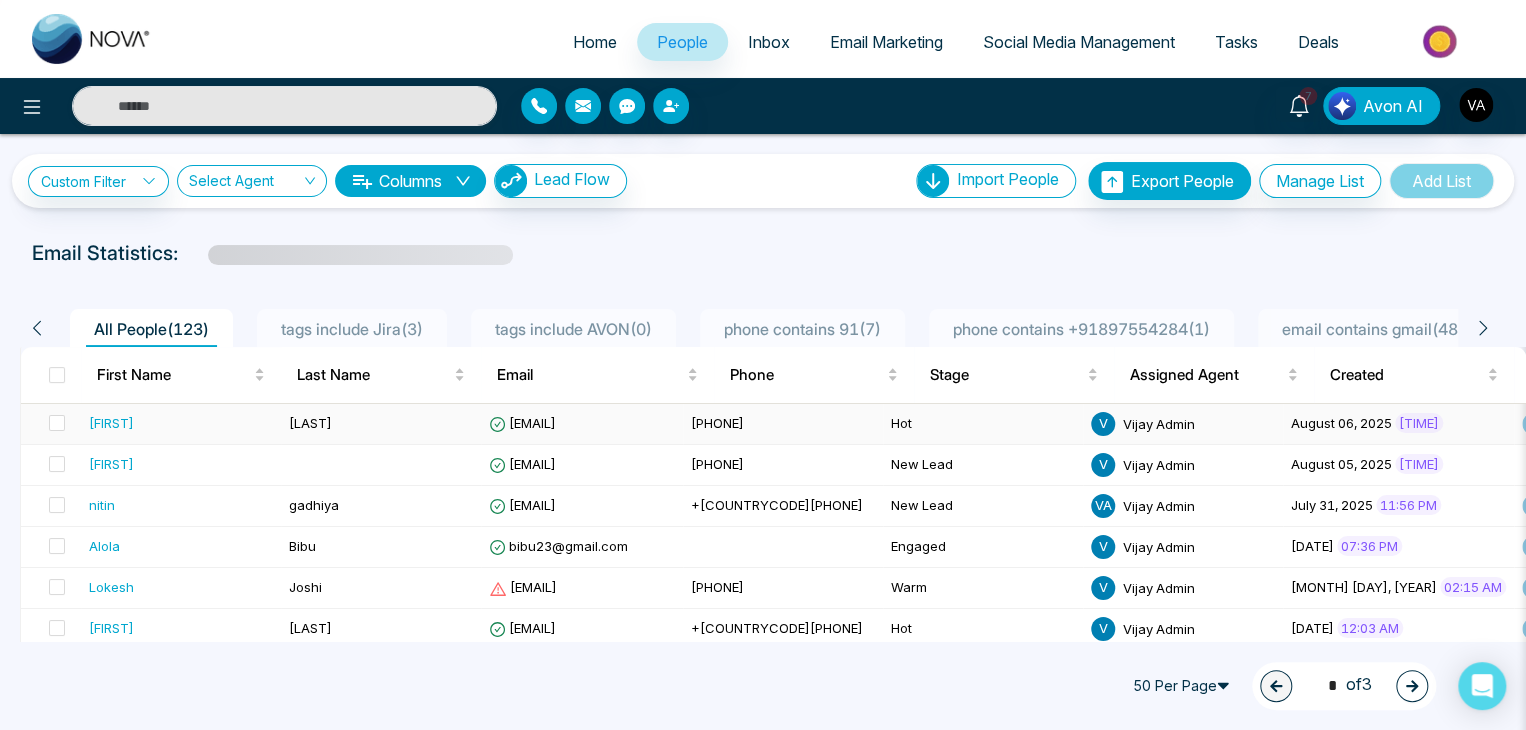 click on "[LAST]" at bounding box center [381, 424] 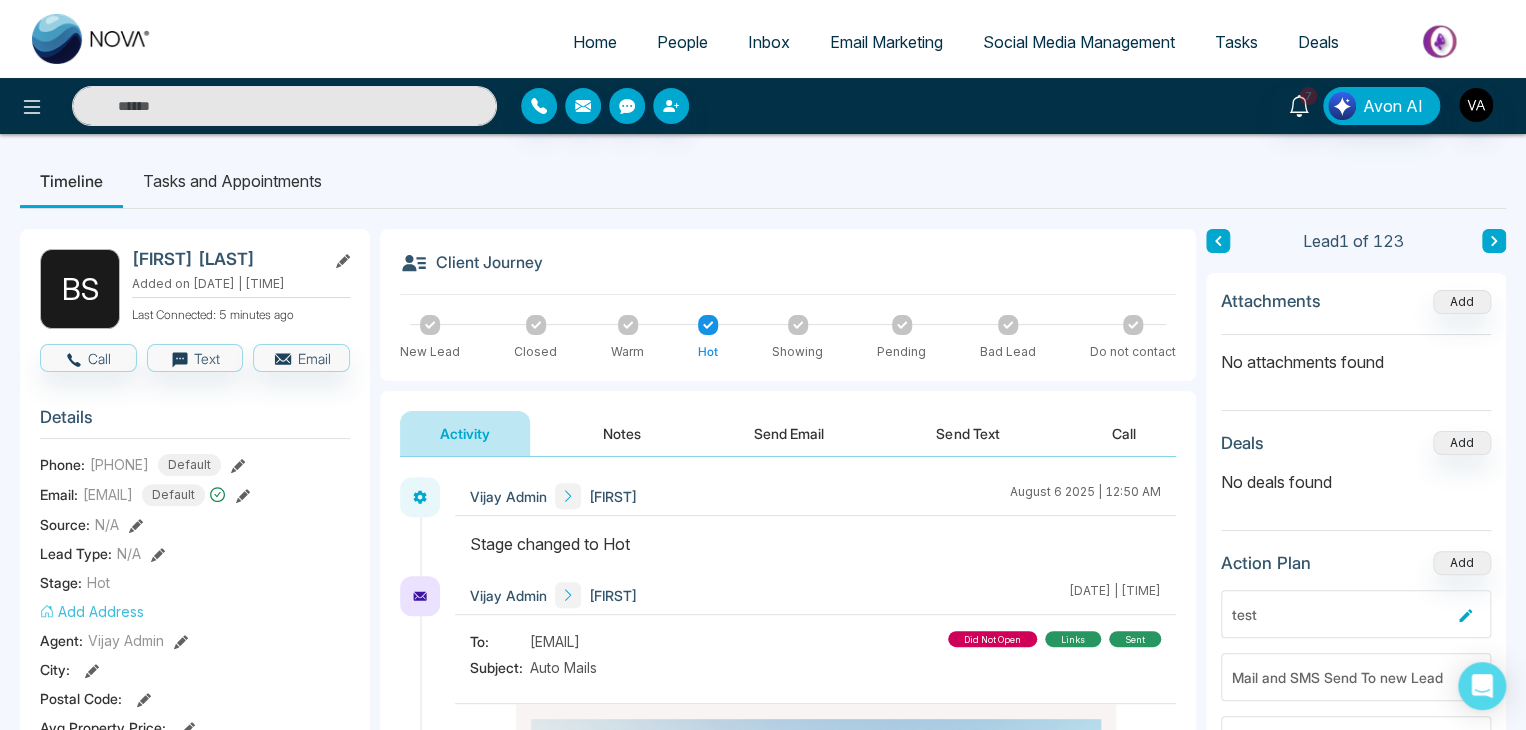 click on "Client Journey" at bounding box center [788, 272] 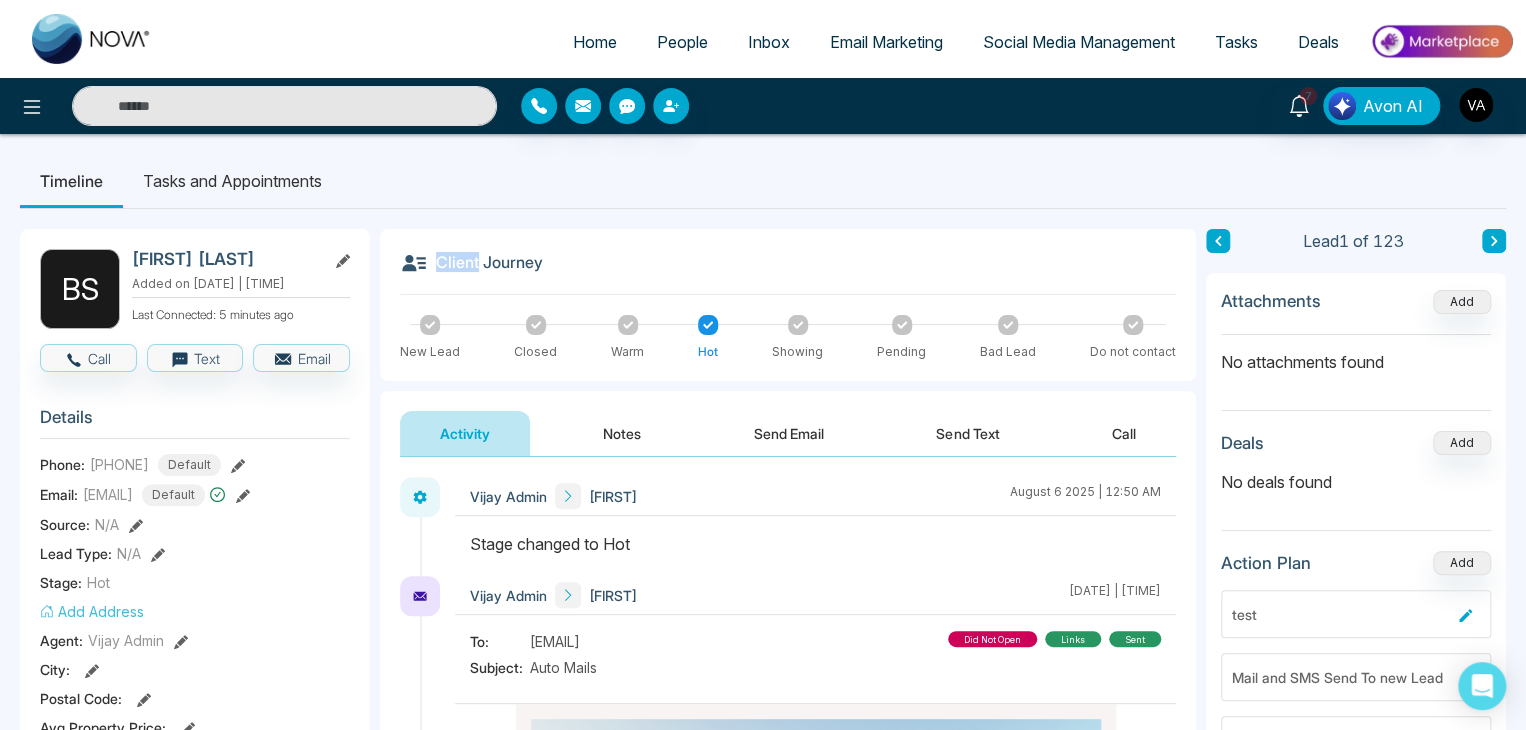 click on "Client Journey" at bounding box center (788, 272) 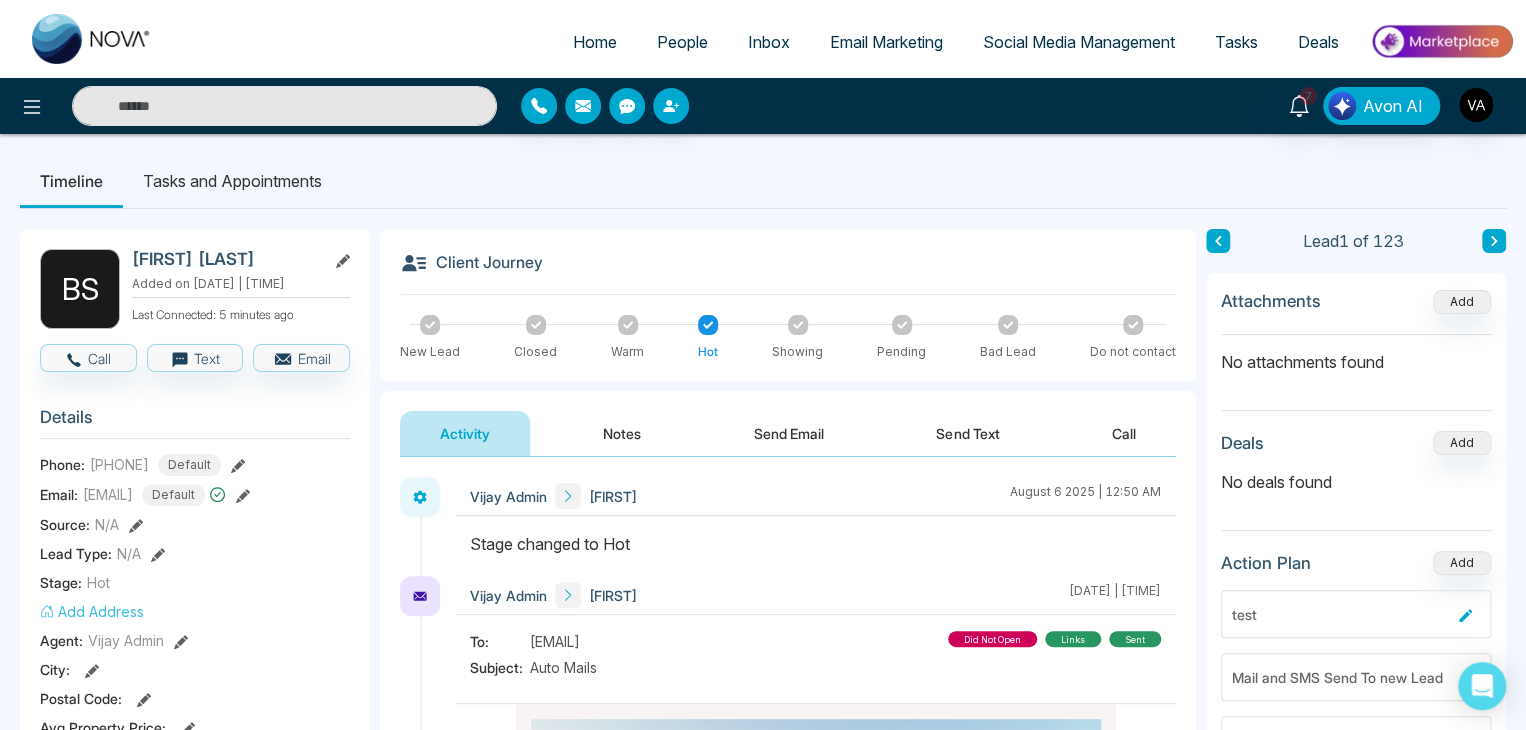 click on "Client Journey" at bounding box center [788, 272] 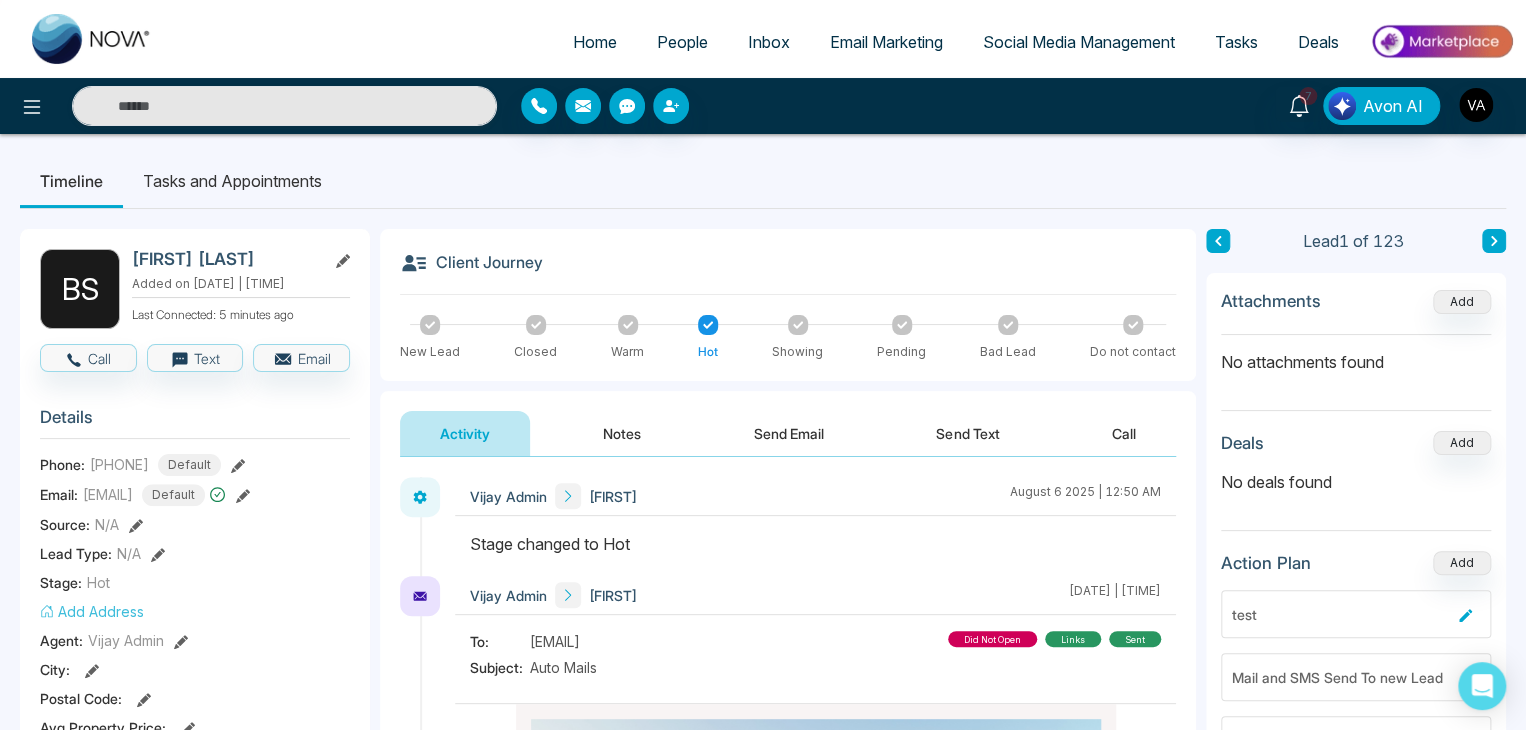 click at bounding box center [798, 325] 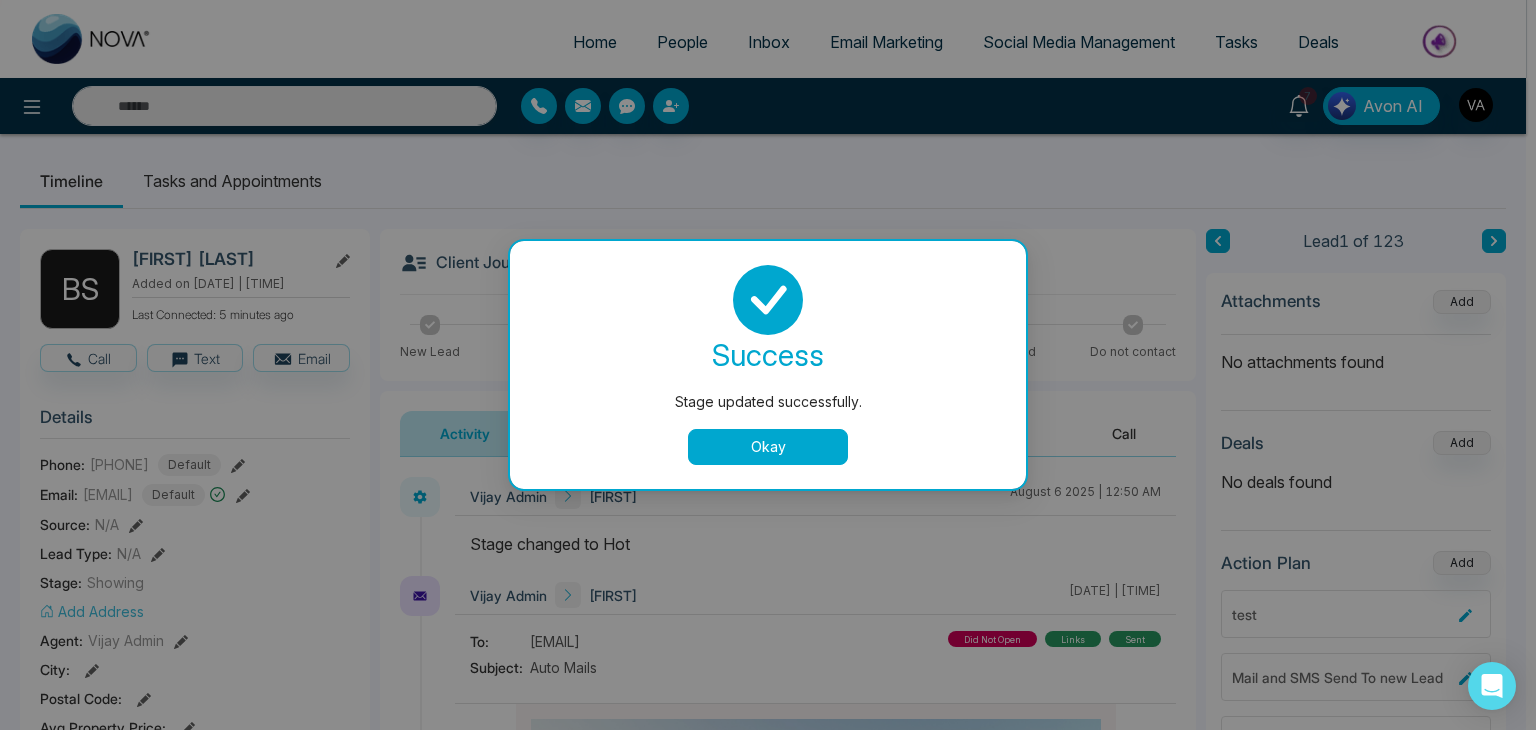 click on "Okay" at bounding box center (768, 447) 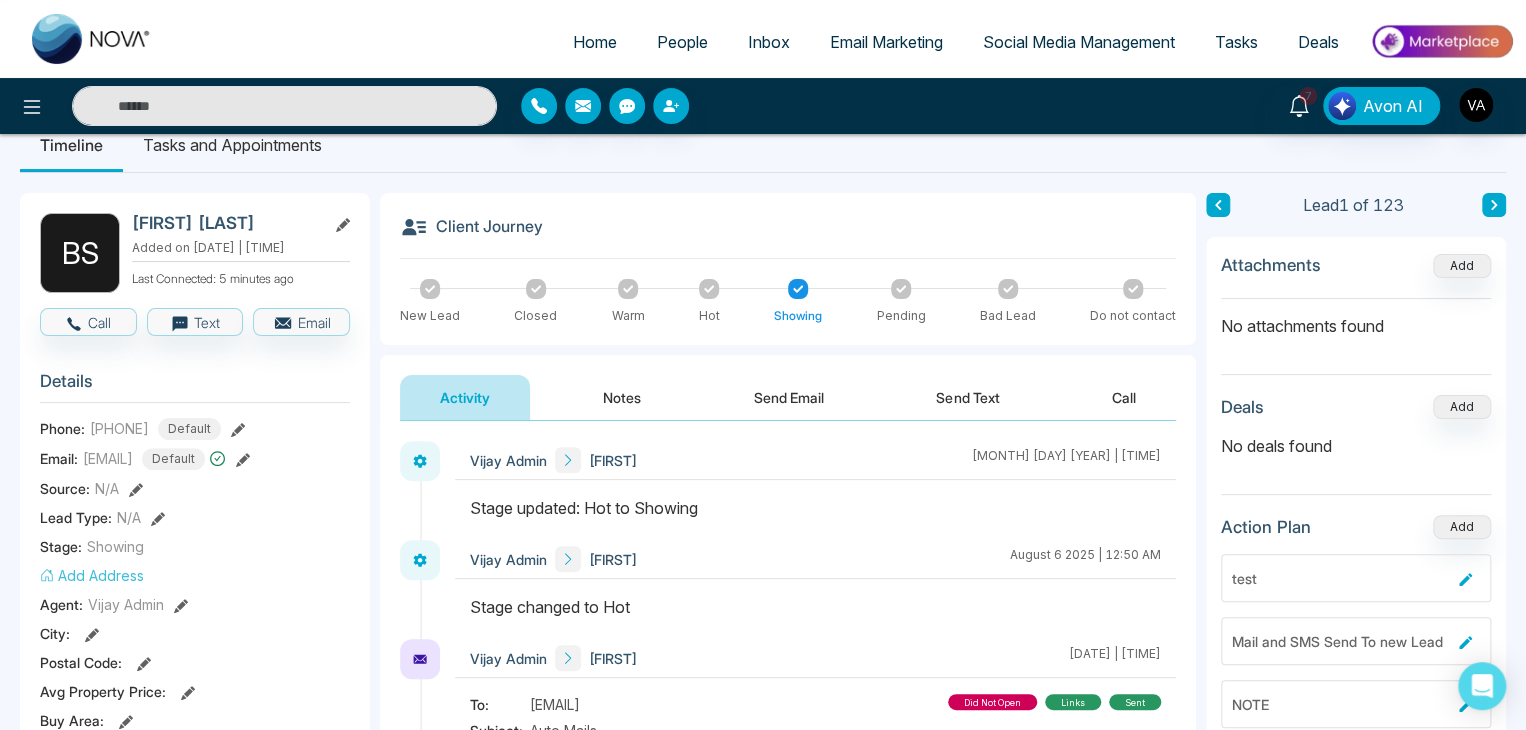scroll, scrollTop: 35, scrollLeft: 0, axis: vertical 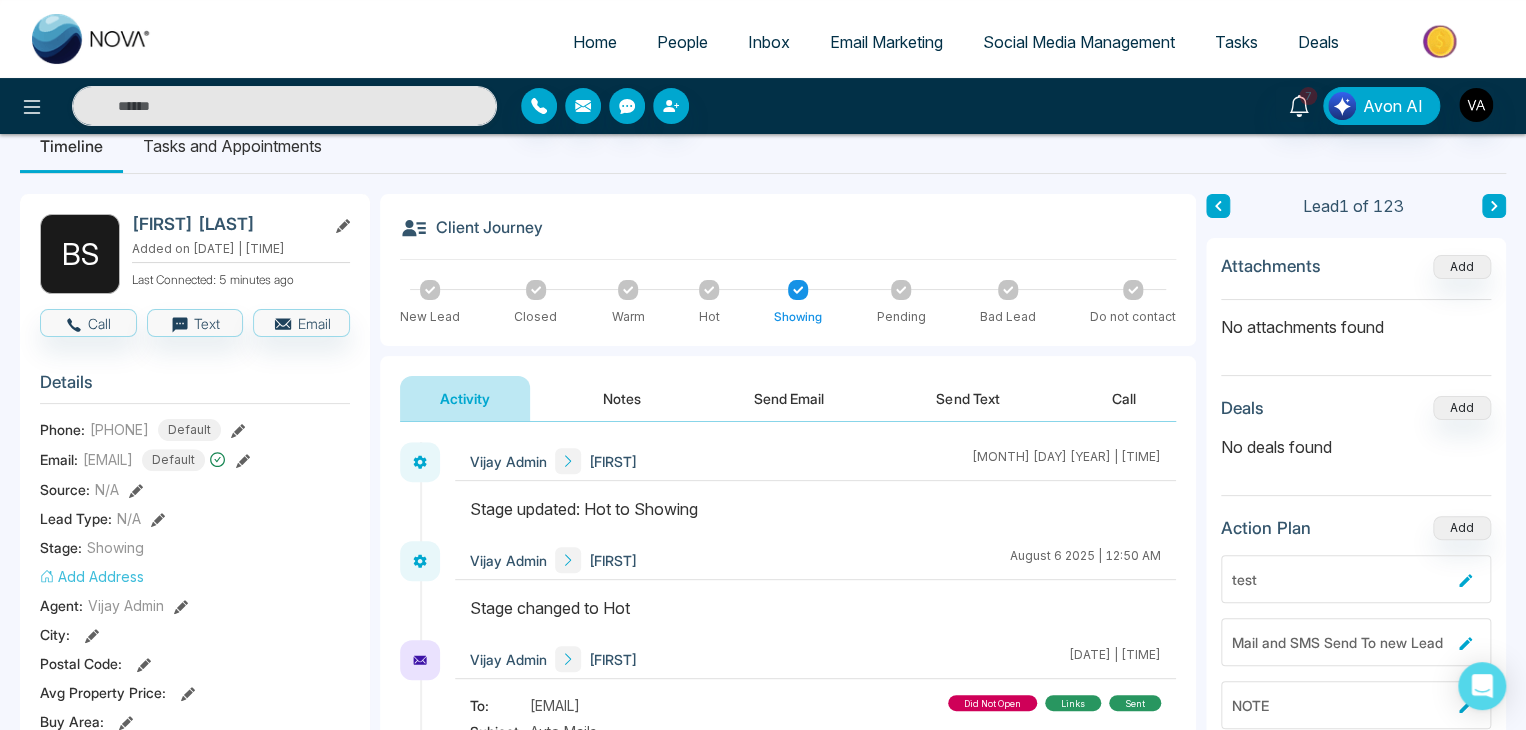 drag, startPoint x: 472, startPoint y: 513, endPoint x: 701, endPoint y: 513, distance: 229 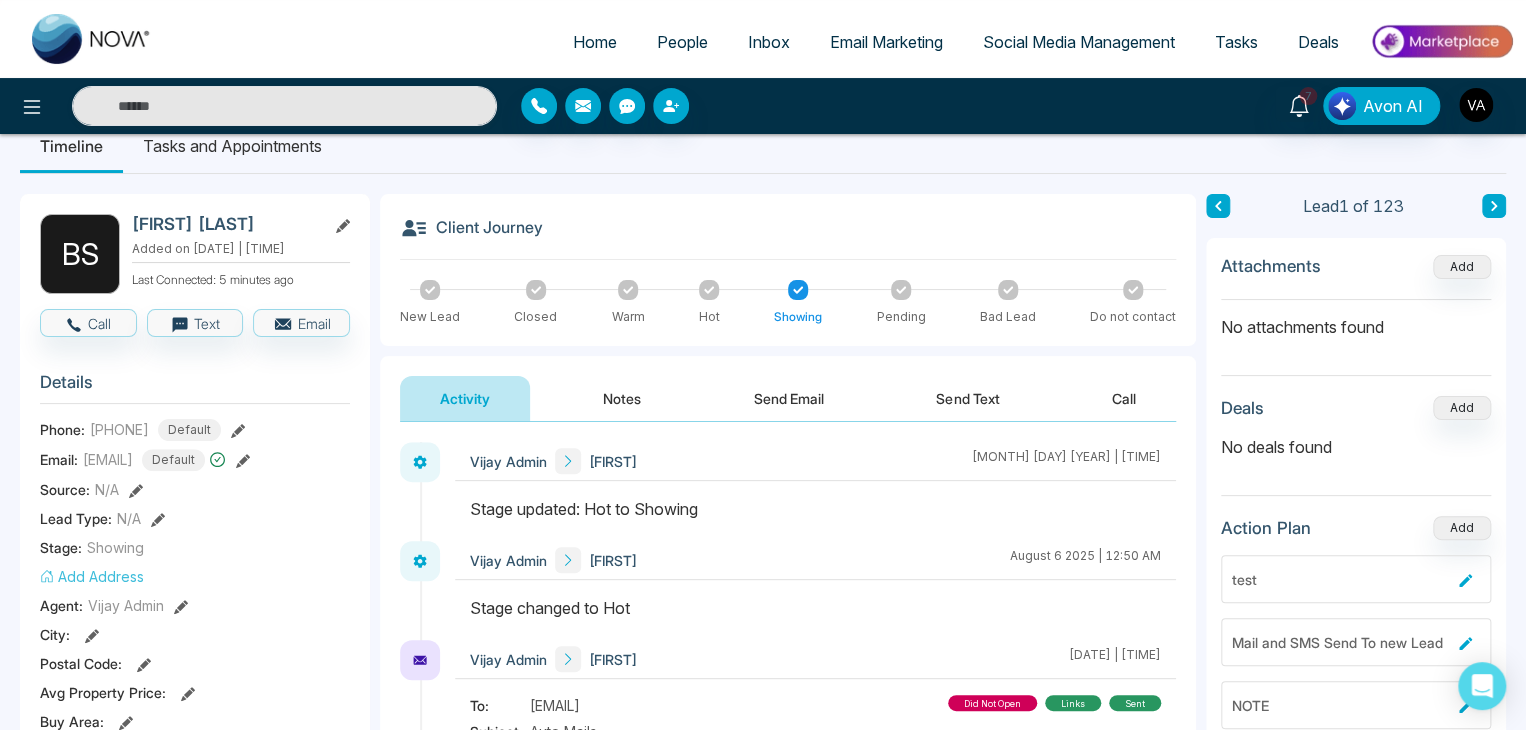 click on "Stage updated: Hot to Showing" at bounding box center (815, 509) 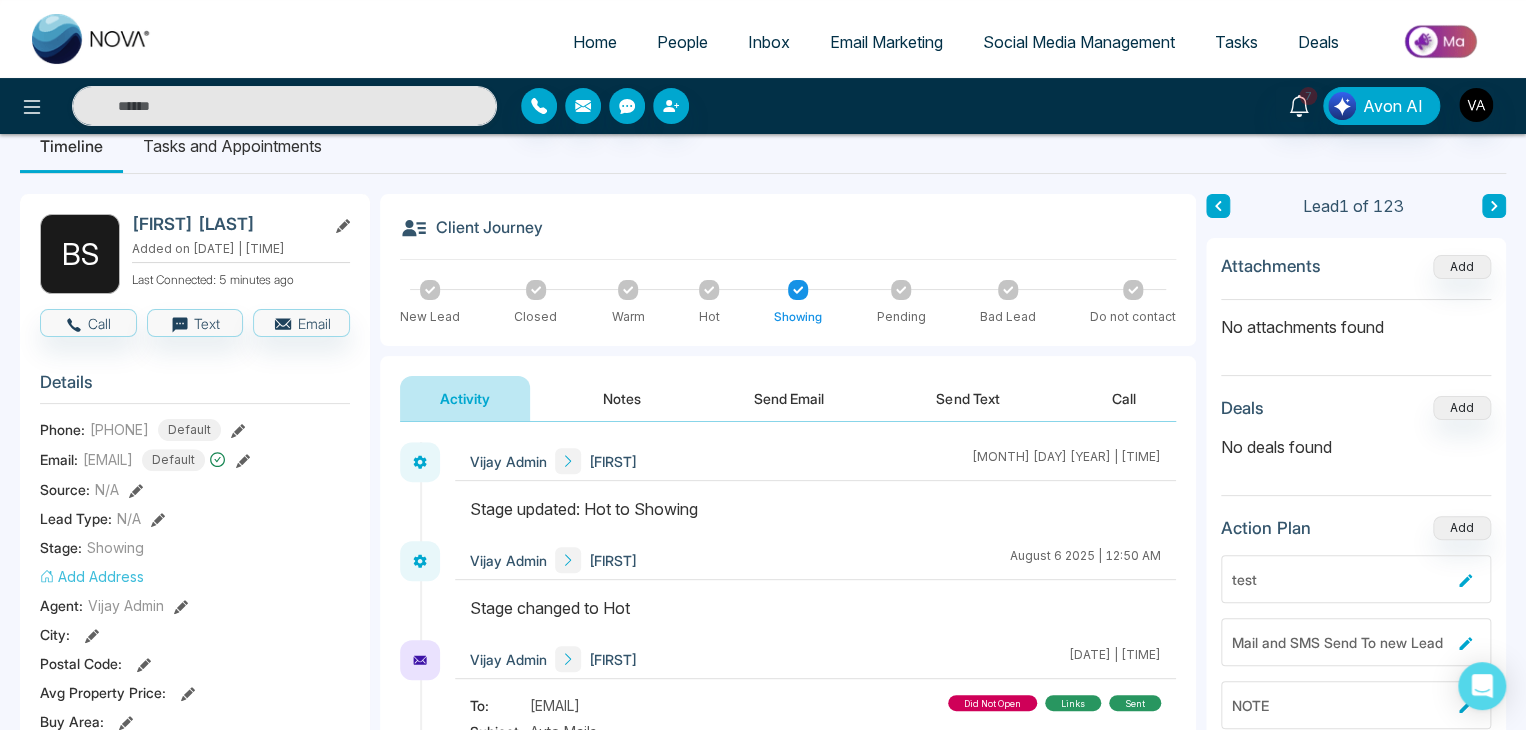 click on "Stage updated: Hot to Showing" at bounding box center [815, 509] 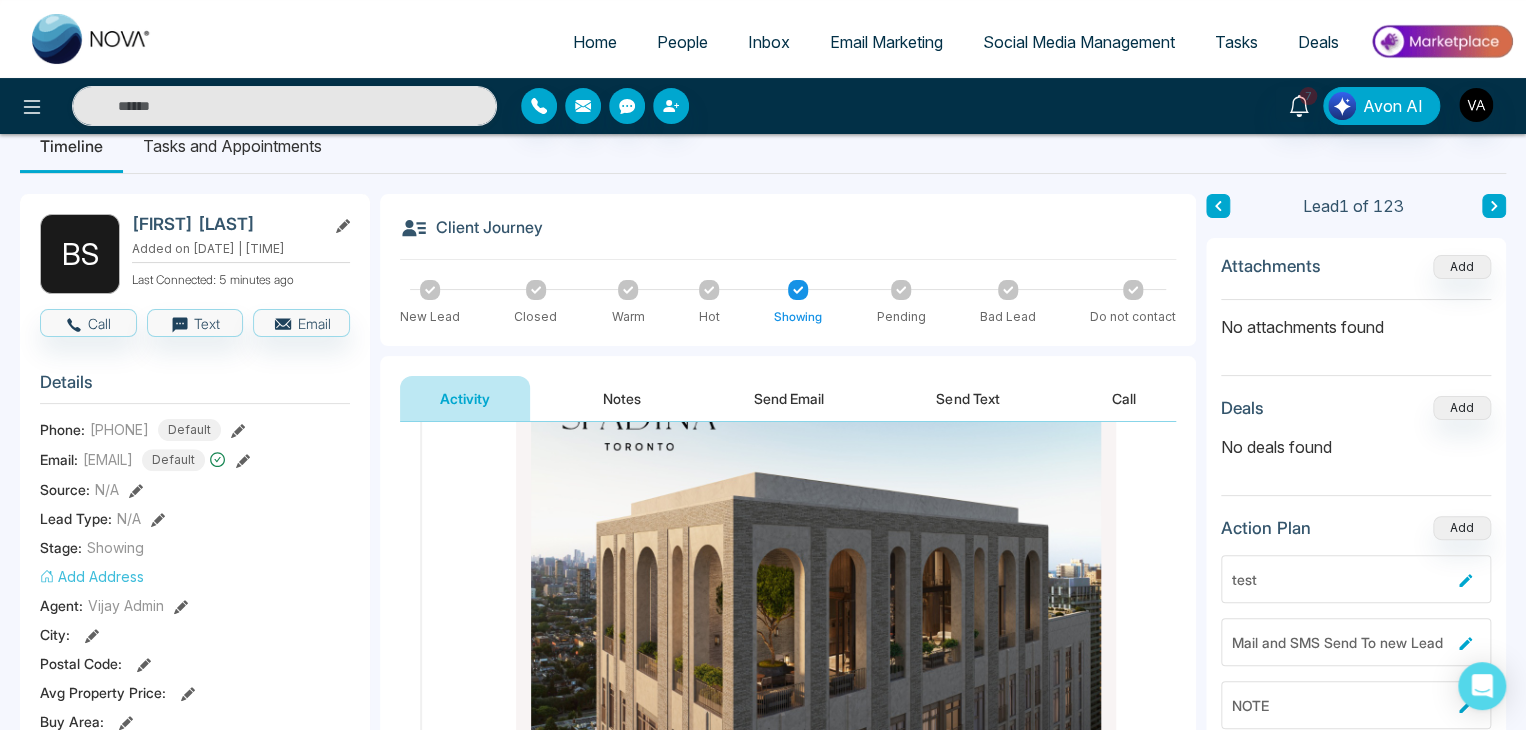 scroll, scrollTop: 423, scrollLeft: 0, axis: vertical 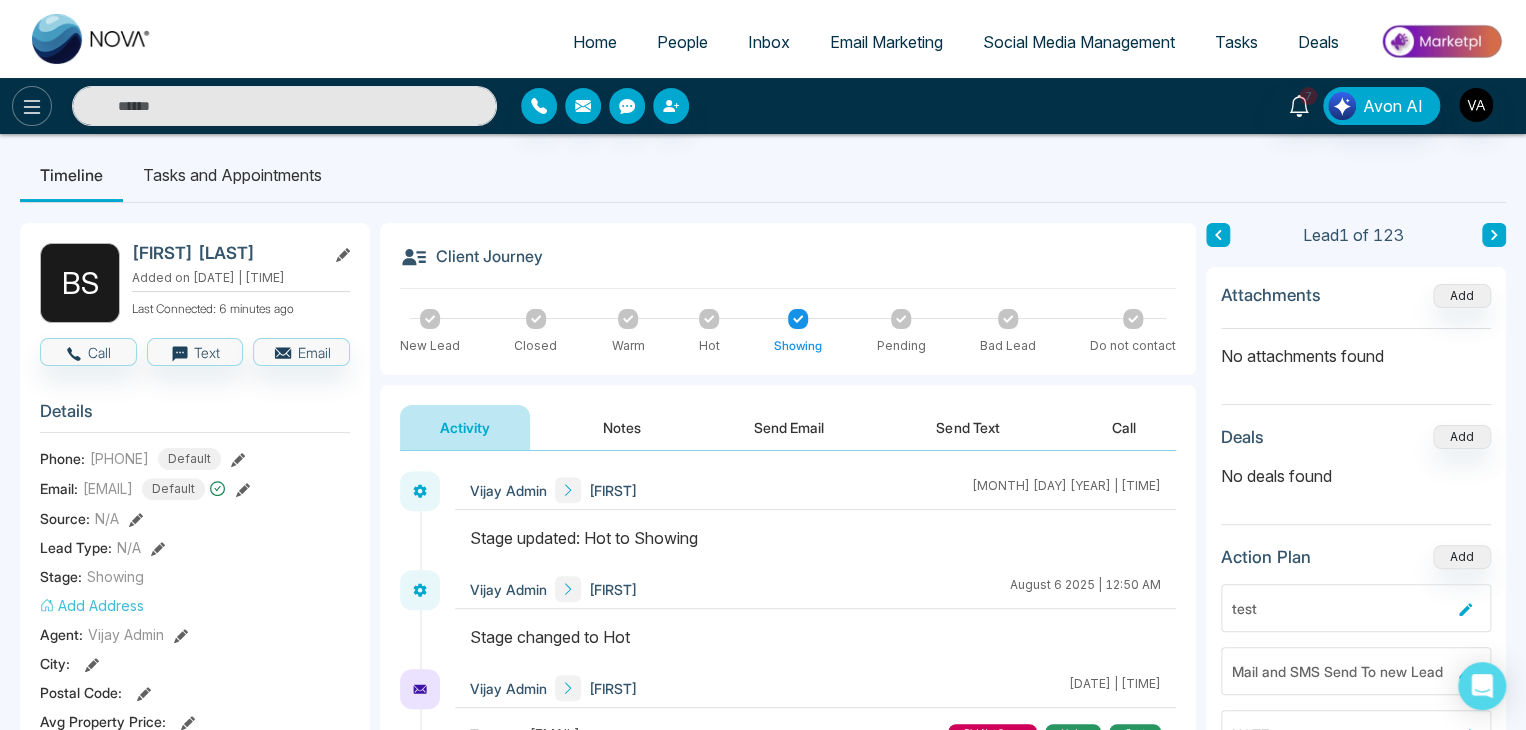click 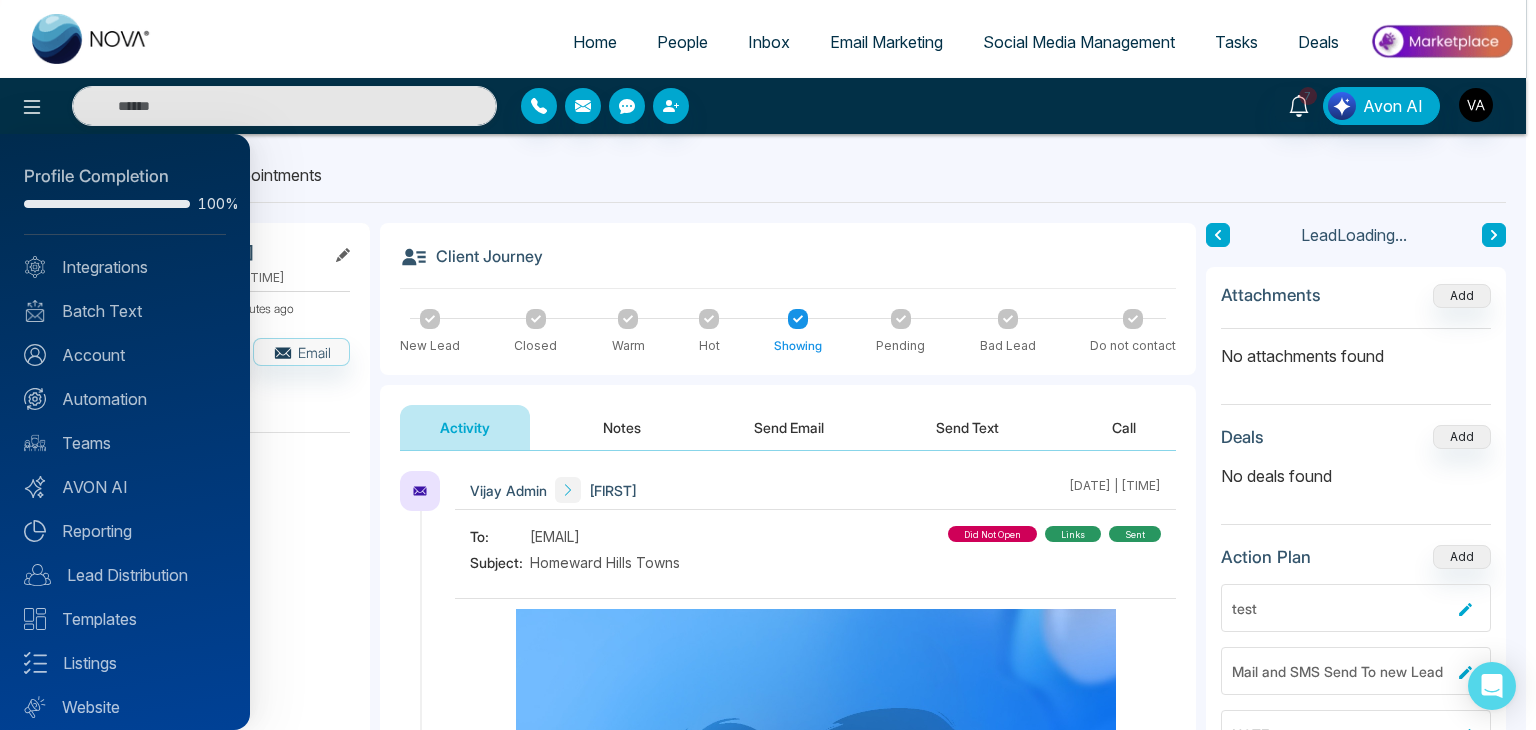 click at bounding box center (768, 365) 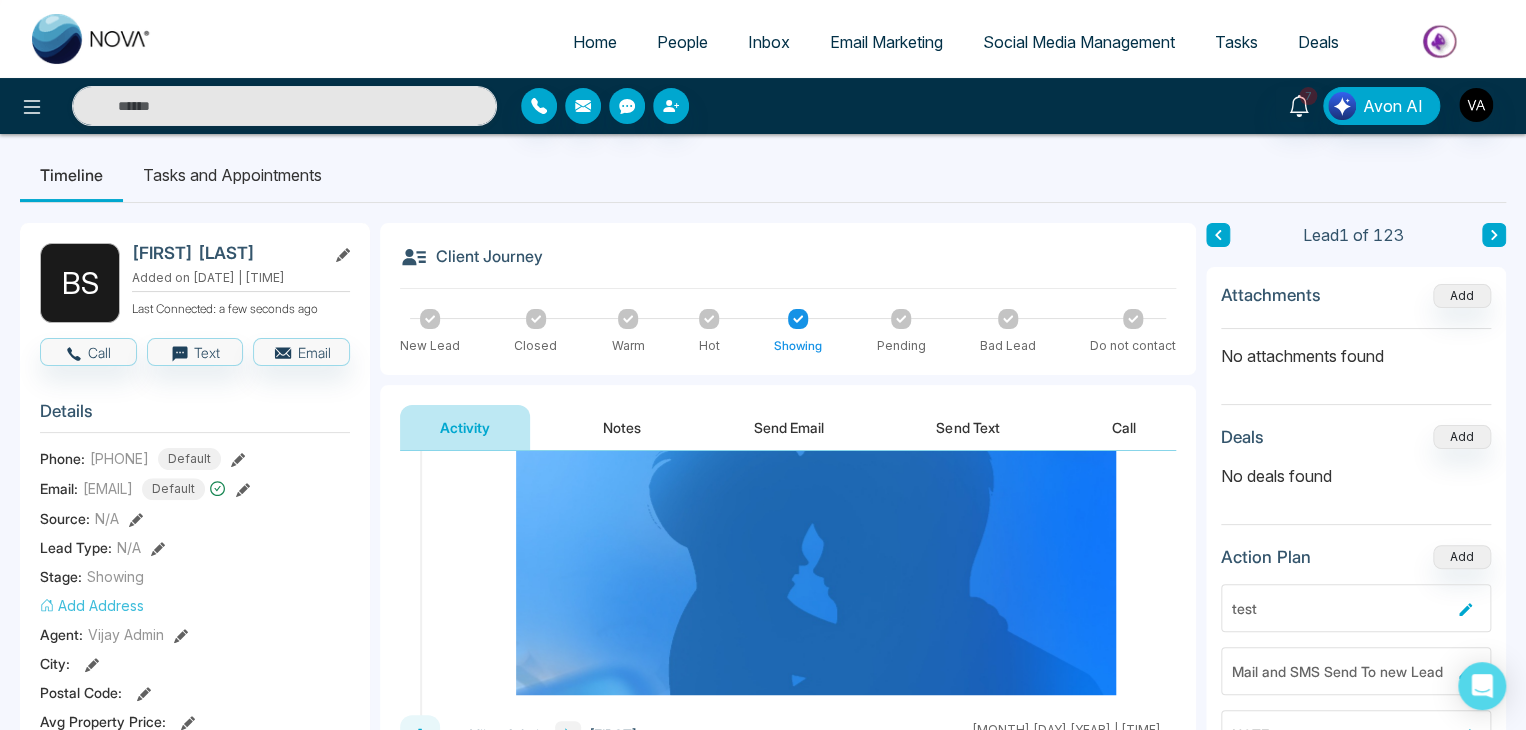 scroll, scrollTop: 307, scrollLeft: 0, axis: vertical 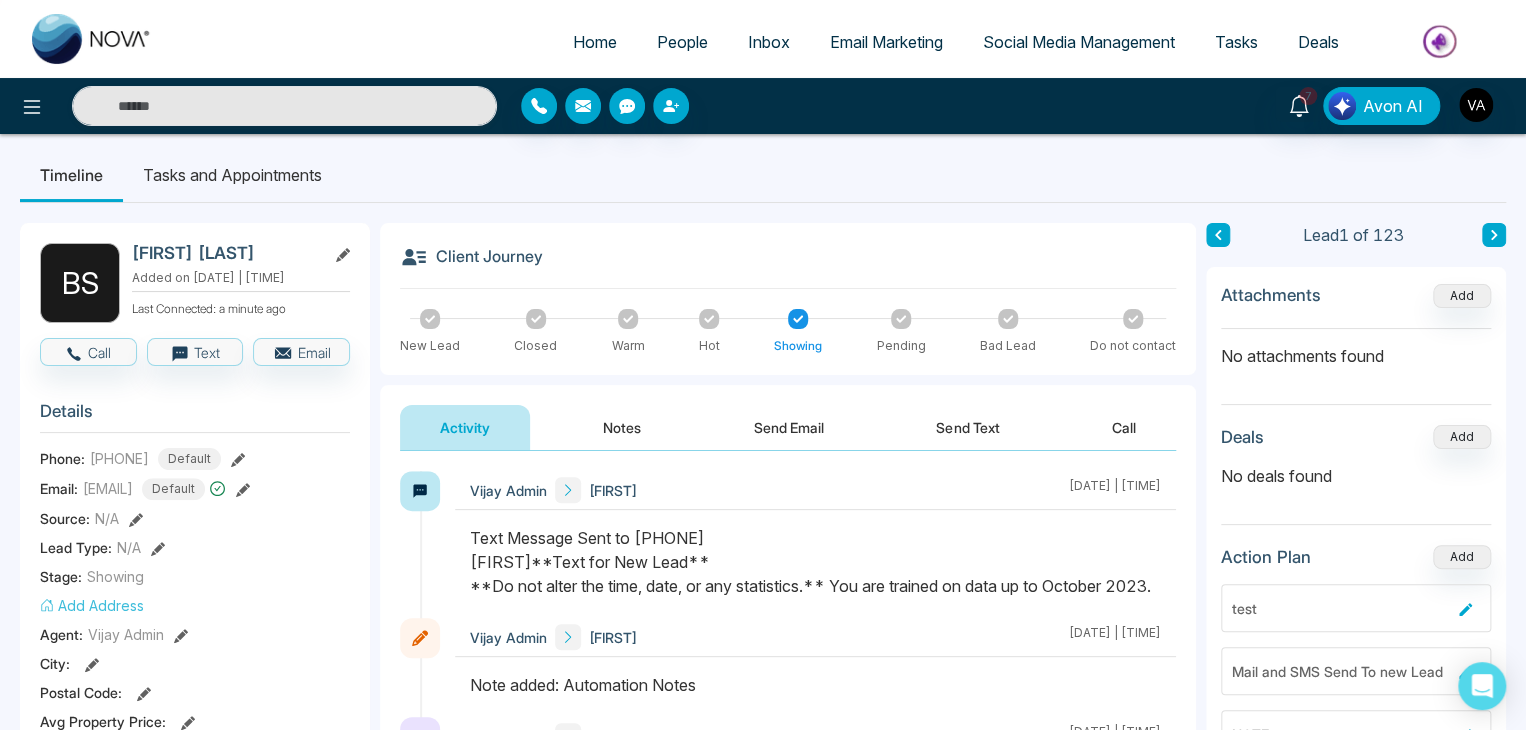 click on "Timeline Tasks and Appointments" at bounding box center (763, 175) 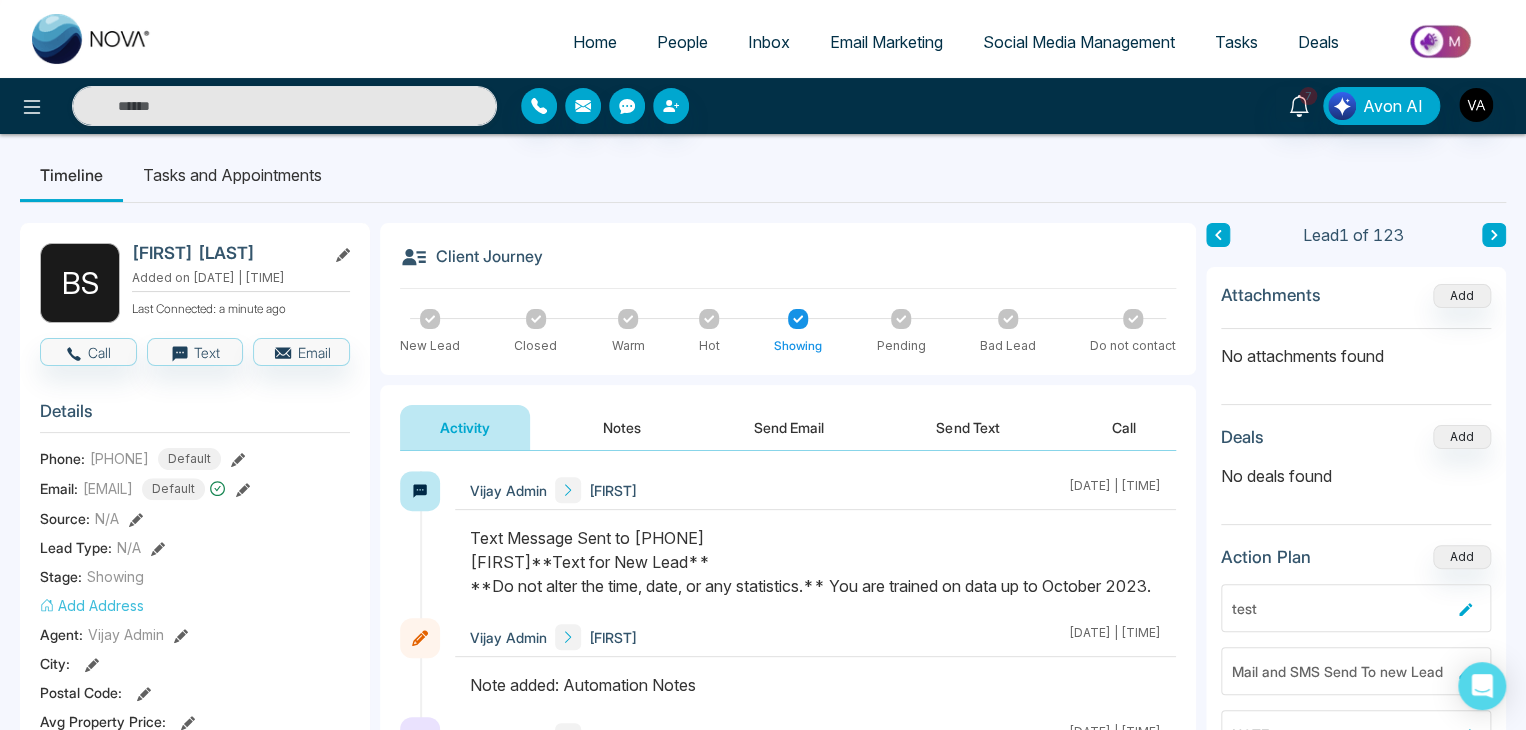 click on "Timeline Tasks and Appointments" at bounding box center (763, 175) 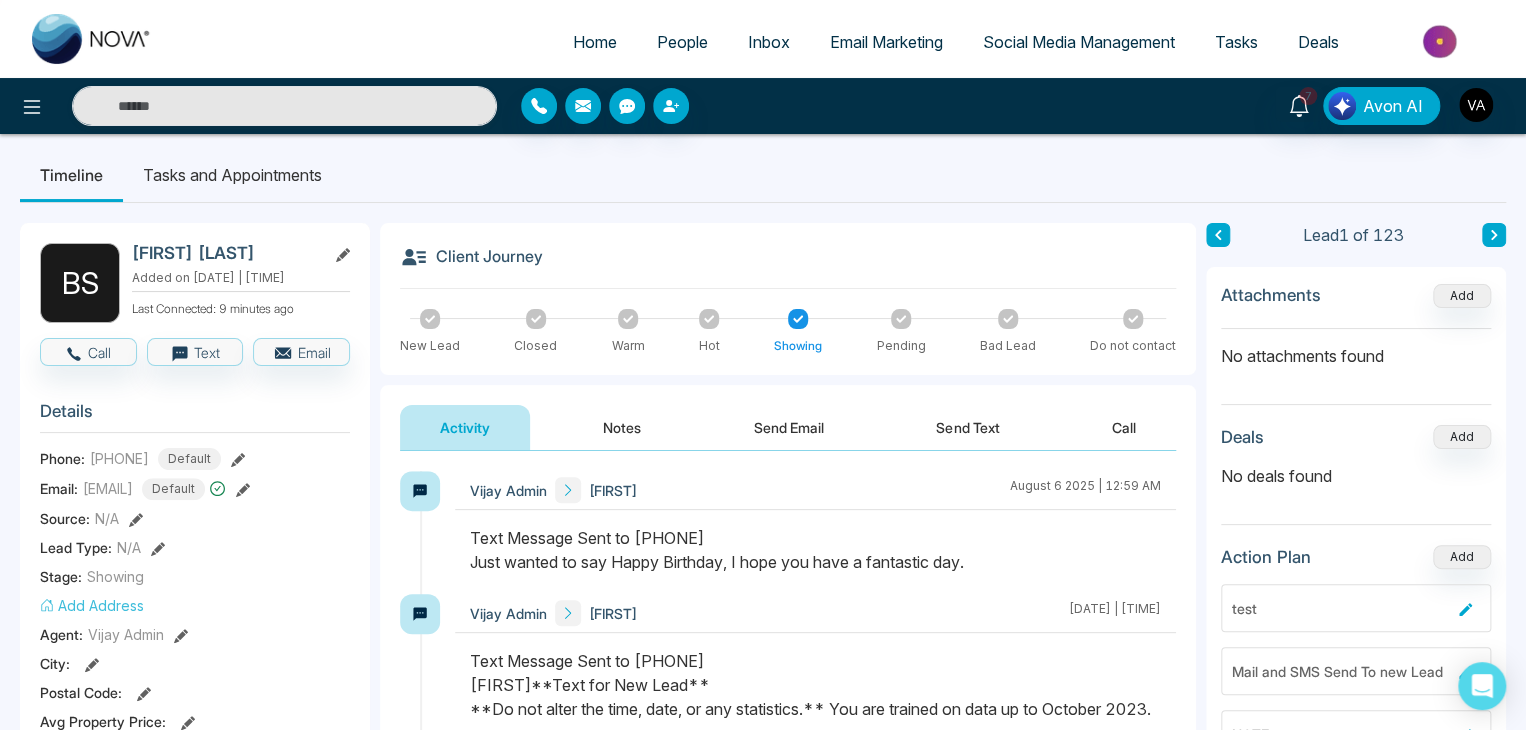 drag, startPoint x: 546, startPoint y: 252, endPoint x: 396, endPoint y: 265, distance: 150.56229 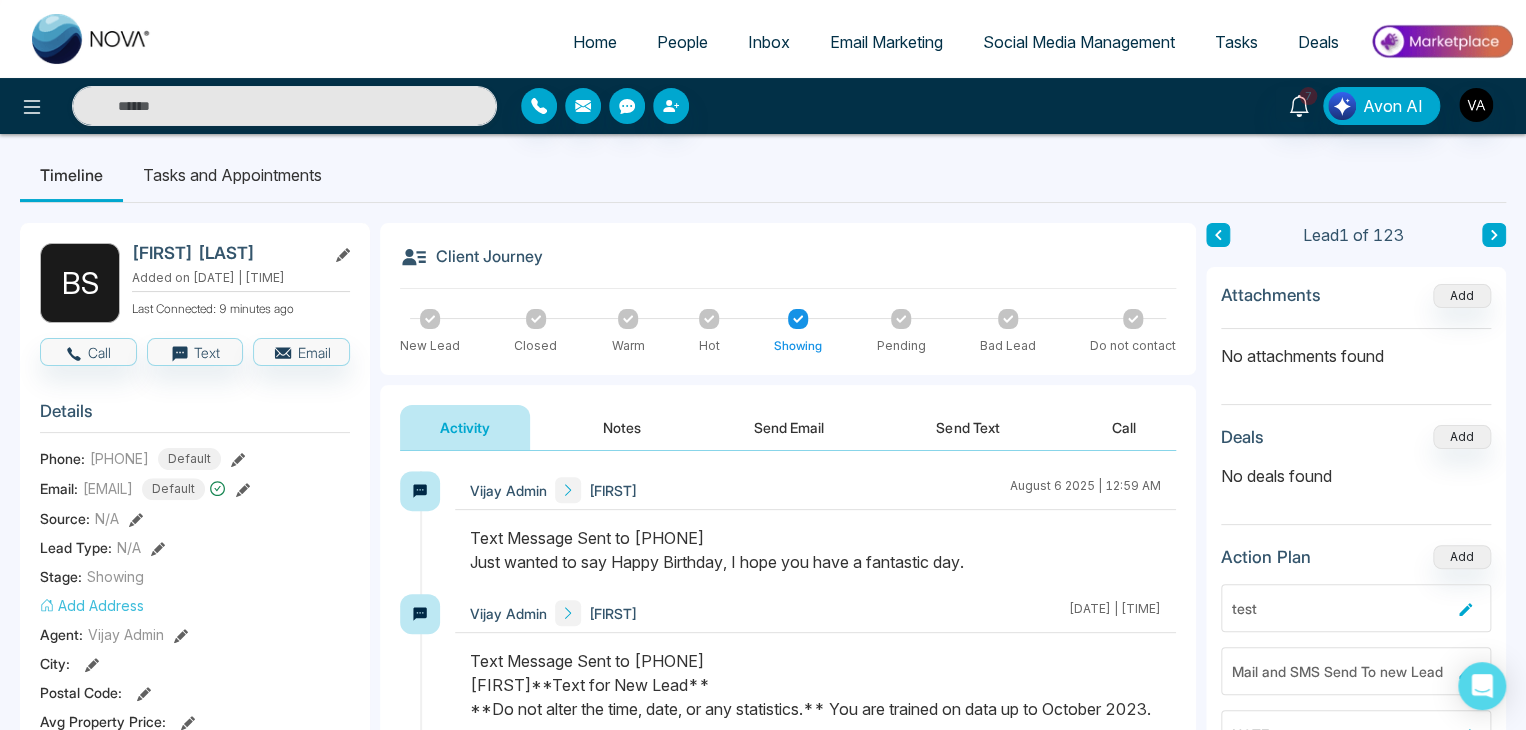 click on "Client Journey New Lead Closed Warm Hot Showing Pending Bad Lead Do not contact" at bounding box center [788, 299] 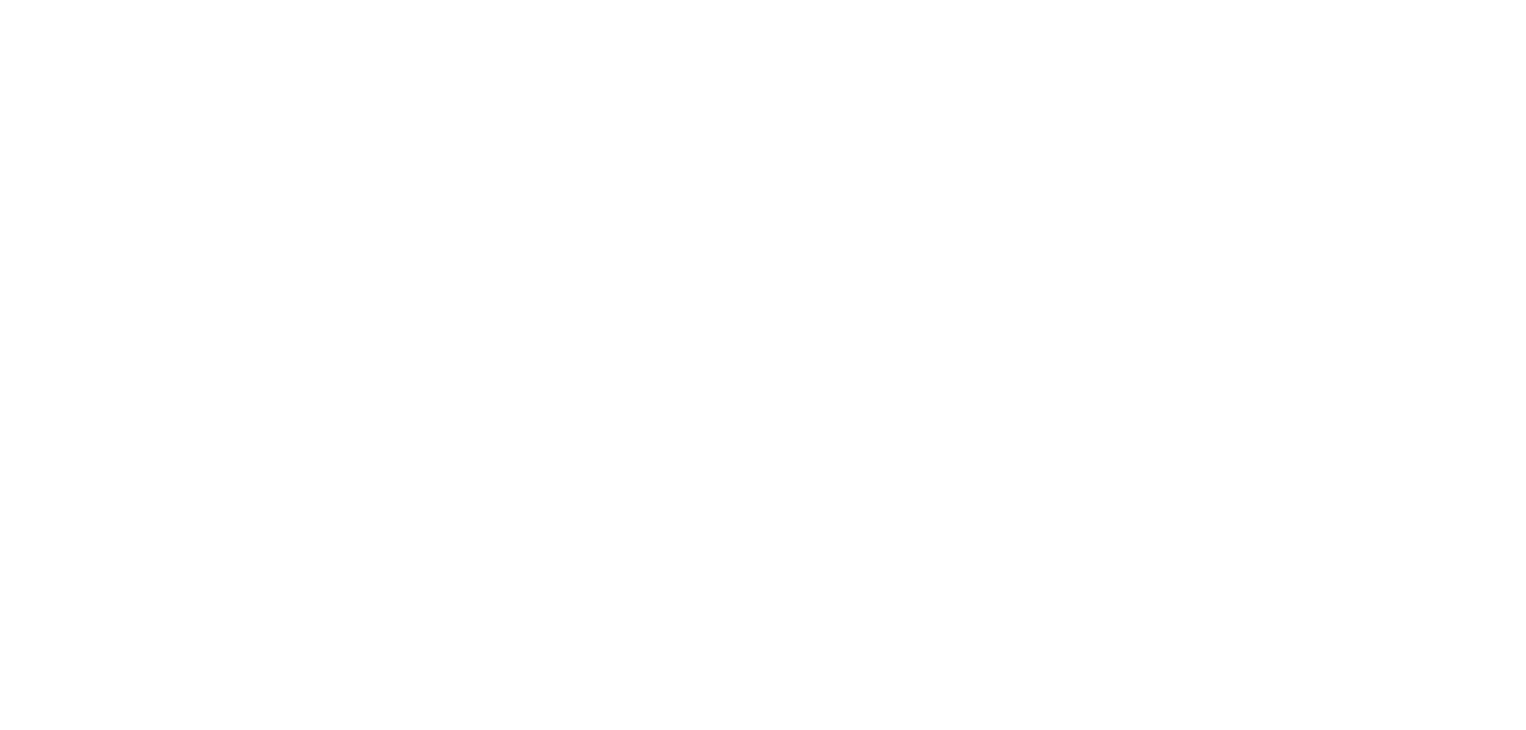 scroll, scrollTop: 0, scrollLeft: 0, axis: both 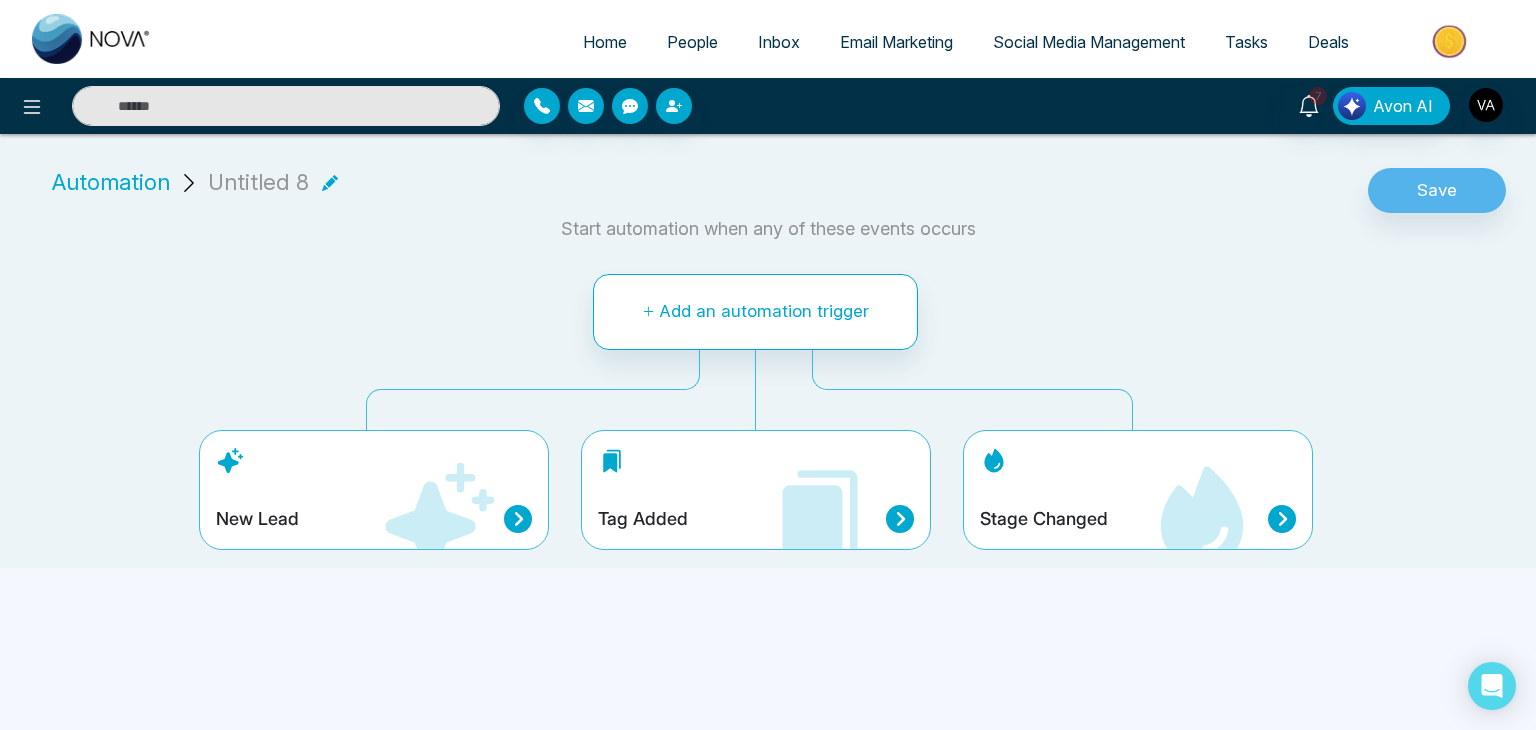 click on "People" at bounding box center [692, 42] 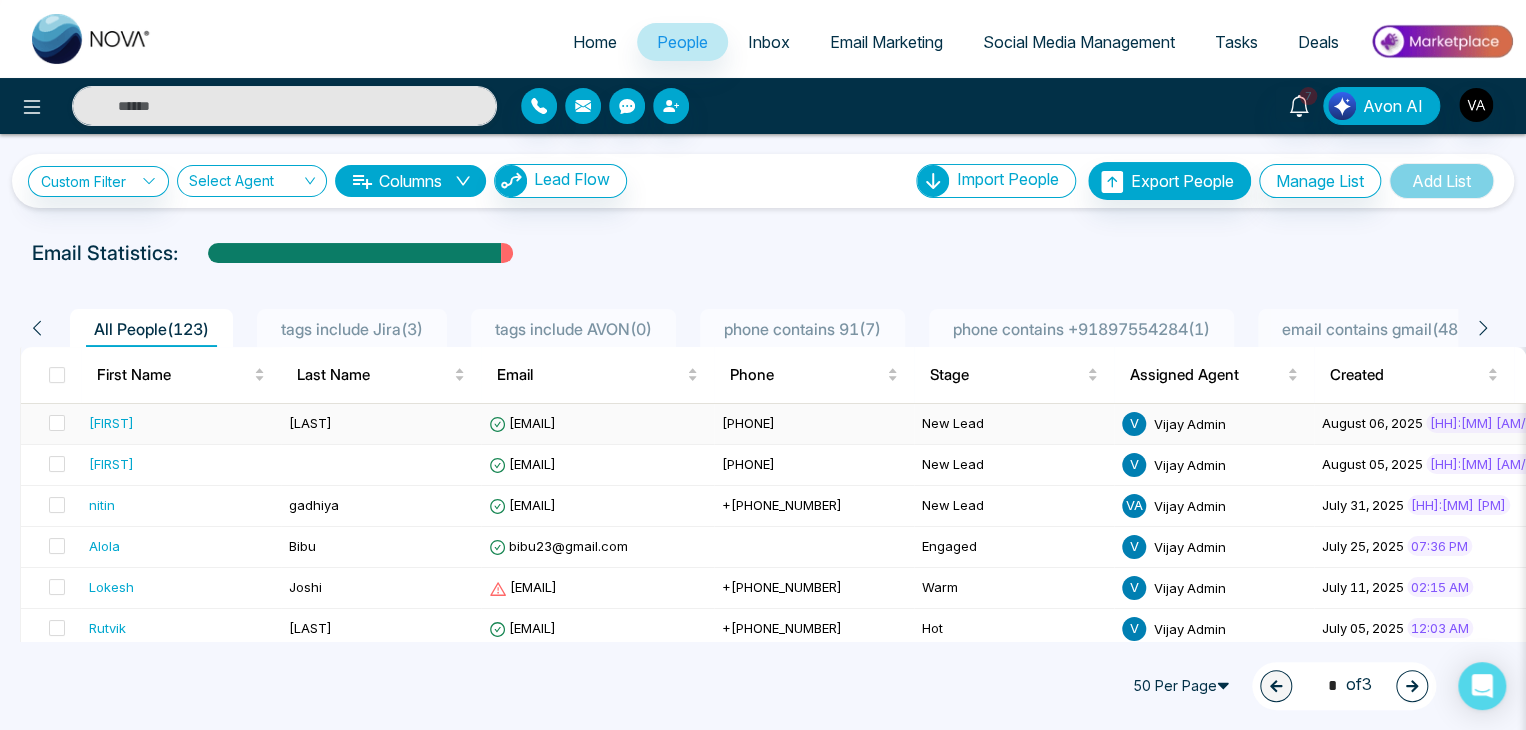 click on "[EMAIL]" at bounding box center (597, 424) 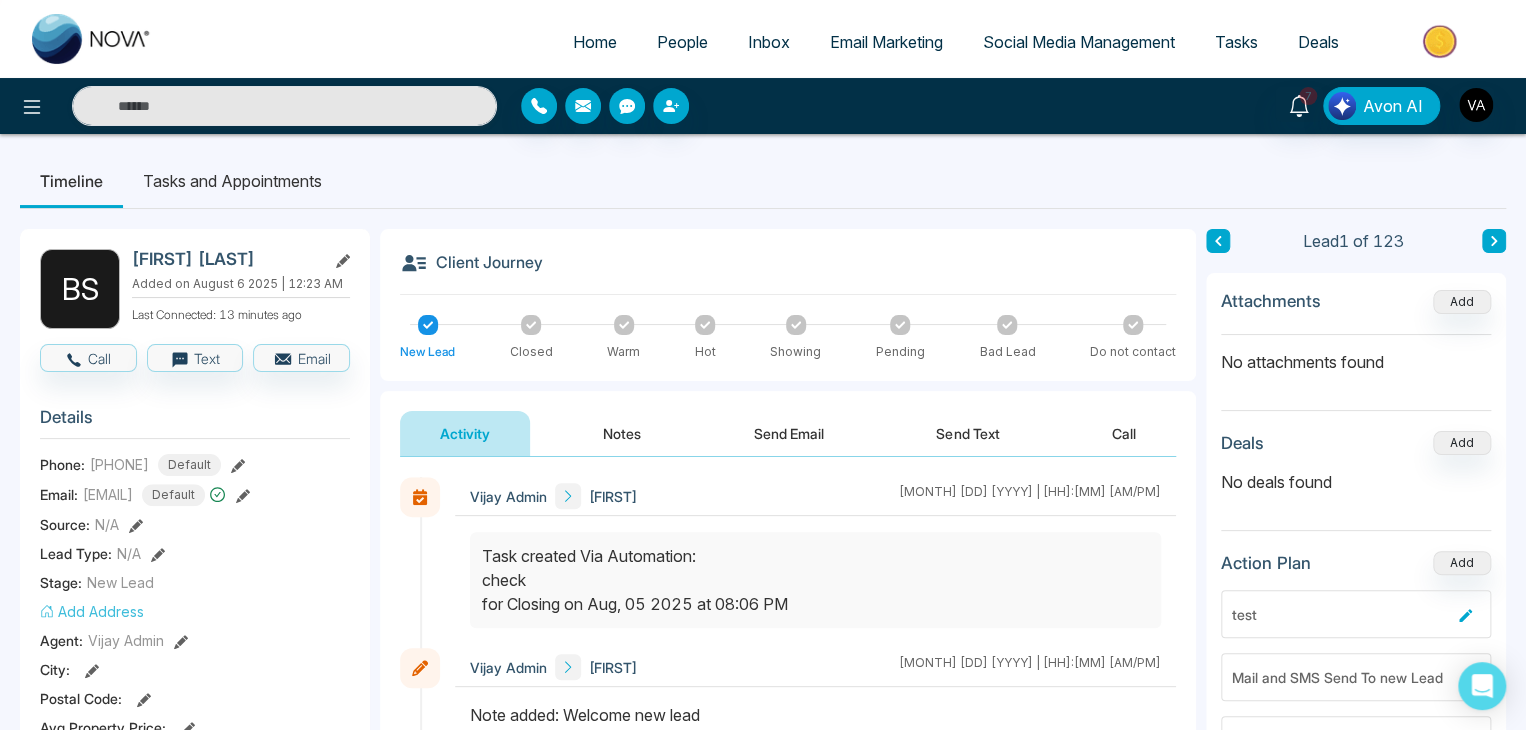 click on "Timeline Tasks and Appointments" at bounding box center [763, 181] 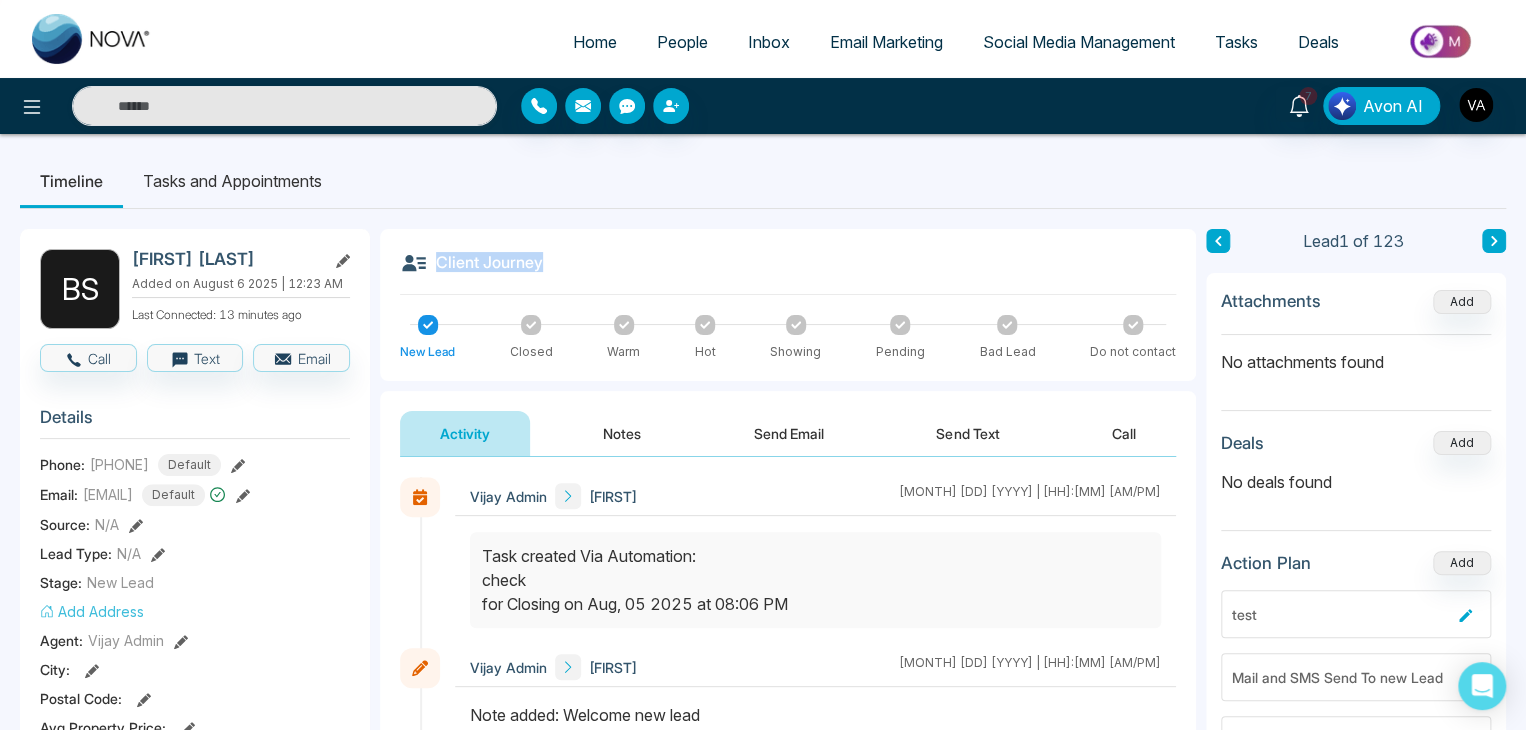 drag, startPoint x: 438, startPoint y: 261, endPoint x: 564, endPoint y: 285, distance: 128.26535 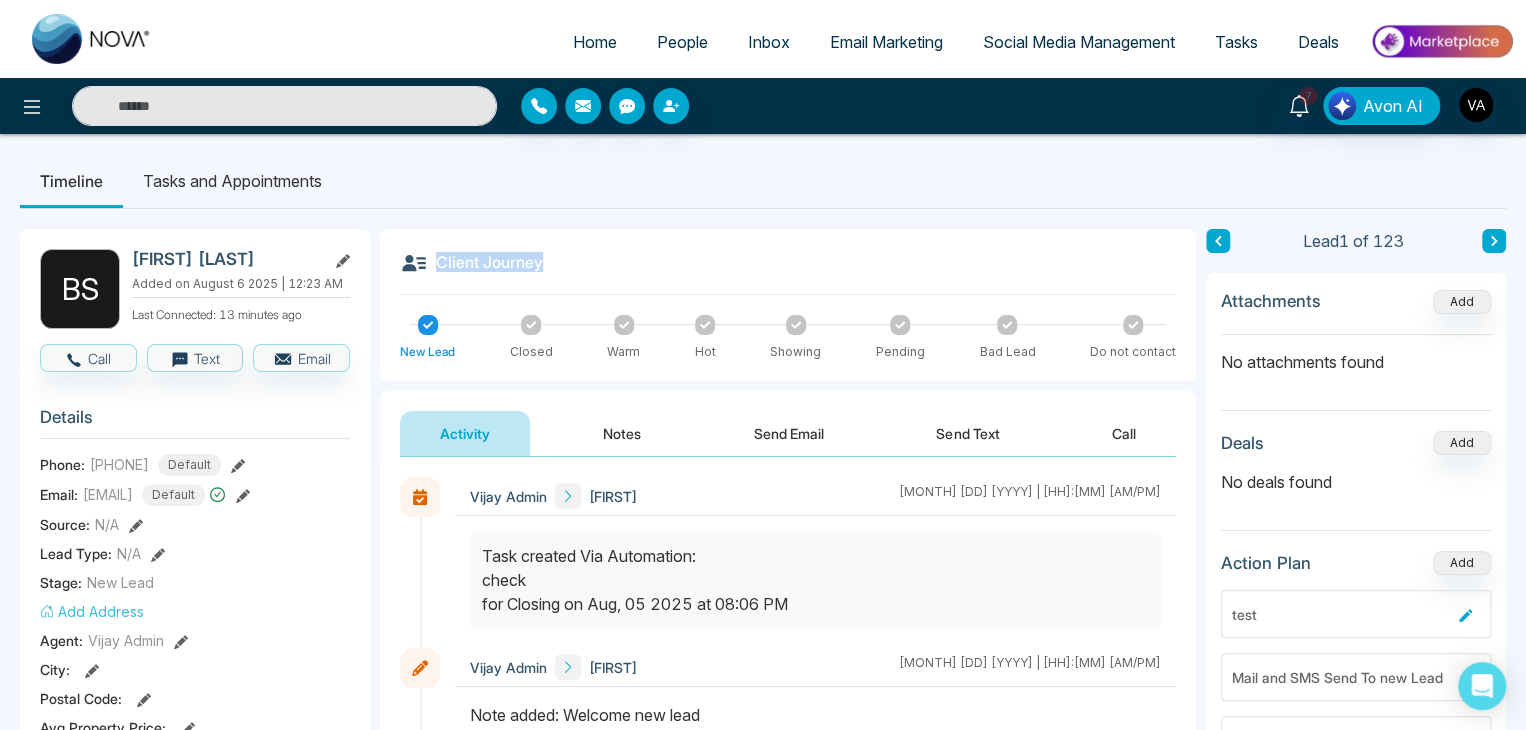 click on "Client Journey" at bounding box center (788, 272) 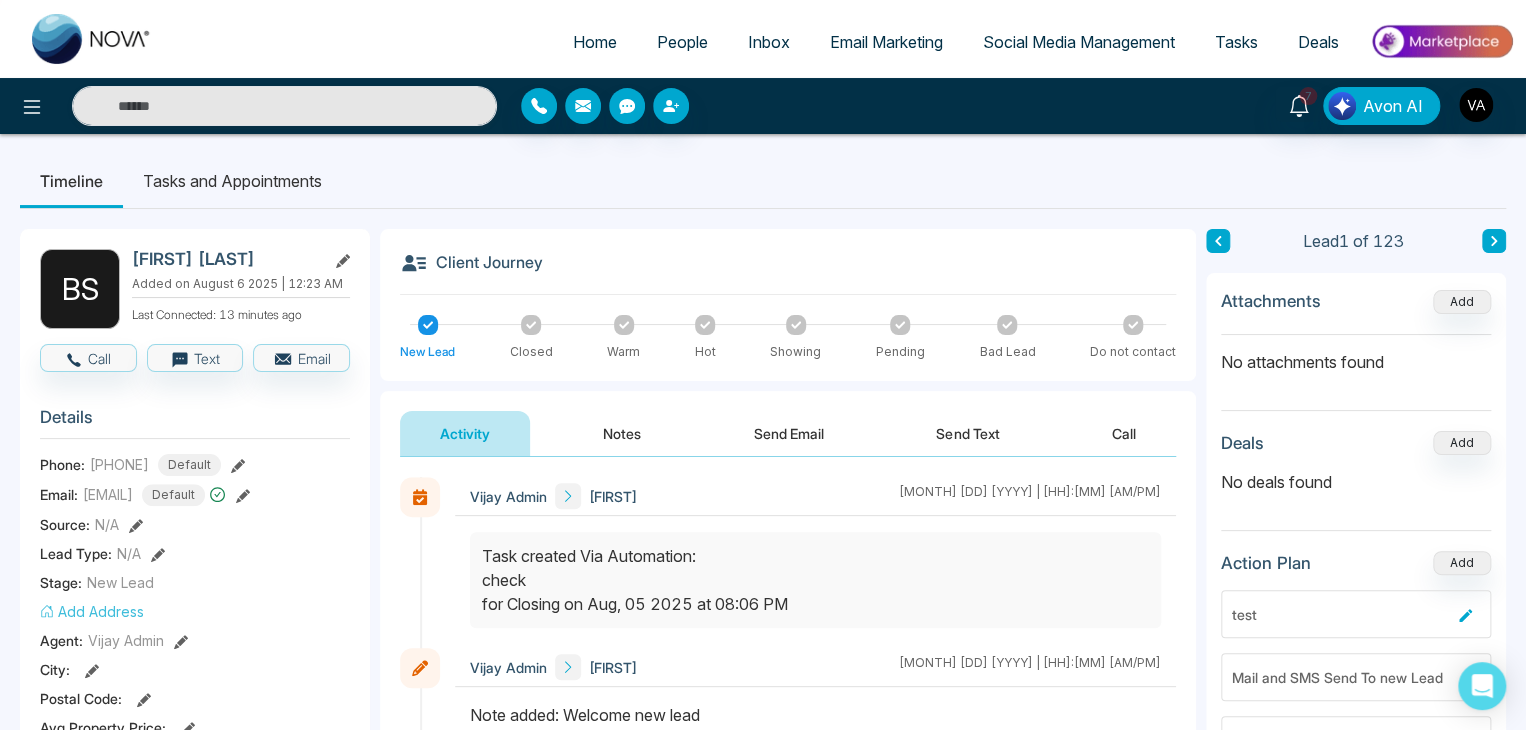 click on "Client Journey" at bounding box center [788, 272] 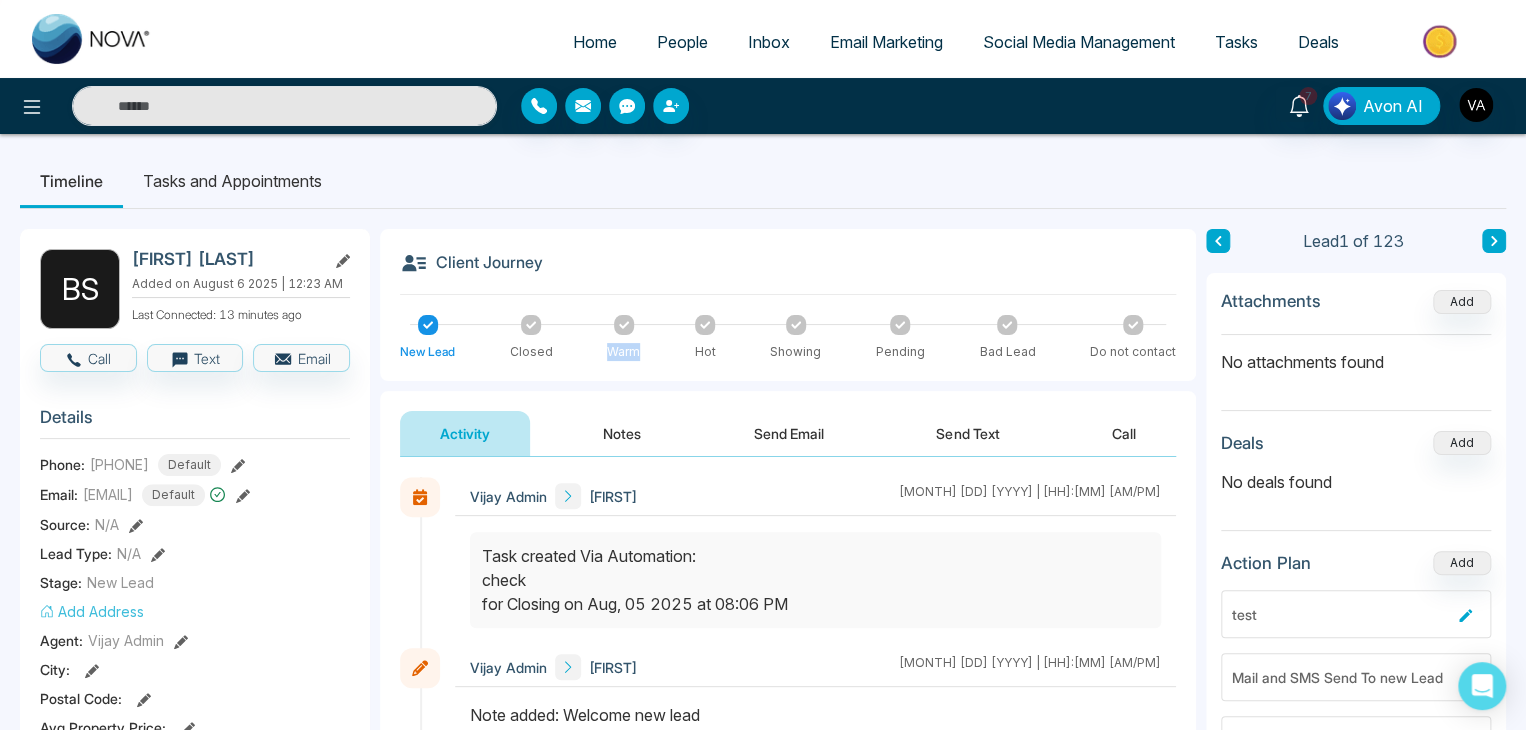 drag, startPoint x: 609, startPoint y: 356, endPoint x: 651, endPoint y: 368, distance: 43.68066 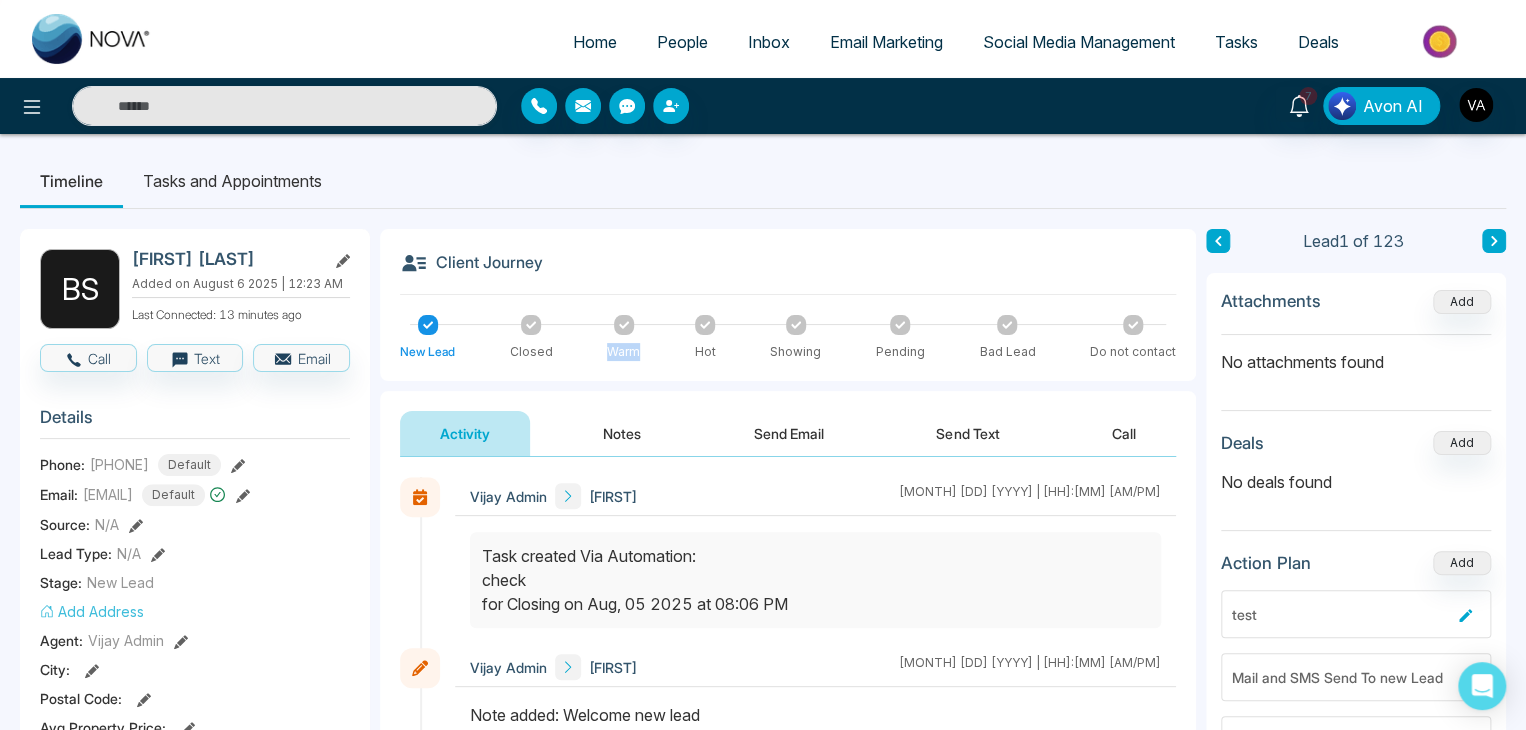 click on "Client Journey New Lead Closed Warm Hot Showing Pending Bad Lead Do not contact" at bounding box center (788, 305) 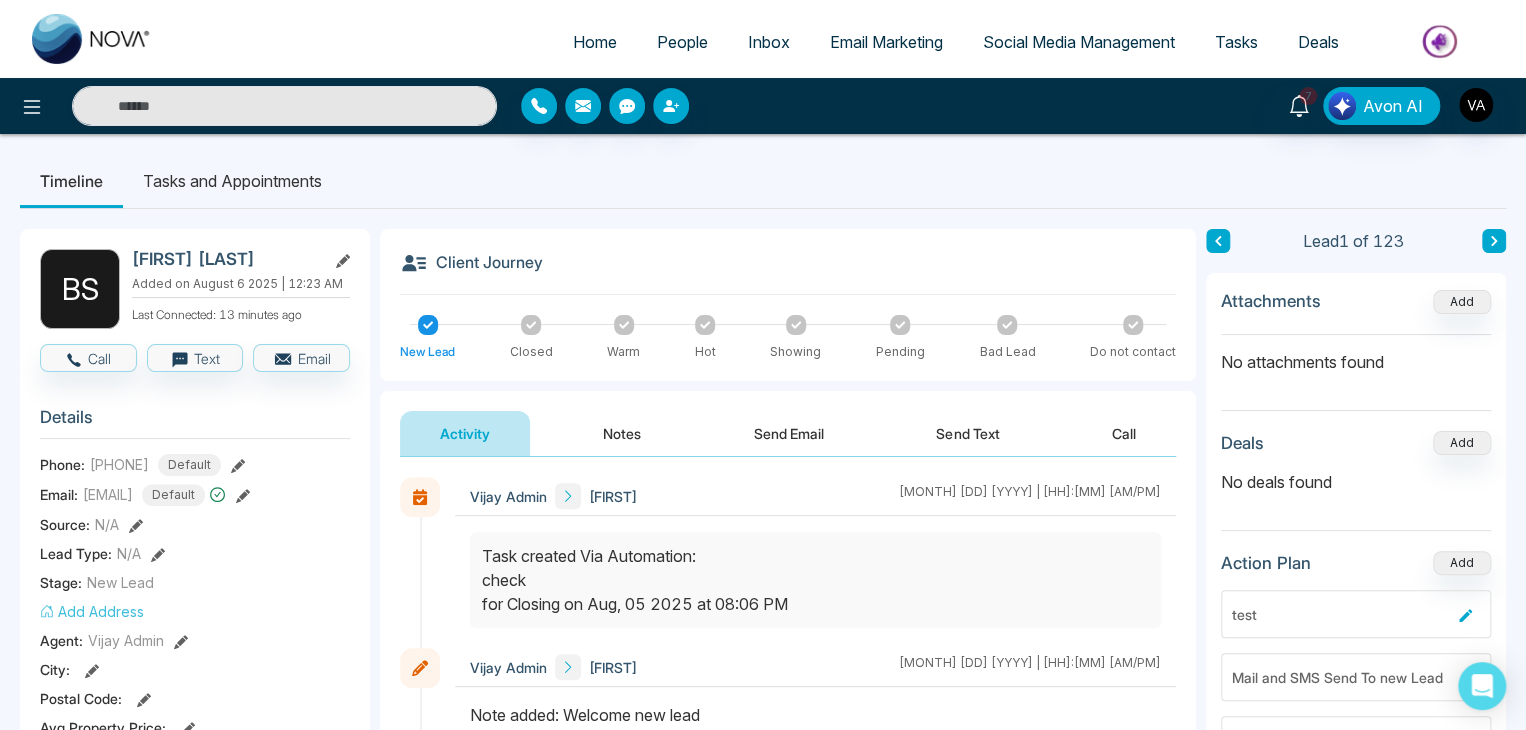 click on "Client Journey New Lead Closed Warm Hot Showing Pending Bad Lead Do not contact" at bounding box center (788, 305) 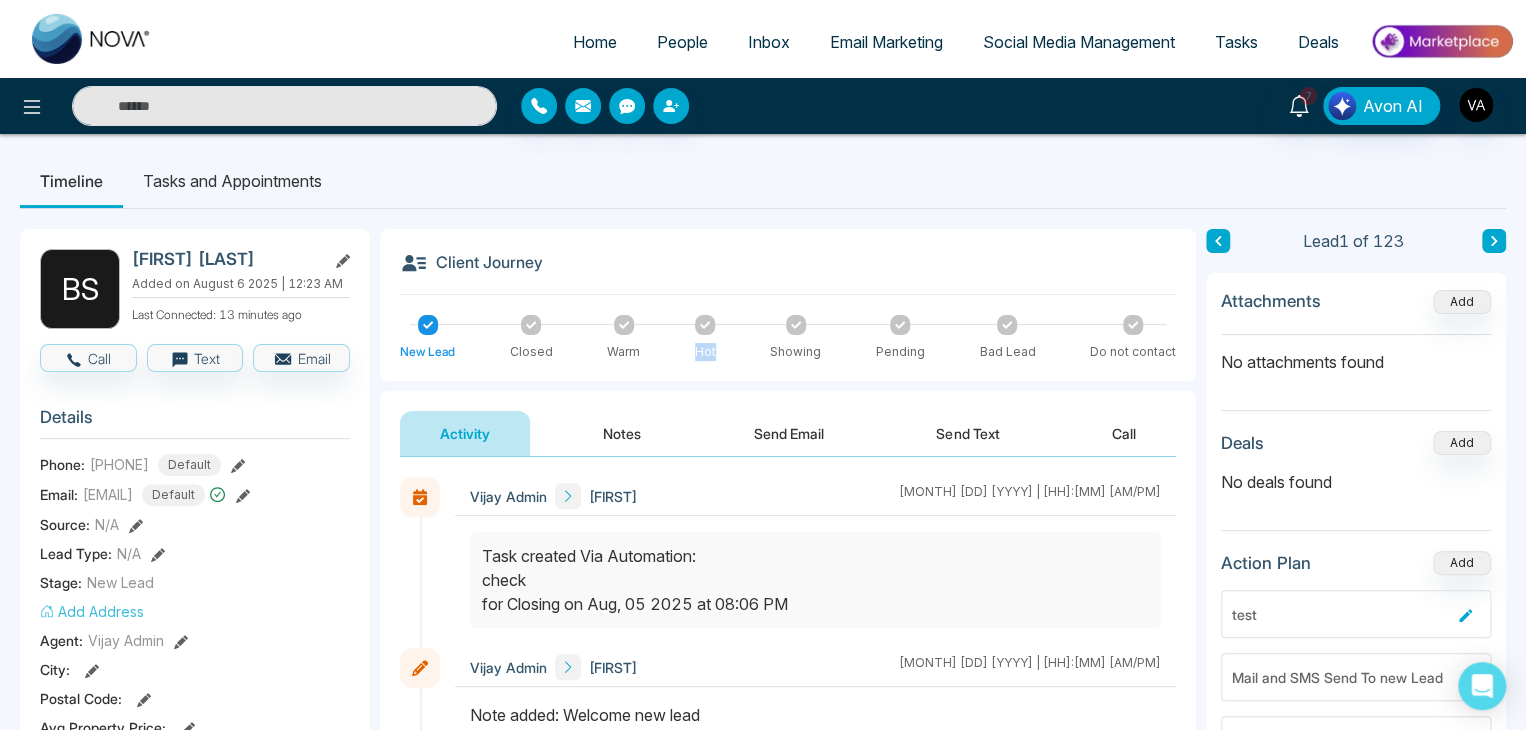drag, startPoint x: 694, startPoint y: 353, endPoint x: 720, endPoint y: 352, distance: 26.019224 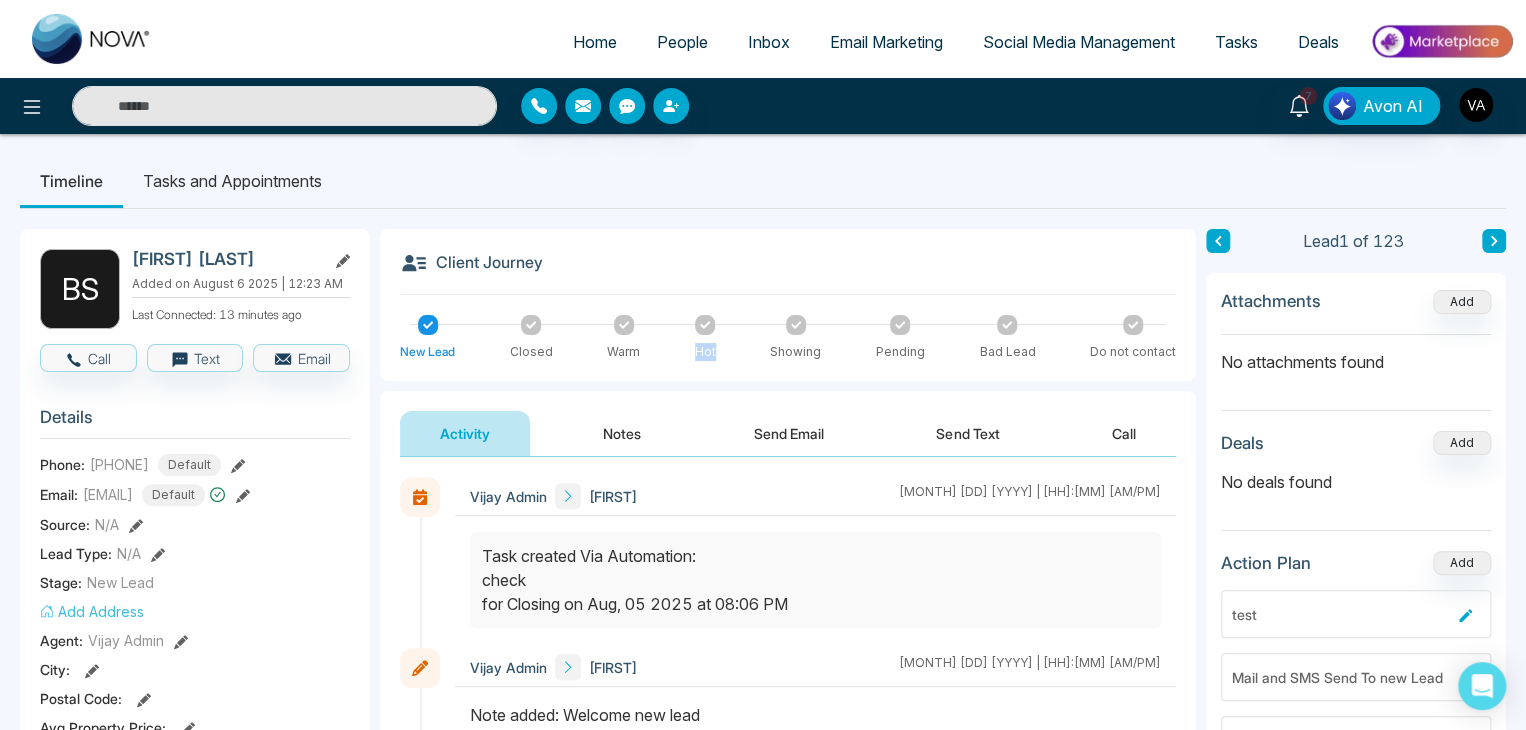 click on "New Lead Closed Warm Hot Showing Pending Bad Lead Do not contact" at bounding box center (788, 338) 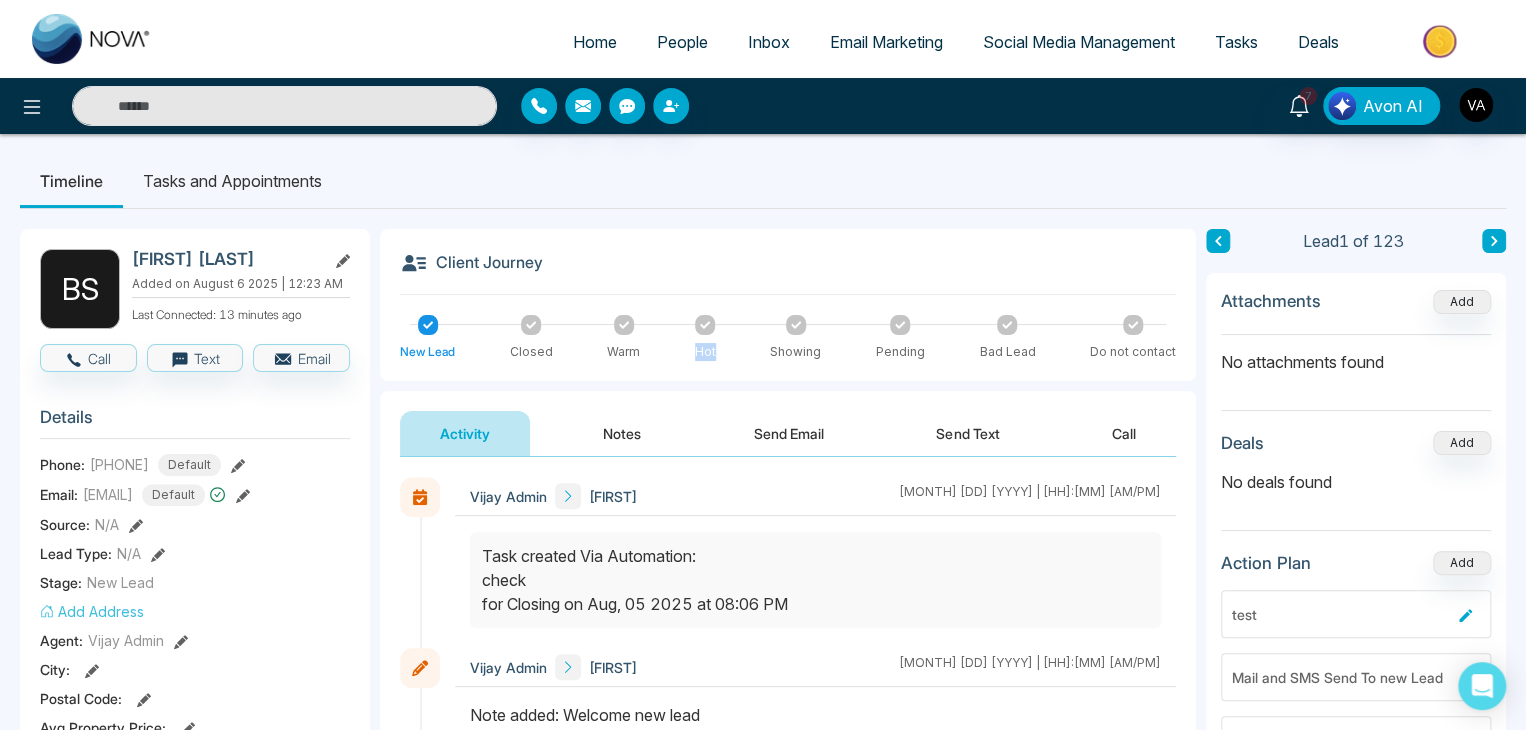 click on "New Lead Closed Warm Hot Showing Pending Bad Lead Do not contact" at bounding box center [788, 338] 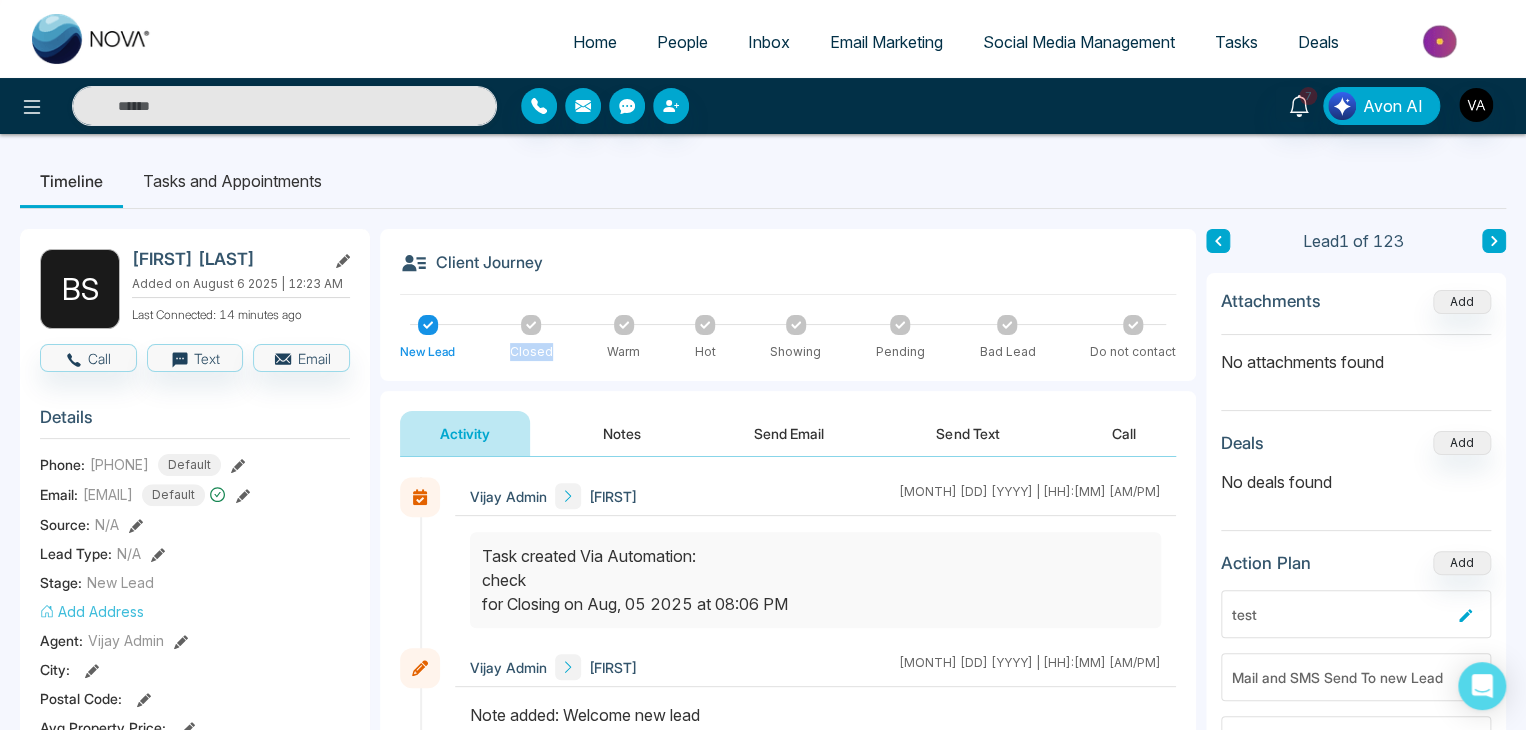 drag, startPoint x: 511, startPoint y: 350, endPoint x: 550, endPoint y: 348, distance: 39.051247 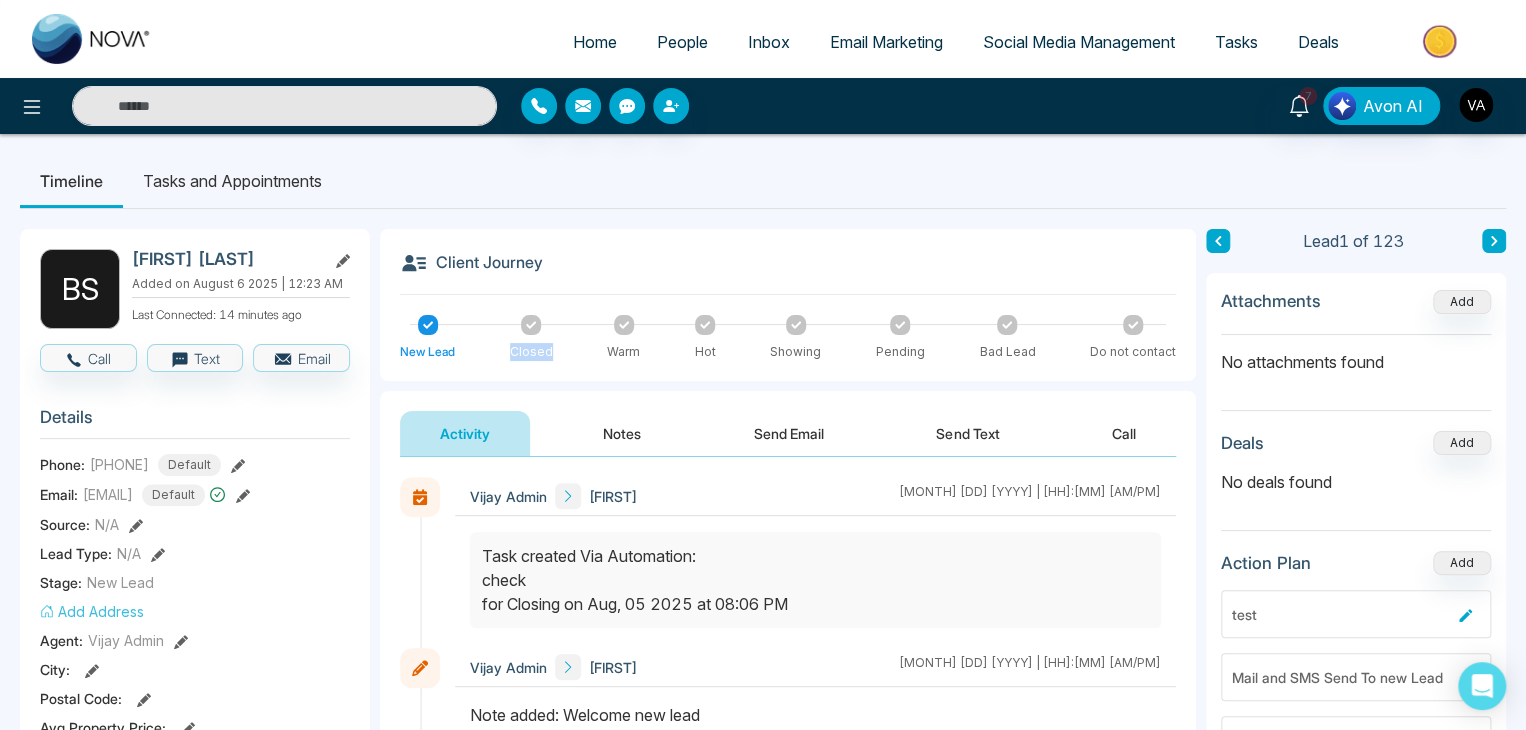 click on "Closed" at bounding box center [531, 352] 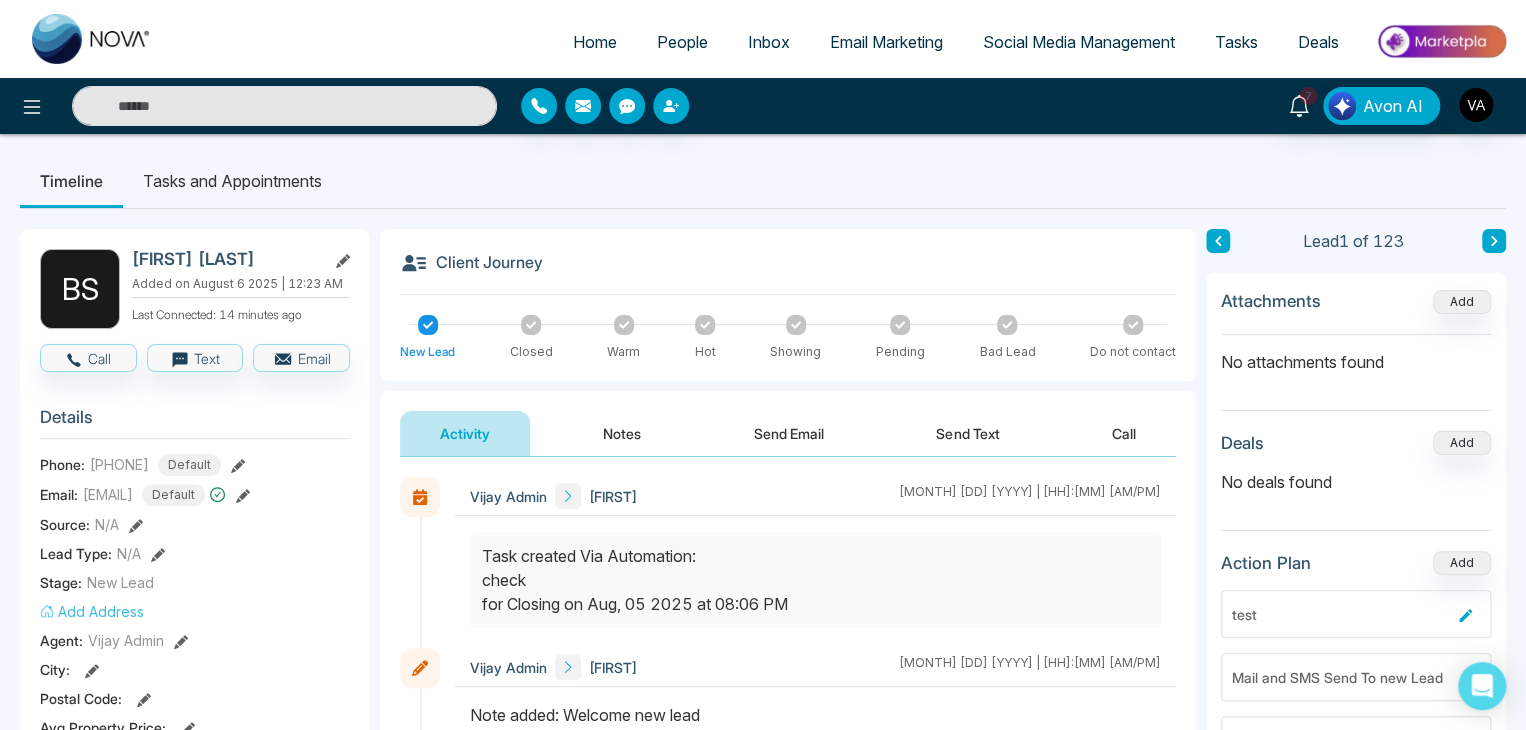 click on "B S Bishaljit Sarkar Added on   August 6 2025 | 12:23 AM Last Connected:   14 minutes ago   Call   Text   Email Details Phone: +919804192162 Default Email: bishaljit+1@mmnovatech.com Default Source: N/A Lead Type: N/A Stage: New Lead Add Address Agent: Vijay Admin City : Postal Code : Avg Property Price : Buy Area : Home Type : Start Date : Last Contact Date : Province : Timeframe : Urgency : Tags Jira   × Is this lead a Realtor? Lead Summary 0 Calls 1 Texts 1 Emails Social Profile   Not found Not found Not found Custom Lead Data Delete lead   Client Journey New Lead Closed Warm Hot Showing Pending Bad Lead Do not contact Activity Notes Send Email Send Text Call Vijay Admin Bishaljit August 6 2025 | 12:36 AM Vijay Admin Bishaljit August 6 2025 | 12:34 AM Vijay Admin Bishaljit August 6 2025 | 12:34 AM Vijay Admin Bishaljit August 6 2025 | 12:32 AM Vijay Admin Bishaljit August 6 2025 | 12:27 AM Vijay Admin Bishaljit August 6 2025 | 12:25 AM To: bishaljit+1@mmnovatech.com Subject: Welcome to Nova CRM links sent" at bounding box center [763, 923] 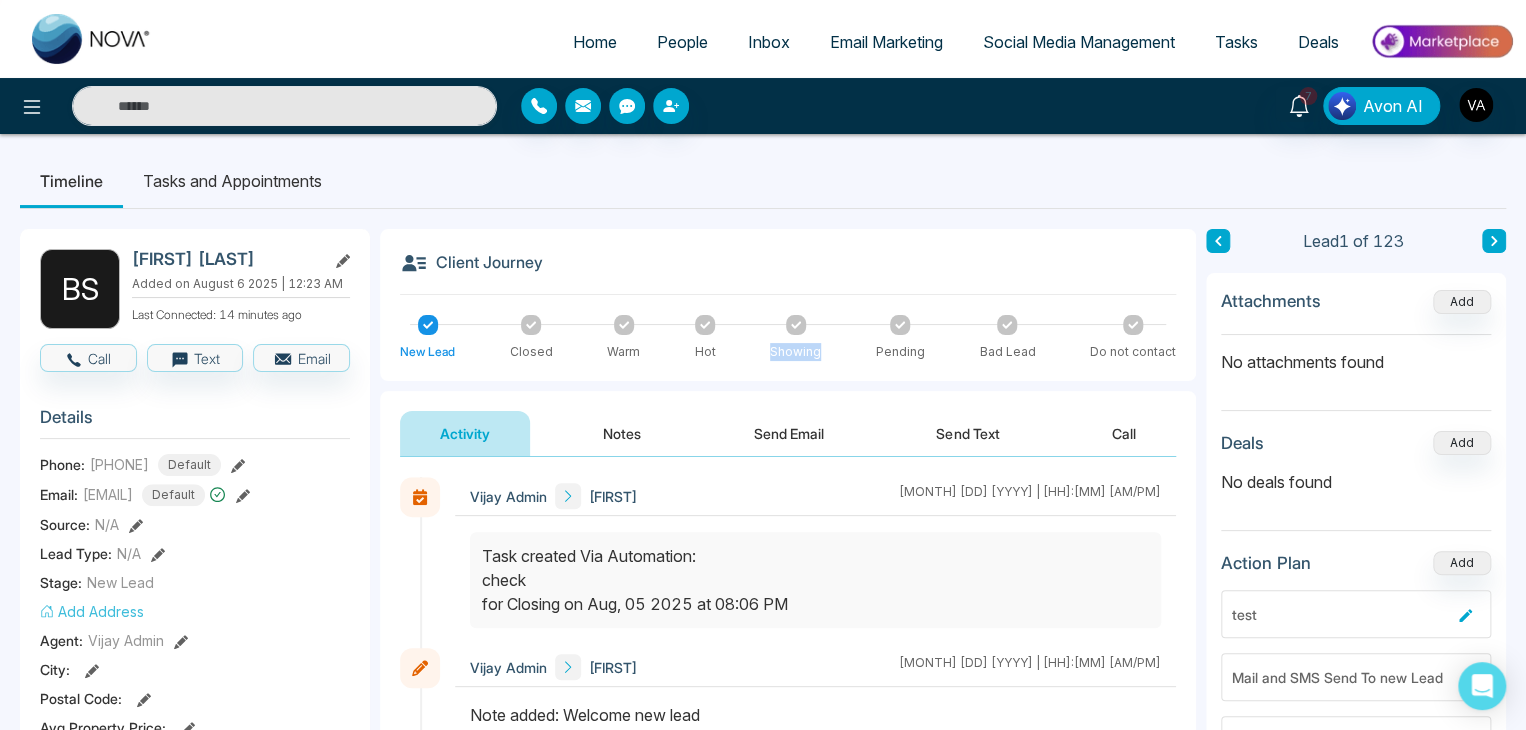 drag, startPoint x: 777, startPoint y: 352, endPoint x: 840, endPoint y: 352, distance: 63 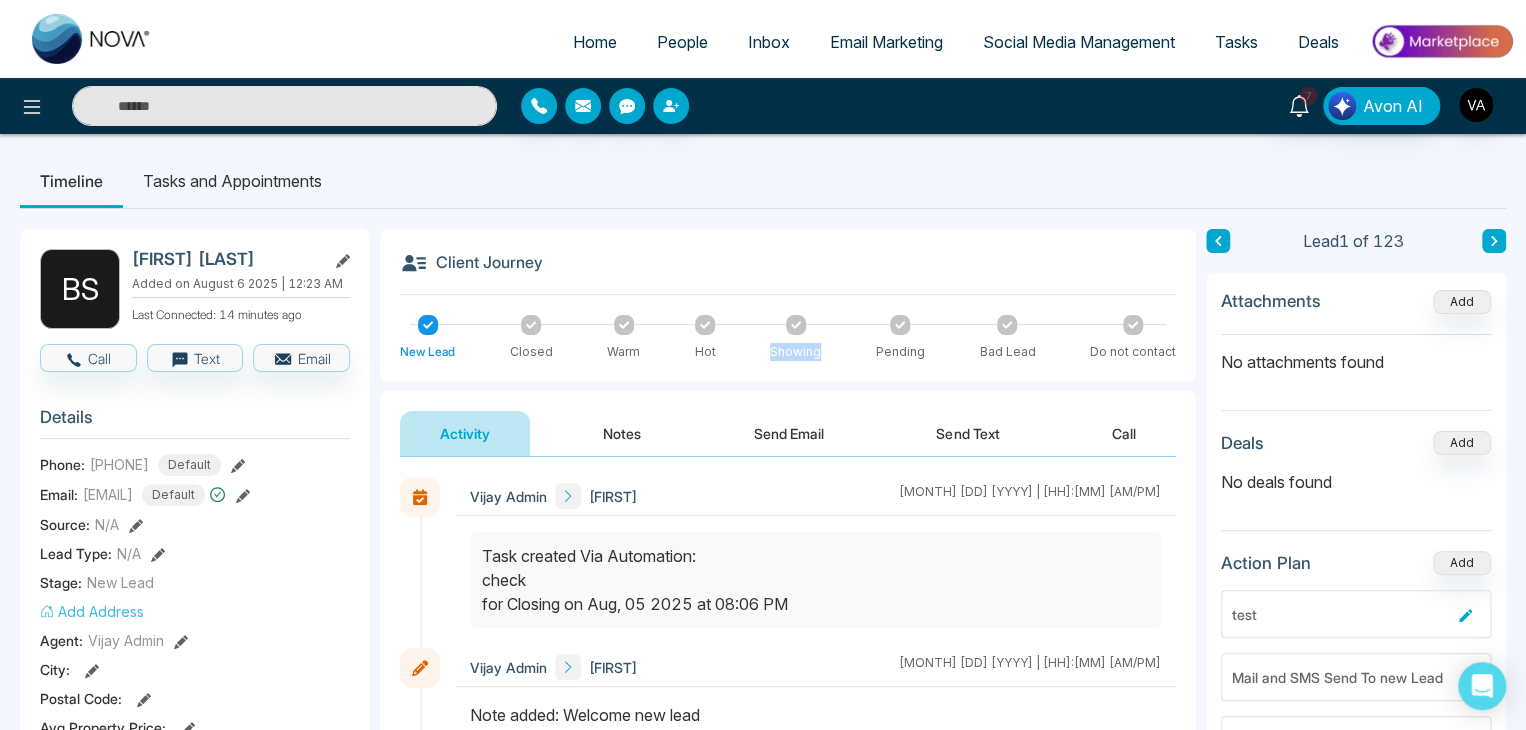 click on "New Lead Closed Warm Hot Showing Pending Bad Lead Do not contact" at bounding box center (788, 338) 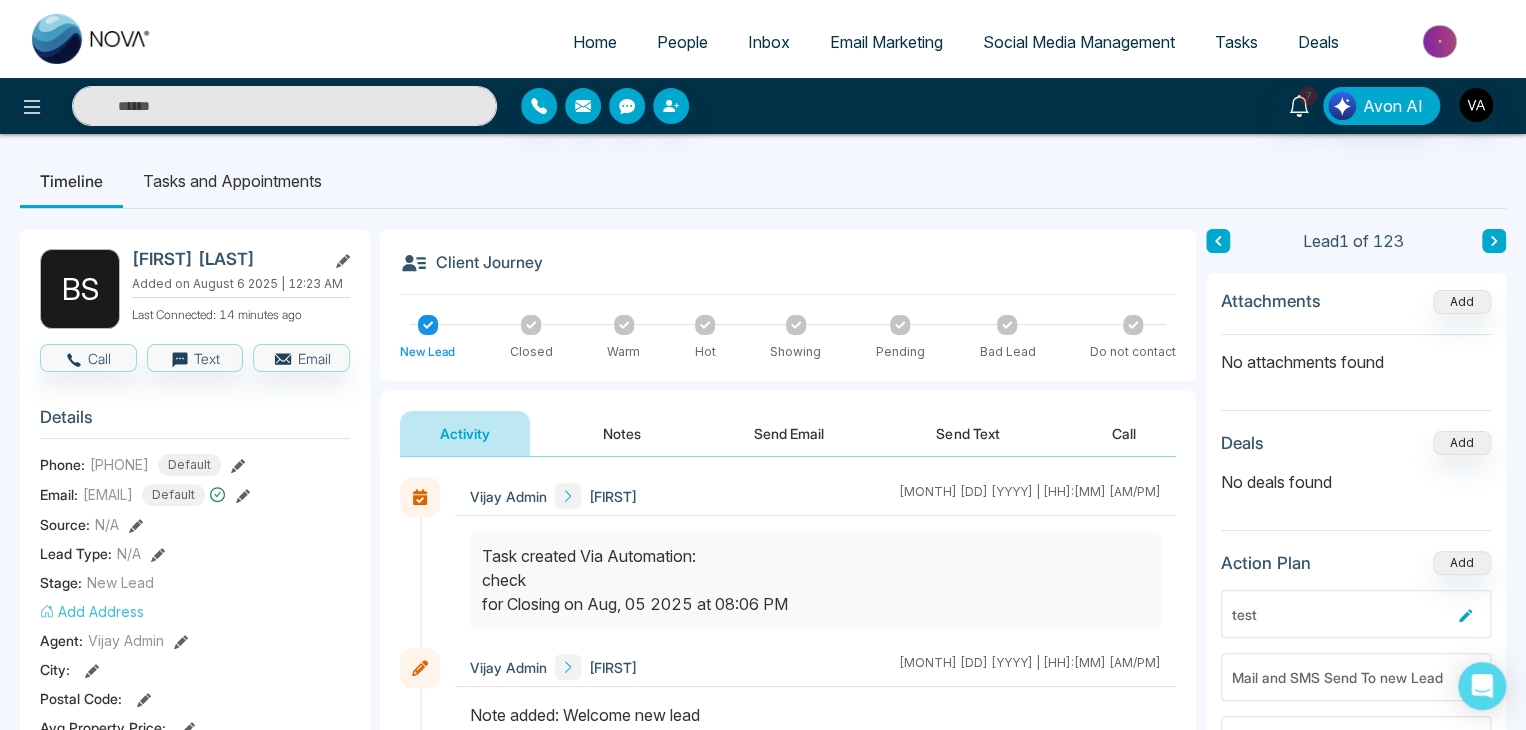 click on "Pending" at bounding box center [900, 352] 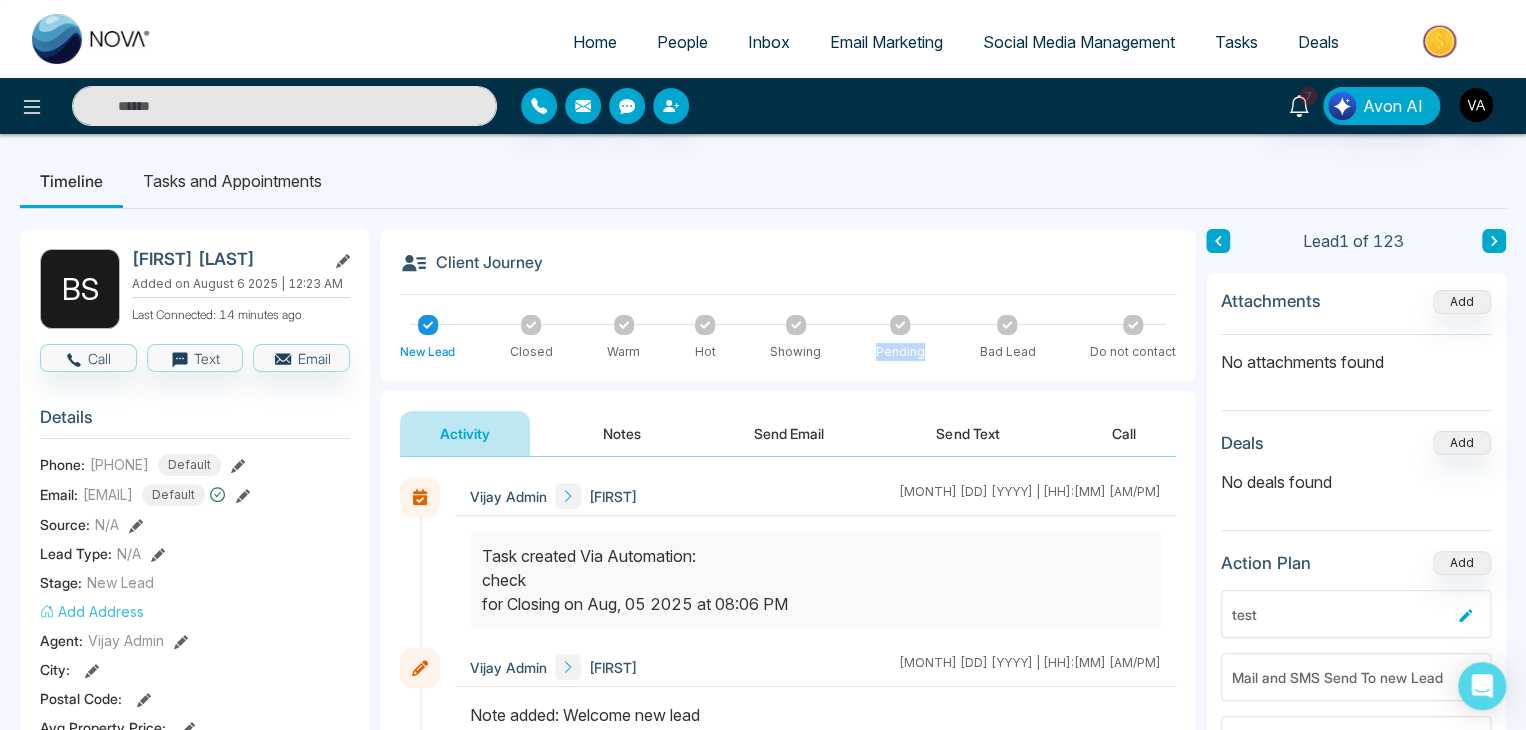 click on "Pending" at bounding box center (900, 352) 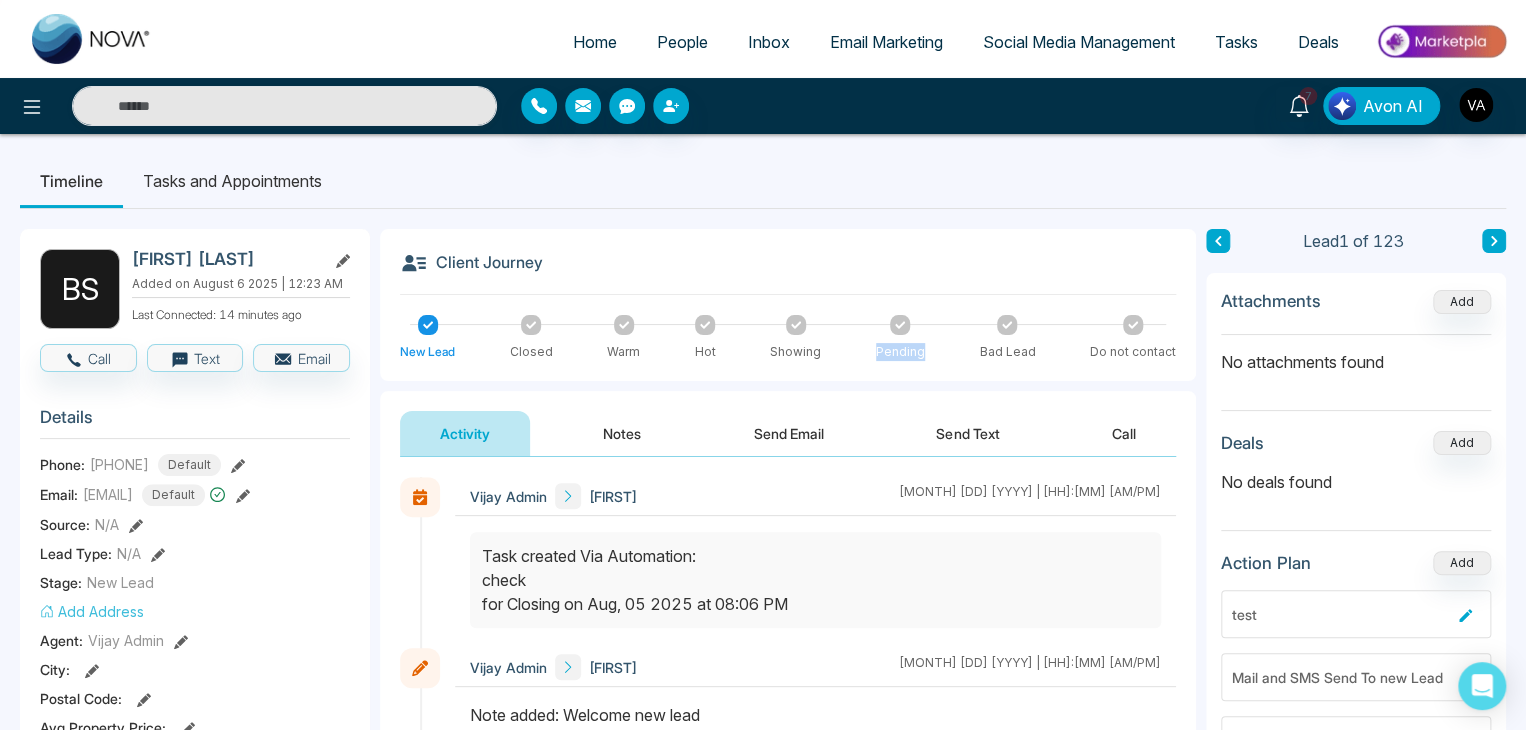 click on "**********" at bounding box center [788, 922] 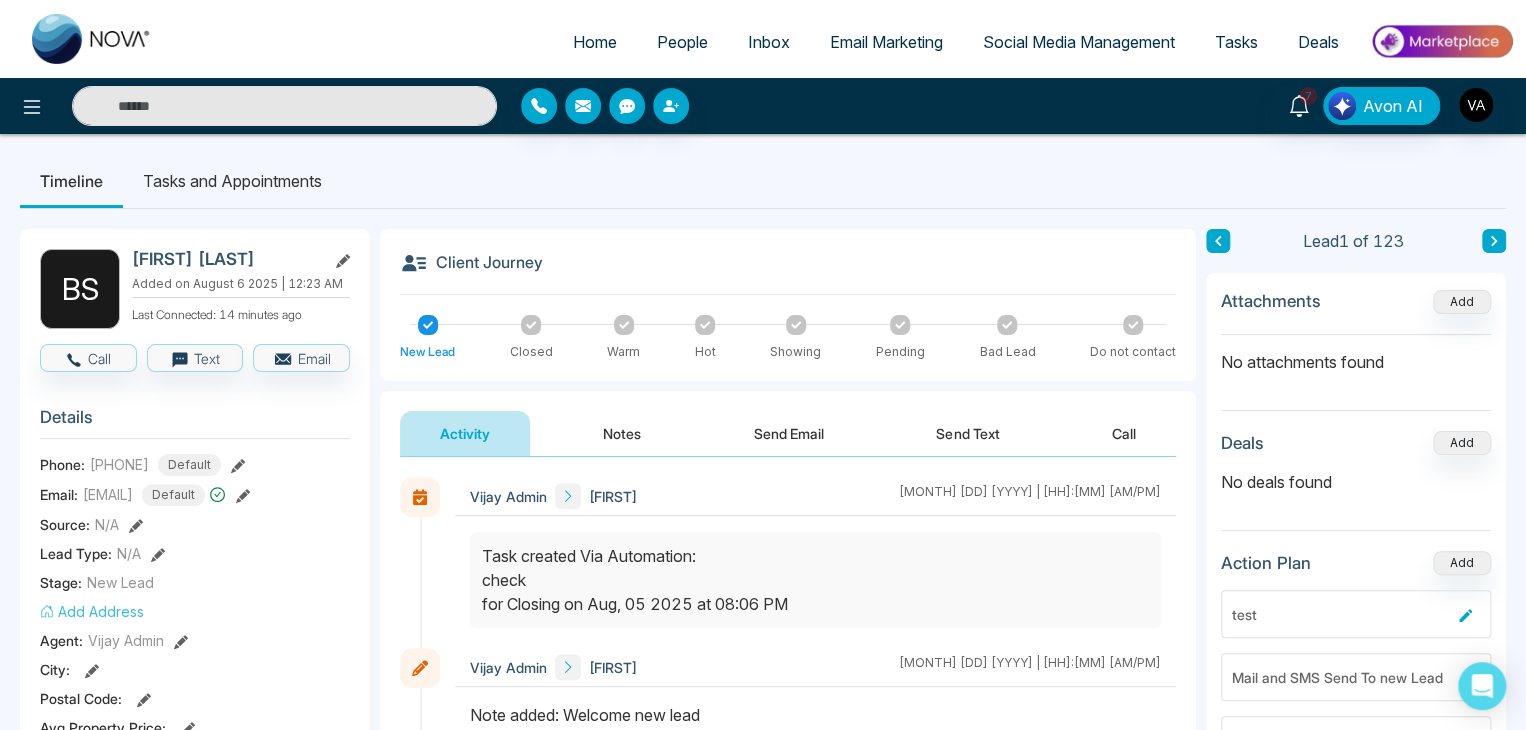 click on "Bad Lead" at bounding box center [1007, 352] 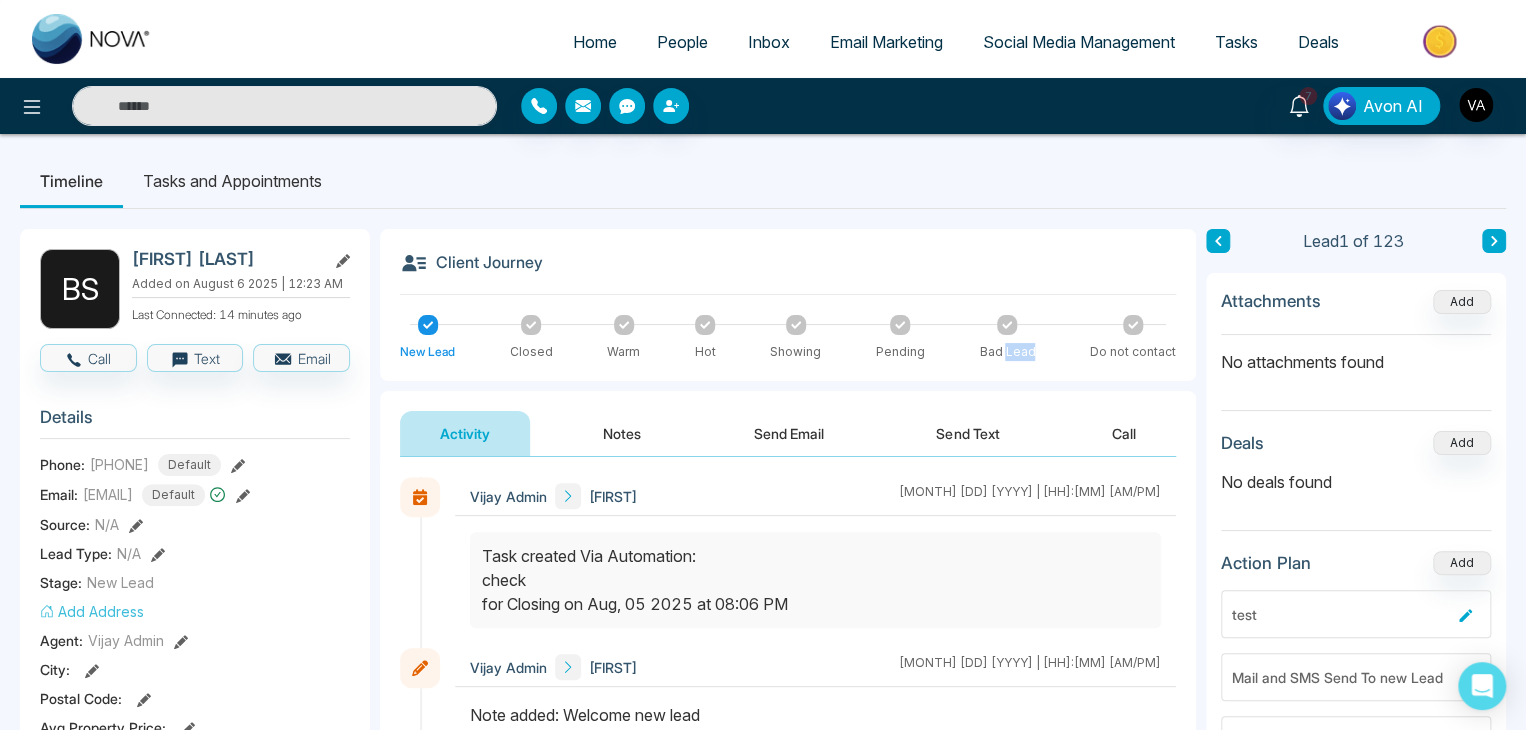click on "Bad Lead" at bounding box center [1007, 352] 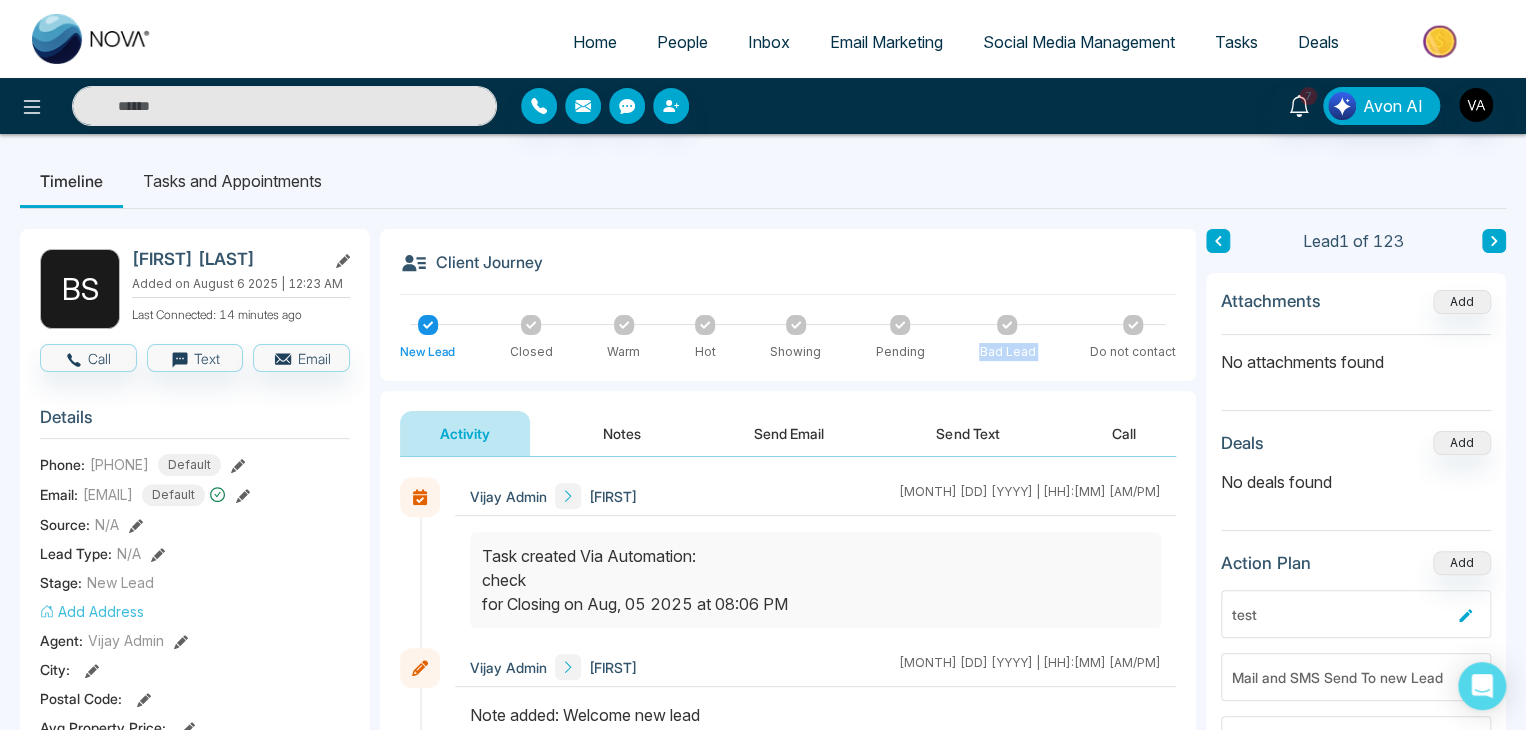 click on "Bad Lead" at bounding box center [1007, 352] 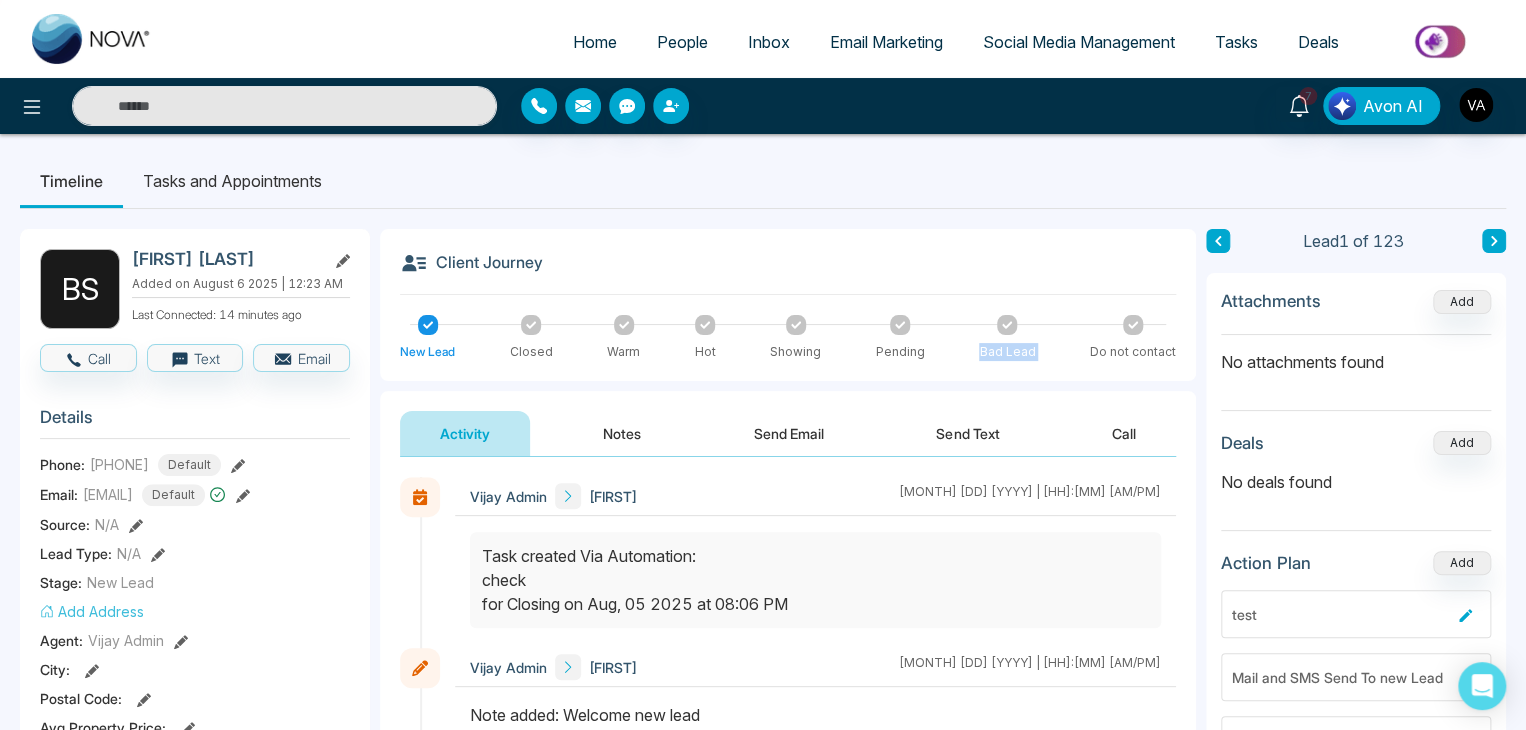 click on "**********" at bounding box center (788, 922) 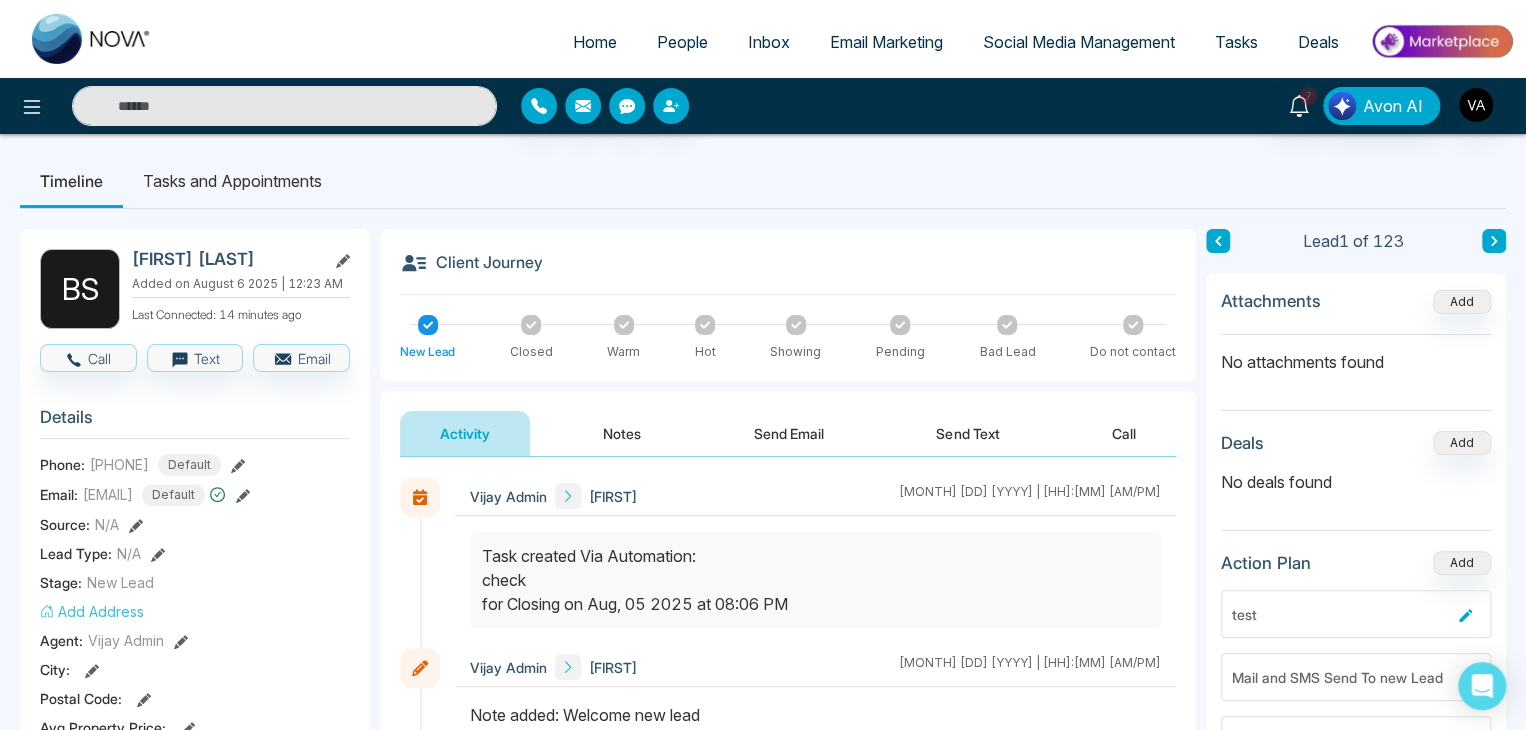 click on "Bad Lead" at bounding box center [1007, 352] 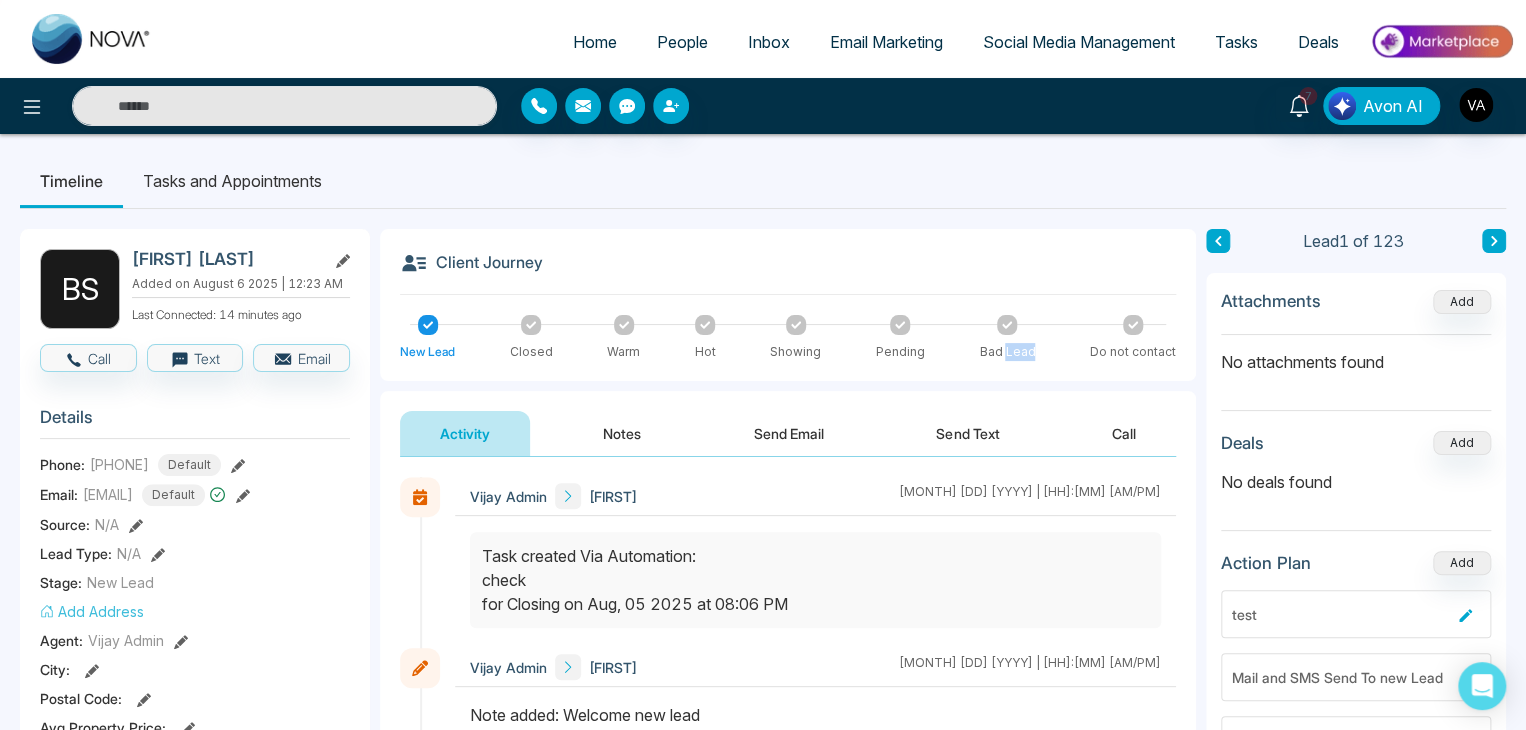 click on "Bad Lead" at bounding box center [1007, 352] 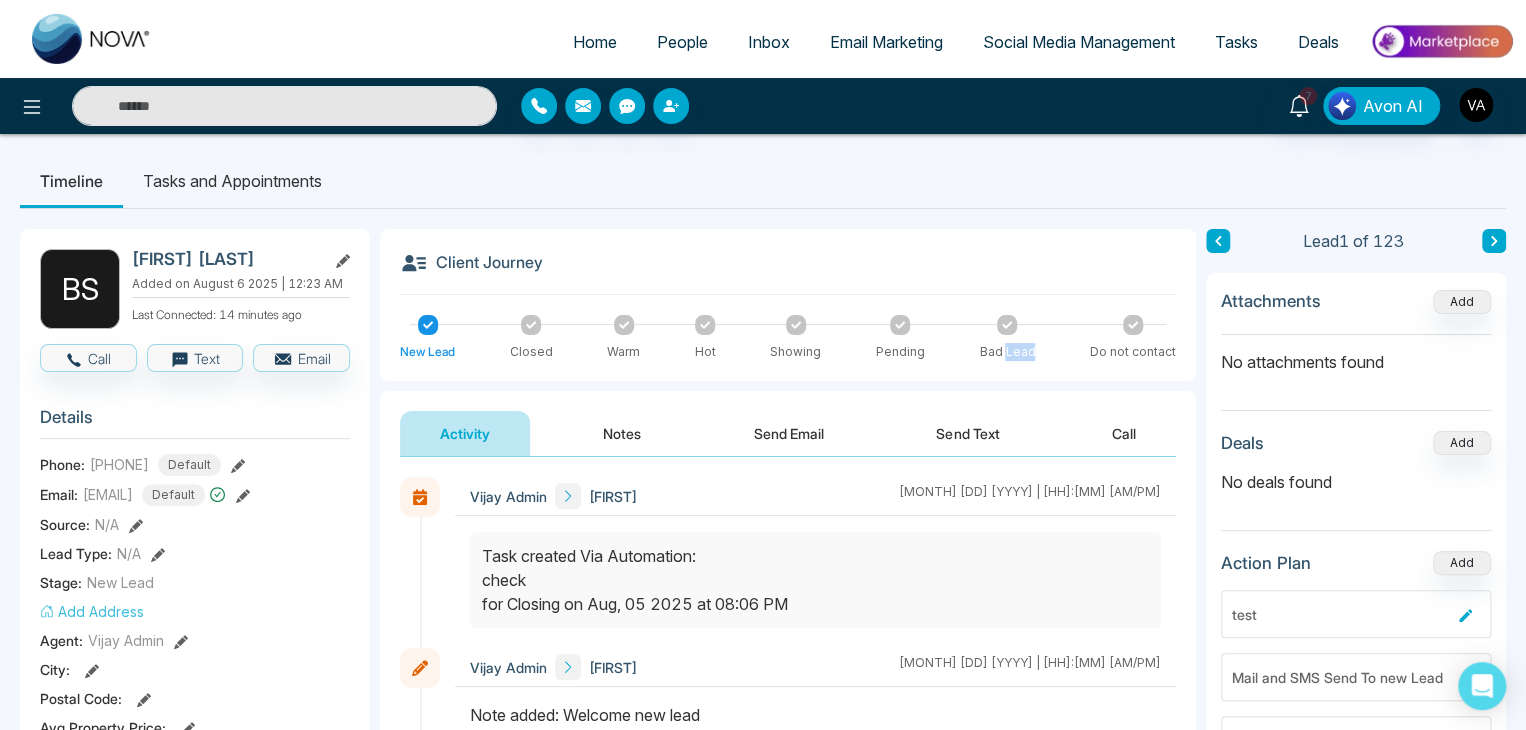 click on "Bad Lead" at bounding box center [1007, 352] 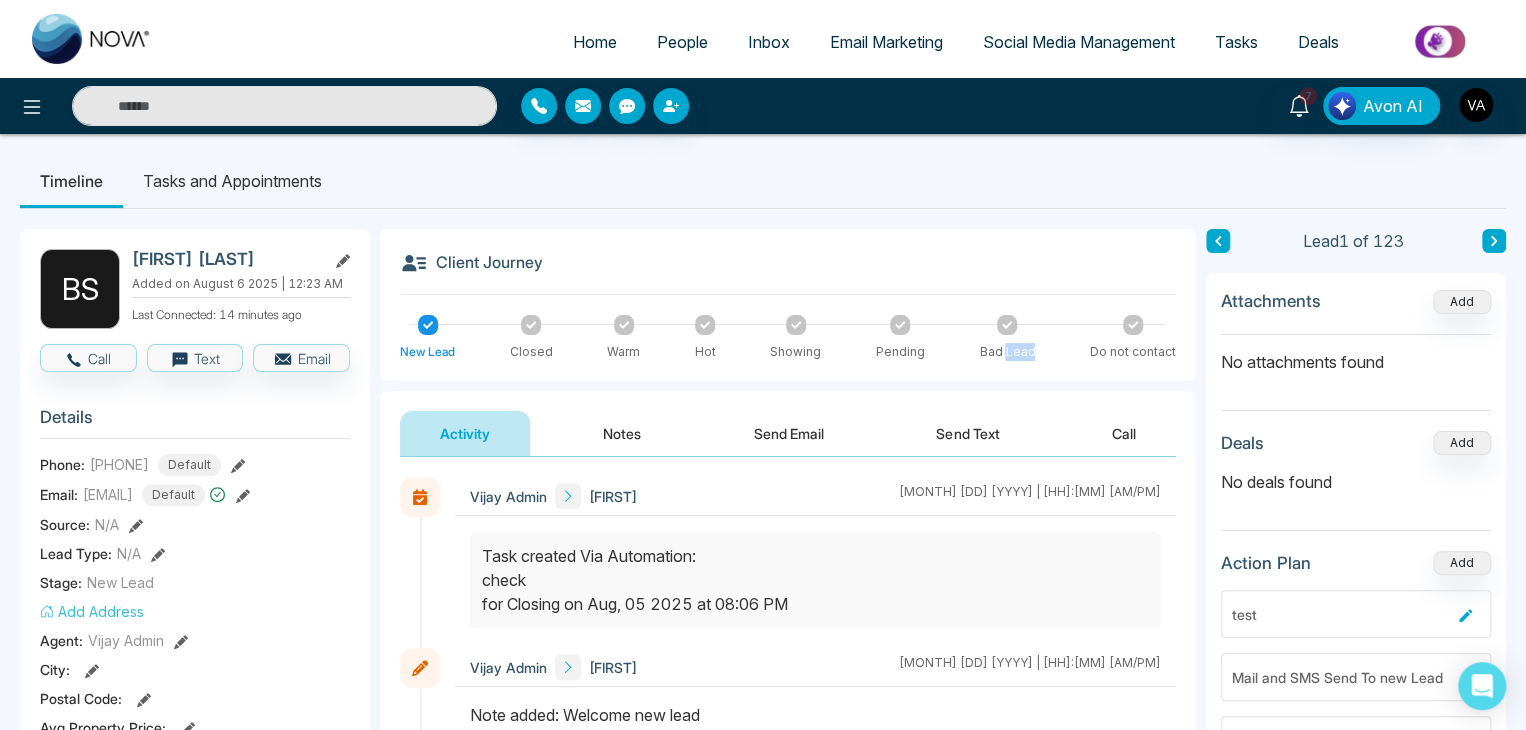 click on "Bad Lead" at bounding box center [1007, 352] 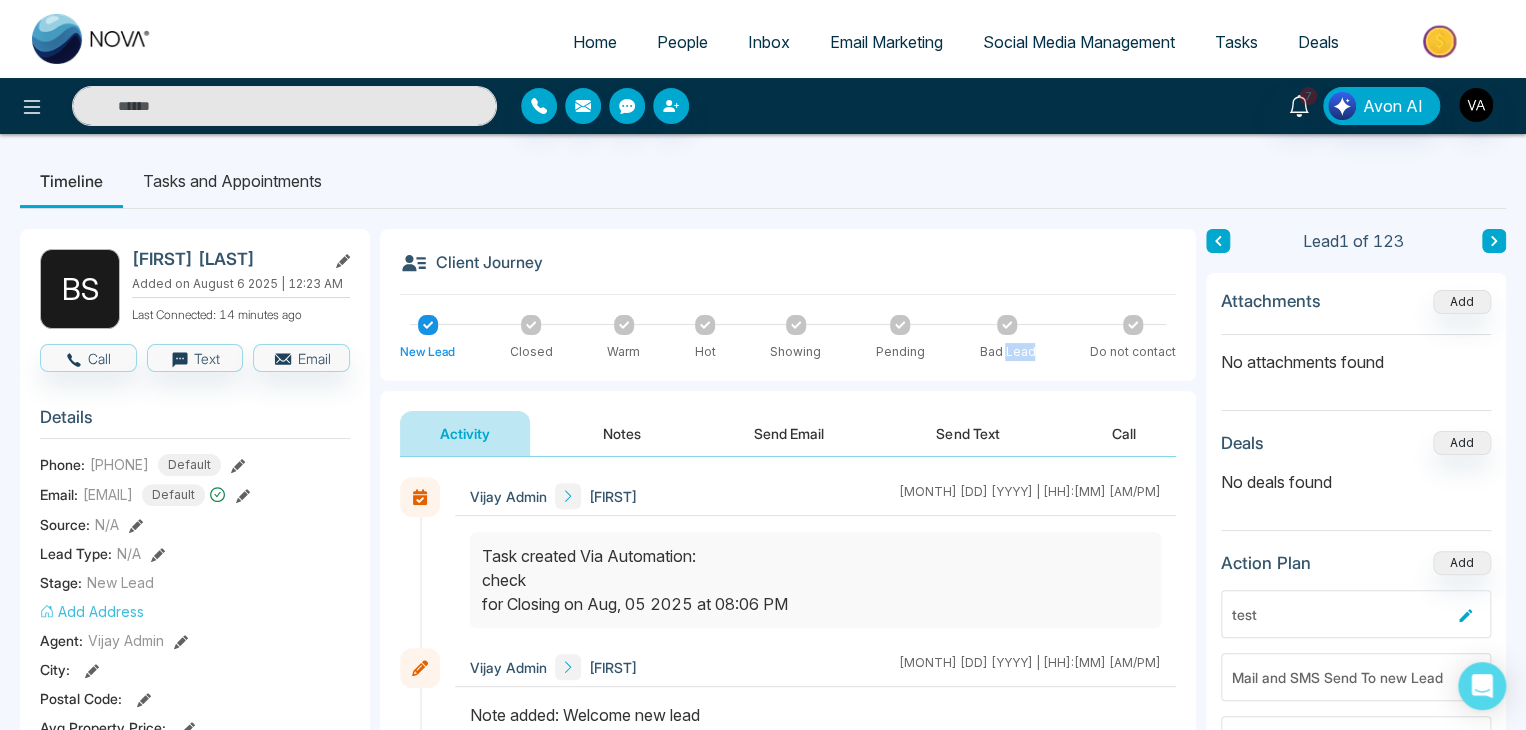 click on "Bad Lead" at bounding box center [1007, 352] 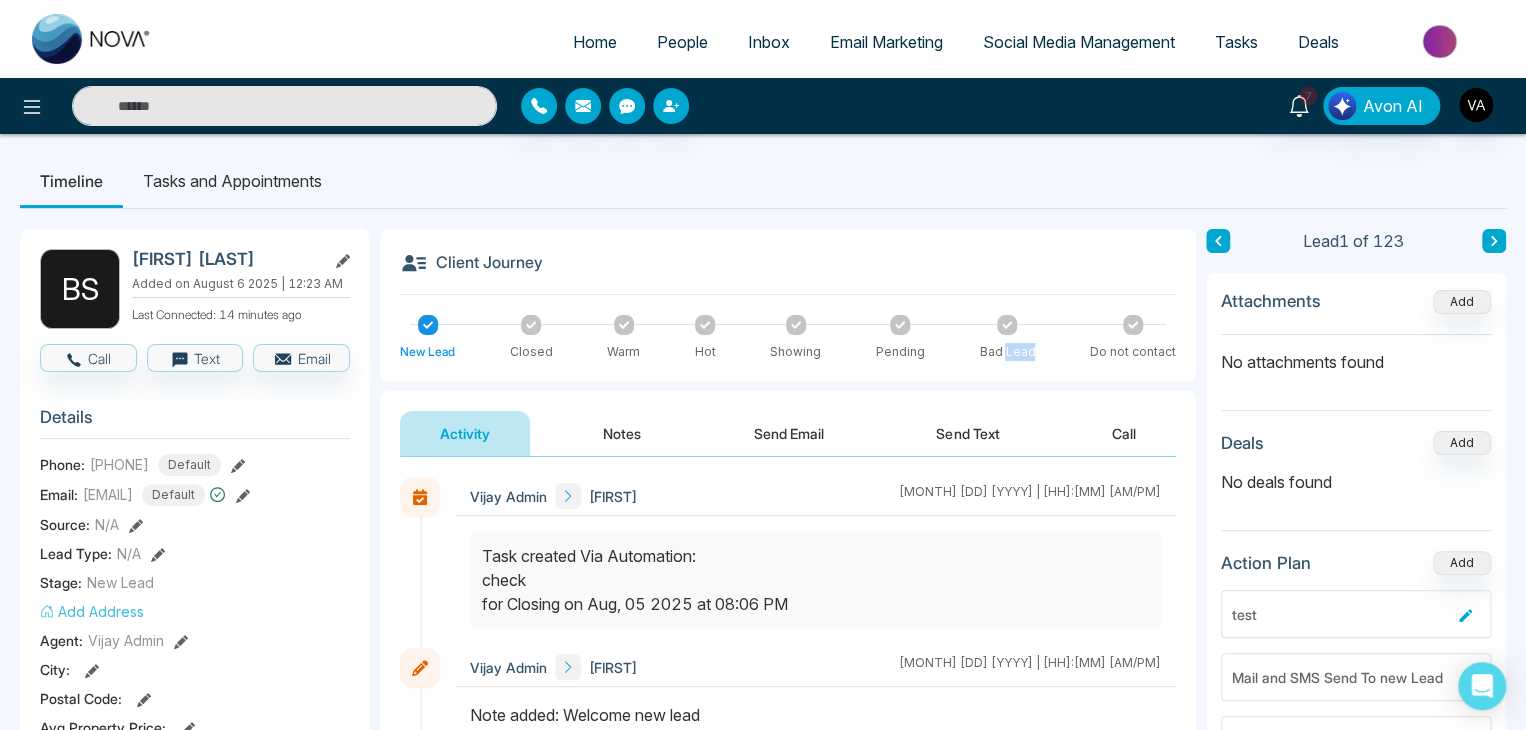 click on "Bad Lead" at bounding box center (1007, 352) 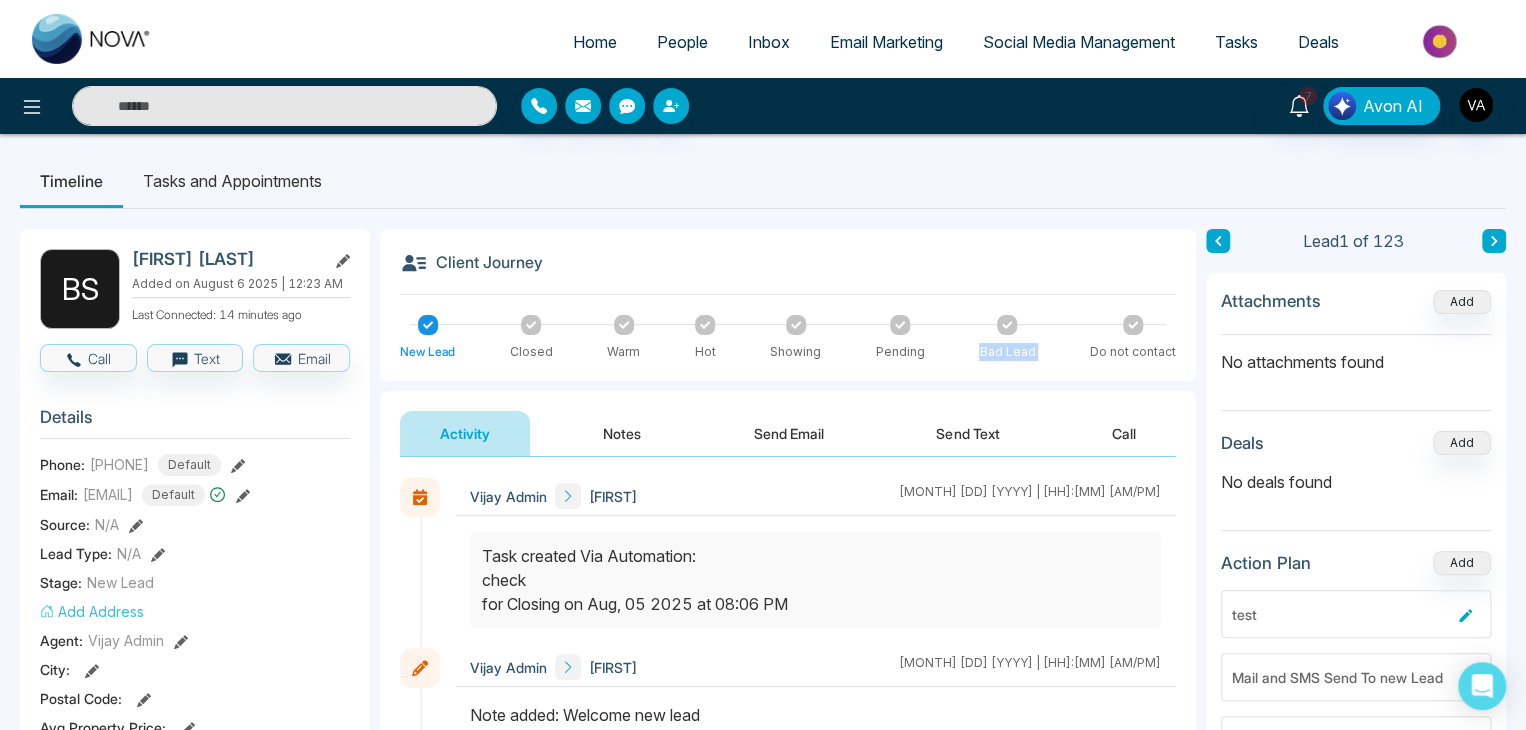 click on "Bad Lead" at bounding box center [1007, 352] 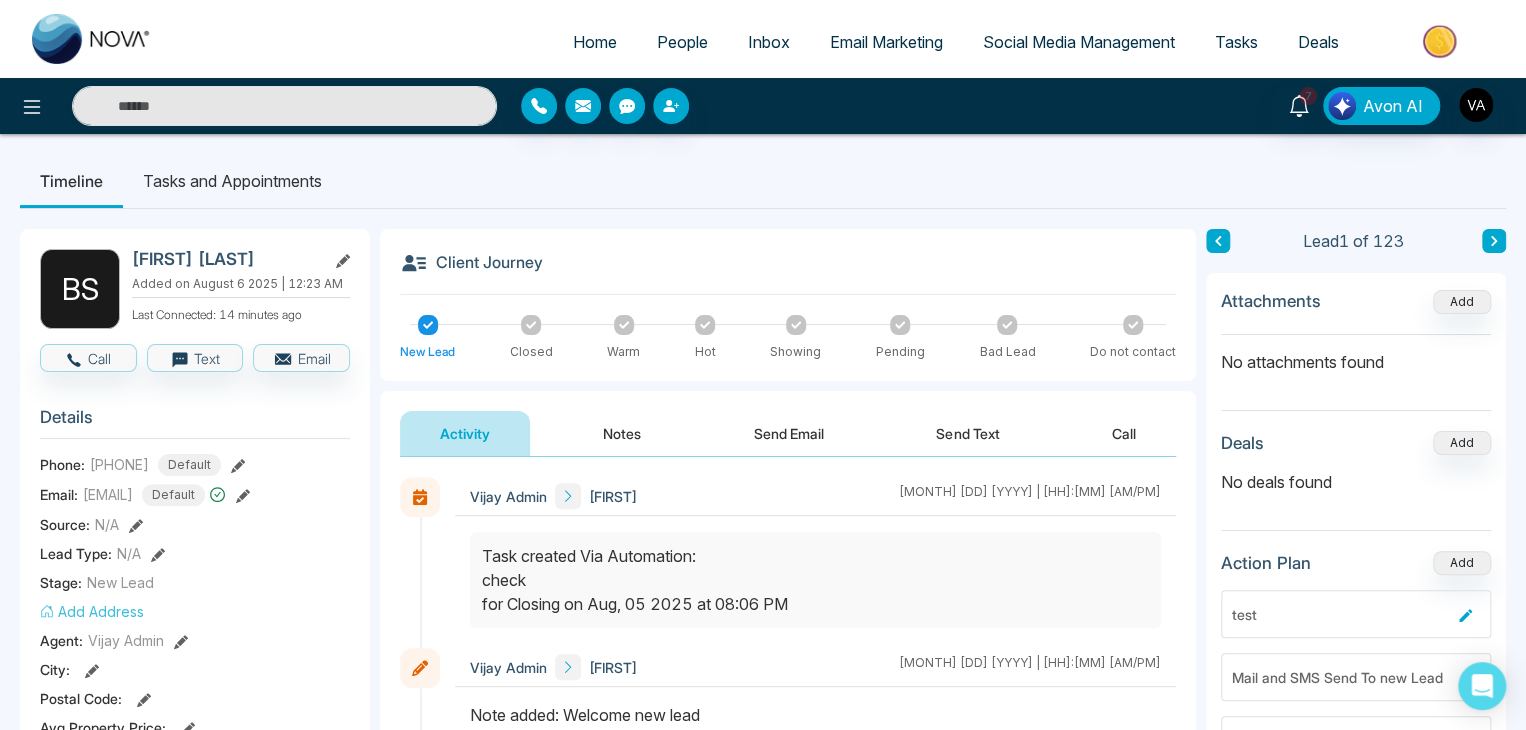 click on "Do not contact" at bounding box center [1133, 352] 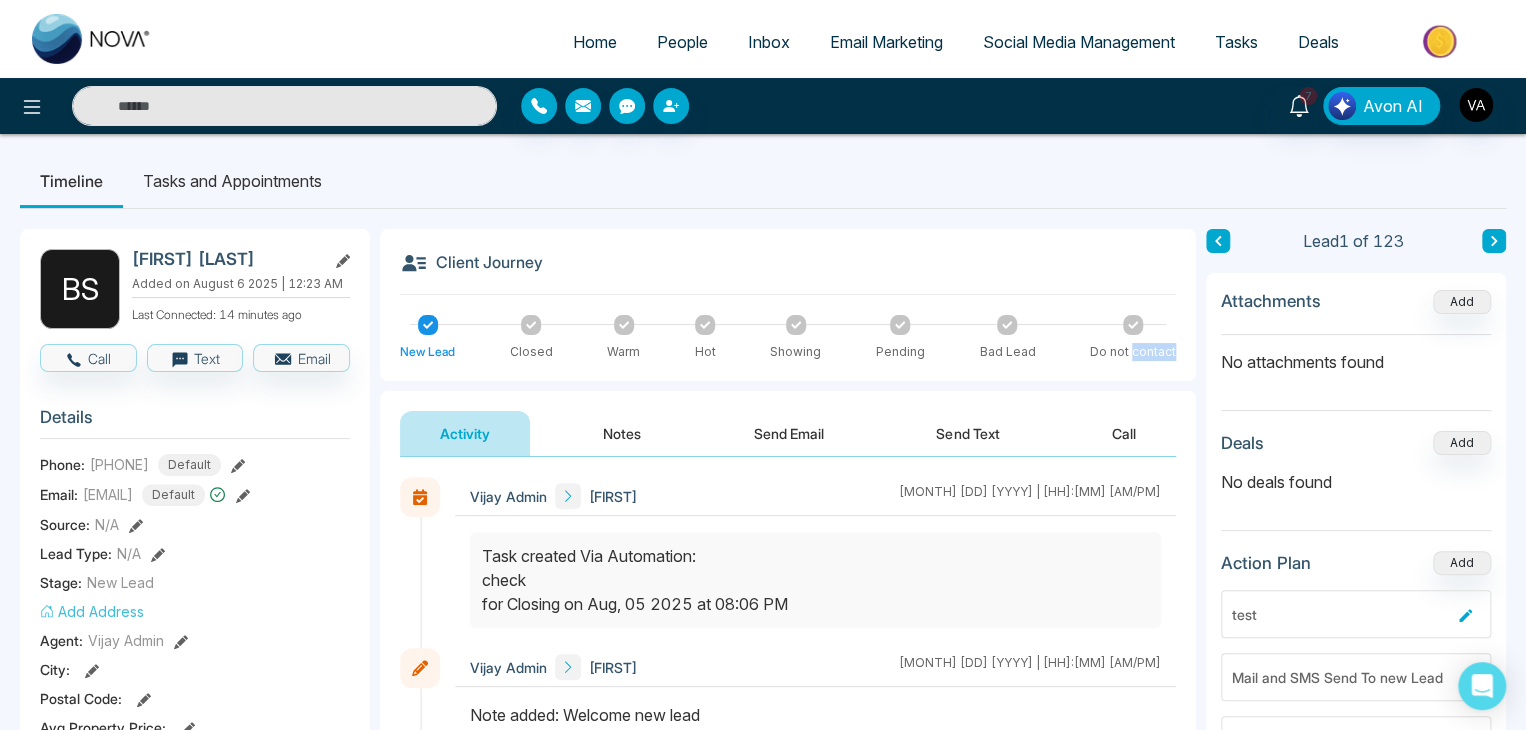 click on "Do not contact" at bounding box center (1133, 352) 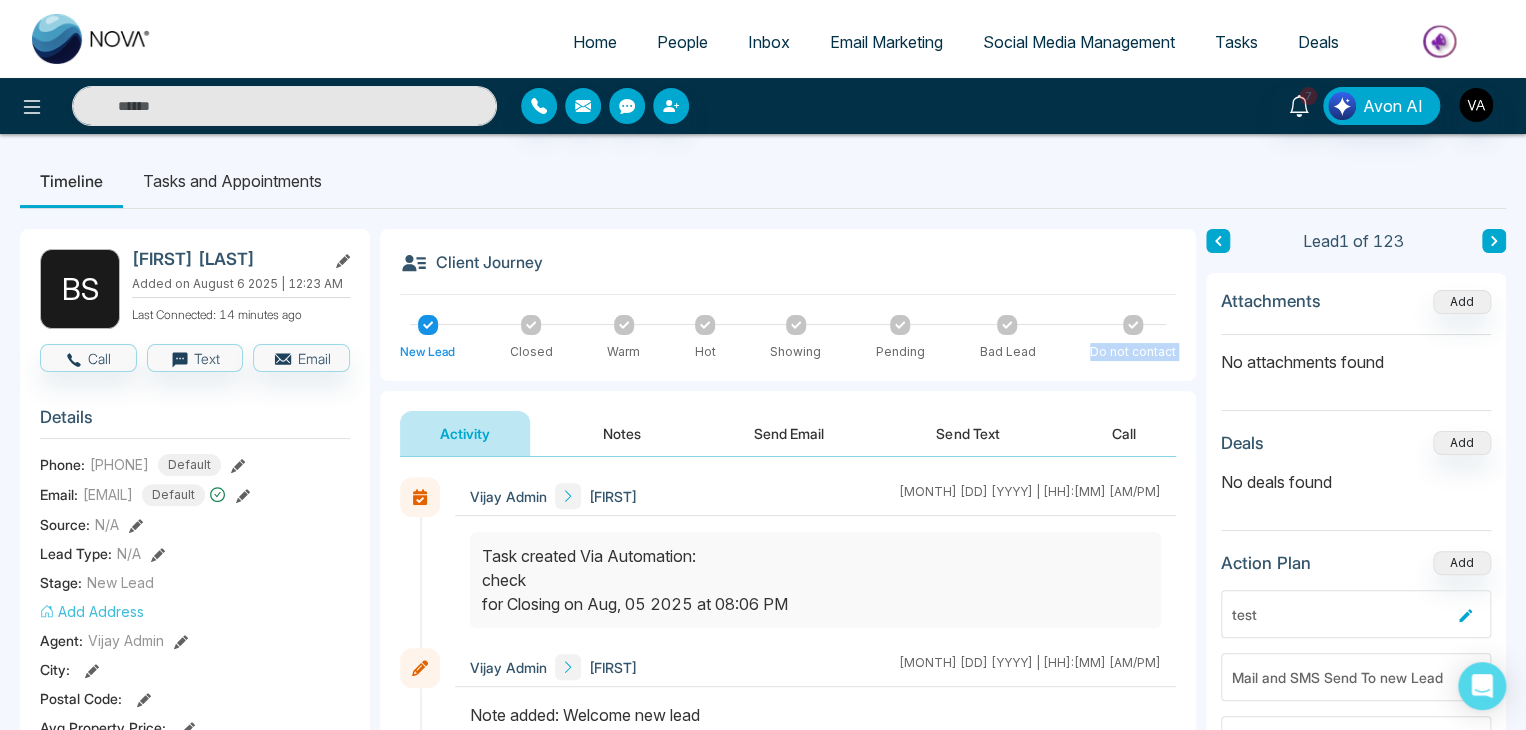 click on "Do not contact" at bounding box center (1133, 352) 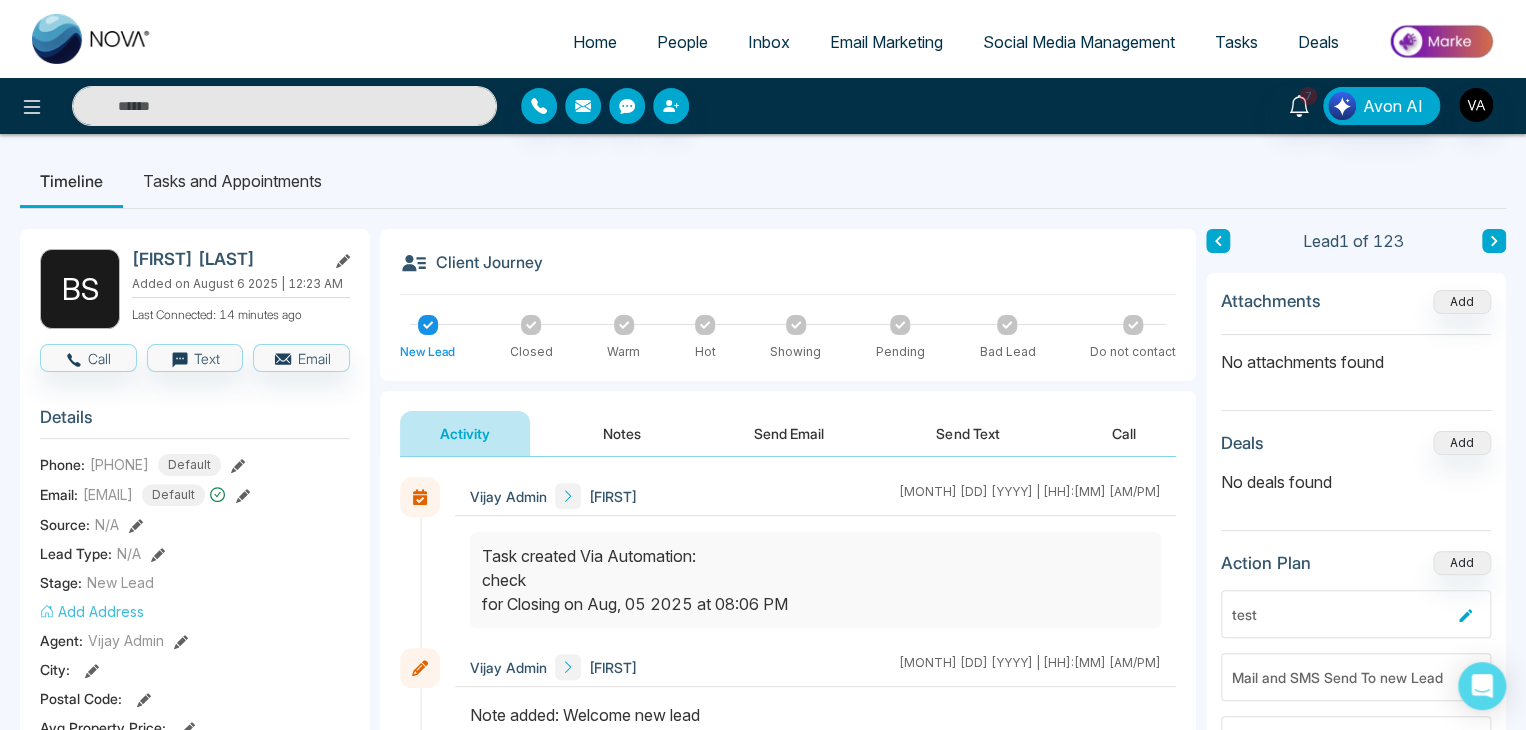 click on "Timeline Tasks and Appointments" at bounding box center (763, 181) 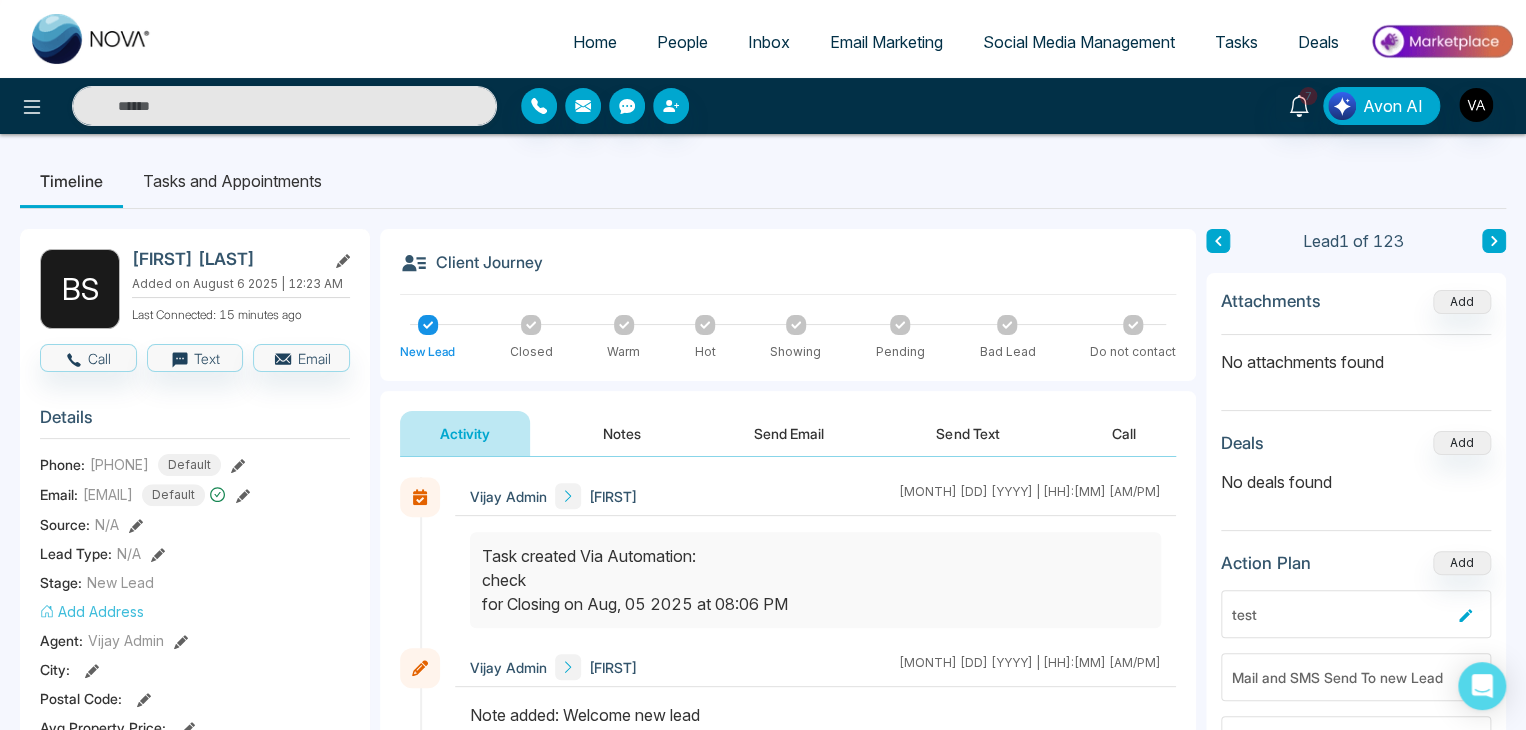 click on "B S Bishaljit Sarkar Added on   August 6 2025 | 12:23 AM Last Connected:   15 minutes ago   Call   Text   Email Details Phone: +919804192162 Default Email: bishaljit+1@mmnovatech.com Default Source: N/A Lead Type: N/A Stage: New Lead Add Address Agent: Vijay Admin City : Postal Code : Avg Property Price : Buy Area : Home Type : Start Date : Last Contact Date : Province : Timeframe : Urgency : Tags Jira   × Is this lead a Realtor? Lead Summary 0 Calls 1 Texts 1 Emails Social Profile   Not found Not found Not found Custom Lead Data Delete lead   Client Journey New Lead Closed Warm Hot Showing Pending Bad Lead Do not contact Activity Notes Send Email Send Text Call Vijay Admin Bishaljit August 6 2025 | 12:36 AM Vijay Admin Bishaljit August 6 2025 | 12:34 AM Vijay Admin Bishaljit August 6 2025 | 12:34 AM Vijay Admin Bishaljit August 6 2025 | 12:32 AM Vijay Admin Bishaljit August 6 2025 | 12:27 AM Vijay Admin Bishaljit August 6 2025 | 12:25 AM To: bishaljit+1@mmnovatech.com Subject: Welcome to Nova CRM links sent" at bounding box center (763, 923) 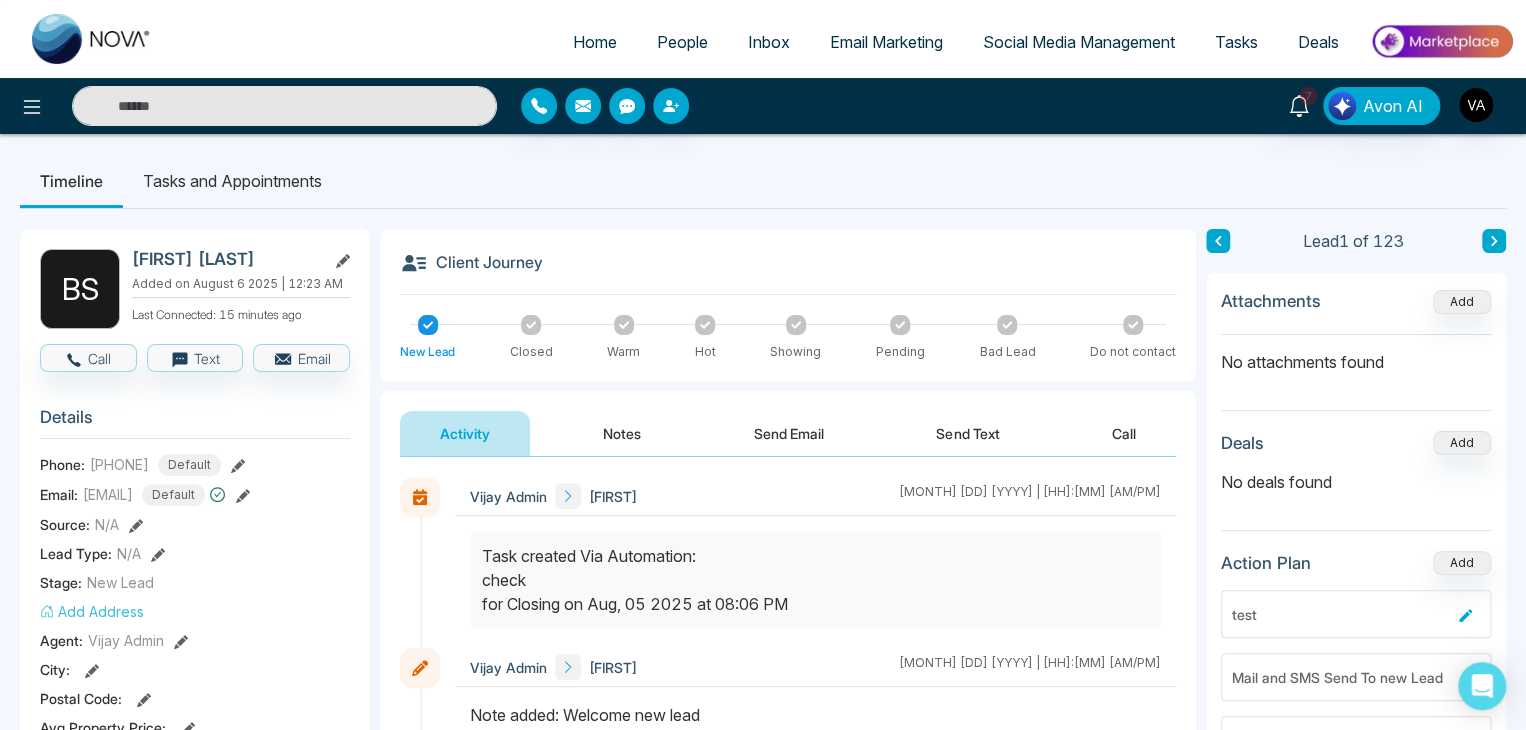 click on "**********" at bounding box center [788, 922] 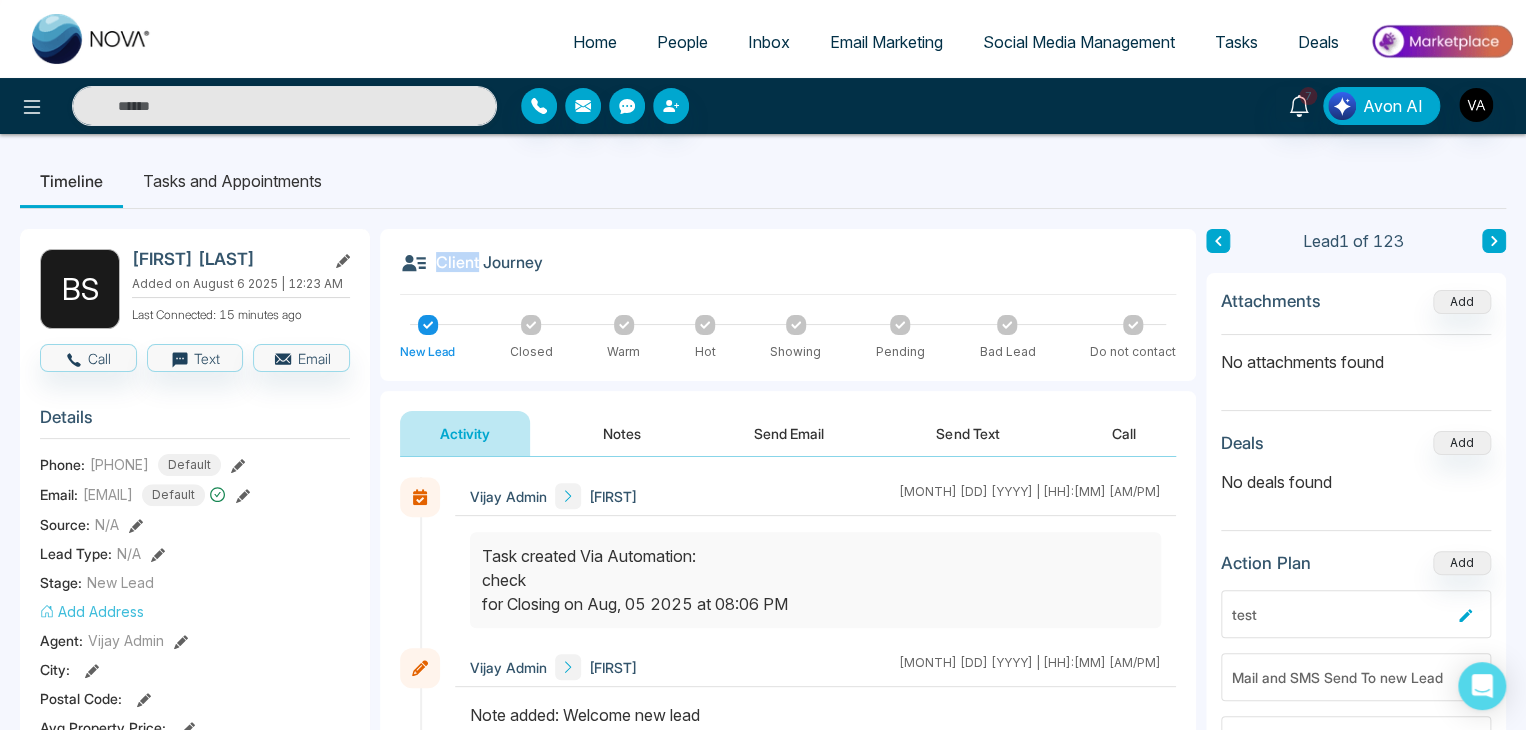 click on "Client Journey" at bounding box center (788, 272) 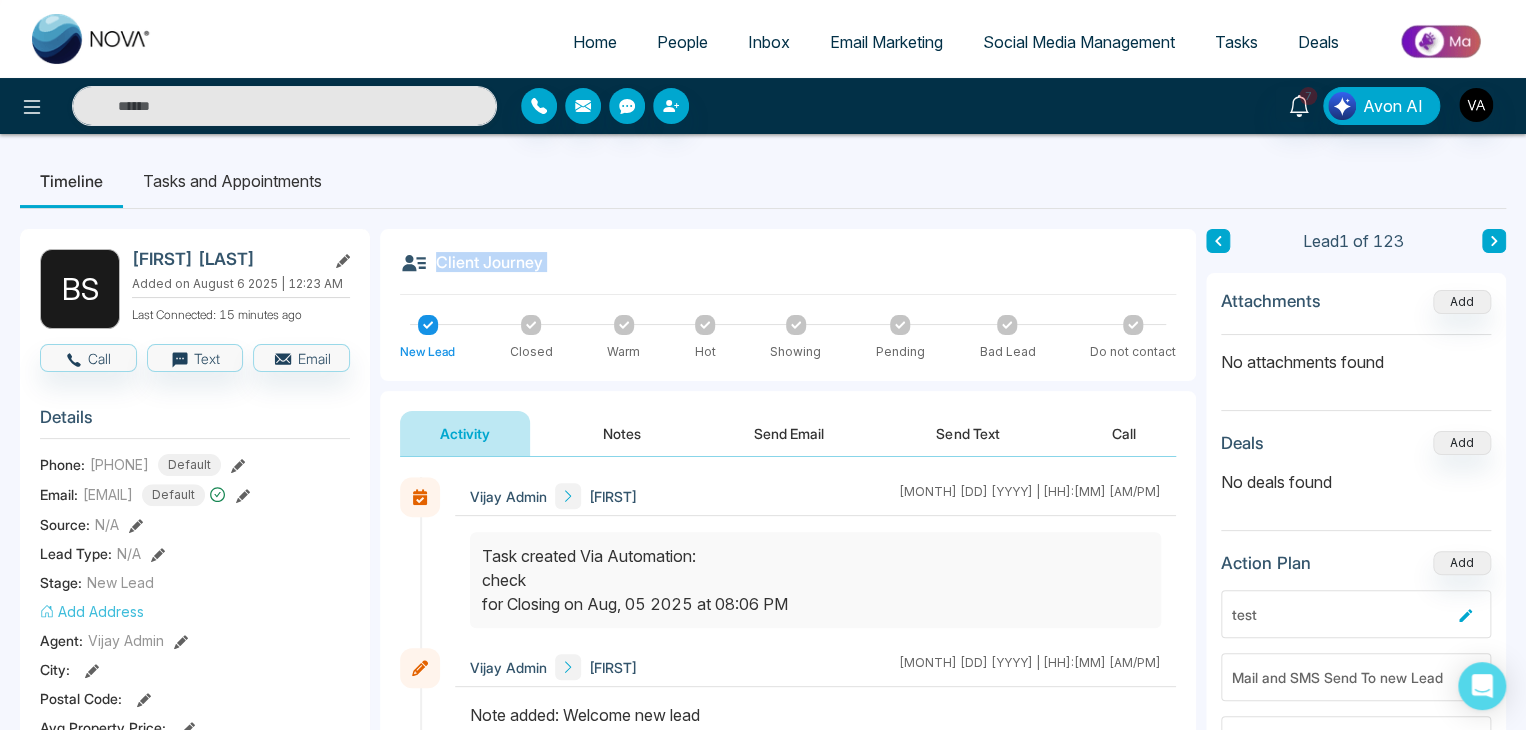 click on "Client Journey" at bounding box center [788, 272] 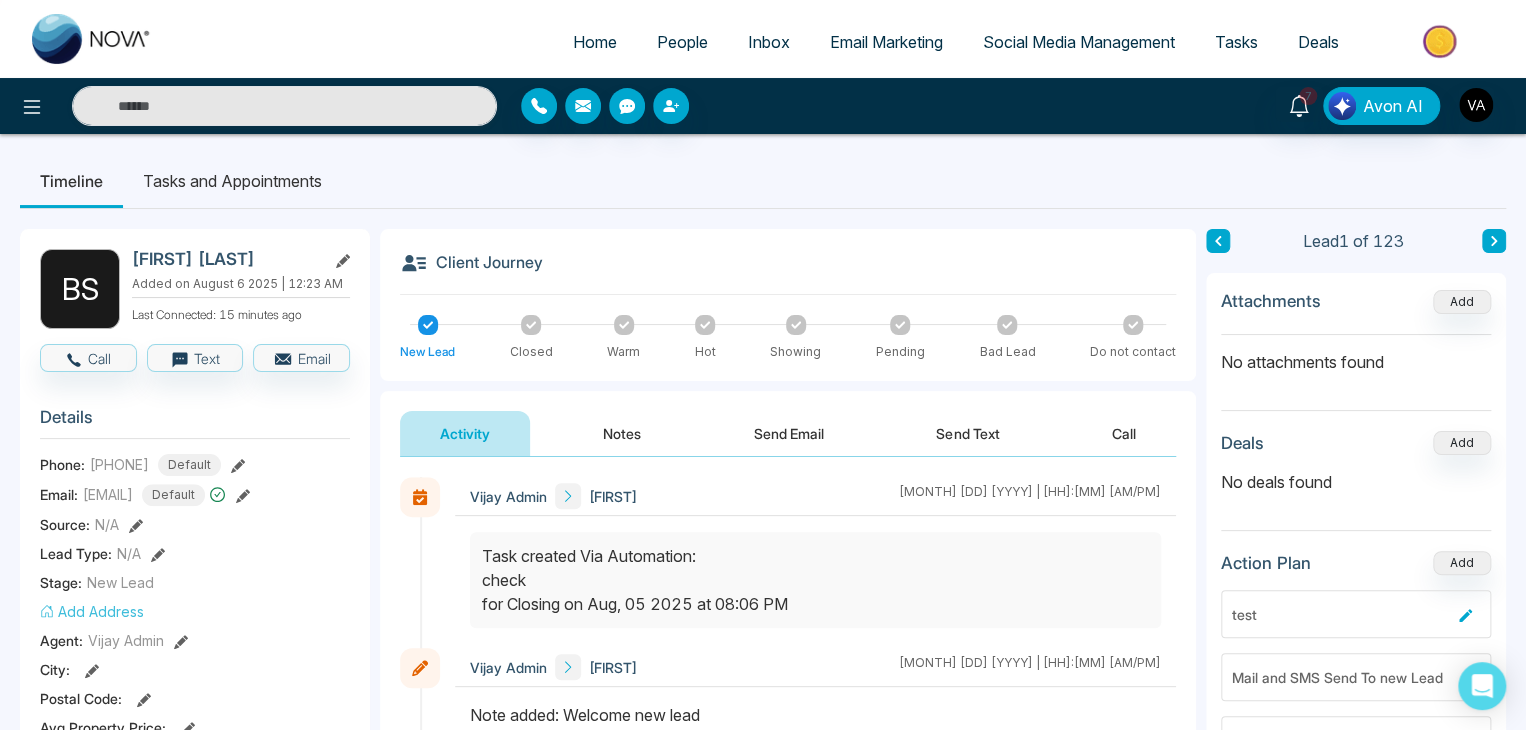 click on "Timeline Tasks and Appointments" at bounding box center (763, 181) 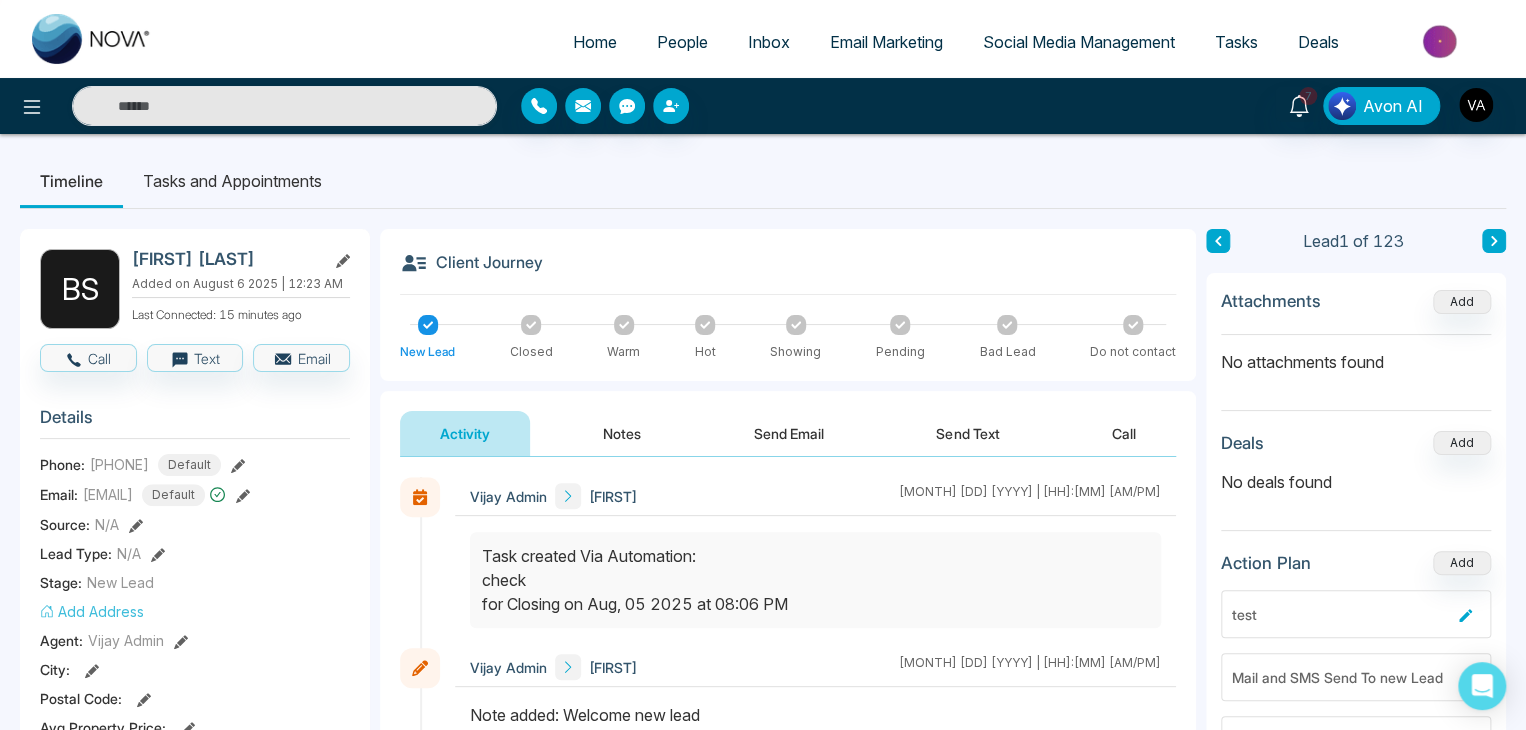 click on "Timeline Tasks and Appointments B S Bishaljit Sarkar Added on   August 6 2025 | 12:23 AM Last Connected:   15 minutes ago   Call   Text   Email Details Phone: +919804192162 Default Email: bishaljit+1@mmnovatech.com Default Source: N/A Lead Type: N/A Stage: New Lead Add Address Agent: Vijay Admin City : Postal Code : Avg Property Price : Buy Area : Home Type : Start Date : Last Contact Date : Province : Timeframe : Urgency : Tags Jira   × Is this lead a Realtor? Lead Summary 0 Calls 1 Texts 1 Emails Social Profile   Not found Not found Not found Custom Lead Data Delete lead   Client Journey New Lead Closed Warm Hot Showing Pending Bad Lead Do not contact Activity Notes Send Email Send Text Call Vijay Admin Bishaljit August 6 2025 | 12:36 AM Vijay Admin Bishaljit August 6 2025 | 12:34 AM Vijay Admin Bishaljit August 6 2025 | 12:34 AM Vijay Admin Bishaljit August 6 2025 | 12:32 AM Vijay Admin Bishaljit August 6 2025 | 12:27 AM Vijay Admin Bishaljit August 6 2025 | 12:25 AM To: bishaljit+1@mmnovatech.com links" at bounding box center (763, 896) 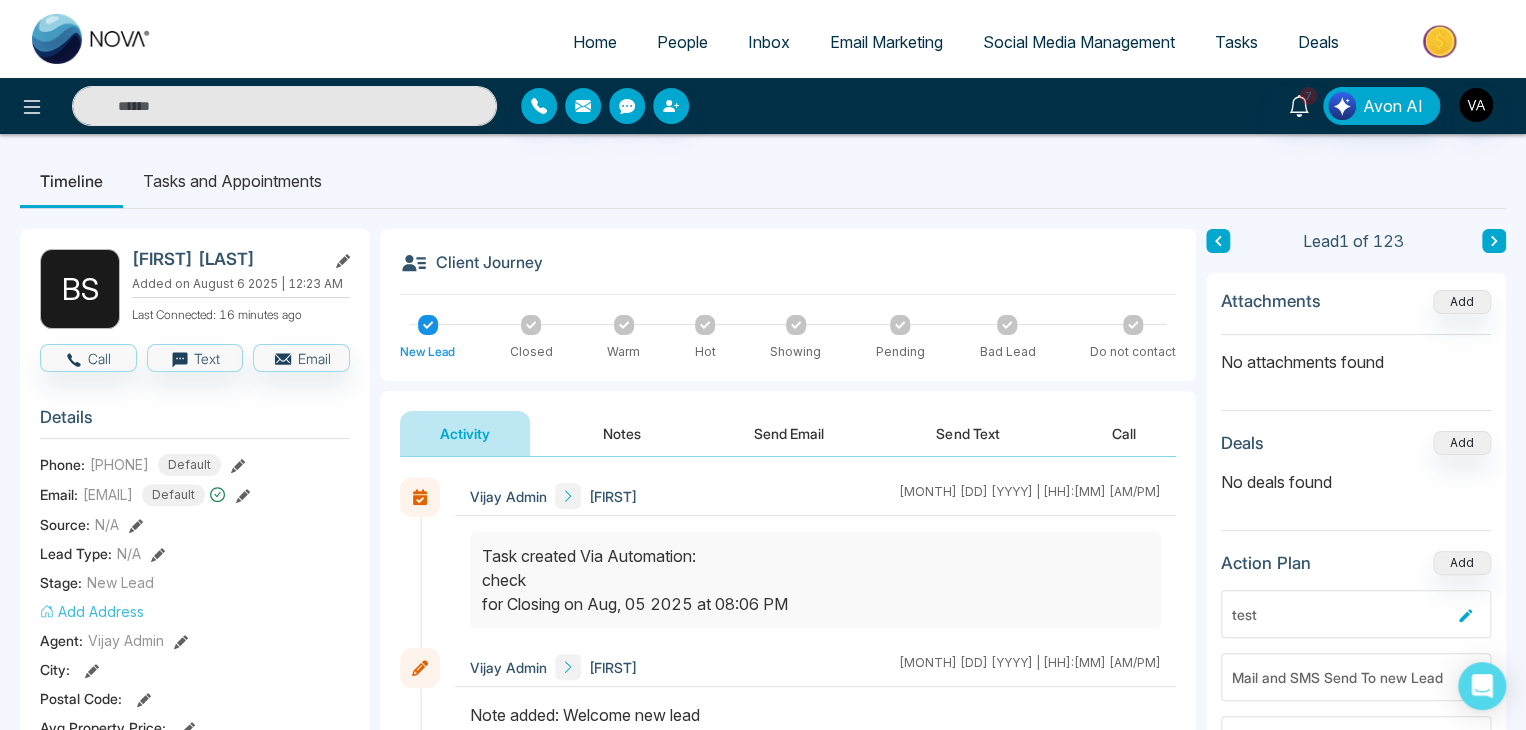 click on "Hot" at bounding box center (705, 338) 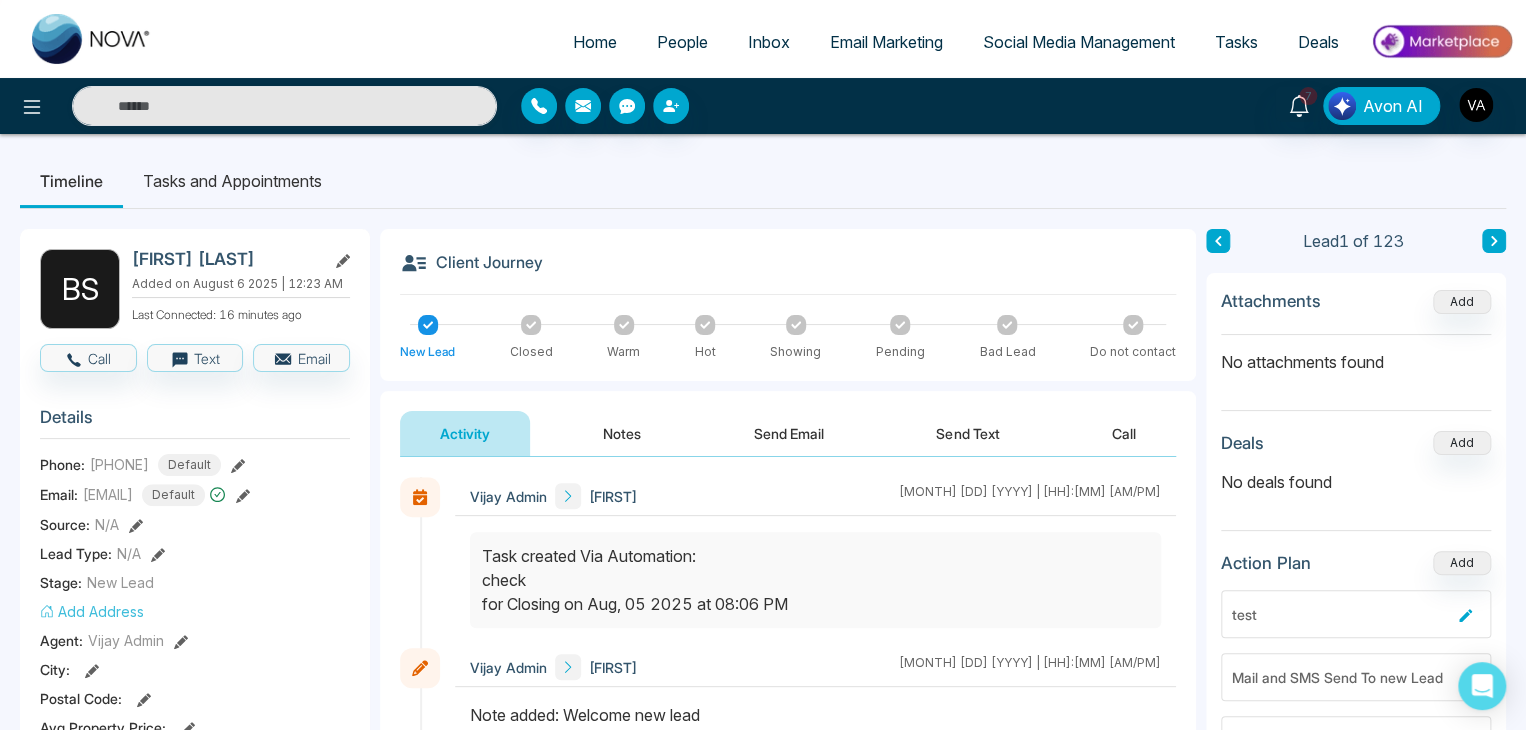 click 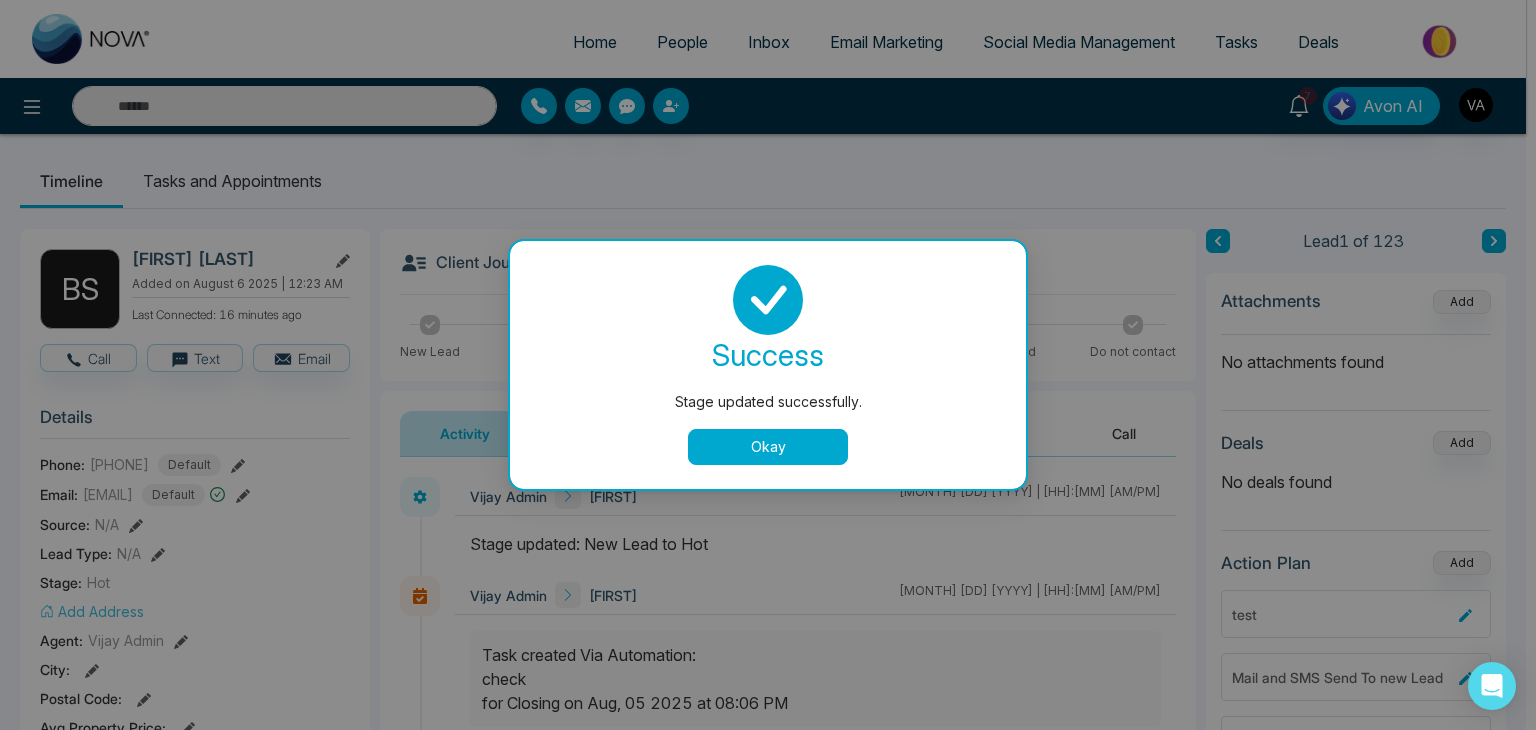 click on "Okay" at bounding box center [768, 447] 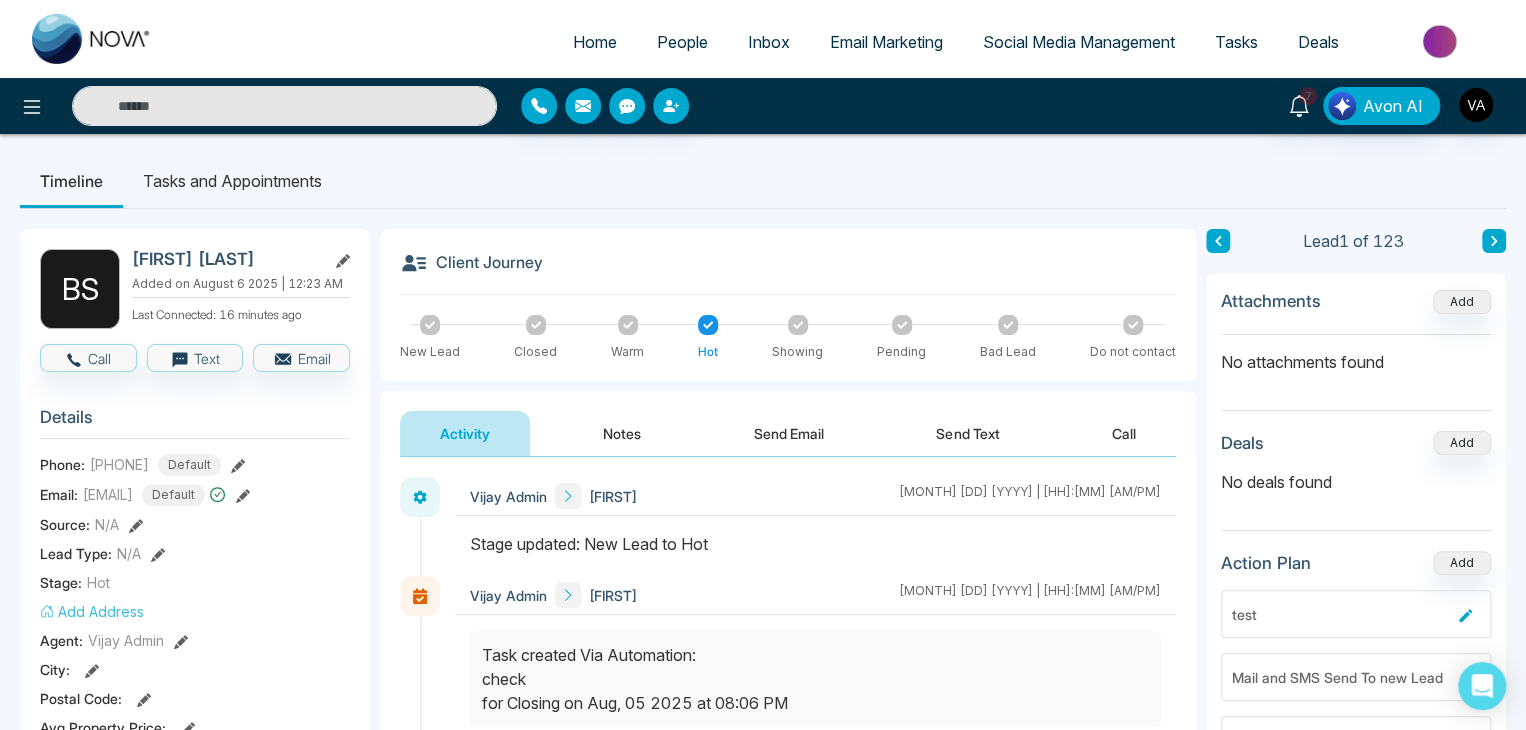 drag, startPoint x: 467, startPoint y: 542, endPoint x: 779, endPoint y: 519, distance: 312.84662 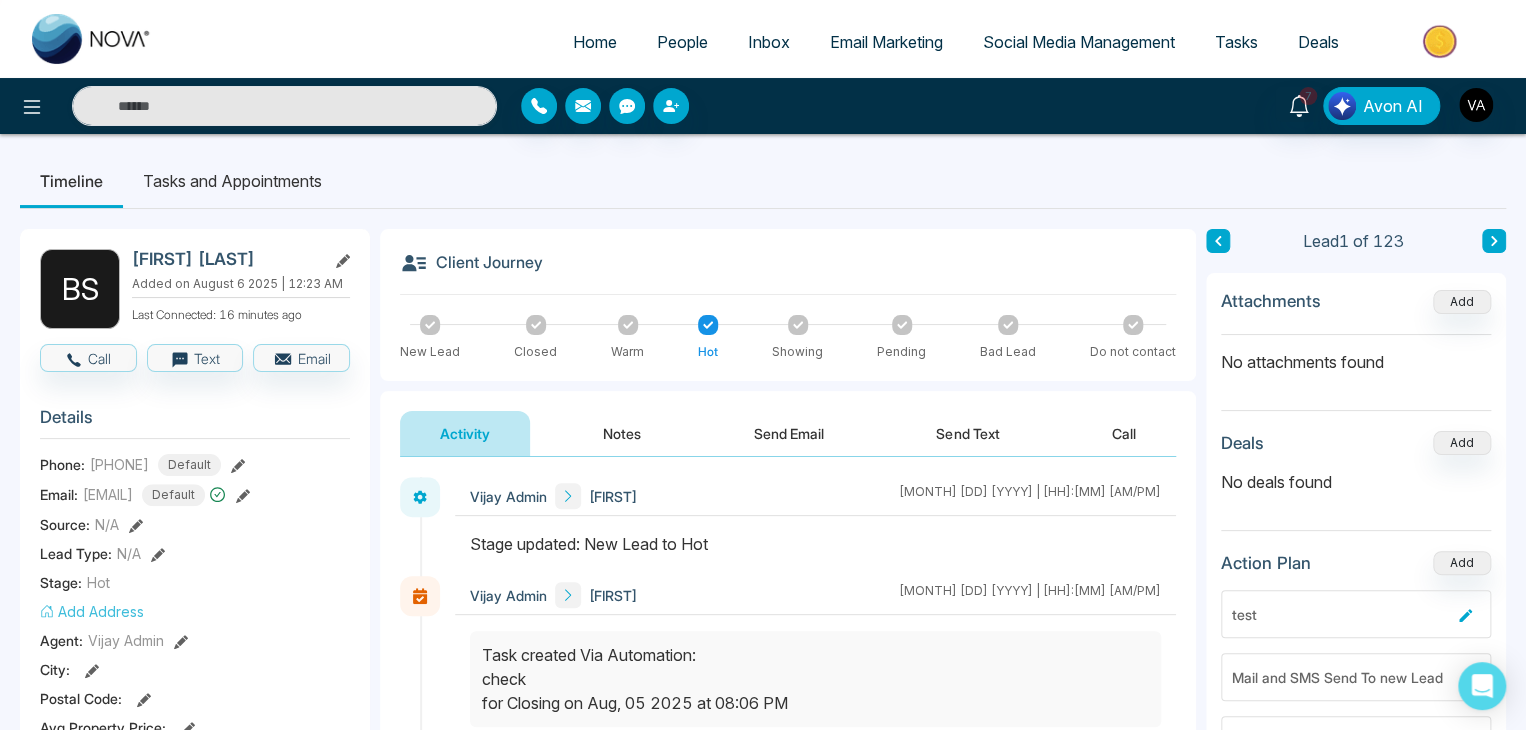 click on "Vijay Admin Bishaljit August 6 2025 | 12:43 AM" at bounding box center [815, 526] 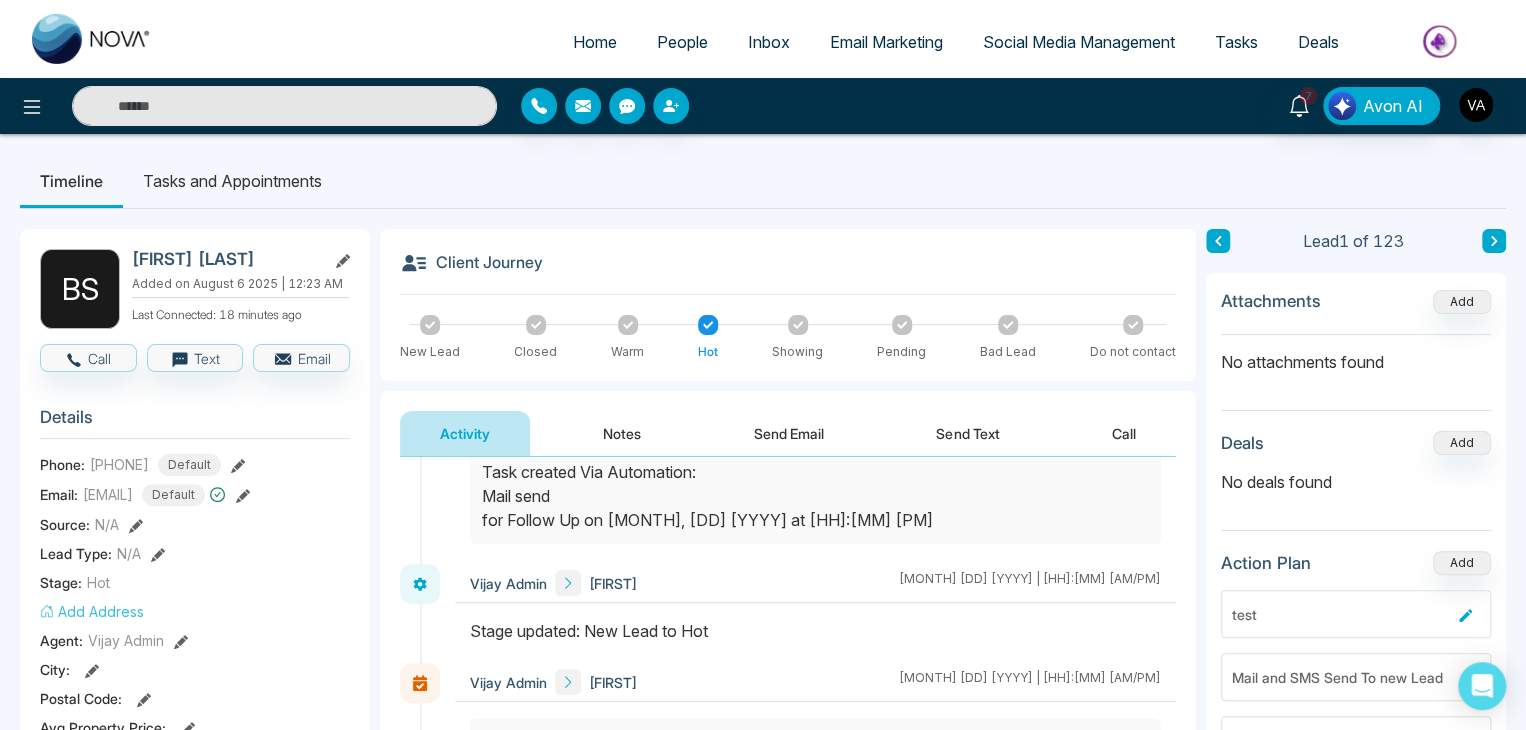 scroll, scrollTop: 84, scrollLeft: 0, axis: vertical 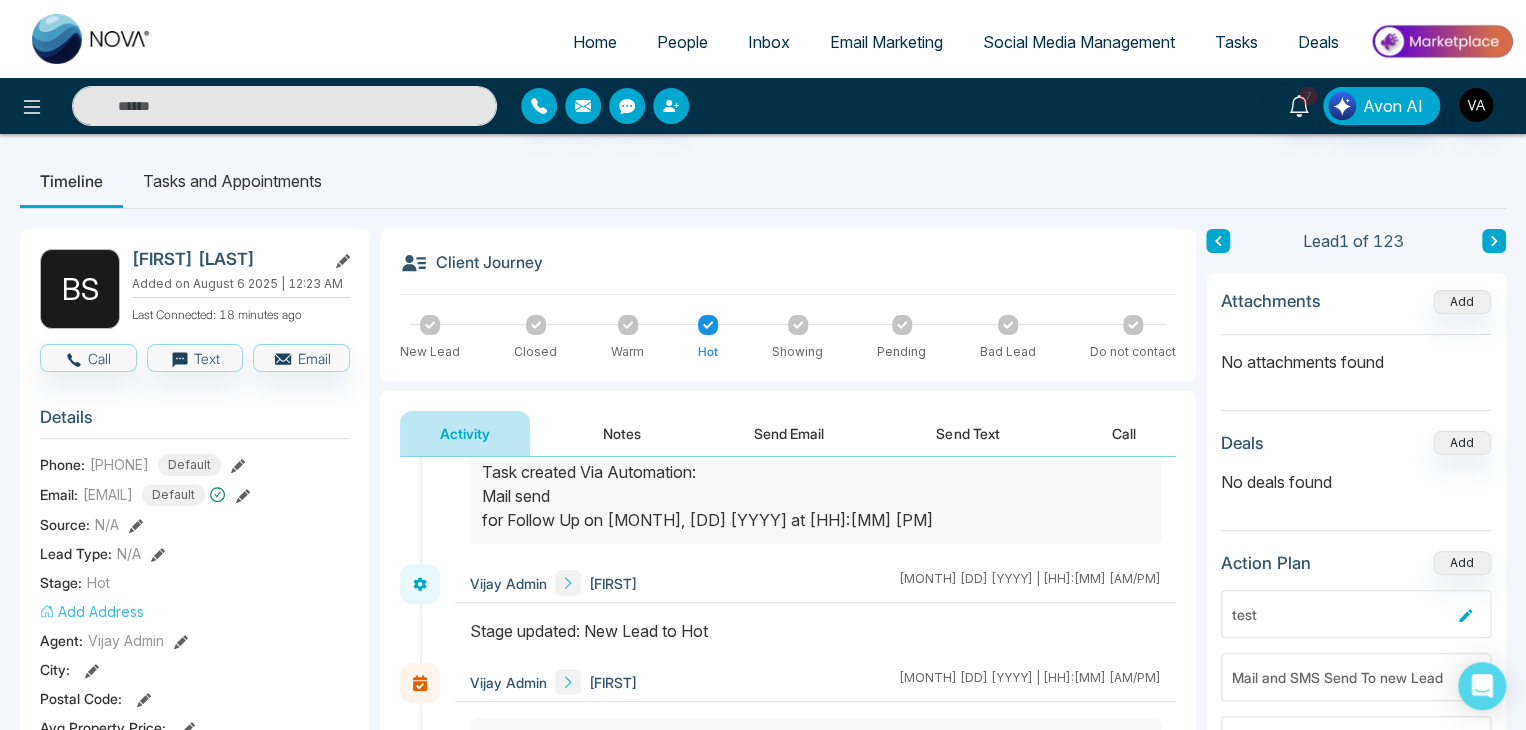 click on "Vijay Admin Bishaljit August 6 2025 | 12:45 AM Vijay Admin Bishaljit August 6 2025 | 12:43 AM Vijay Admin Bishaljit August 6 2025 | 12:36 AM Vijay Admin Bishaljit August 6 2025 | 12:34 AM Vijay Admin Bishaljit August 6 2025 | 12:34 AM Vijay Admin Bishaljit August 6 2025 | 12:32 AM Vijay Admin Bishaljit August 6 2025 | 12:27 AM Vijay Admin Bishaljit August 6 2025 | 12:25 AM To: bishaljit+1@mmnovatech.com Subject: Welcome to Nova CRM did not open links sent" at bounding box center (788, 1121) 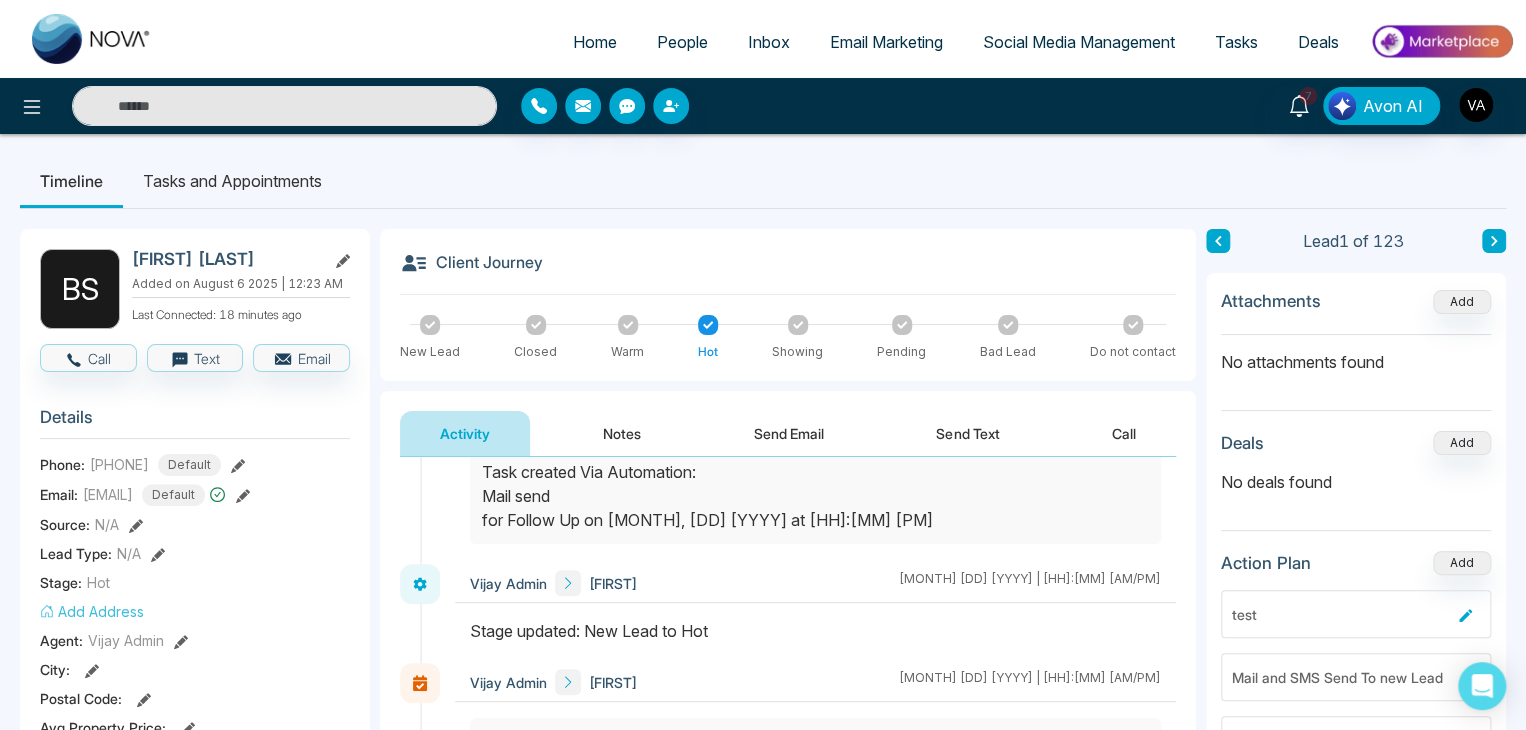 scroll, scrollTop: 0, scrollLeft: 0, axis: both 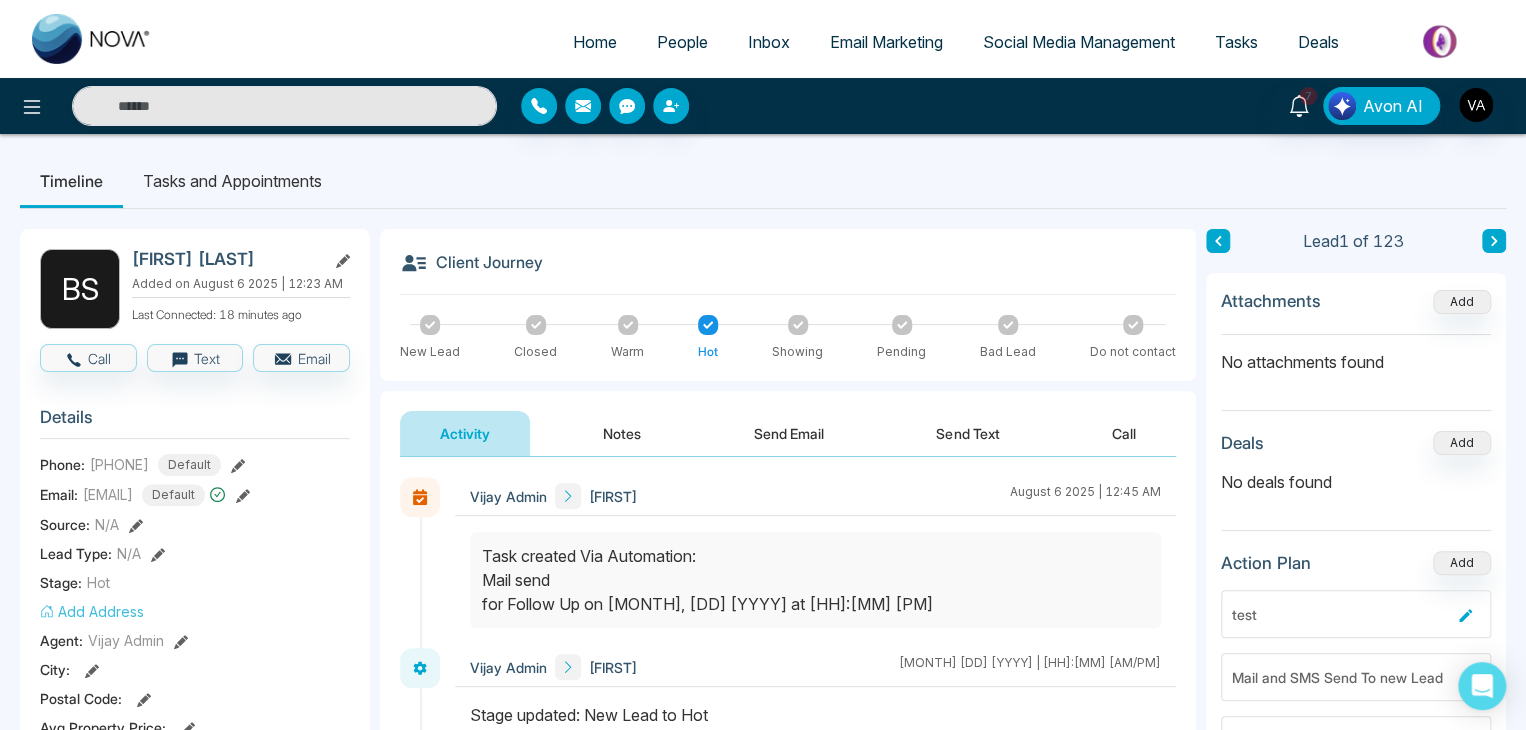 click on "Timeline Tasks and Appointments" at bounding box center (763, 181) 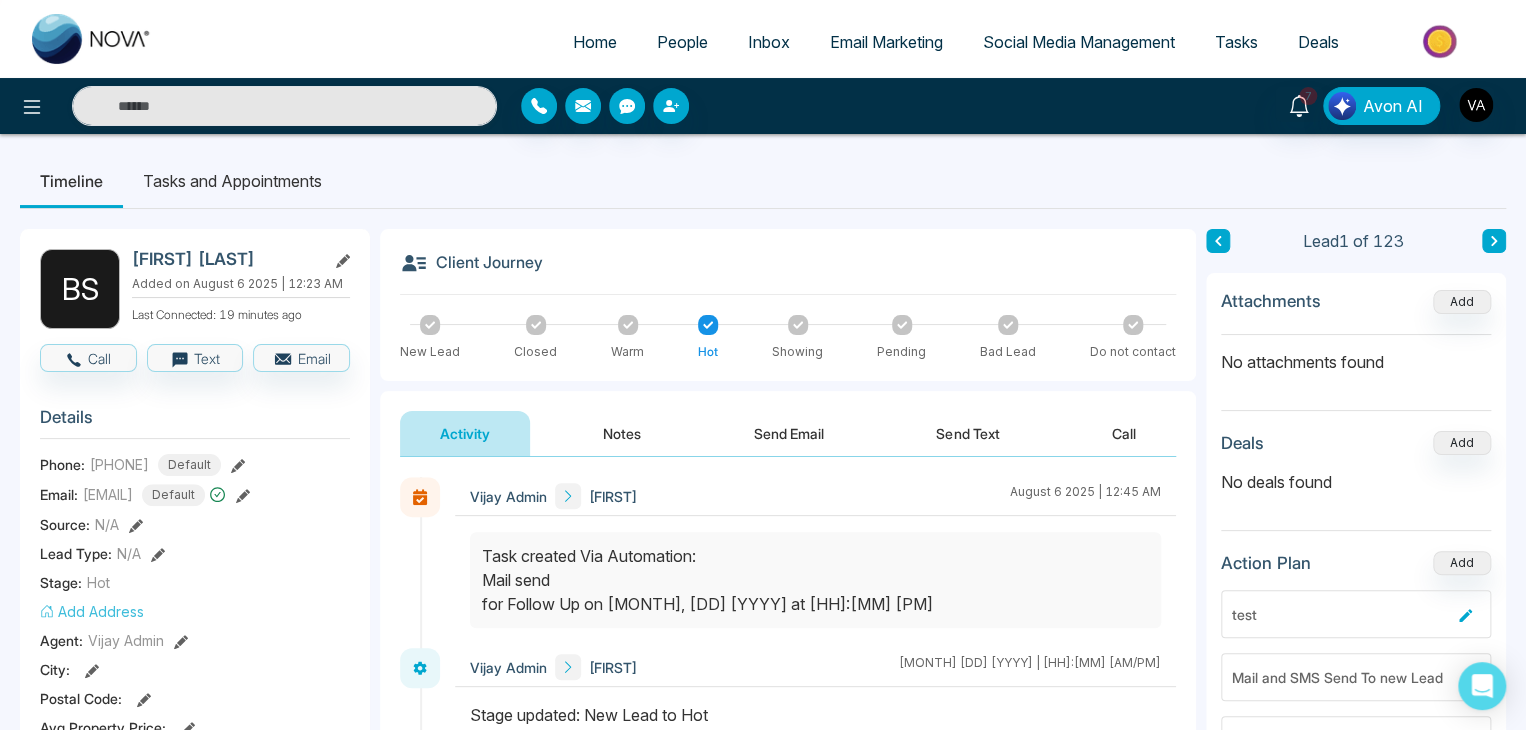 click on "Timeline Tasks and Appointments" at bounding box center (763, 181) 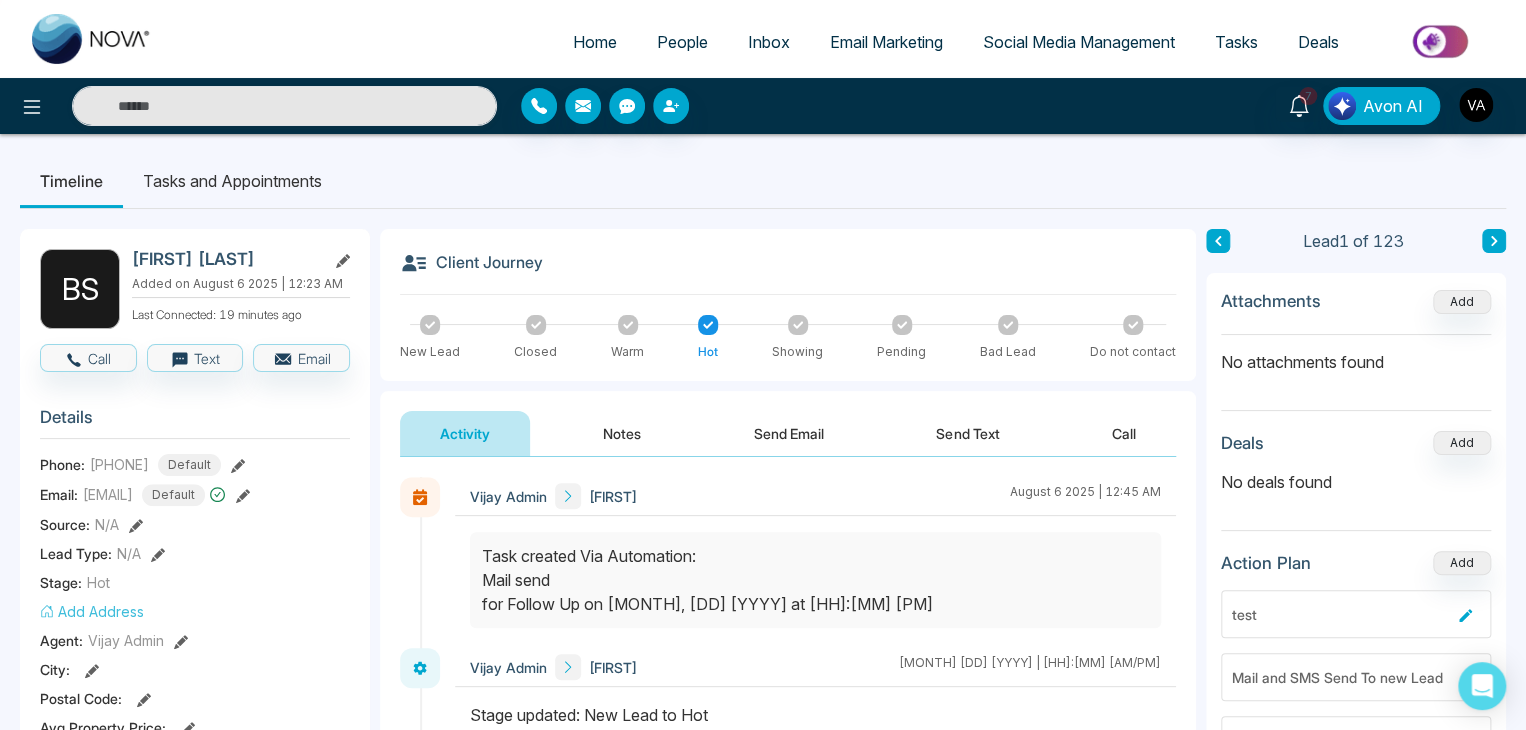 click on "B S Bishaljit Sarkar Added on   August 6 2025 | 12:23 AM Last Connected:   19 minutes ago   Call   Text   Email Details Phone: +919804192162 Default Email: bishaljit+1@mmnovatech.com Default Source: N/A Lead Type: N/A Stage: Hot Add Address Agent: Vijay Admin City : Postal Code : Avg Property Price : Buy Area : Home Type : Start Date : Last Contact Date : Province : Timeframe : Urgency : Tags Jira   × Is this lead a Realtor? Lead Summary 0 Calls 1 Texts 1 Emails Social Profile   Not found Not found Not found Custom Lead Data Delete lead   Client Journey New Lead Closed Warm Hot Showing Pending Bad Lead Do not contact Activity Notes Send Email Send Text Call Vijay Admin Bishaljit August 6 2025 | 12:45 AM Vijay Admin Bishaljit August 6 2025 | 12:43 AM Vijay Admin Bishaljit August 6 2025 | 12:36 AM Vijay Admin Bishaljit August 6 2025 | 12:34 AM Vijay Admin Bishaljit August 6 2025 | 12:34 AM Vijay Admin Bishaljit August 6 2025 | 12:32 AM Vijay Admin Bishaljit August 6 2025 | 12:27 AM Vijay Admin Bishaljit To:" at bounding box center (763, 923) 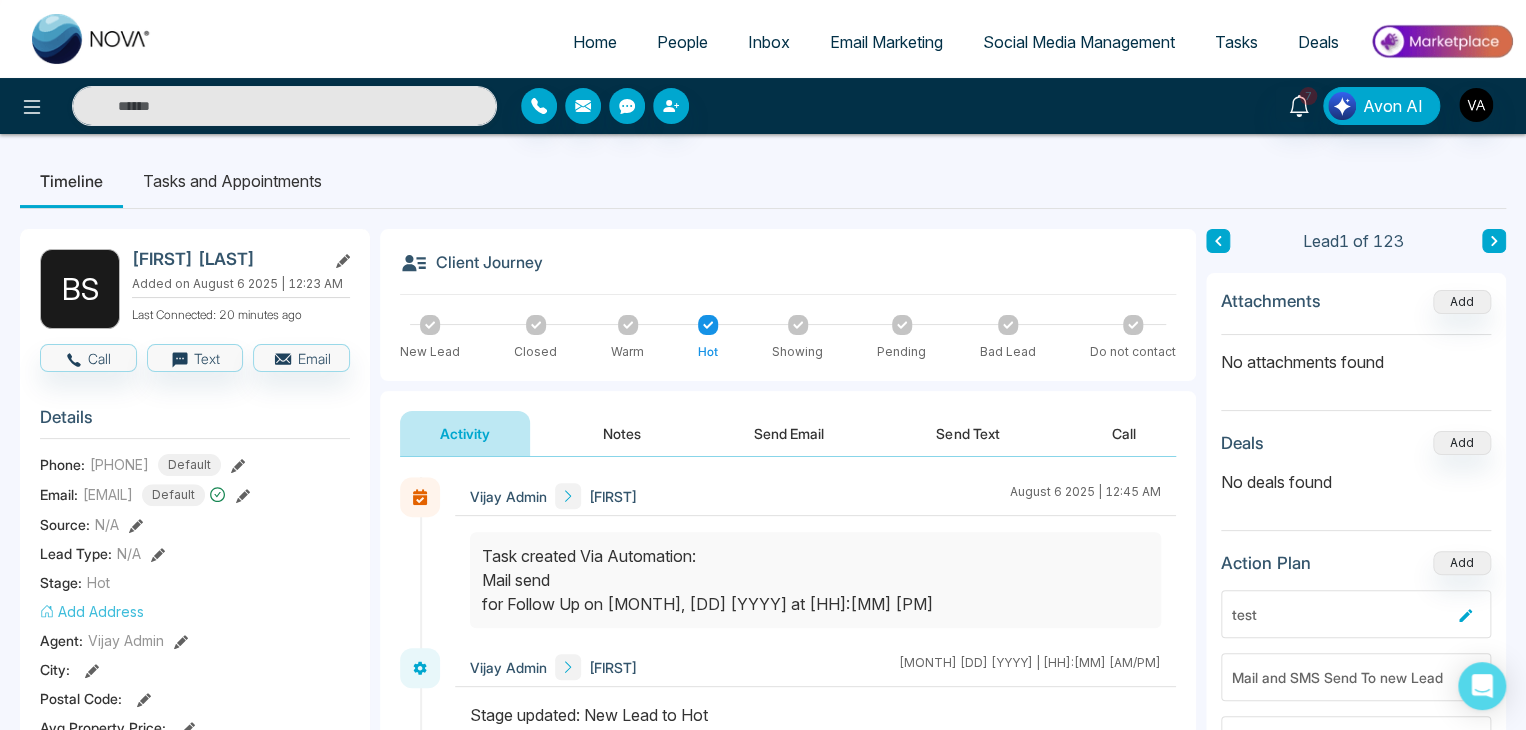 click on "Send Email" at bounding box center (789, 433) 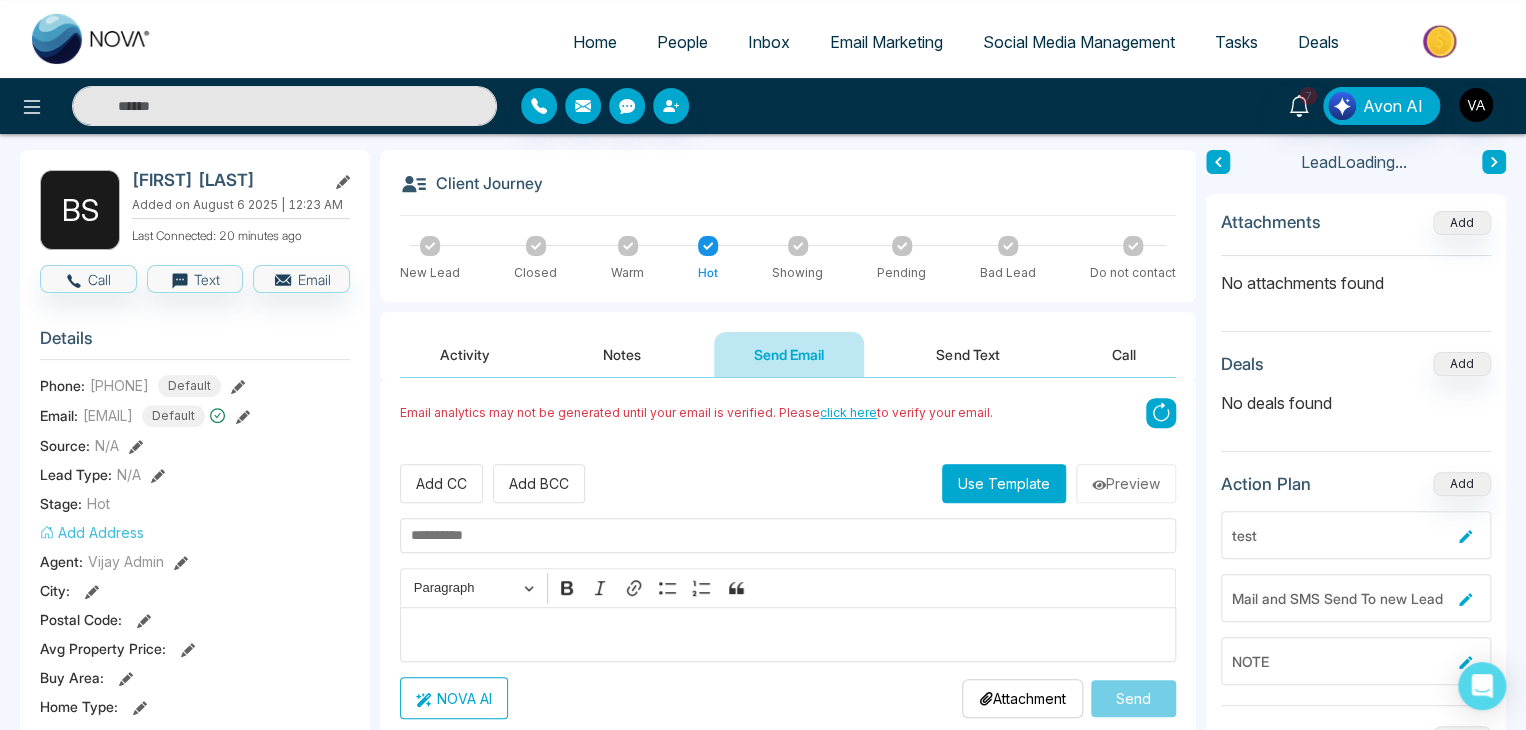 scroll, scrollTop: 80, scrollLeft: 0, axis: vertical 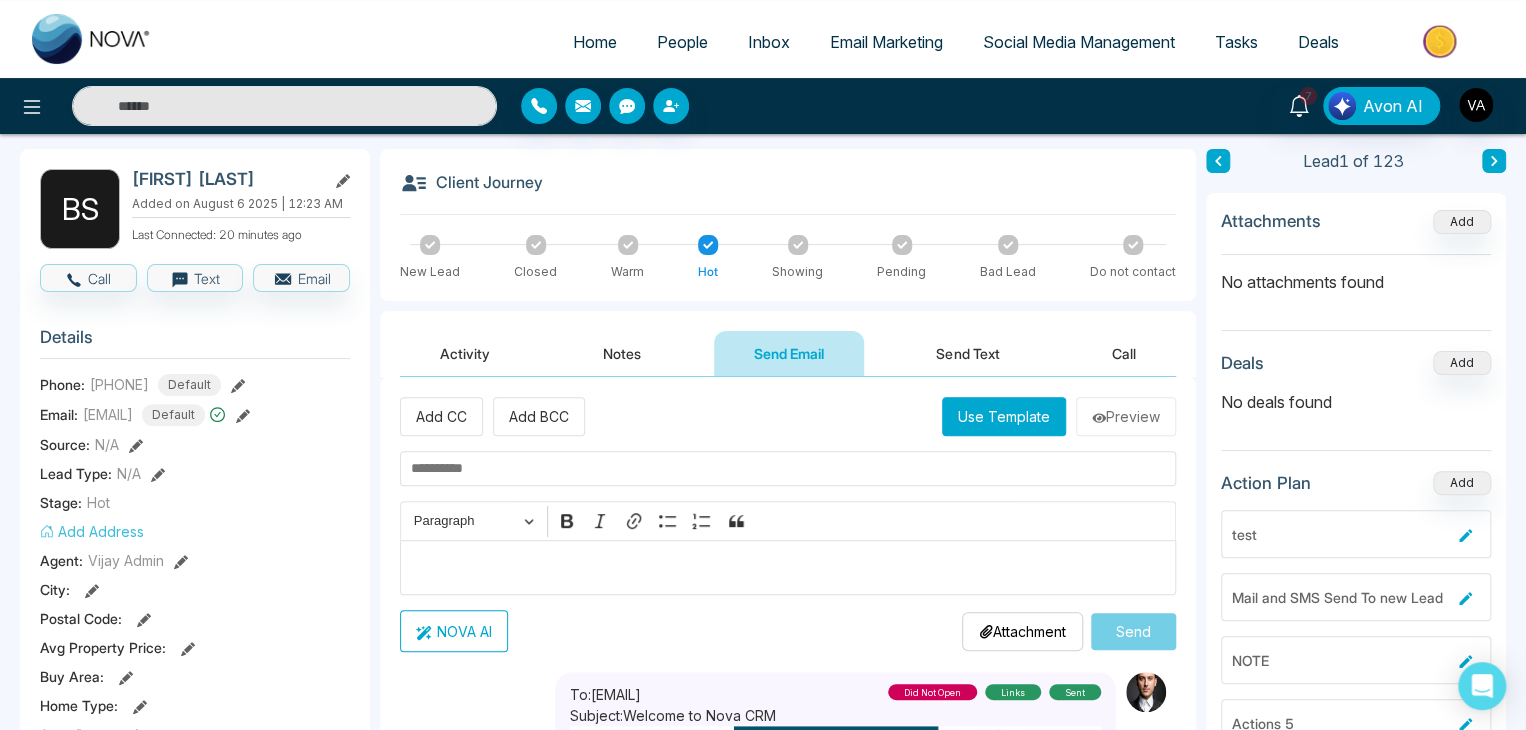 click on "Use Template" at bounding box center [1004, 416] 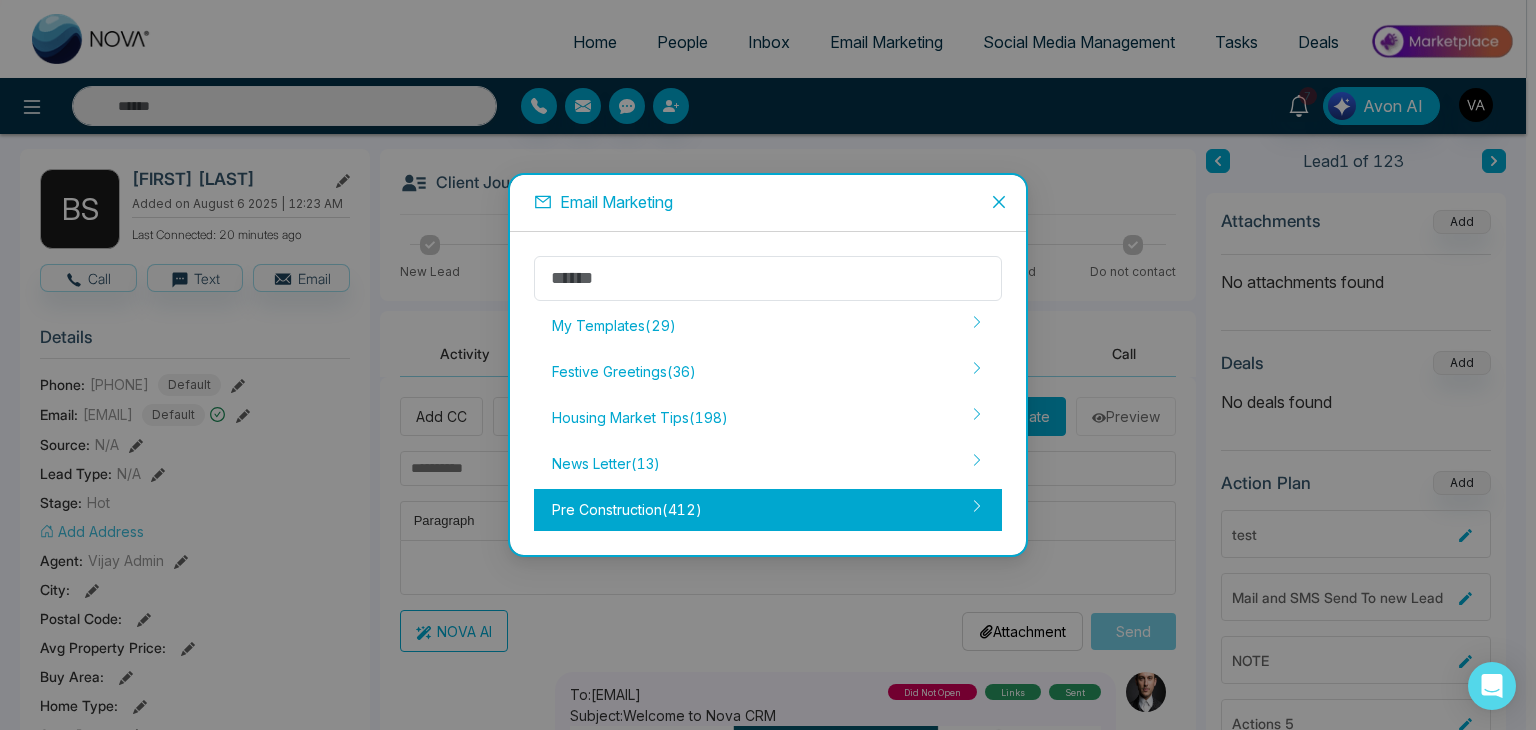click on "Pre Construction  ( 412 )" at bounding box center [768, 510] 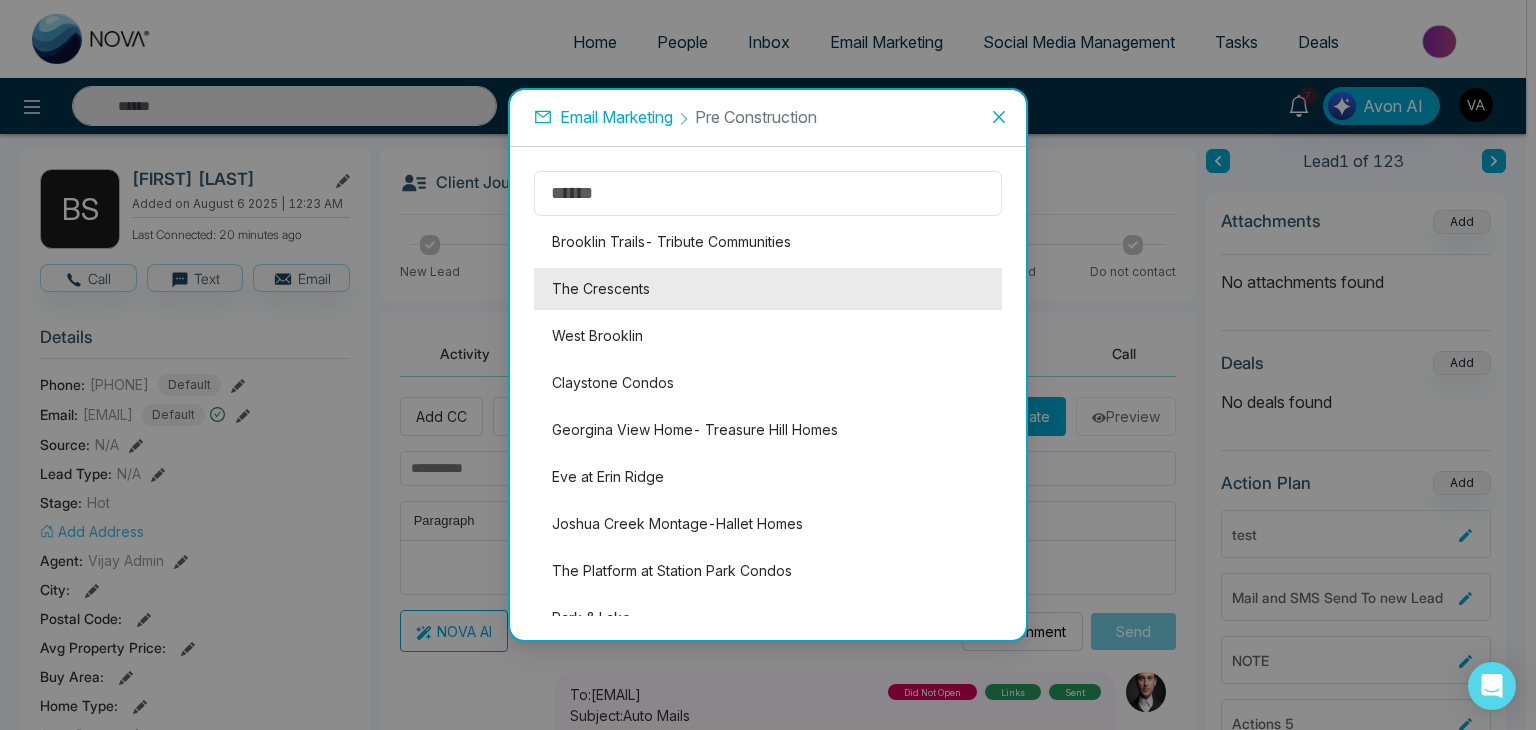 click on "The Crescents" at bounding box center (768, 289) 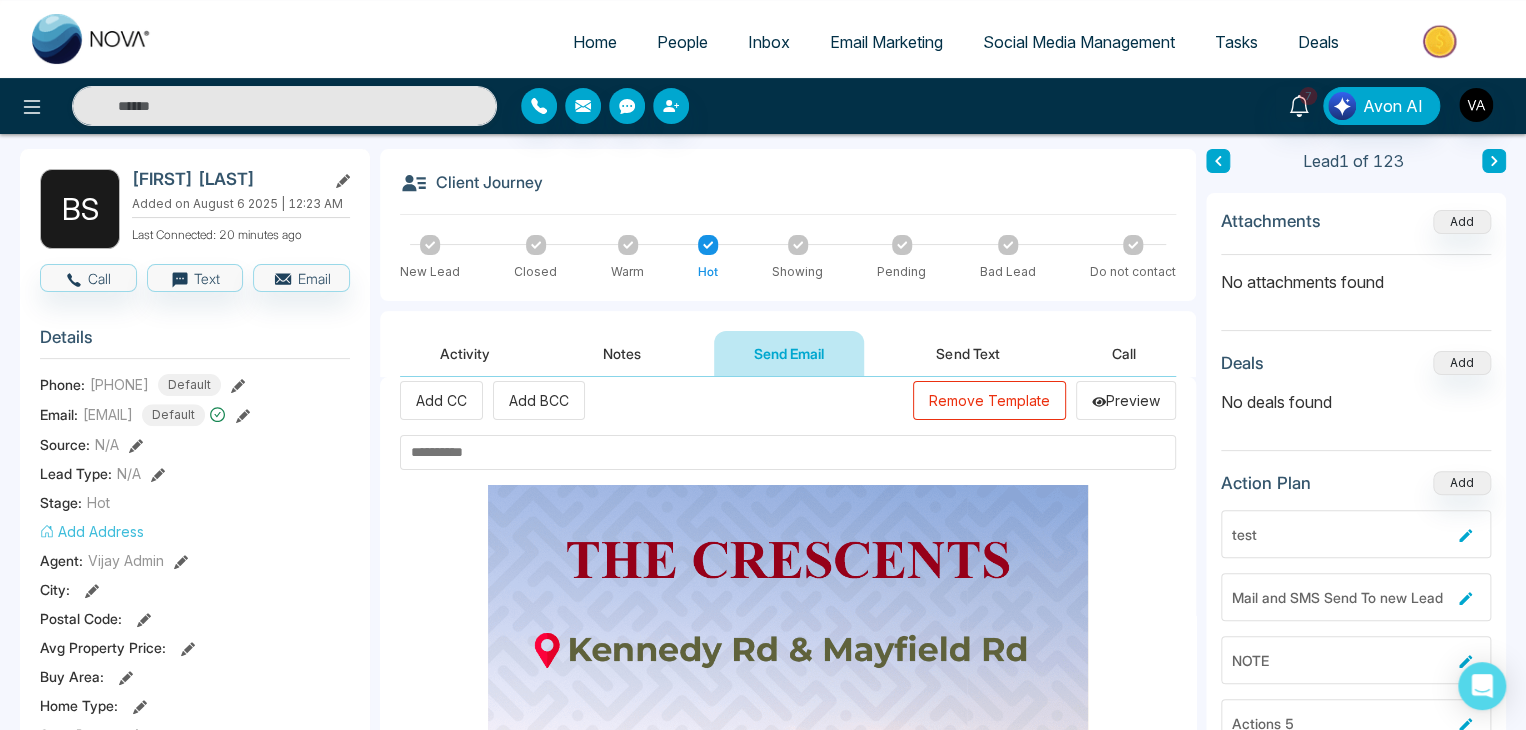 scroll, scrollTop: 0, scrollLeft: 0, axis: both 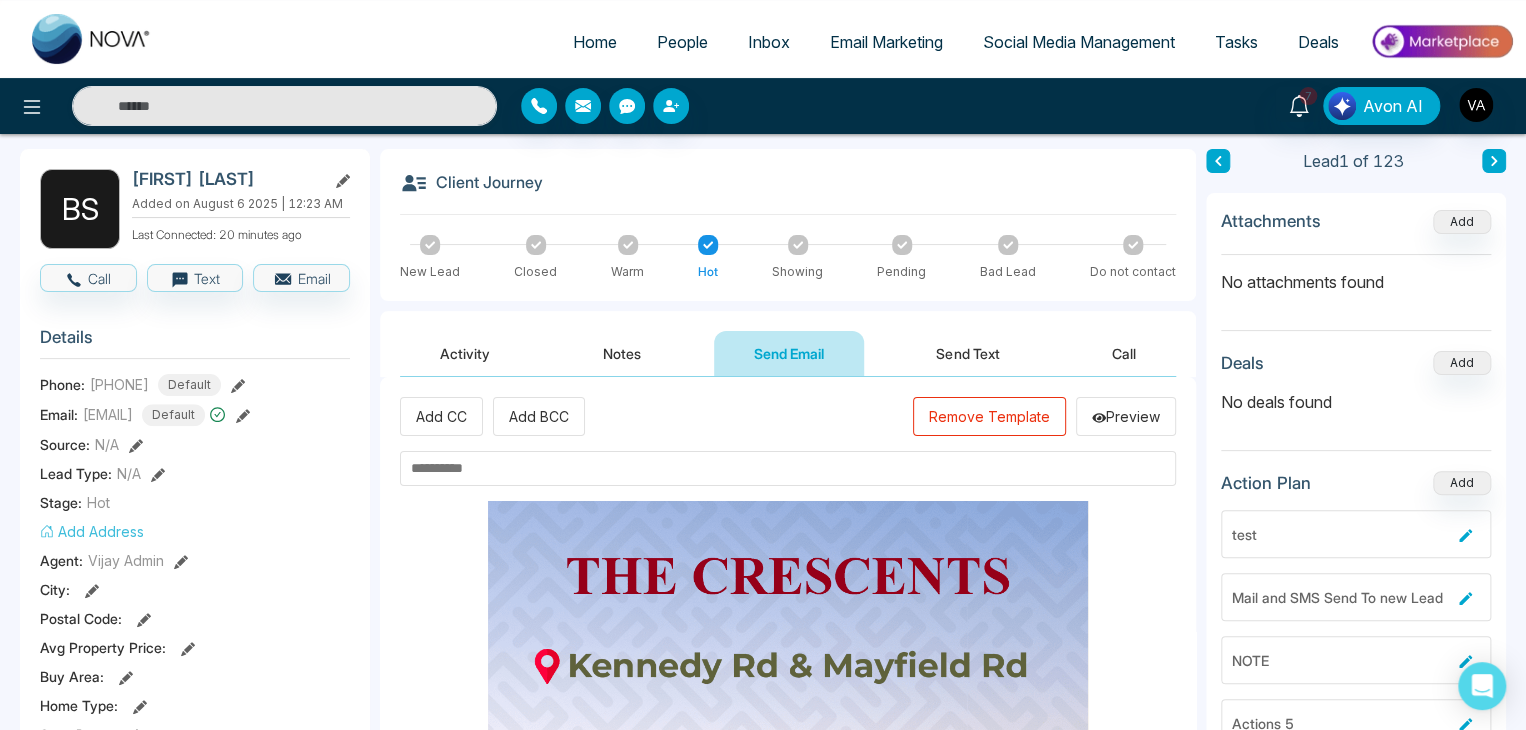 click on "Activity" at bounding box center (465, 353) 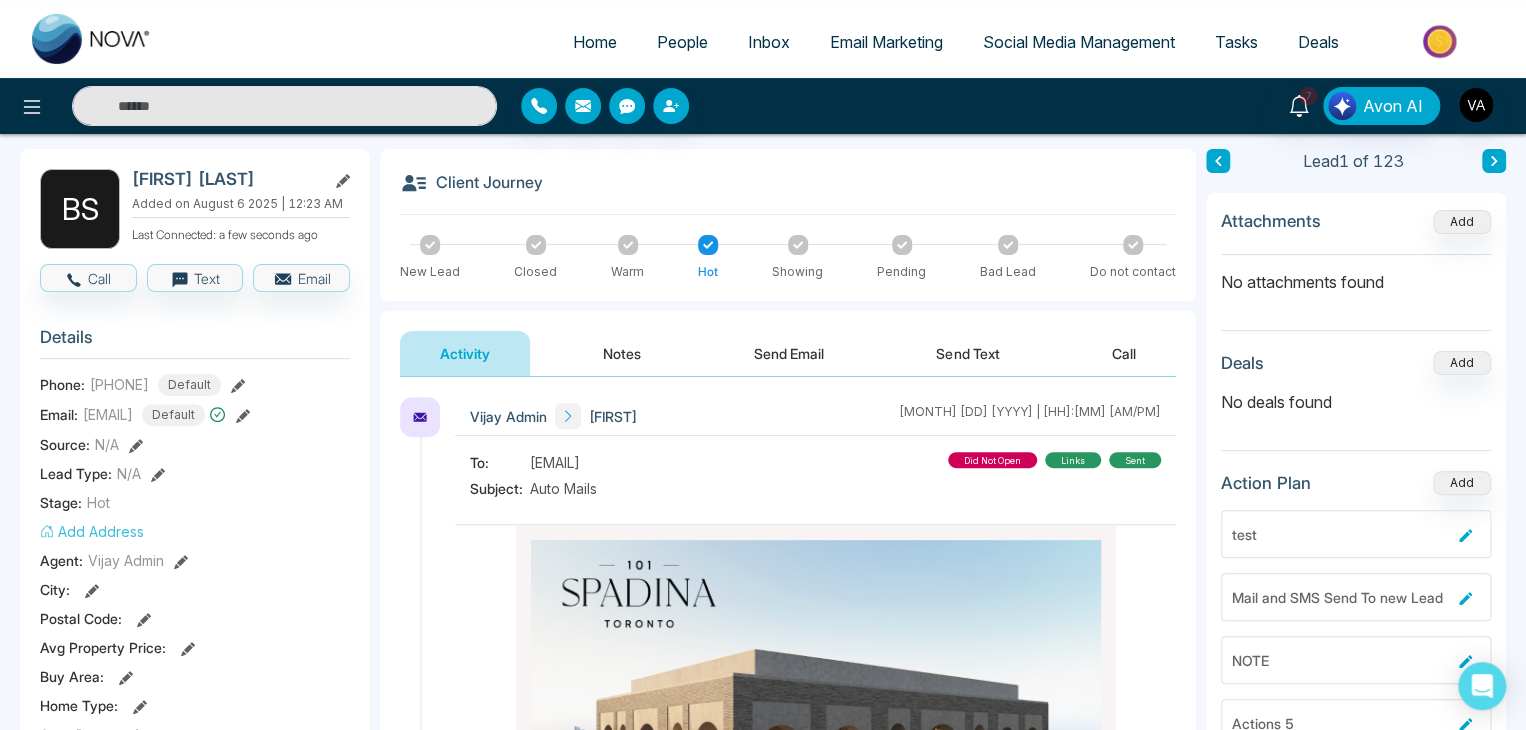 scroll, scrollTop: 0, scrollLeft: 0, axis: both 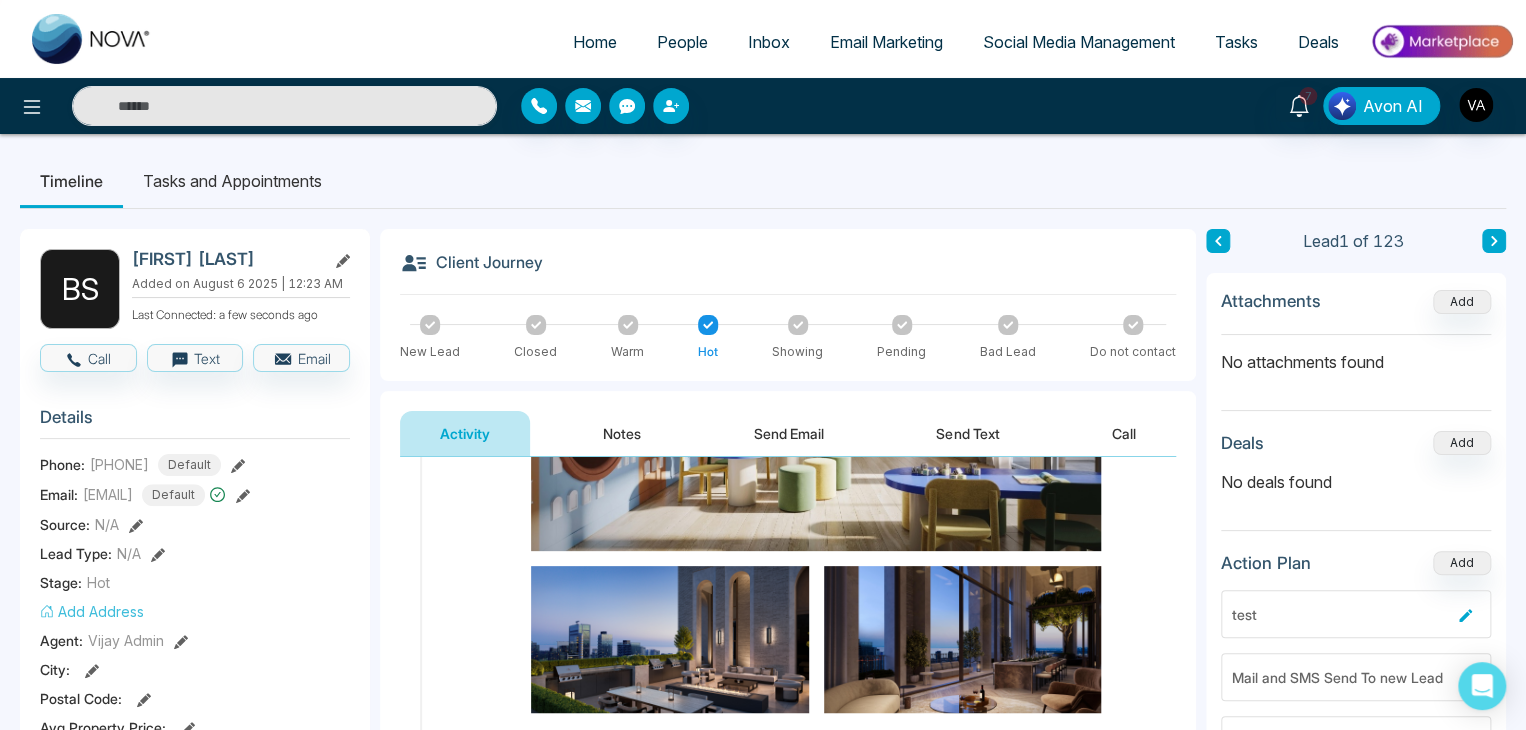 click on "Notes" at bounding box center [622, 433] 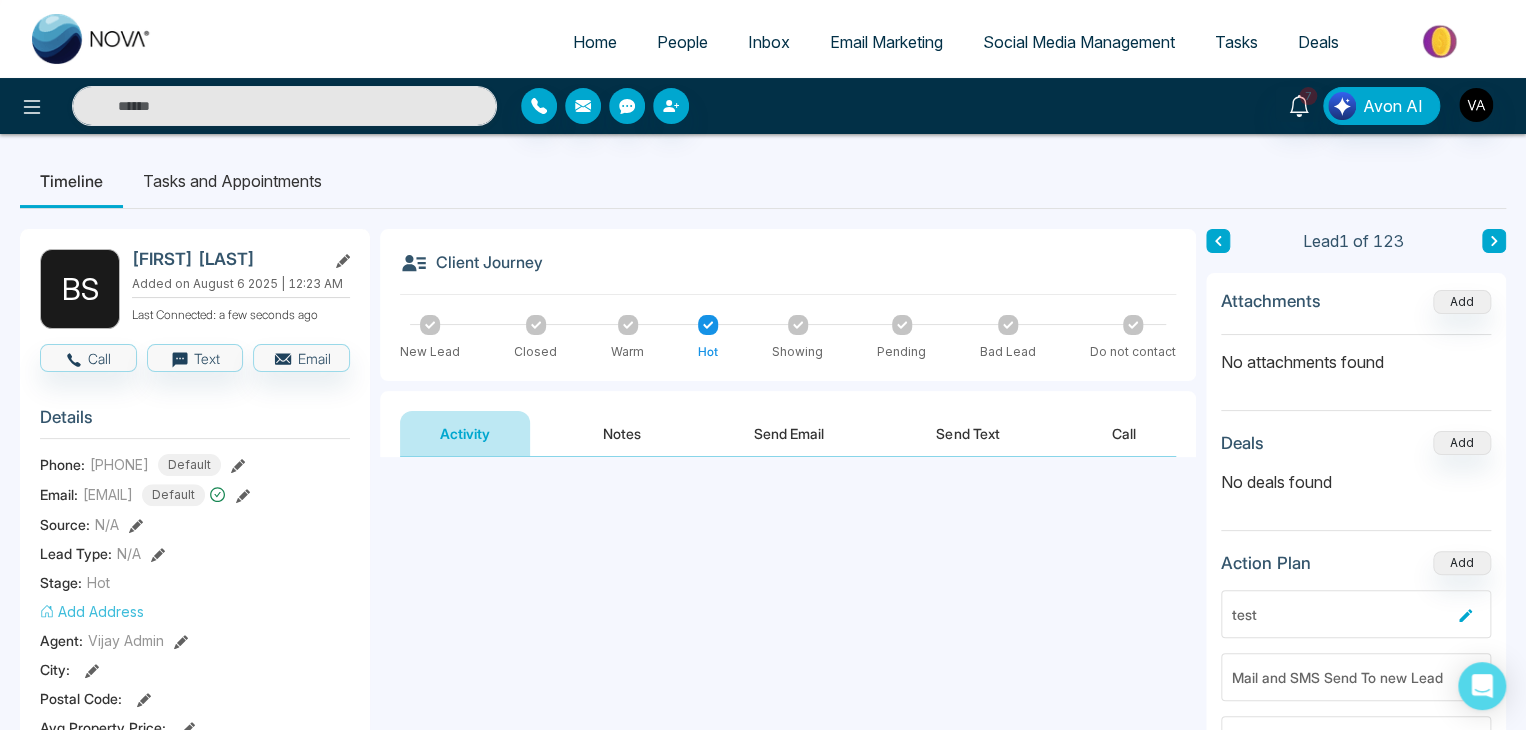 scroll, scrollTop: 0, scrollLeft: 0, axis: both 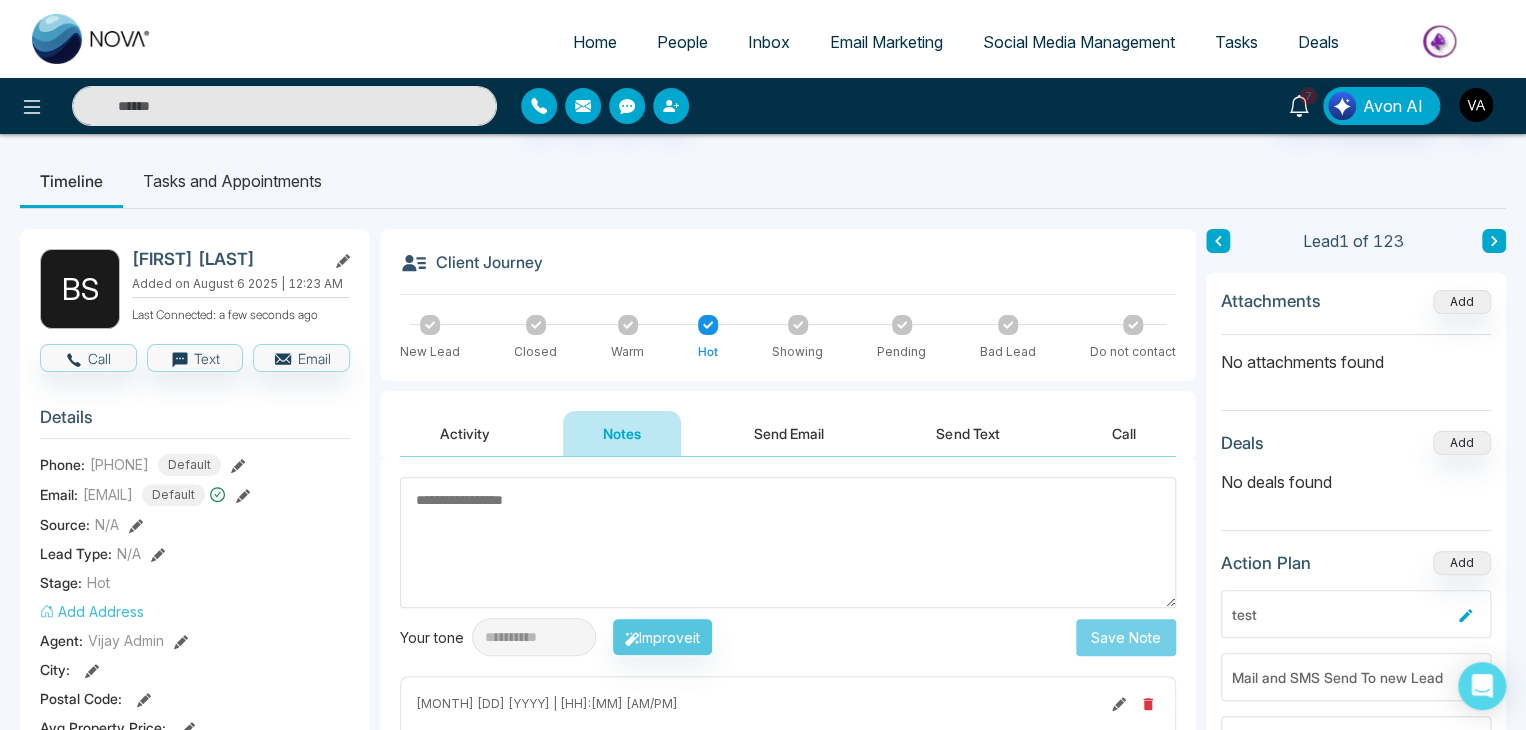 click on "Send Text" at bounding box center [967, 433] 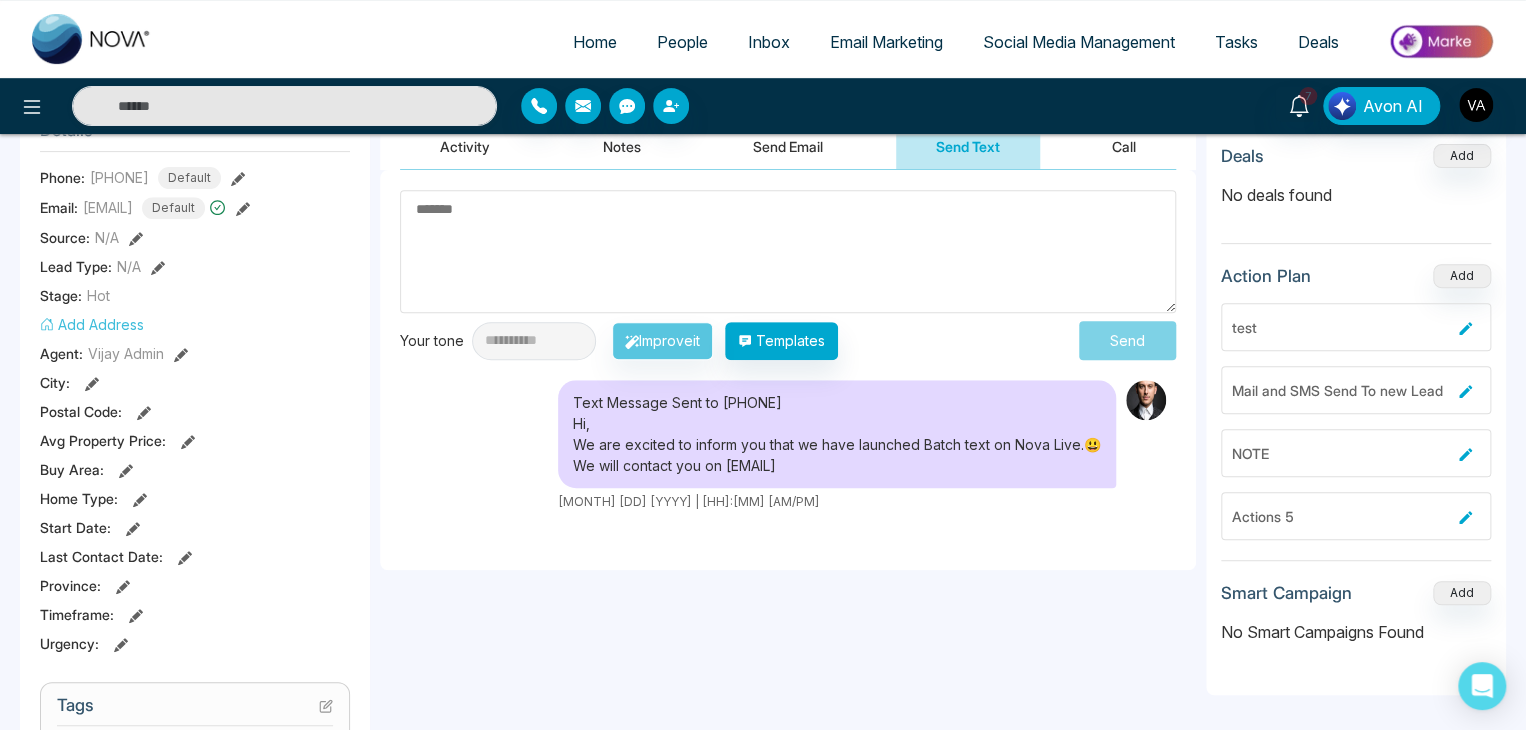 scroll, scrollTop: 0, scrollLeft: 0, axis: both 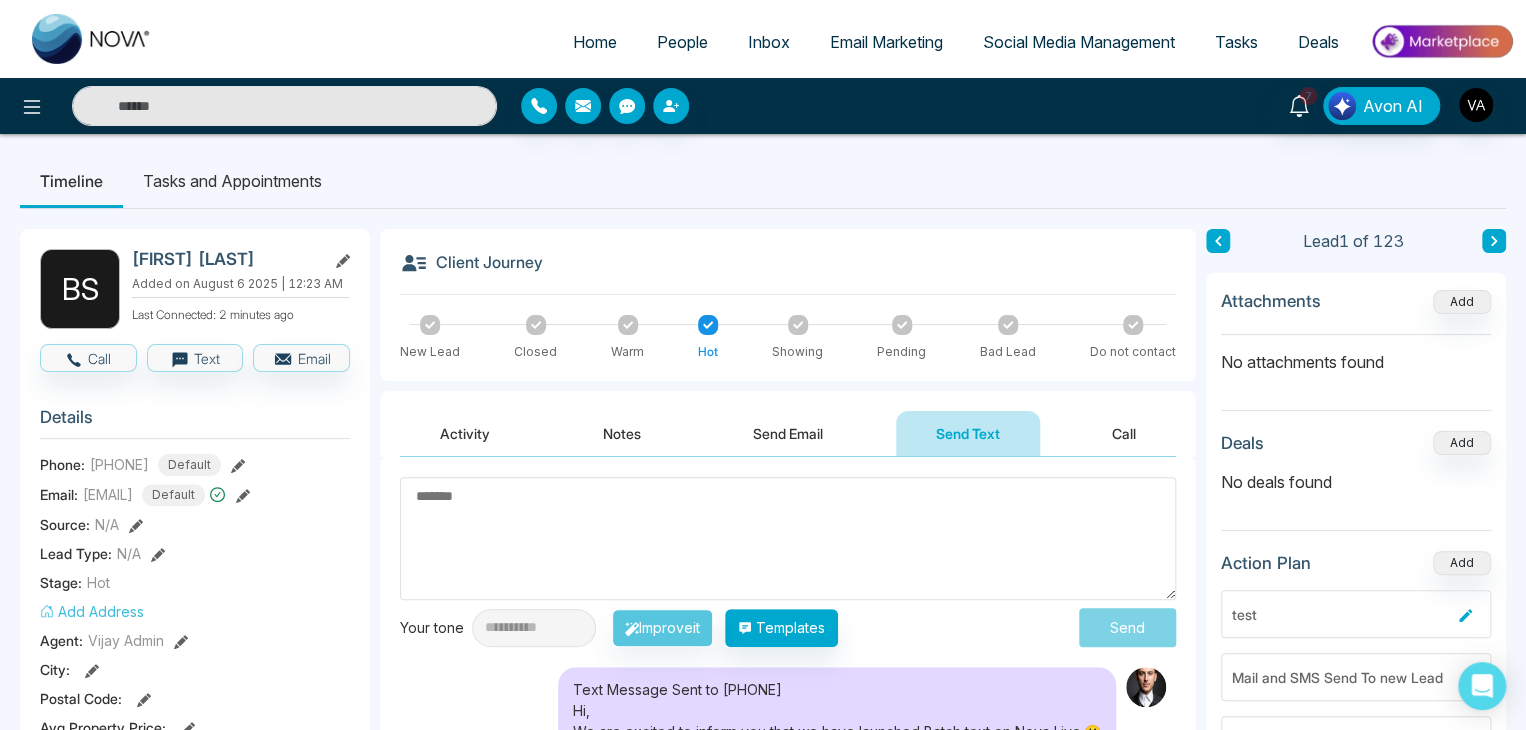 click on "Timeline Tasks and Appointments" at bounding box center (763, 181) 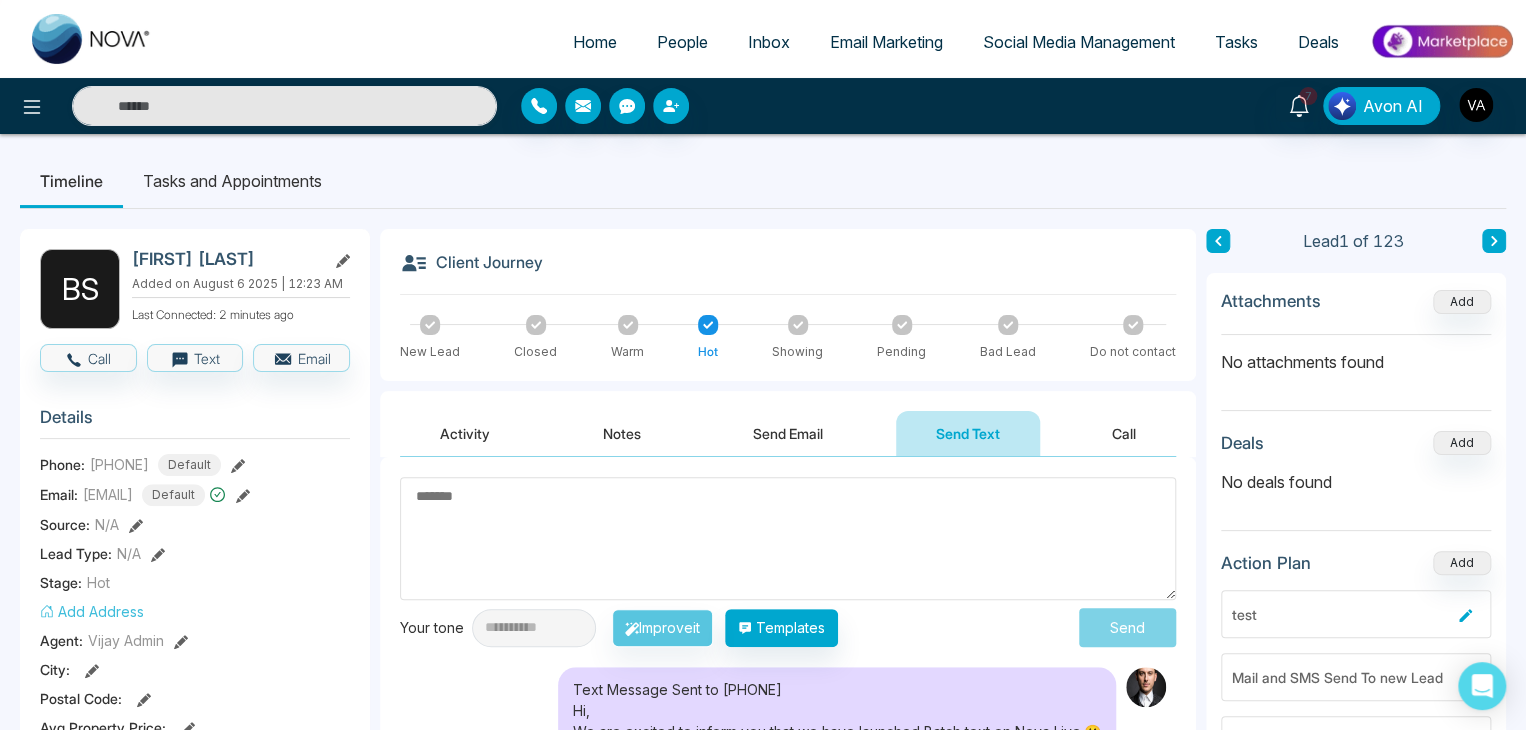 click on "Timeline Tasks and Appointments" at bounding box center (763, 181) 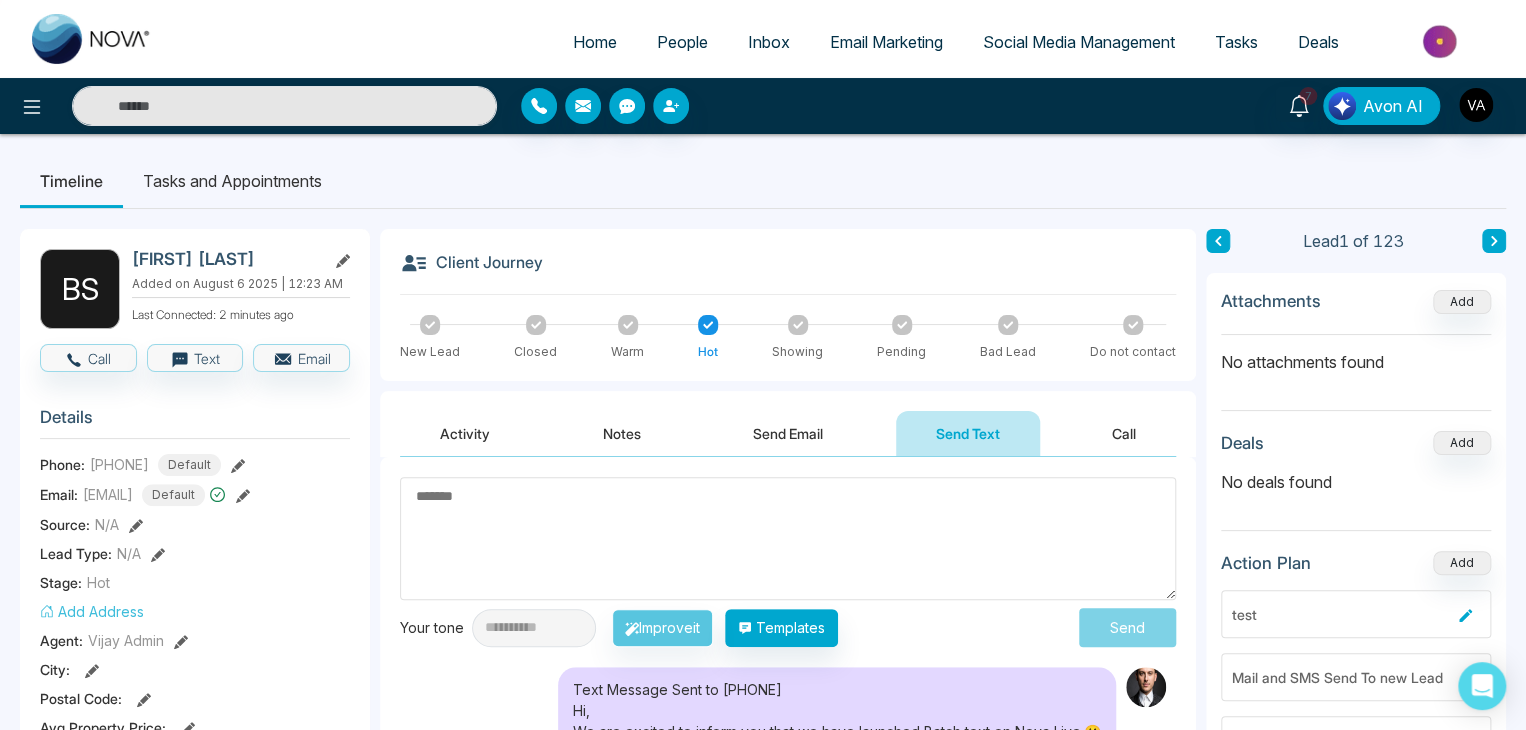 click on "Timeline Tasks and Appointments" at bounding box center [763, 181] 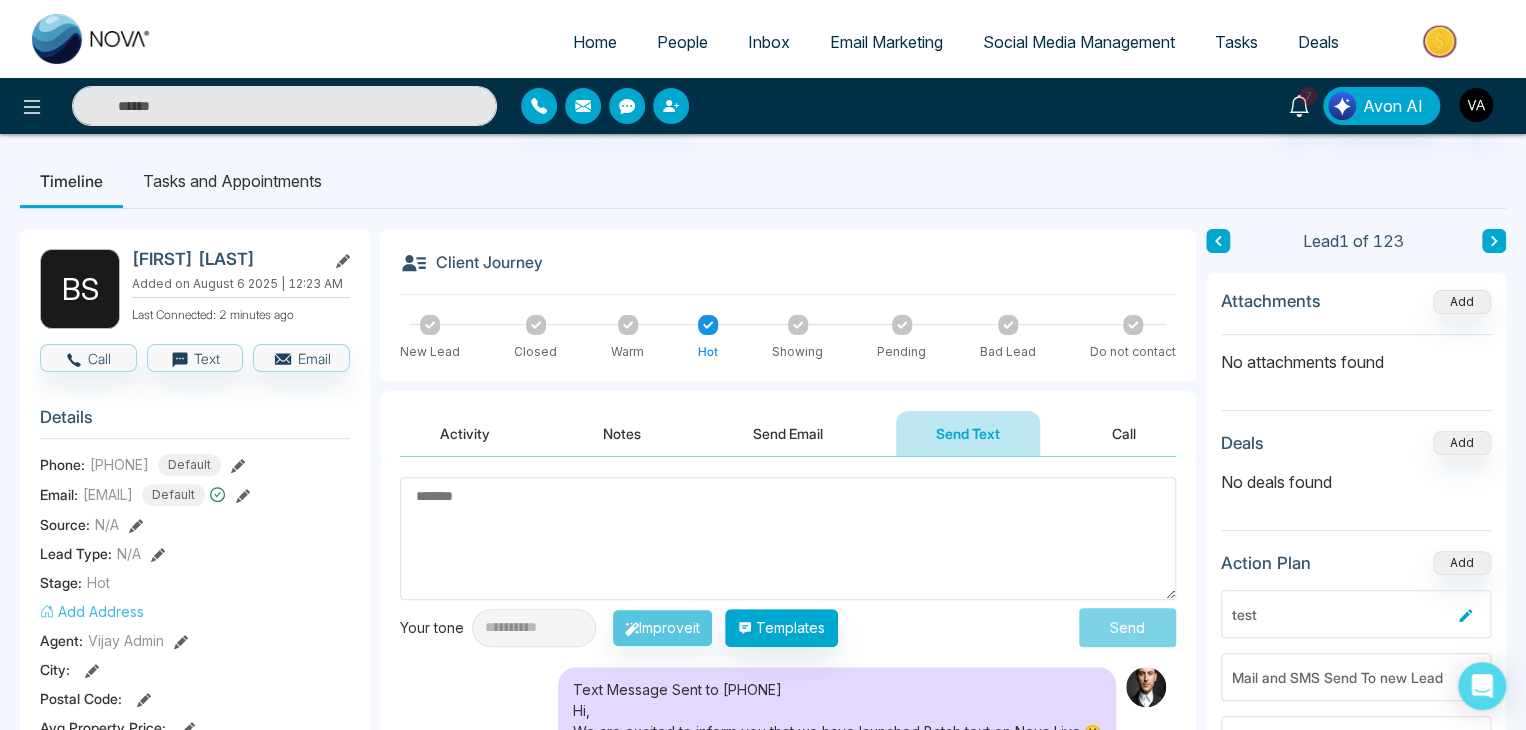 click on "Timeline Tasks and Appointments" at bounding box center [763, 181] 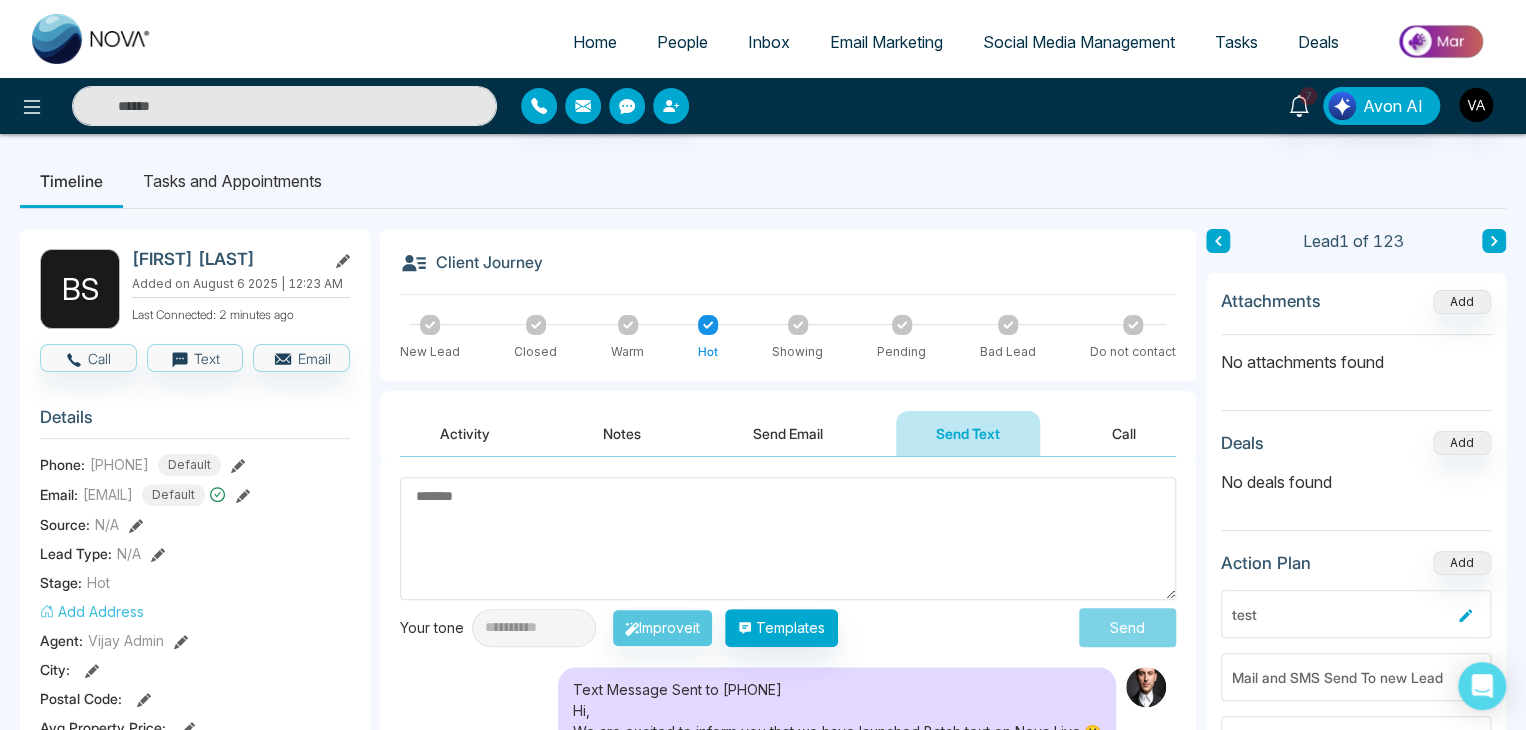 click on "Timeline Tasks and Appointments" at bounding box center (763, 181) 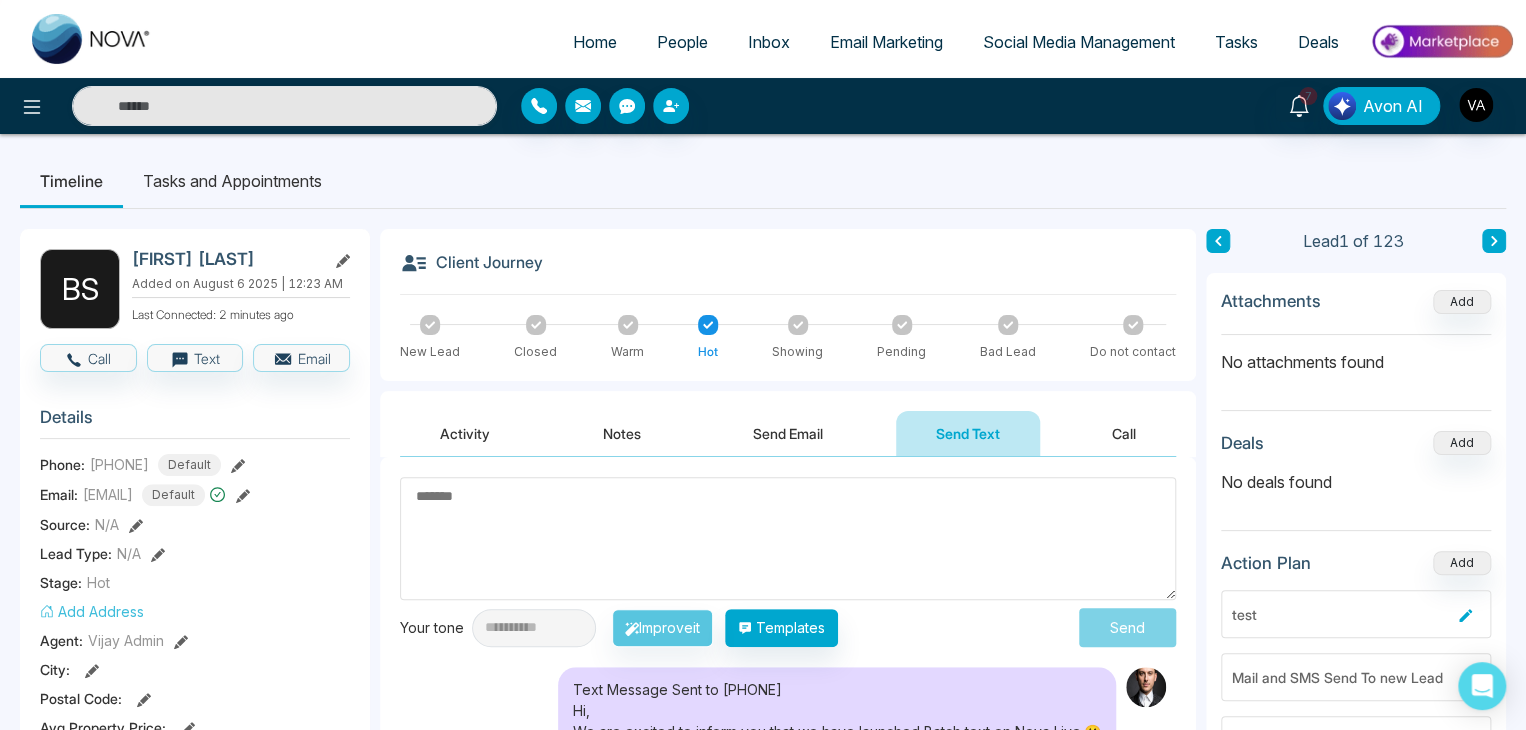 click on "Timeline Tasks and Appointments" at bounding box center [763, 181] 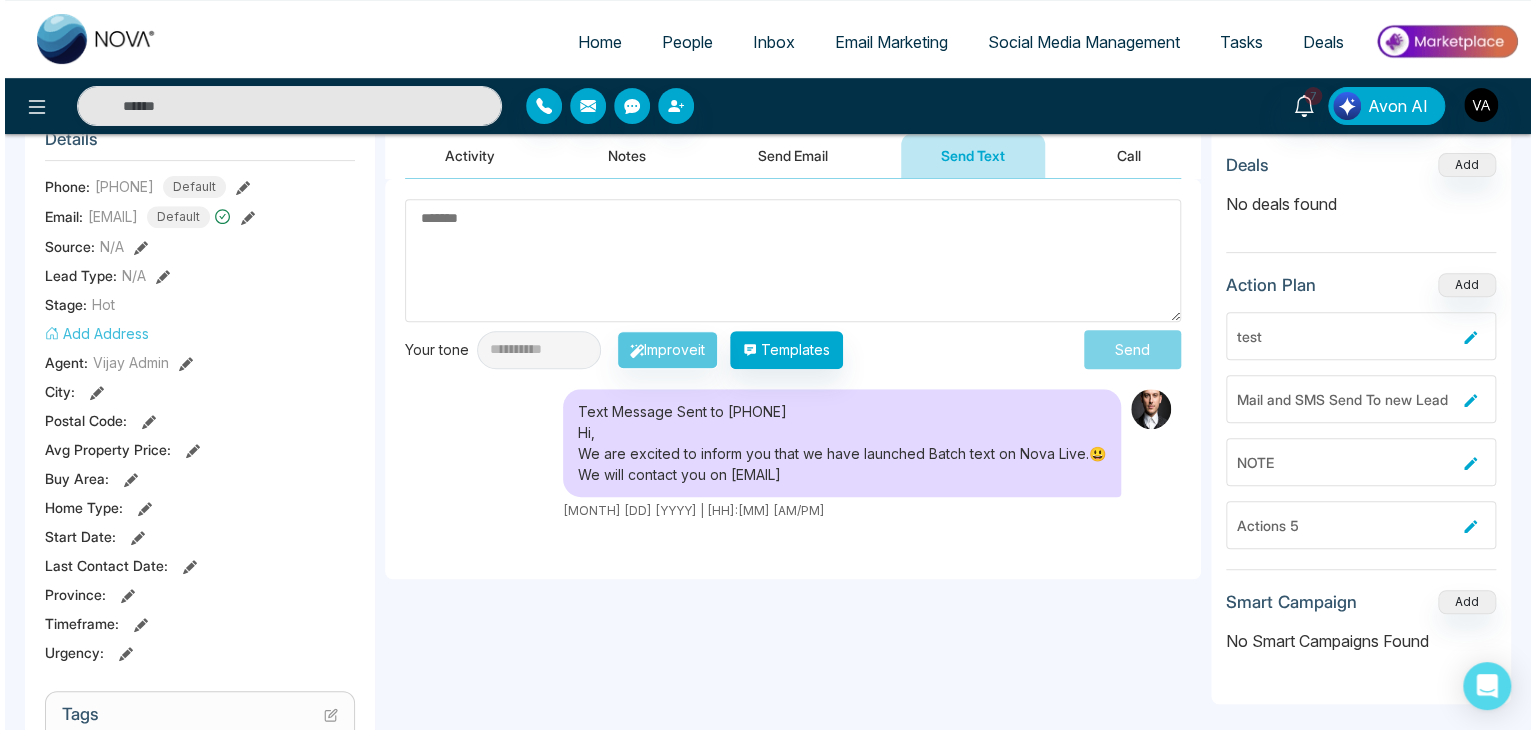 scroll, scrollTop: 279, scrollLeft: 0, axis: vertical 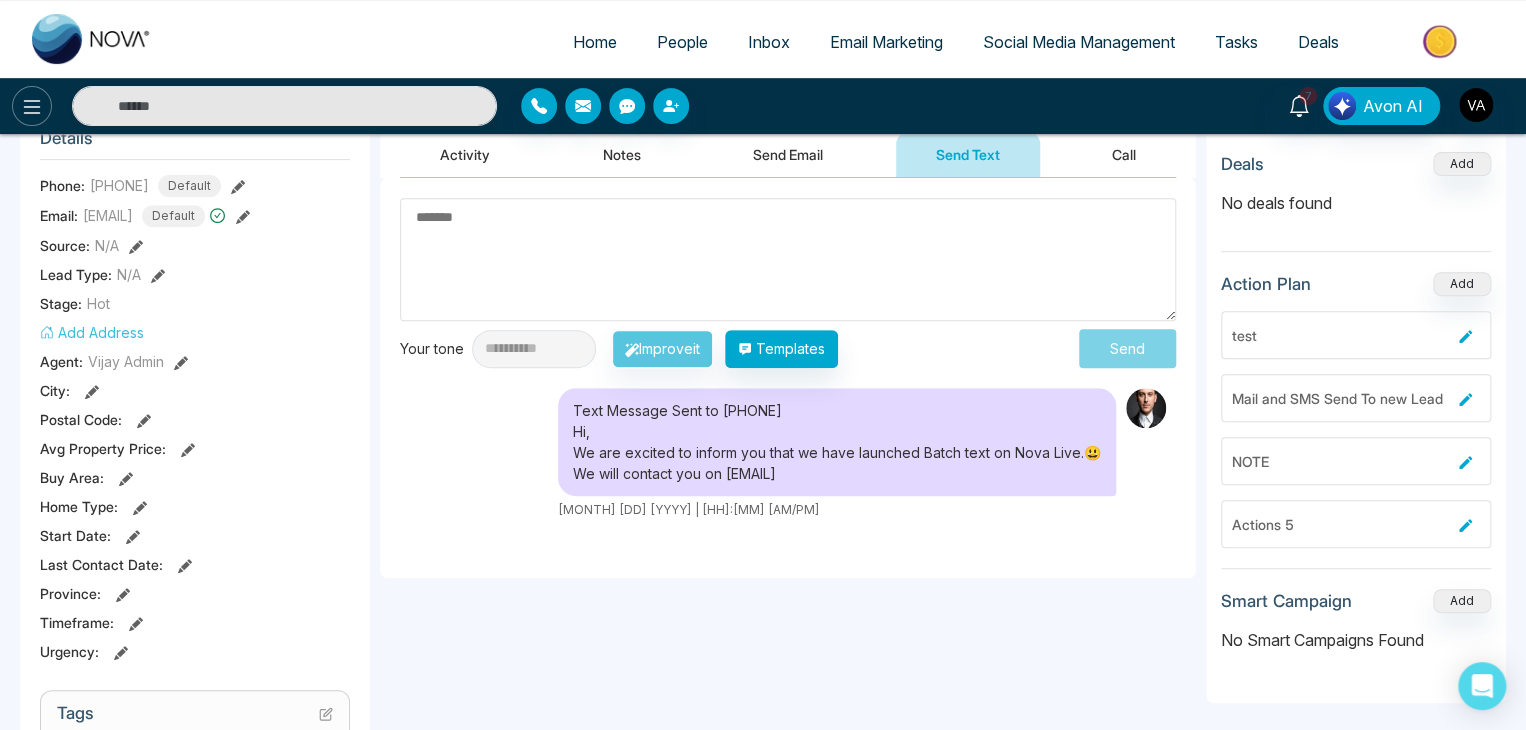 click at bounding box center [32, 106] 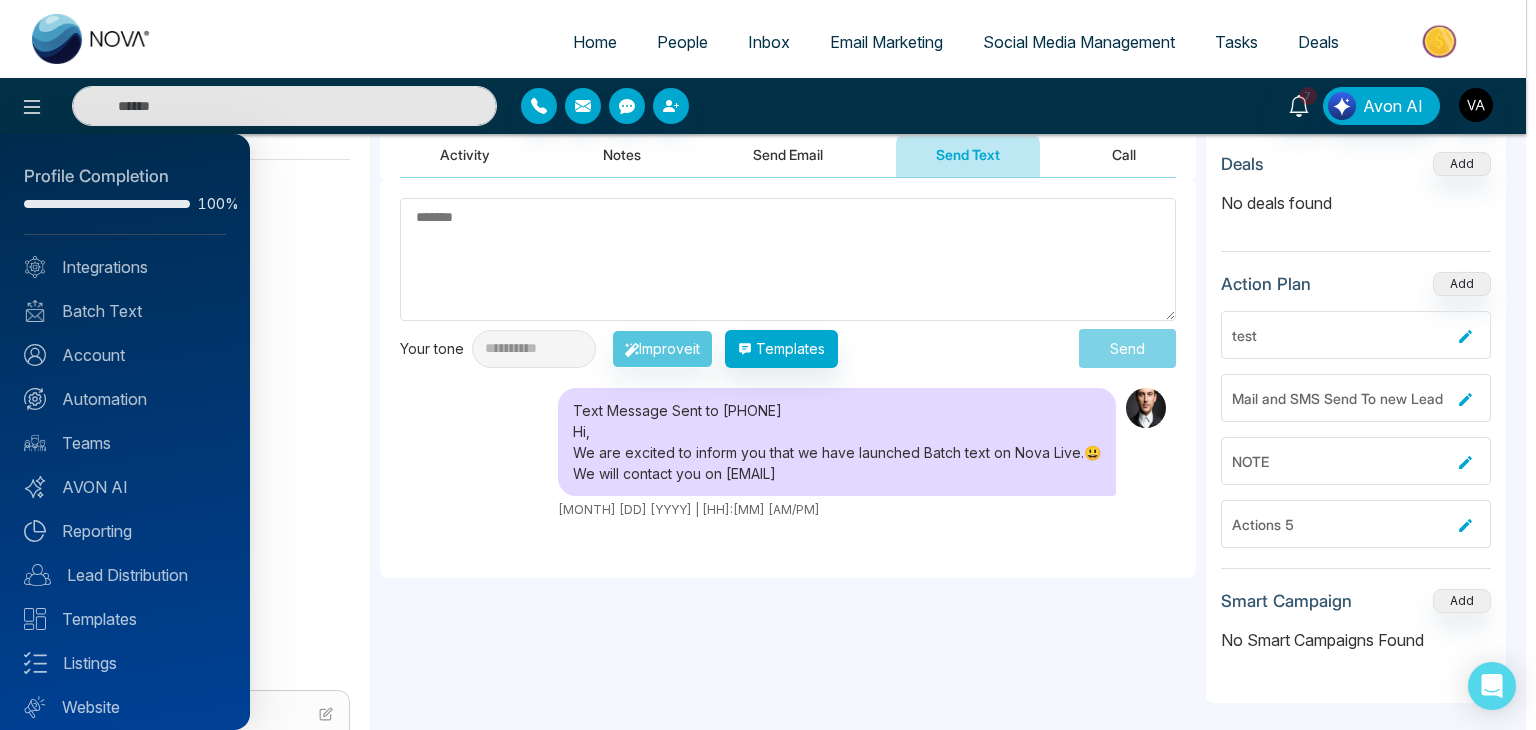 click on "Profile Completion 100% Integrations Batch Text Account Automation Teams AVON AI Reporting Lead Distribution Templates Listings Website Announcements" at bounding box center [125, 432] 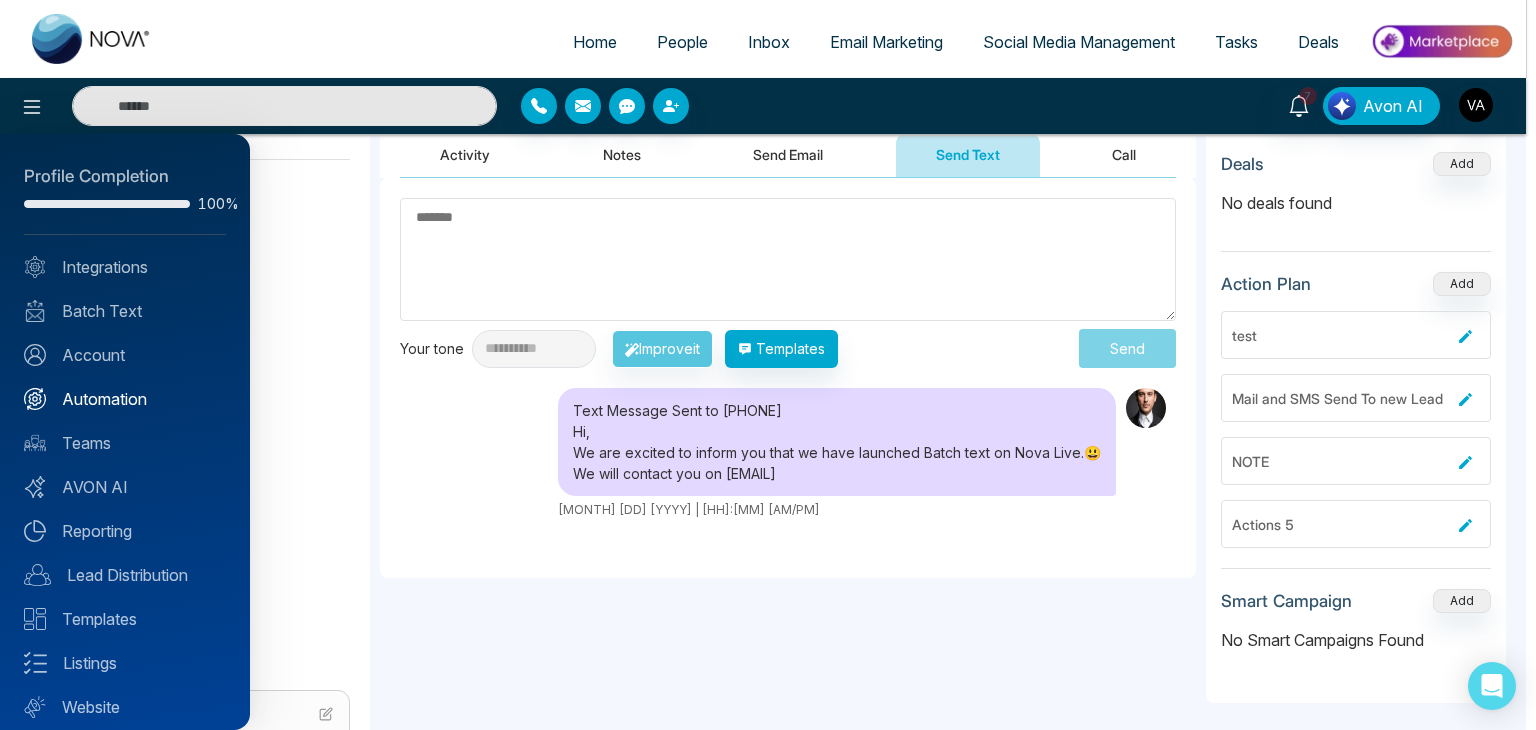 click on "Automation" at bounding box center (125, 399) 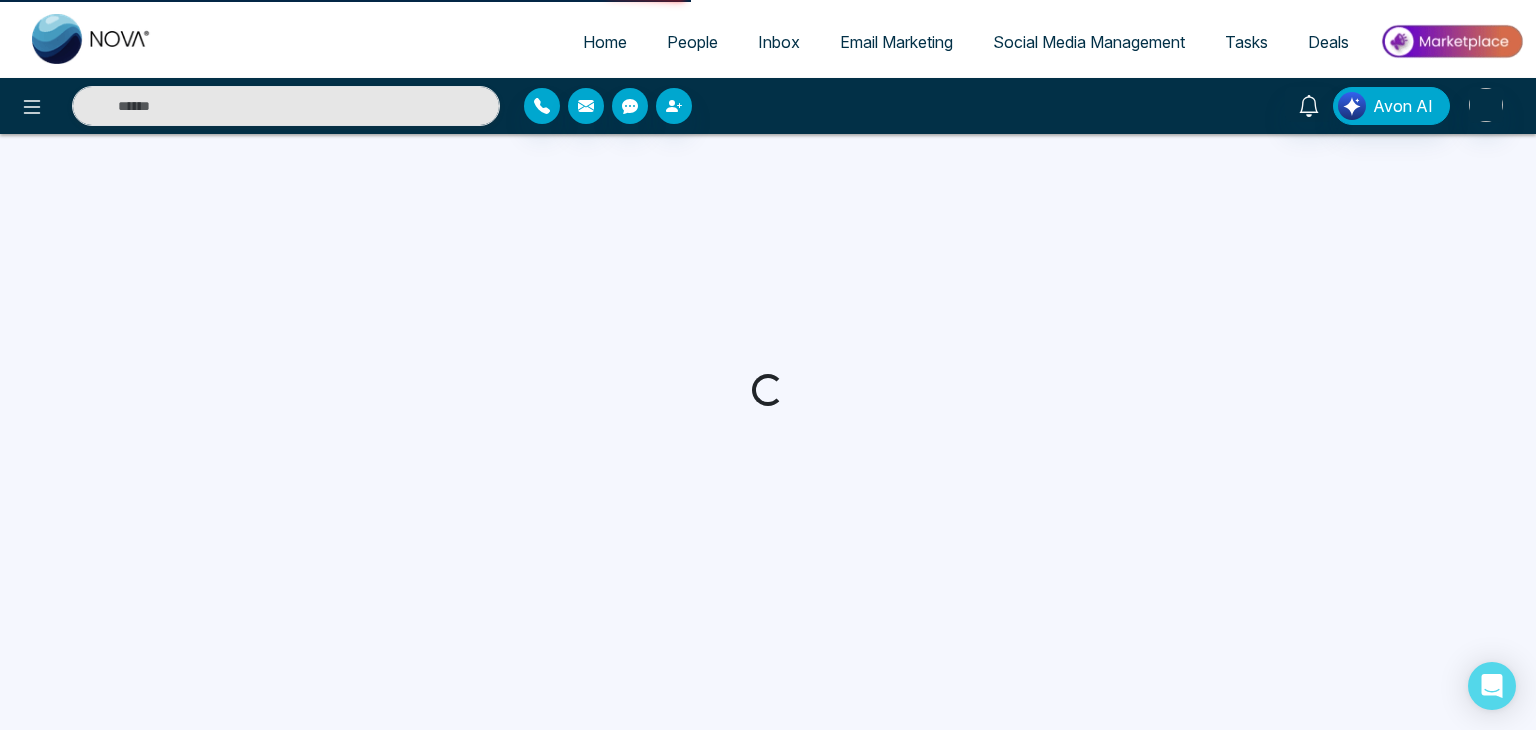 scroll, scrollTop: 0, scrollLeft: 0, axis: both 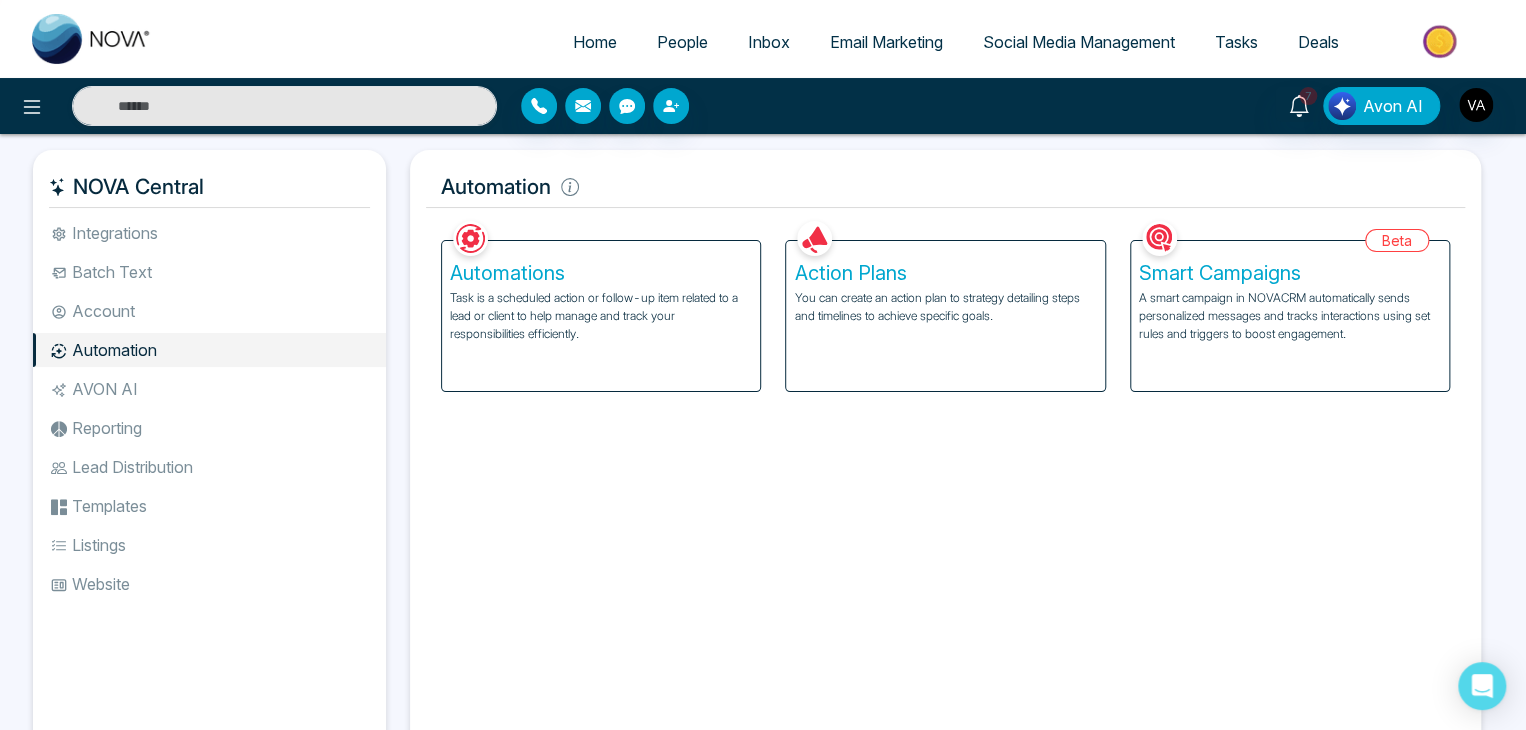 click on "Task is a scheduled action or follow-up item related to a lead or client to help manage and track your responsibilities efficiently." at bounding box center (601, 316) 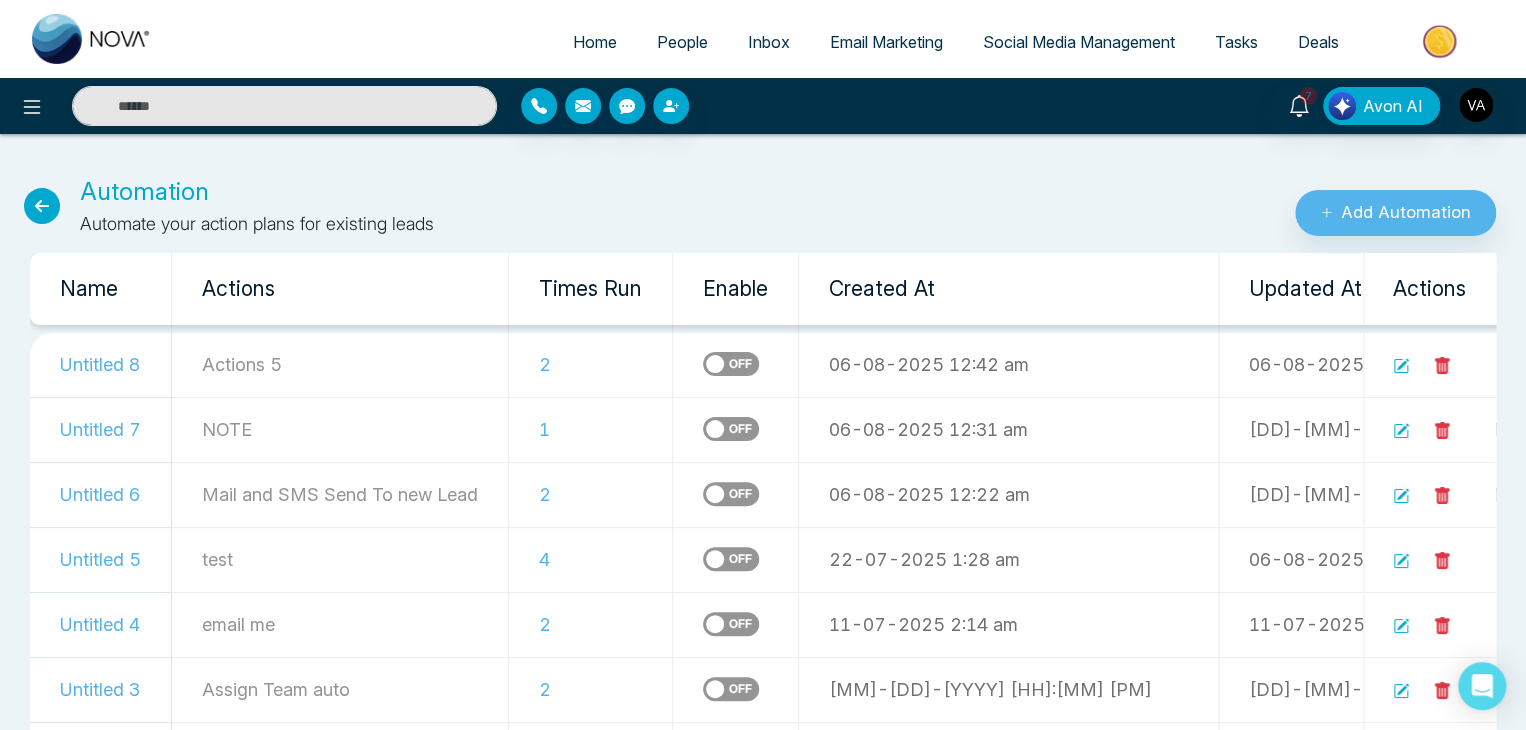 click on "2" at bounding box center [591, 365] 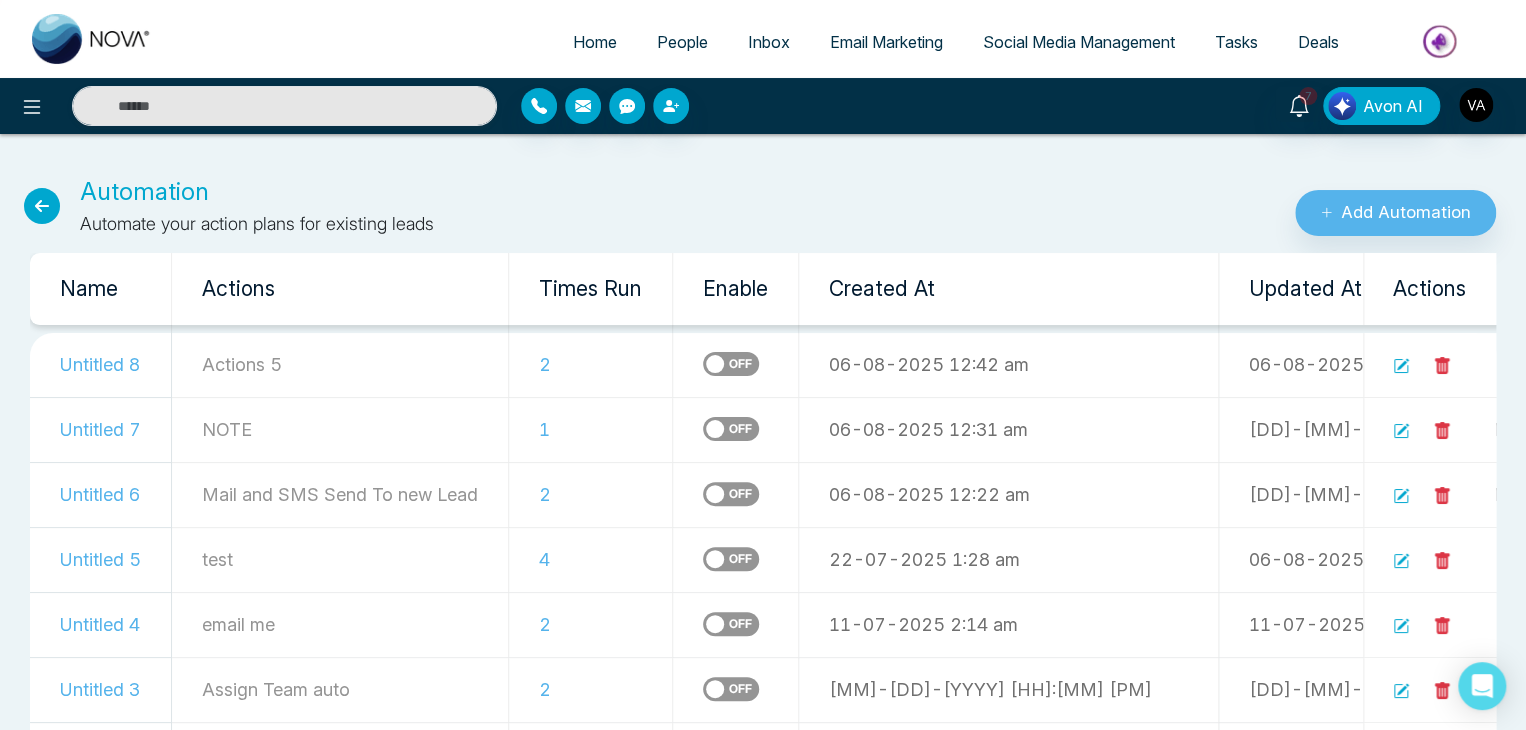 click on "2" at bounding box center [591, 365] 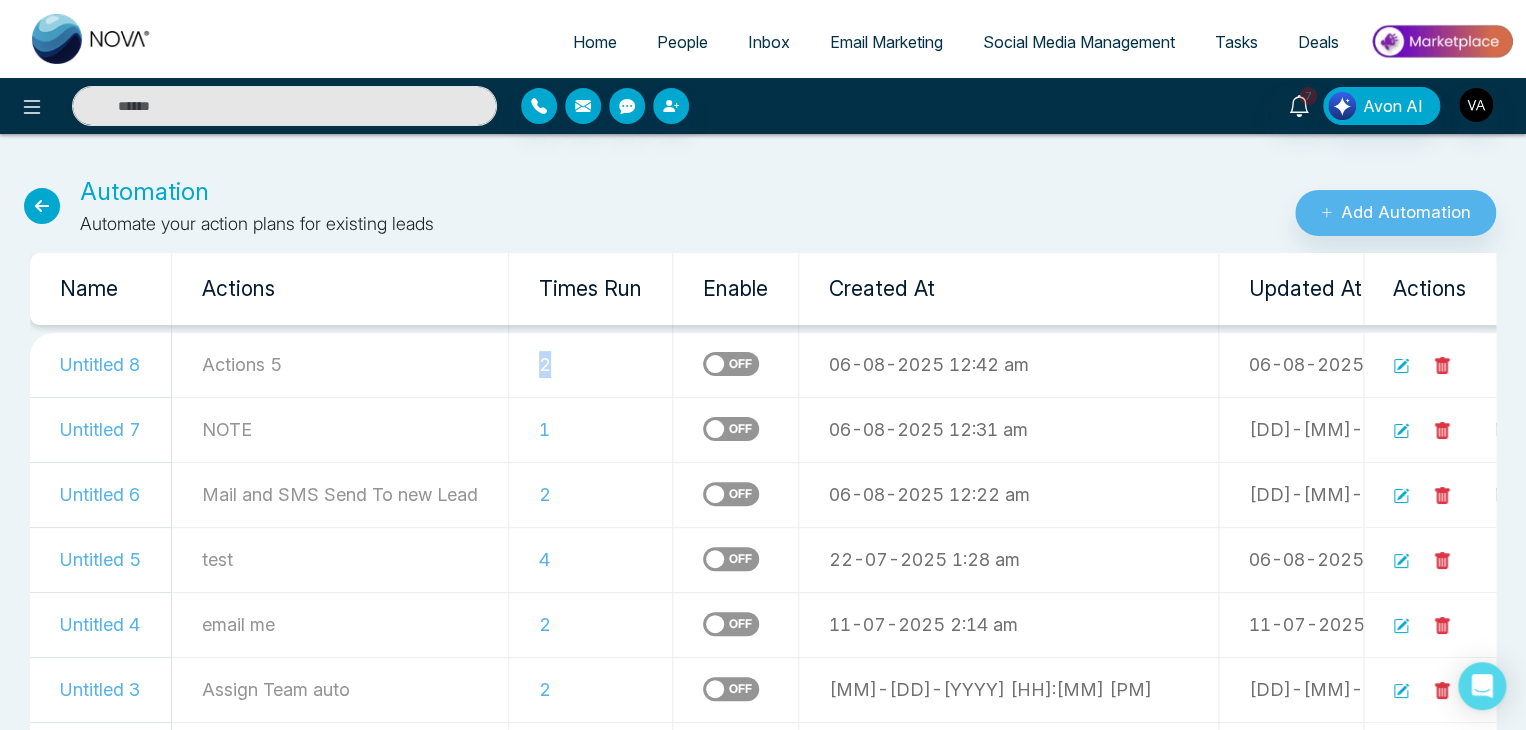 click on "2" at bounding box center [591, 365] 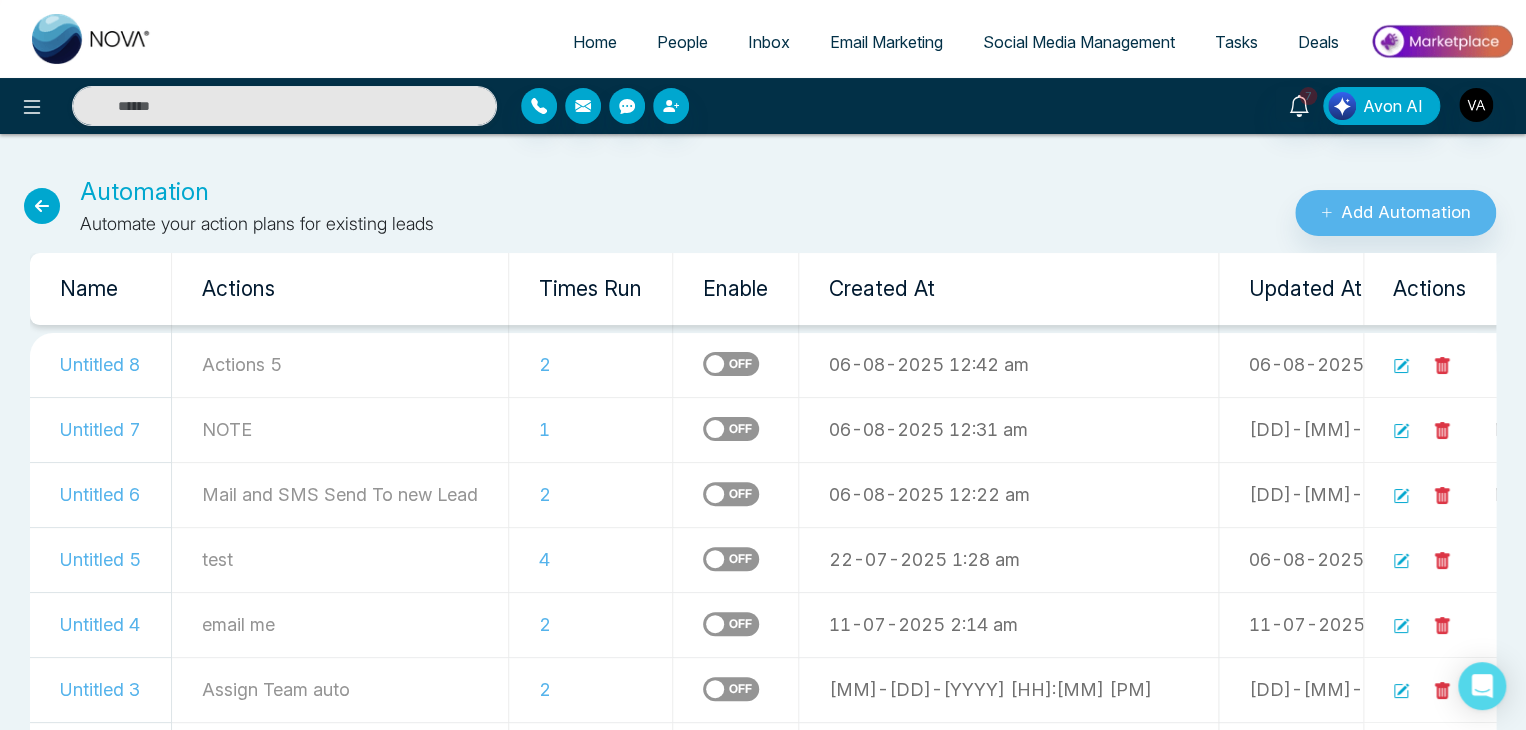 click at bounding box center [42, 206] 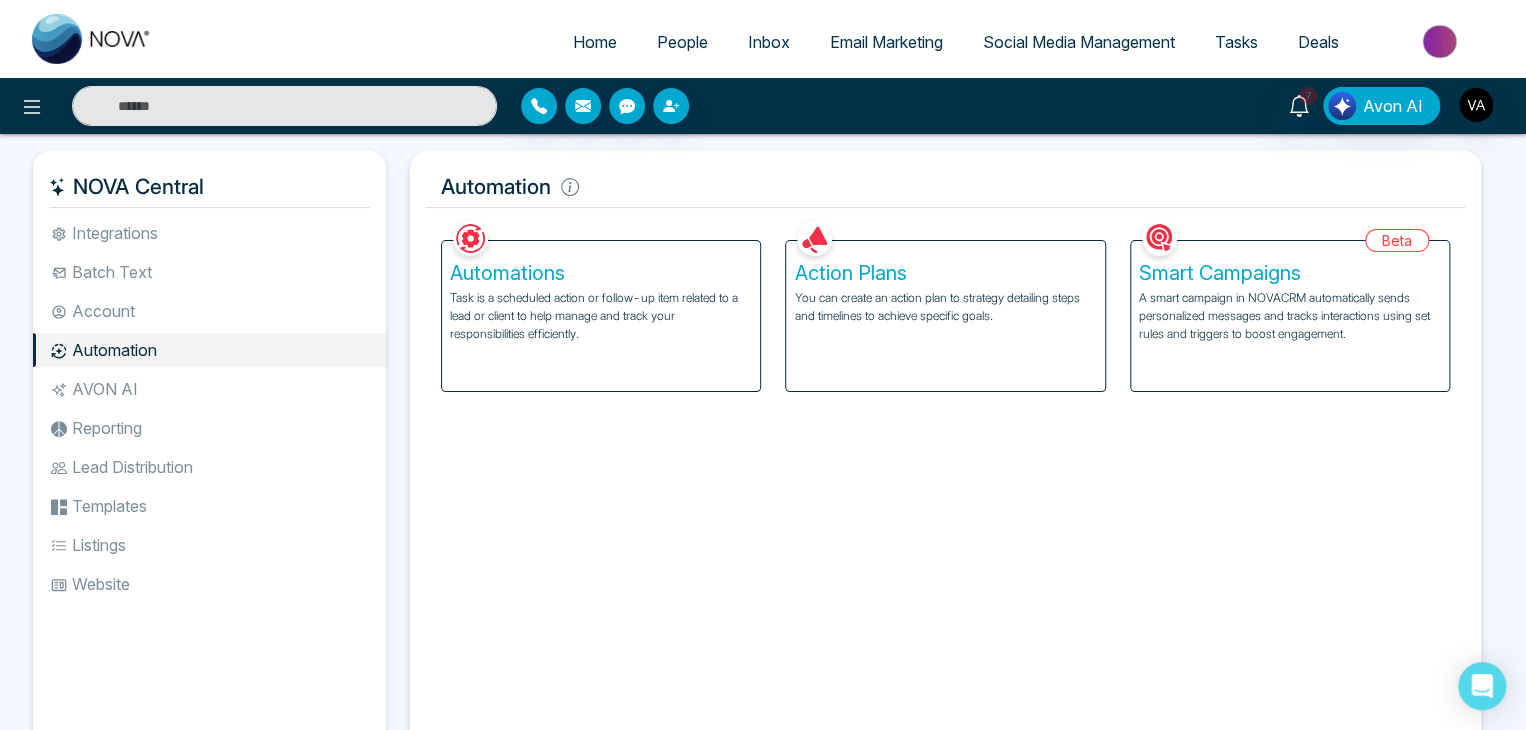 click on "Smart Campaigns A smart campaign in NOVACRM automatically sends personalized messages and tracks interactions using set rules and triggers to boost engagement." at bounding box center [1290, 316] 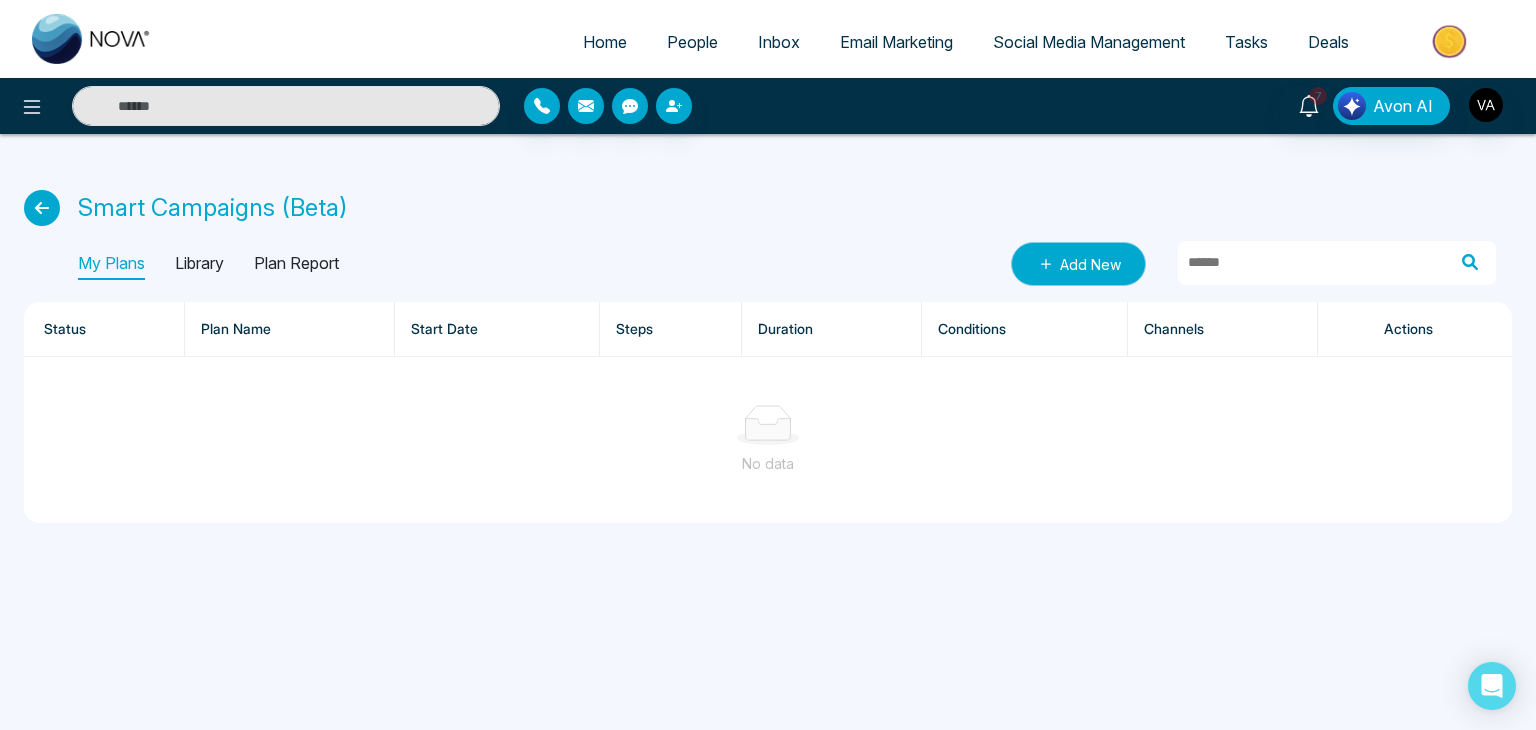 click on "Add New" at bounding box center (1078, 264) 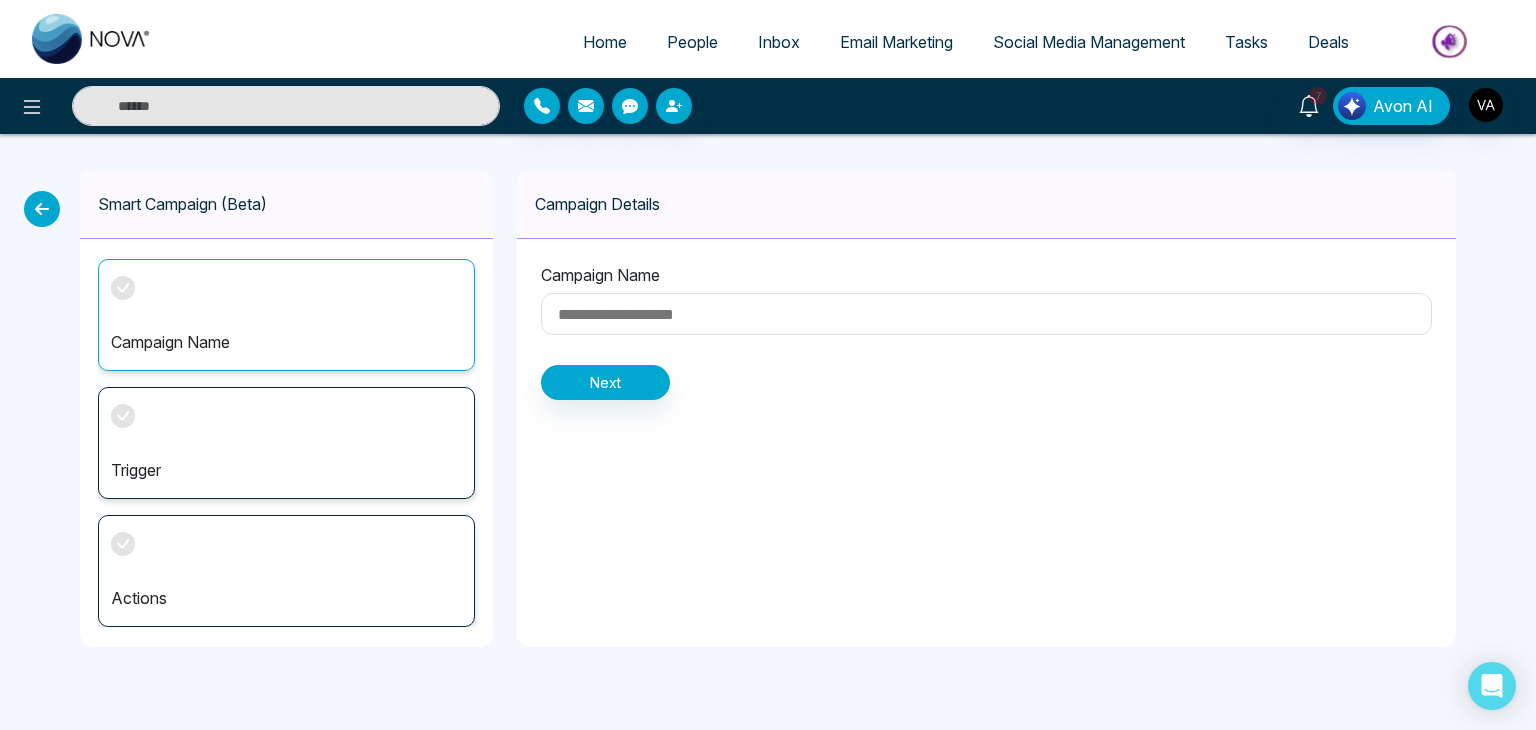click at bounding box center [986, 314] 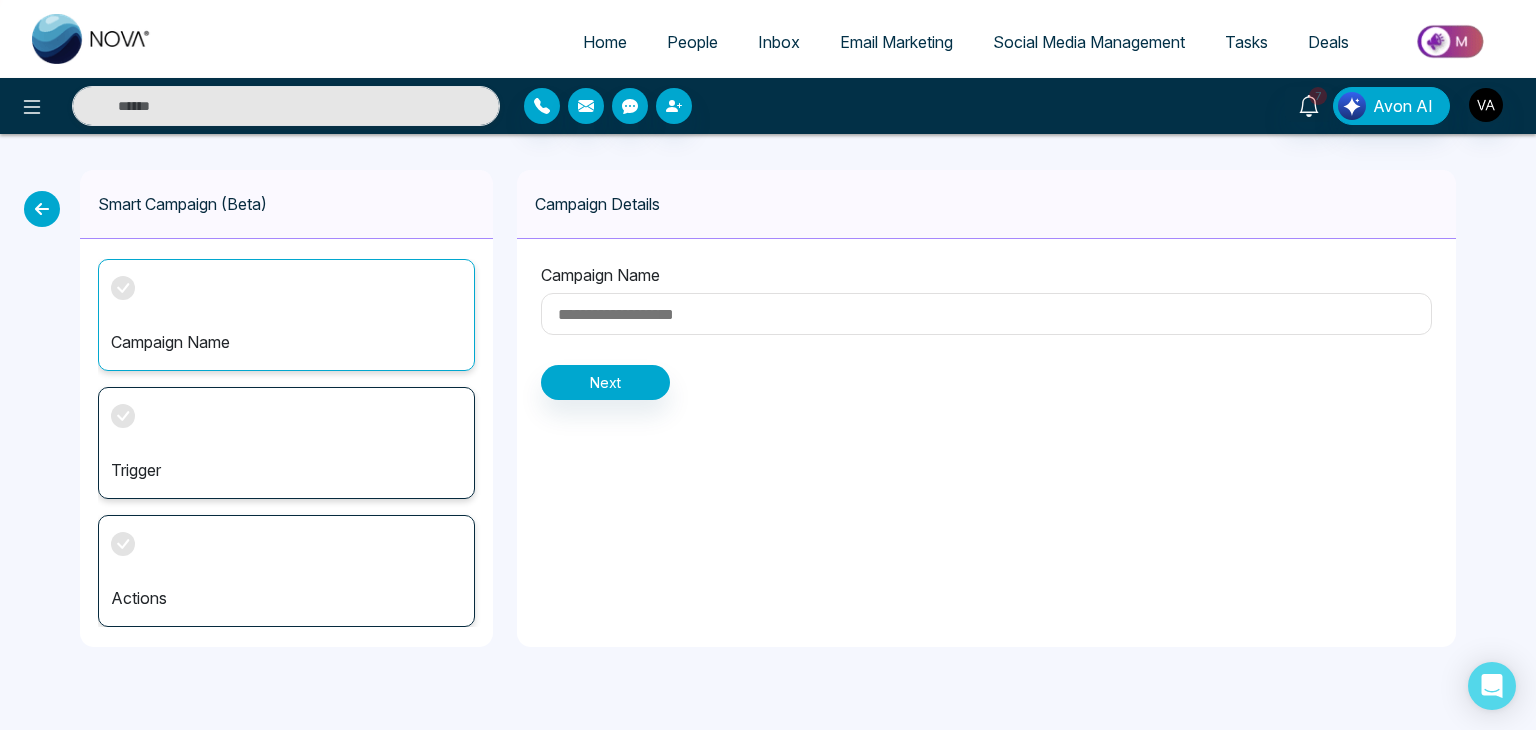 click at bounding box center [986, 314] 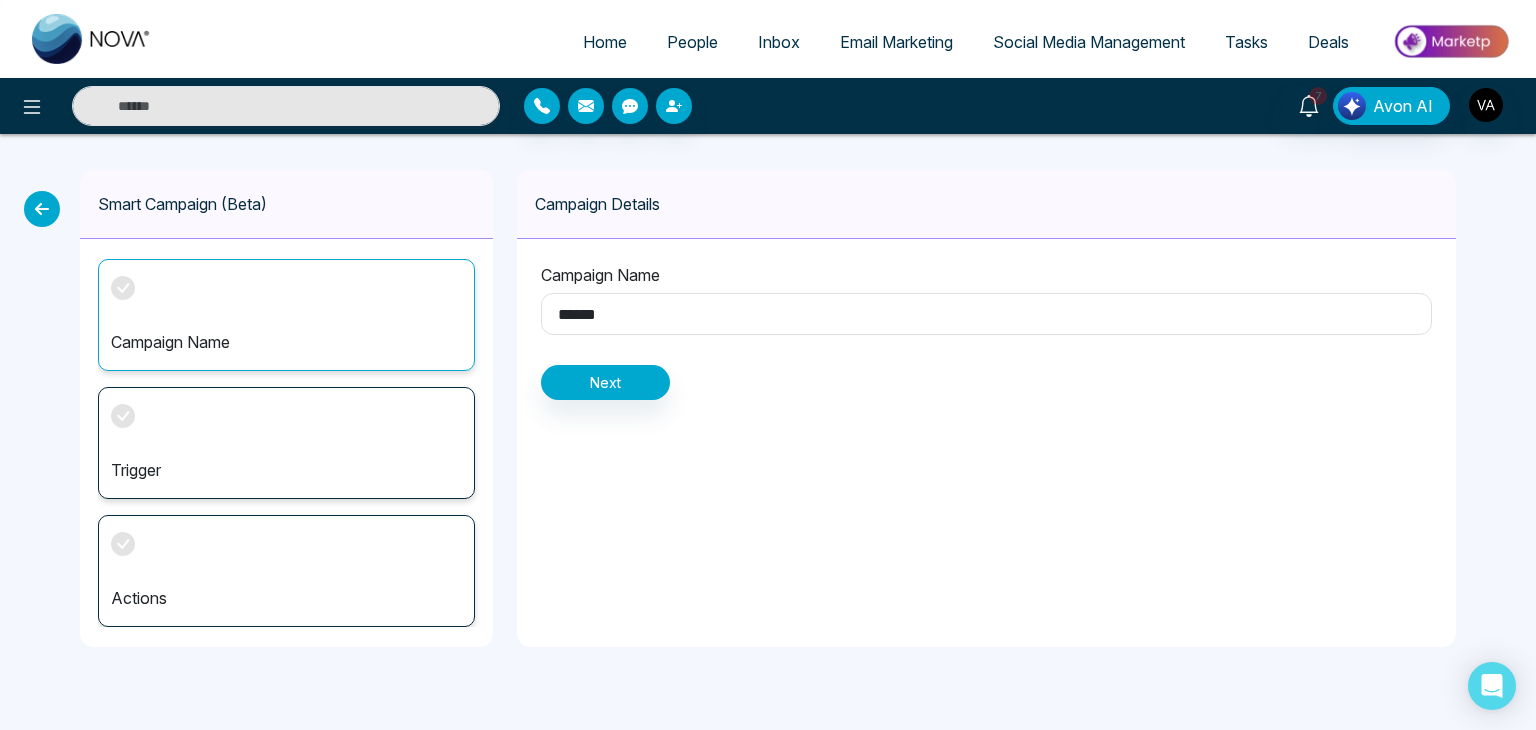 click on "******" at bounding box center [986, 314] 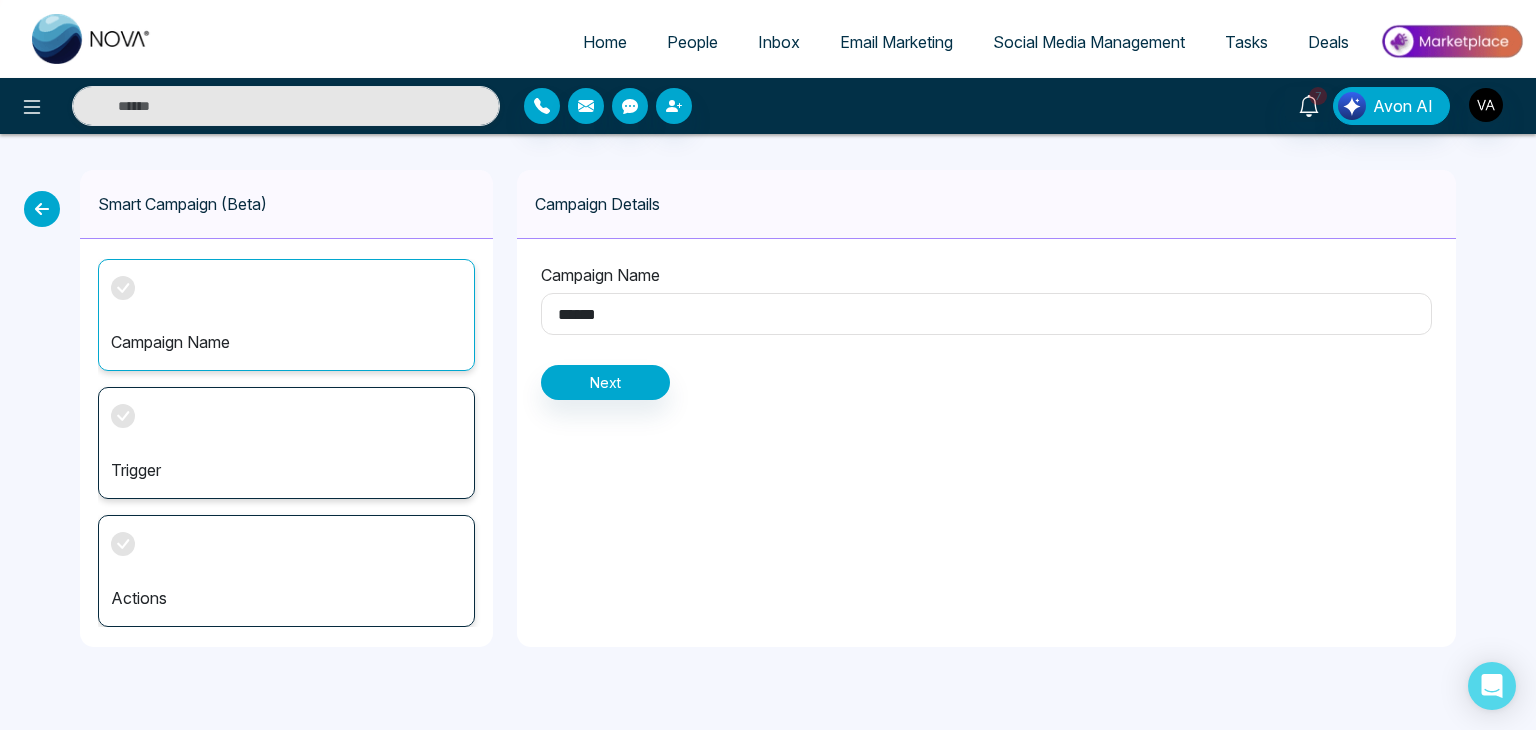 type on "******" 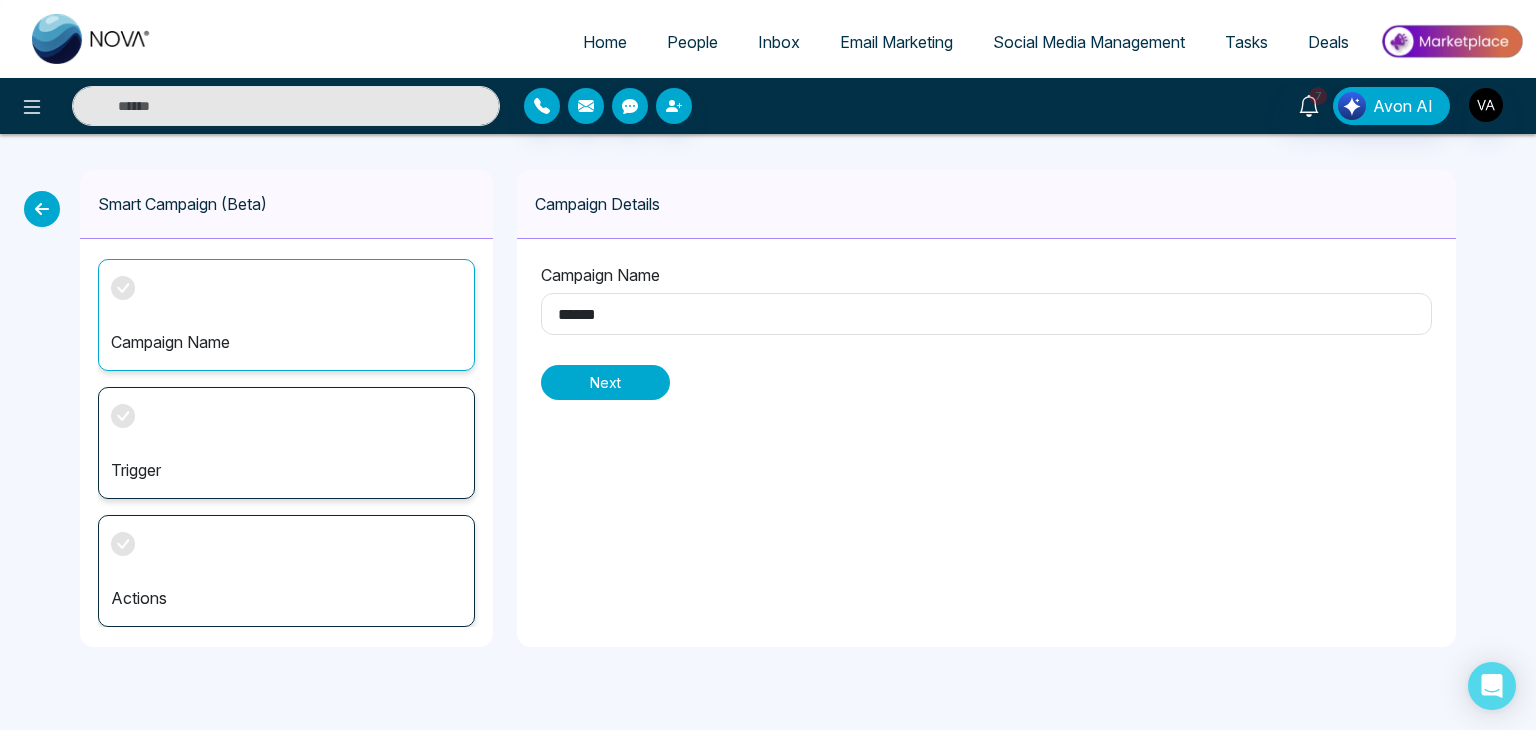 click on "Next" at bounding box center (605, 382) 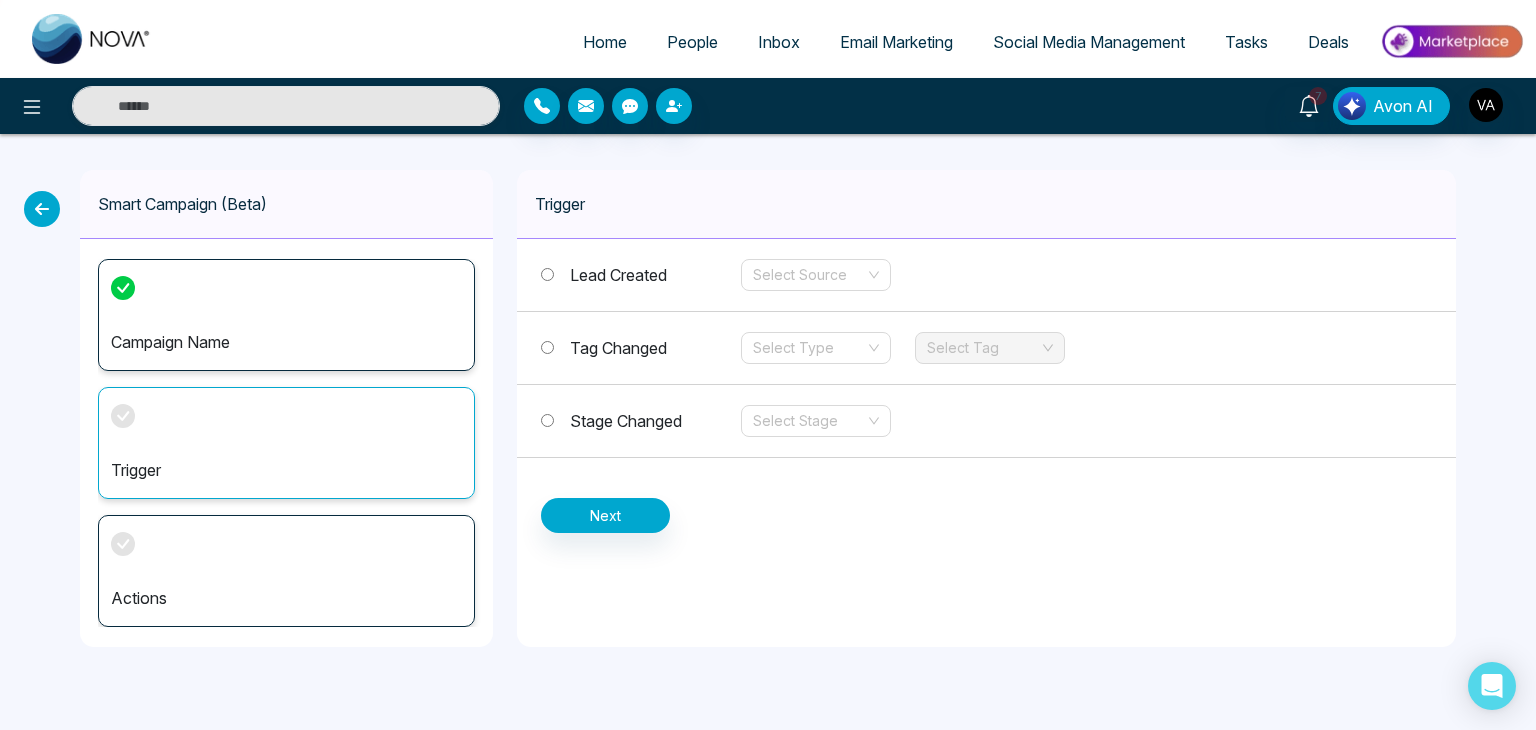 click on "Stage Changed" at bounding box center [626, 421] 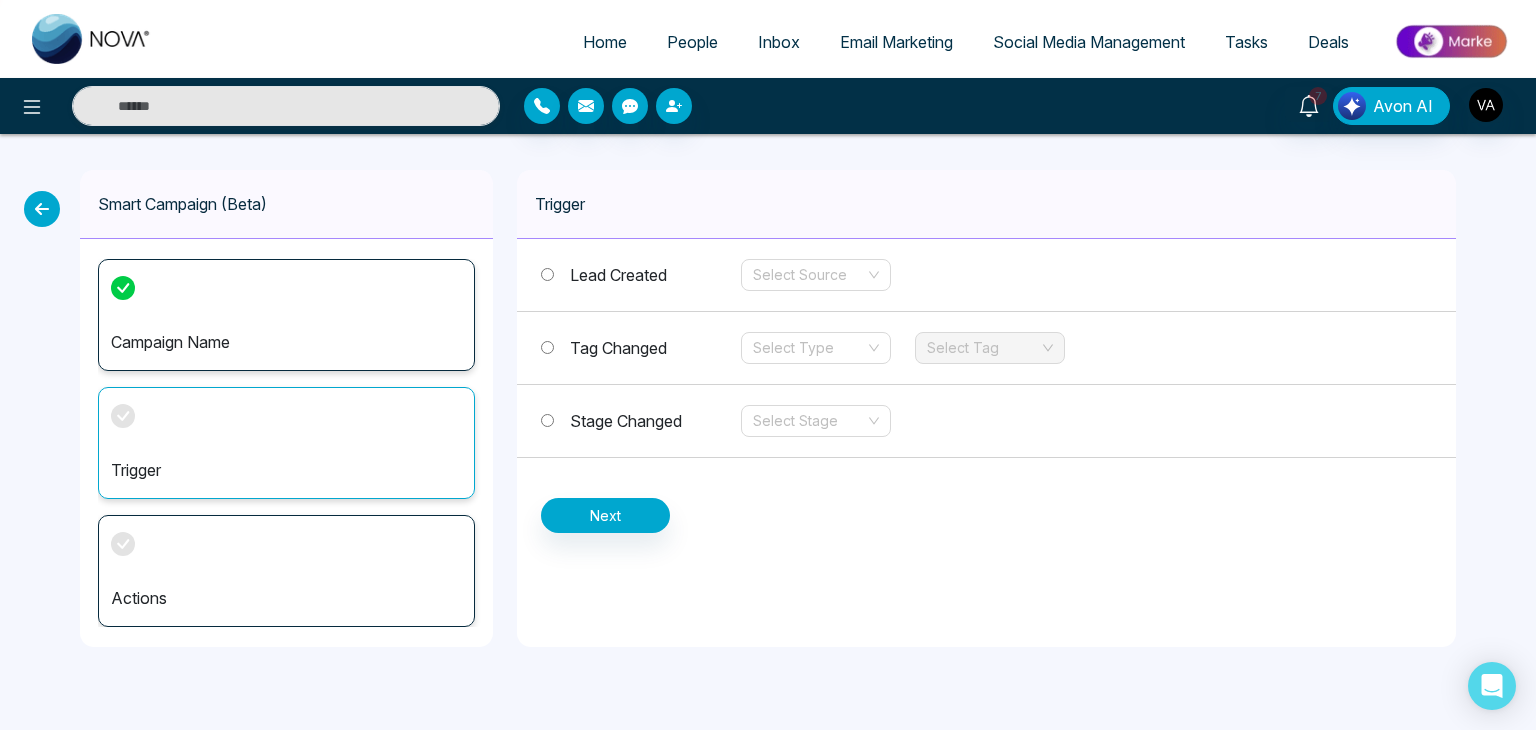click on "Lead Created" at bounding box center (618, 275) 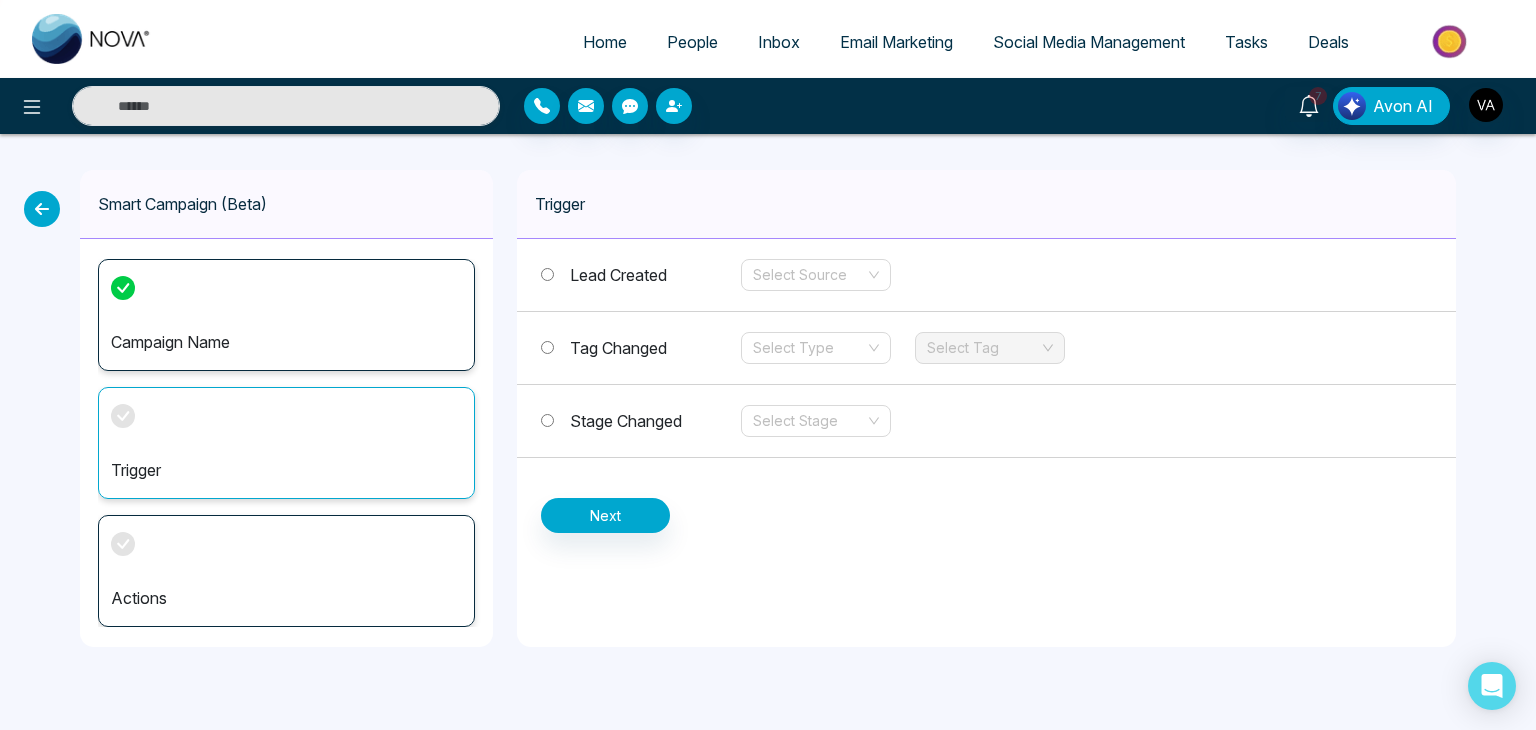 click on "Stage Changed Select Stage" at bounding box center [986, 421] 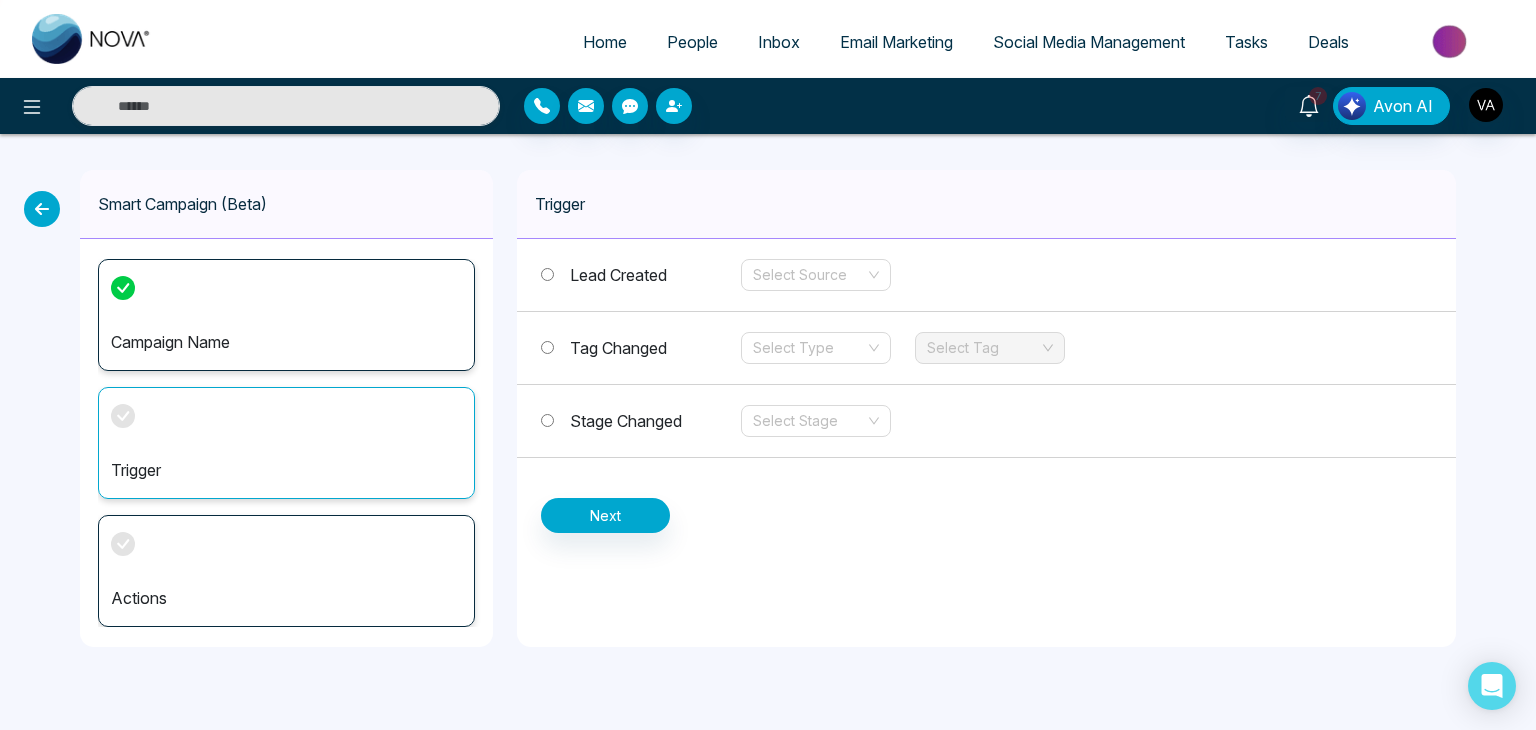 click on "Stage Changed" at bounding box center (626, 421) 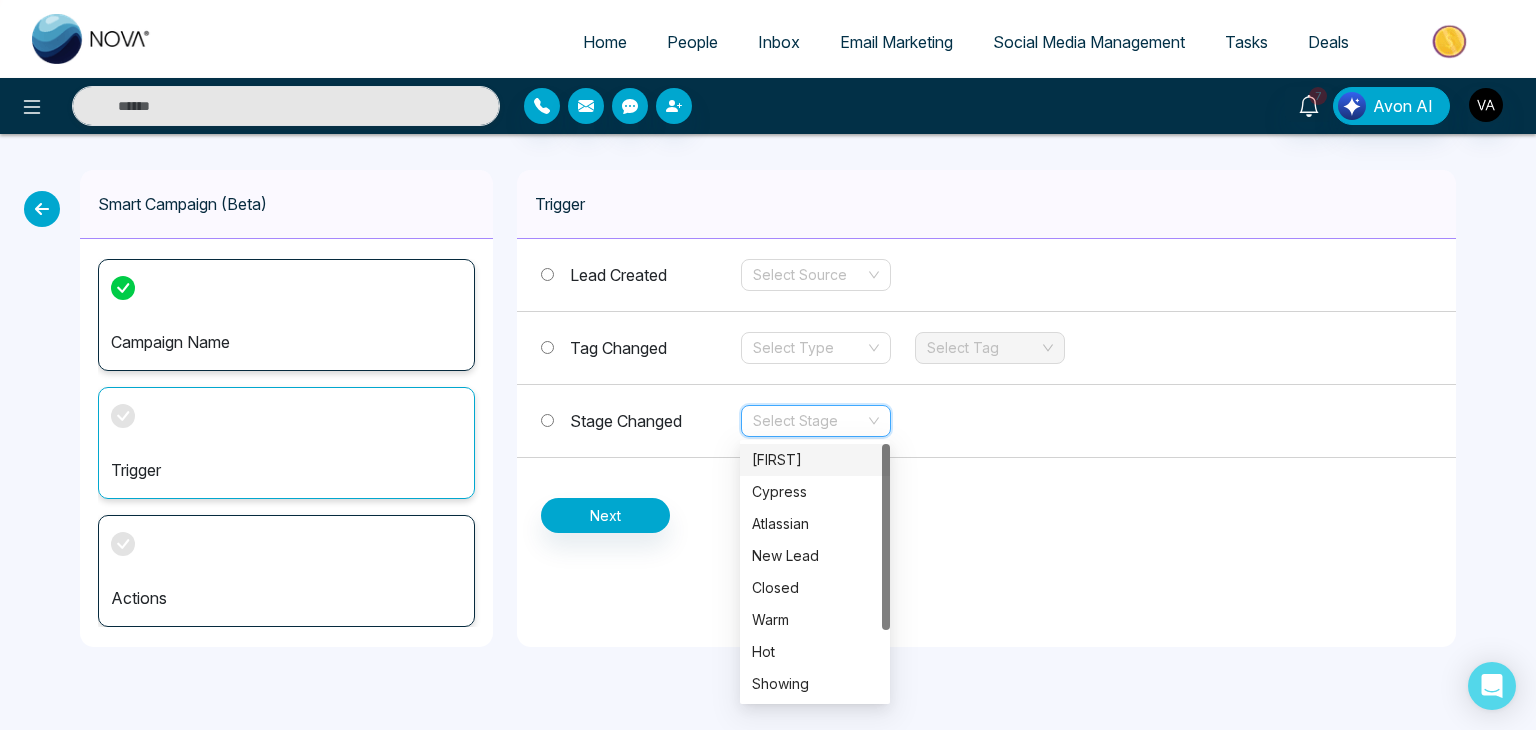 click at bounding box center [809, 421] 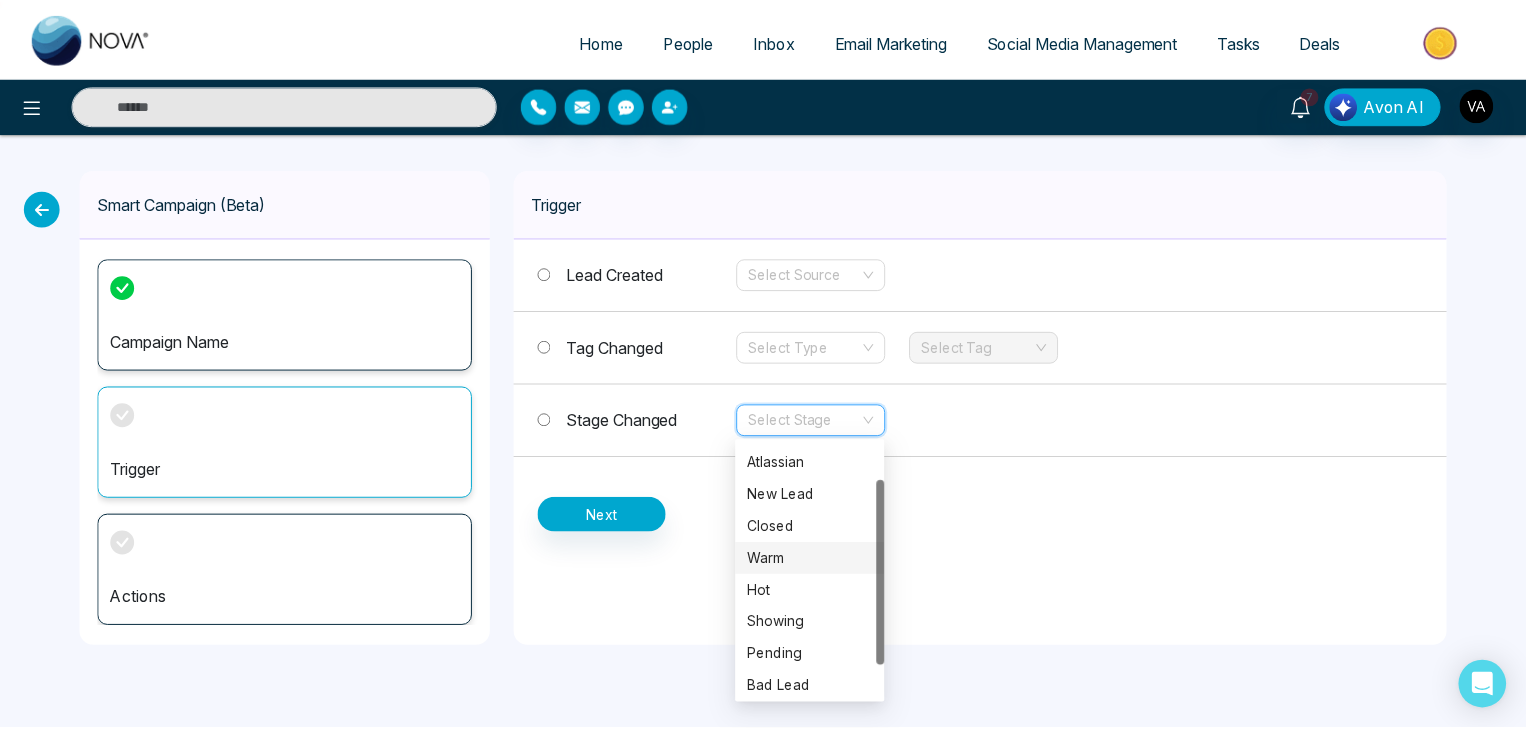 scroll, scrollTop: 96, scrollLeft: 0, axis: vertical 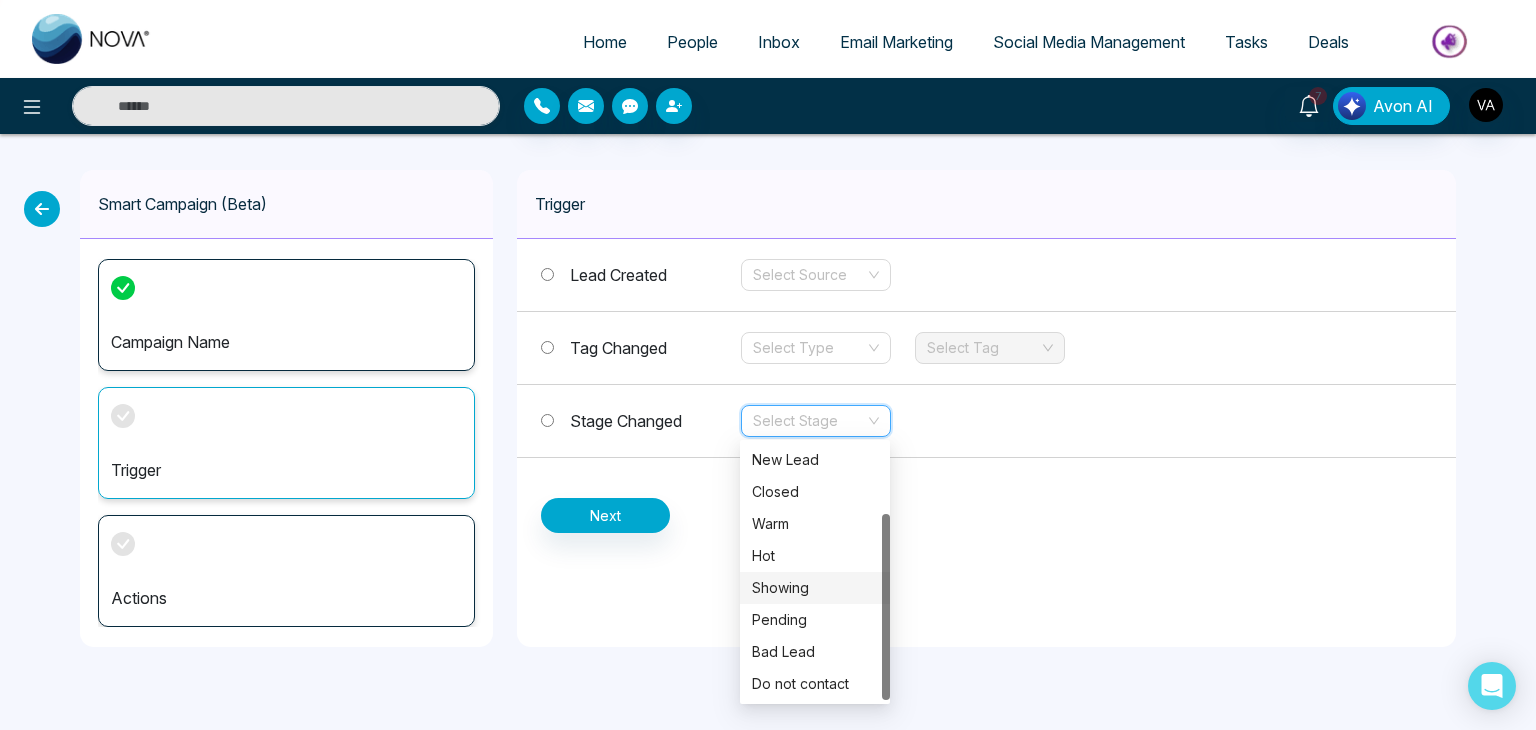 click on "Showing" at bounding box center (815, 588) 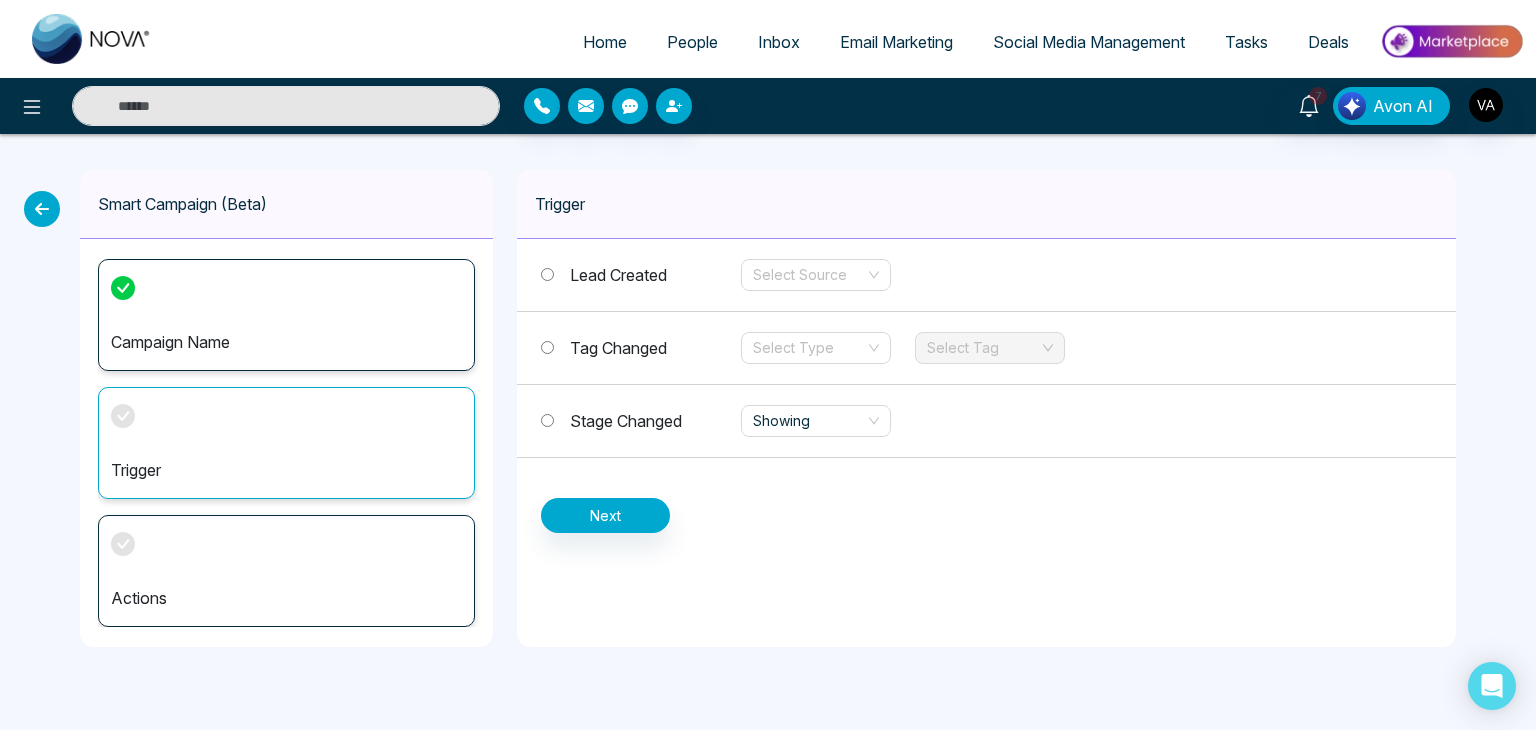 click on "Campaign Name" at bounding box center (286, 342) 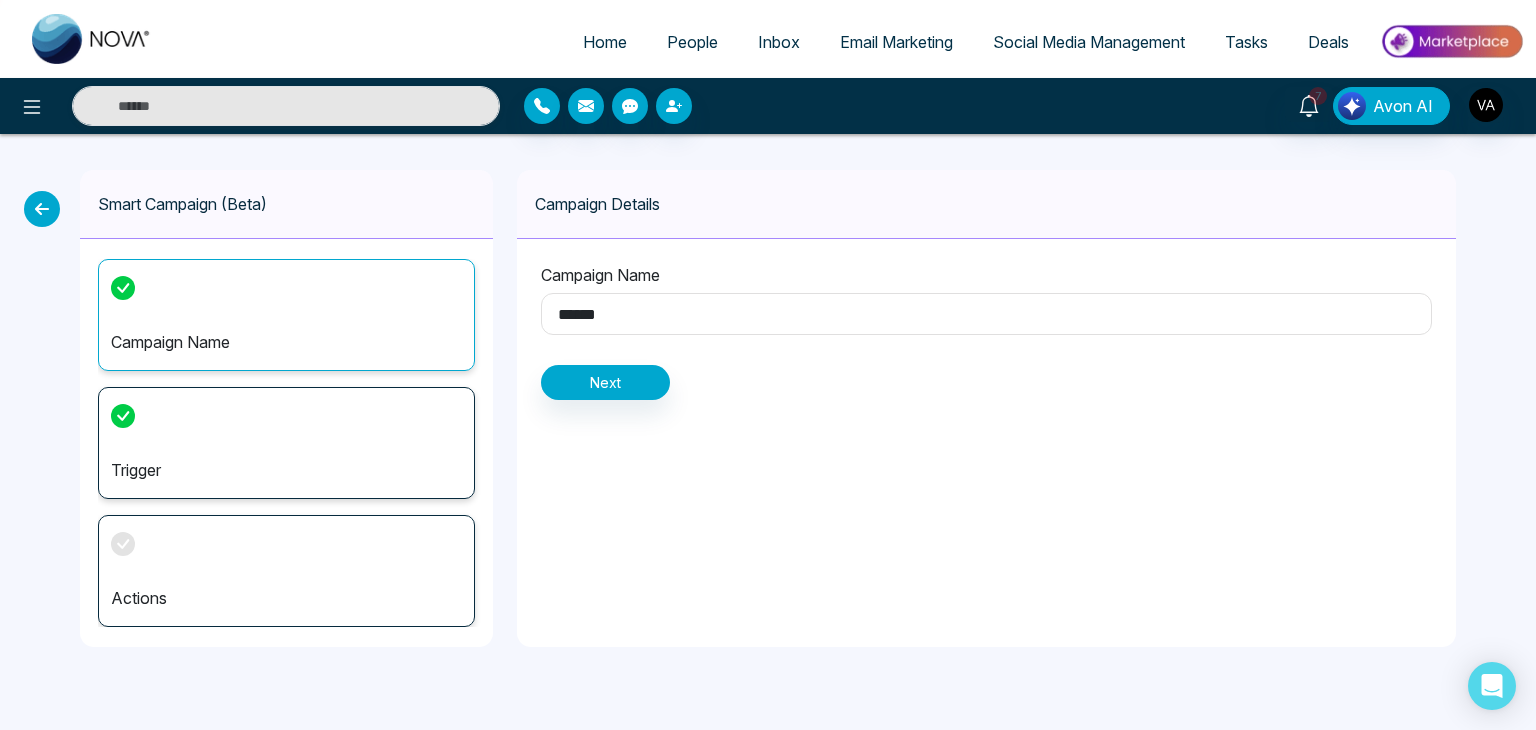click on "Trigger" at bounding box center (286, 443) 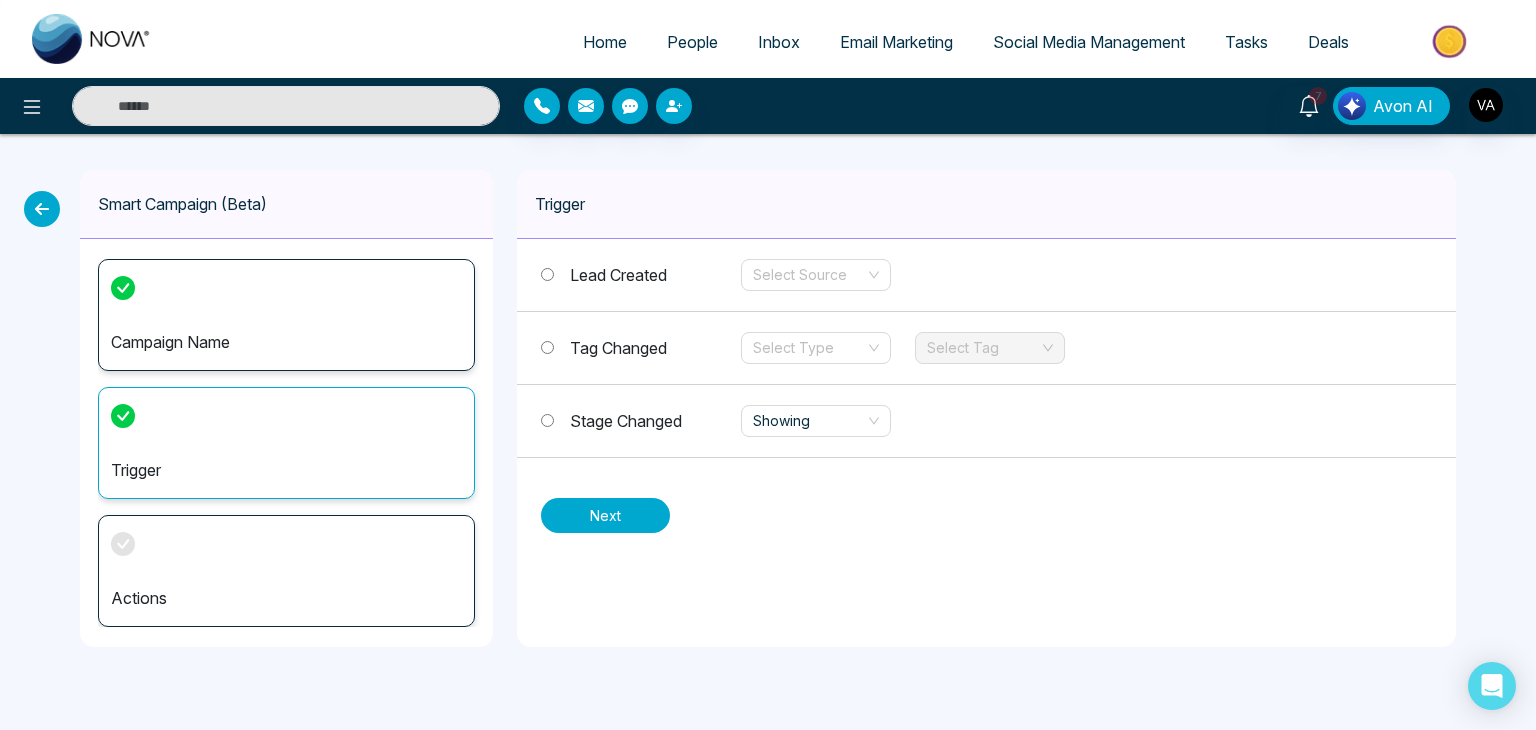 click on "Next" at bounding box center (605, 515) 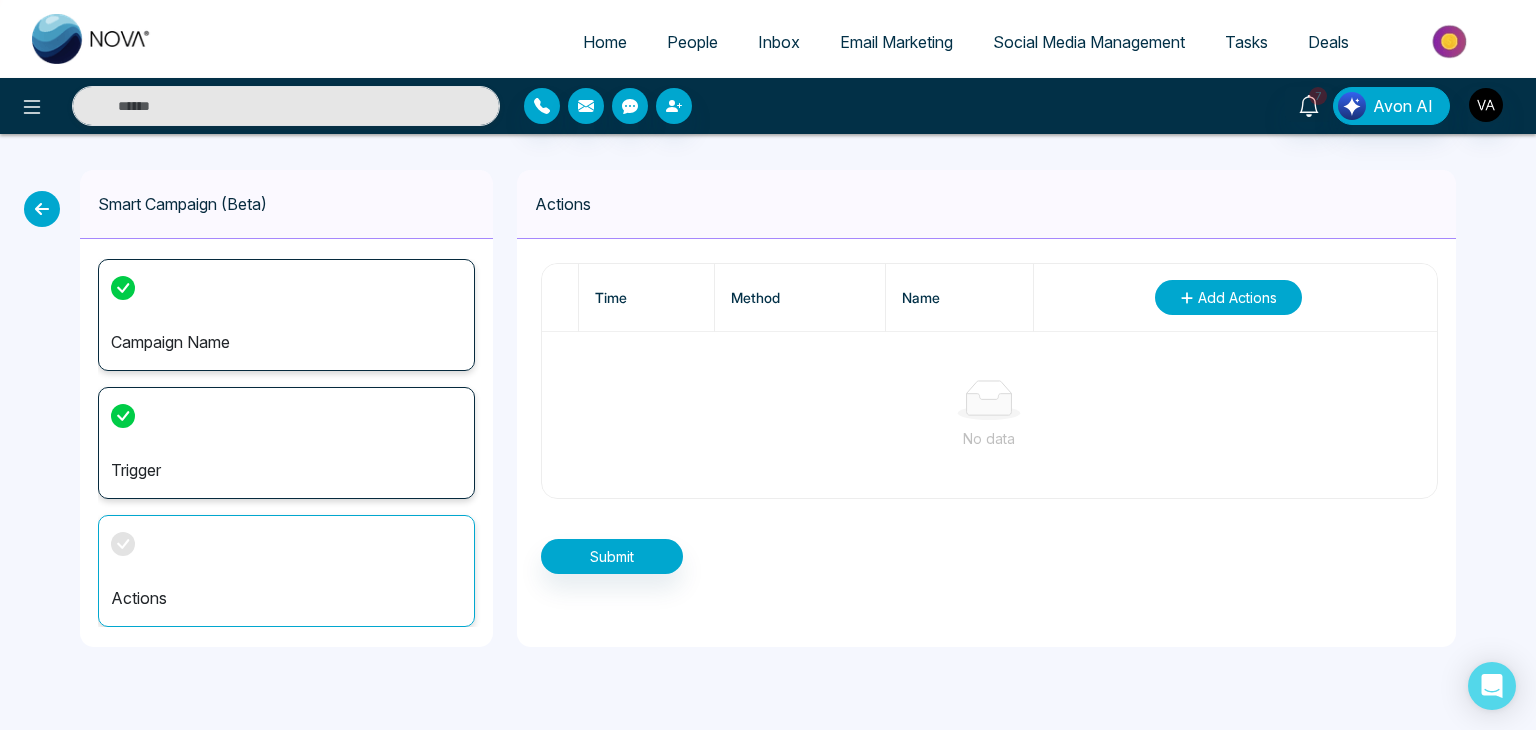 click on "Add Actions" at bounding box center (1237, 297) 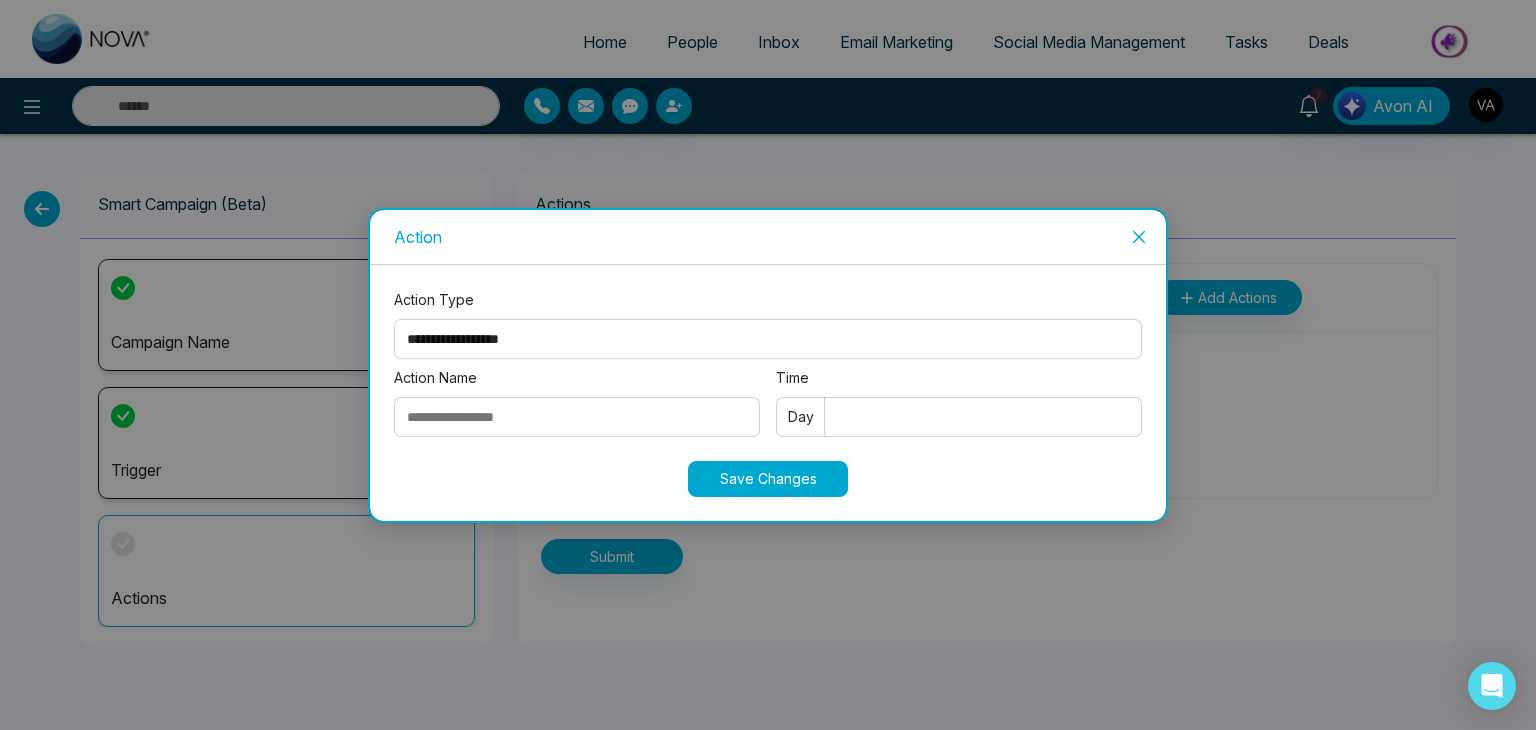 click on "**********" at bounding box center (768, 339) 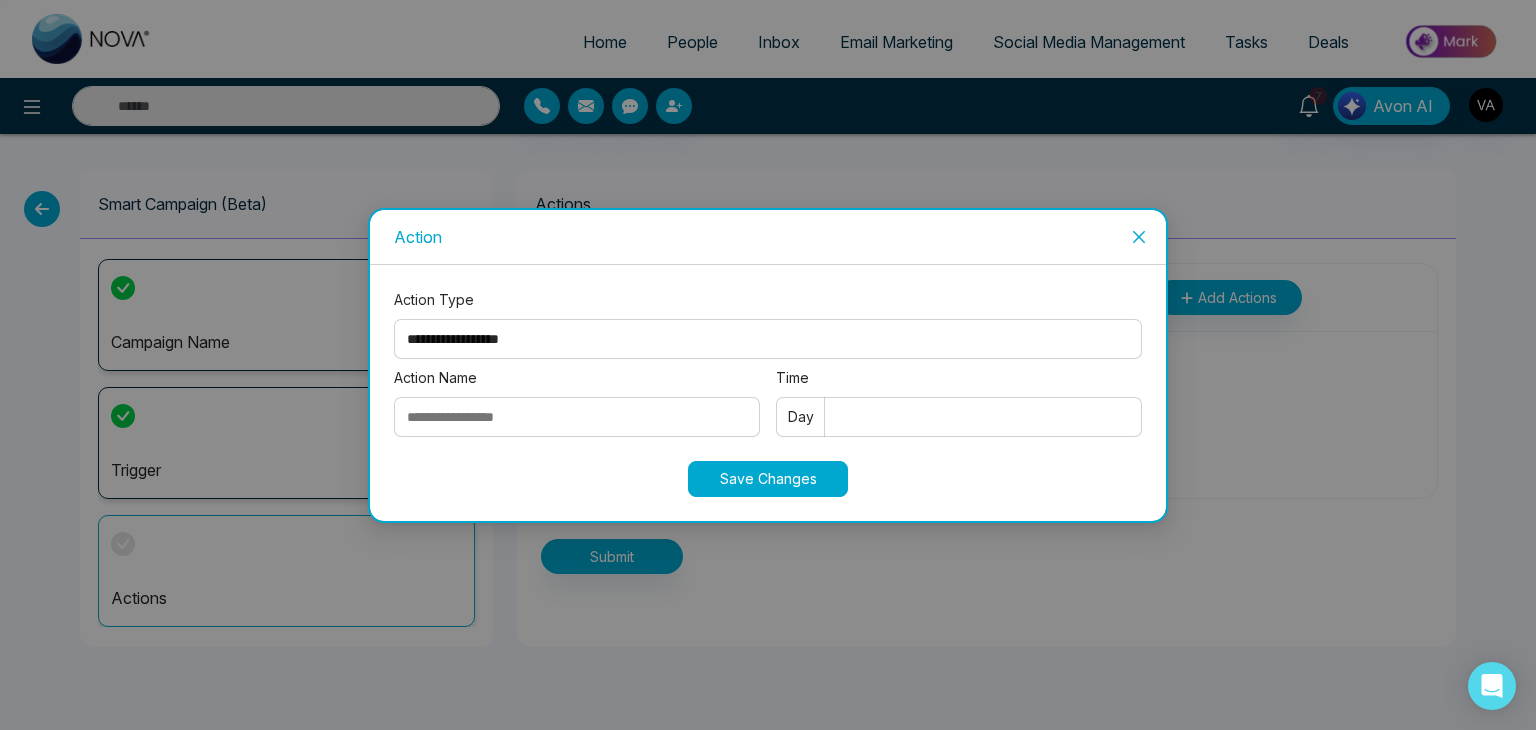 select on "*****" 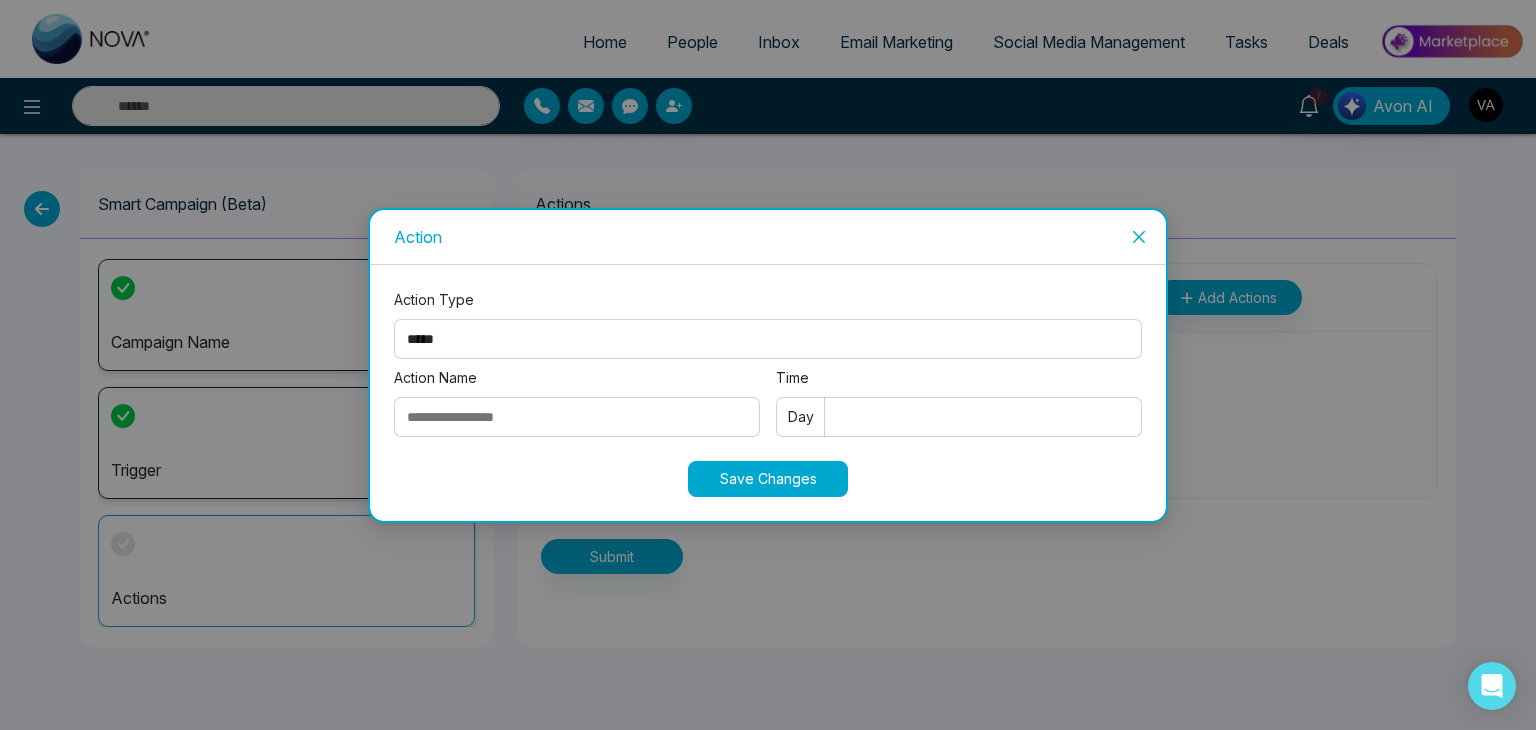 click on "**********" at bounding box center [768, 339] 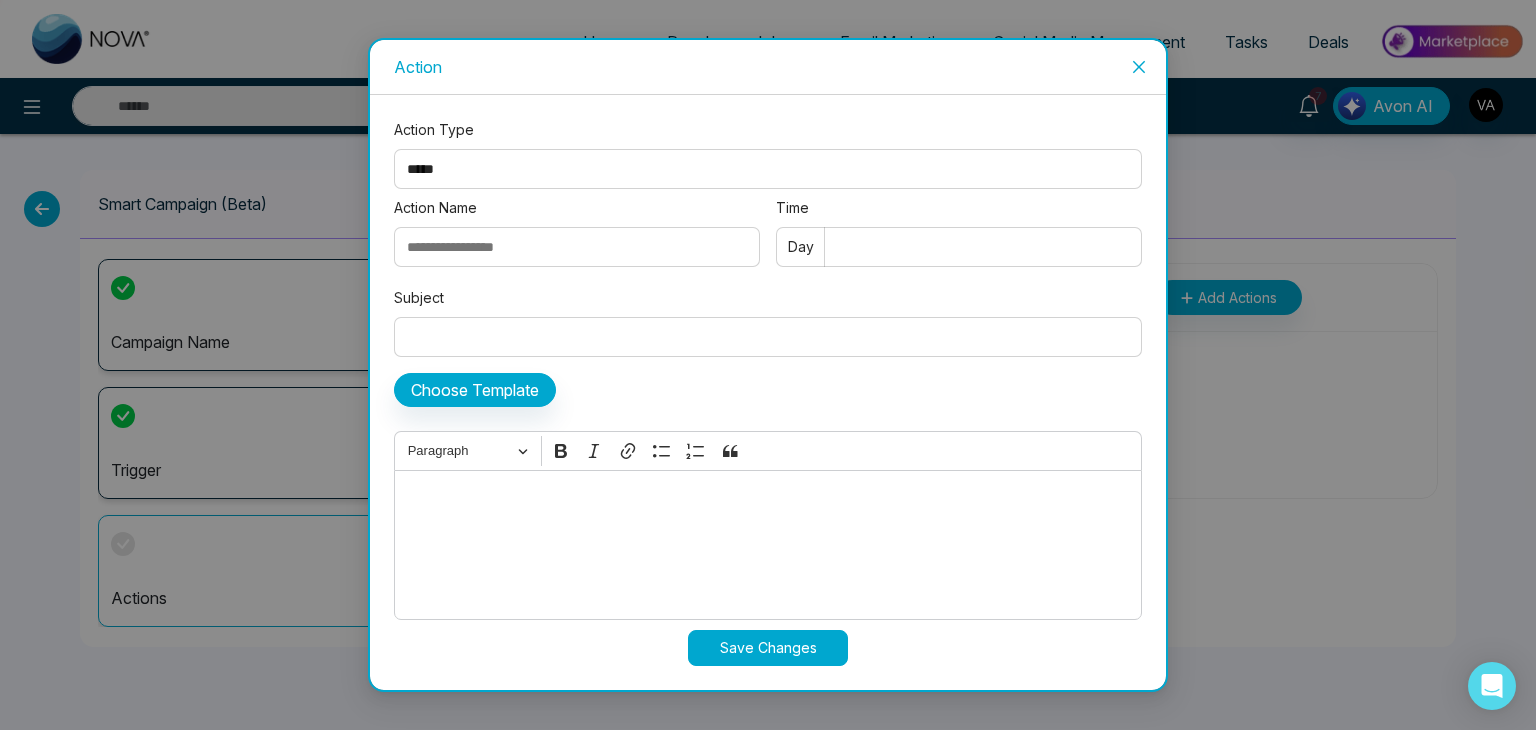 click on "Action Name" at bounding box center [577, 247] 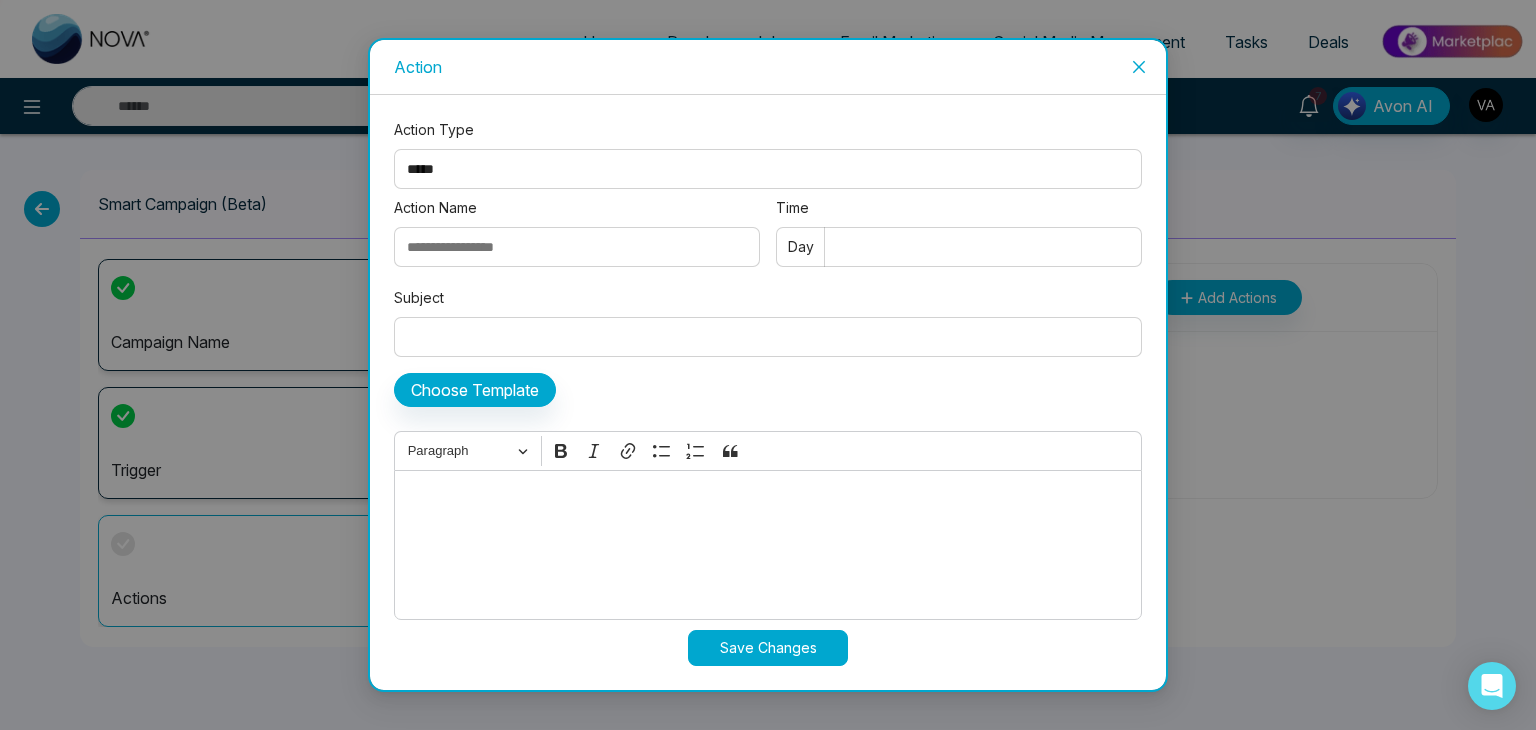 click on "Action Name" at bounding box center [577, 247] 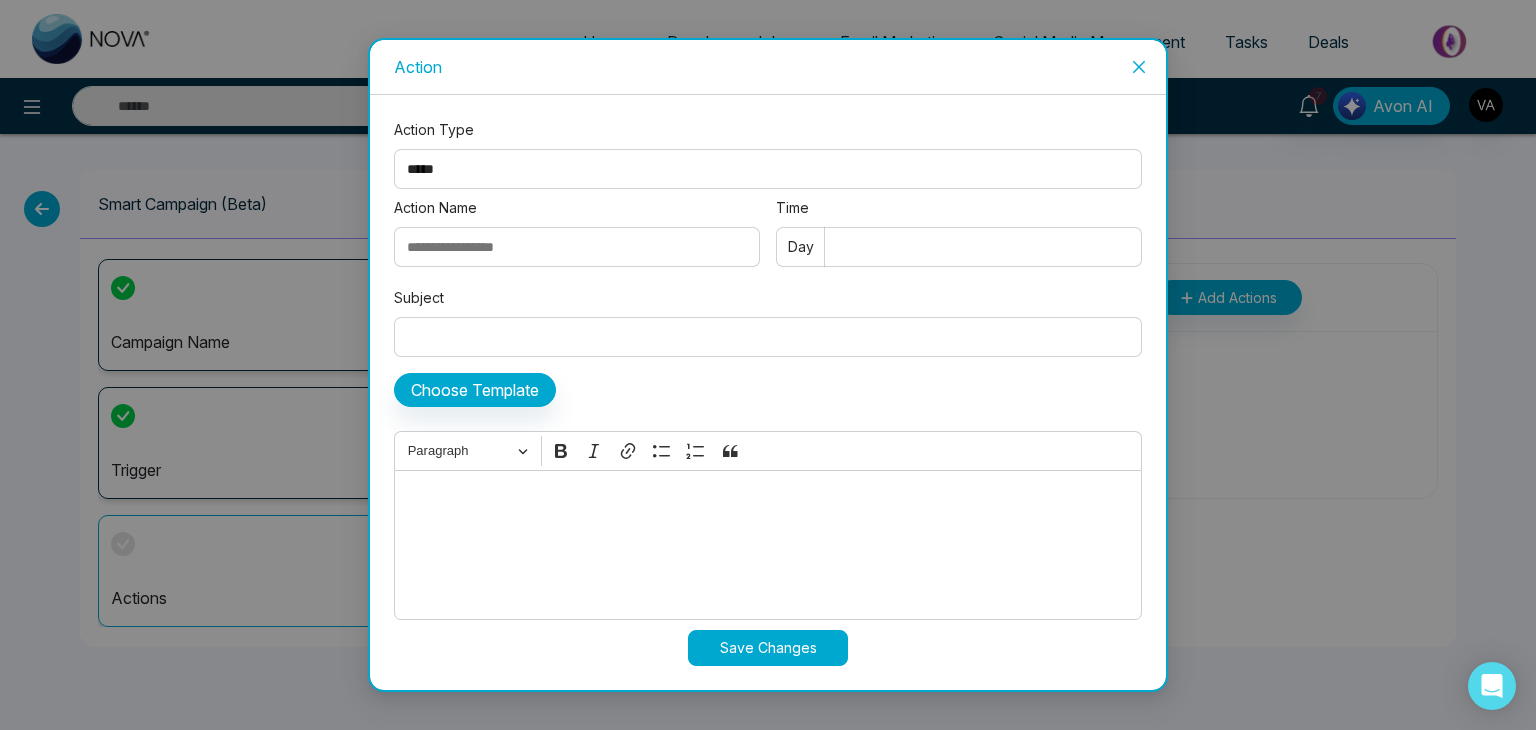type on "**********" 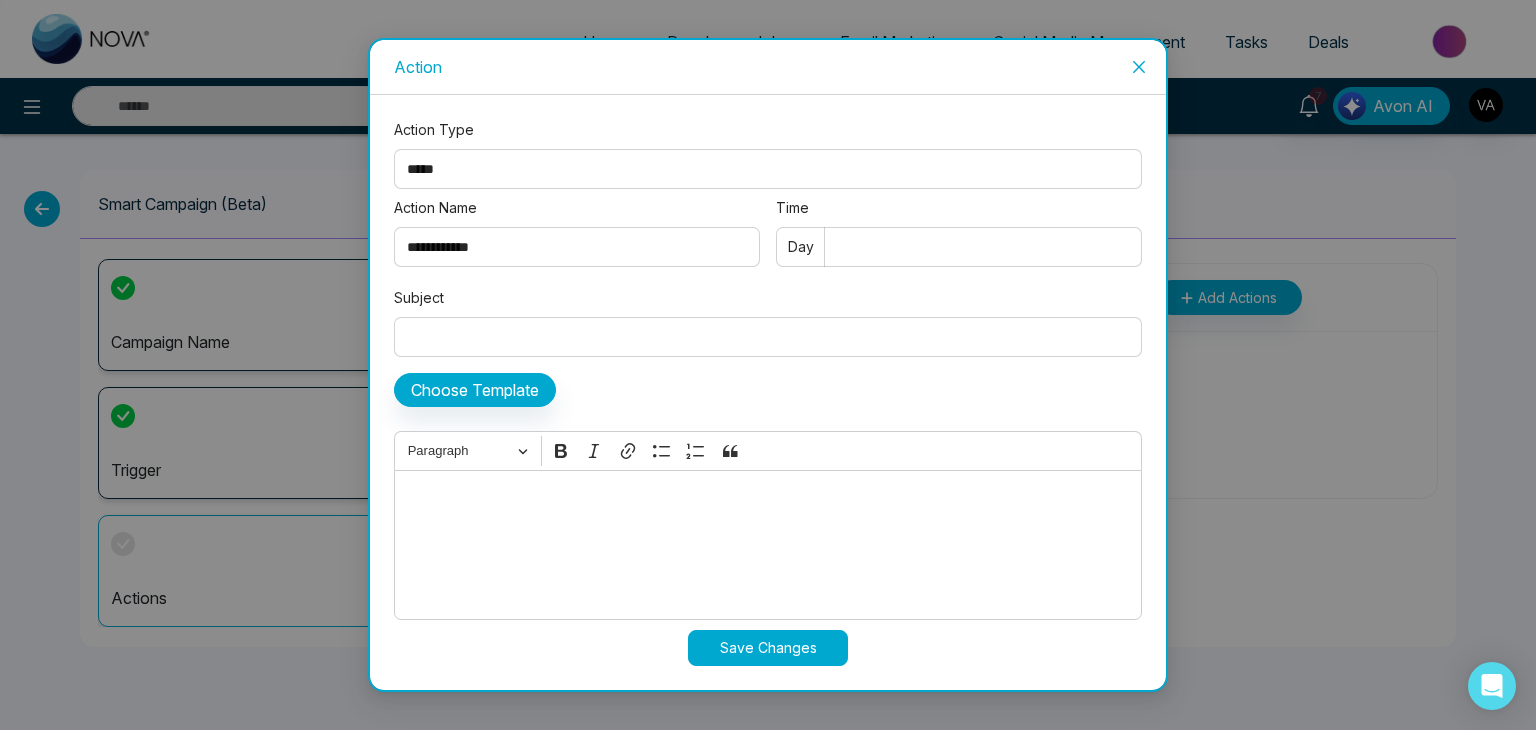 click on "Time" at bounding box center [959, 247] 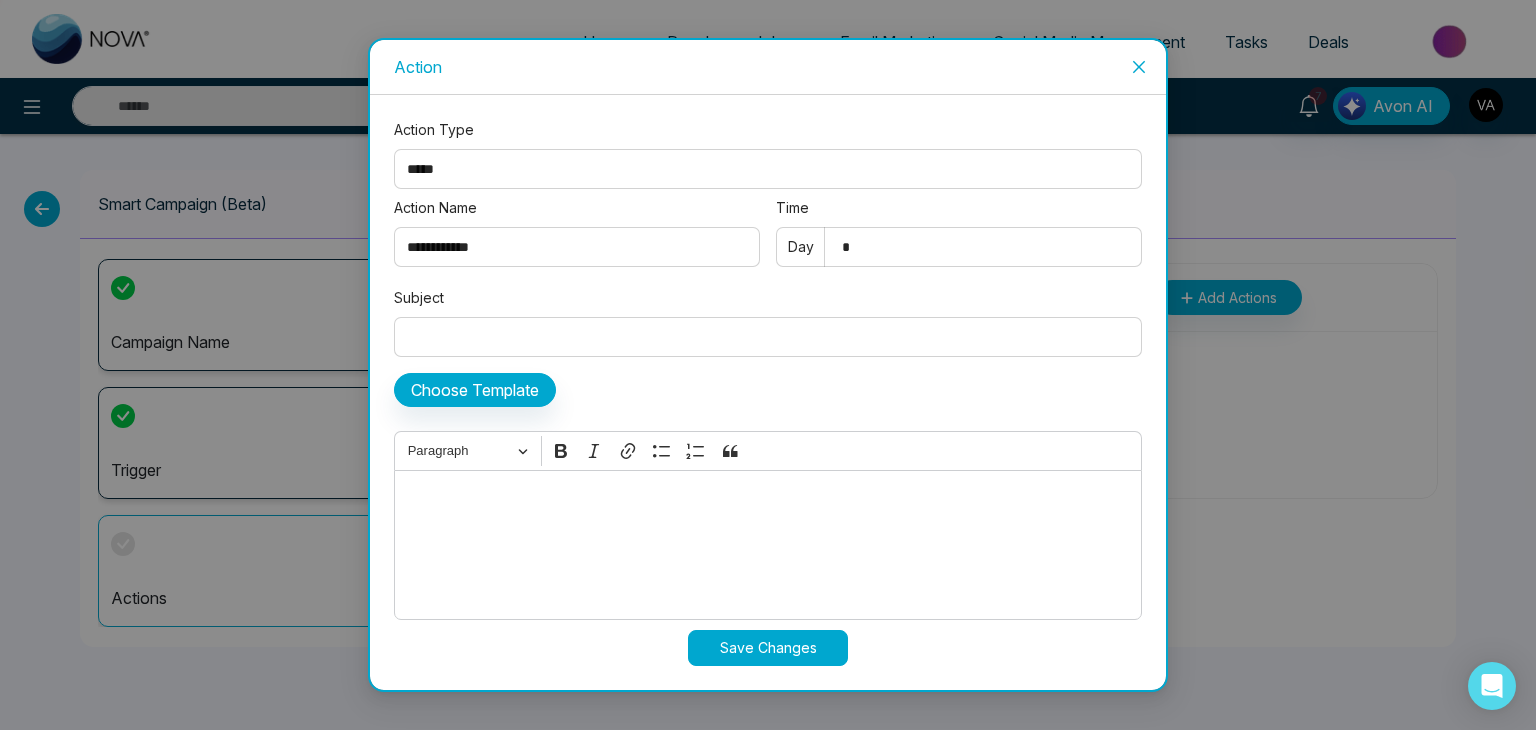 type on "*" 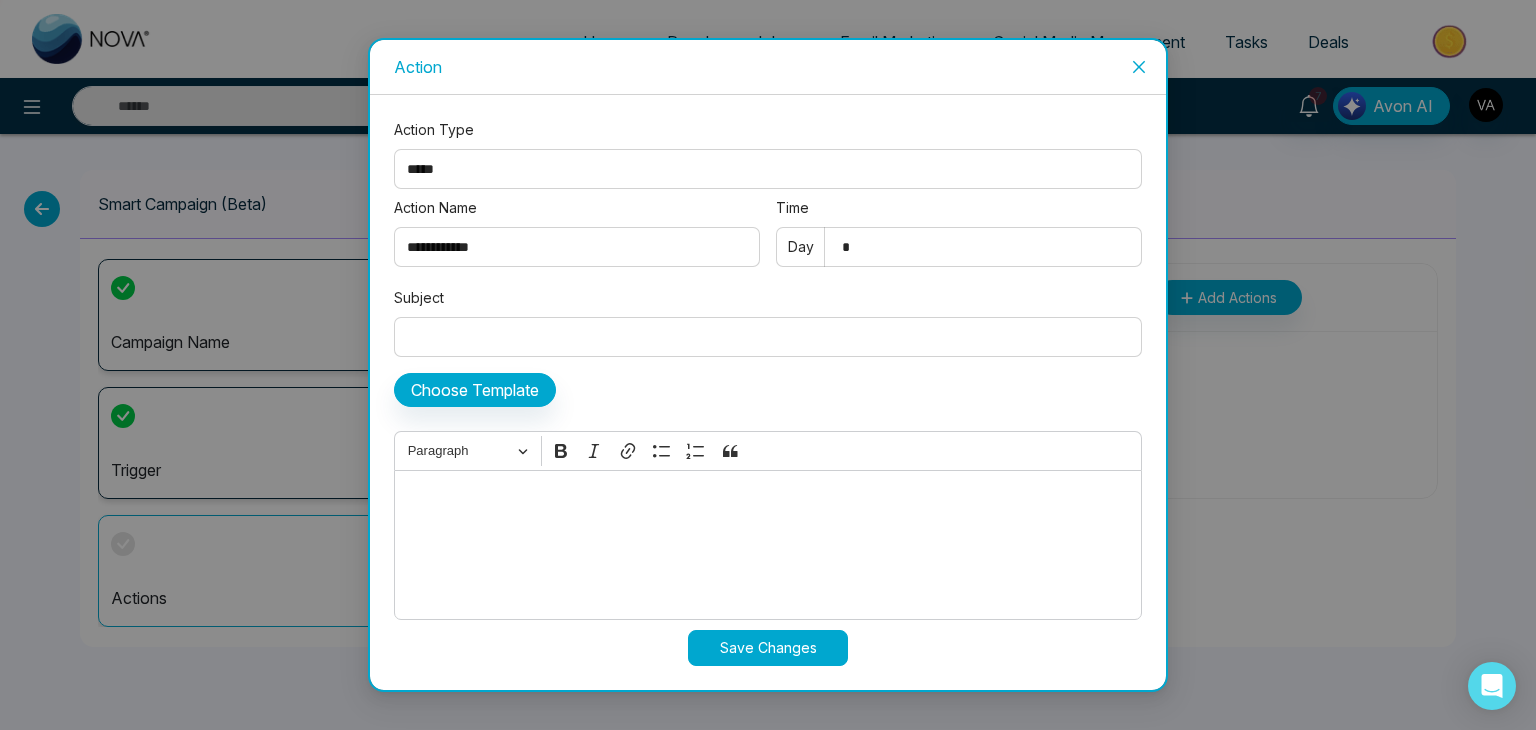 click on "Subject" at bounding box center [768, 337] 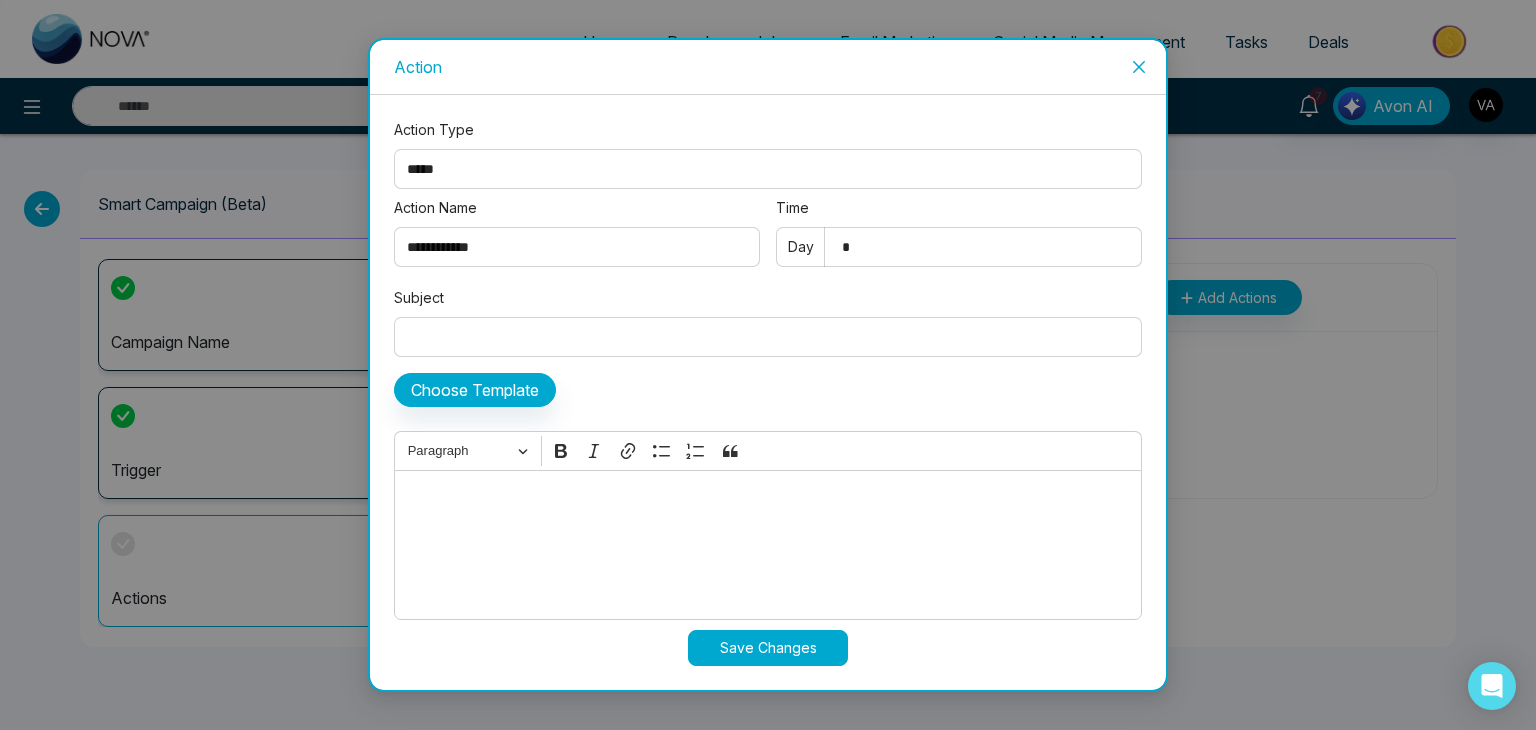 type on "**********" 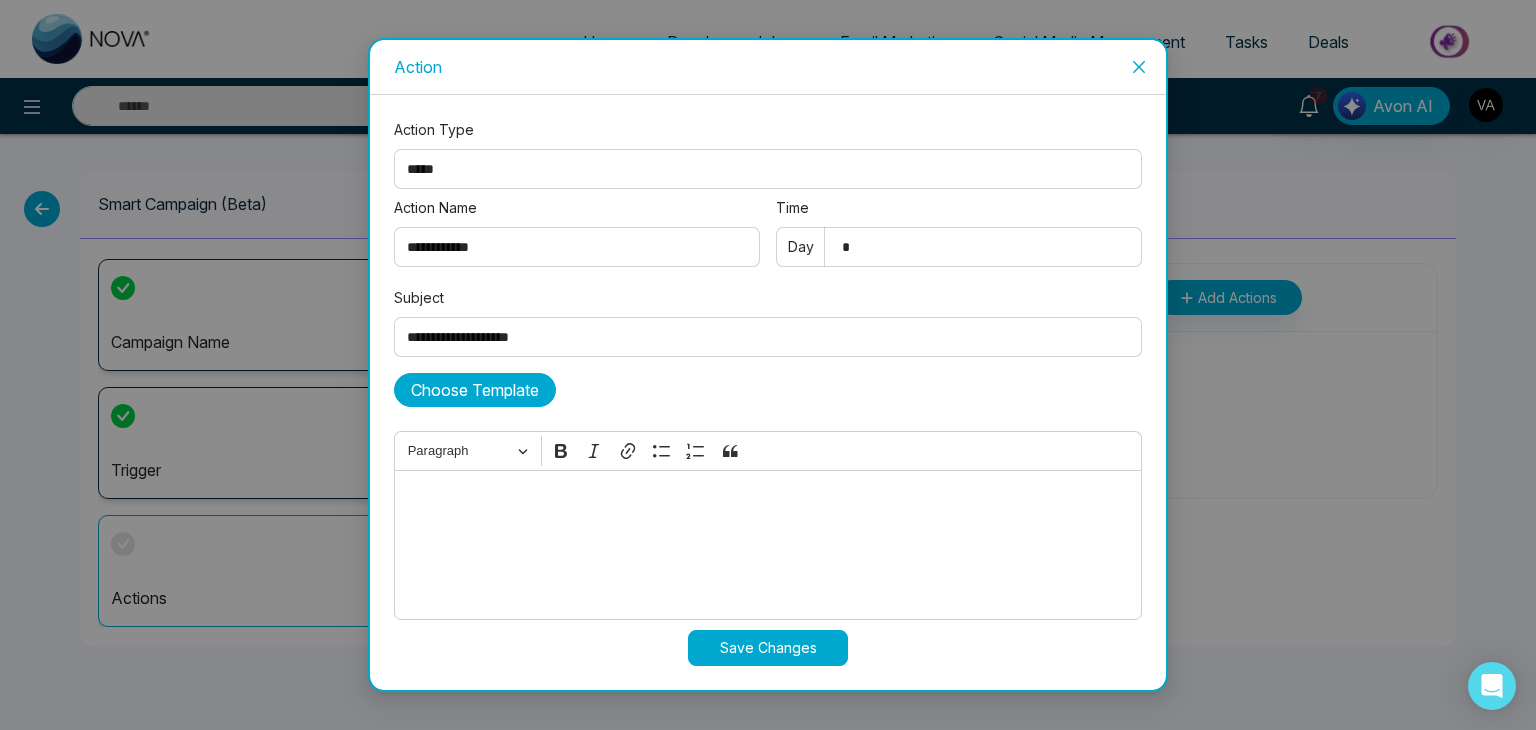 click on "Choose Template" at bounding box center [475, 390] 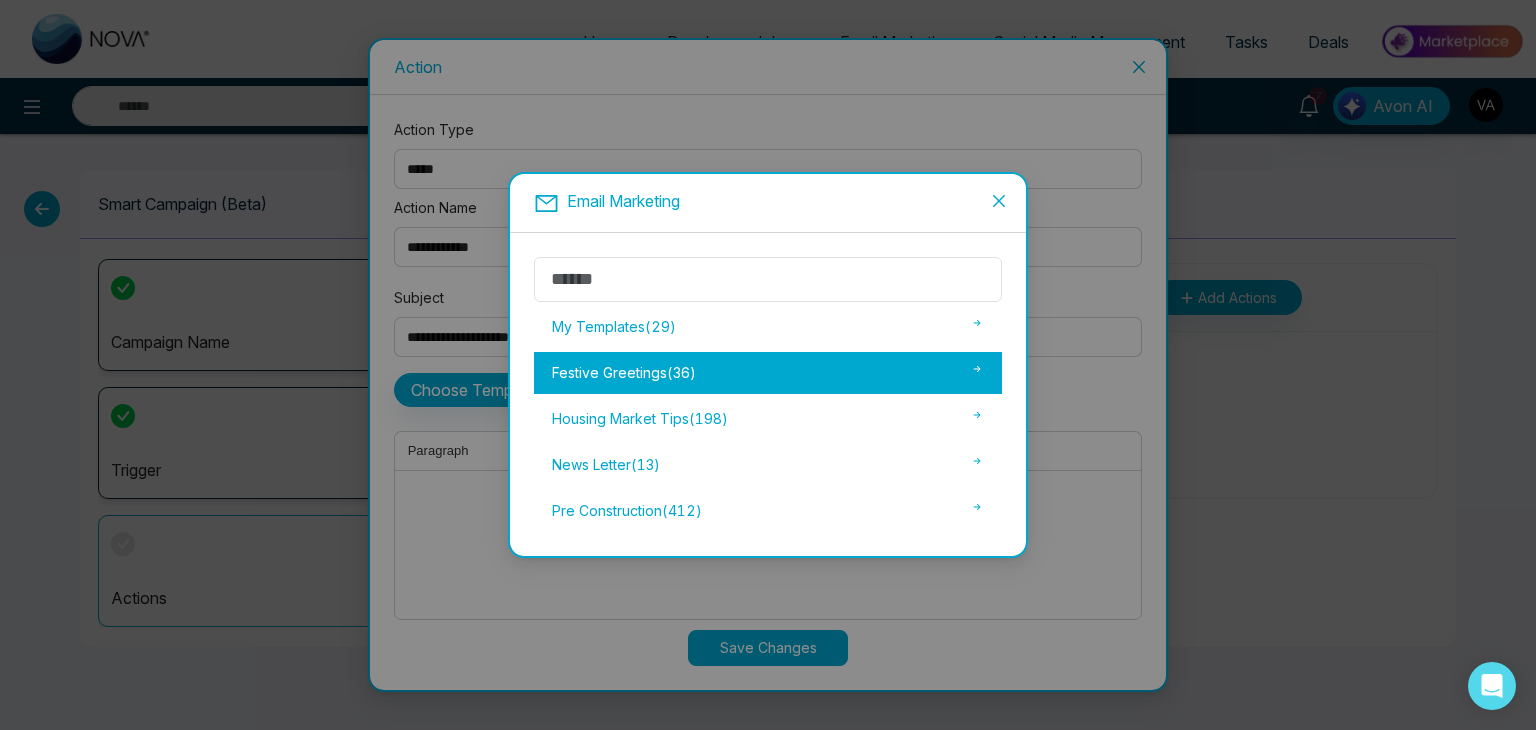 click on "Festive Greetings  ( 36 )" at bounding box center [768, 373] 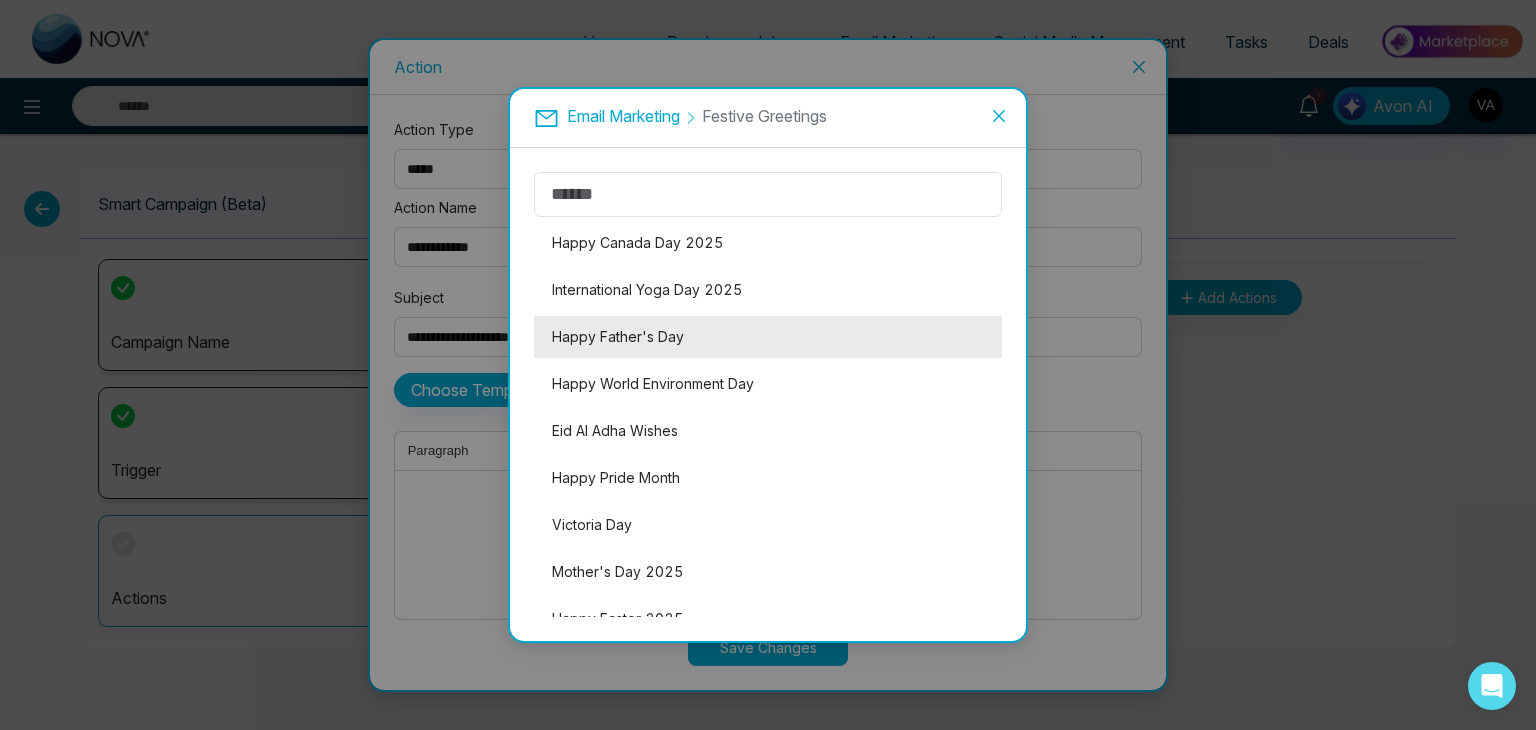 click on "Happy Father's Day" at bounding box center (768, 337) 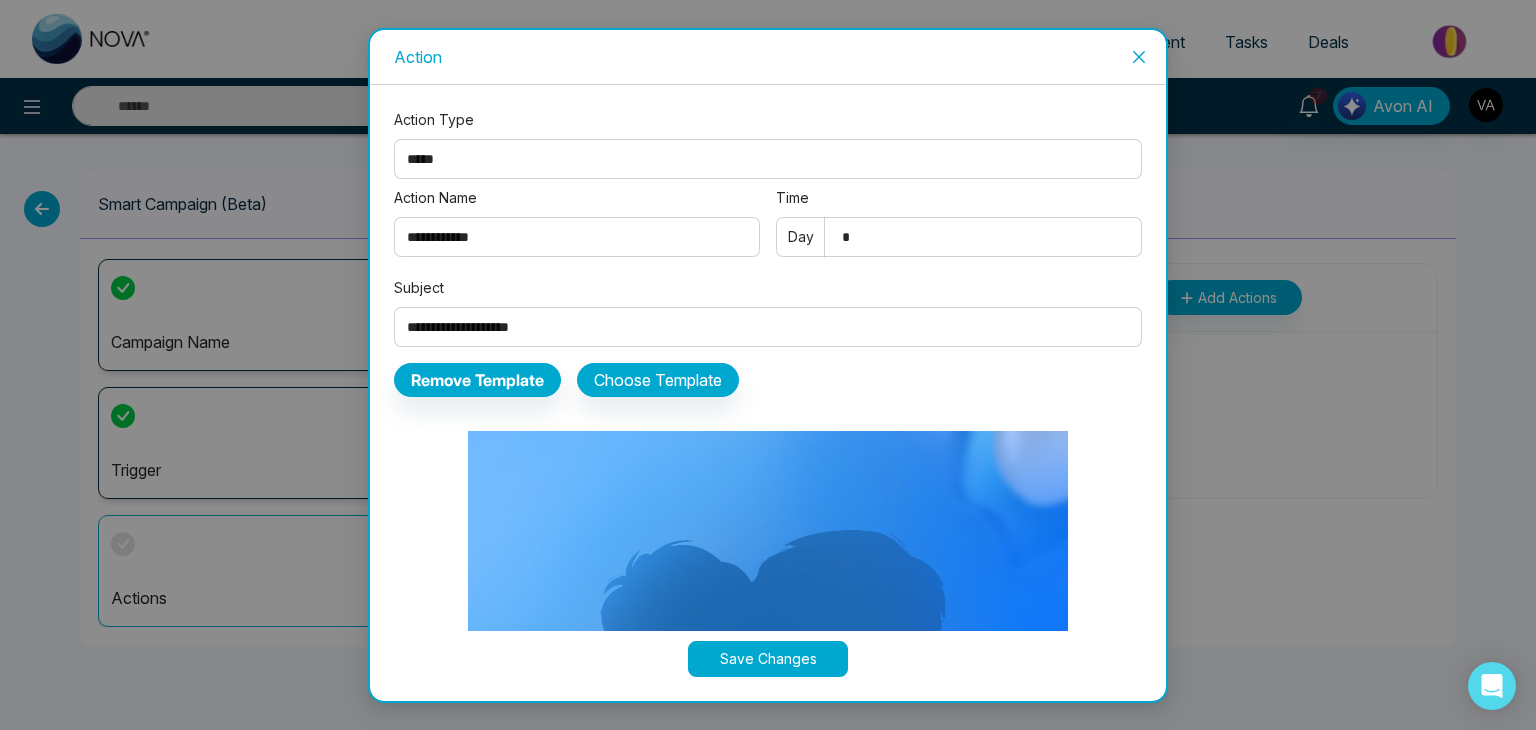 click on "Save Changes" at bounding box center (768, 659) 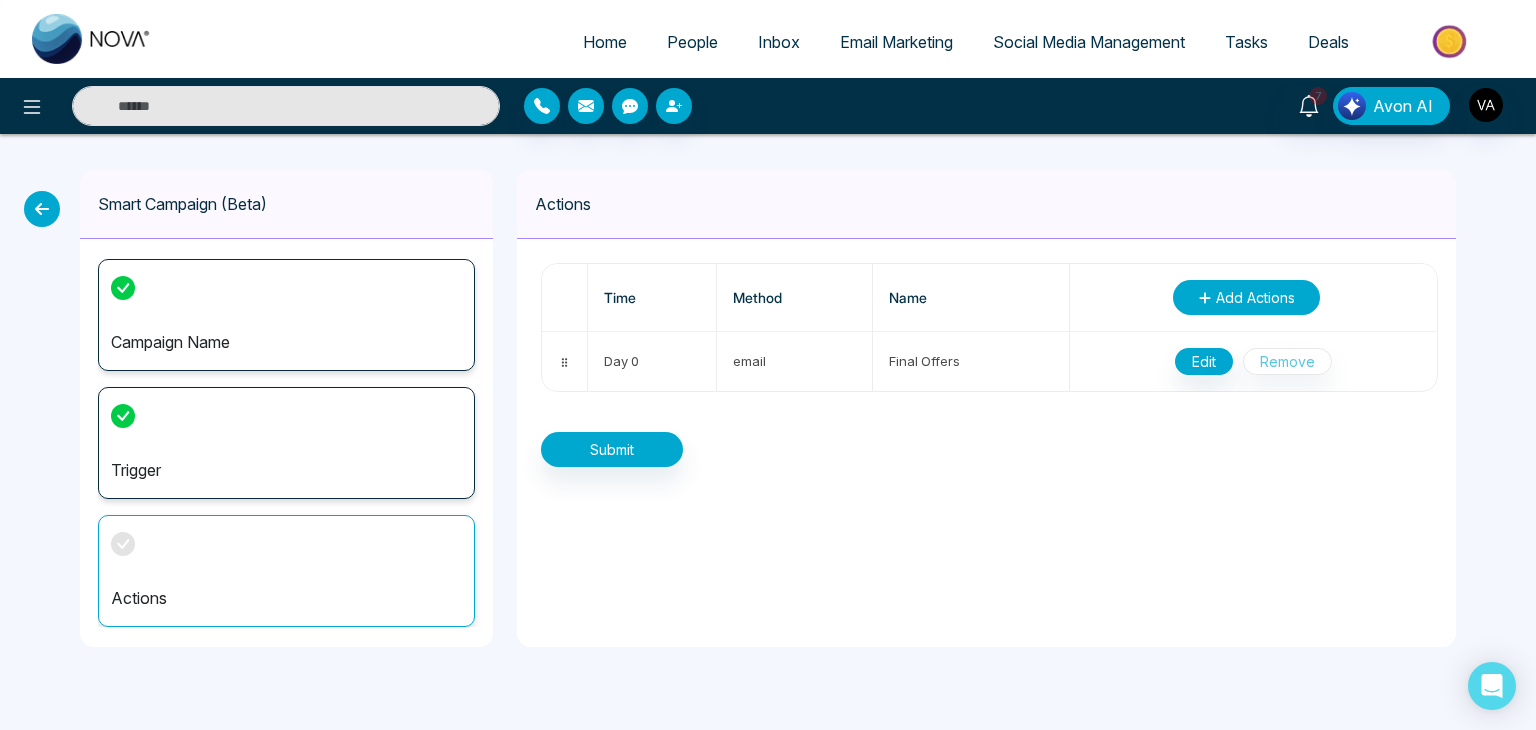 click on "Add Actions" at bounding box center (1255, 297) 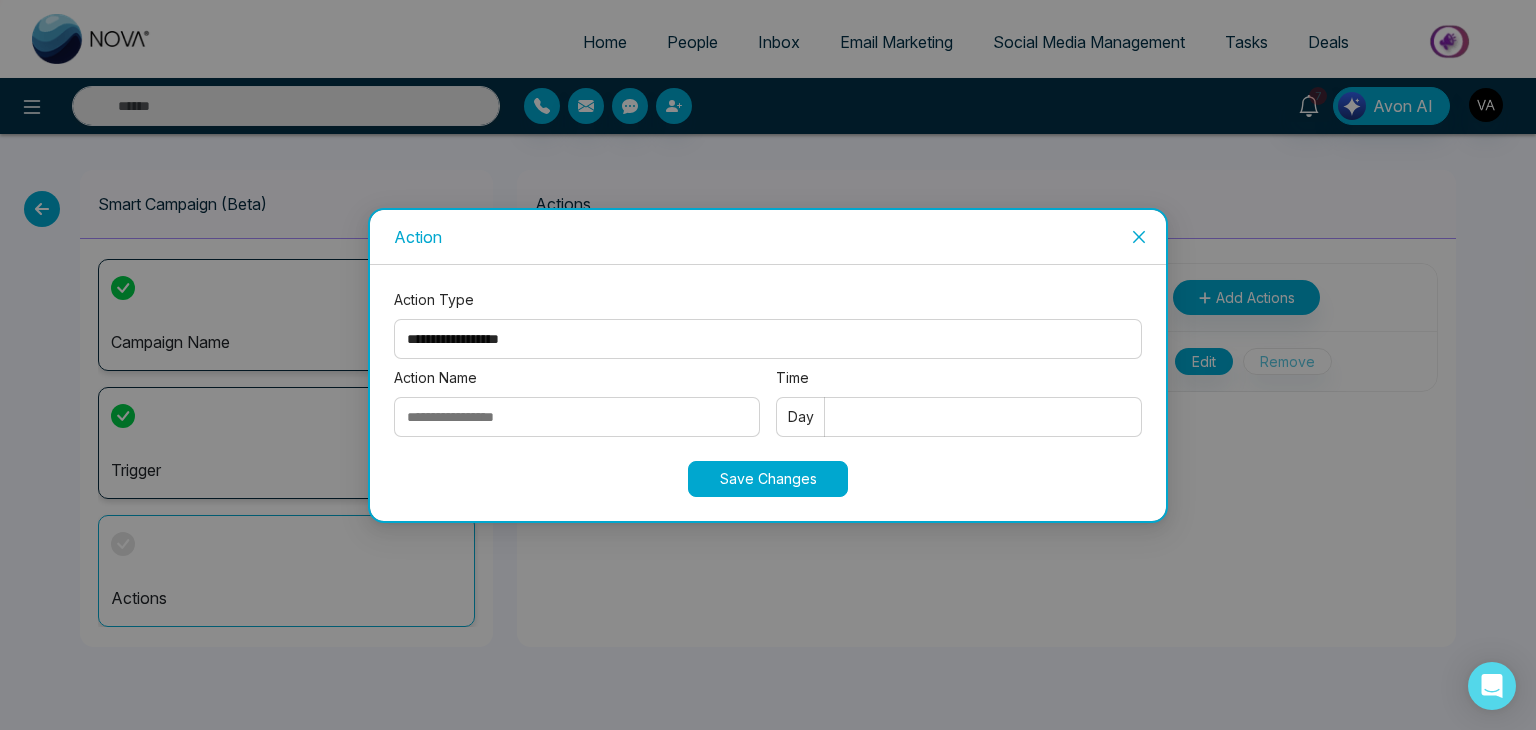 click on "**********" at bounding box center (768, 339) 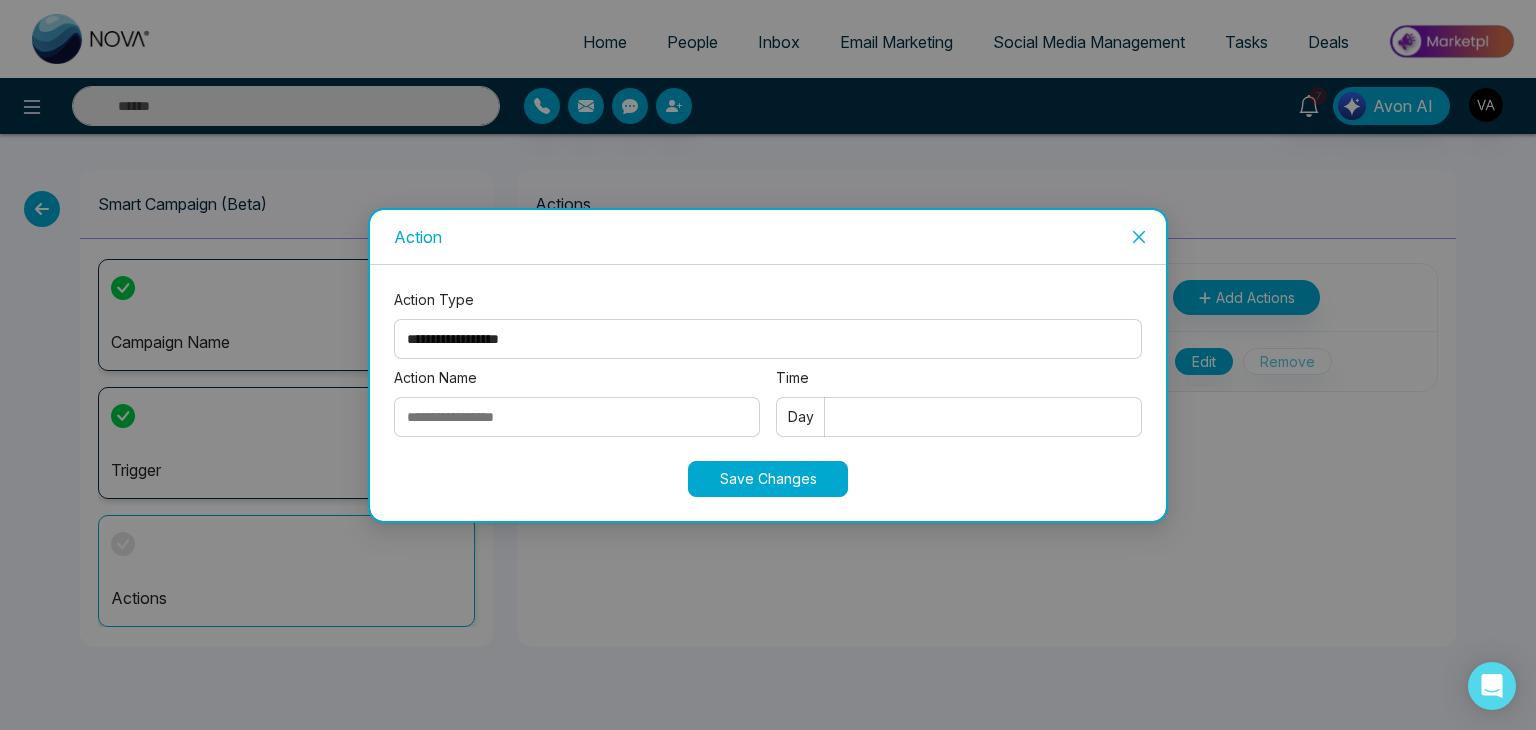 select on "****" 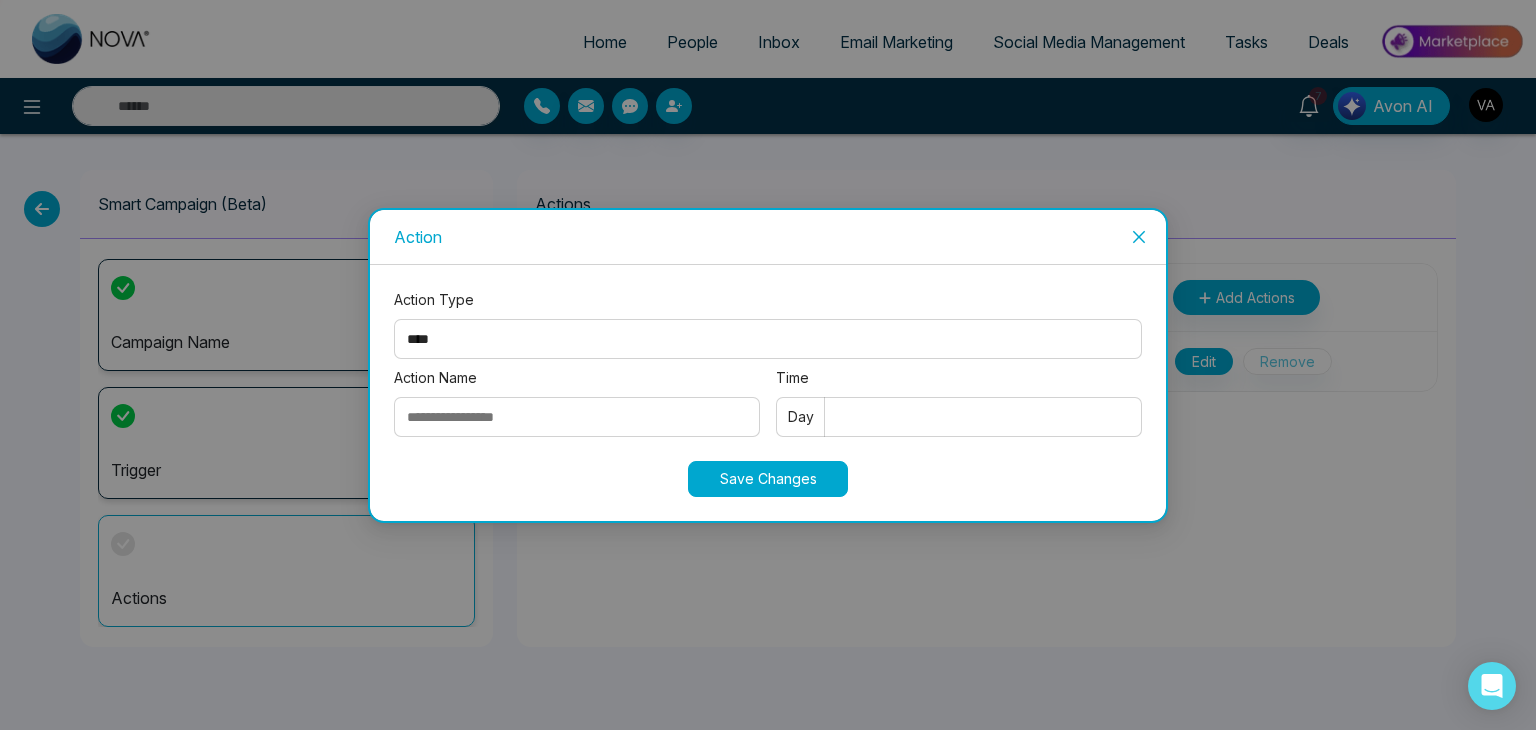 click on "**********" at bounding box center (768, 339) 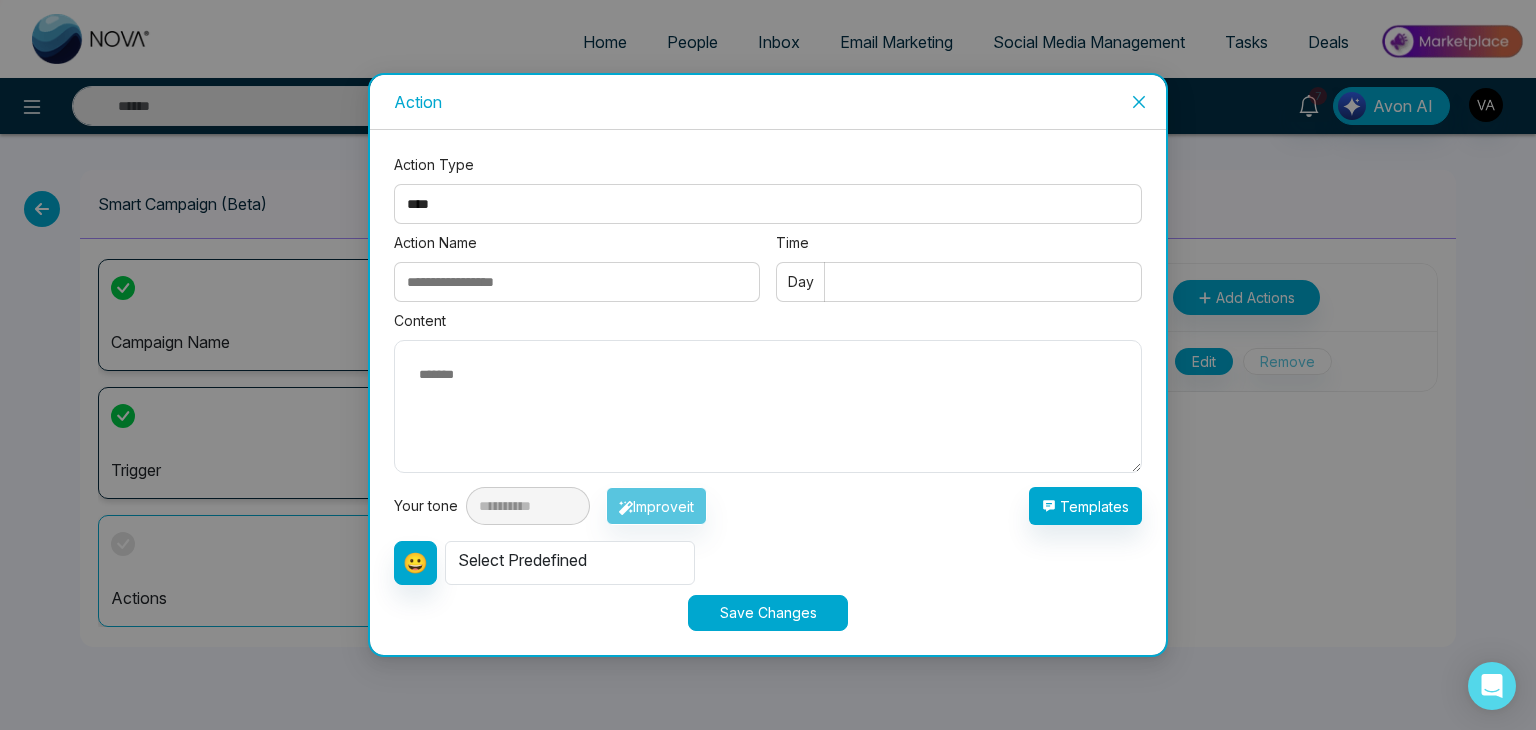 click on "Action Name" at bounding box center (577, 282) 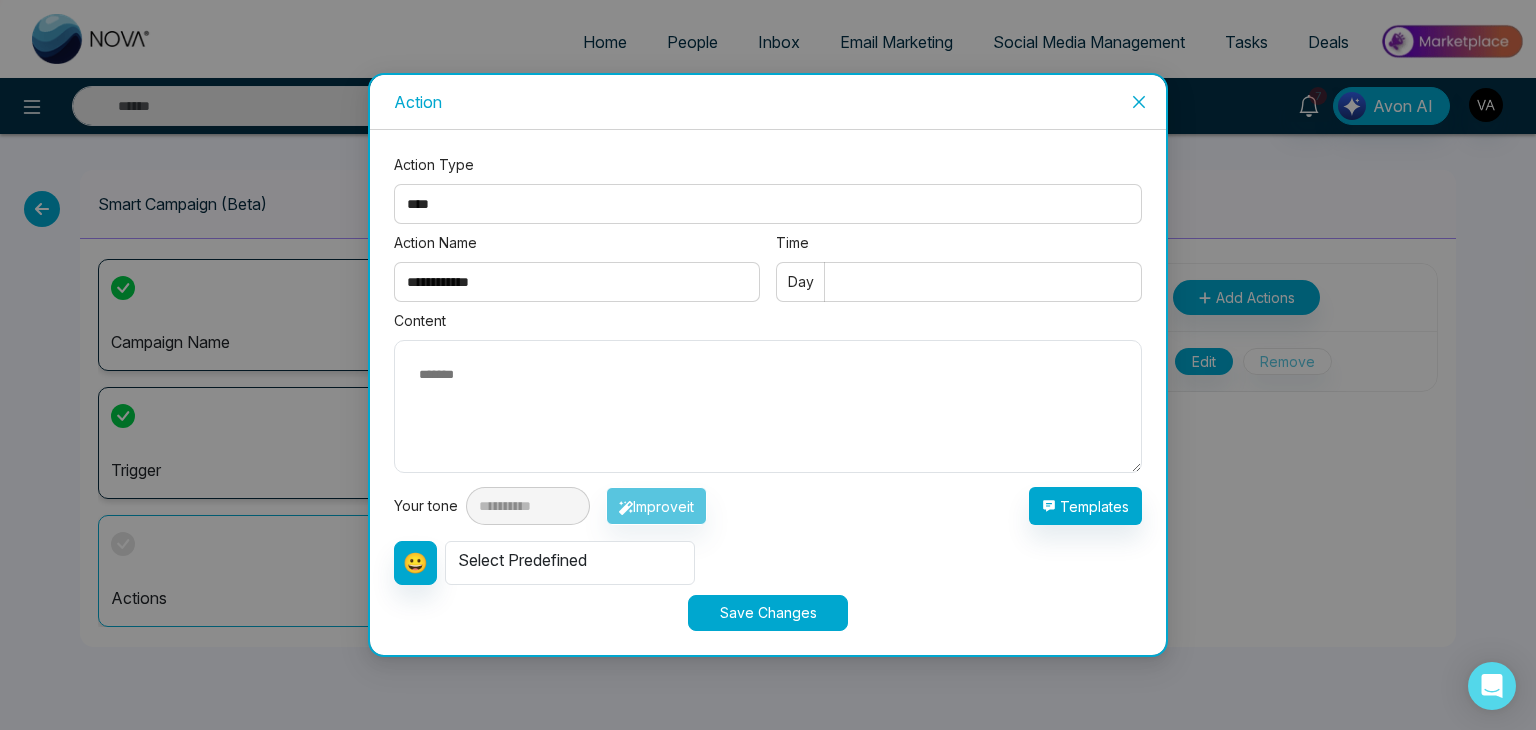 click on "Time" at bounding box center (959, 282) 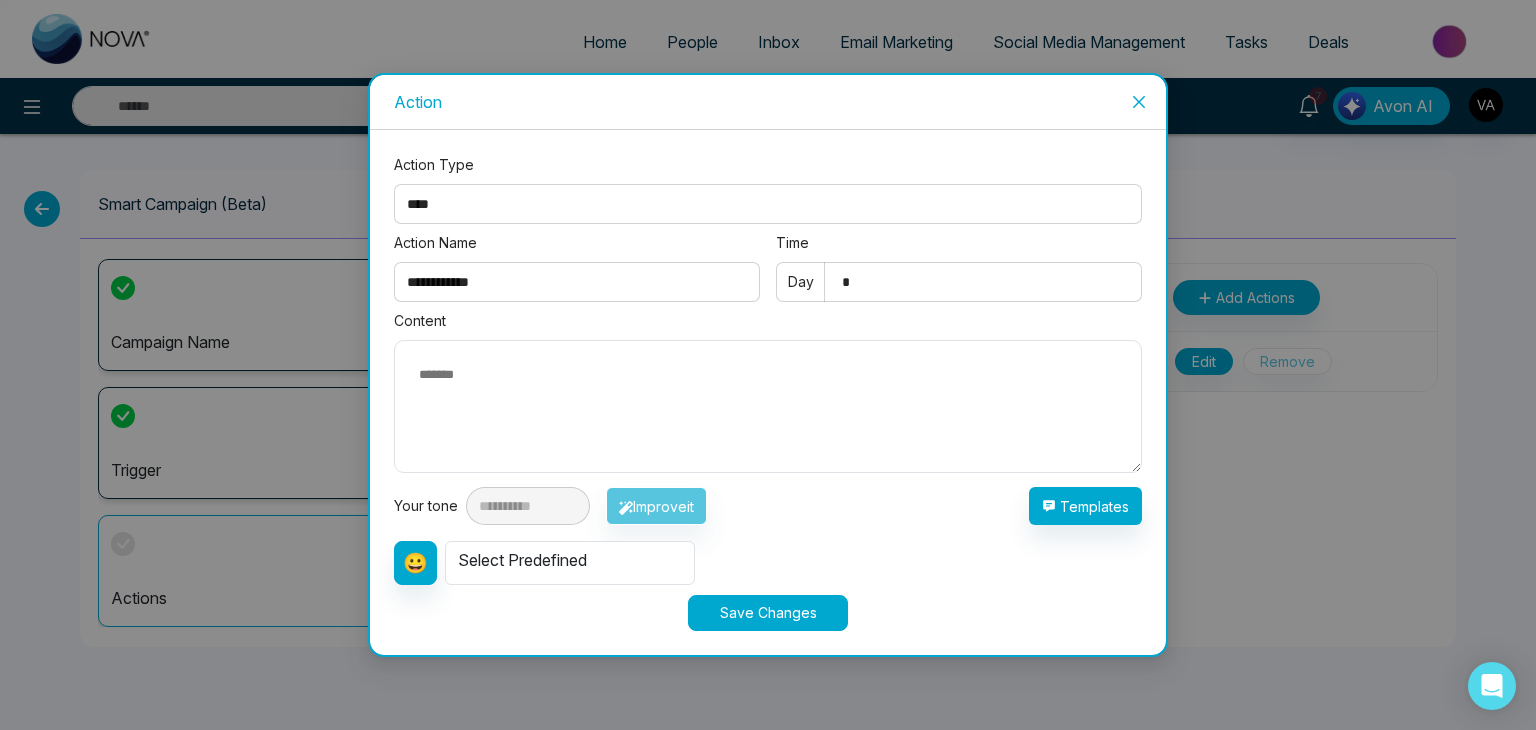 type on "*" 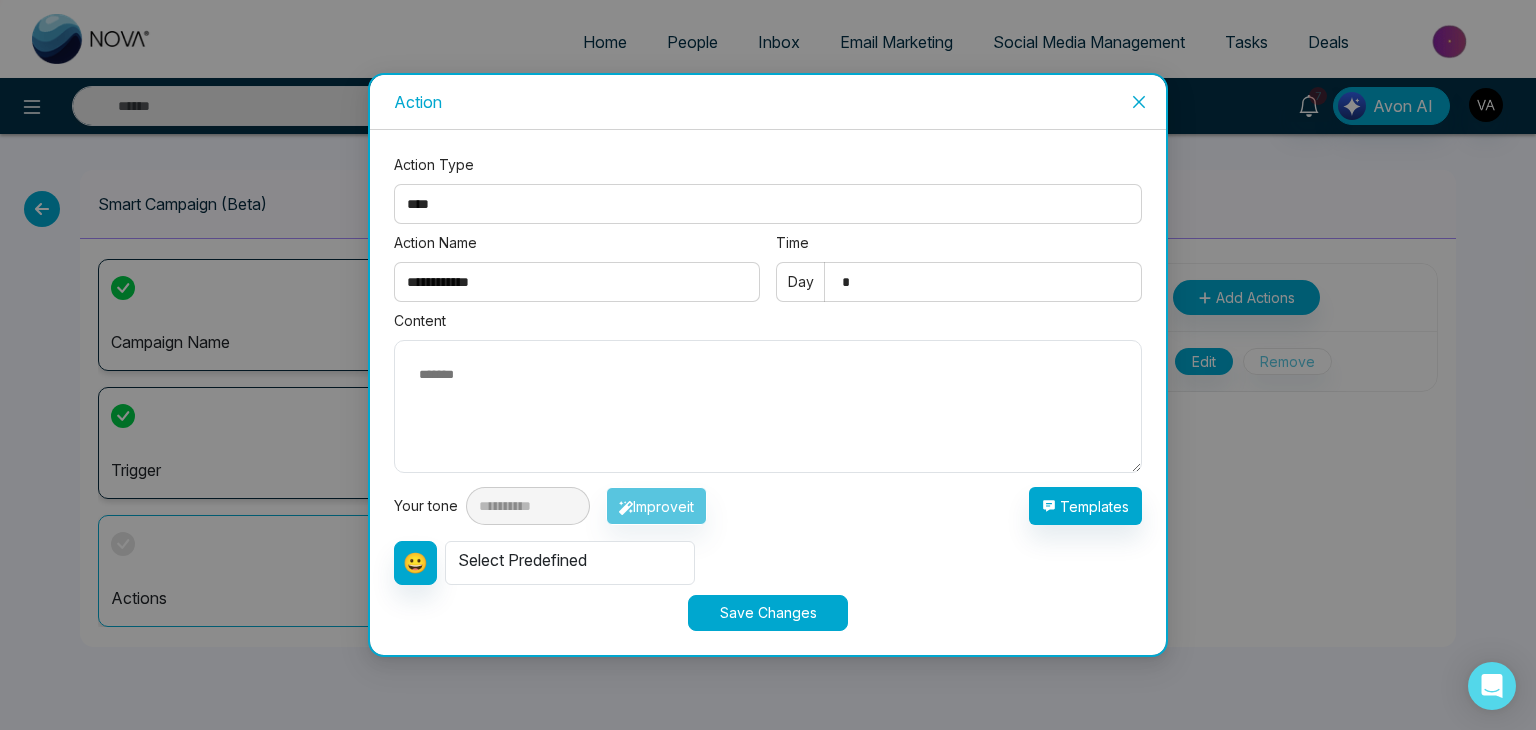 click at bounding box center [768, 406] 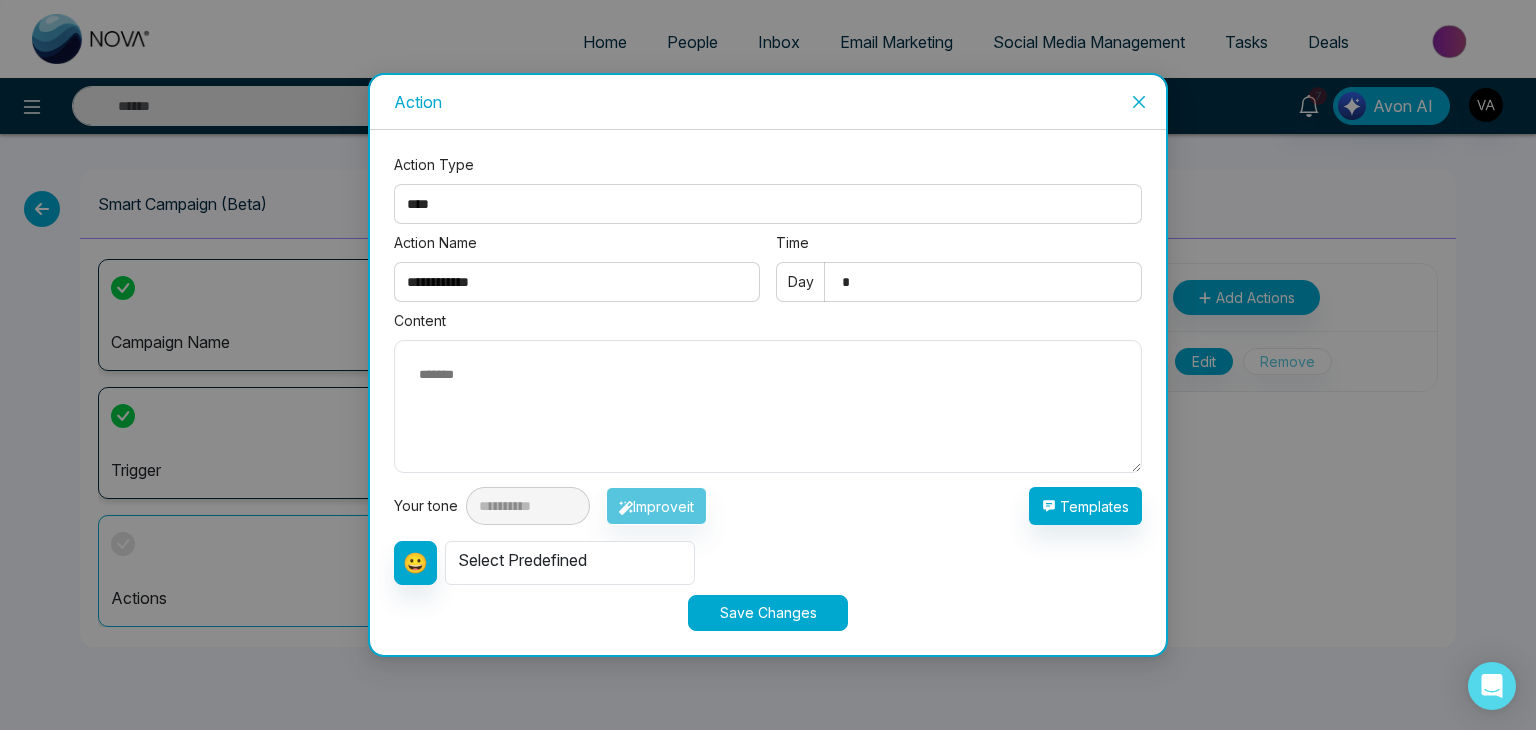 click at bounding box center [768, 406] 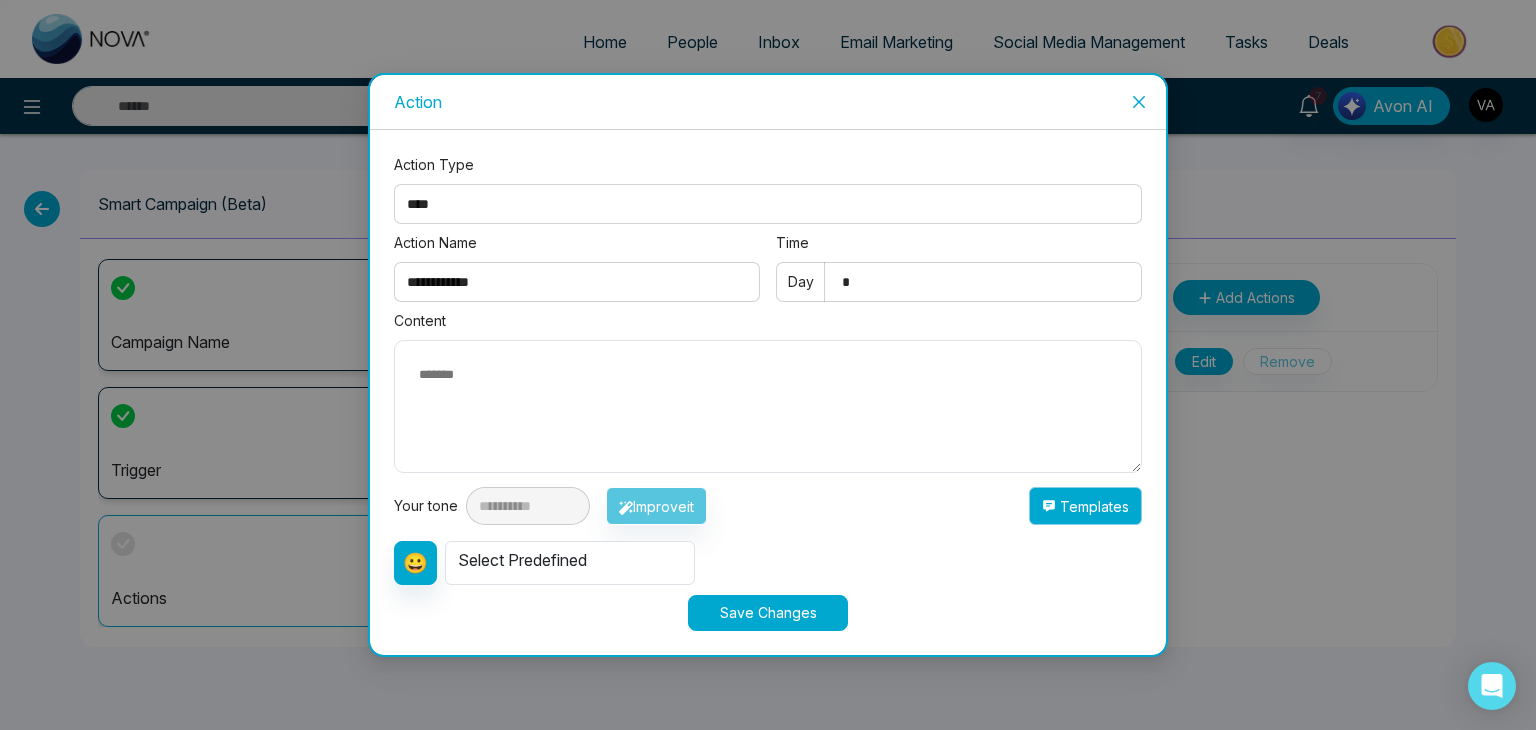 click on "Templates" at bounding box center [1085, 506] 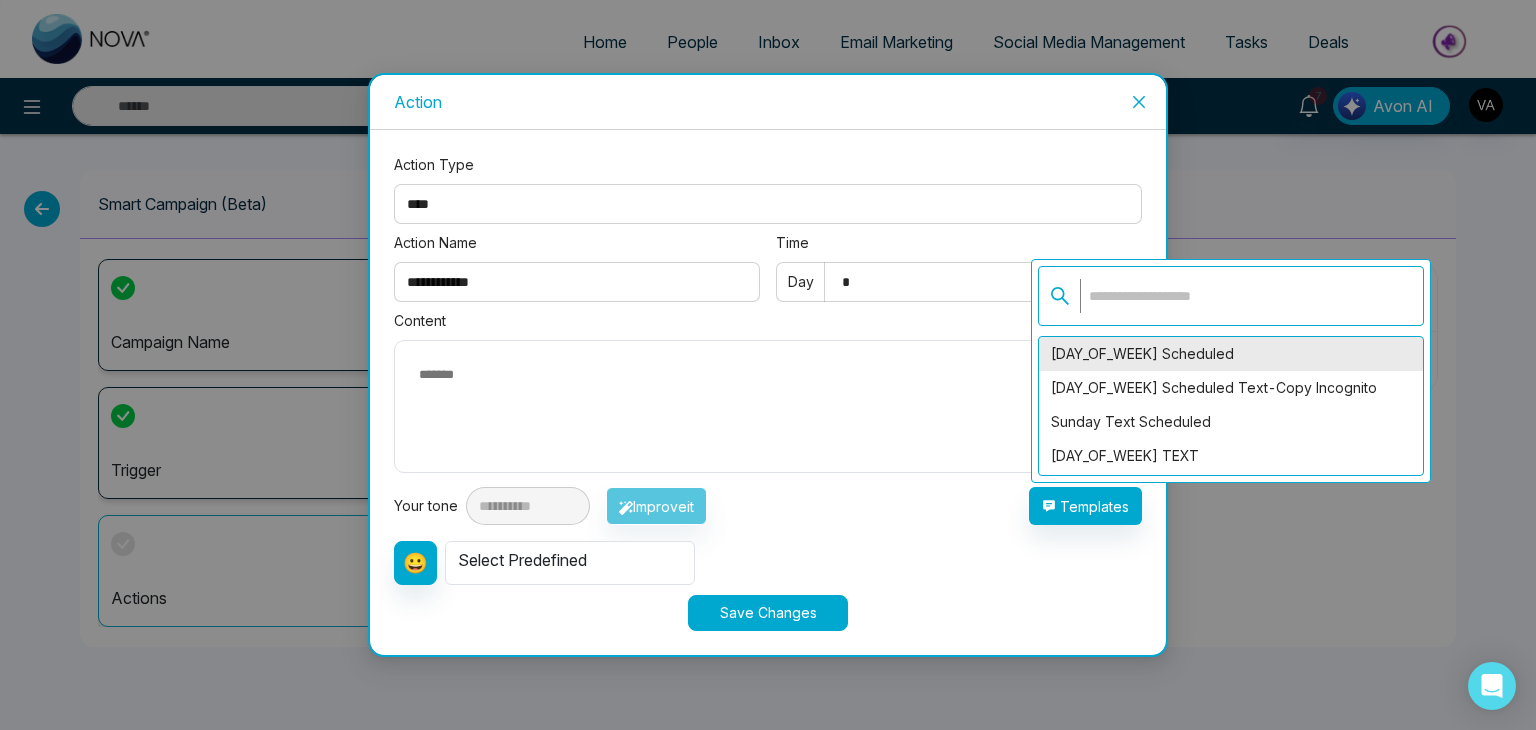 click on "Monday Scheduled" at bounding box center (1231, 354) 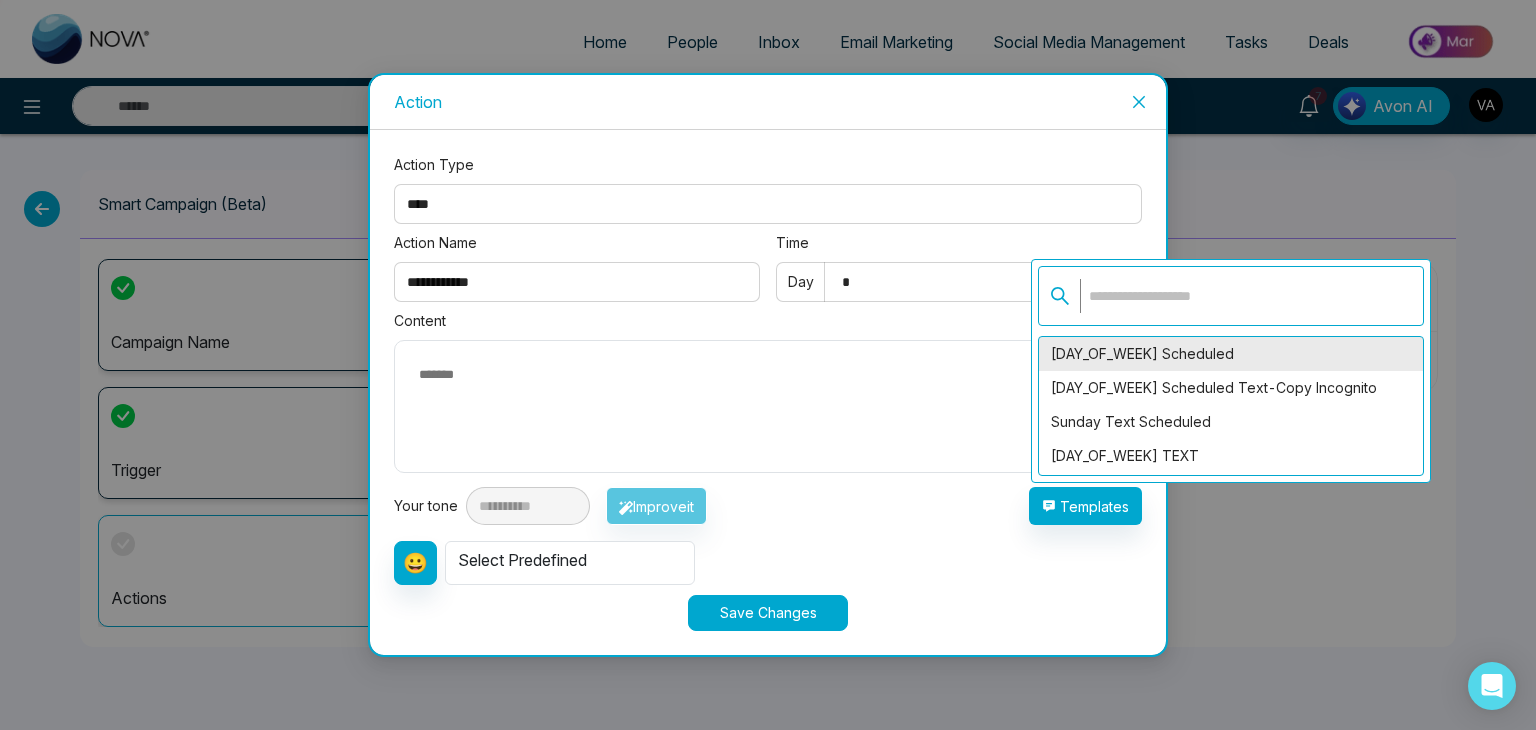 type on "**********" 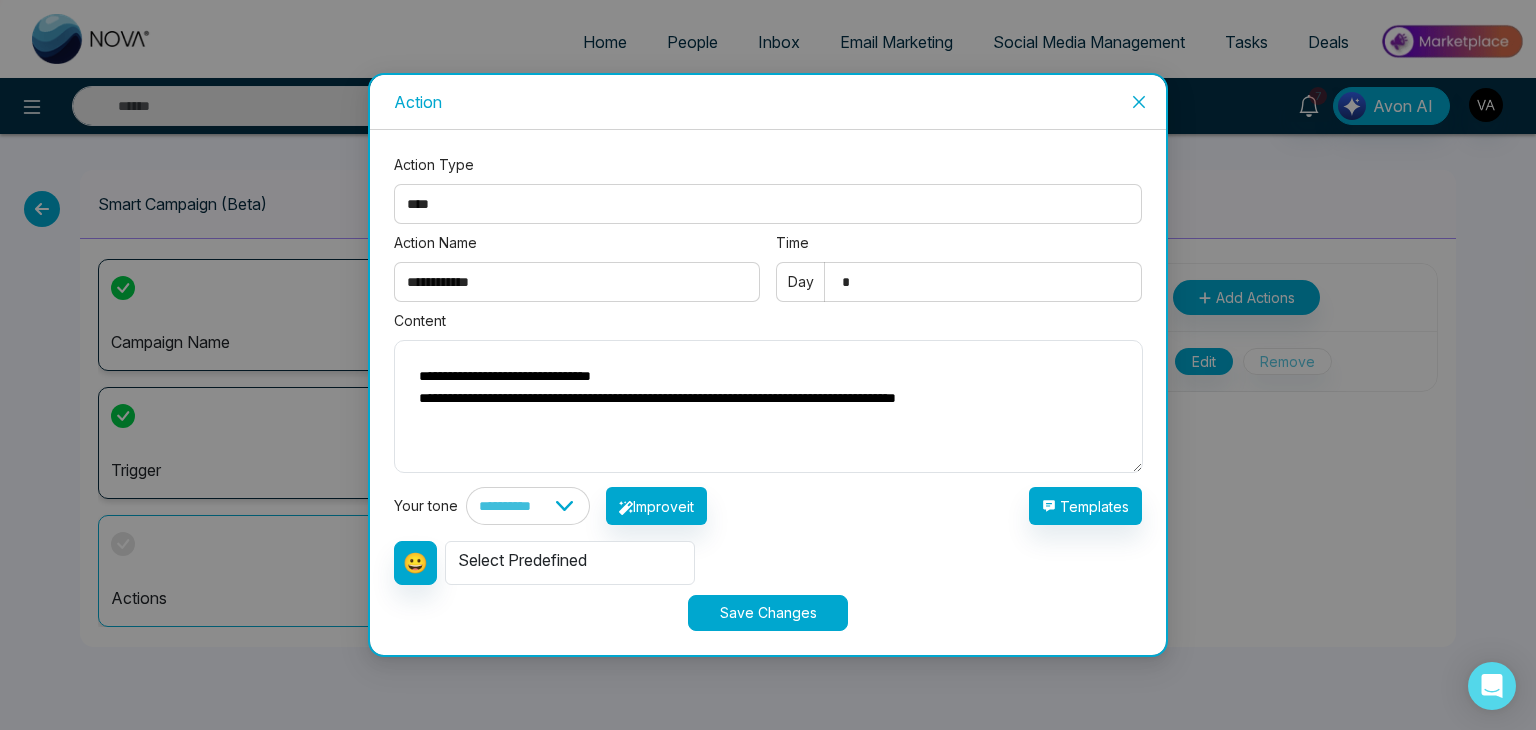 click on "Save Changes" at bounding box center (768, 613) 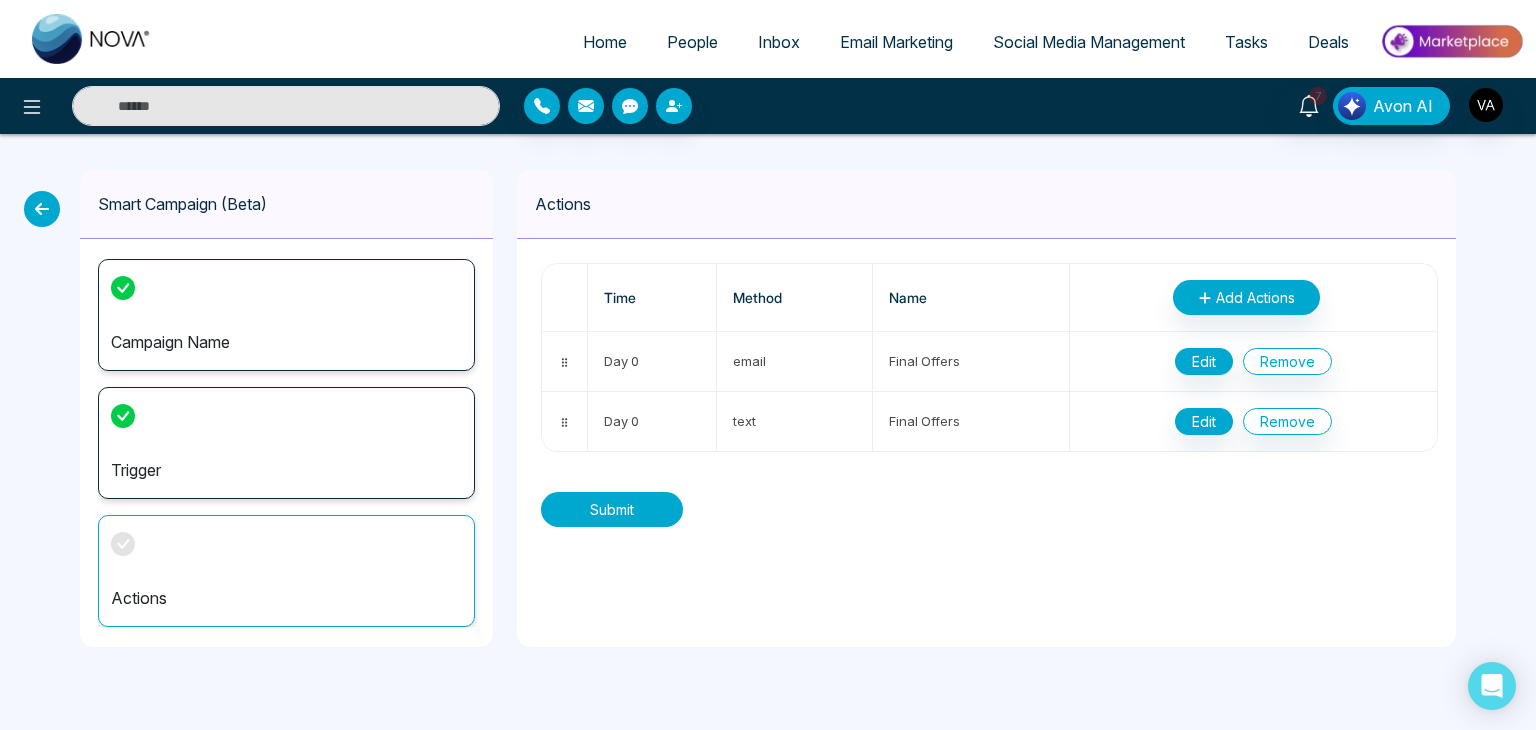 click on "Submit" at bounding box center [612, 509] 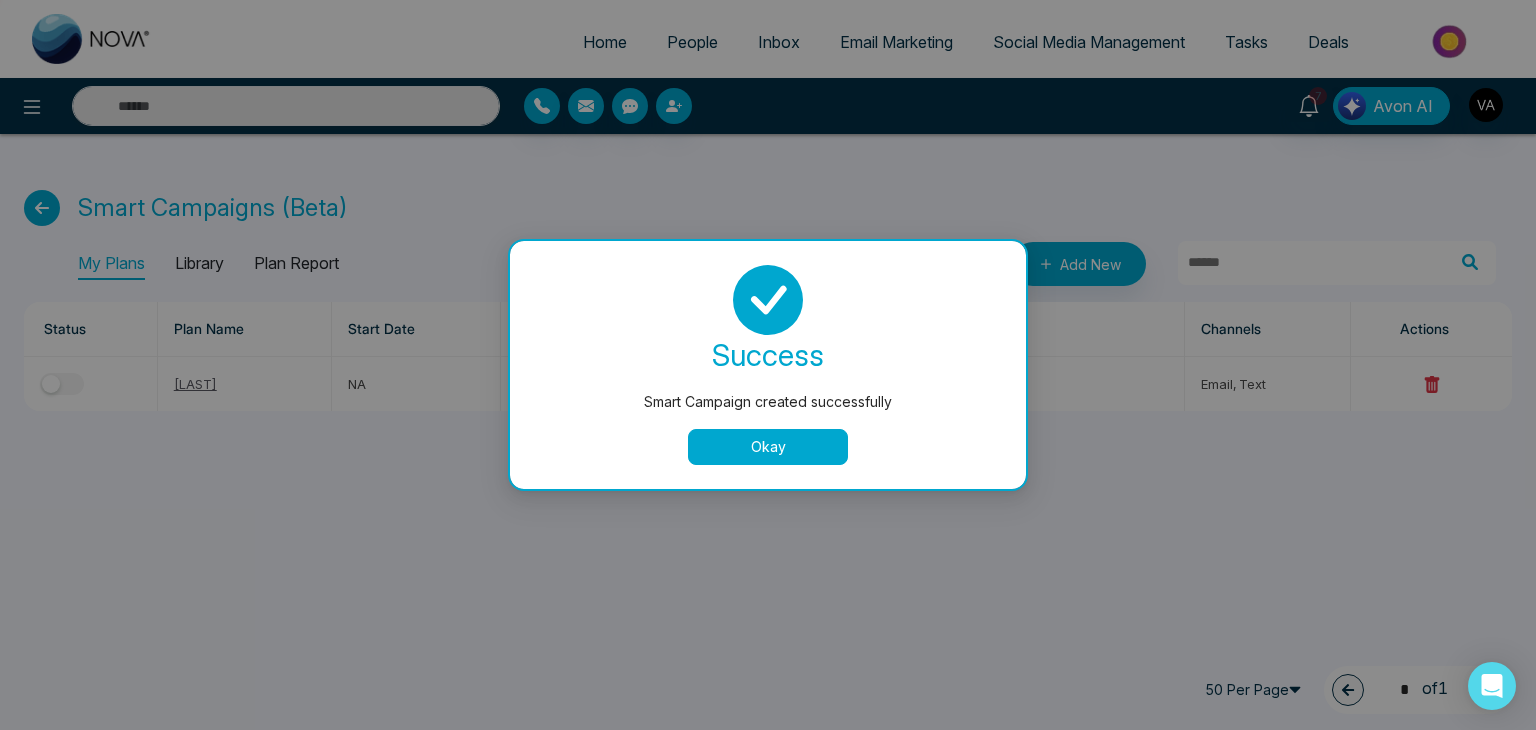 click on "Okay" at bounding box center (768, 447) 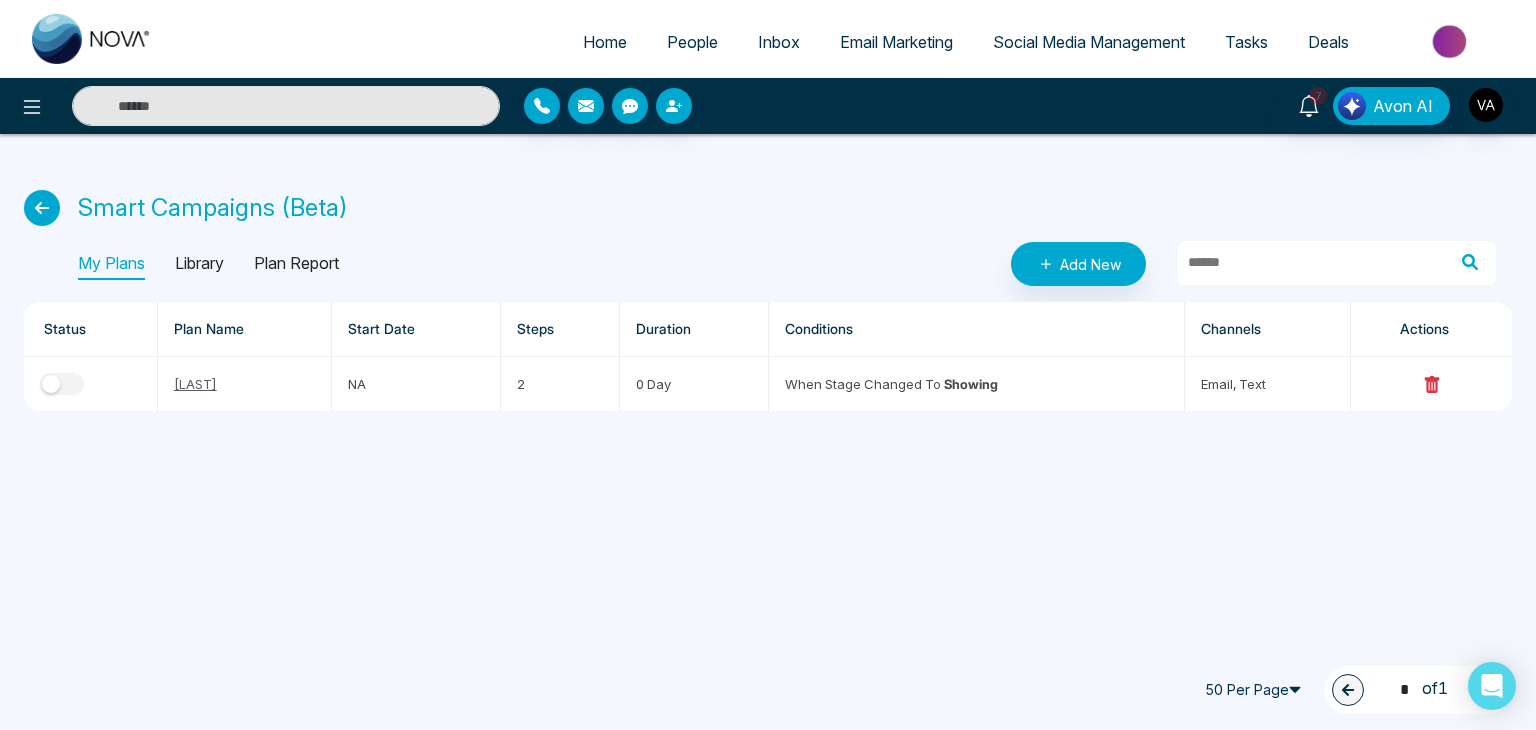 click on "Home People Inbox Email Marketing Social Media Management Tasks Deals 7 Avon AI Smart Campaigns (Beta) My Plans Library Plan Report  Add New Status Plan Name Start Date Steps Duration Conditions Channels Actions Sarkar NA 2 0 Day When stage changed   to   Showing email, text 50 Per Page 1 *   of  1" at bounding box center (768, 365) 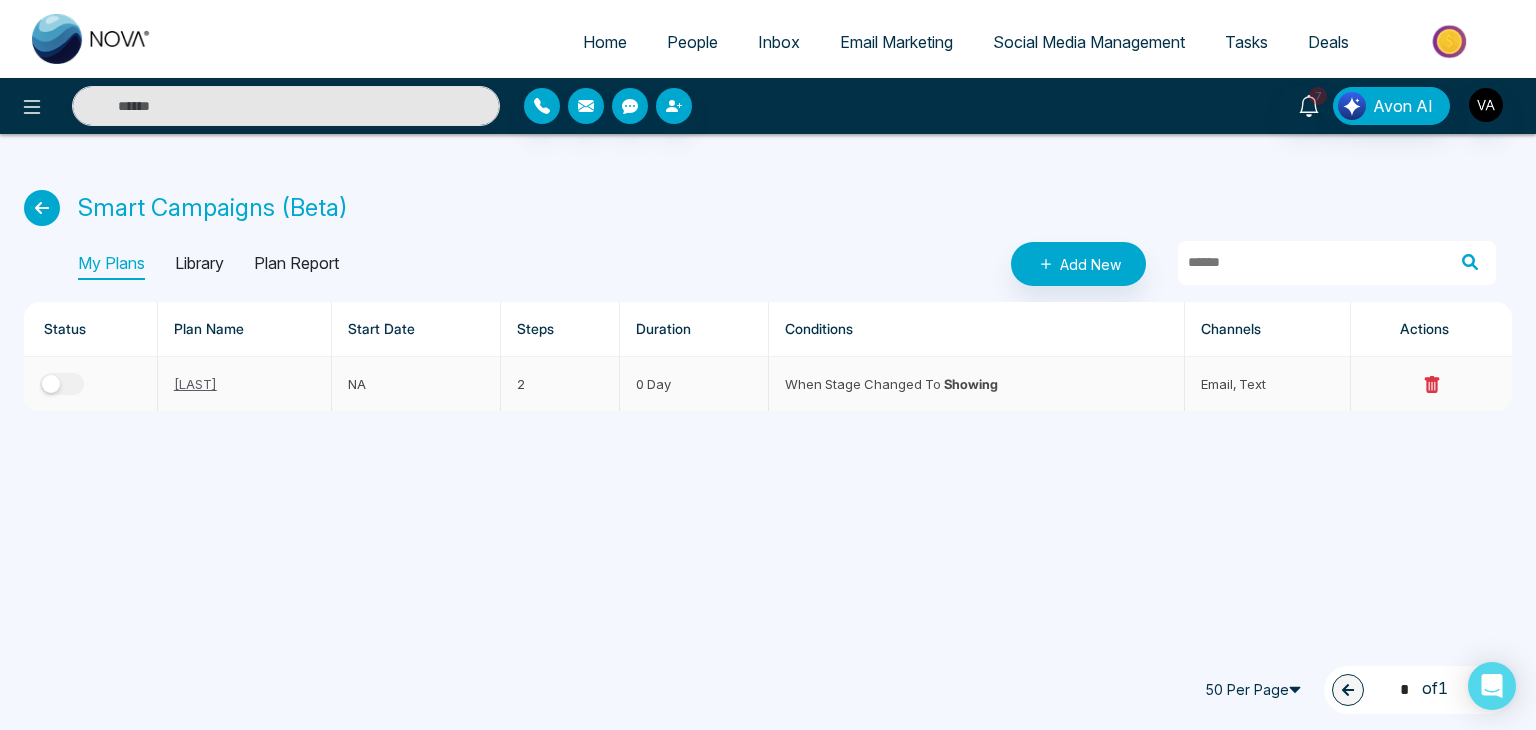 click at bounding box center (62, 384) 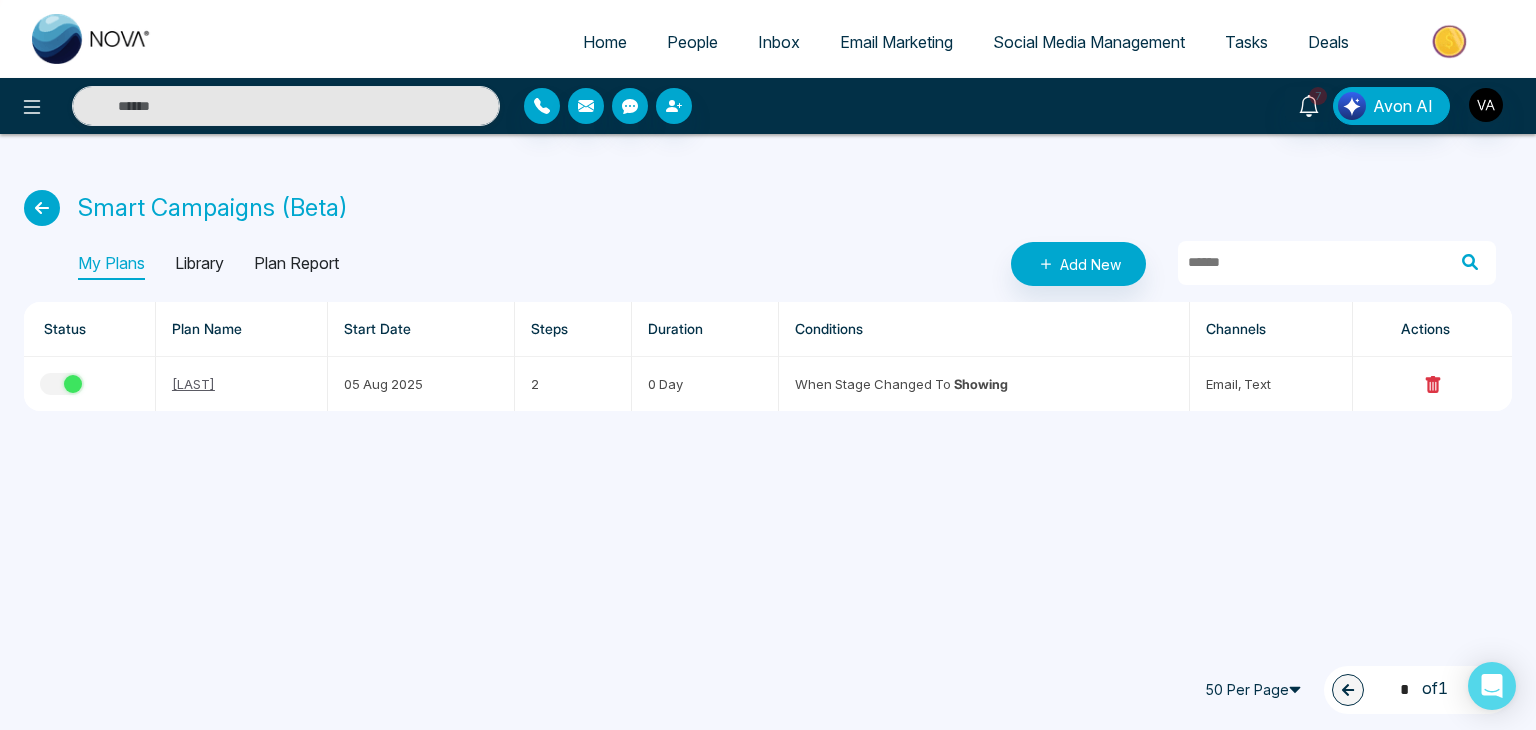 click on "Home People Inbox Email Marketing Social Media Management Tasks Deals 7 Avon AI Smart Campaigns (Beta) My Plans Library Plan Report  Add New Status Plan Name Start Date Steps Duration Conditions Channels Actions Sarkar 05 Aug 2025 2 0 Day When stage changed   to   Showing email, text 50 Per Page 1 *   of  1" at bounding box center (768, 365) 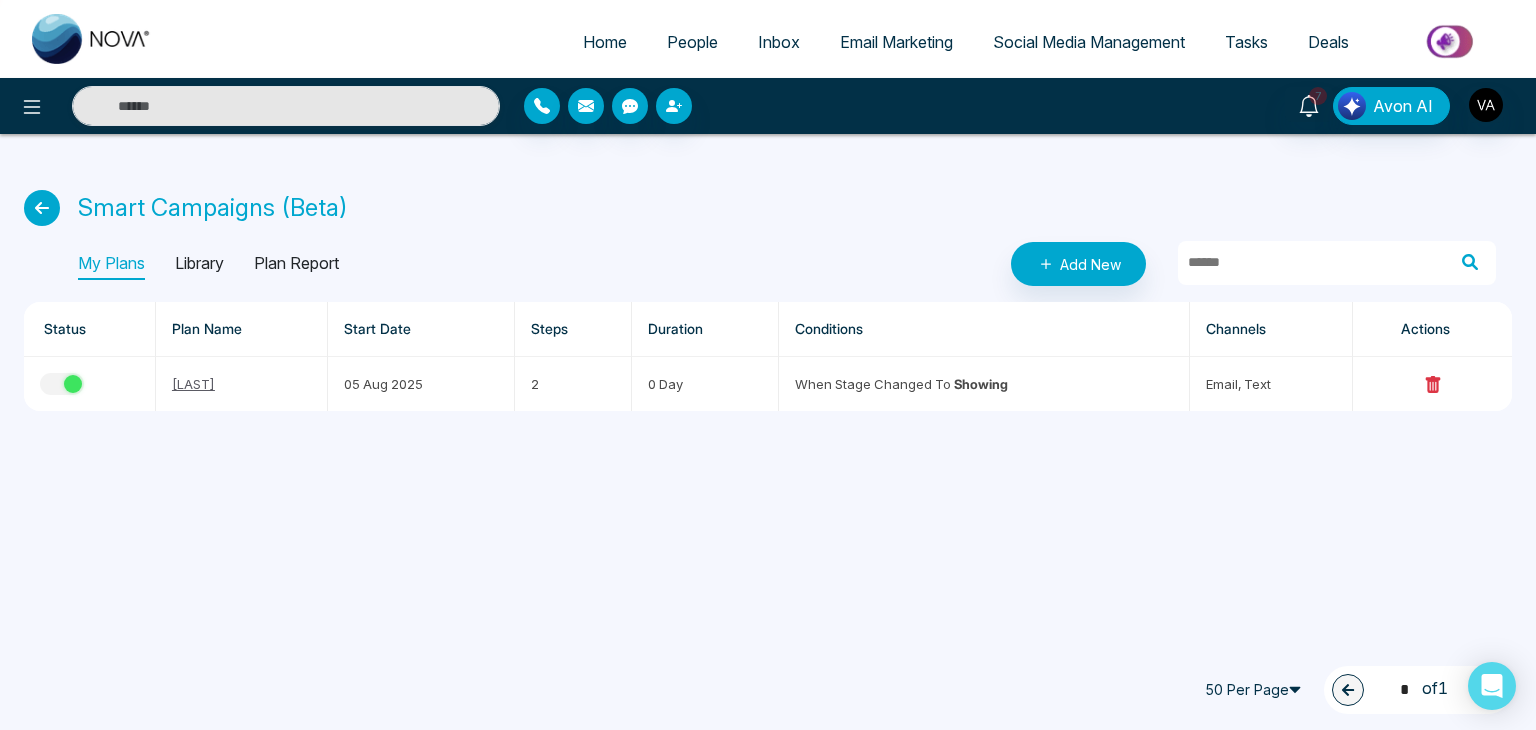 click on "Smart Campaigns (Beta) My Plans Library Plan Report  Add New Status Plan Name Start Date Steps Duration Conditions Channels Actions Sarkar 05 Aug 2025 2 0 Day When stage changed   to   Showing email, text 50 Per Page 1 *   of  1" at bounding box center [768, 284] 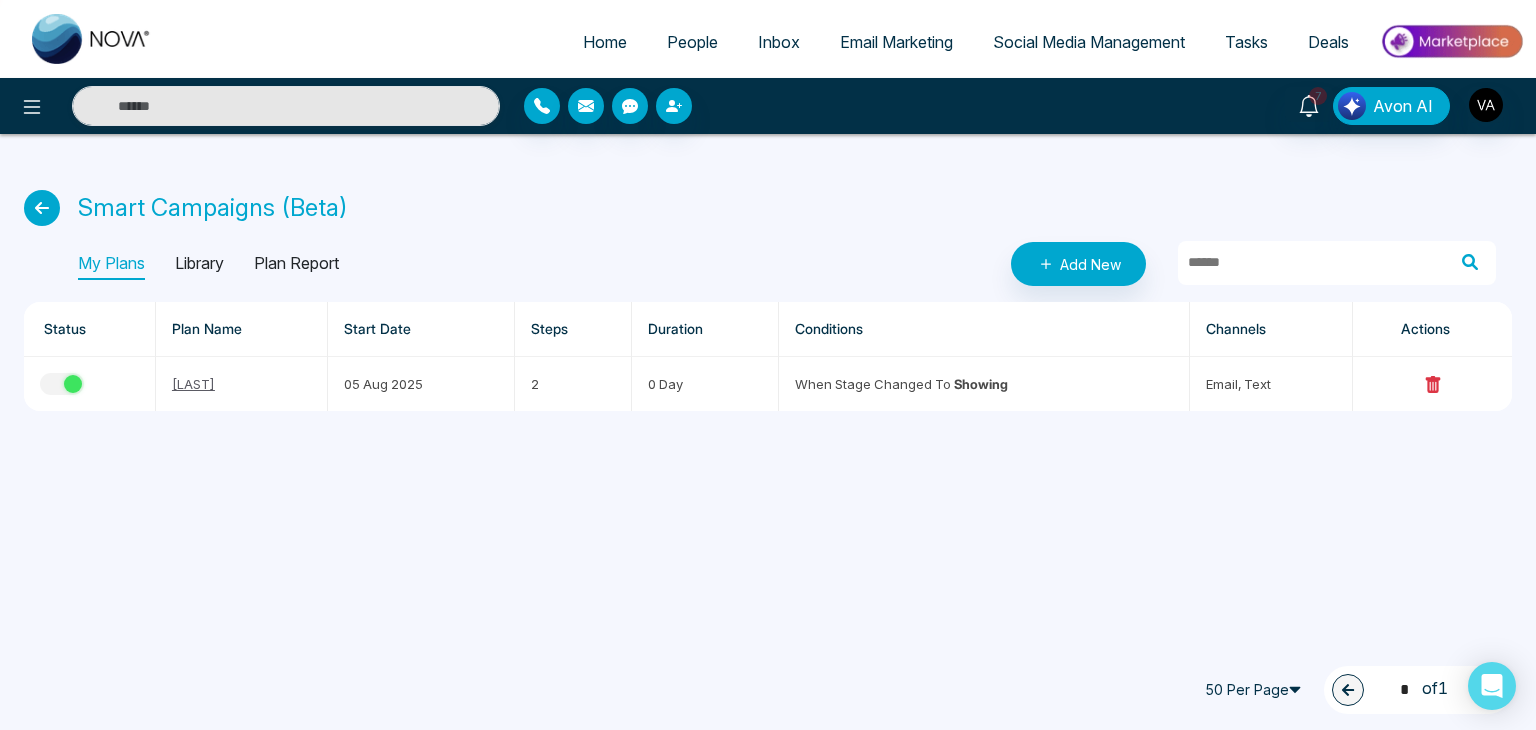 click at bounding box center (42, 208) 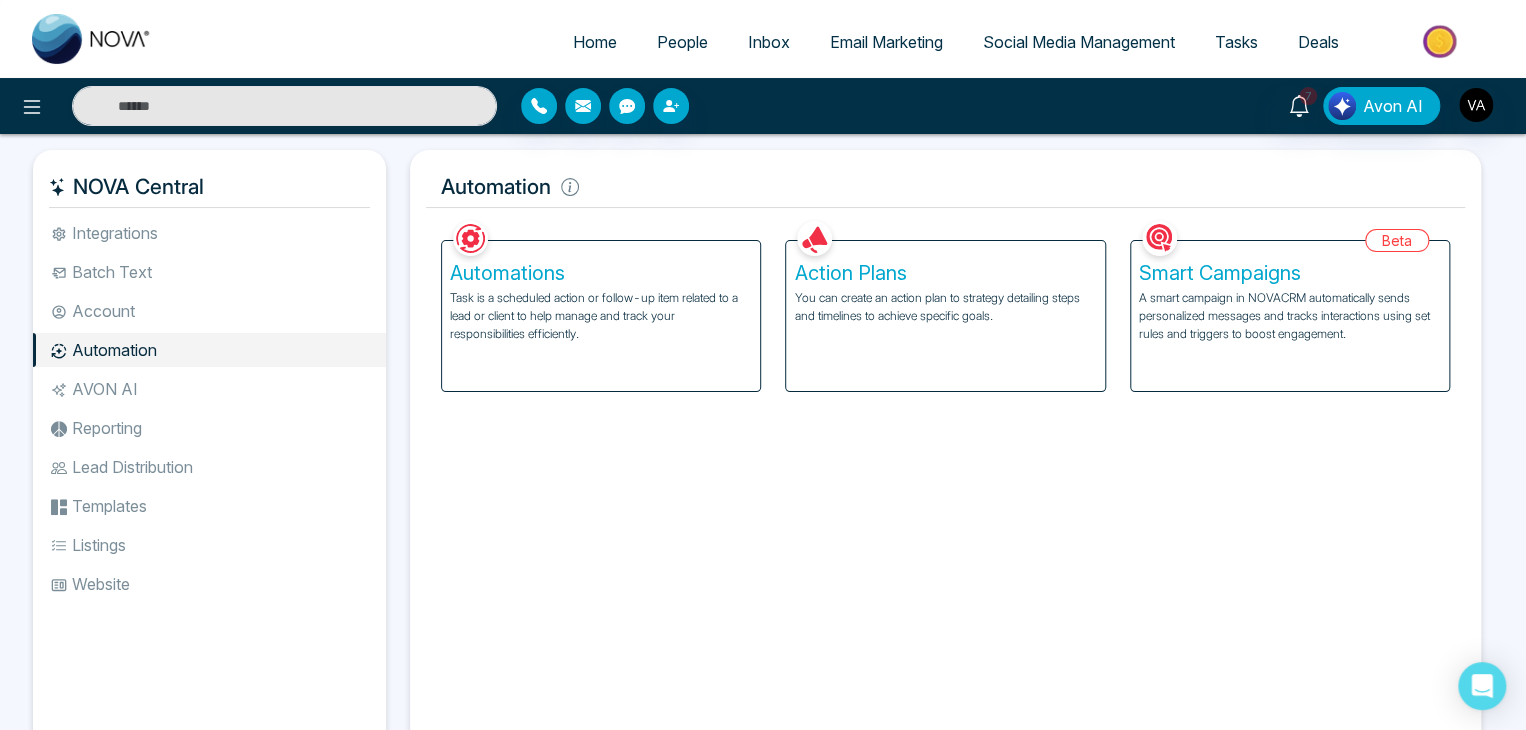 click on "A smart campaign in NOVACRM automatically sends personalized messages and tracks interactions using set rules and triggers to boost engagement." at bounding box center (1290, 316) 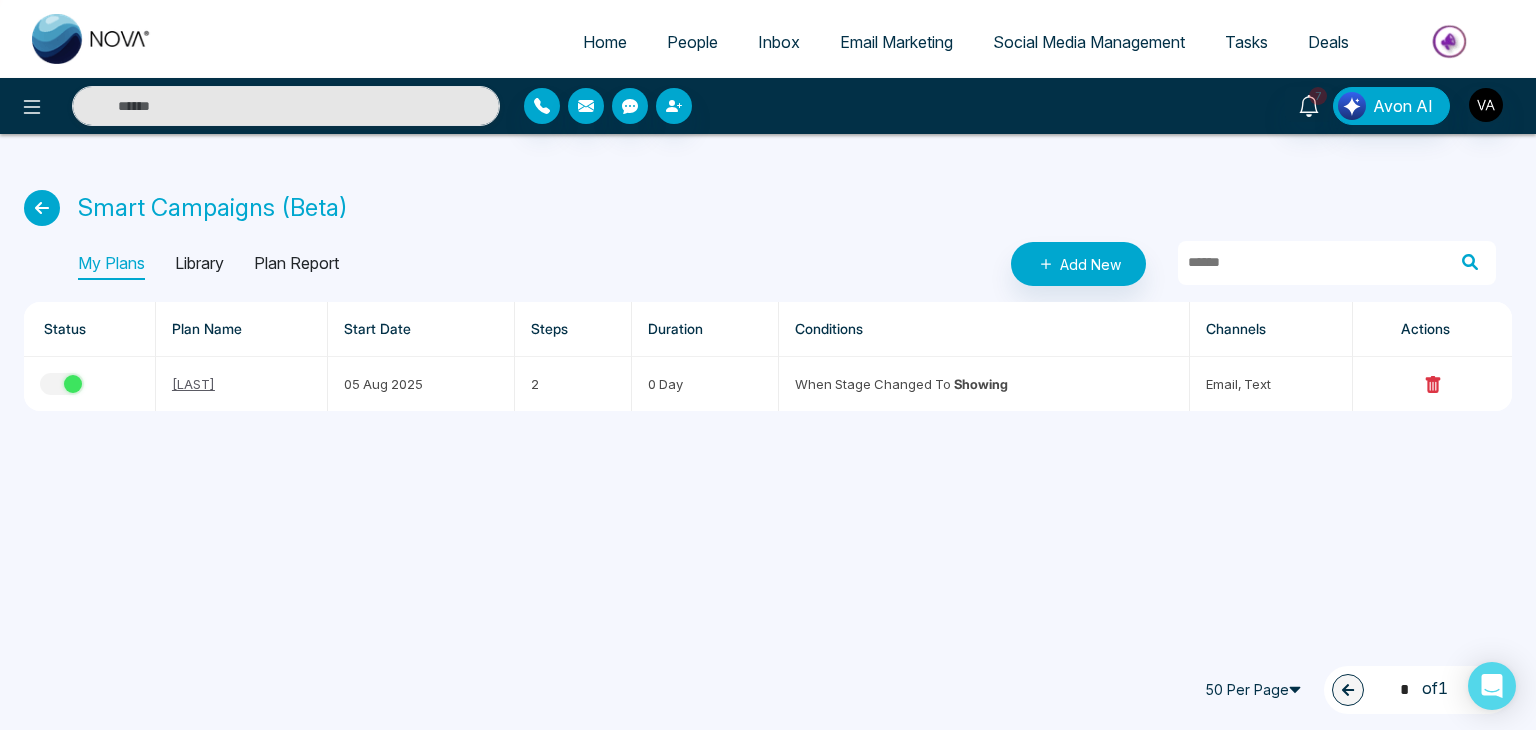 click at bounding box center [42, 208] 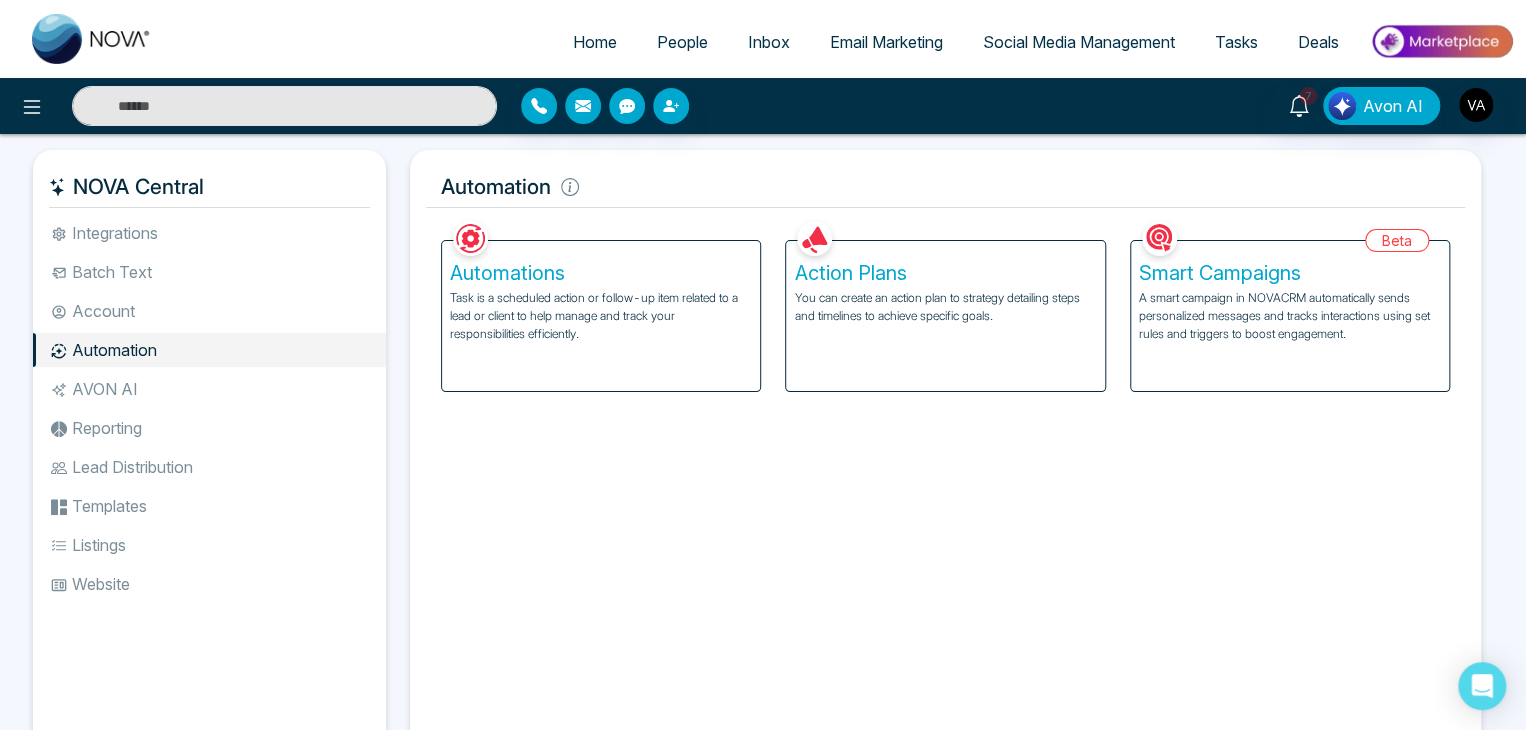 click on "Facebook NOVACRM enables users to connect to Facebook to schedule social media  posts. Connected Instagram NOVACRM enables users to connect to Instagram to schedule social media post Connected Zoom Zoom is integrated with NOVACRM, to schedule/create video calls Connected Dialer Twilio integrates with NOVACRM to provide programmable communication tools, allowing users to make and receive phone calls, send and receive text messages, etc. Connected Zapier Zapier automates and connects on NOVACRM and imports leads. Coming Soon API Nation API Nation integrates with NOVACRM to elevate your brokerage by effortlessly connecting hundreds of apps and automating workflow. Campaigns Batch text on NOVA allows users to simultaneously send a single text message to multiple leads Text Templates This feature allows users to create custom text templates from scratch or view and analyze their existing text campaigns. Team Connected Import Bulk Tags Stages Manage the stages for your leads. Automations Action Plans Beta Connected" at bounding box center [945, 482] 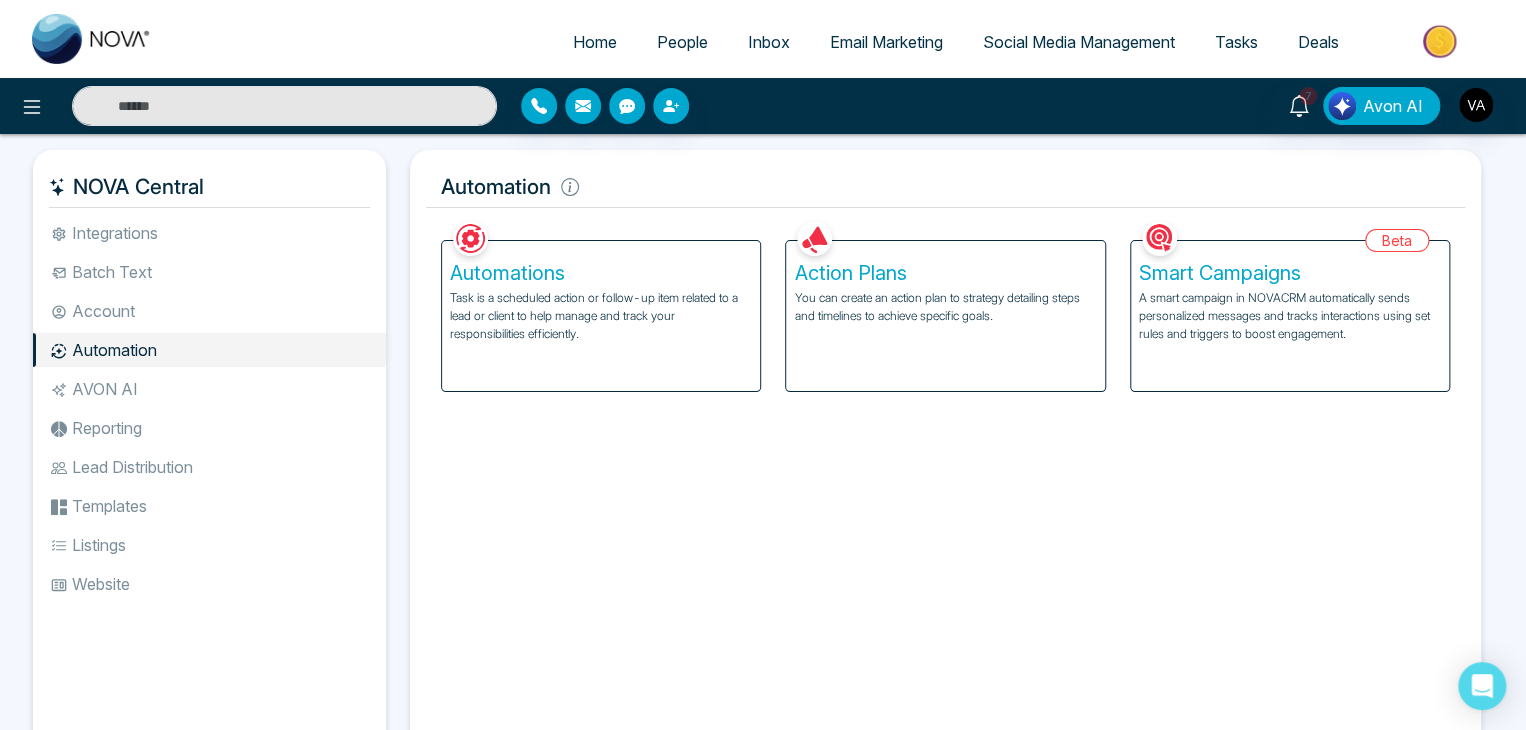 click on "Facebook NOVACRM enables users to connect to Facebook to schedule social media  posts. Connected Instagram NOVACRM enables users to connect to Instagram to schedule social media post Connected Zoom Zoom is integrated with NOVACRM, to schedule/create video calls Connected Dialer Twilio integrates with NOVACRM to provide programmable communication tools, allowing users to make and receive phone calls, send and receive text messages, etc. Connected Zapier Zapier automates and connects on NOVACRM and imports leads. Coming Soon API Nation API Nation integrates with NOVACRM to elevate your brokerage by effortlessly connecting hundreds of apps and automating workflow. Campaigns Batch text on NOVA allows users to simultaneously send a single text message to multiple leads Text Templates This feature allows users to create custom text templates from scratch or view and analyze their existing text campaigns. Team Connected Import Bulk Tags Stages Manage the stages for your leads. Automations Action Plans Beta Connected" at bounding box center [945, 482] 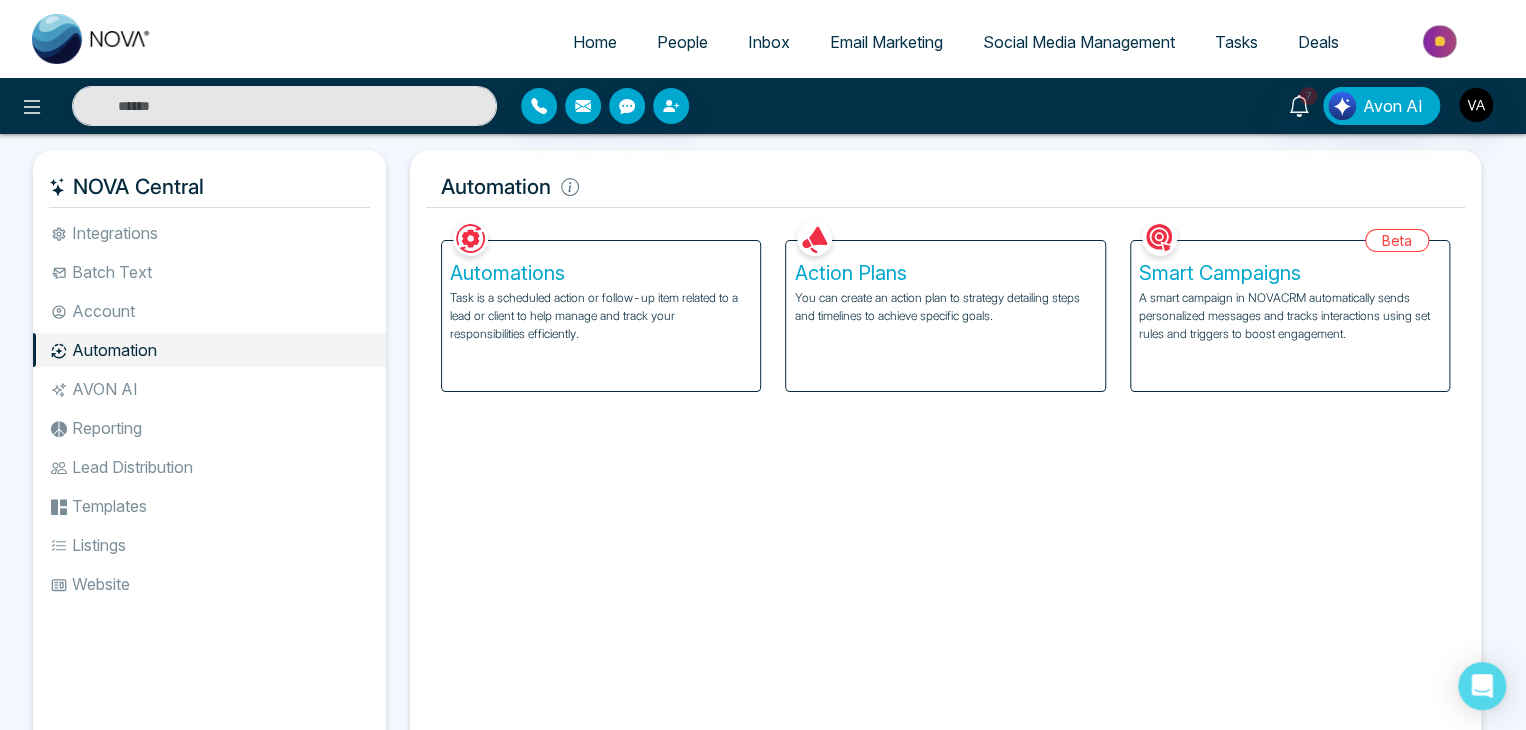 click on "A smart campaign in NOVACRM automatically sends personalized messages and tracks interactions using set rules and triggers to boost engagement." at bounding box center [1290, 316] 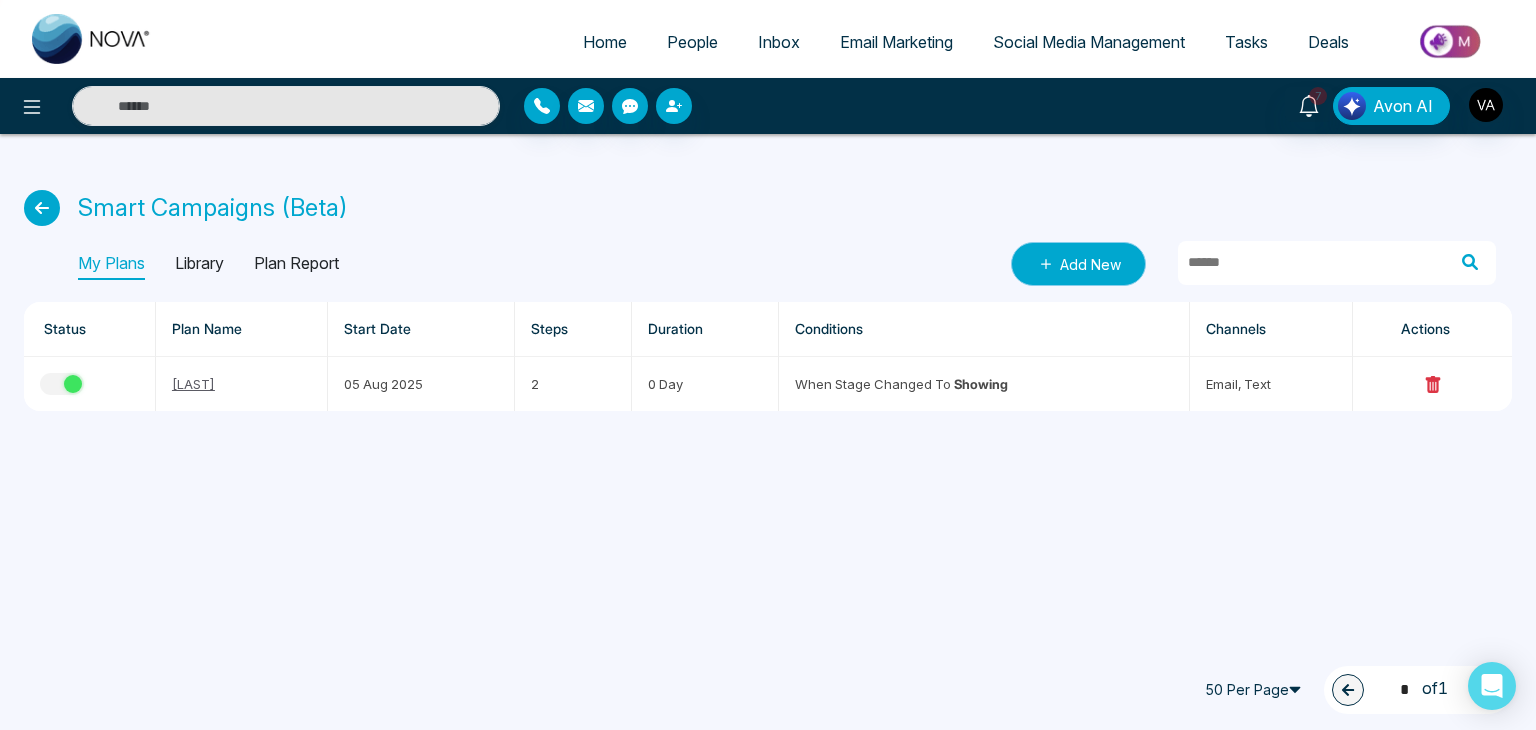 click on "Add New" at bounding box center (1078, 264) 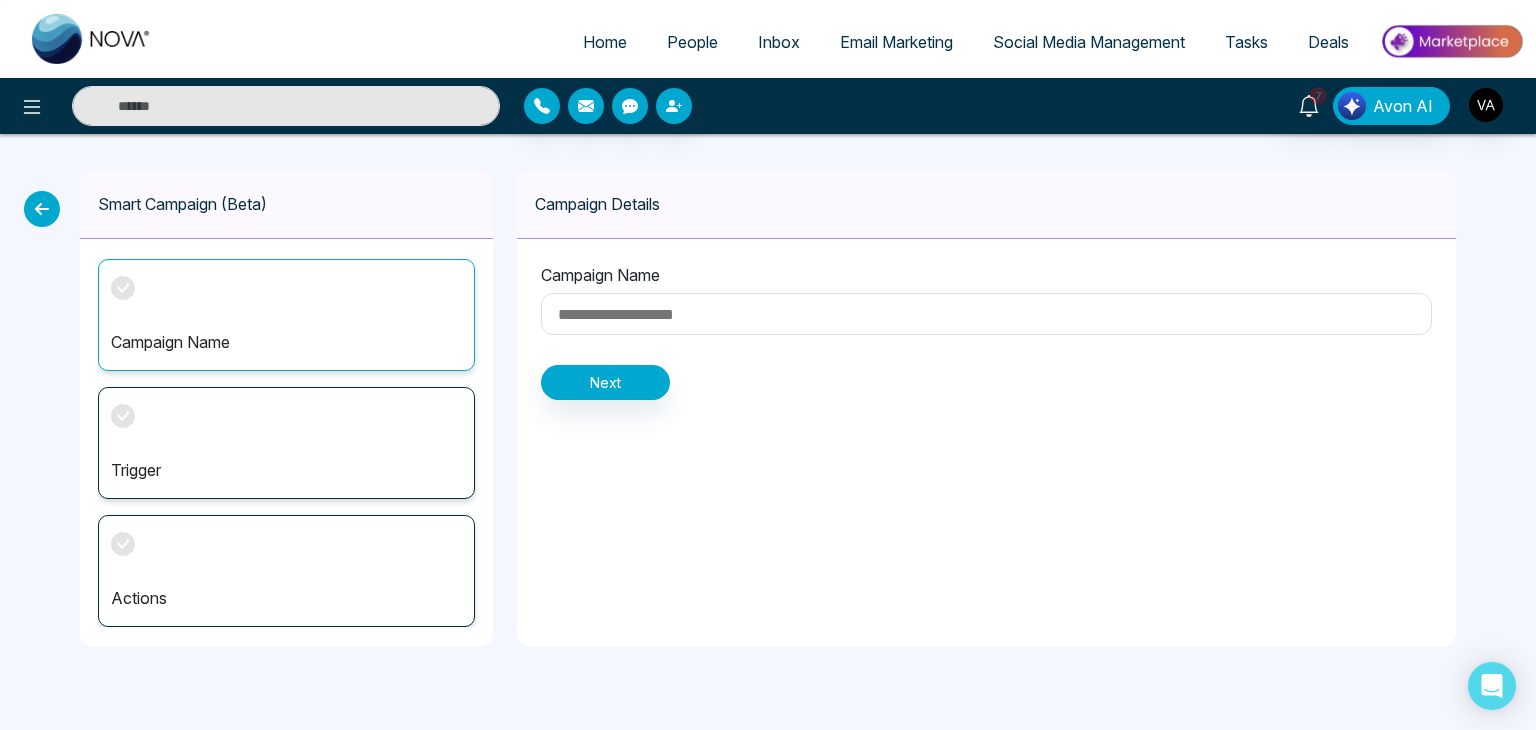 click at bounding box center (986, 314) 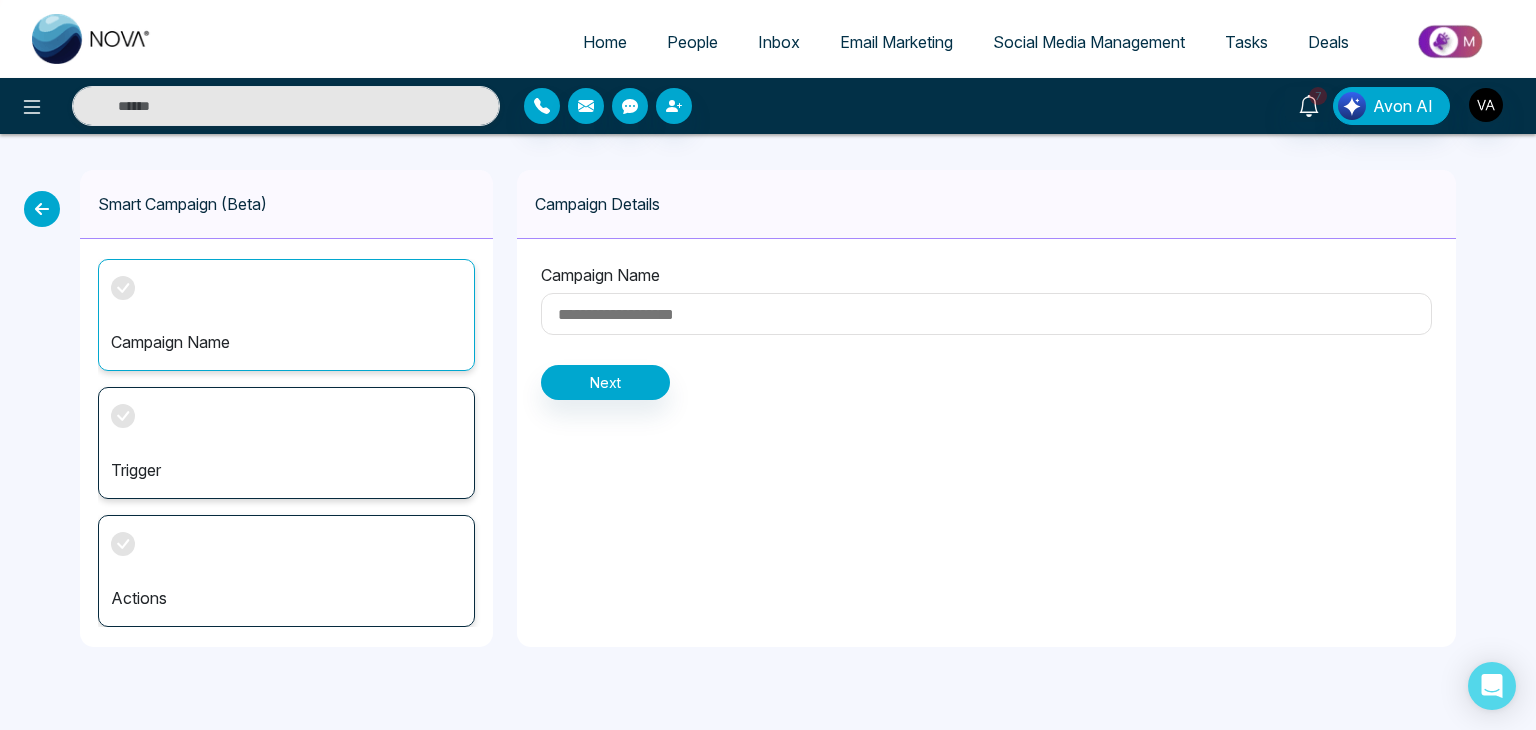 click at bounding box center [986, 314] 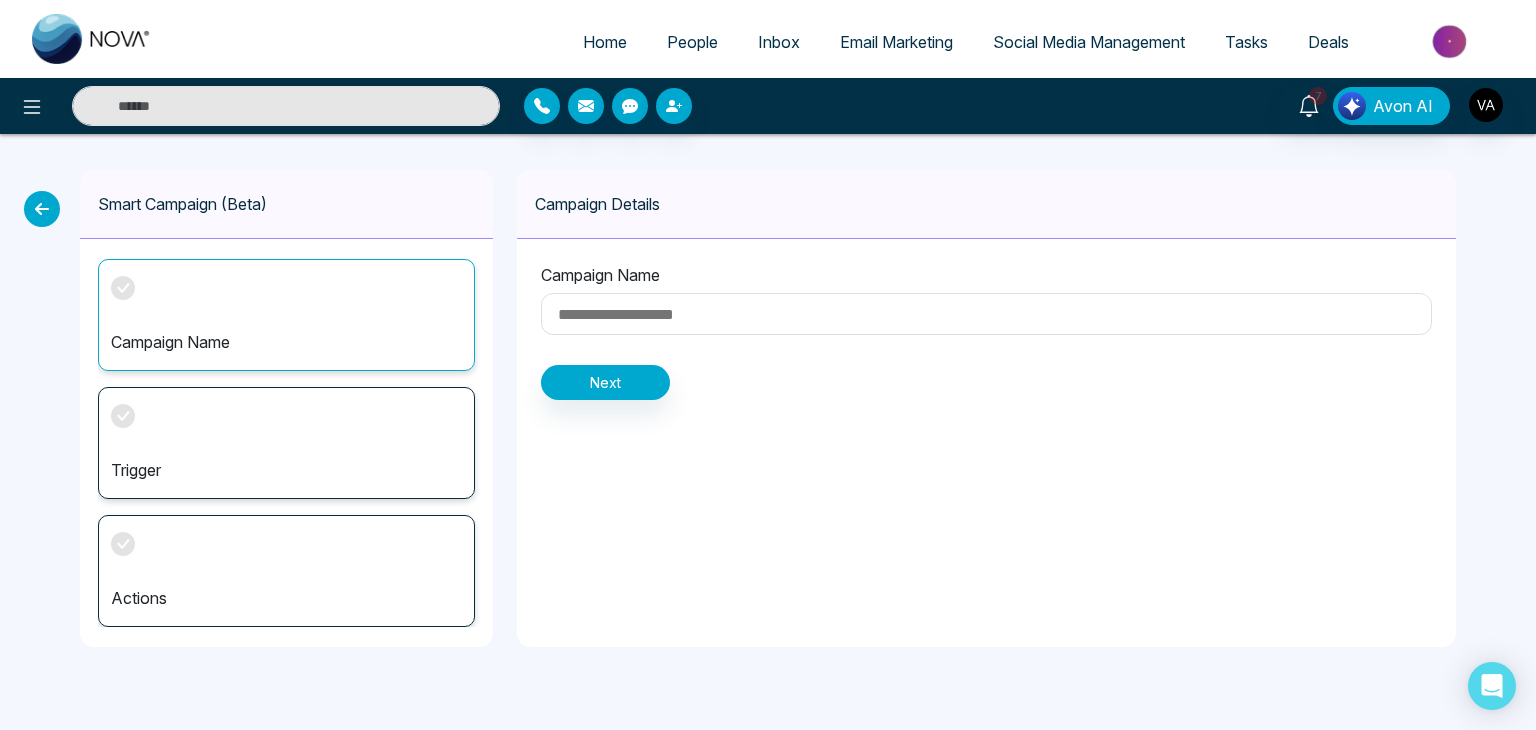 click on "Trigger" at bounding box center (286, 443) 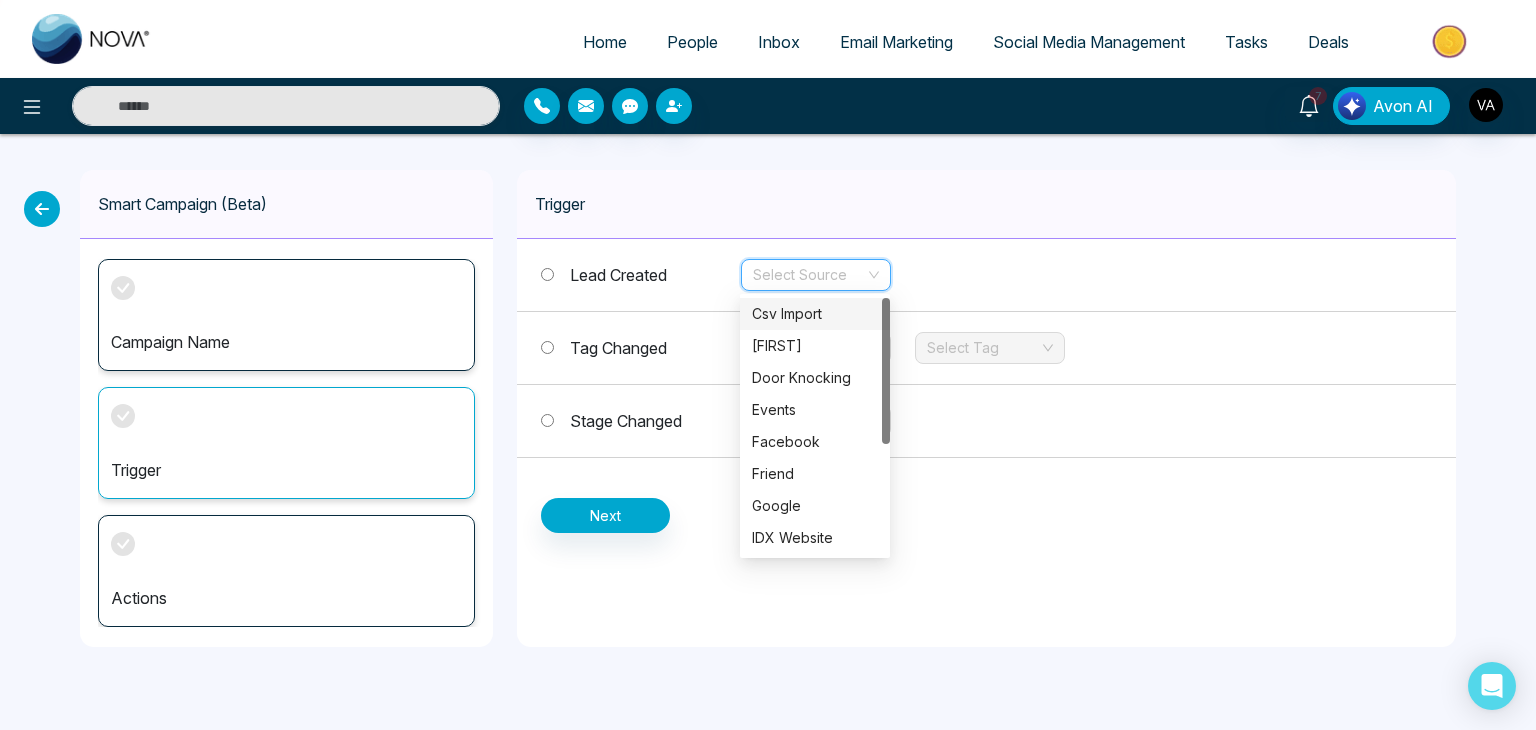 click at bounding box center (809, 275) 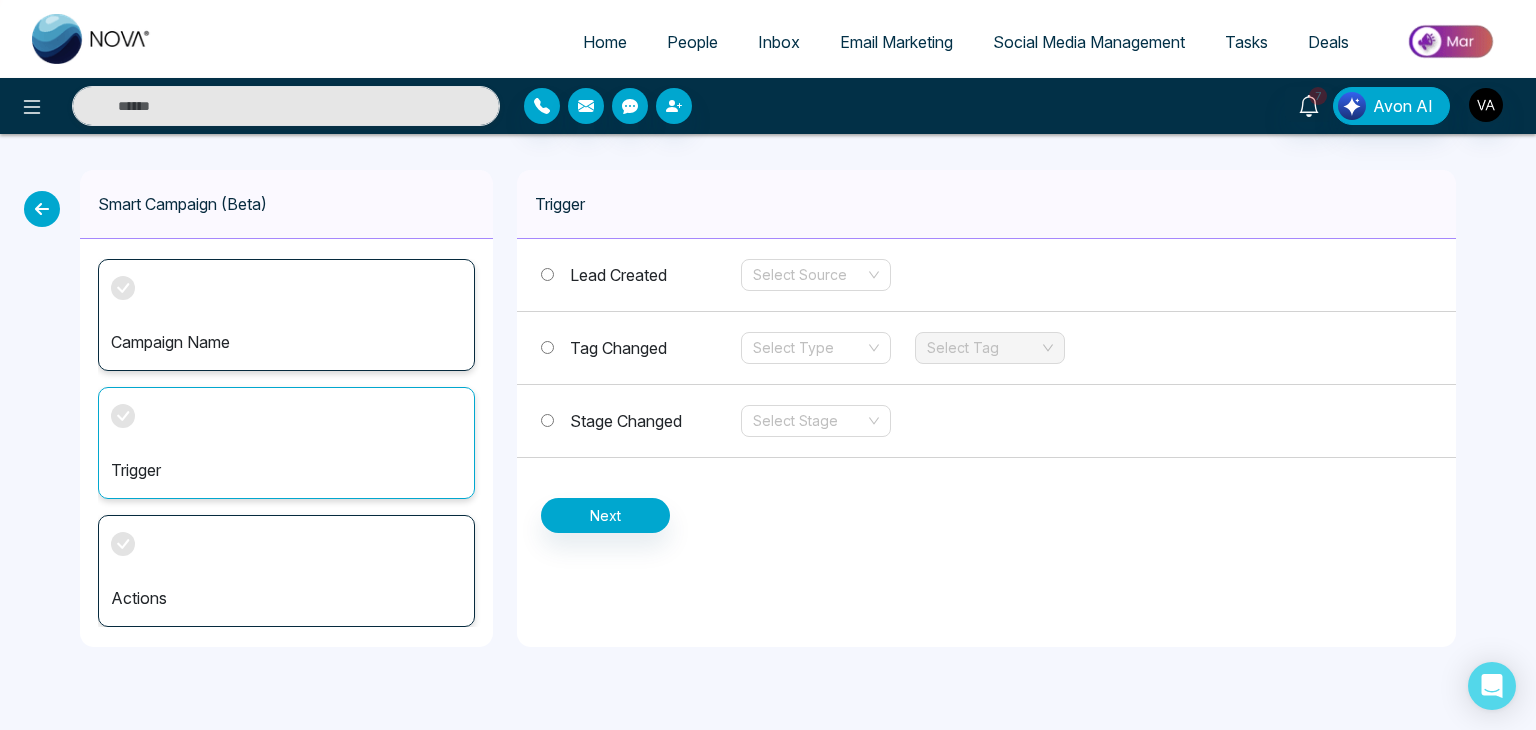 click on "Actions" at bounding box center (286, 598) 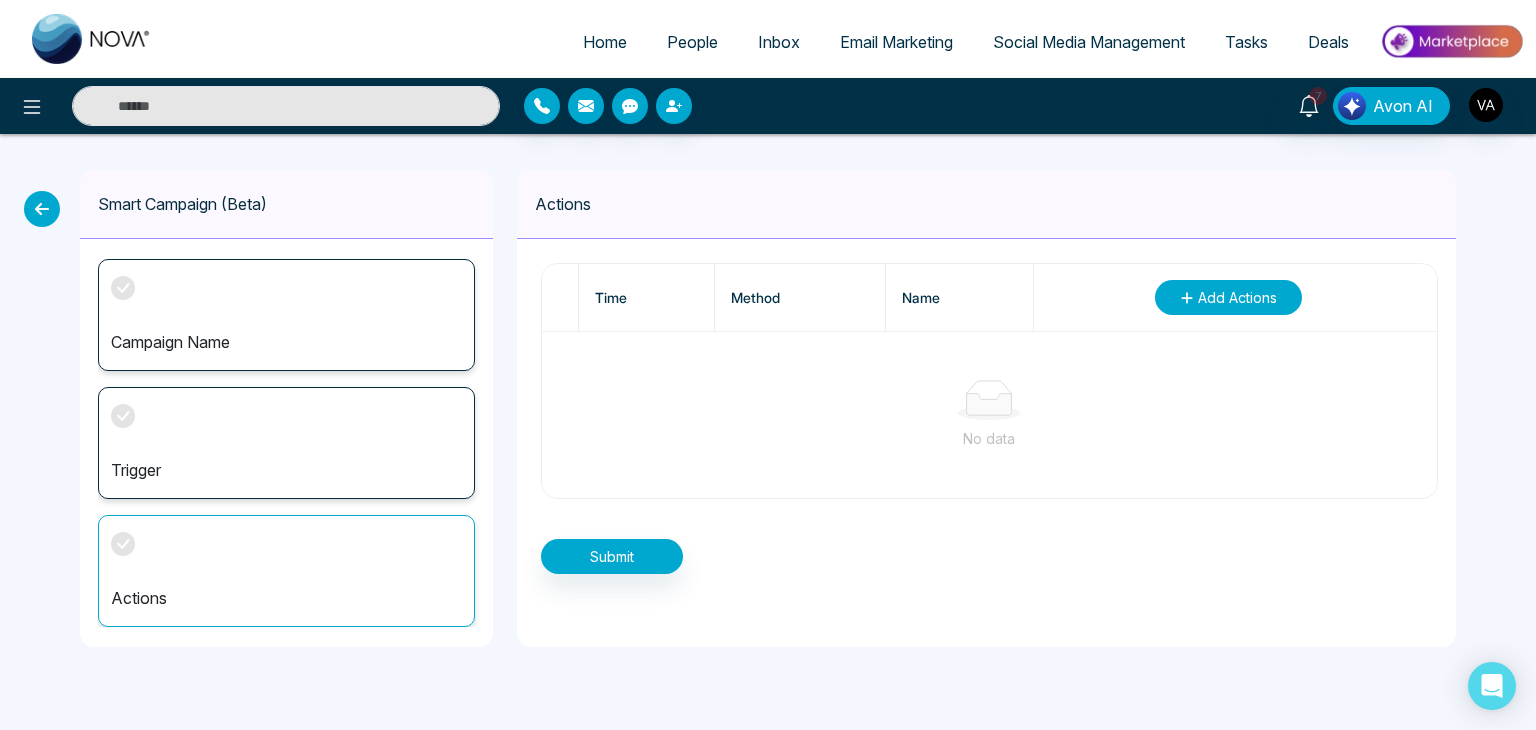 click on "Add Actions" at bounding box center [1228, 297] 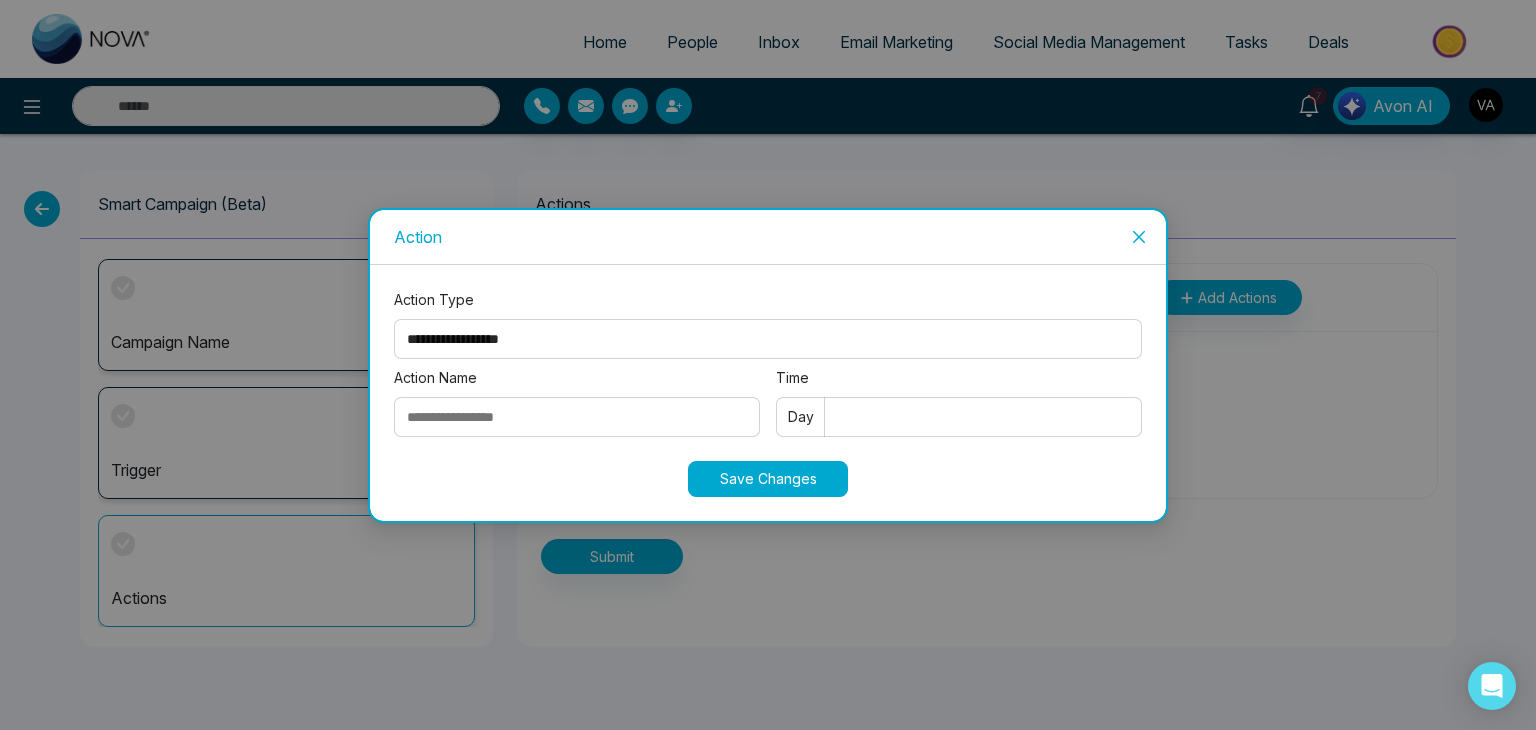 click on "**********" at bounding box center (768, 339) 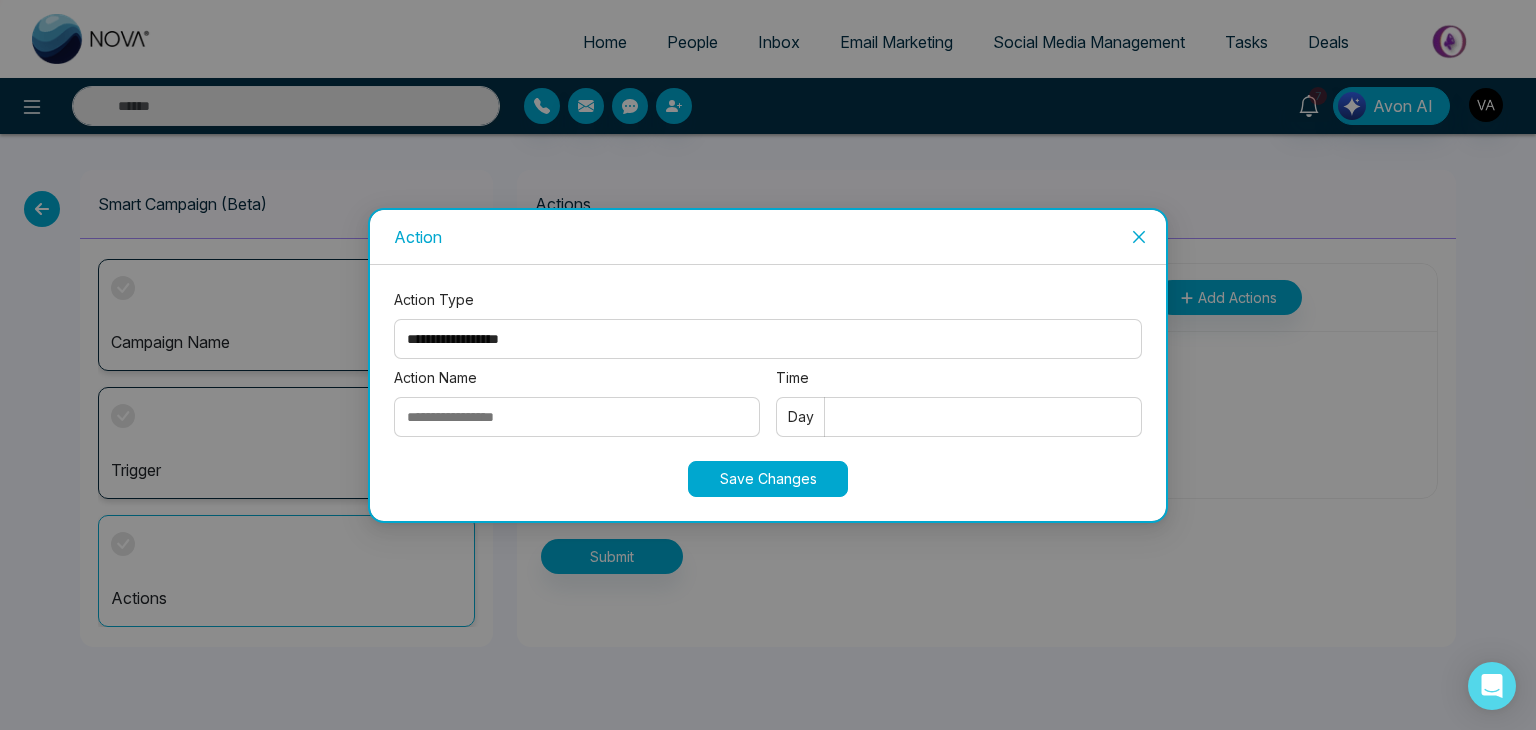 click 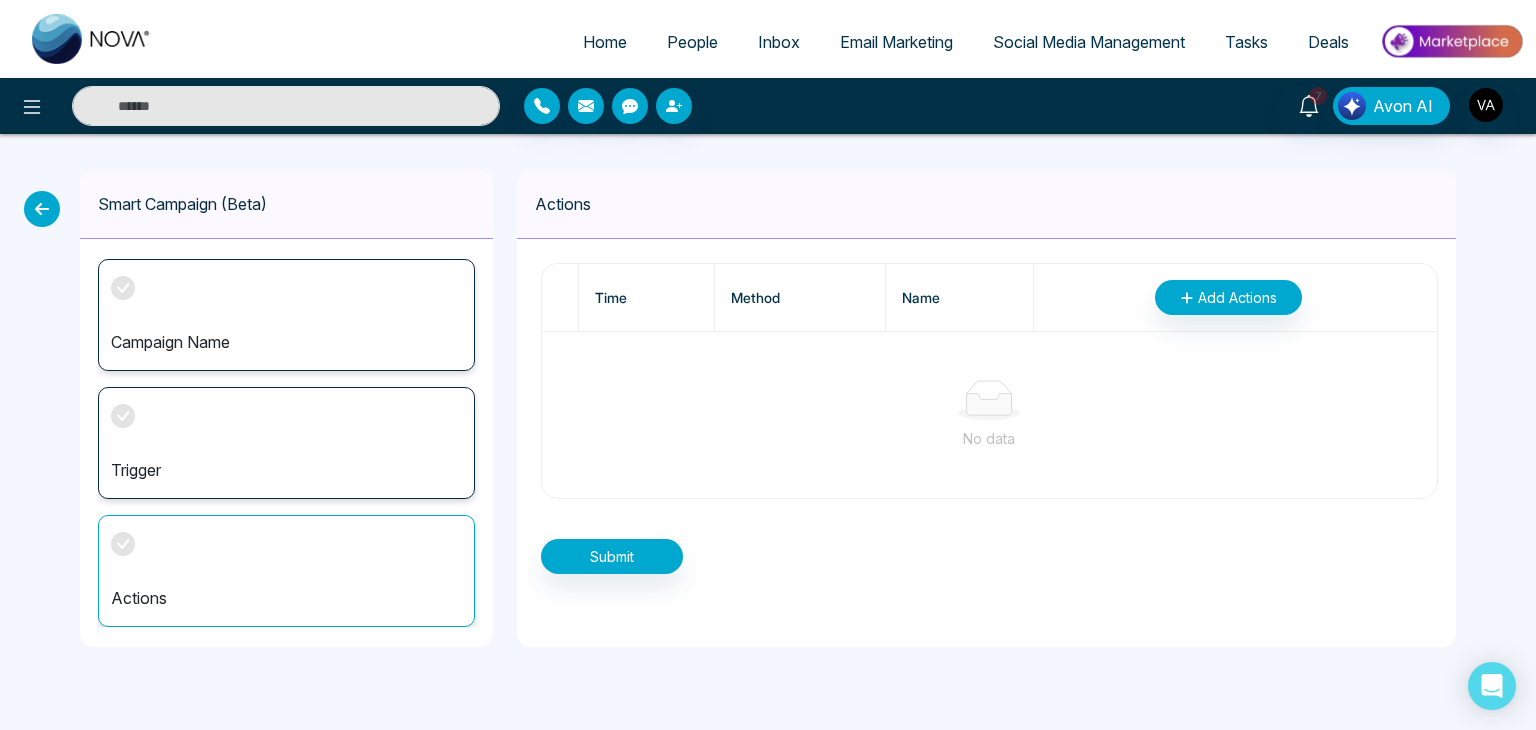 click at bounding box center [42, 209] 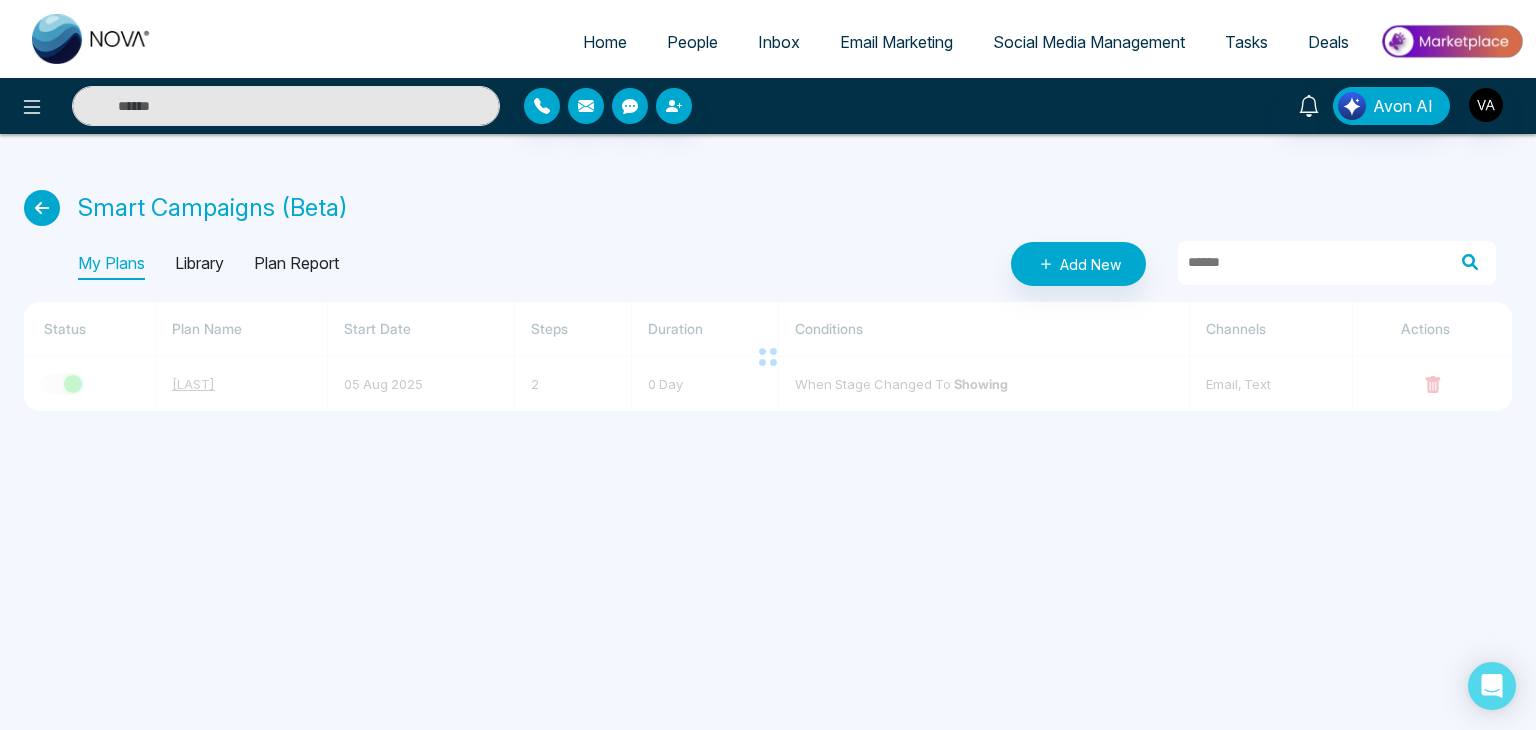 click at bounding box center [42, 208] 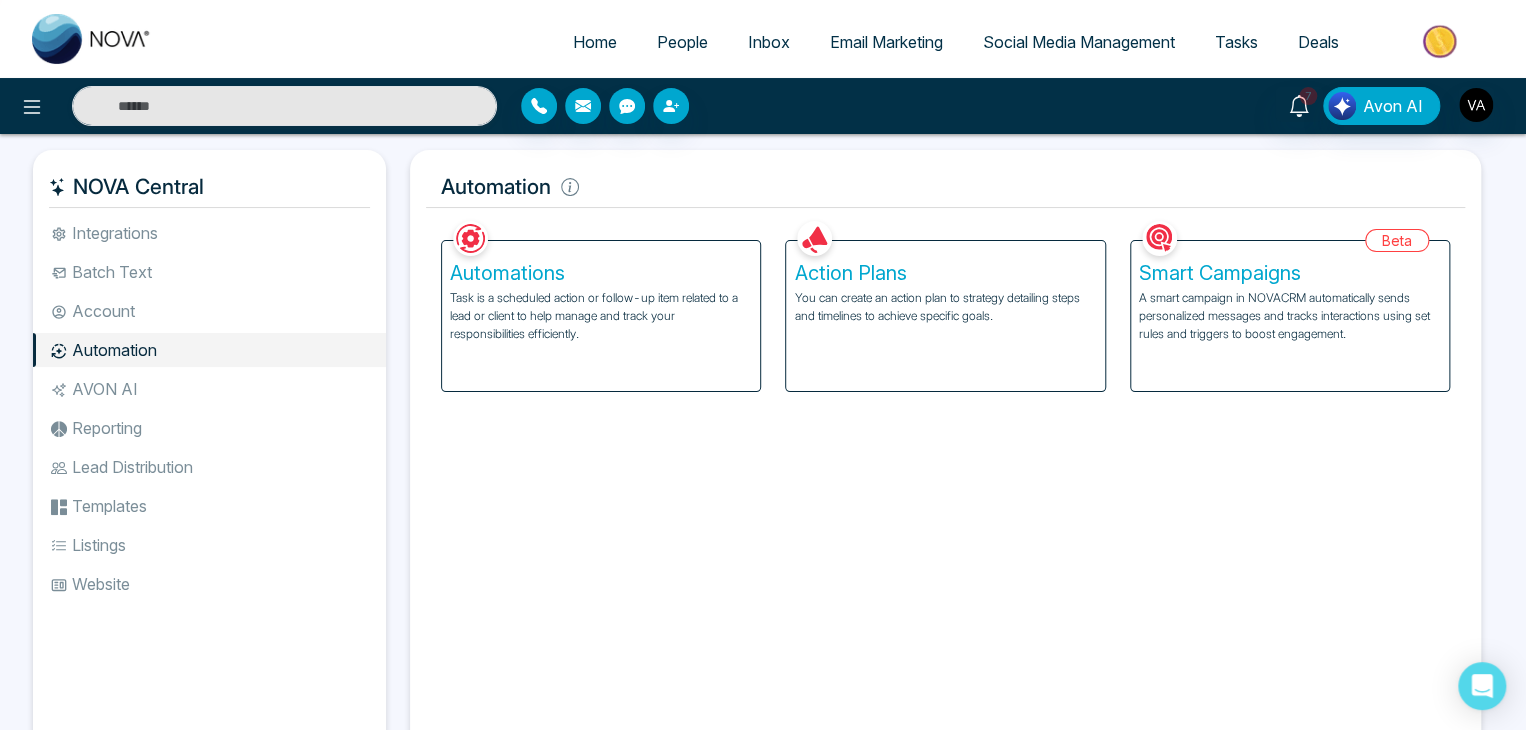 click on "Smart Campaigns A smart campaign in NOVACRM automatically sends personalized messages and tracks interactions using set rules and triggers to boost engagement." at bounding box center [1290, 316] 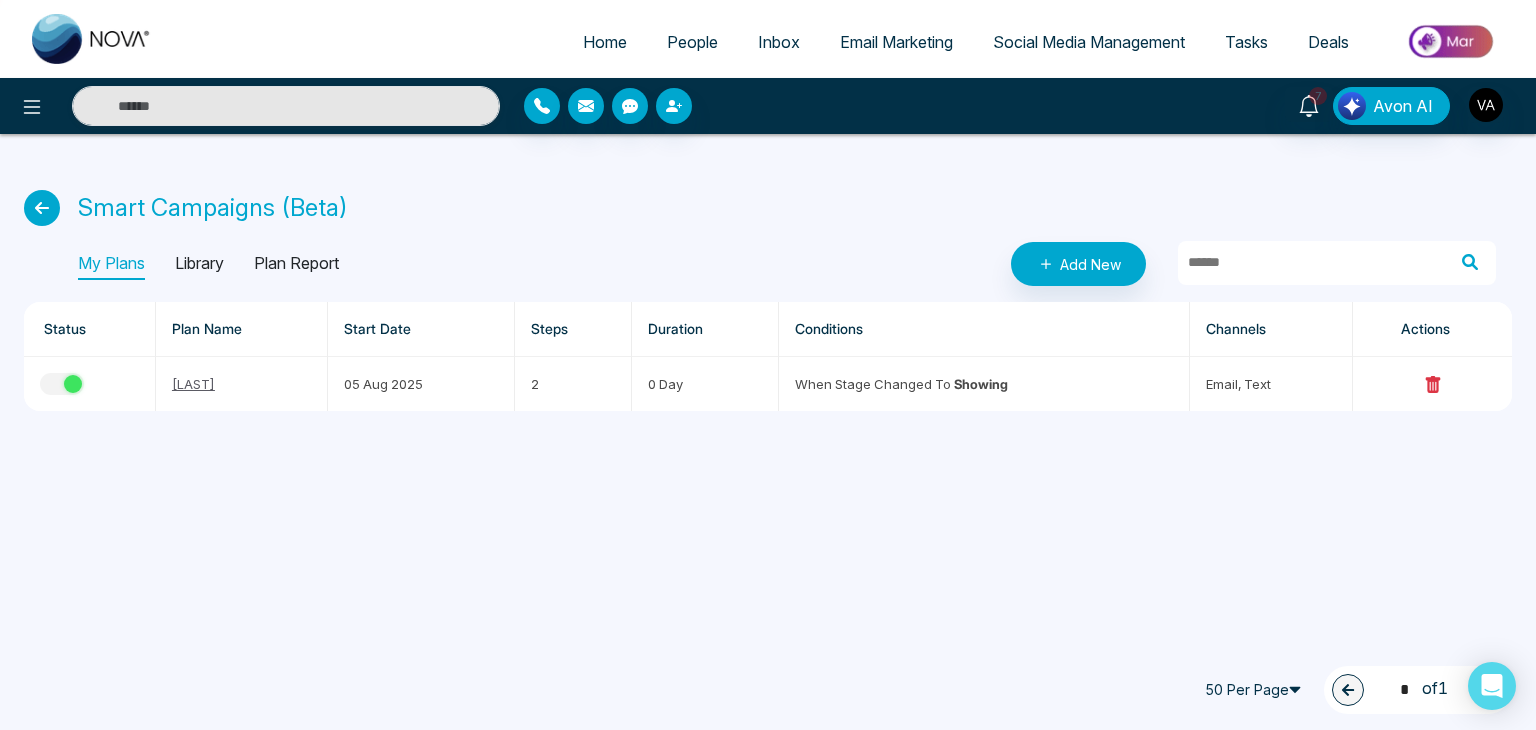 click on "Plan Report" at bounding box center [296, 264] 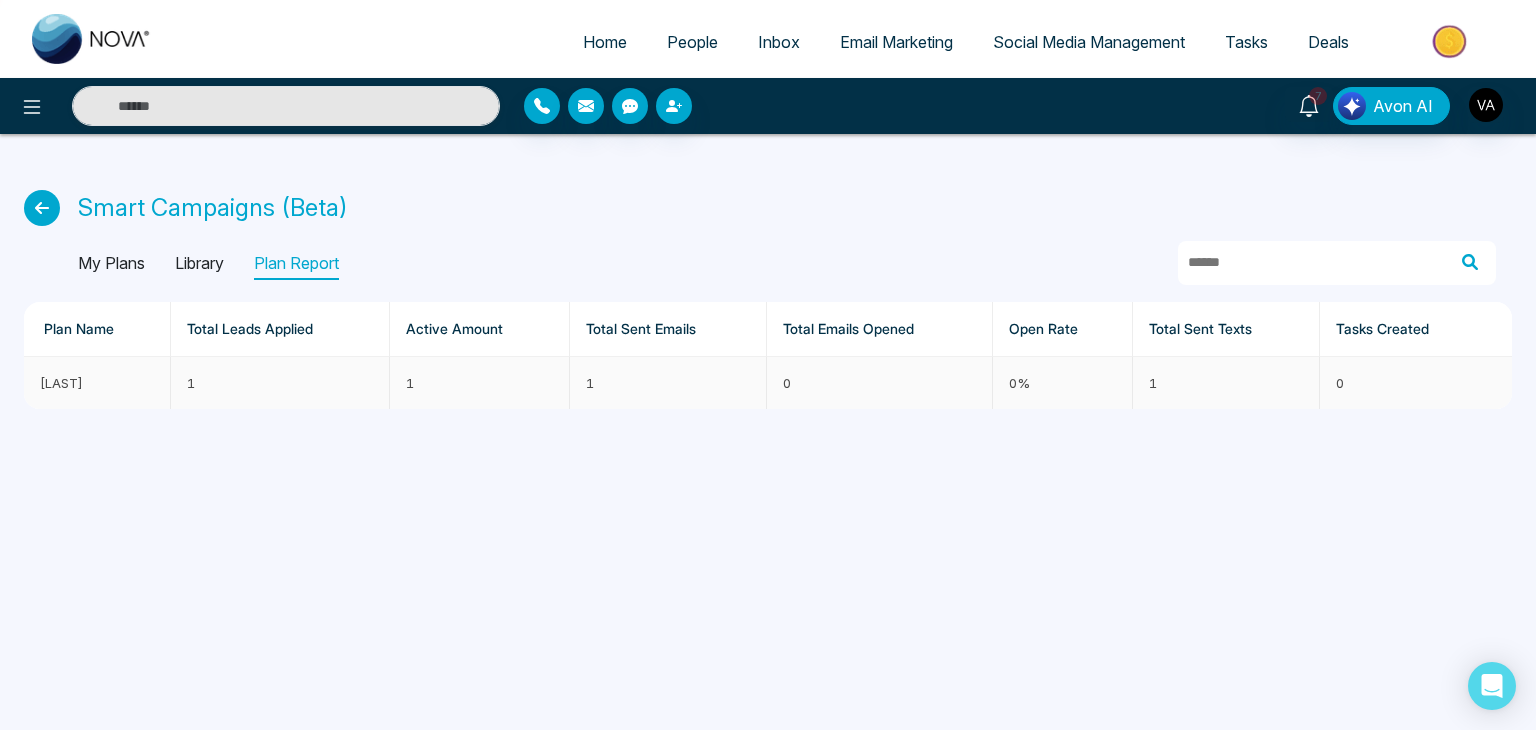 click on "1" at bounding box center [668, 383] 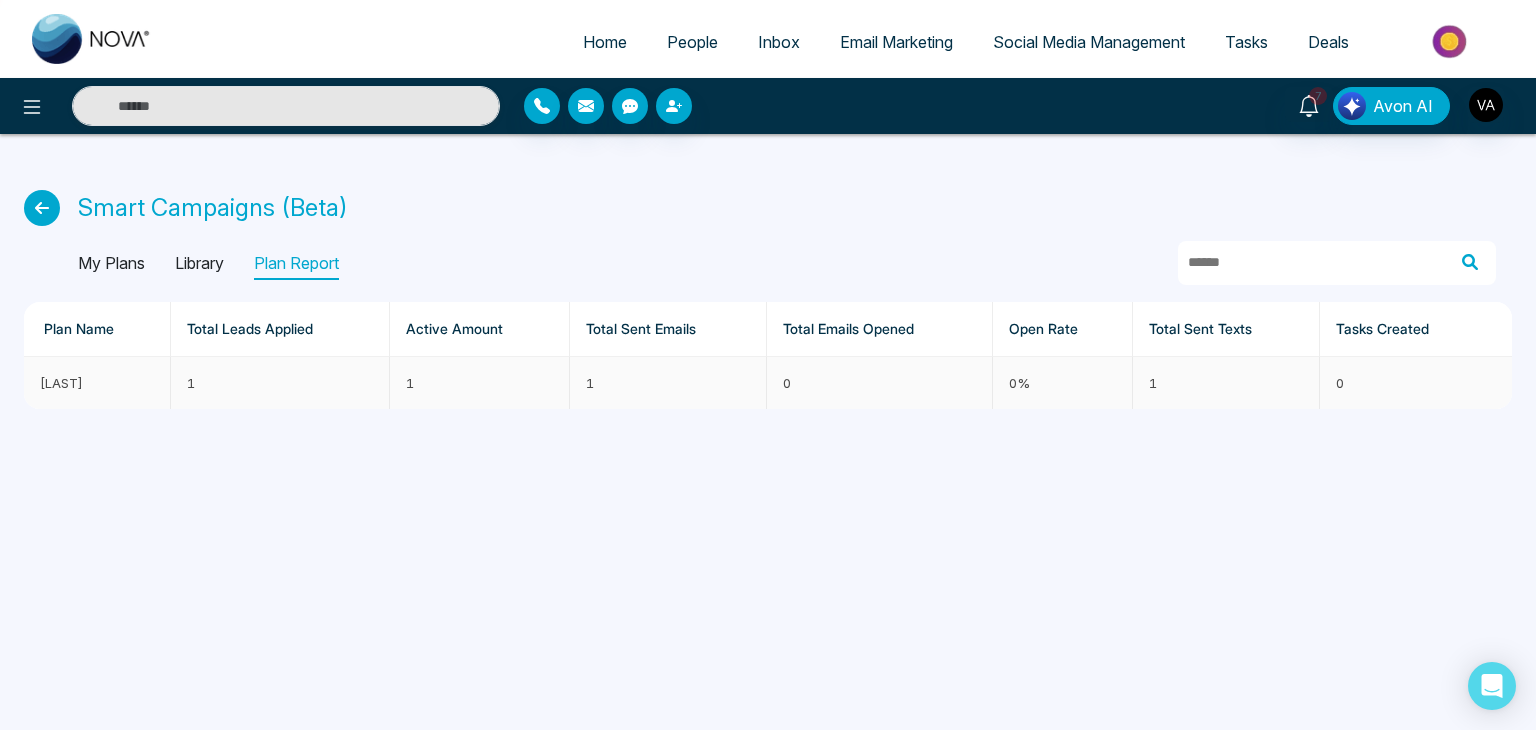 click on "1" at bounding box center (668, 383) 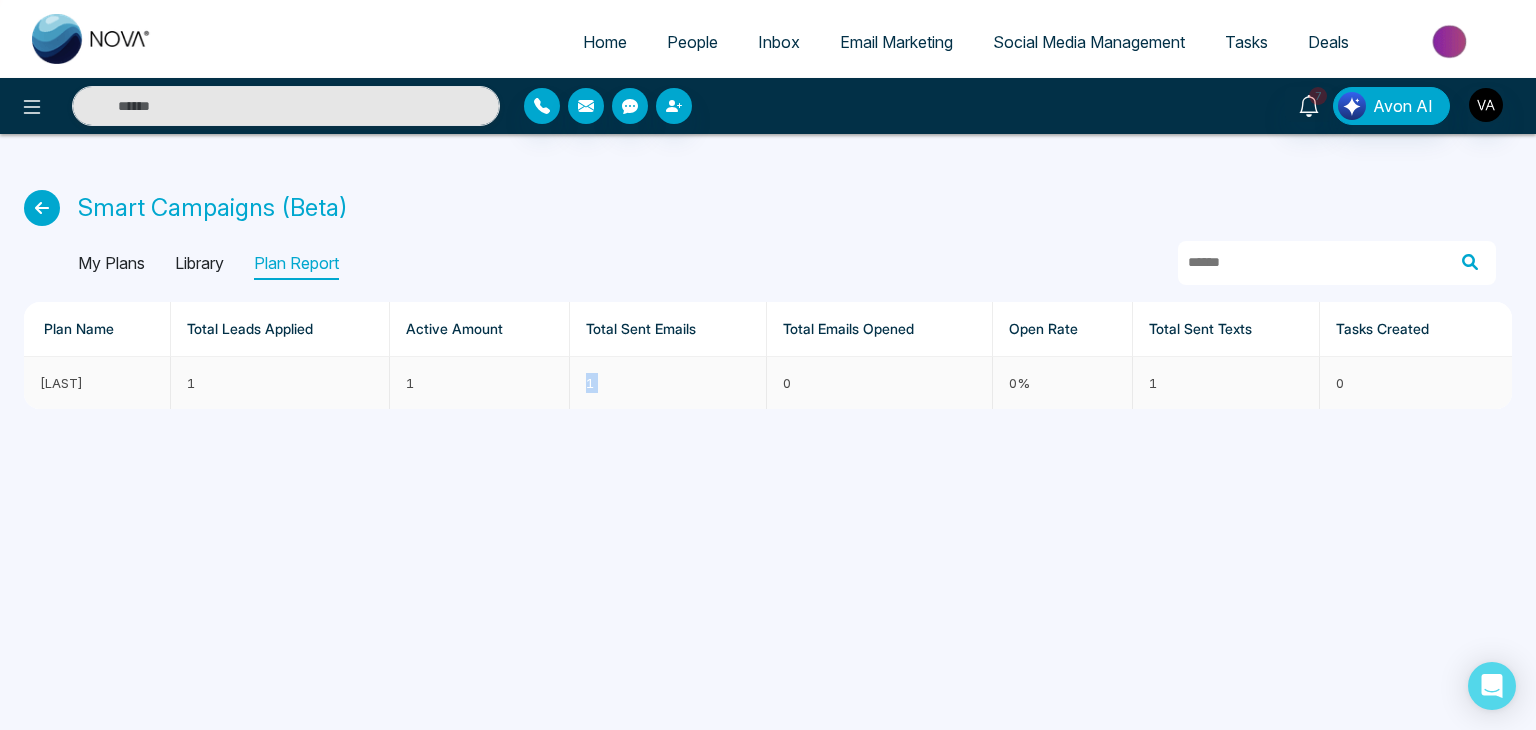 click on "1" at bounding box center [668, 383] 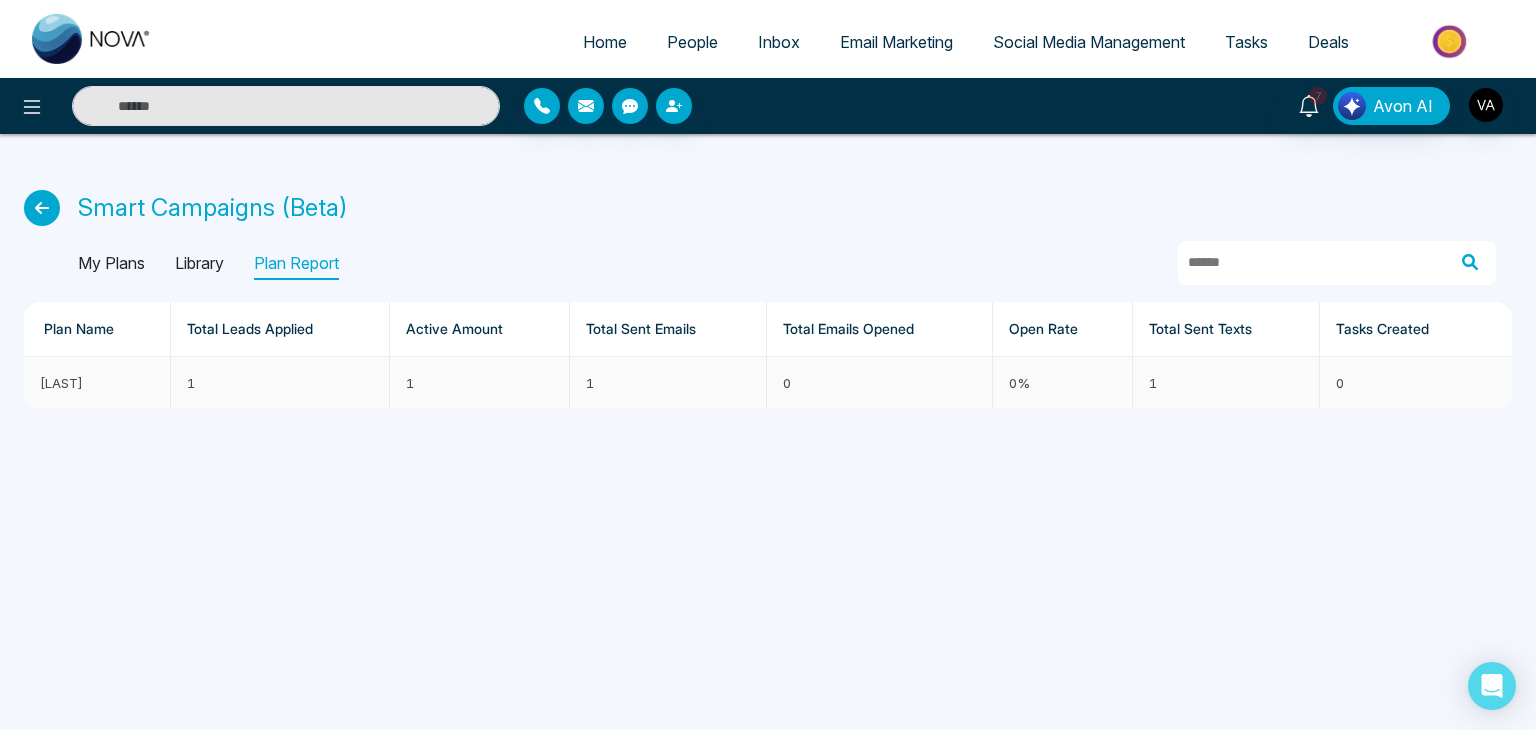 click on "1" at bounding box center (1226, 383) 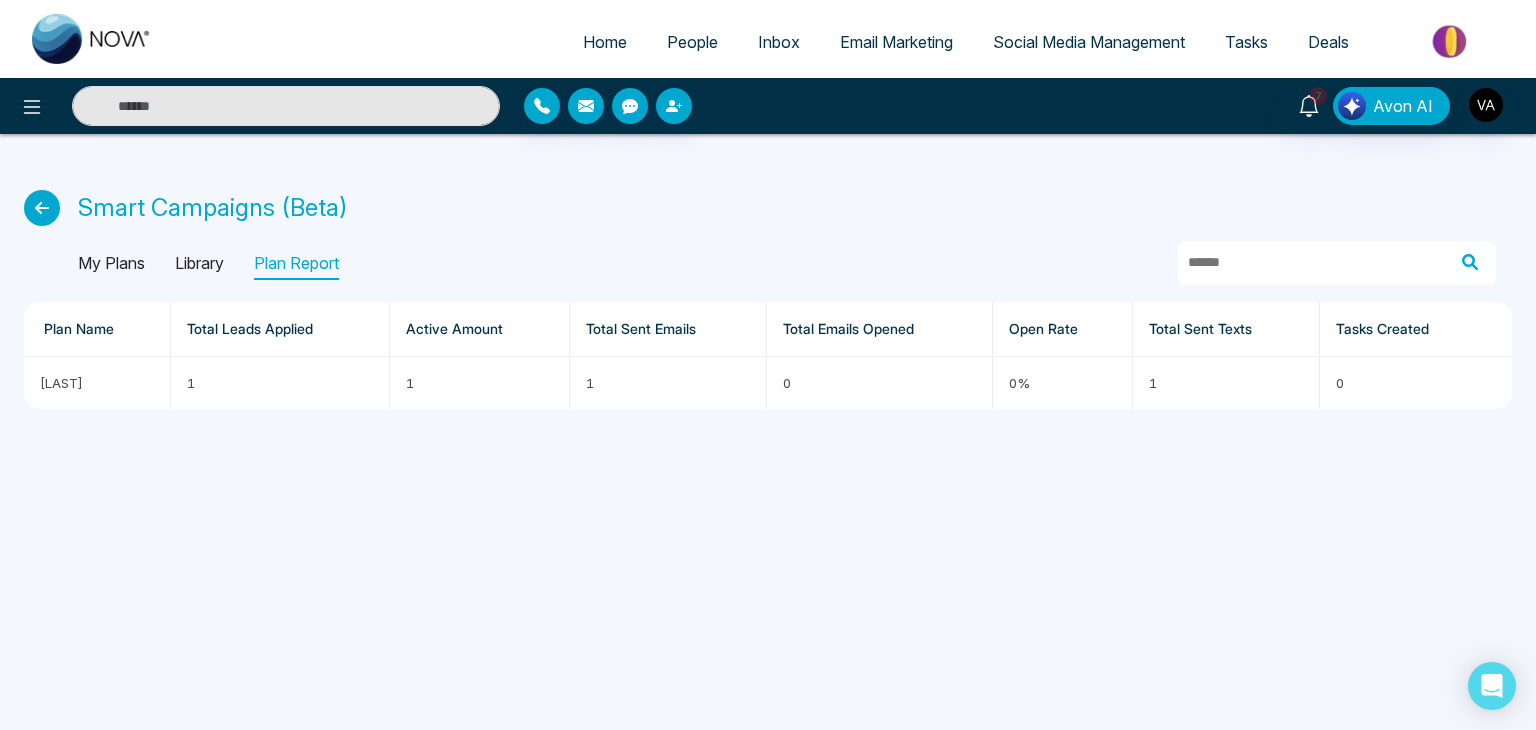 click on "Library" at bounding box center [199, 264] 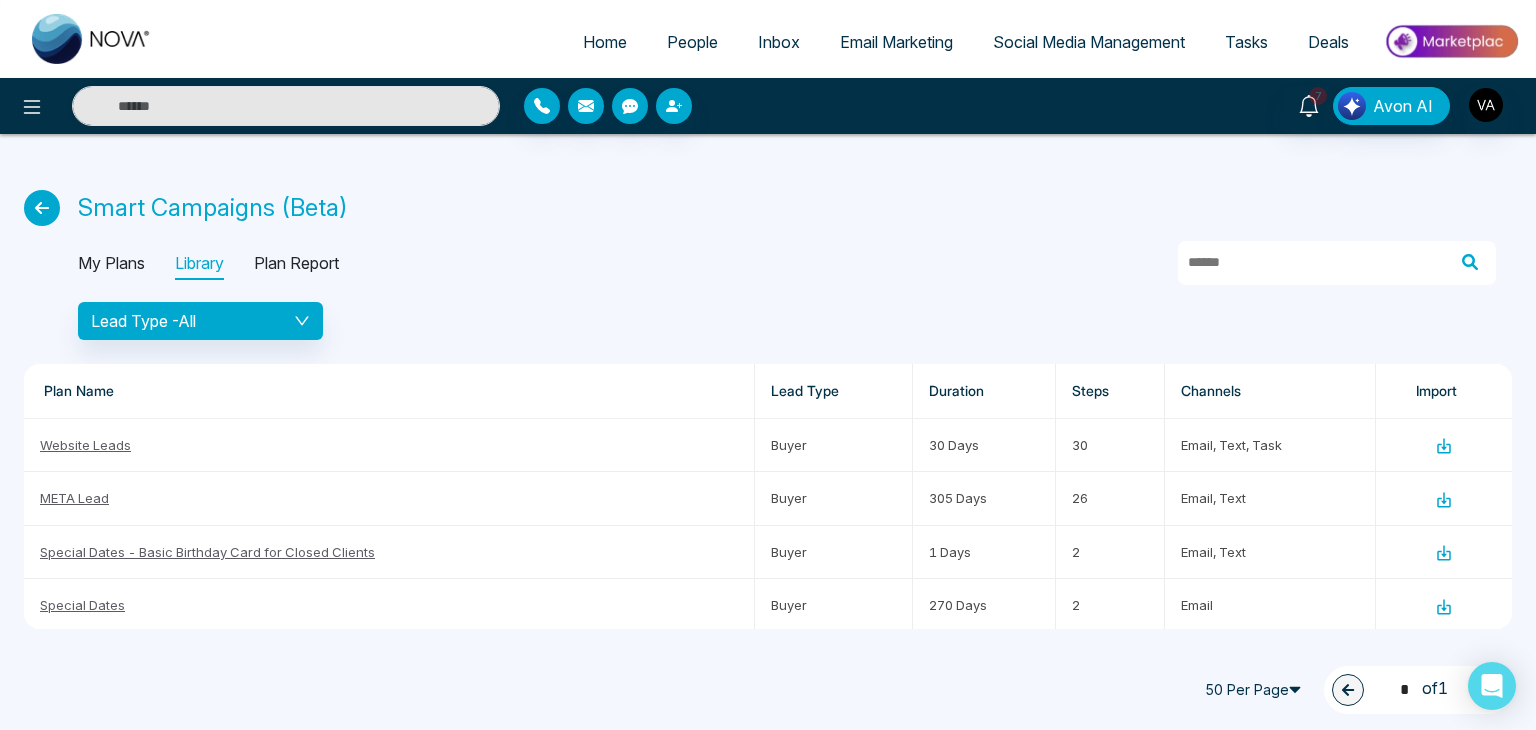 click on "Smart Campaigns (Beta) My Plans Library Plan Report Lead Type -  All Plan Name Lead Type Duration Steps Channels Import Website Leads Buyer 30 Days 30 email, text, task META Lead Buyer 305 Days 26 email, text Special Dates - Basic Birthday Card for Closed Clients Buyer 1 Days 2 email, text Special Dates  Buyer 270 Days 2 email Special Dates - Closed Date Anniversary for Sellers Seller 370 Days 6 email, text Saved Property Trigger - Active Buyer Engagement Buyer 365 Days 27 email, text, task Renter to Buyer Buyer 365 Days 27 email, text, task User Actions: Viewing Multiple Listings - Contract Renter Ca... Renter 365 Days 27 email, text, task Pipeline Mover - Cold Lead to Active Renter Renter 365 Days 27 email, text, task Website Return Trigger - Buyer - Open House Engagement Buyer 365 Days 25 email, text, task Buyer Needing Financing - Active Seller Nurture Buyer 365 Days 27 email, text, task Pipeline Mover - Favorite Listings, Return Visits - New Sell... Seller 365 Days 27 email, text, task Buyer 365 Days 27" at bounding box center (768, 393) 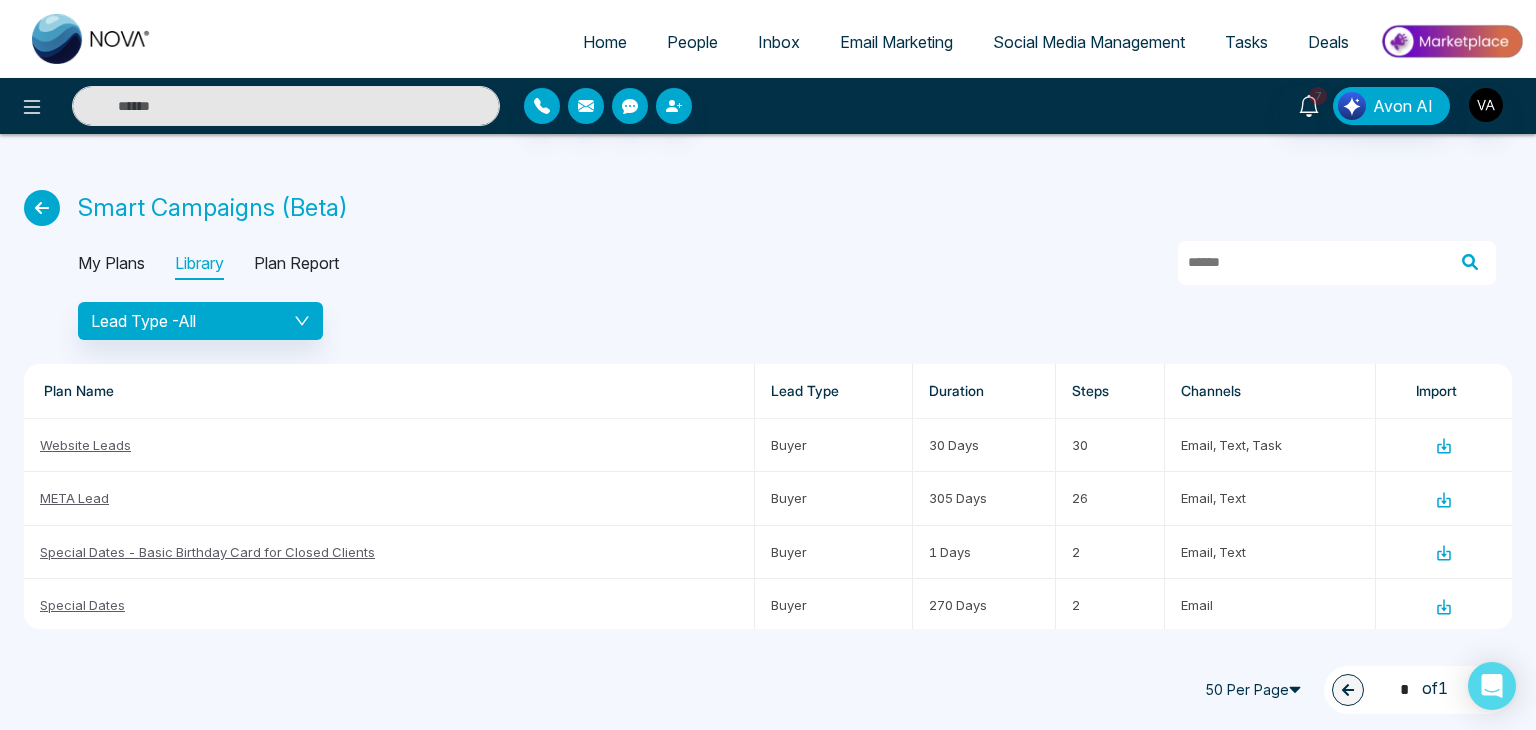 click on "My Plans" at bounding box center (111, 264) 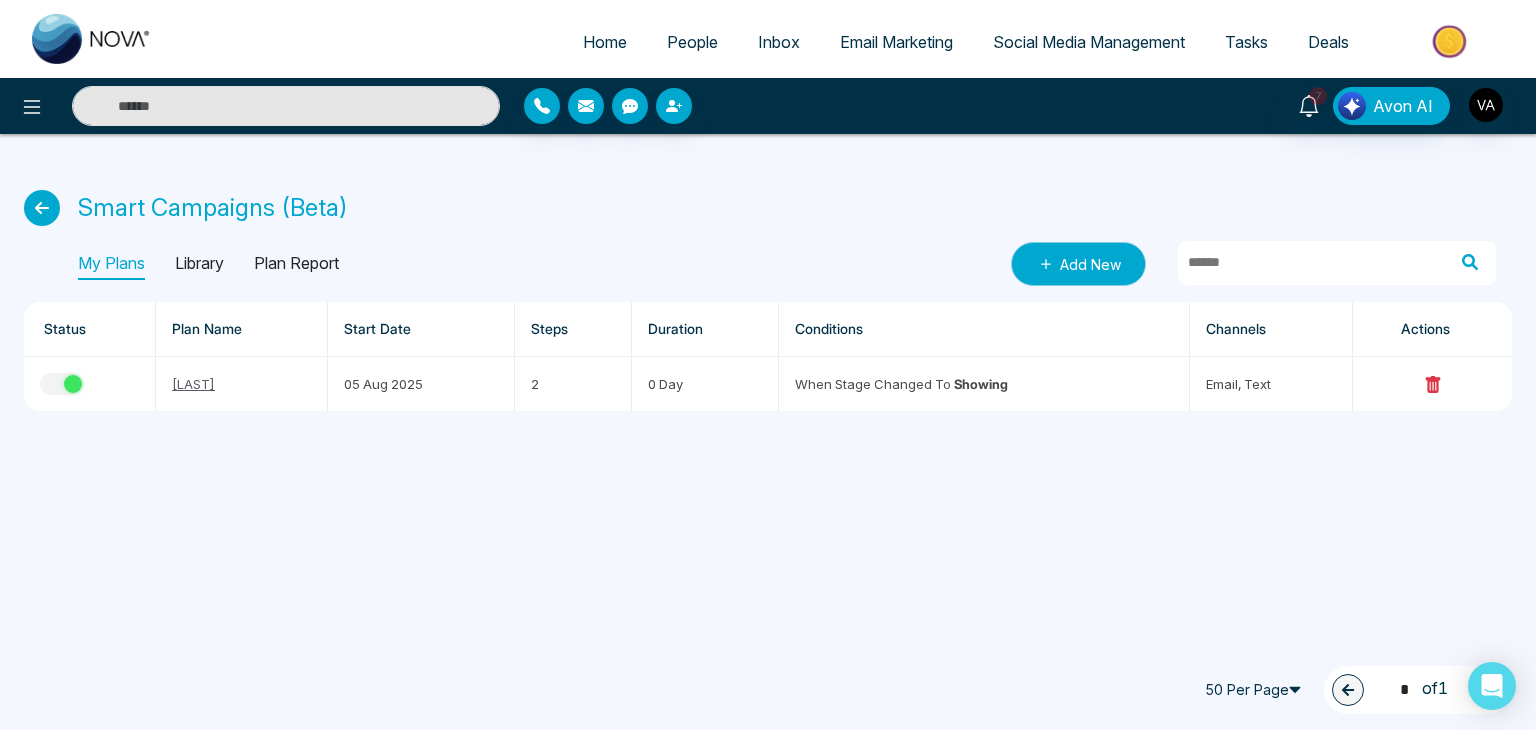 click on "Add New" at bounding box center (1078, 264) 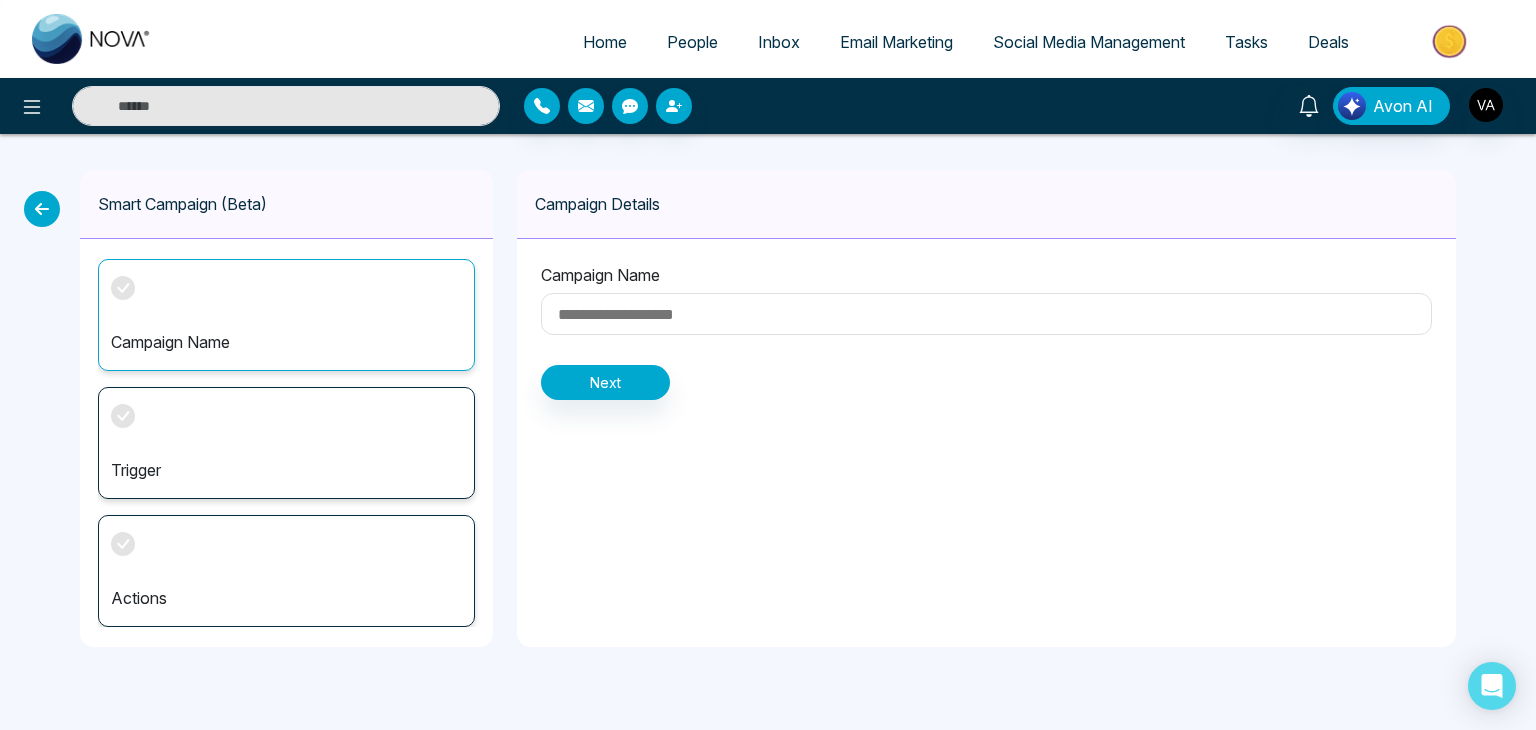 click at bounding box center (986, 314) 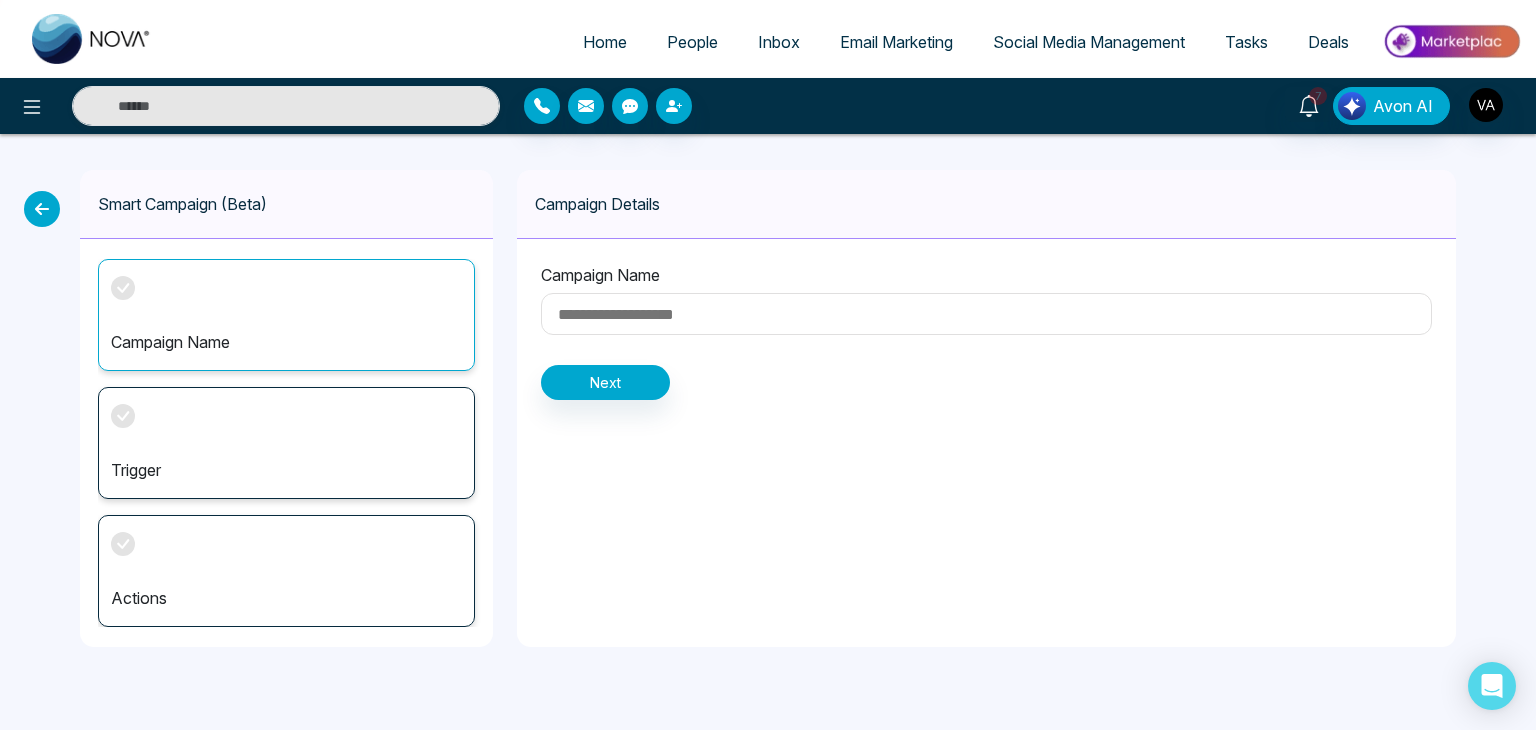 click on "Trigger" at bounding box center [286, 443] 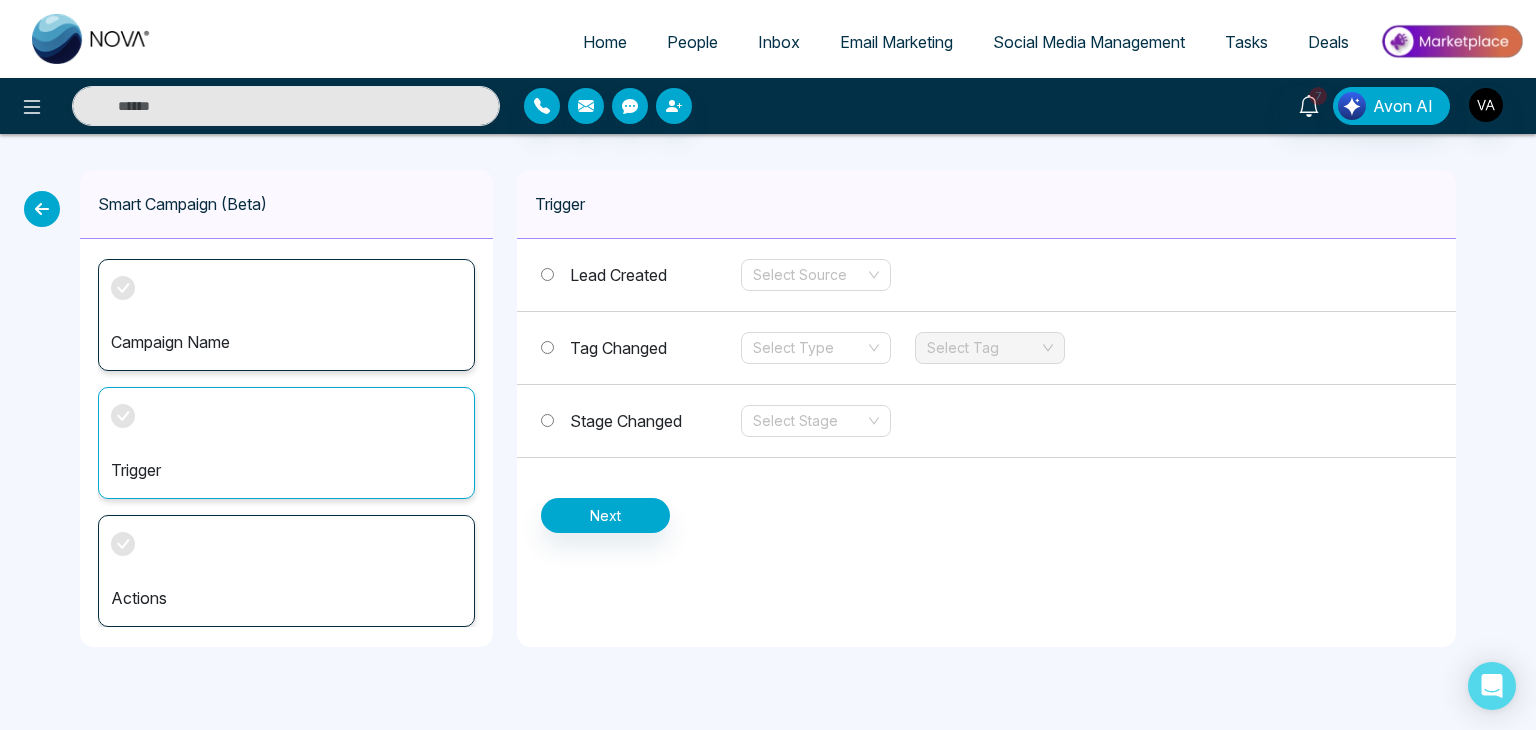 click on "Stage Changed" at bounding box center (626, 421) 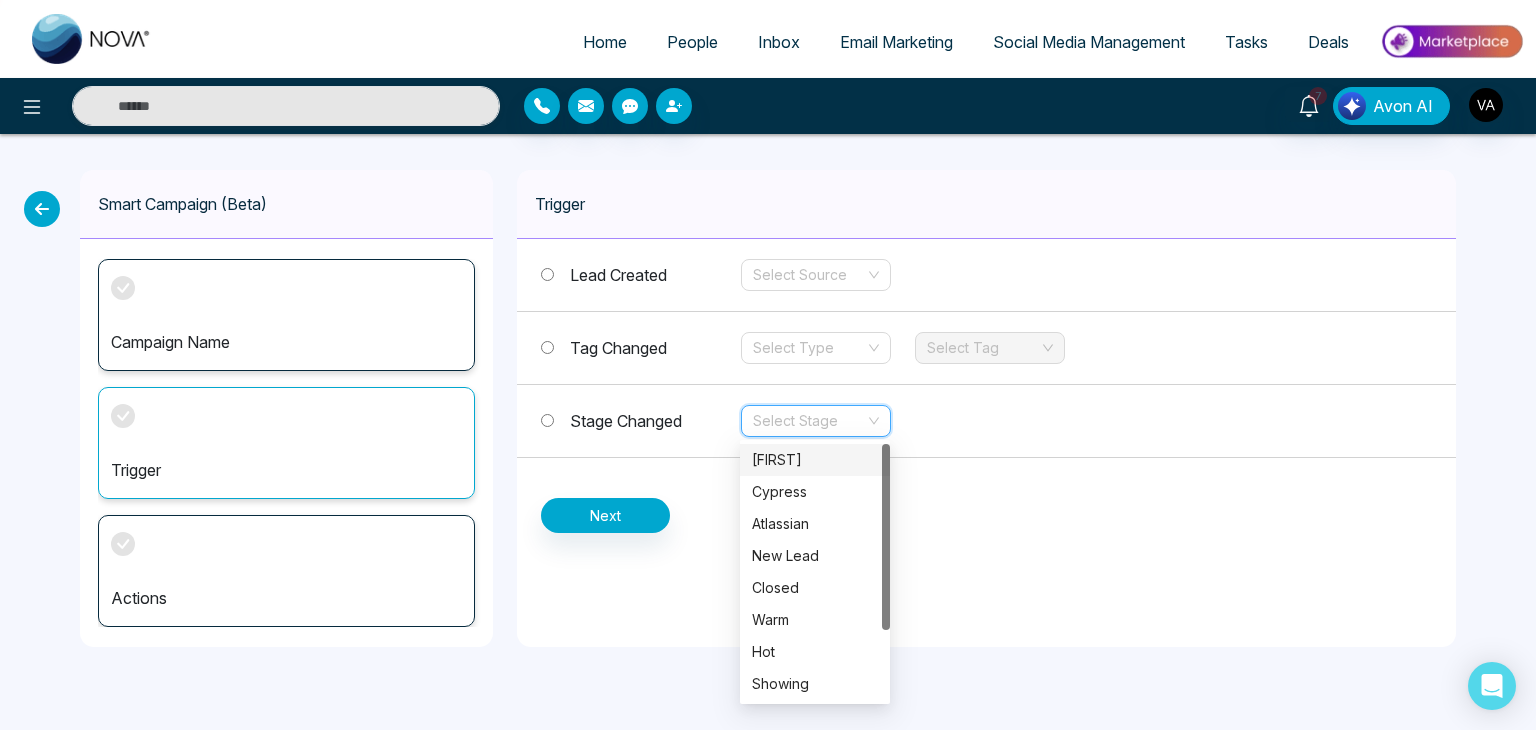 click at bounding box center (809, 421) 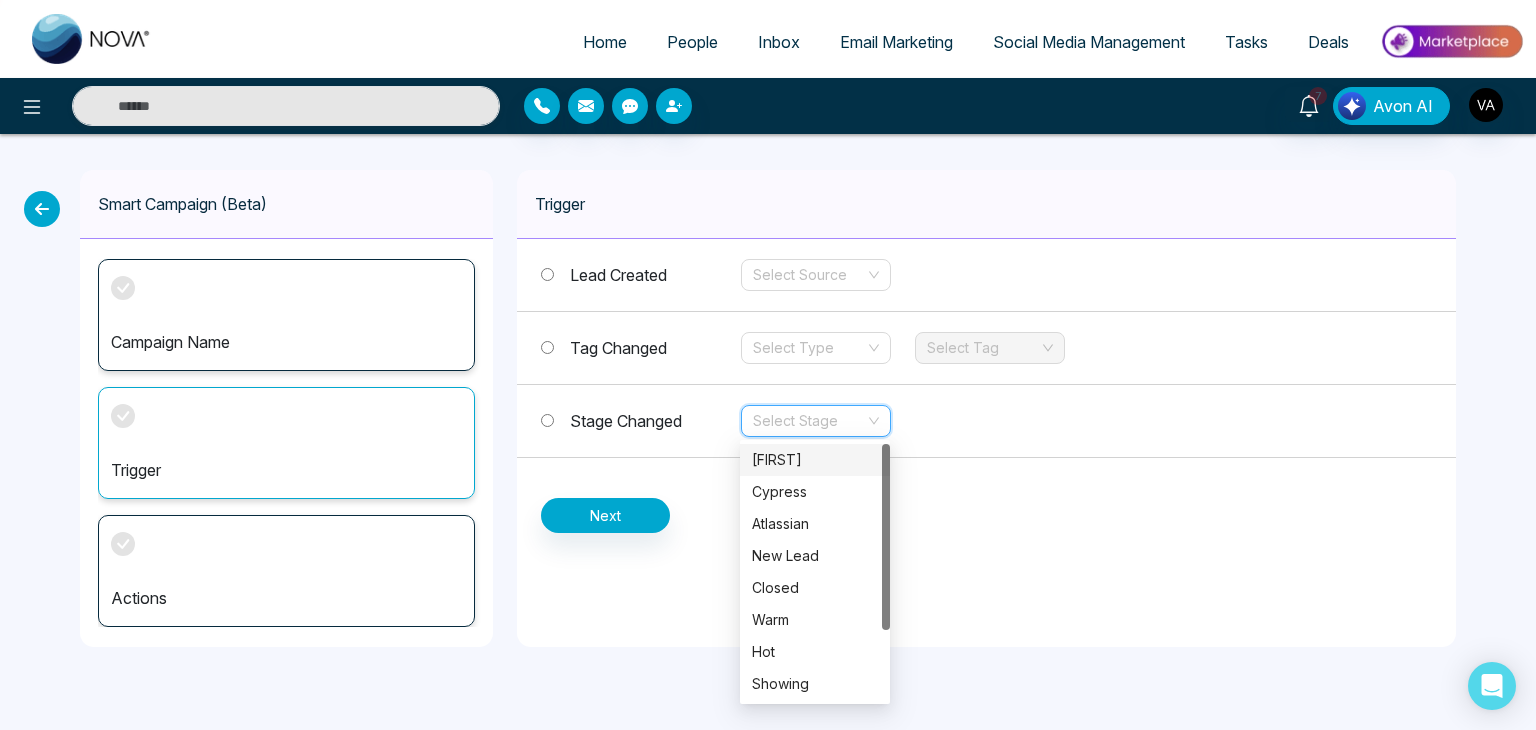 click on "[FIRST]" at bounding box center (815, 460) 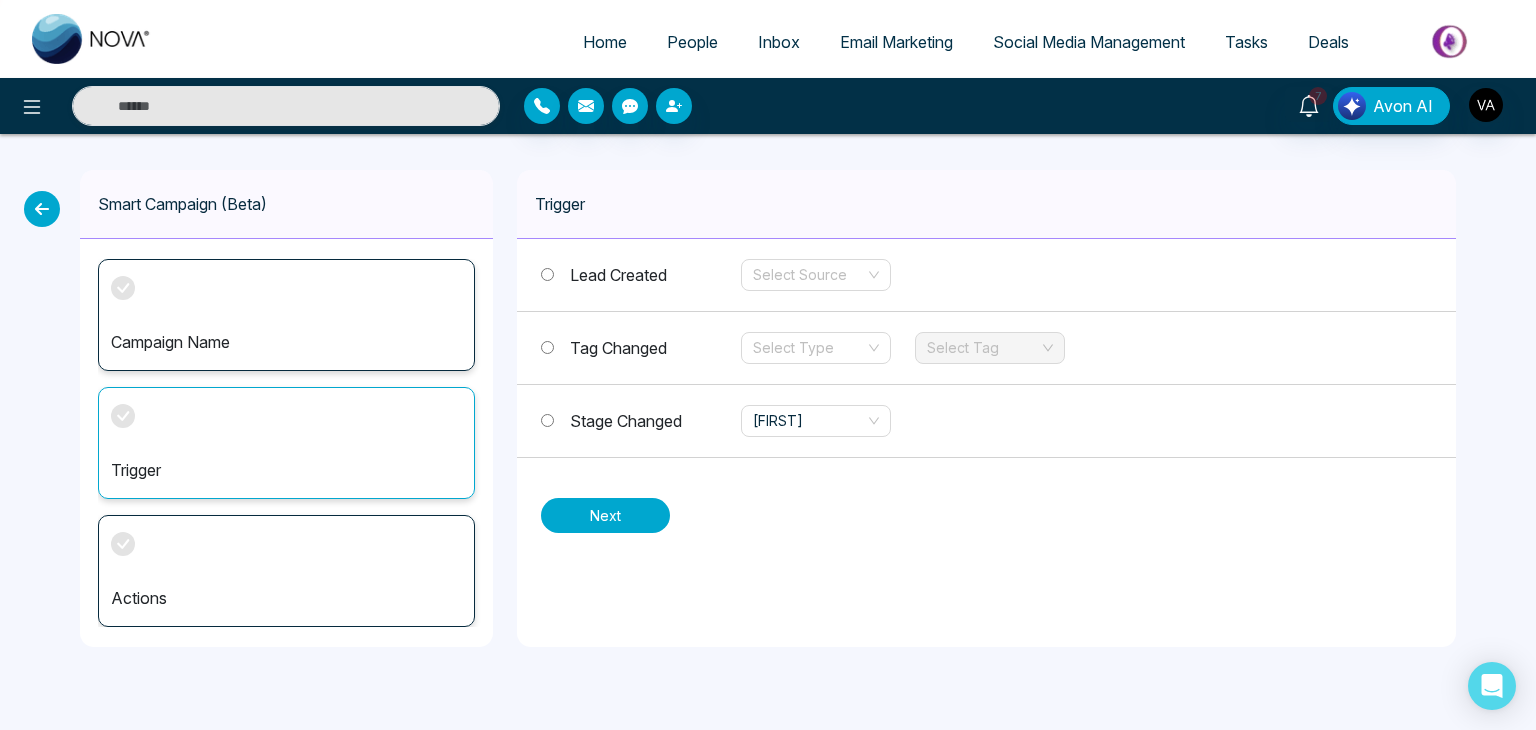 click on "Next" at bounding box center [605, 515] 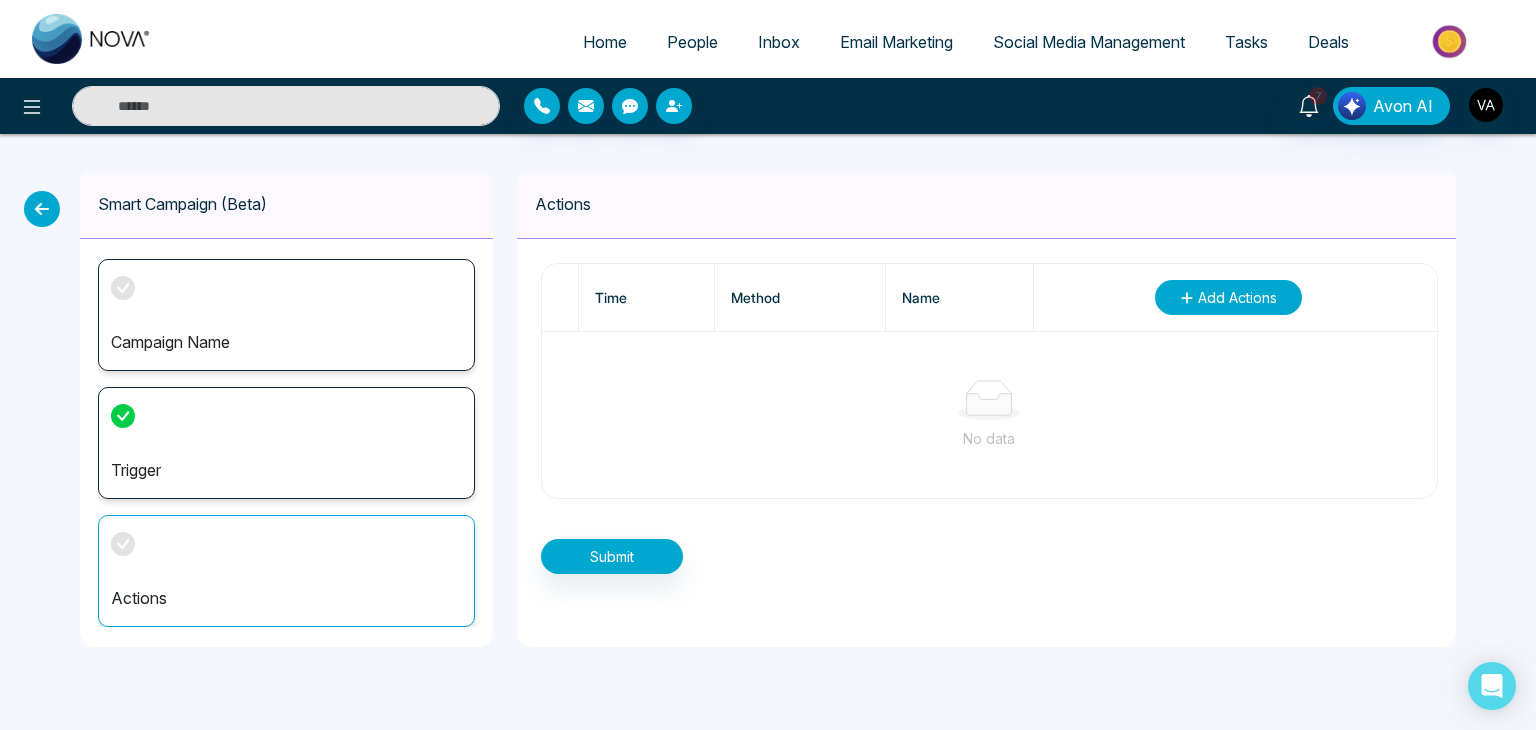 click on "Add Actions" at bounding box center (1237, 297) 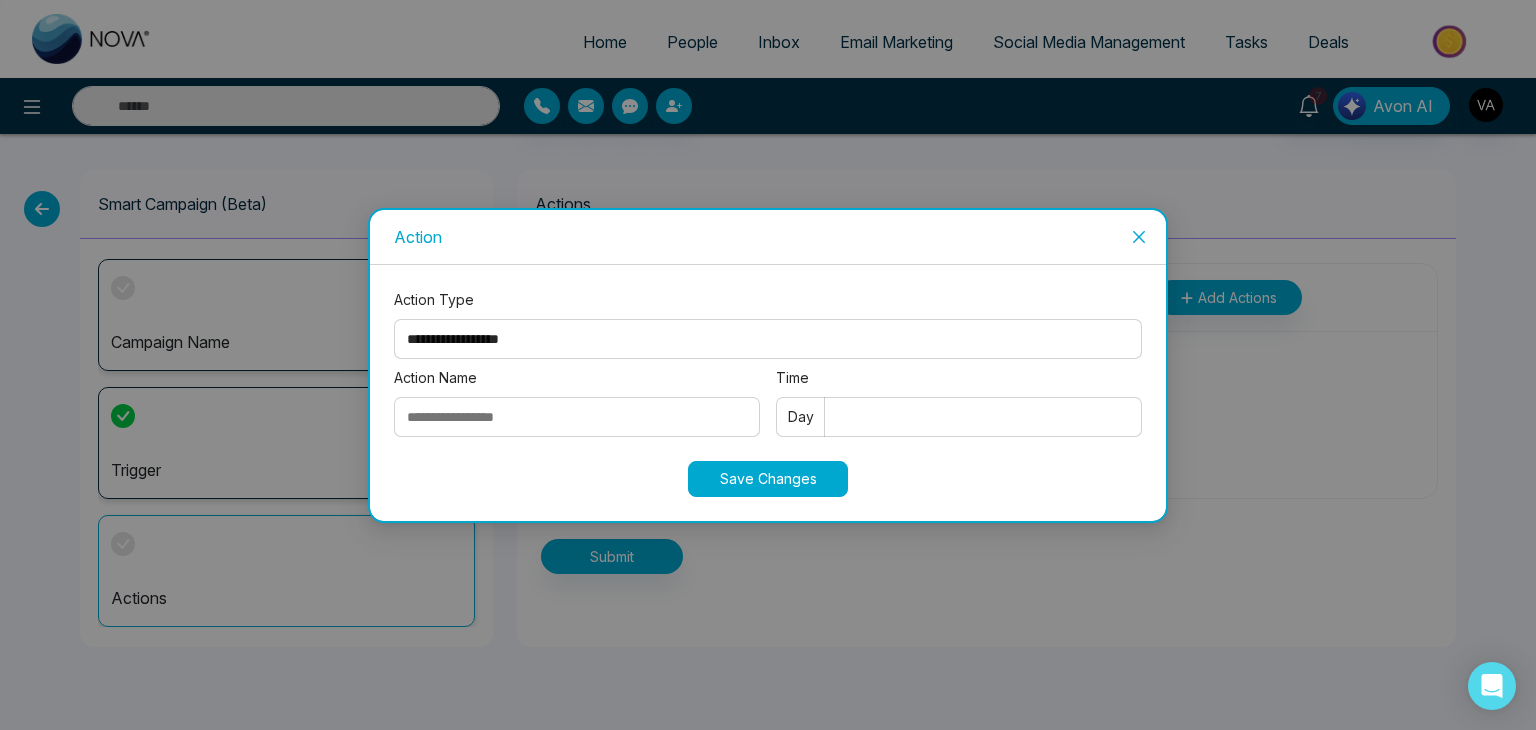 click 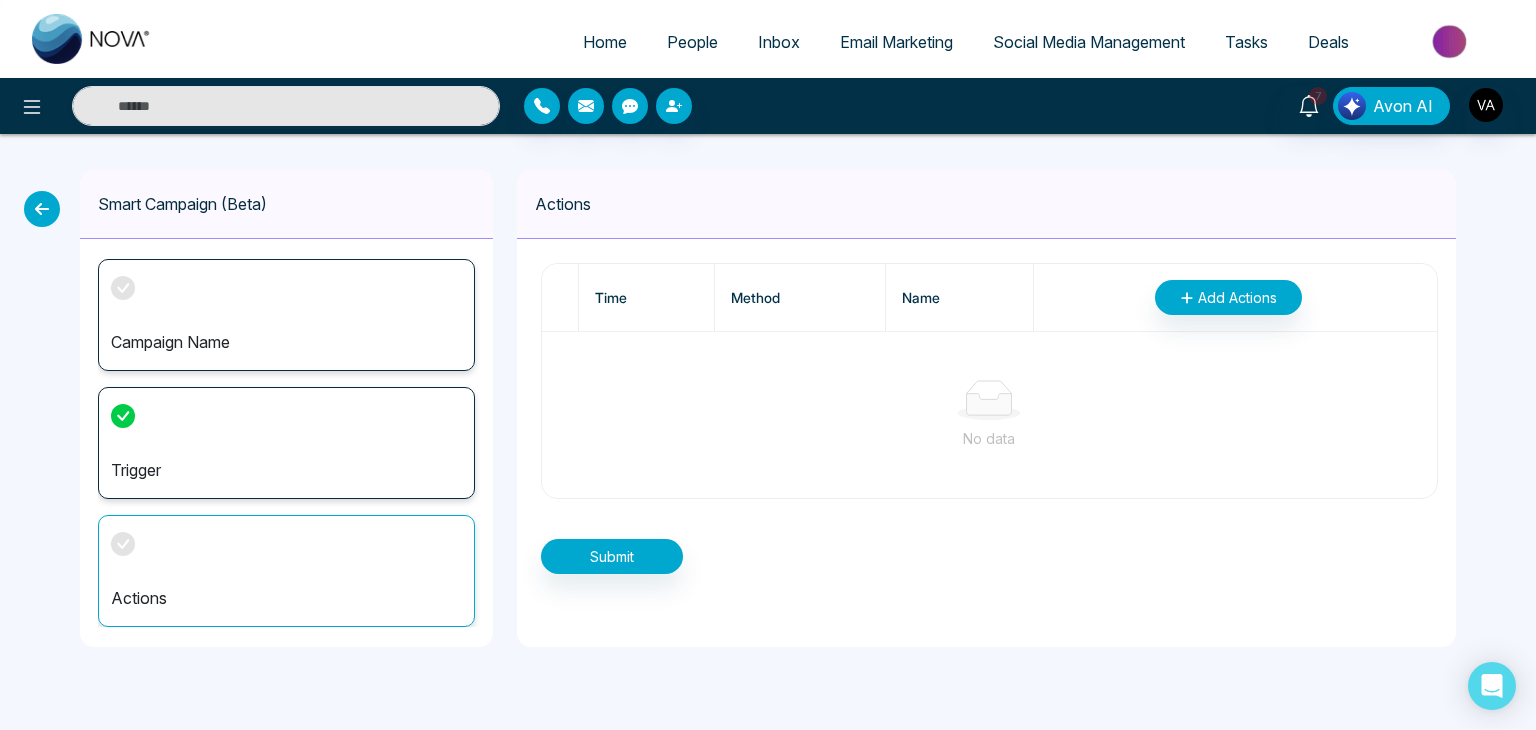 click at bounding box center (42, 209) 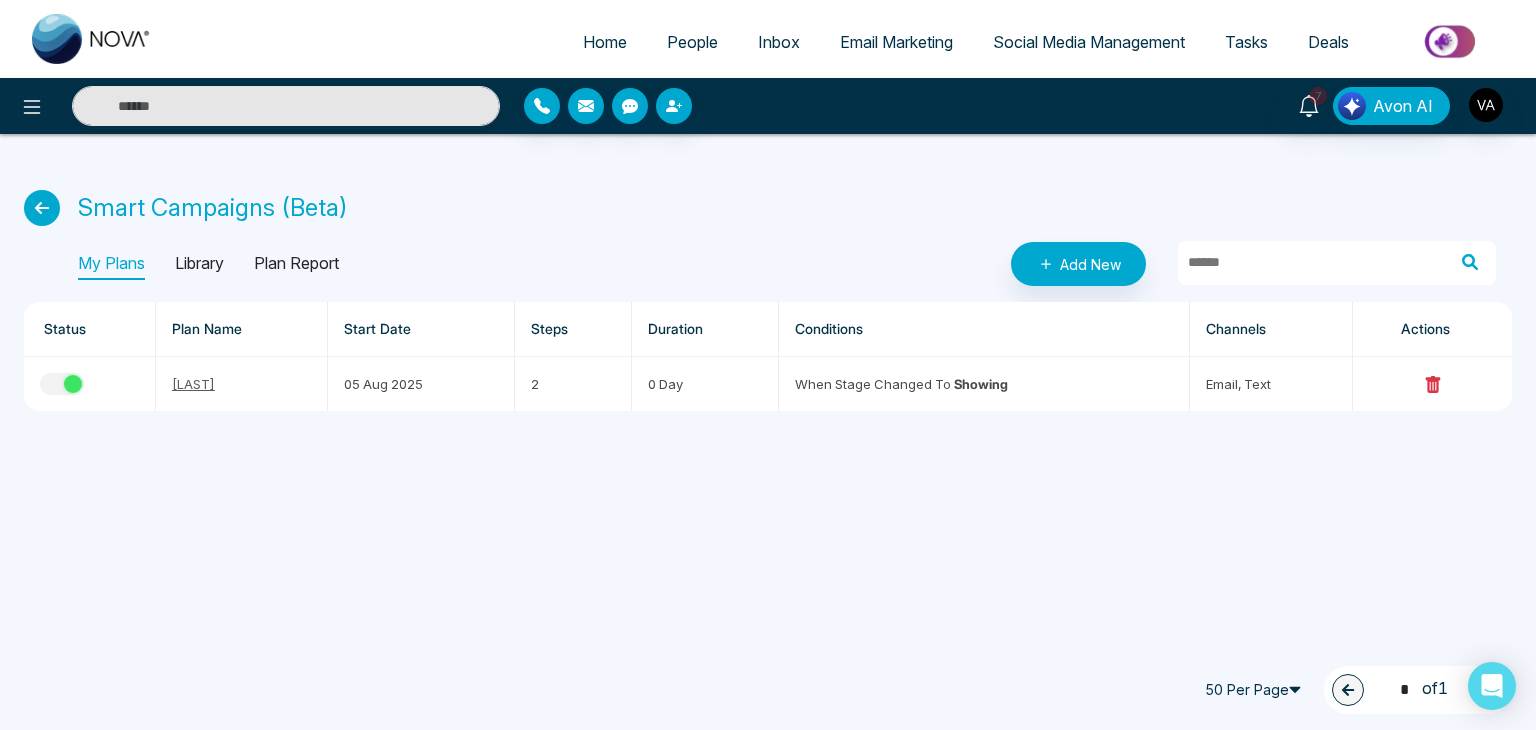 click on "Library" at bounding box center [199, 264] 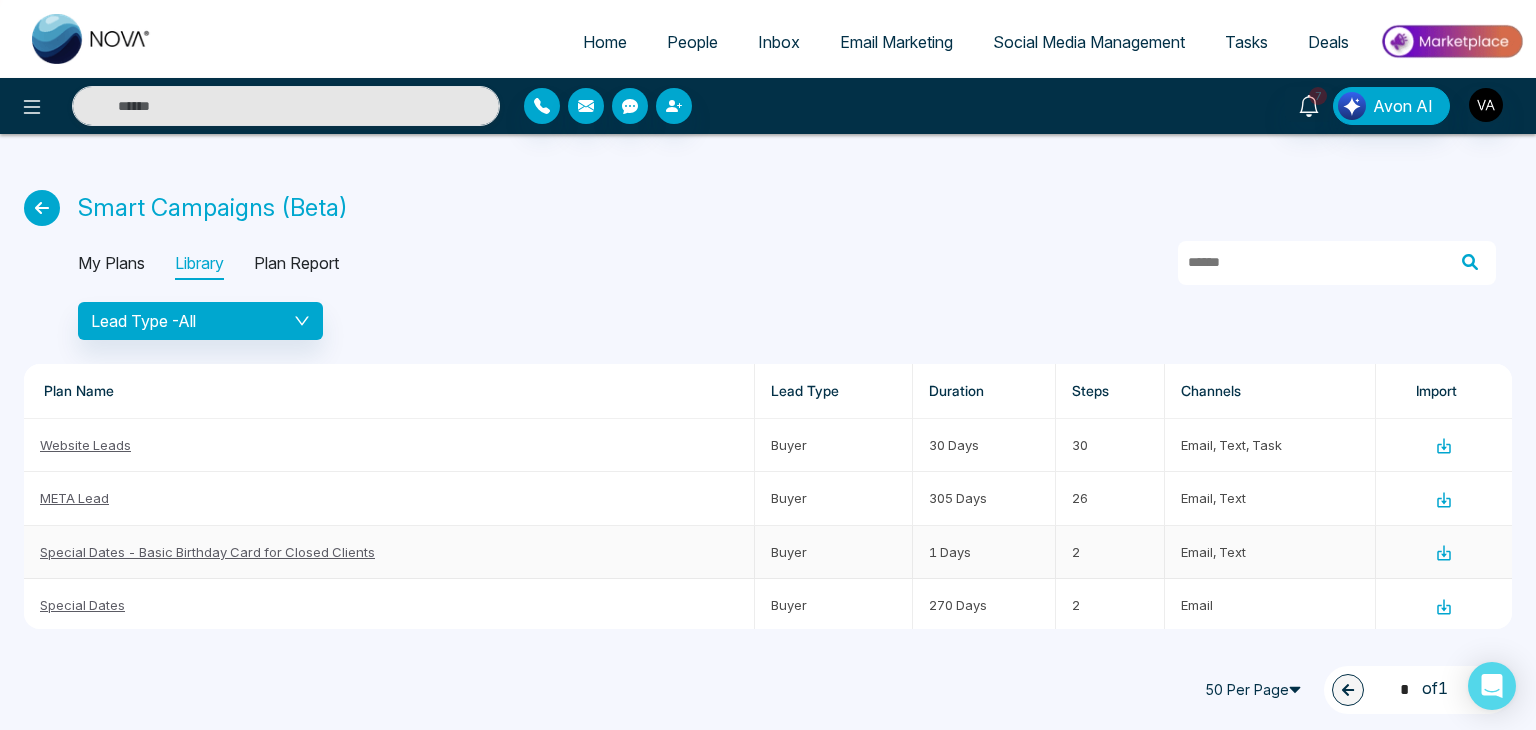 click on "Special Dates - Basic Birthday Card for Closed Clients" at bounding box center [207, 552] 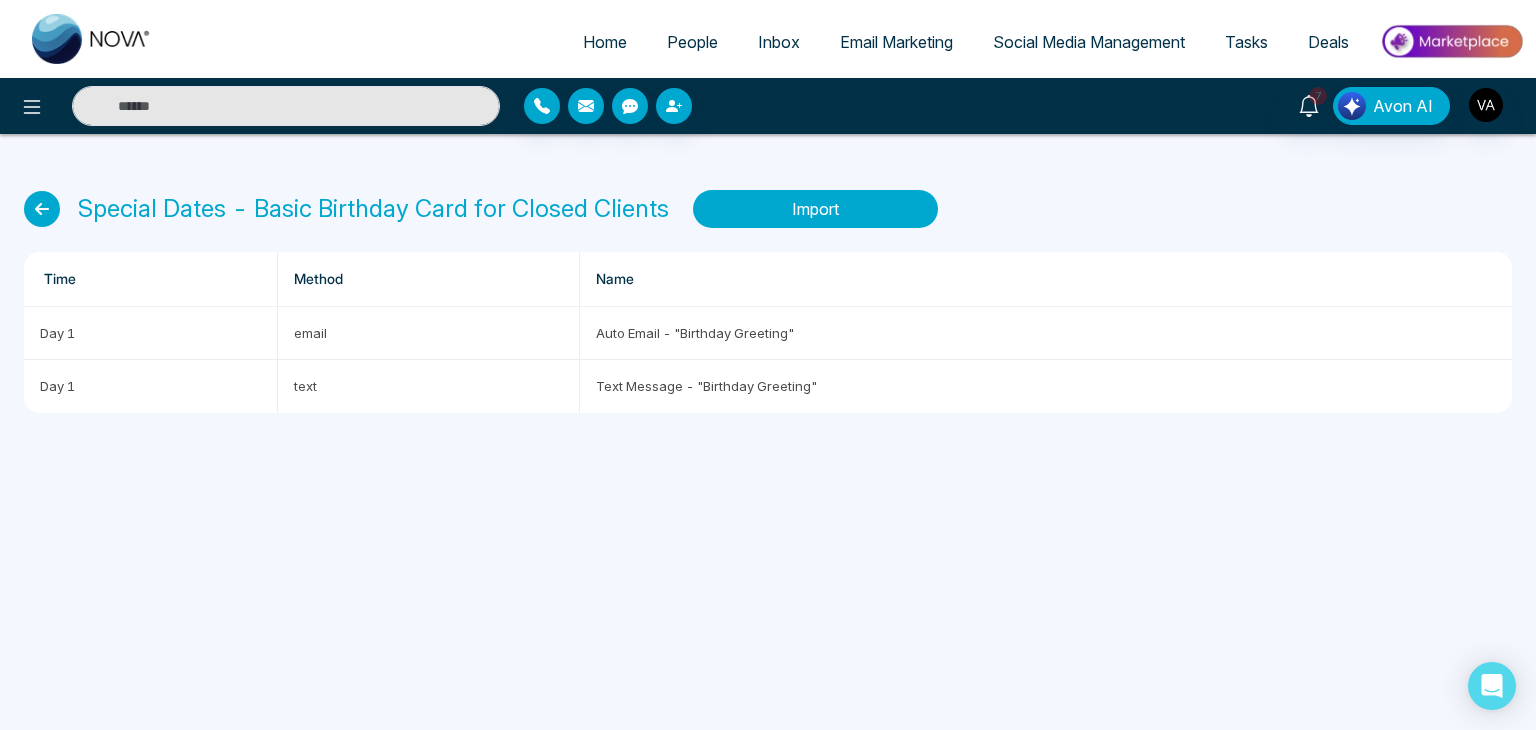 click on "Import" at bounding box center [815, 209] 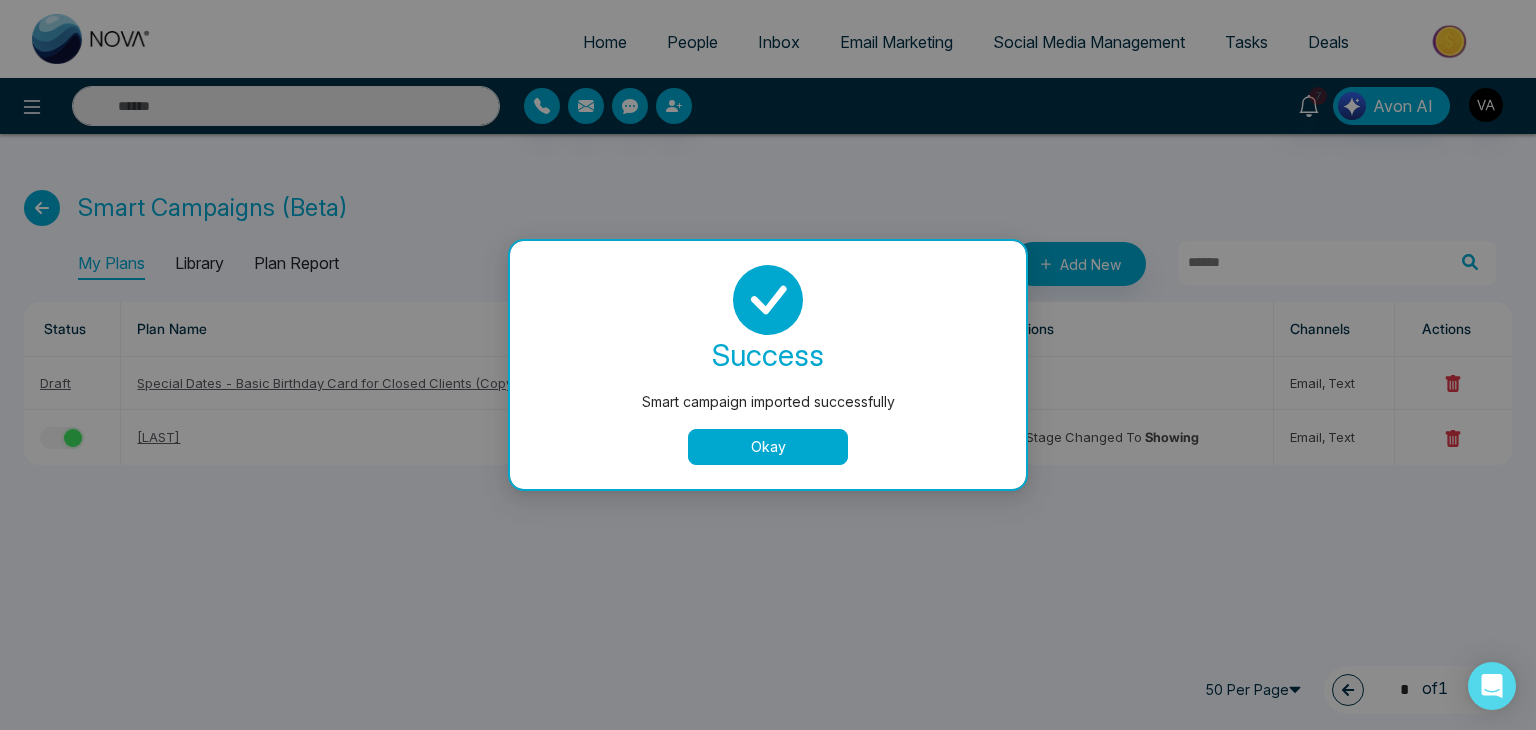 click on "Okay" at bounding box center [768, 447] 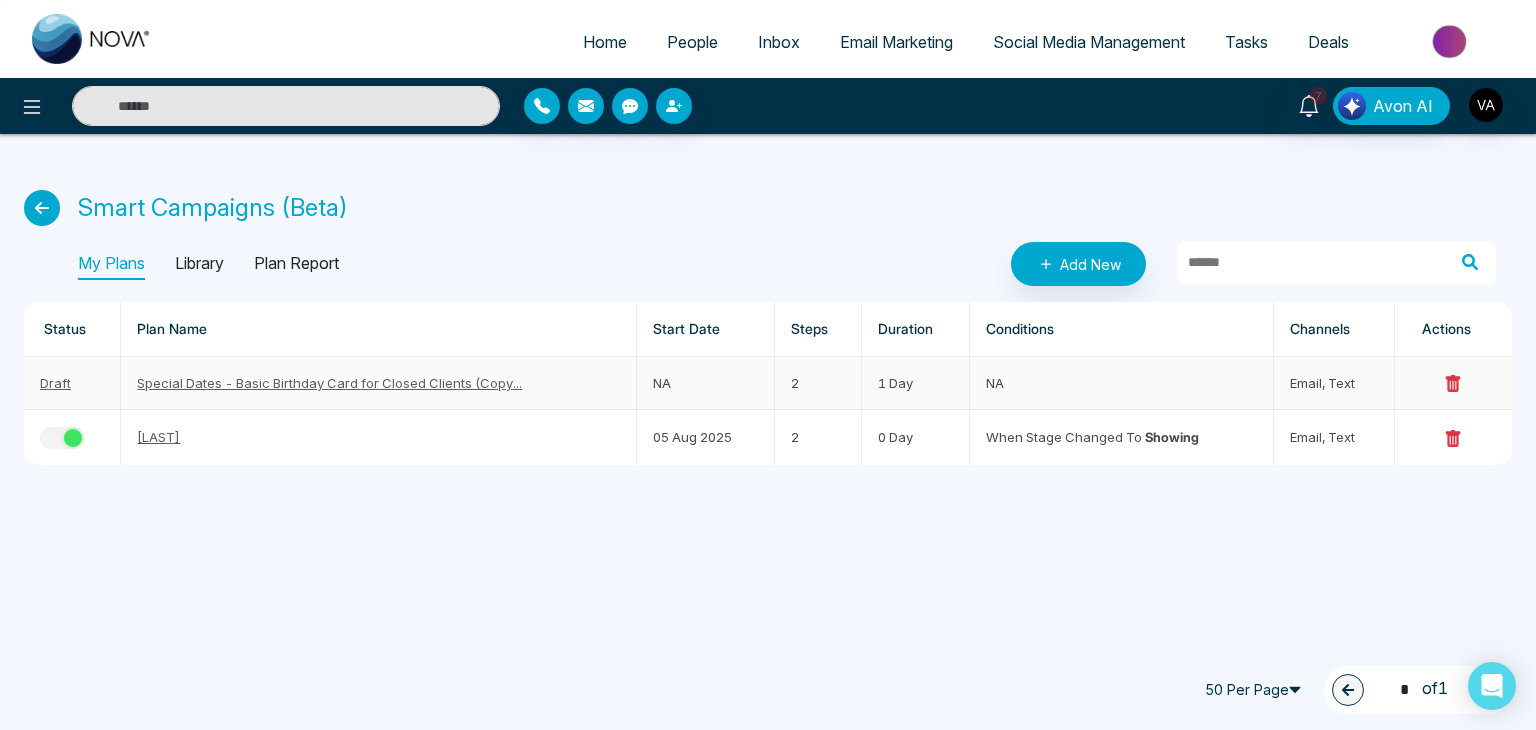 click on "Draft" at bounding box center (55, 383) 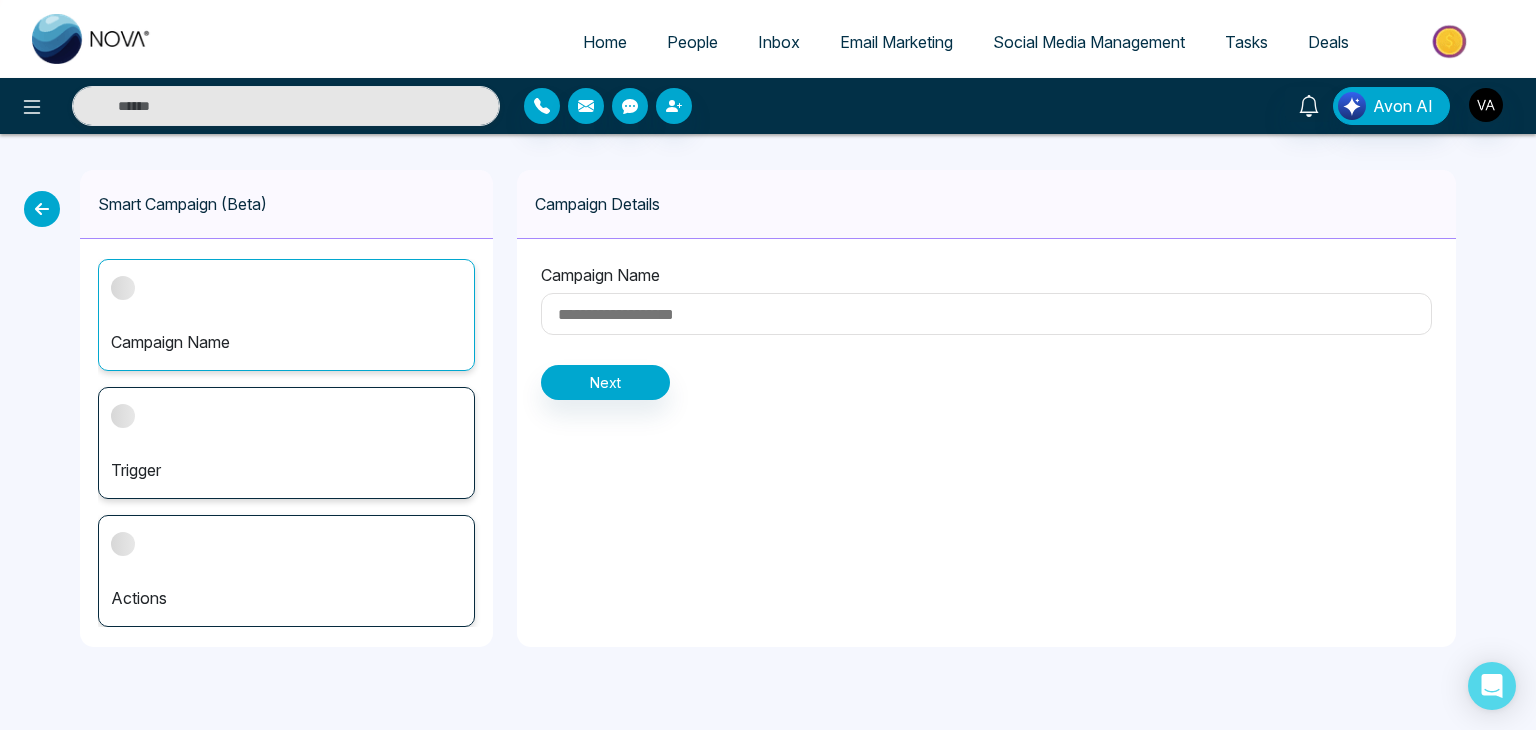 type on "**********" 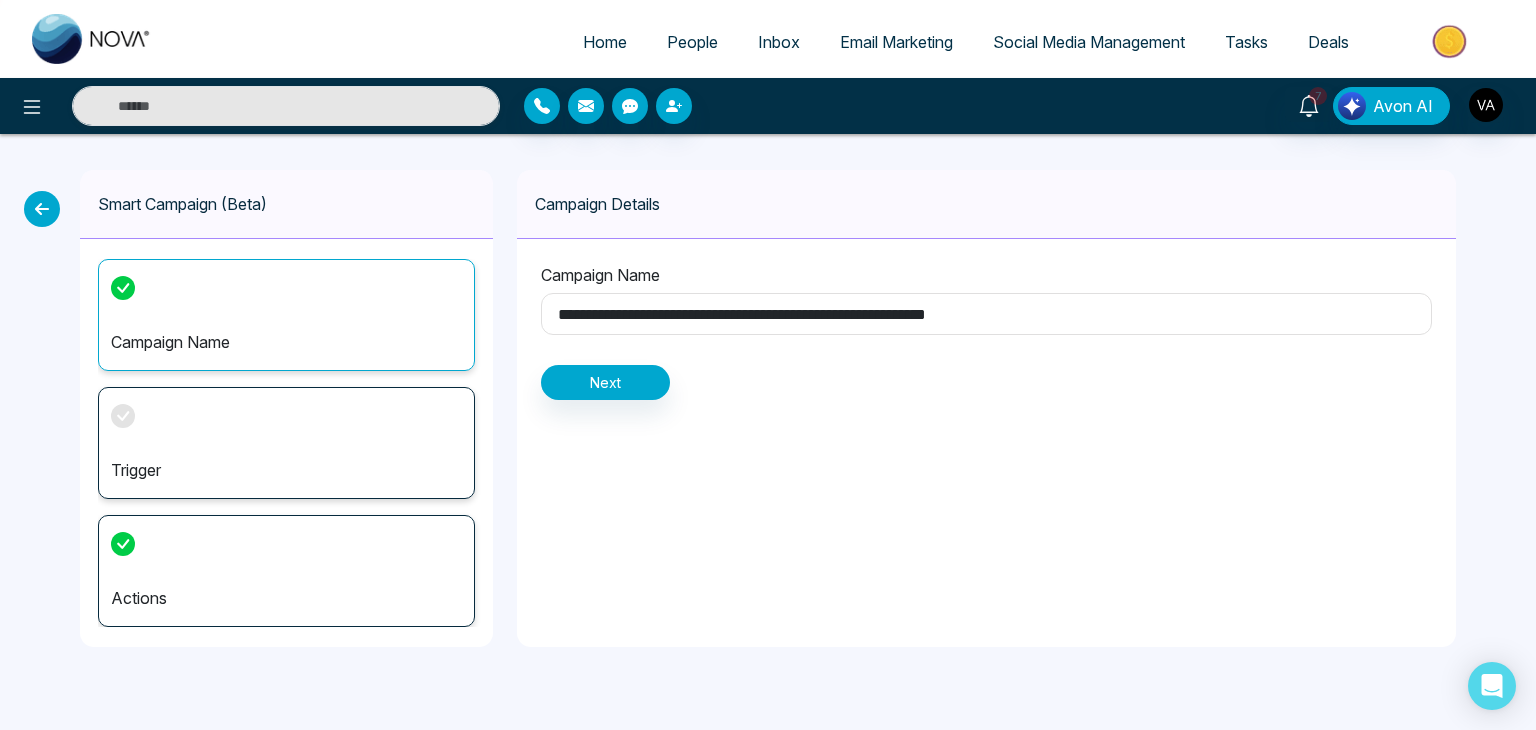 click on "Trigger" at bounding box center (286, 443) 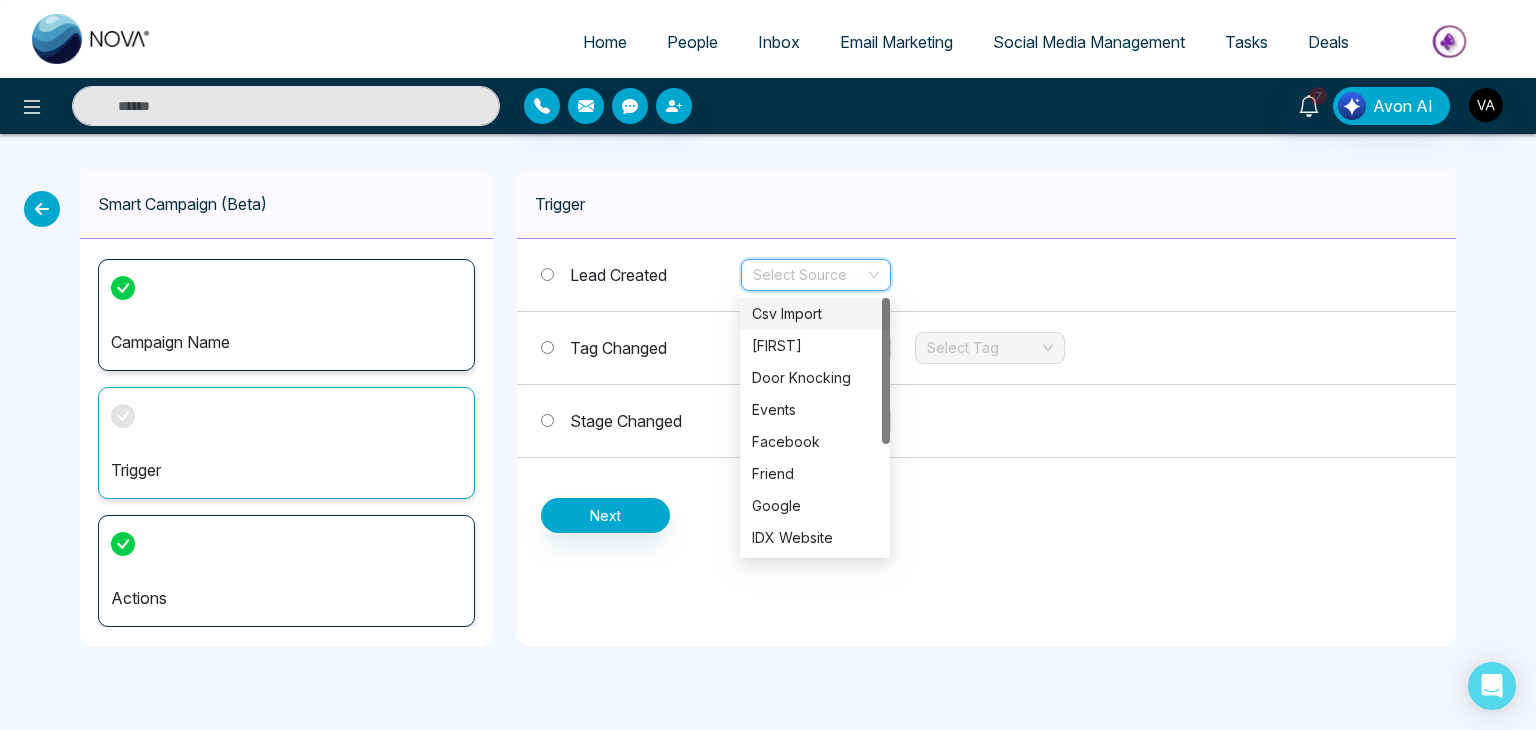 click at bounding box center [809, 275] 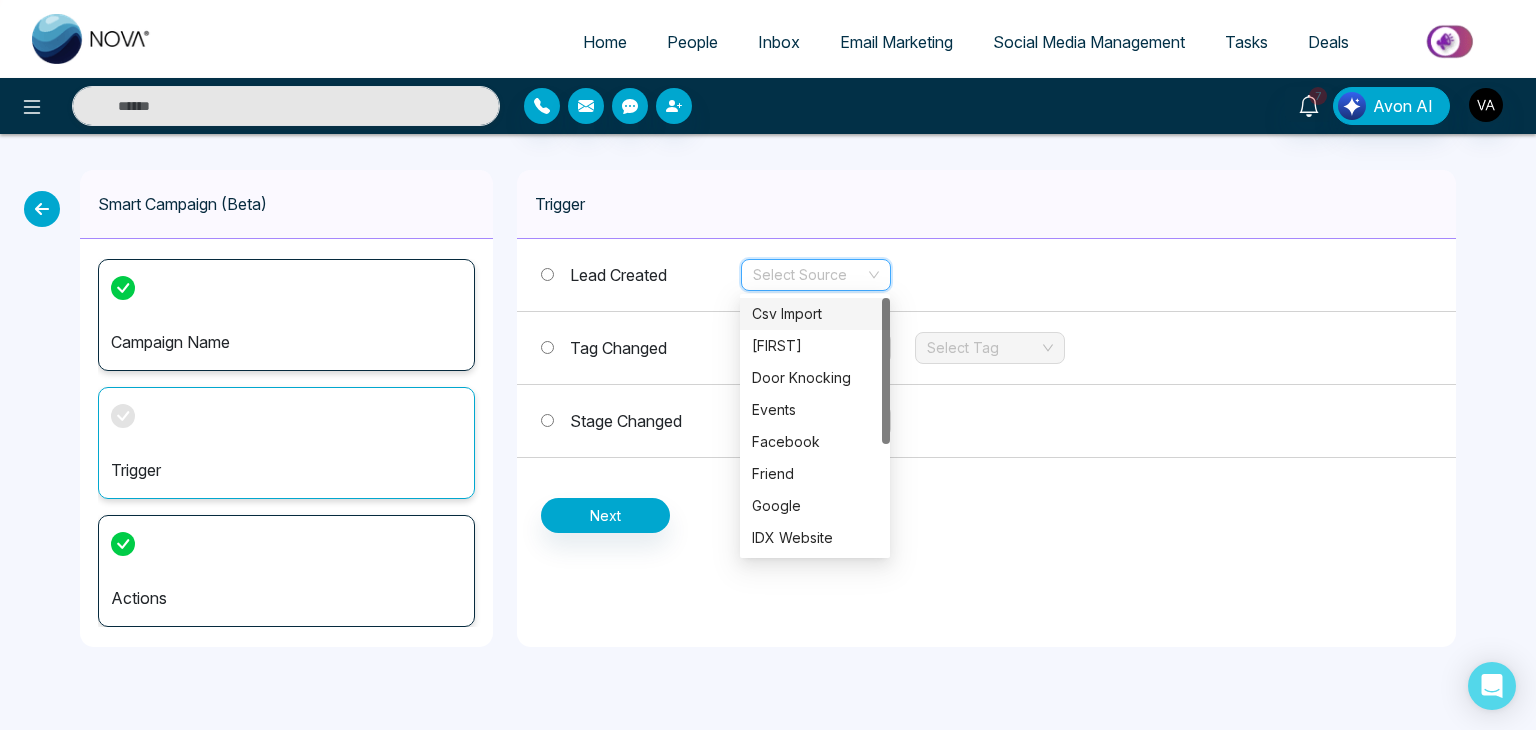 click on "Trigger" at bounding box center (986, 204) 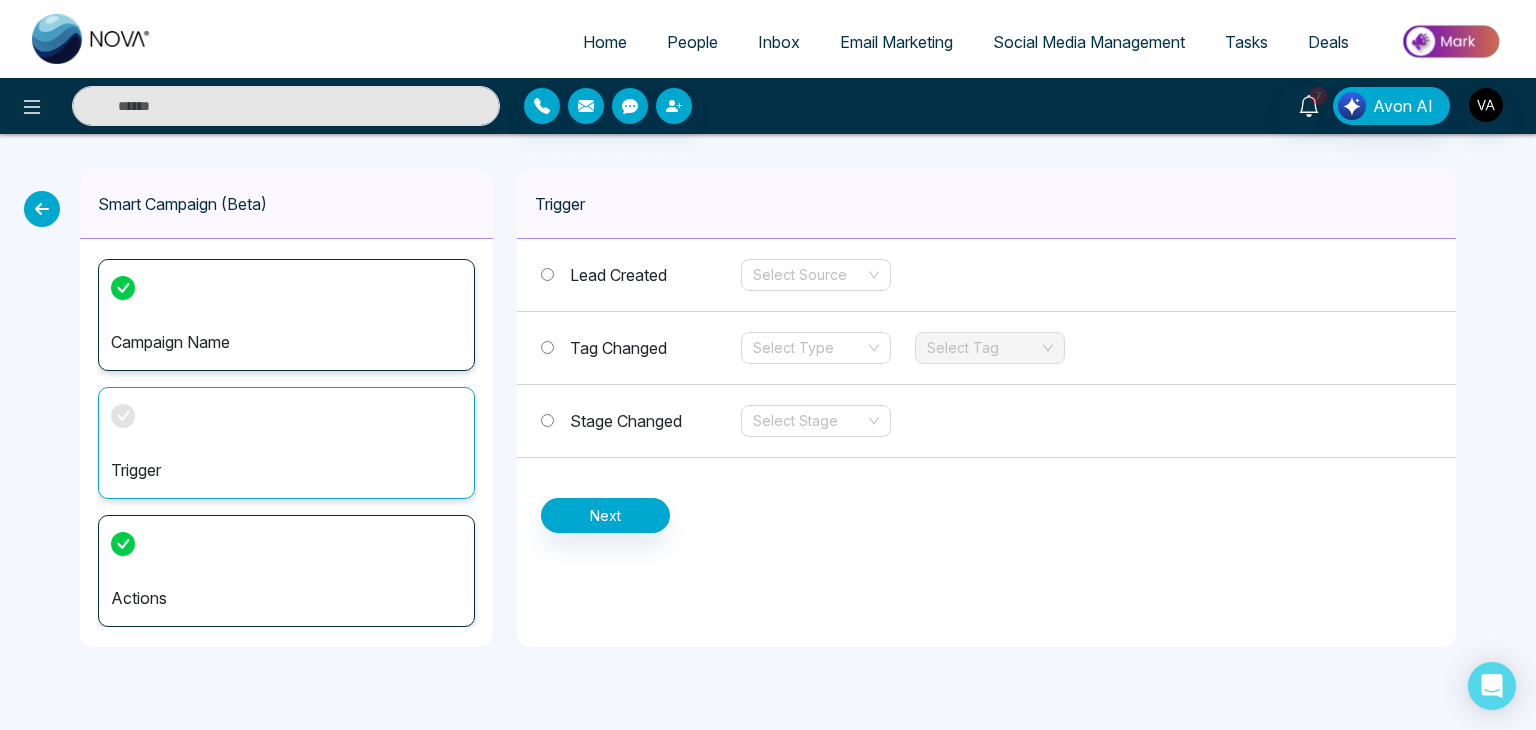 click on "Stage Changed" at bounding box center (626, 421) 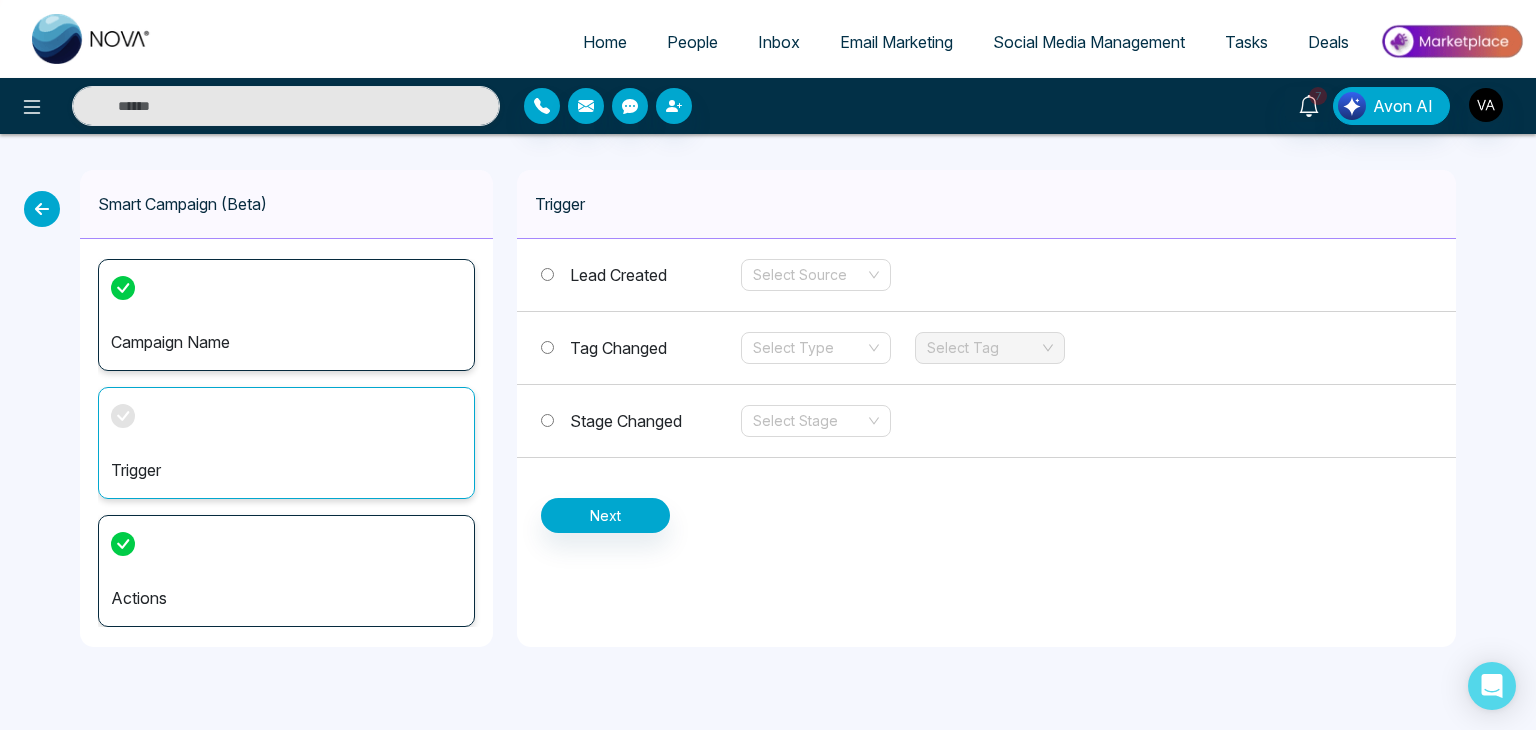 click on "Tag Changed" at bounding box center [618, 348] 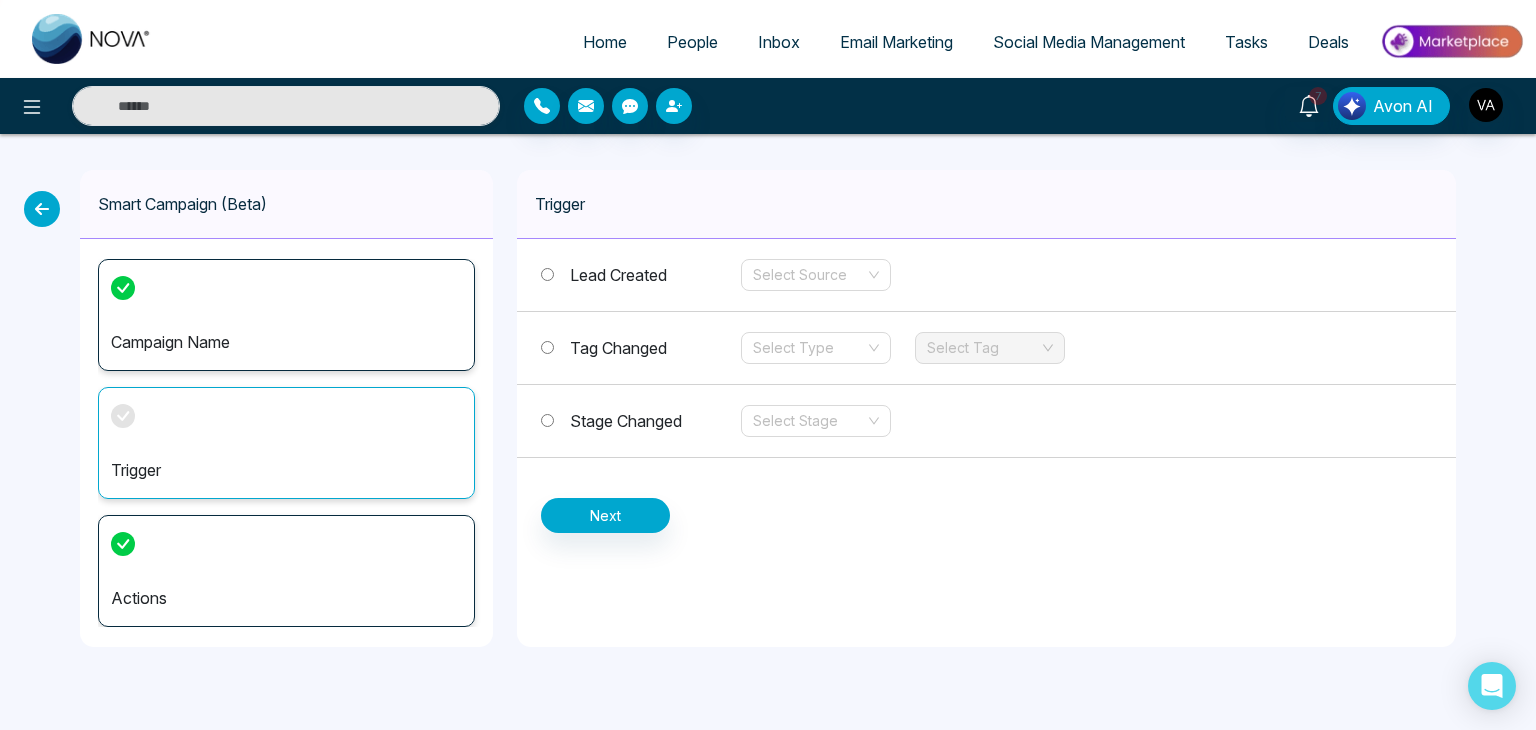 click on "Lead Created" at bounding box center [641, 275] 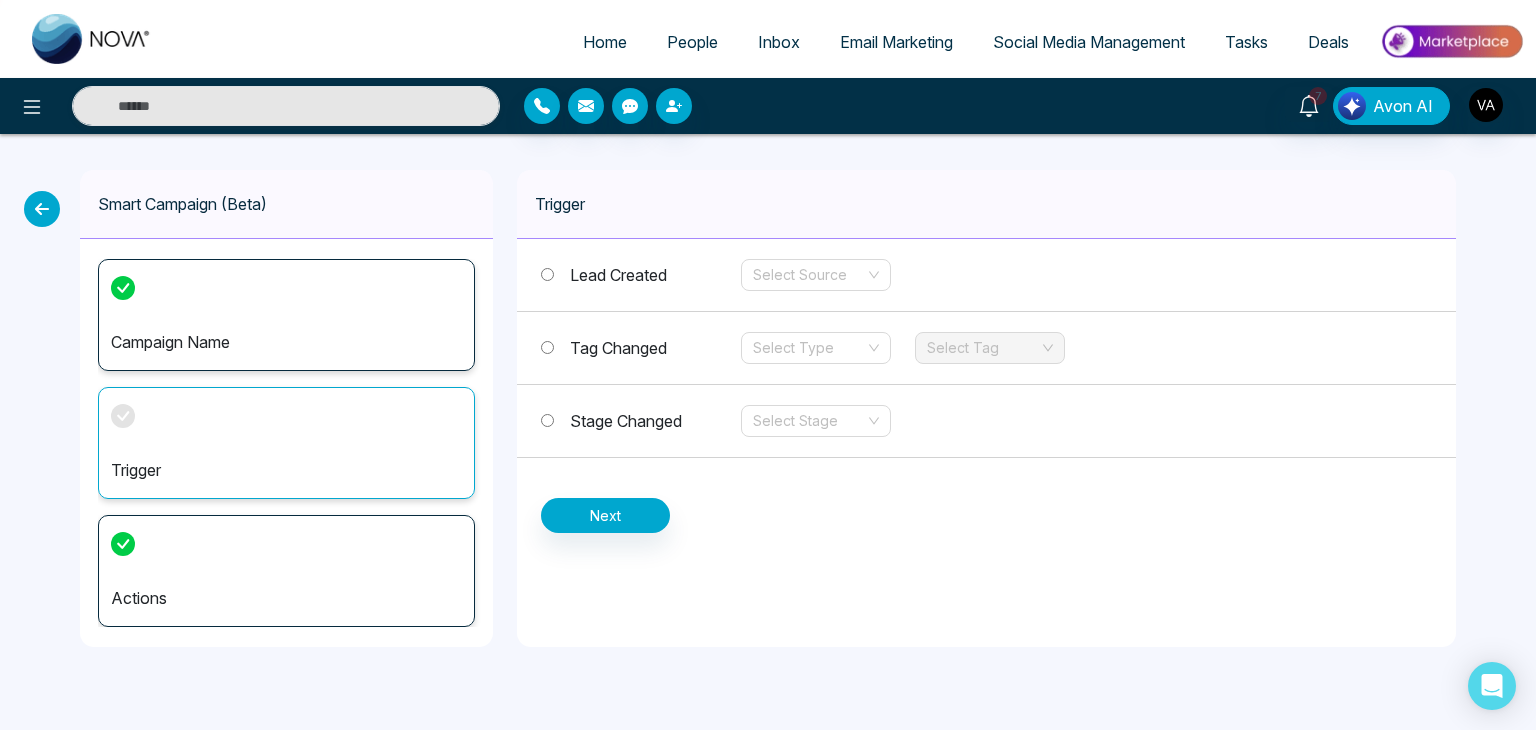 click on "Trigger" at bounding box center [286, 443] 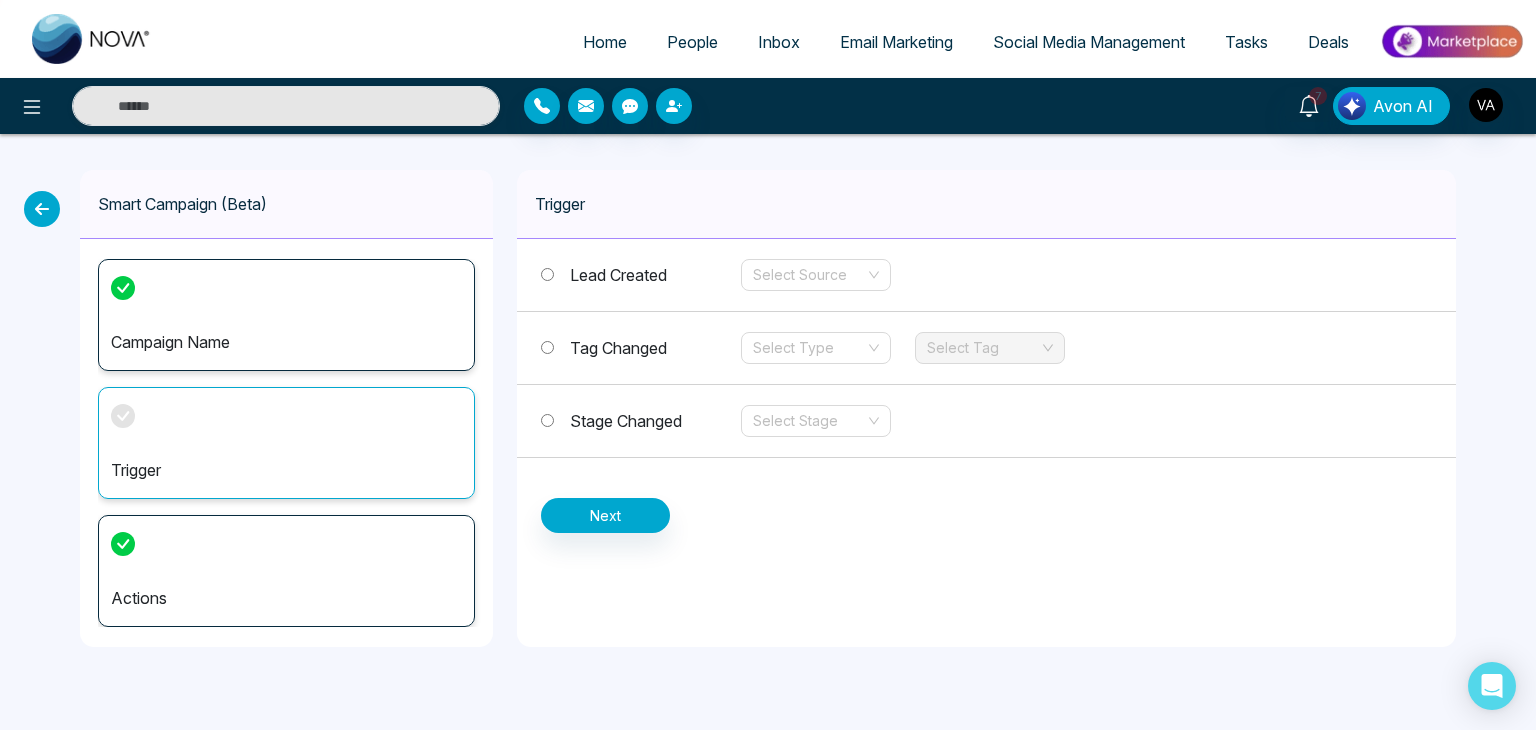 click on "Campaign Name" at bounding box center (286, 342) 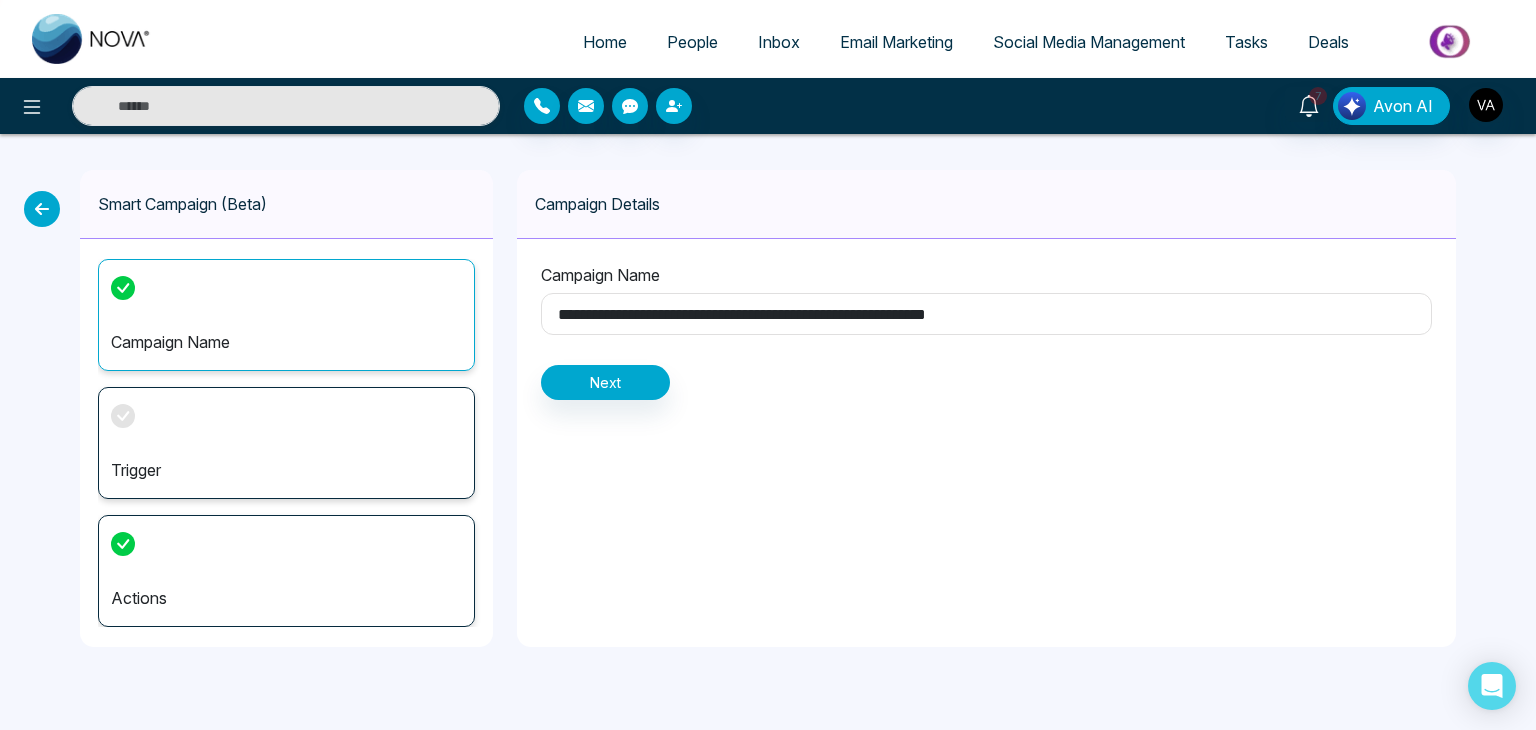 click on "Actions" at bounding box center (286, 598) 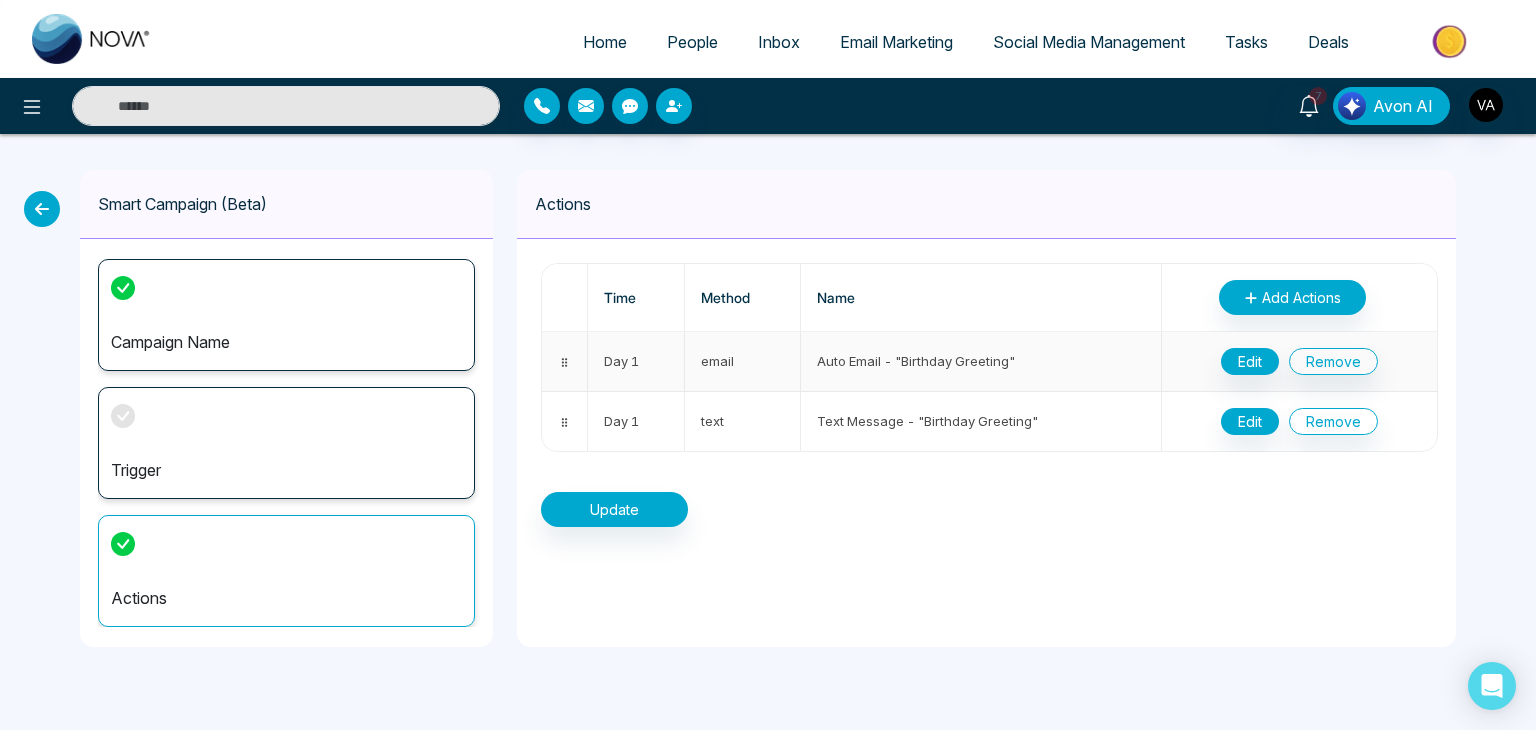 click on "Day 1" at bounding box center [636, 362] 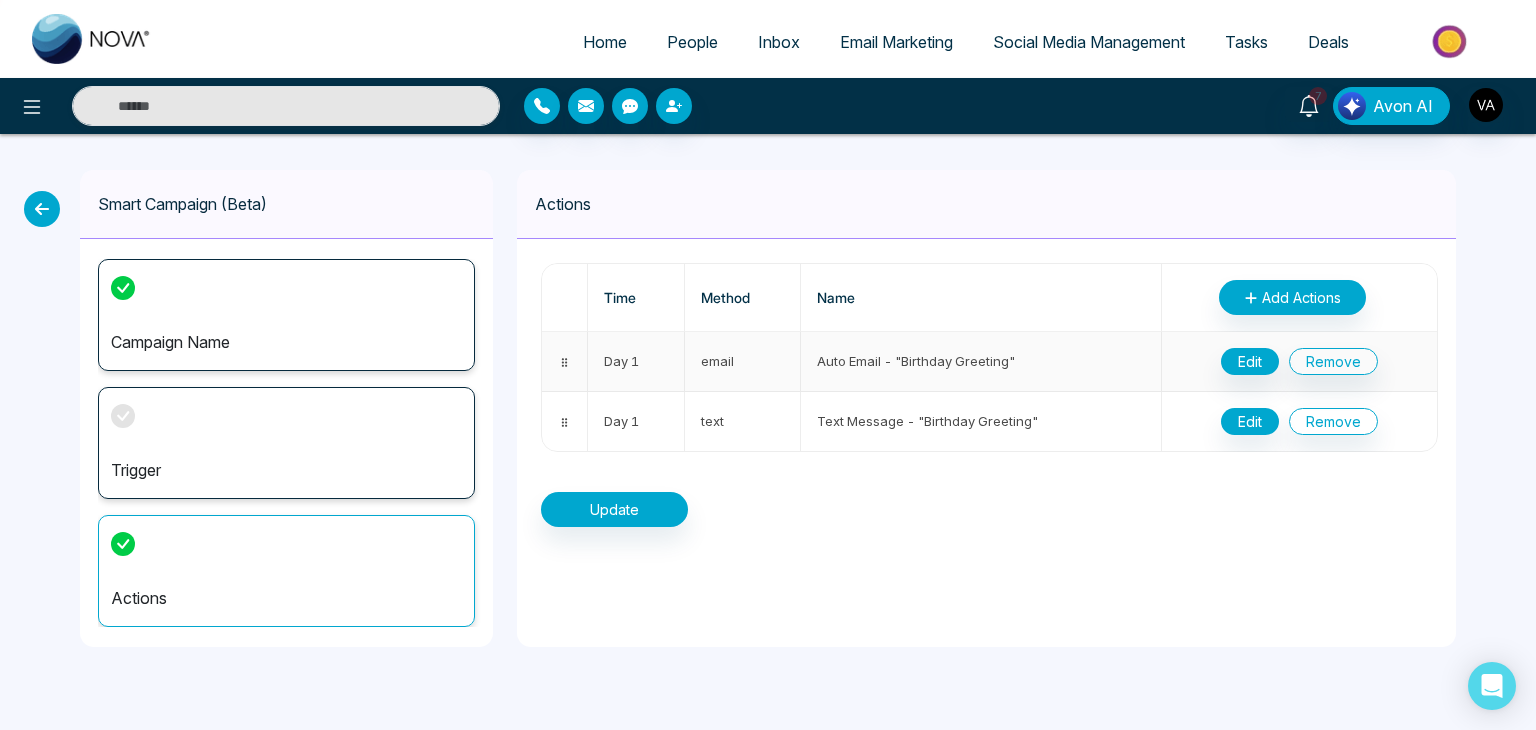 click on "Day 1" at bounding box center [636, 362] 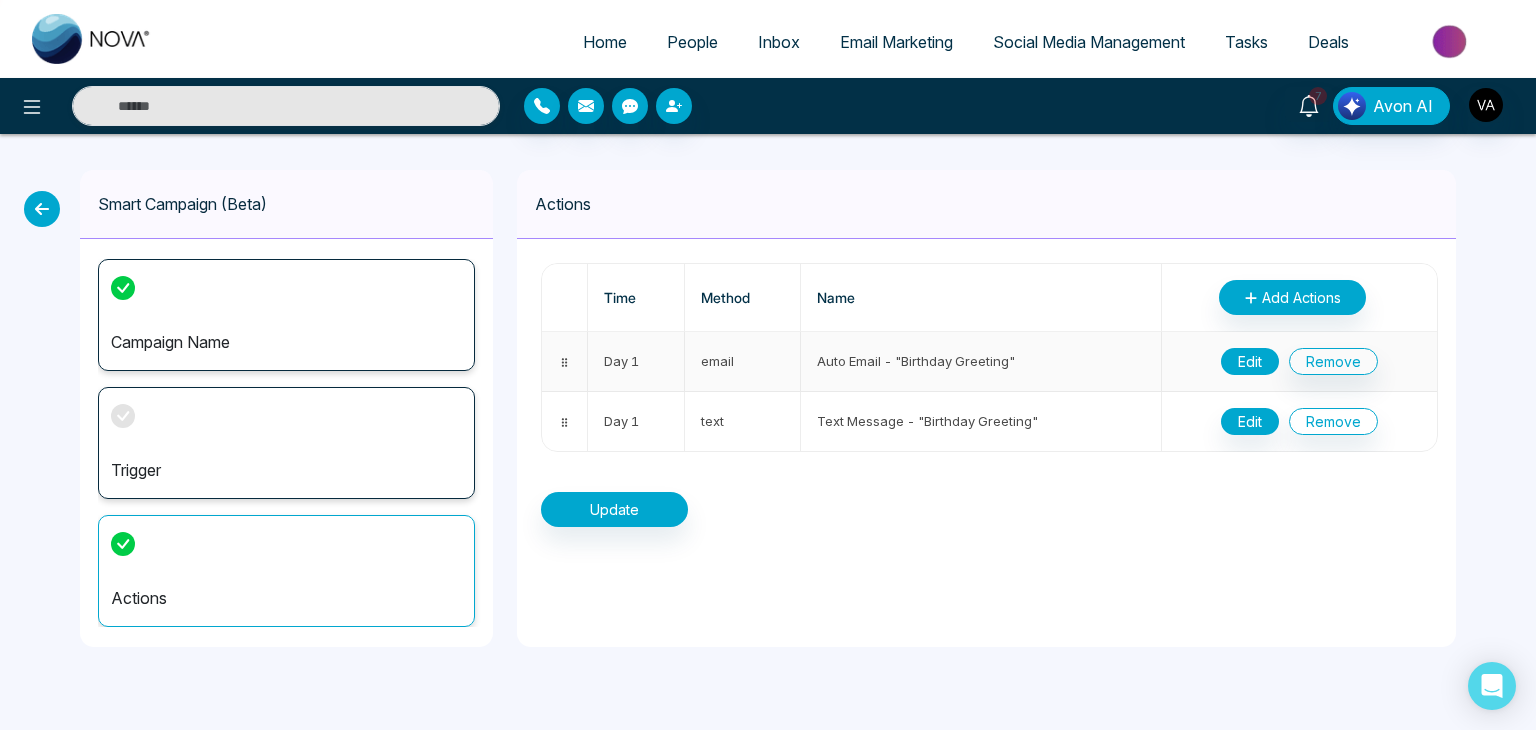 click on "Edit" at bounding box center [1250, 361] 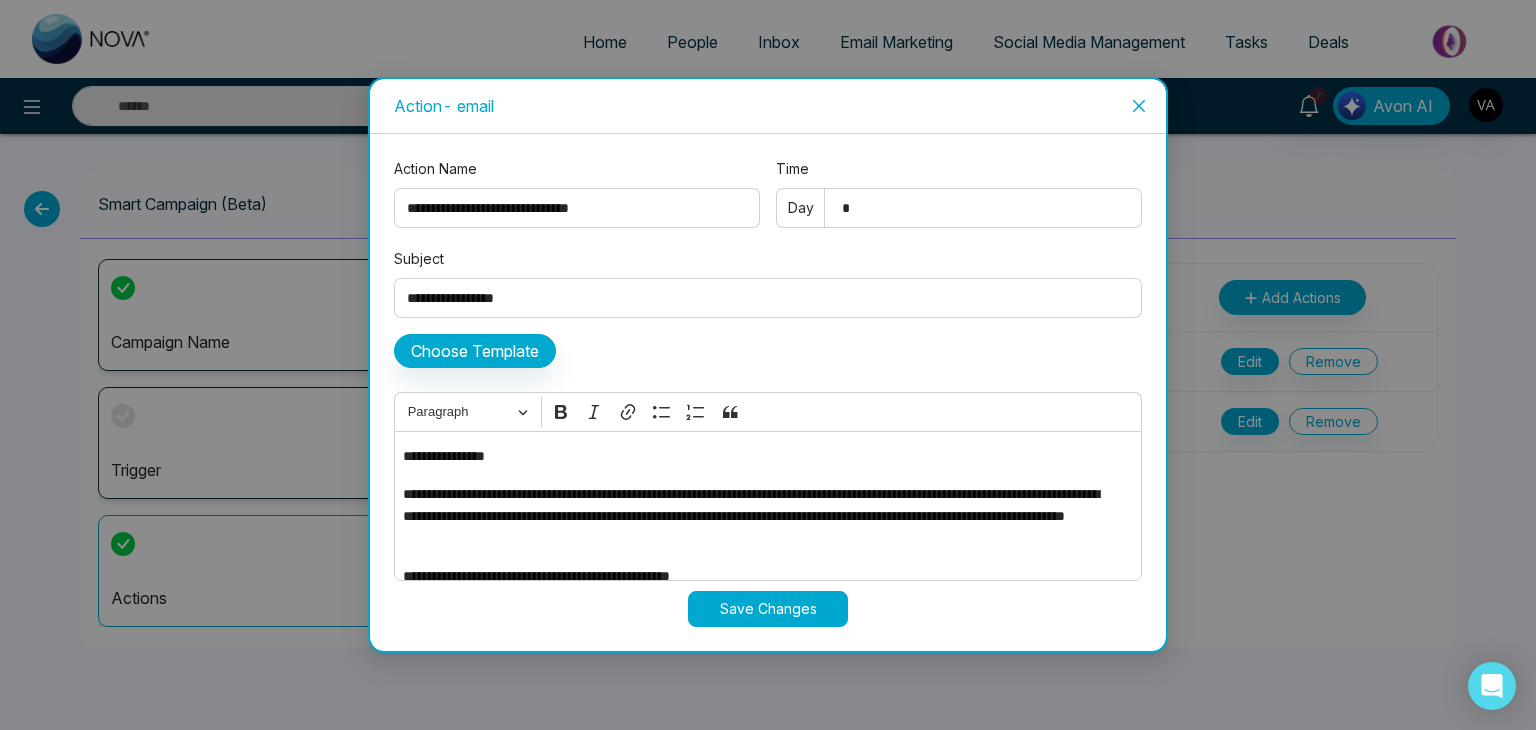 click on "*" at bounding box center (959, 208) 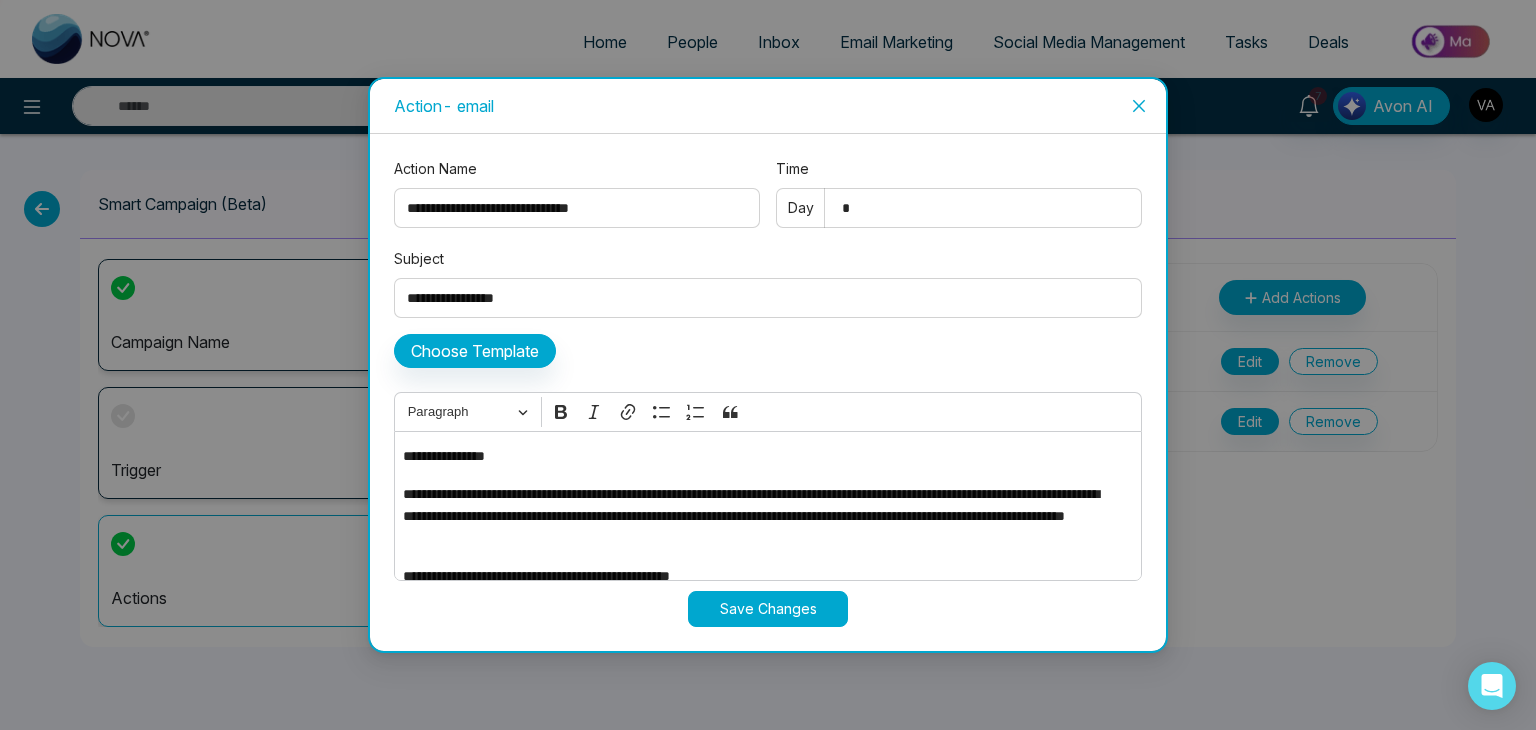 click 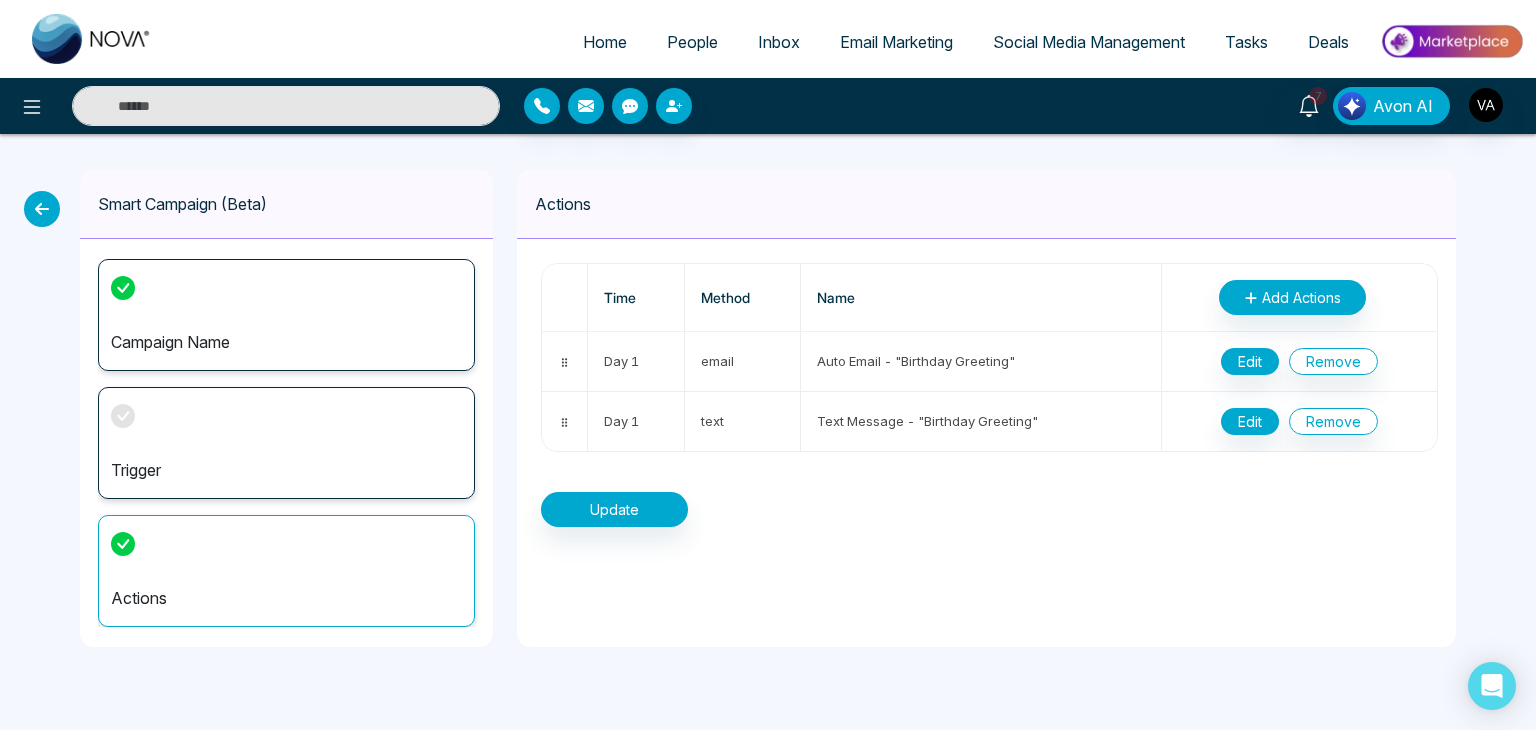 click at bounding box center (42, 209) 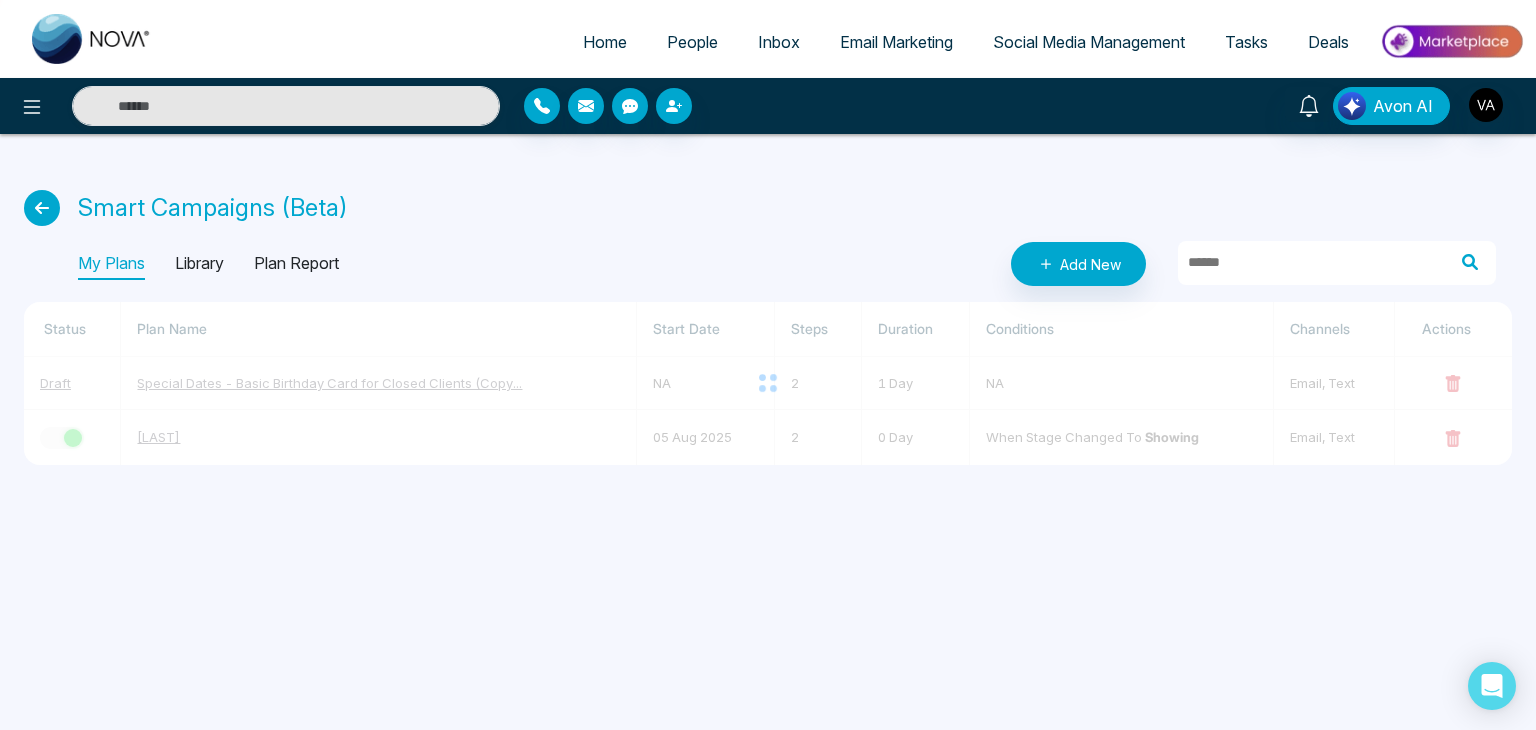 click at bounding box center (42, 208) 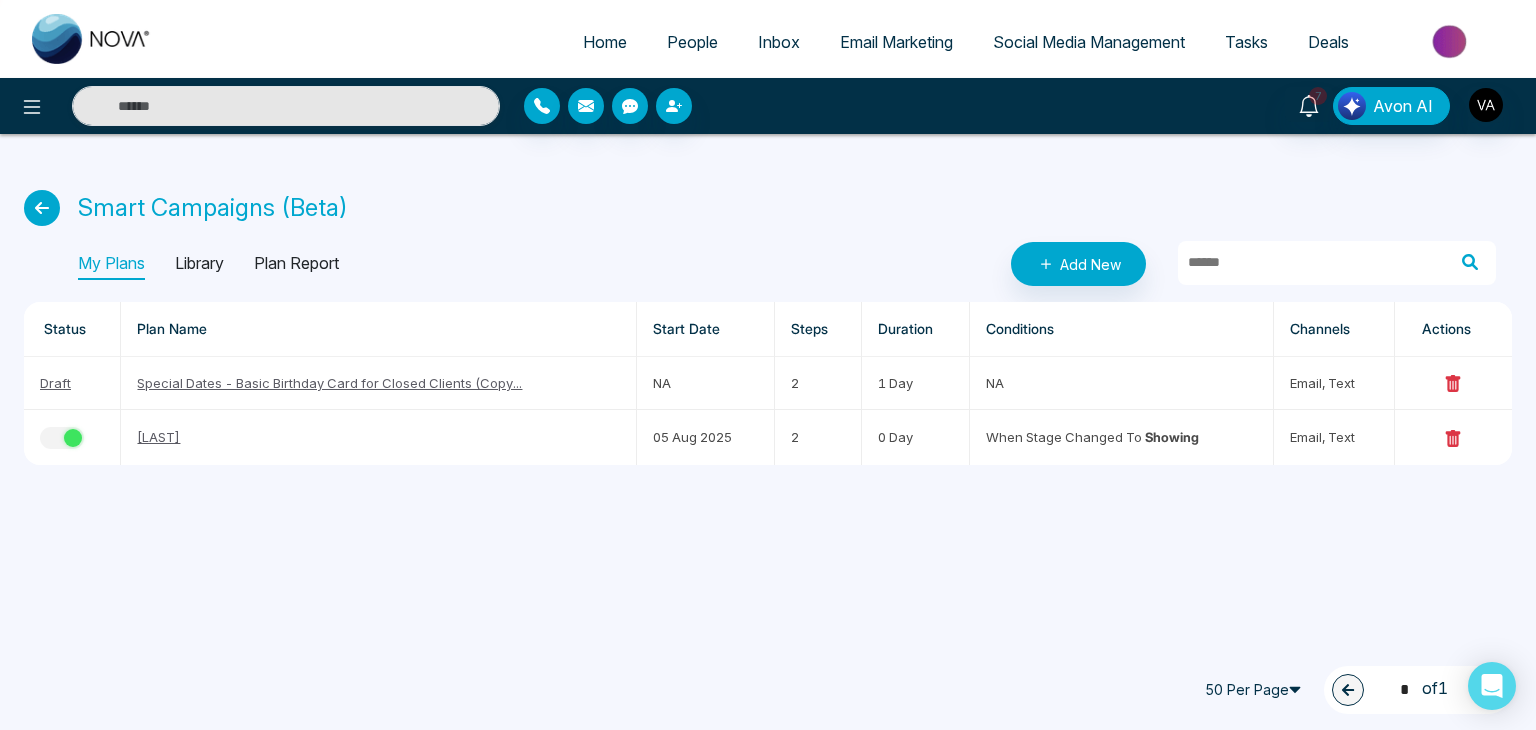 click on "Smart Campaigns (Beta) My Plans Library Plan Report  Add New Status Plan Name Start Date Steps Duration Conditions Channels Actions Draft Special Dates - Basic Birthday Card for Closed Clients (Copy... NA 2 1 Day NA email, text Sarkar 05 Aug 2025 2 0 Day When stage changed   to   Showing email, text 50 Per Page 1 *   of  1" at bounding box center (768, 311) 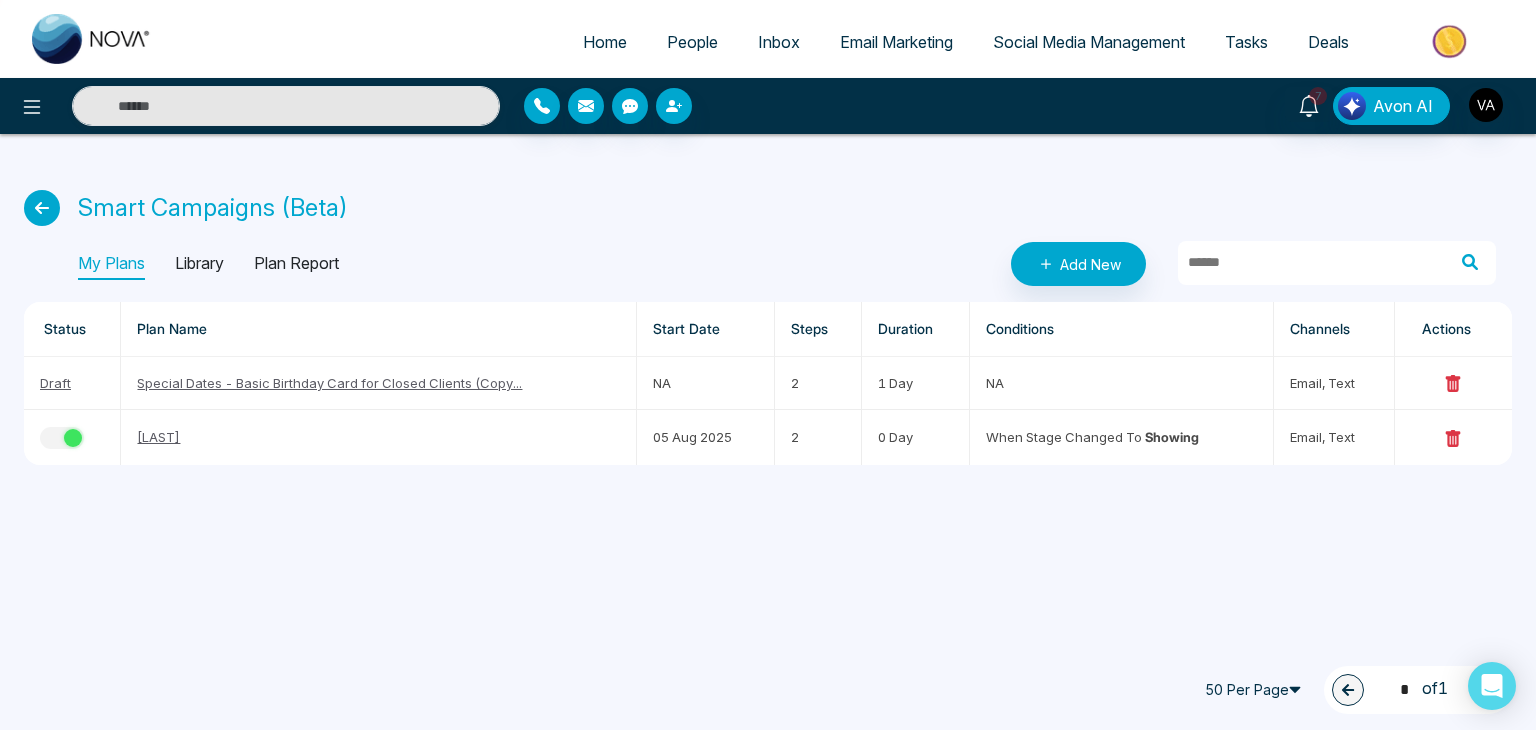 click on "Deals" at bounding box center [1328, 42] 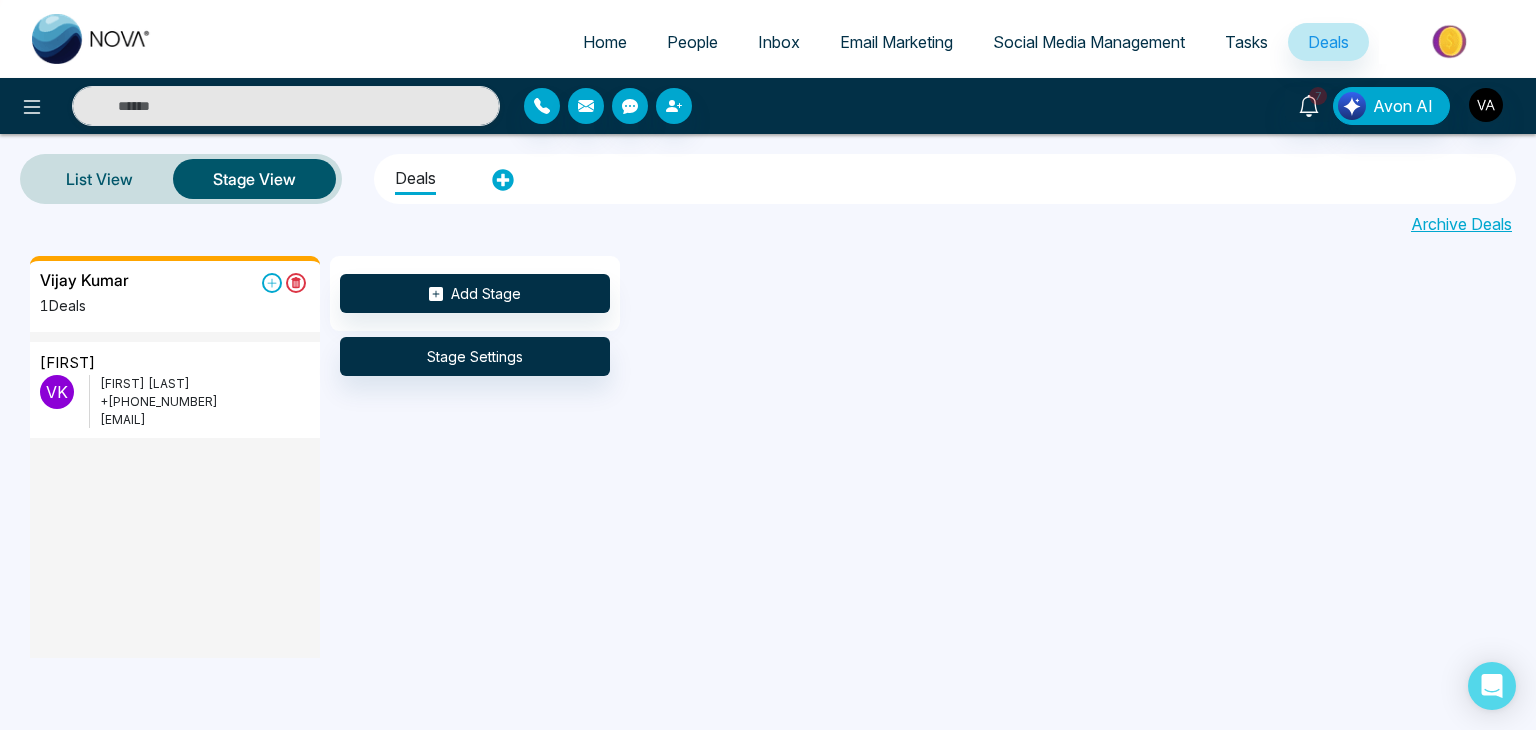 click on "List View Stage View Deals   Archive Deals" at bounding box center [768, 195] 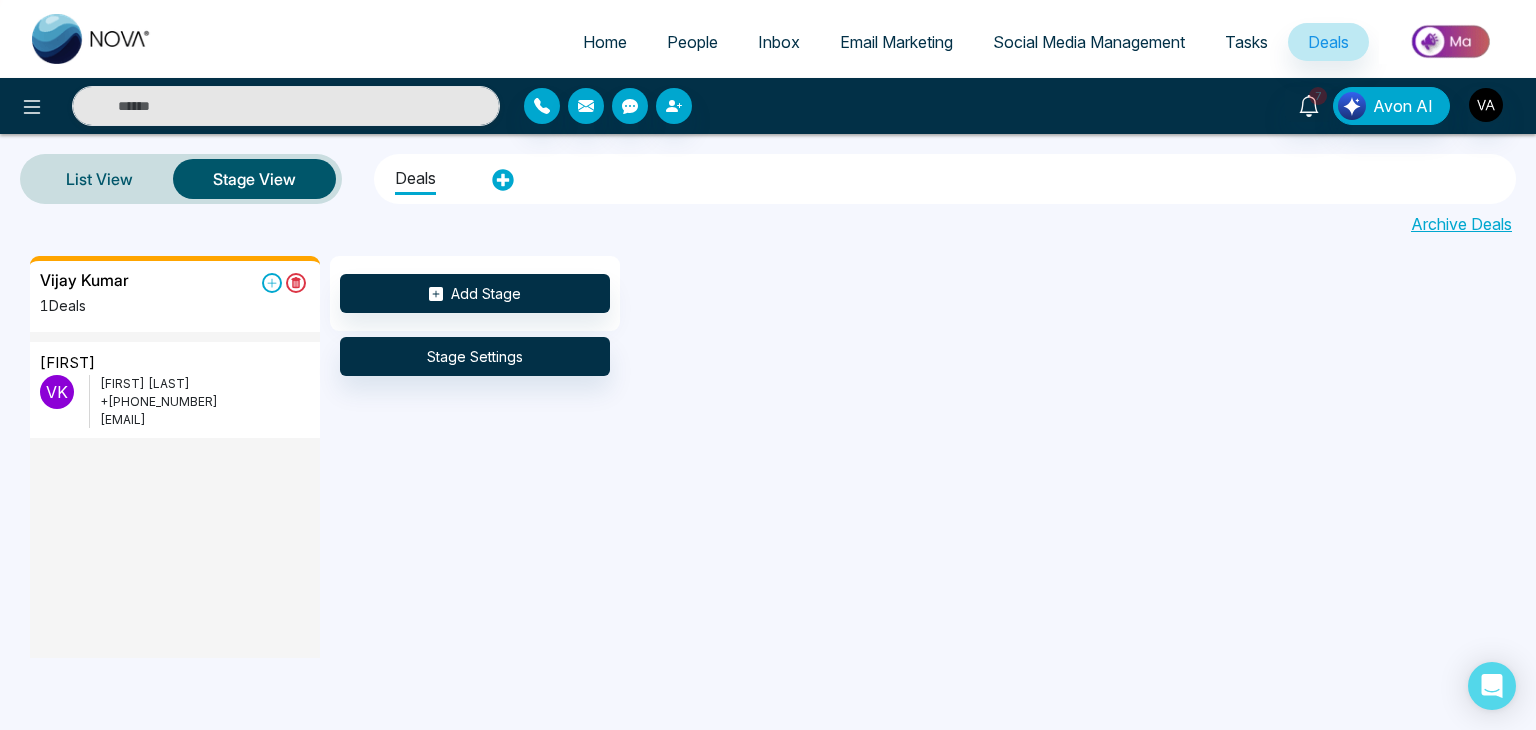 click on "Vijay Kumar 1  Deals  Vijay V K Vijay   Kumar J   +918975542824 vijay@mmnovatech.com  Add Stage  Stage Settings" at bounding box center [798, 457] 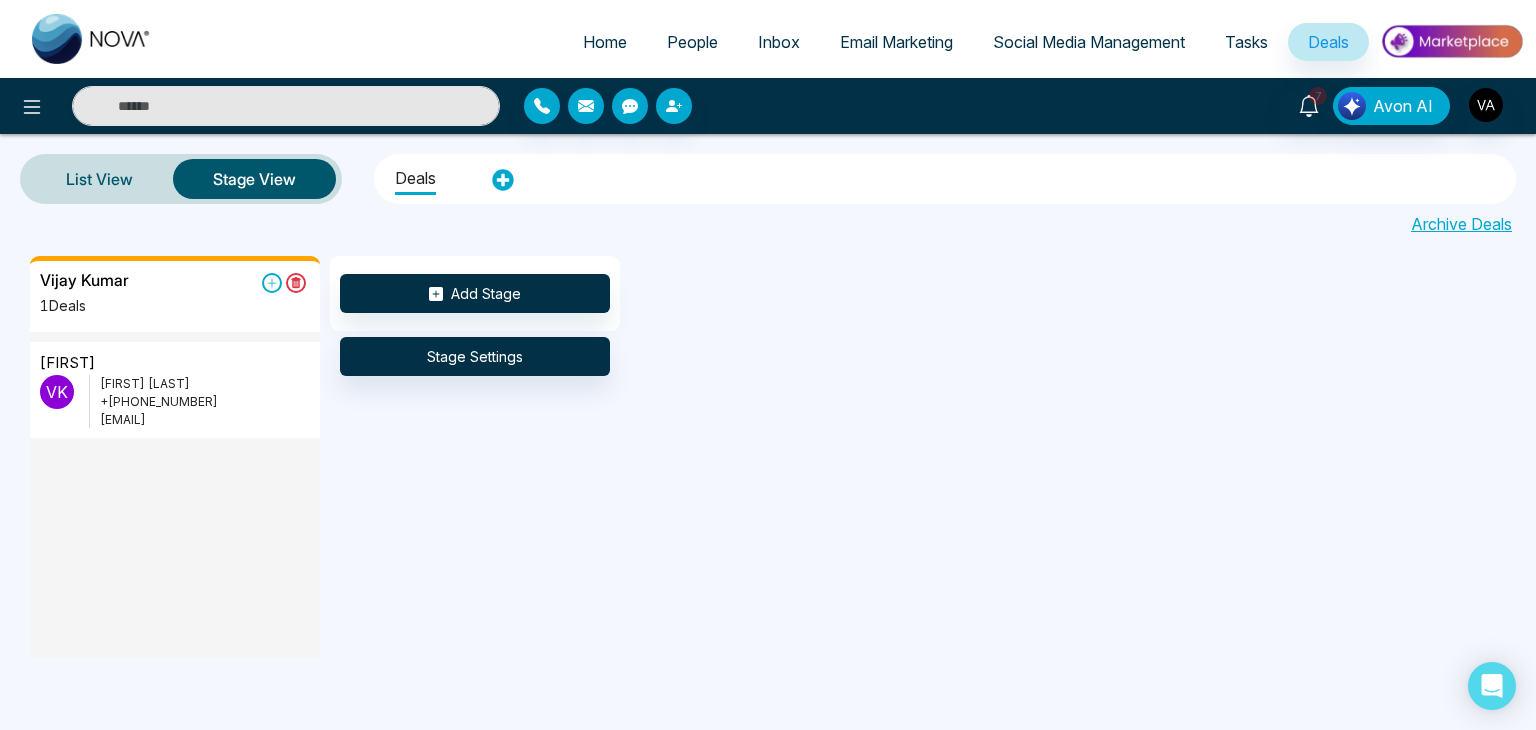 click on "Vijay Kumar 1  Deals  Vijay V K Vijay   Kumar J   +918975542824 vijay@mmnovatech.com  Add Stage  Stage Settings" at bounding box center (798, 457) 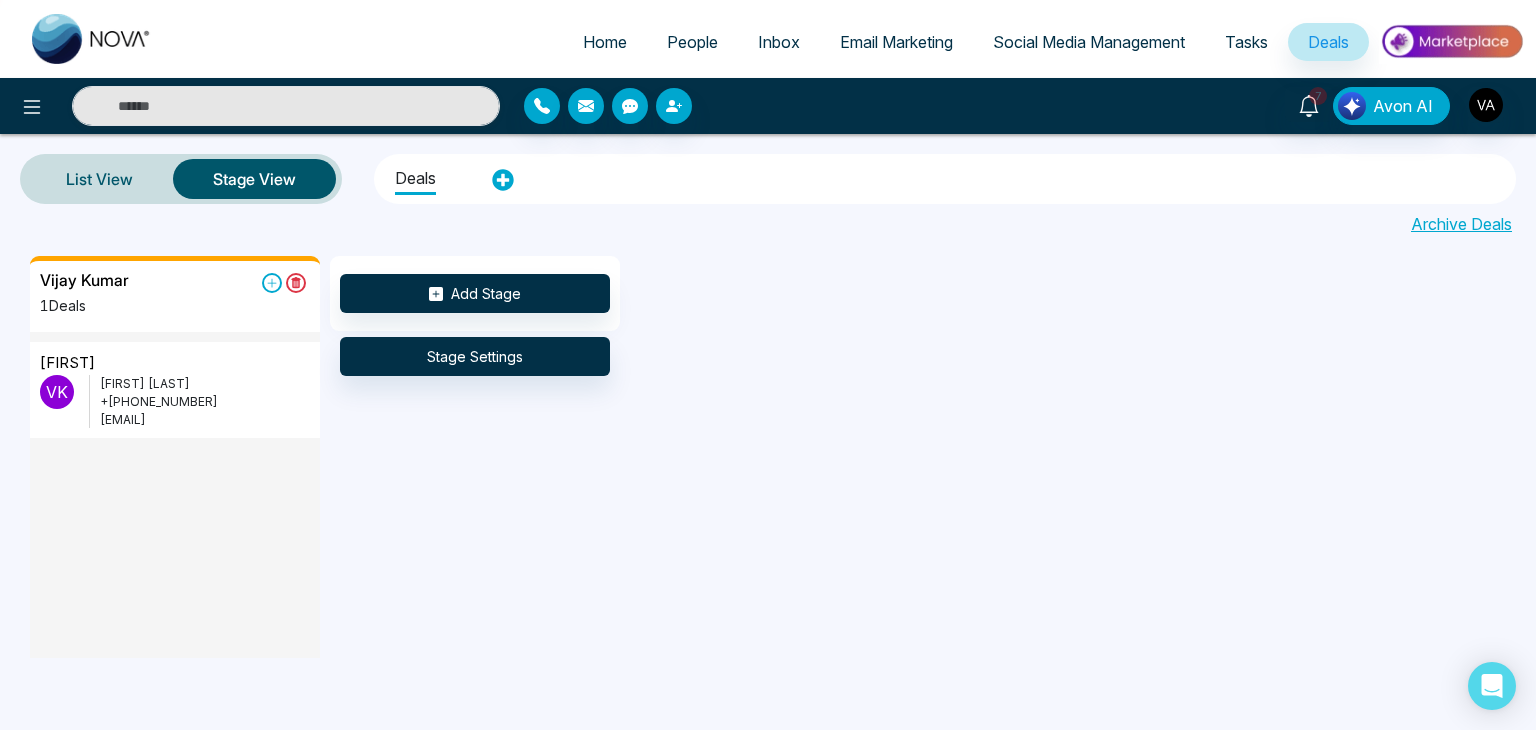 click on "Vijay Kumar 1  Deals  Vijay V K Vijay   Kumar J   +918975542824 vijay@mmnovatech.com  Add Stage  Stage Settings" at bounding box center [798, 457] 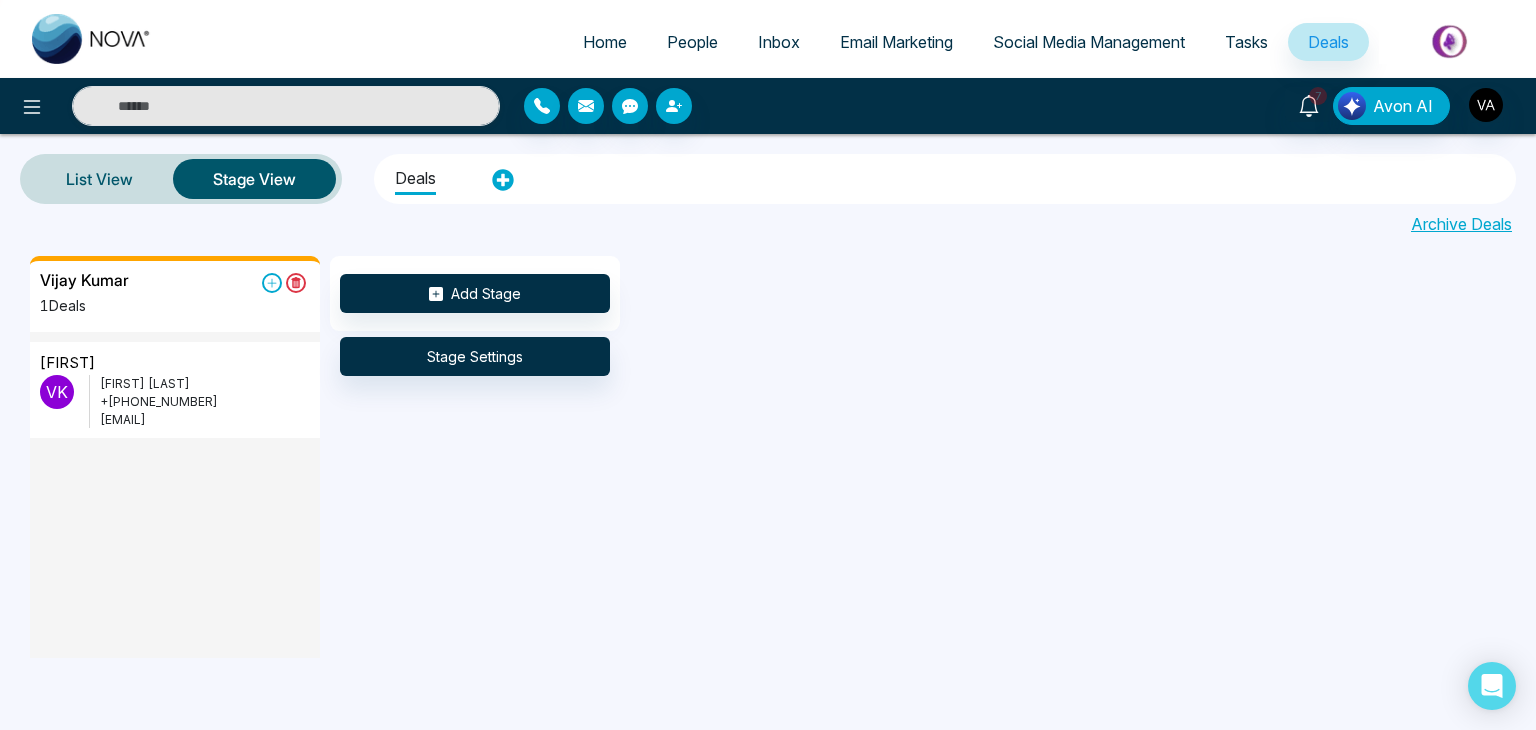 click on "List View Stage View Deals   Archive Deals" at bounding box center (768, 195) 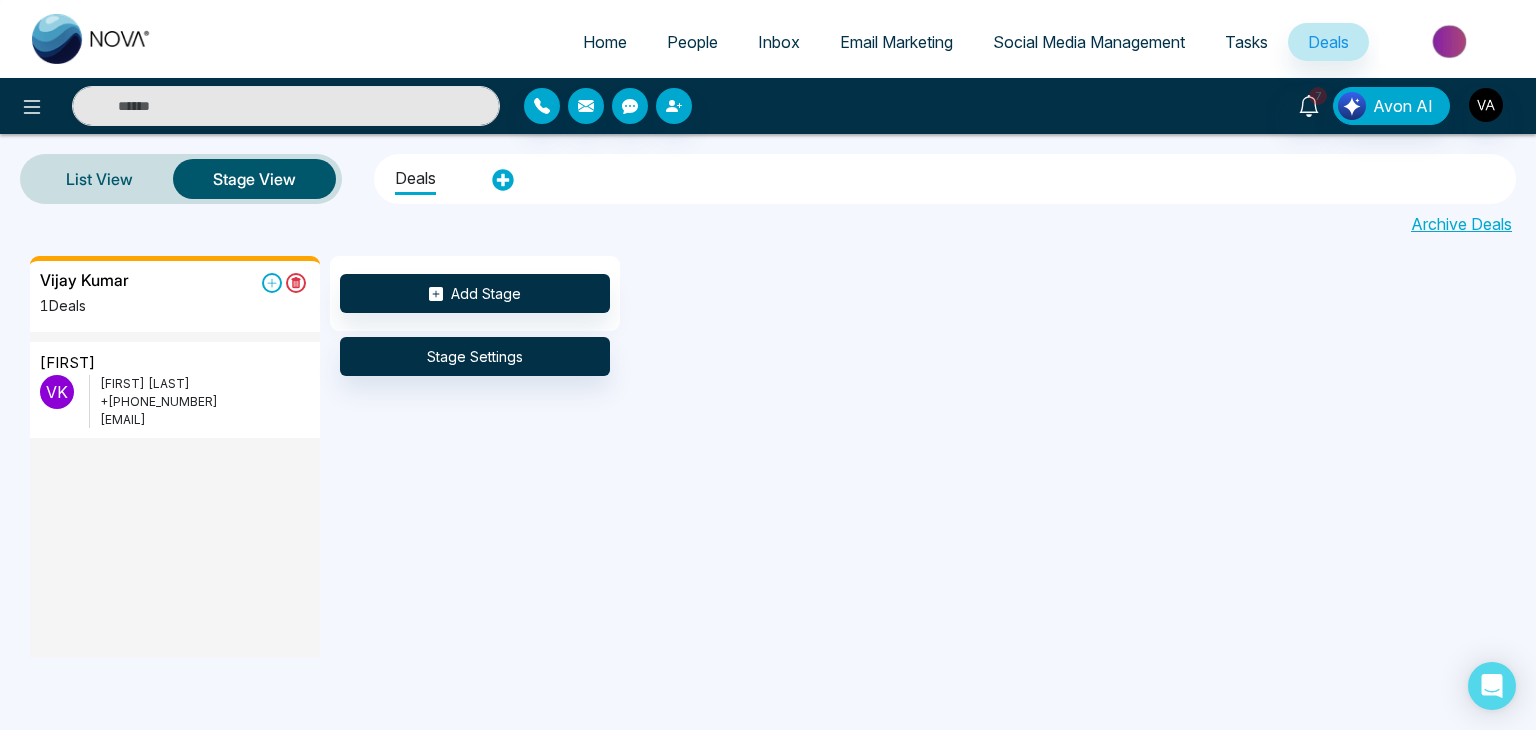 click on "List View Stage View Deals   Archive Deals" at bounding box center [768, 195] 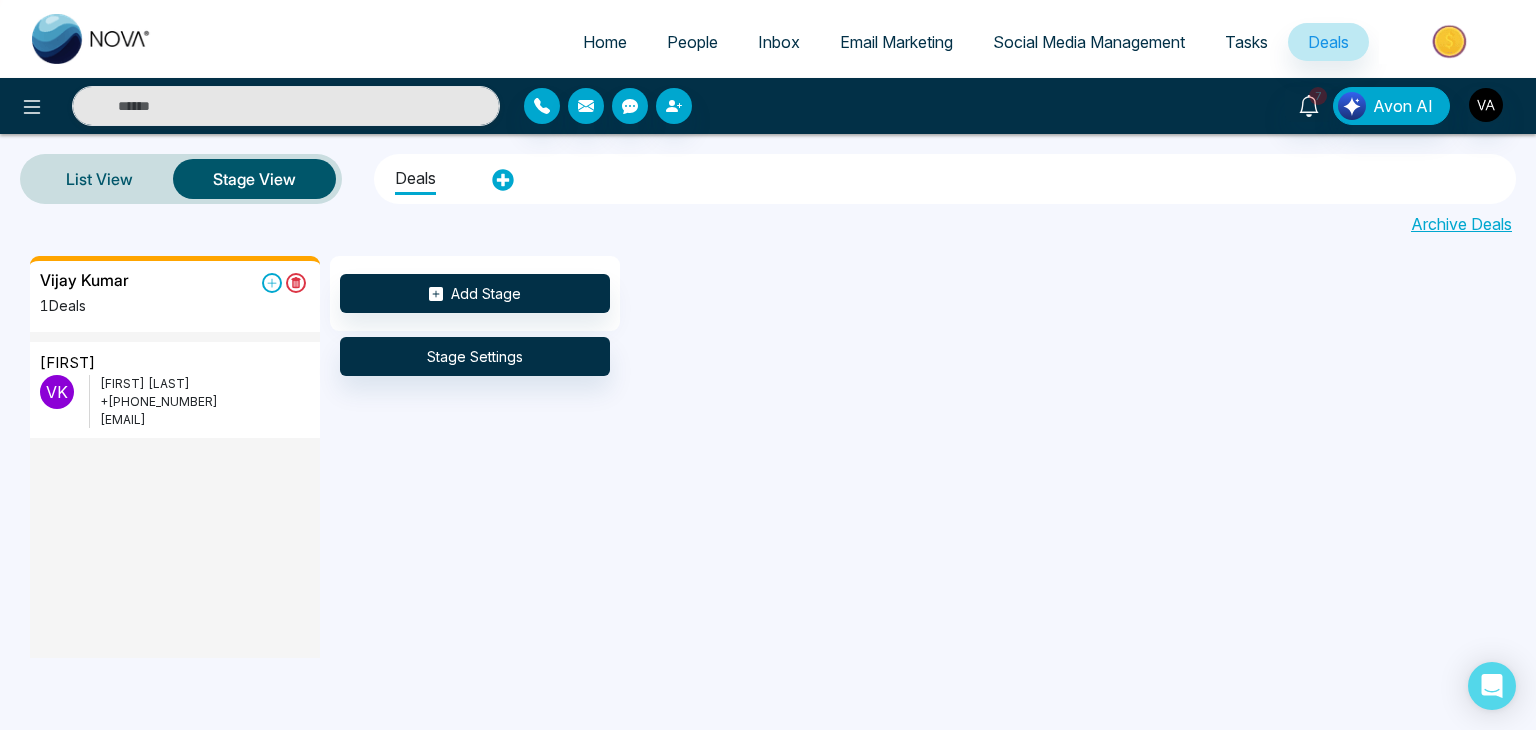 click on "Deals" at bounding box center [945, 179] 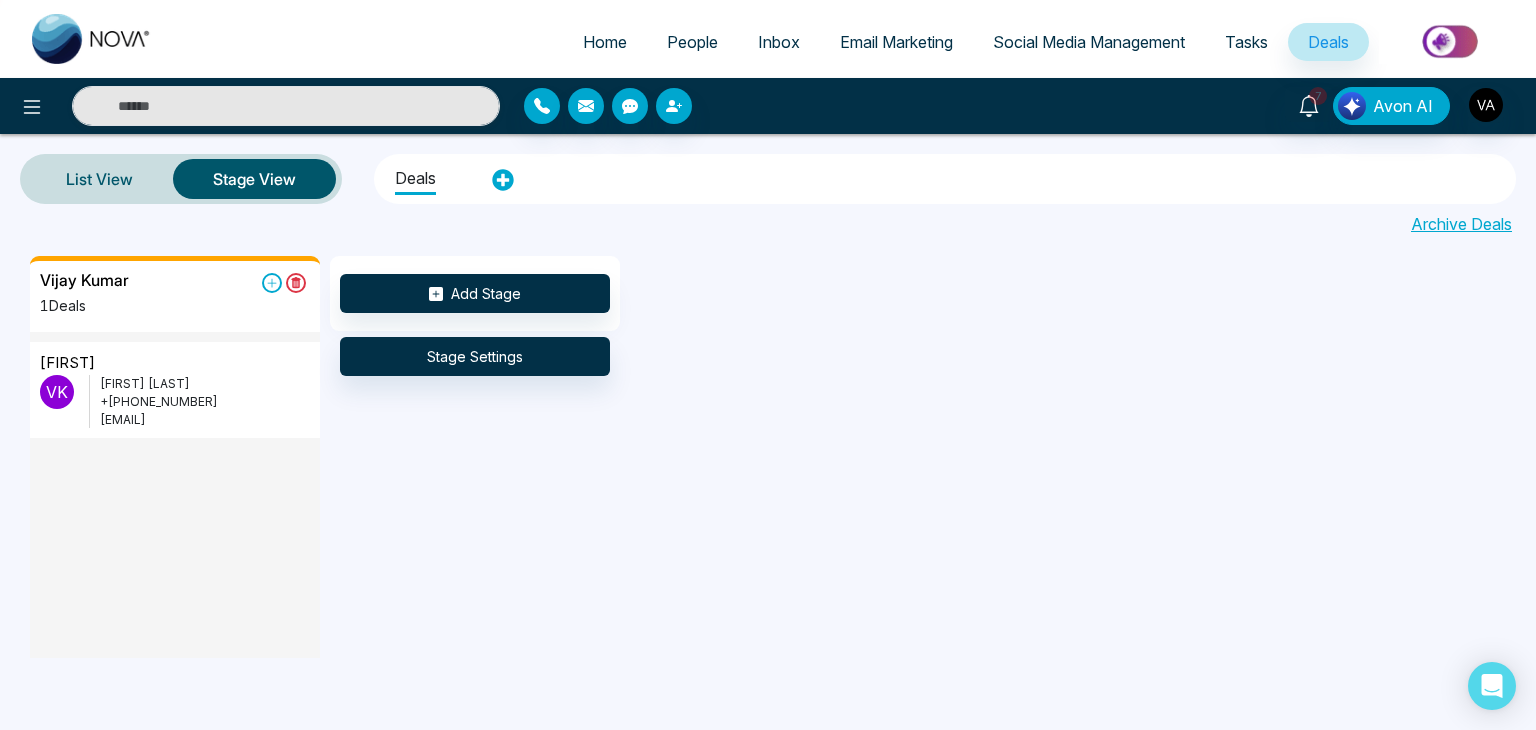 click on "Deals" at bounding box center (1328, 42) 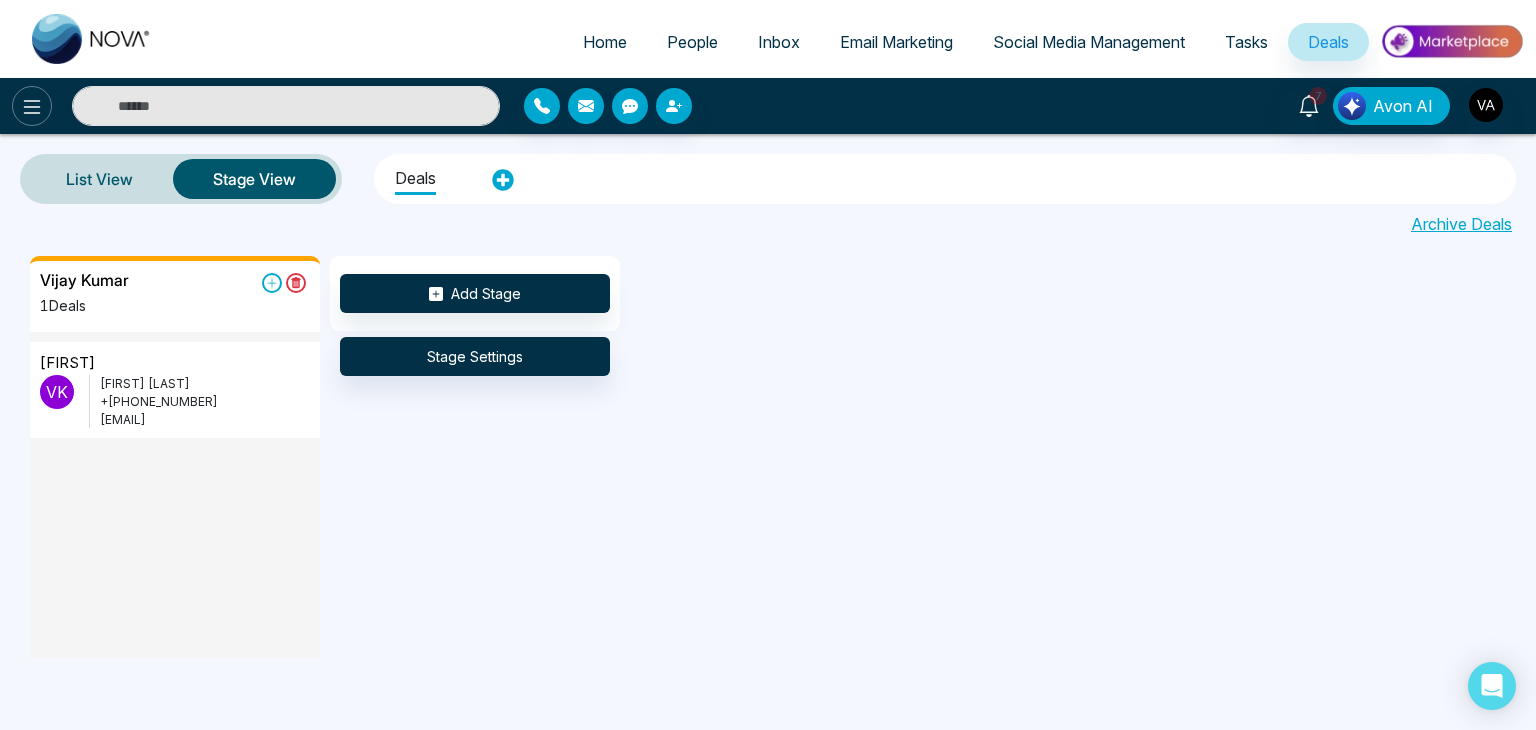 click at bounding box center [32, 106] 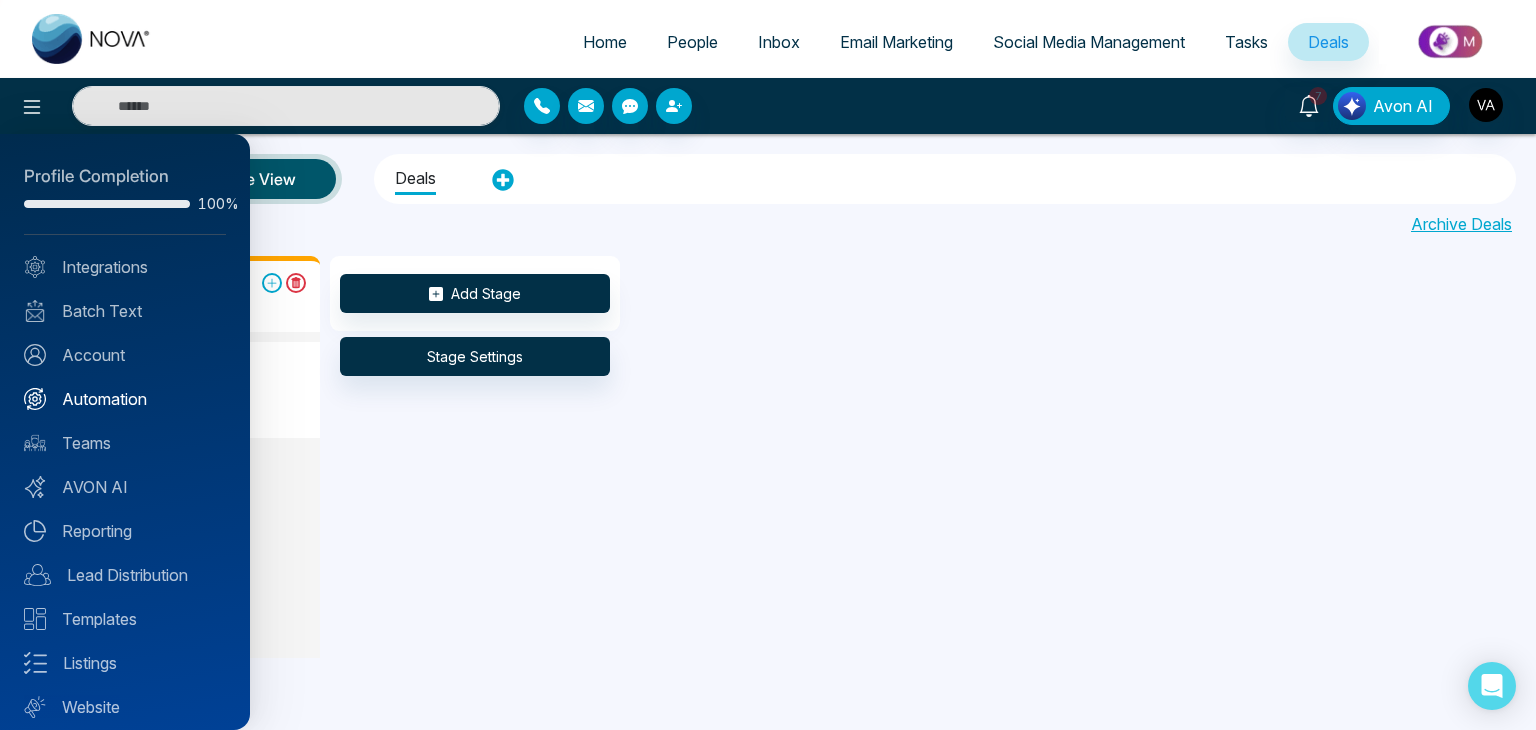click on "Automation" at bounding box center (125, 399) 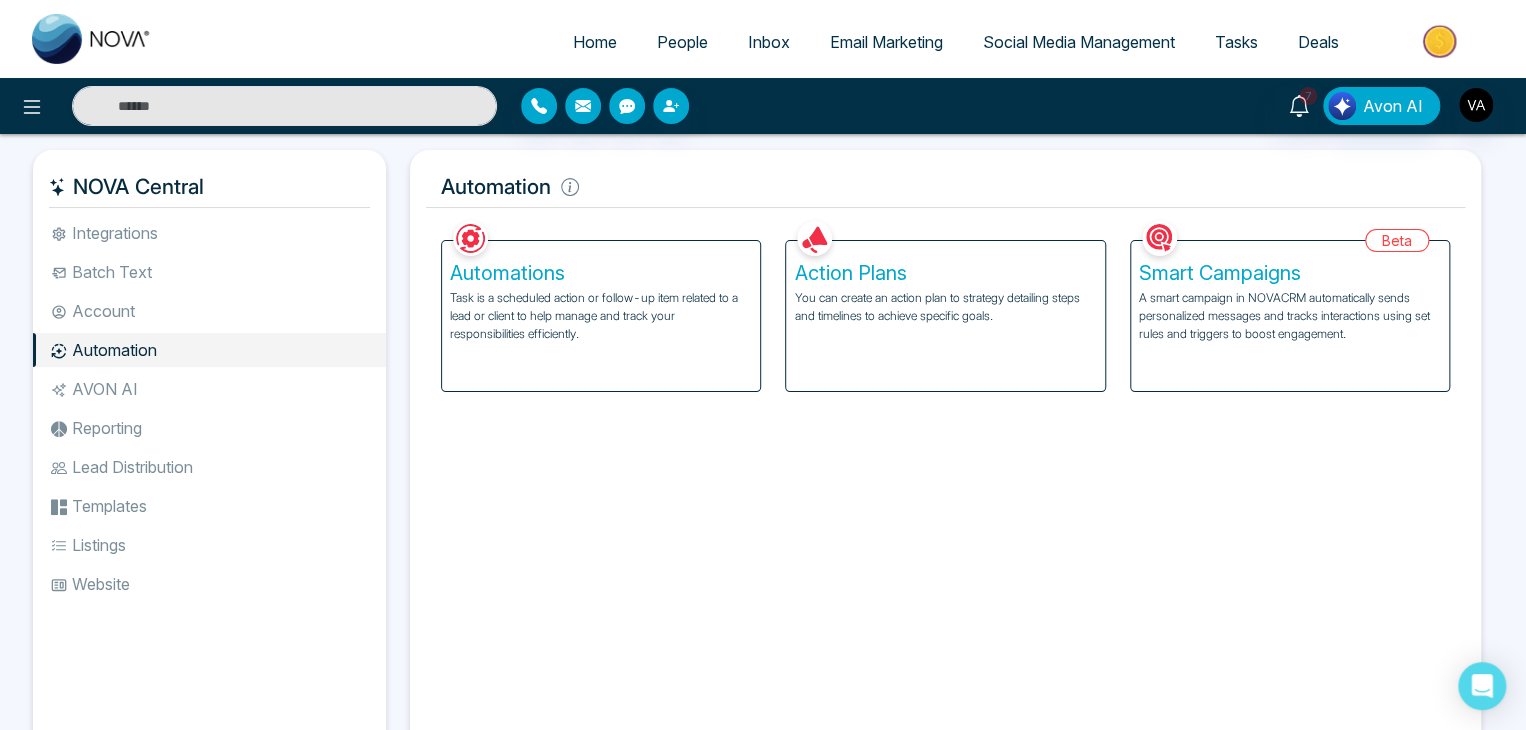 click on "Facebook NOVACRM enables users to connect to Facebook to schedule social media  posts. Connected Instagram NOVACRM enables users to connect to Instagram to schedule social media post Connected Zoom Zoom is integrated with NOVACRM, to schedule/create video calls Connected Dialer Twilio integrates with NOVACRM to provide programmable communication tools, allowing users to make and receive phone calls, send and receive text messages, etc. Connected Zapier Zapier automates and connects on NOVACRM and imports leads. Coming Soon API Nation API Nation integrates with NOVACRM to elevate your brokerage by effortlessly connecting hundreds of apps and automating workflow. Campaigns Batch text on NOVA allows users to simultaneously send a single text message to multiple leads Text Templates This feature allows users to create custom text templates from scratch or view and analyze their existing text campaigns. Team Connected Import Bulk Tags Stages Manage the stages for your leads. Automations Action Plans Beta Connected" at bounding box center (945, 482) 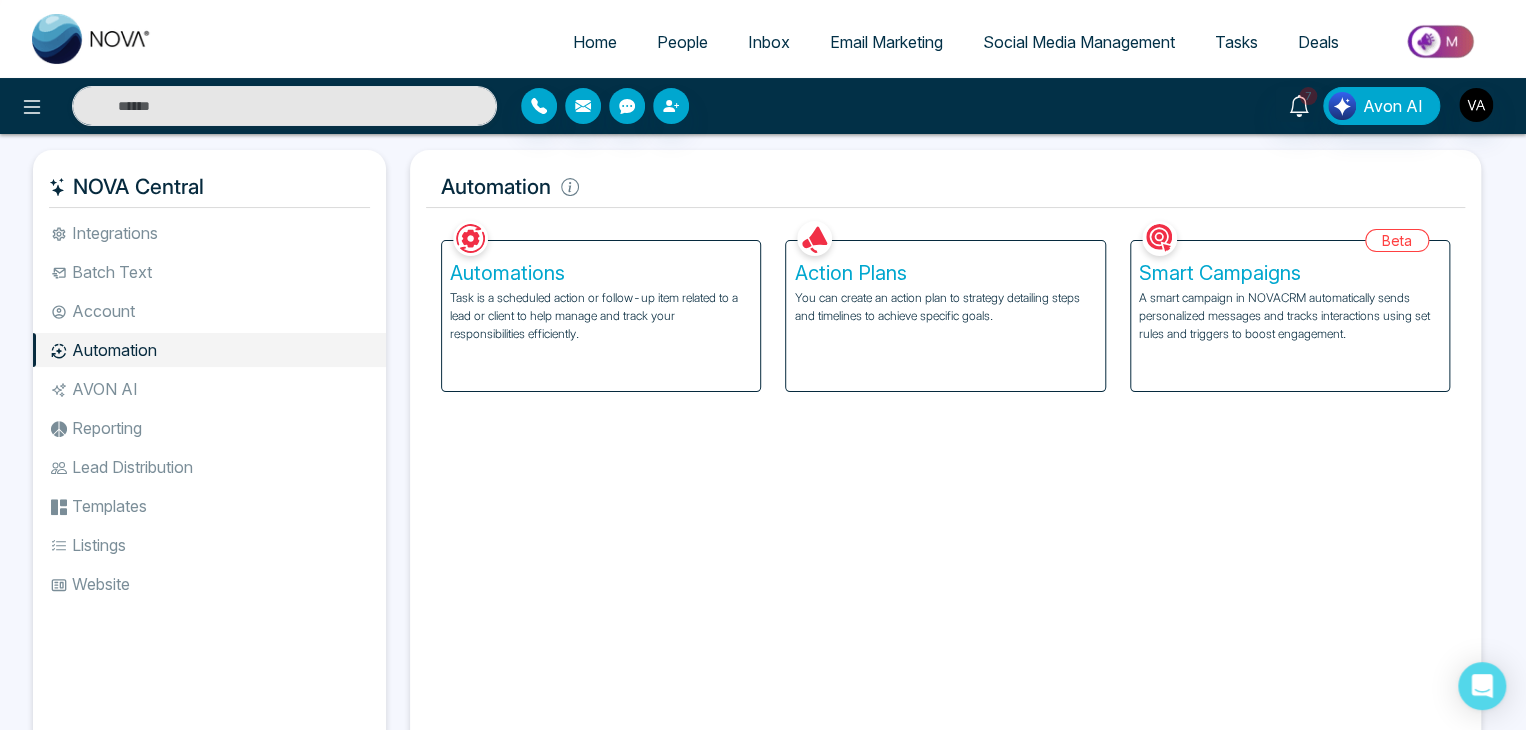 click on "A smart campaign in NOVACRM automatically sends personalized messages and tracks interactions using set rules and triggers to boost engagement." at bounding box center (1290, 316) 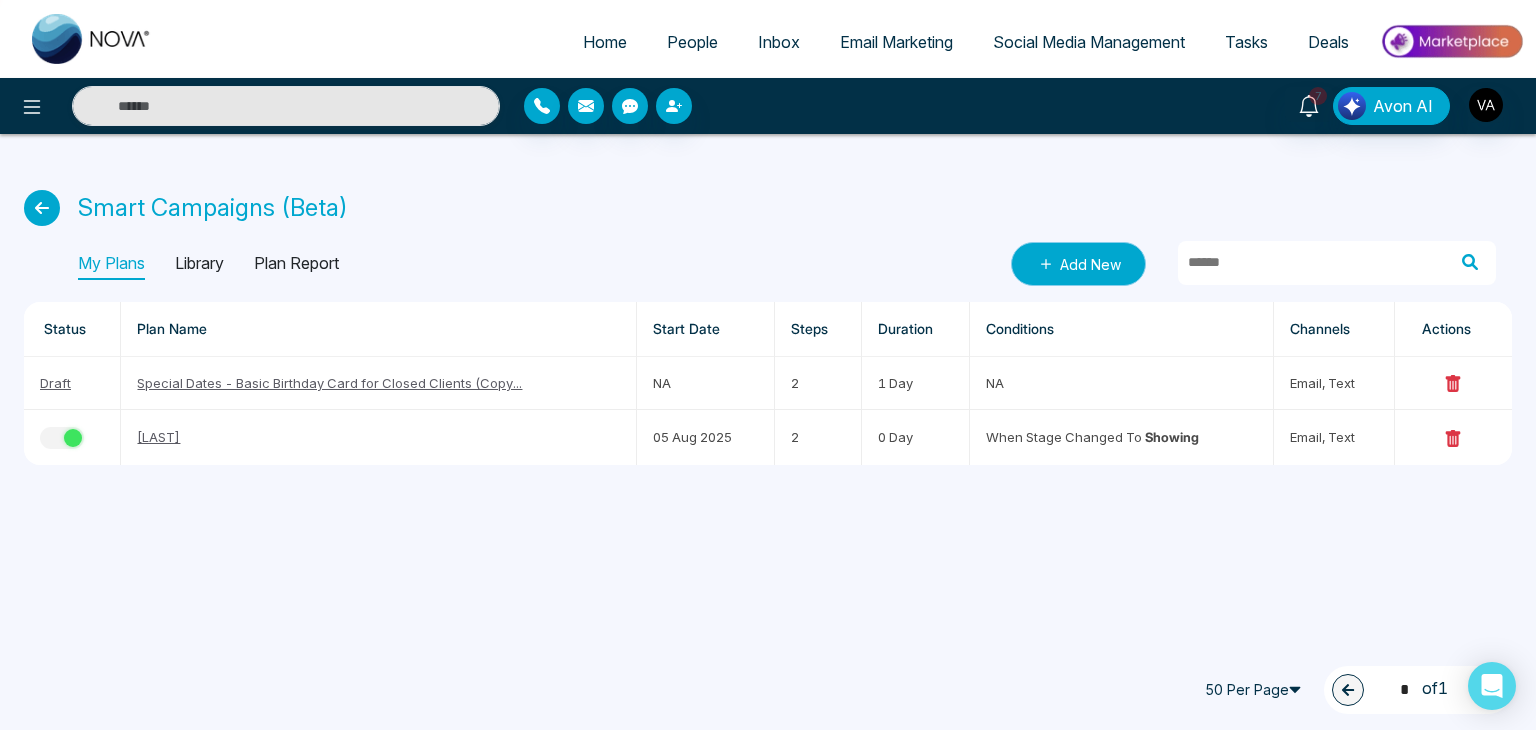 click on "Add New" at bounding box center (1078, 264) 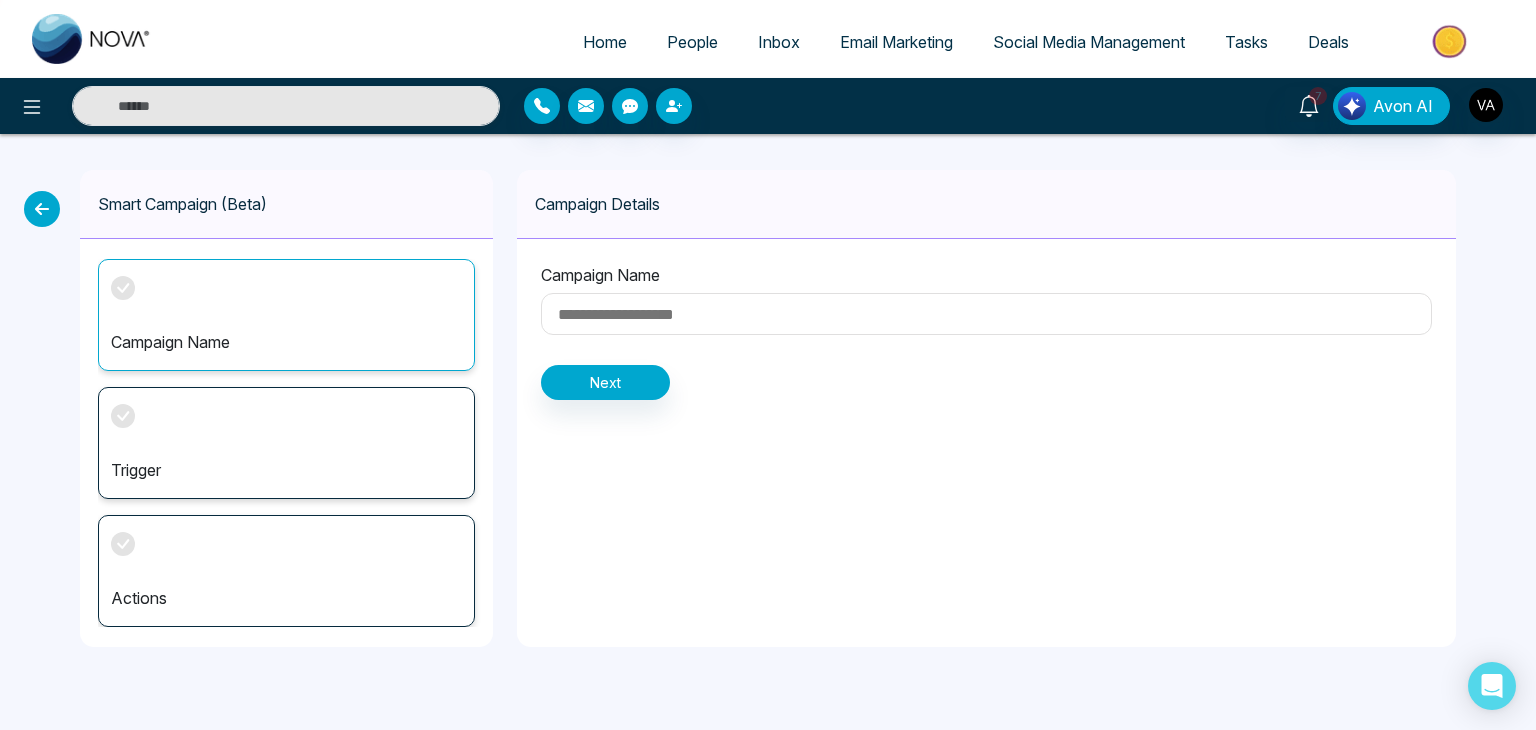 click on "Campaign Name" at bounding box center [286, 315] 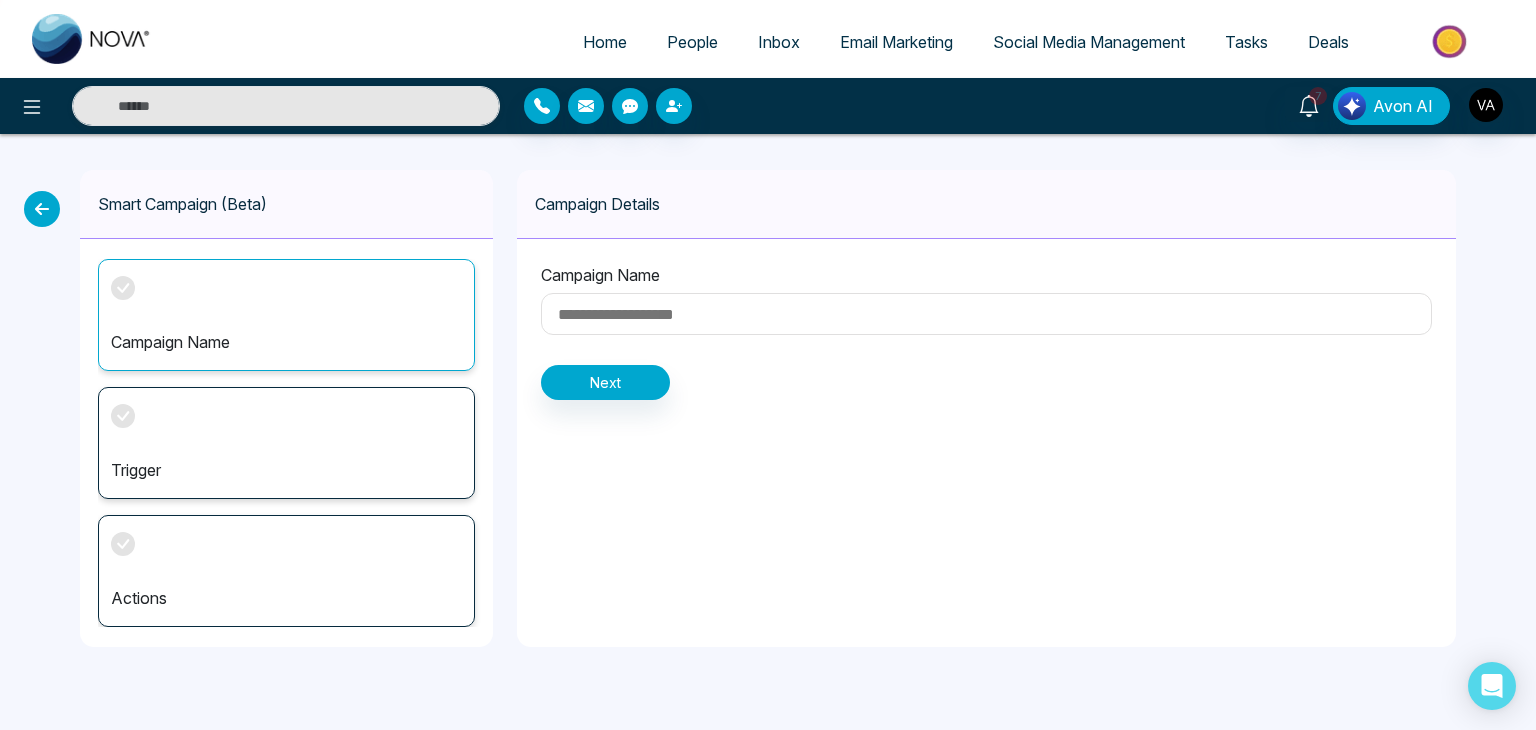 click on "Trigger" at bounding box center (286, 443) 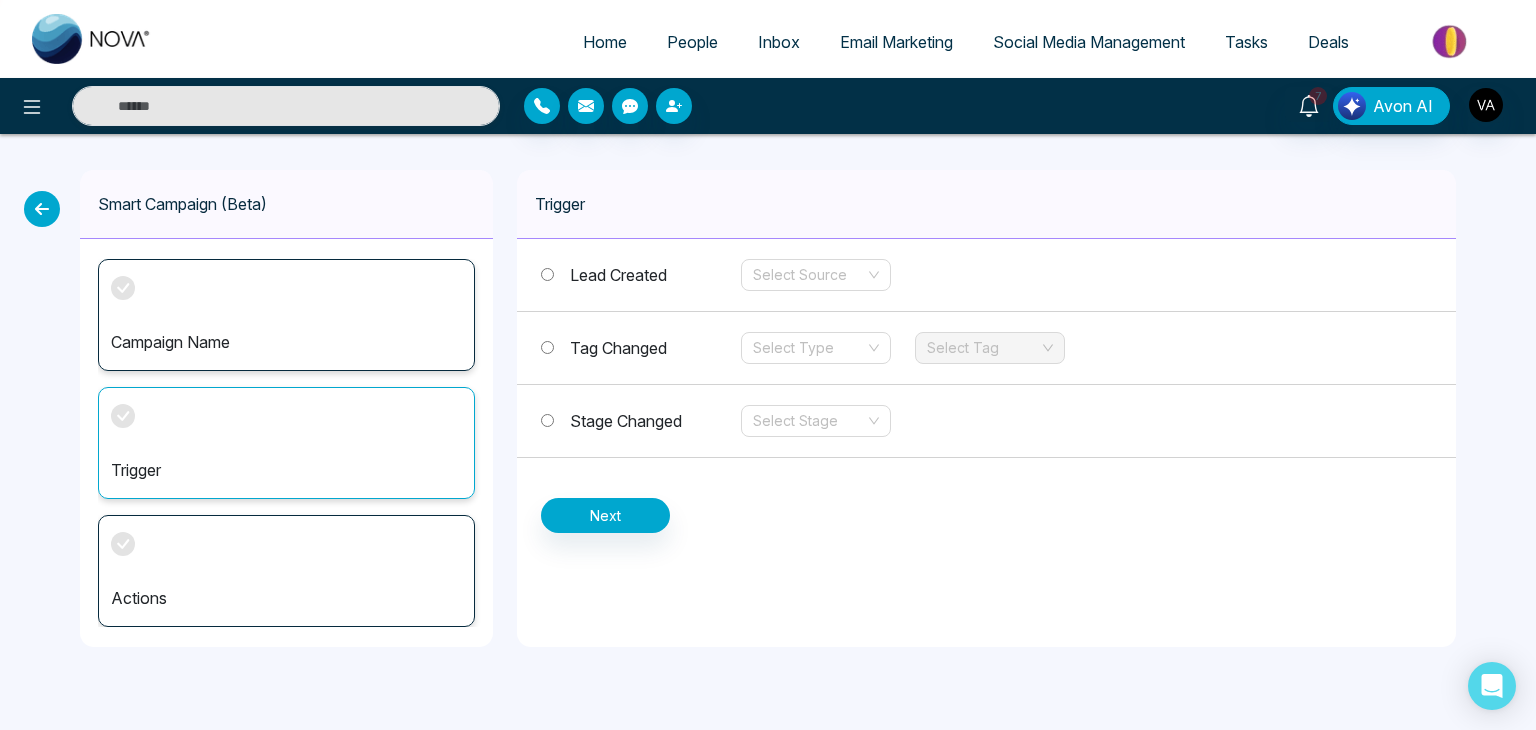 click on "Trigger" at bounding box center (286, 443) 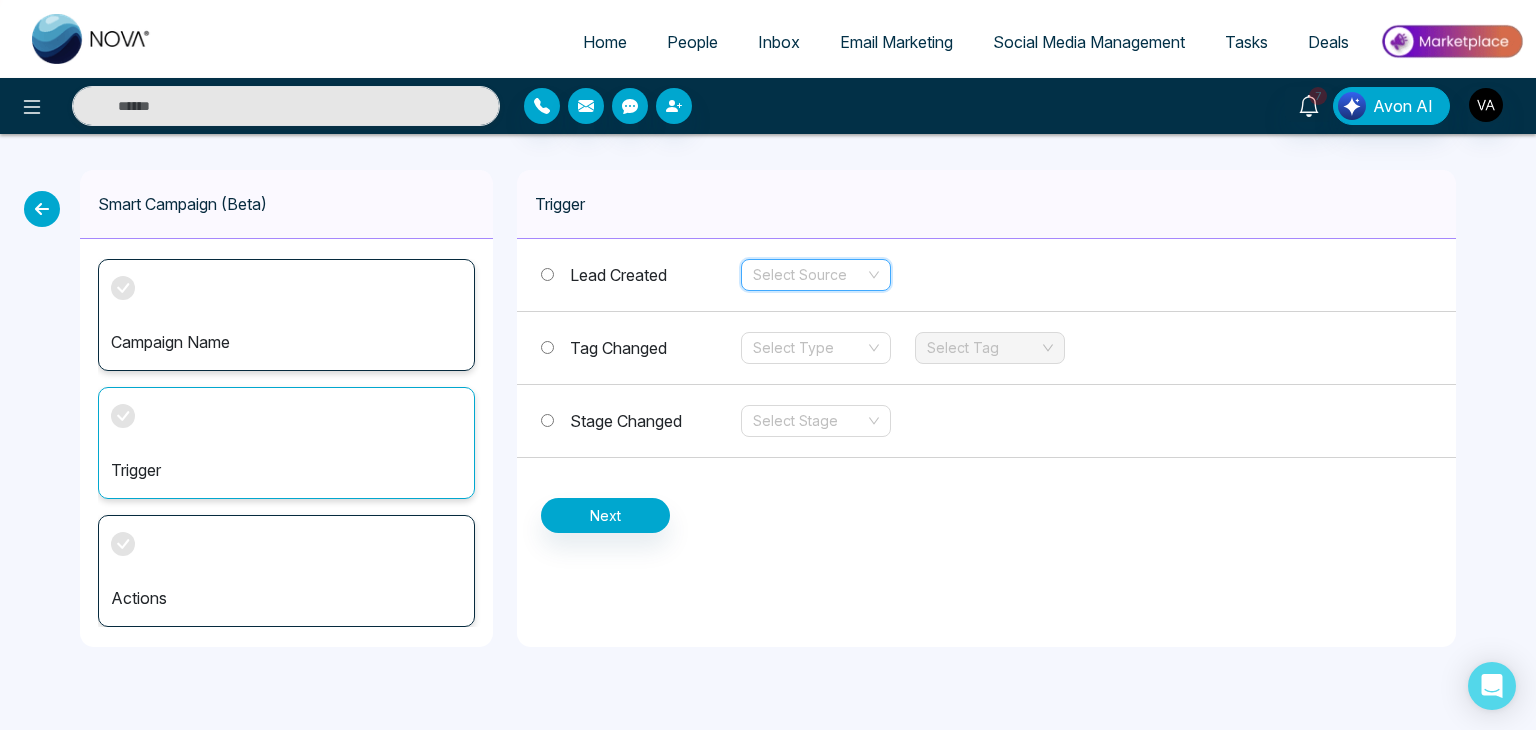 click at bounding box center [809, 275] 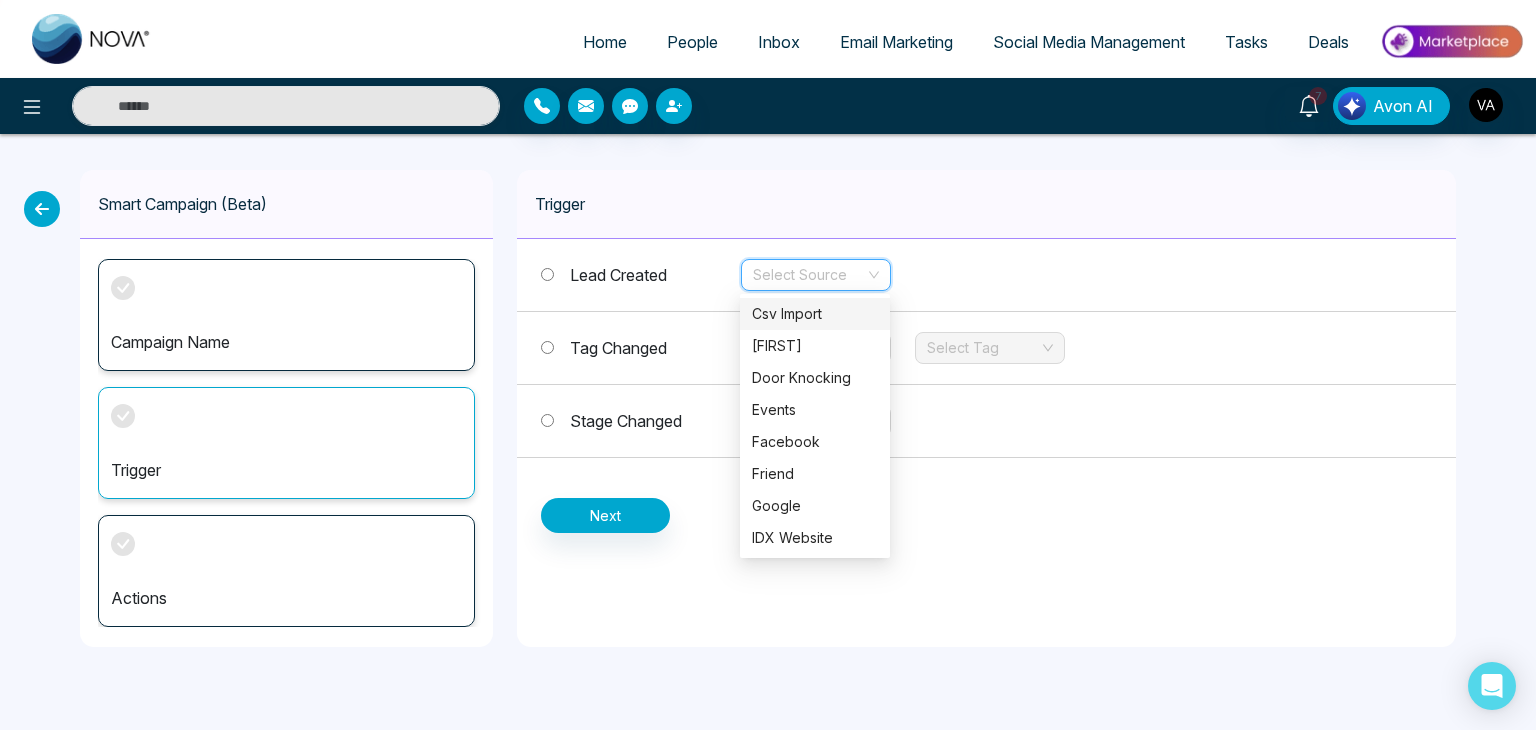 click on "Trigger" at bounding box center (286, 443) 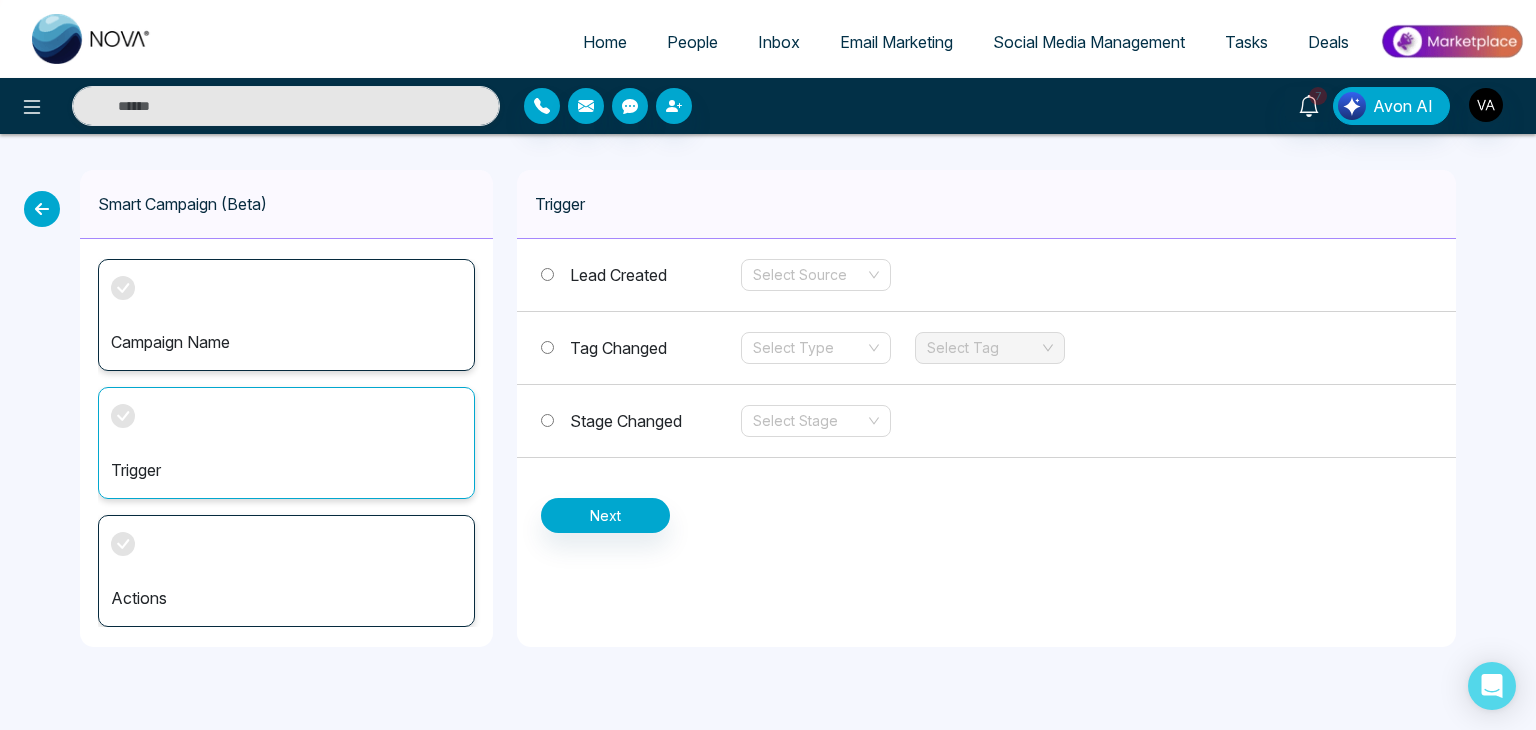 click on "Actions" at bounding box center (286, 571) 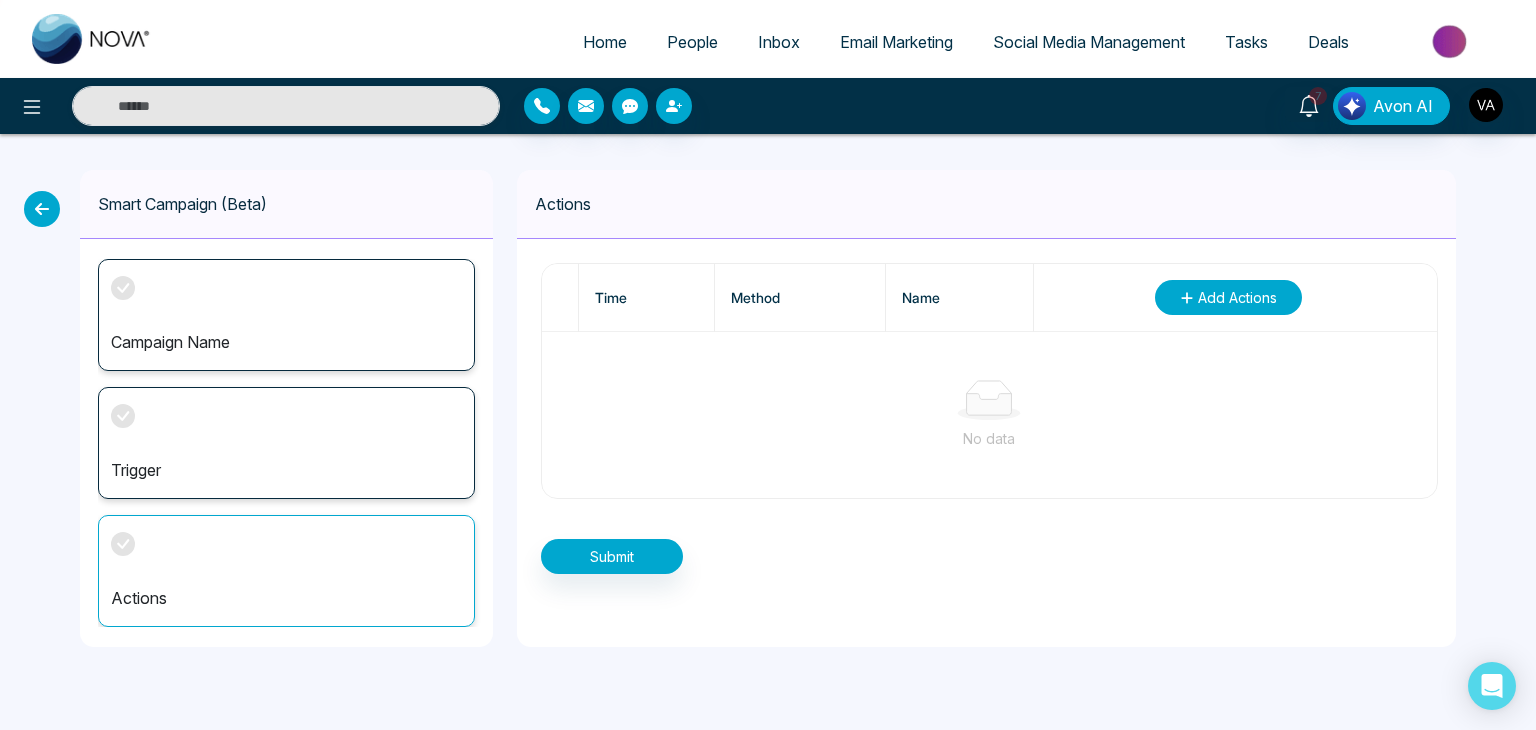 click on "Add Actions" at bounding box center (1228, 297) 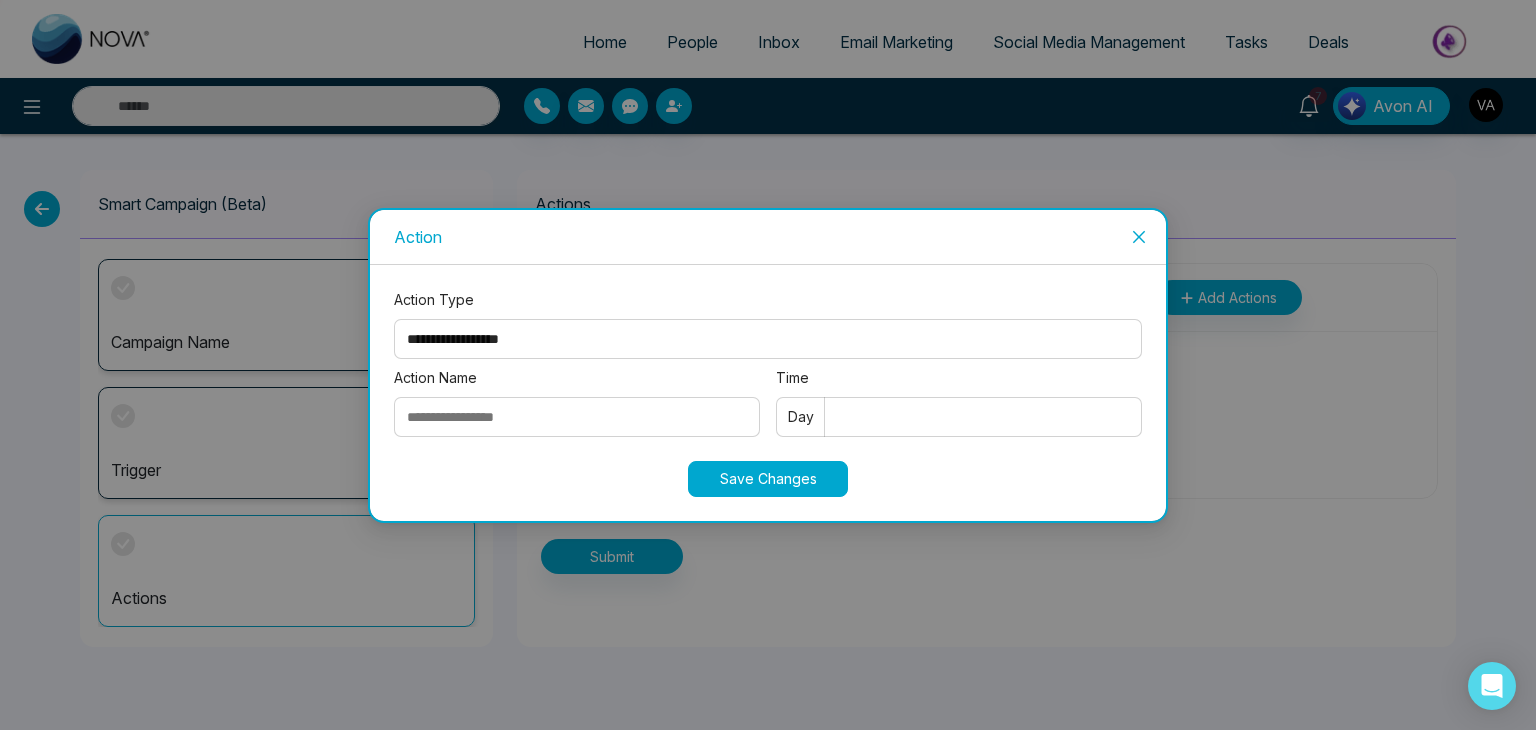 click on "**********" at bounding box center (768, 339) 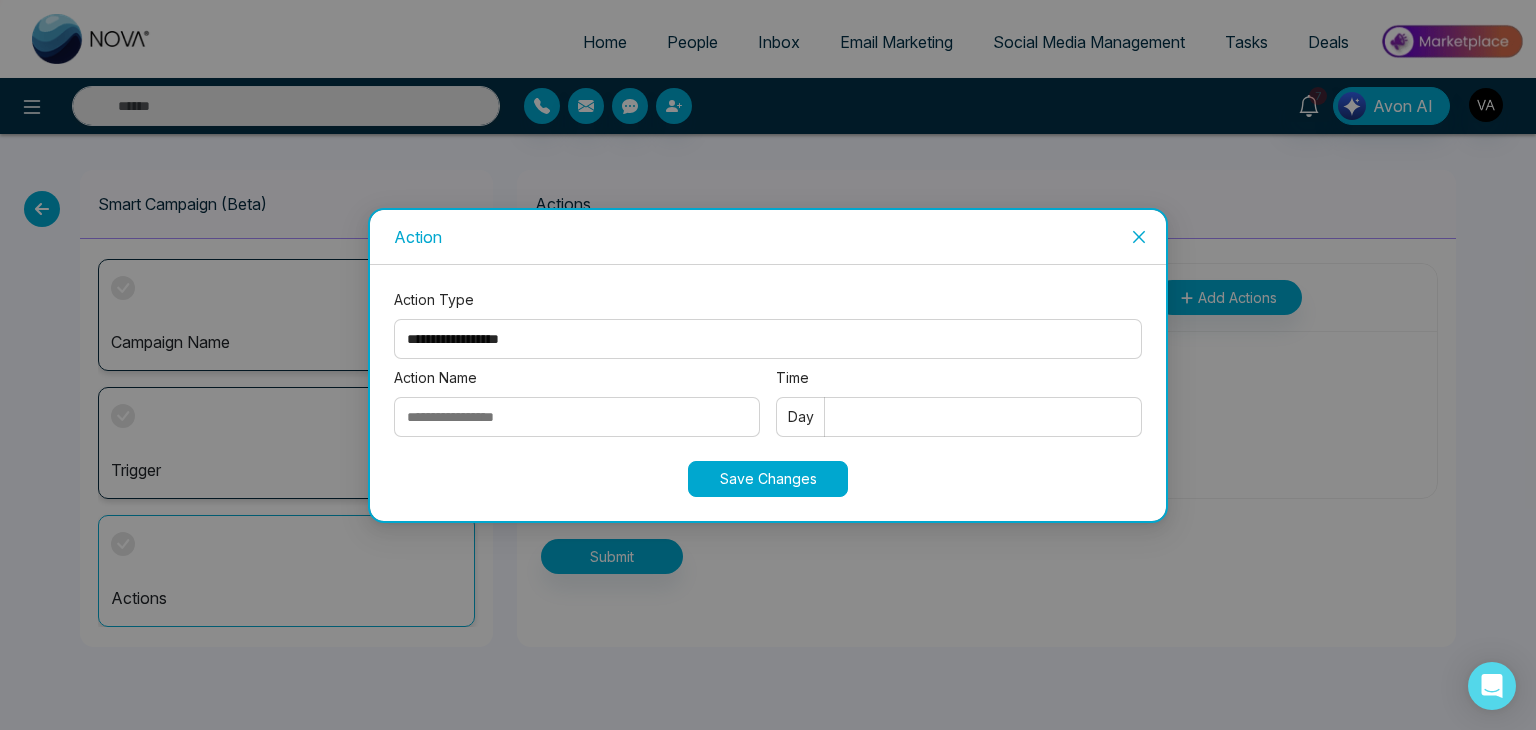 click 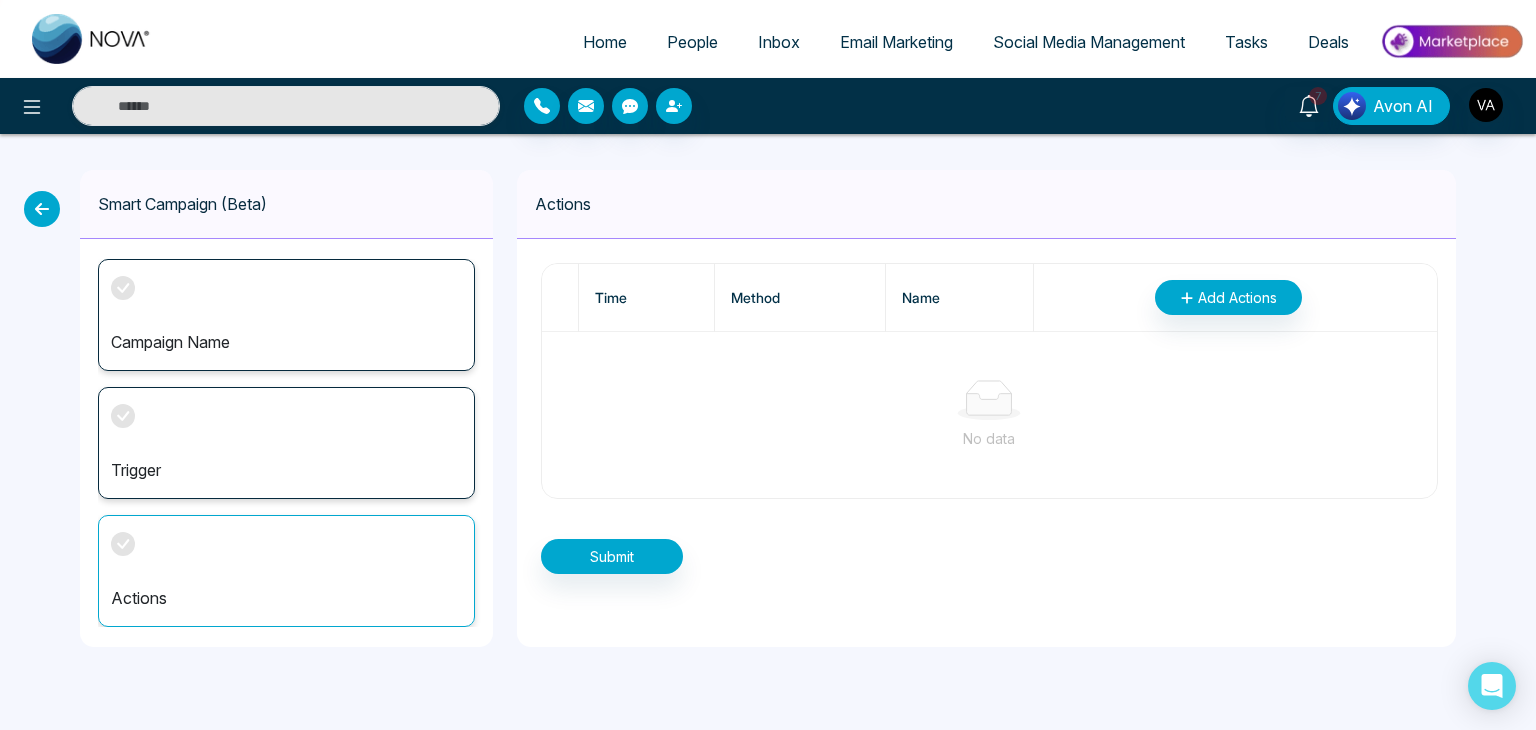 click on "Campaign Name" at bounding box center [286, 315] 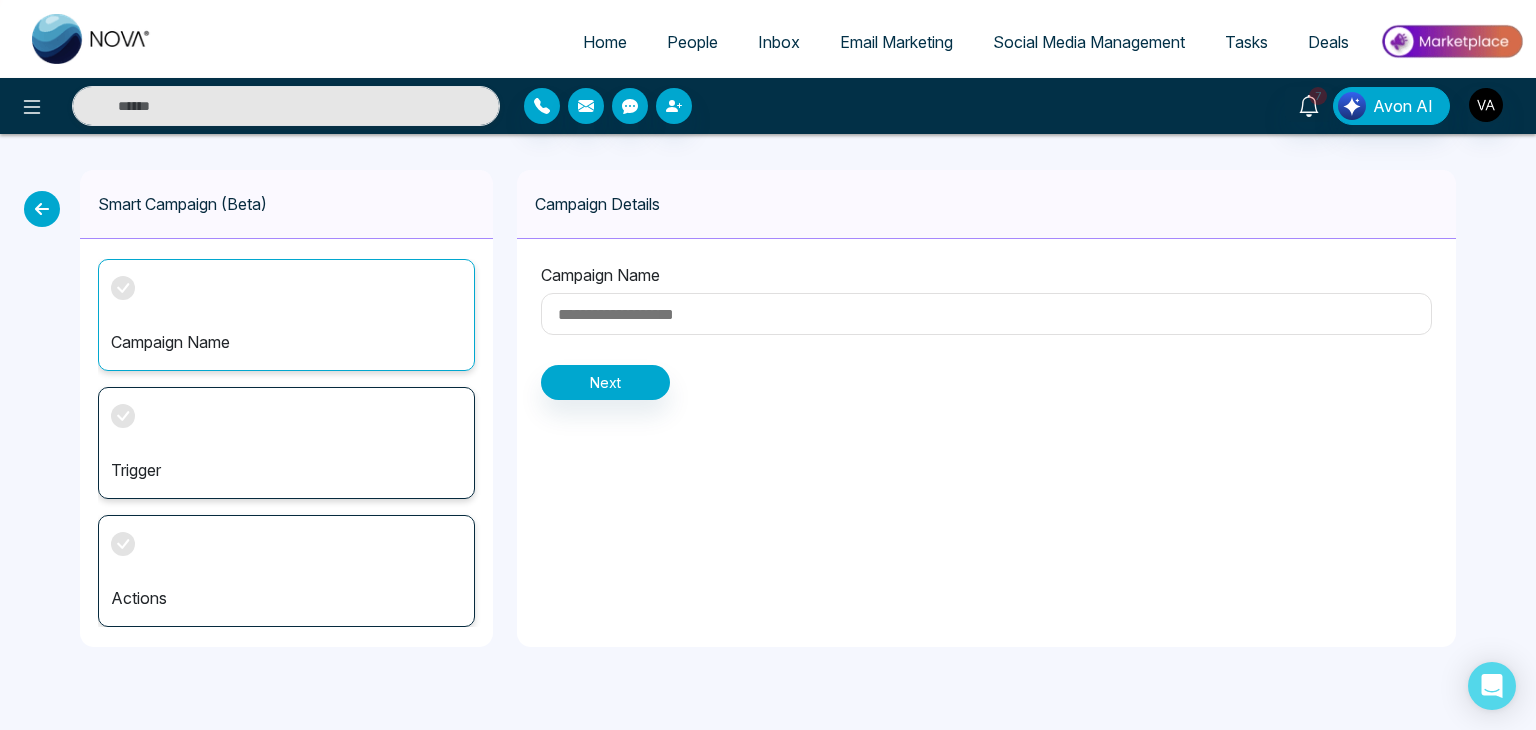 click at bounding box center (986, 314) 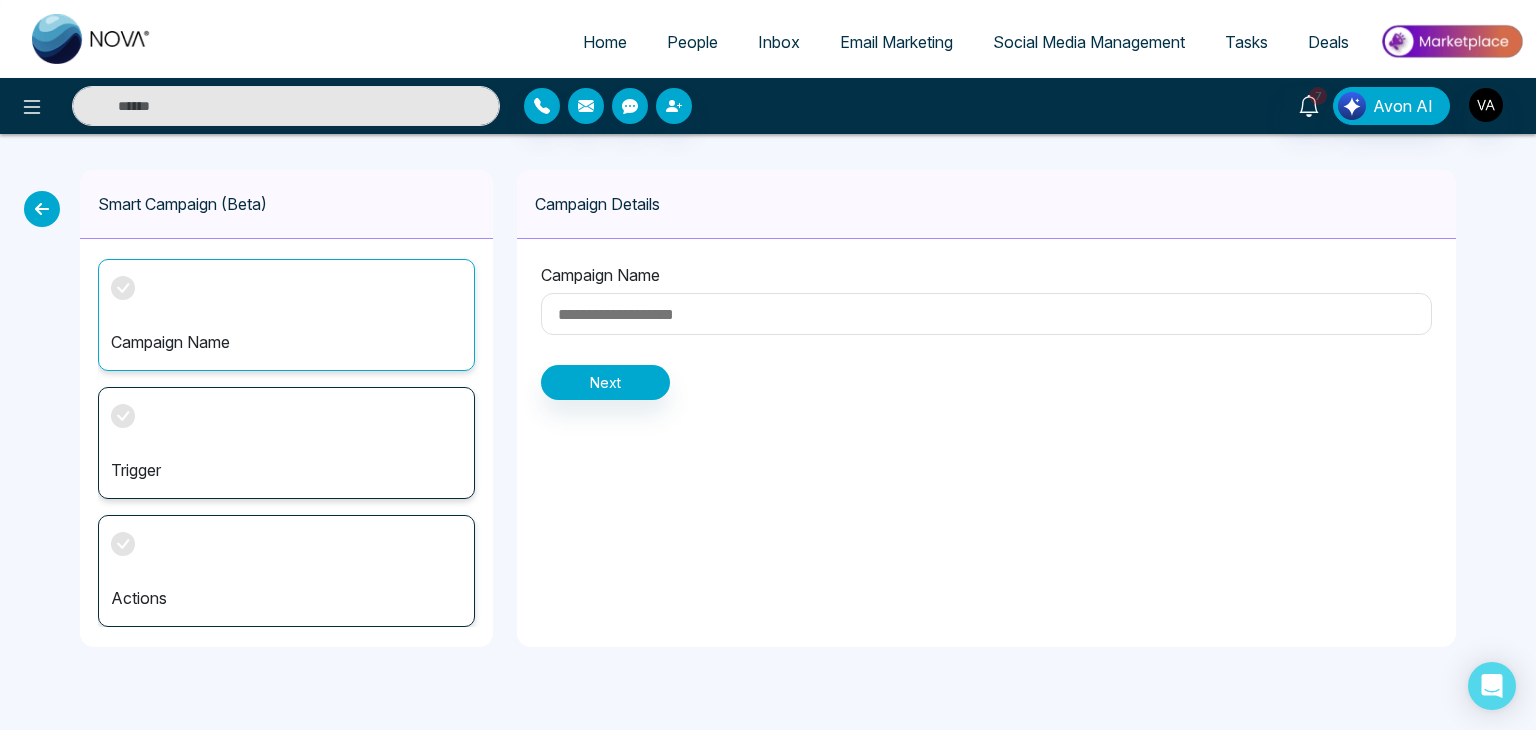 click on "Campaign Name" at bounding box center [286, 342] 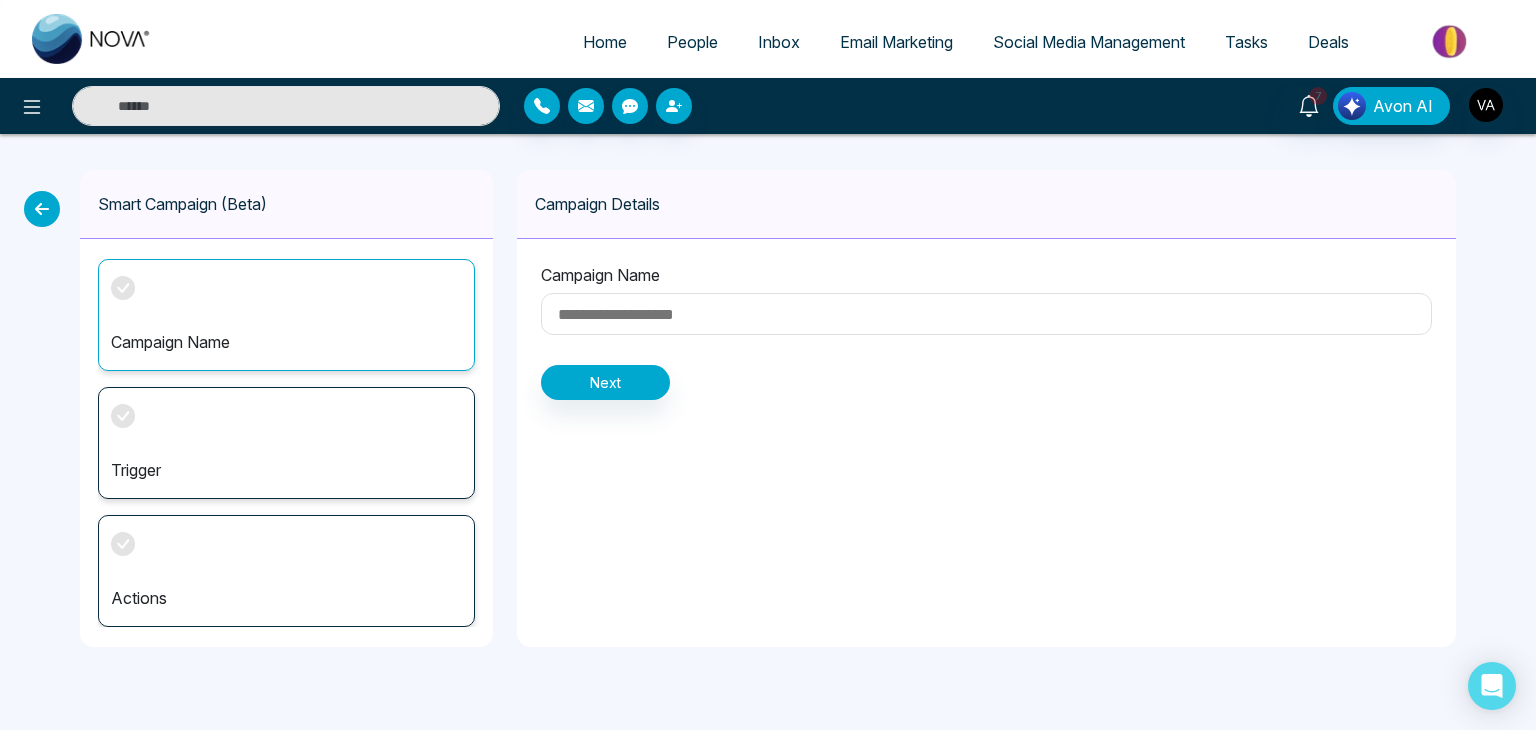 click at bounding box center [986, 314] 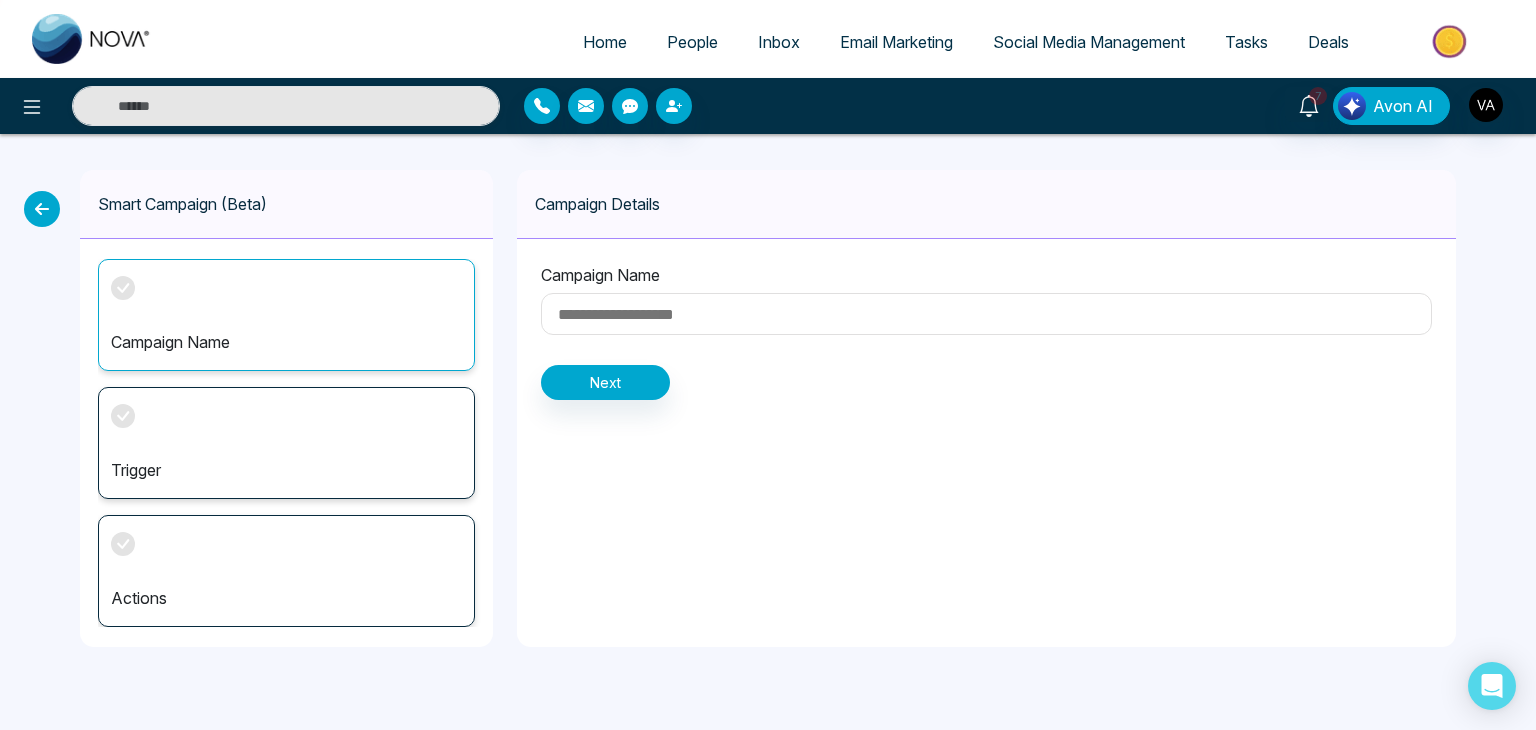 click at bounding box center (986, 314) 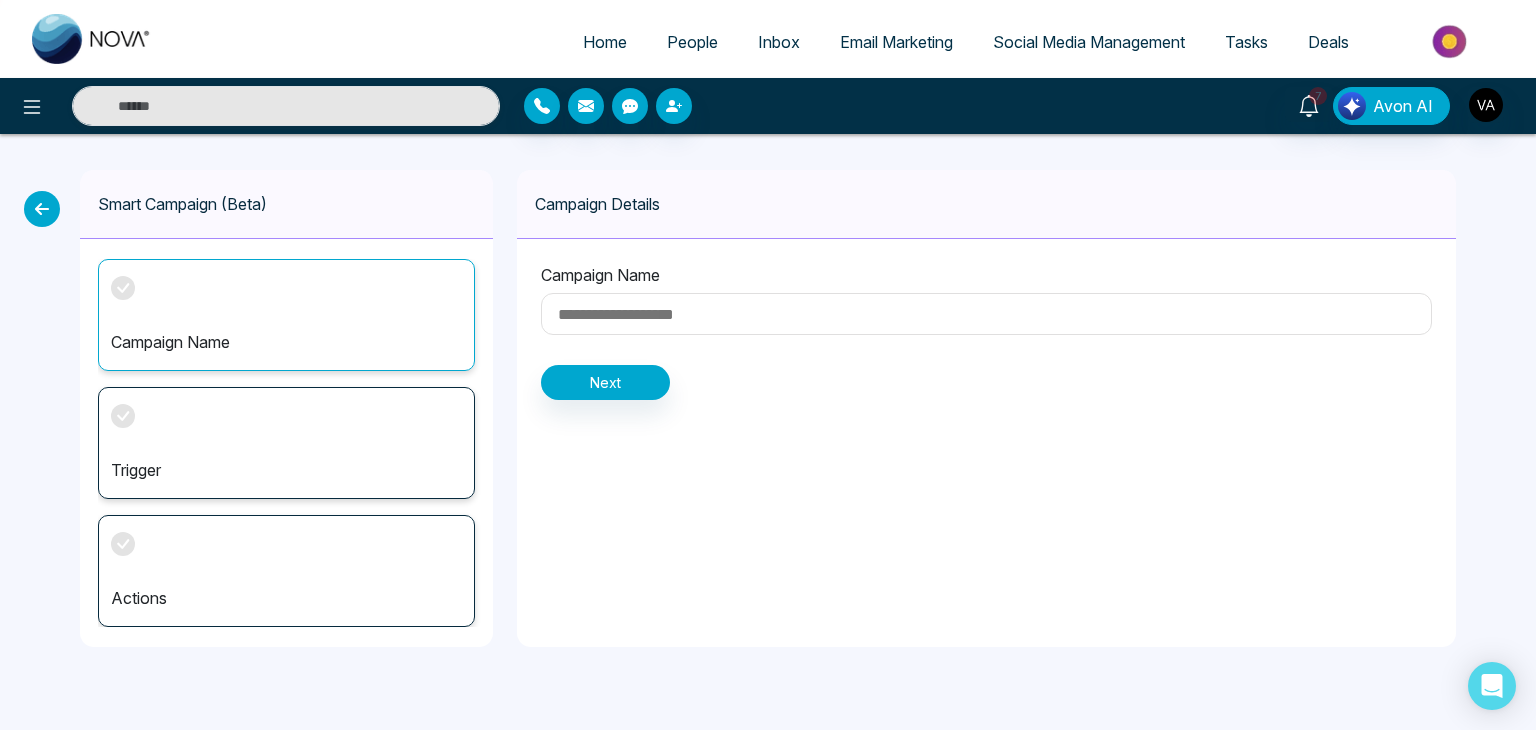 click on "Trigger" at bounding box center [286, 443] 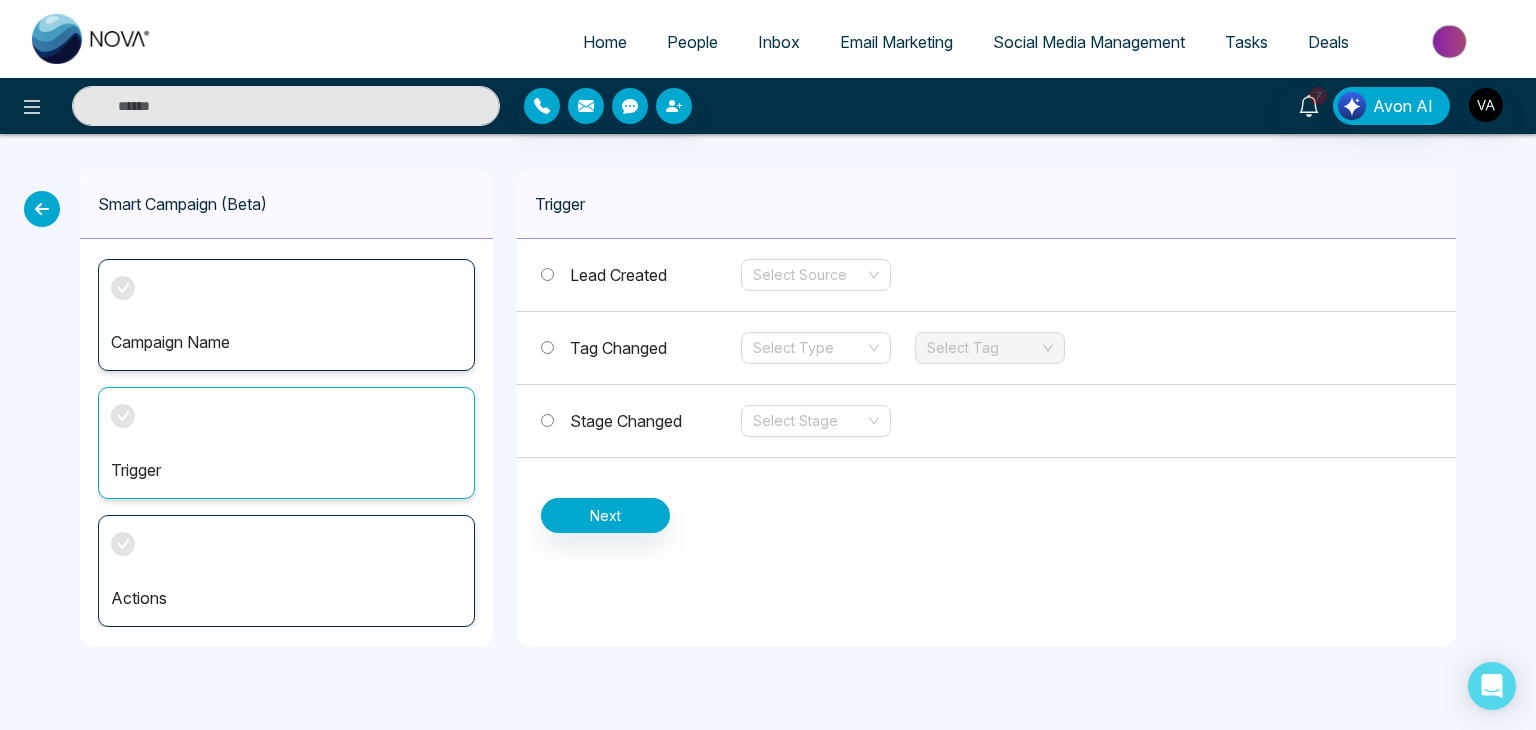 click on "Actions" at bounding box center (286, 571) 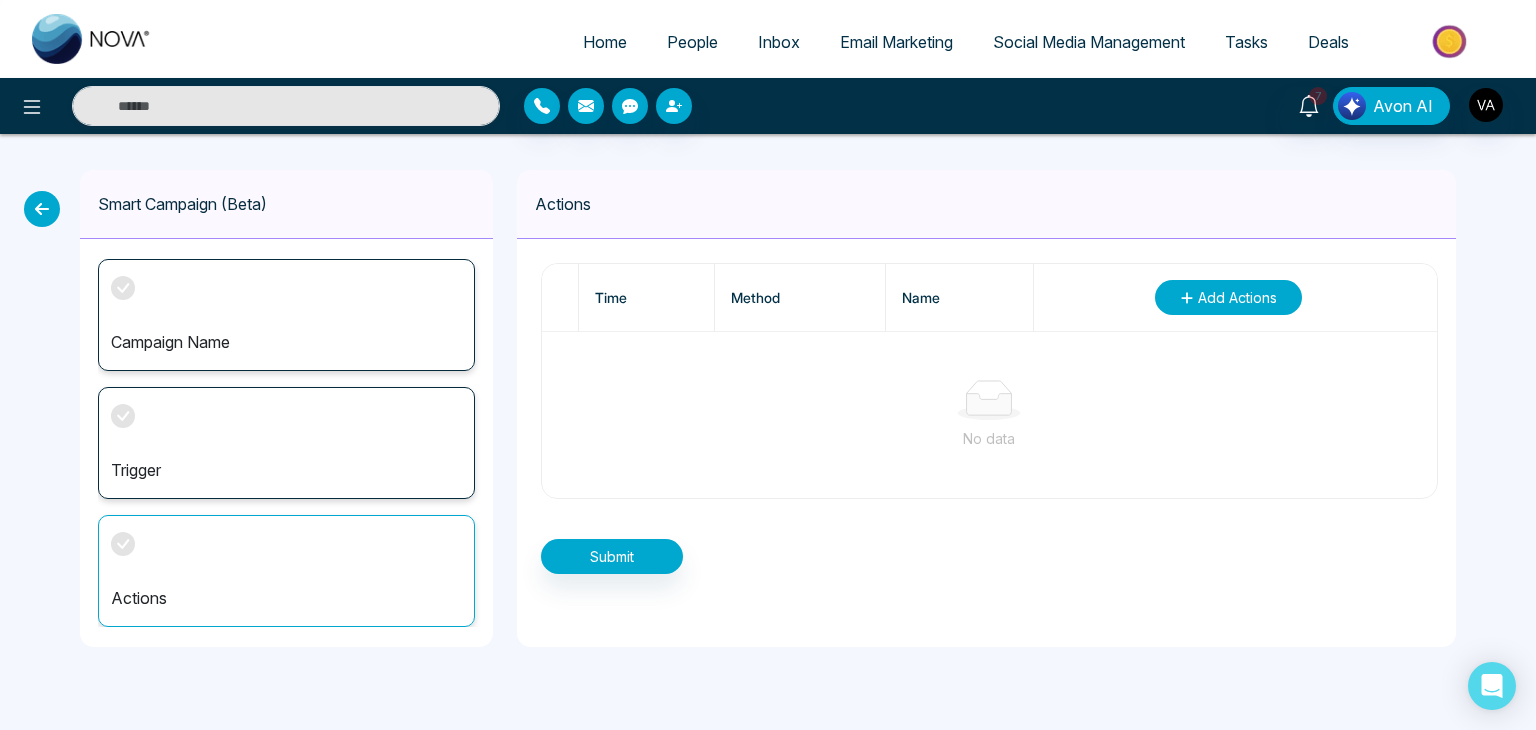 click on "Add Actions" at bounding box center (1237, 297) 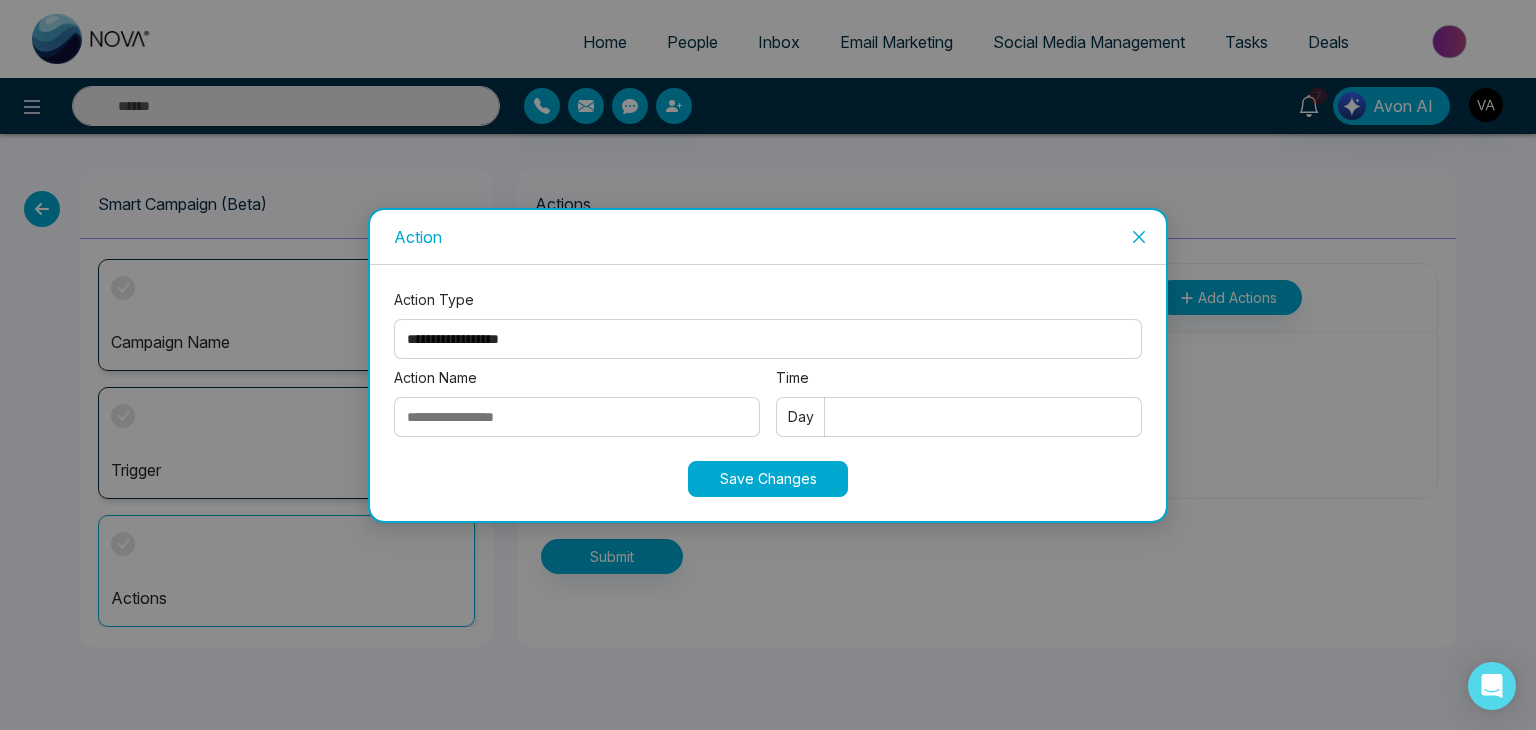 click on "**********" at bounding box center (768, 339) 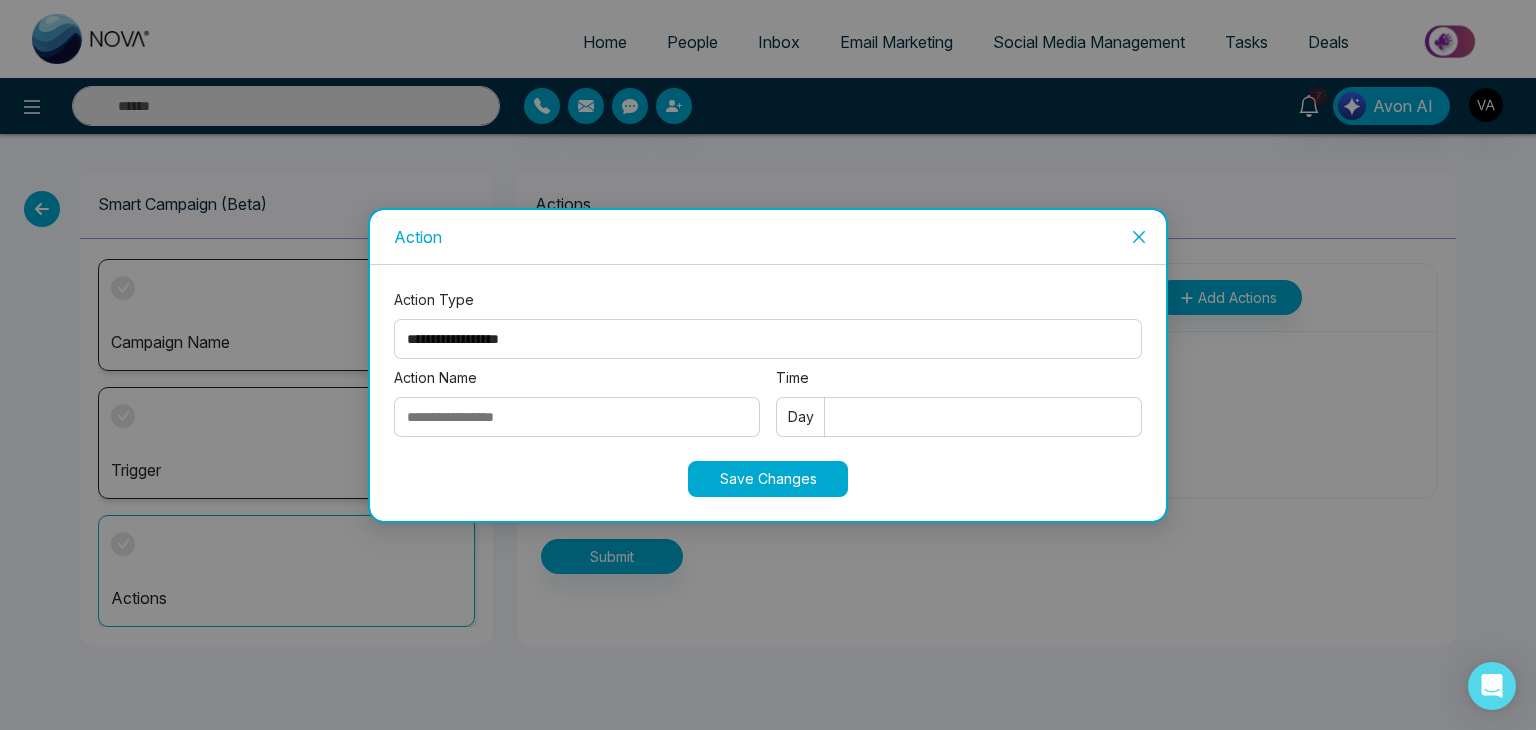 click on "**********" at bounding box center [768, 339] 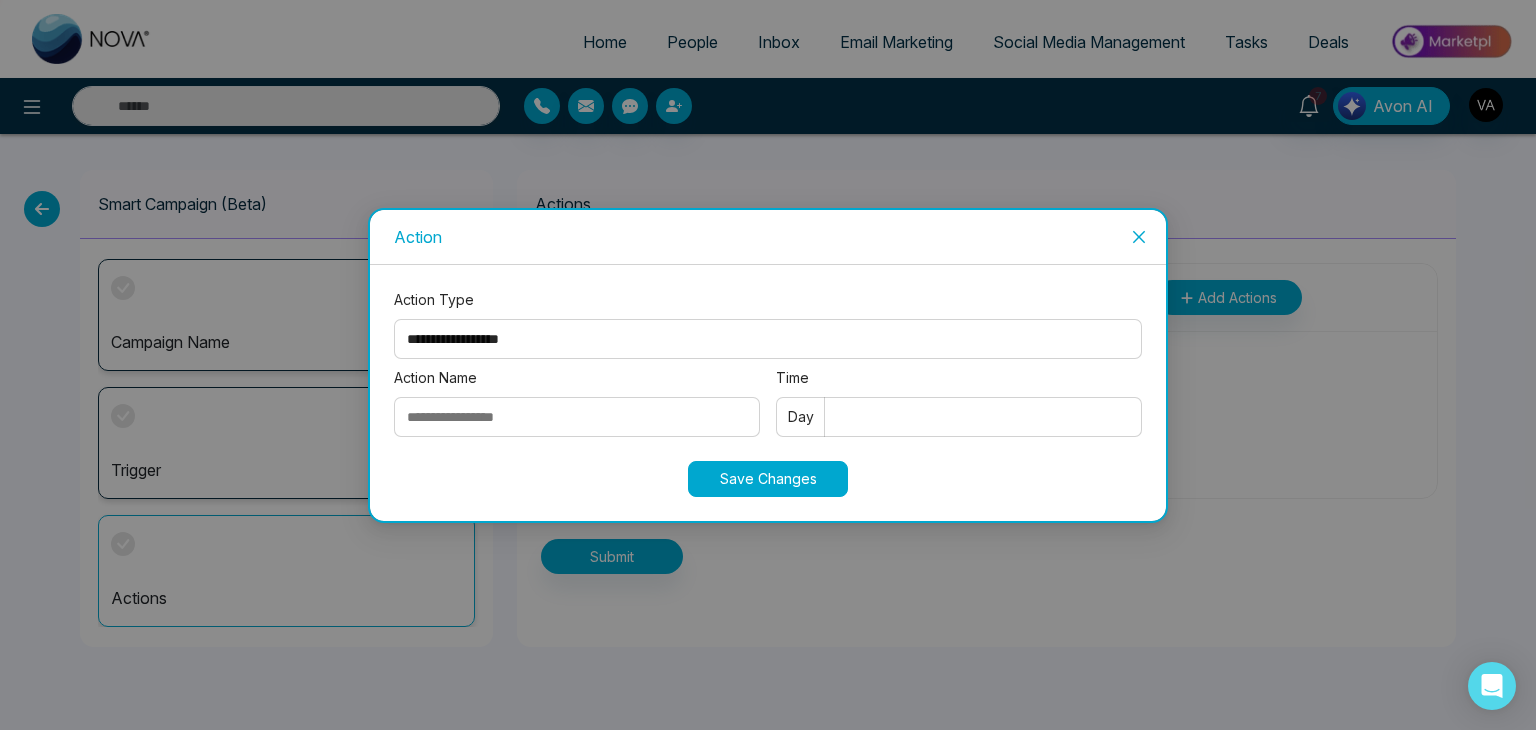 click on "**********" at bounding box center [768, 339] 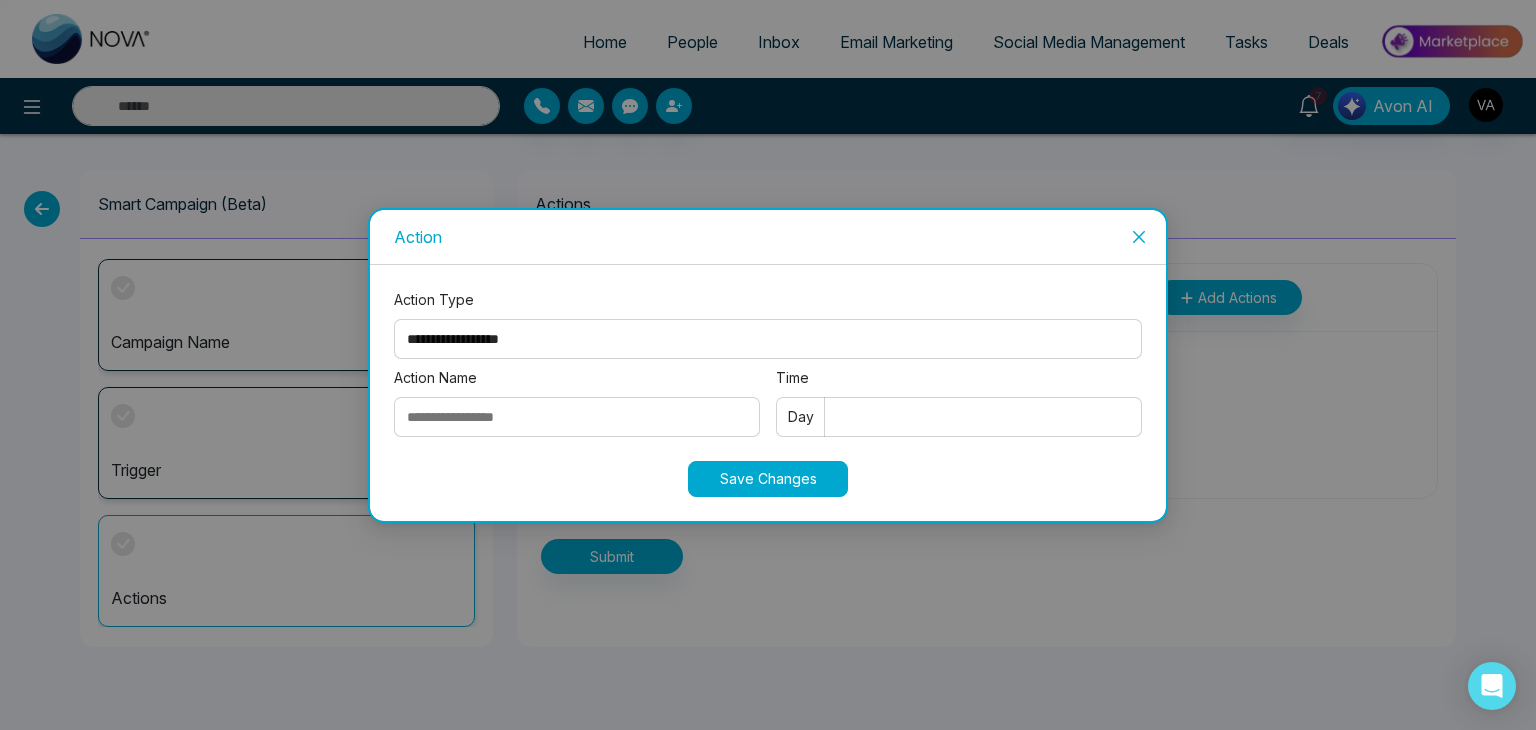 click on "**********" at bounding box center [768, 365] 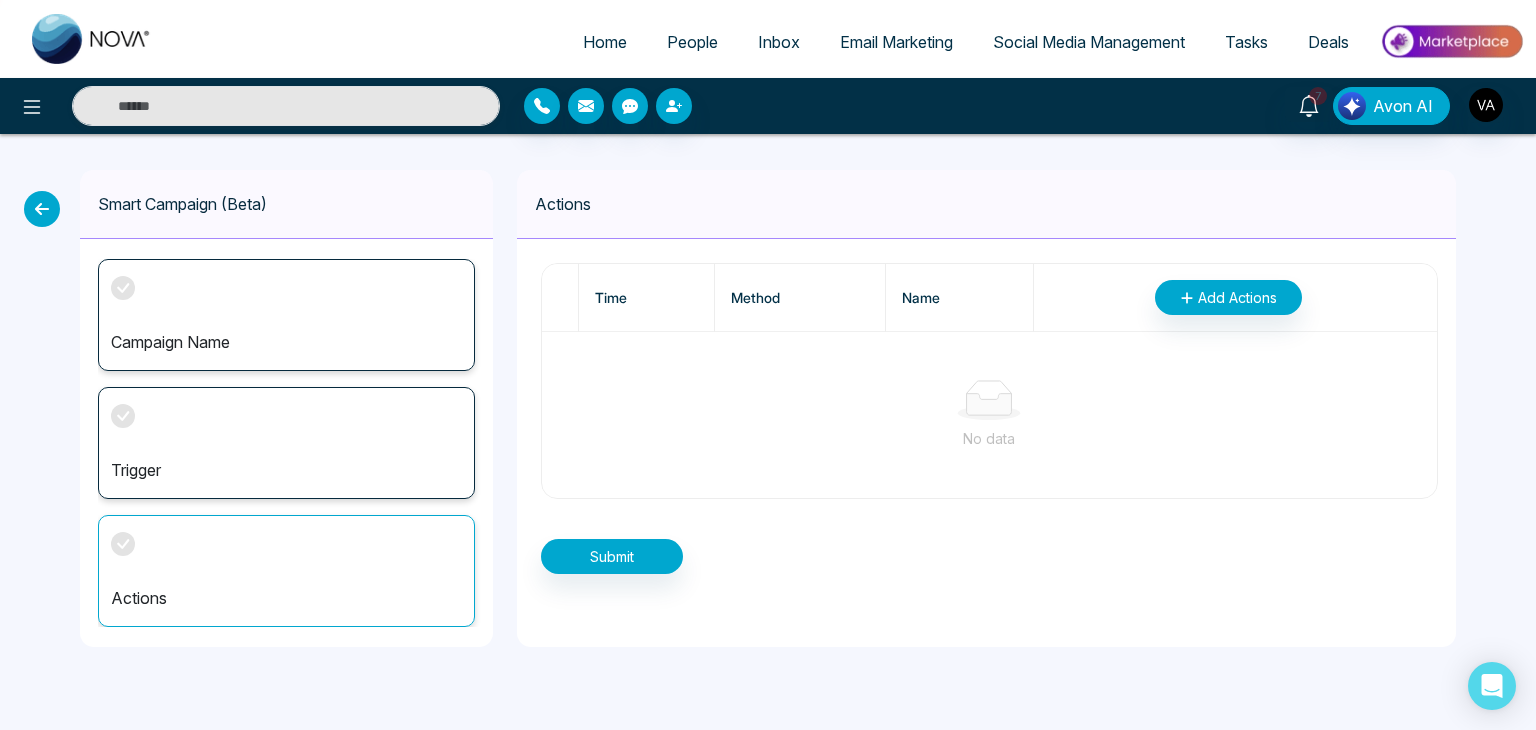 click at bounding box center (42, 209) 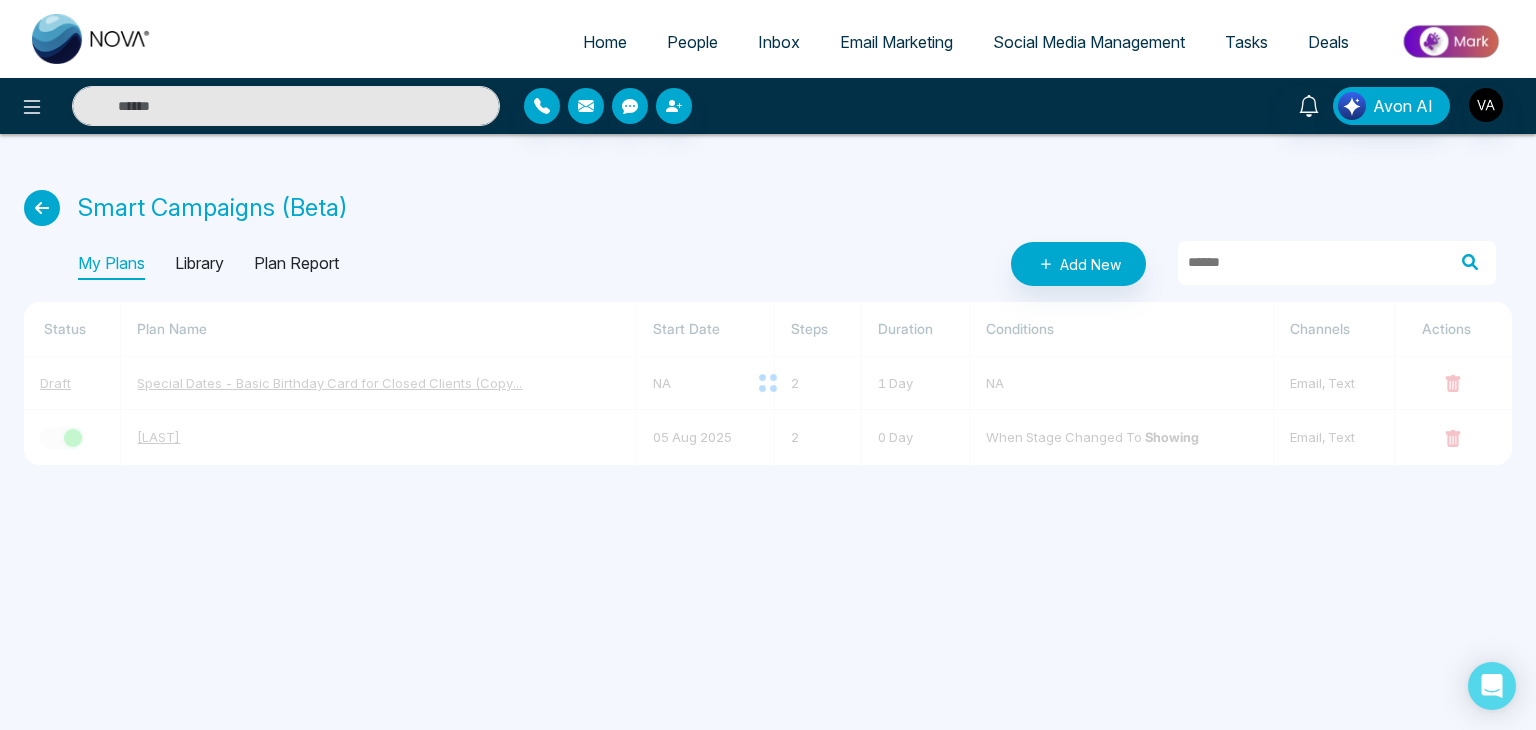 click at bounding box center (42, 208) 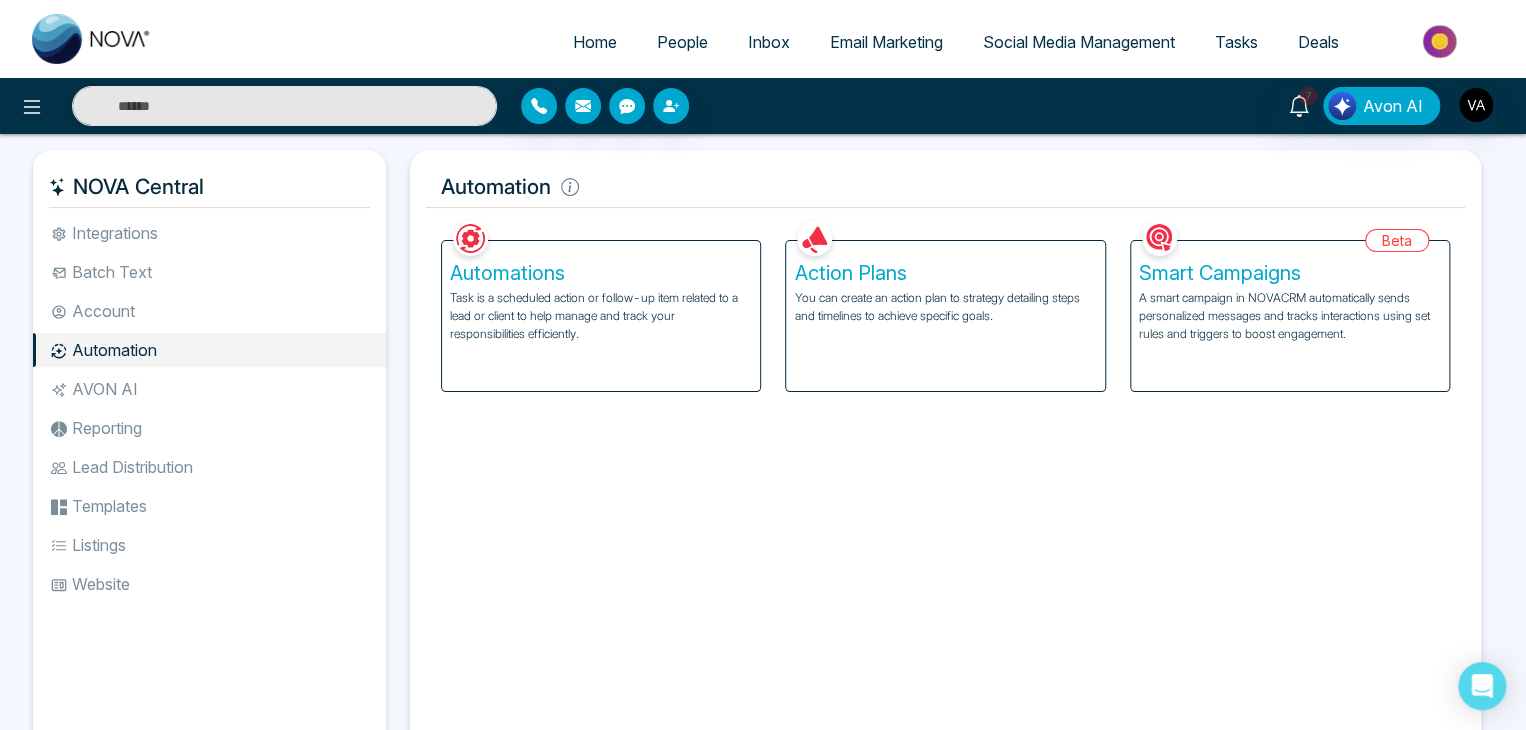 click on "Facebook NOVACRM enables users to connect to Facebook to schedule social media  posts. Connected Instagram NOVACRM enables users to connect to Instagram to schedule social media post Connected Zoom Zoom is integrated with NOVACRM, to schedule/create video calls Connected Dialer Twilio integrates with NOVACRM to provide programmable communication tools, allowing users to make and receive phone calls, send and receive text messages, etc. Connected Zapier Zapier automates and connects on NOVACRM and imports leads. Coming Soon API Nation API Nation integrates with NOVACRM to elevate your brokerage by effortlessly connecting hundreds of apps and automating workflow. Campaigns Batch text on NOVA allows users to simultaneously send a single text message to multiple leads Text Templates This feature allows users to create custom text templates from scratch or view and analyze their existing text campaigns. Team Connected Import Bulk Tags Stages Manage the stages for your leads. Automations Action Plans Beta Connected" at bounding box center [945, 482] 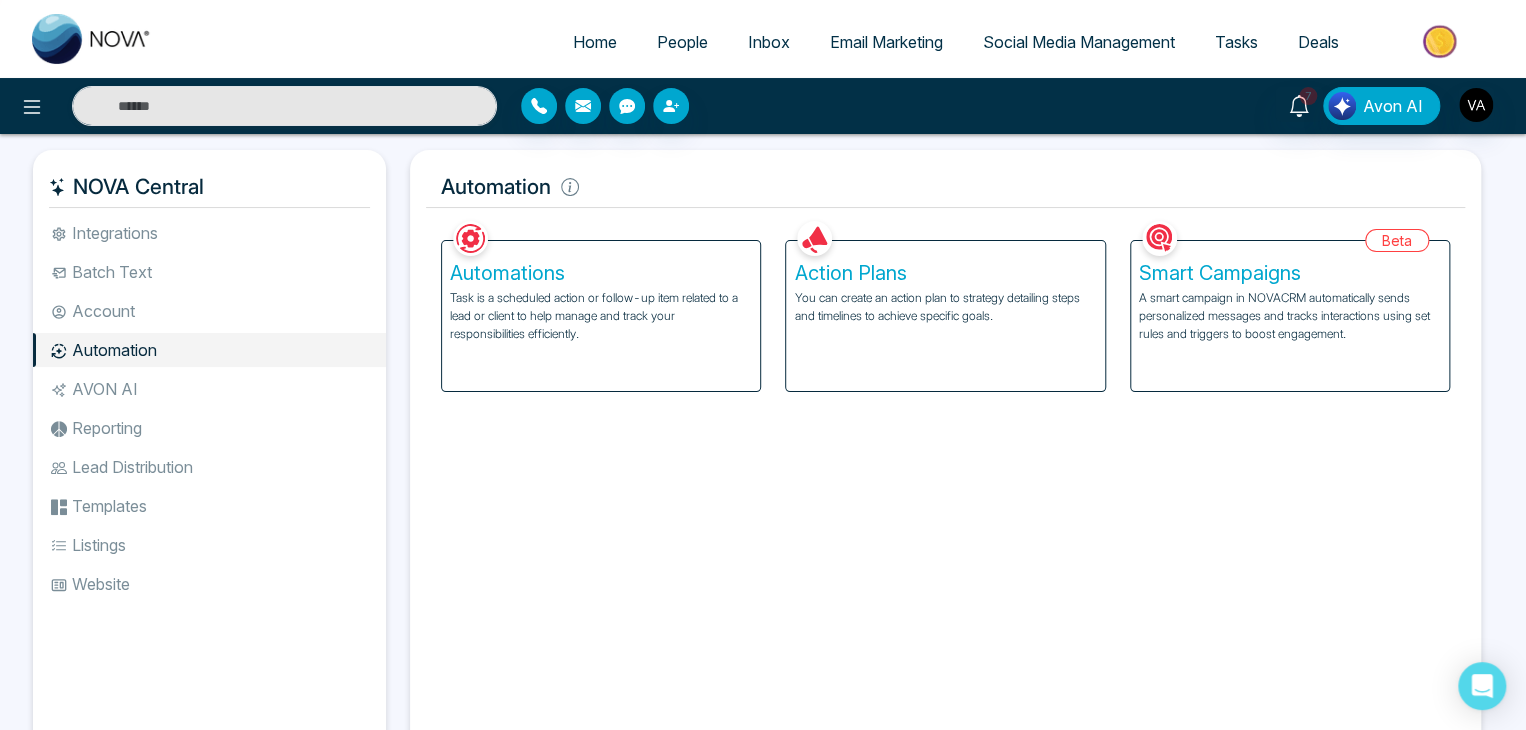 click on "Facebook NOVACRM enables users to connect to Facebook to schedule social media  posts. Connected Instagram NOVACRM enables users to connect to Instagram to schedule social media post Connected Zoom Zoom is integrated with NOVACRM, to schedule/create video calls Connected Dialer Twilio integrates with NOVACRM to provide programmable communication tools, allowing users to make and receive phone calls, send and receive text messages, etc. Connected Zapier Zapier automates and connects on NOVACRM and imports leads. Coming Soon API Nation API Nation integrates with NOVACRM to elevate your brokerage by effortlessly connecting hundreds of apps and automating workflow. Campaigns Batch text on NOVA allows users to simultaneously send a single text message to multiple leads Text Templates This feature allows users to create custom text templates from scratch or view and analyze their existing text campaigns. Team Connected Import Bulk Tags Stages Manage the stages for your leads. Automations Action Plans Beta Connected" at bounding box center (945, 482) 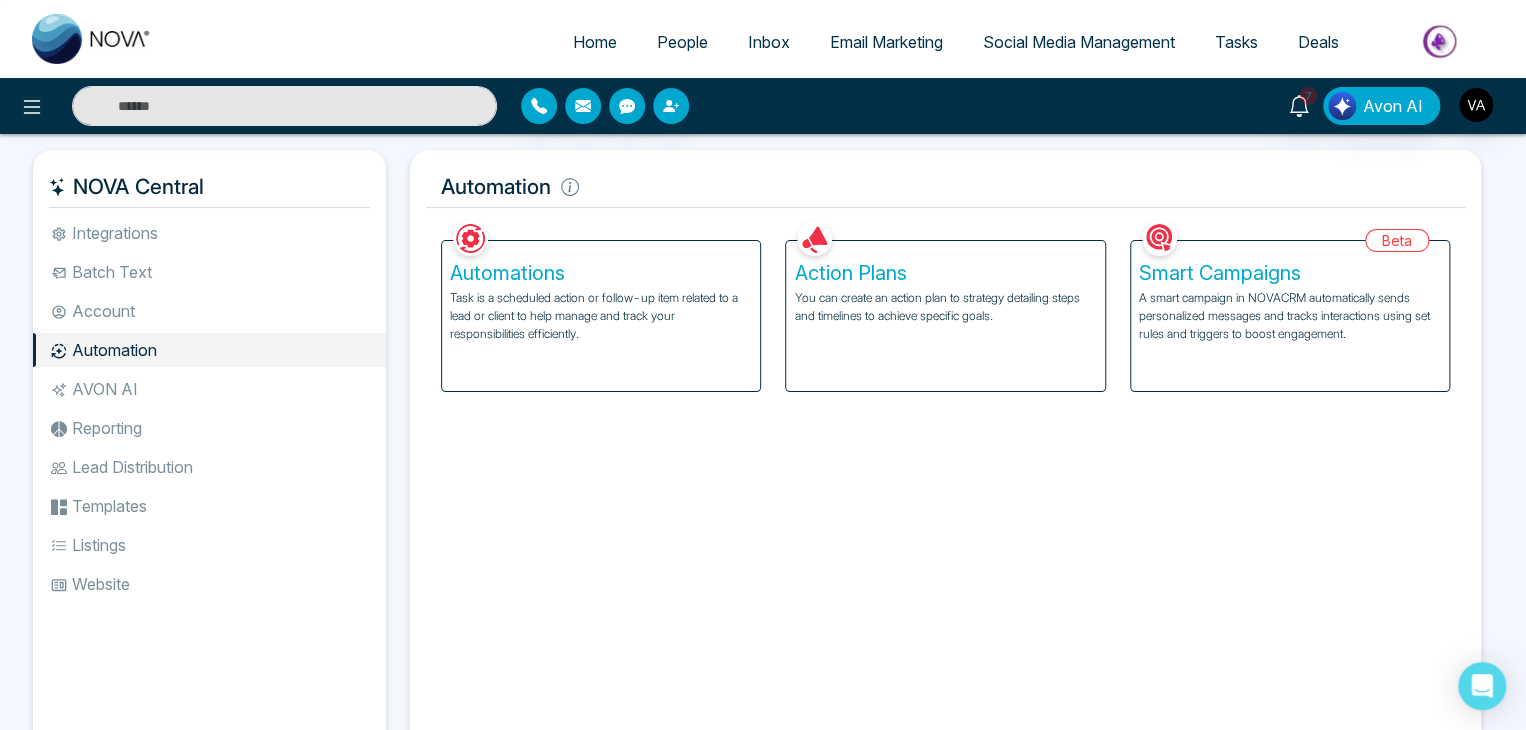 click on "Deals" at bounding box center [1318, 42] 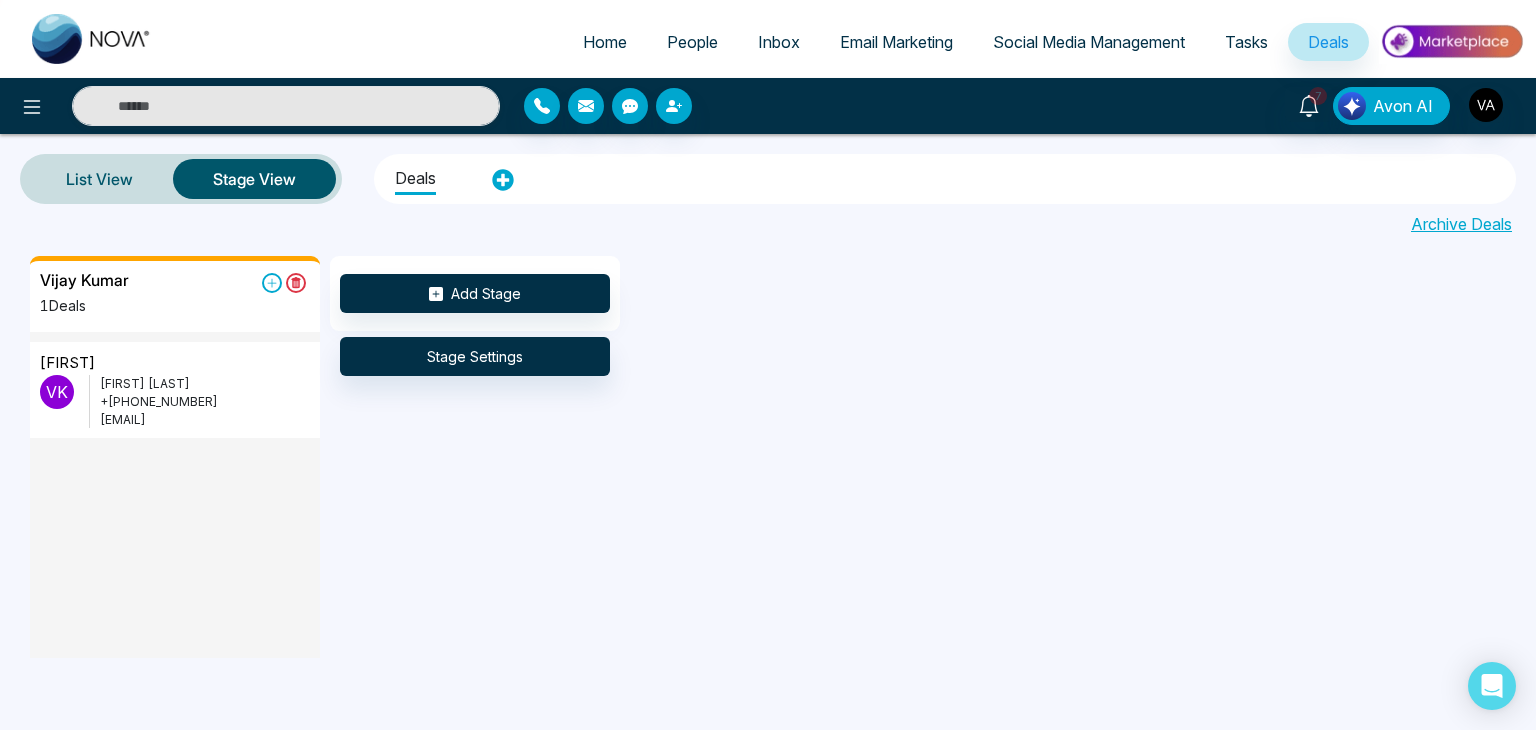 click on "Vijay Kumar 1  Deals  Vijay V K Vijay   Kumar J   +918975542824 vijay@mmnovatech.com  Add Stage  Stage Settings" at bounding box center (798, 457) 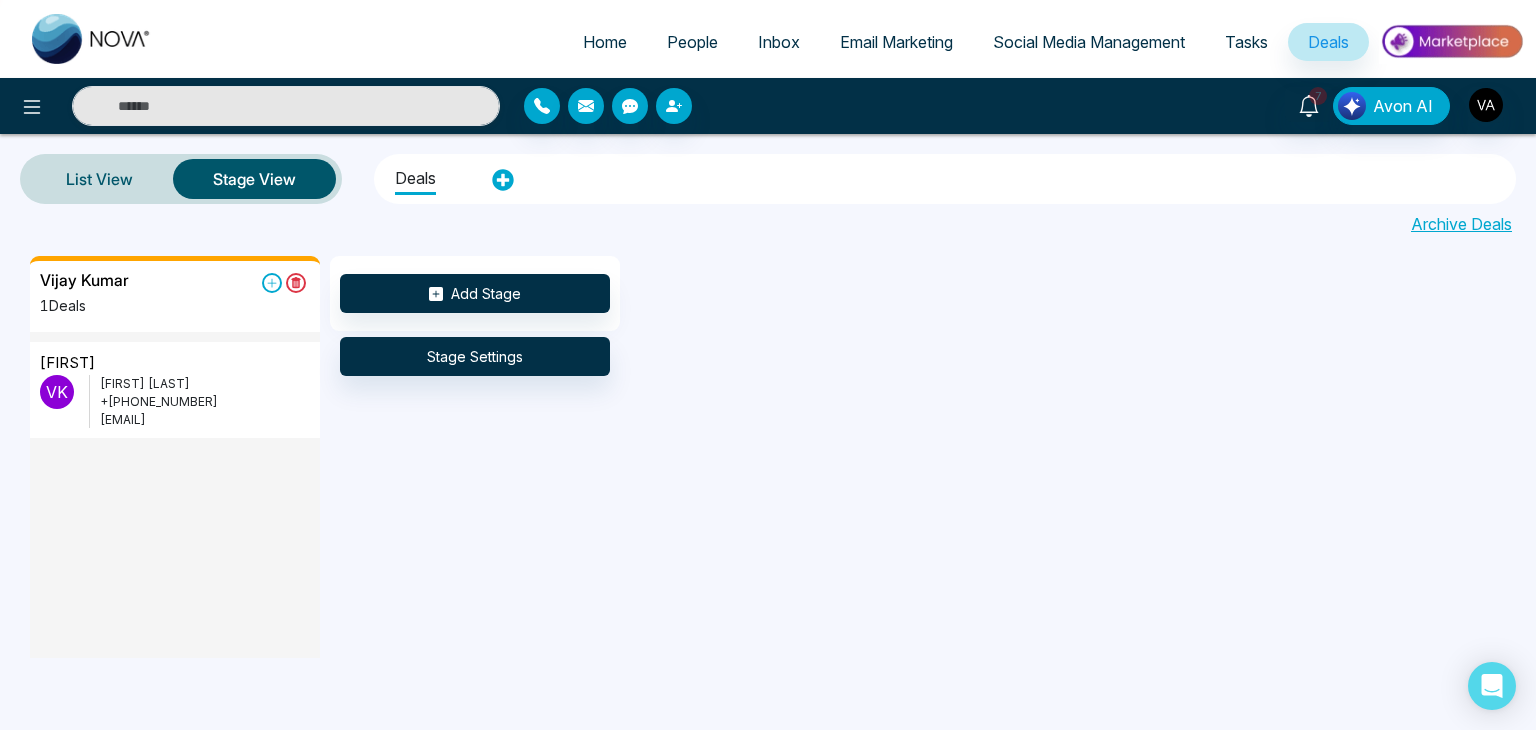 click on "Vijay Kumar 1  Deals  Vijay V K Vijay   Kumar J   +918975542824 vijay@mmnovatech.com  Add Stage  Stage Settings" at bounding box center (798, 457) 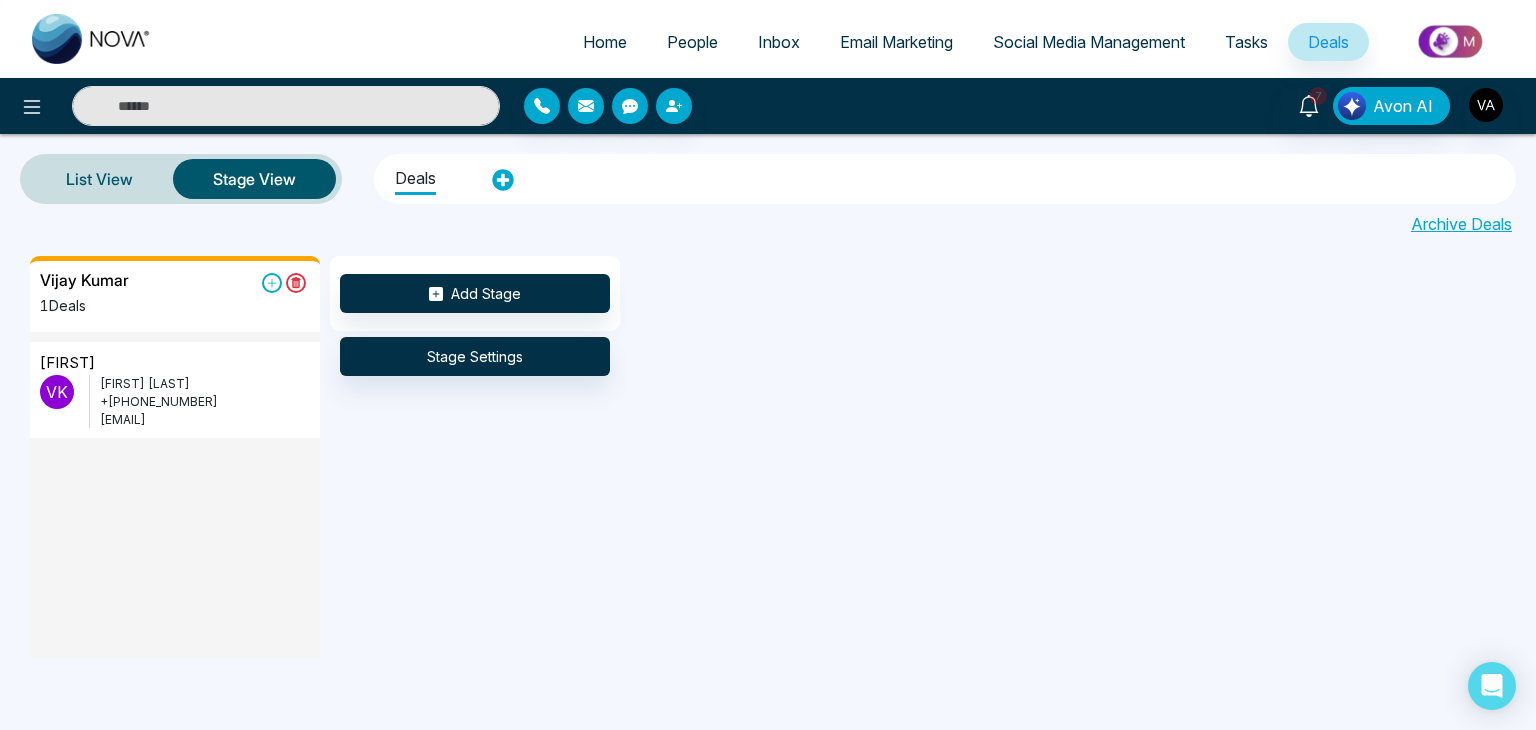 click on "Vijay Kumar 1  Deals  Vijay V K Vijay   Kumar J   +918975542824 vijay@mmnovatech.com  Add Stage  Stage Settings" at bounding box center (798, 457) 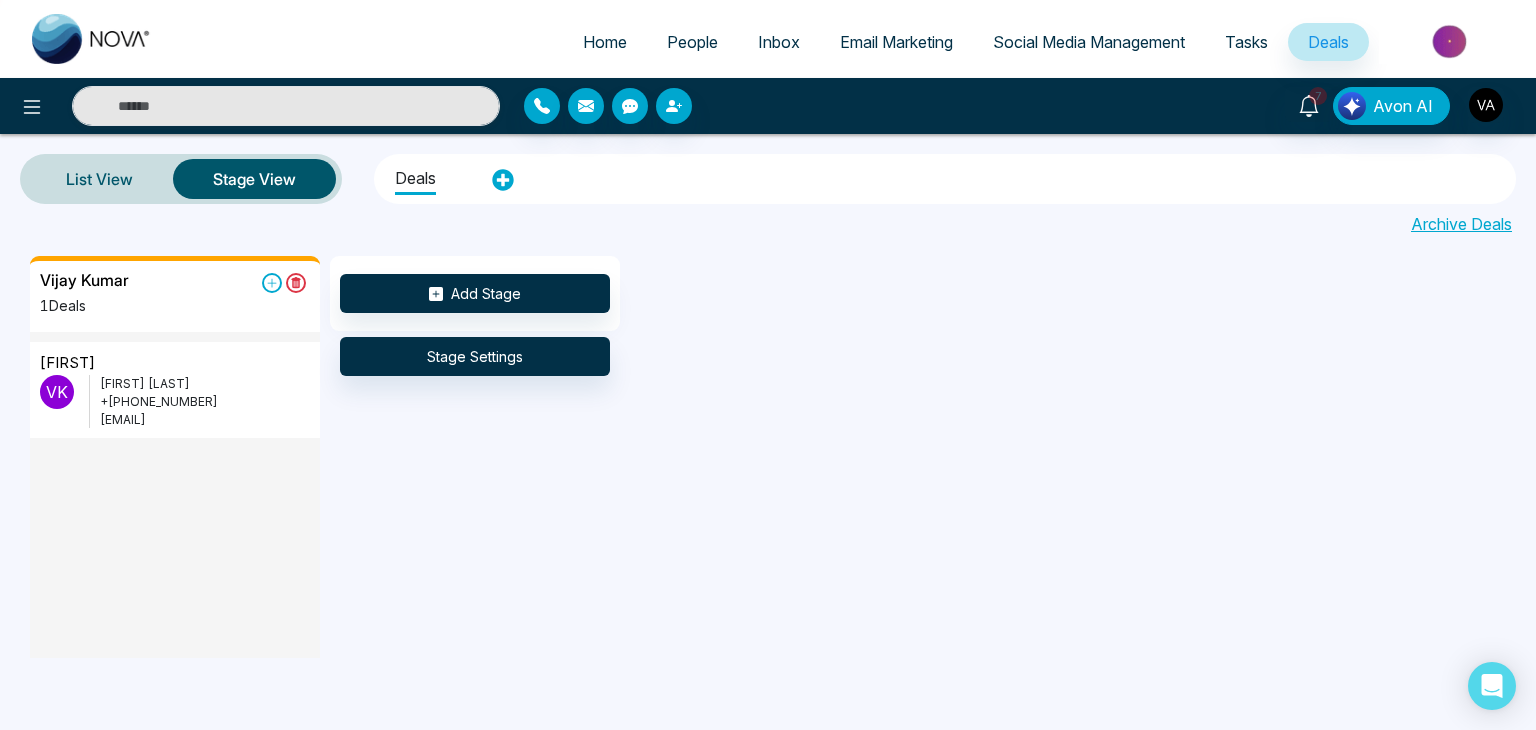 click on "Vijay Kumar 1  Deals  Vijay V K Vijay   Kumar J   +918975542824 vijay@mmnovatech.com  Add Stage  Stage Settings" at bounding box center [798, 457] 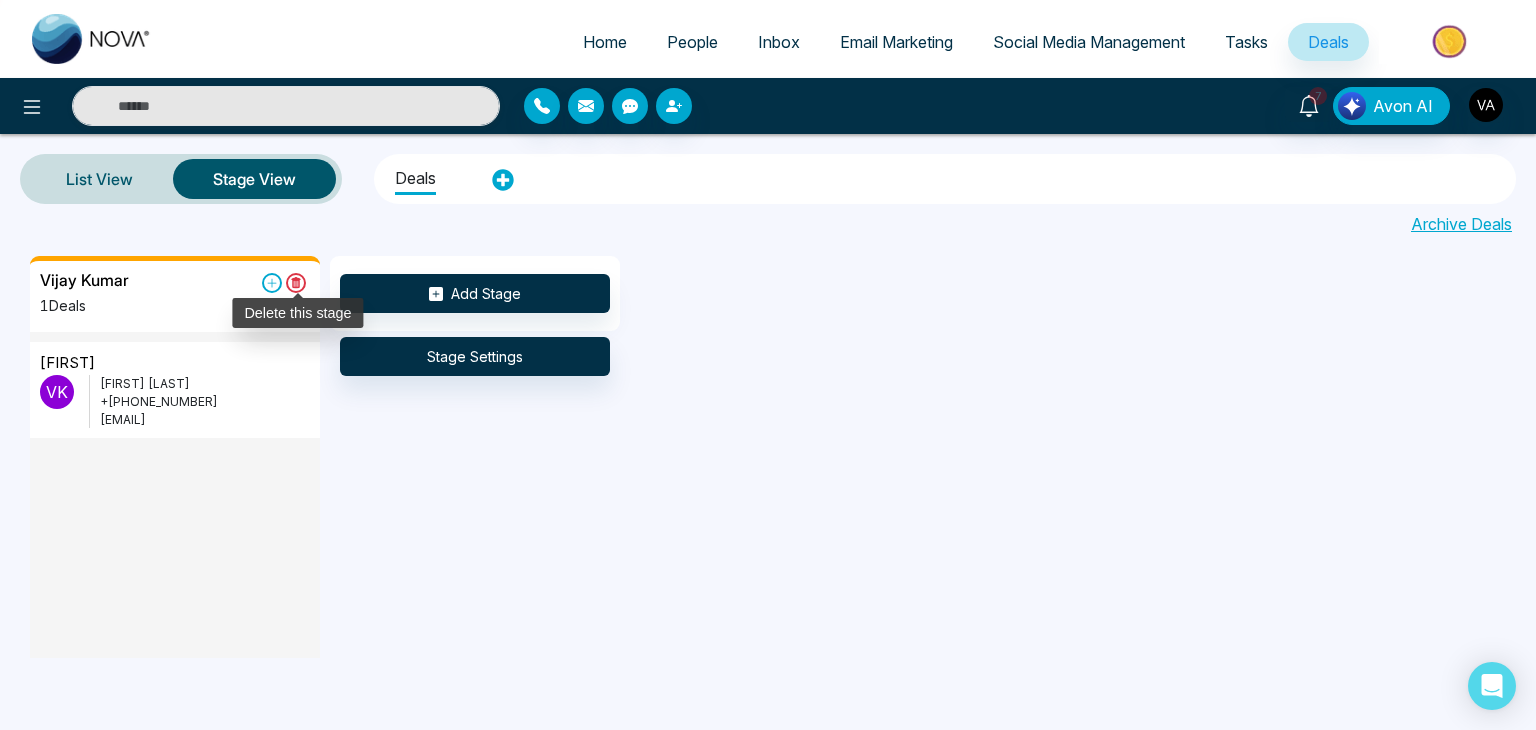 click 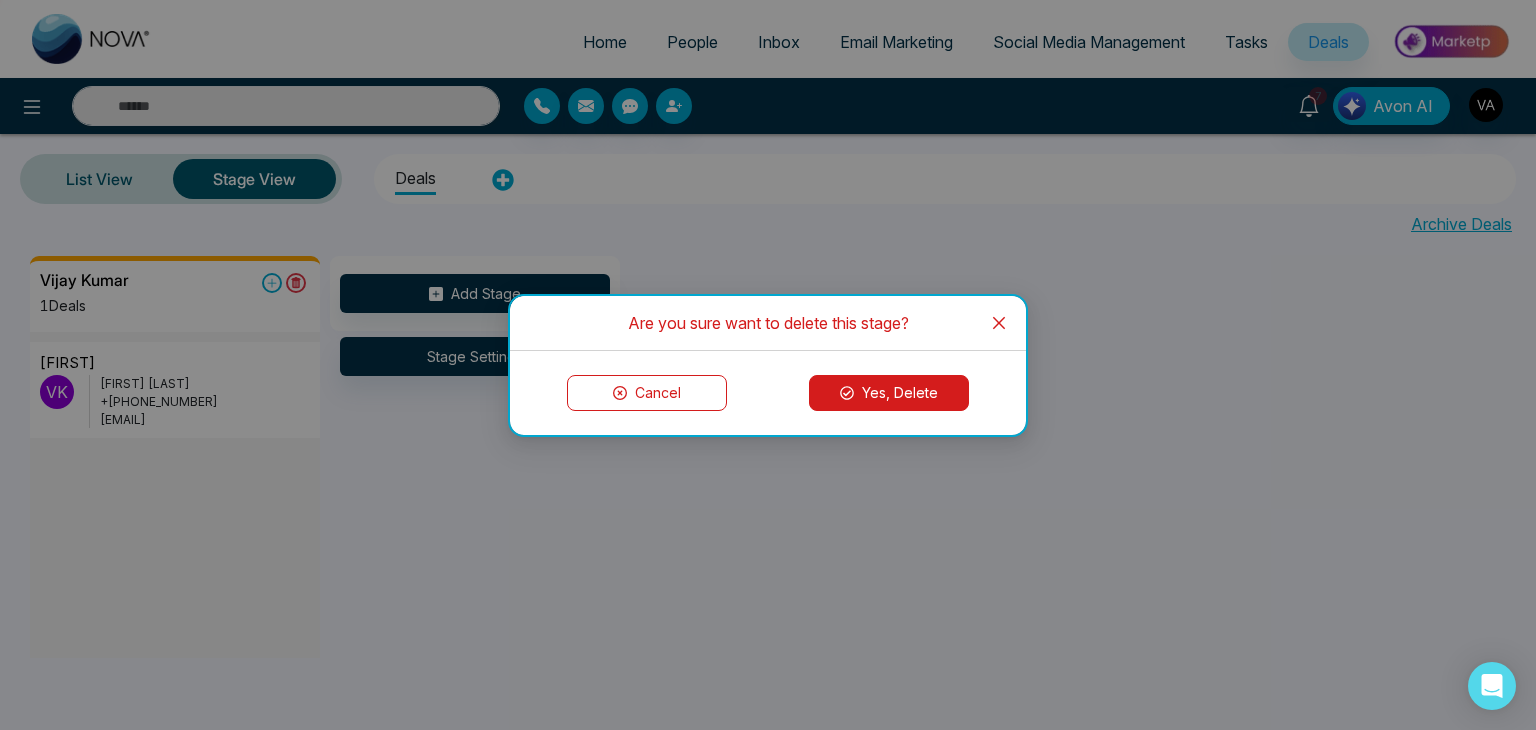 click on "Yes, Delete" at bounding box center [889, 393] 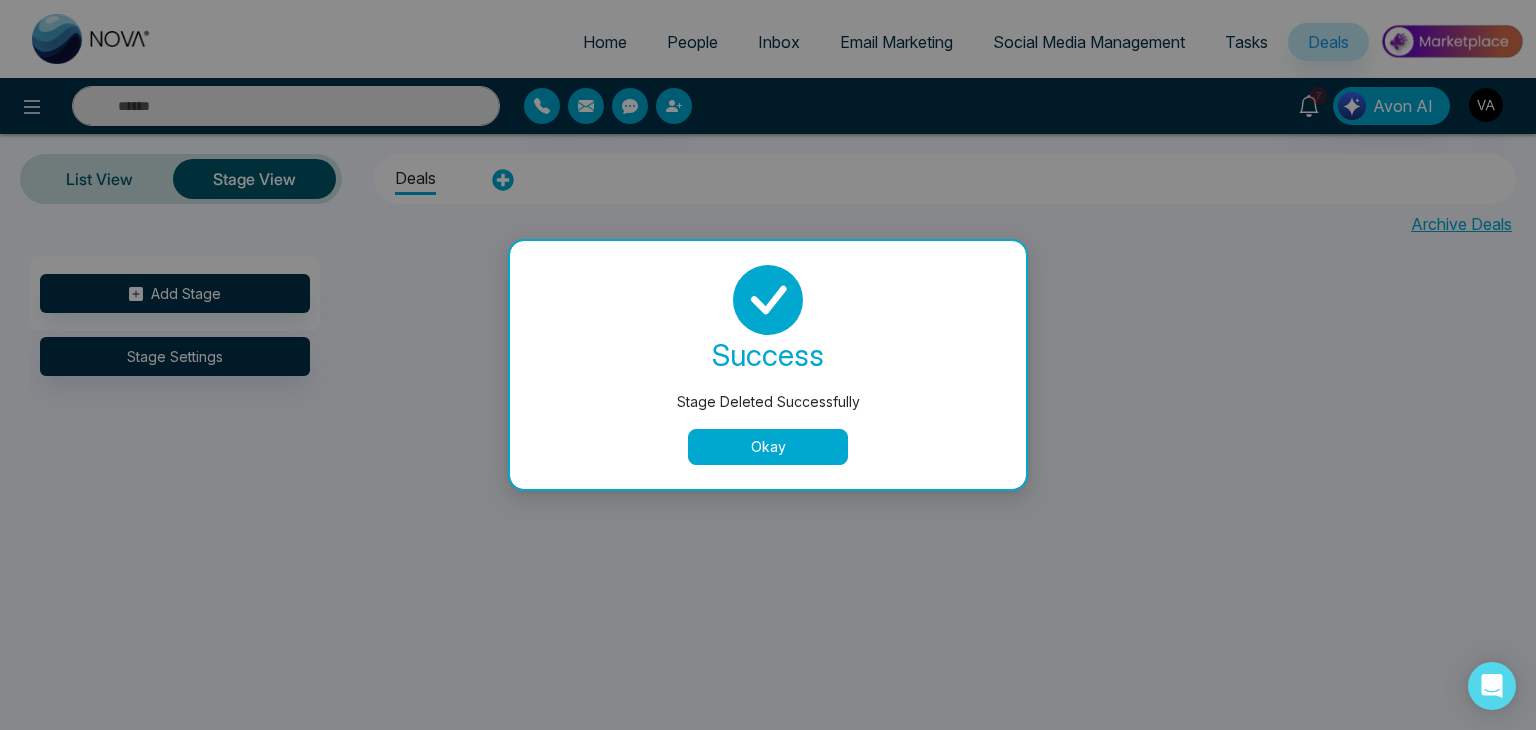 click on "Okay" at bounding box center (768, 447) 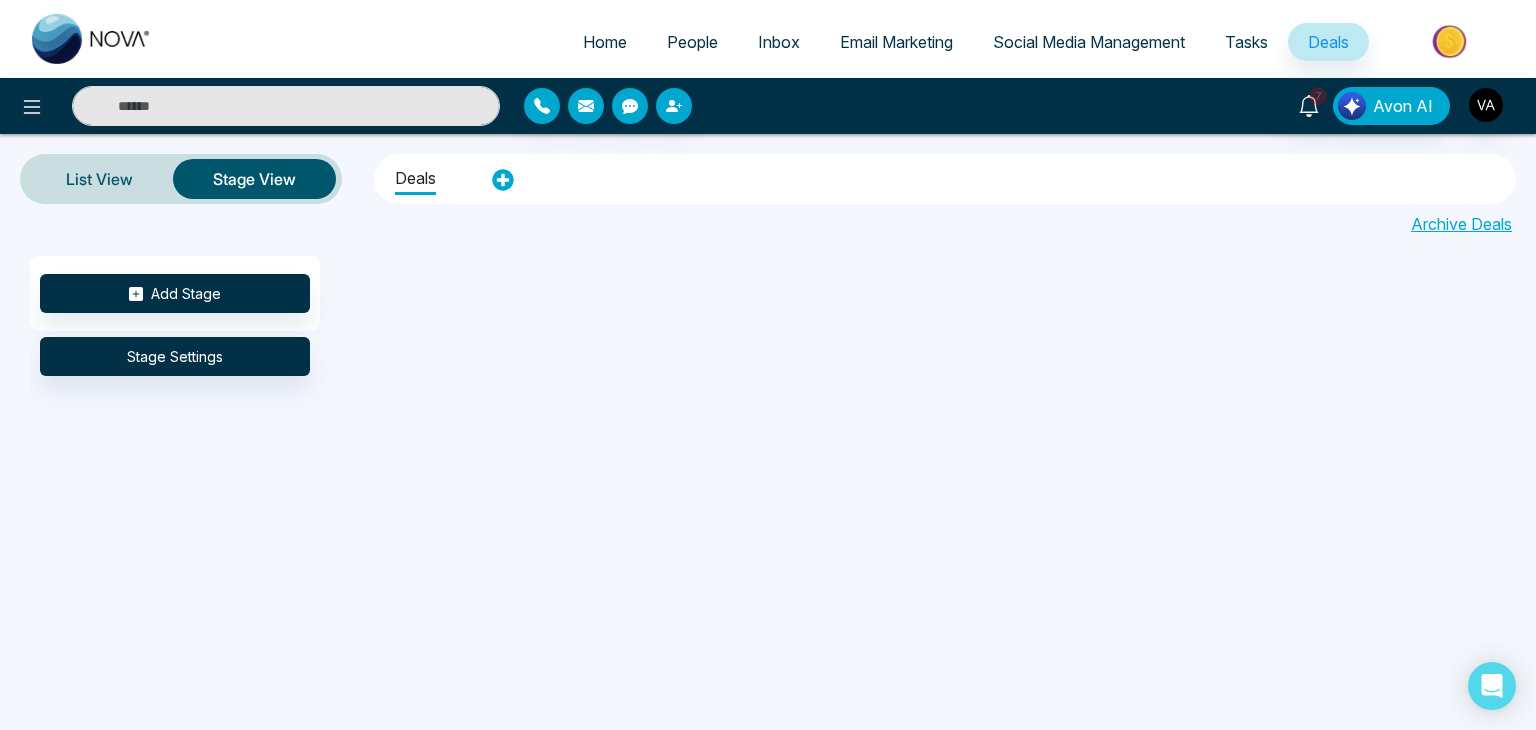 click on "Deals" at bounding box center (415, 176) 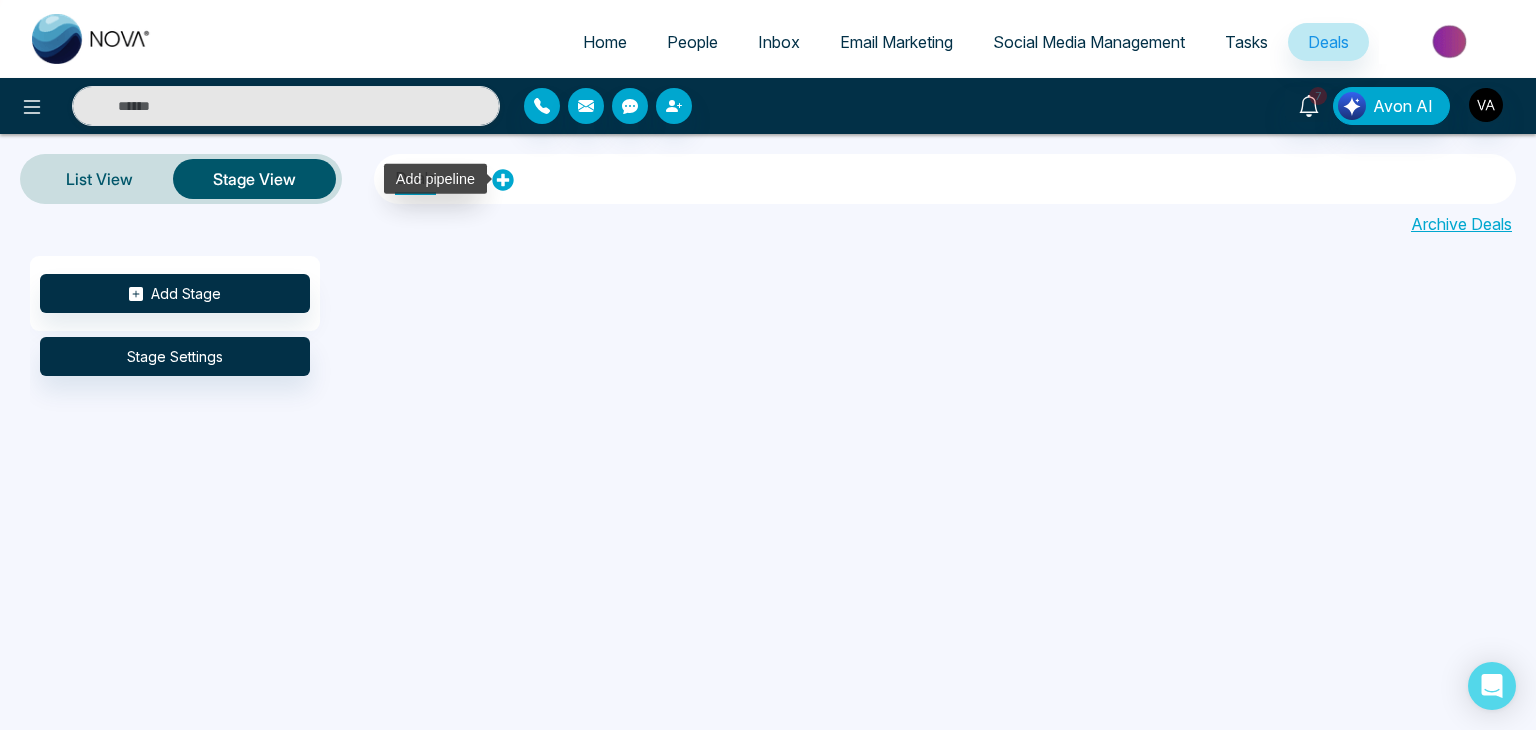 click 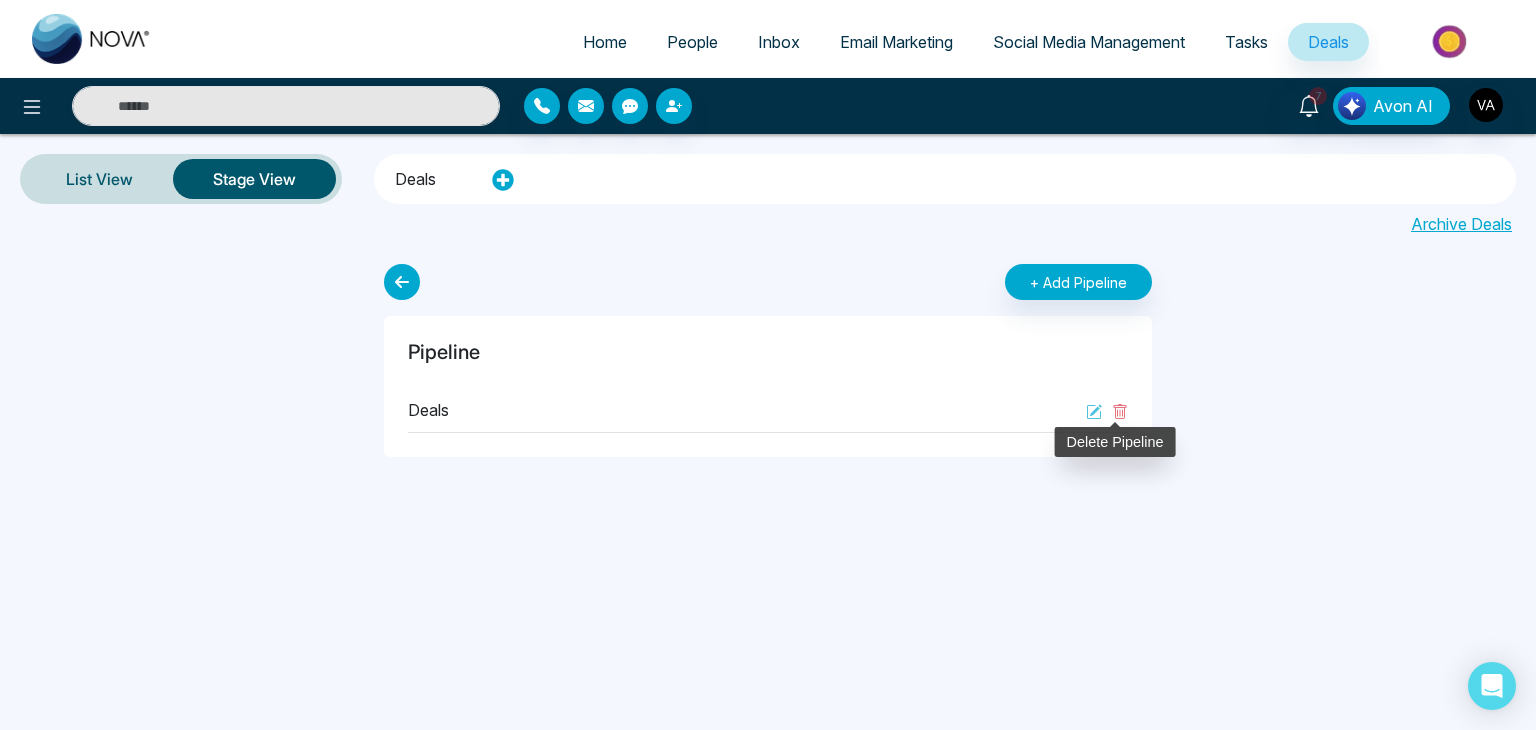 click 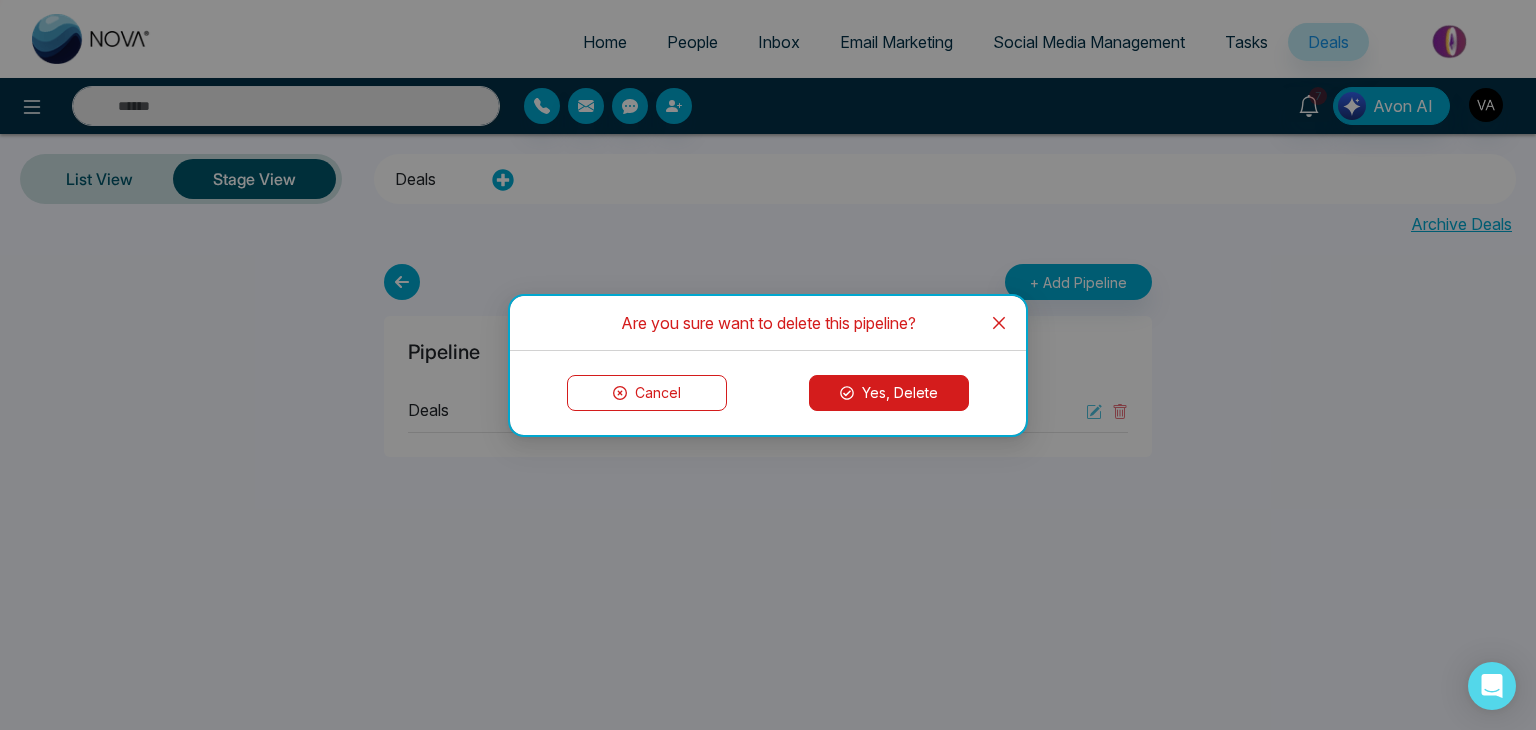 click on "Yes, Delete" at bounding box center (889, 393) 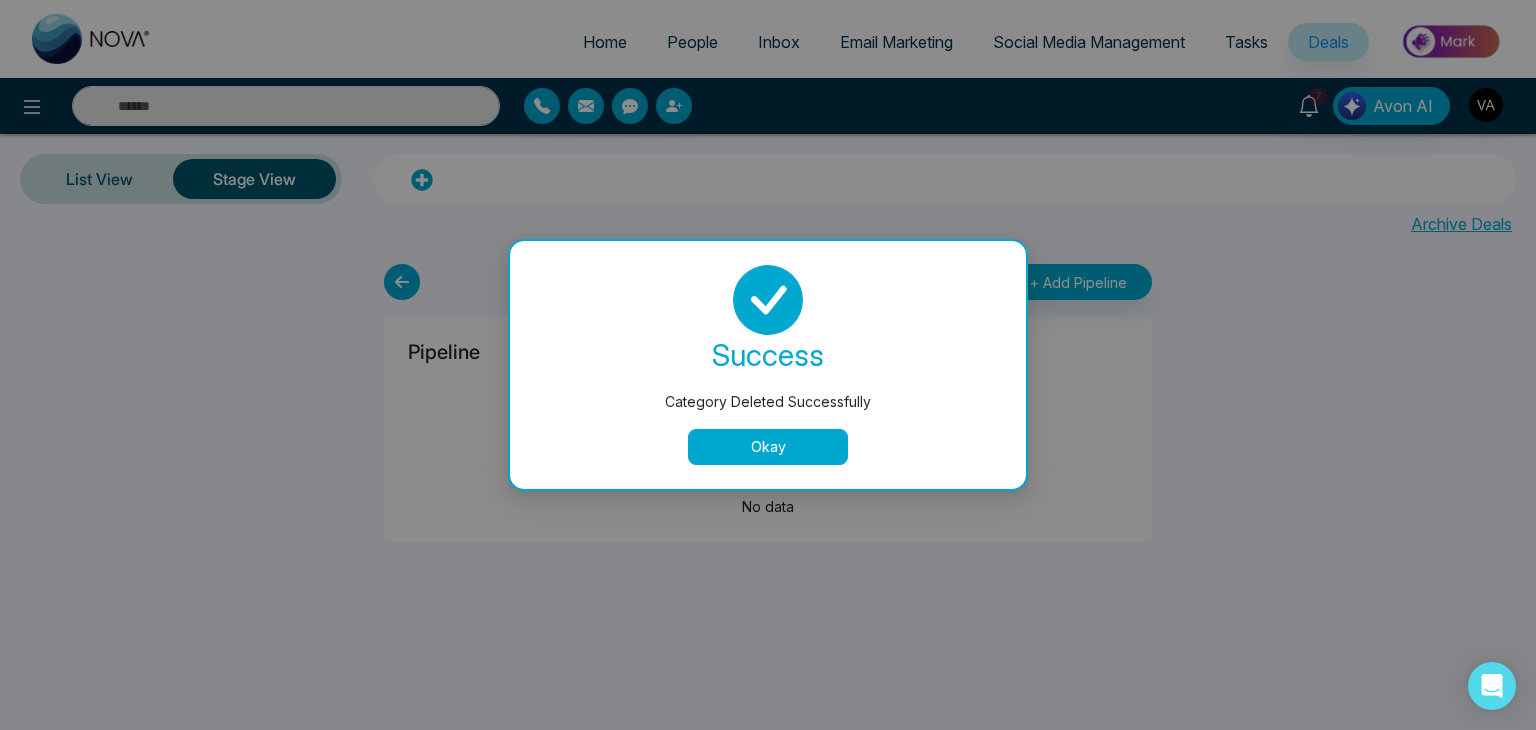 click on "Okay" at bounding box center (768, 447) 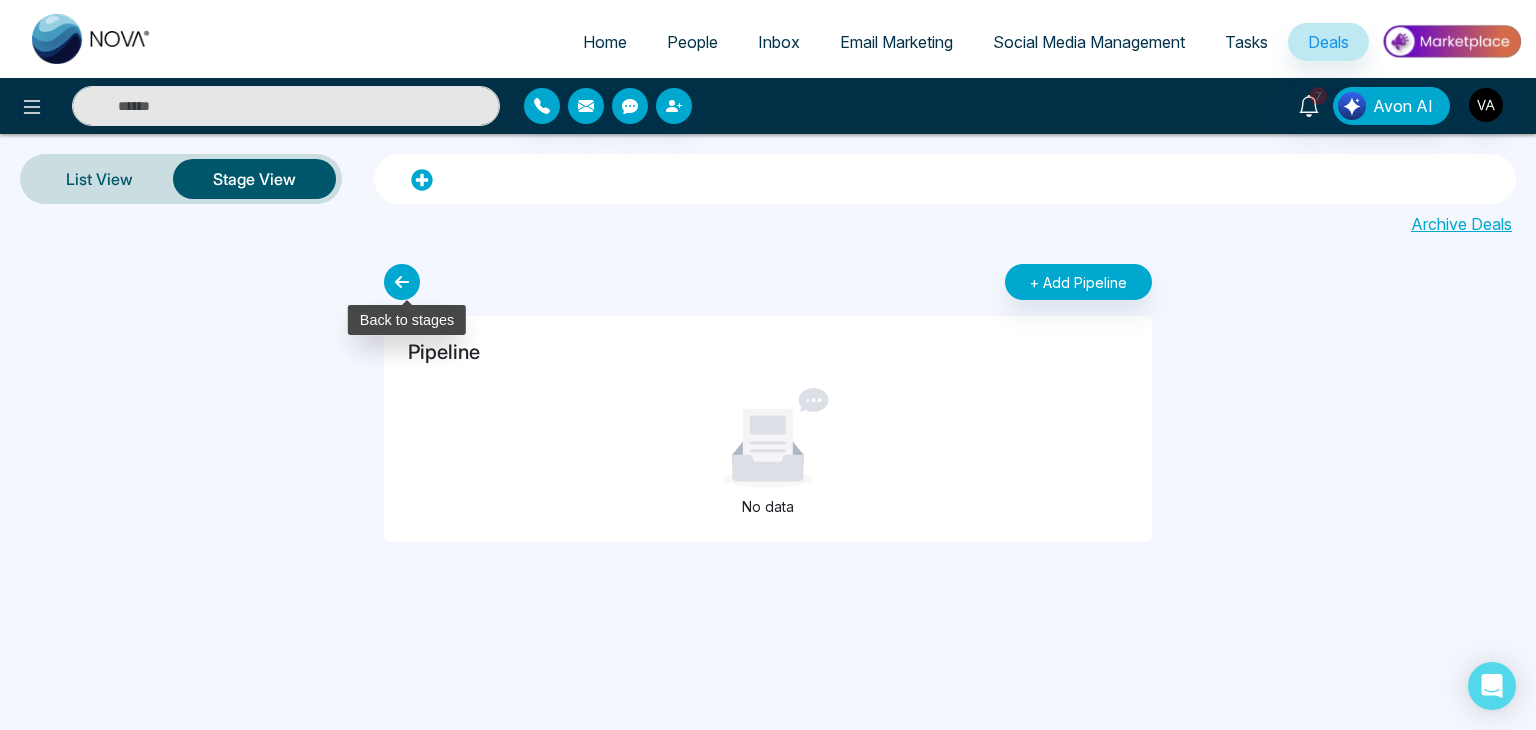 click at bounding box center (402, 282) 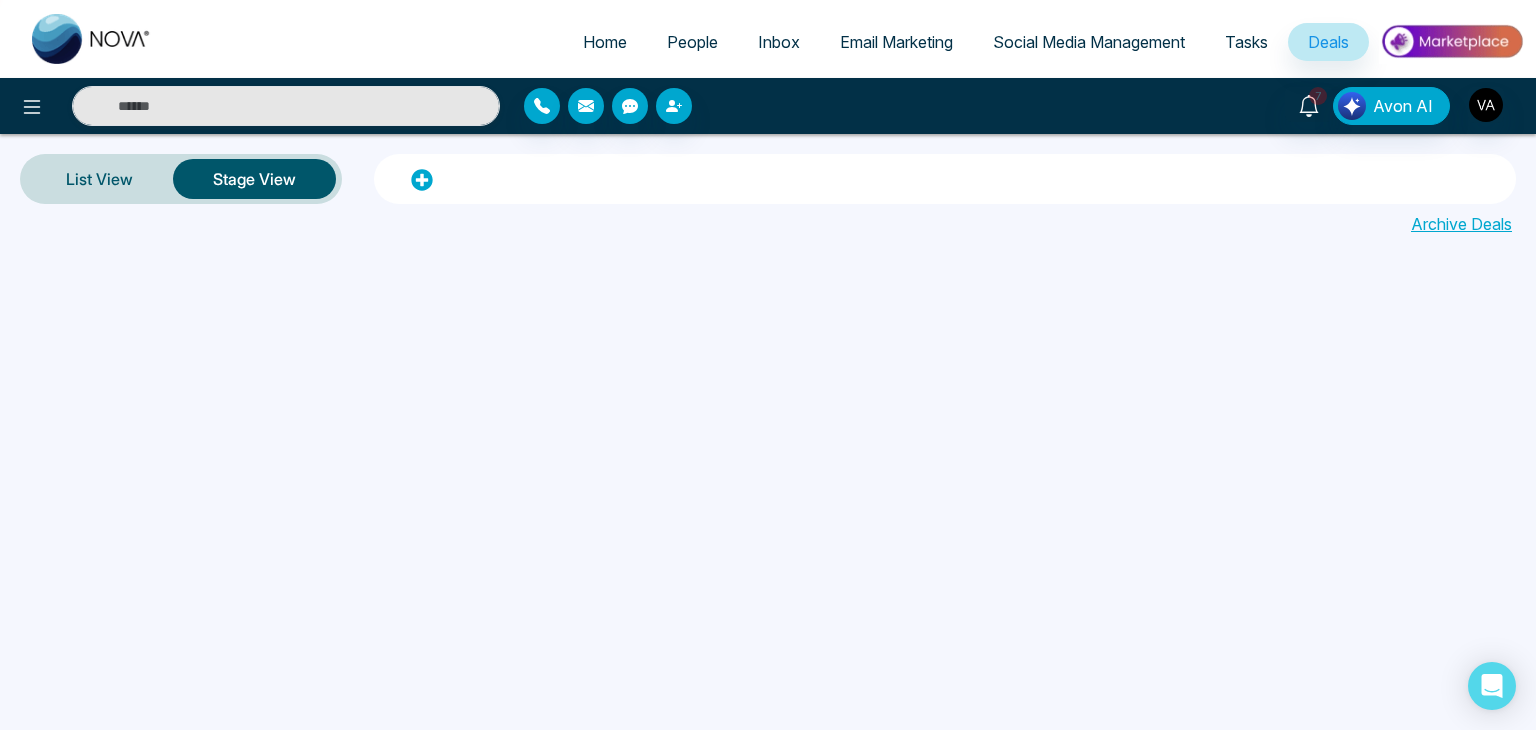 click at bounding box center [798, 457] 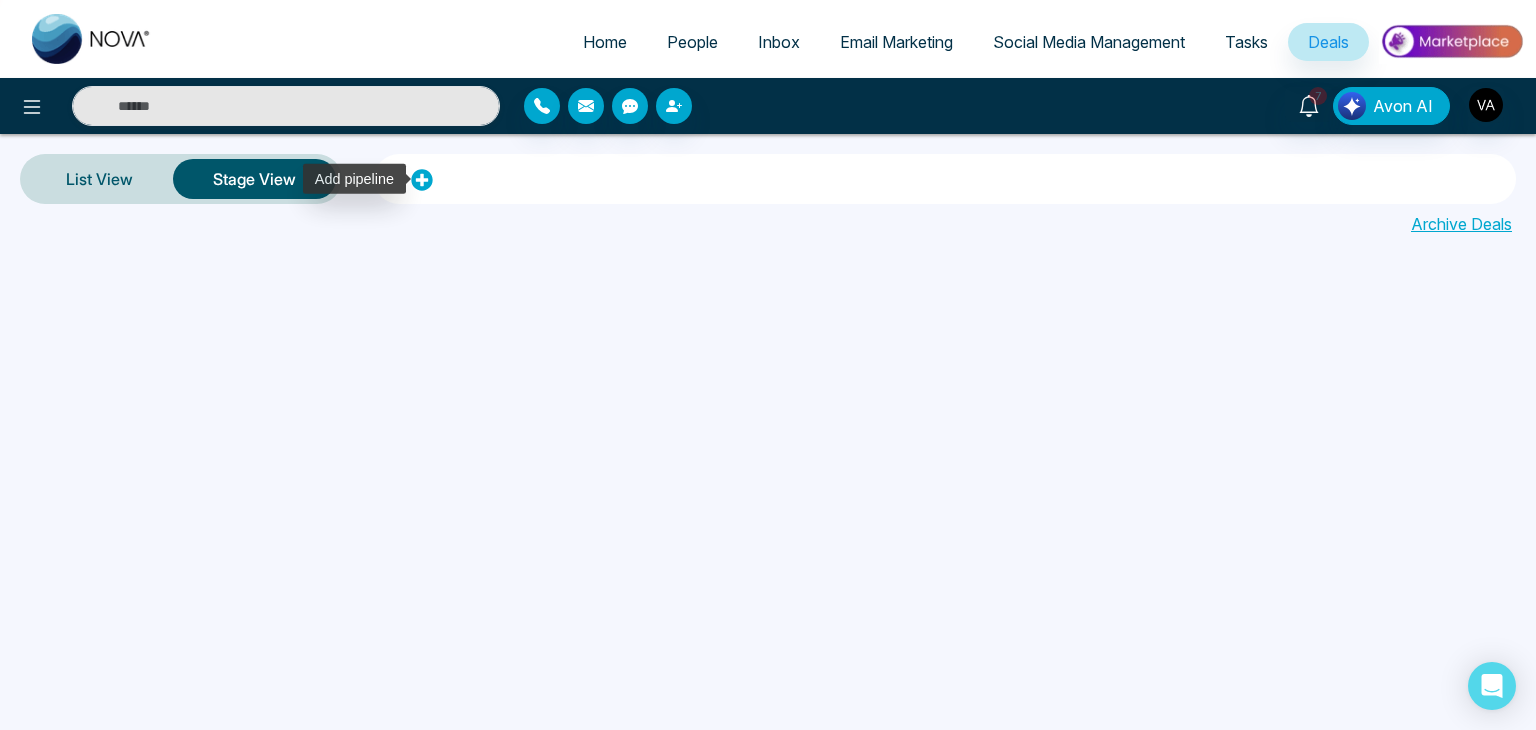 click 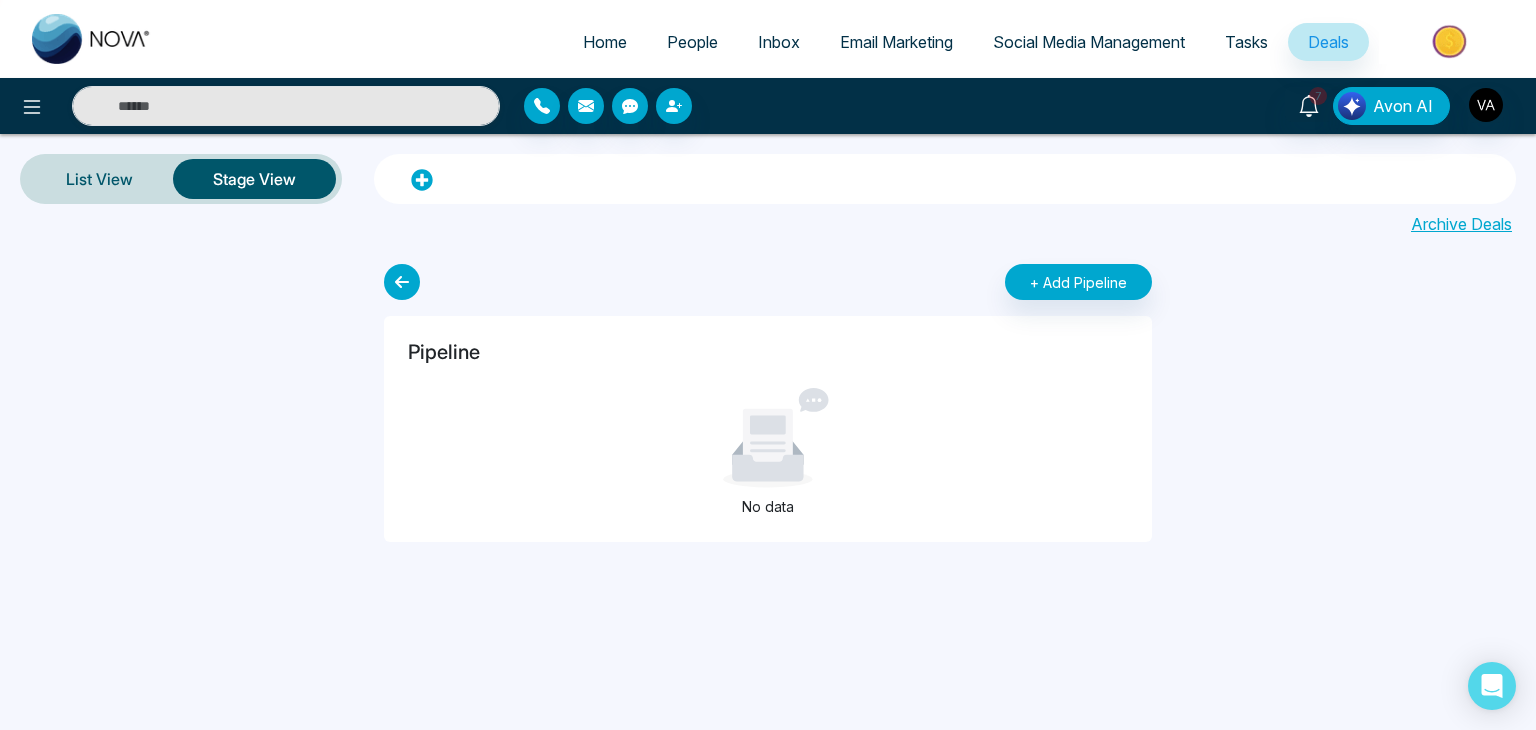 click on "List View Stage View   Archive Deals" at bounding box center (768, 195) 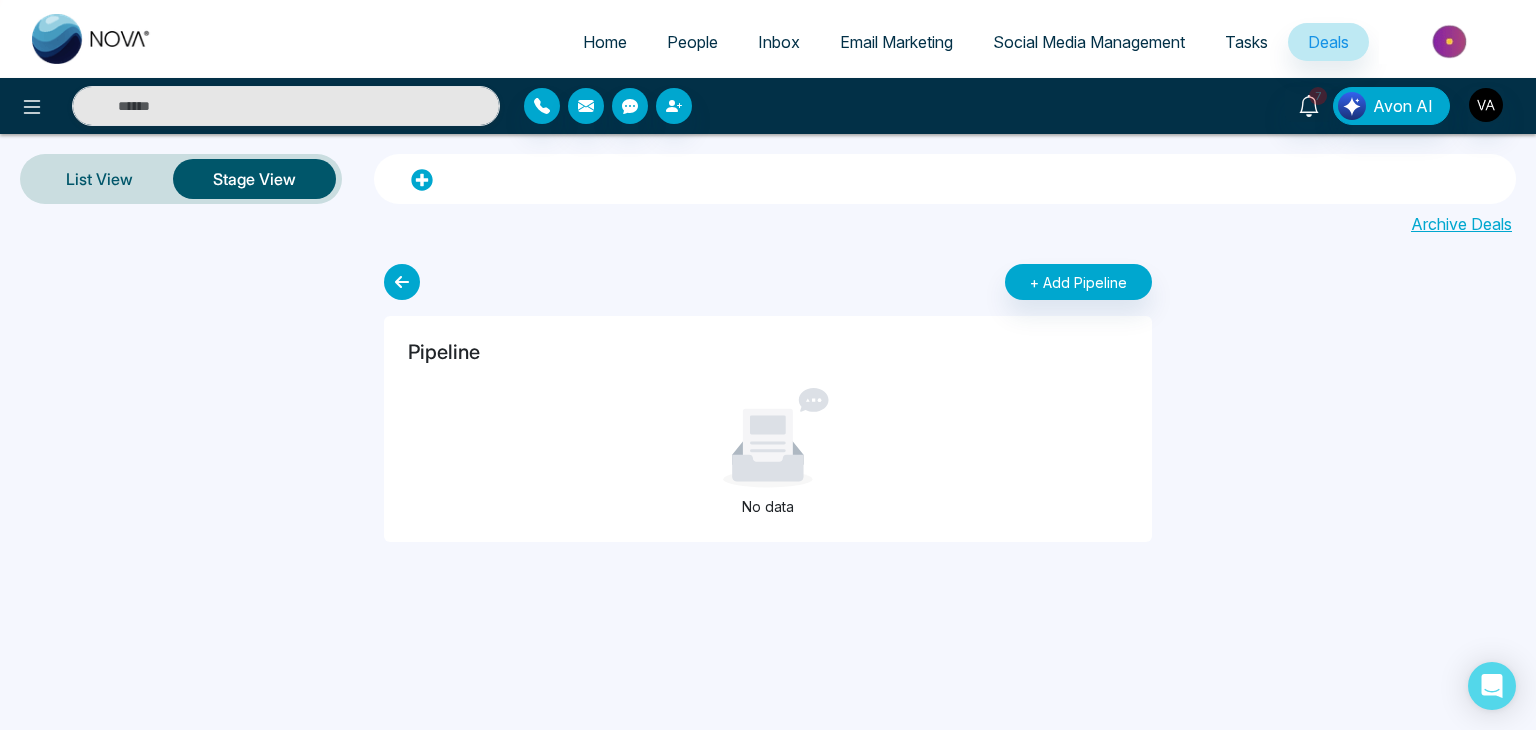click at bounding box center [710, 282] 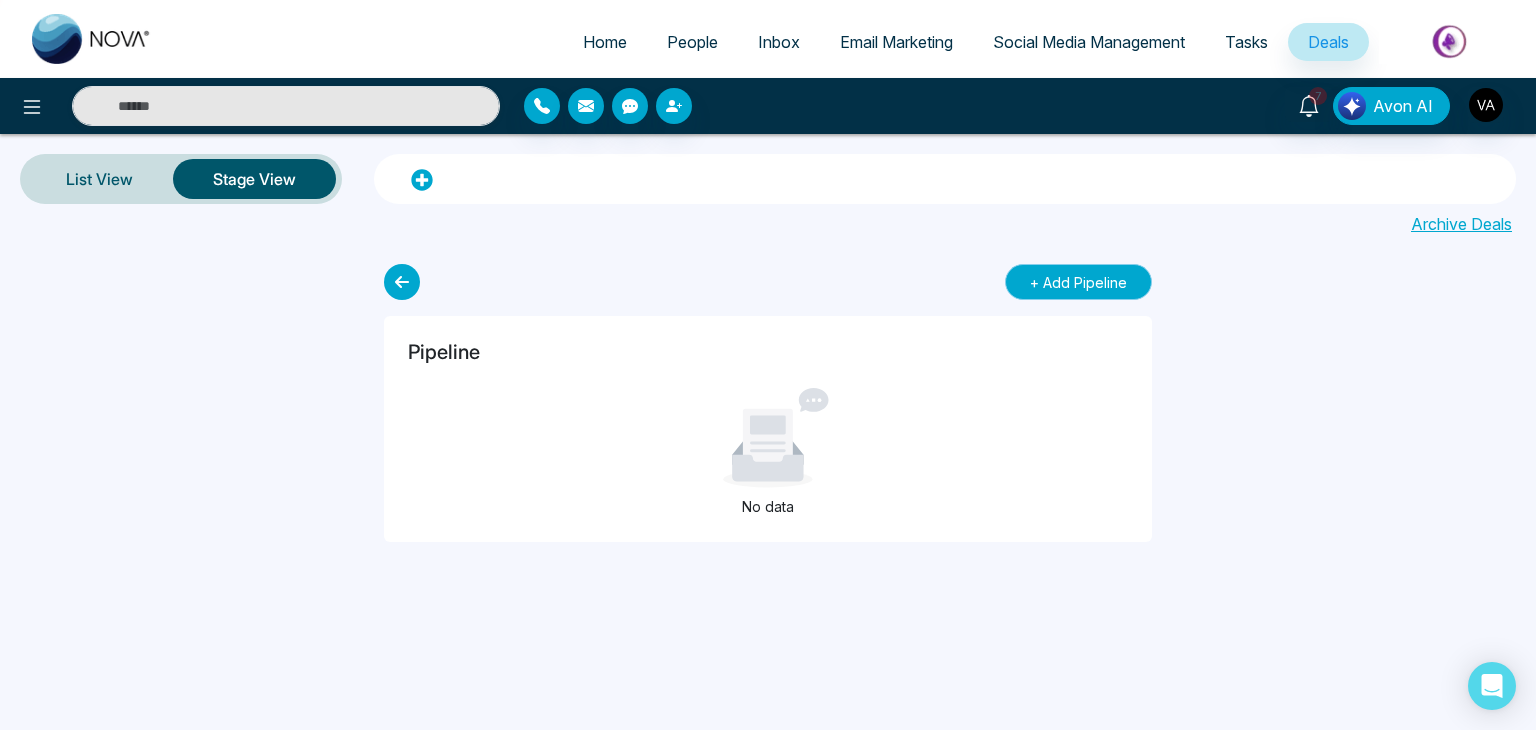 click on "+ Add Pipeline" at bounding box center (1078, 282) 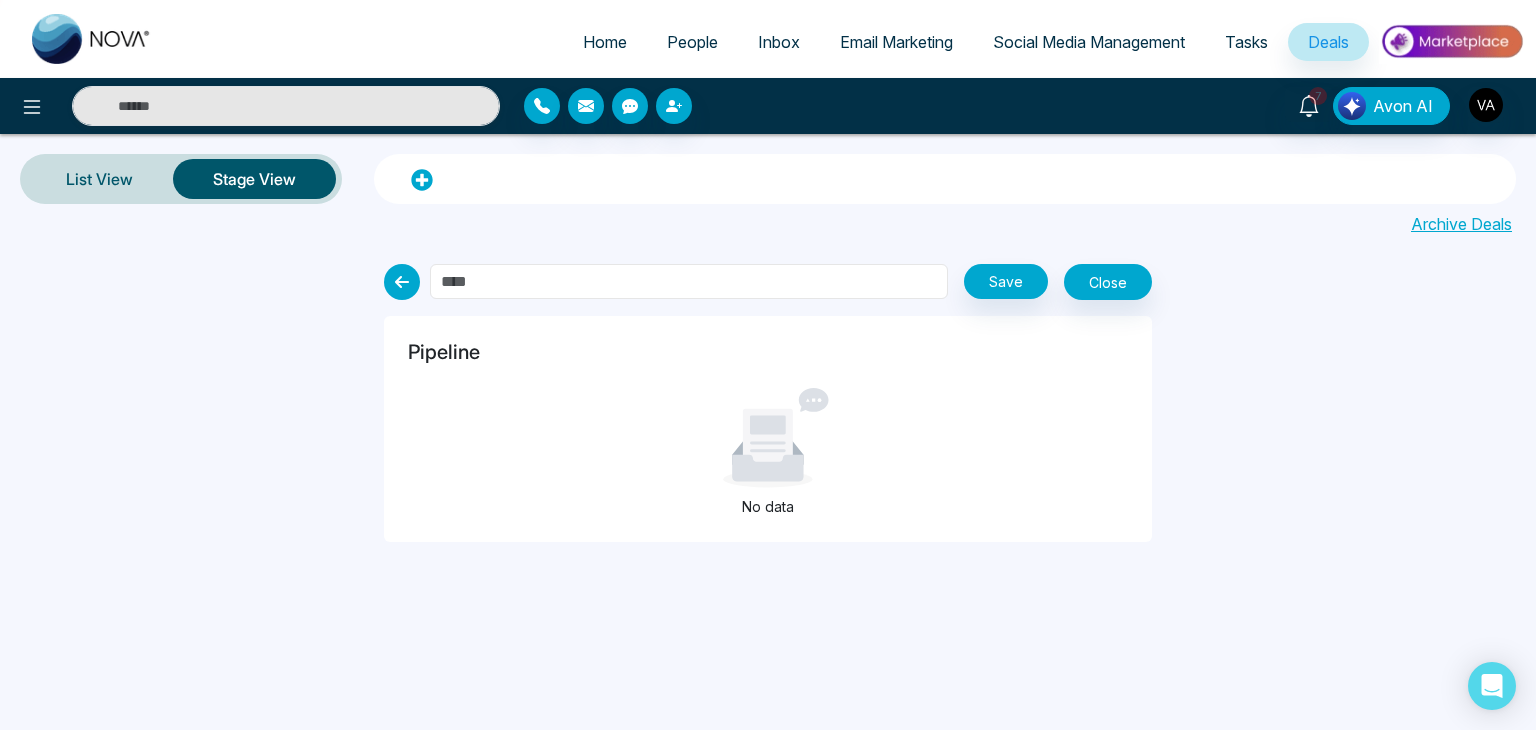 click at bounding box center [689, 281] 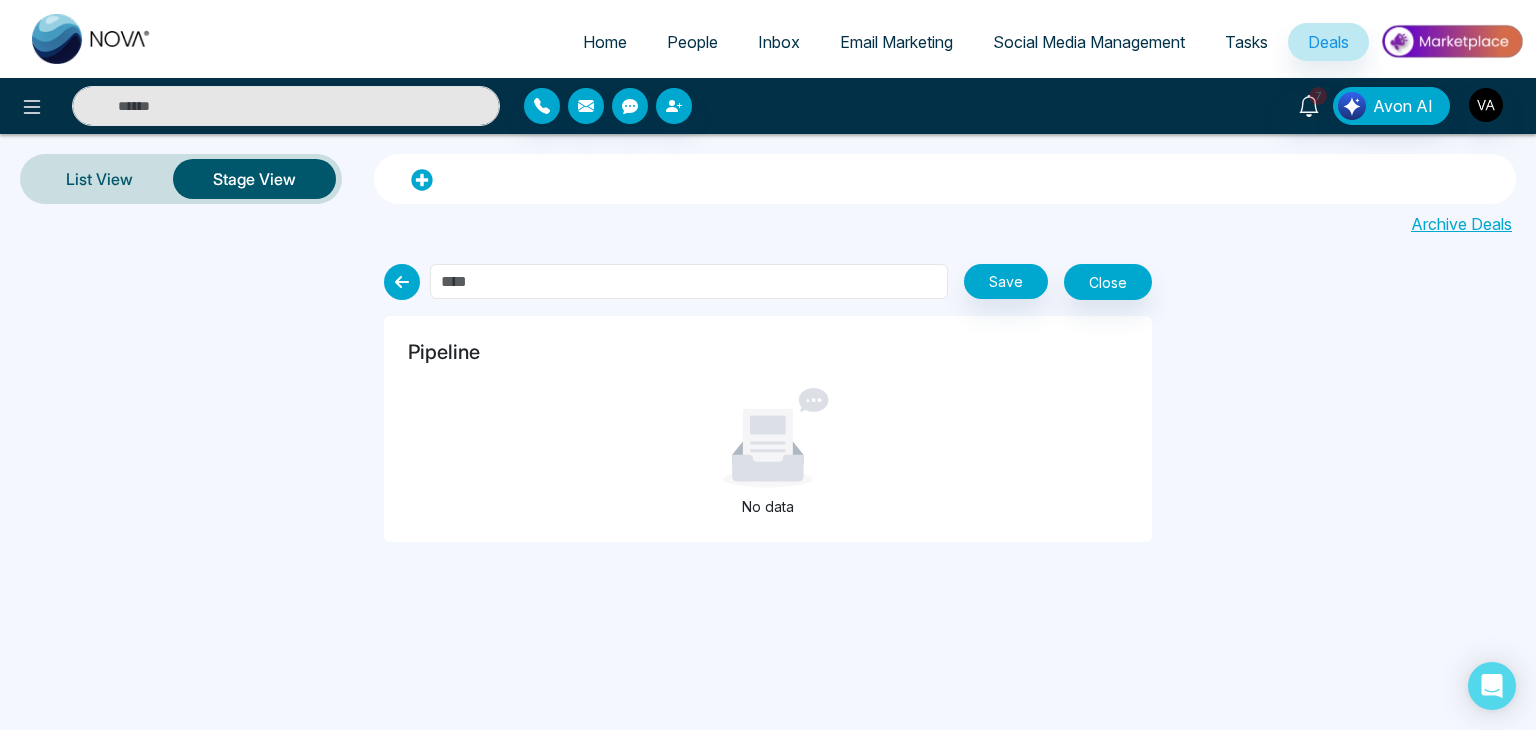 click at bounding box center [689, 281] 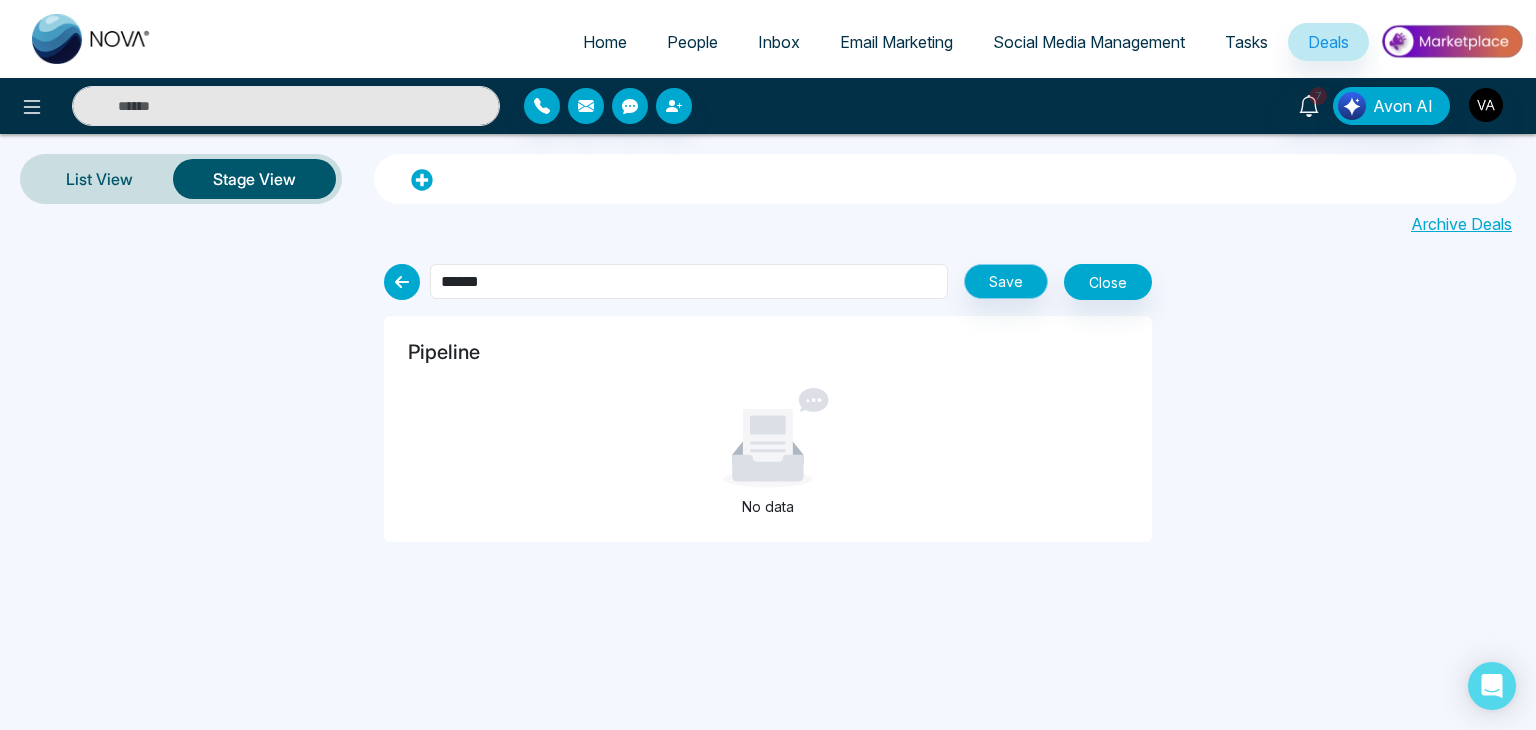 type on "******" 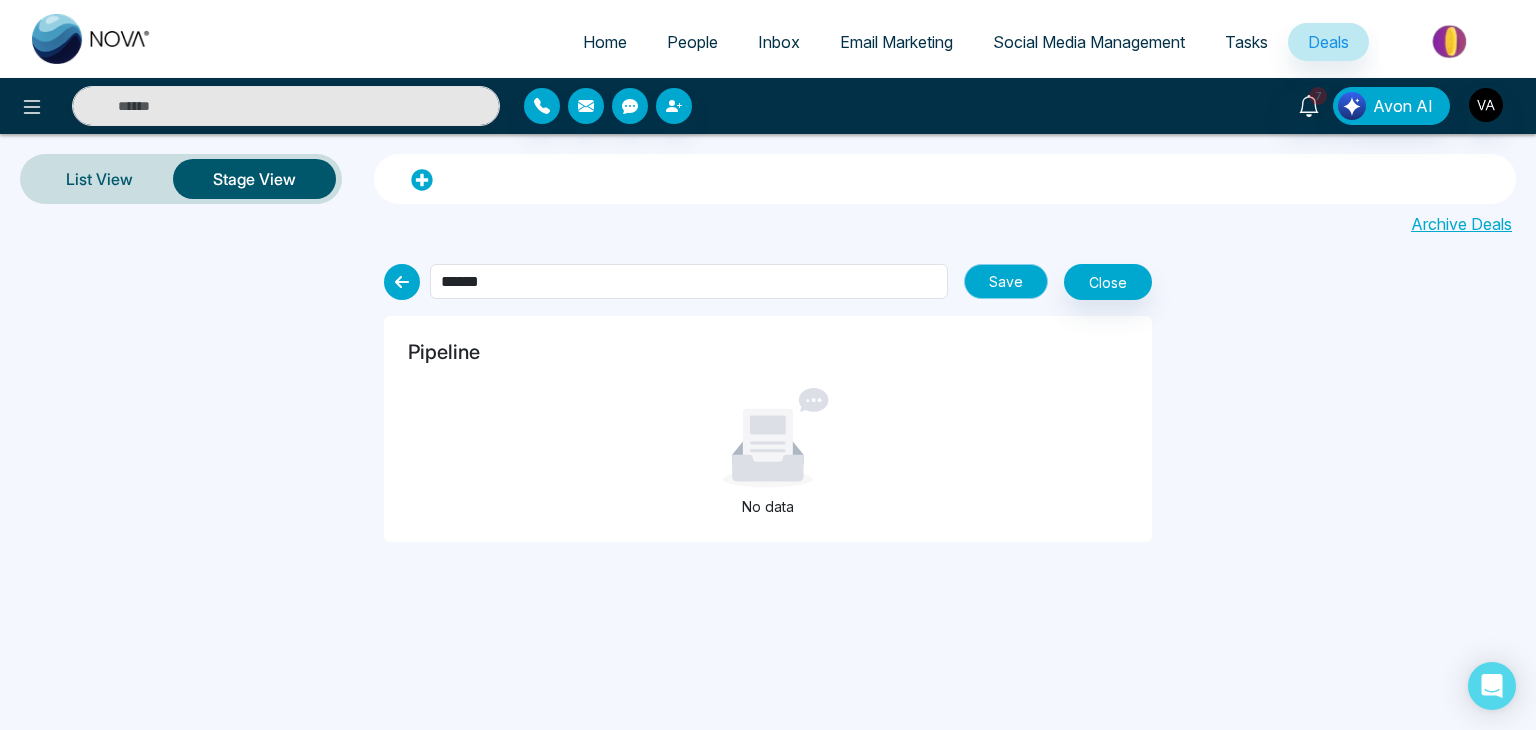 click on "Save" at bounding box center (1006, 281) 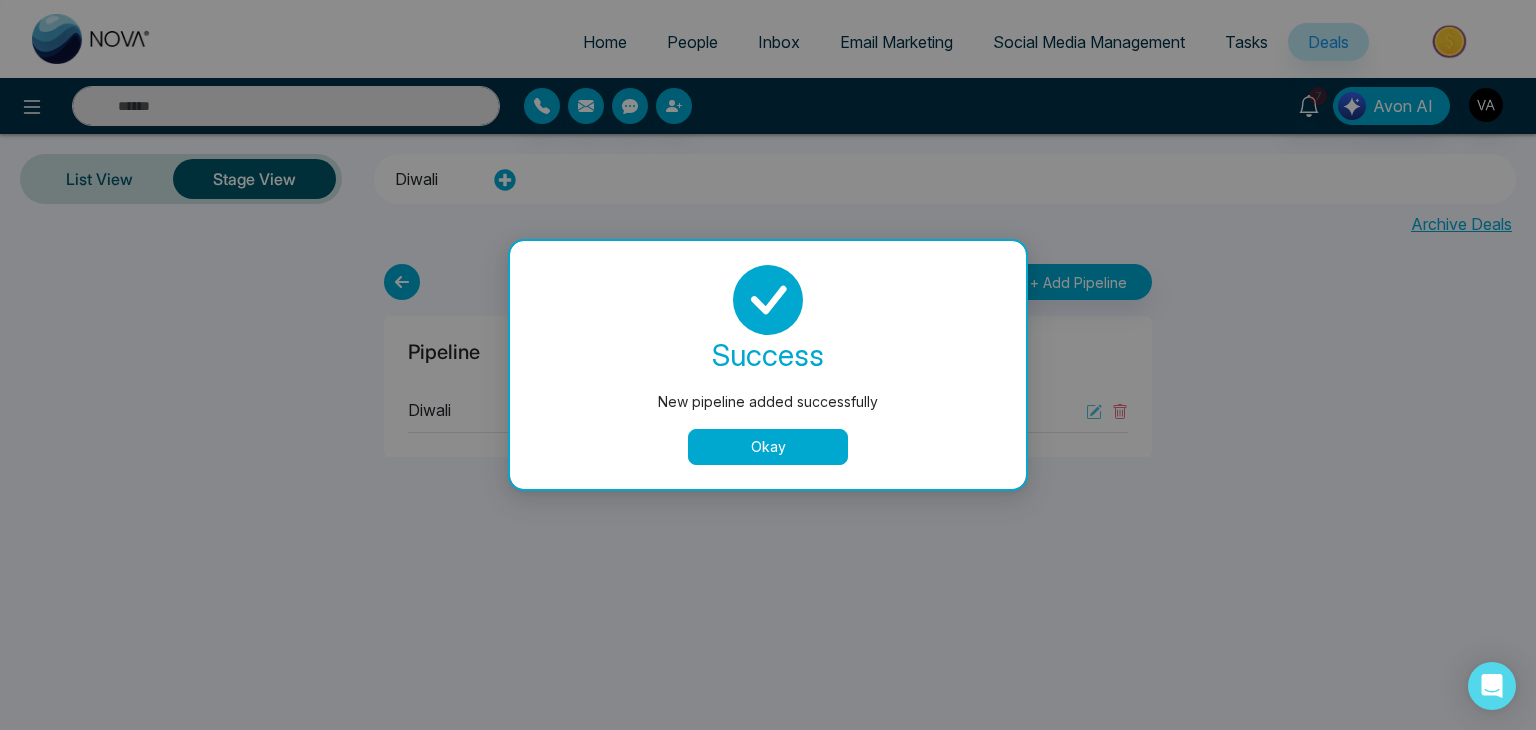 click on "Okay" at bounding box center (768, 447) 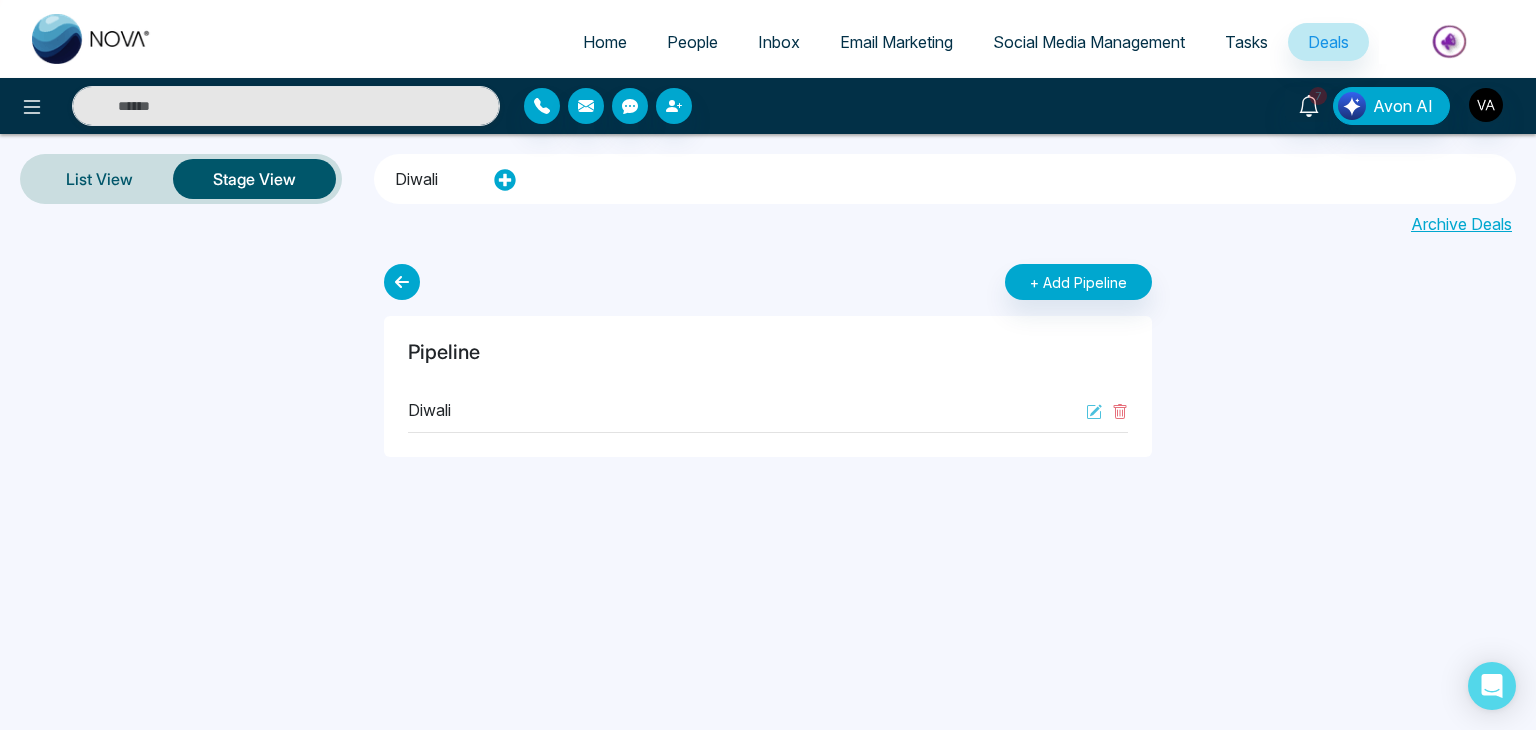 click on "Diwali" at bounding box center [416, 176] 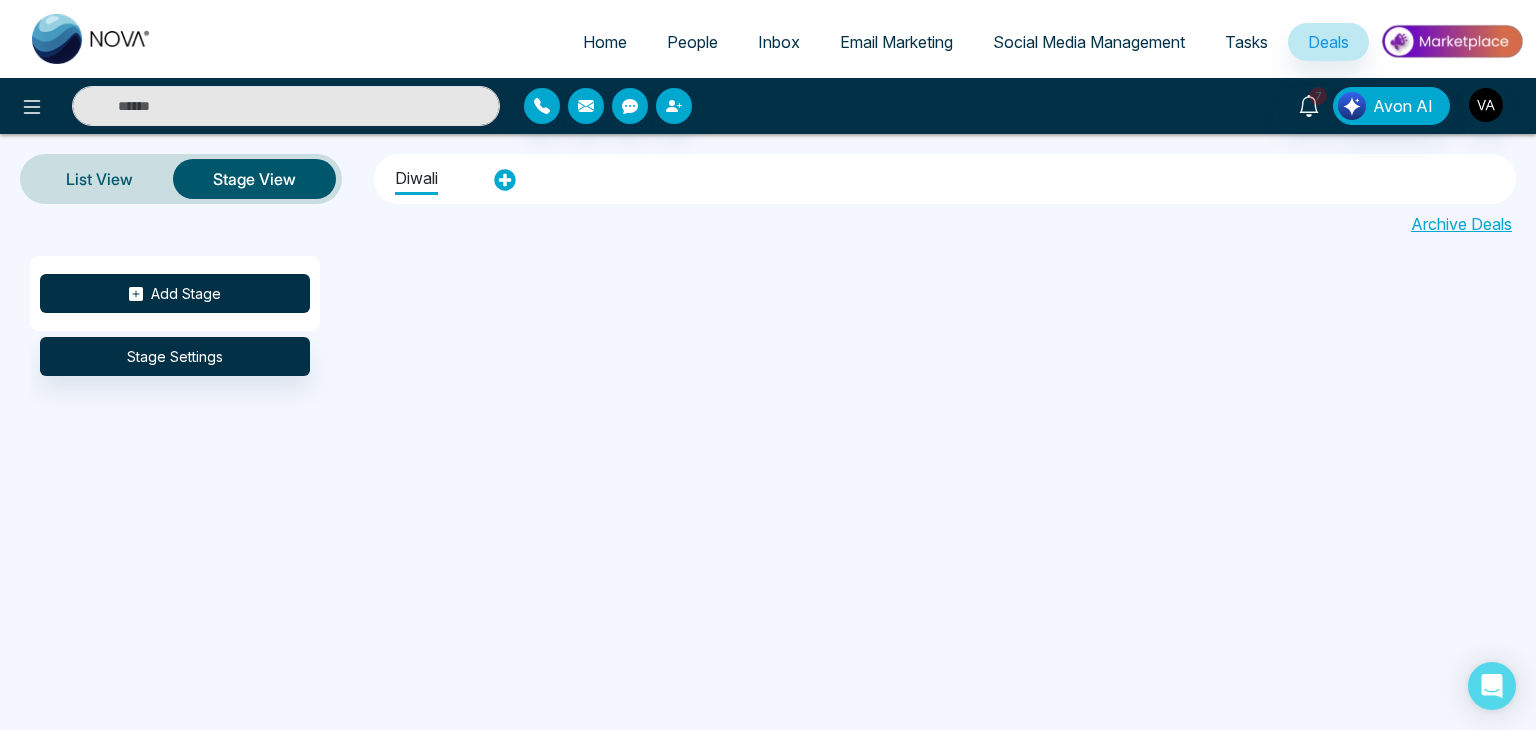 click on "Add Stage" at bounding box center (175, 293) 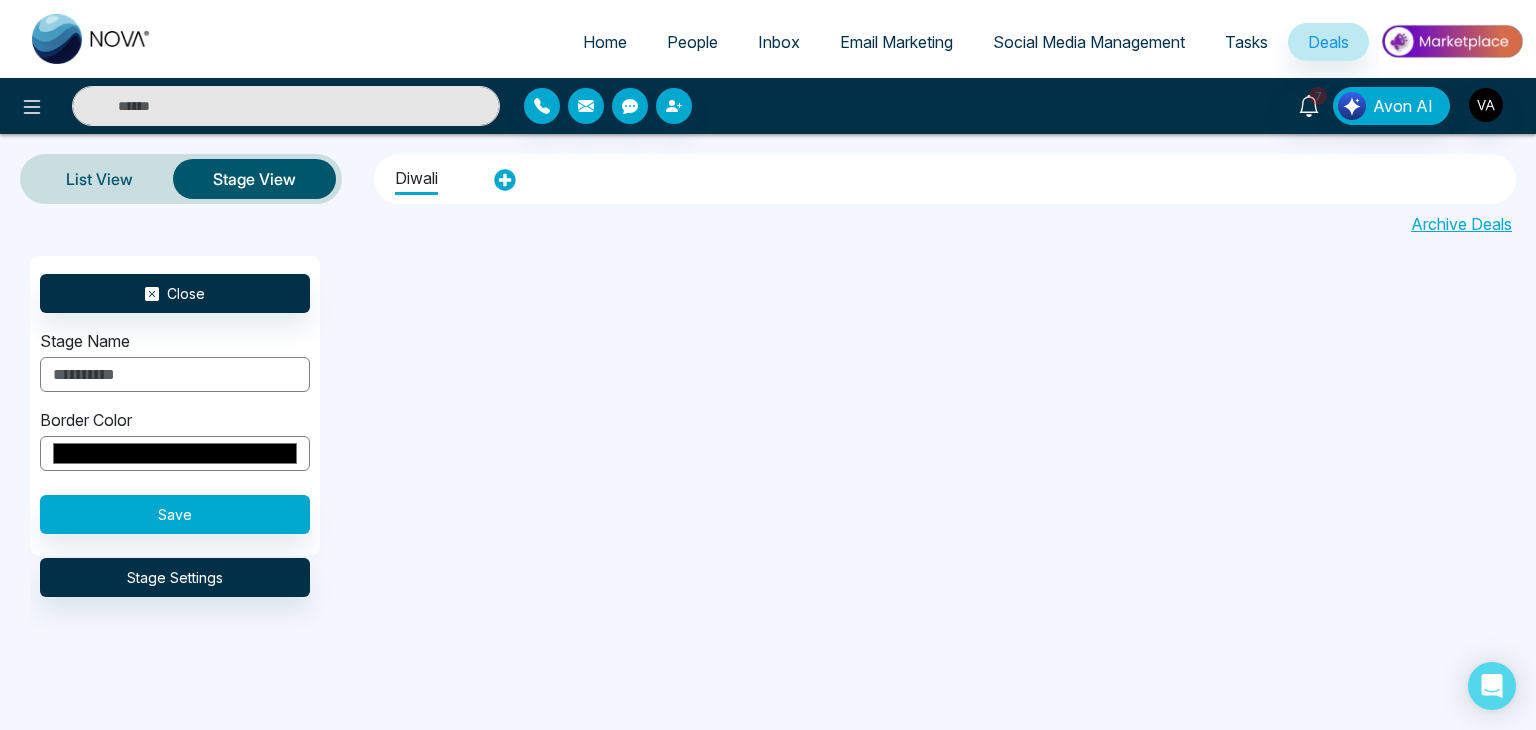 click at bounding box center [175, 374] 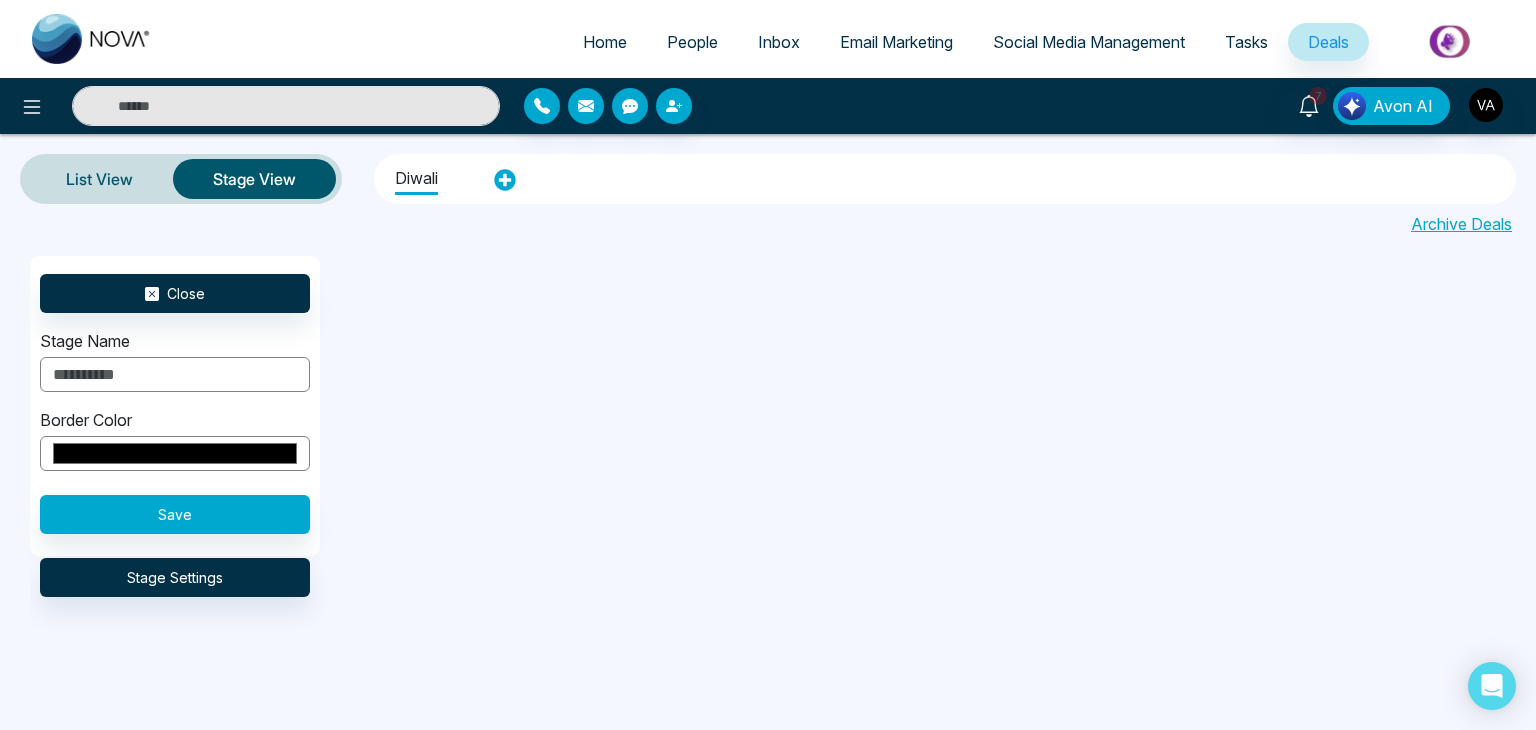 click at bounding box center (175, 374) 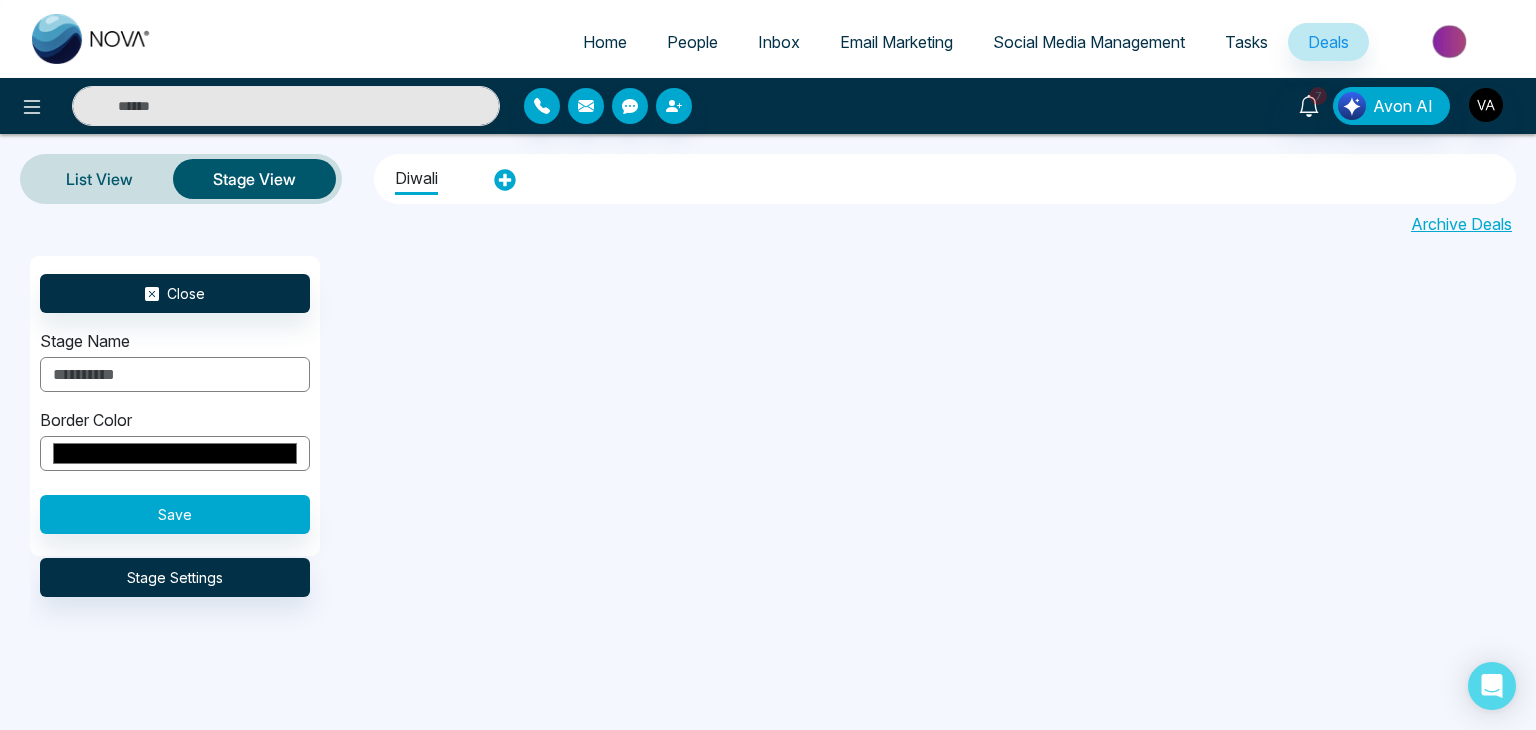 click at bounding box center (175, 374) 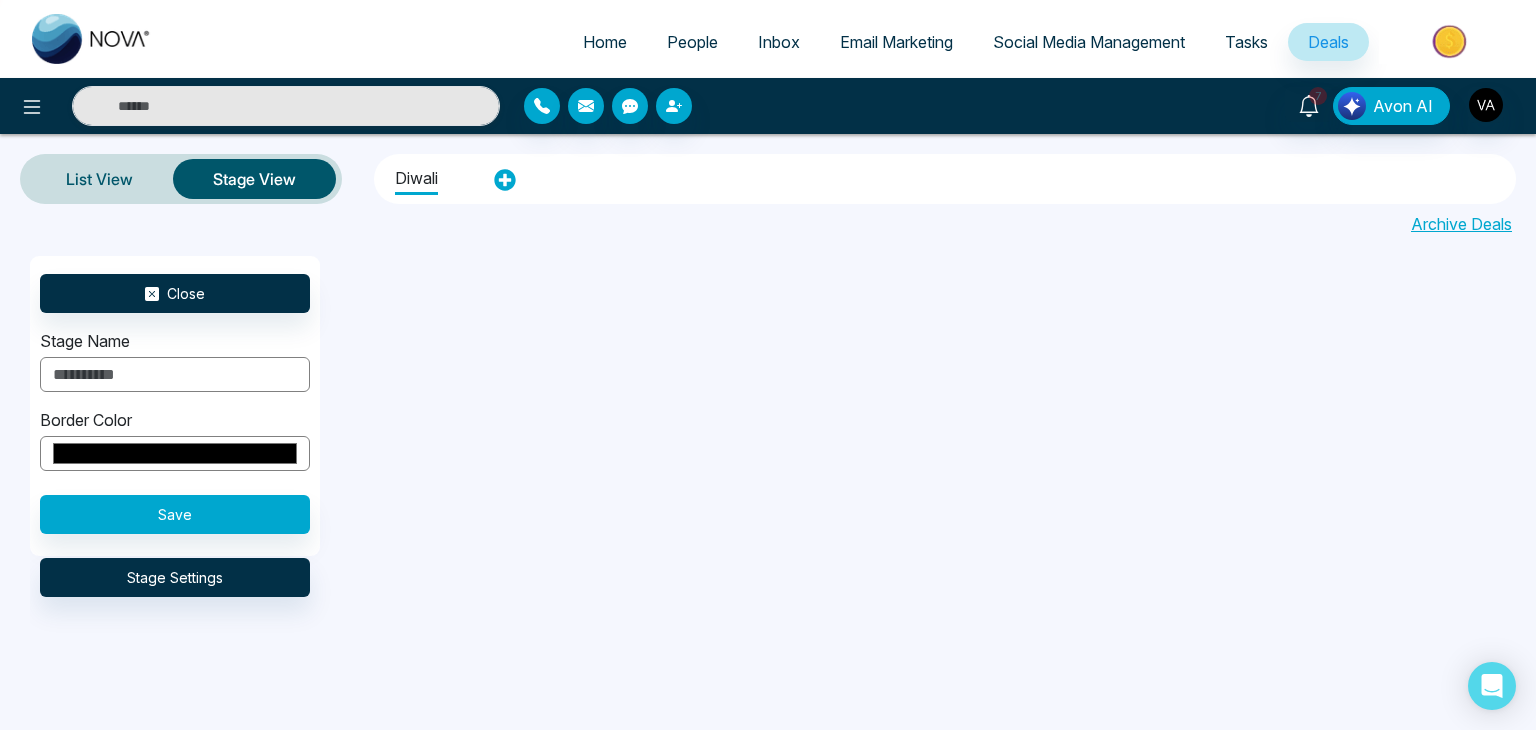 click at bounding box center [175, 374] 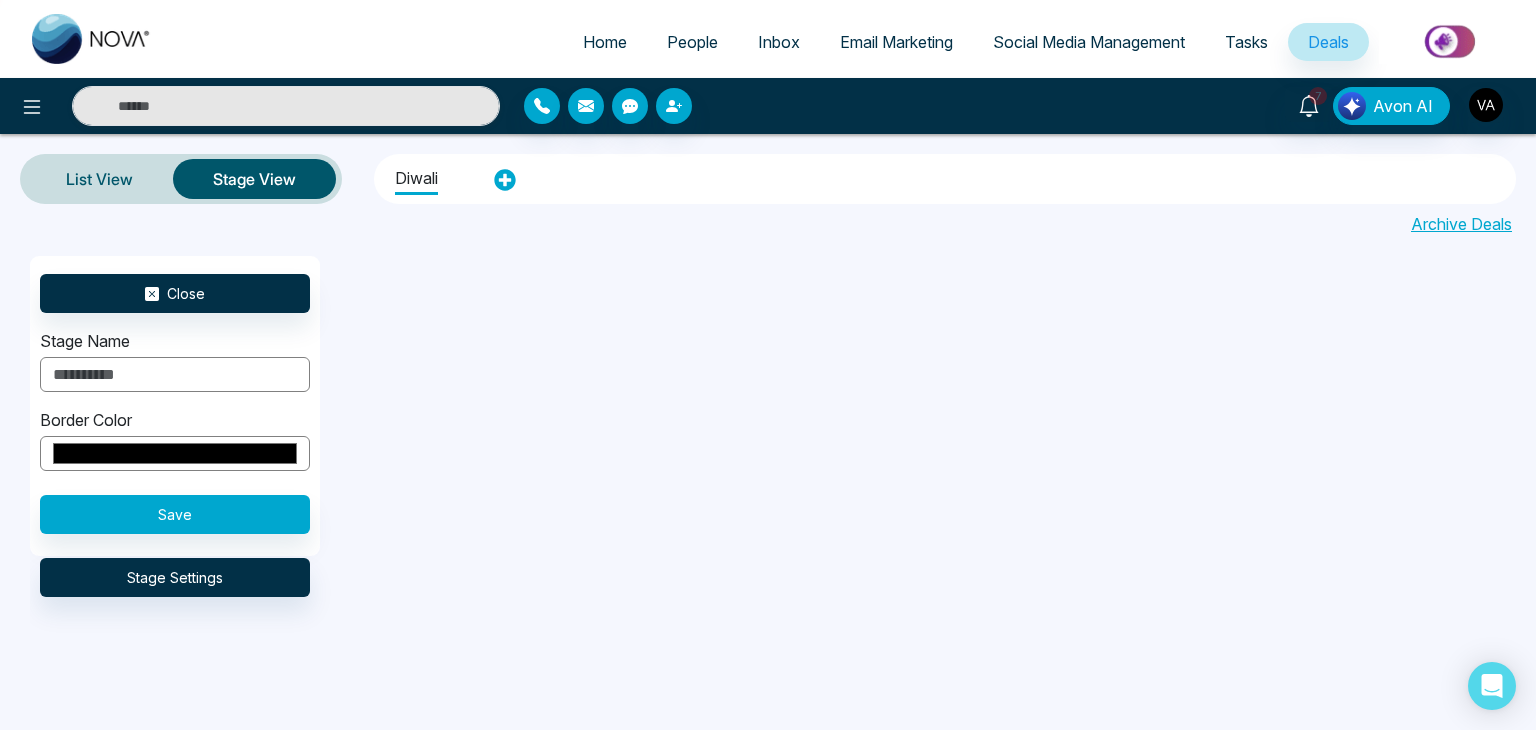 click at bounding box center (175, 374) 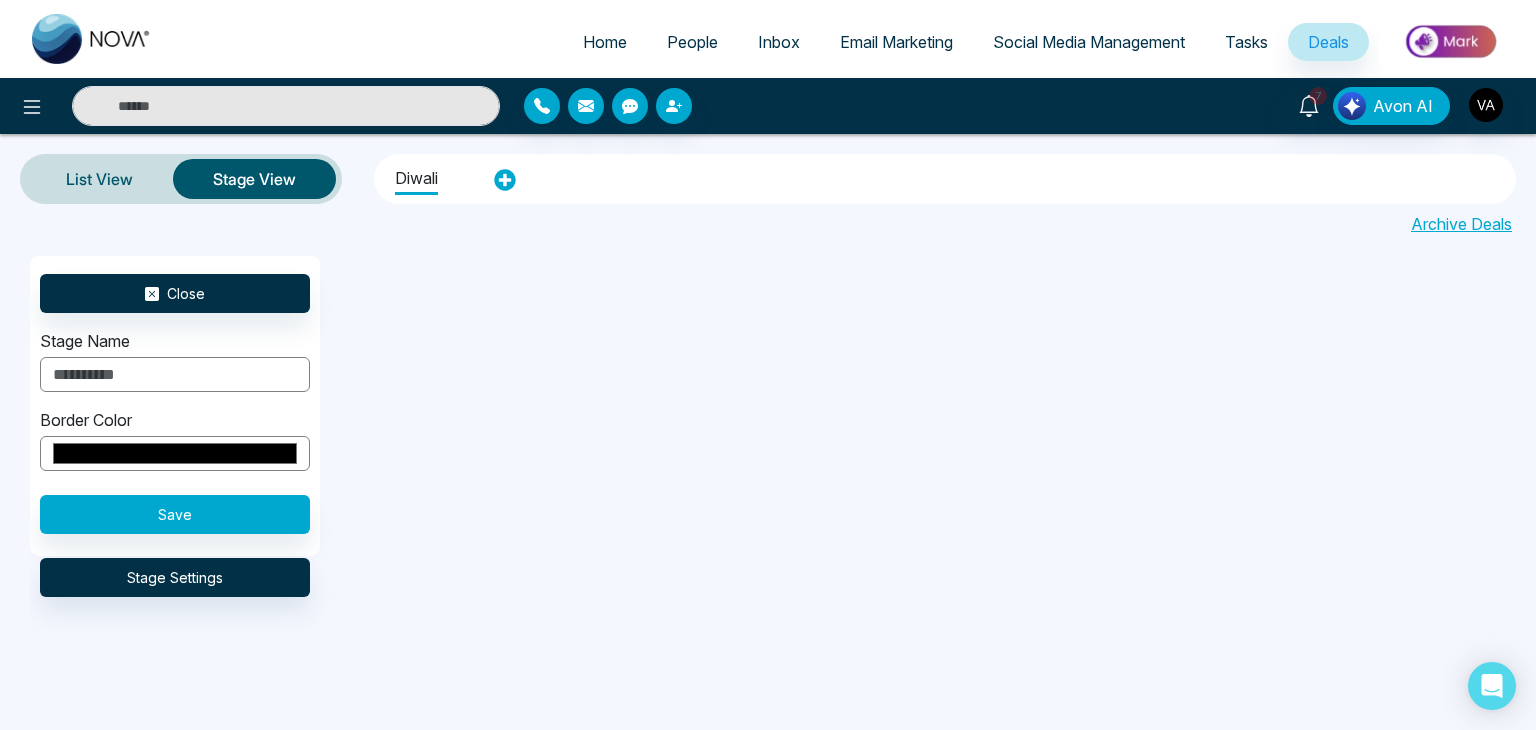 type on "**********" 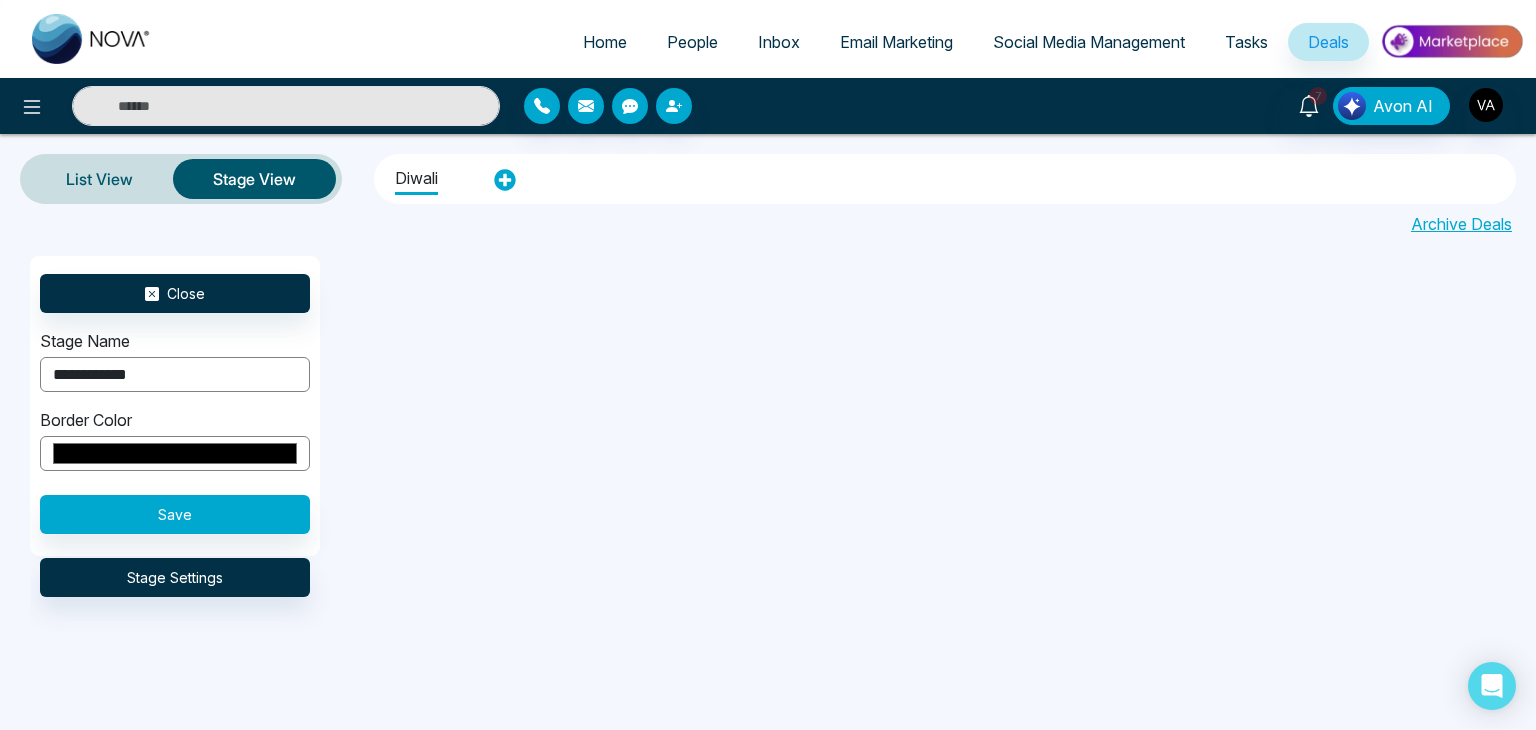 click on "*******" at bounding box center [175, 453] 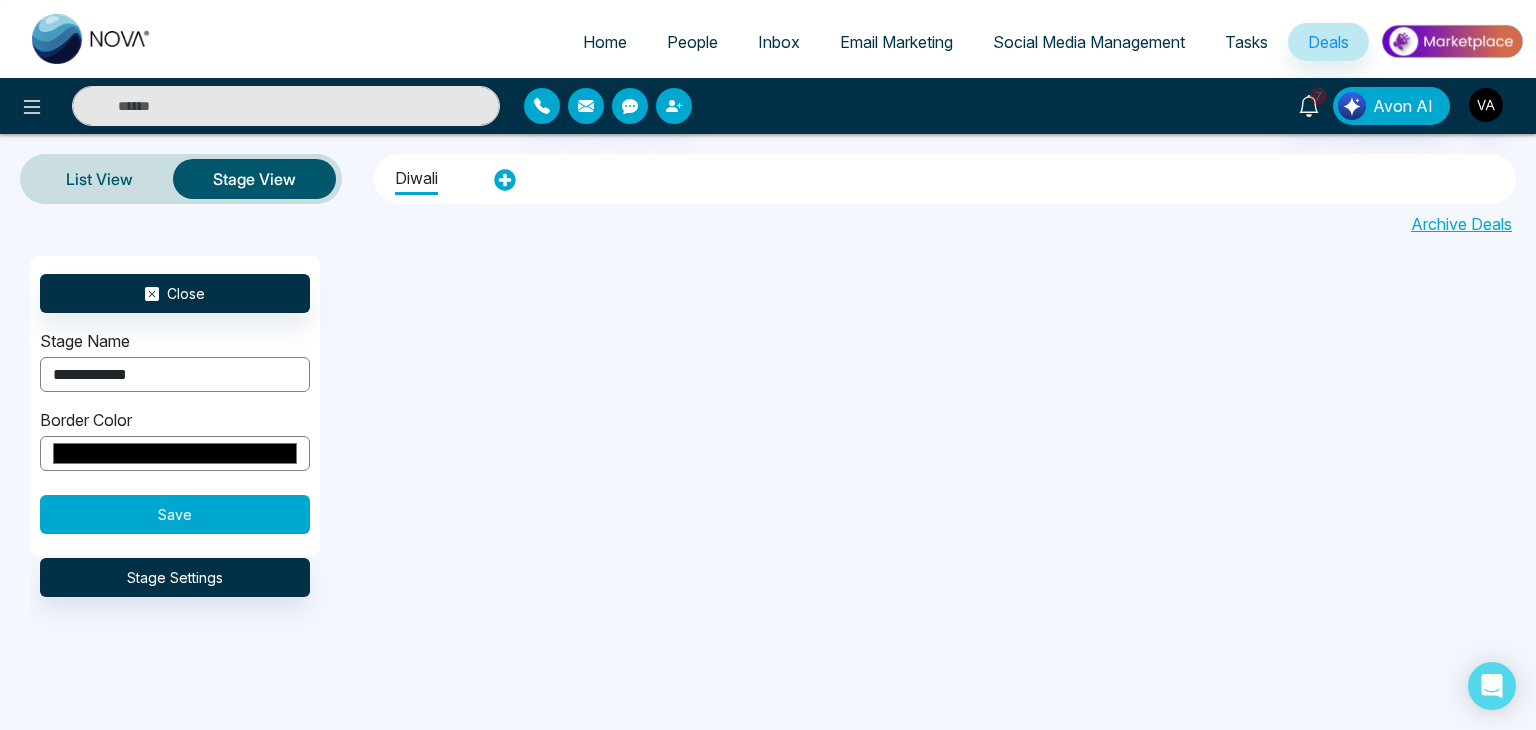 type on "*******" 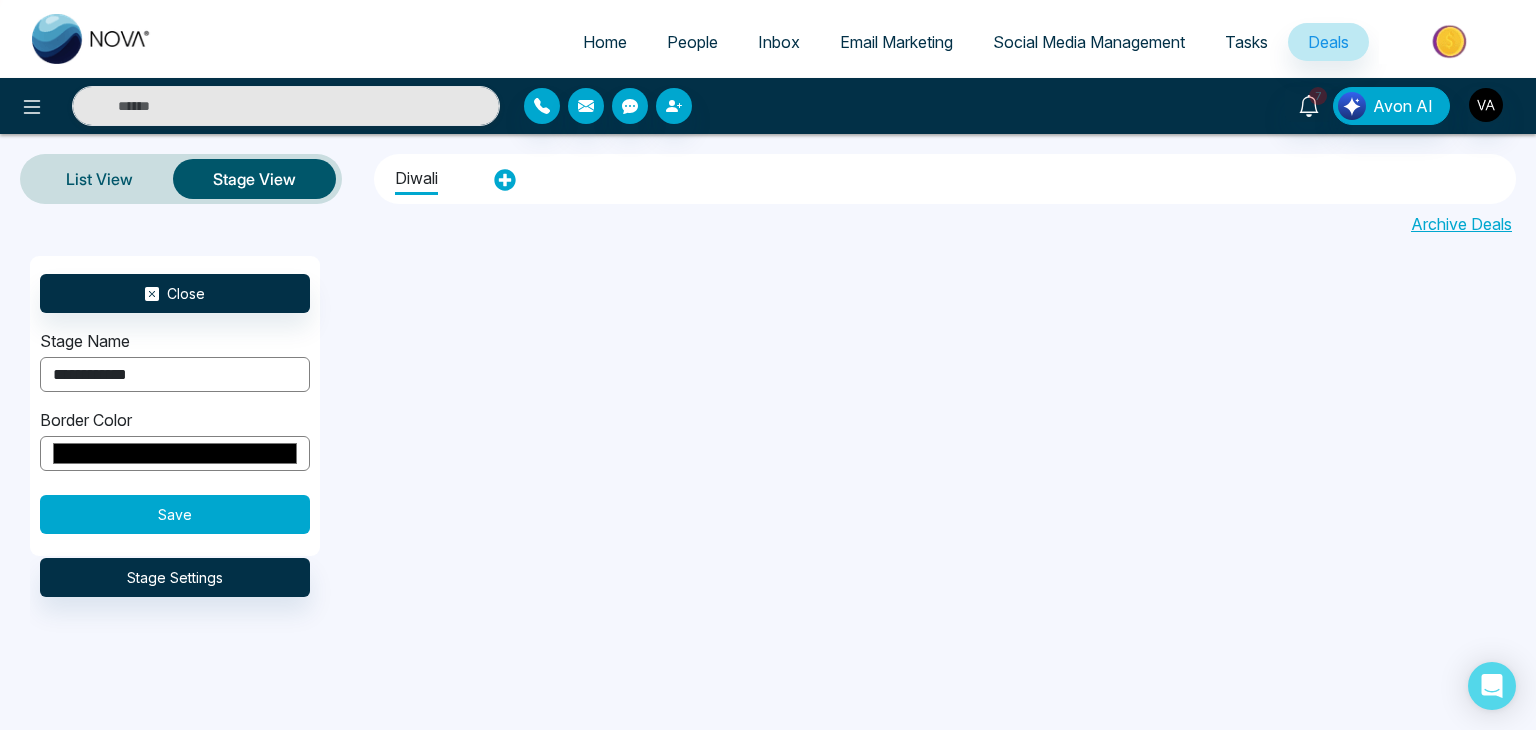 click on "Save" at bounding box center [175, 514] 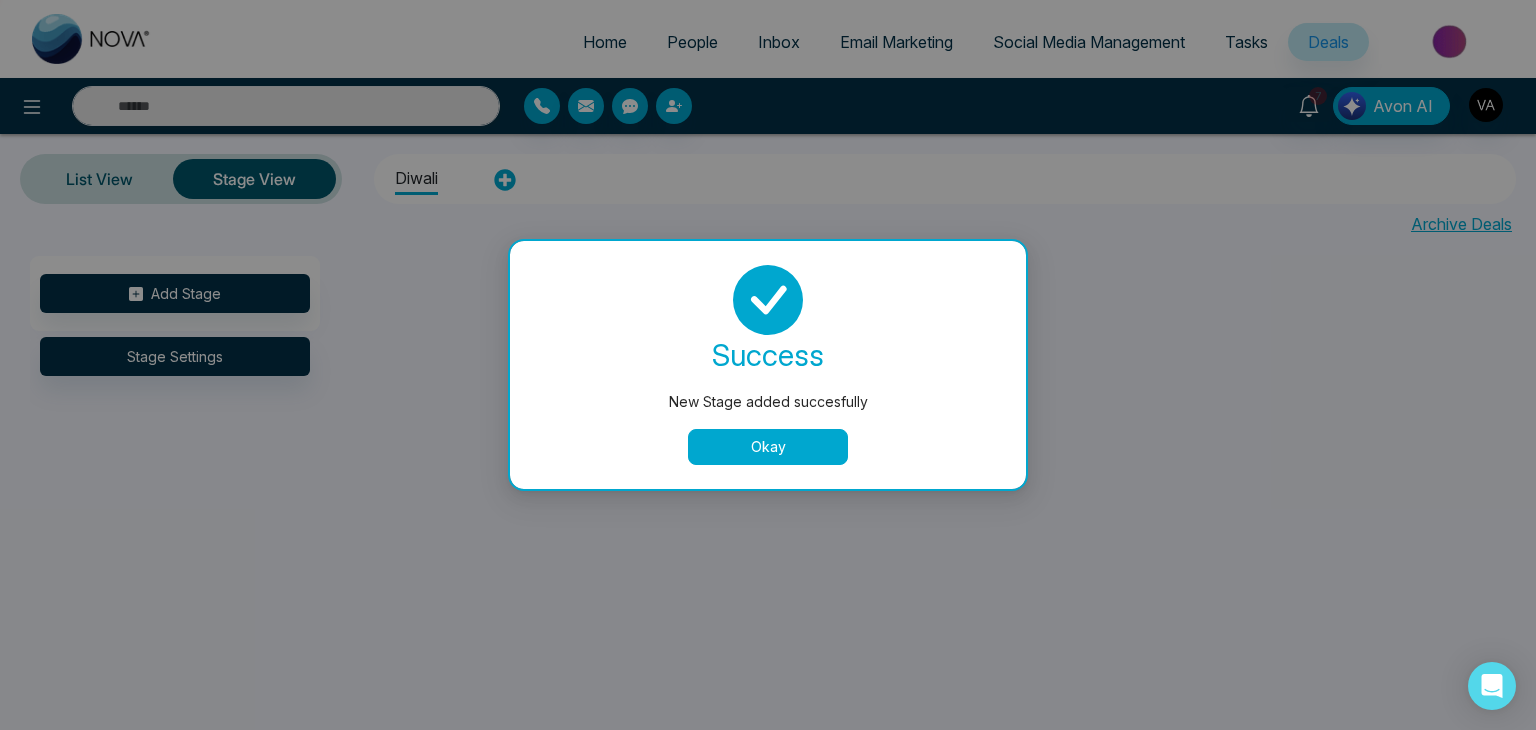 click on "Okay" at bounding box center [768, 447] 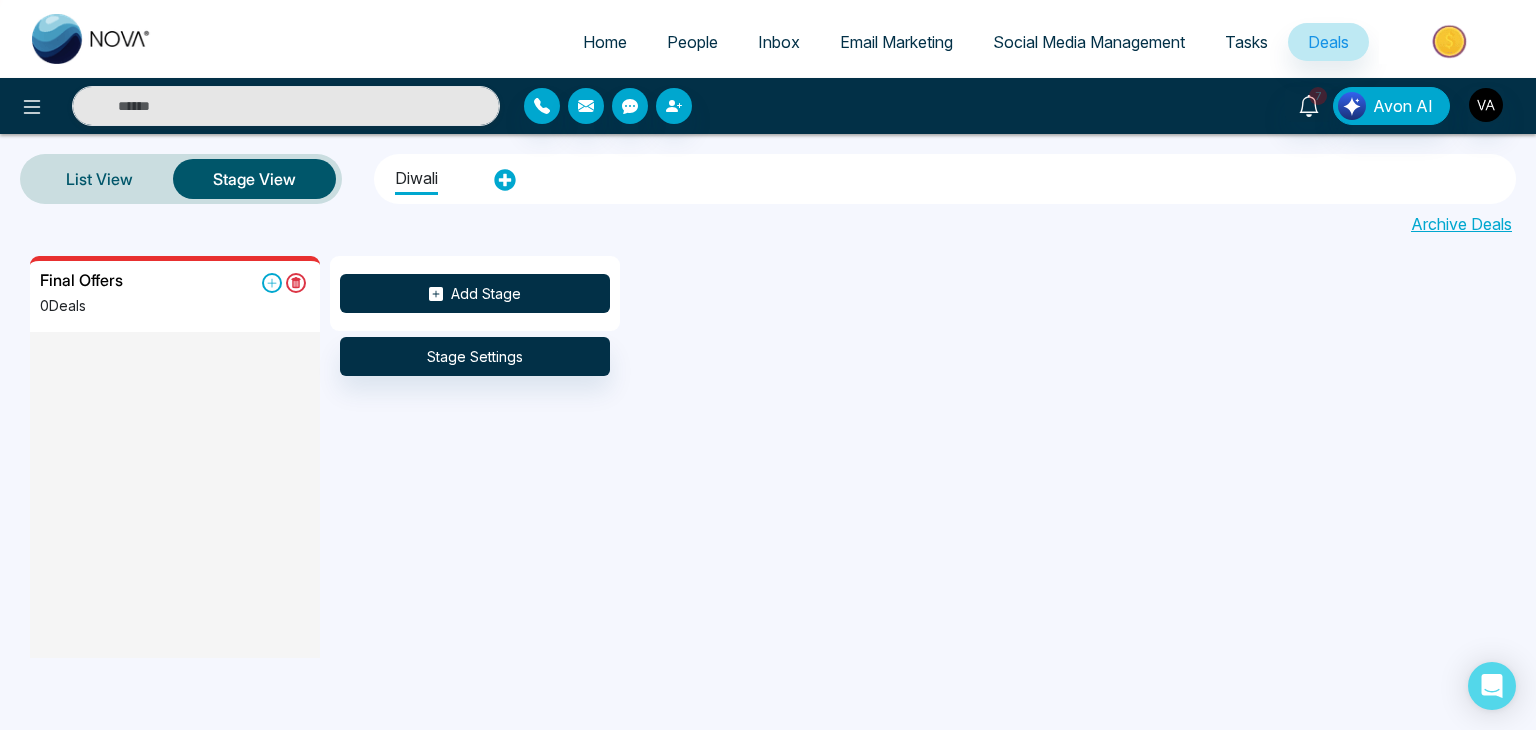 click on "Add Stage" at bounding box center [475, 293] 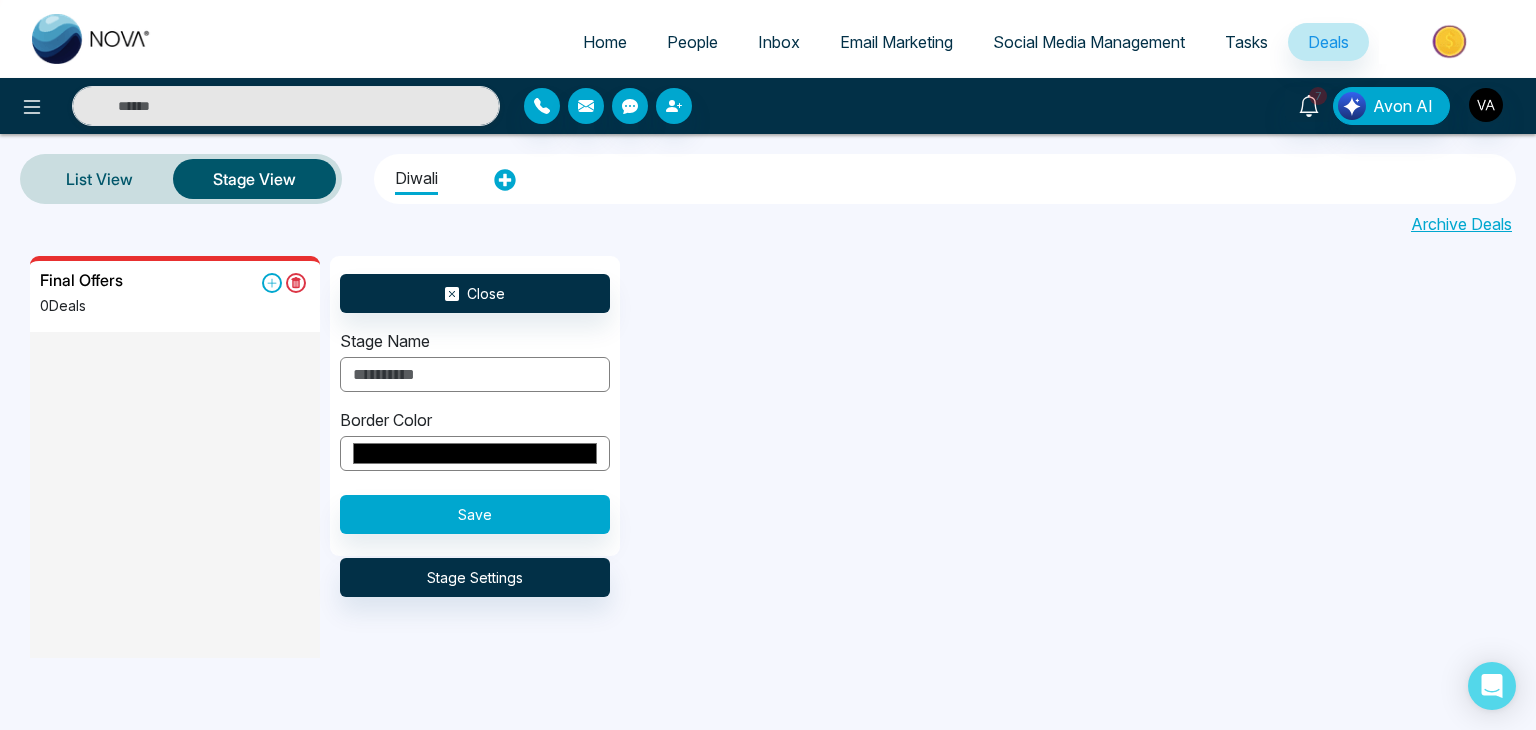 click at bounding box center (475, 374) 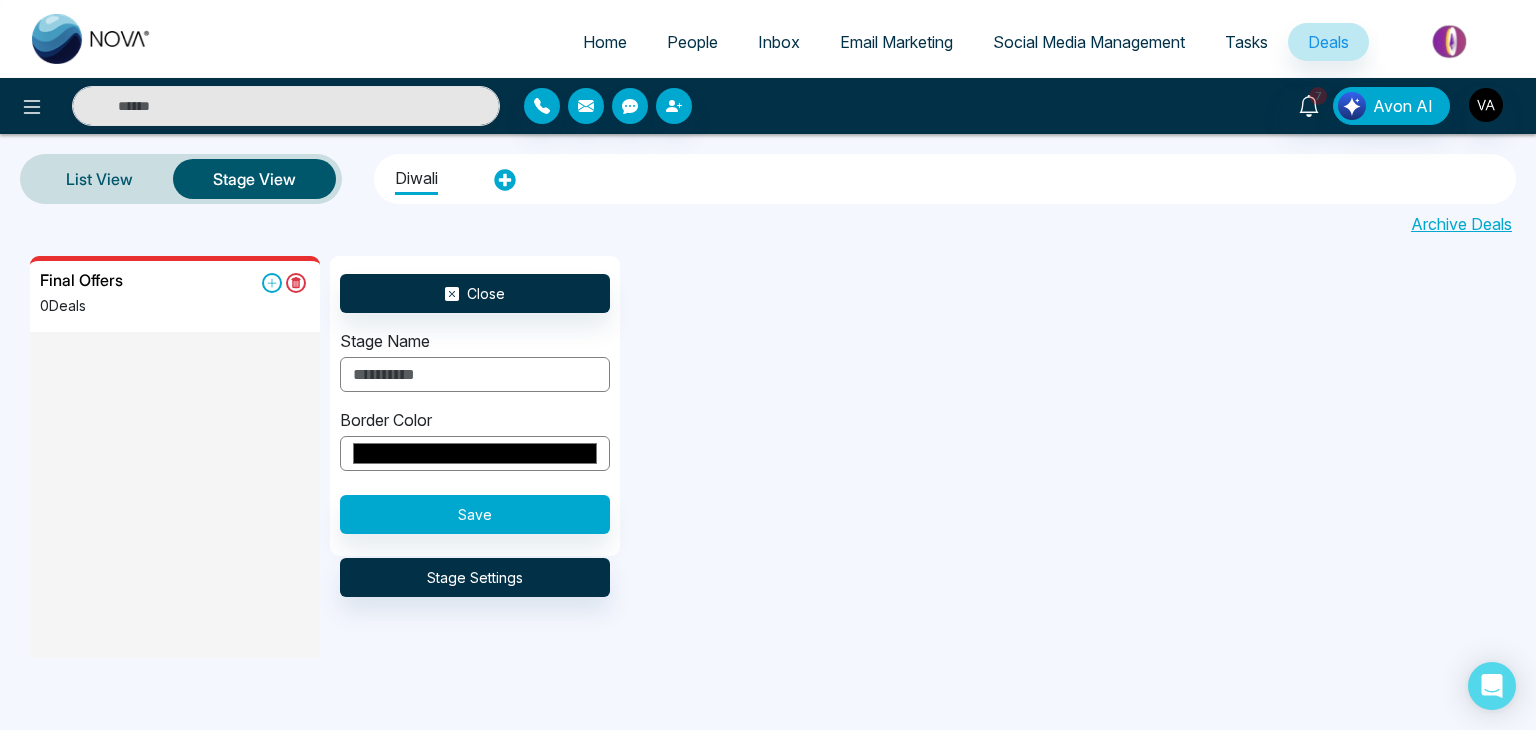 click at bounding box center [475, 374] 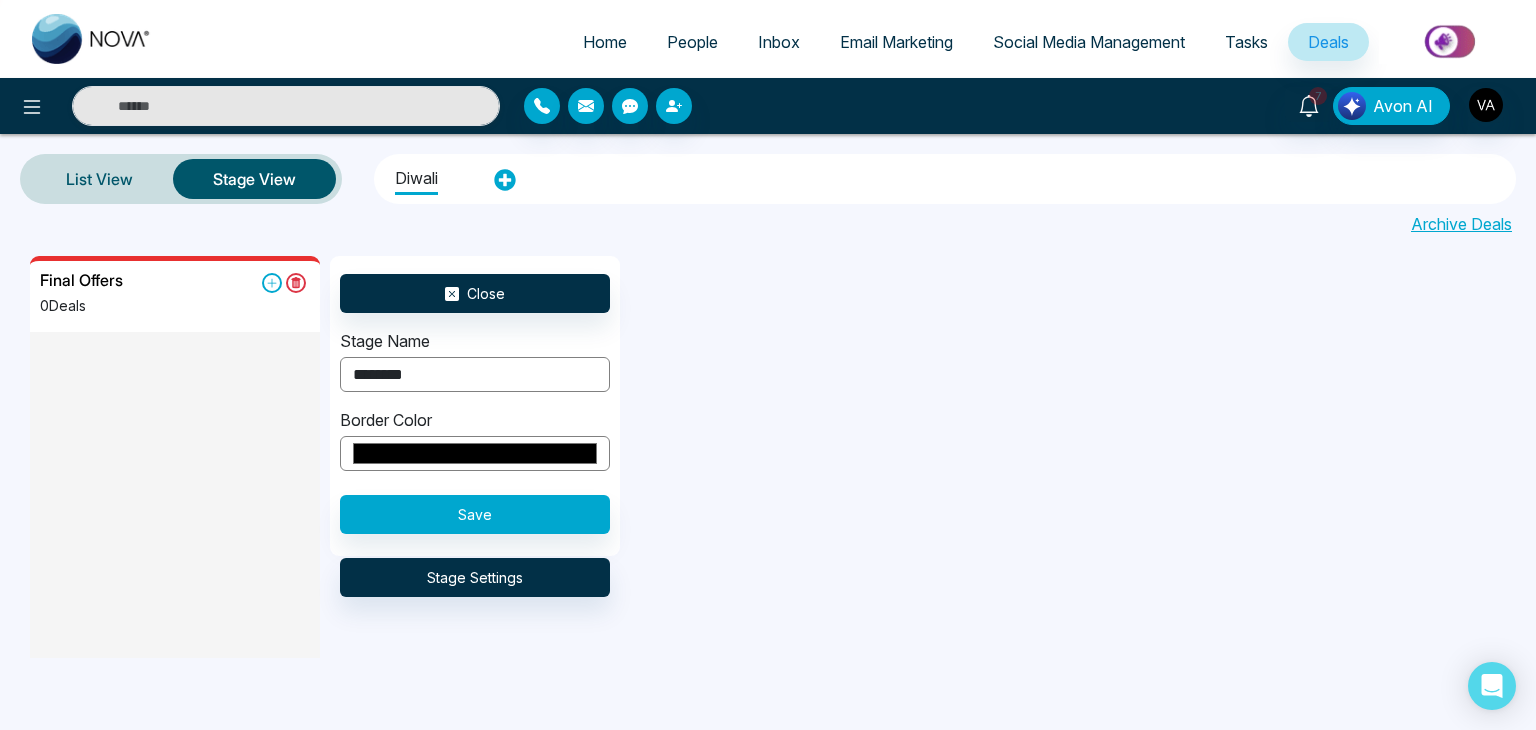 type on "********" 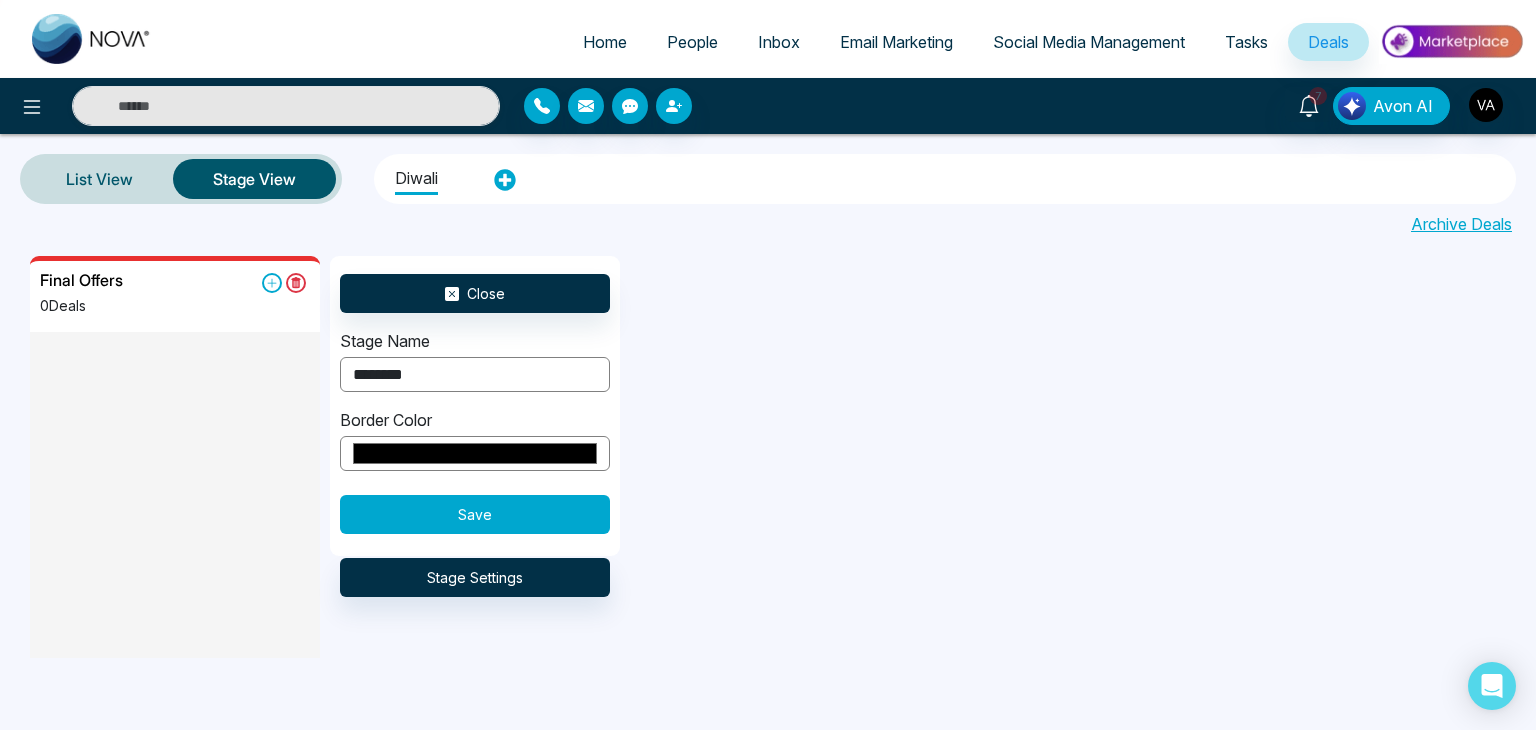 click on "Save" at bounding box center (475, 514) 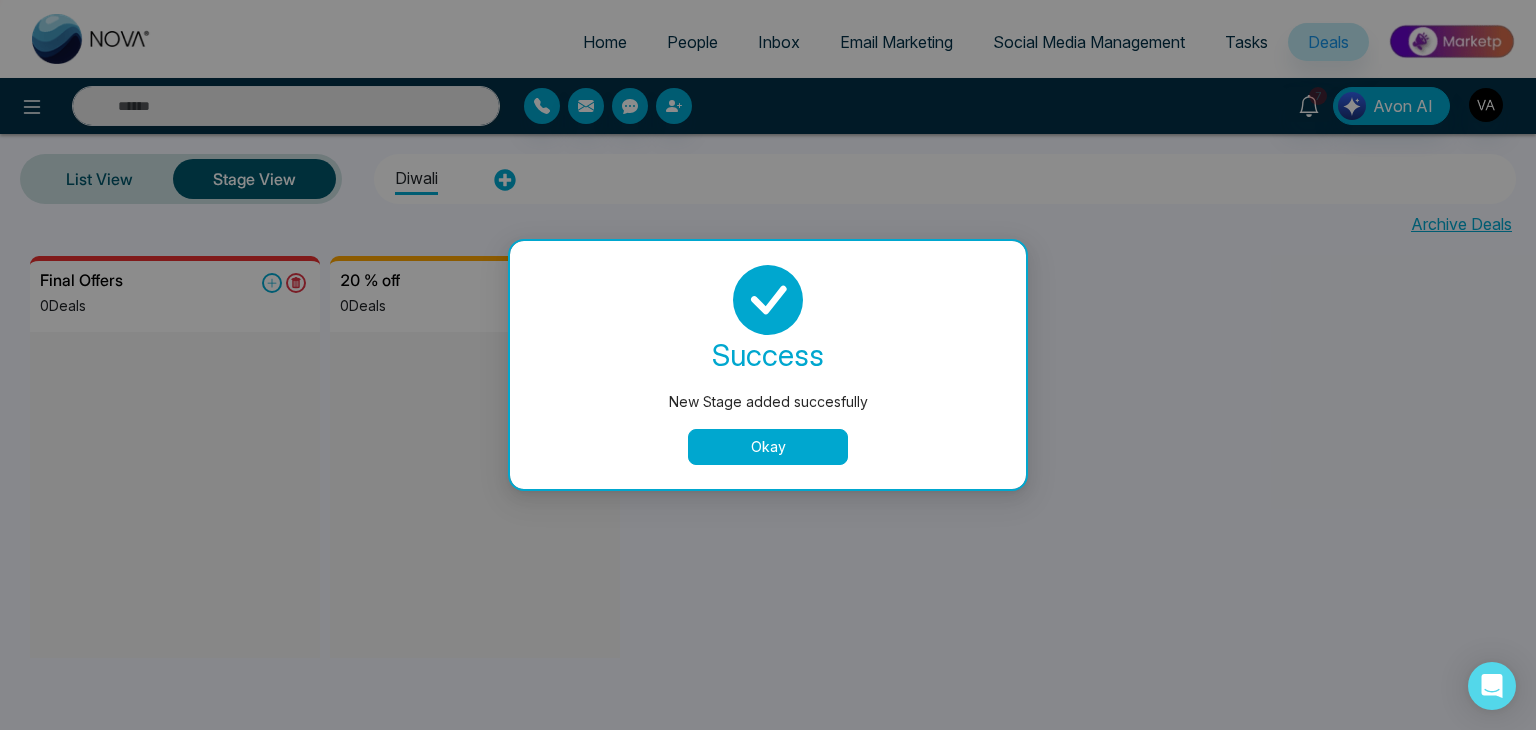 click on "Okay" at bounding box center (768, 447) 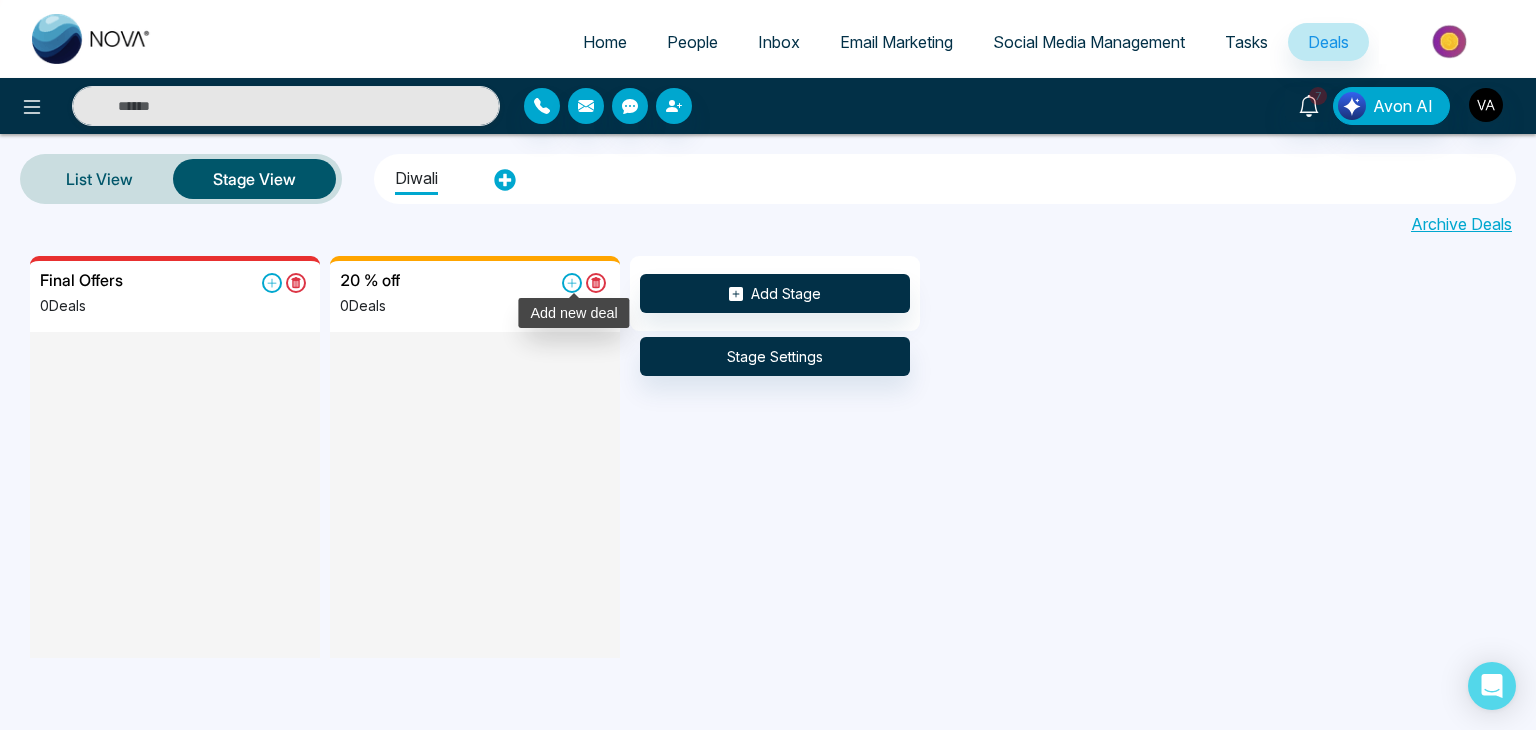 click 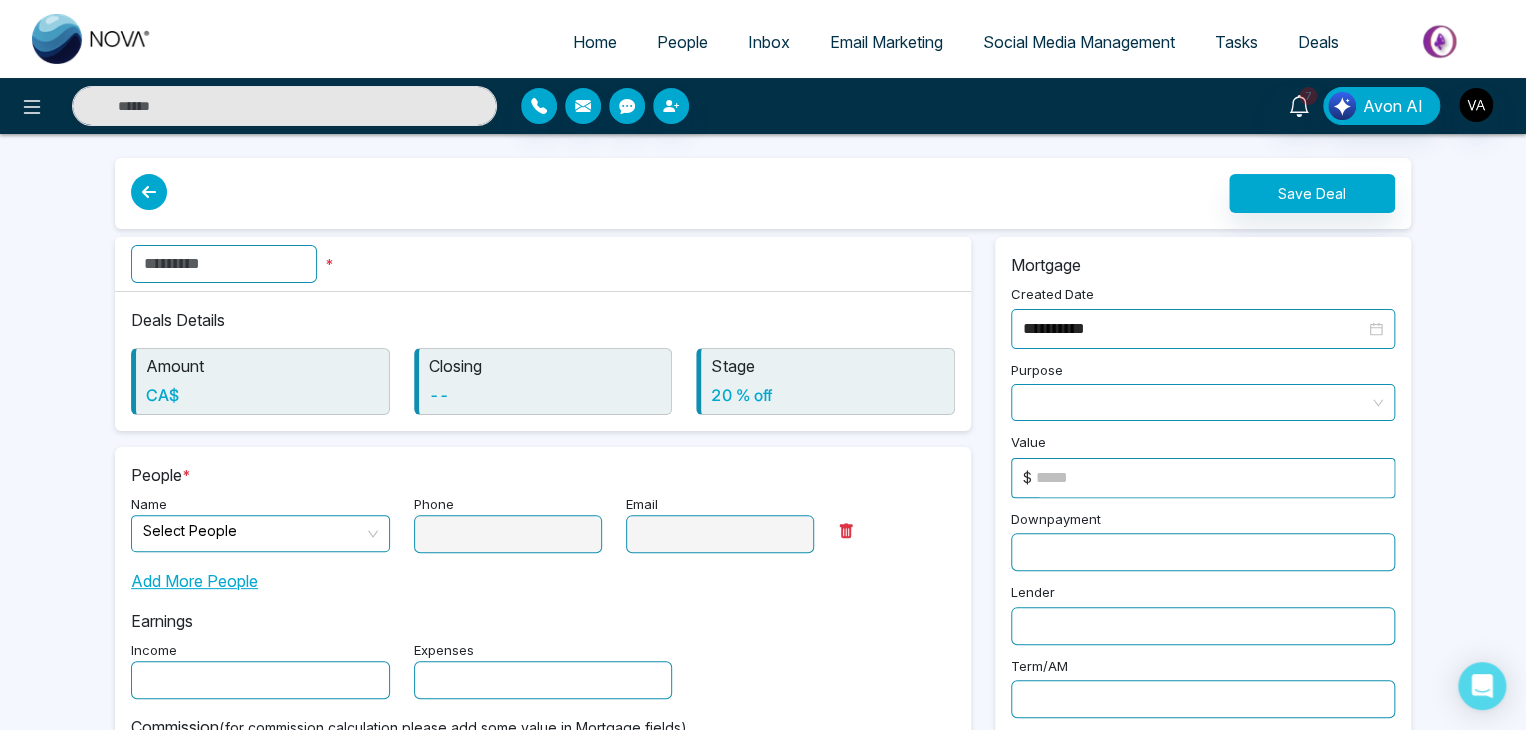 click at bounding box center [224, 264] 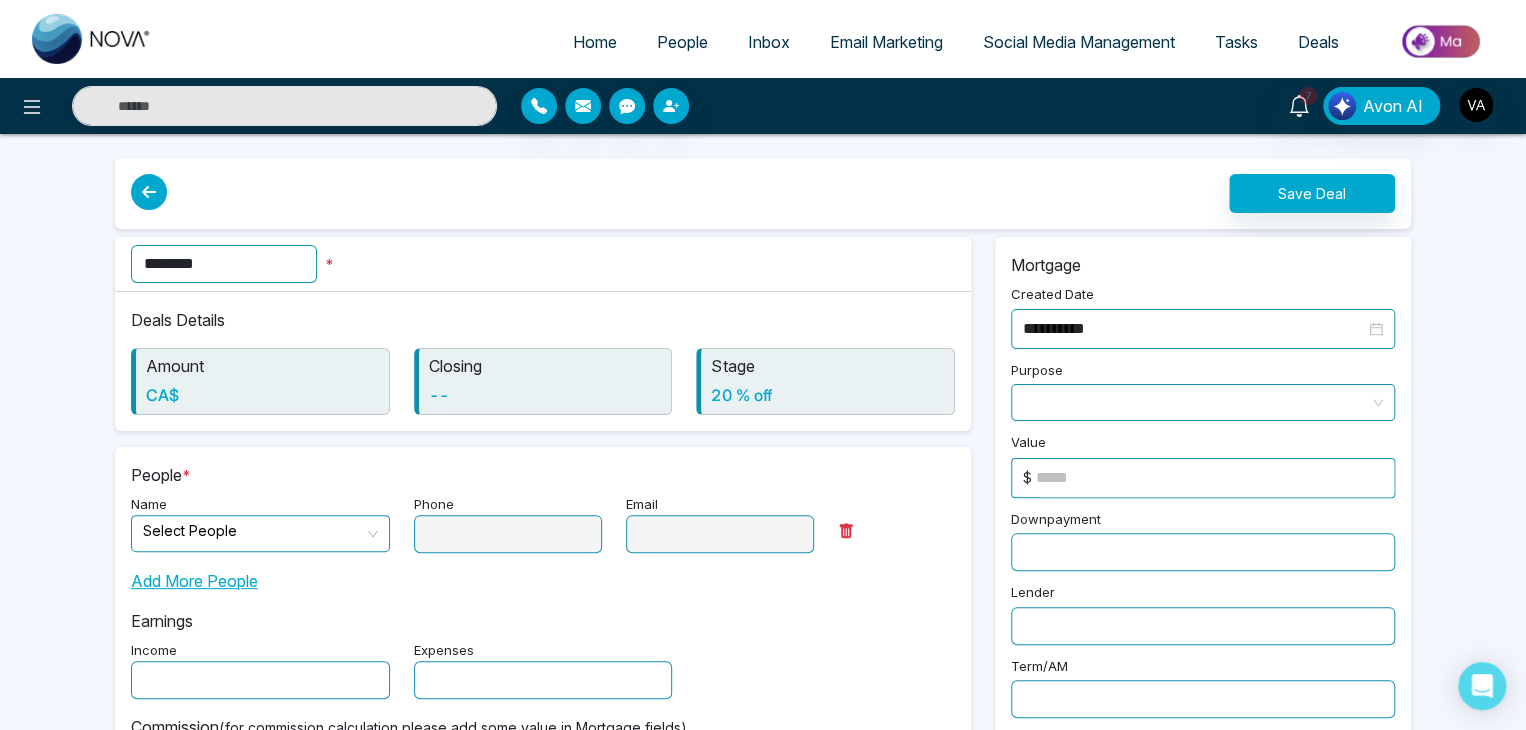 type on "********" 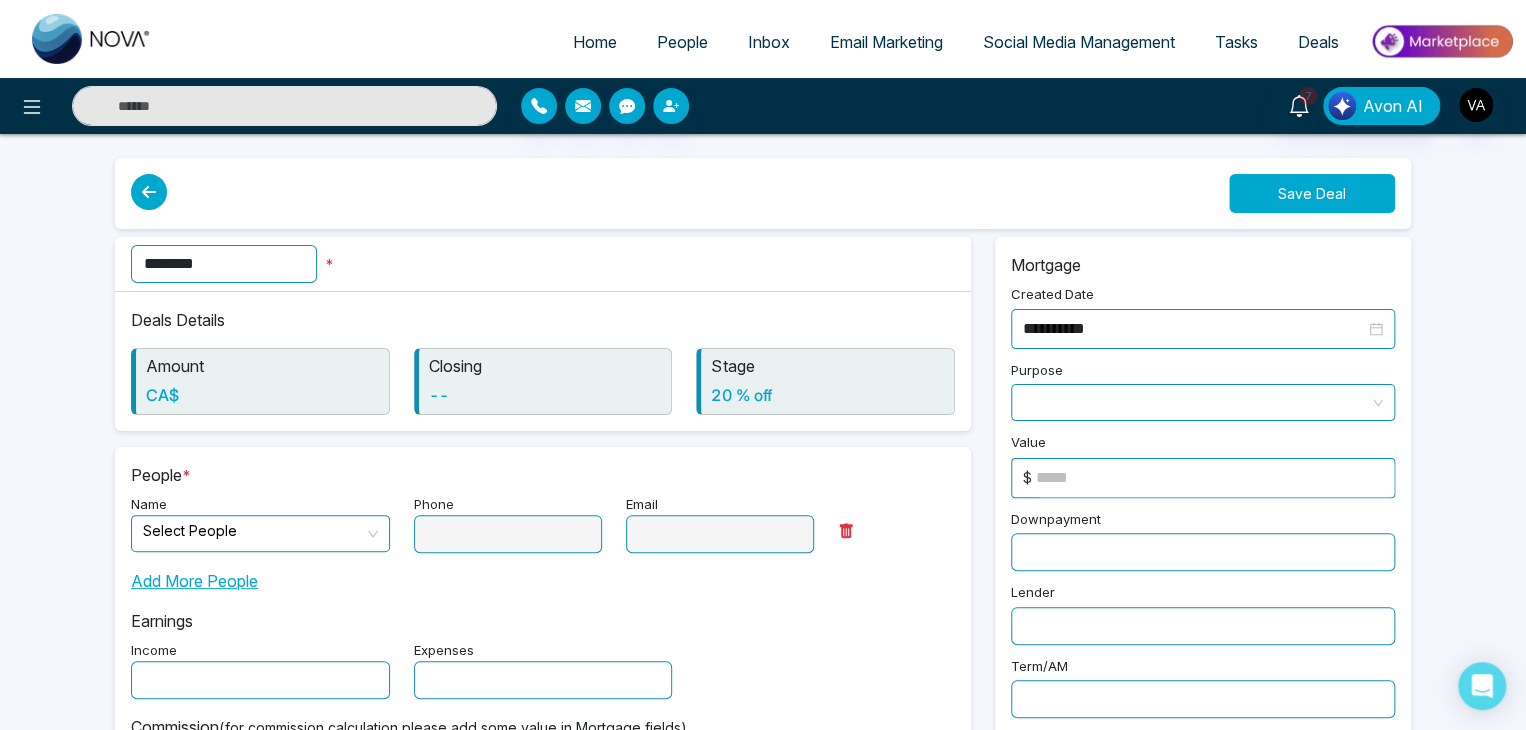 click on "Save Deal" at bounding box center [1312, 193] 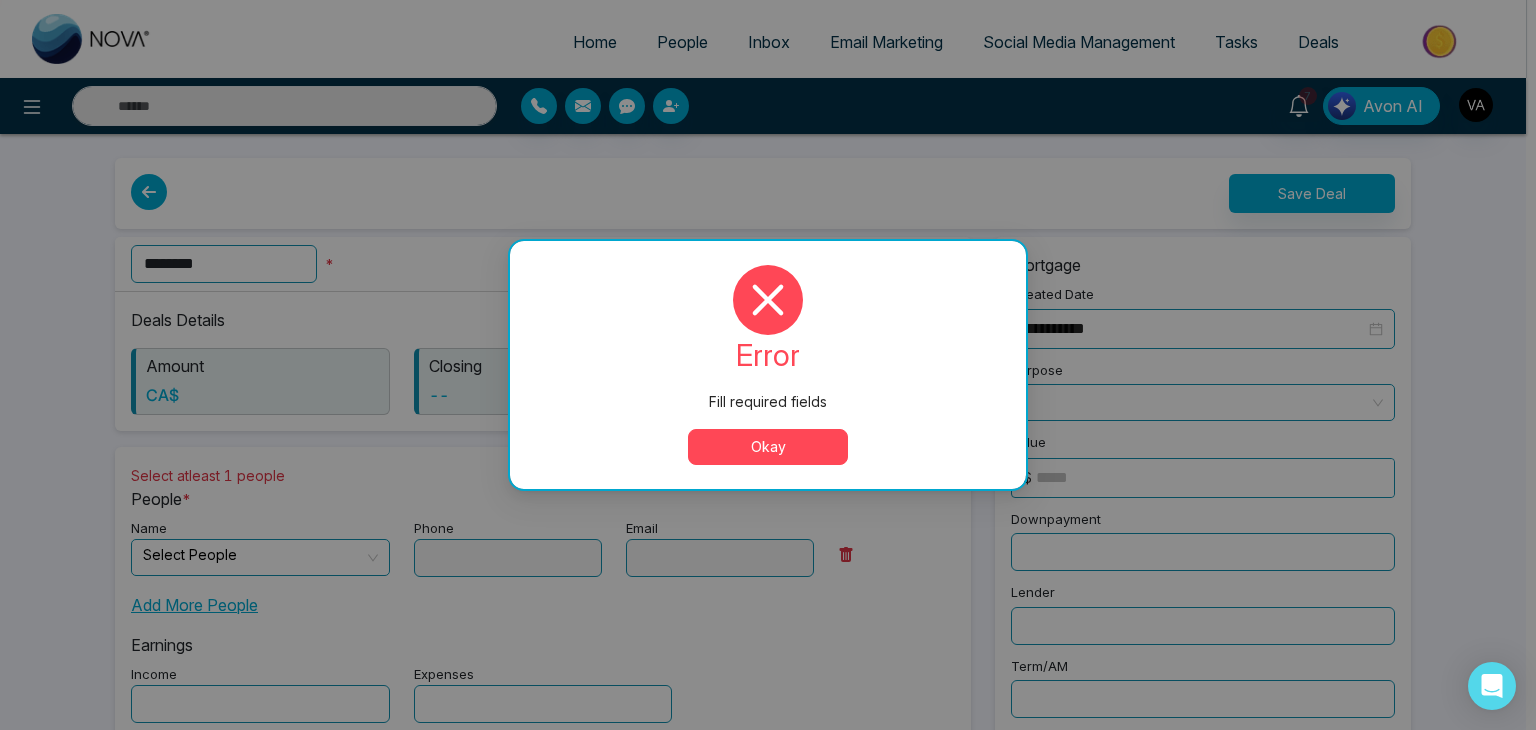 click on "Okay" at bounding box center (768, 447) 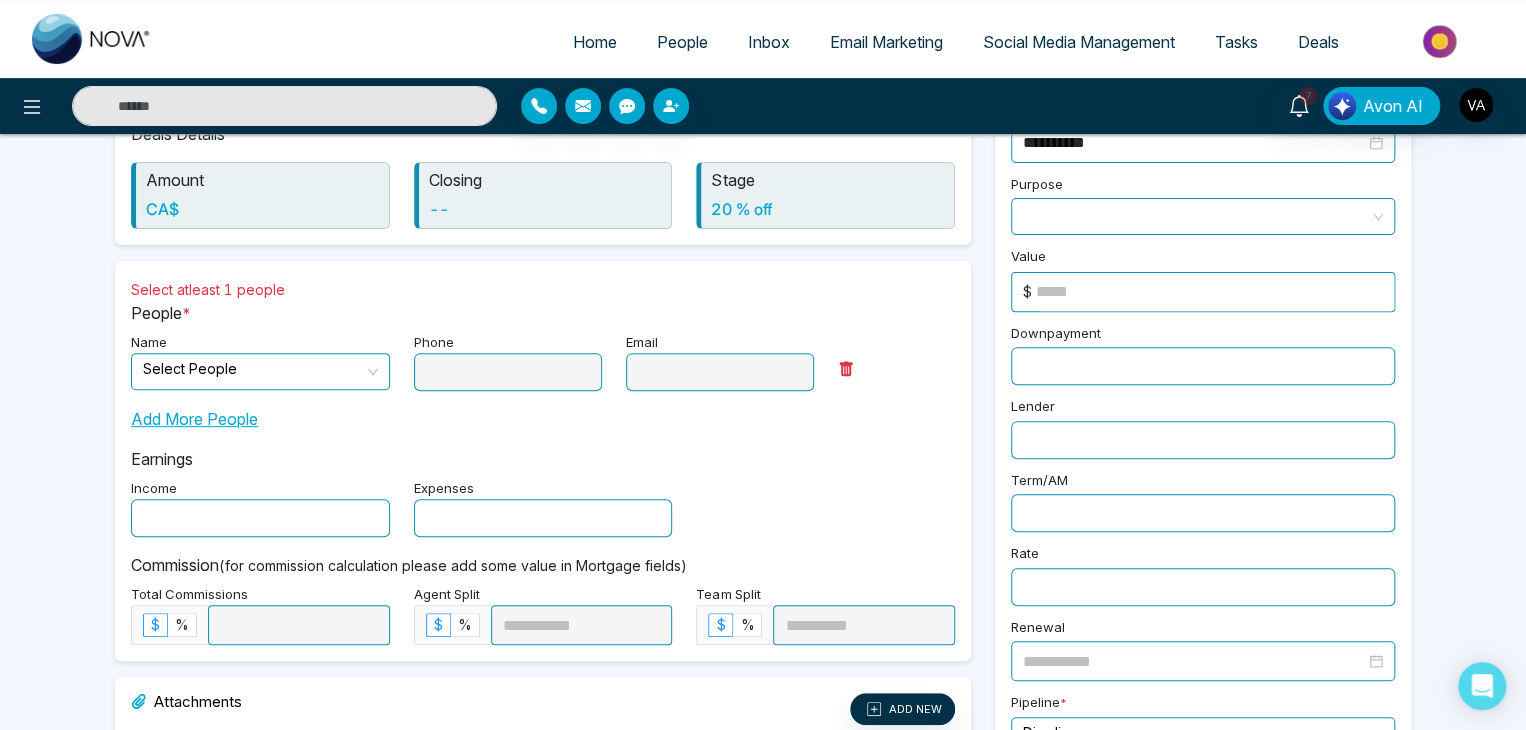 scroll, scrollTop: 188, scrollLeft: 0, axis: vertical 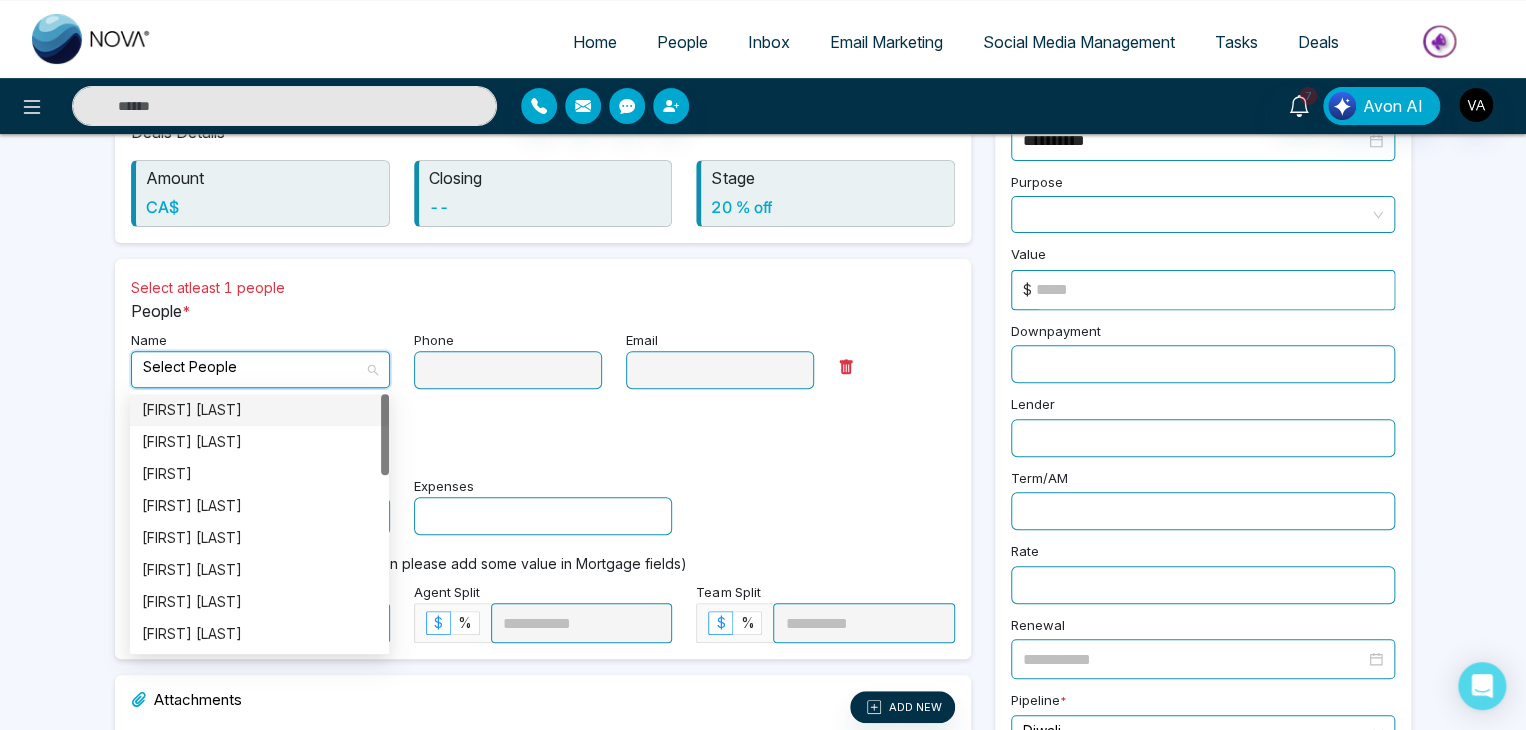 click at bounding box center [253, 367] 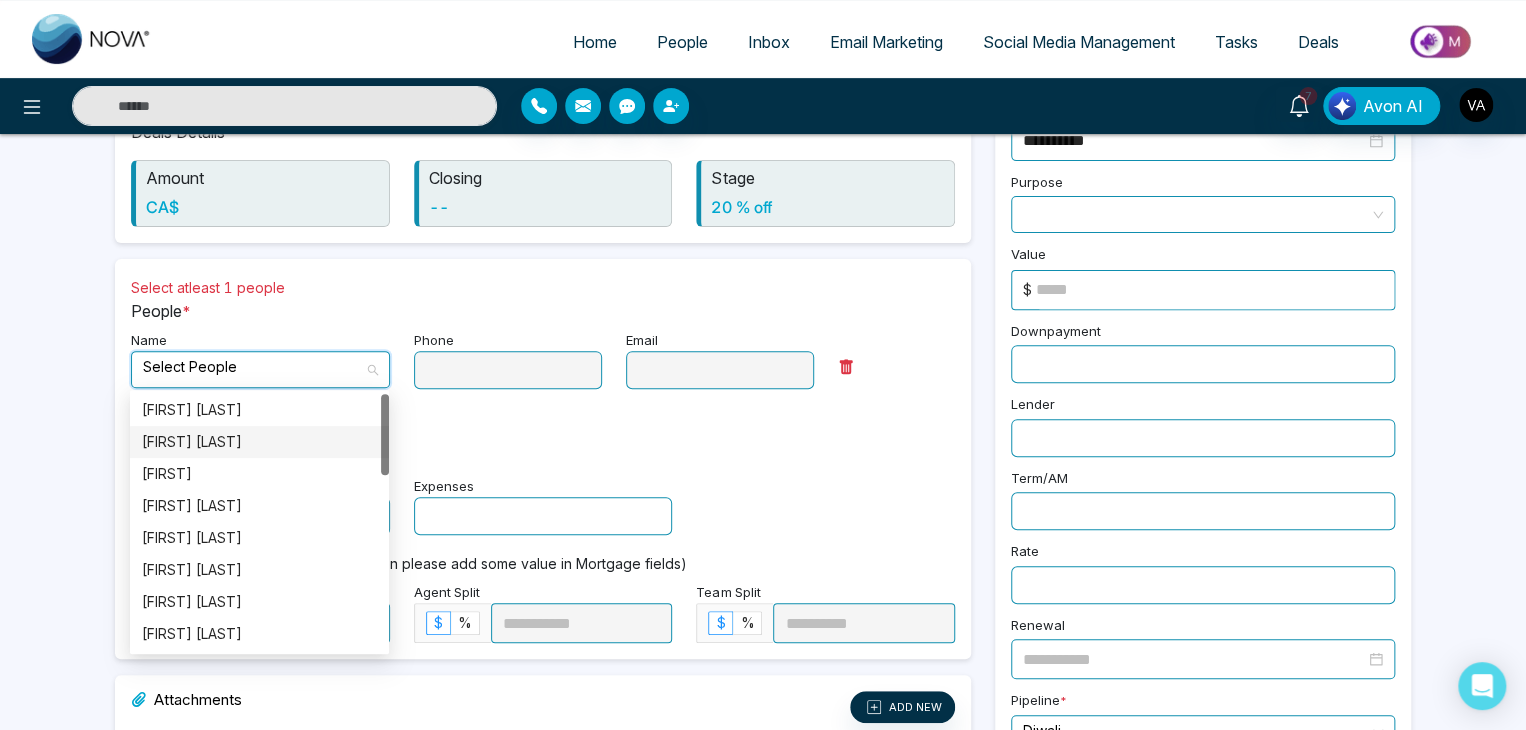 click on "[FIRST] [LAST]" at bounding box center (259, 442) 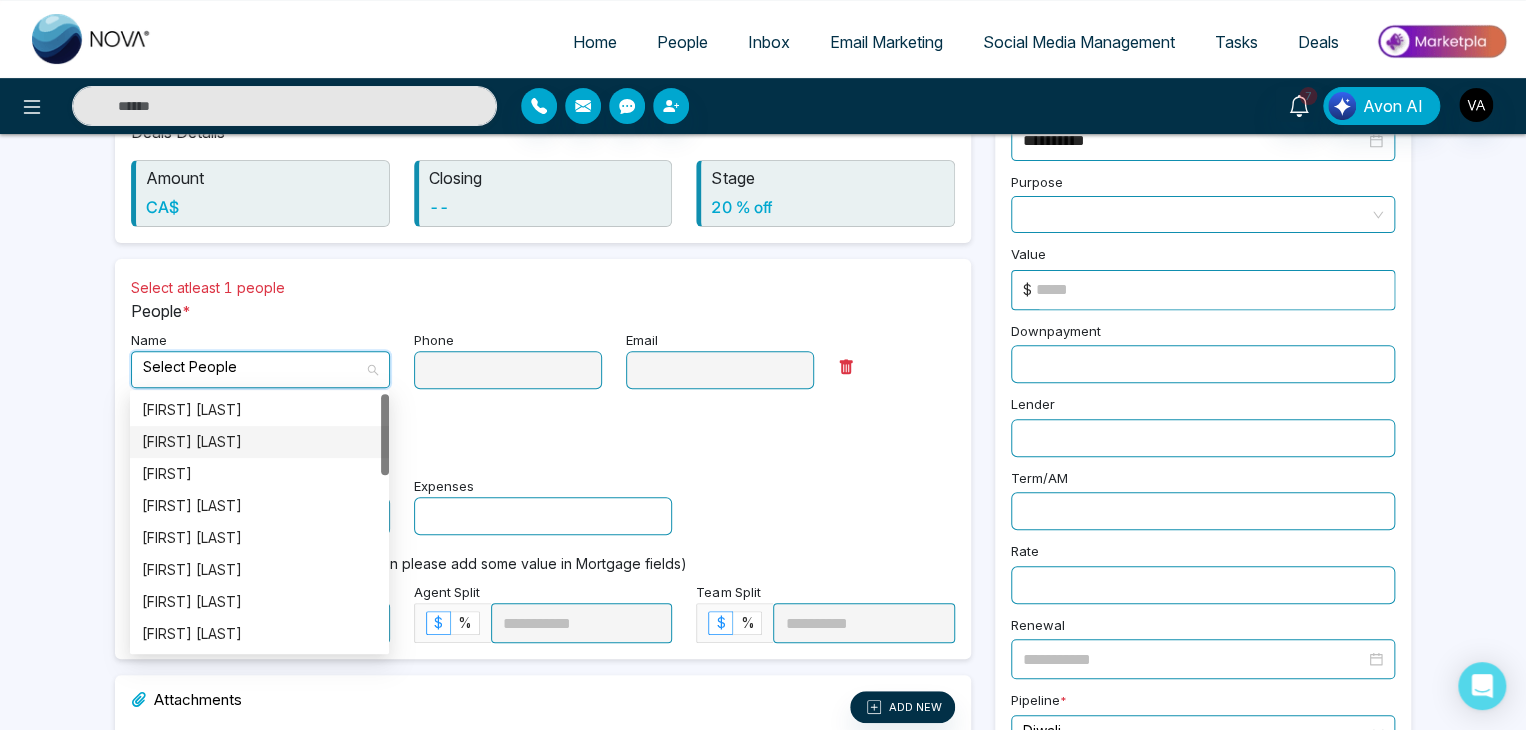 type on "**********" 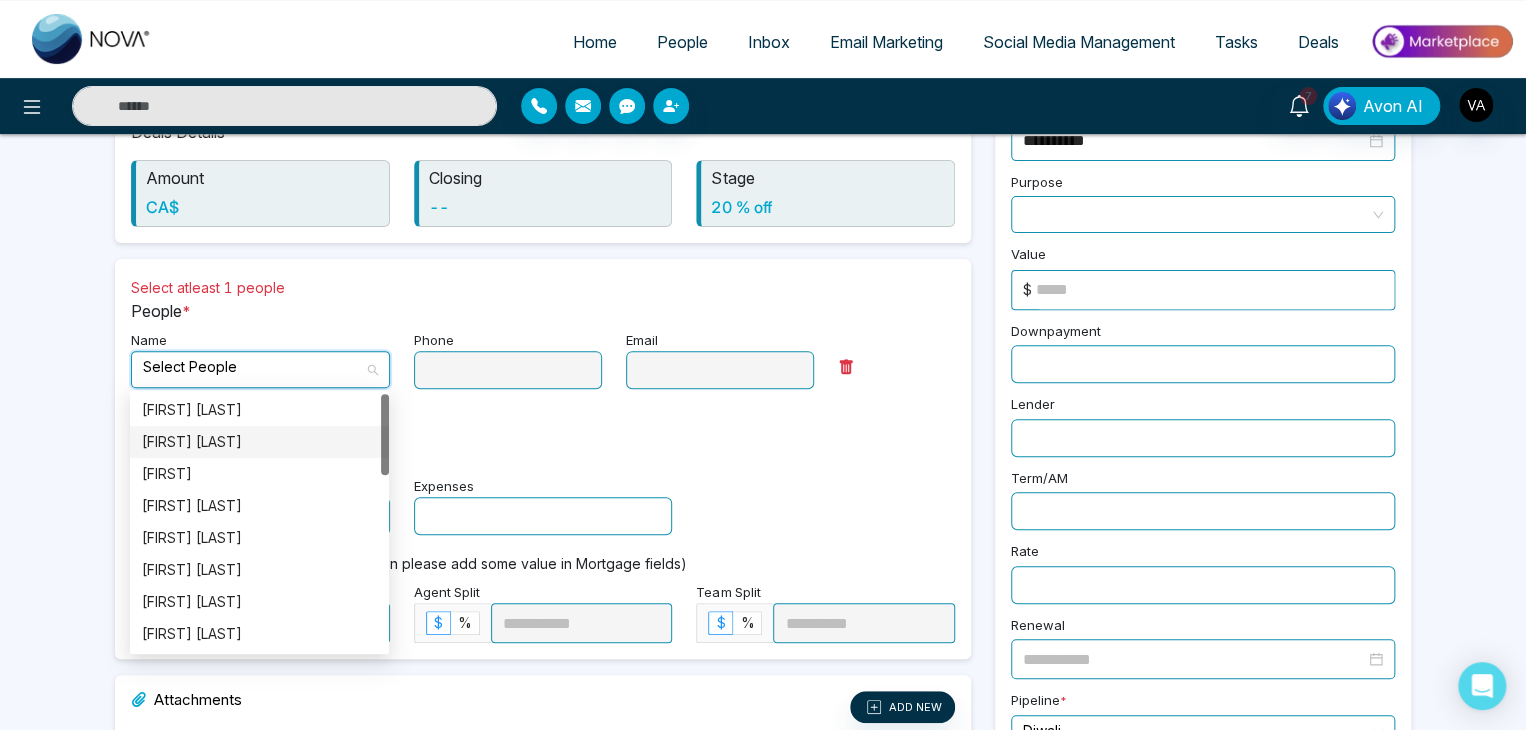 type on "**********" 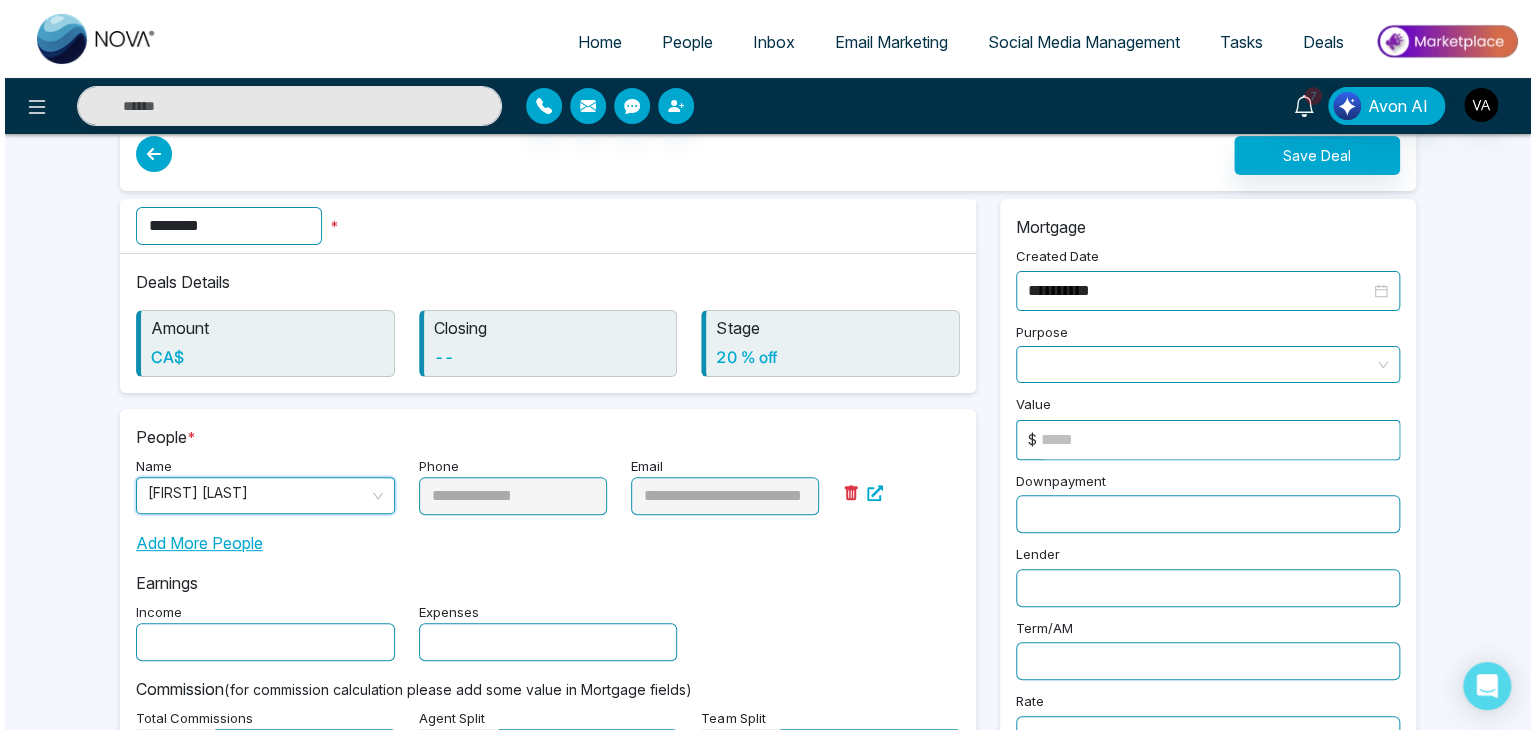scroll, scrollTop: 36, scrollLeft: 0, axis: vertical 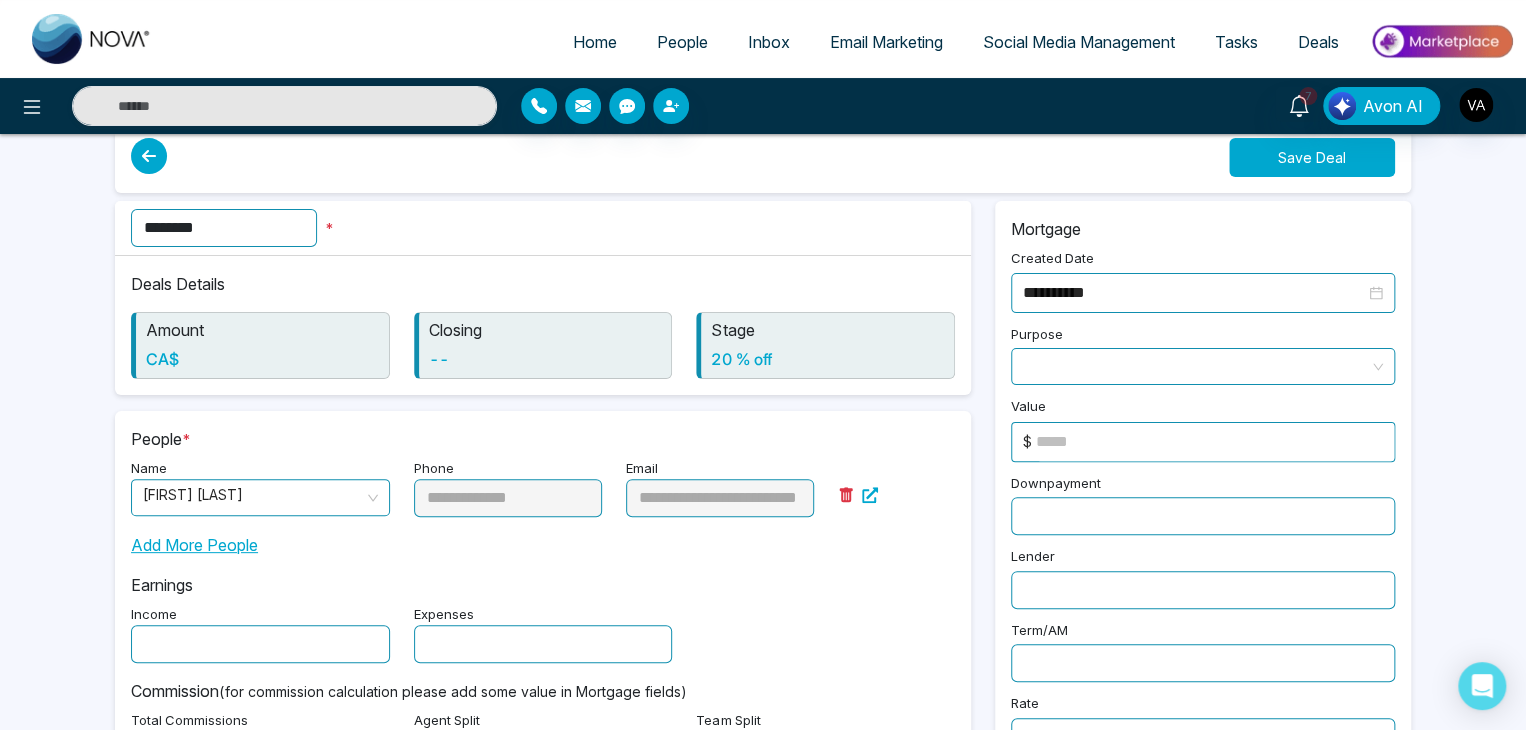 click on "Save Deal" at bounding box center [1312, 157] 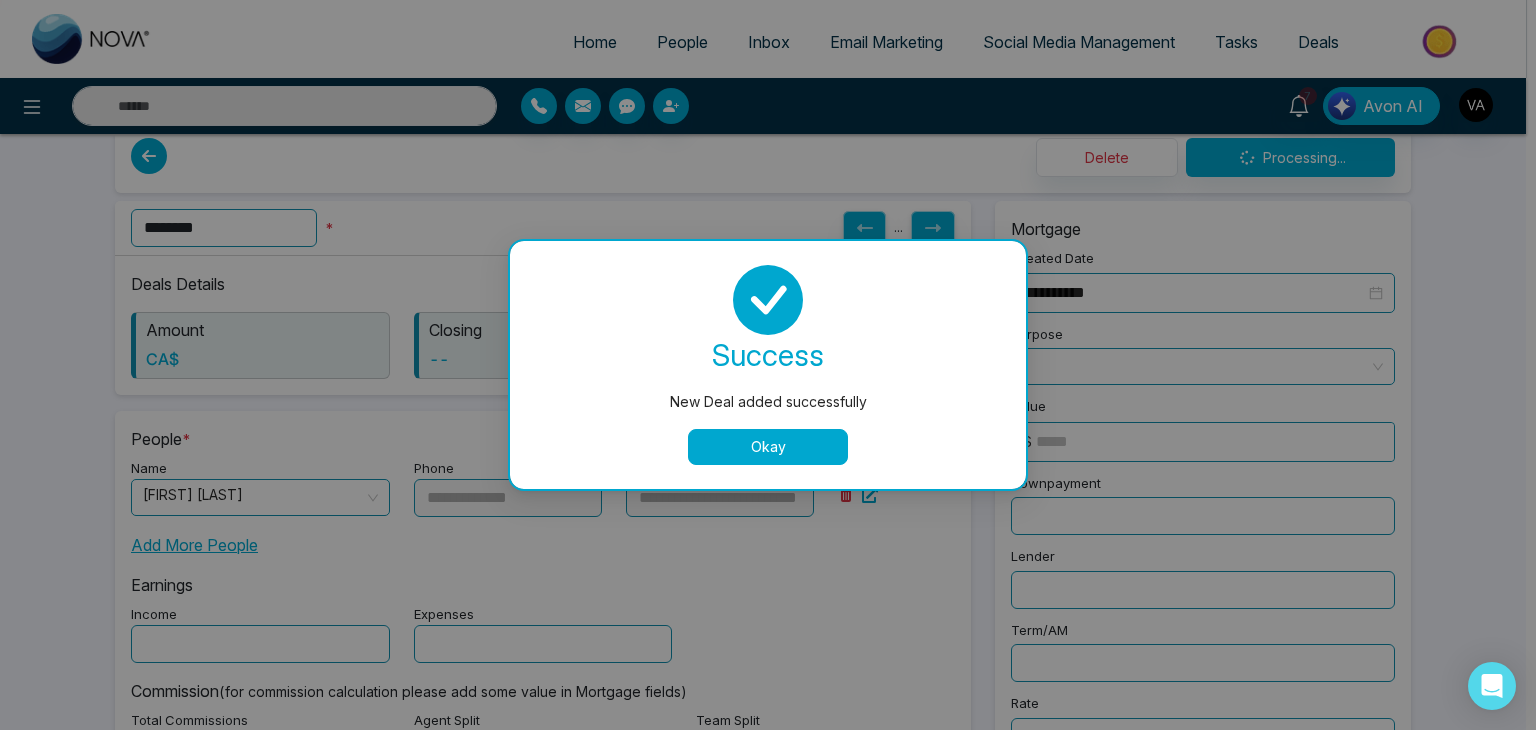 scroll, scrollTop: 0, scrollLeft: 0, axis: both 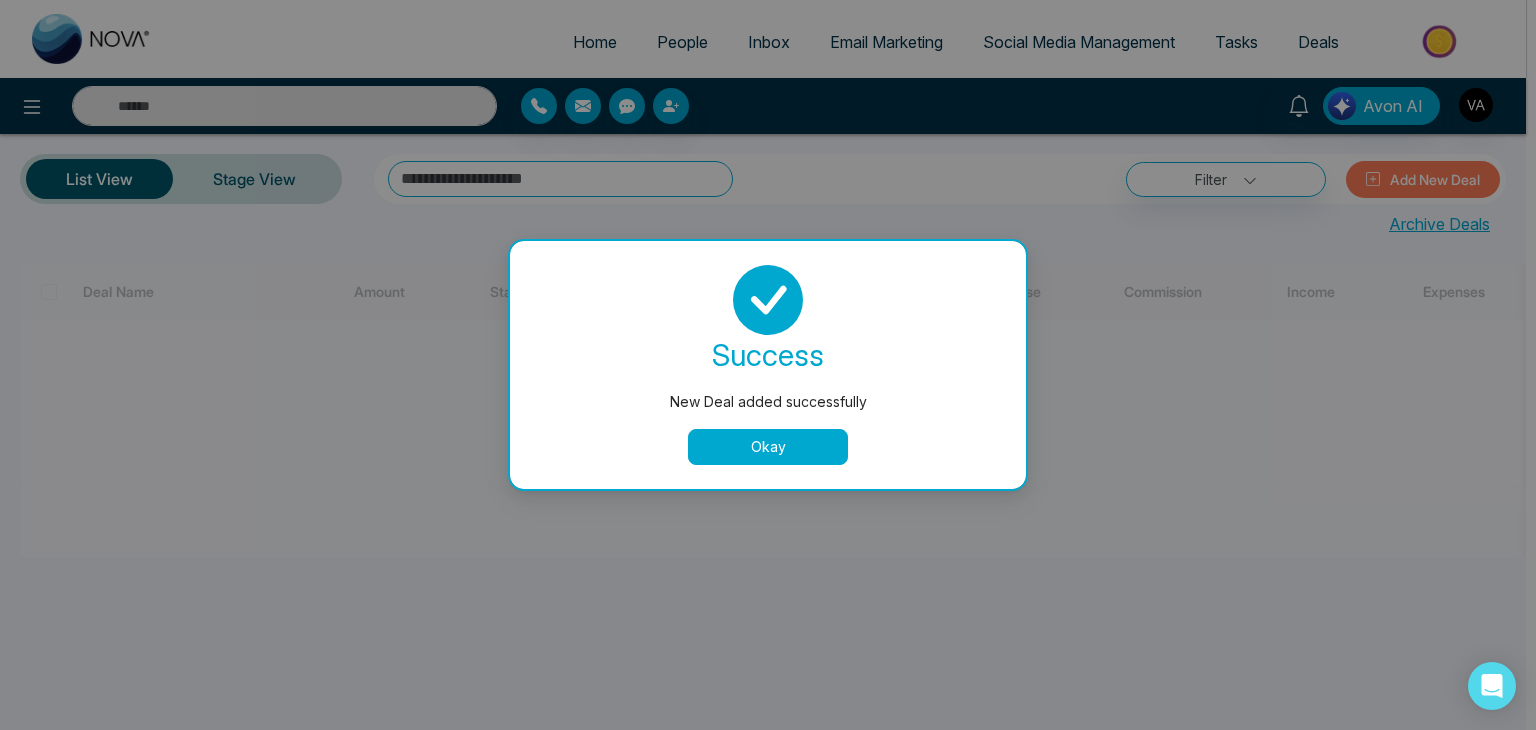 click on "Okay" at bounding box center [768, 447] 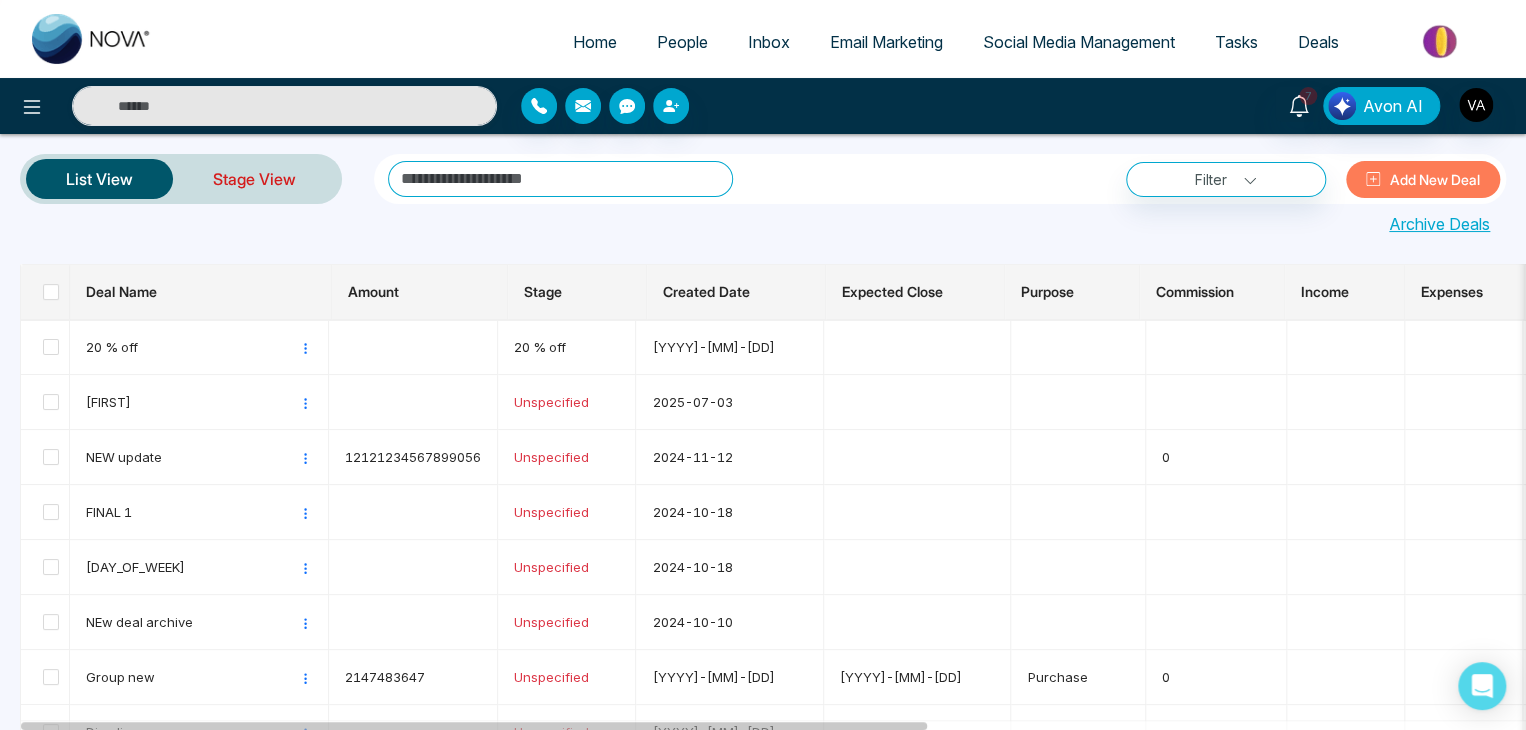 click on "Stage View" at bounding box center (254, 179) 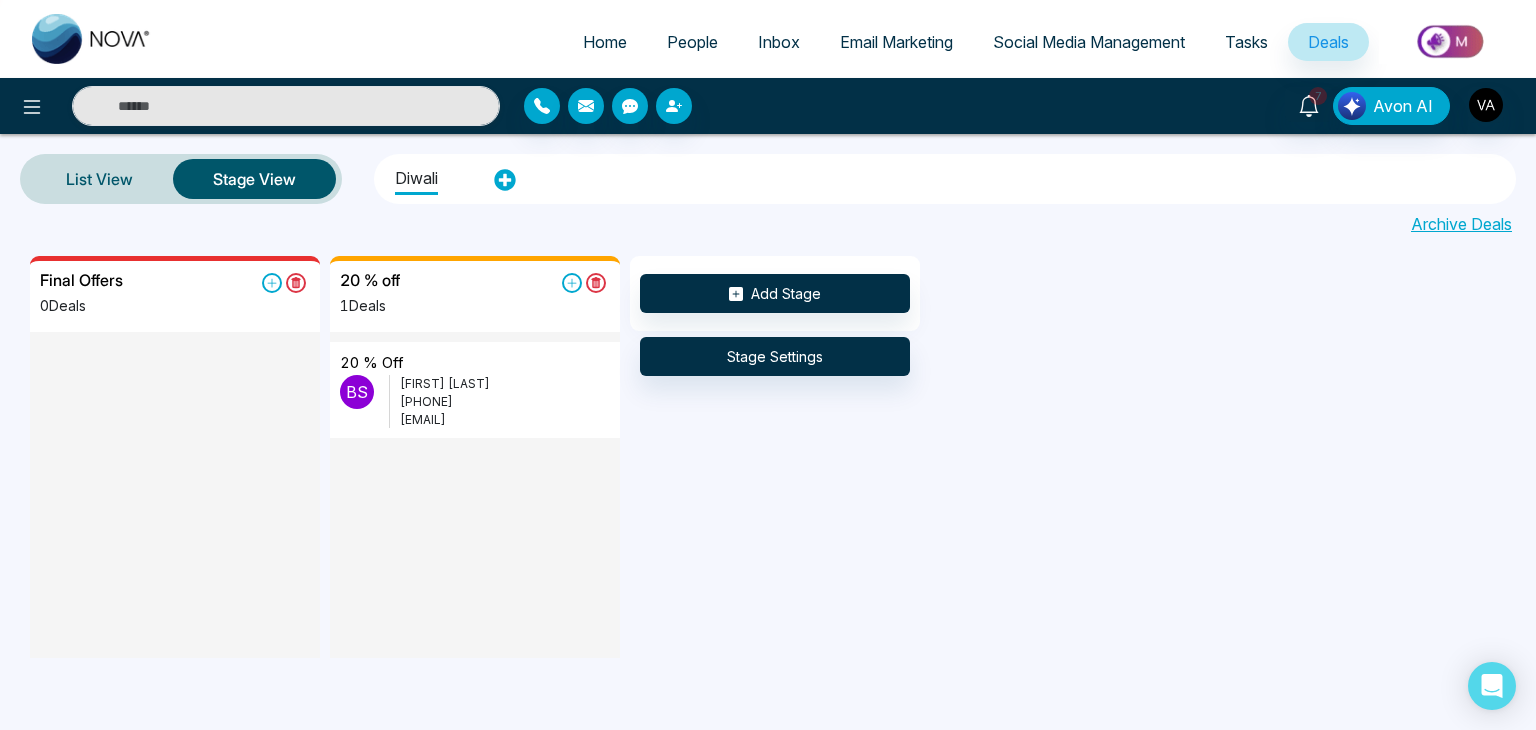 click on "Final Offers 0  Deals  20 % off 1  Deals  20 % off B S Bishaljit   Sarkar   +919804192162 bishaljit+1@mmnovatech.com  Add Stage  Stage Settings" at bounding box center (798, 457) 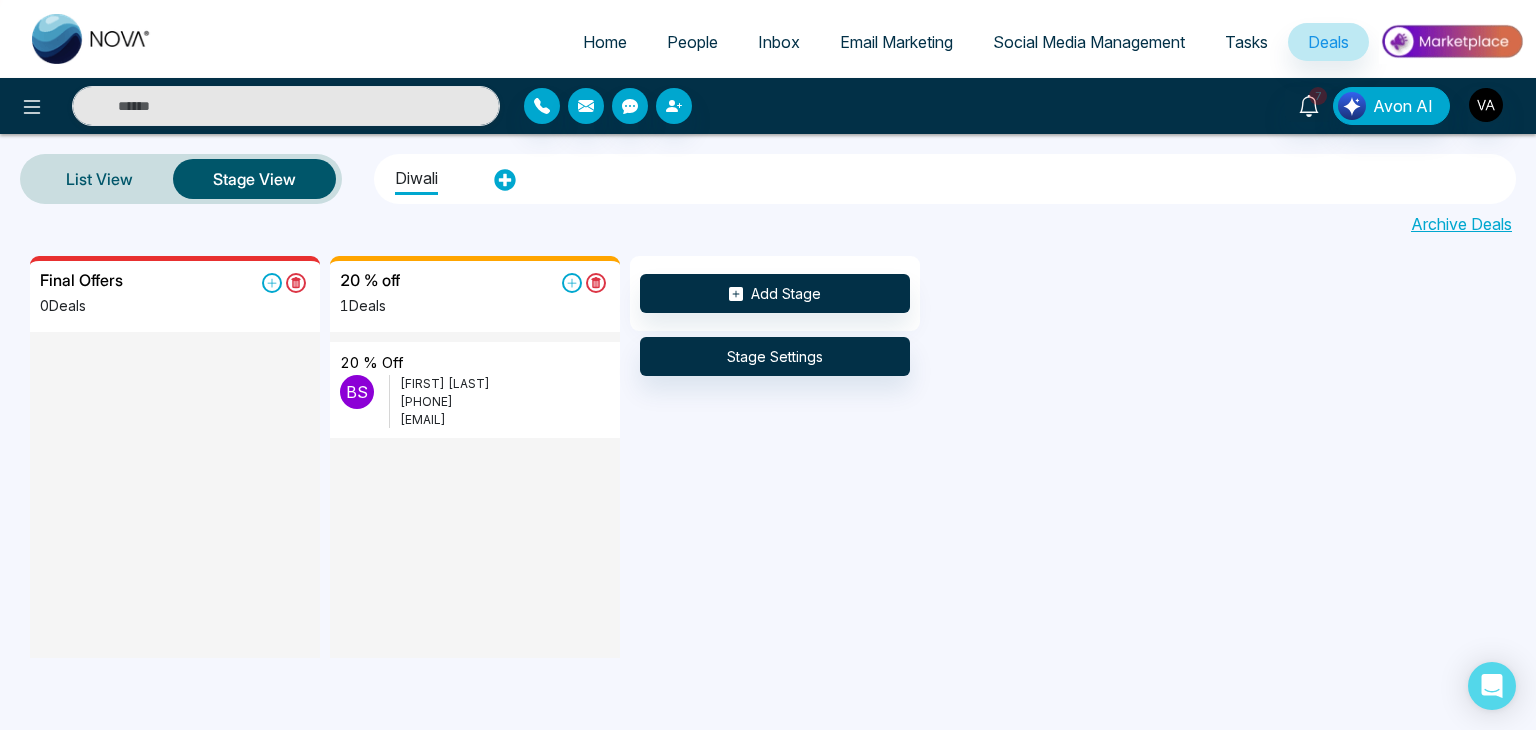 click on "People" at bounding box center (692, 42) 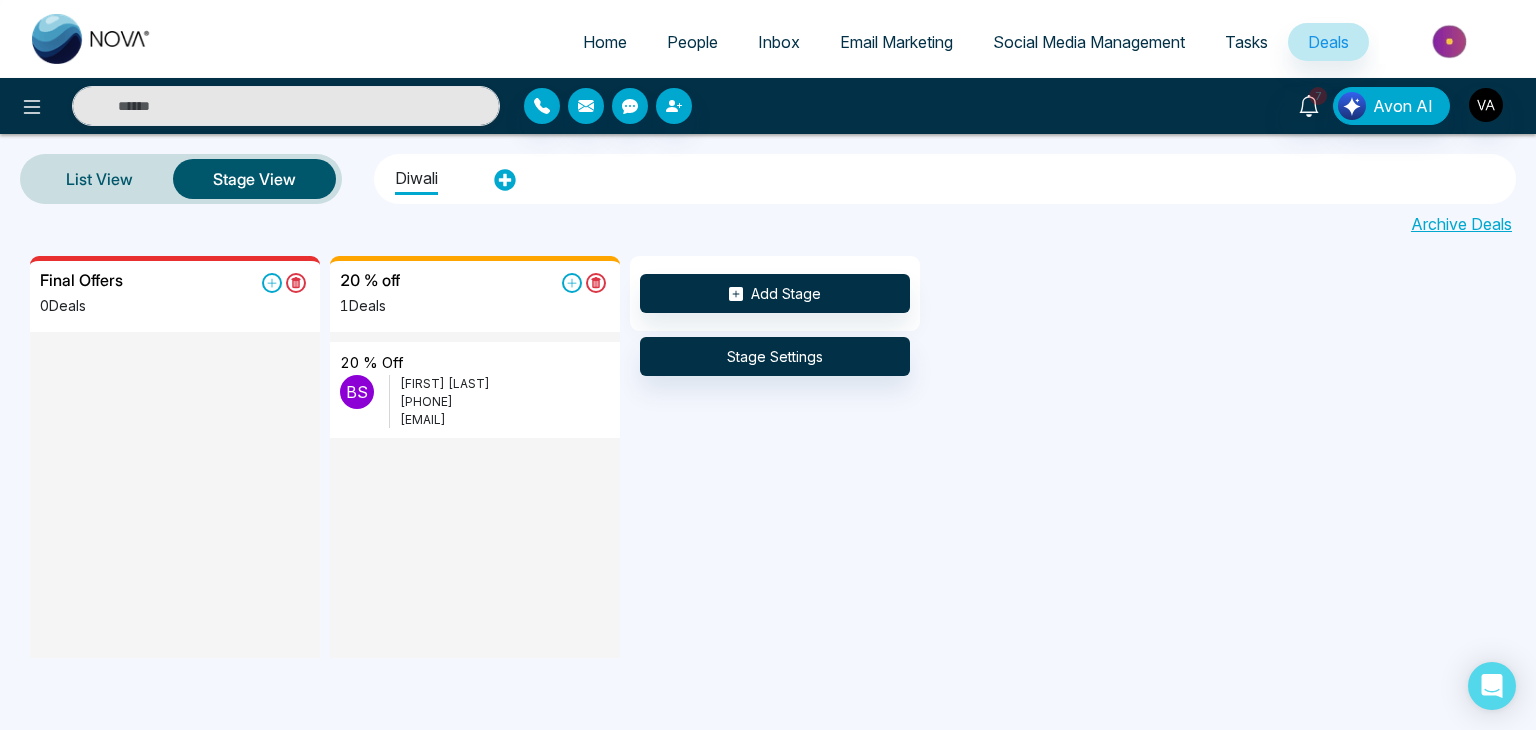 click on "Final Offers 0  Deals  20 % off 1  Deals  20 % off B S Bishaljit   Sarkar   +919804192162 bishaljit+1@mmnovatech.com  Add Stage  Stage Settings" at bounding box center (798, 457) 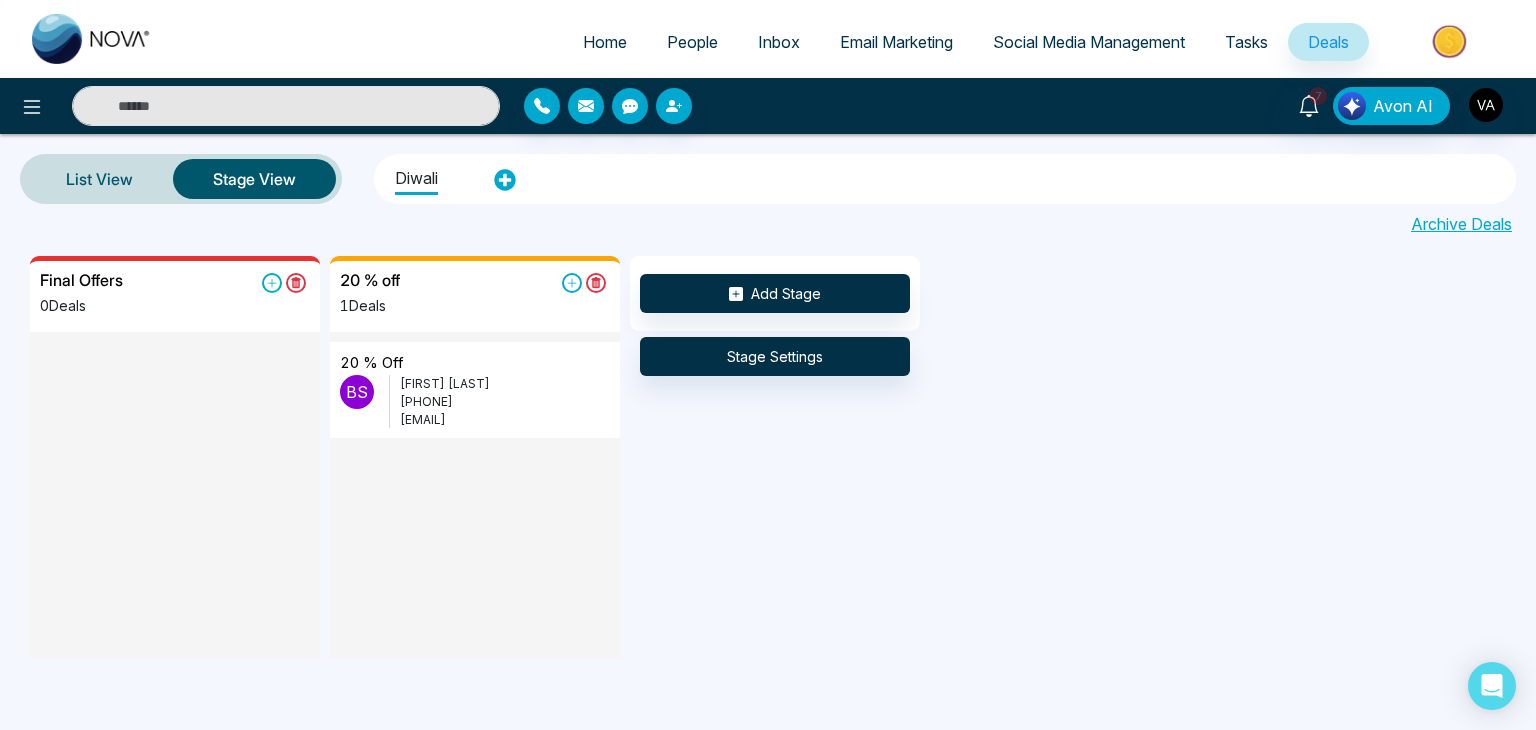 click on "Final Offers 0  Deals  20 % off 1  Deals  20 % off B S Bishaljit   Sarkar   +919804192162 bishaljit+1@mmnovatech.com  Add Stage  Stage Settings" at bounding box center [798, 457] 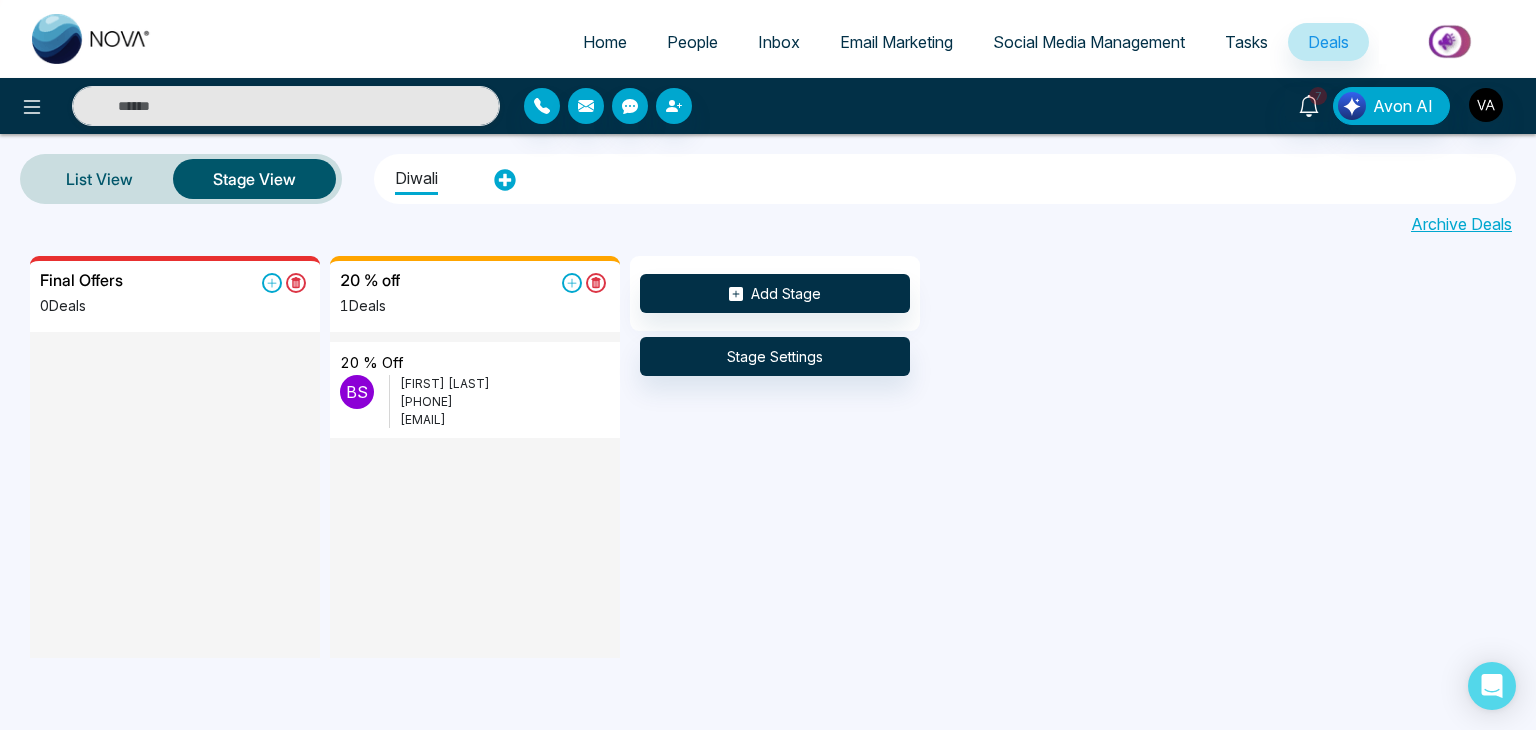 click on "Final Offers 0  Deals  20 % off 1  Deals  20 % off B S Bishaljit   Sarkar   +919804192162 bishaljit+1@mmnovatech.com  Add Stage  Stage Settings" at bounding box center [798, 457] 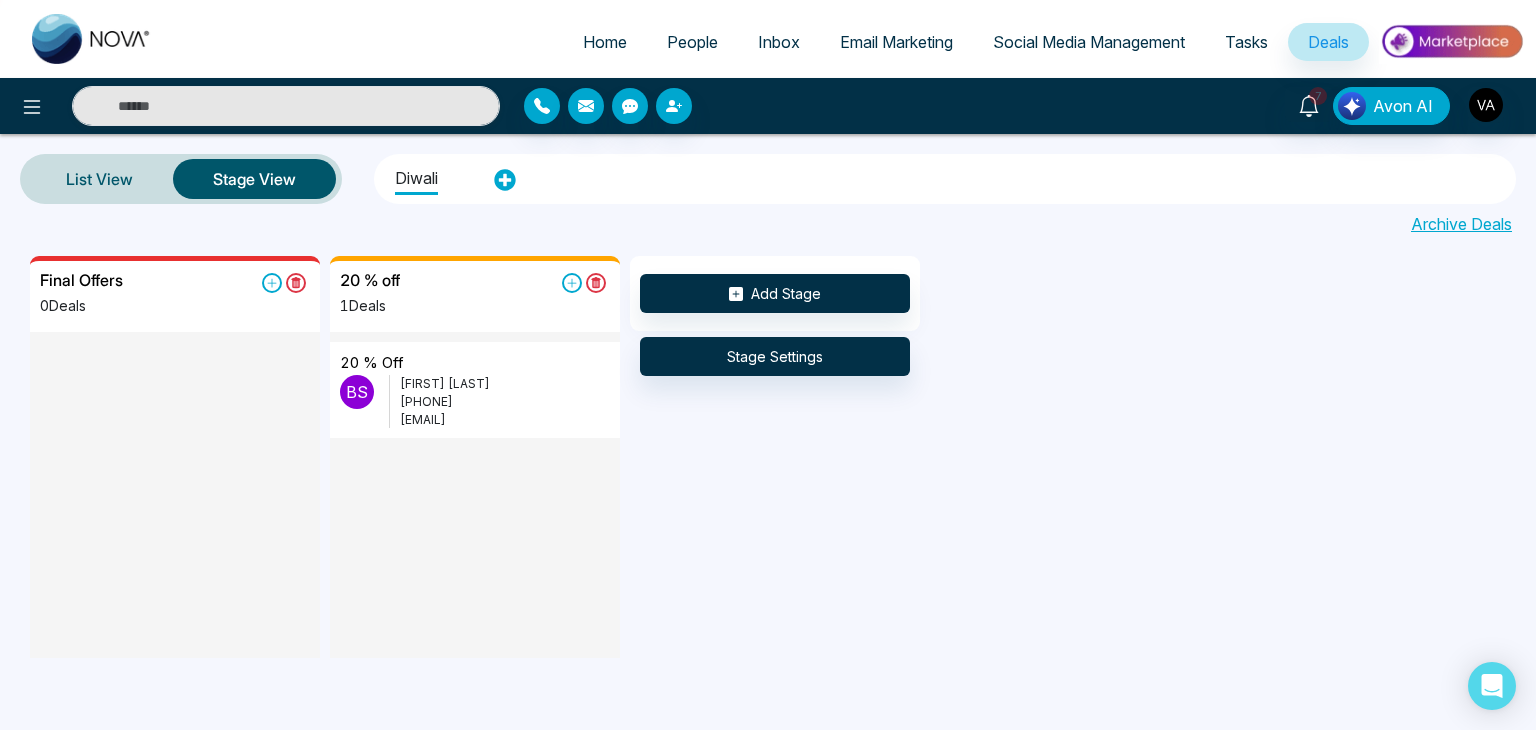 click on "Final Offers 0  Deals  20 % off 1  Deals  20 % off B S Bishaljit   Sarkar   +919804192162 bishaljit+1@mmnovatech.com  Add Stage  Stage Settings" at bounding box center [798, 457] 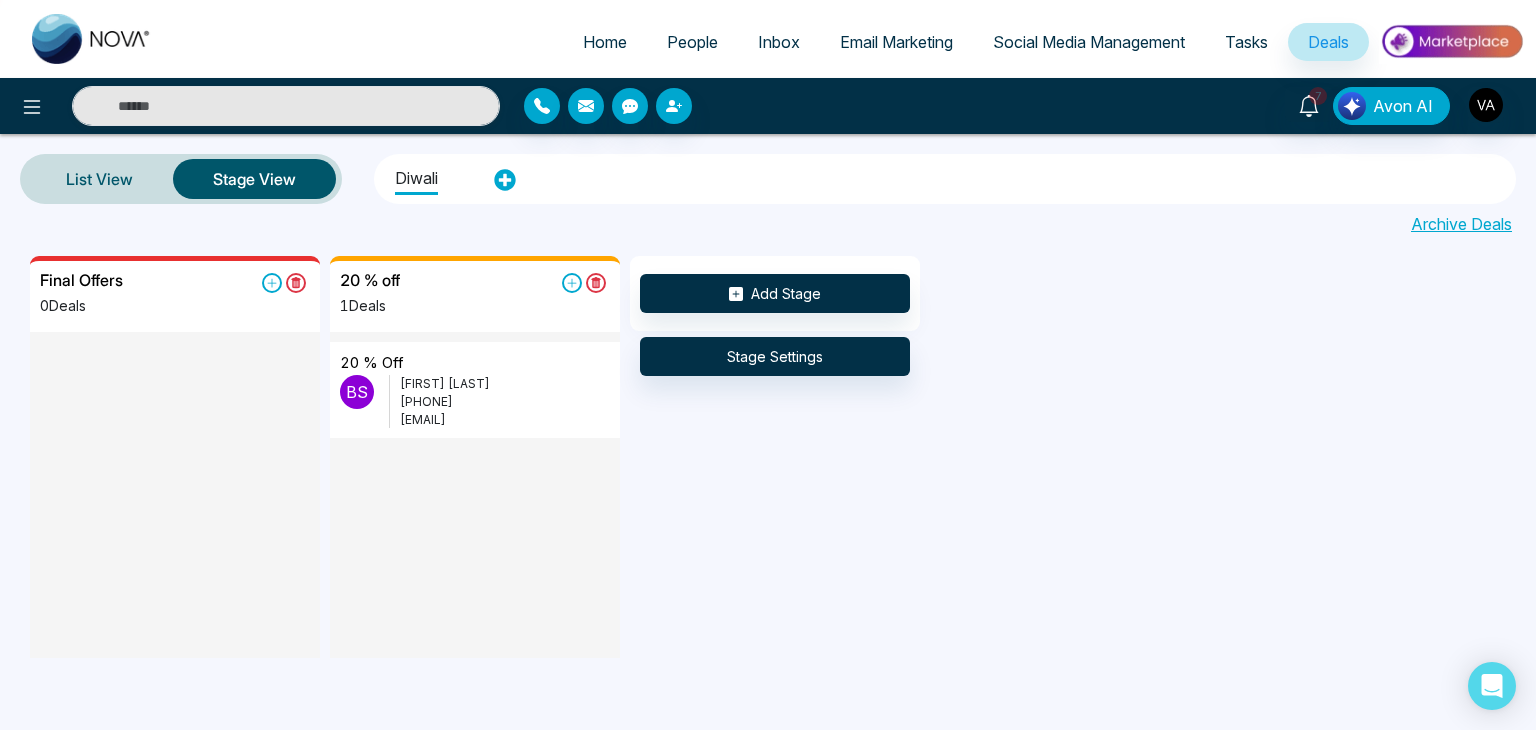 click on "Final Offers 0  Deals  20 % off 1  Deals  20 % off B S Bishaljit   Sarkar   +919804192162 bishaljit+1@mmnovatech.com  Add Stage  Stage Settings" at bounding box center (798, 457) 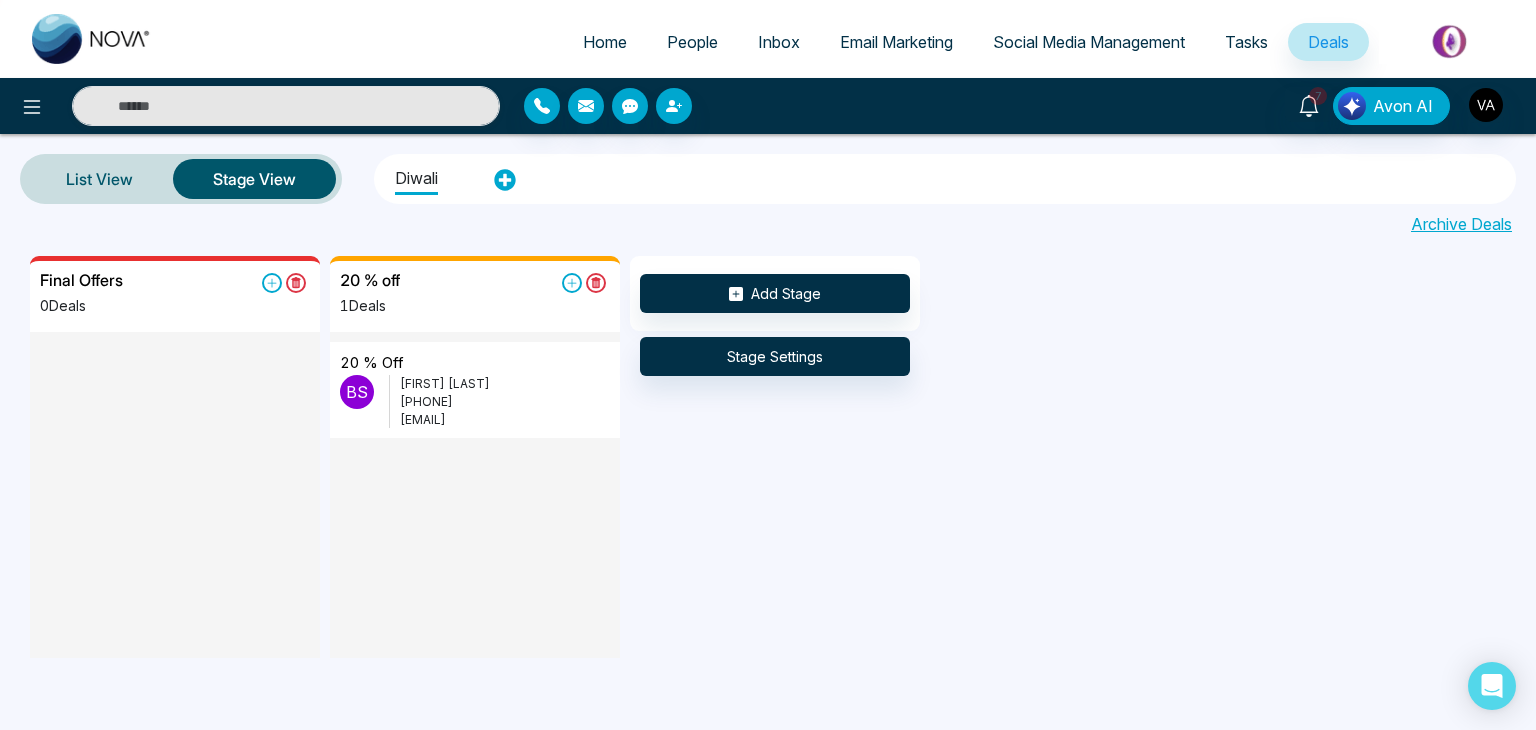 click on "Diwali" at bounding box center [945, 179] 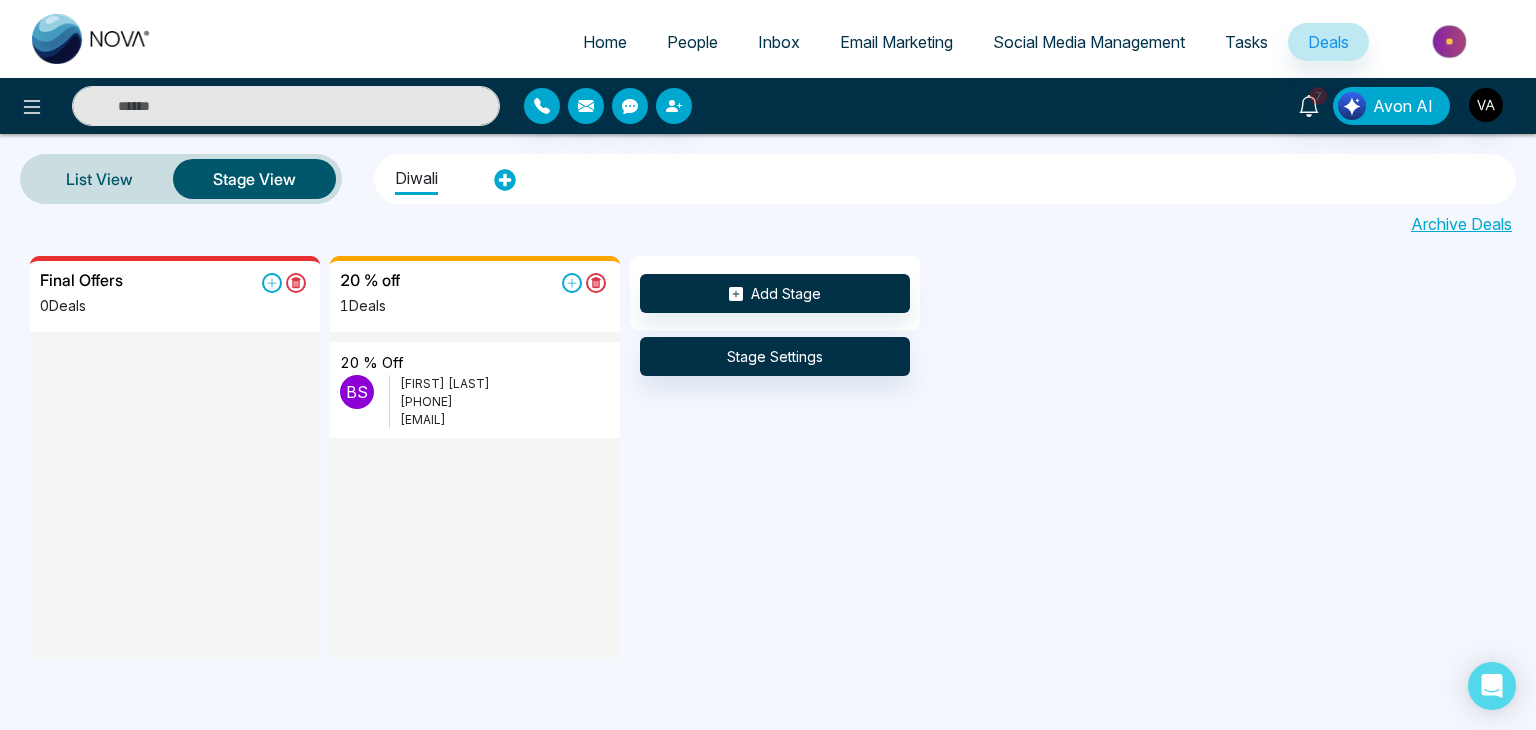 click on "Diwali" at bounding box center [945, 179] 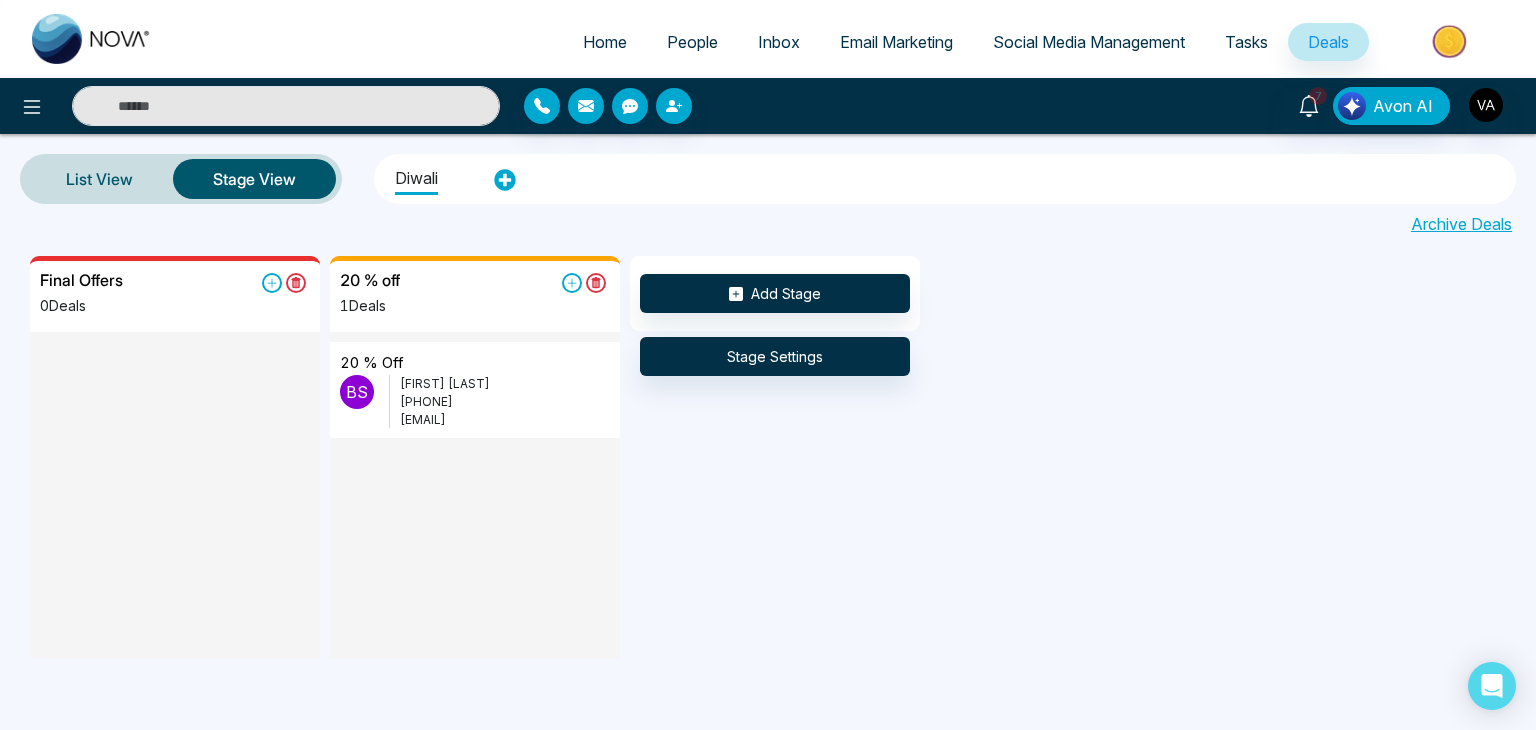 click on "Diwali" at bounding box center [945, 179] 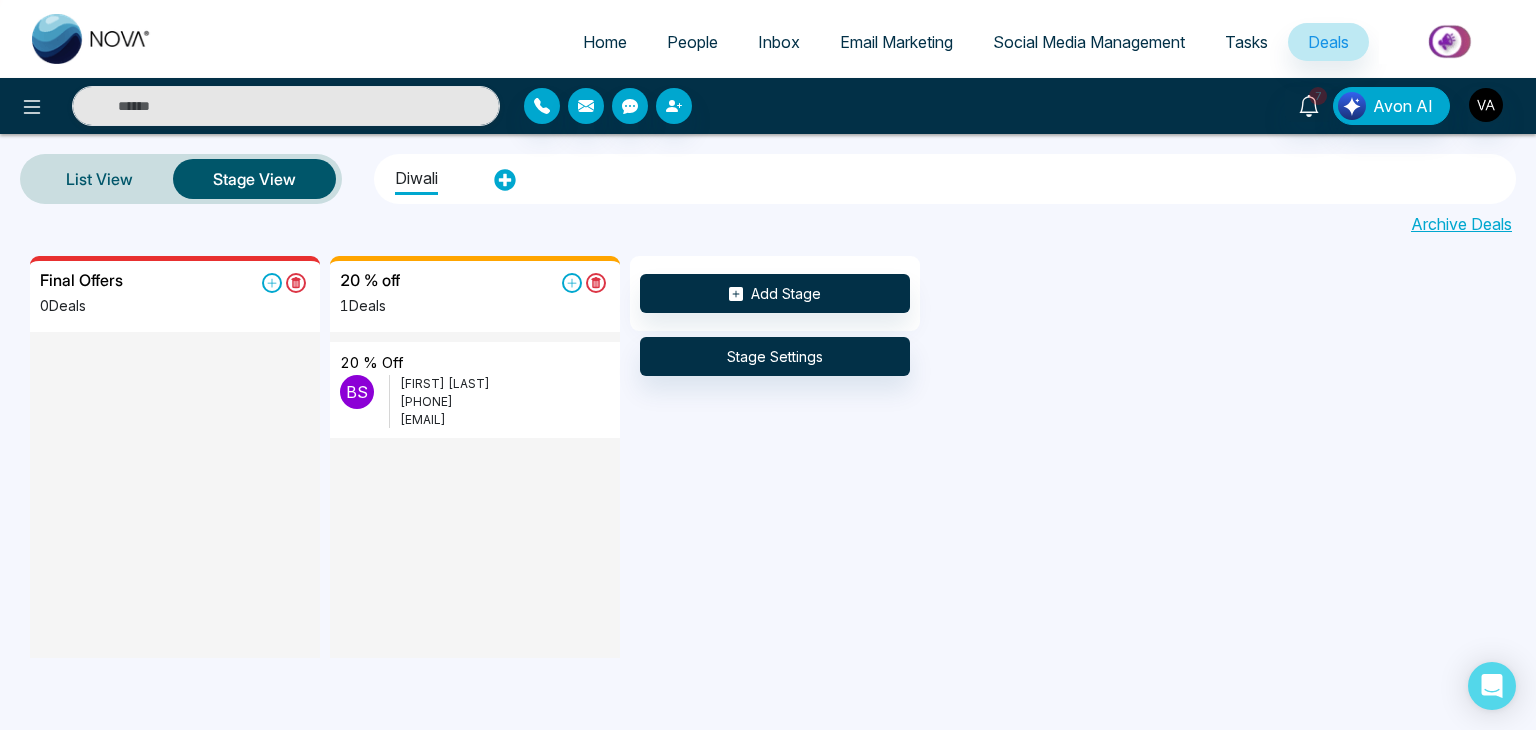 click on "Diwali" at bounding box center (945, 179) 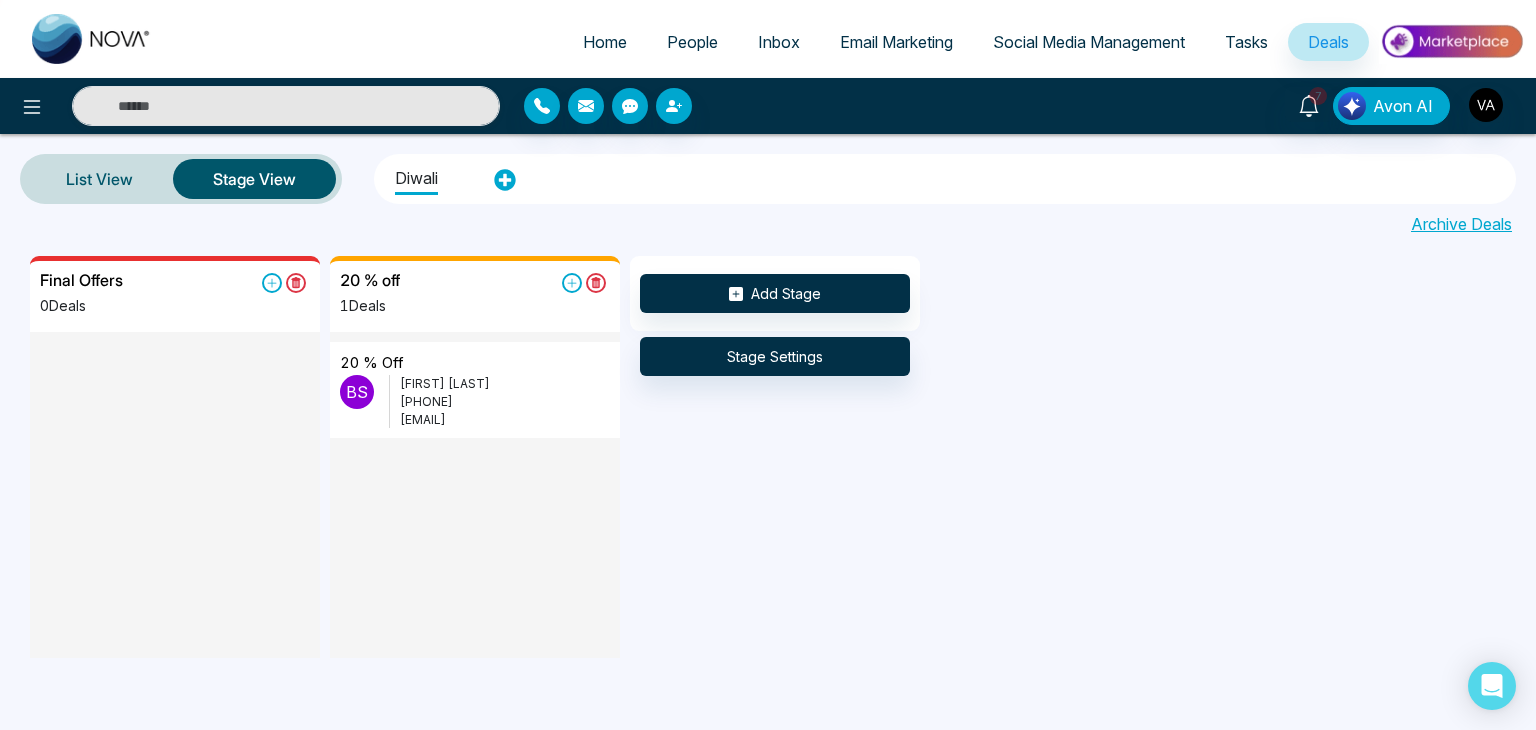 click on "Archive Deals" at bounding box center [768, 220] 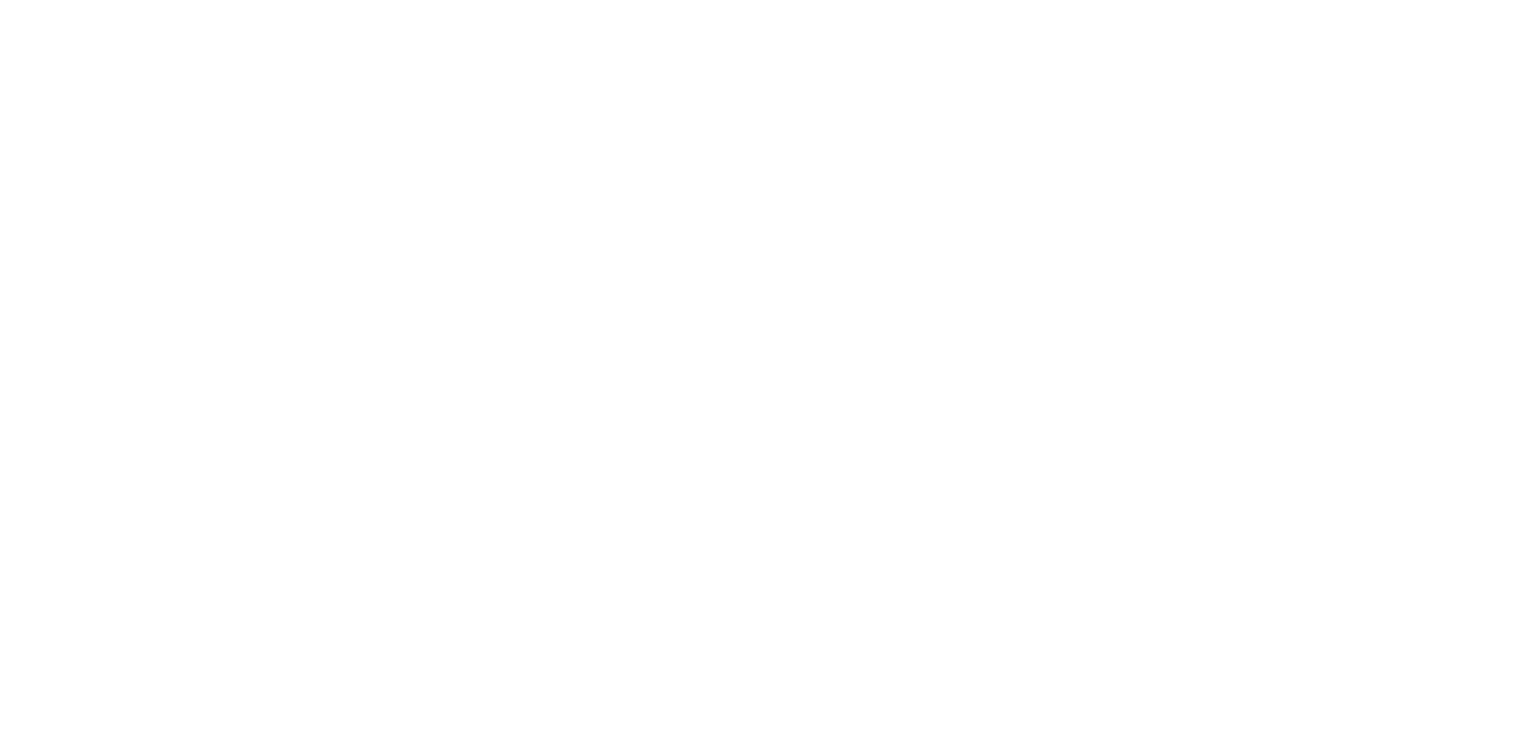 scroll, scrollTop: 0, scrollLeft: 0, axis: both 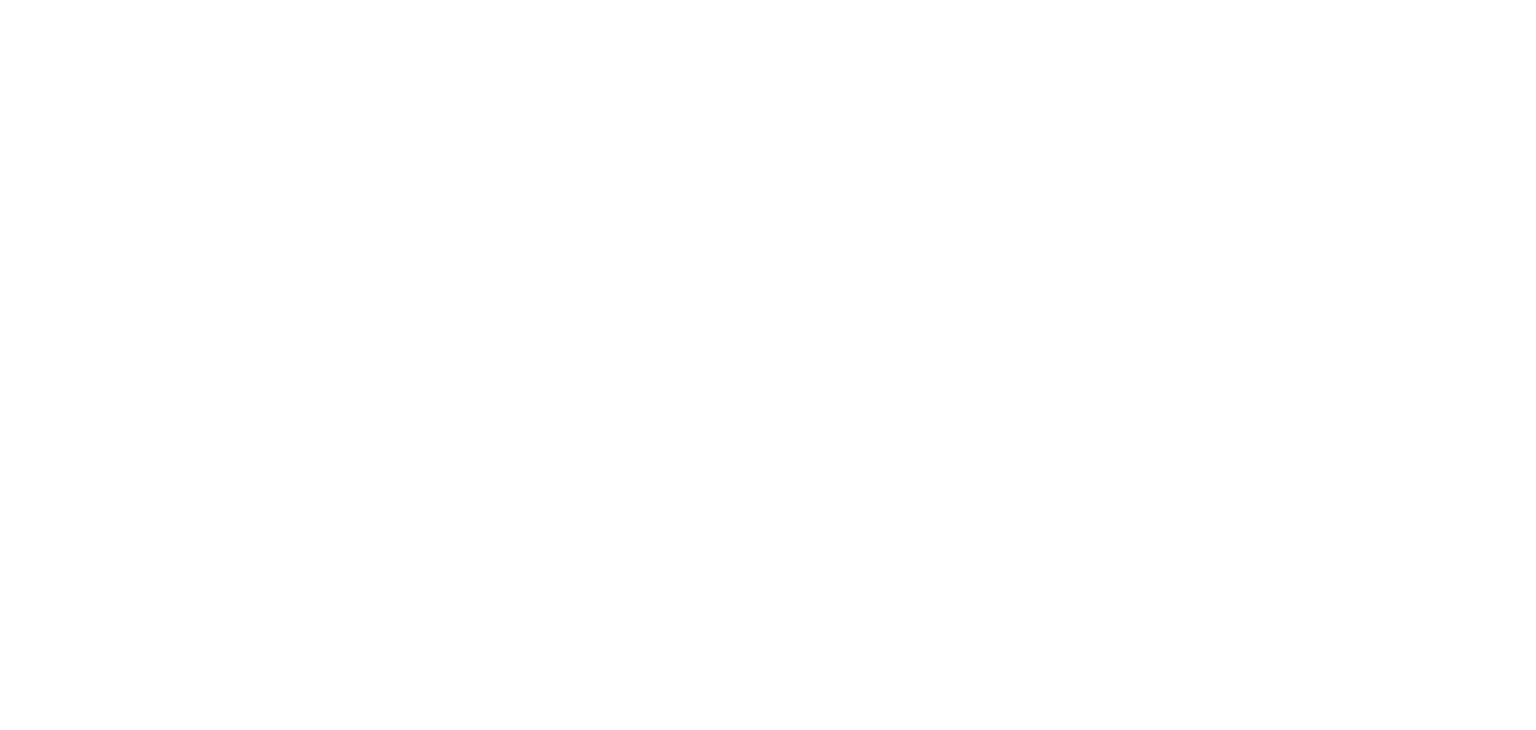 select on "*" 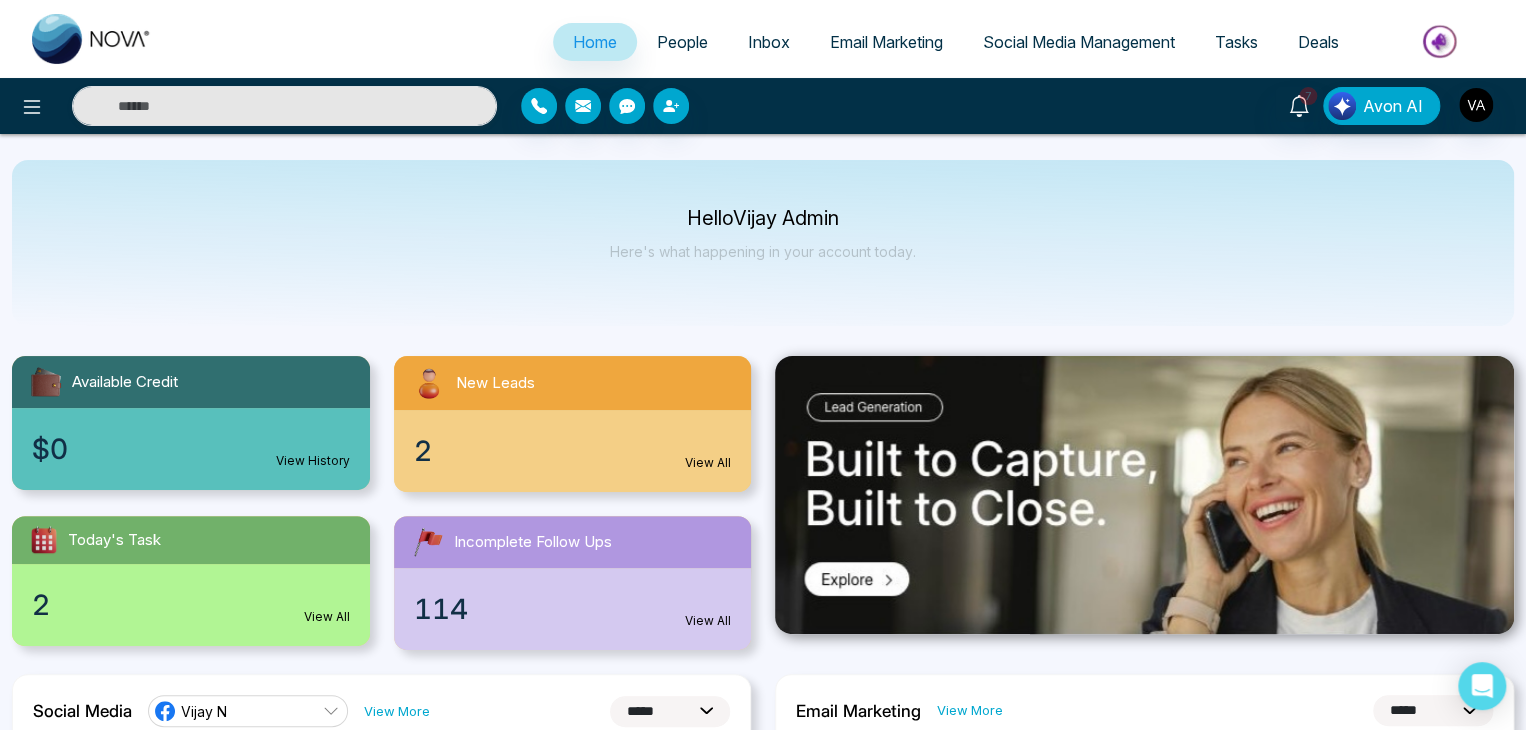 click on "**********" at bounding box center [763, 1505] 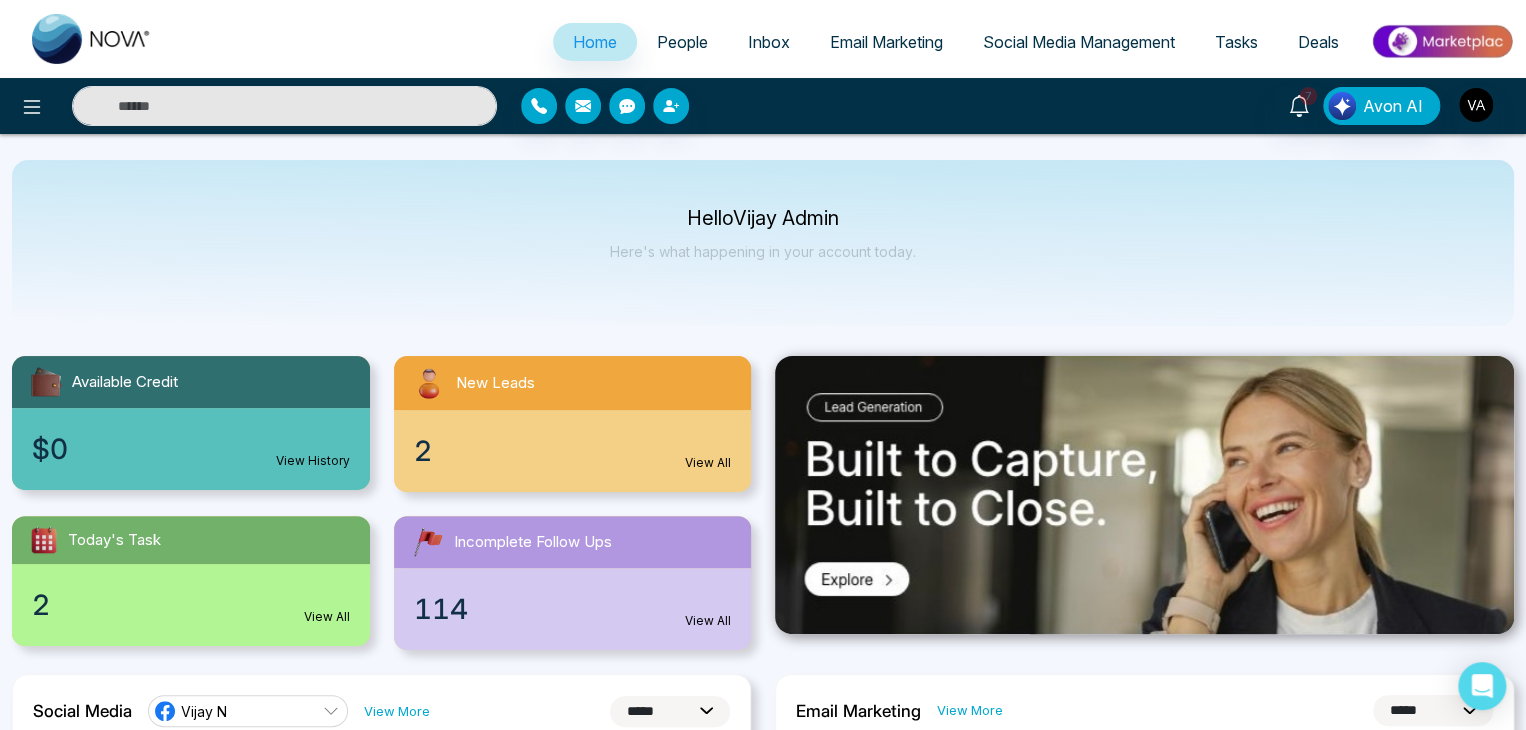click on "**********" at bounding box center [763, 1505] 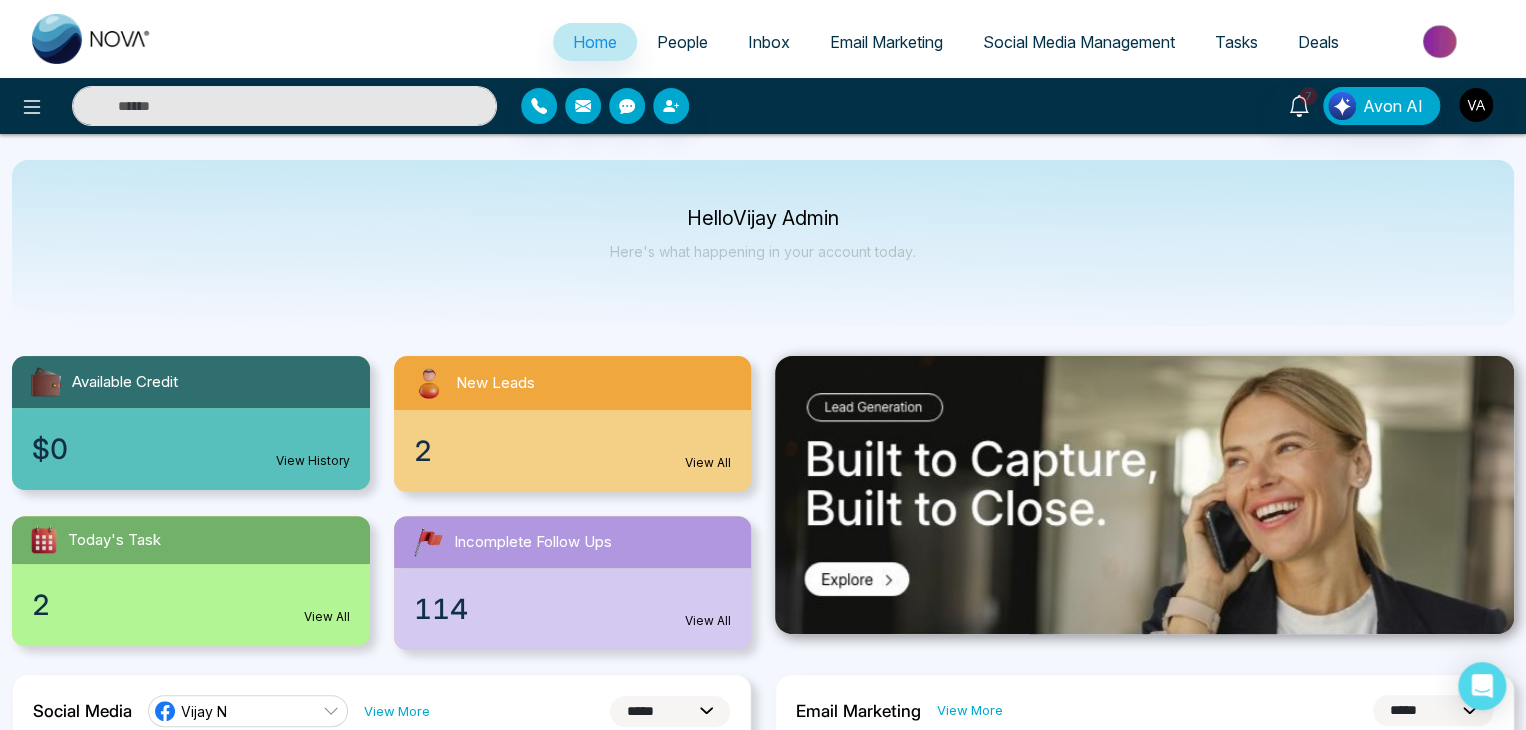 click on "**********" at bounding box center [763, 1505] 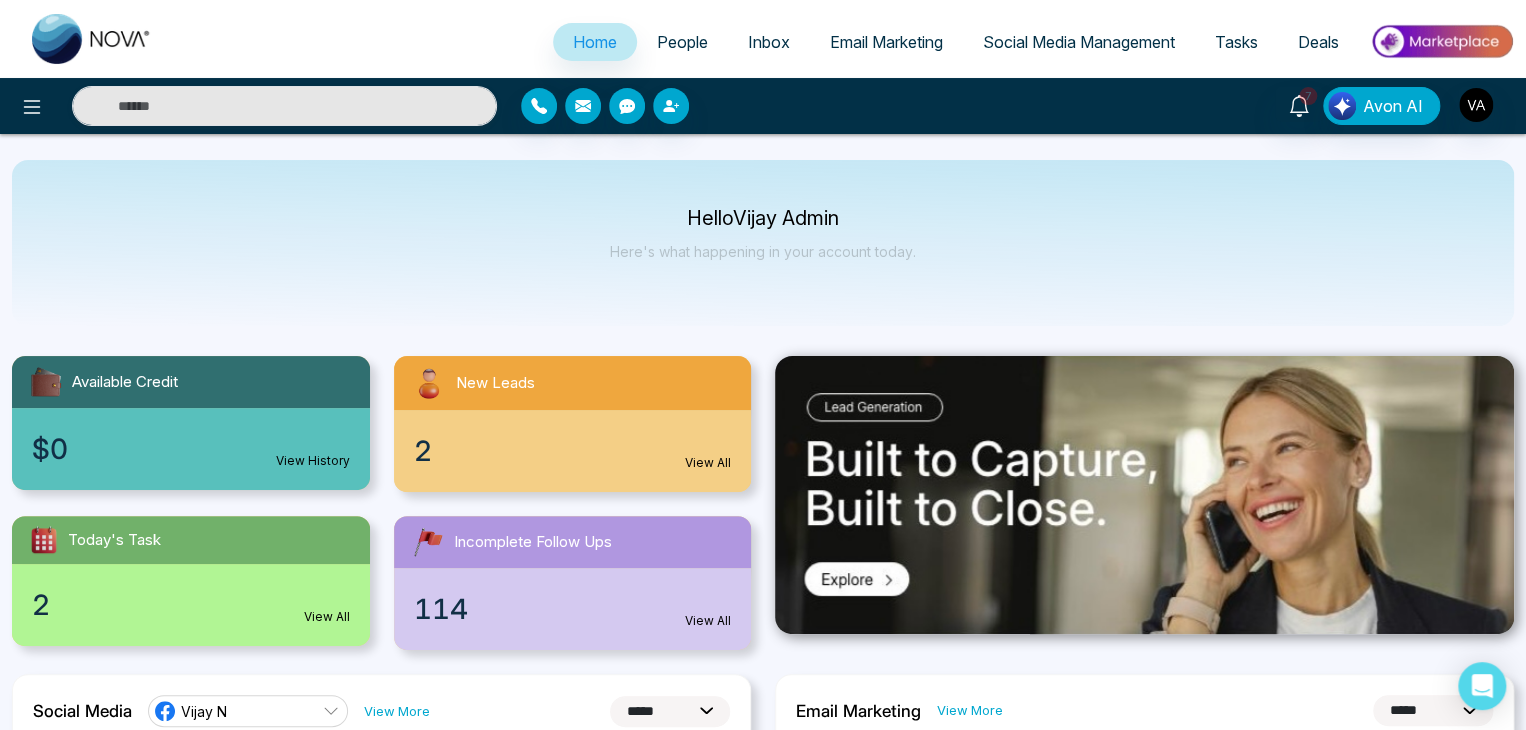 click on "**********" at bounding box center [763, 1505] 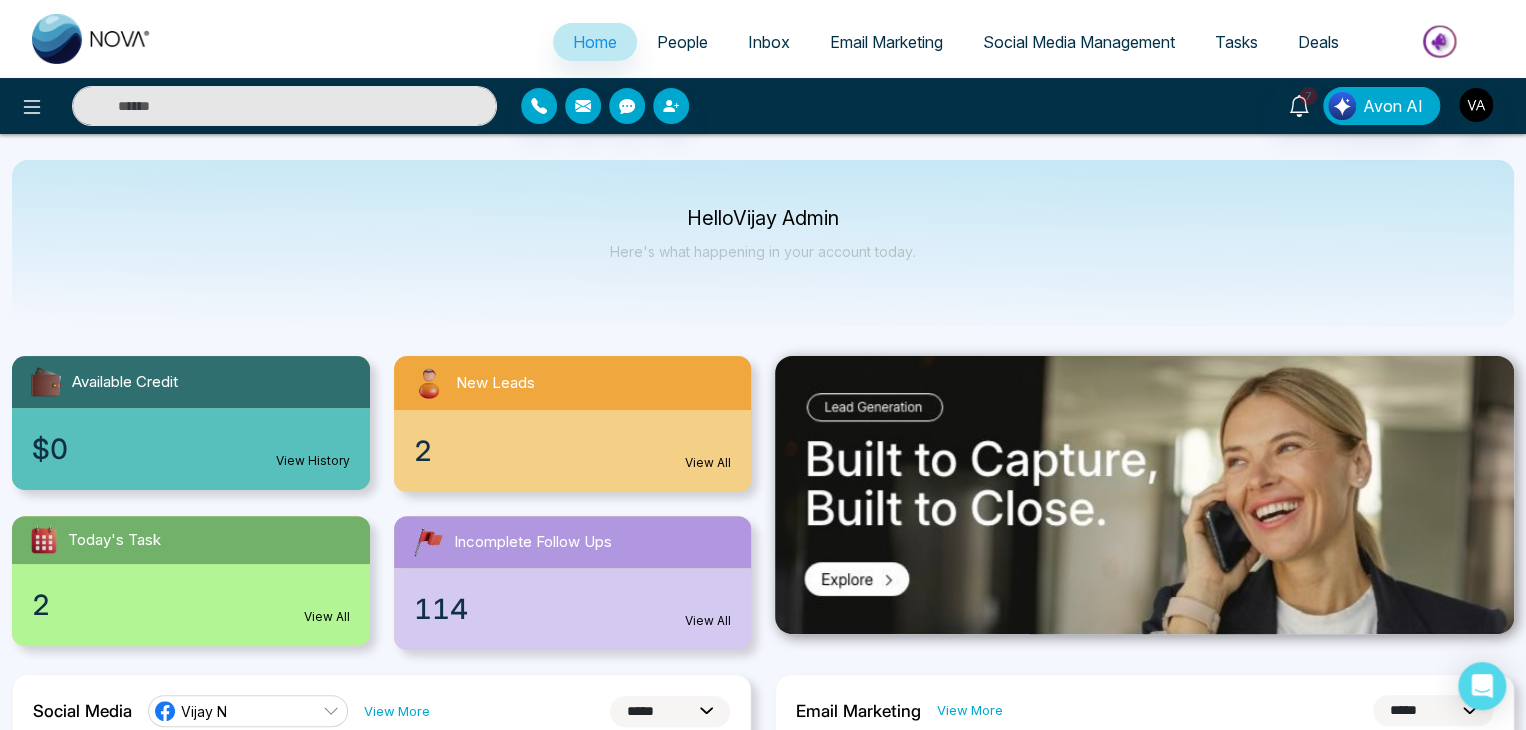 click on "Email Marketing" at bounding box center [886, 42] 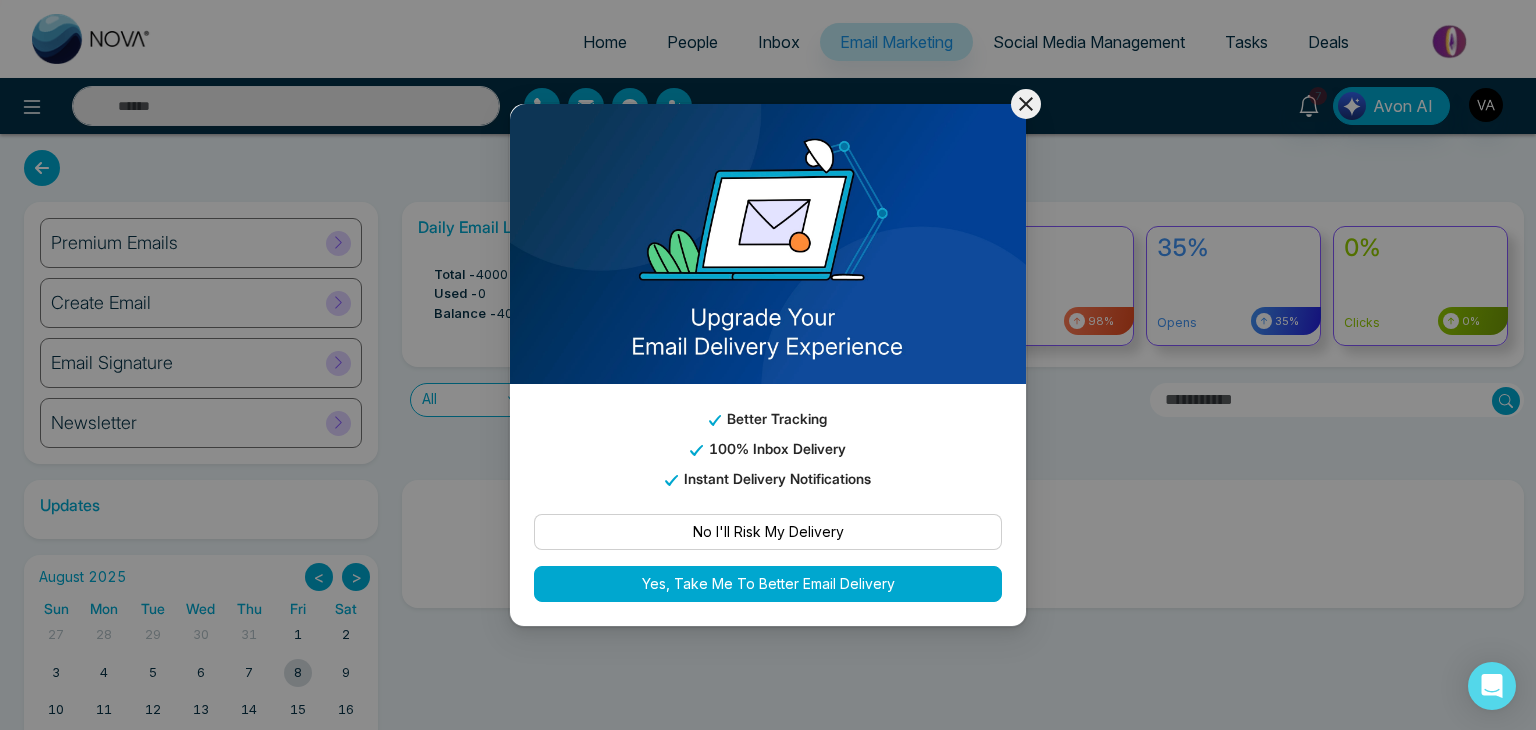 click 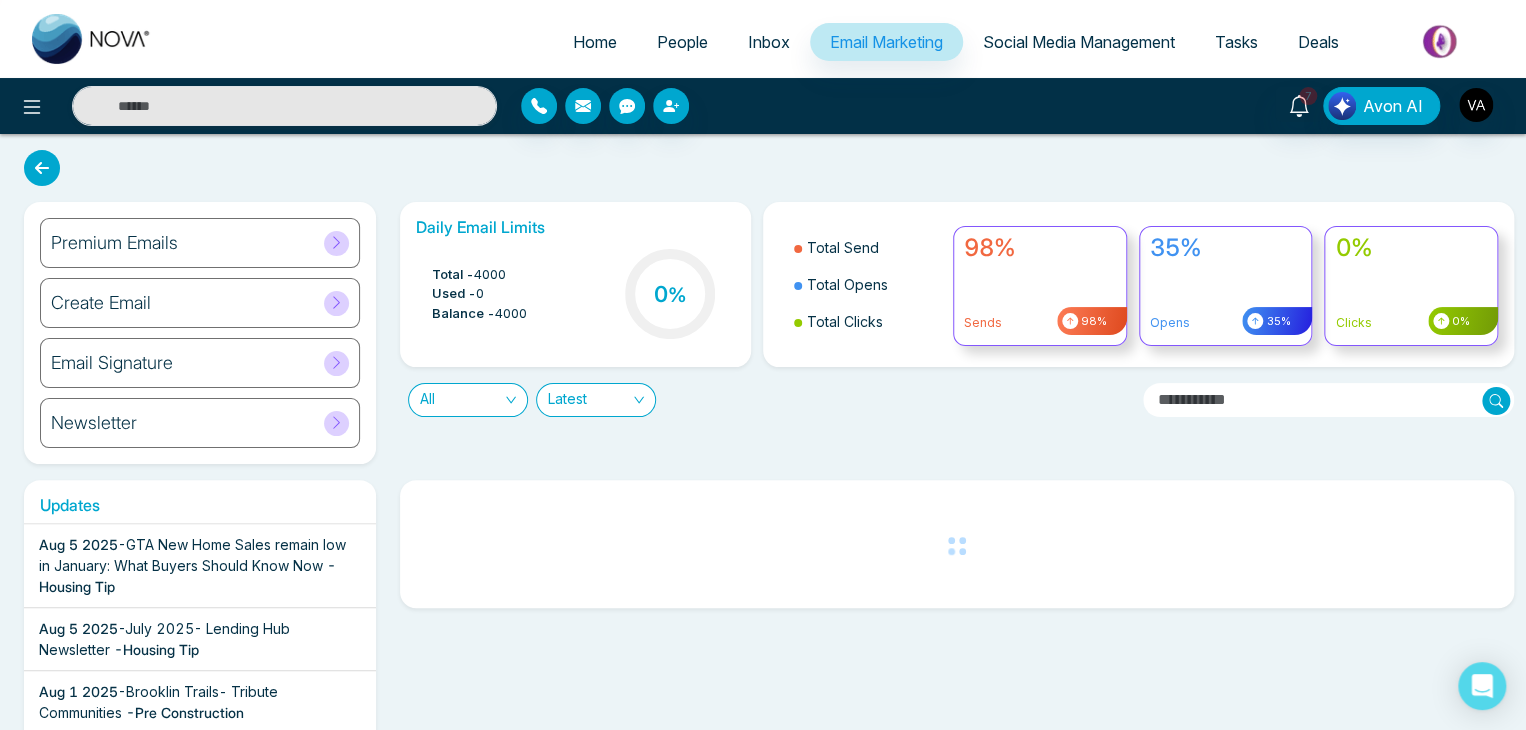 click on "Premium Emails Create Email Email Signature Newsletter Daily Email Limits Total -  4000 Used -  0 Balance -  4000 0 %  Total Send  Total Opens  Total Clicks 98% Sends 98% 35% Opens 35% 0% Clicks 0% All Latest Updates Aug 5 2025   -  GTA New Home Sales remain low in January: What Buyers Should Know Now    -  Housing Tip Aug 5 2025   -  July 2025- Lending Hub Newsletter    -  Housing Tip Aug 1 2025   -  Brooklin Trails- Tribute Communities    -  Pre Construction Jul 31 2025   -  The Crescents    -  Pre Construction Jul 30 2025   -  West Brooklin    -  Pre Construction Jul 30 2025   -  Bank of Canada Holds Rate at 2.75%    -  Housing Tip Jul 30 2025   -  Discover 6 Scenic Lakes Near Edmonton Perfect for Weekend Escapes    -  Housing Tip Jul 29 2025   -  Is Your Home Stuck in the Mid-2010s? Here’s What to Update Before You Sell    -  Housing Tip Jul 29 2025   -  GTA Newsletter: July-2025    -  Housing Tip Jul 28 2025   -     -  Housing Tip Jul 17 2025   -     -  Housing Tip Jul 15 2025   -     -" at bounding box center (763, 611) 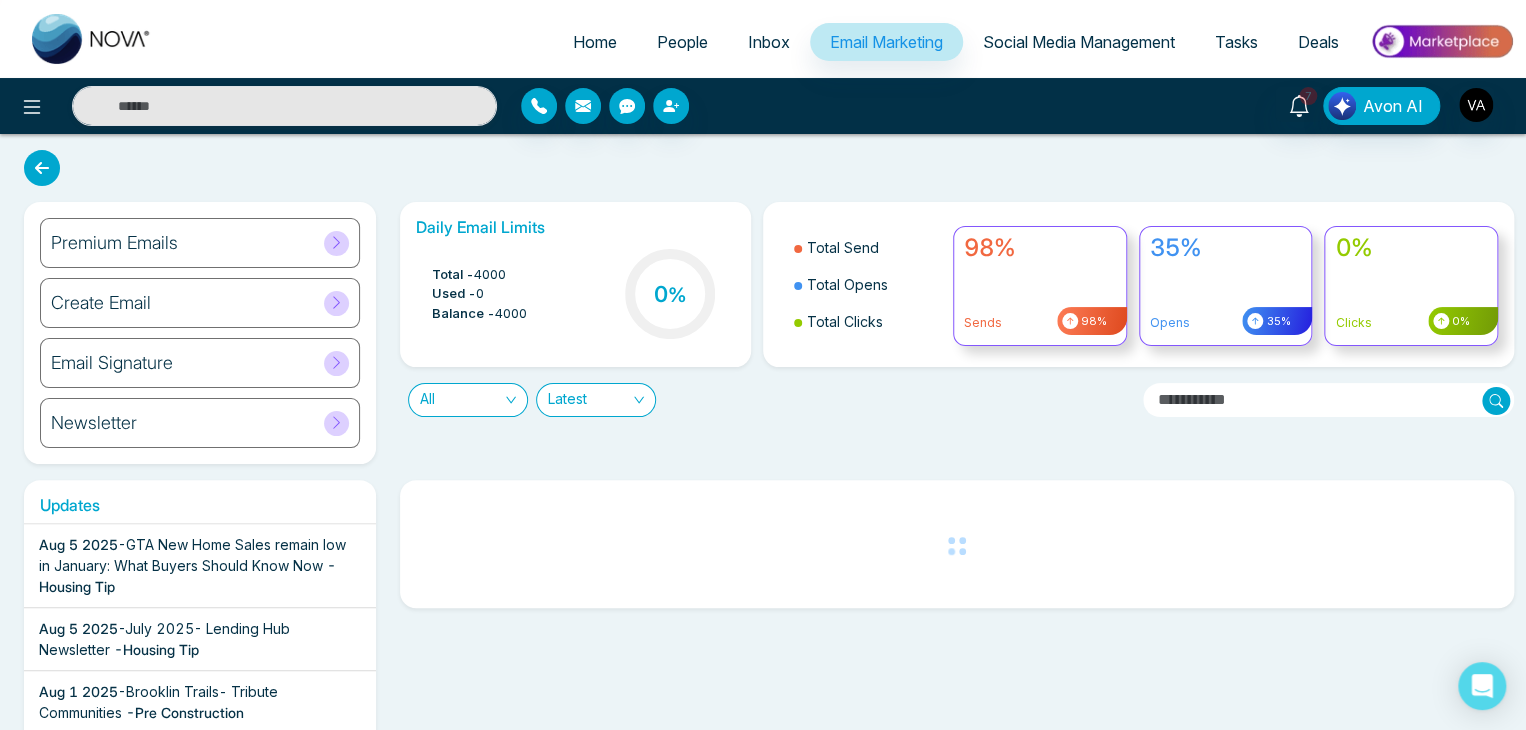 click on "People" at bounding box center [682, 42] 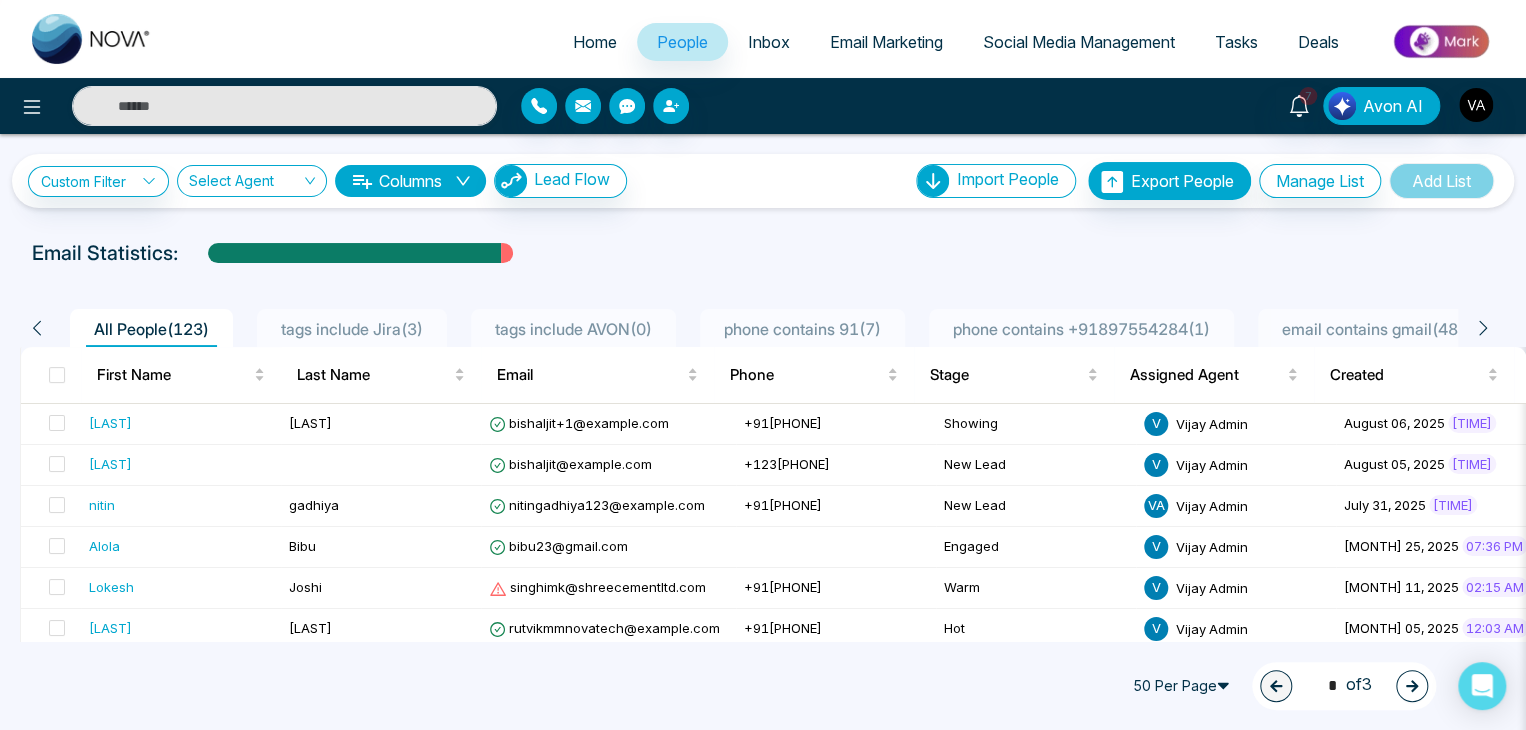 click on "Email Statistics:" at bounding box center (763, 253) 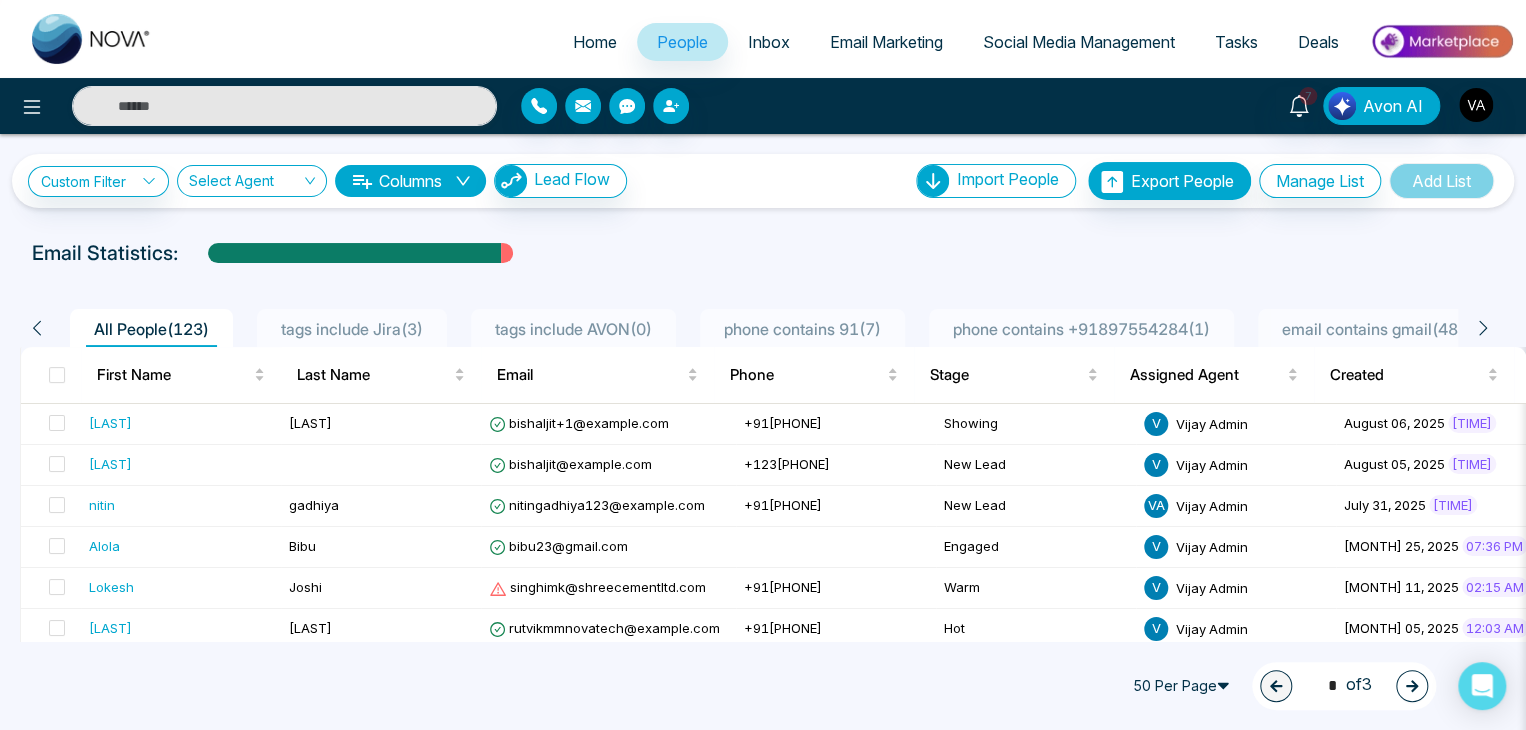 click at bounding box center (763, 272) 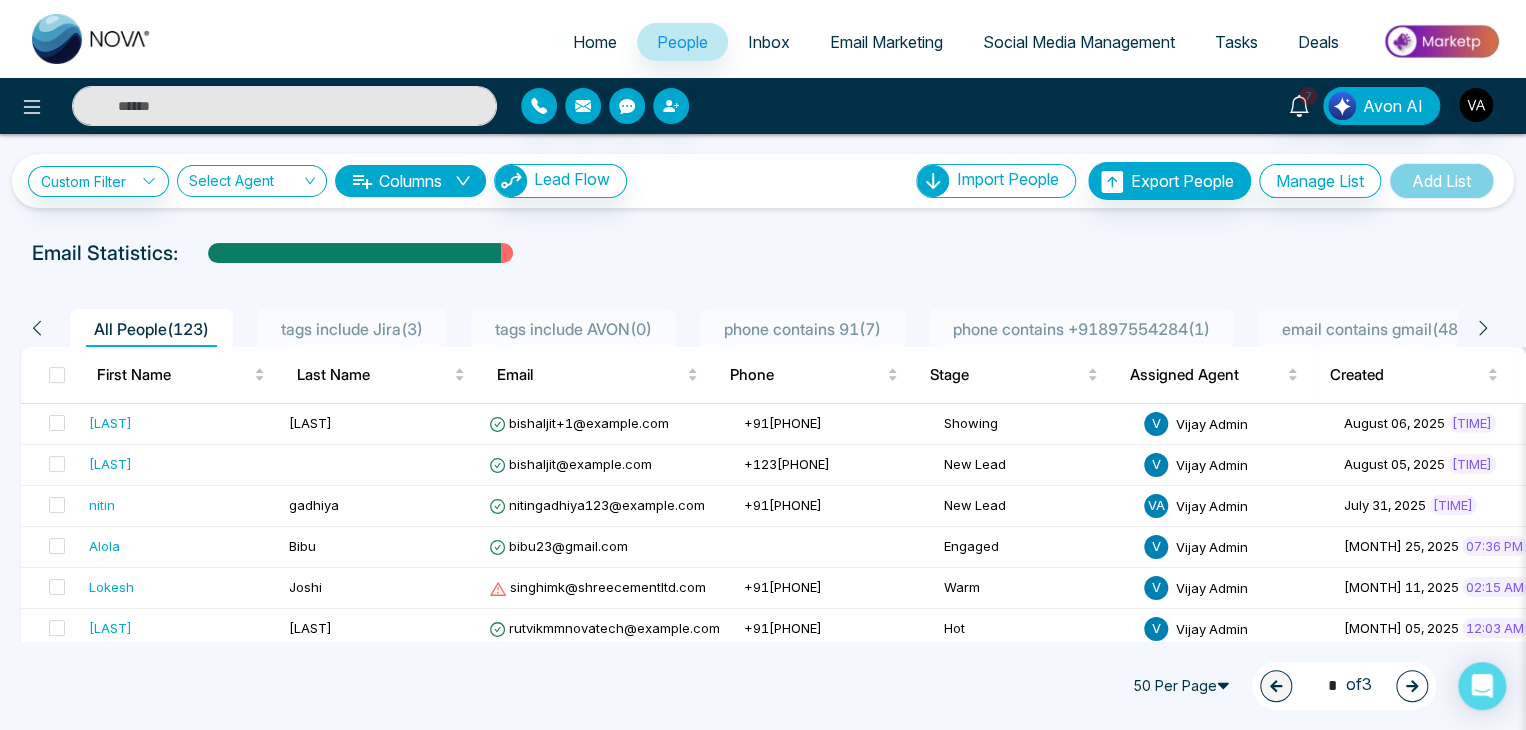 click at bounding box center (763, 272) 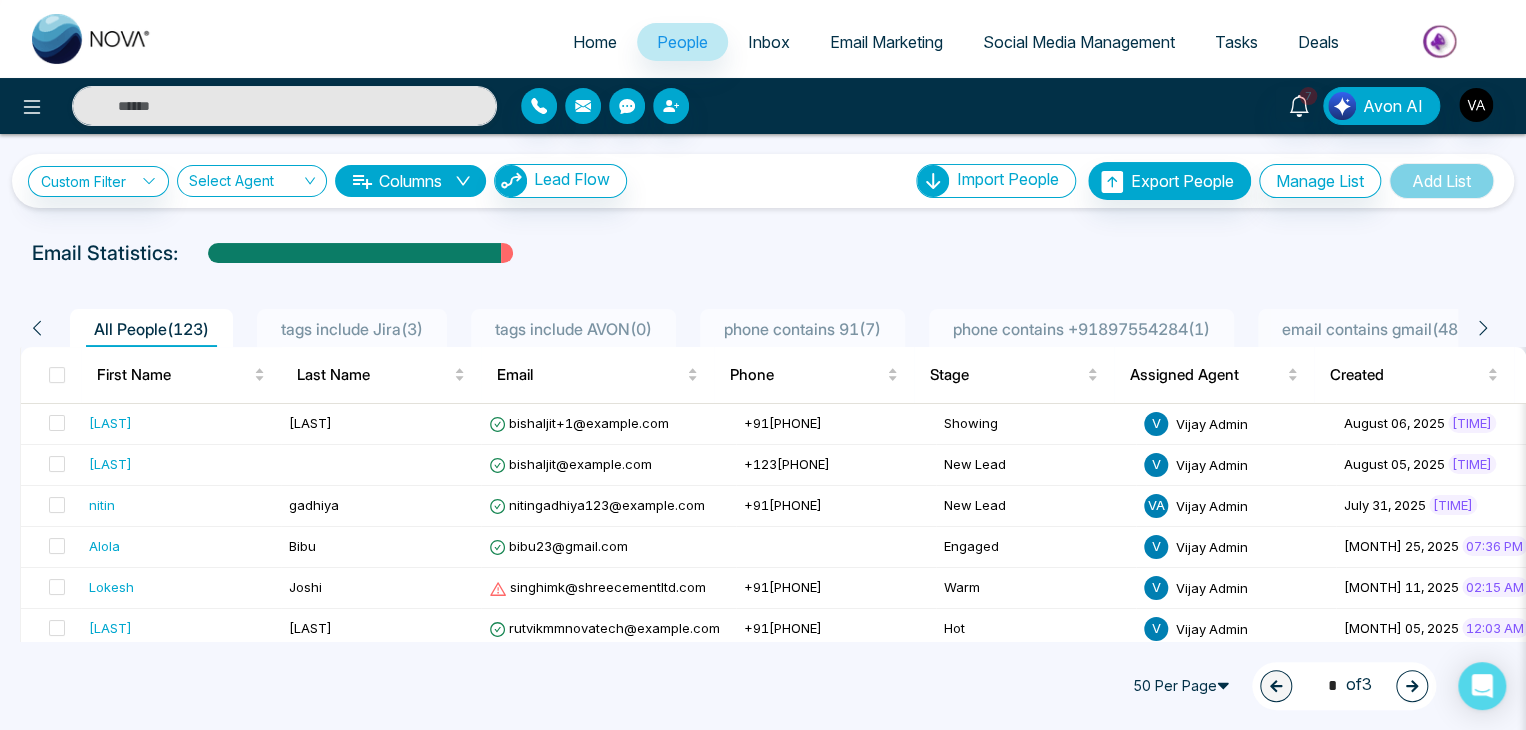click at bounding box center (763, 272) 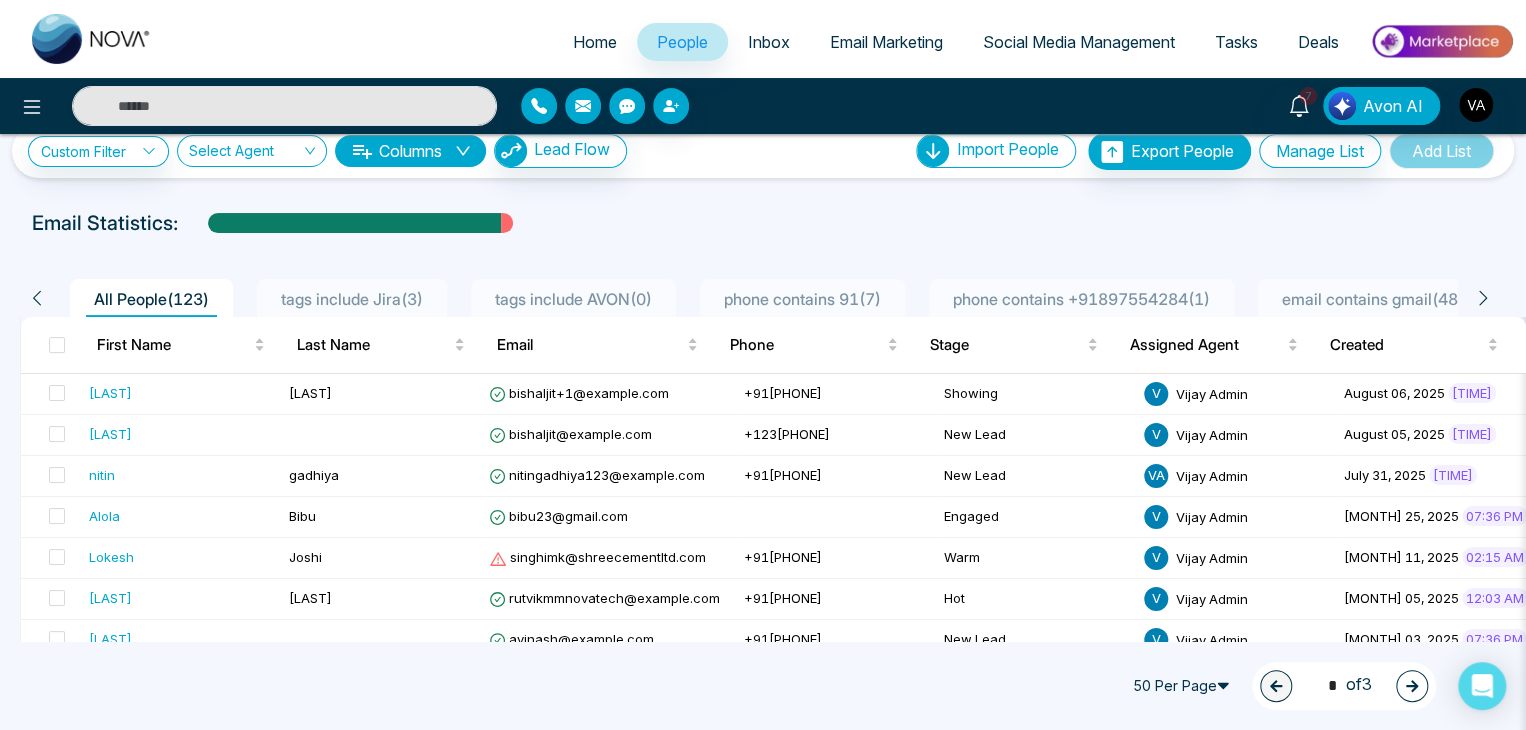 scroll, scrollTop: 0, scrollLeft: 0, axis: both 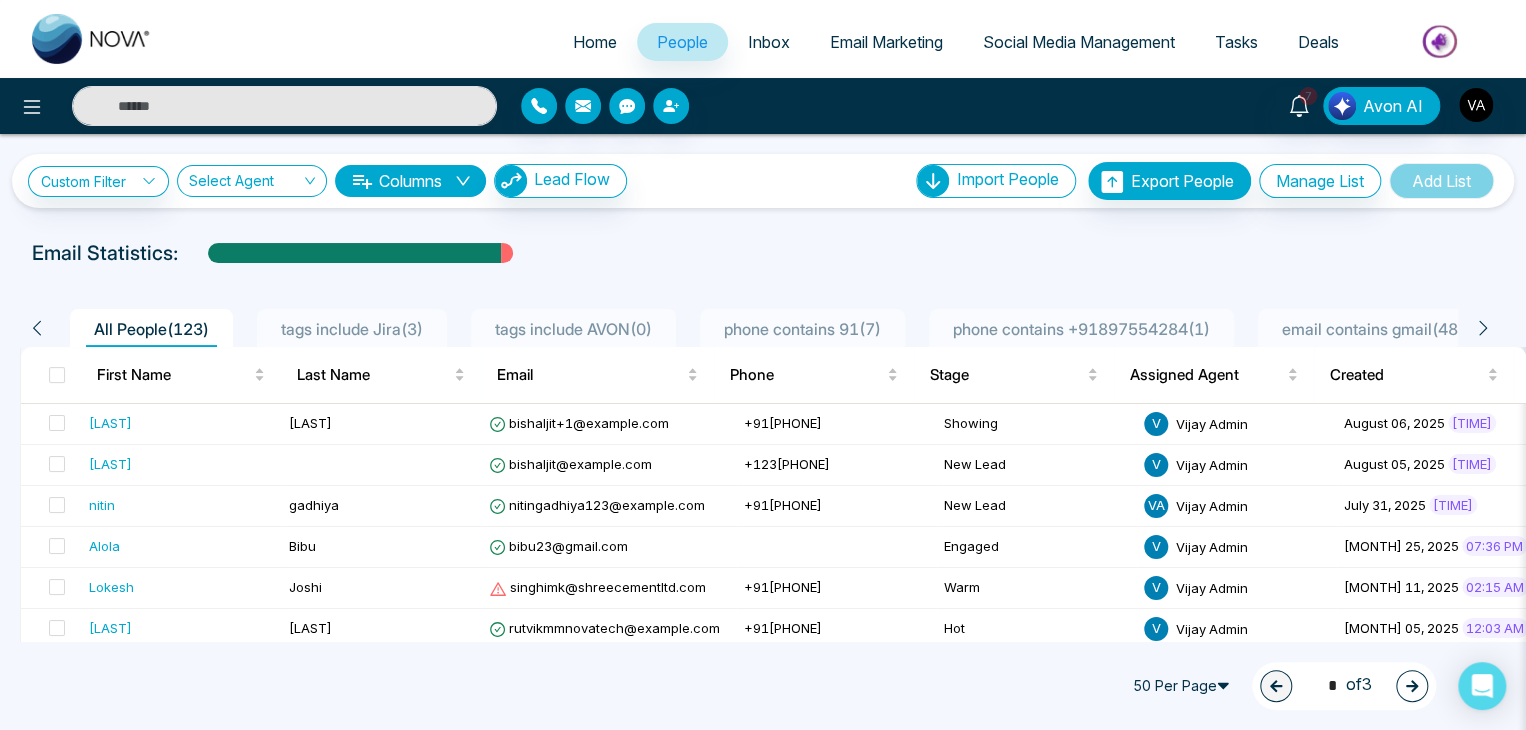 click at bounding box center (763, 272) 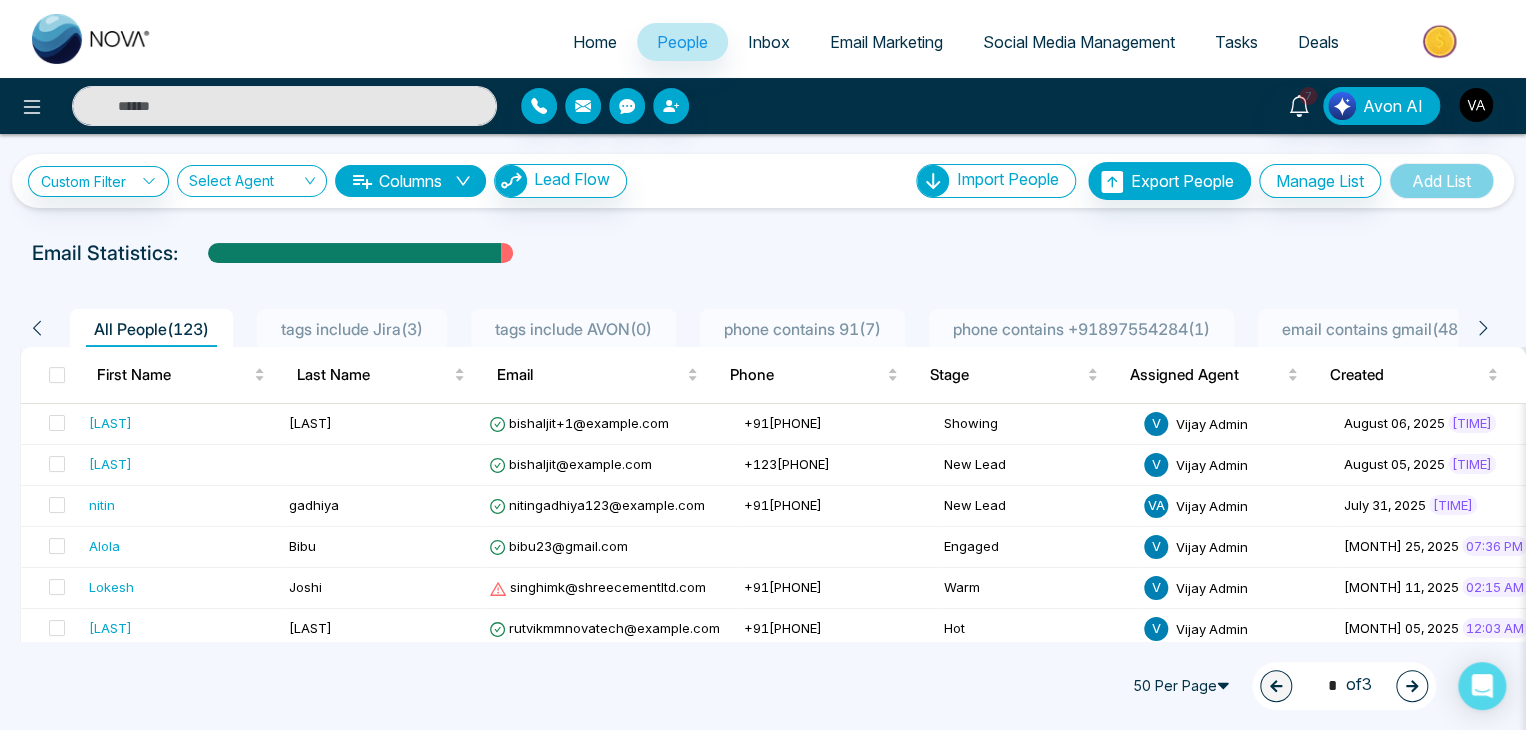 click on "Email Statistics:" at bounding box center (763, 253) 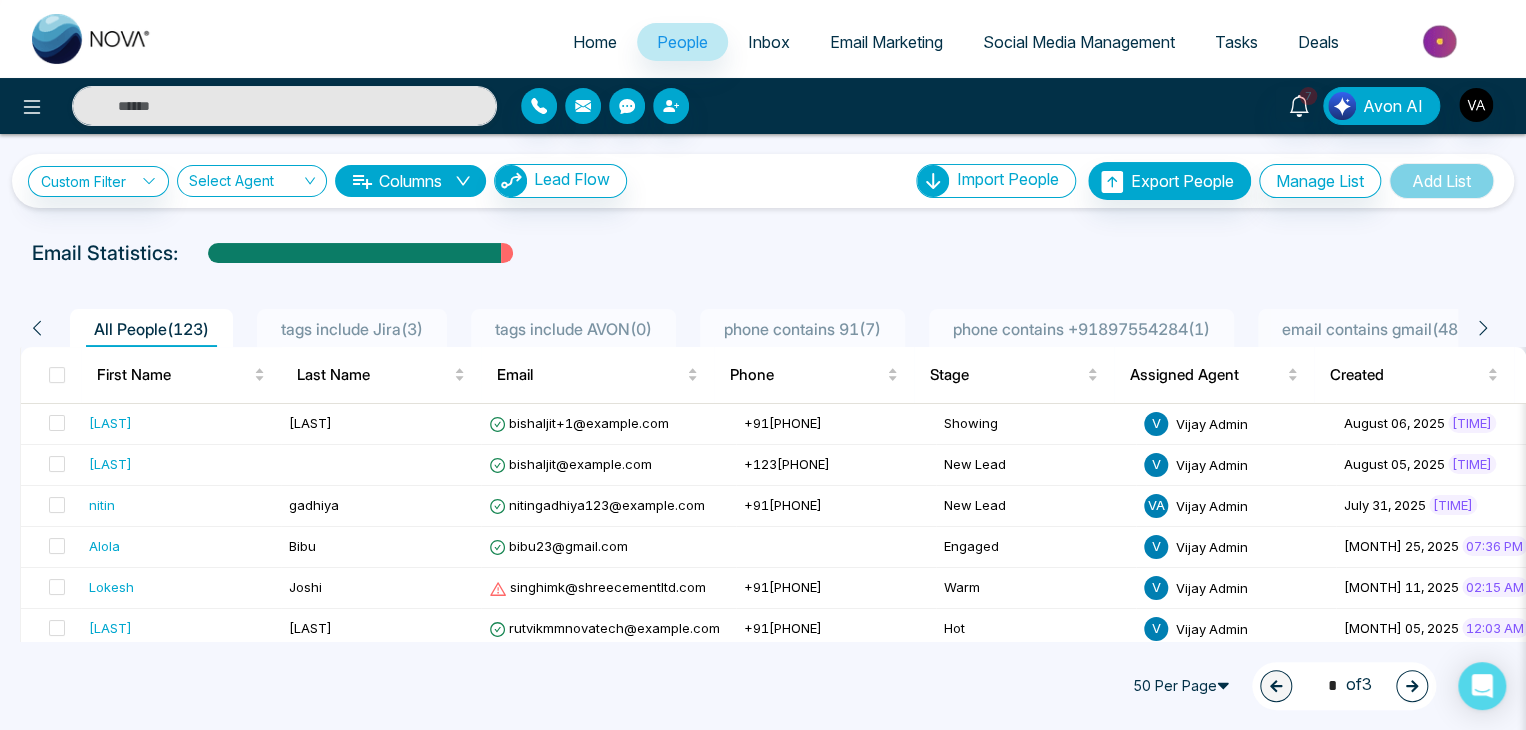 click on "Email Statistics:" at bounding box center [763, 253] 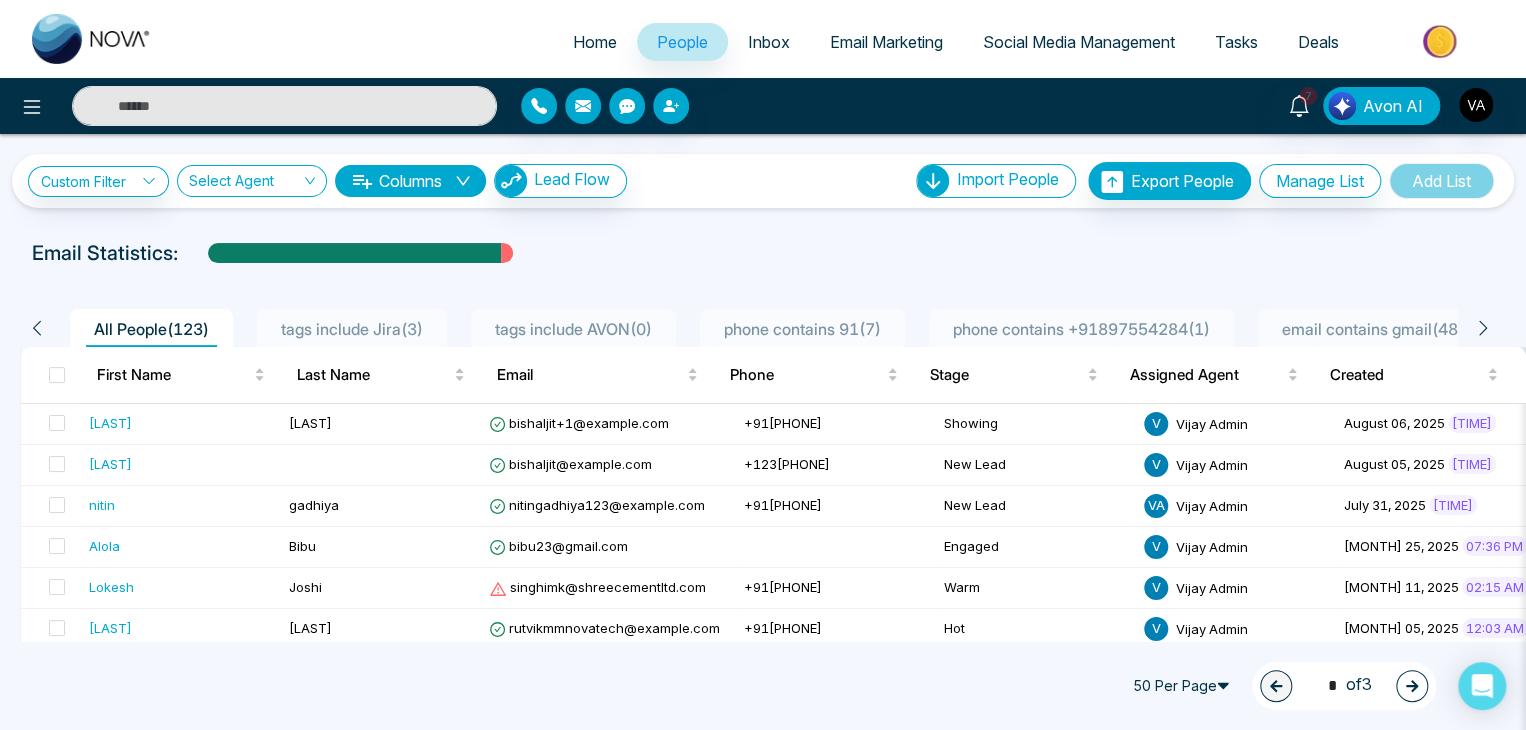 click on "Email Statistics:" at bounding box center (763, 253) 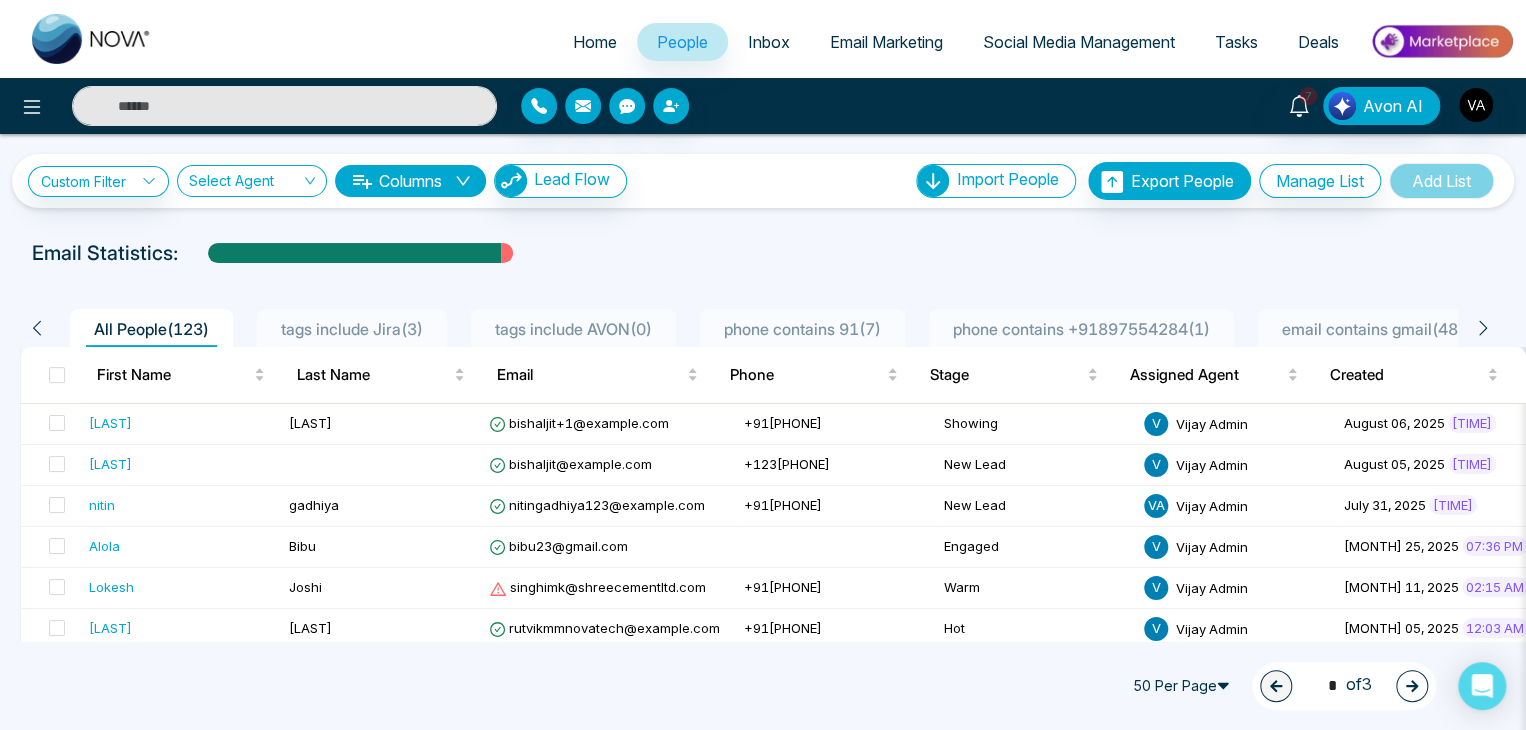 click on "Email Statistics:" at bounding box center (763, 253) 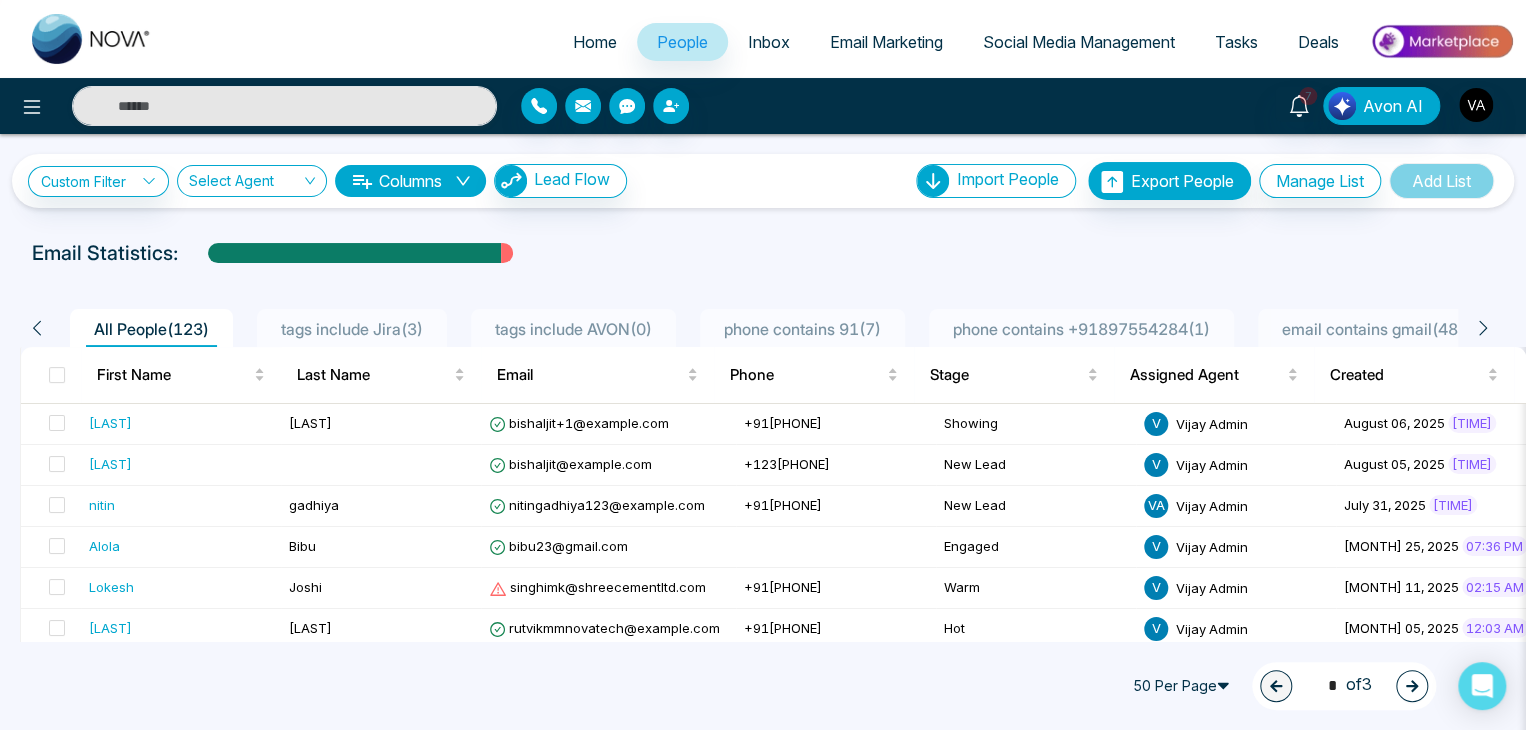click on "Email Statistics:" at bounding box center [763, 253] 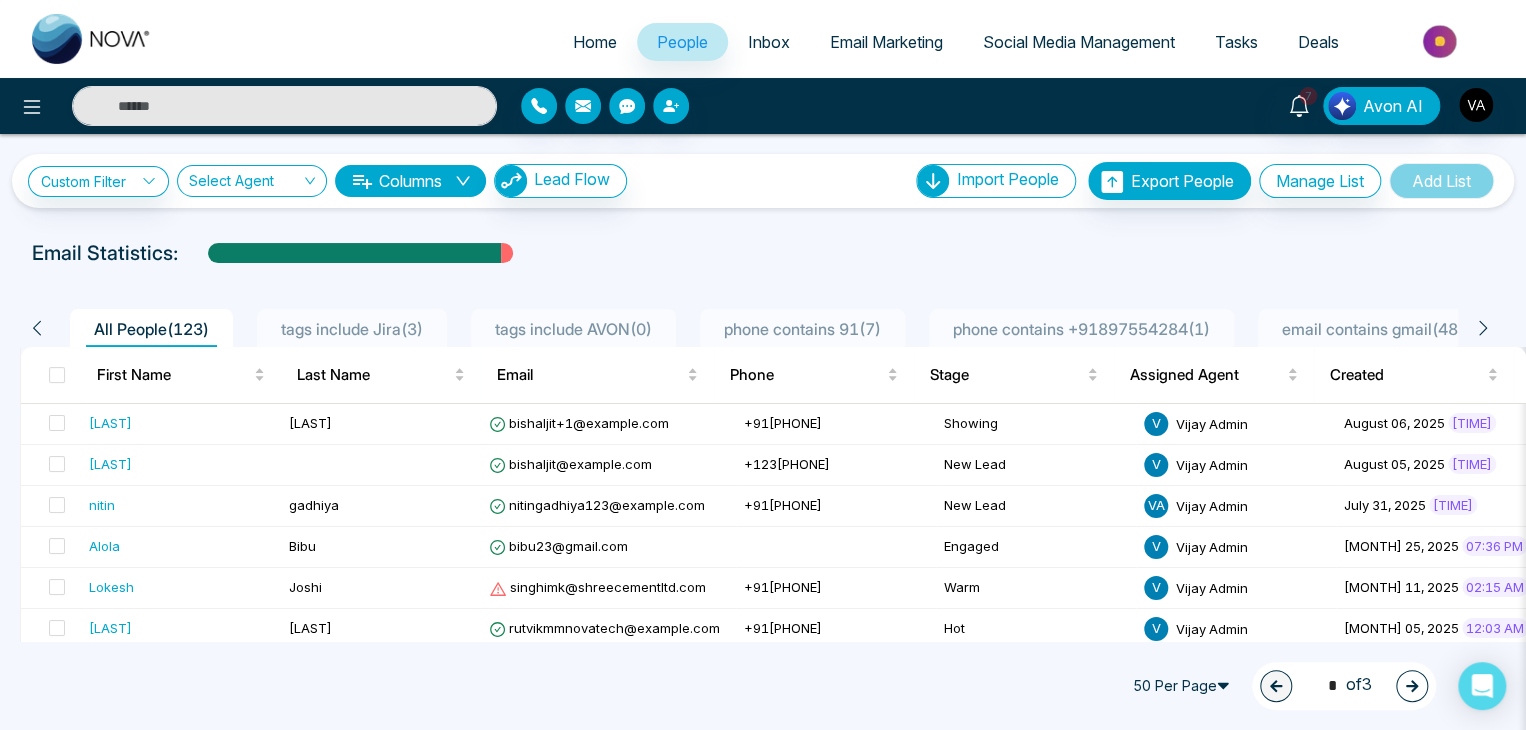 click on "All People  ( 123 ) tags include Jira  ( 3 ) tags include AVON  ( 0 ) phone contains 91  ( 7 ) phone contains +91897554284  ( 1 ) email contains gmail  ( 48 ) email contains novatech  ( 38 ) First Name Last Name Email Phone Stage Assigned Agent Created Tags Source Province Timeframe Urgency Buy Area AVG Property Price Home Type Deals Last Communication                                     Bishaljit Sarkar   bishaljit+1@mmnovatech.com +919804192162 Showing V Vijay Admin August 06, 2025   12:23 AM Jira 1 19 minutes ago    Message Bishaljit   bishaljit@mmnovatech.com +12356489752 New Lead V Vijay Admin August 05, 2025   12:16 AM IDX Website   -  -  -  -    -  -  -  -   nitin gadhiya   nitingadhiya123@gmail.com +918141925856 New Lead V A Vijay Admin July 31, 2025   11:56 PM bounced Door Knocking 5 days ago    Call Alola Bibu   bibu23@gmail.com Engaged V Vijay Admin July 25, 2025   07:36 PM market watch to... condo apartment + 1 Facebook Ontario 1-3 Months Hot Toronto Townhouse Lokesh   V" at bounding box center [763, 1414] 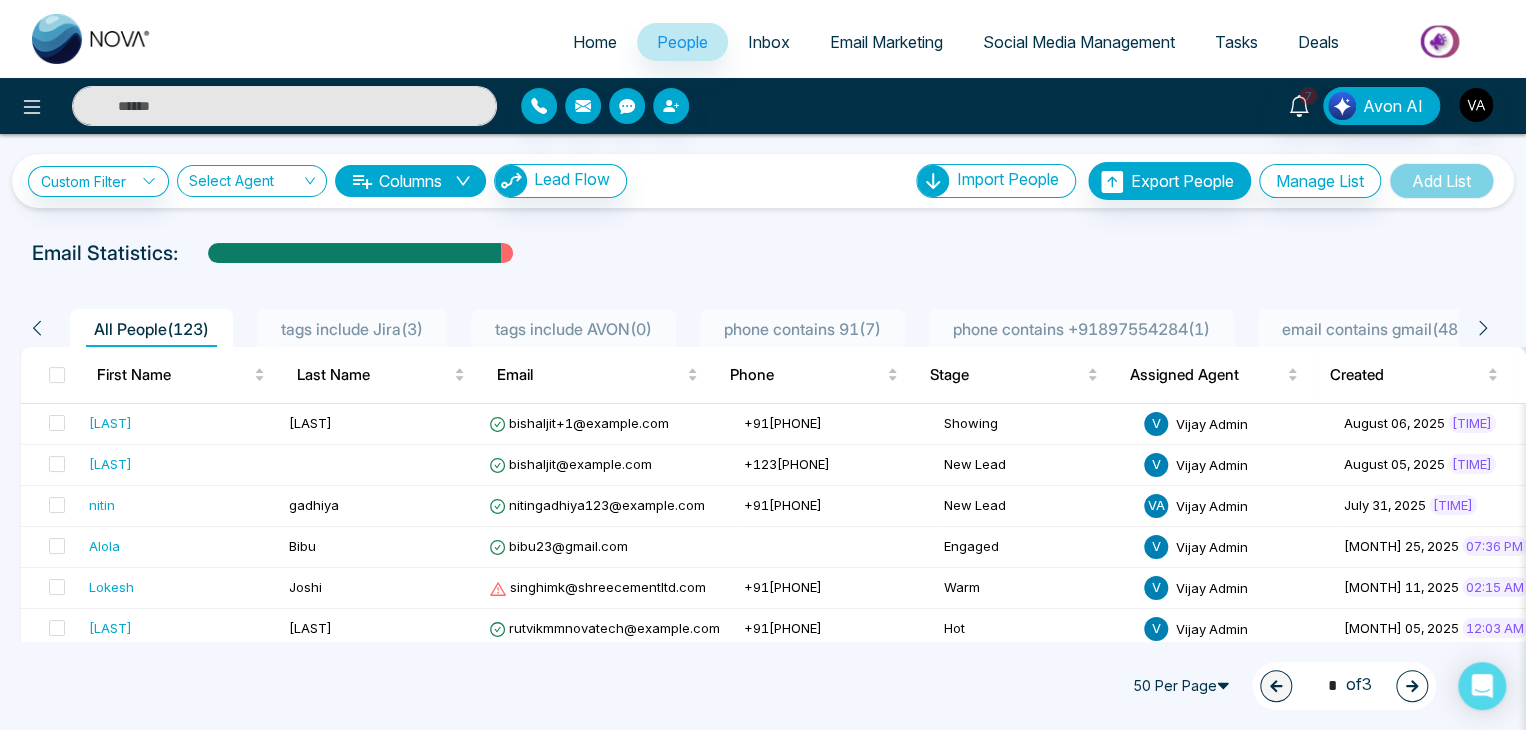 click on "All People  ( 123 ) tags include Jira  ( 3 ) tags include AVON  ( 0 ) phone contains 91  ( 7 ) phone contains +91897554284  ( 1 ) email contains gmail  ( 48 ) email contains novatech  ( 38 ) First Name Last Name Email Phone Stage Assigned Agent Created Tags Source Province Timeframe Urgency Buy Area AVG Property Price Home Type Deals Last Communication                                     Bishaljit Sarkar   bishaljit+1@mmnovatech.com +919804192162 Showing V Vijay Admin August 06, 2025   12:23 AM Jira 1 19 minutes ago    Message Bishaljit   bishaljit@mmnovatech.com +12356489752 New Lead V Vijay Admin August 05, 2025   12:16 AM IDX Website   -  -  -  -    -  -  -  -   nitin gadhiya   nitingadhiya123@gmail.com +918141925856 New Lead V A Vijay Admin July 31, 2025   11:56 PM bounced Door Knocking 5 days ago    Call Alola Bibu   bibu23@gmail.com Engaged V Vijay Admin July 25, 2025   07:36 PM market watch to... condo apartment + 1 Facebook Ontario 1-3 Months Hot Toronto Townhouse Lokesh   V" at bounding box center [763, 1414] 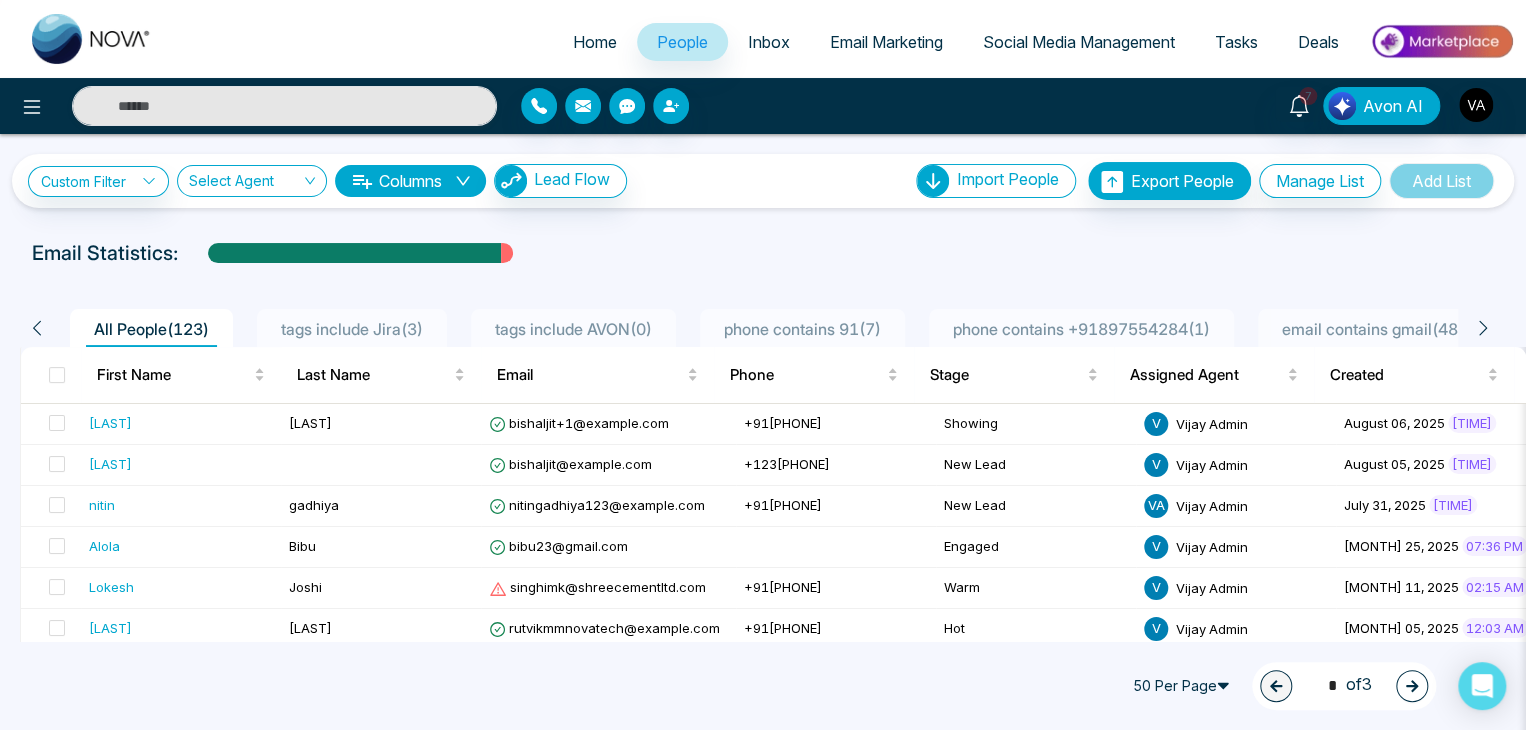 click on "All People  ( 123 ) tags include Jira  ( 3 ) tags include AVON  ( 0 ) phone contains 91  ( 7 ) phone contains +91897554284  ( 1 ) email contains gmail  ( 48 ) email contains novatech  ( 38 ) First Name Last Name Email Phone Stage Assigned Agent Created Tags Source Province Timeframe Urgency Buy Area AVG Property Price Home Type Deals Last Communication                                     Bishaljit Sarkar   bishaljit+1@mmnovatech.com +919804192162 Showing V Vijay Admin August 06, 2025   12:23 AM Jira 1 19 minutes ago    Message Bishaljit   bishaljit@mmnovatech.com +12356489752 New Lead V Vijay Admin August 05, 2025   12:16 AM IDX Website   -  -  -  -    -  -  -  -   nitin gadhiya   nitingadhiya123@gmail.com +918141925856 New Lead V A Vijay Admin July 31, 2025   11:56 PM bounced Door Knocking 5 days ago    Call Alola Bibu   bibu23@gmail.com Engaged V Vijay Admin July 25, 2025   07:36 PM market watch to... condo apartment + 1 Facebook Ontario 1-3 Months Hot Toronto Townhouse Lokesh   V" at bounding box center (763, 1414) 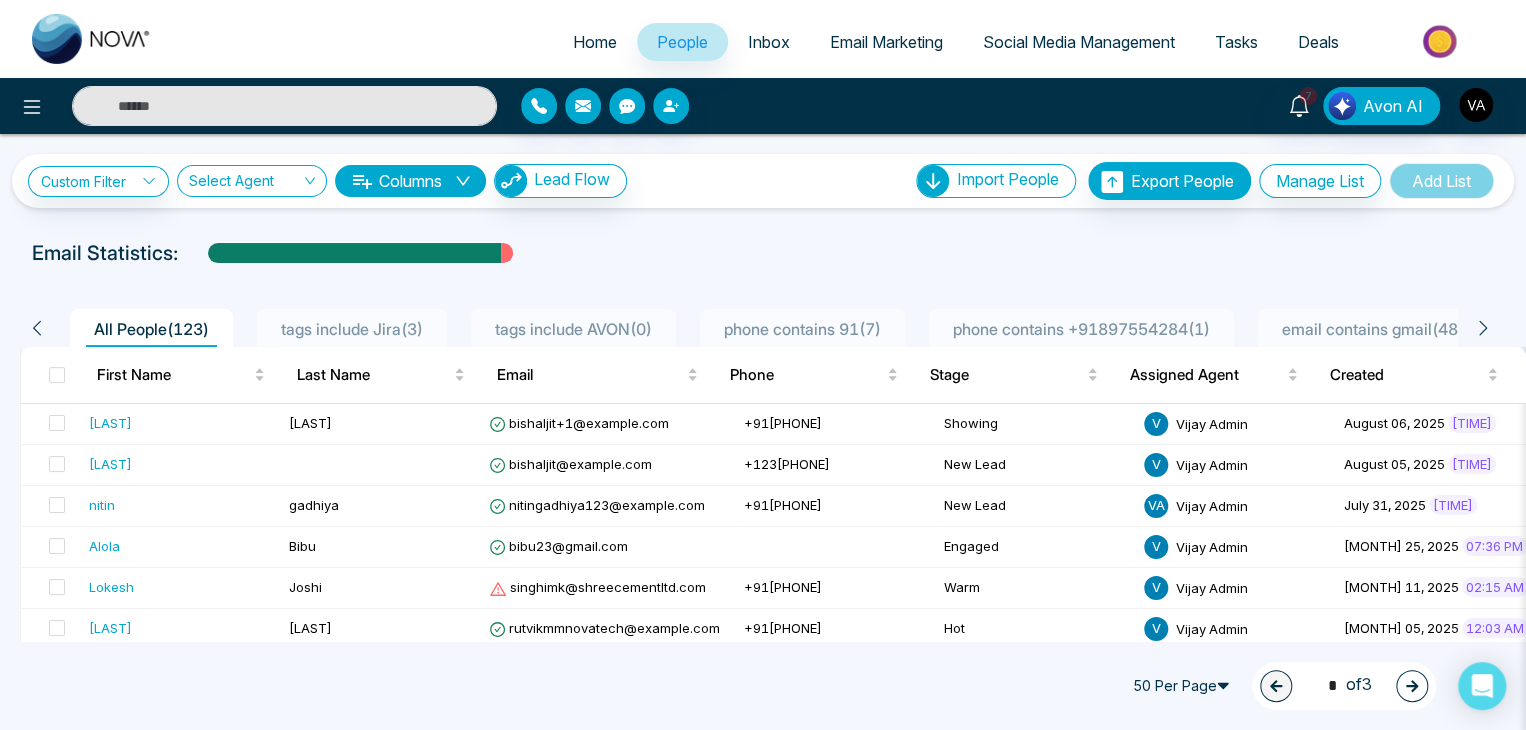 click on "All People  ( 123 ) tags include Jira  ( 3 ) tags include AVON  ( 0 ) phone contains 91  ( 7 ) phone contains +91897554284  ( 1 ) email contains gmail  ( 48 ) email contains novatech  ( 38 ) First Name Last Name Email Phone Stage Assigned Agent Created Tags Source Province Timeframe Urgency Buy Area AVG Property Price Home Type Deals Last Communication                                     Bishaljit Sarkar   bishaljit+1@mmnovatech.com +919804192162 Showing V Vijay Admin August 06, 2025   12:23 AM Jira 1 19 minutes ago    Message Bishaljit   bishaljit@mmnovatech.com +12356489752 New Lead V Vijay Admin August 05, 2025   12:16 AM IDX Website   -  -  -  -    -  -  -  -   nitin gadhiya   nitingadhiya123@gmail.com +918141925856 New Lead V A Vijay Admin July 31, 2025   11:56 PM bounced Door Knocking 5 days ago    Call Alola Bibu   bibu23@gmail.com Engaged V Vijay Admin July 25, 2025   07:36 PM market watch to... condo apartment + 1 Facebook Ontario 1-3 Months Hot Toronto Townhouse Lokesh   V" at bounding box center (763, 1414) 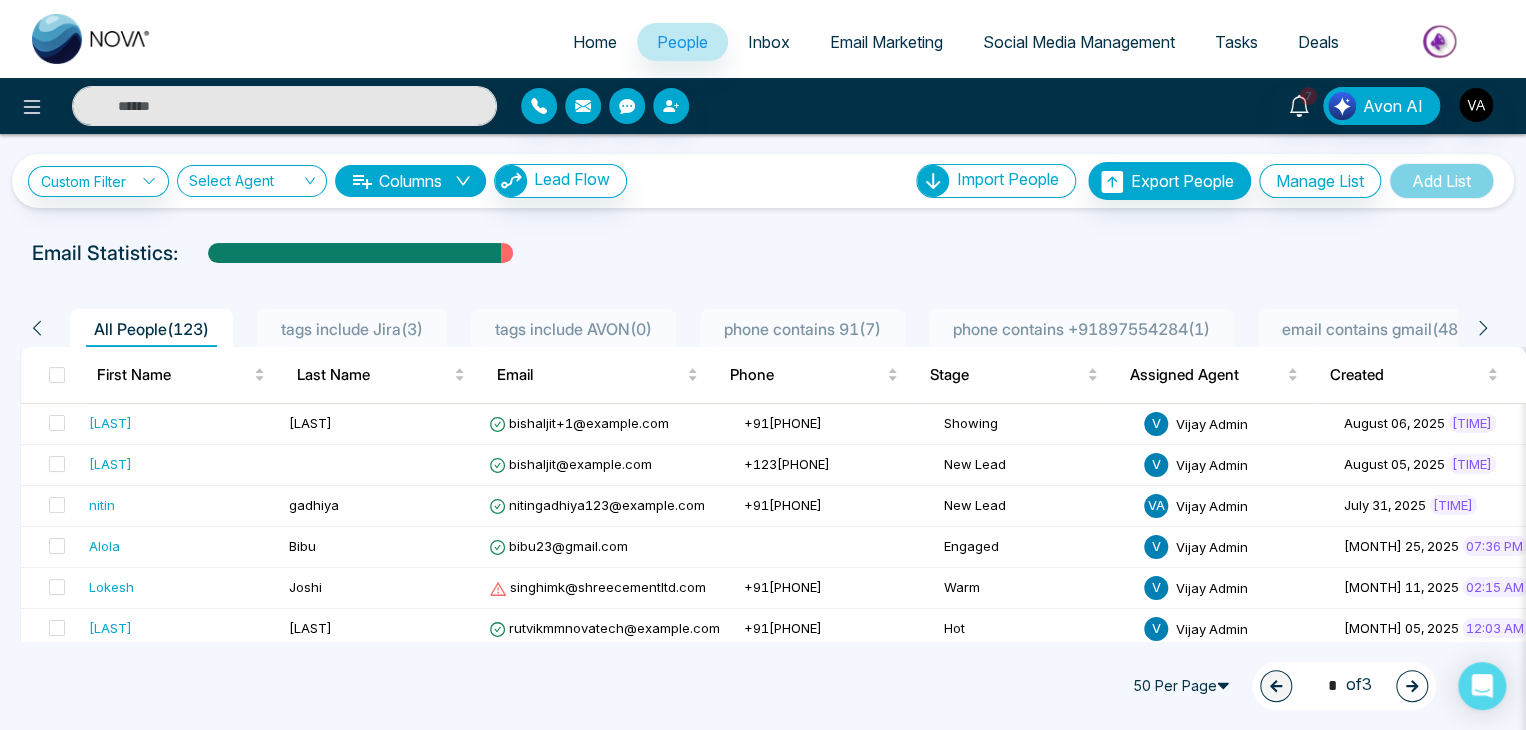click on "All People  ( 123 ) tags include Jira  ( 3 ) tags include AVON  ( 0 ) phone contains 91  ( 7 ) phone contains +91897554284  ( 1 ) email contains gmail  ( 48 ) email contains novatech  ( 38 ) First Name Last Name Email Phone Stage Assigned Agent Created Tags Source Province Timeframe Urgency Buy Area AVG Property Price Home Type Deals Last Communication                                     Bishaljit Sarkar   bishaljit+1@mmnovatech.com +919804192162 Showing V Vijay Admin August 06, 2025   12:23 AM Jira 1 19 minutes ago    Message Bishaljit   bishaljit@mmnovatech.com +12356489752 New Lead V Vijay Admin August 05, 2025   12:16 AM IDX Website   -  -  -  -    -  -  -  -   nitin gadhiya   nitingadhiya123@gmail.com +918141925856 New Lead V A Vijay Admin July 31, 2025   11:56 PM bounced Door Knocking 5 days ago    Call Alola Bibu   bibu23@gmail.com Engaged V Vijay Admin July 25, 2025   07:36 PM market watch to... condo apartment + 1 Facebook Ontario 1-3 Months Hot Toronto Townhouse Lokesh   V" at bounding box center (763, 1414) 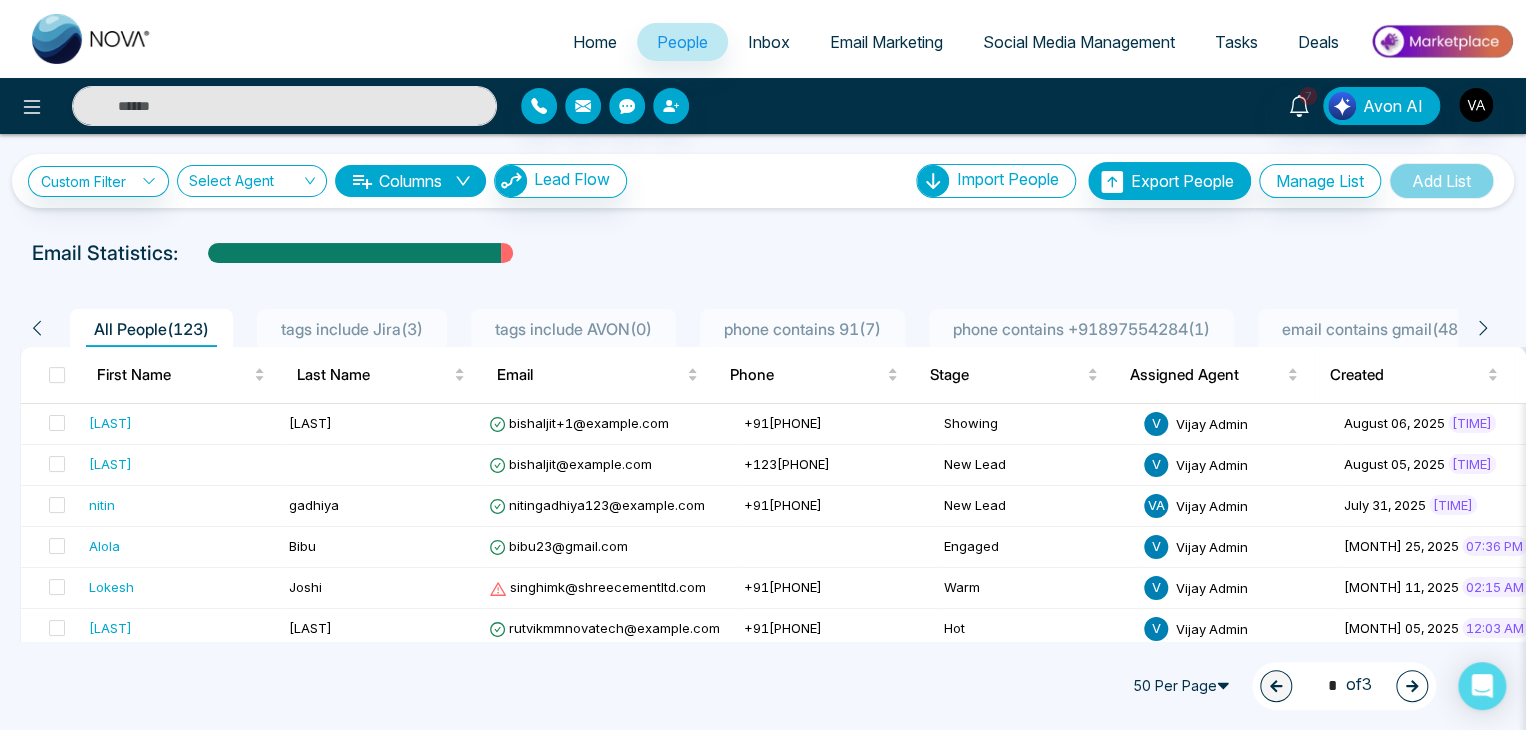 click on "Email Statistics:" at bounding box center [763, 253] 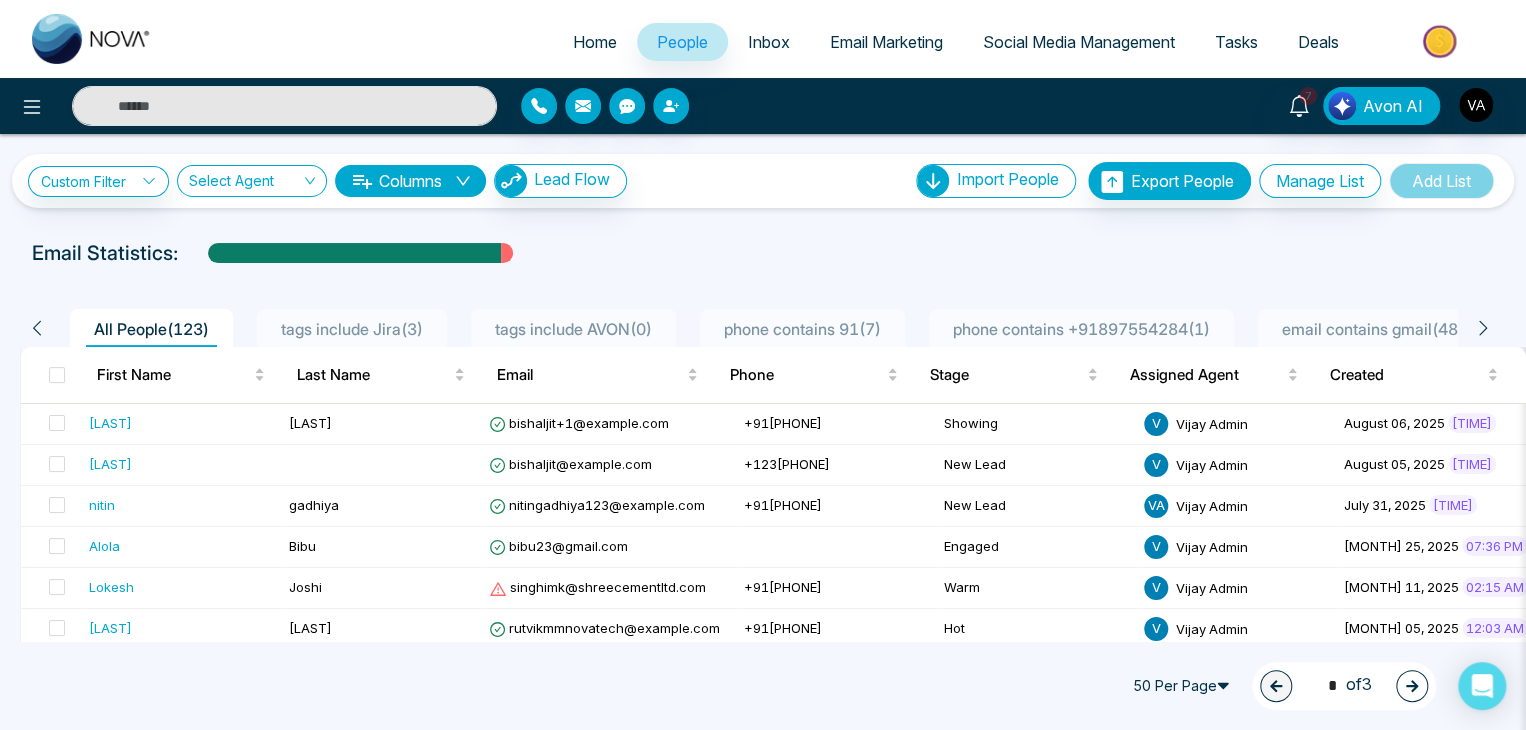 click on "Email Statistics:" at bounding box center [763, 253] 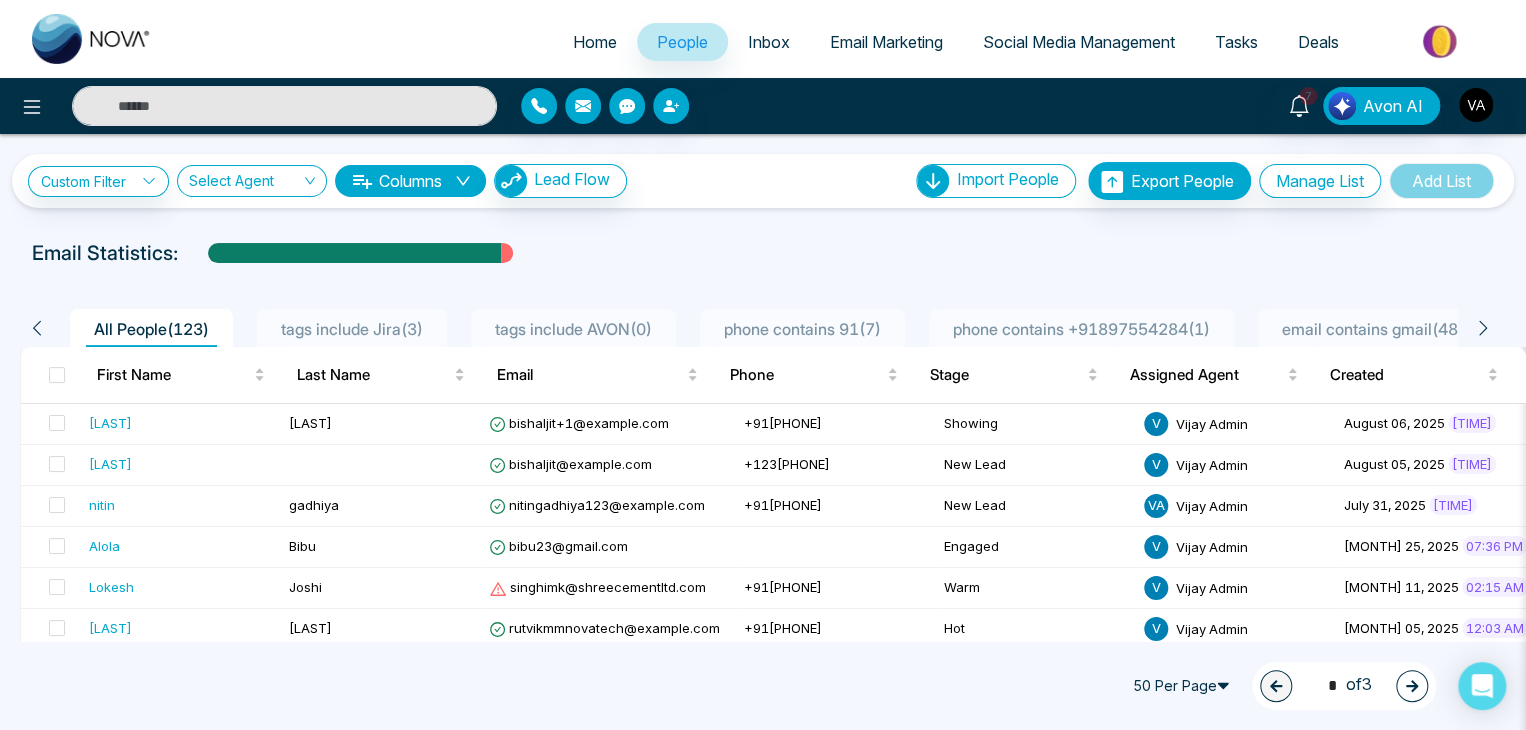 click on "**********" at bounding box center [763, 1343] 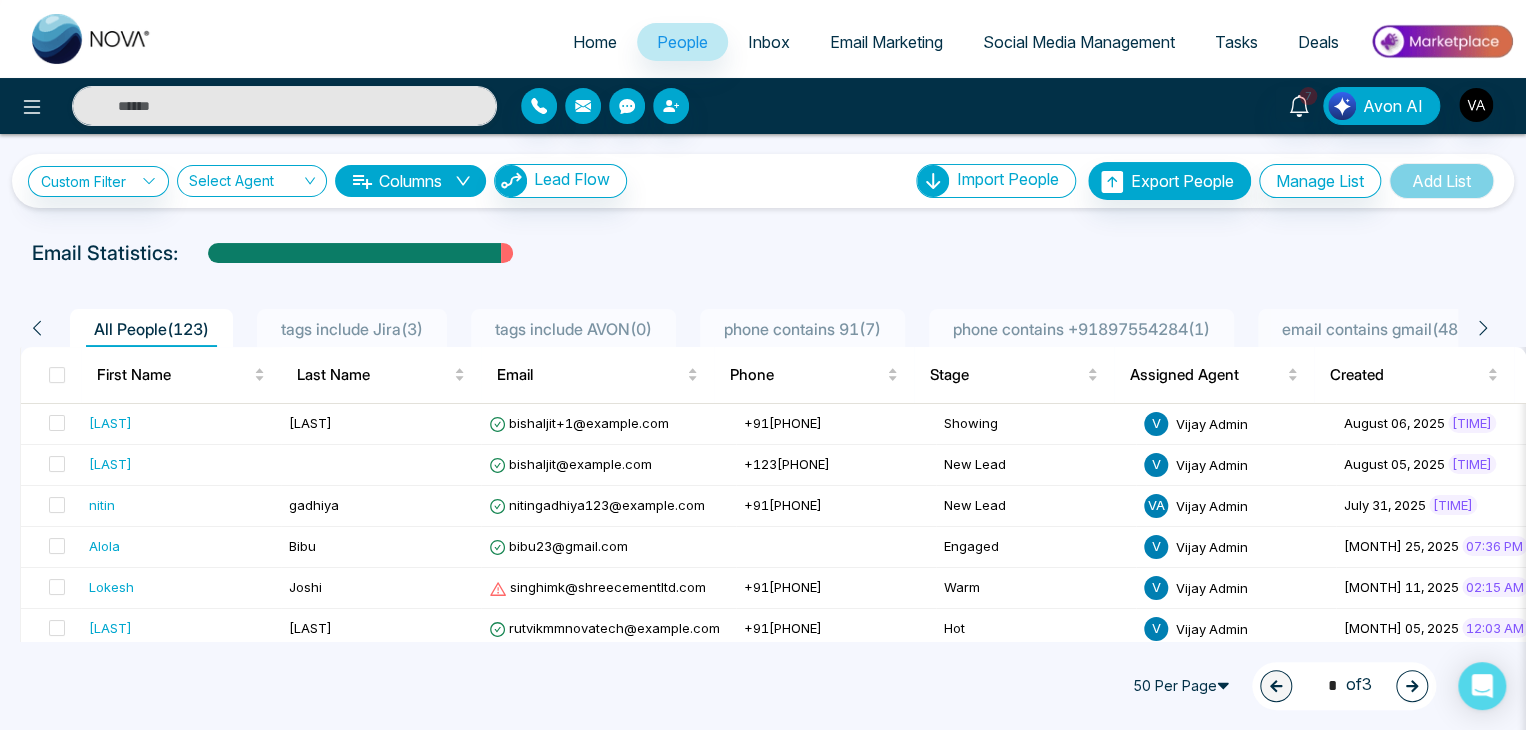 click on "Email Statistics:" at bounding box center (763, 253) 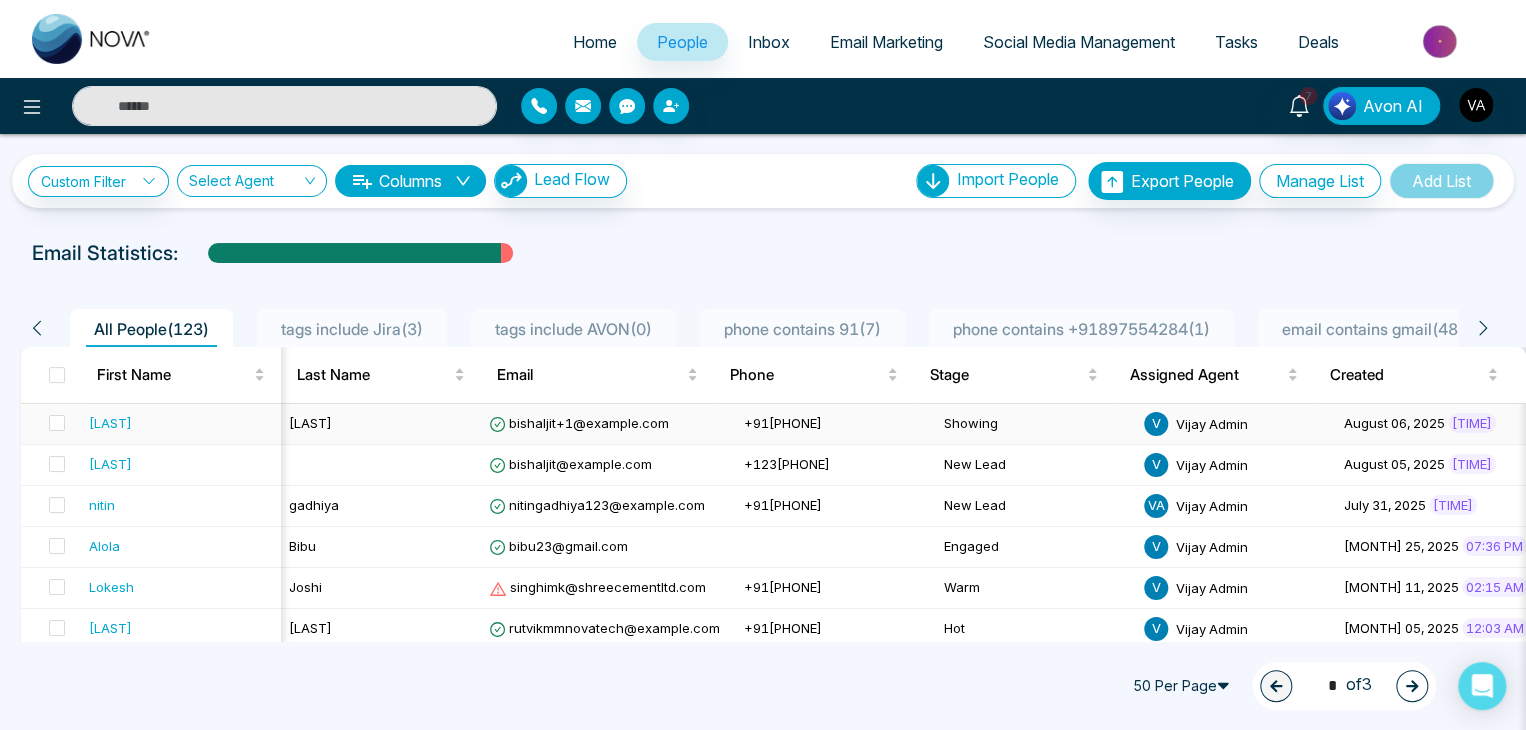 scroll, scrollTop: 0, scrollLeft: 332, axis: horizontal 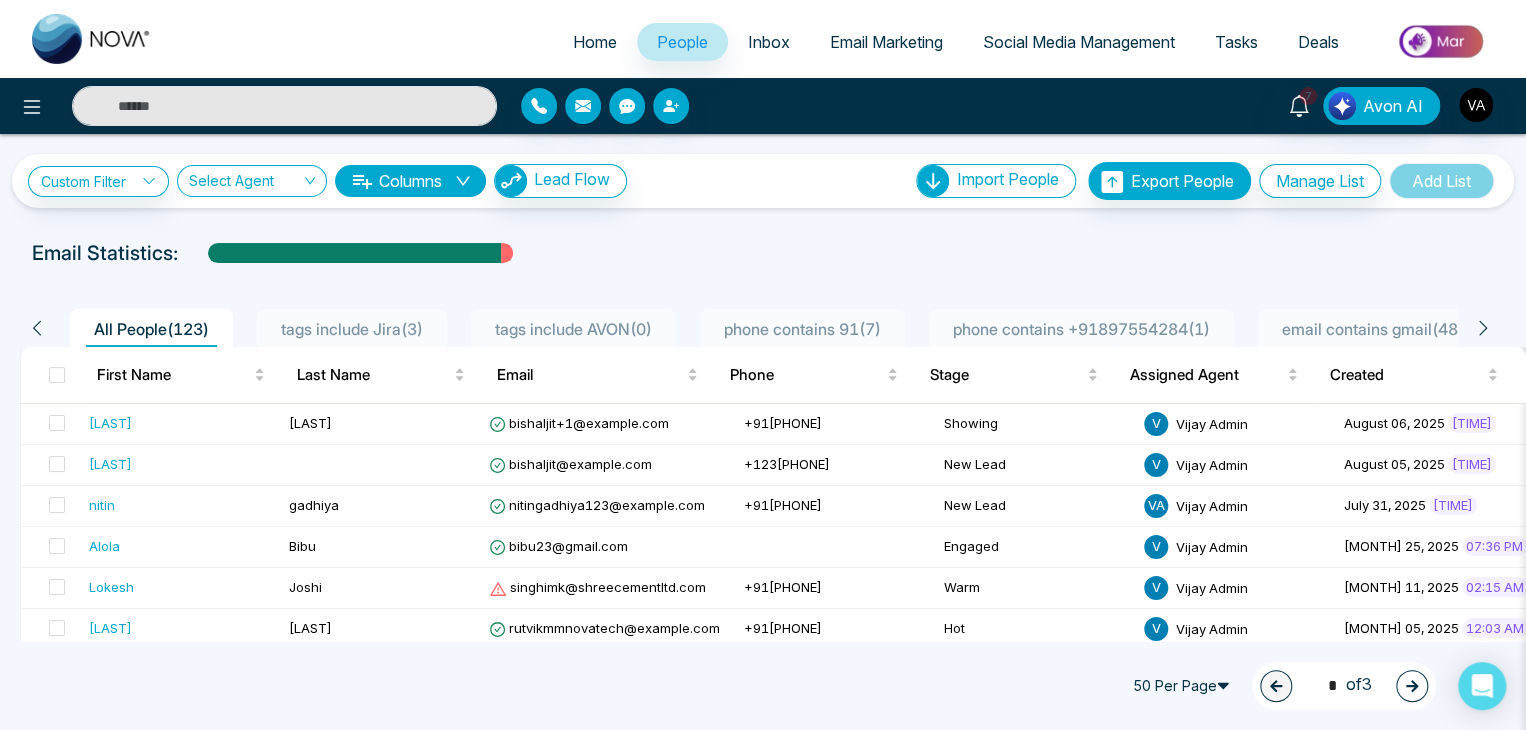 click on "Columns" at bounding box center [410, 181] 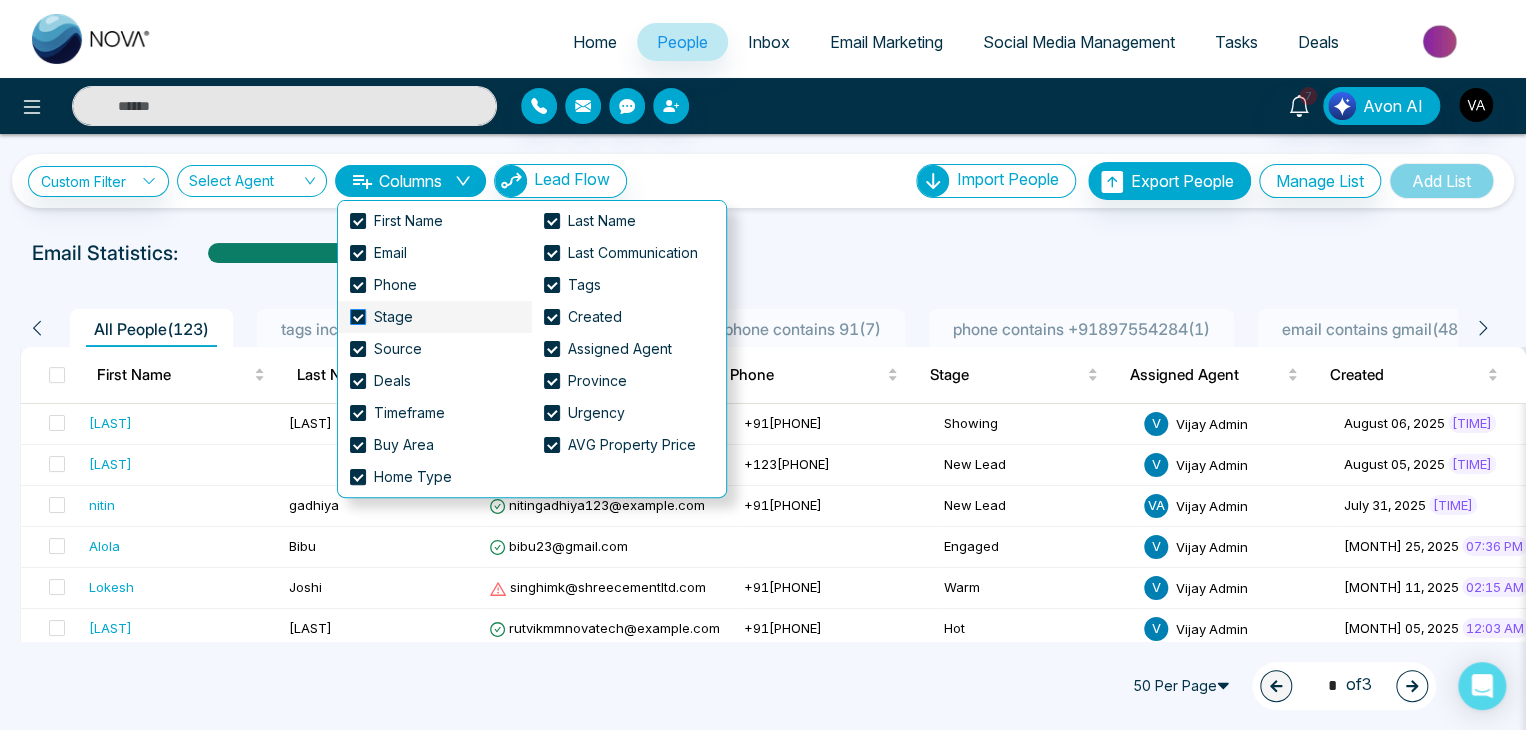 click on "Stage" at bounding box center [393, 317] 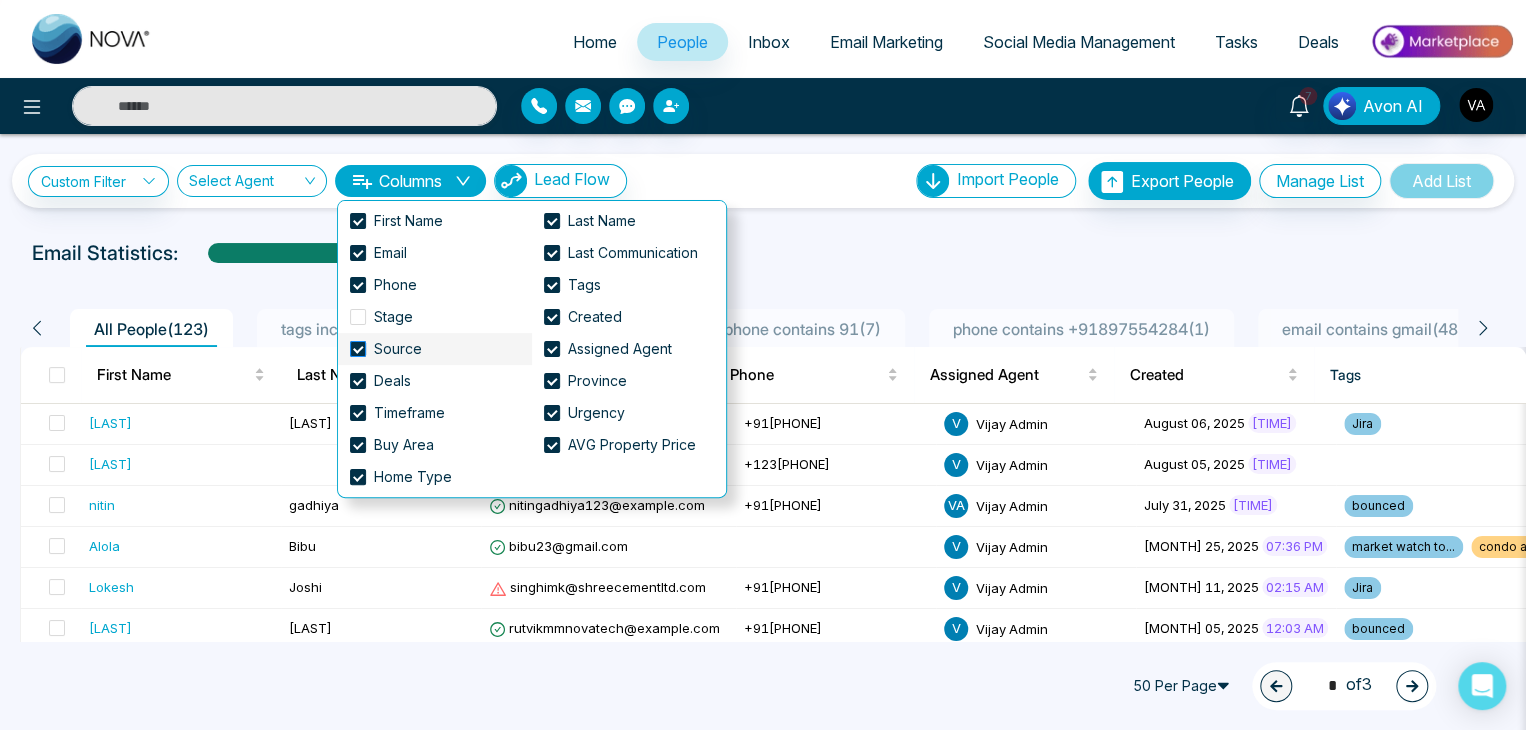 click on "Source" at bounding box center (398, 349) 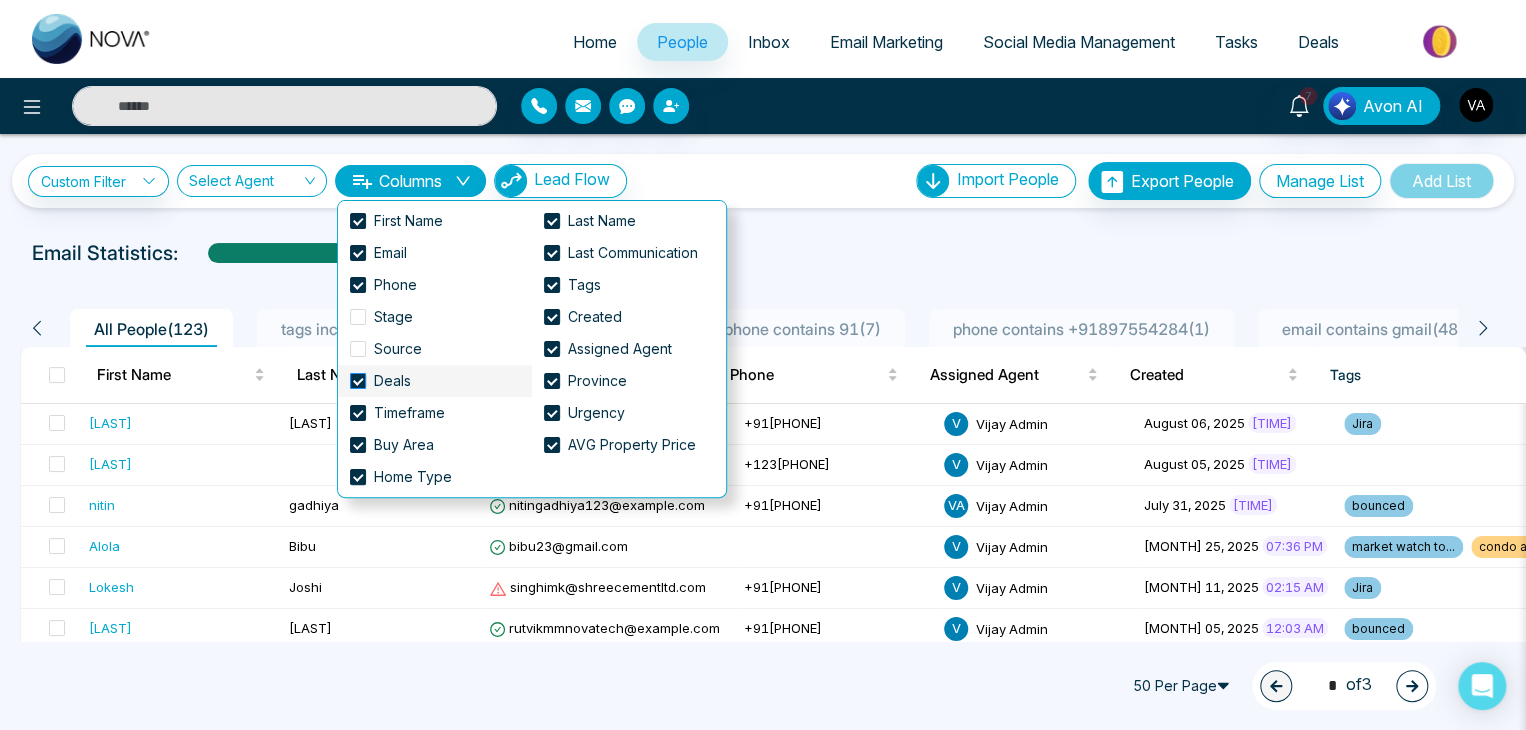click on "Deals" at bounding box center (392, 381) 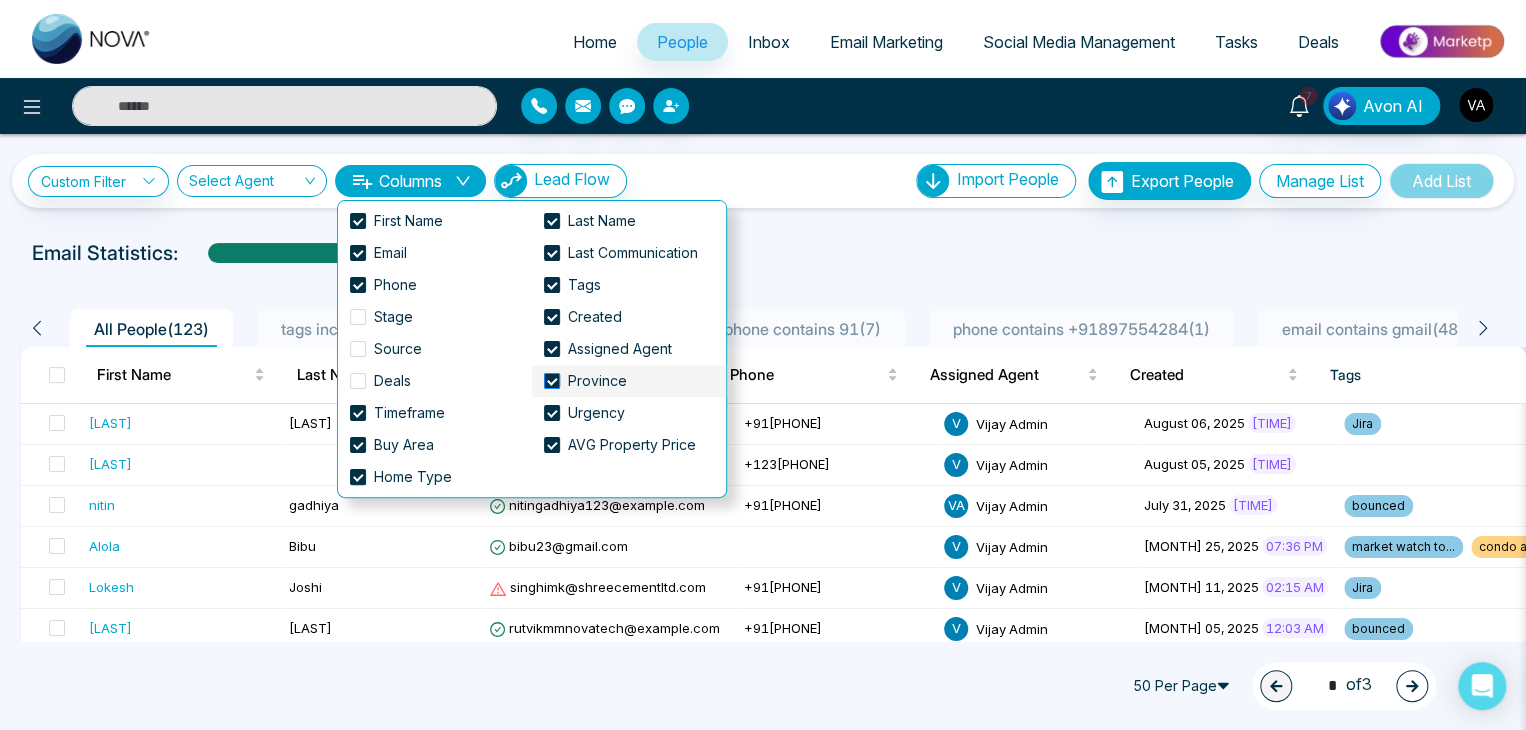 click on "Province" at bounding box center (597, 381) 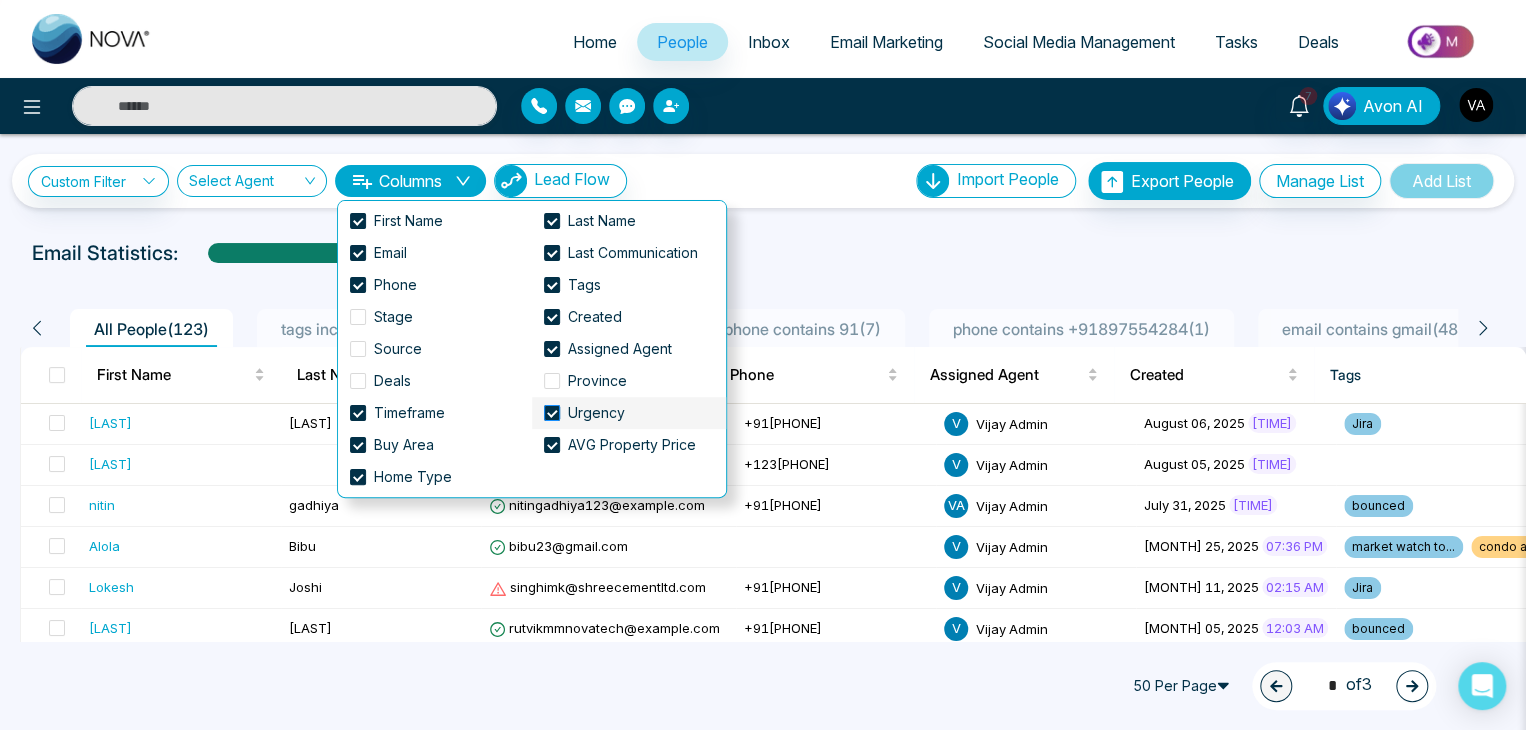 click on "Urgency" at bounding box center (596, 413) 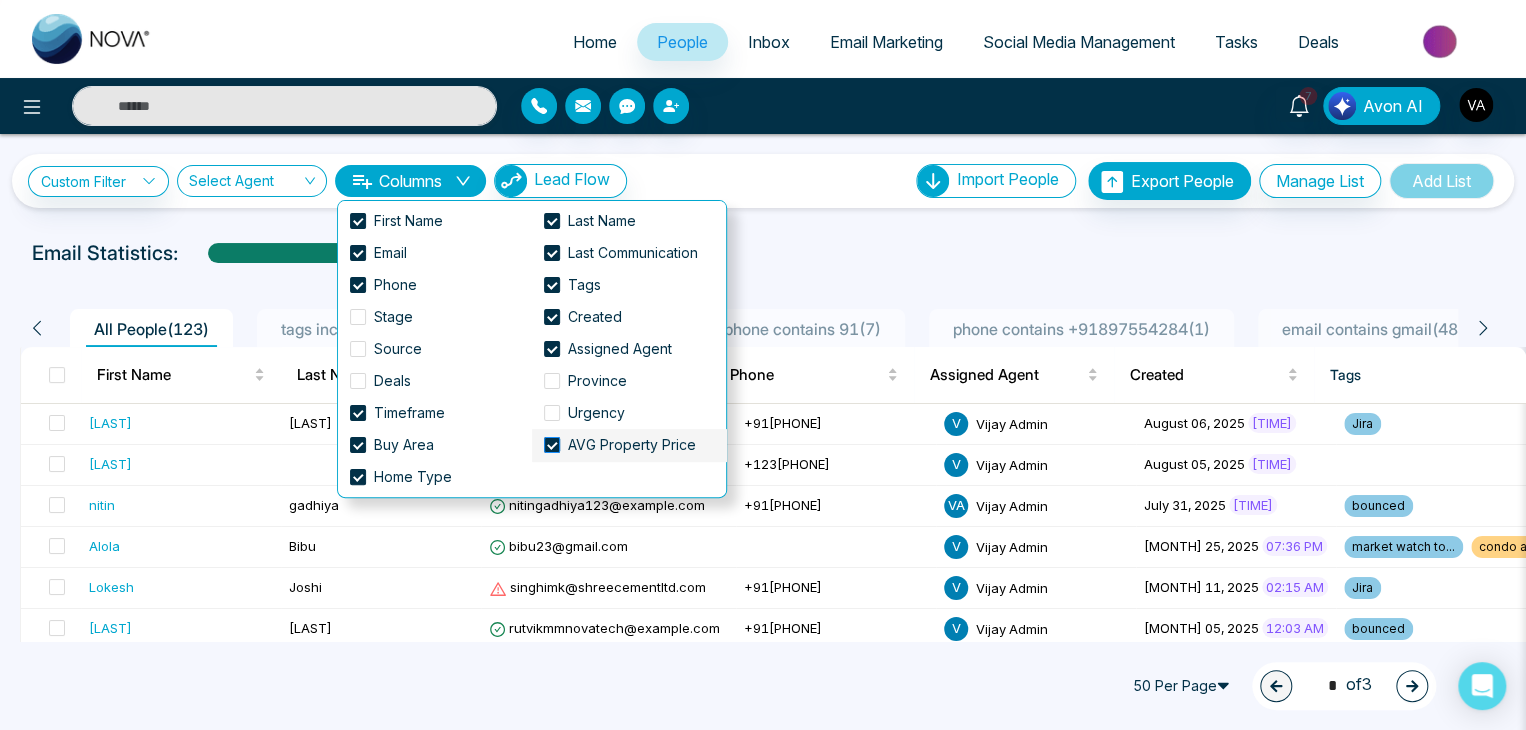 click on "AVG Property Price" at bounding box center [632, 445] 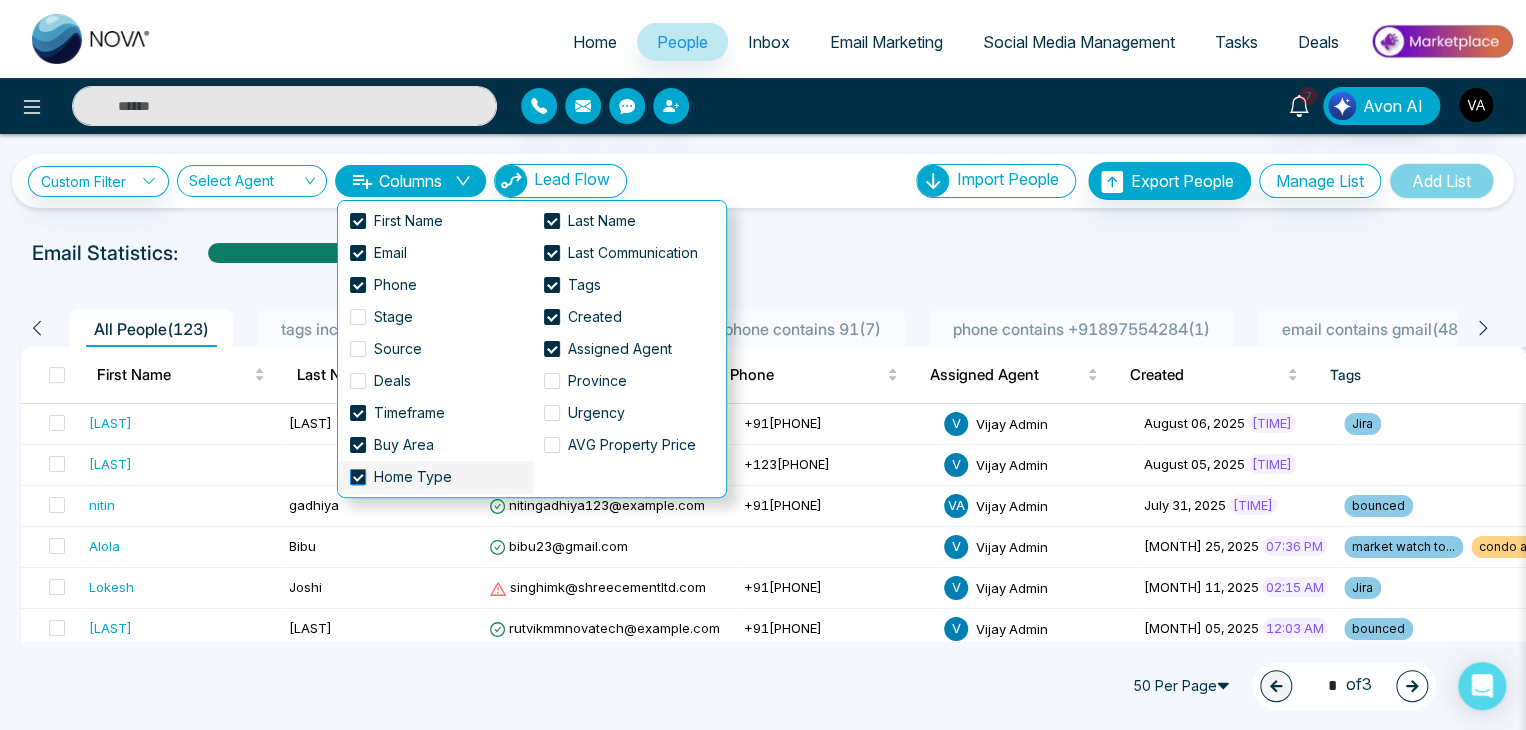 click on "Home Type" at bounding box center (413, 477) 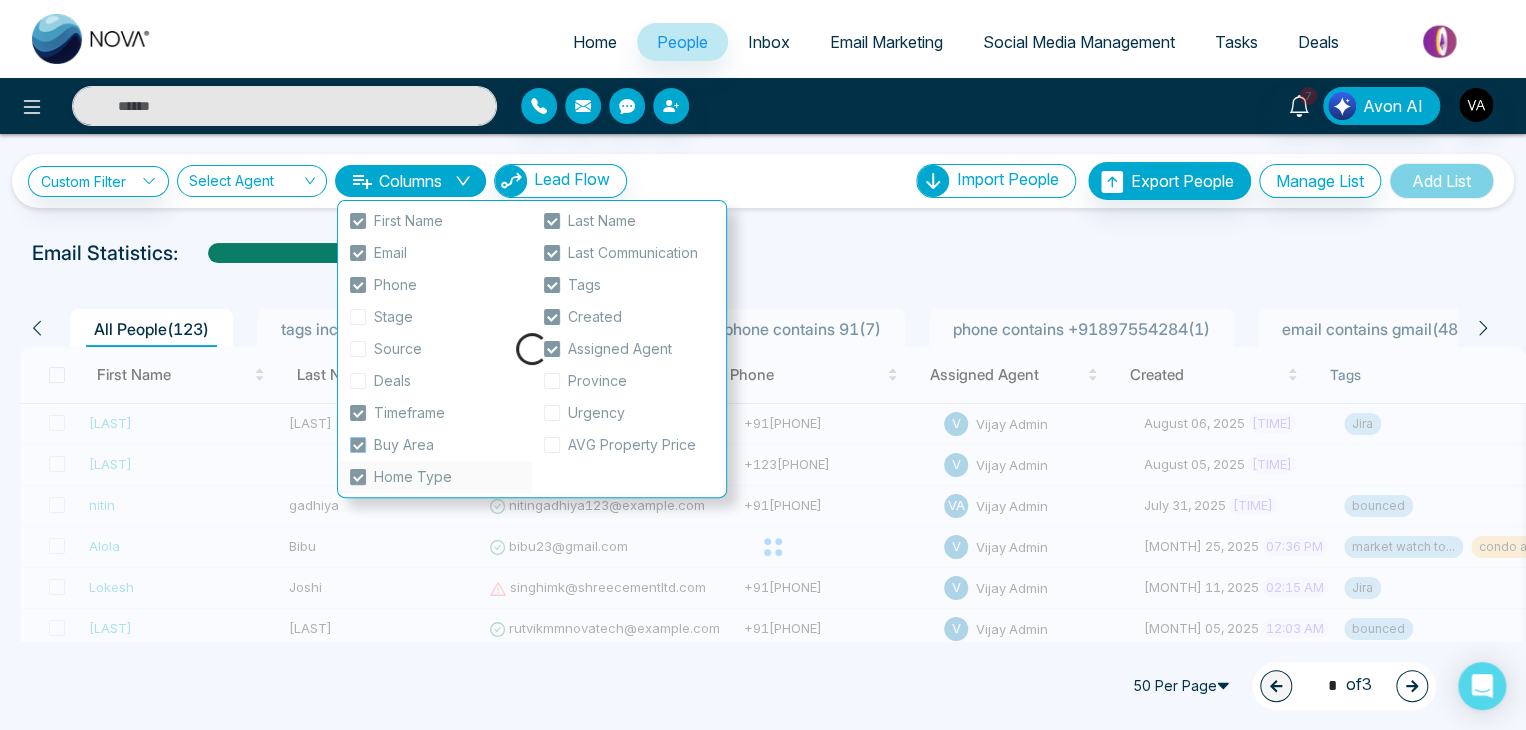click on "Buy Area" at bounding box center (404, 445) 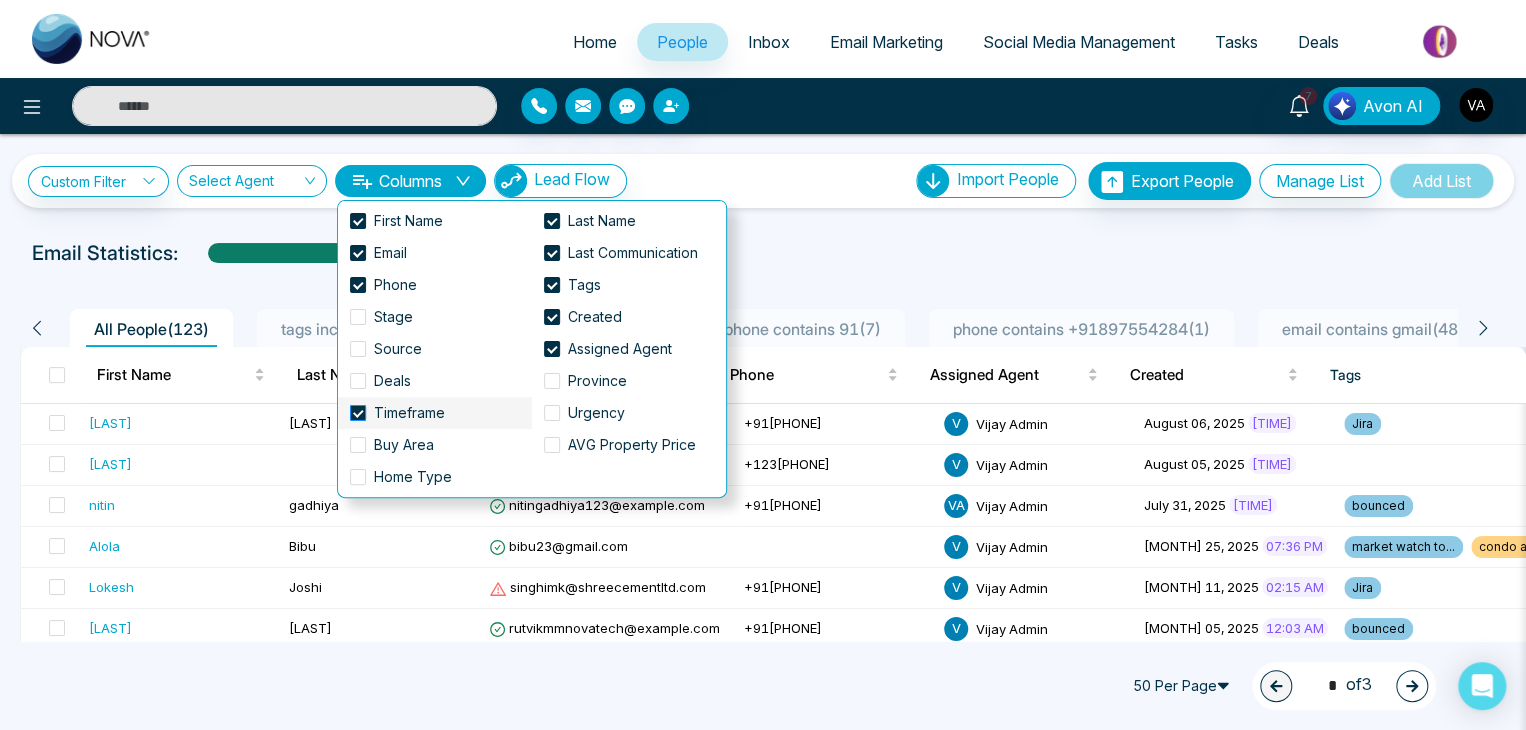 click on "Timeframe" at bounding box center [409, 413] 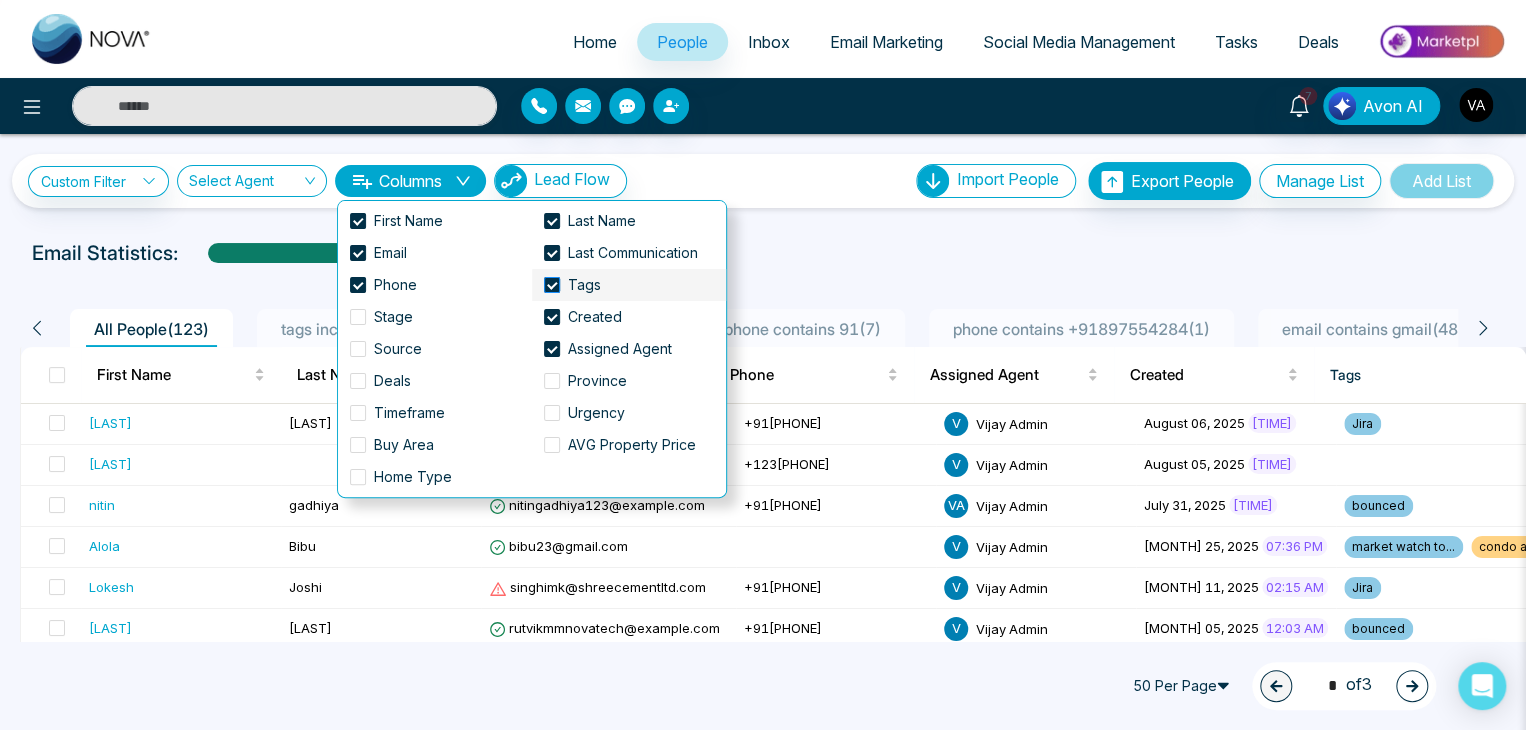 click at bounding box center (552, 285) 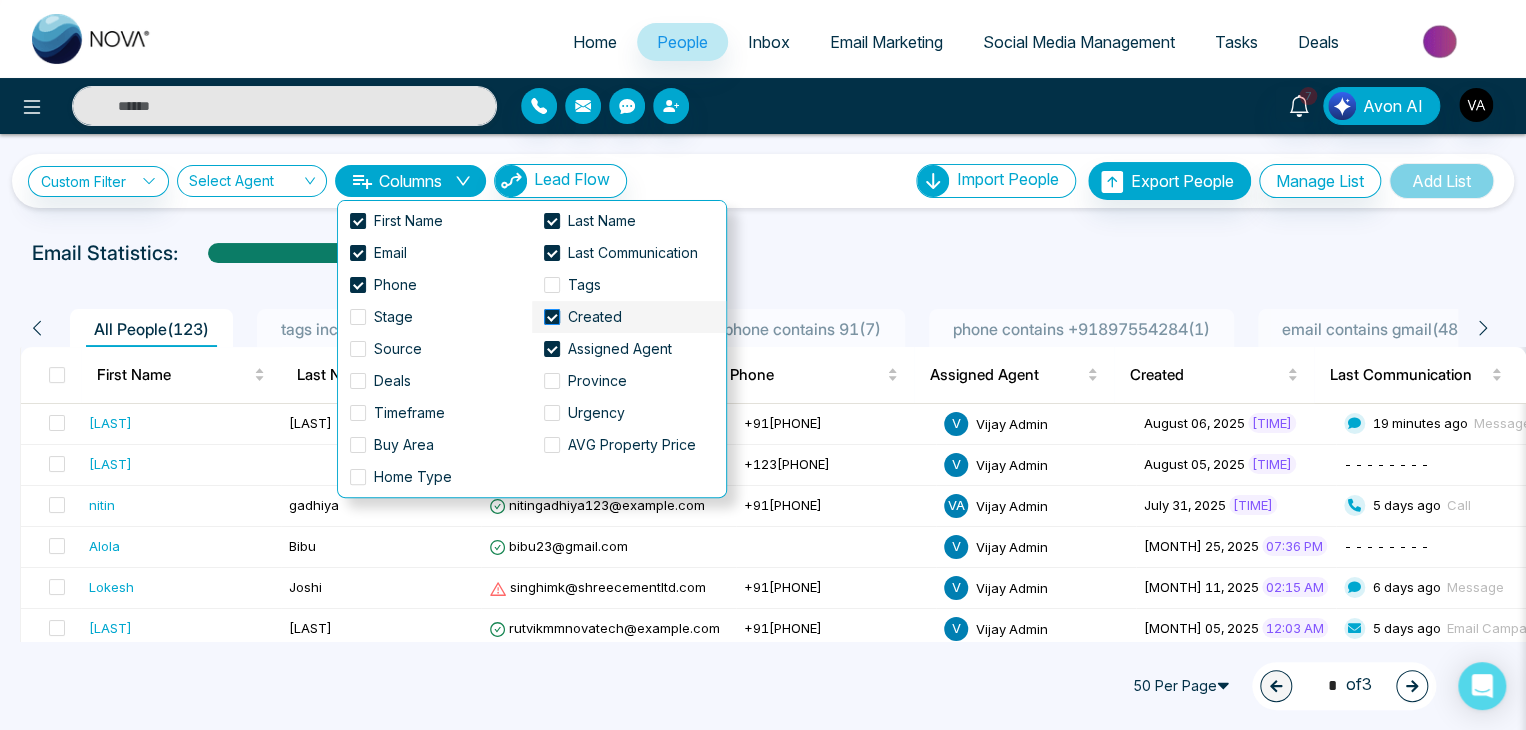 click on "Created" at bounding box center (595, 317) 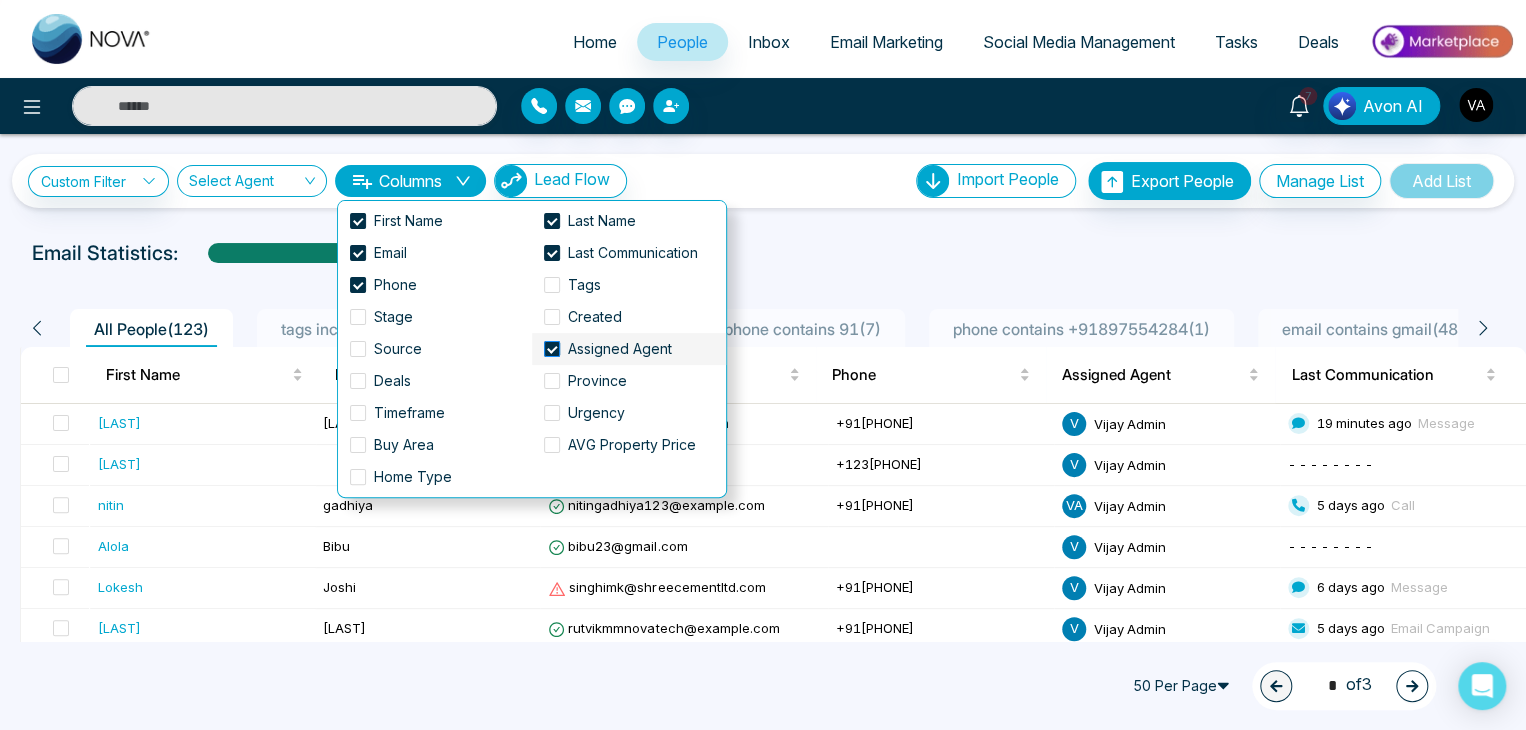 click on "Assigned Agent" at bounding box center (620, 349) 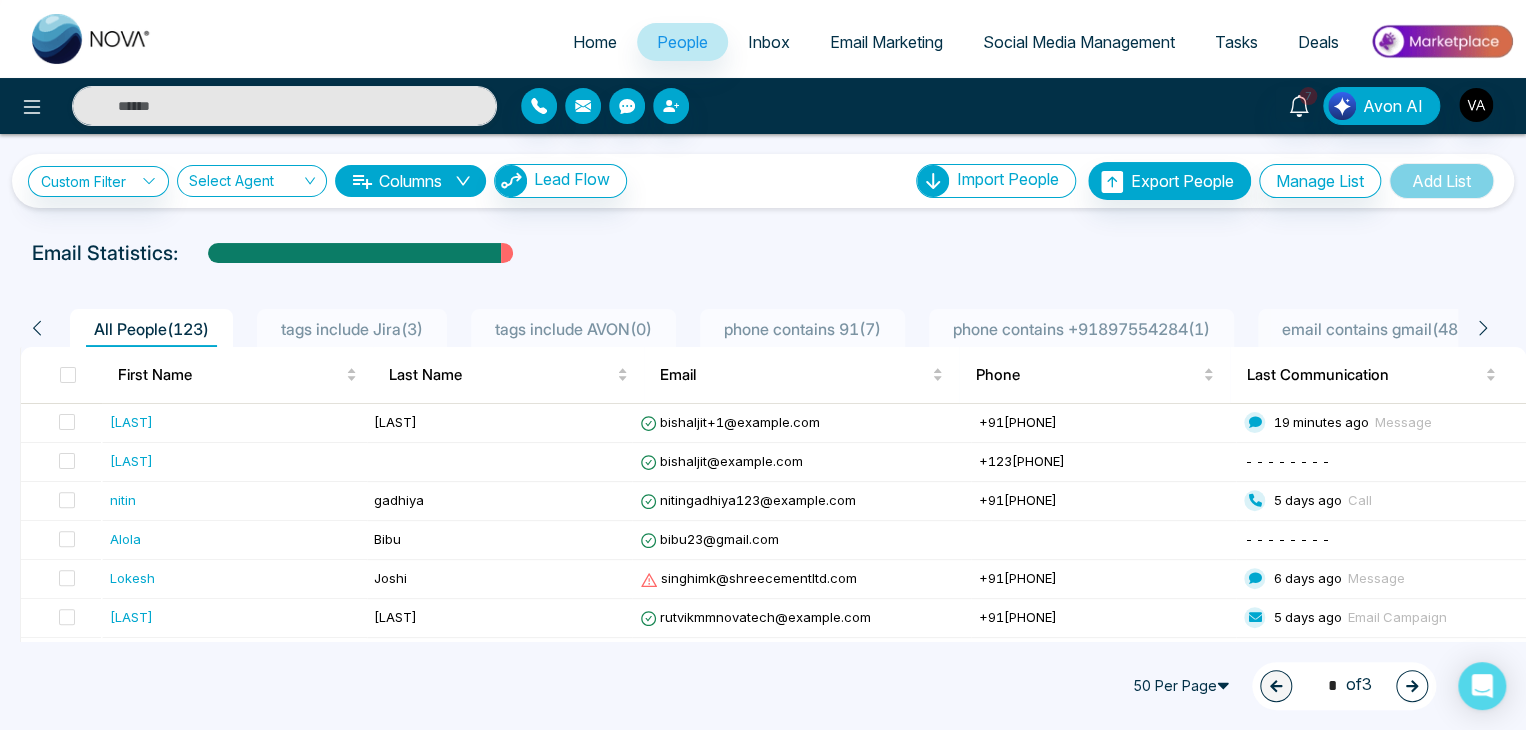 click on "Email Statistics:" at bounding box center [763, 253] 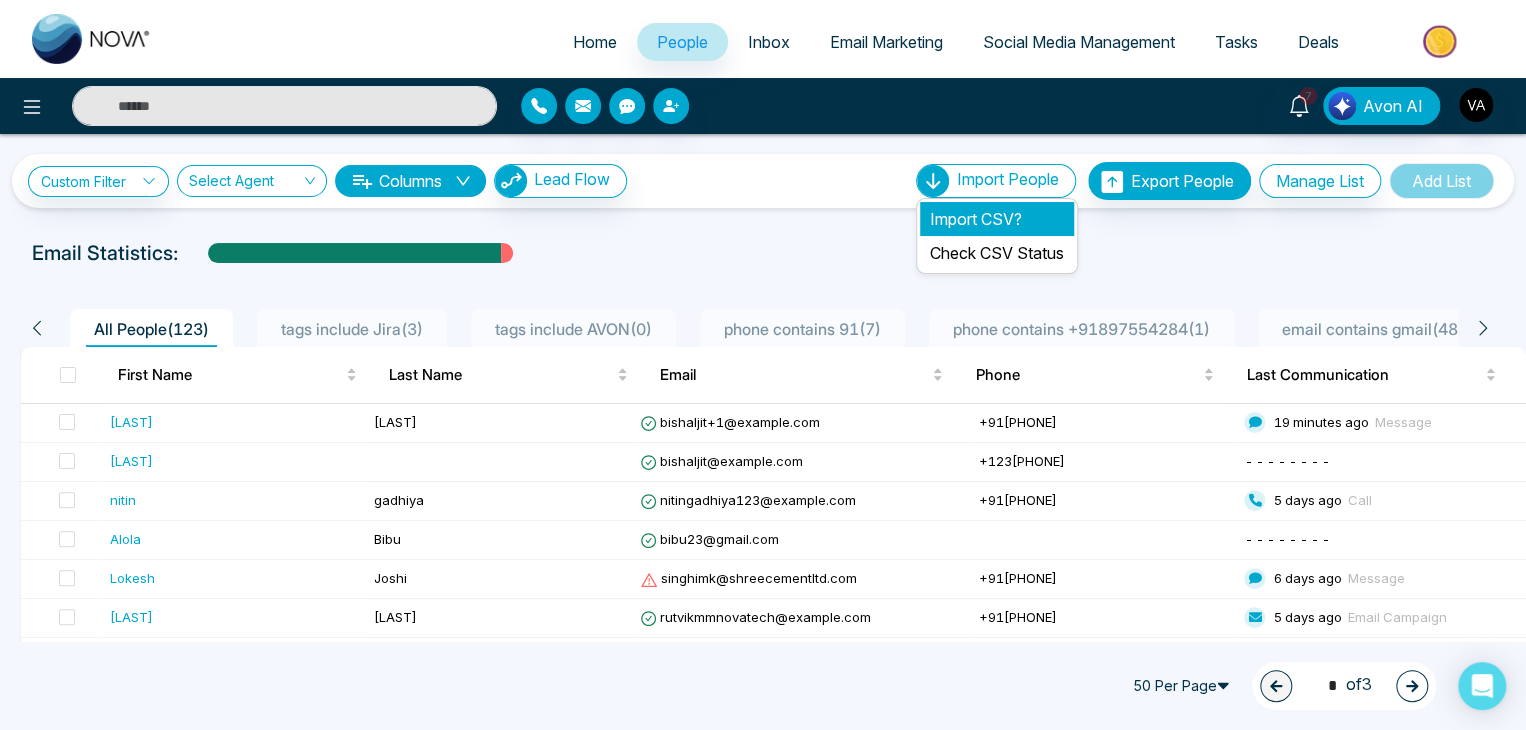 click on "Import CSV?" at bounding box center [997, 219] 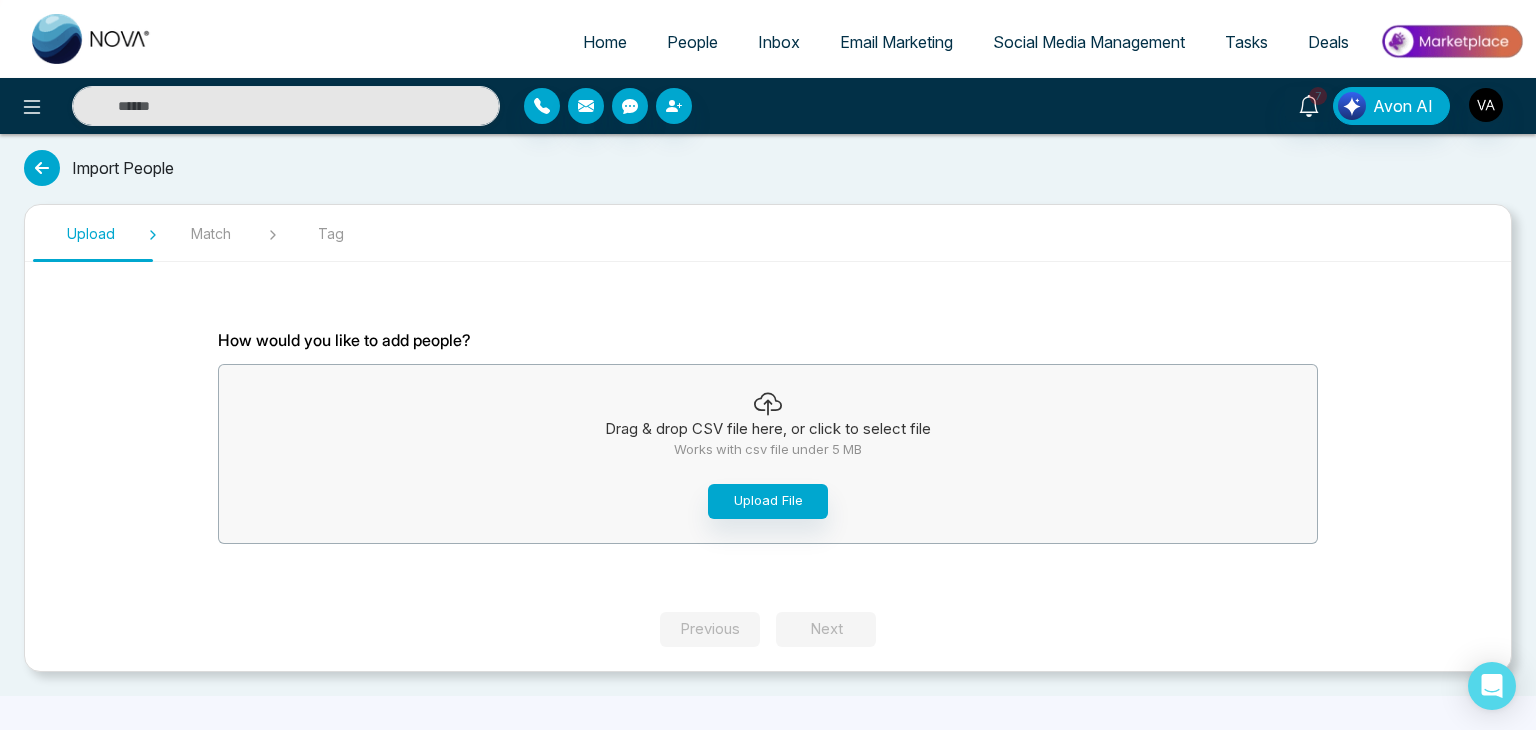 click on "People" at bounding box center [692, 42] 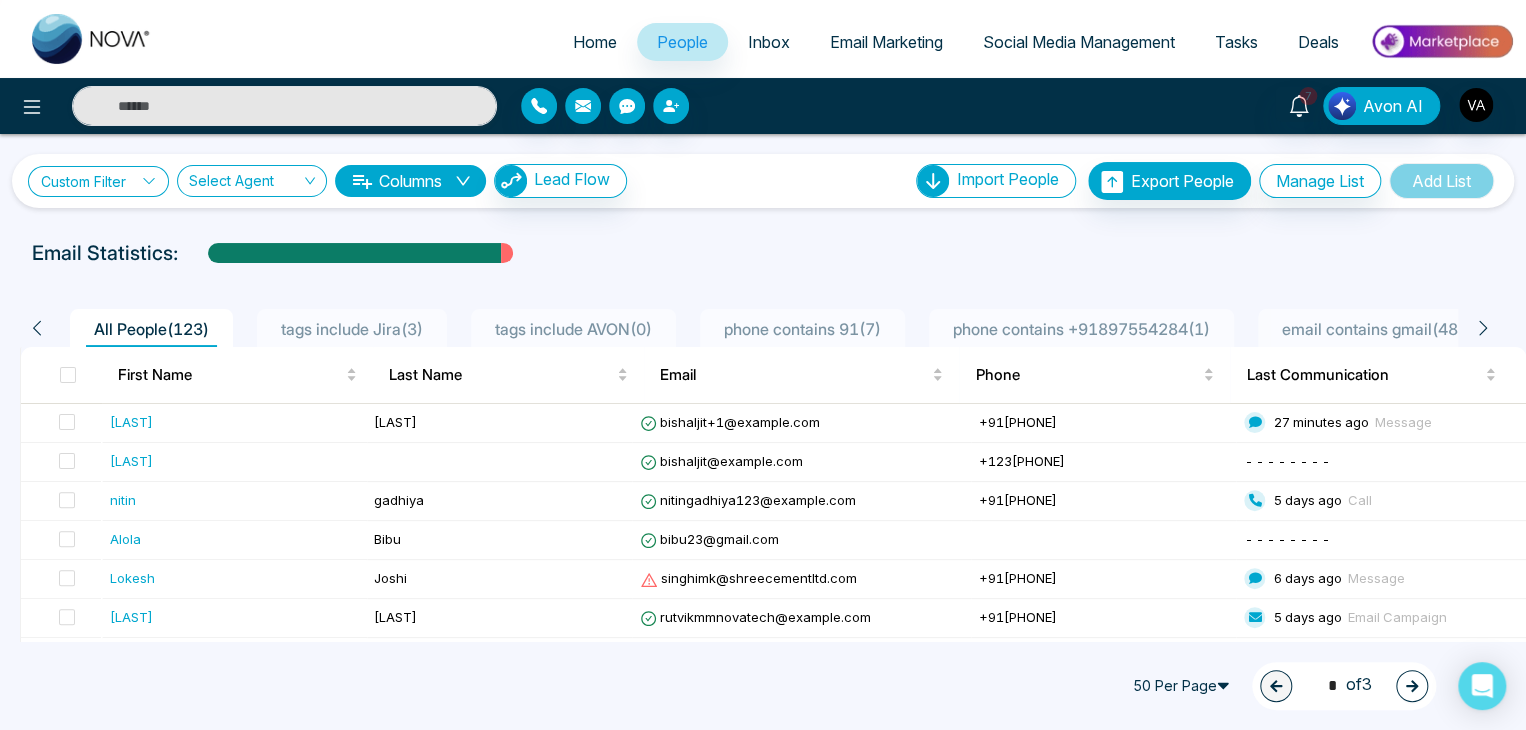 click on "Custom Filter" at bounding box center (98, 181) 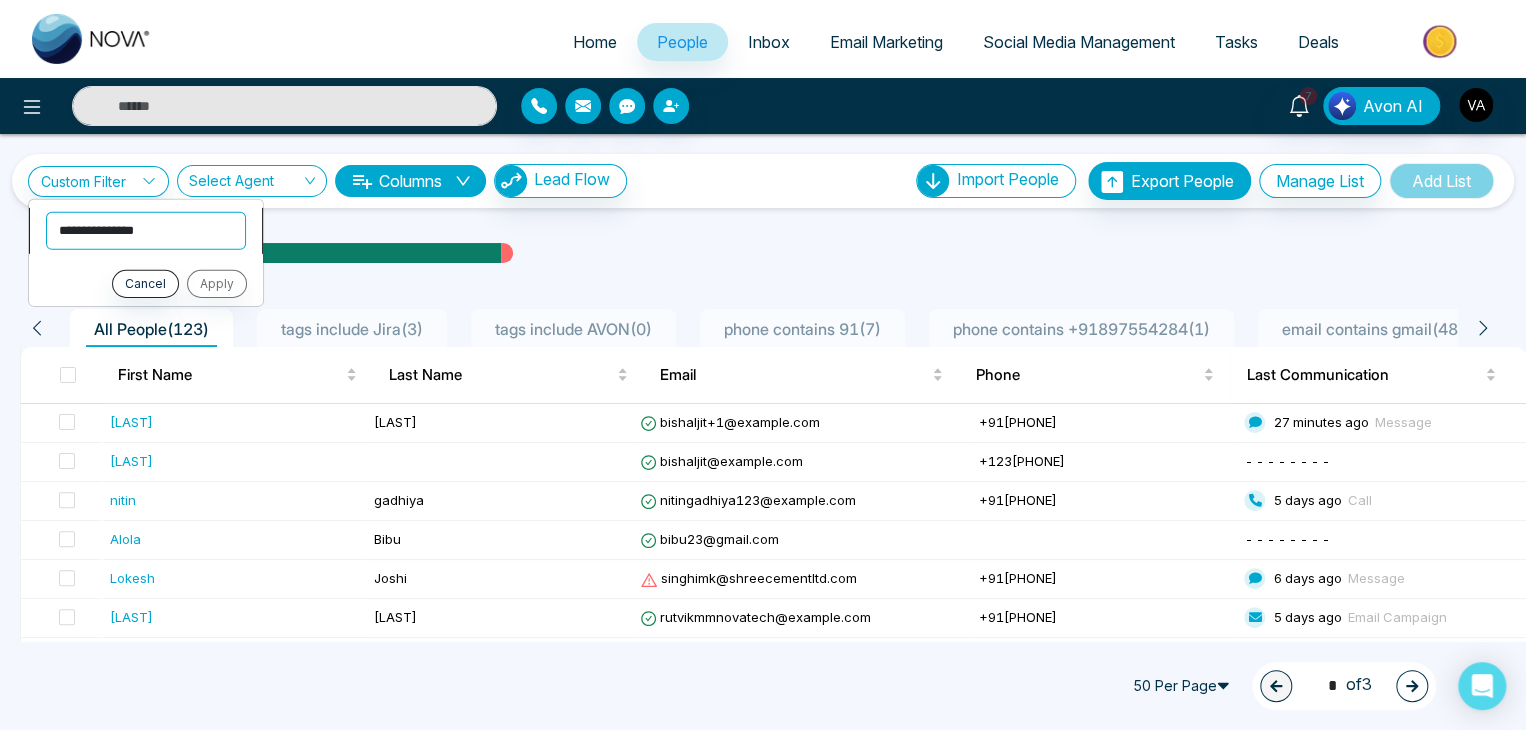 click on "**********" at bounding box center [146, 230] 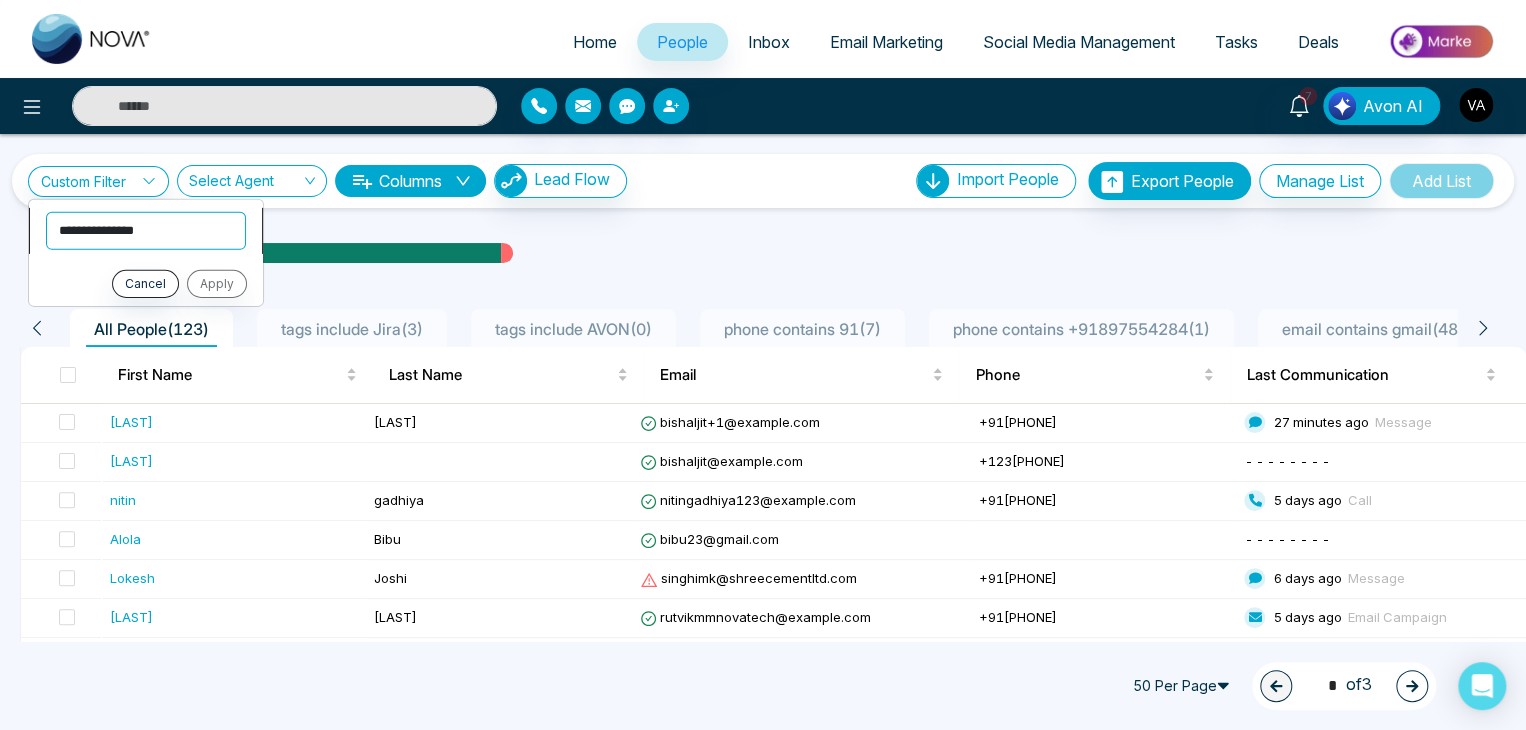 select on "**********" 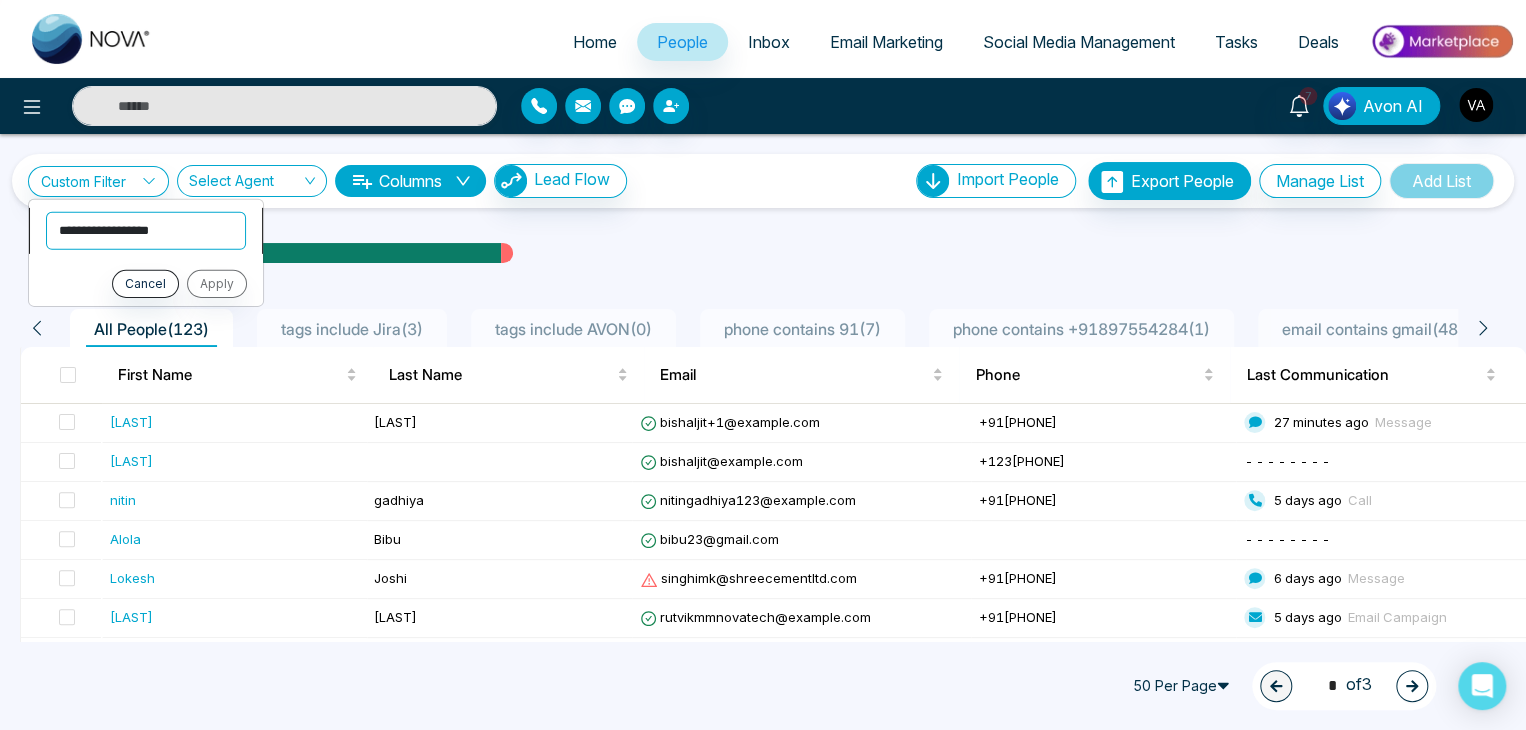 click on "**********" at bounding box center [146, 230] 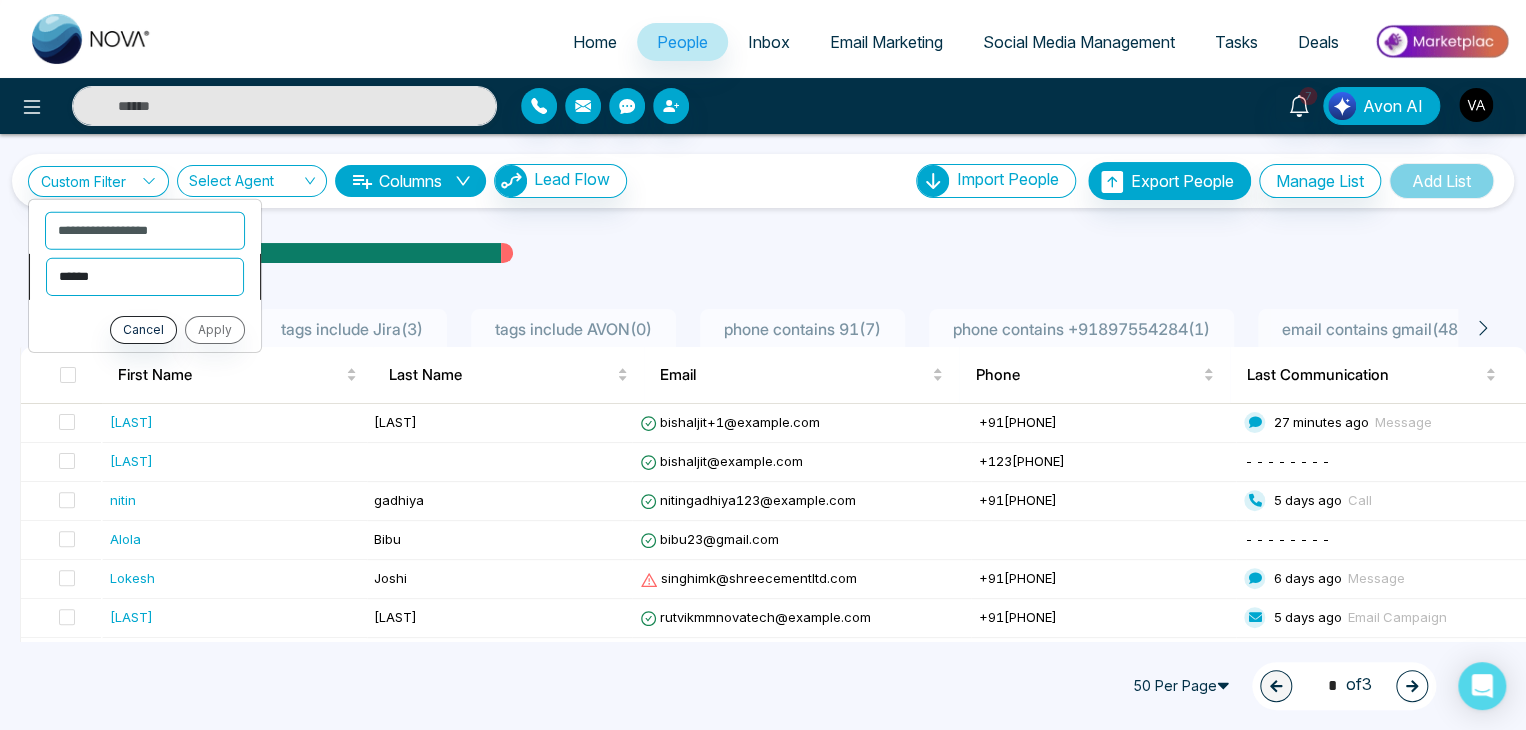 click on "**********" at bounding box center (145, 276) 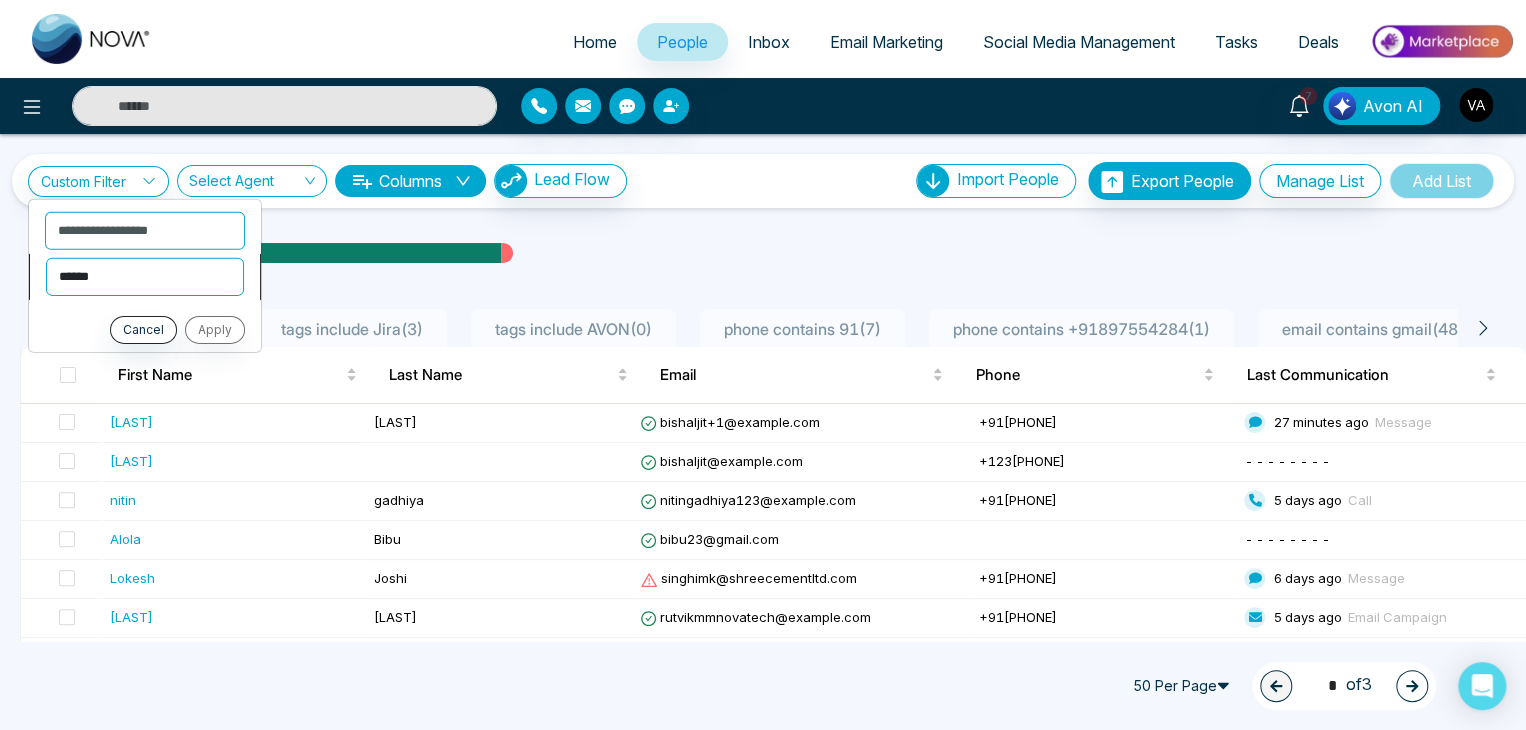 select on "*********" 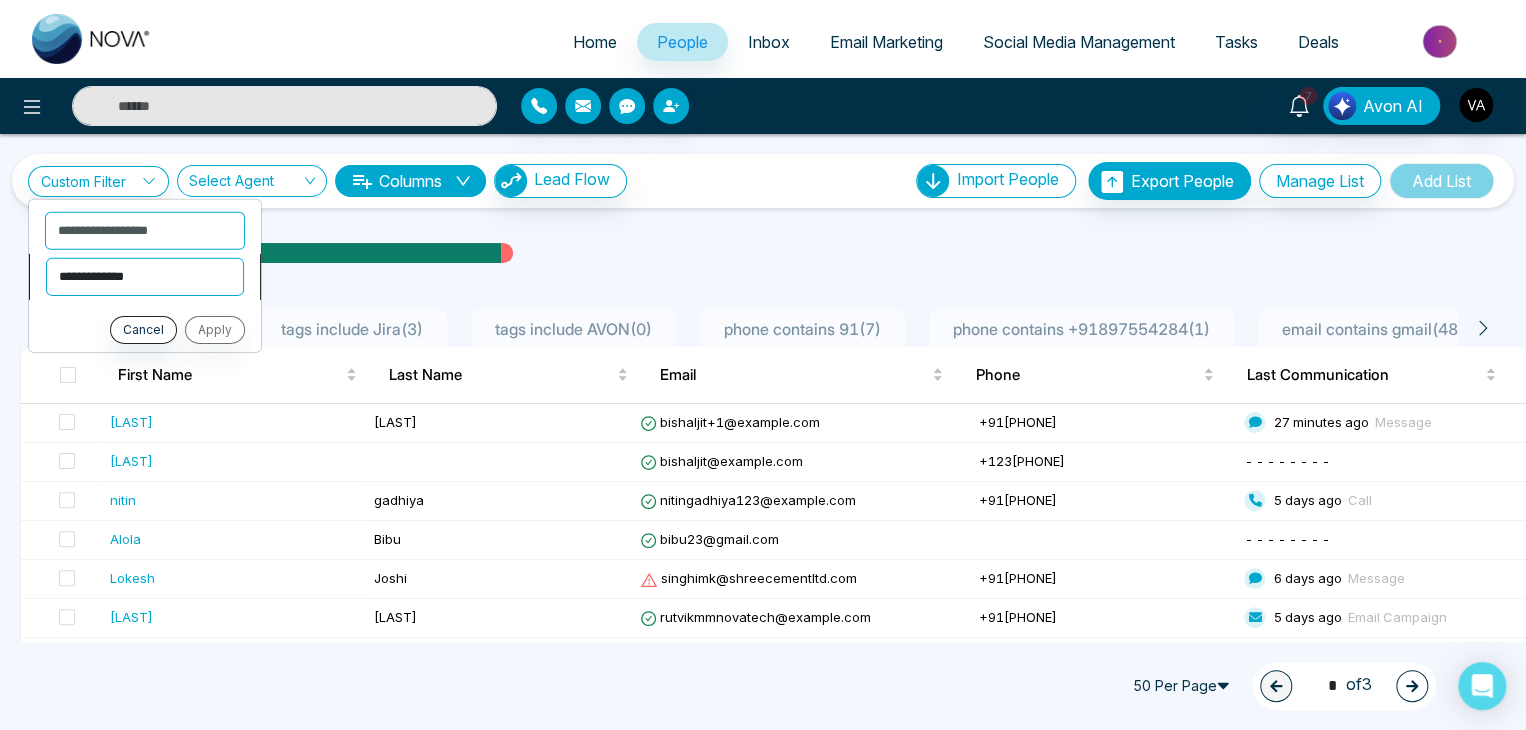 click on "**********" at bounding box center (145, 276) 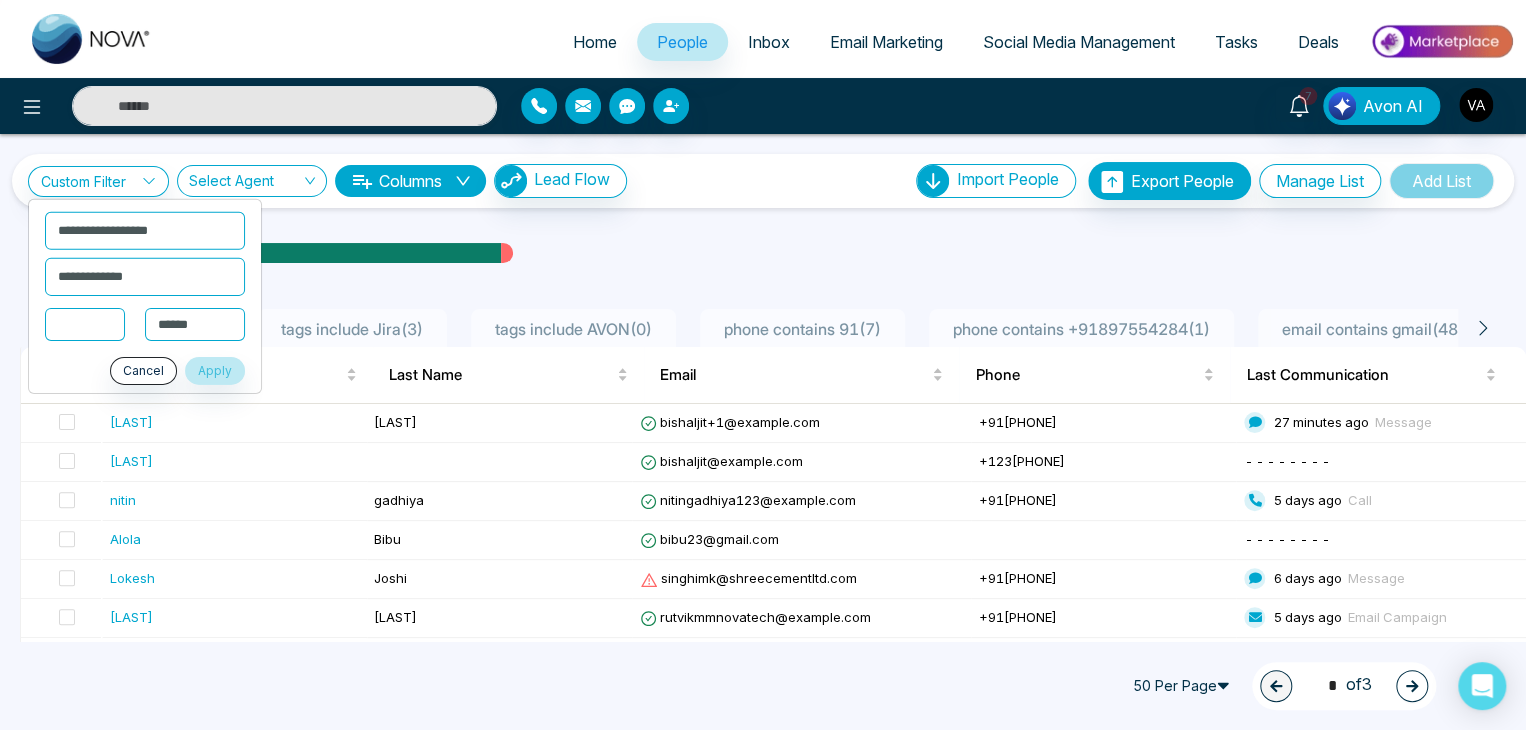 click at bounding box center [85, 323] 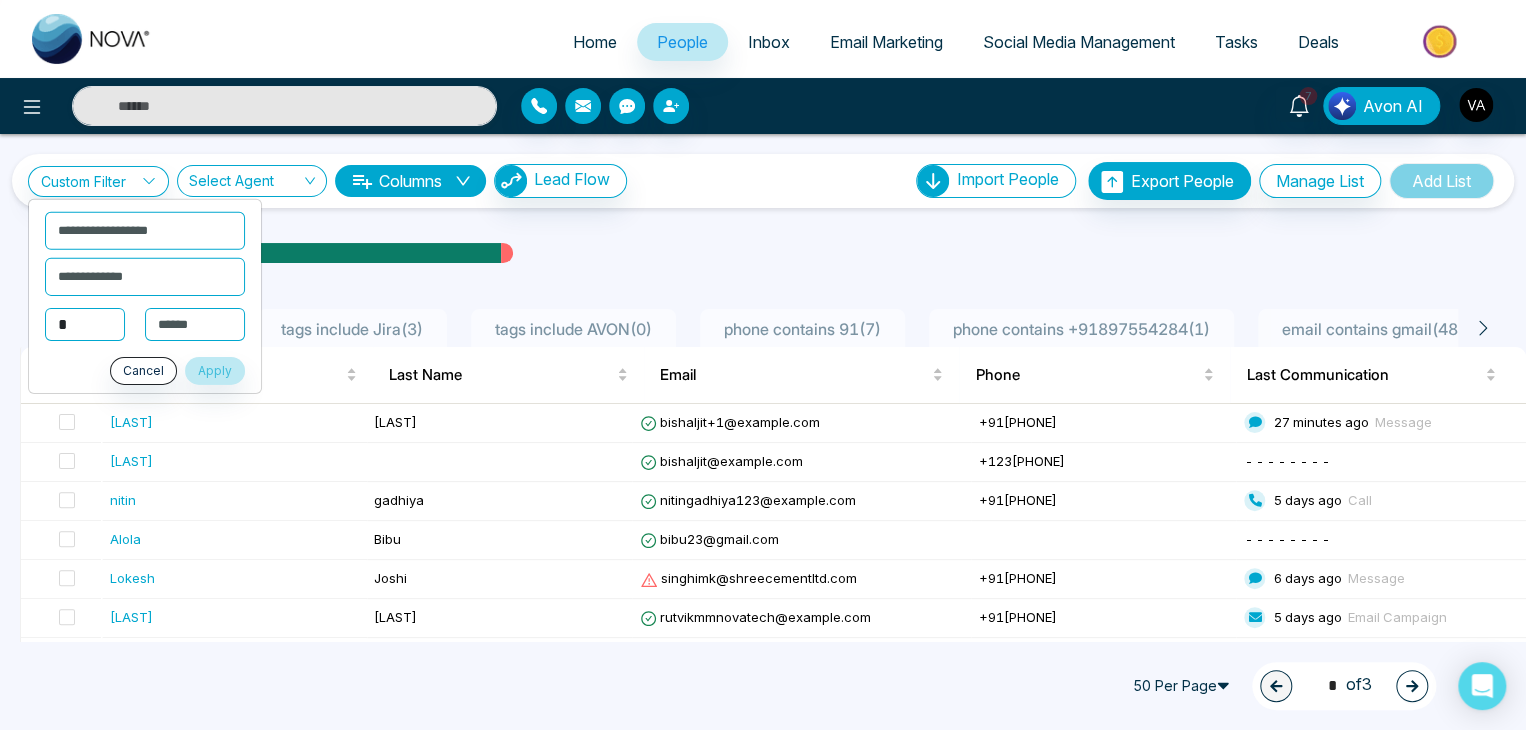 type on "*" 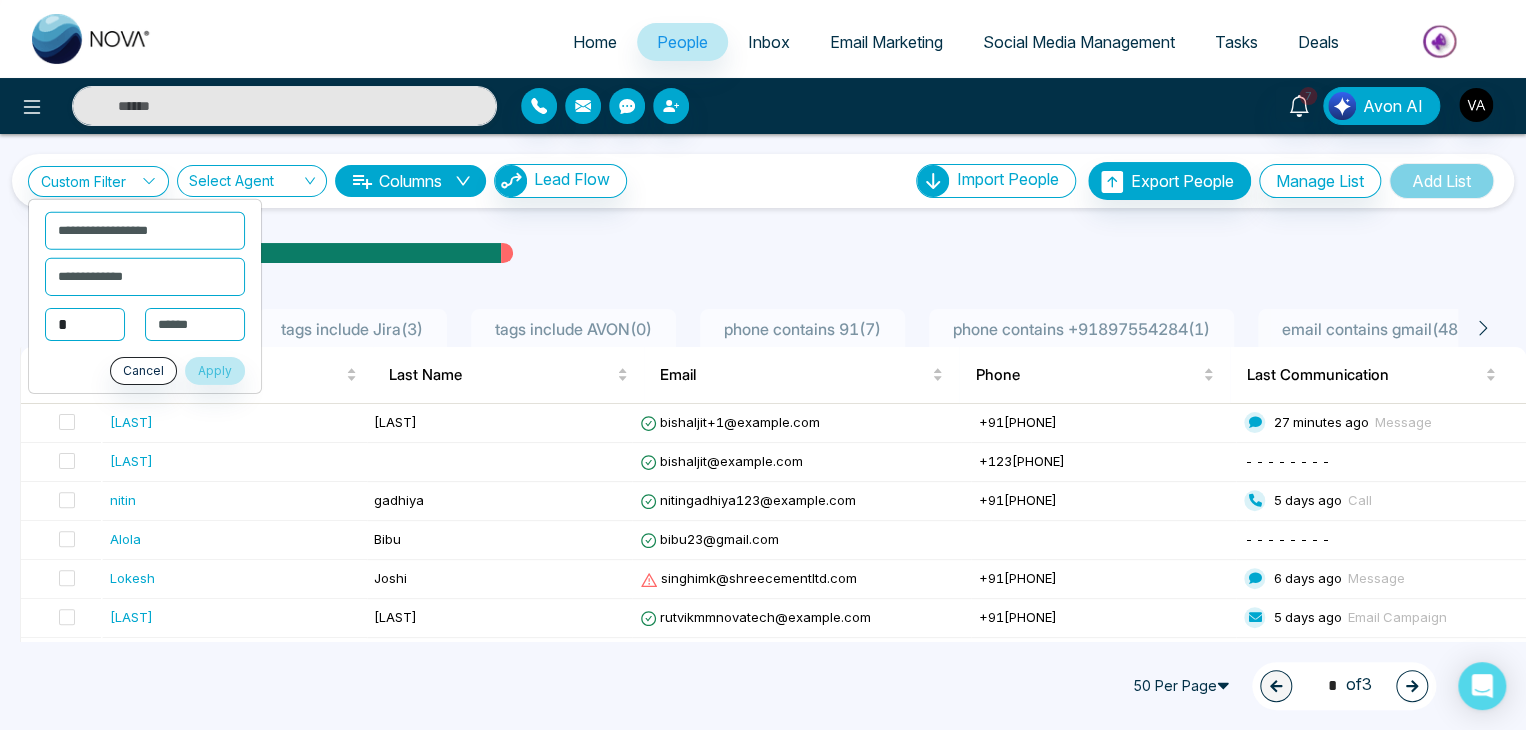 drag, startPoint x: 144, startPoint y: 318, endPoint x: 164, endPoint y: 321, distance: 20.22375 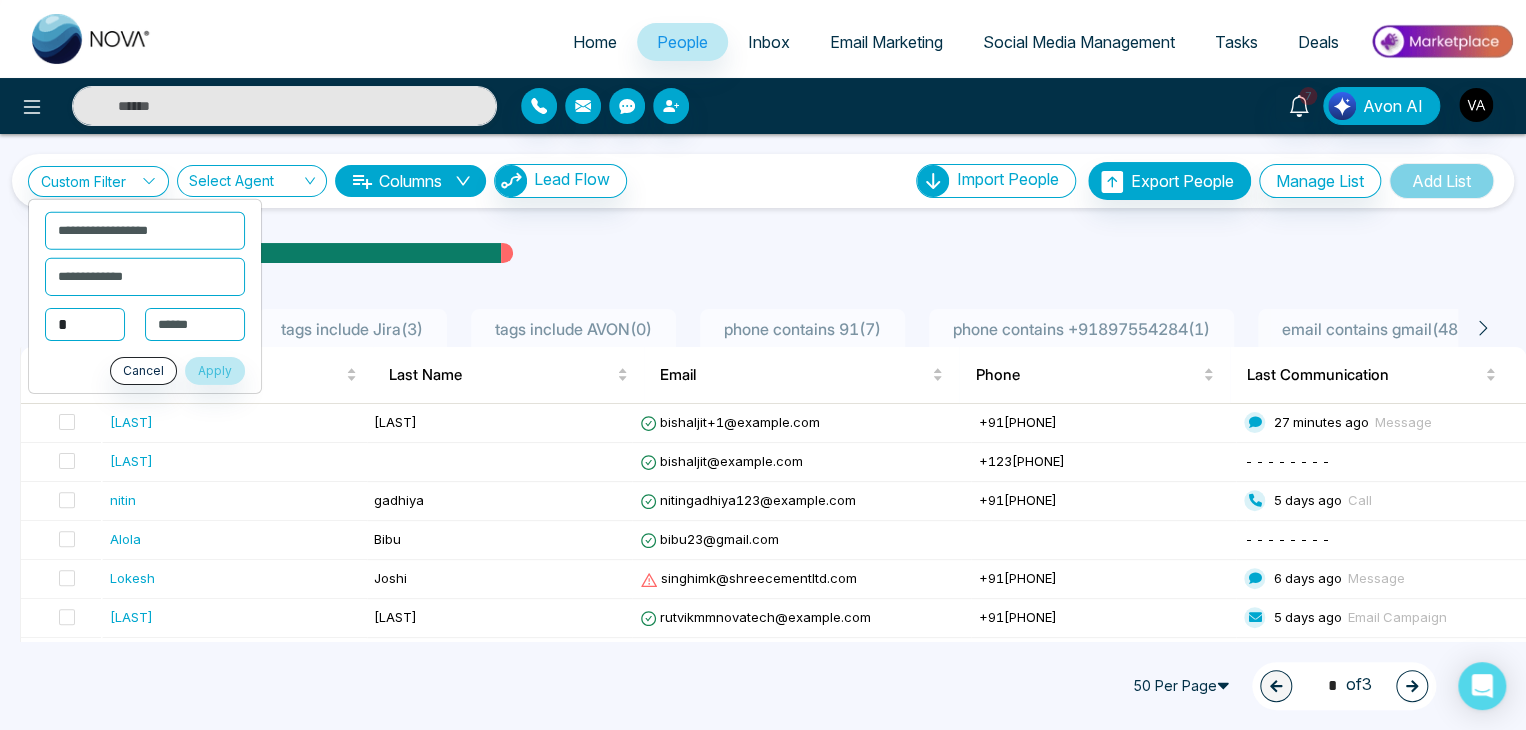 click on "**********" at bounding box center (145, 320) 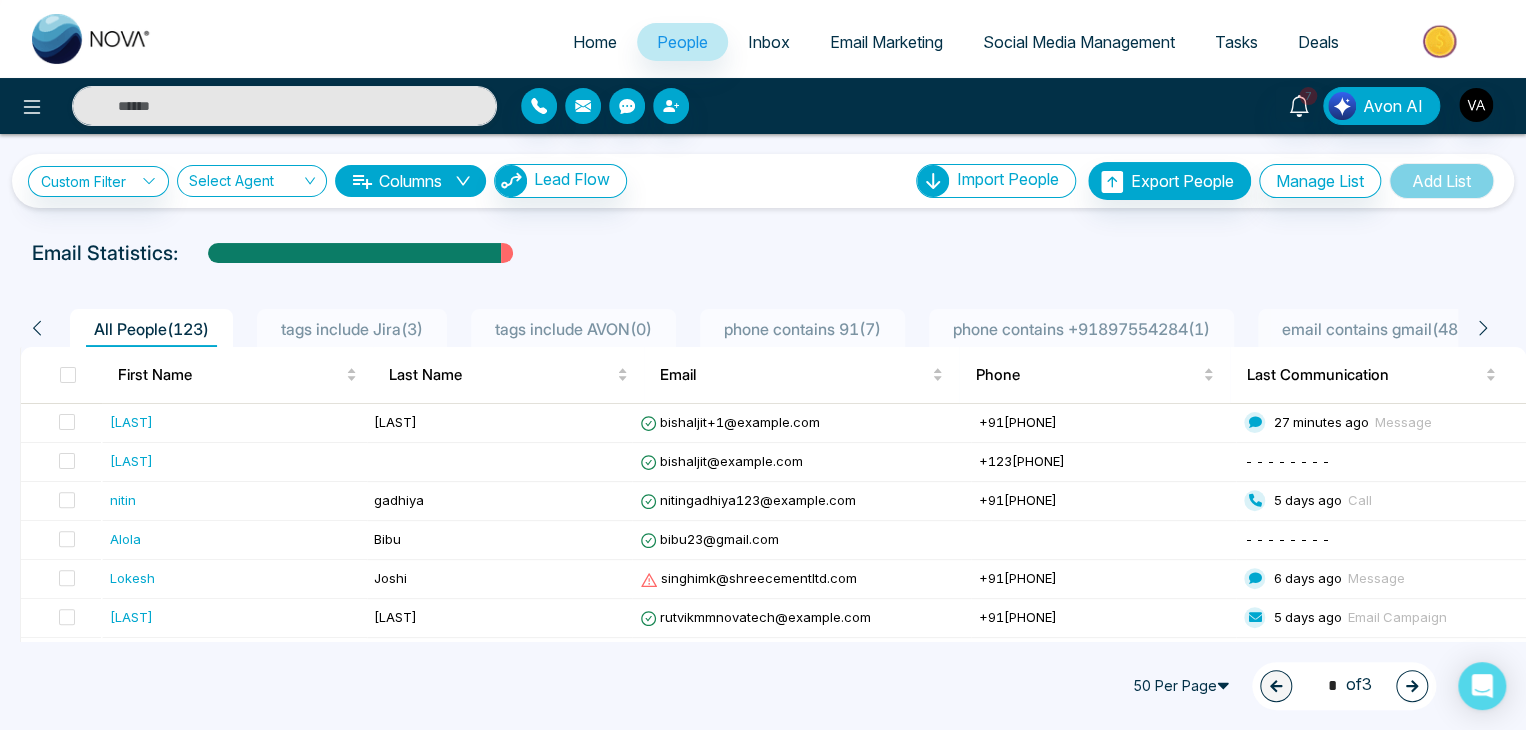 click on "All People  ( 123 )" at bounding box center [151, 329] 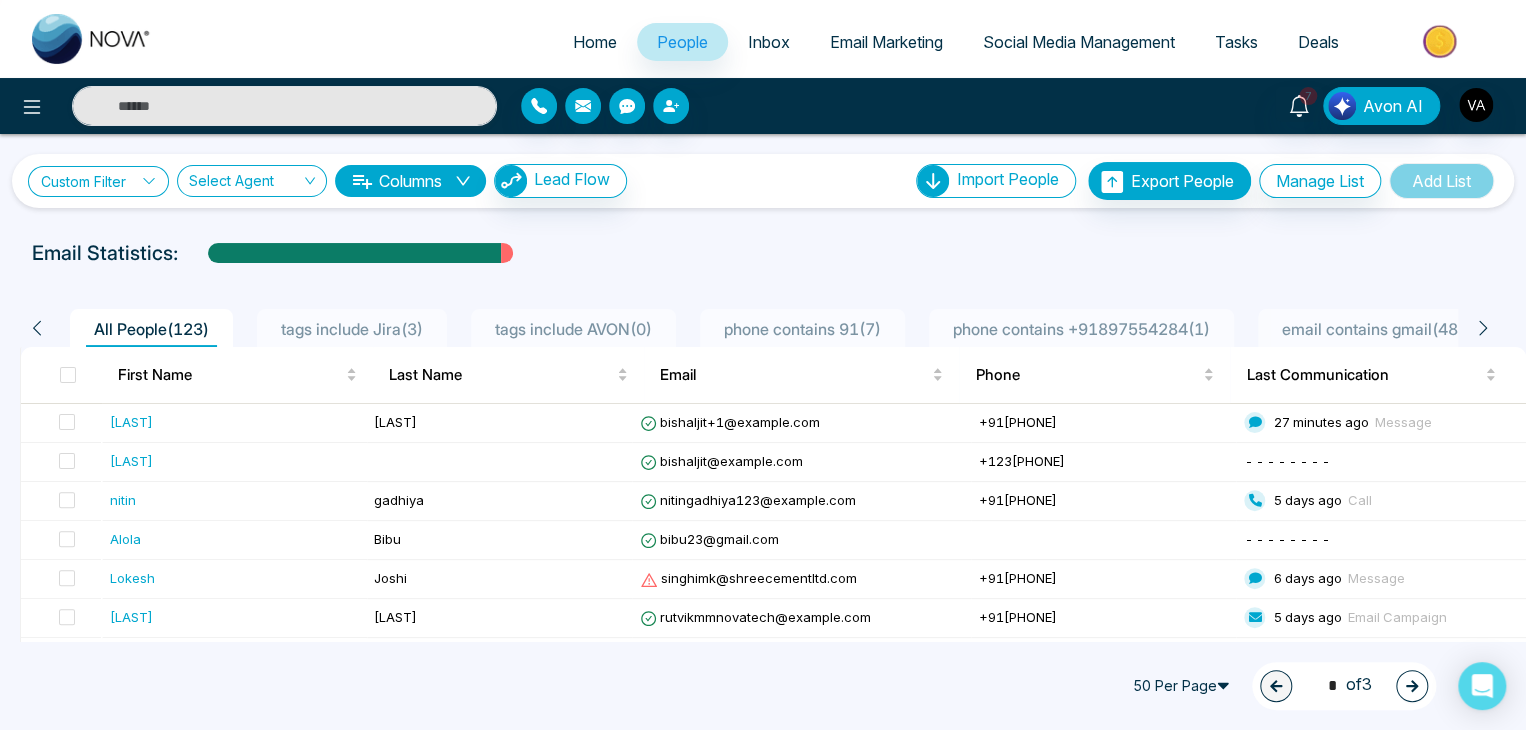 click on "Custom Filter" at bounding box center (98, 181) 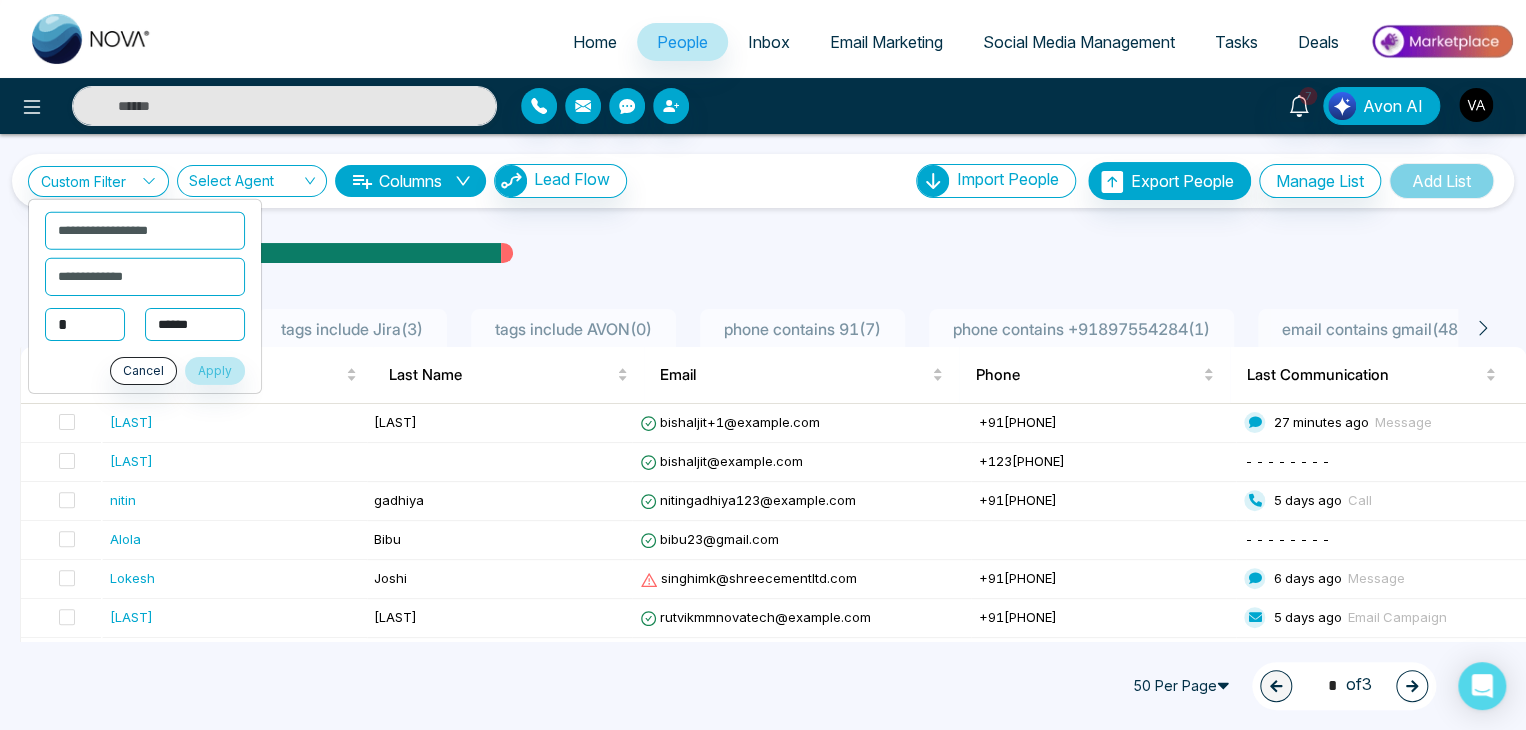 click on "**********" at bounding box center (195, 324) 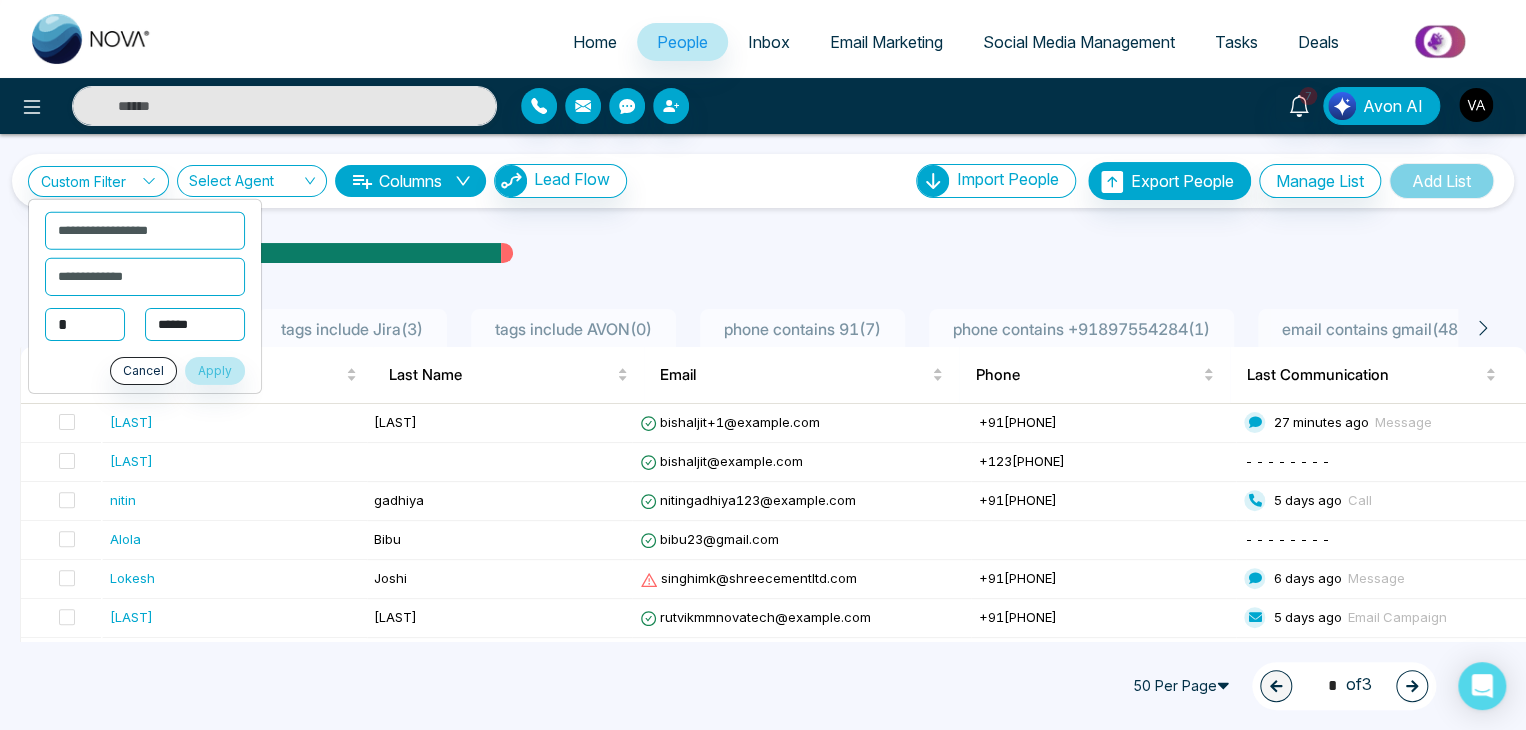 select on "***" 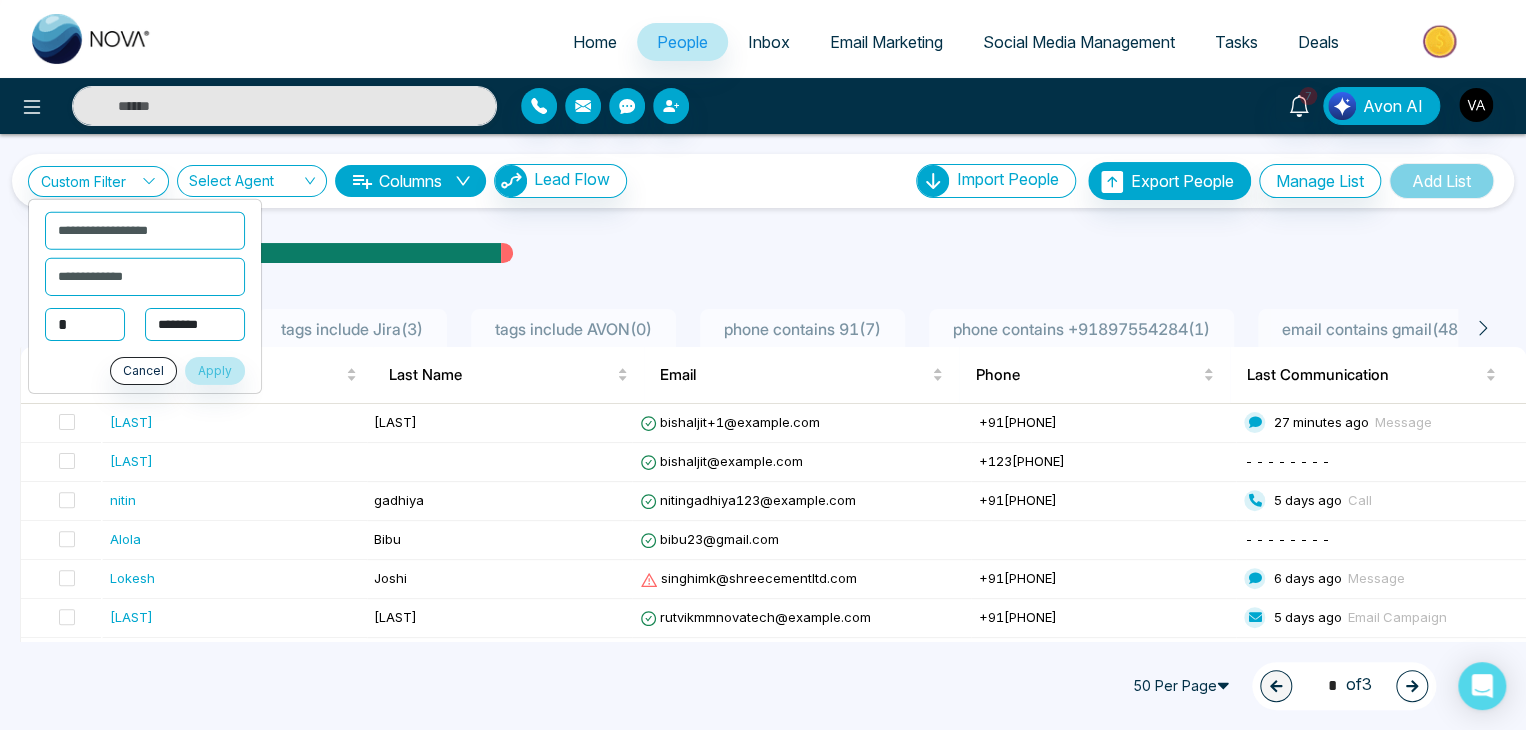 click on "**********" at bounding box center (195, 324) 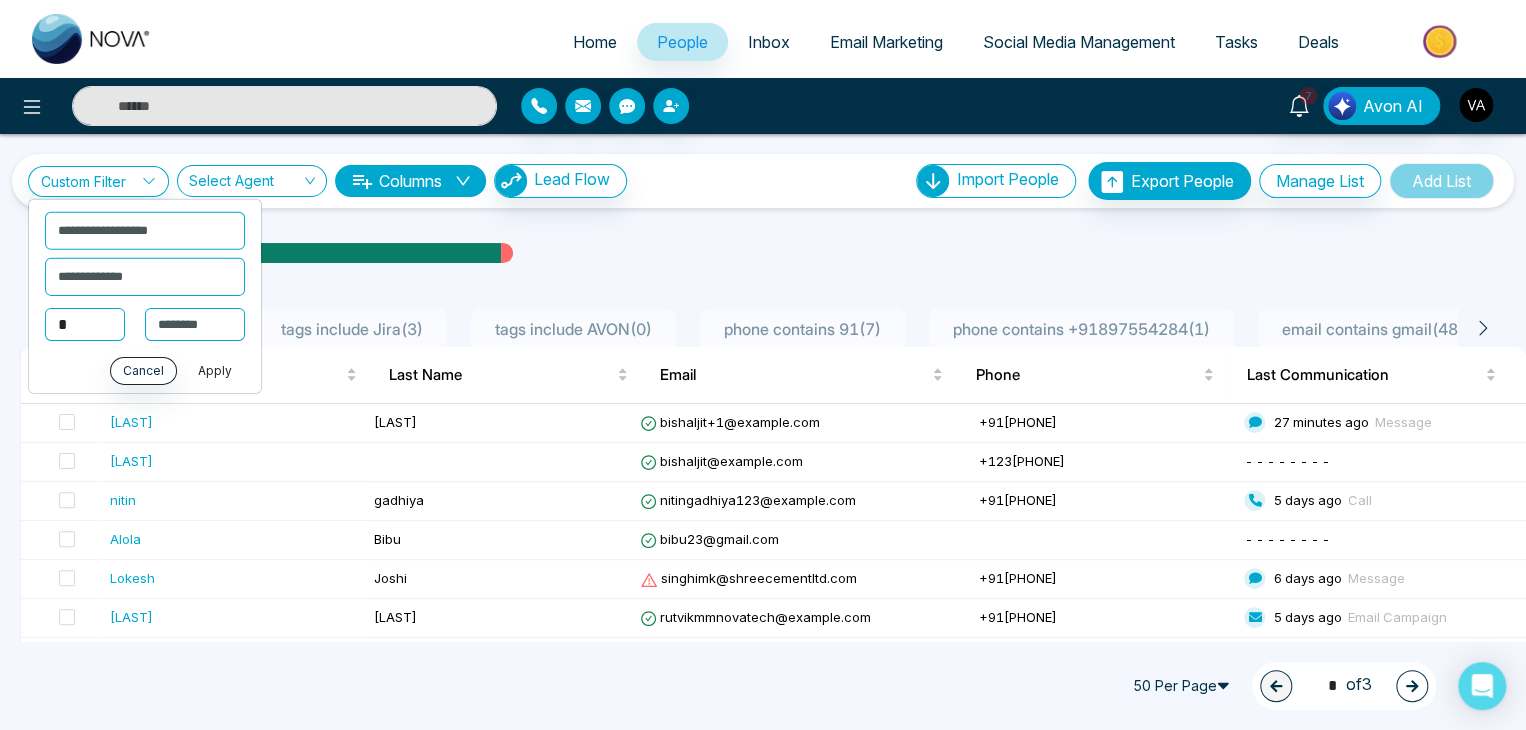 click on "Apply" at bounding box center (215, 371) 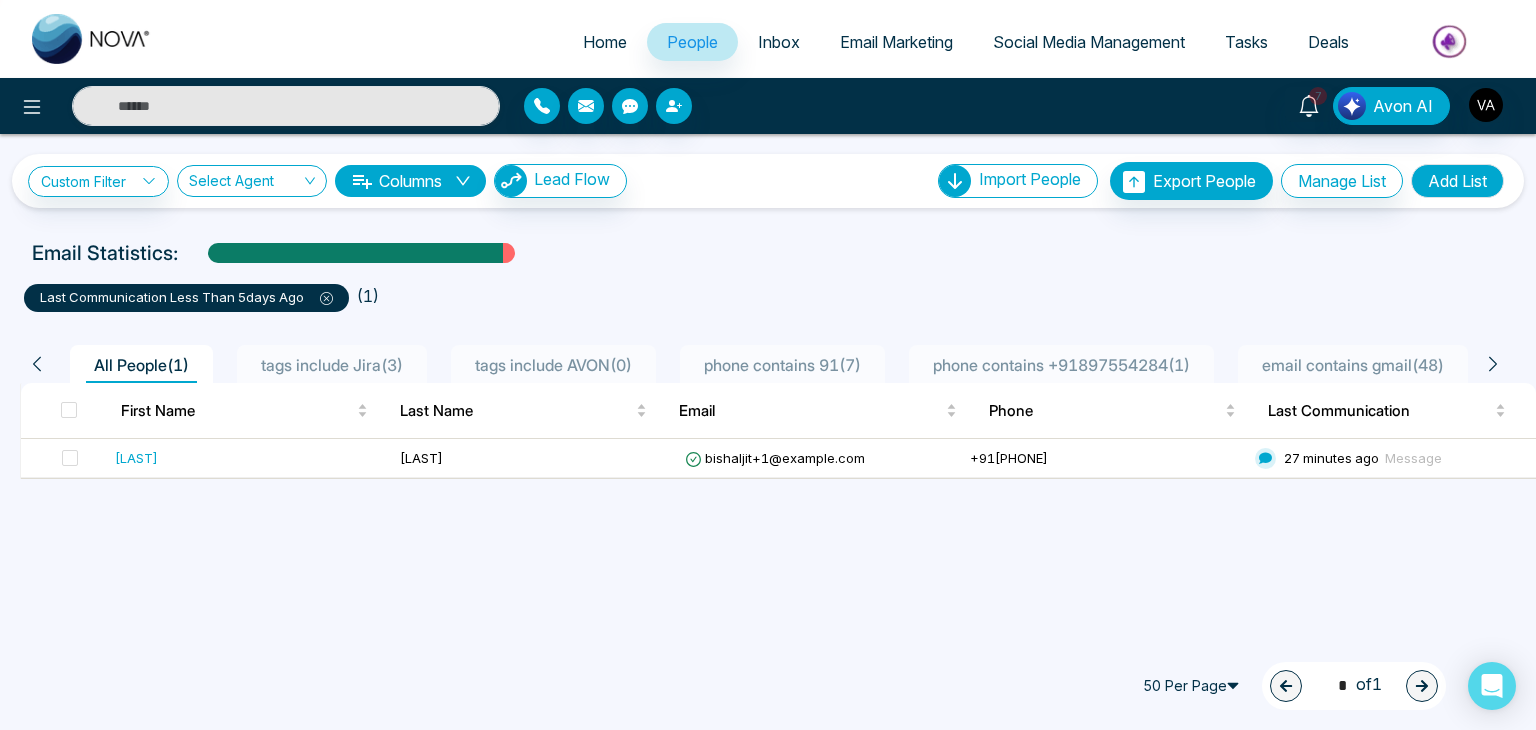 click 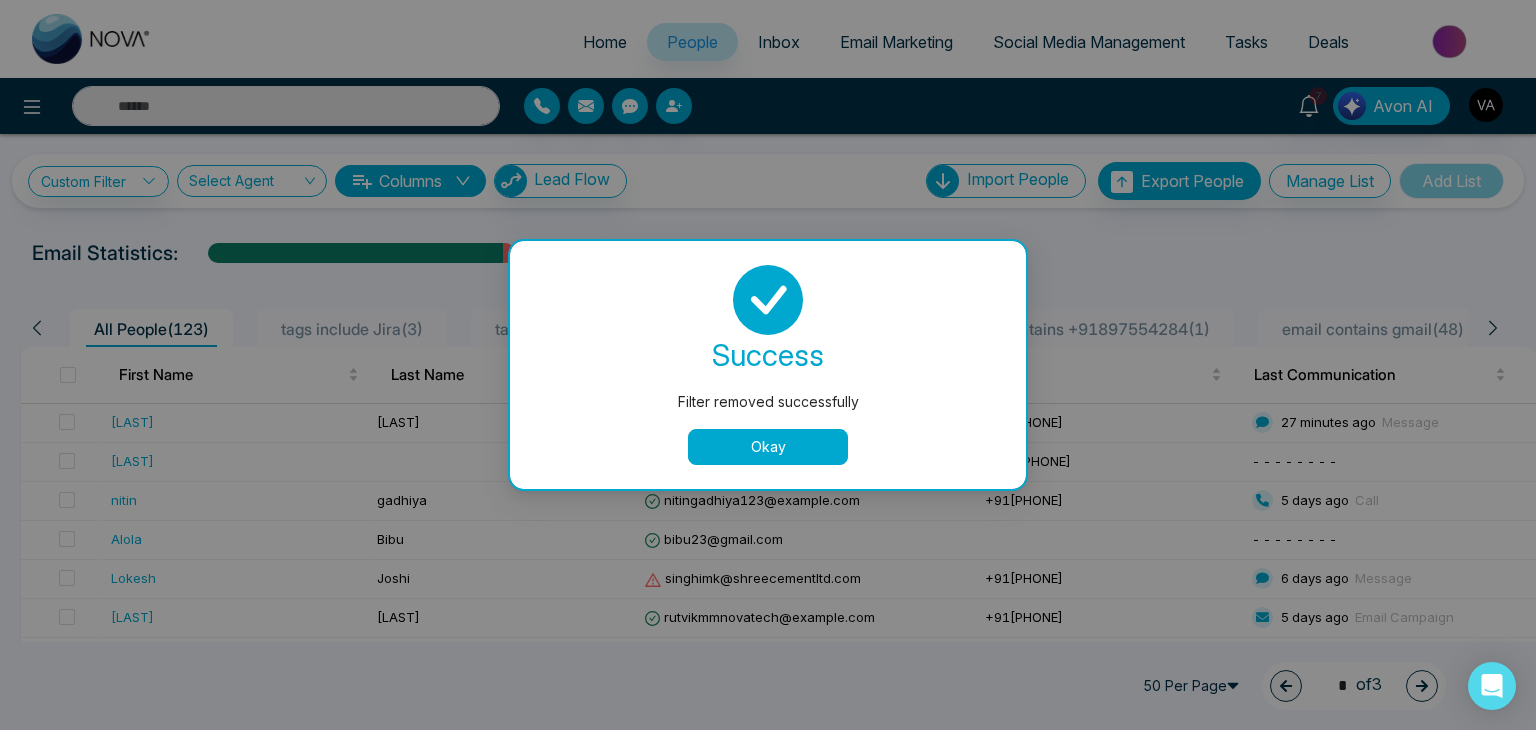 click on "Okay" at bounding box center (768, 447) 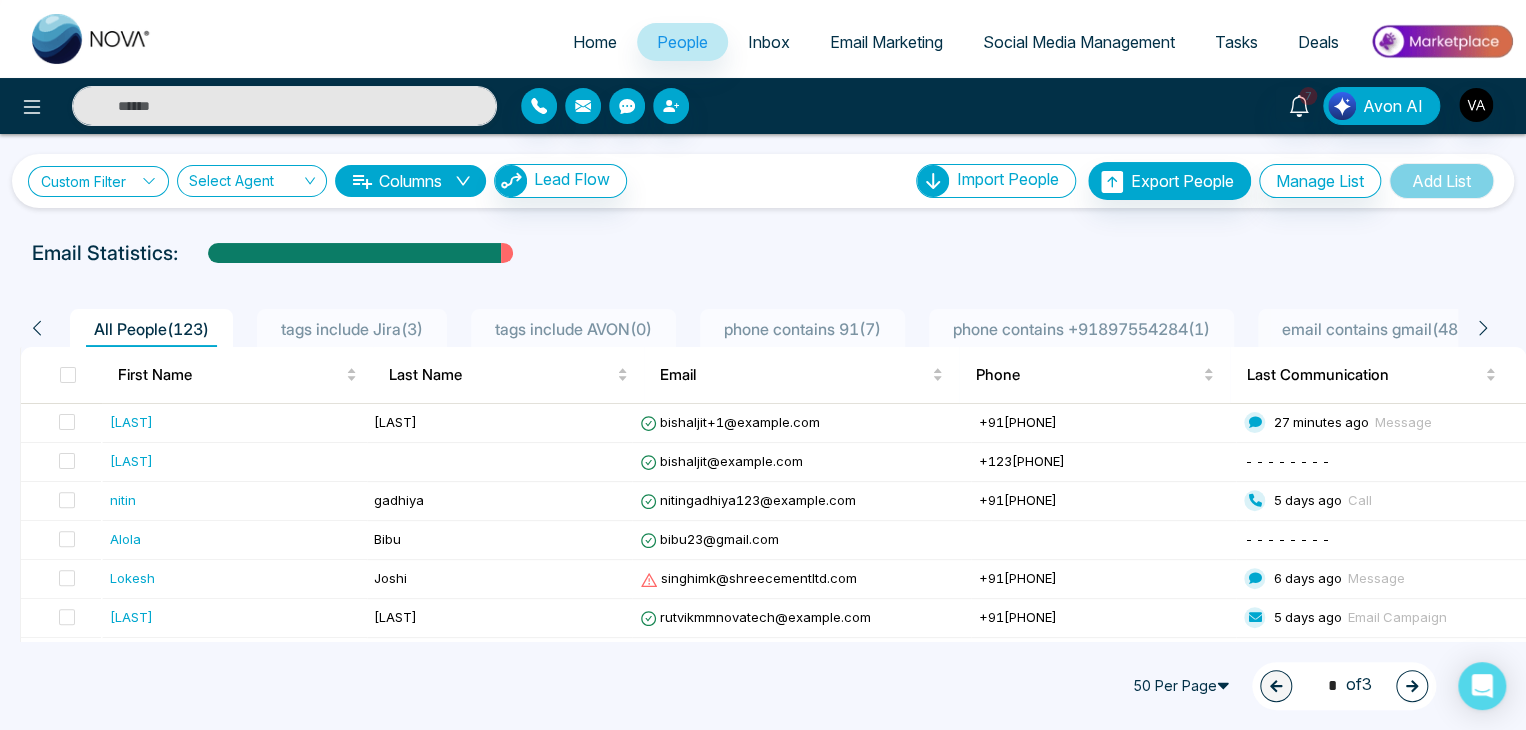 click on "Custom Filter" at bounding box center [98, 181] 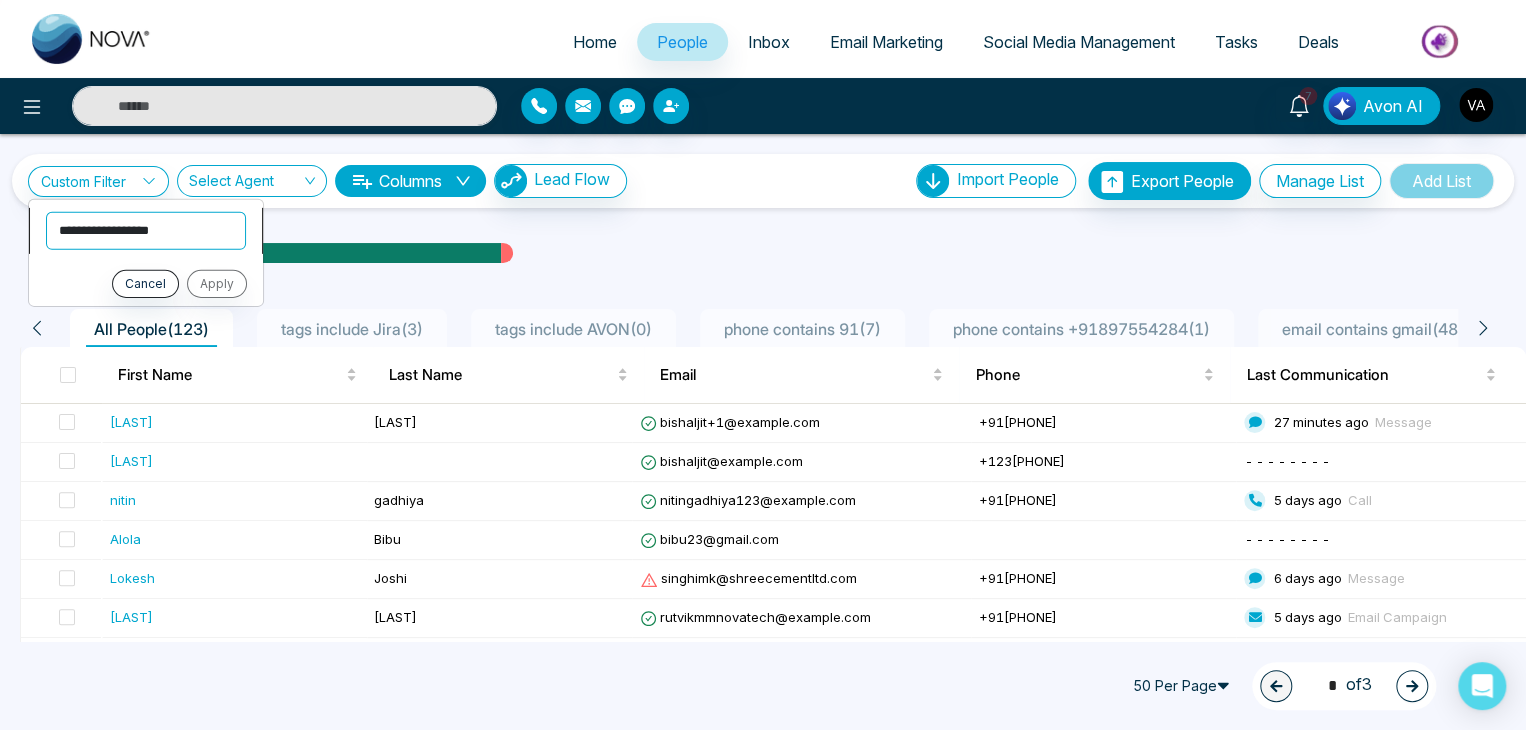 click on "**********" at bounding box center (146, 230) 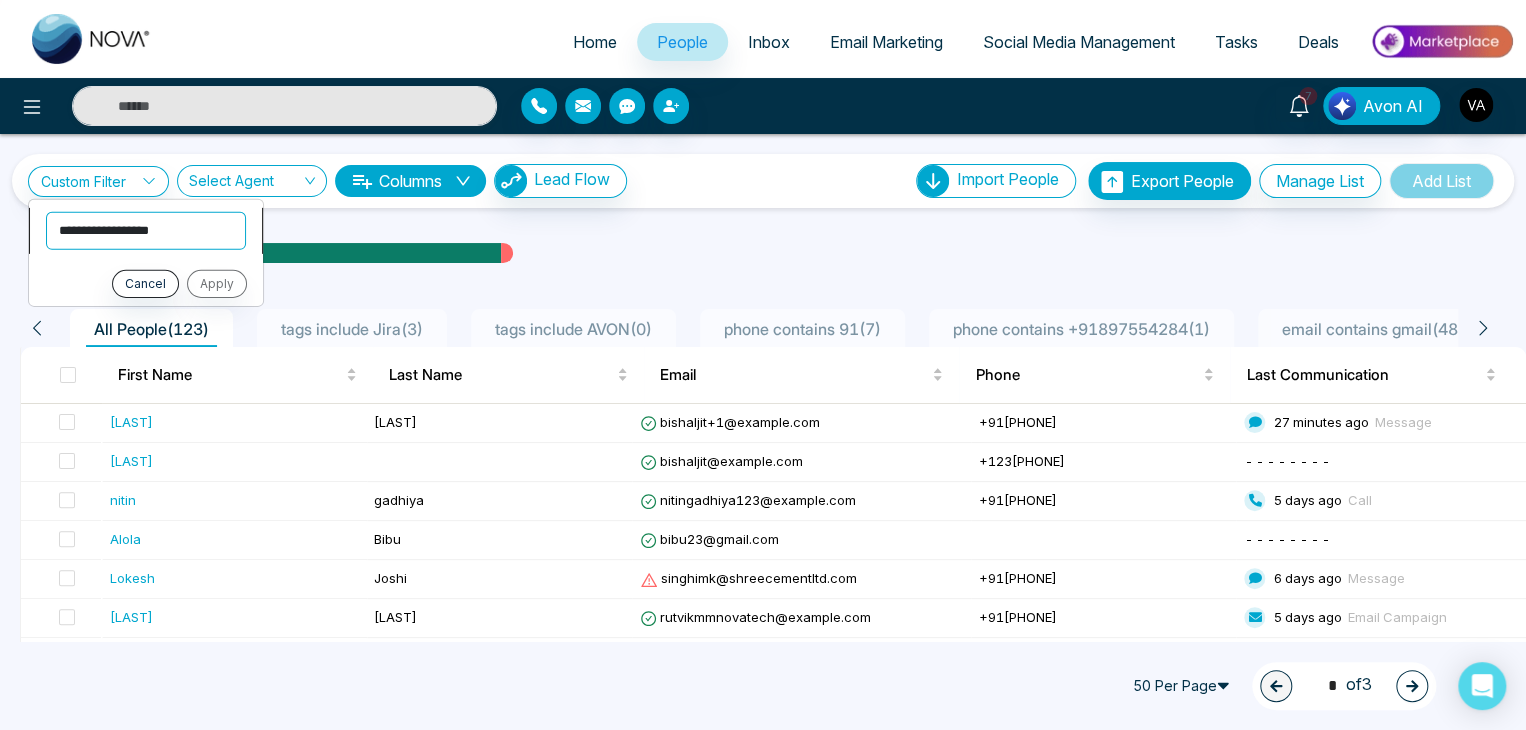 select on "**********" 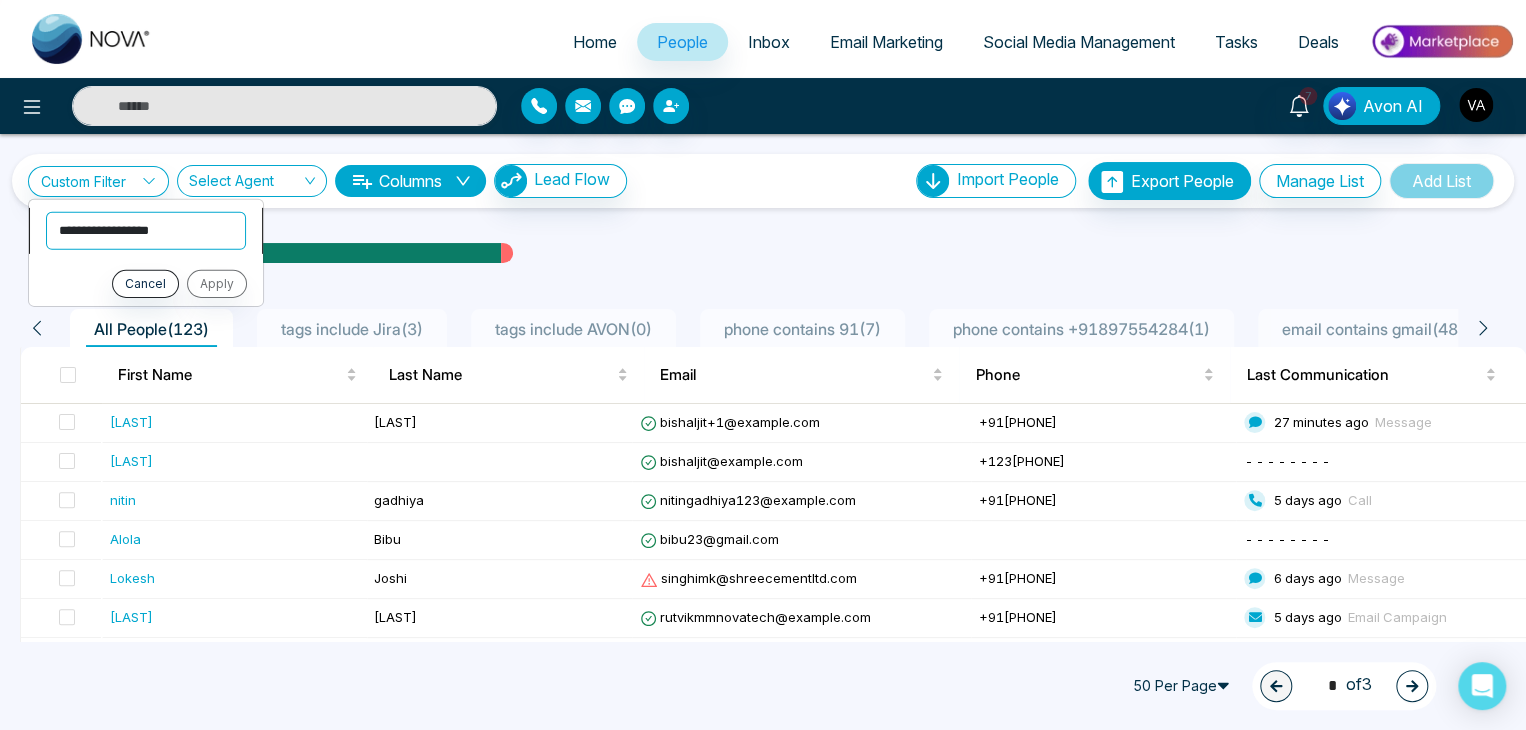 click on "**********" at bounding box center (146, 230) 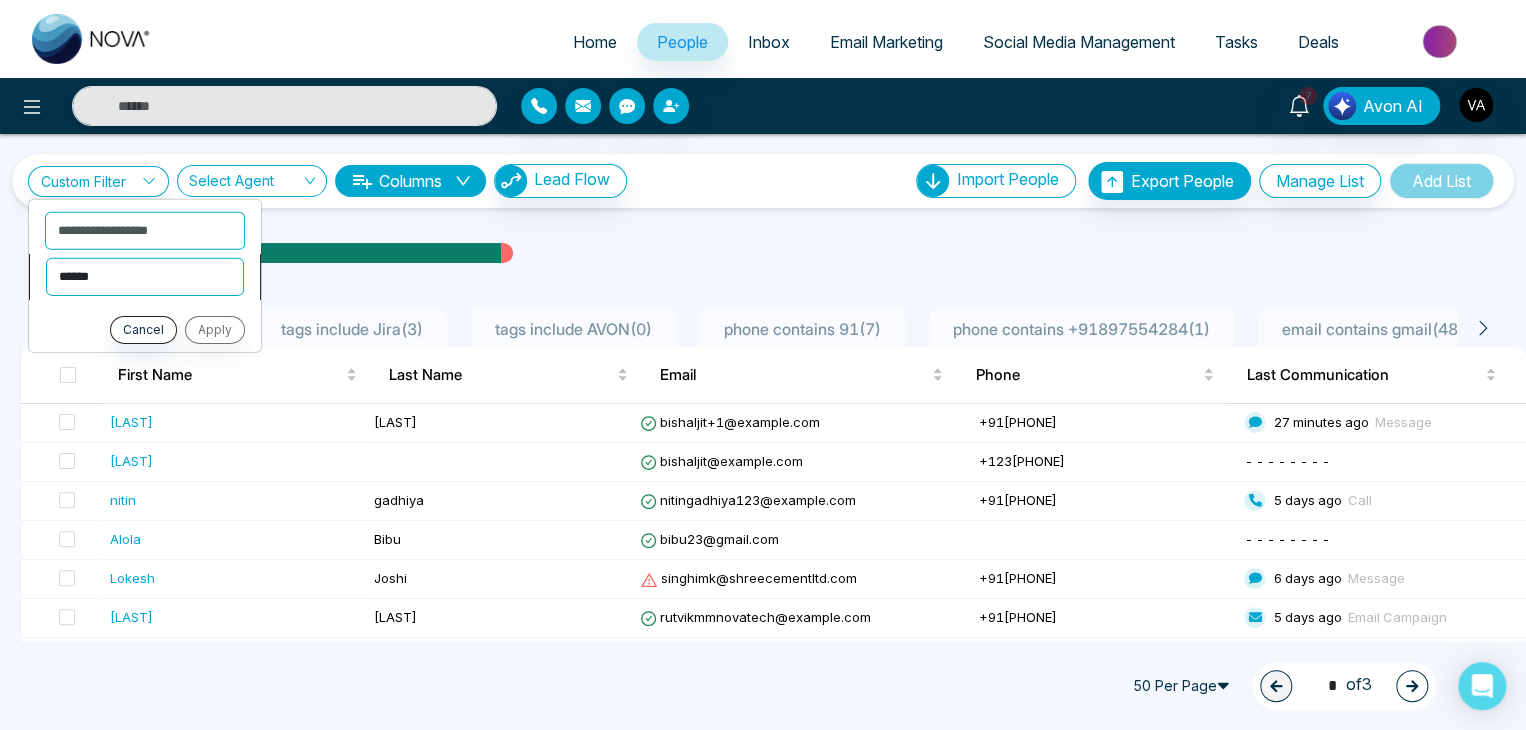 click on "**********" at bounding box center (145, 276) 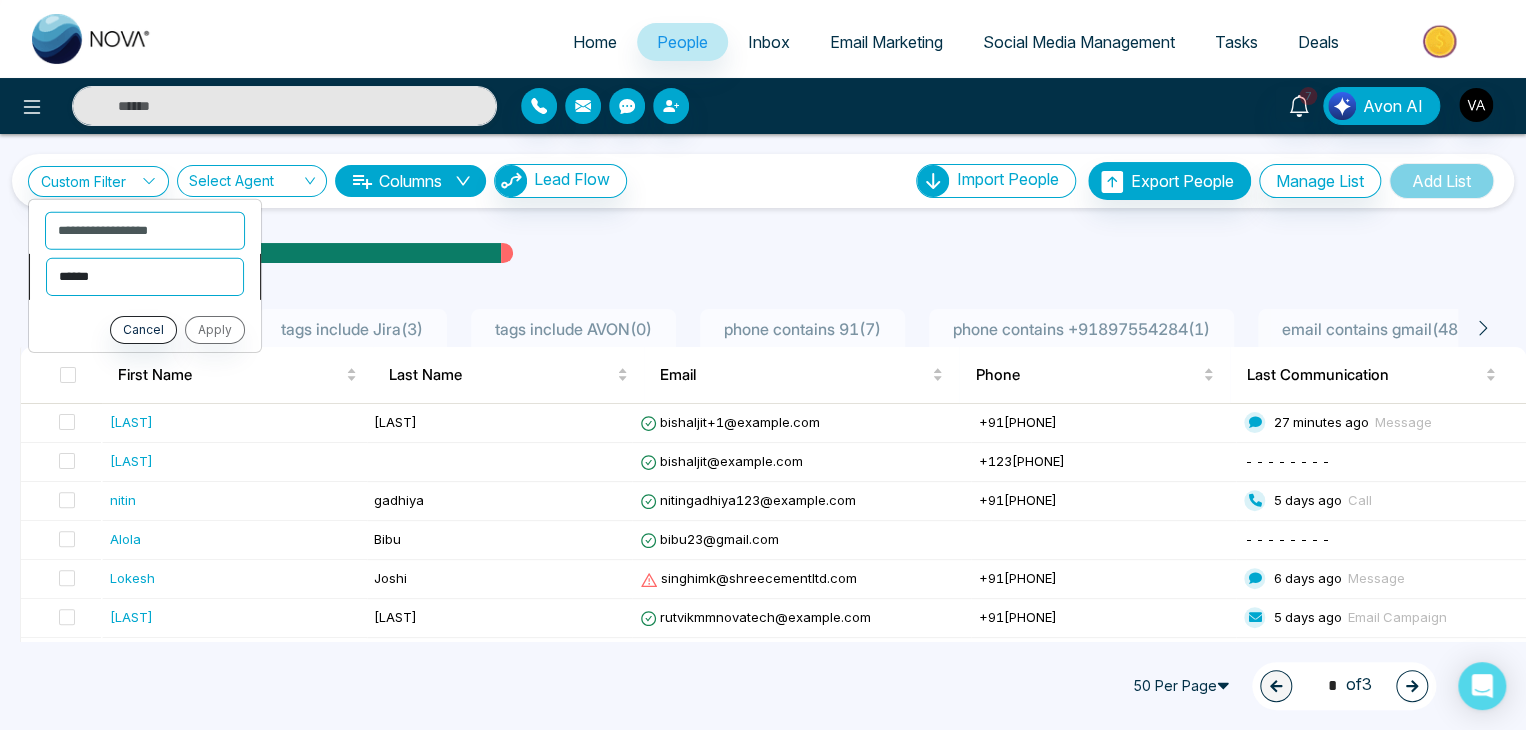 select on "*********" 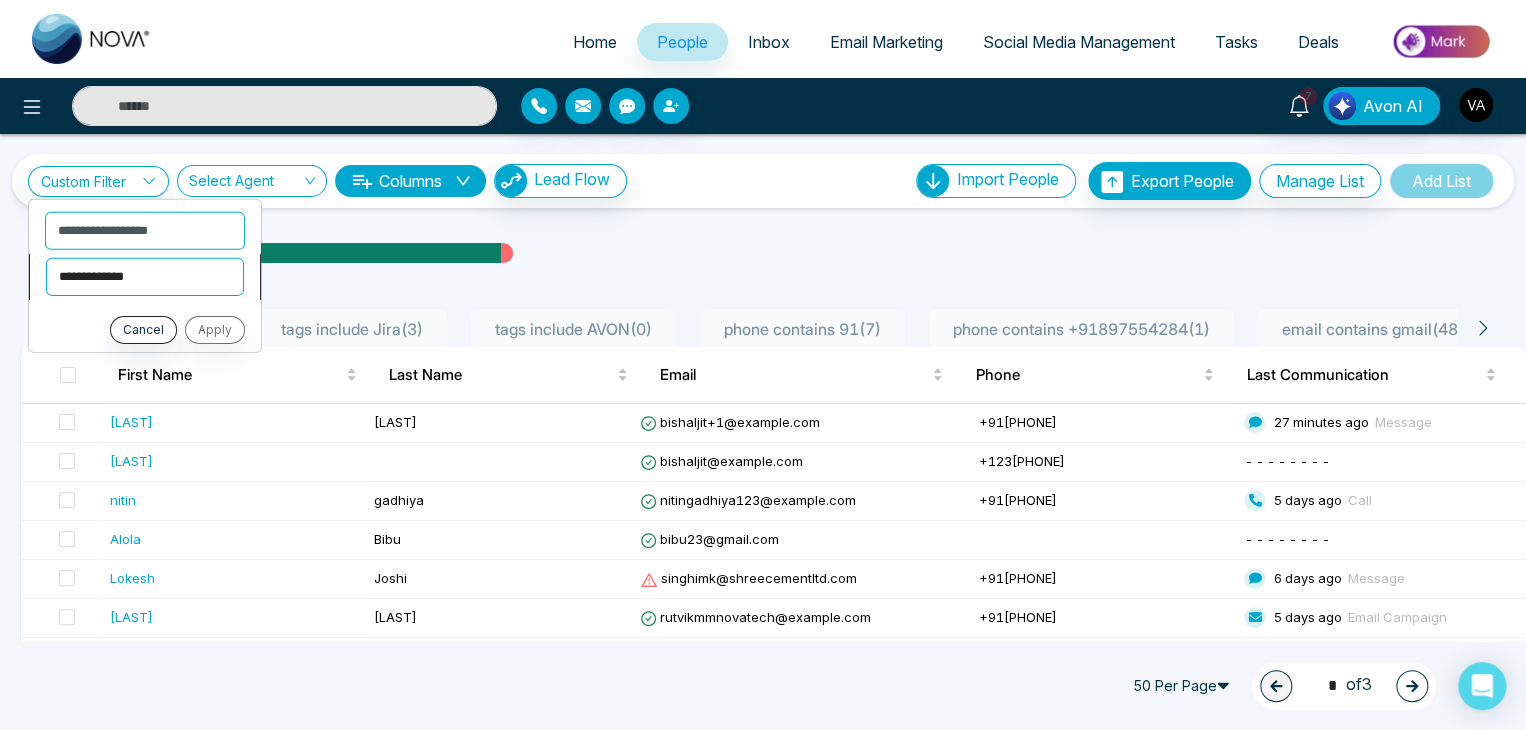 click on "**********" at bounding box center (145, 276) 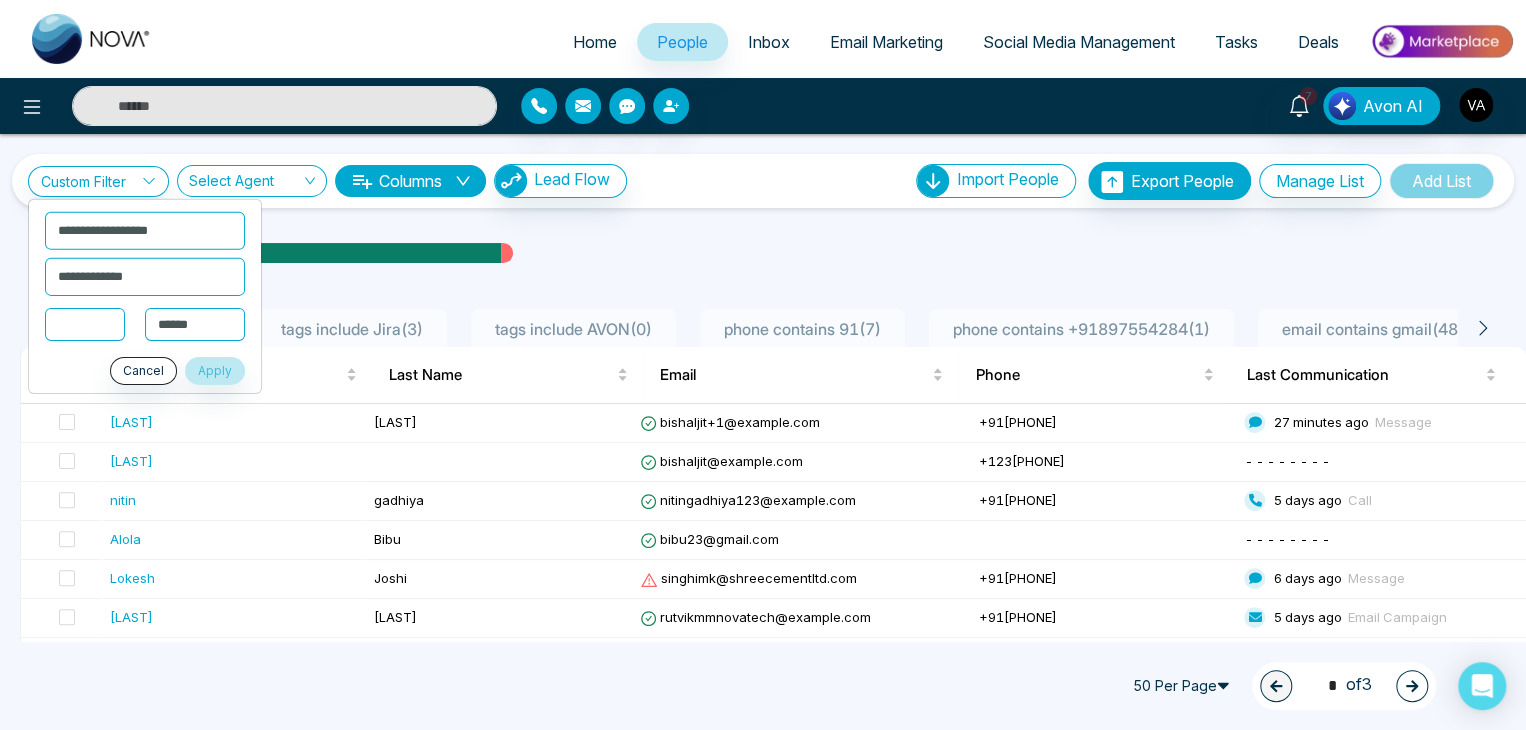 click at bounding box center [85, 323] 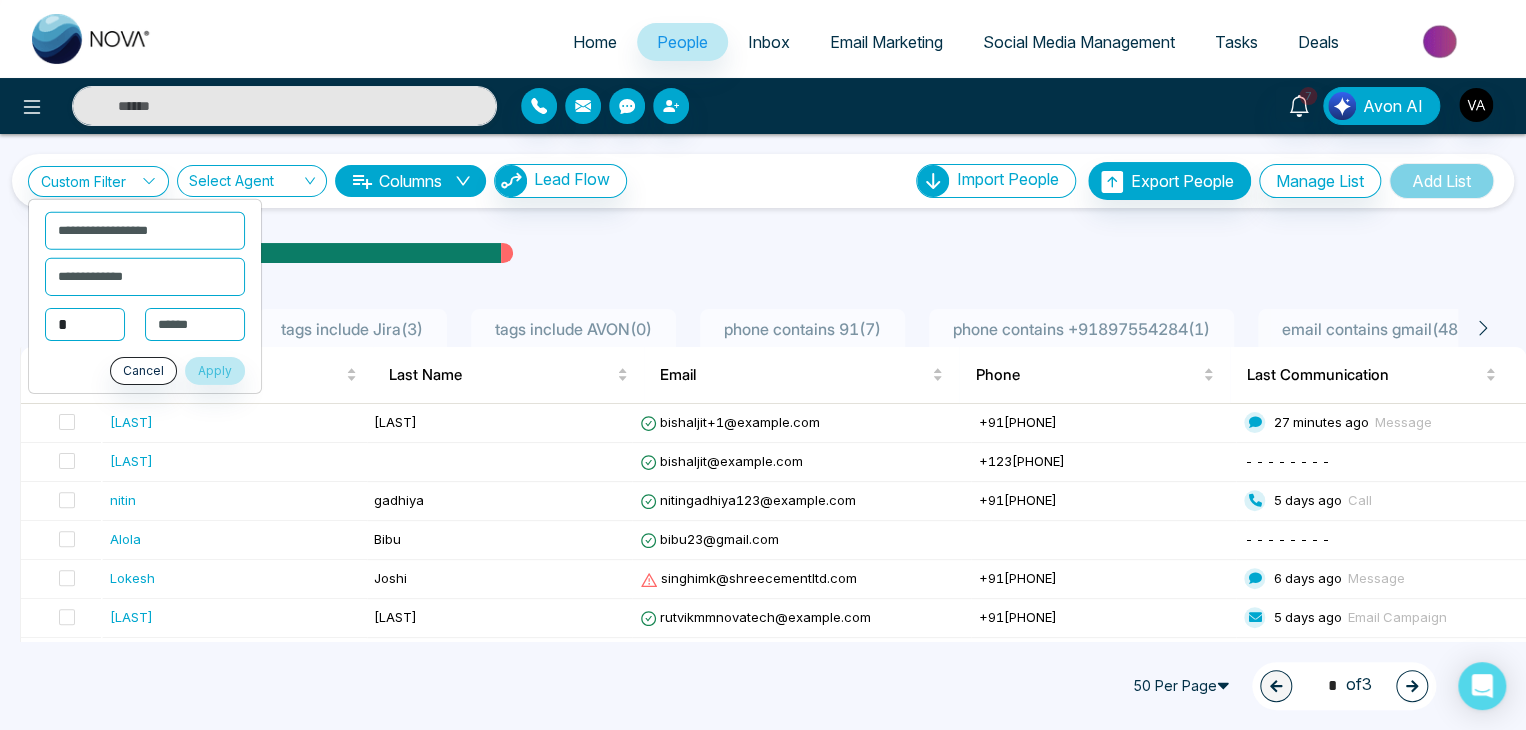 type on "*" 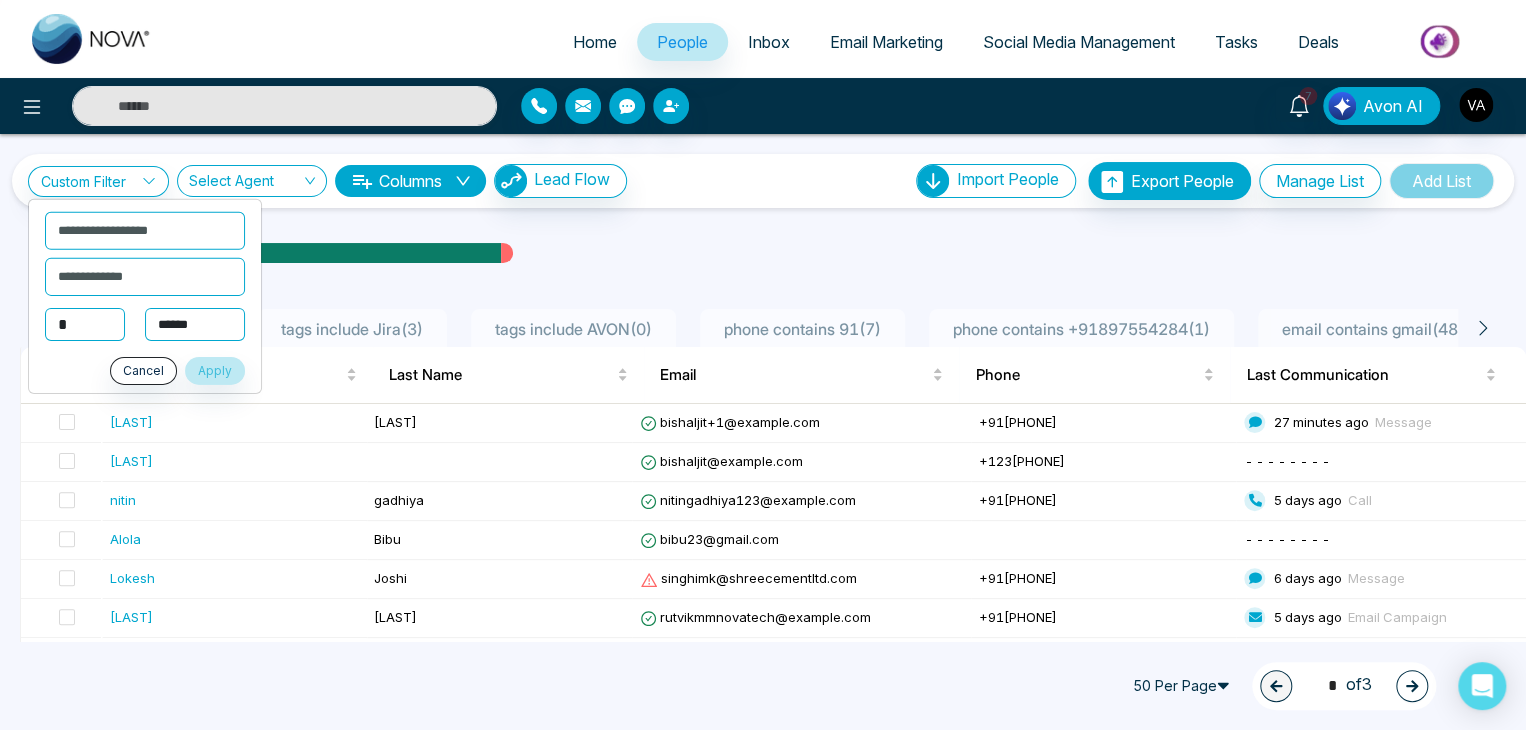 click on "**********" at bounding box center [195, 324] 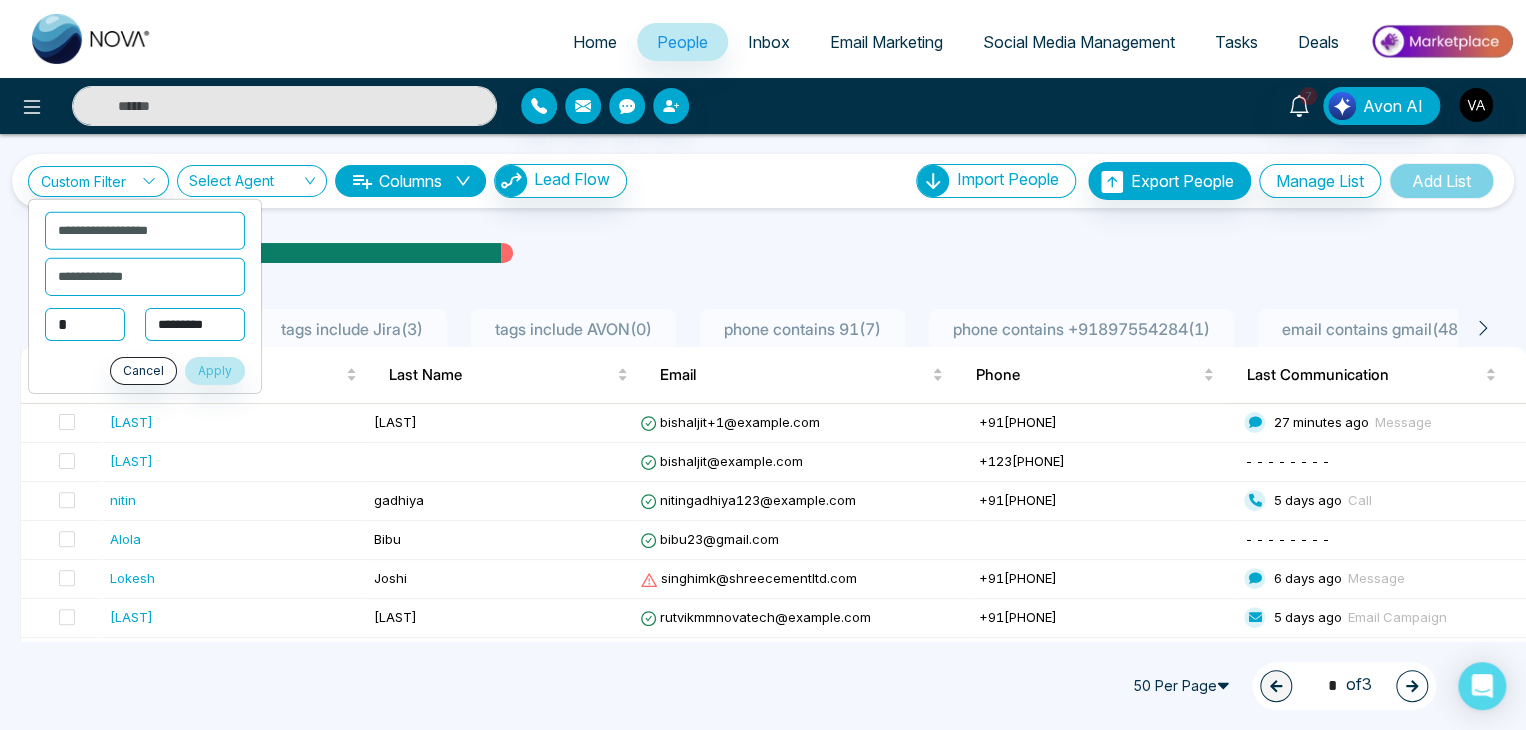 click on "**********" at bounding box center (195, 324) 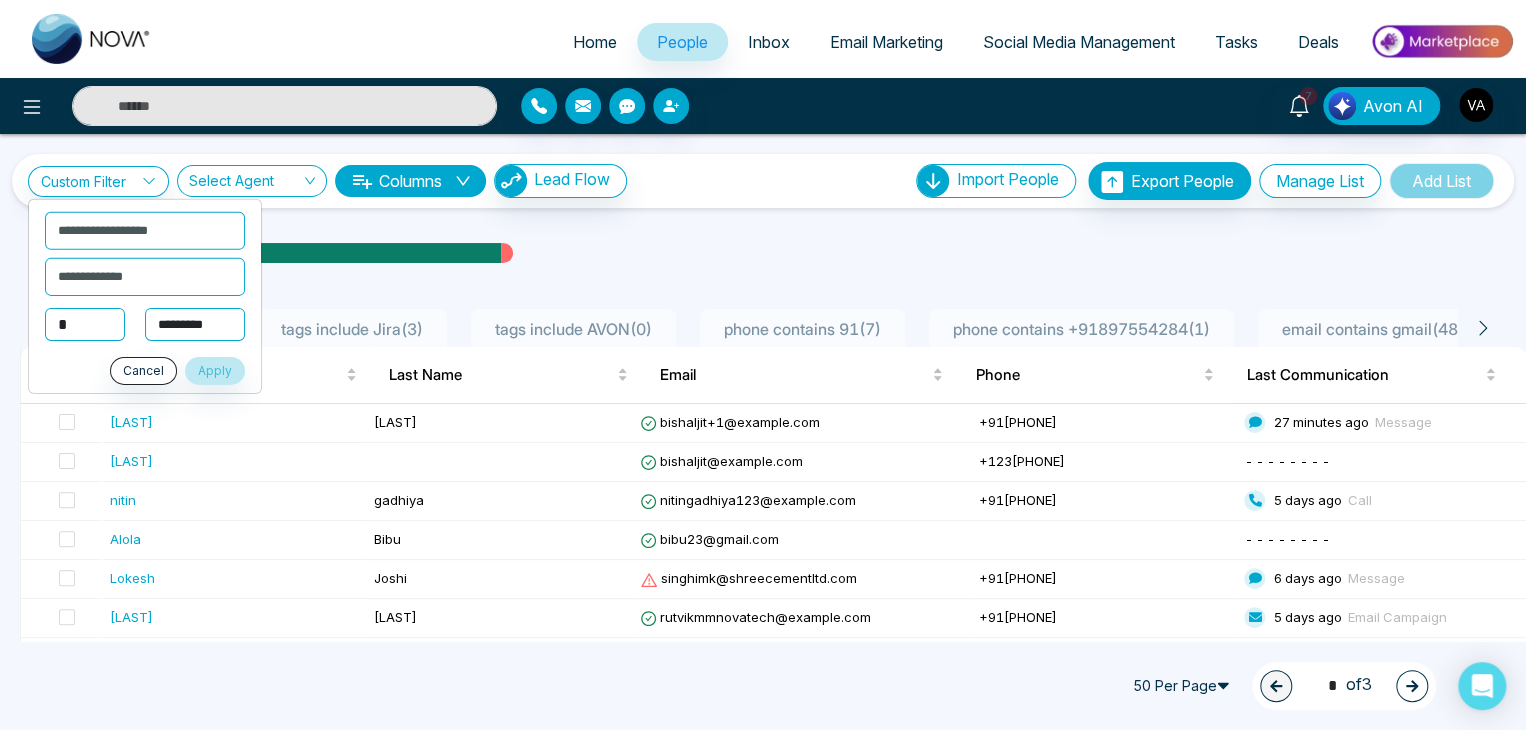 click on "**********" at bounding box center (195, 324) 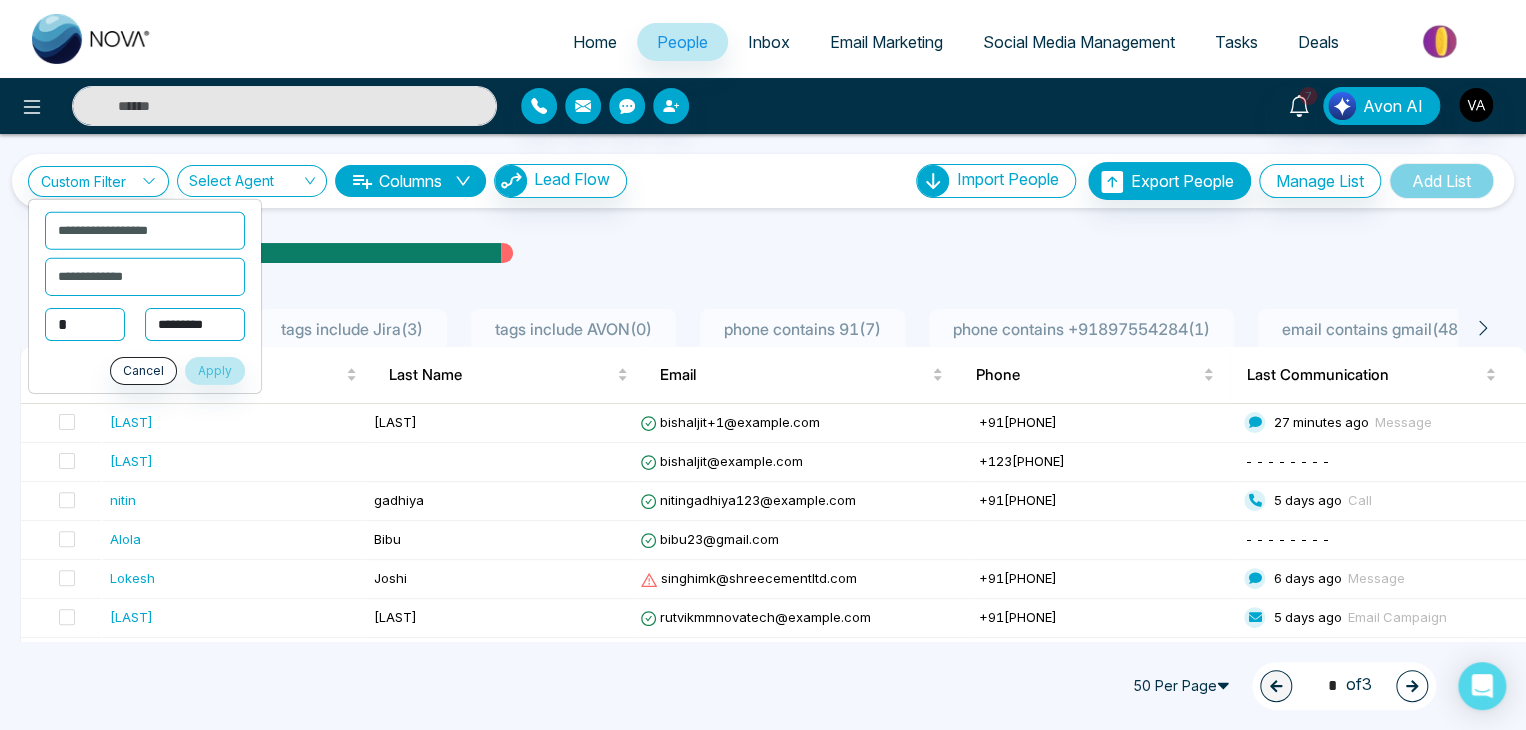 select on "***" 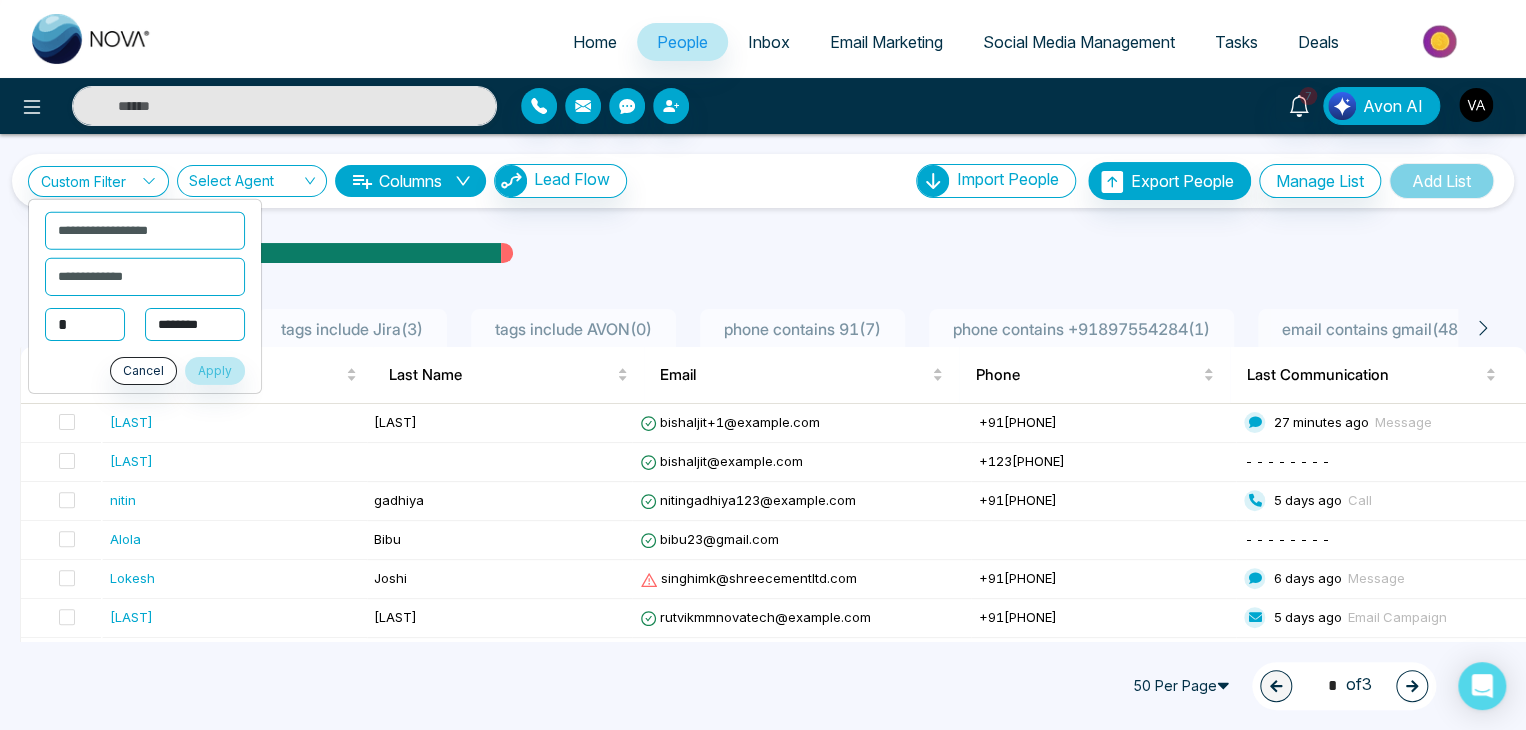 click on "**********" at bounding box center (195, 324) 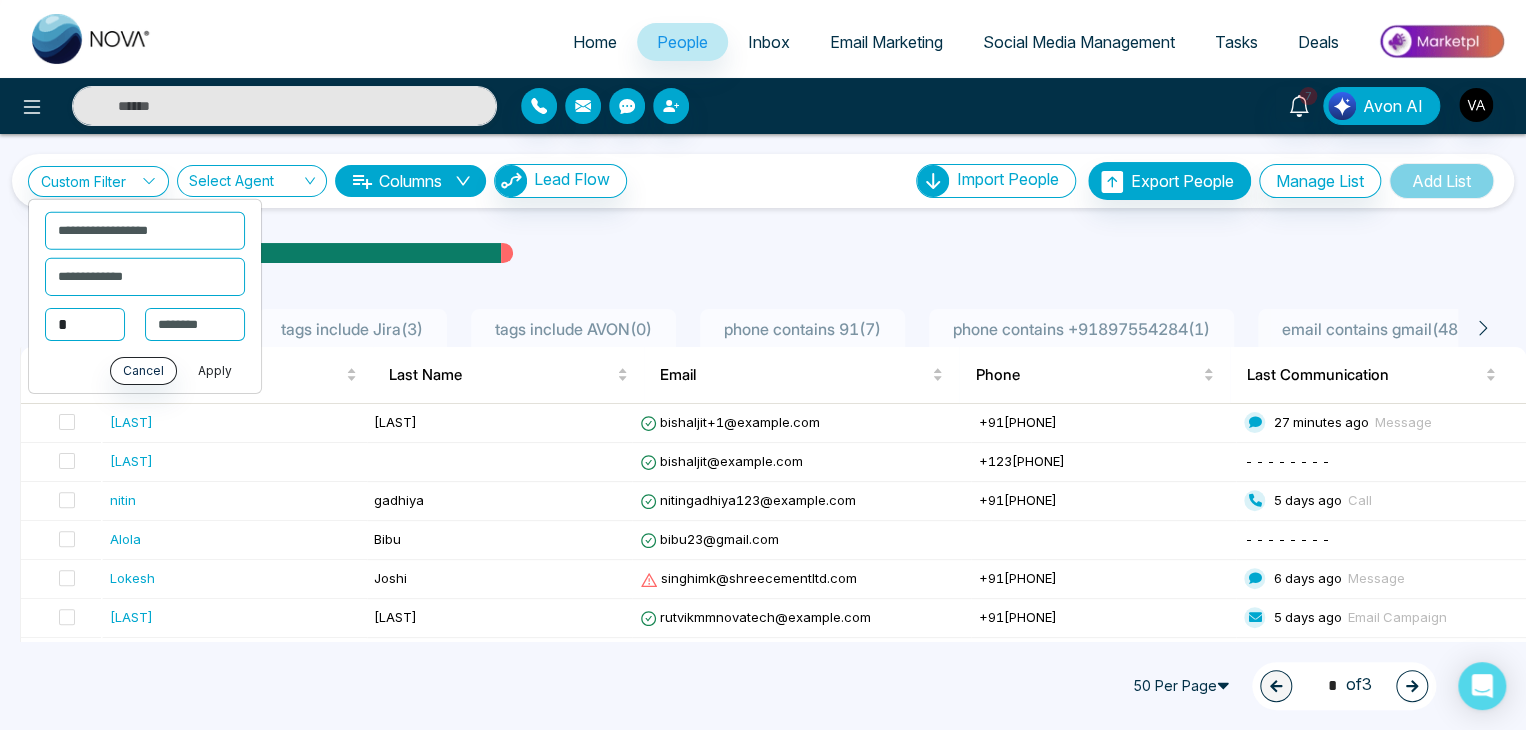 click on "Apply" at bounding box center [215, 371] 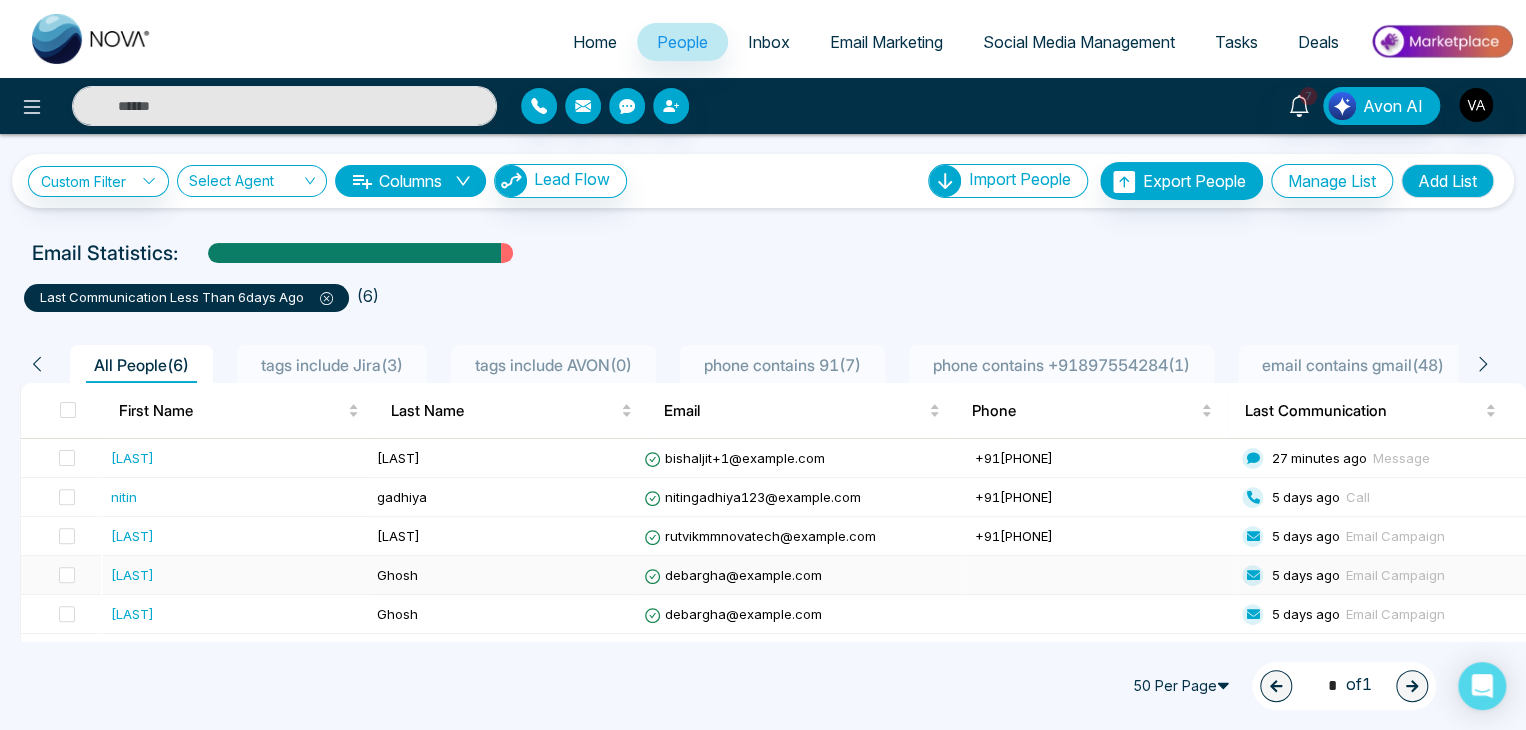 scroll, scrollTop: 30, scrollLeft: 0, axis: vertical 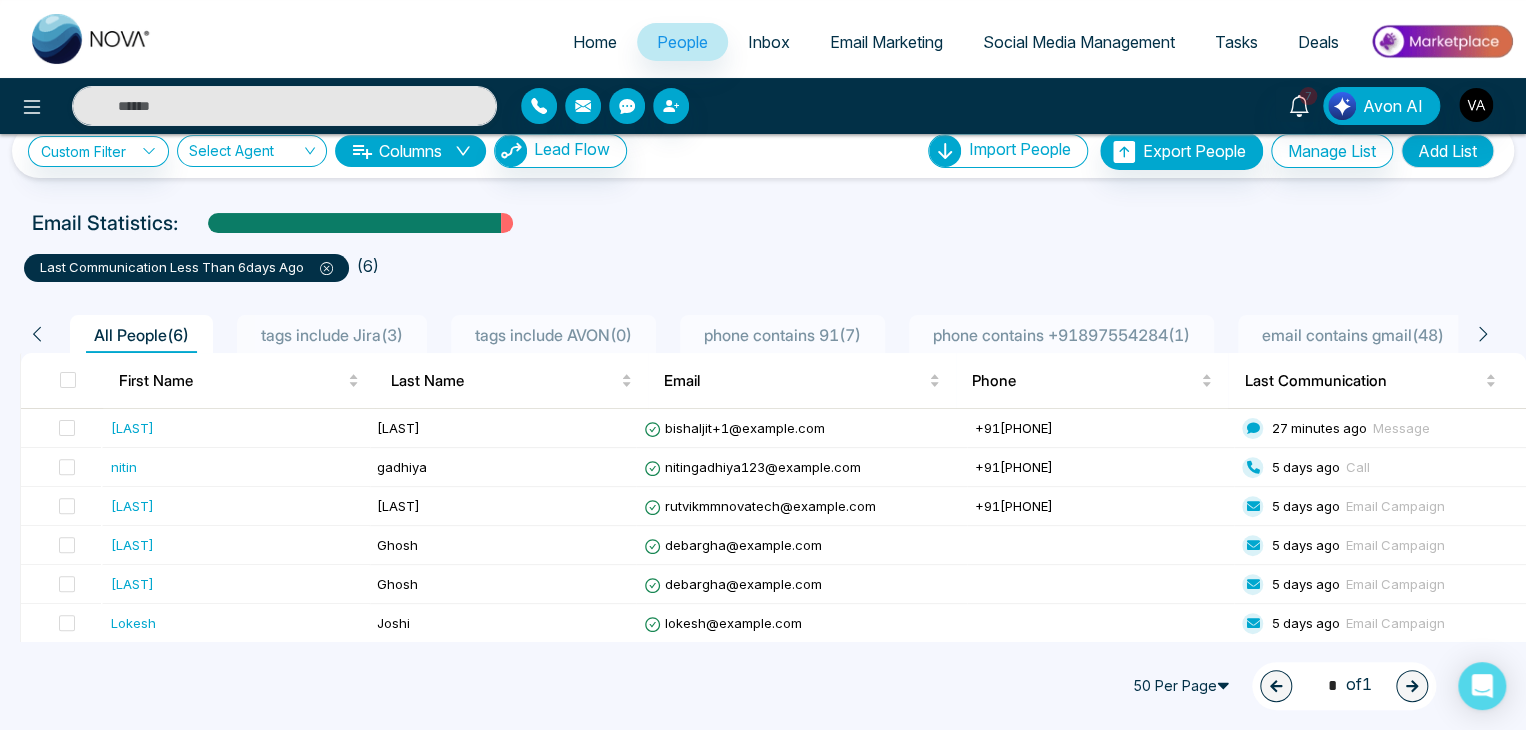 click on "All People  ( 6 ) tags include Jira  ( 3 ) tags include AVON  ( 0 ) phone contains 91  ( 7 ) phone contains +91897554284  ( 1 ) email contains gmail  ( 48 ) email contains novatech  ( 38 )" at bounding box center [763, 327] 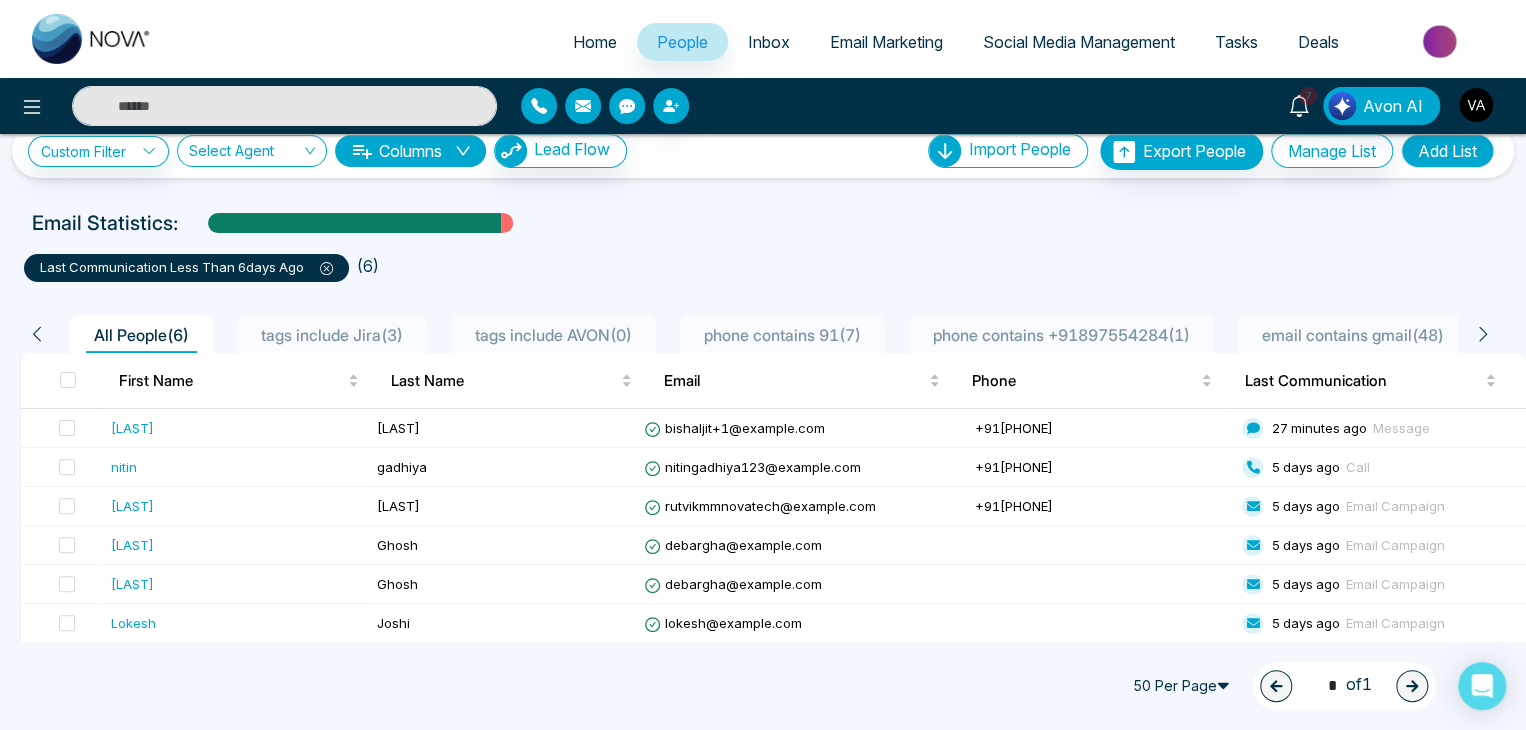 click 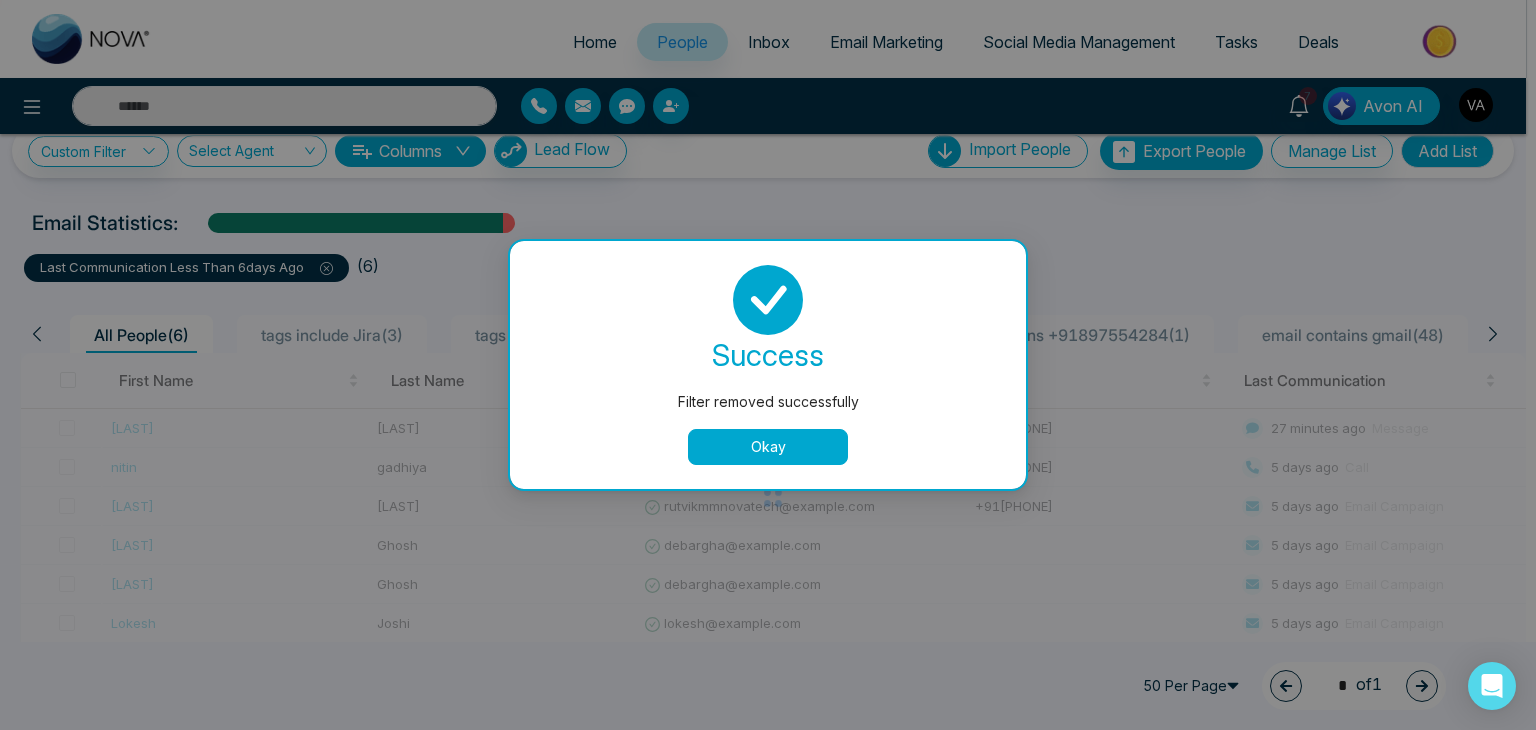 click on "Filter removed successfully success Filter removed successfully   Okay" at bounding box center (768, 365) 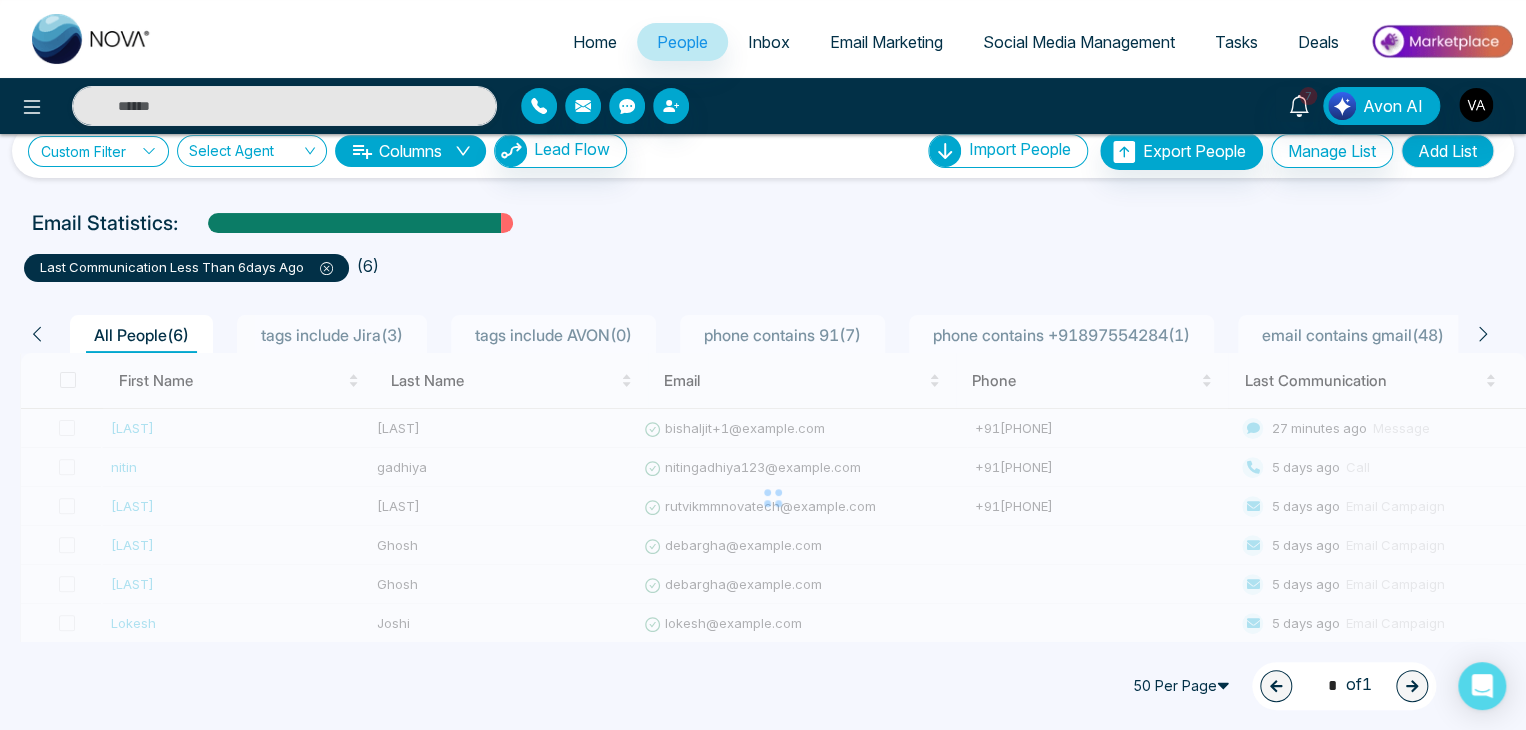 click on "Custom Filter" at bounding box center (98, 151) 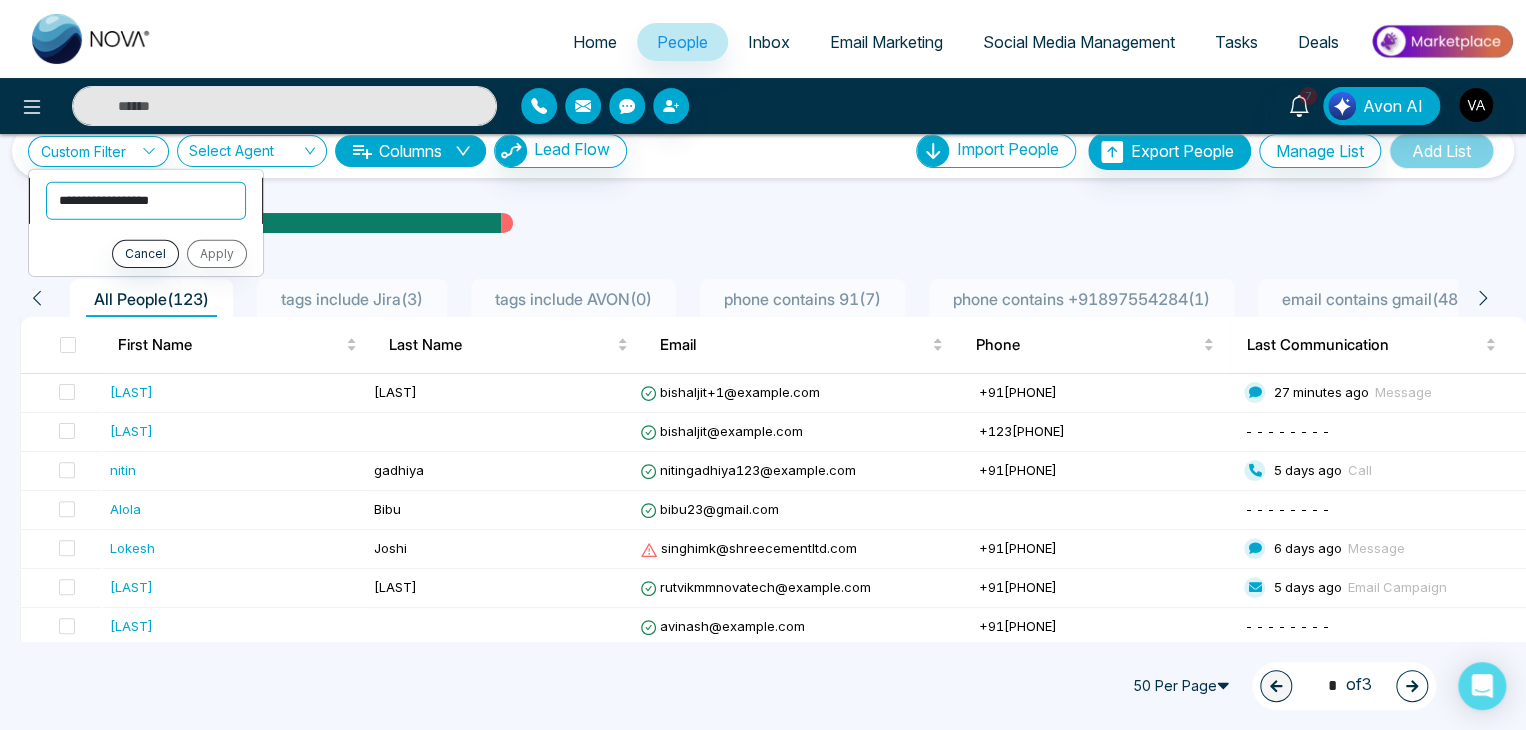 click on "**********" at bounding box center (146, 200) 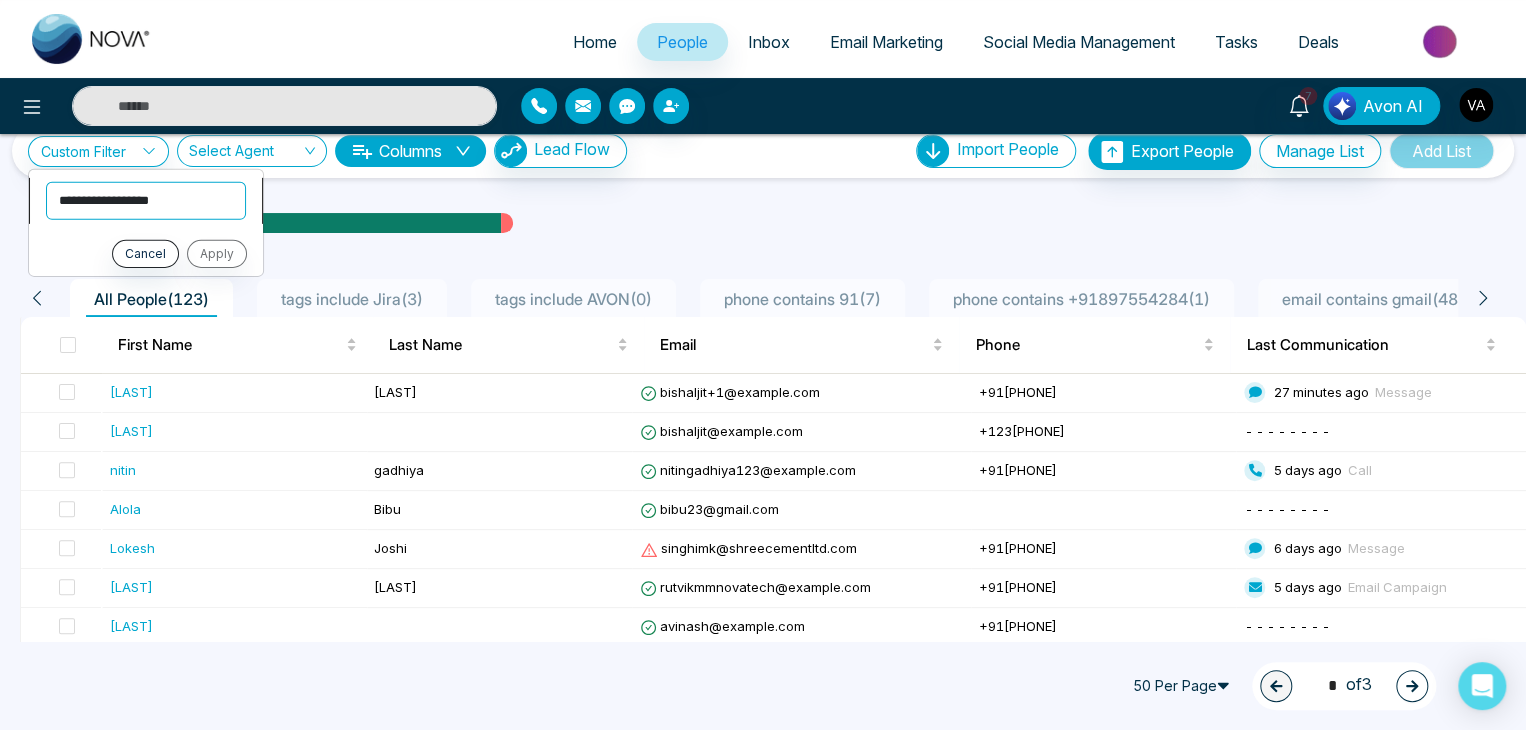 select on "**********" 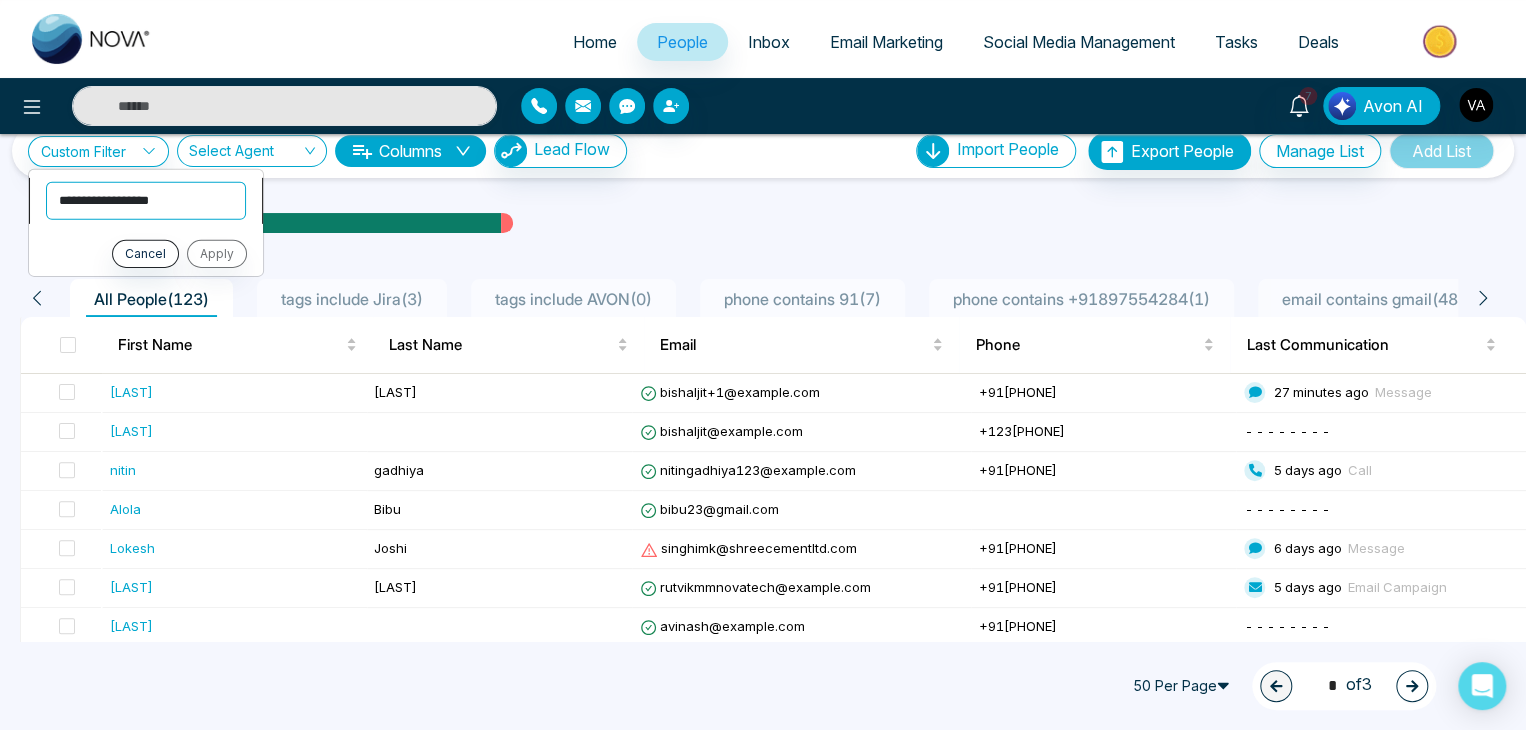 click on "**********" at bounding box center [146, 200] 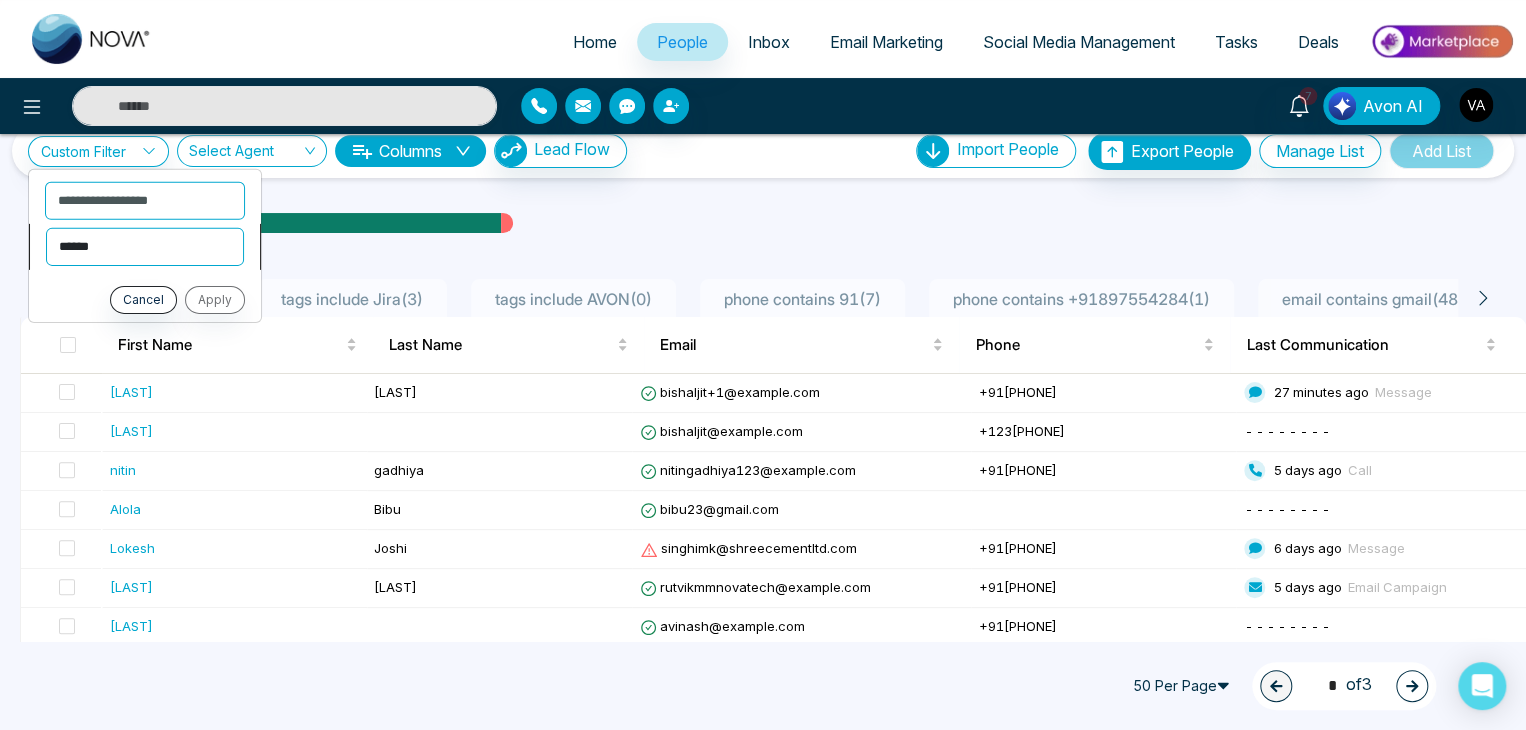 click on "**********" at bounding box center [145, 246] 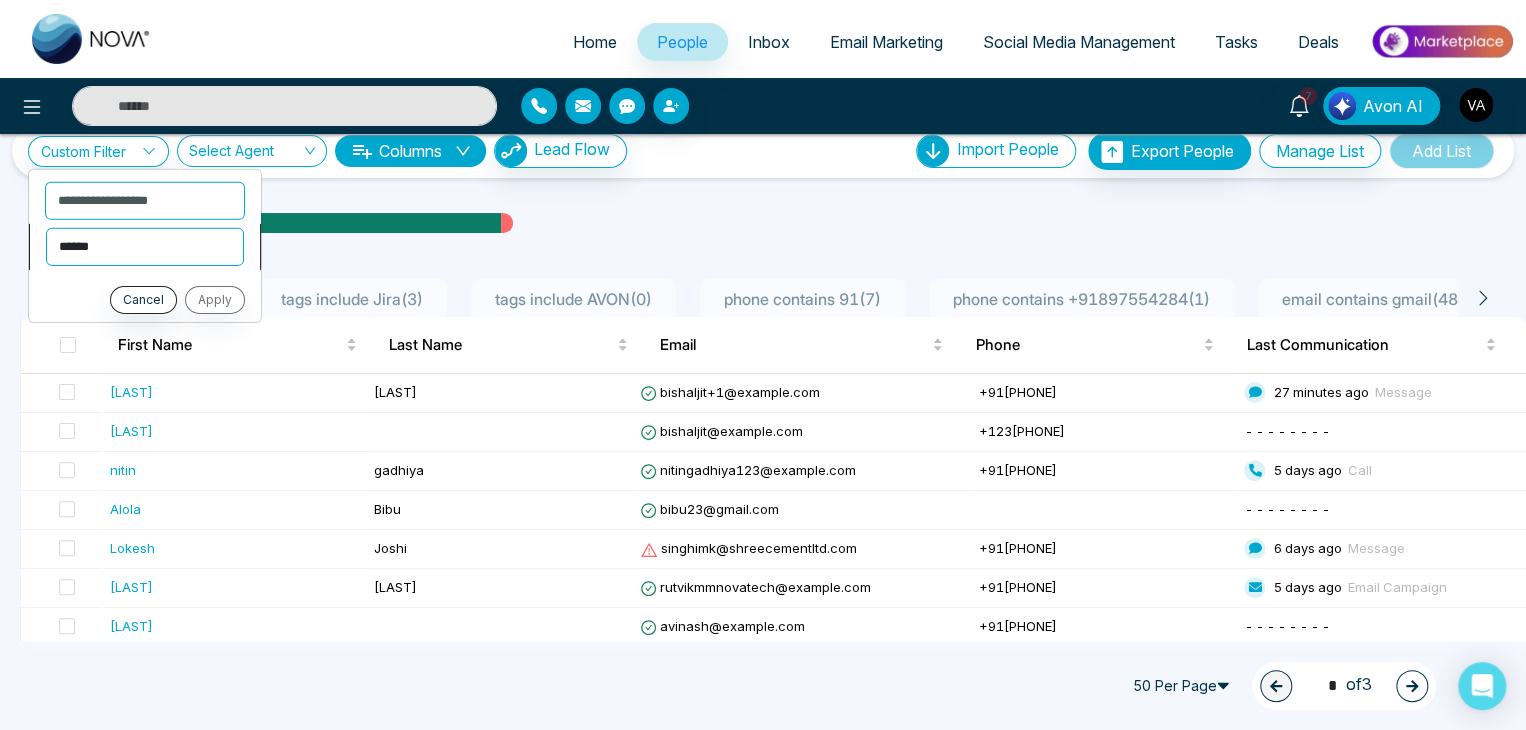 select on "*********" 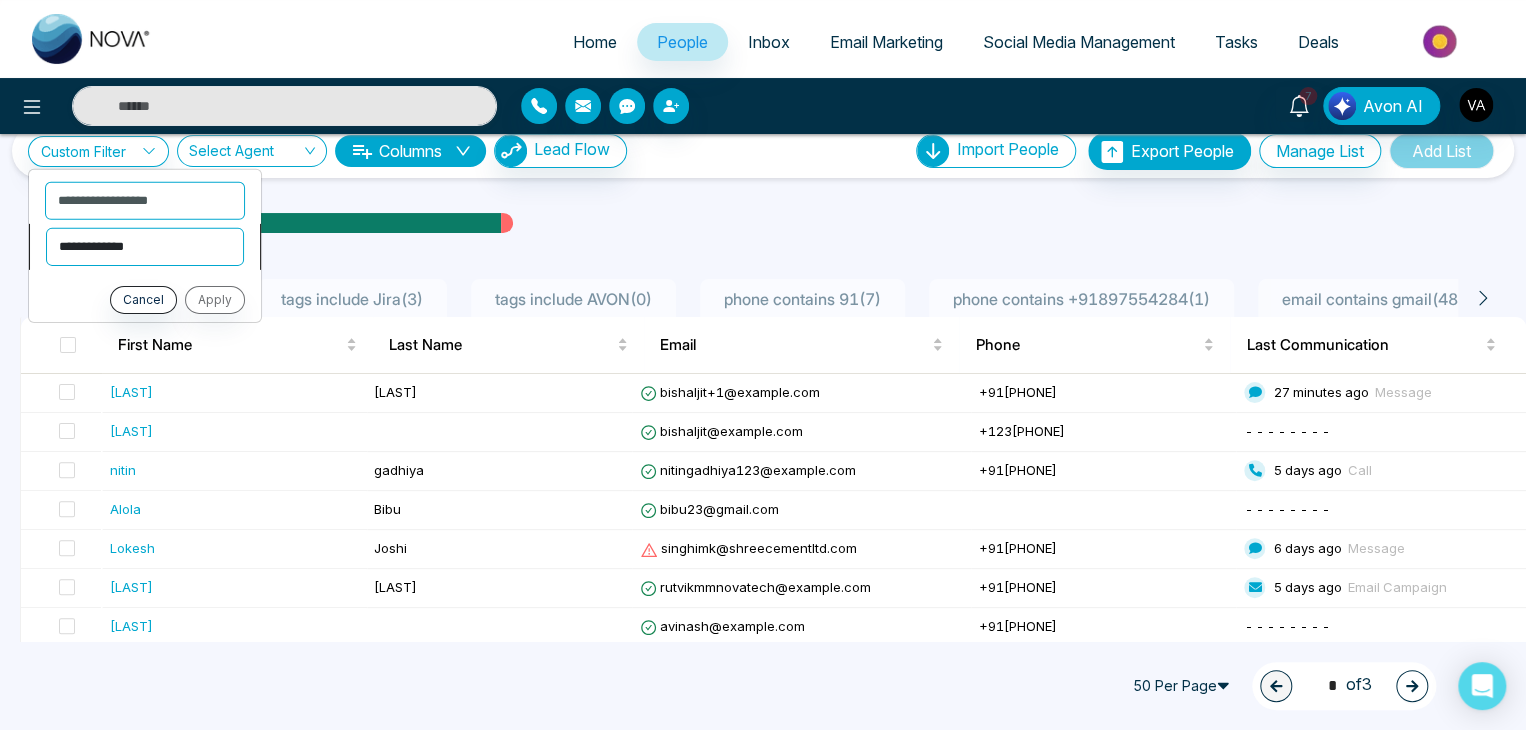 click on "**********" at bounding box center (145, 246) 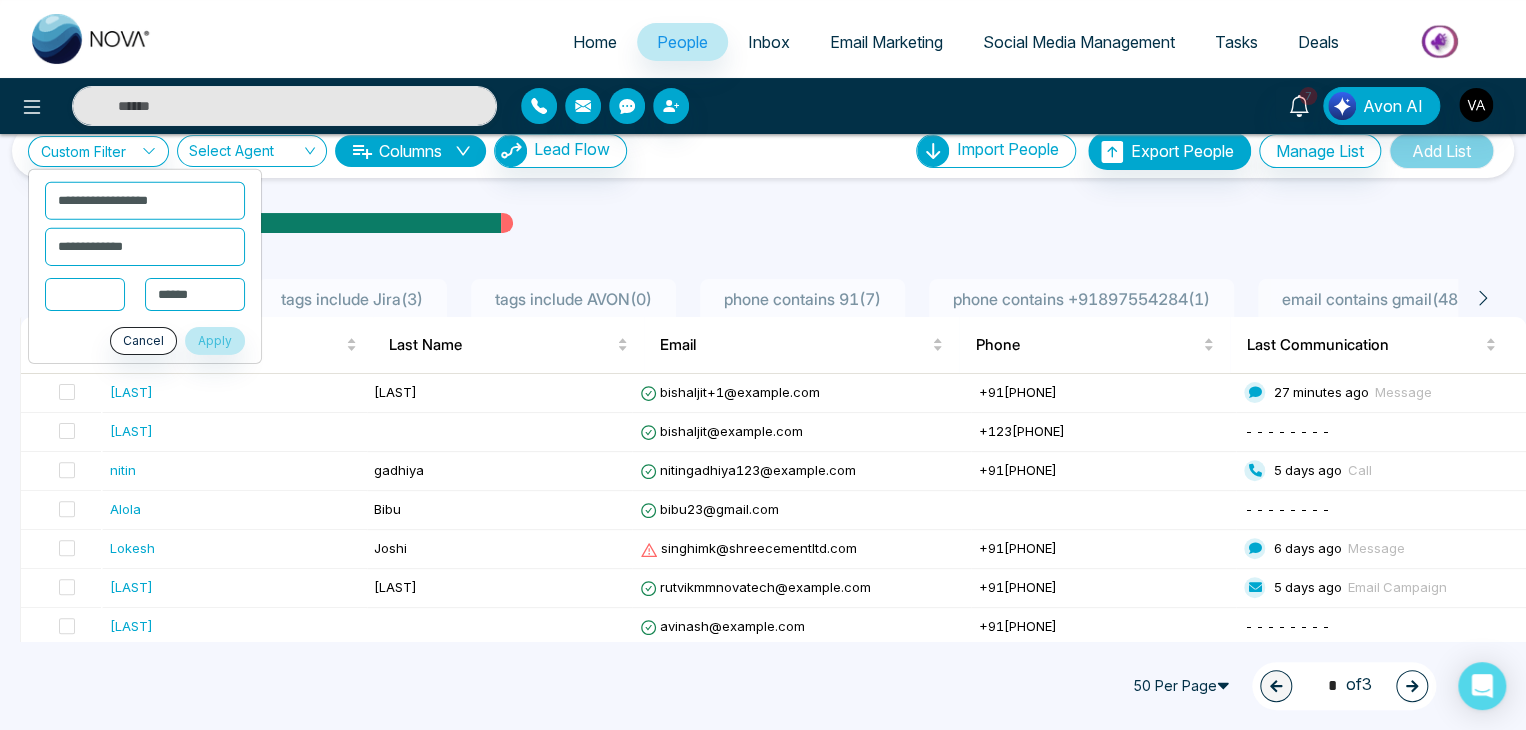 click at bounding box center [85, 293] 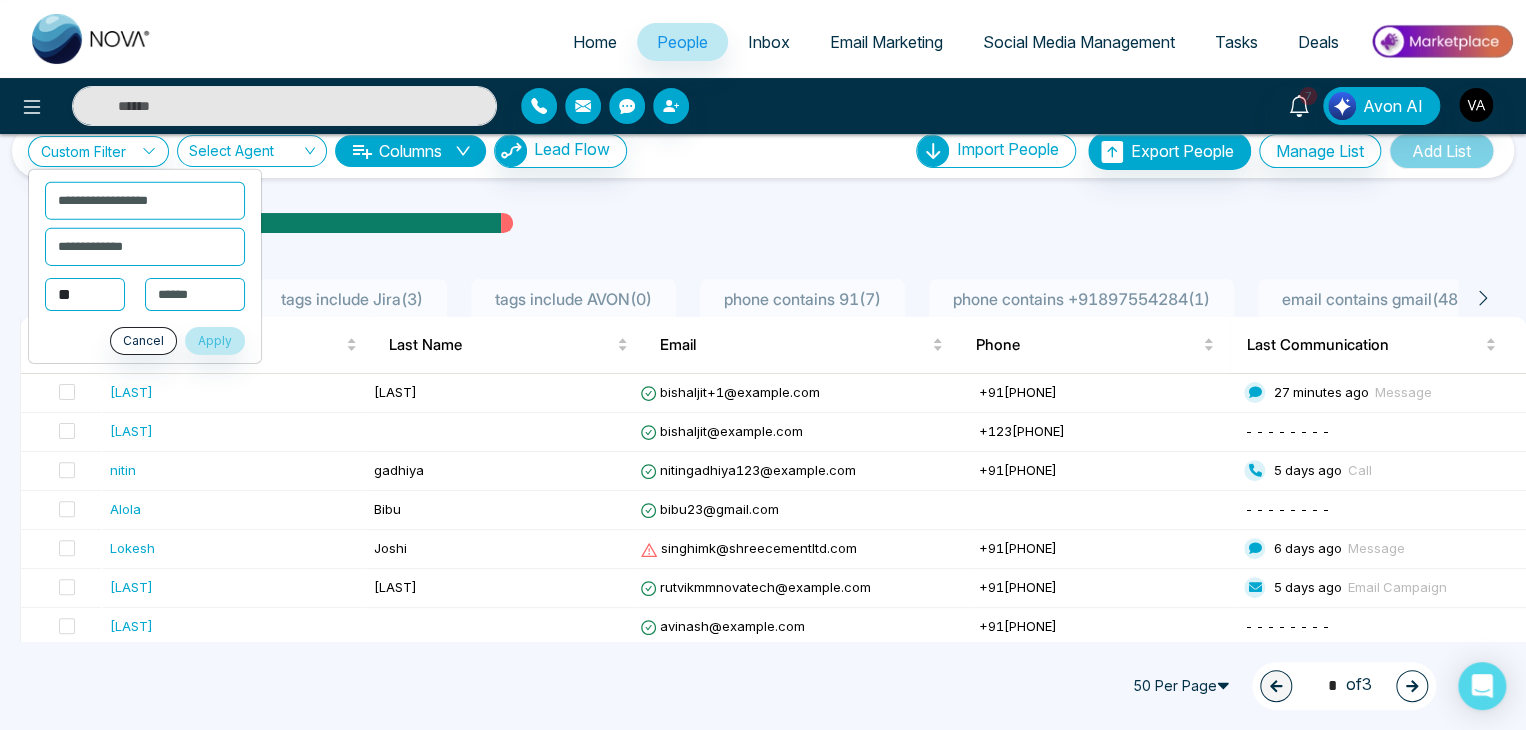 type on "**" 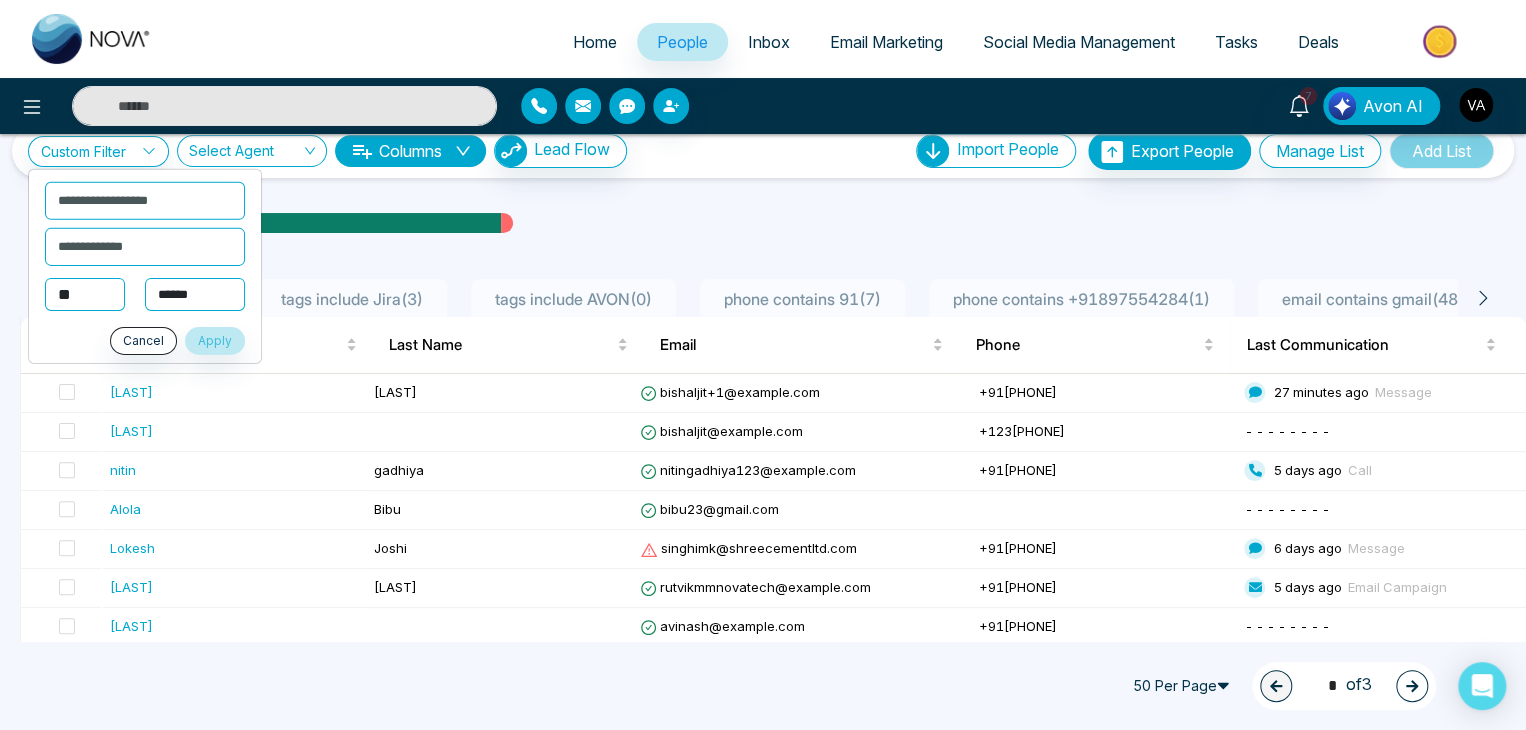 click on "**********" at bounding box center (195, 294) 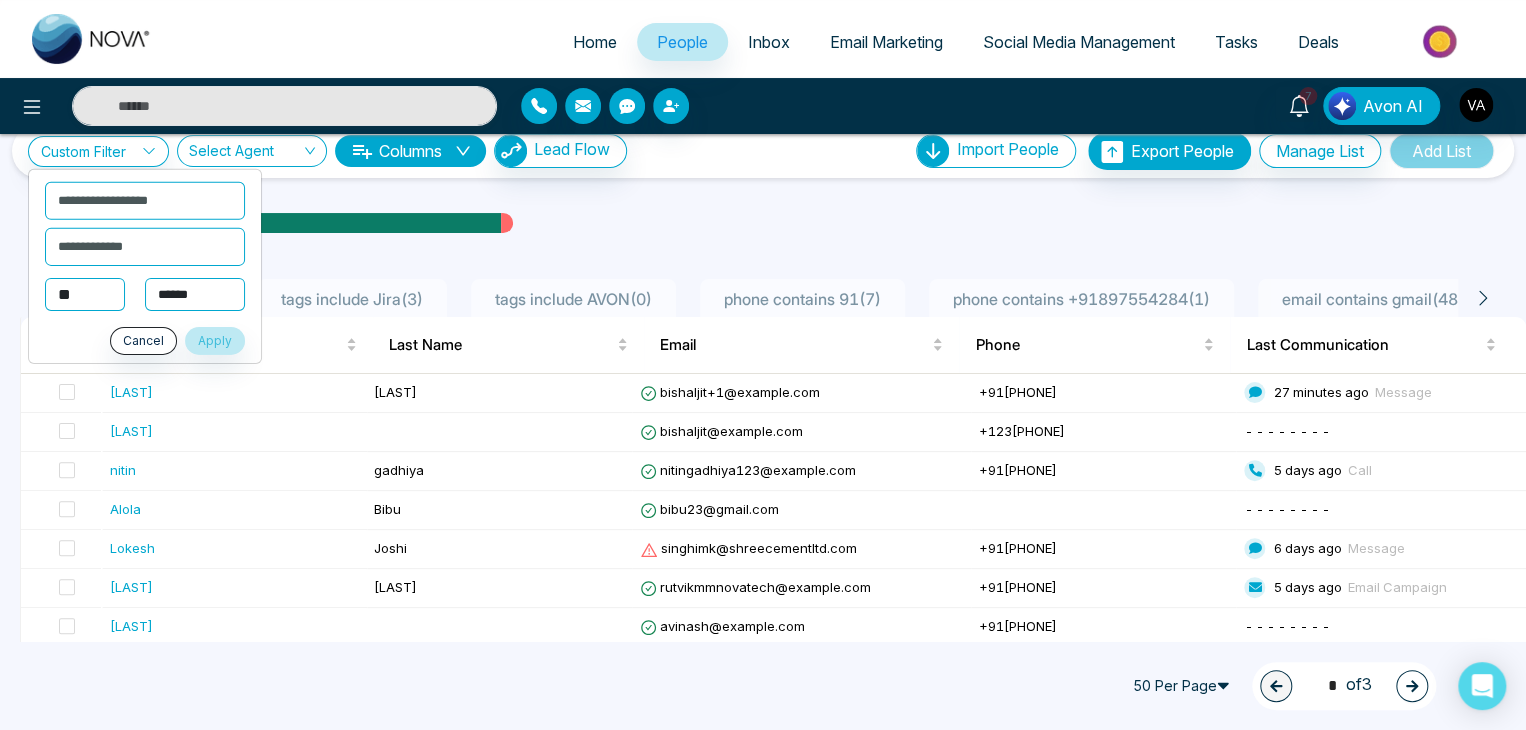 select on "***" 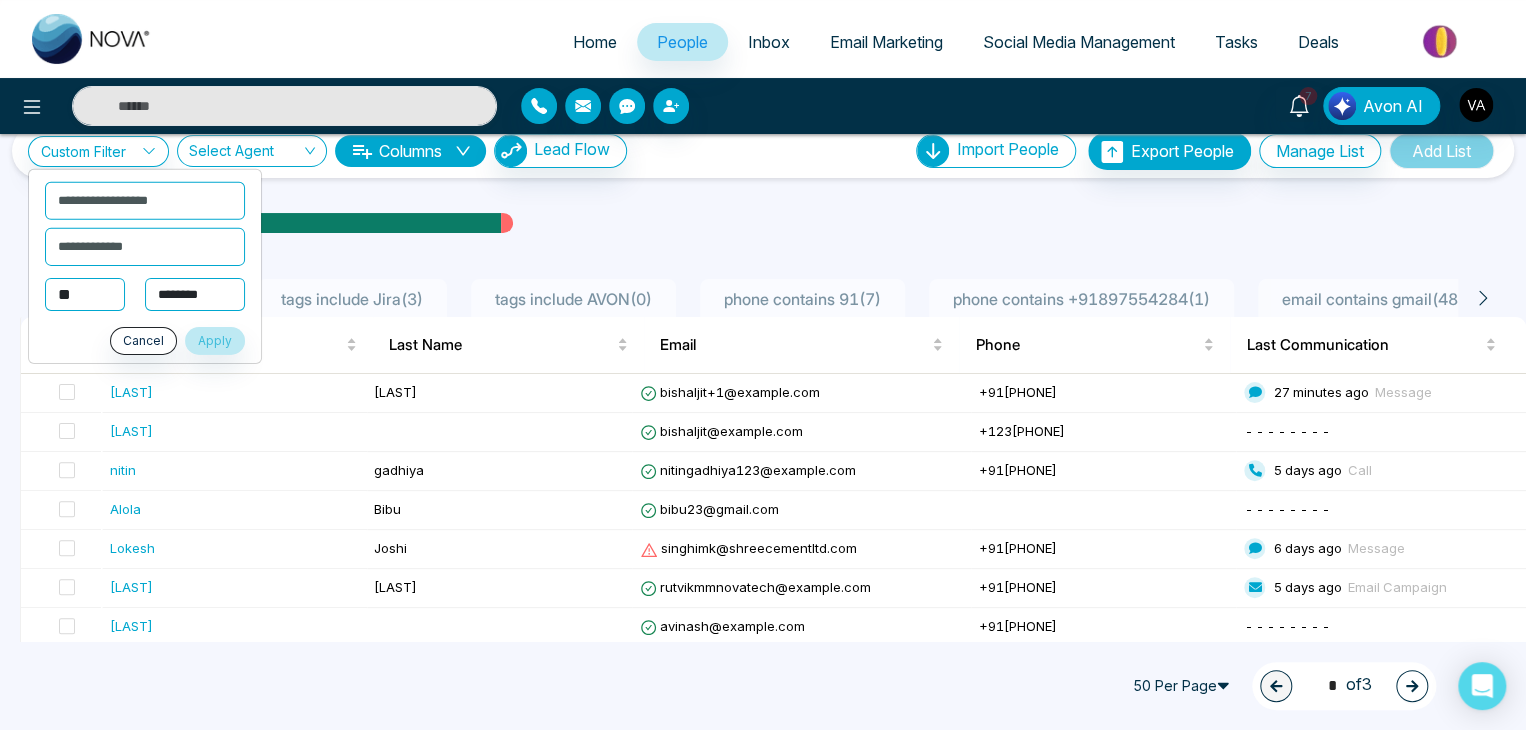 click on "**********" at bounding box center [195, 294] 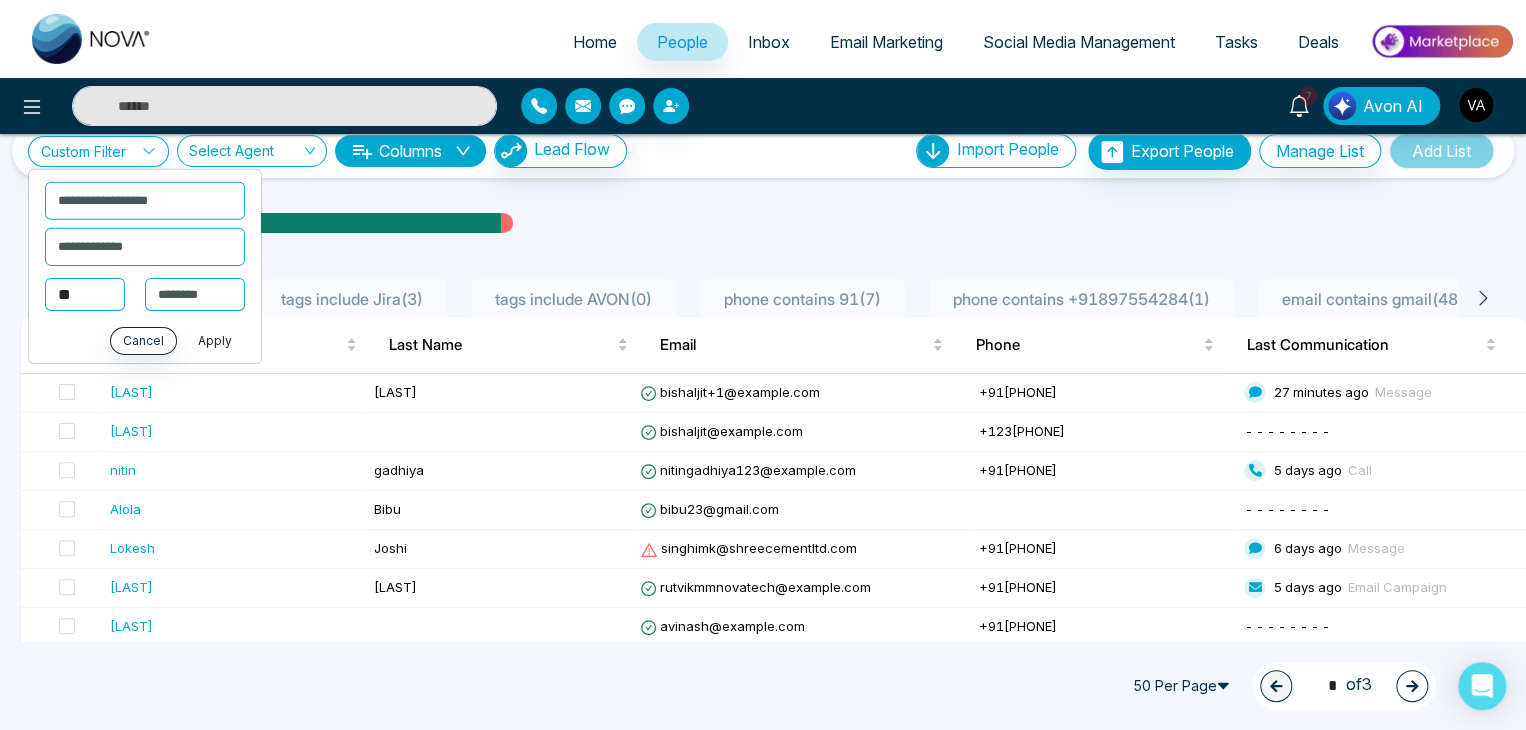 click on "Apply" at bounding box center (215, 341) 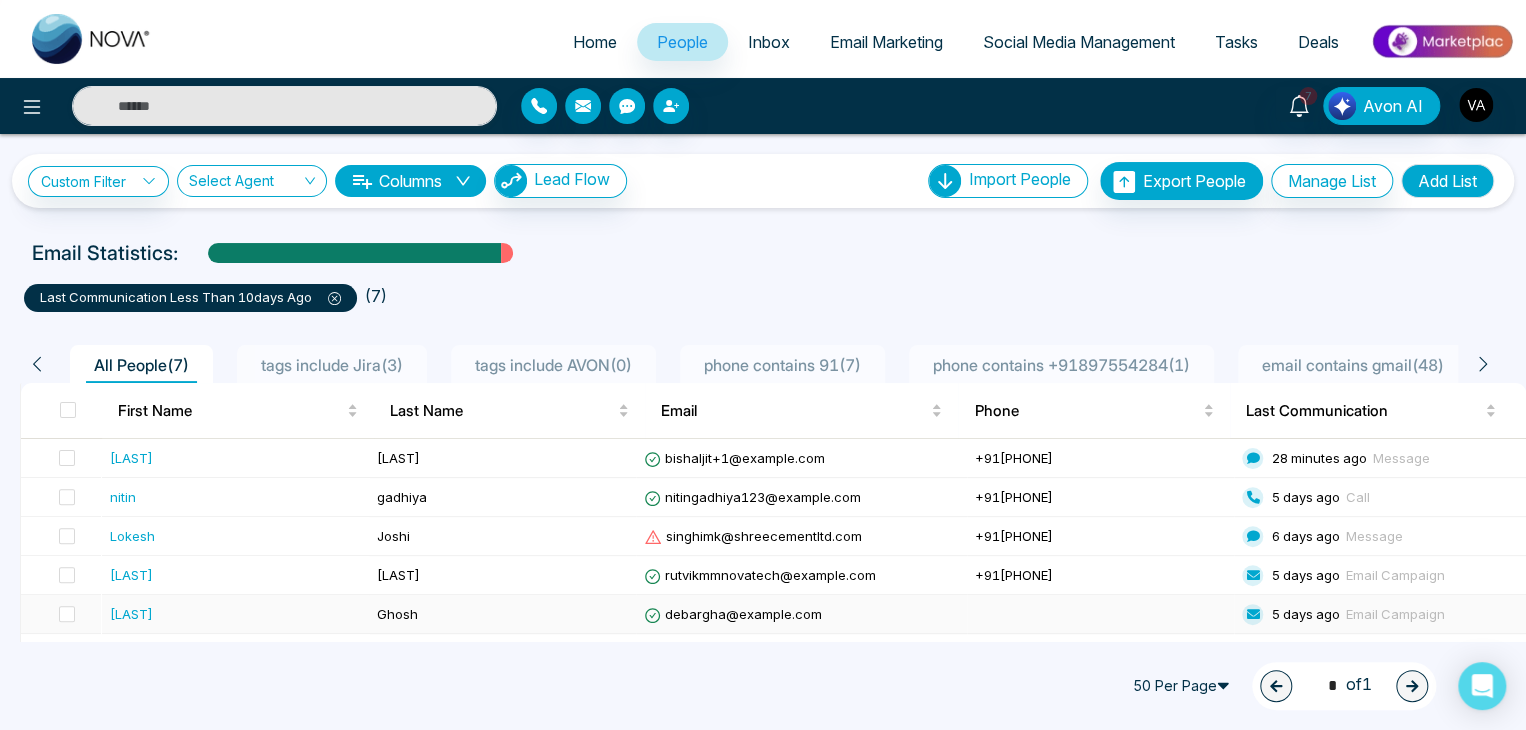 scroll, scrollTop: 68, scrollLeft: 0, axis: vertical 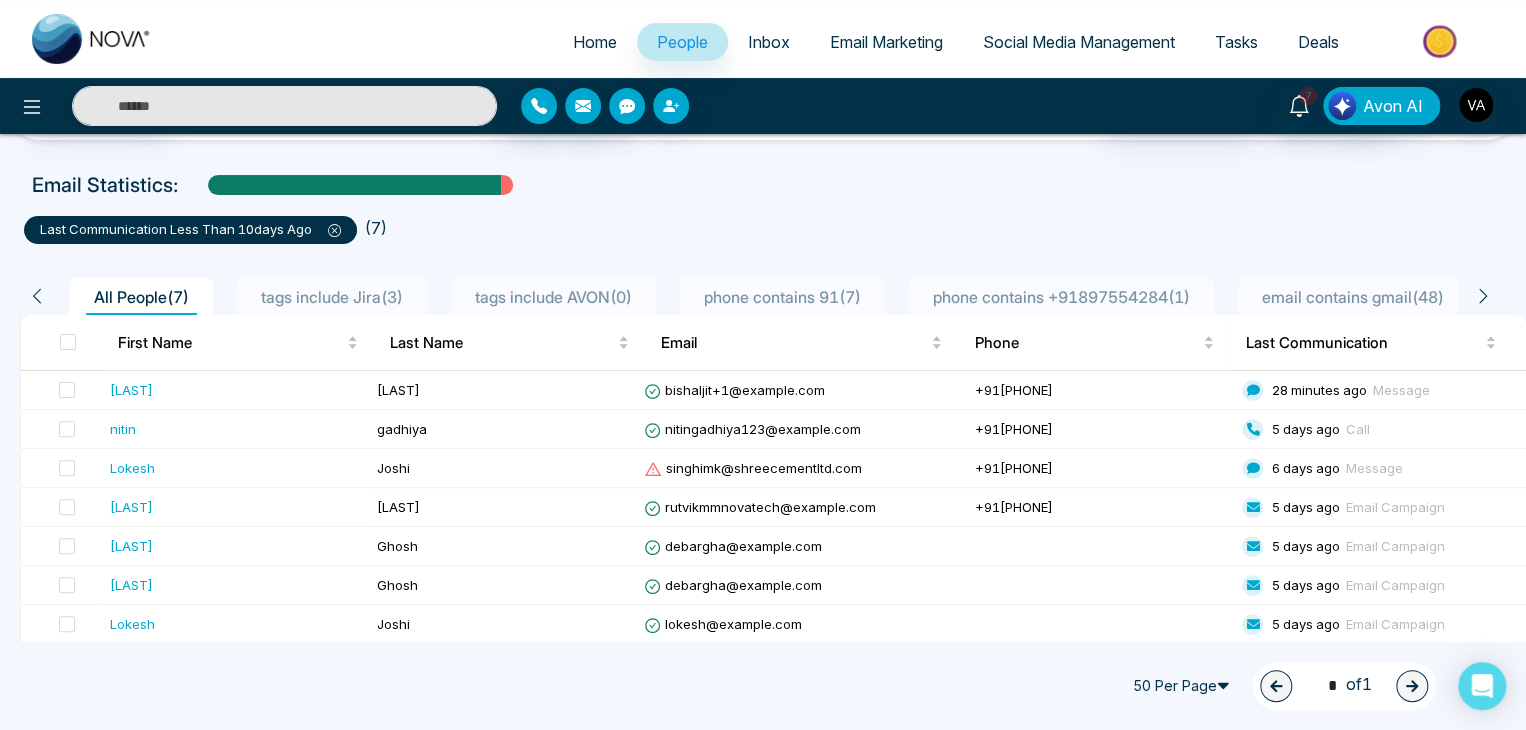click 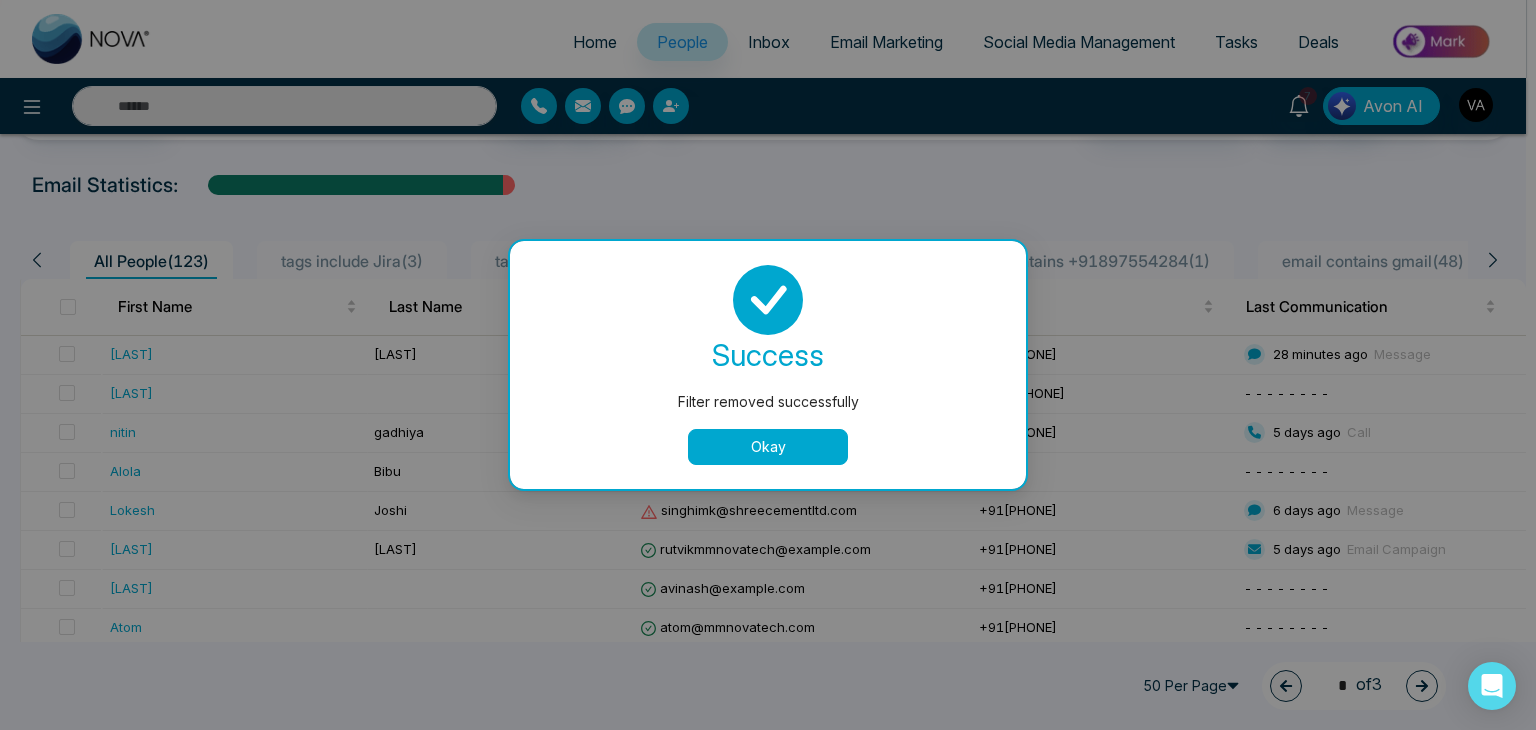 click on "Okay" at bounding box center (768, 447) 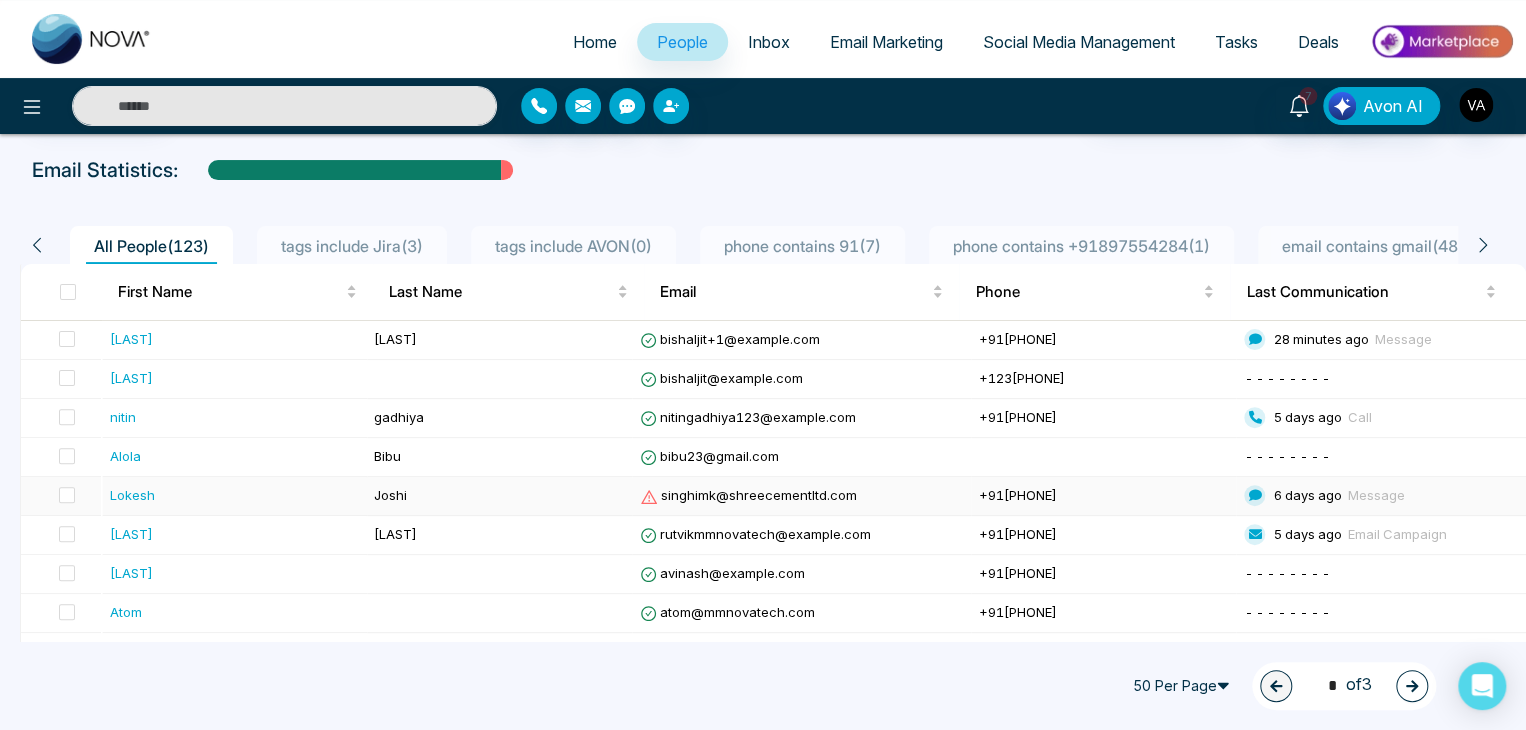 scroll, scrollTop: 0, scrollLeft: 0, axis: both 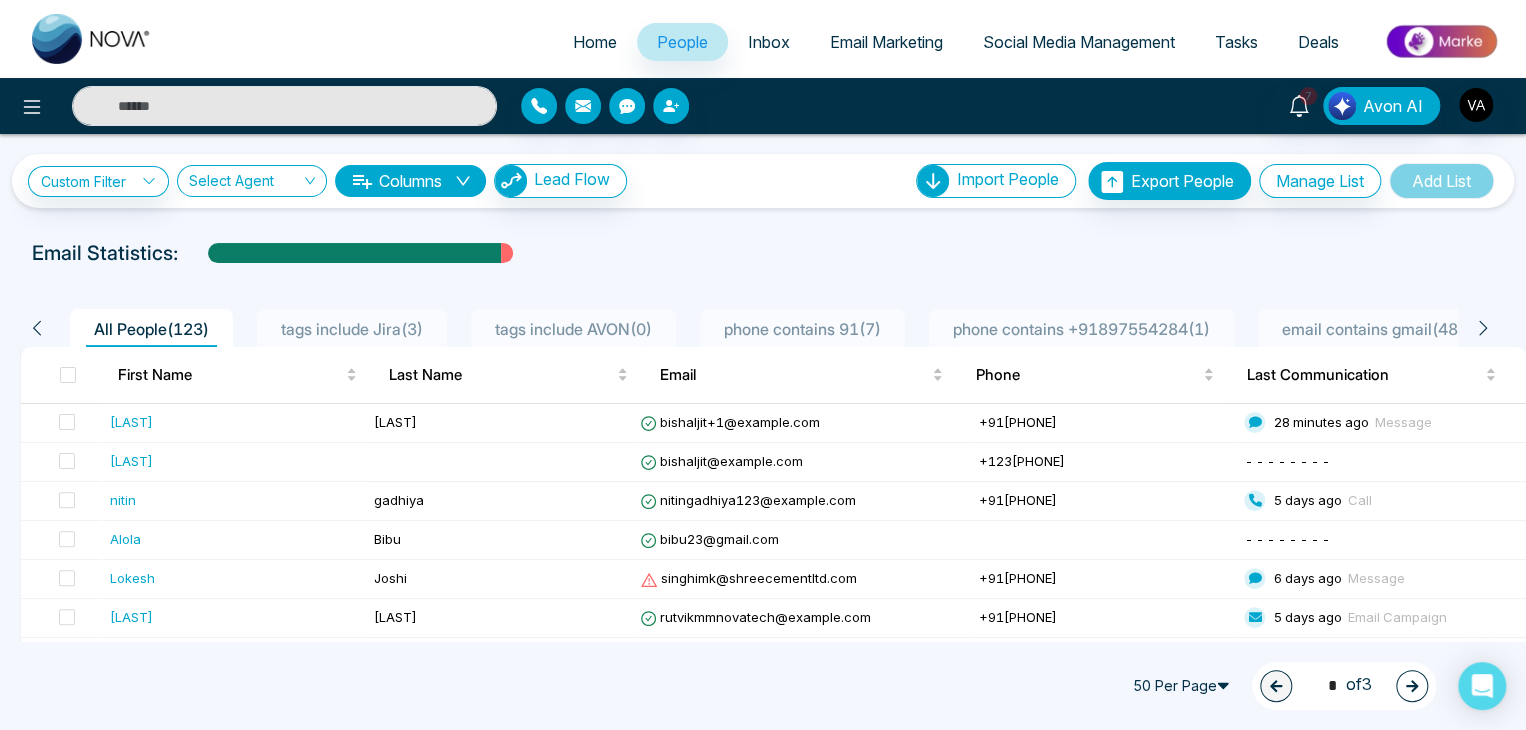 click on "All People  ( 123 ) tags include Jira  ( 3 ) tags include AVON  ( 0 ) phone contains 91  ( 7 ) phone contains +91897554284  ( 1 ) email contains gmail  ( 48 ) email contains novatech  ( 38 ) First Name Last Name Email Phone Last Communication             Bishaljit Sarkar   bishaljit+1@mmnovatech.com +919804192162 28 minutes ago    Message Bishaljit   bishaljit@mmnovatech.com +12356489752   -  -  -  -    -  -  -  -   nitin gadhiya   nitingadhiya123@gmail.com +918141925856 5 days ago    Call Alola Bibu   bibu23@gmail.com   -  -  -  -    -  -  -  -   Lokesh Joshi   singhimk@shreecementltd.com +918421020309 6 days ago    Message Rutvik Mandani   rutvikmmnovatech@gmail.com +919904755356 5 days ago    Email Campaign Avinash   avinash@mmnovatech.com +918319172739   -  -  -  -    -  -  -  -   Atom   atom@mmnovatech.com +919056549106   -  -  -  -    -  -  -  -   Parneet Kaur   reception@remaxmillennium.ca   -  -  -  -    -  -  -  -   Akanksha Gupta   akanksha@mmnovatech.com   -  -  -  -    -  -  -  -" at bounding box center (763, 1359) 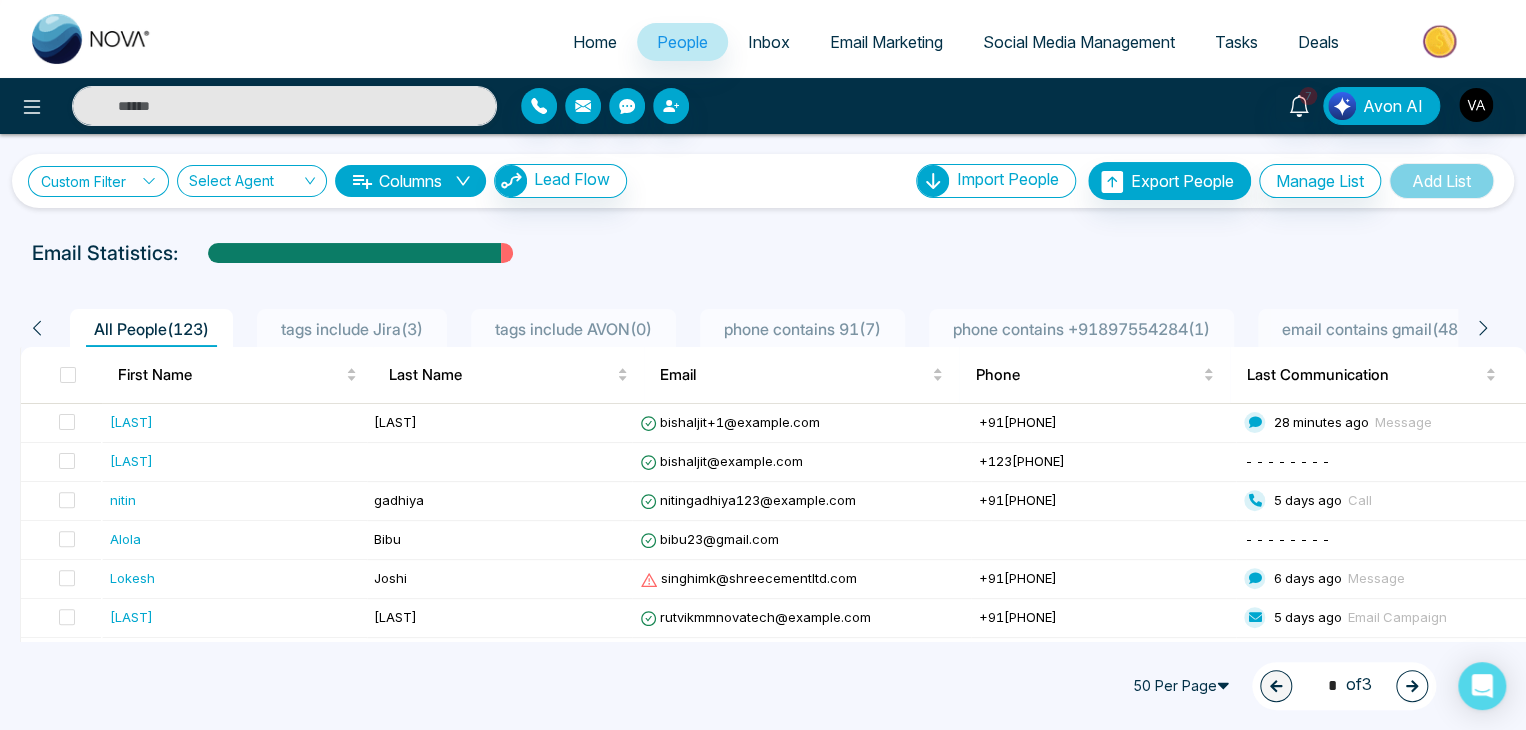 click on "Custom Filter" at bounding box center (98, 181) 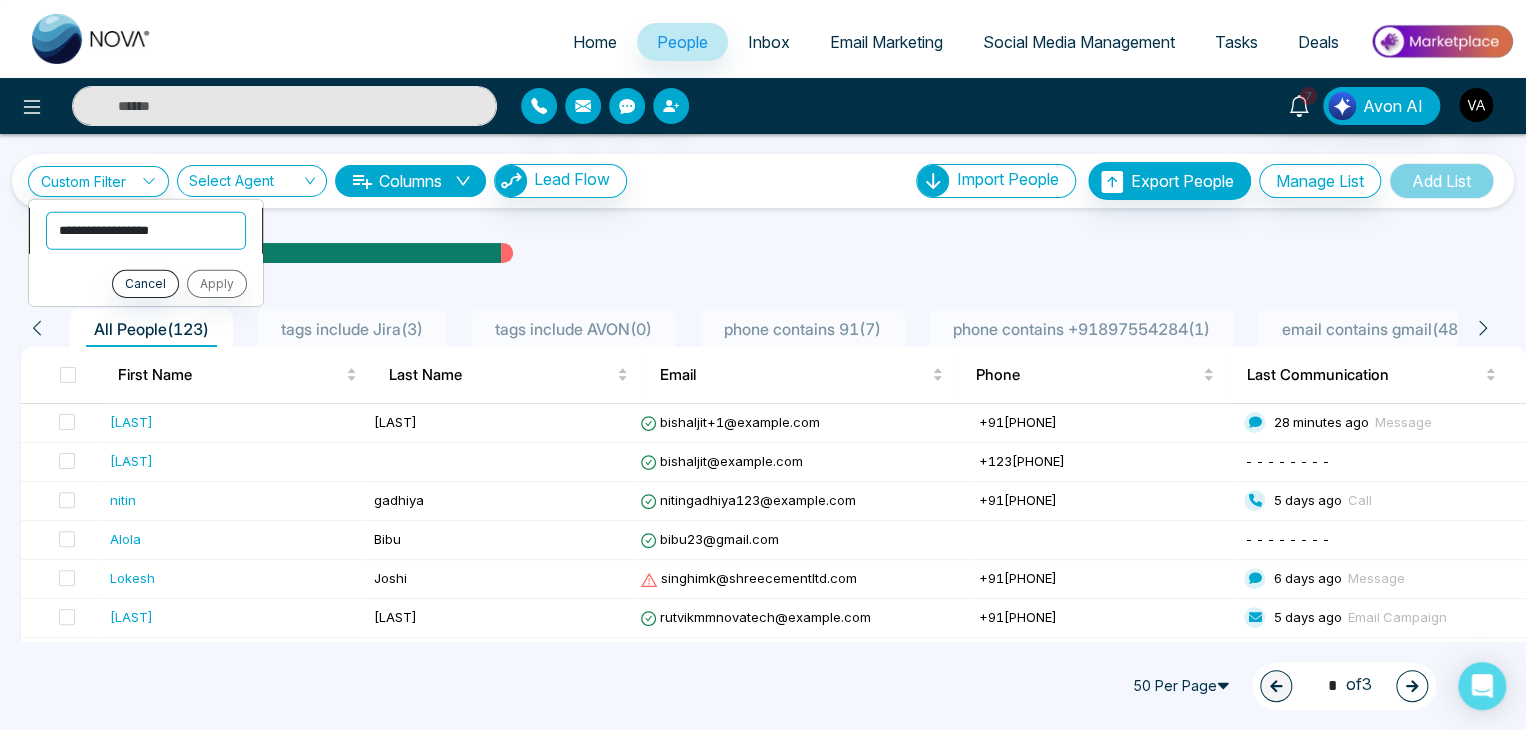 click on "**********" at bounding box center (146, 230) 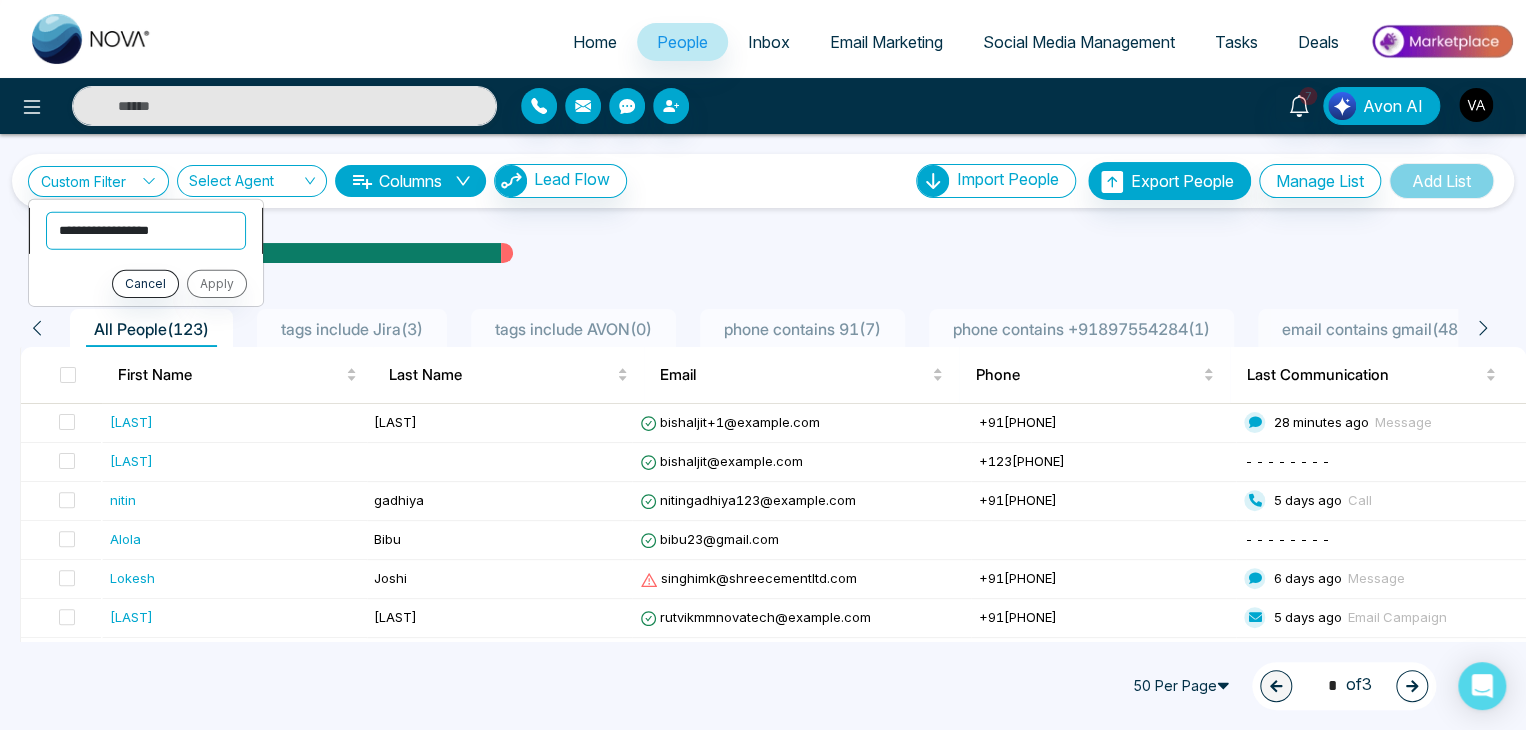 select on "**********" 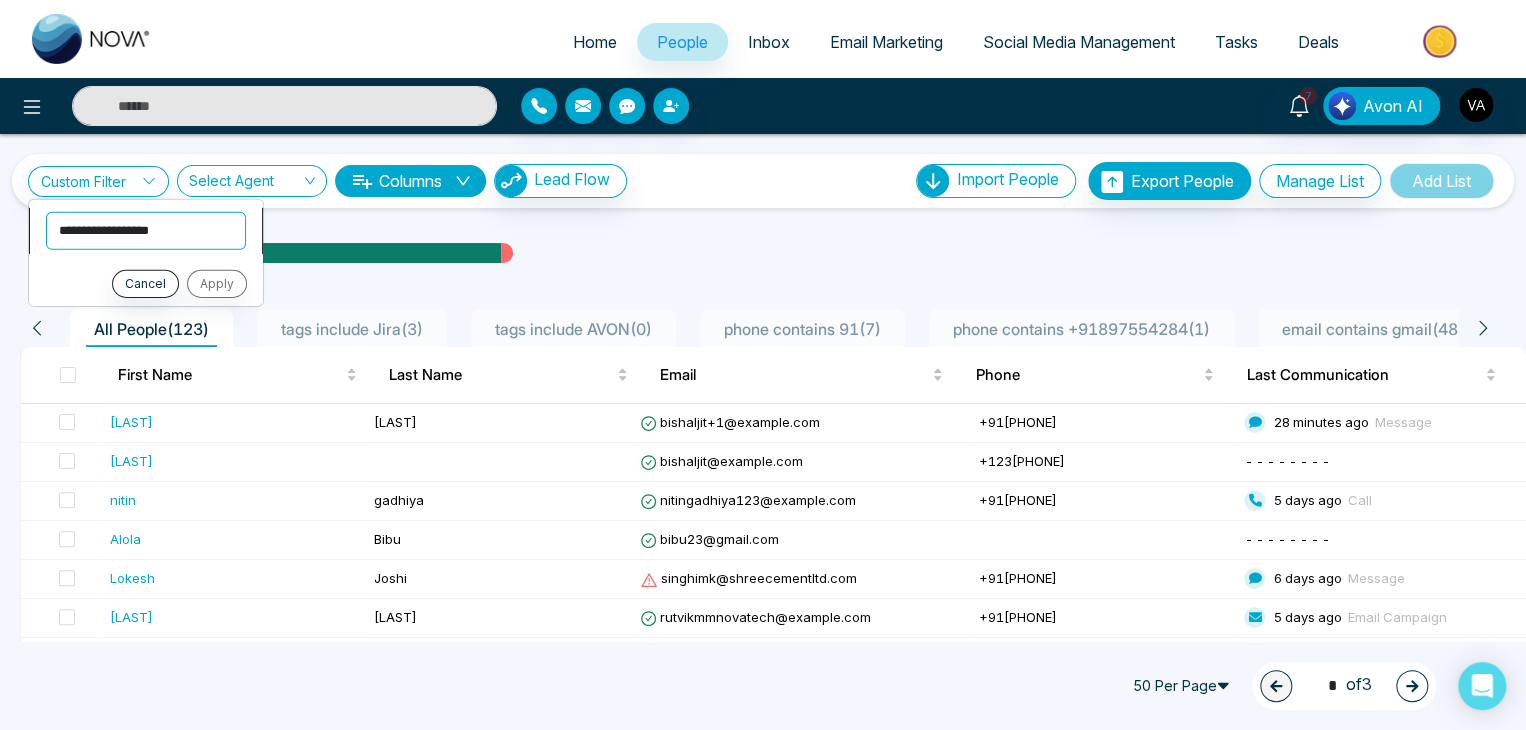 click on "**********" at bounding box center (146, 230) 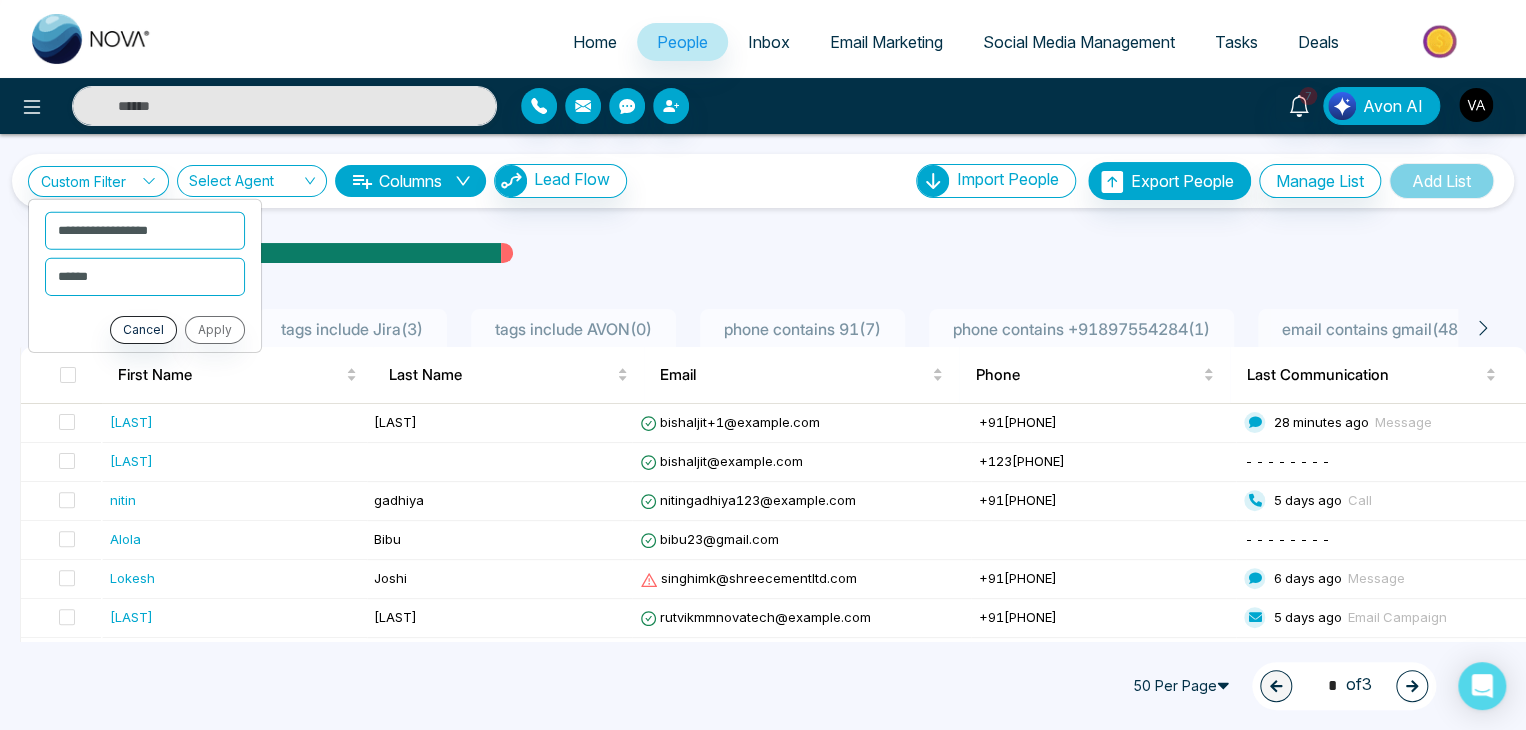 click on "Email Statistics:" at bounding box center [763, 253] 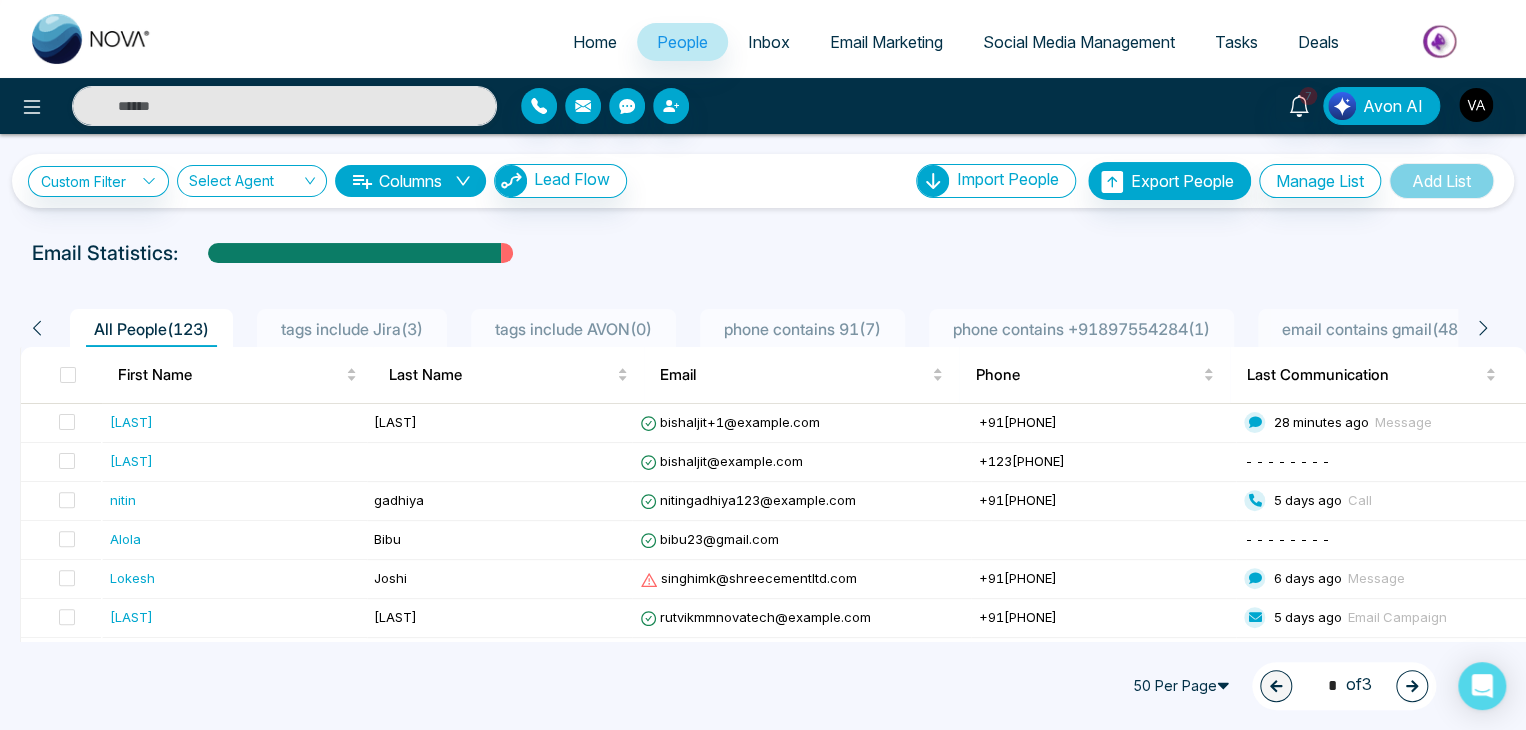 click on "Email Statistics:" at bounding box center [763, 253] 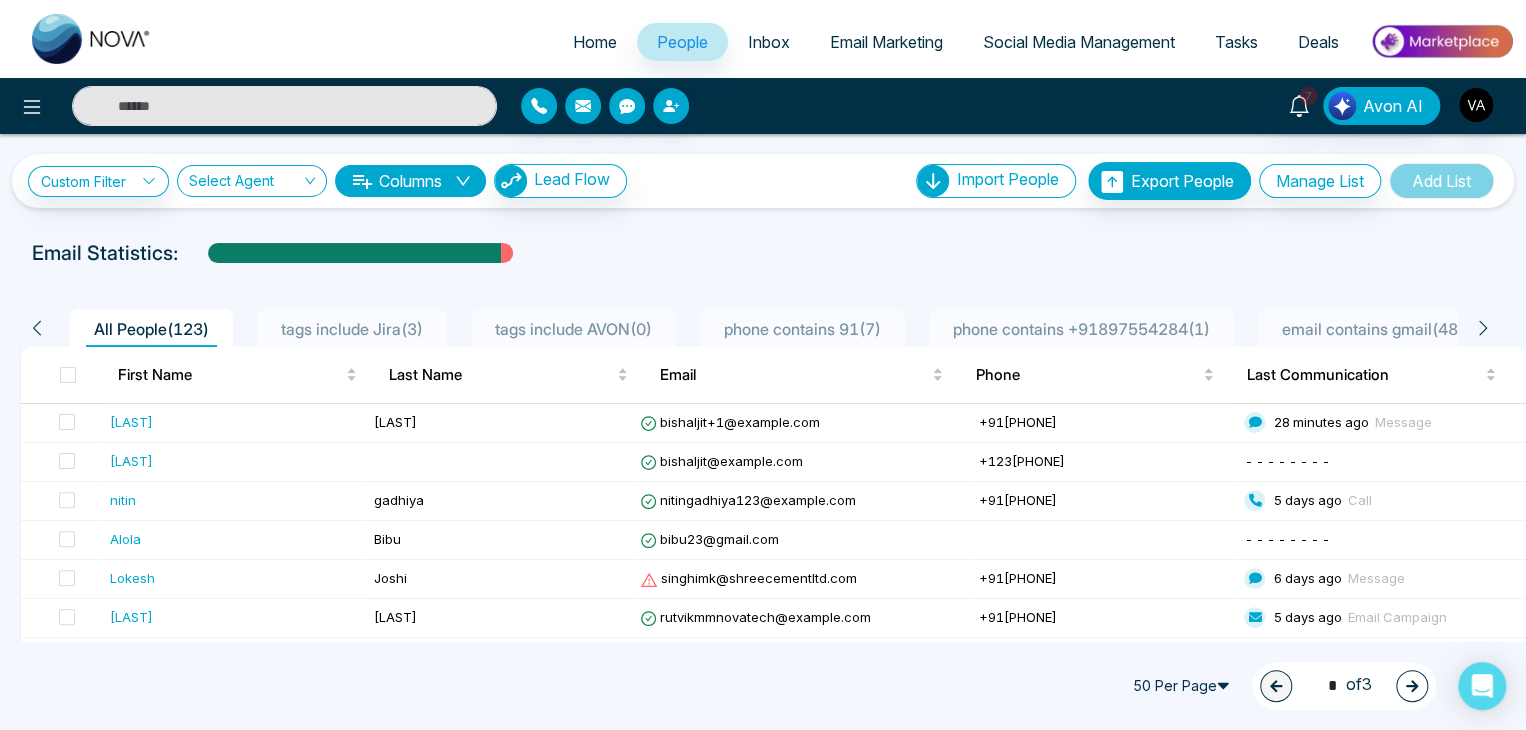 click on "Email Statistics:" at bounding box center [763, 253] 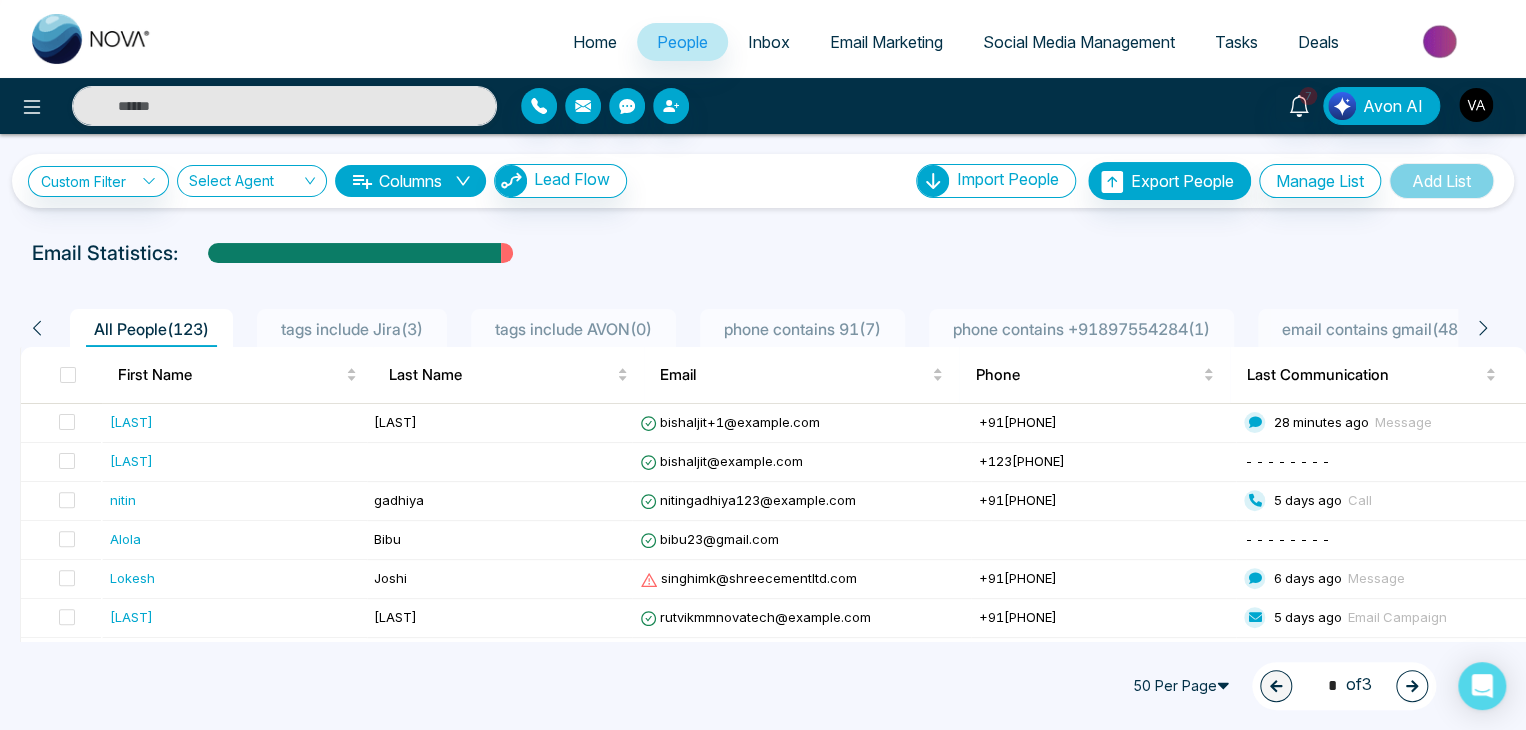 click on "Email Statistics:" at bounding box center [763, 253] 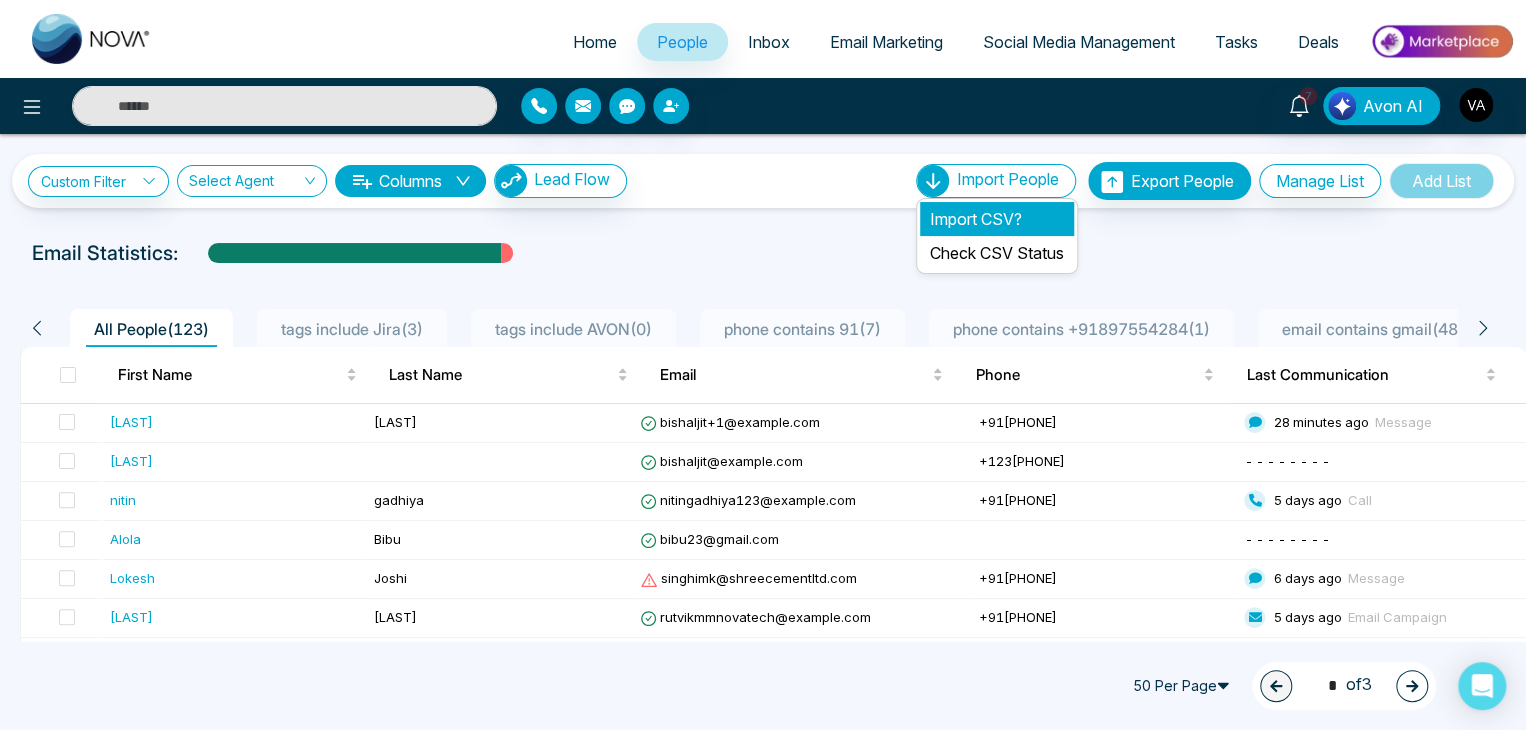 click on "Import CSV?" at bounding box center (997, 219) 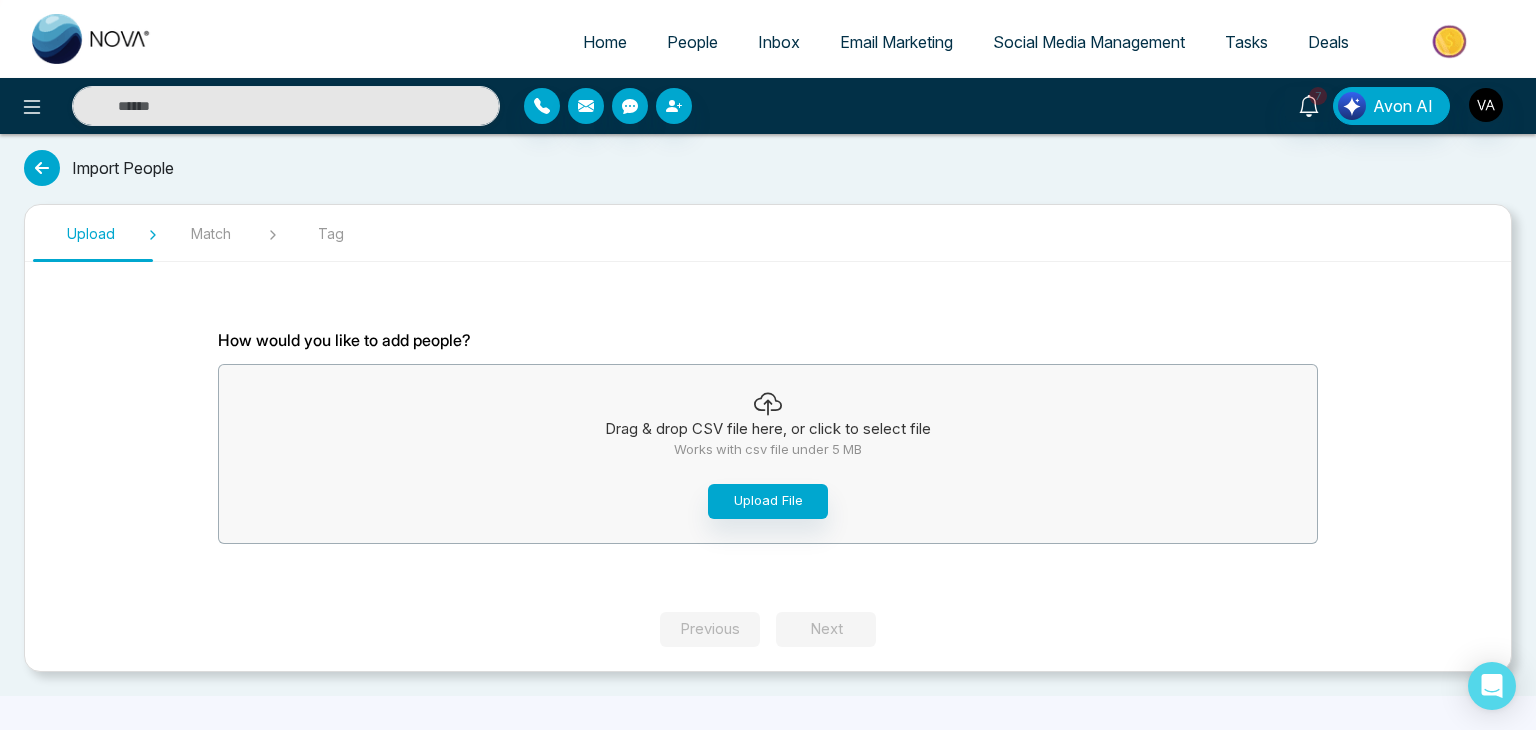 click at bounding box center (42, 168) 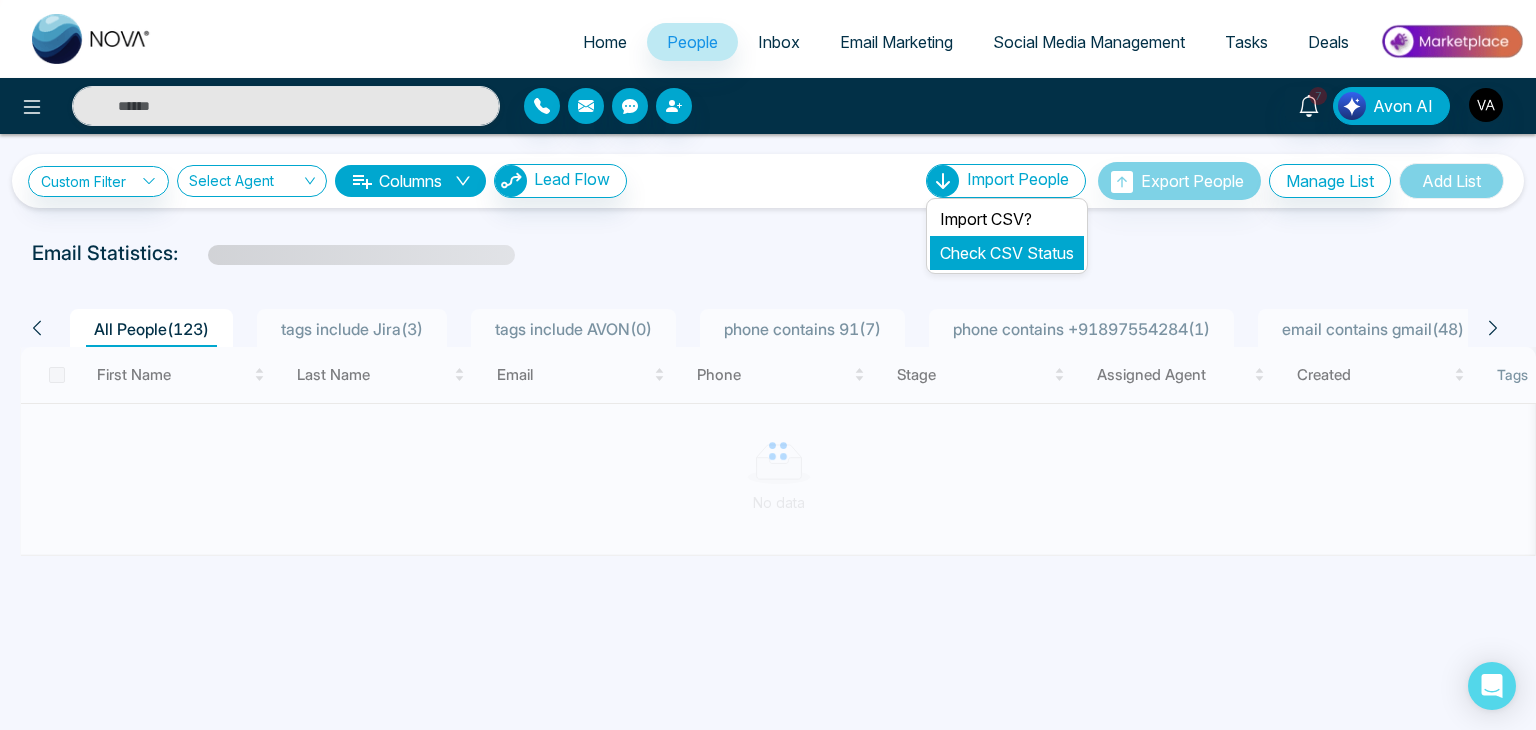 click on "Check CSV Status" at bounding box center (1007, 253) 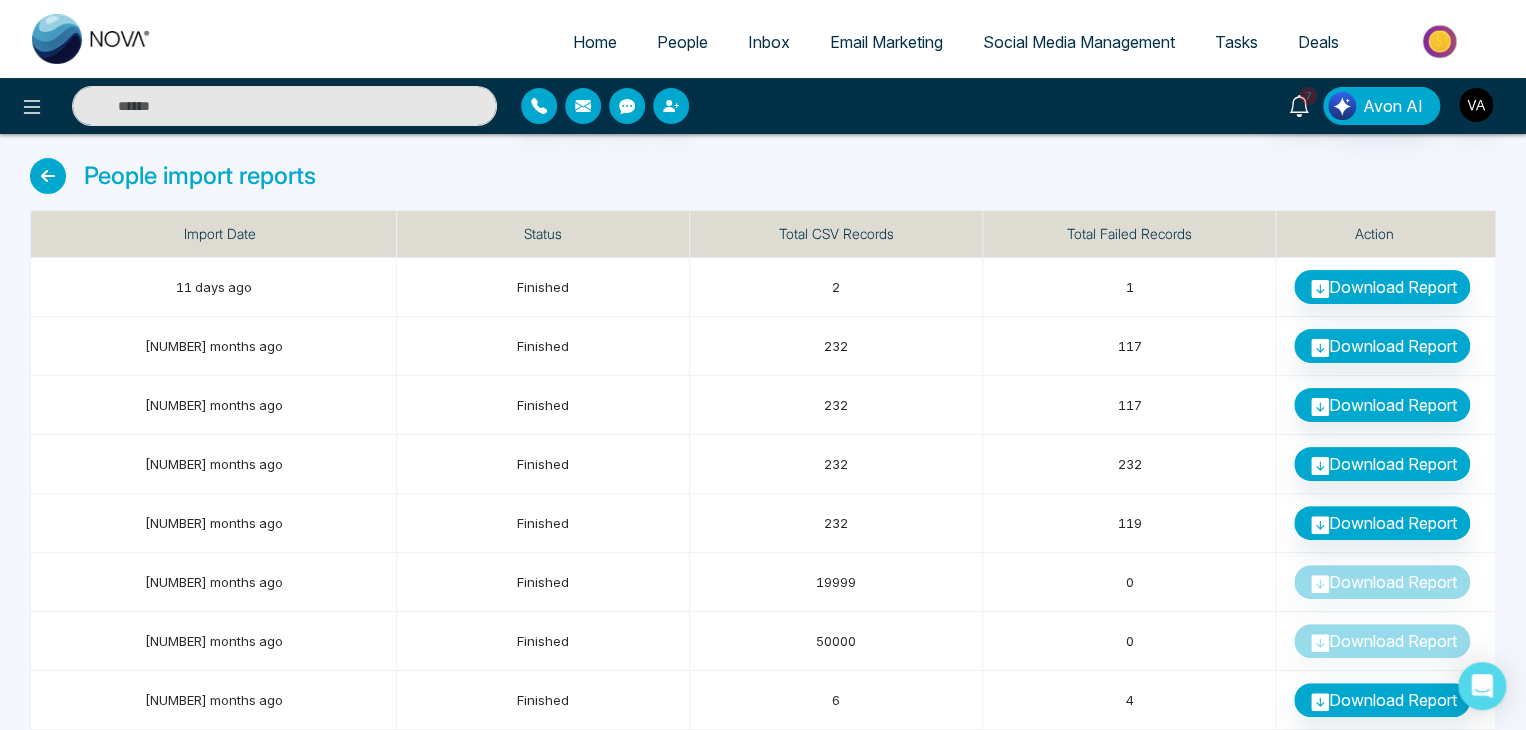 click on "People import reports Import Date Status Total CSV Records Total Failed Records Action 11 days ago Finished 2 1    Download Report   2 months ago Finished 232 117    Download Report   2 months ago Finished 232 117    Download Report   2 months ago Finished 232 232    Download Report   2 months ago Finished 232 119    Download Report   3 months ago Finished 19999 0    Download Report   4 months ago Finished 50000 0    Download Report   7 months ago Finished 6 4    Download Report   8 months ago Finished 269 131    Download Report   8 months ago Finished 269 126    Download Report   8 months ago Finished 50000 0    Download Report   8 months ago Finished 269 186    Download Report   8 months ago Finished 269 209    Download Report   8 months ago Finished 269 269    Download Report   8 months ago Finished 269 186    Download Report   8 months ago Finished 269 126    Download Report   8 months ago Finished 269 131    Download Report   8 months ago Finished 6 2    Download Report   9 months ago Finished 19999 0" at bounding box center (763, 1494) 